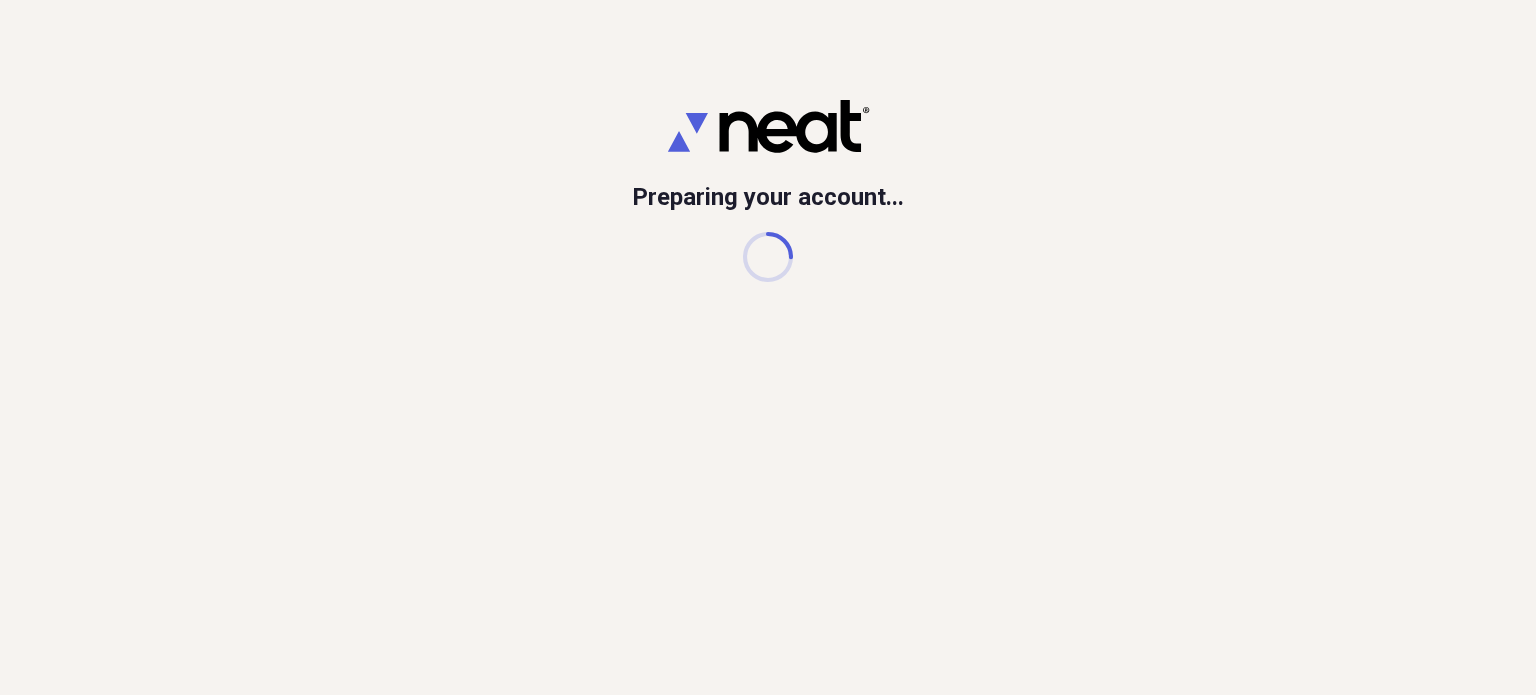 scroll, scrollTop: 0, scrollLeft: 0, axis: both 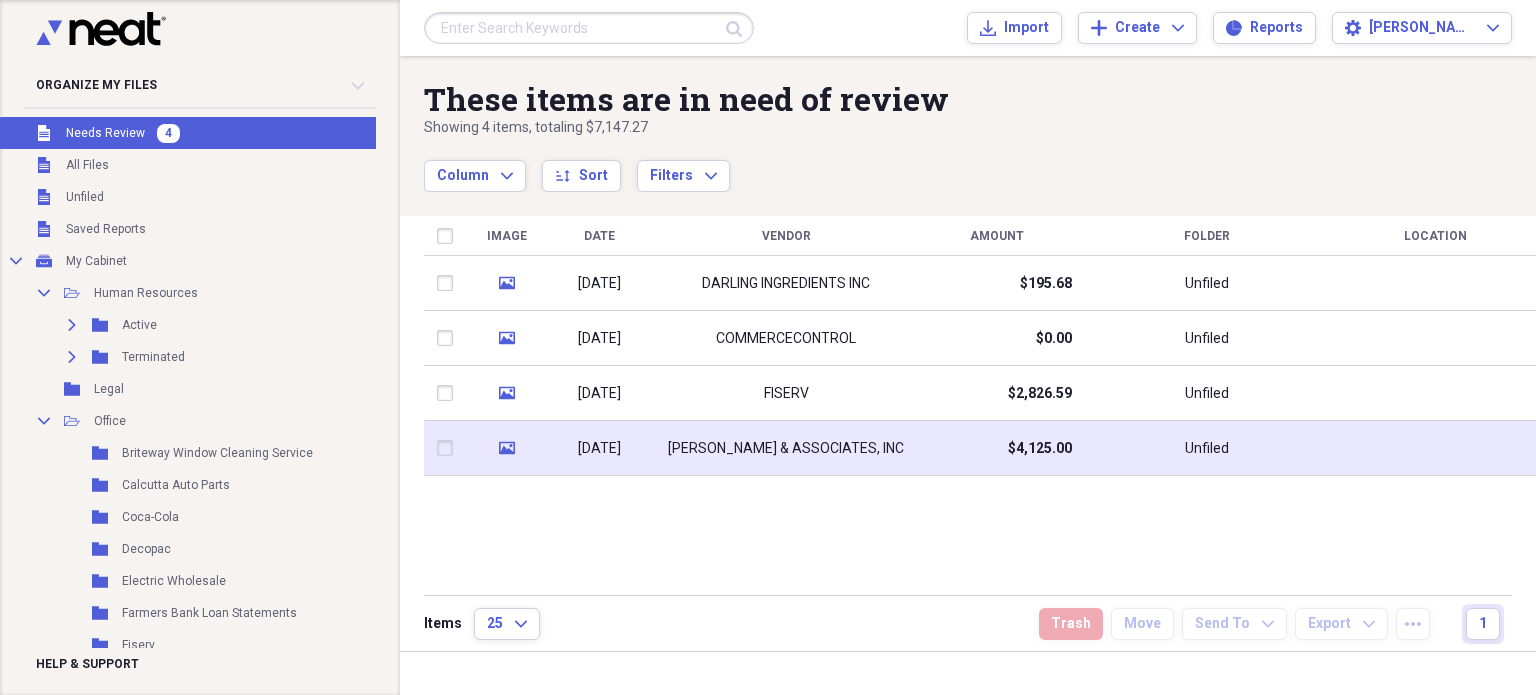 click on "[PERSON_NAME] & ASSOCIATES, INC" at bounding box center (786, 449) 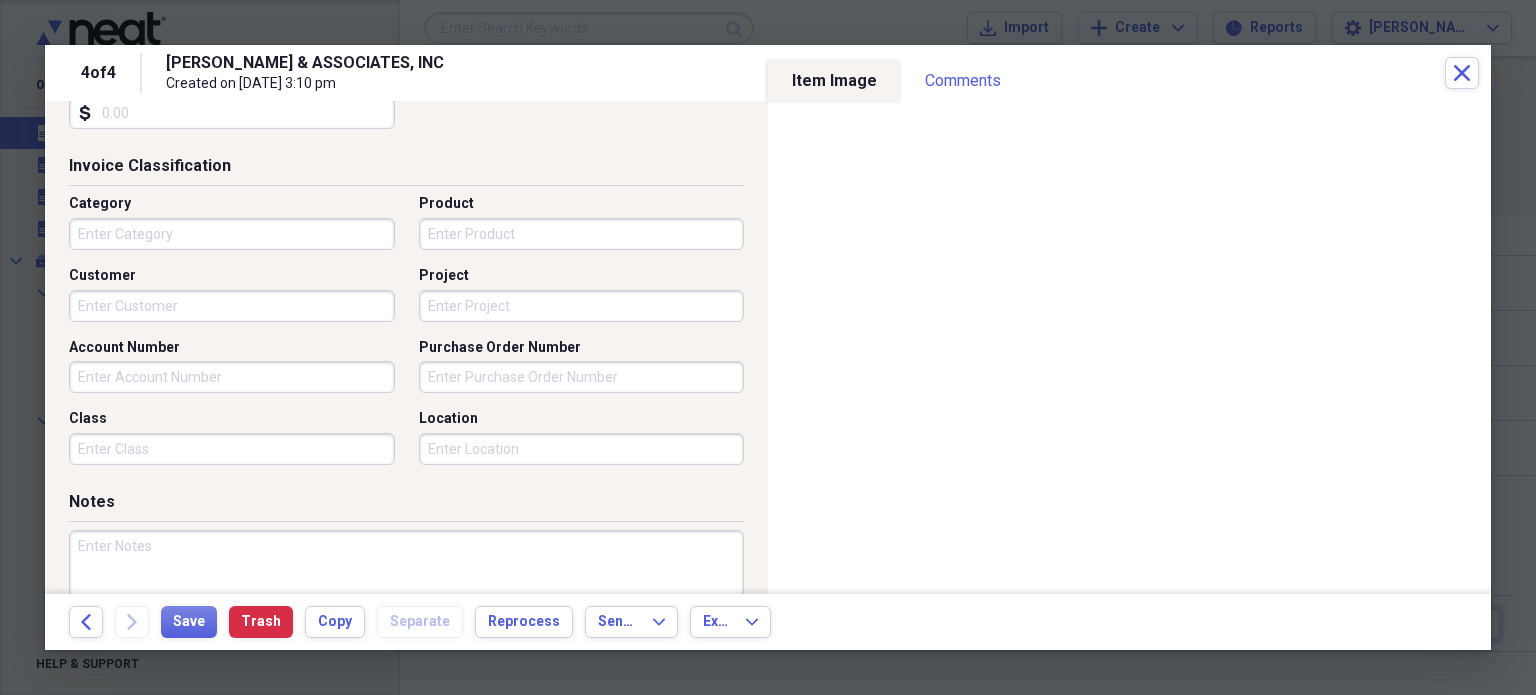 scroll, scrollTop: 458, scrollLeft: 0, axis: vertical 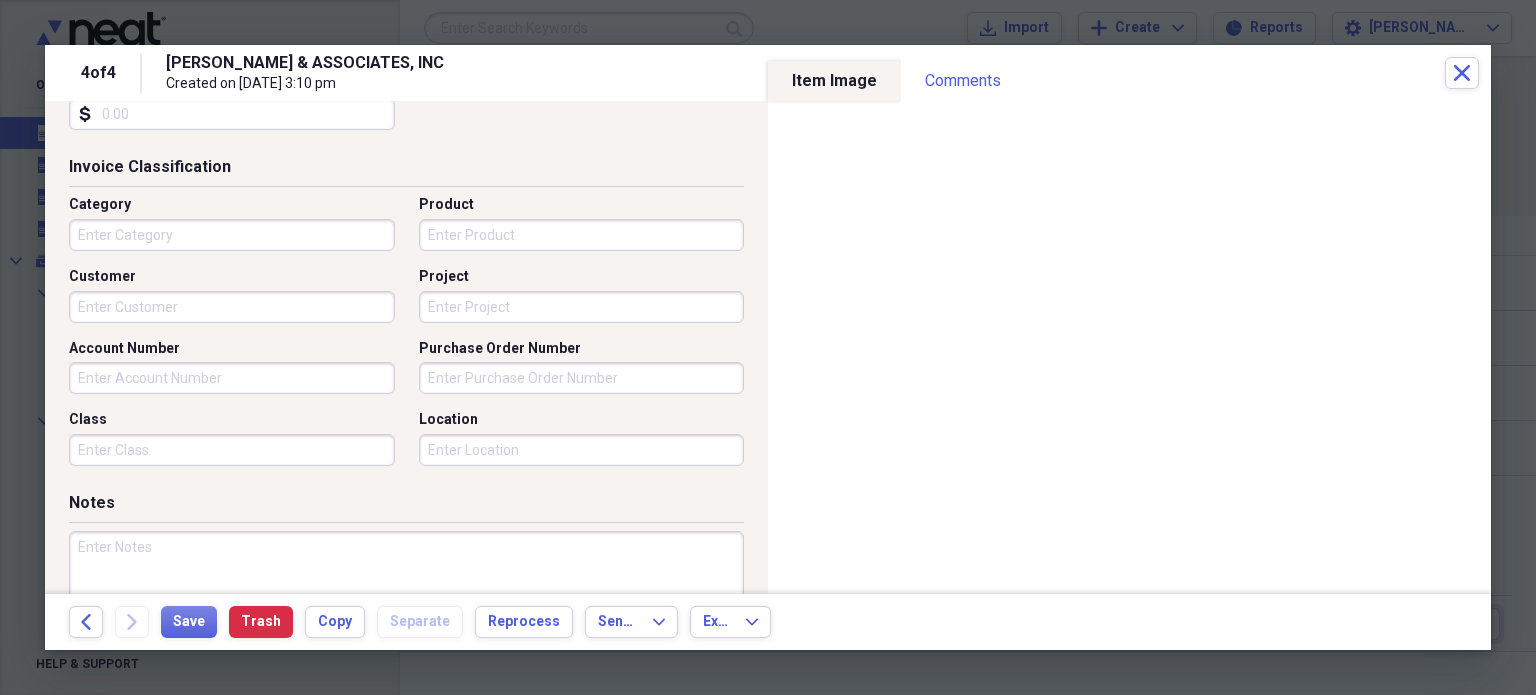click on "Category" at bounding box center (232, 235) 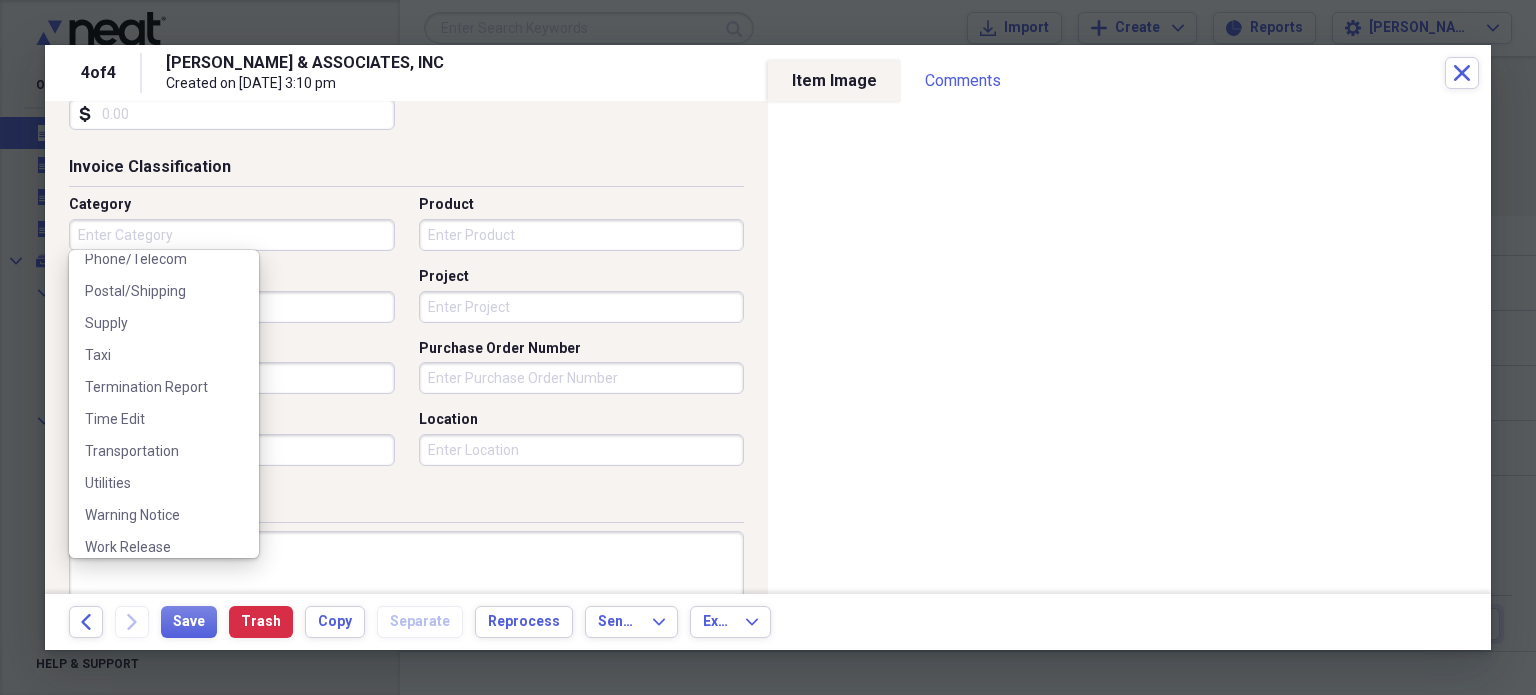 scroll, scrollTop: 0, scrollLeft: 0, axis: both 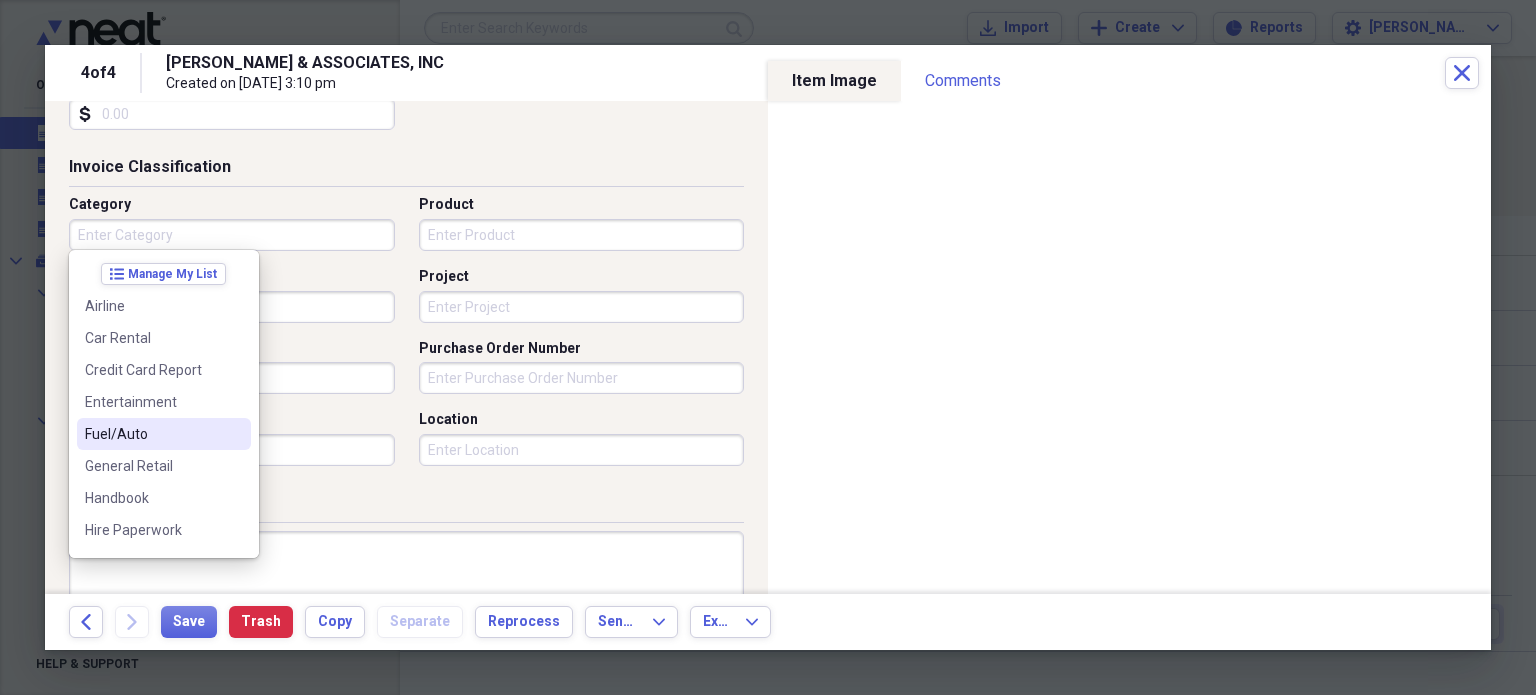 type on "T" 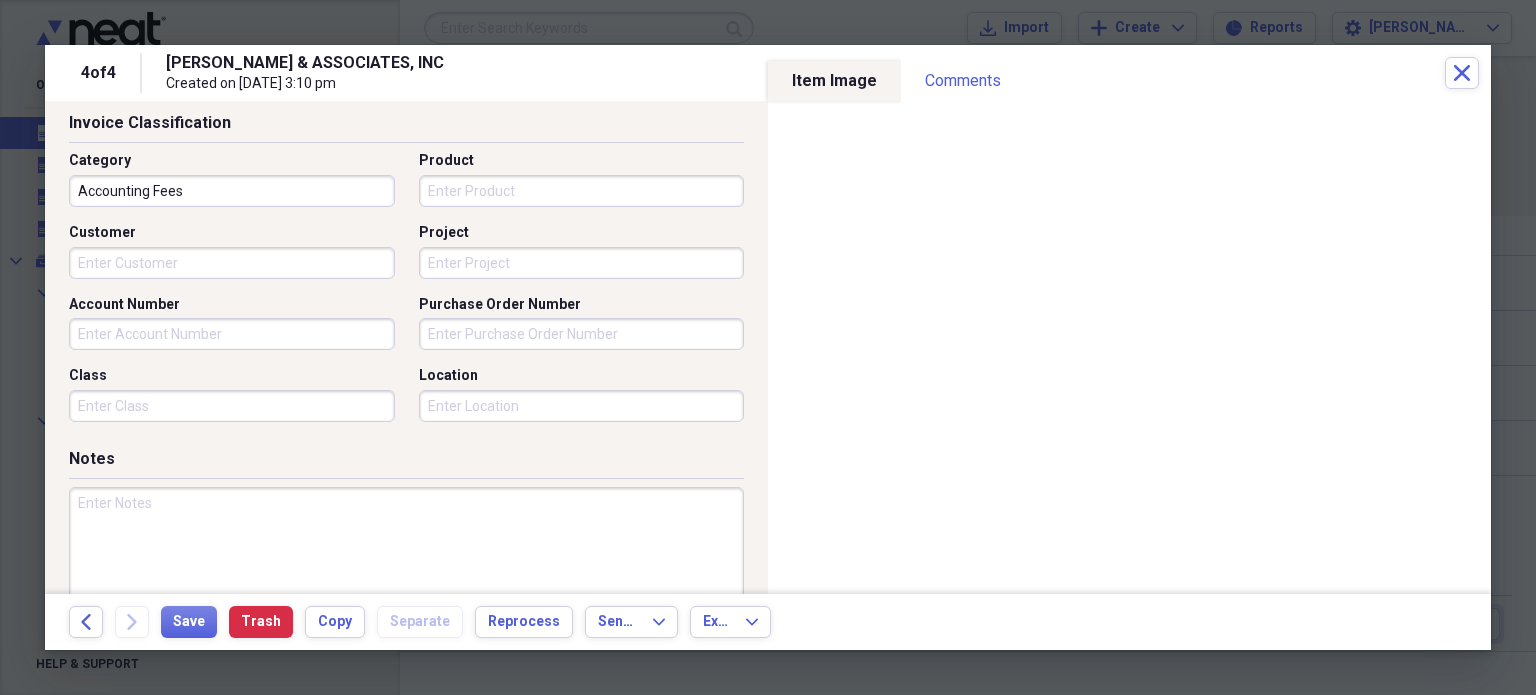 scroll, scrollTop: 504, scrollLeft: 0, axis: vertical 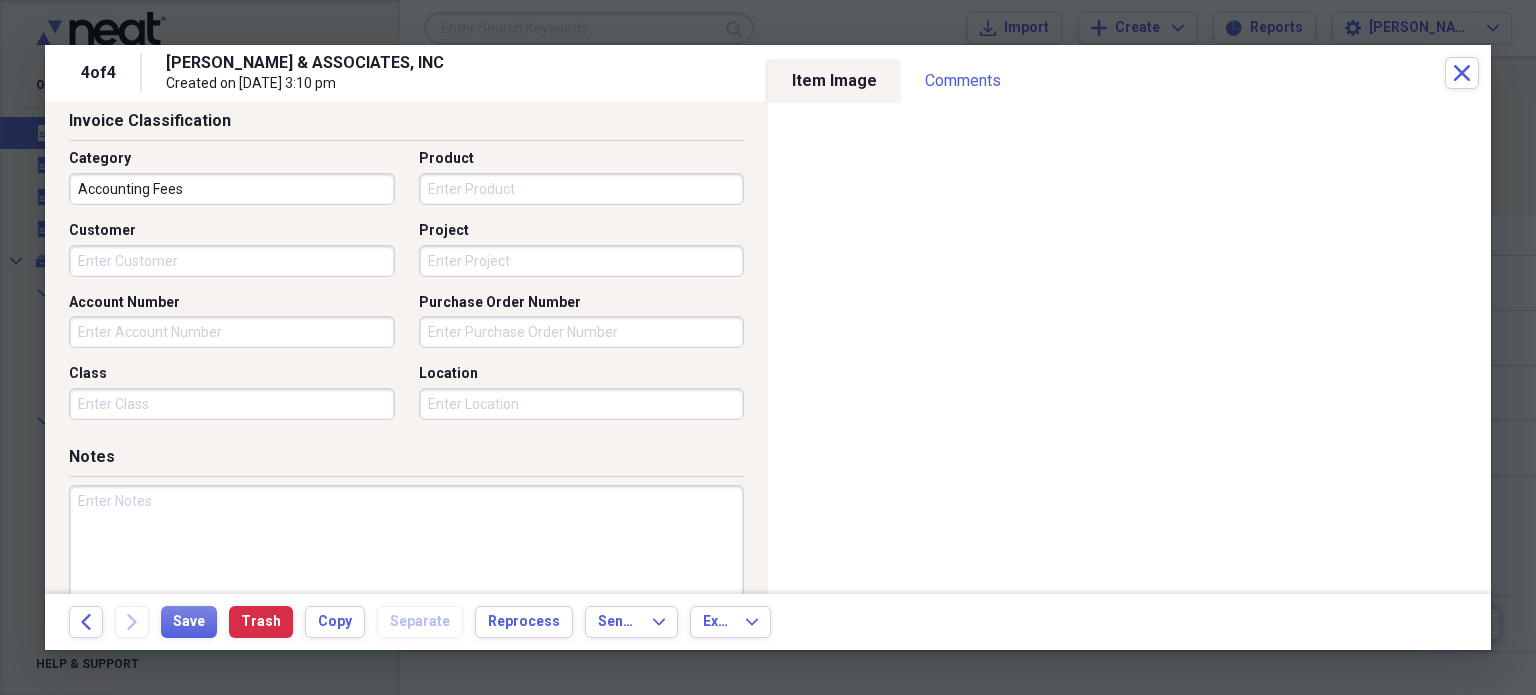 type on "Accounting Fees" 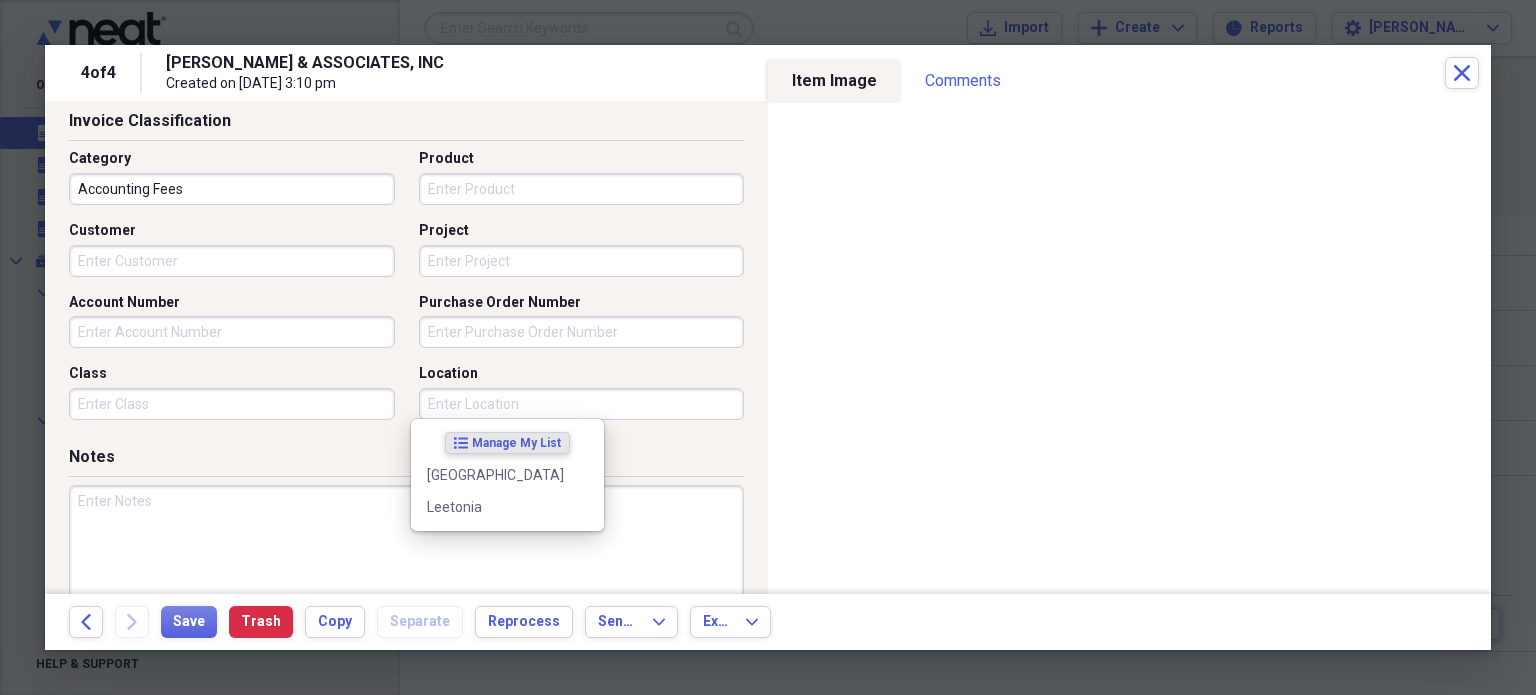 click on "Location" at bounding box center (582, 404) 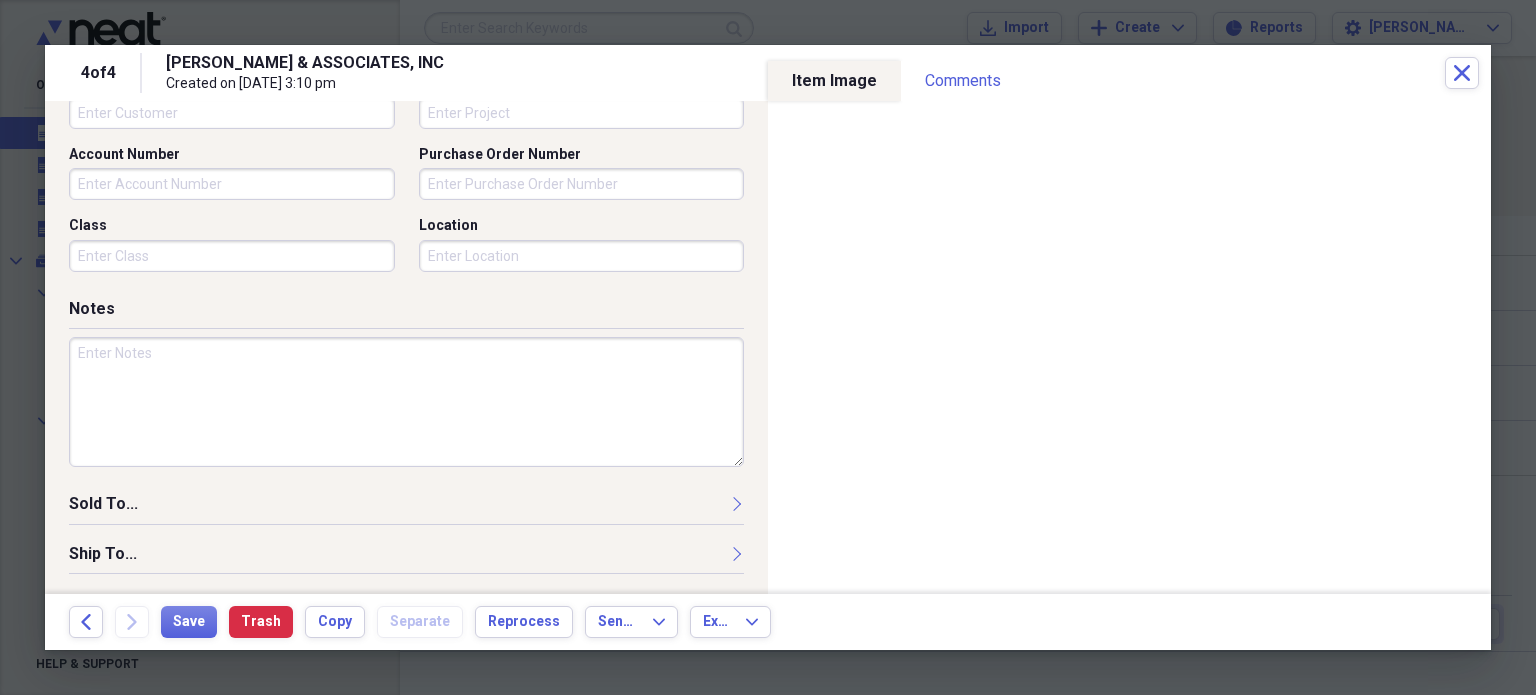scroll, scrollTop: 697, scrollLeft: 0, axis: vertical 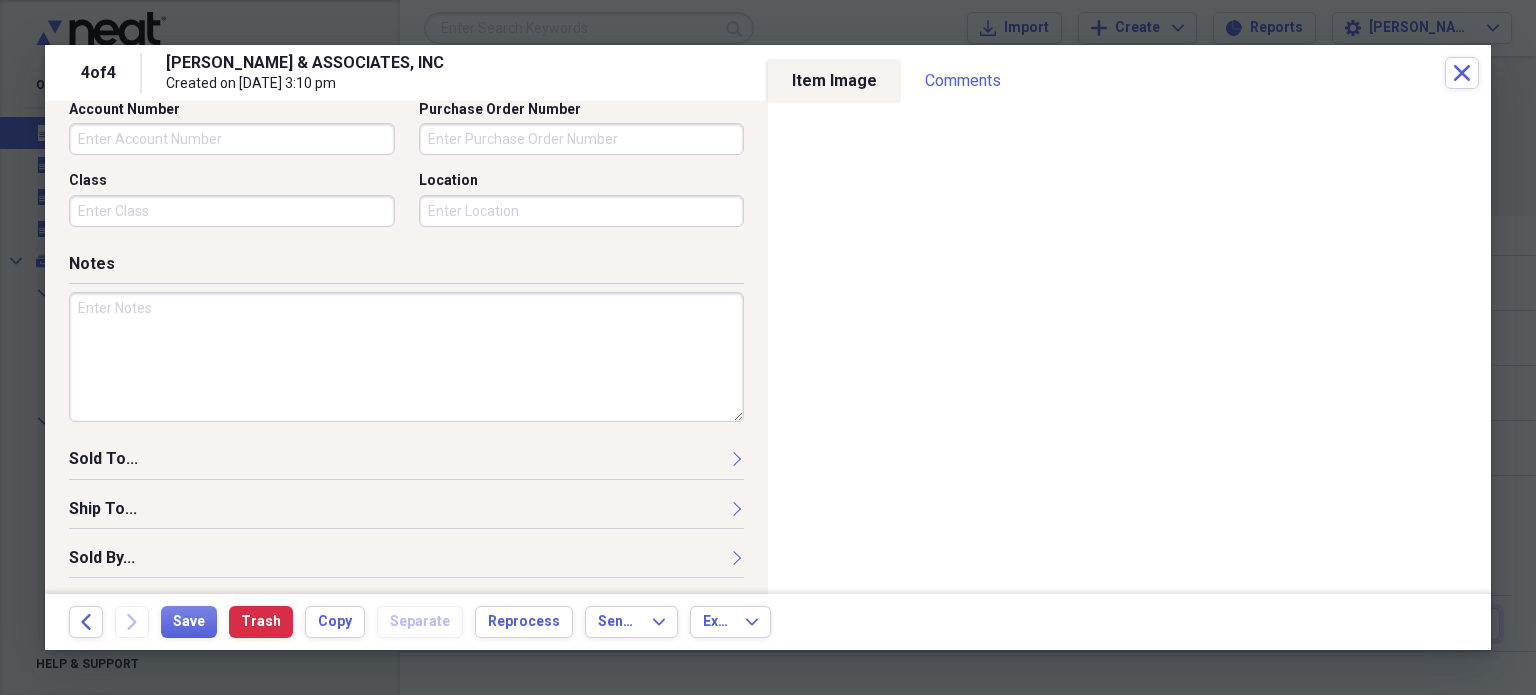 click at bounding box center [406, 357] 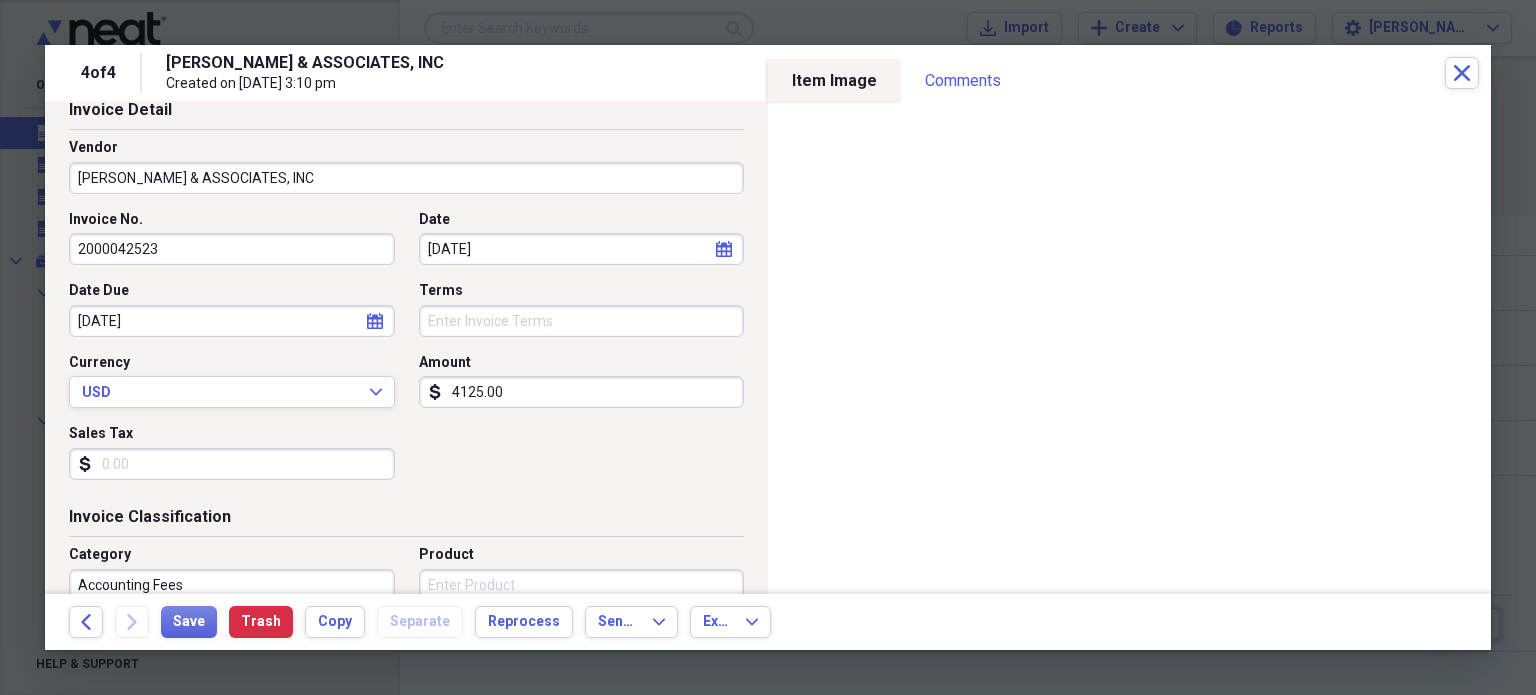 scroll, scrollTop: 0, scrollLeft: 0, axis: both 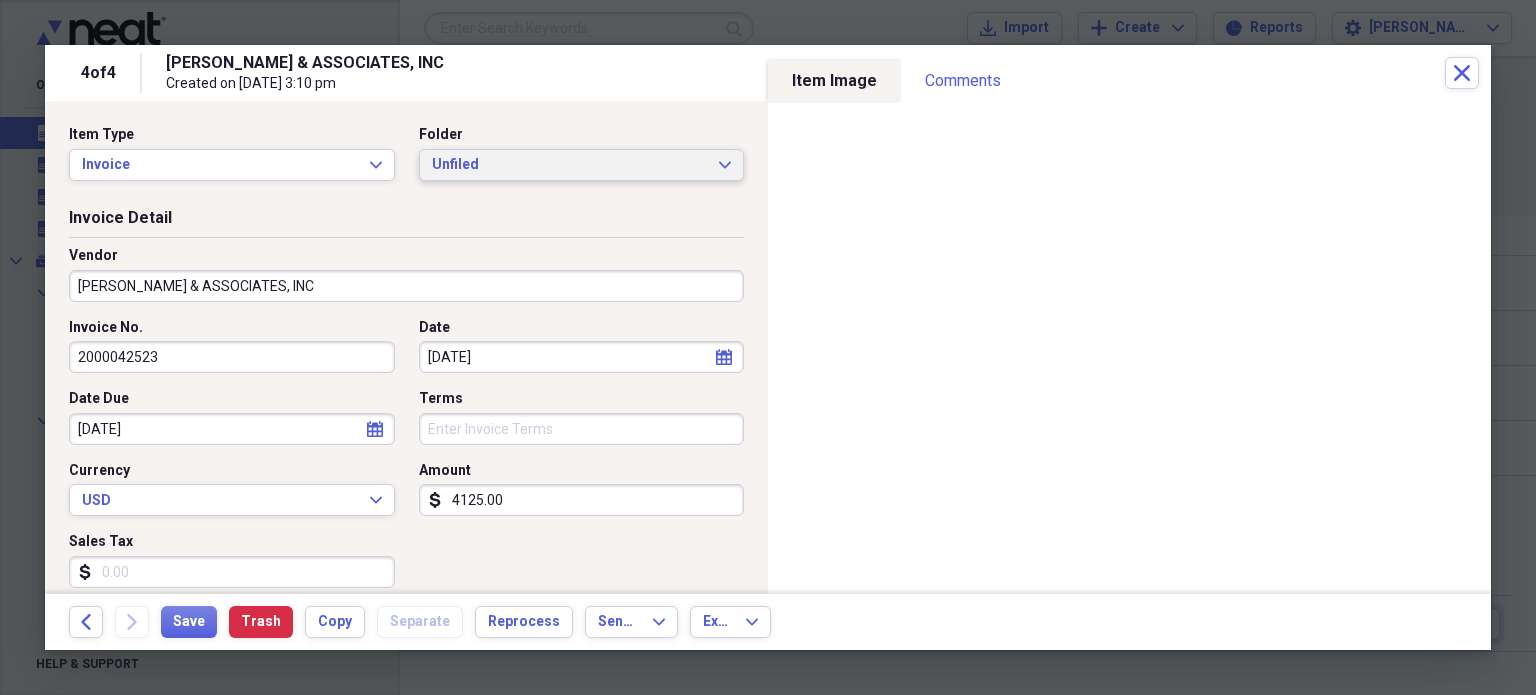 type on "Paid [DATE]
Check 13841" 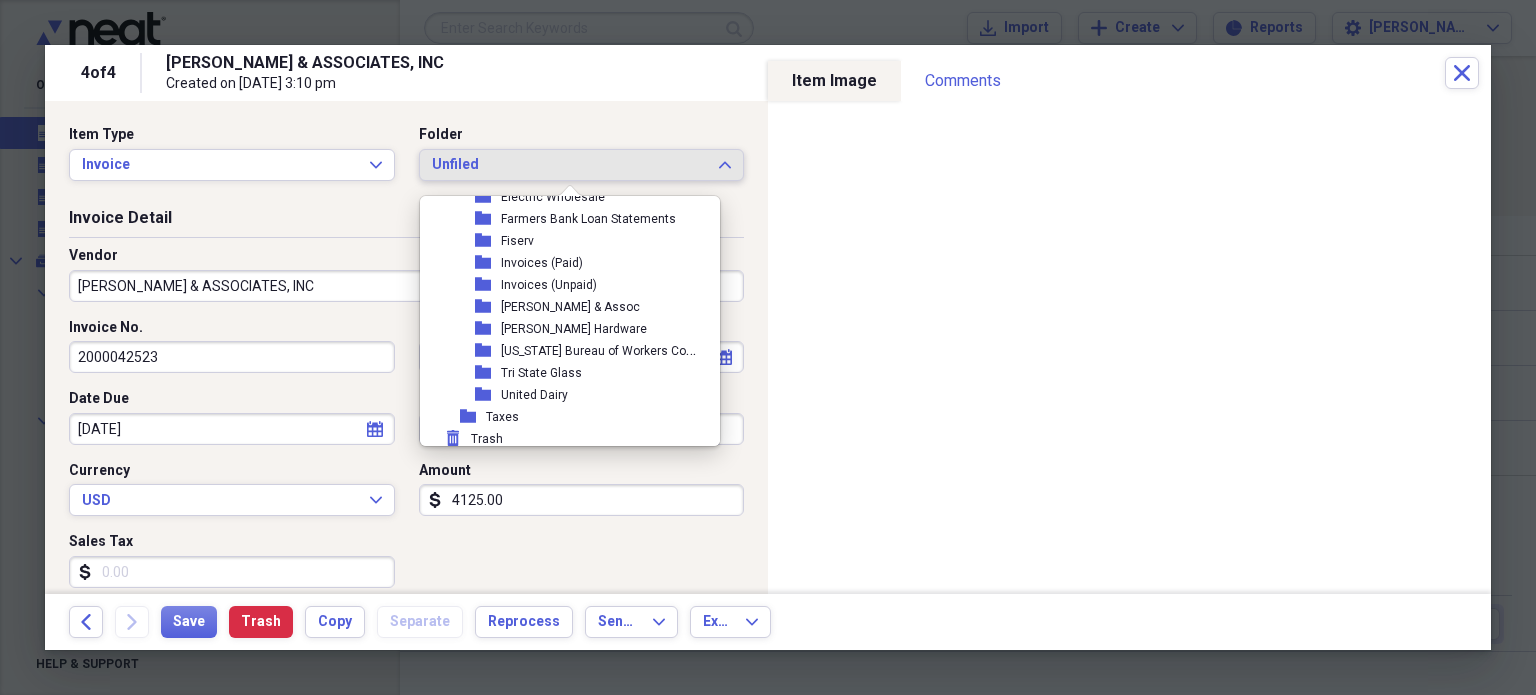 scroll, scrollTop: 268, scrollLeft: 0, axis: vertical 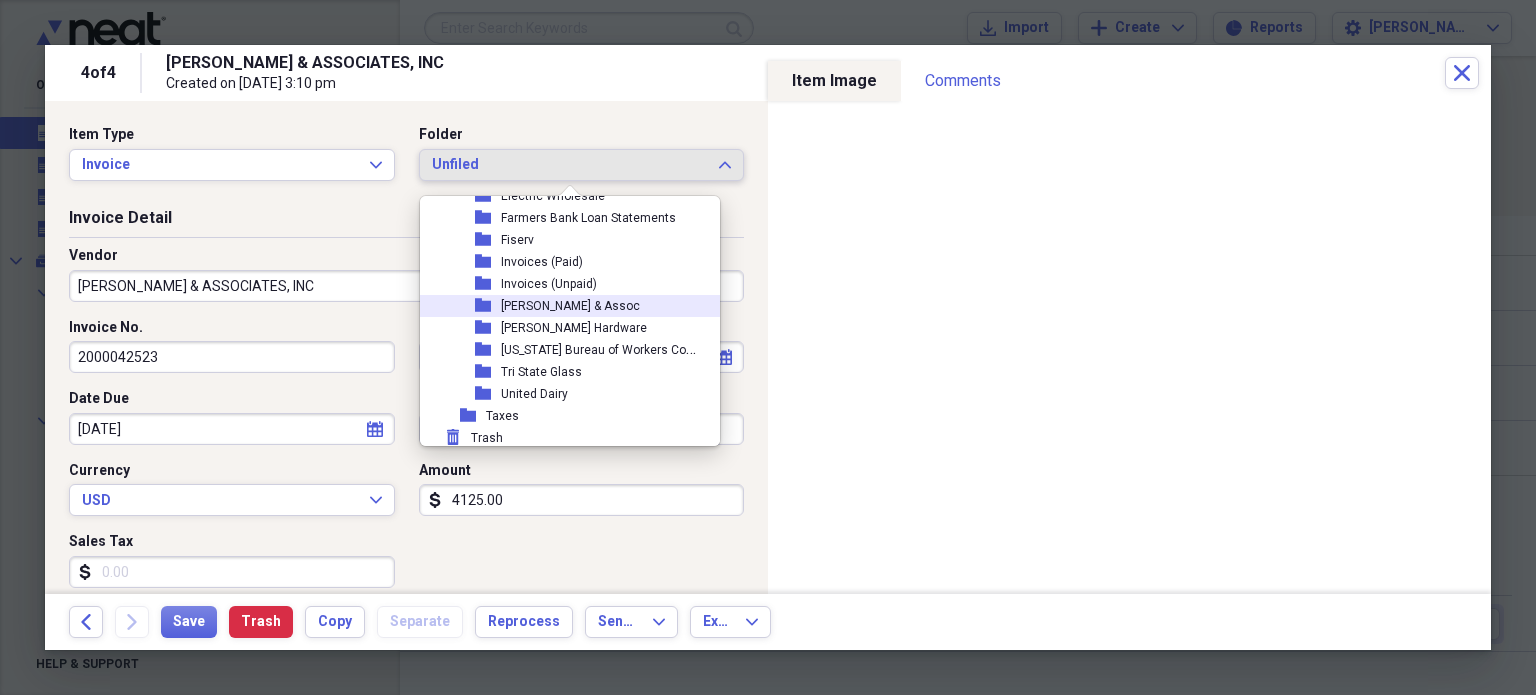 click on "[PERSON_NAME] & Assoc" at bounding box center (570, 306) 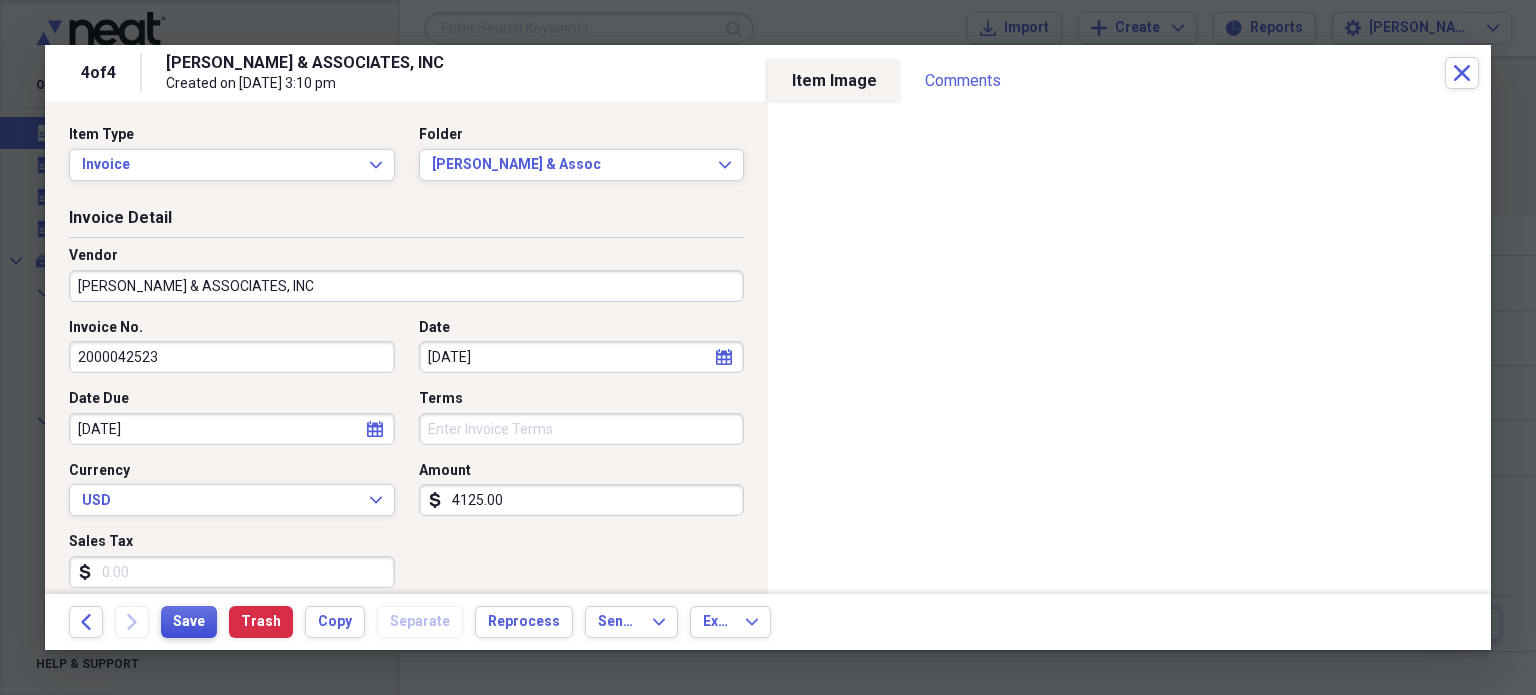 click on "Save" at bounding box center (189, 622) 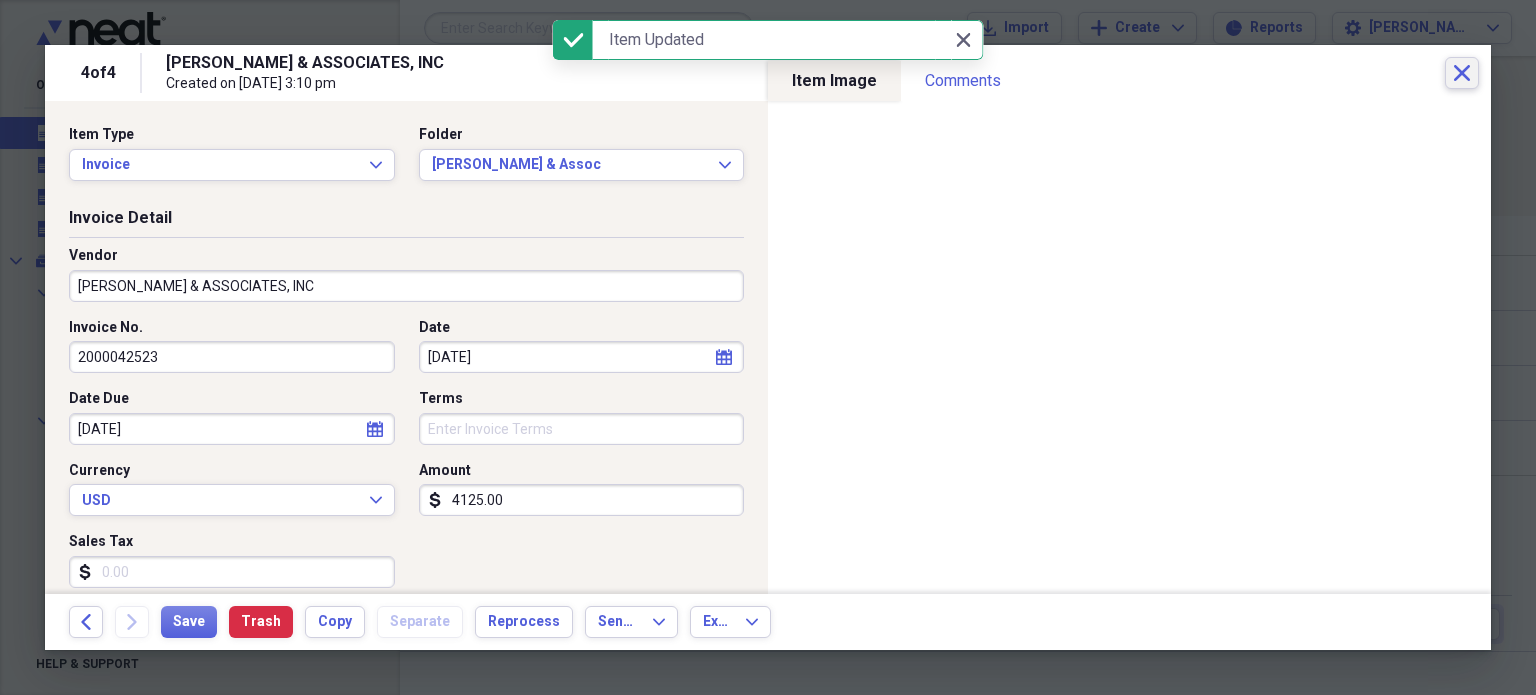 click on "Close" 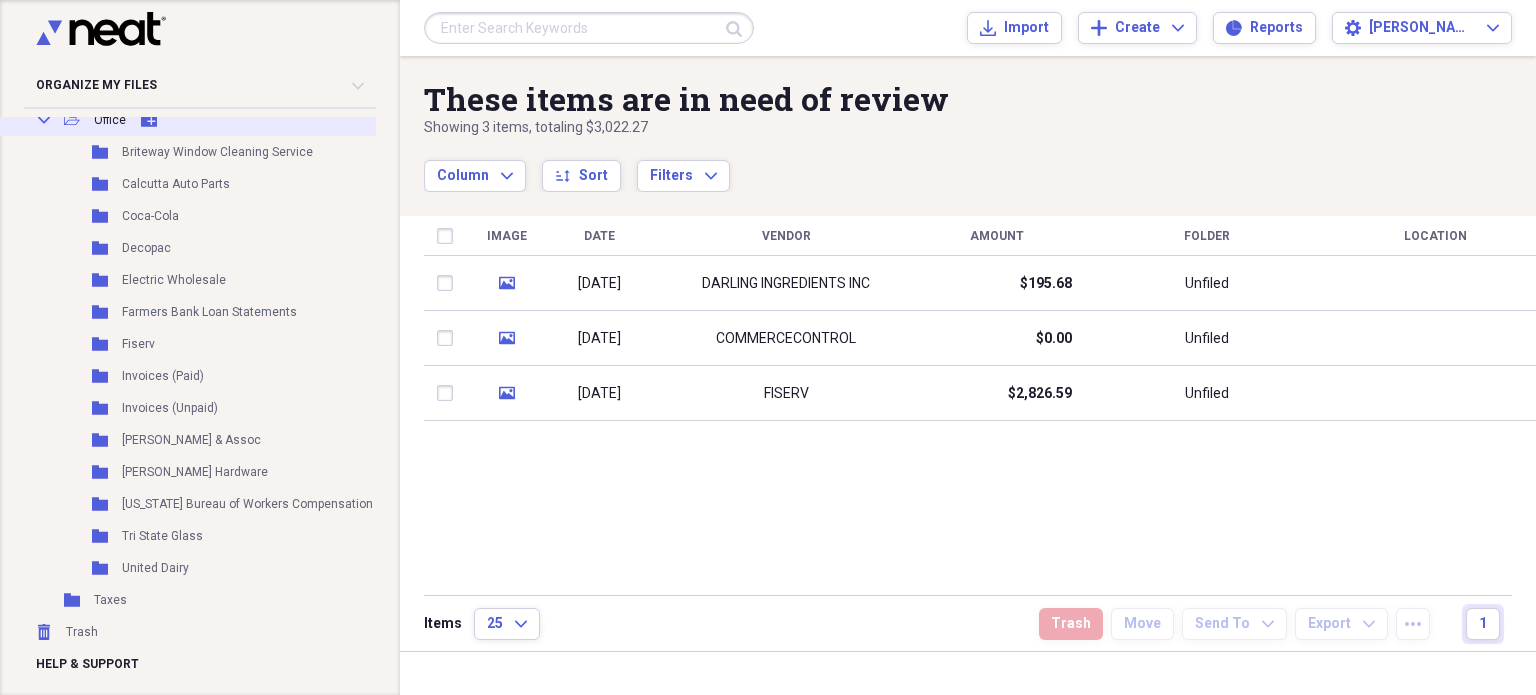 scroll, scrollTop: 314, scrollLeft: 0, axis: vertical 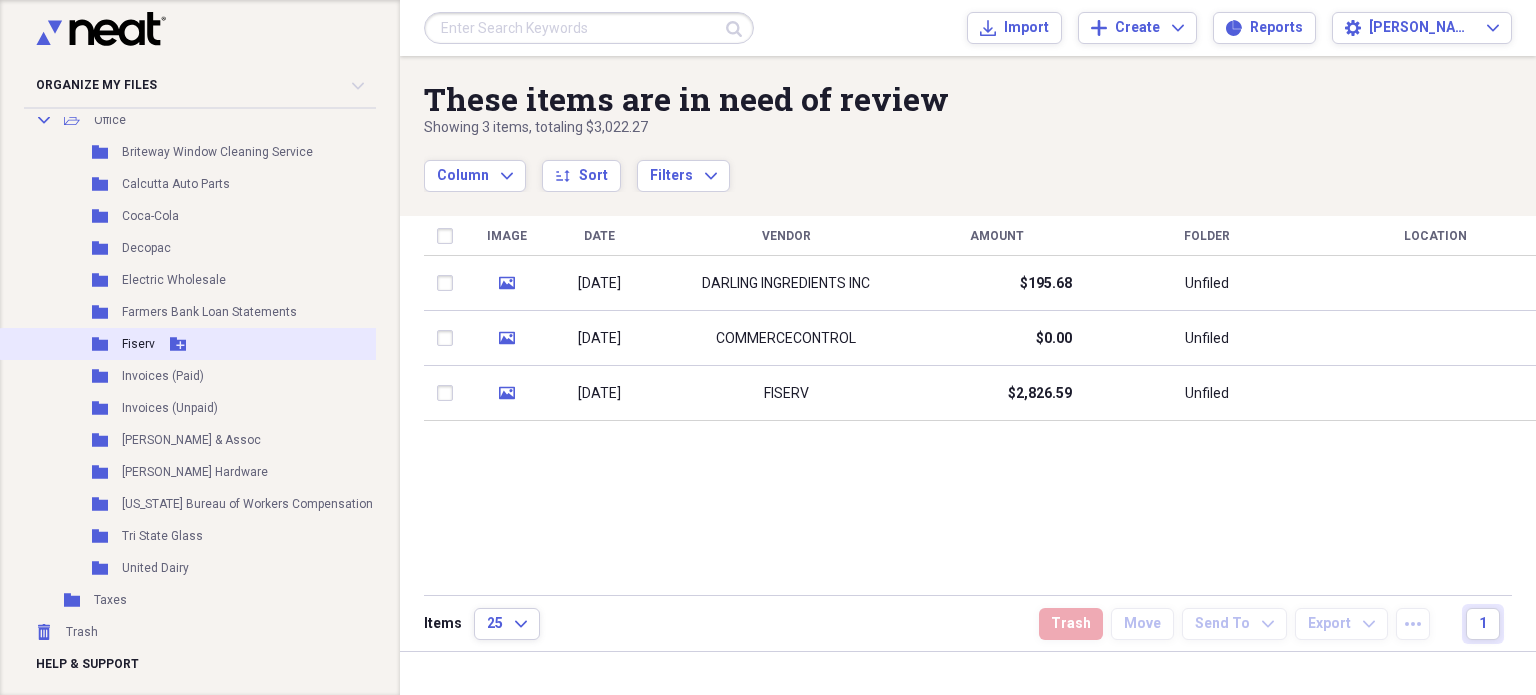 click on "Folder Fiserv Add Folder" at bounding box center (217, 344) 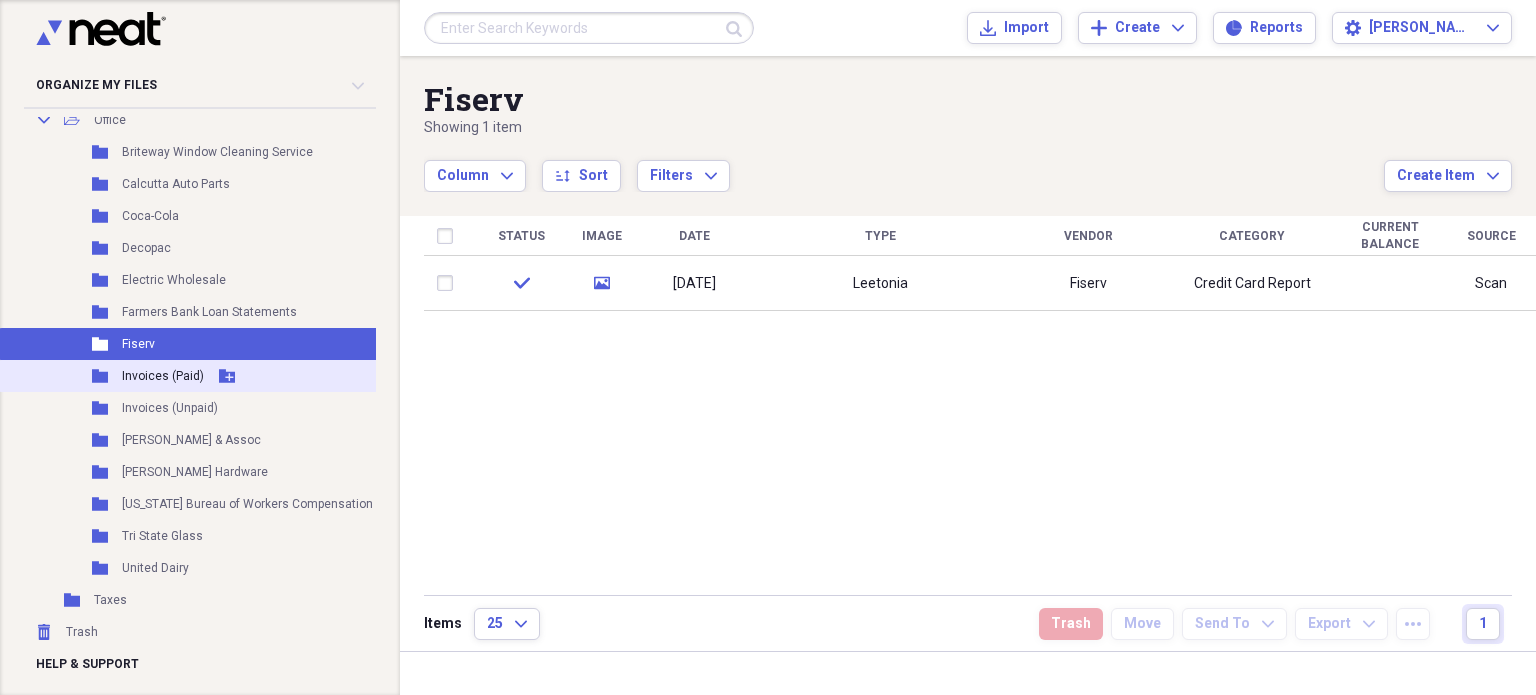 click 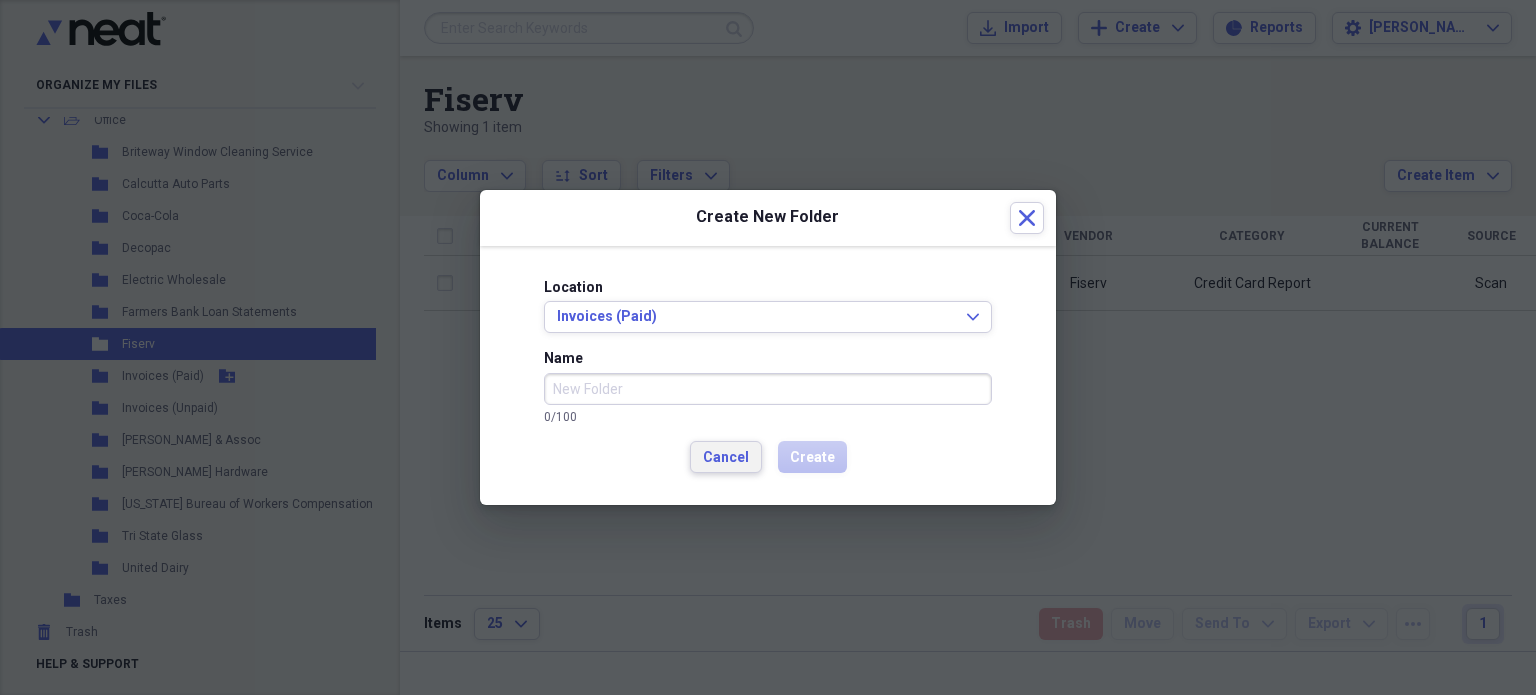 click on "Cancel" at bounding box center (726, 457) 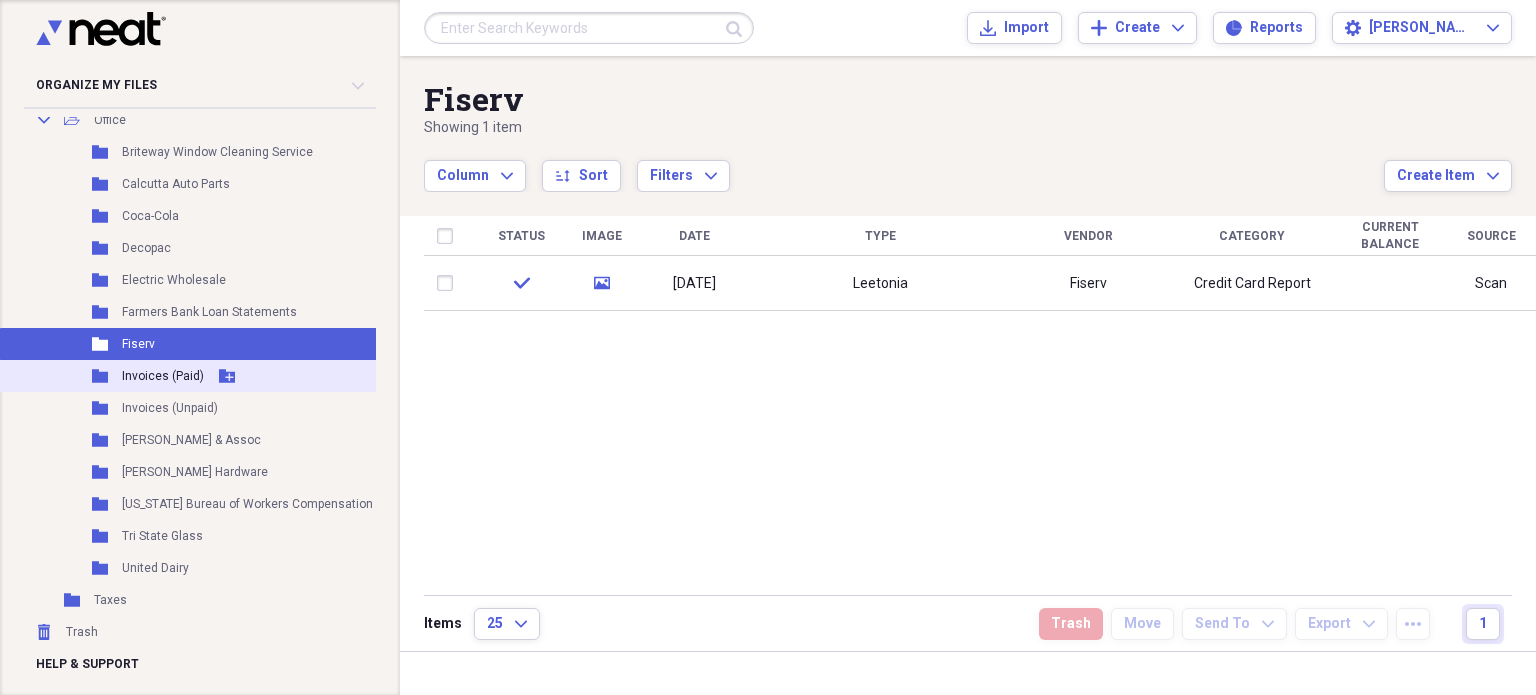 click on "Folder Invoices (Paid) Add Folder" at bounding box center [217, 376] 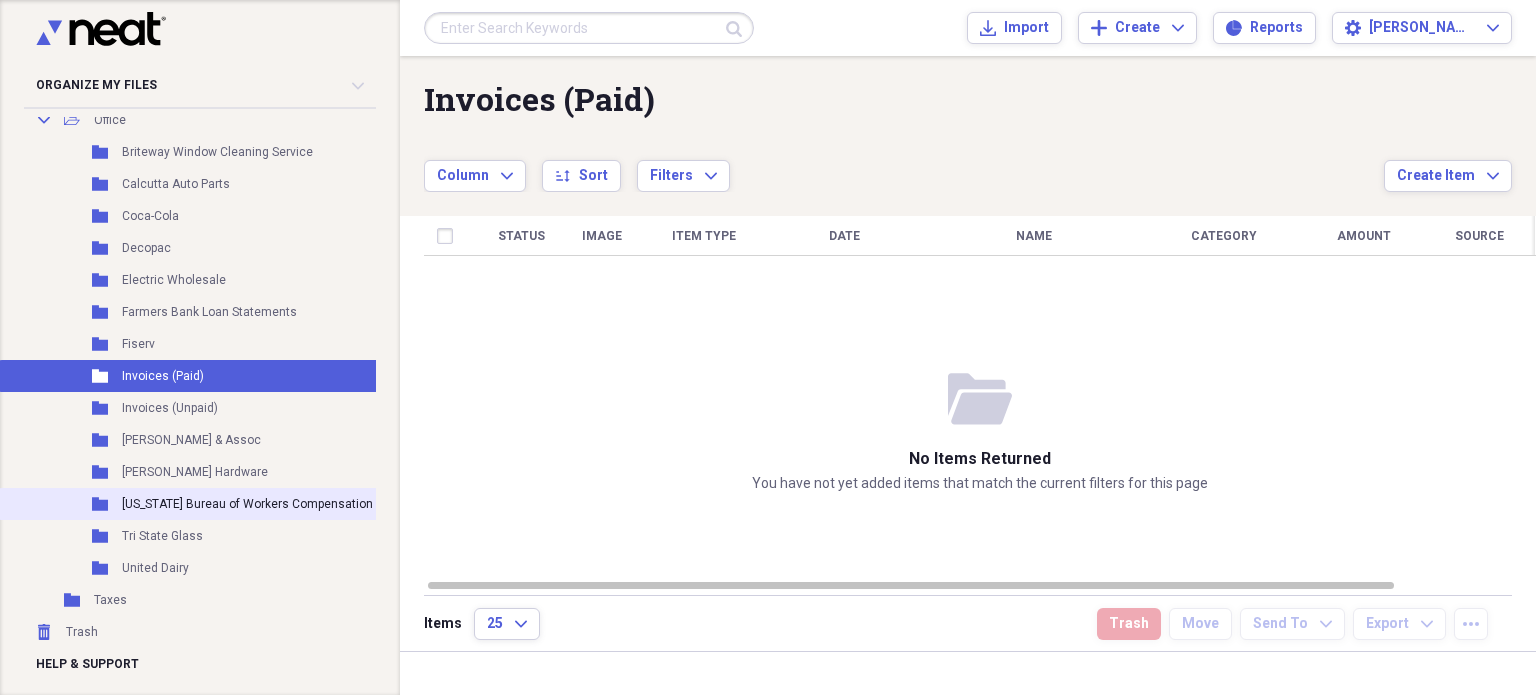 click on "[US_STATE] Bureau of Workers Compensation" at bounding box center [247, 504] 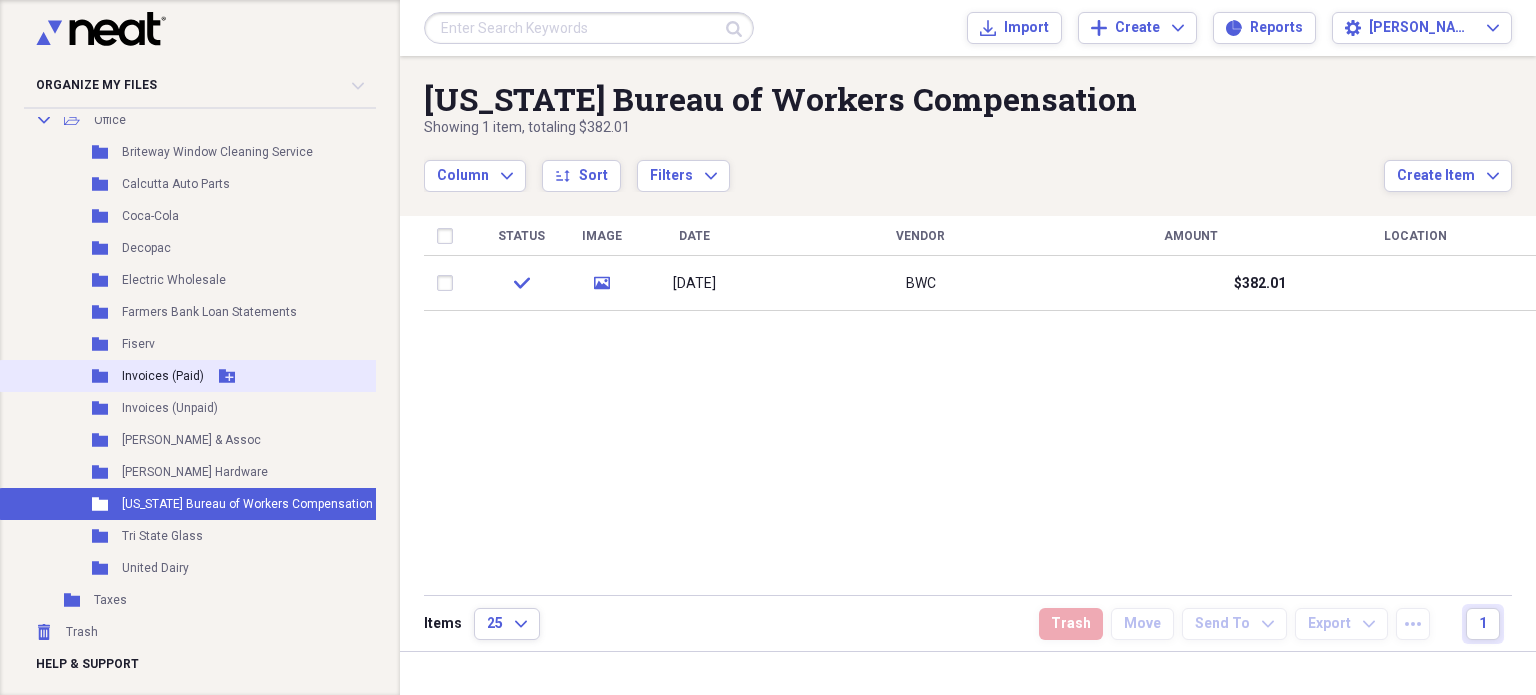click on "Folder Invoices (Paid) Add Folder" at bounding box center [217, 376] 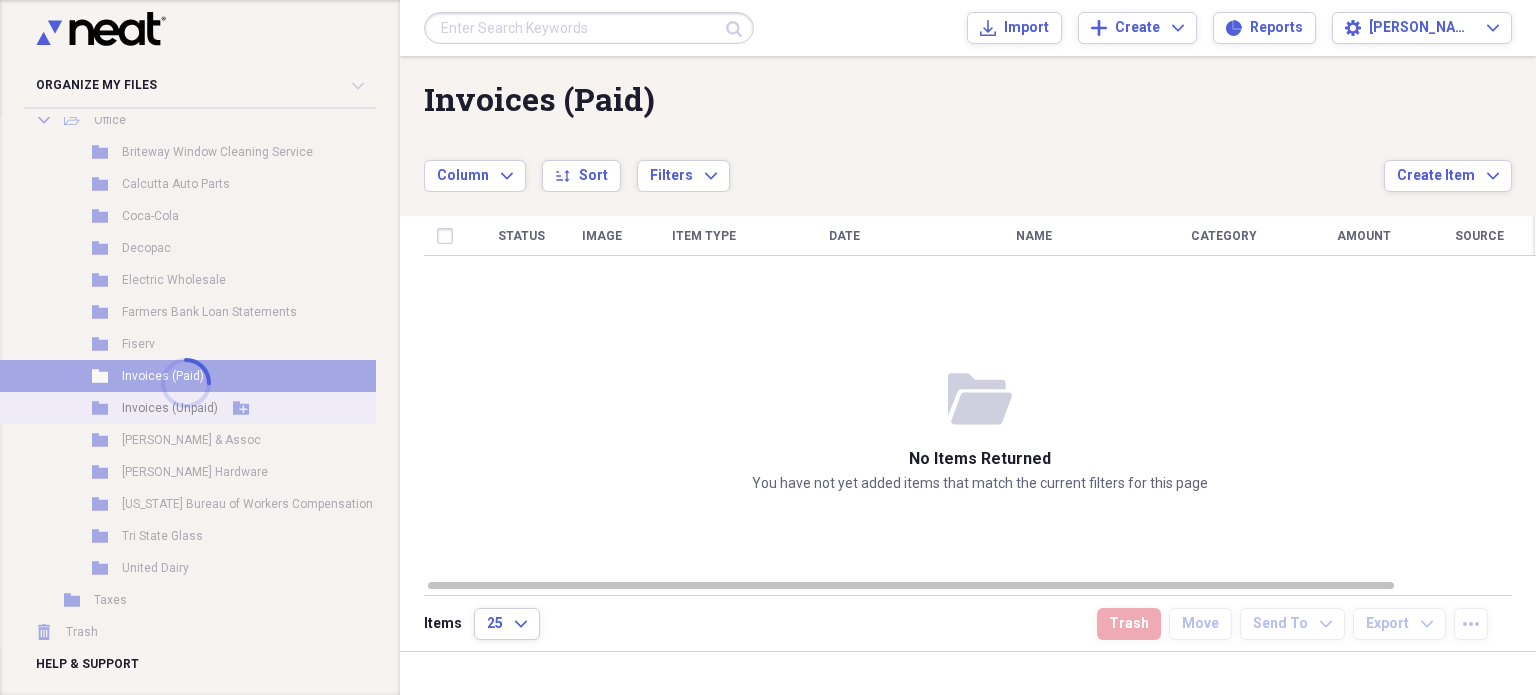 scroll, scrollTop: 282, scrollLeft: 0, axis: vertical 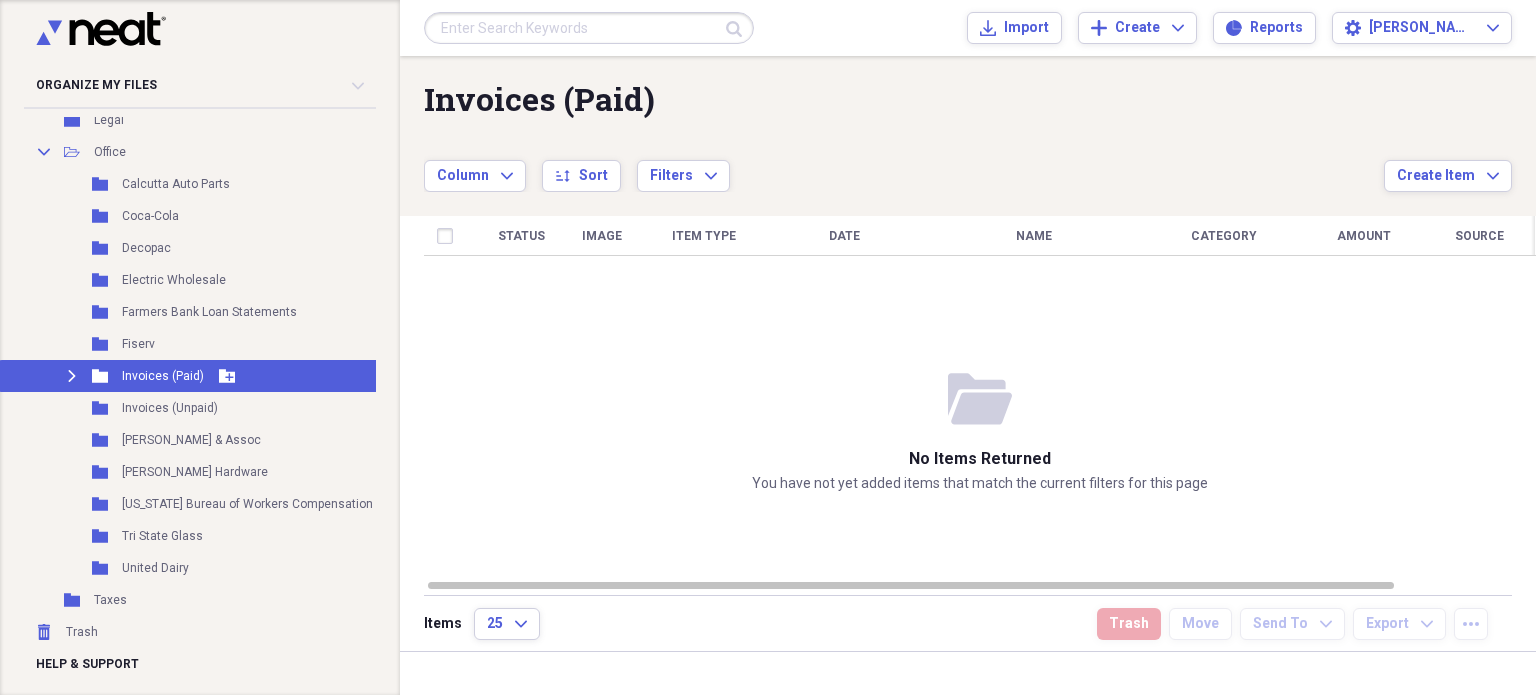 click on "Expand" 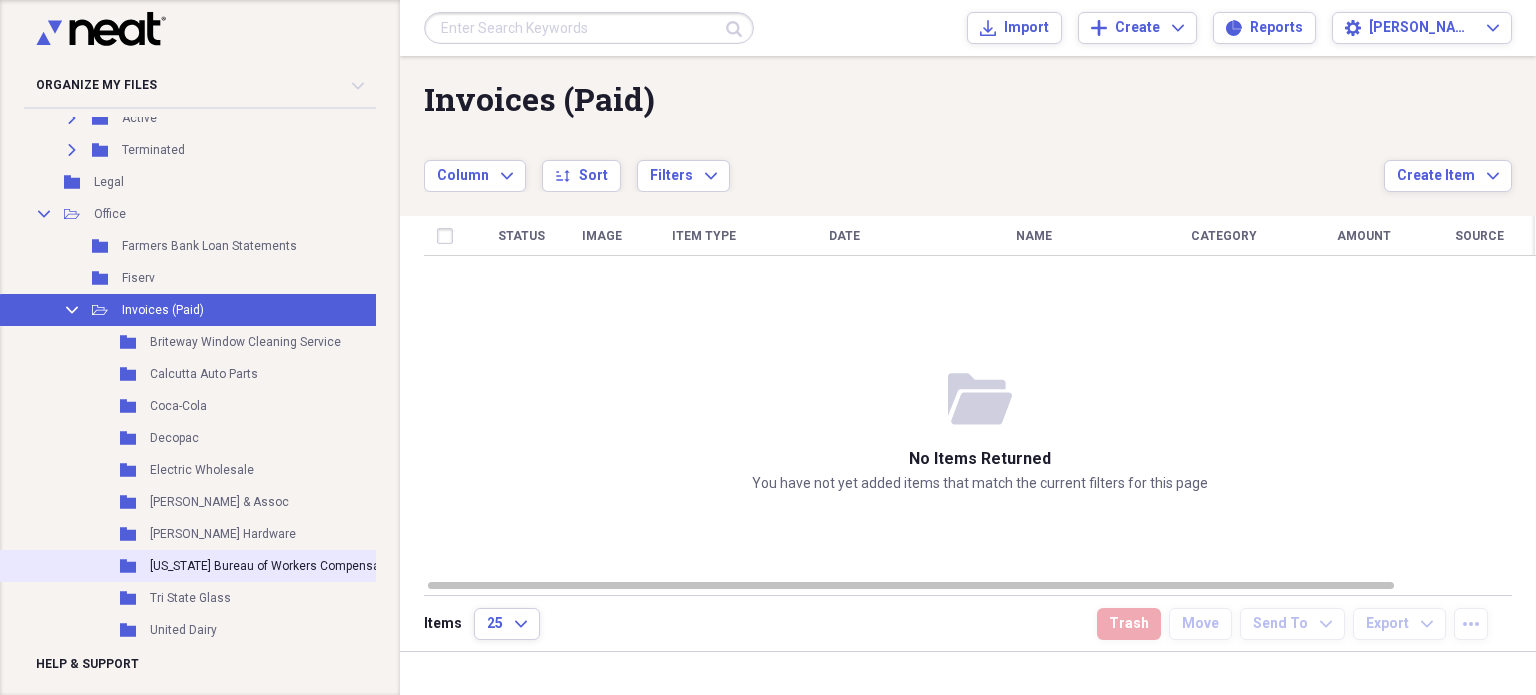 scroll, scrollTop: 204, scrollLeft: 0, axis: vertical 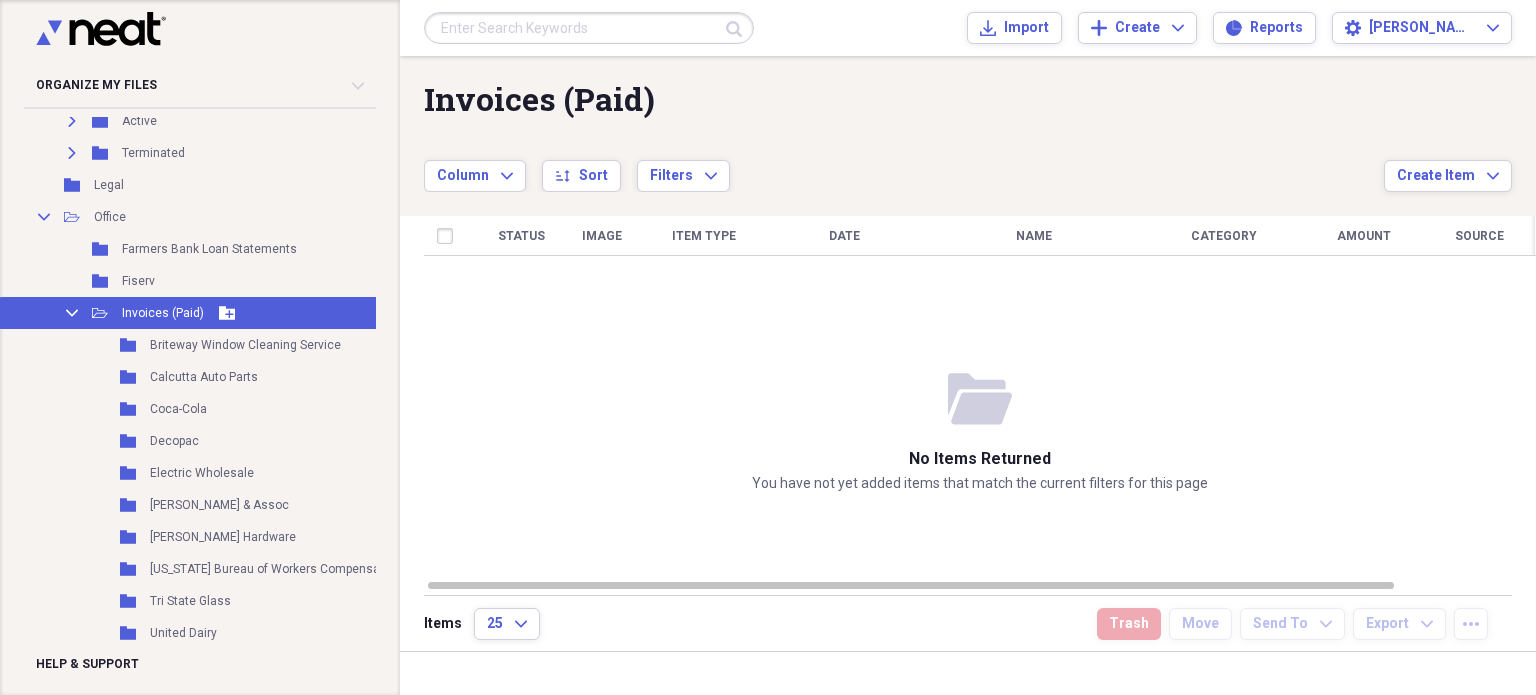click on "Collapse" at bounding box center (72, 313) 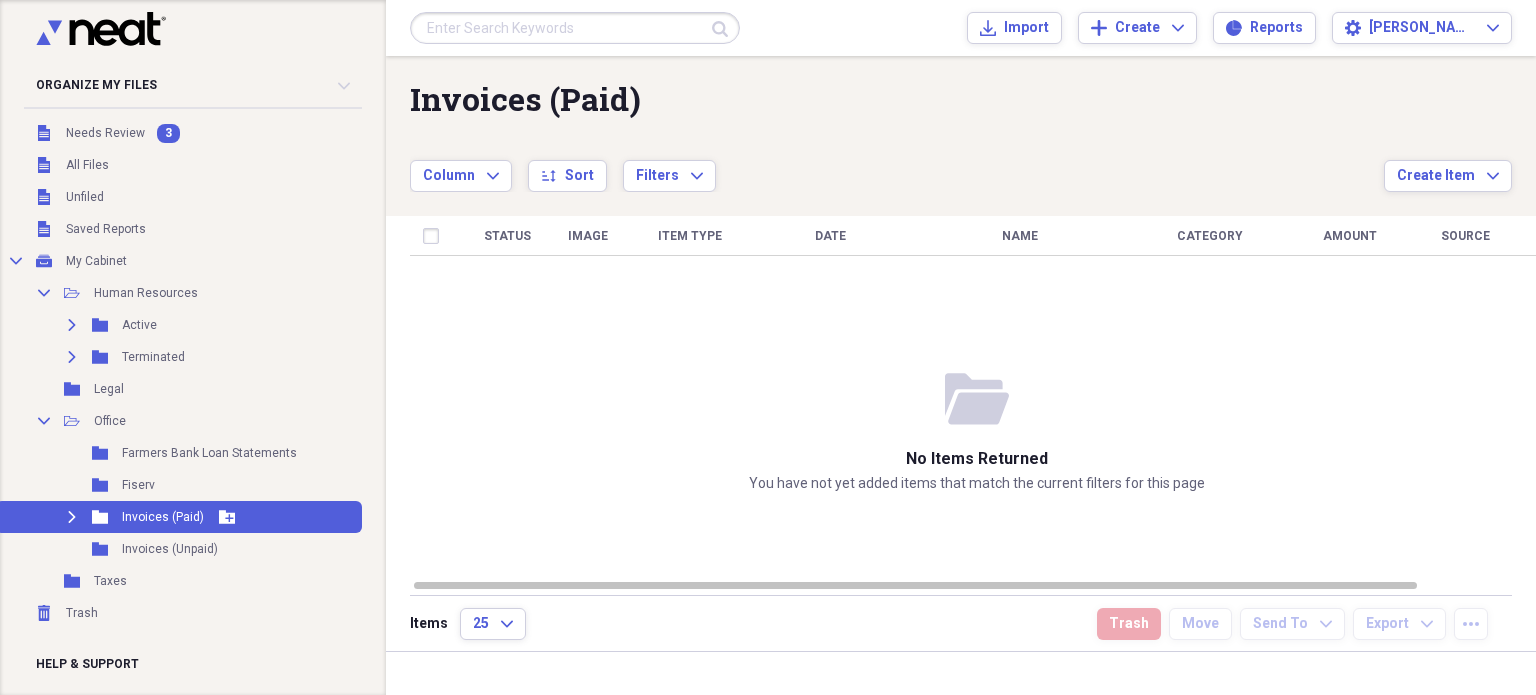 scroll, scrollTop: 0, scrollLeft: 0, axis: both 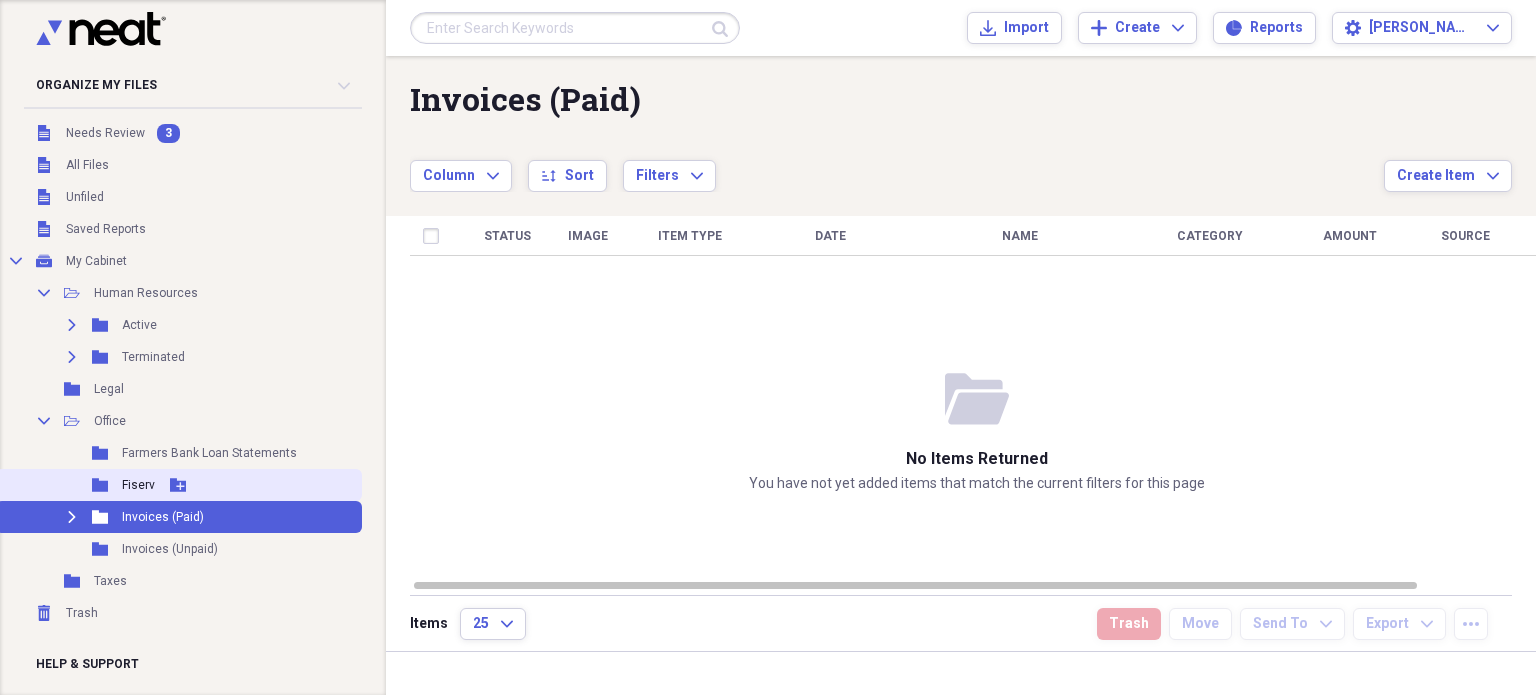 click on "Fiserv" at bounding box center [138, 485] 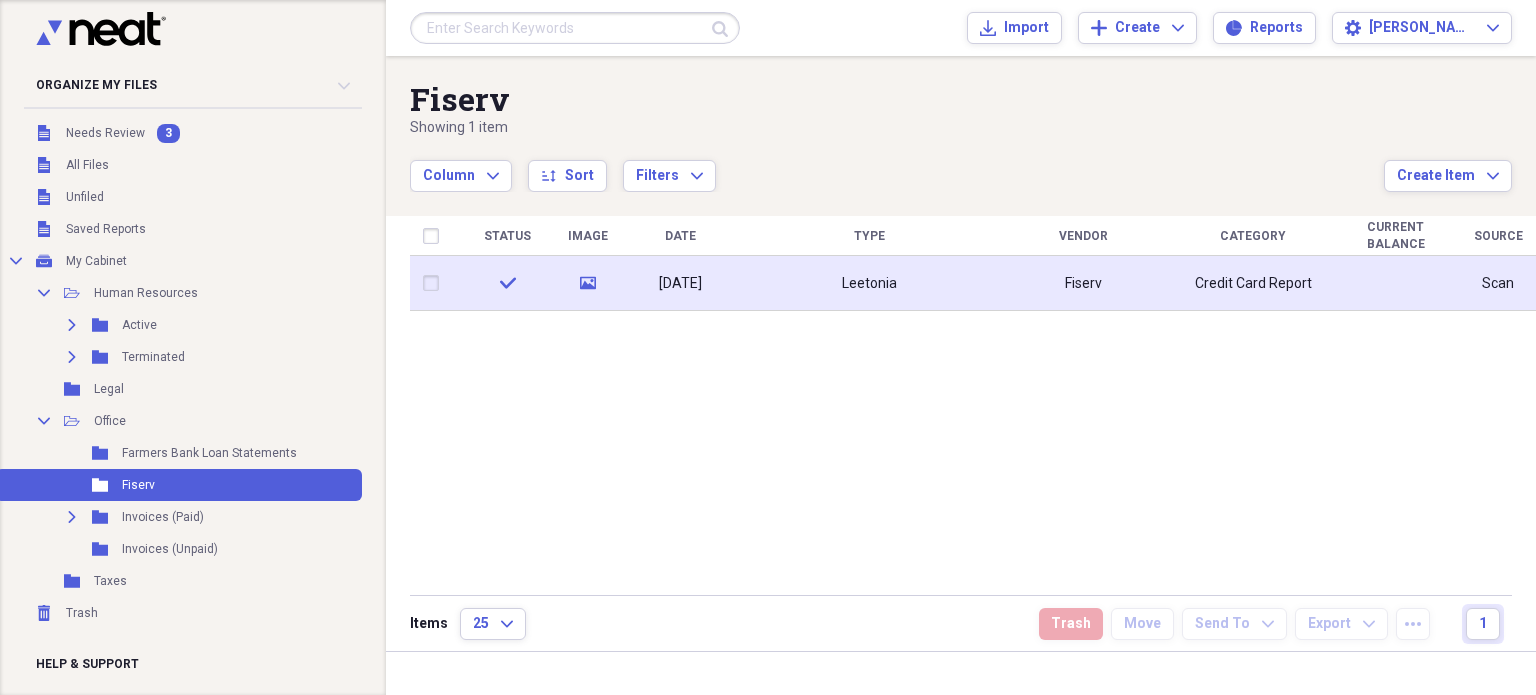 click on "[DATE]" at bounding box center (680, 284) 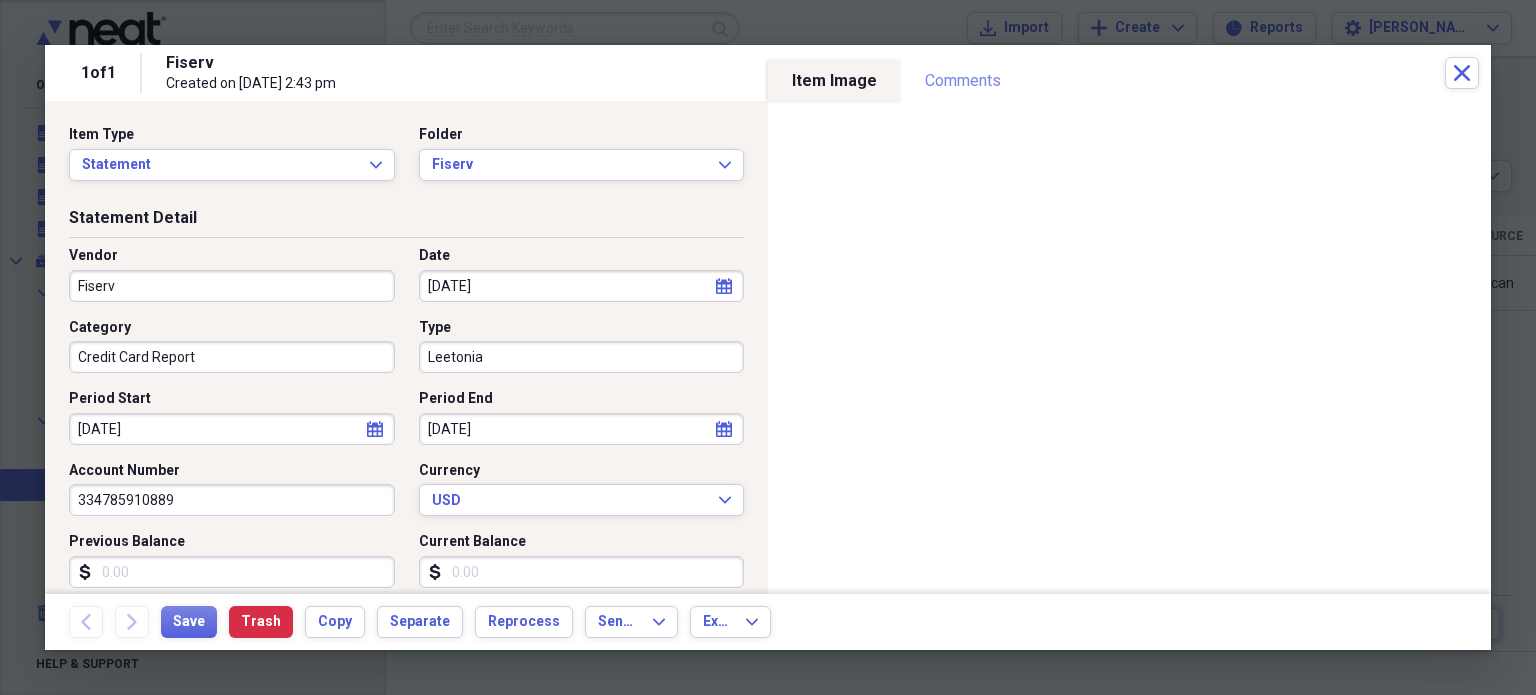 click on "Comments" at bounding box center (963, 81) 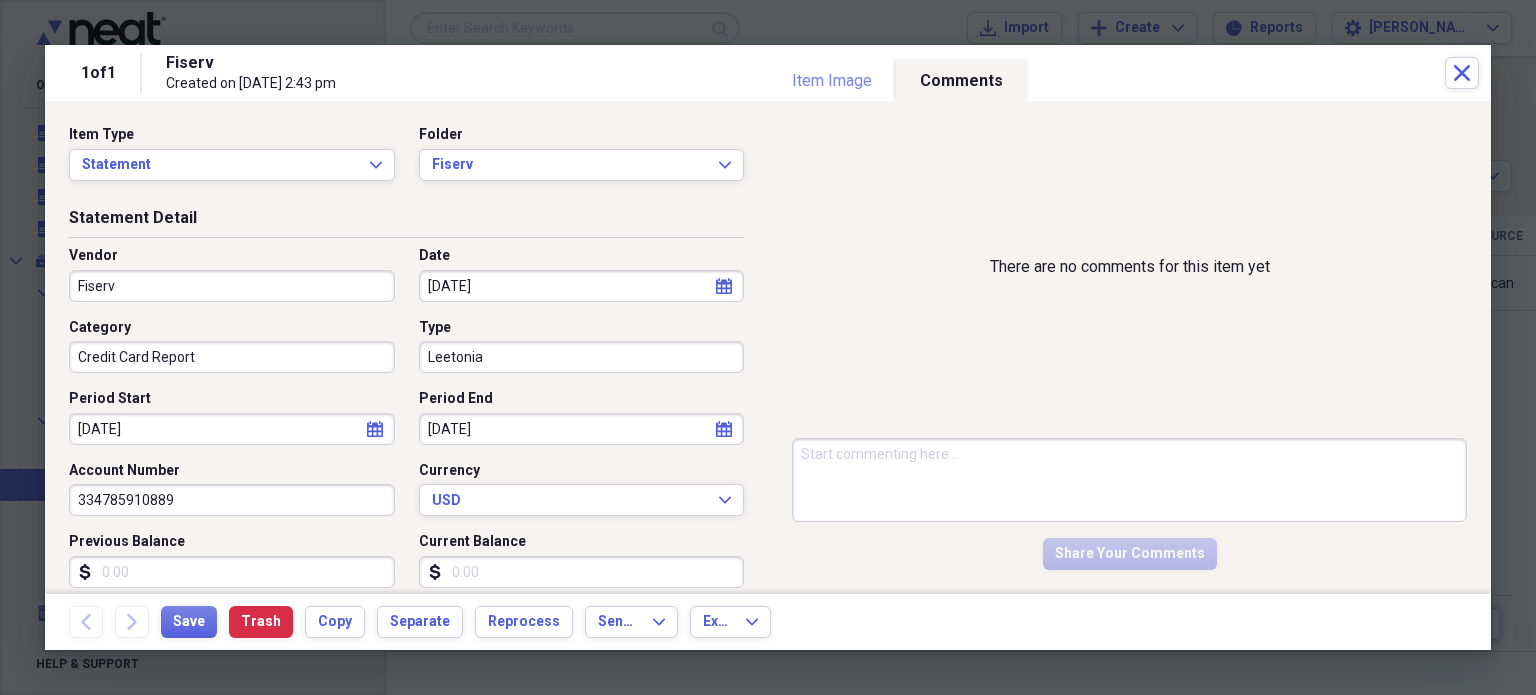 click on "Item Image" at bounding box center (832, 81) 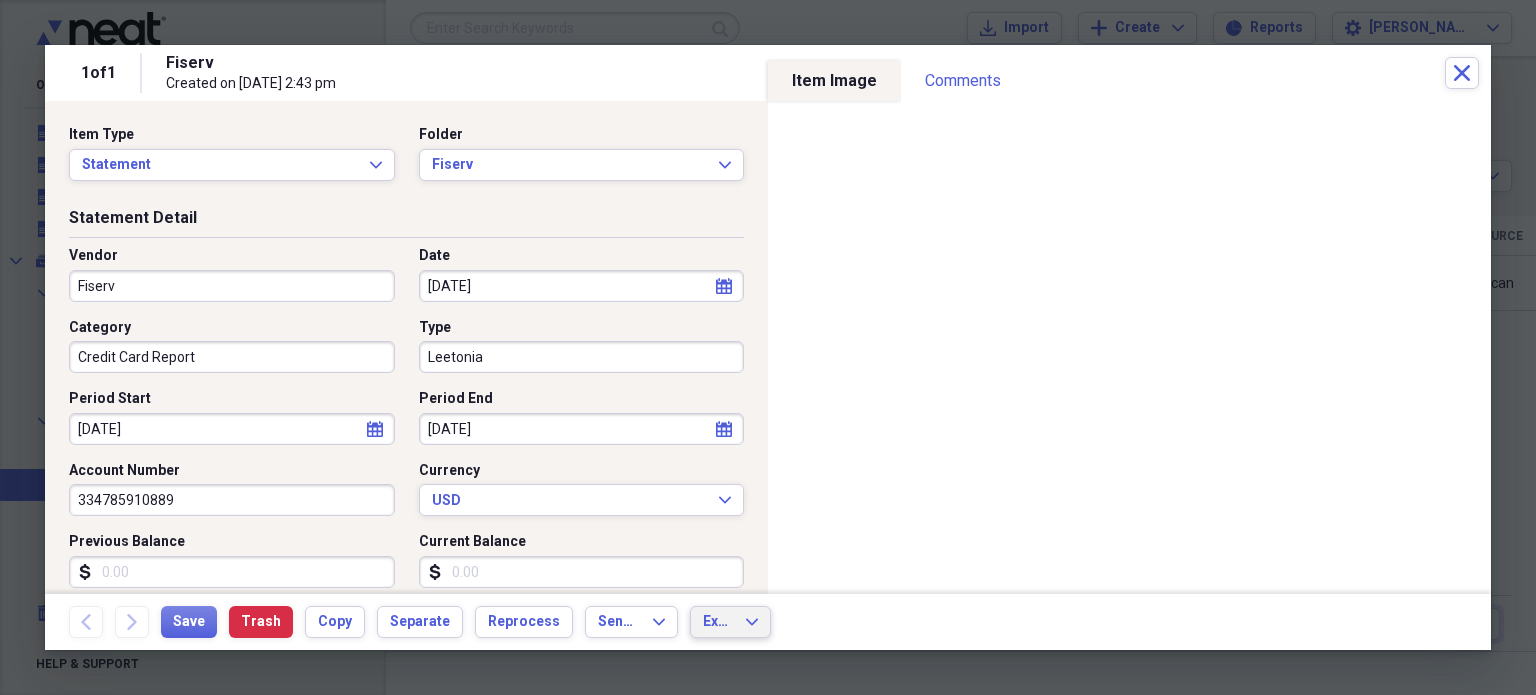 click on "Export" at bounding box center (718, 622) 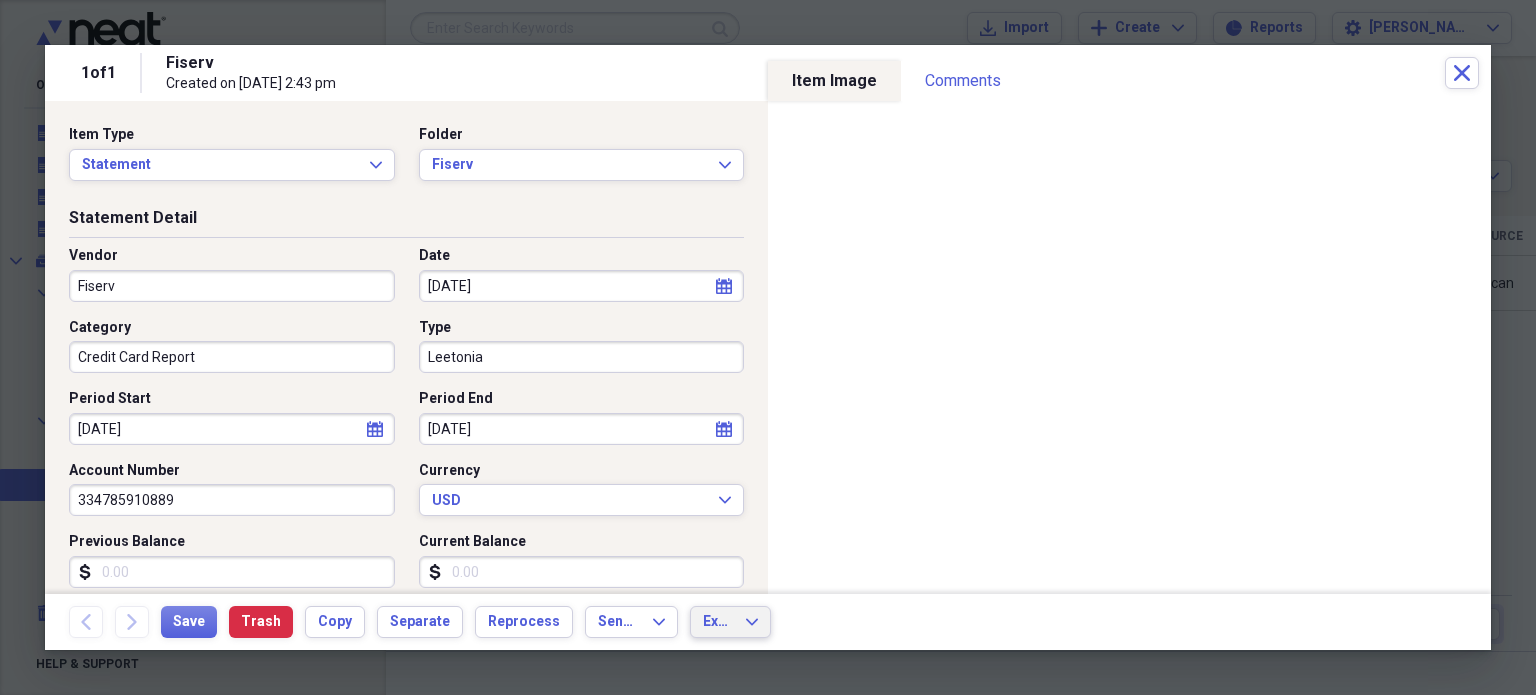 click on "Back Forward Save Trash Copy Separate Reprocess Send To Expand Export Expand" at bounding box center (768, 622) 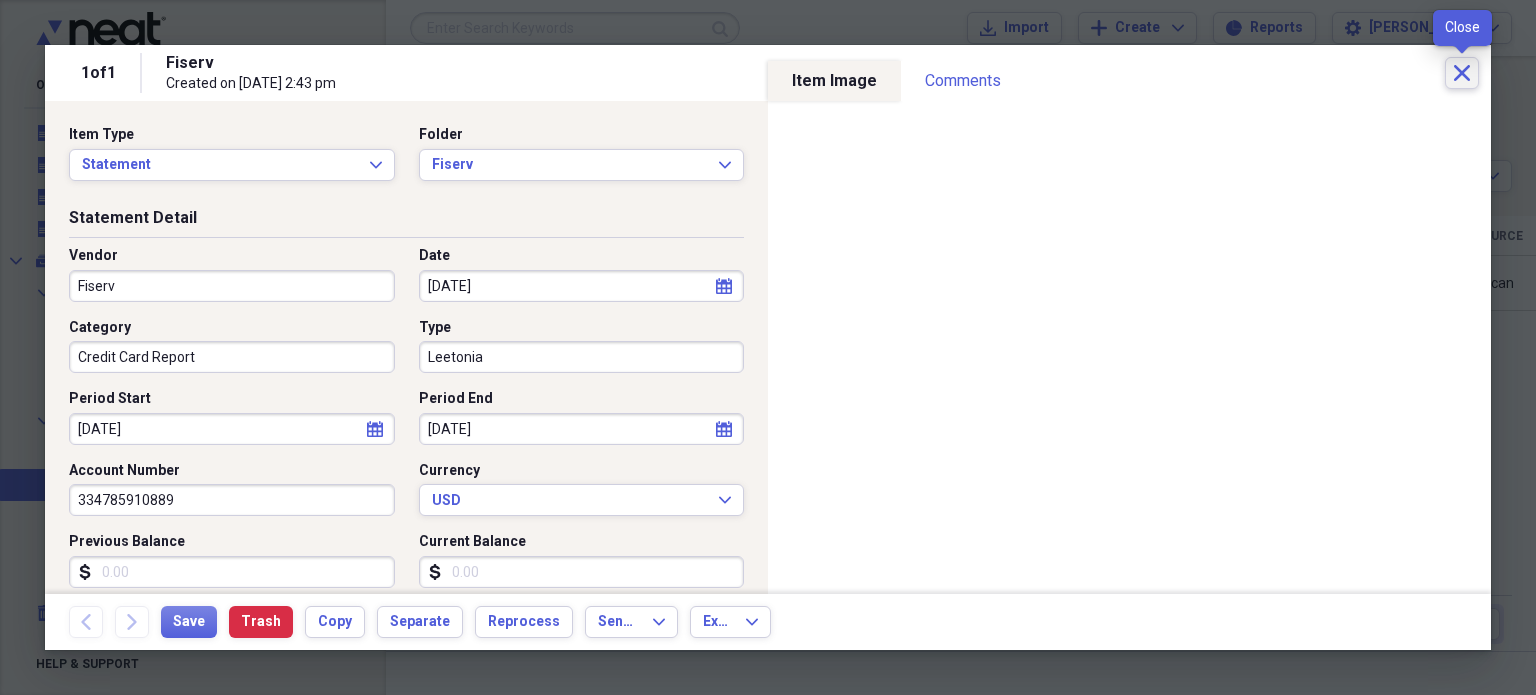 click 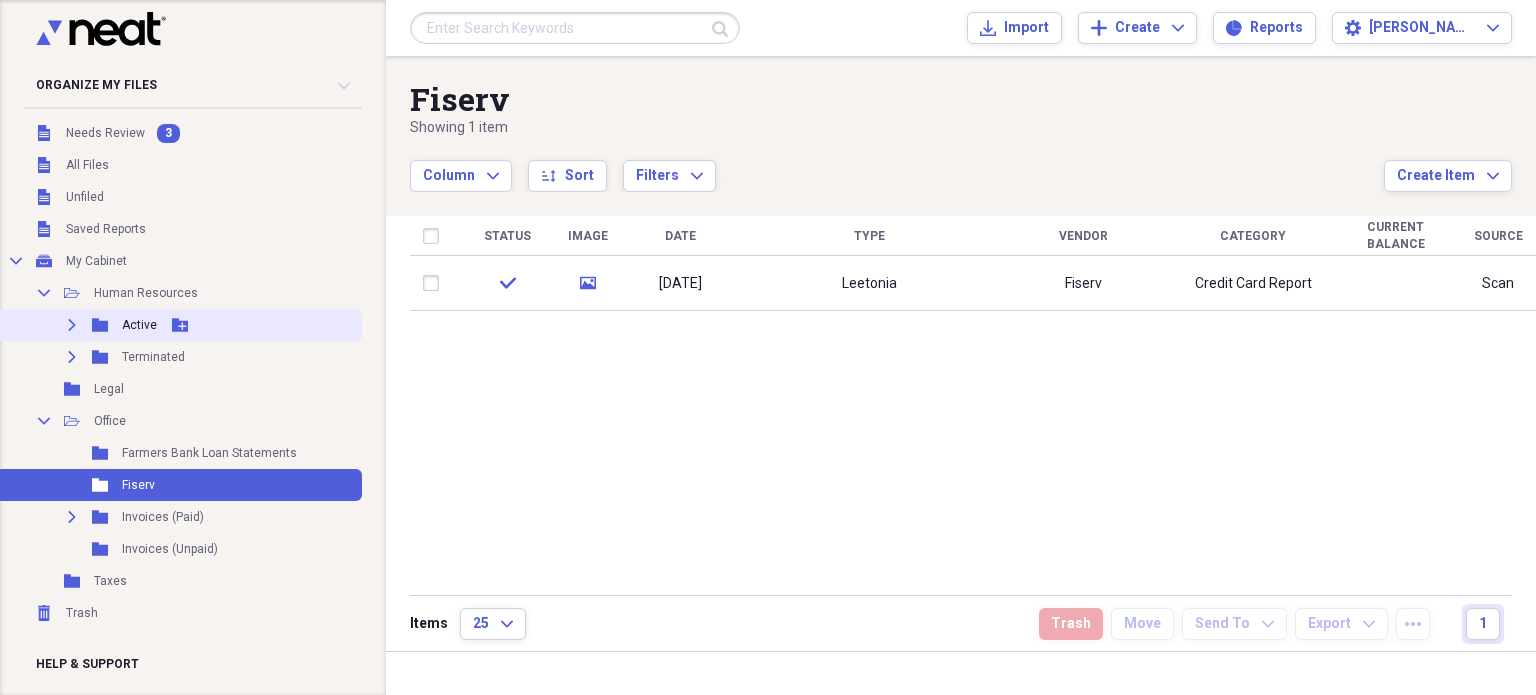click on "Expand" 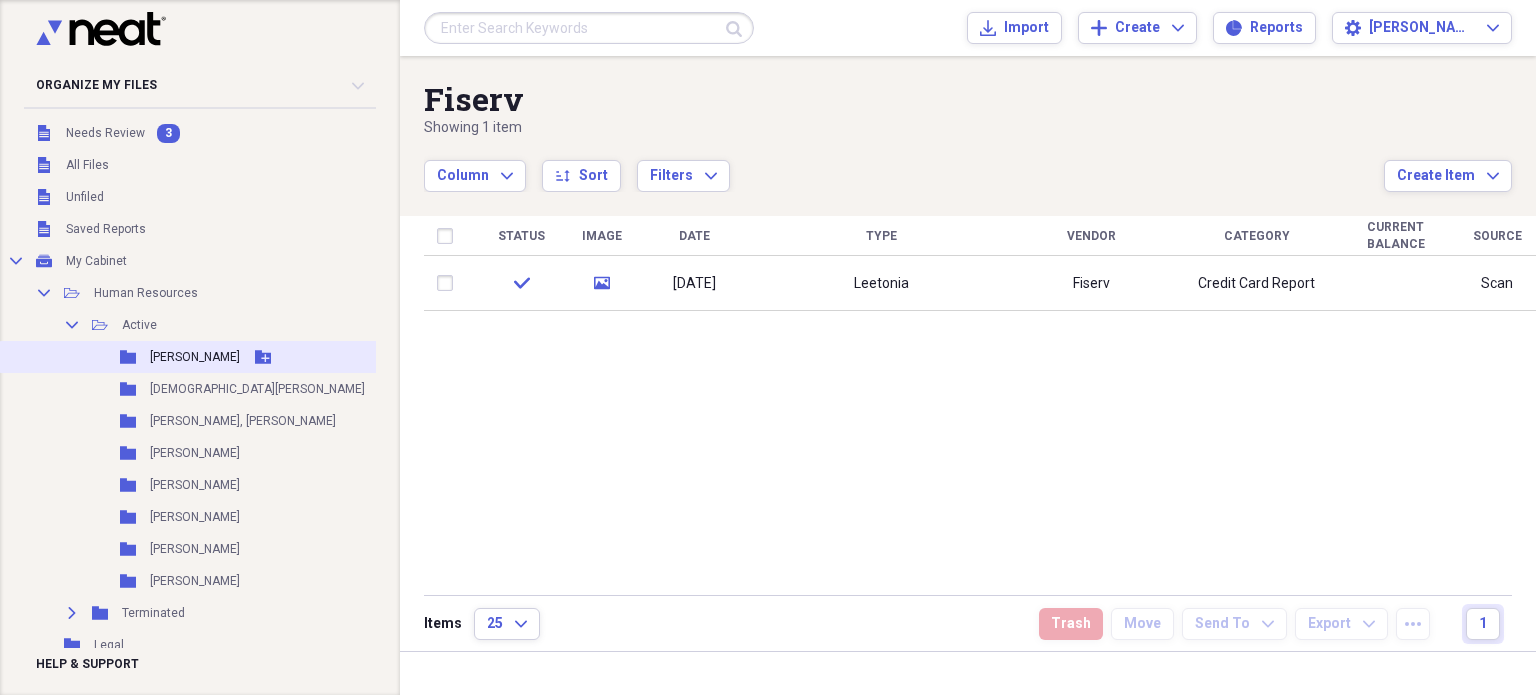 click on "[PERSON_NAME]" at bounding box center (195, 357) 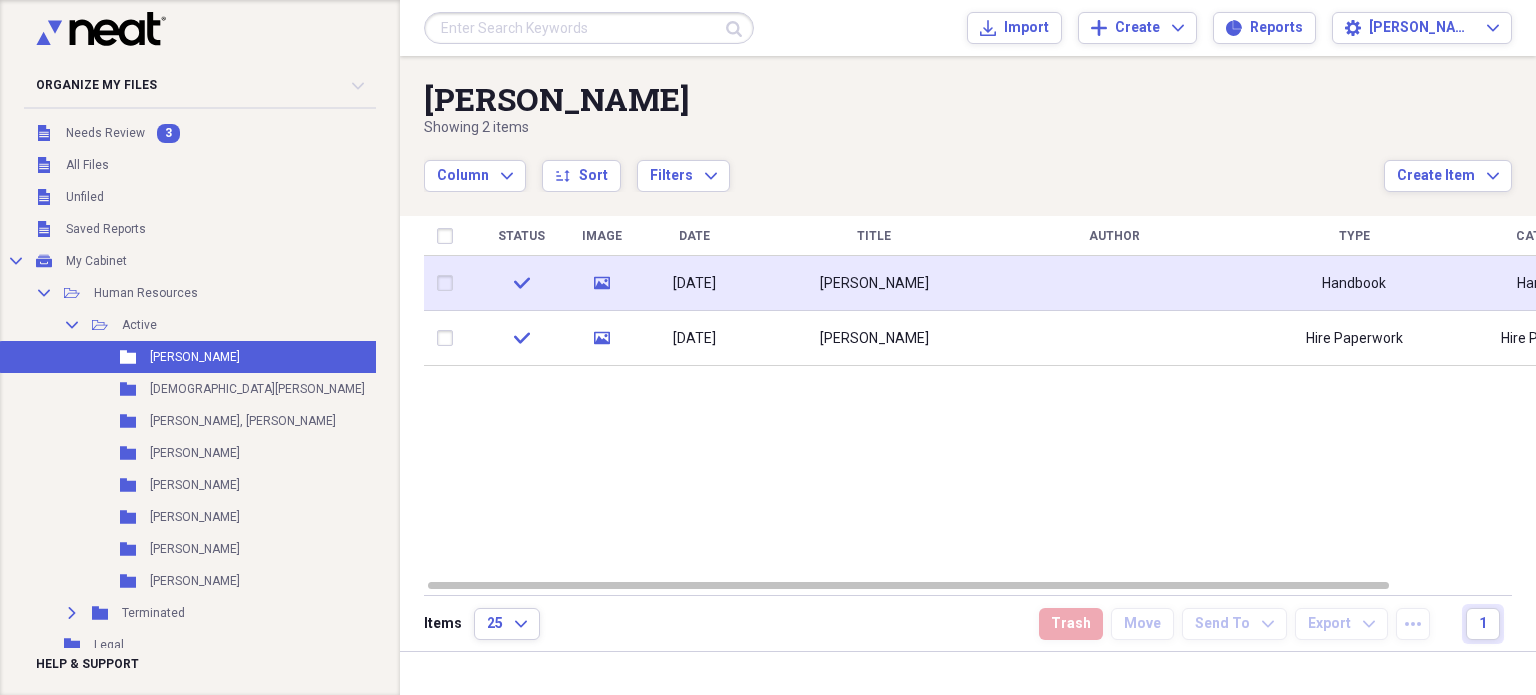 click at bounding box center (449, 283) 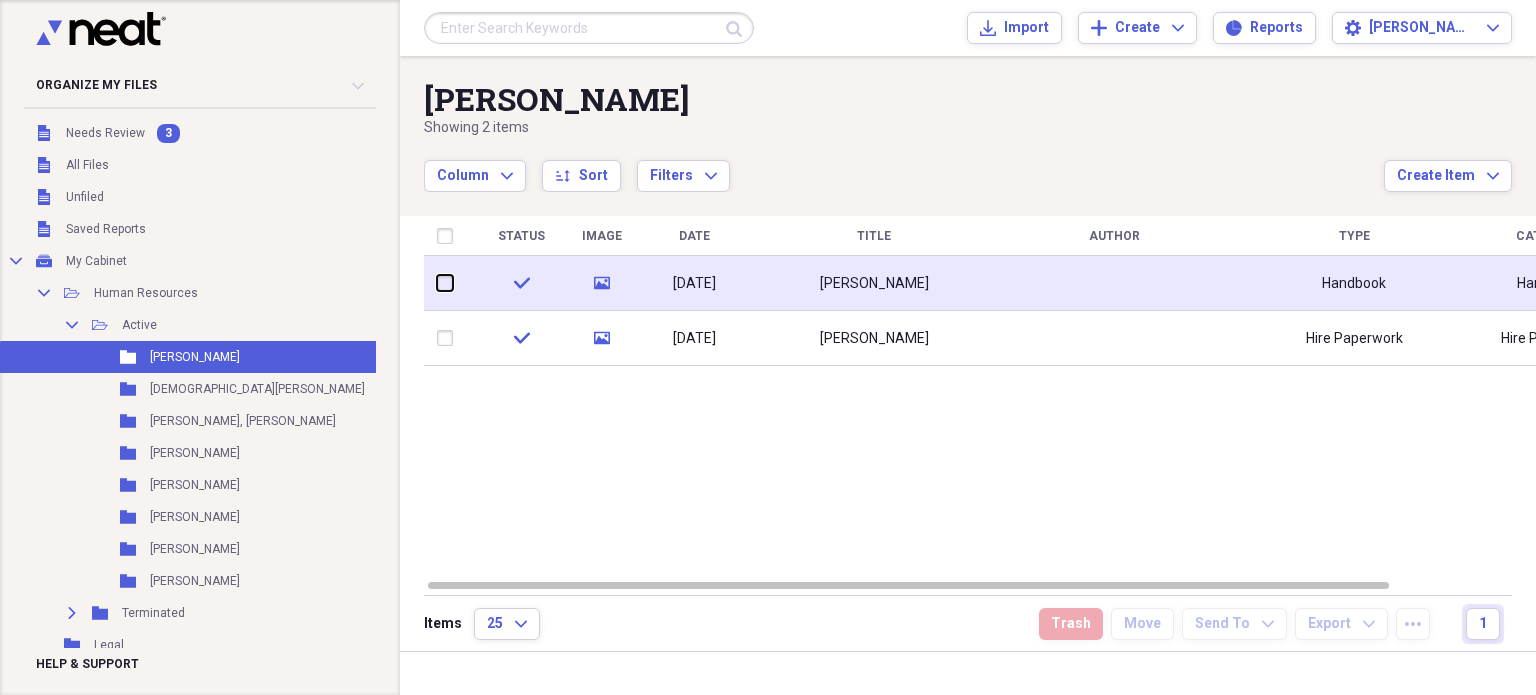 click at bounding box center (437, 283) 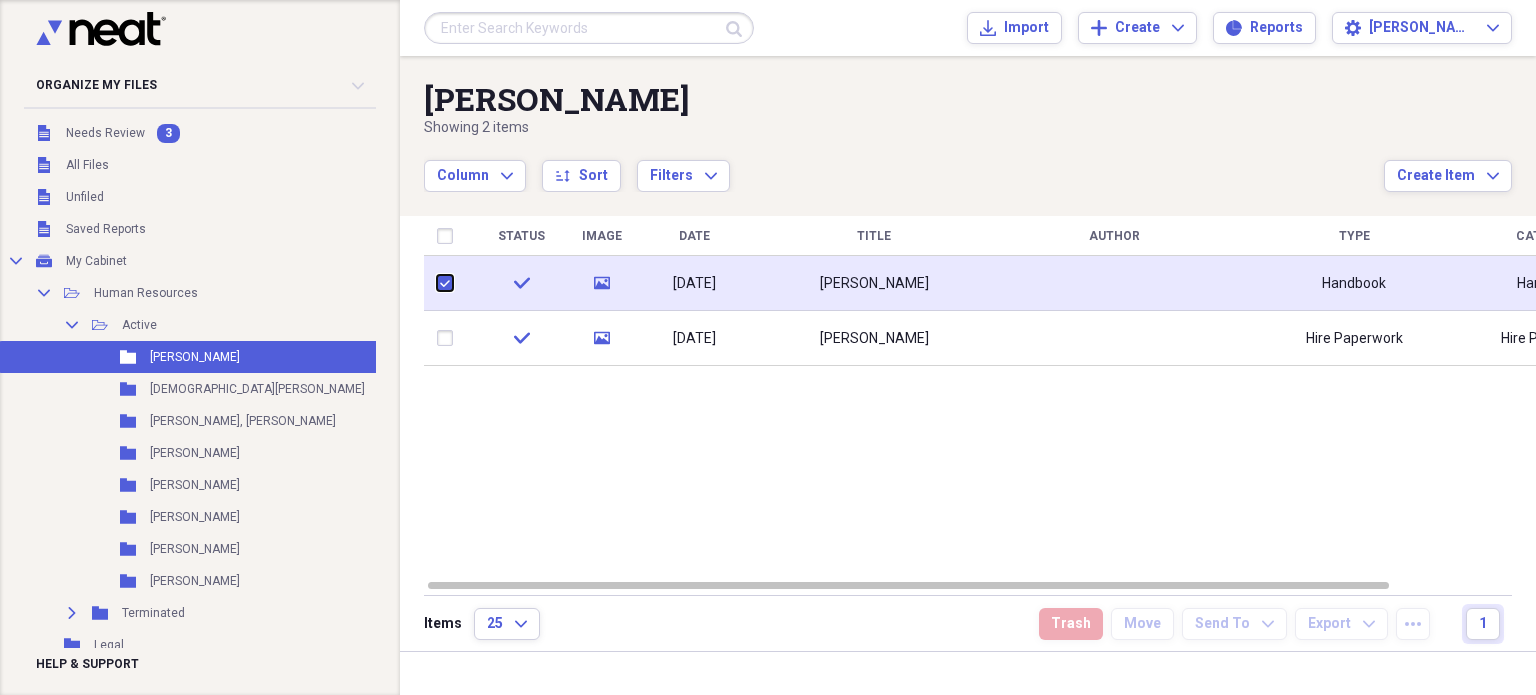 checkbox on "true" 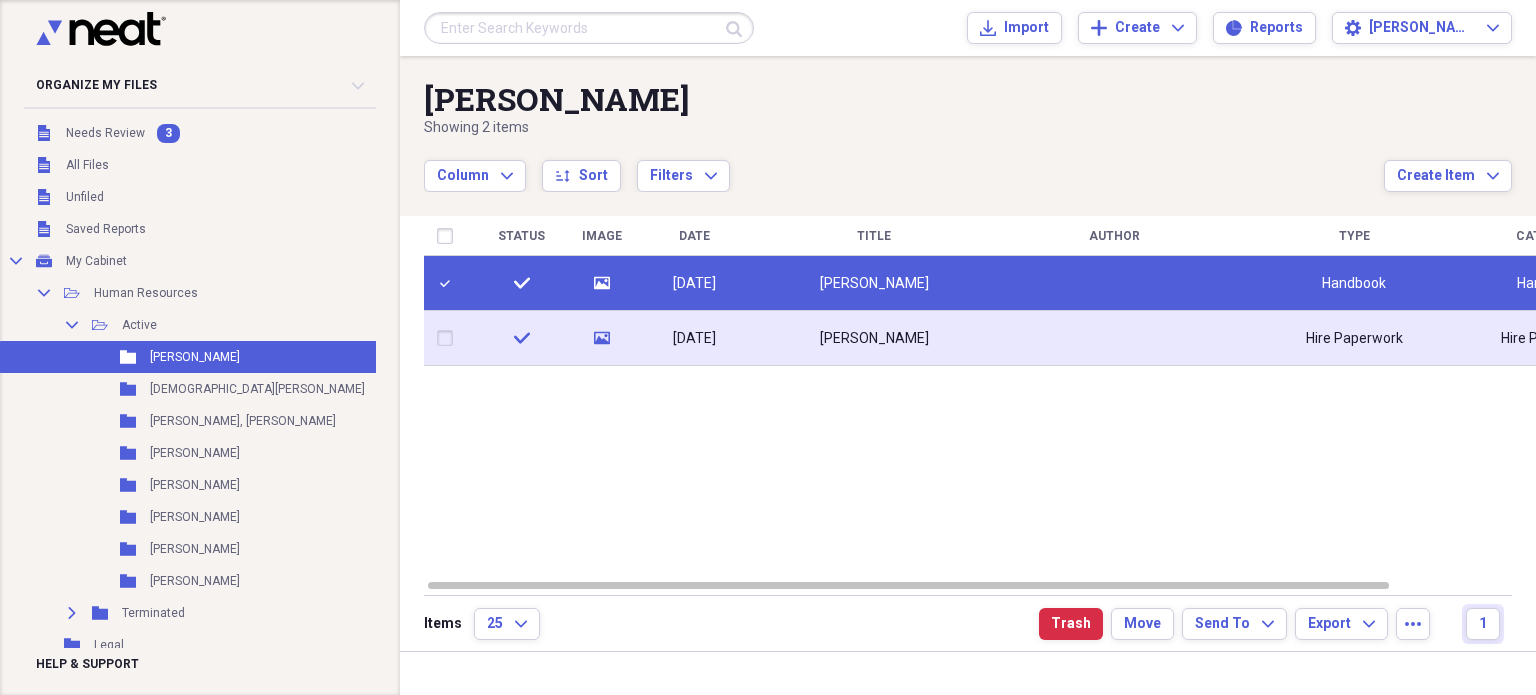 click at bounding box center [449, 338] 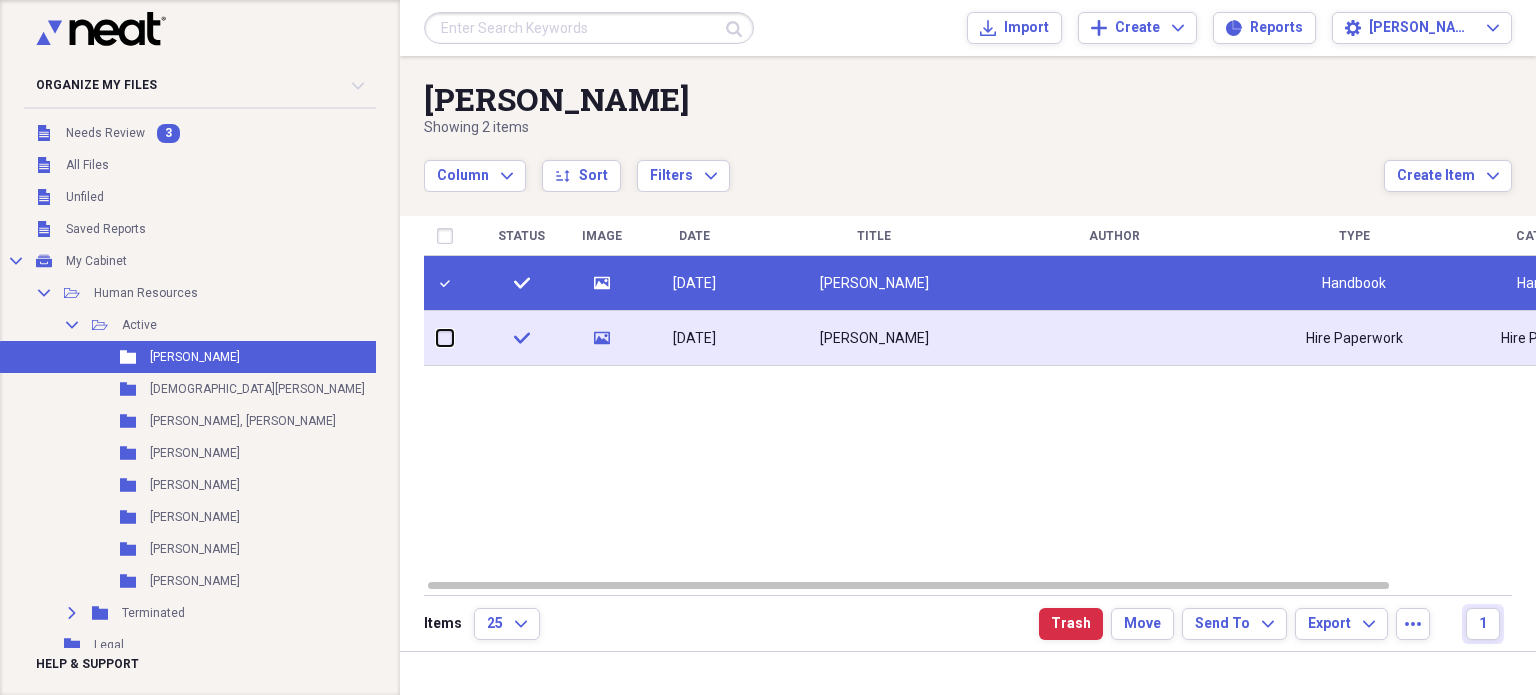 click at bounding box center [437, 338] 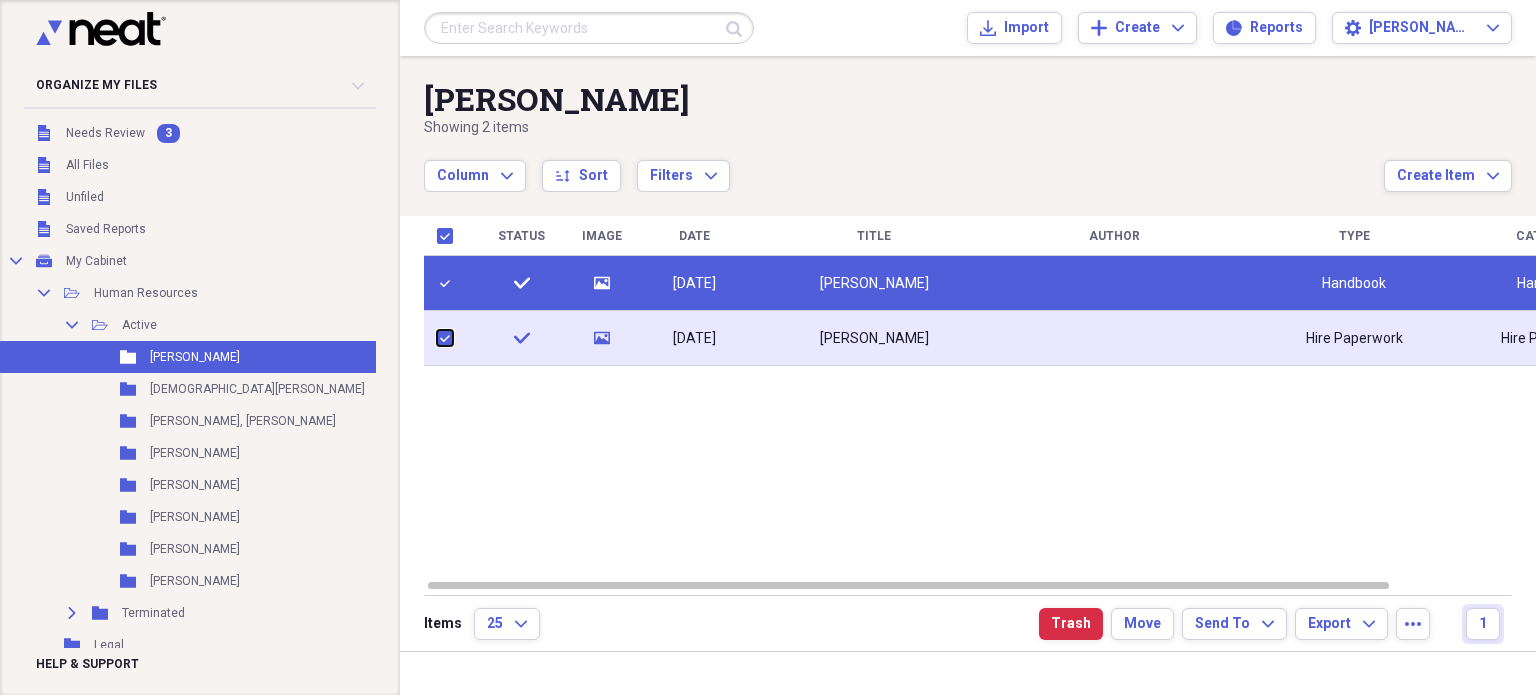 checkbox on "true" 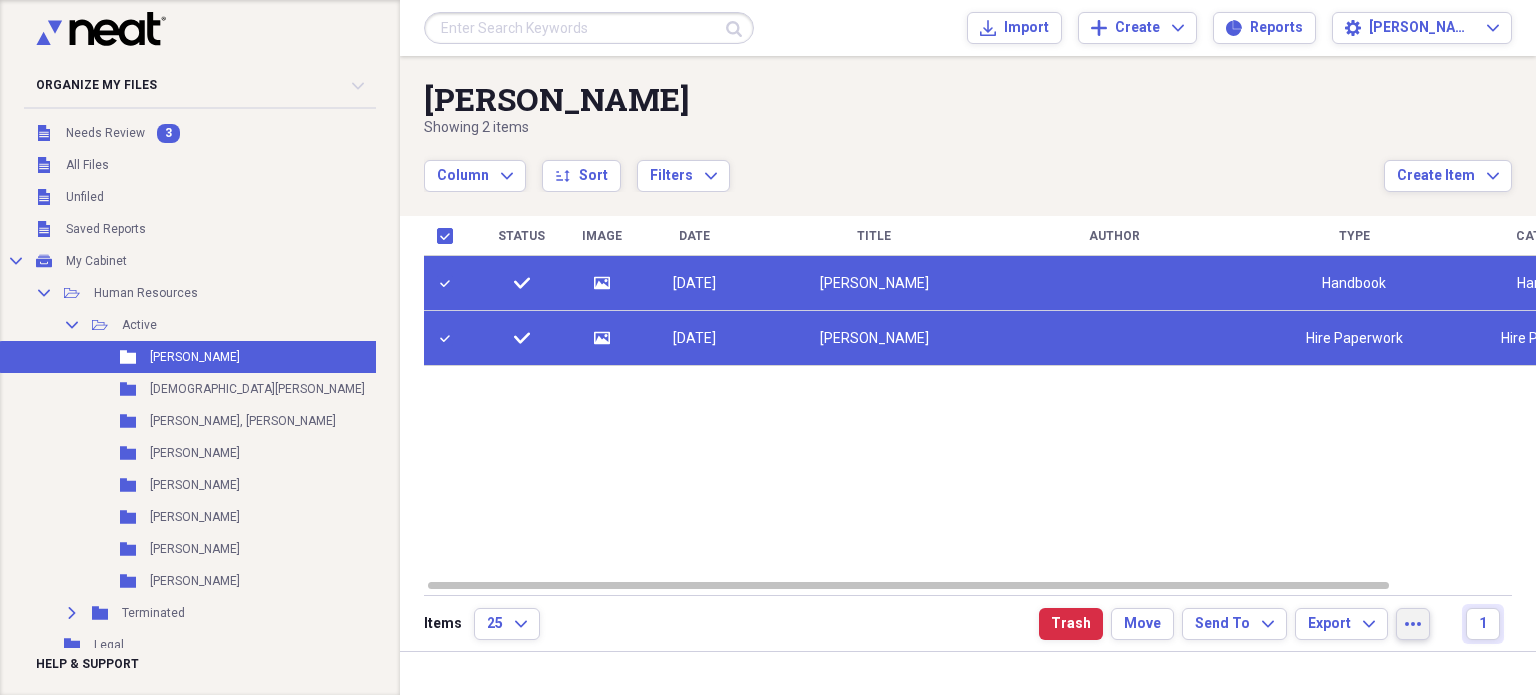 click on "more" at bounding box center (1413, 624) 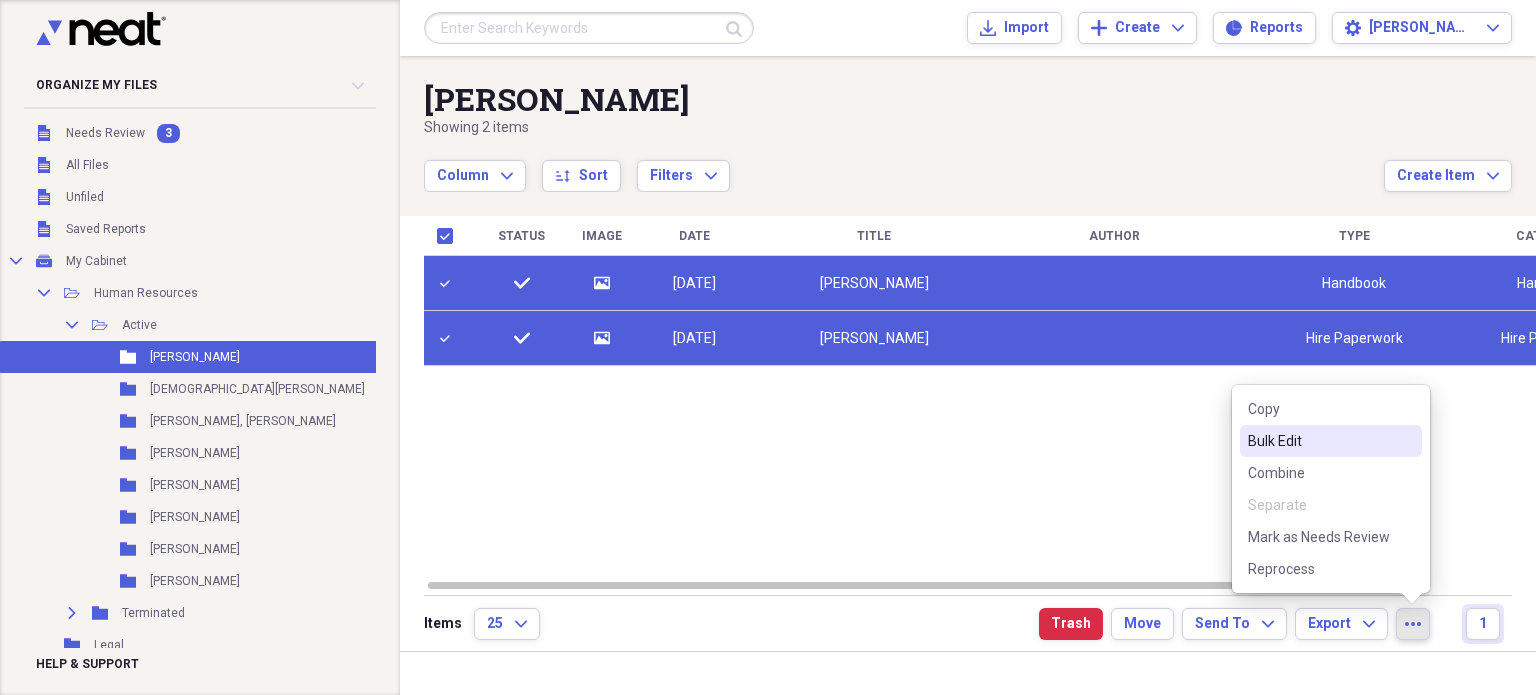 click on "Bulk Edit" at bounding box center [1319, 441] 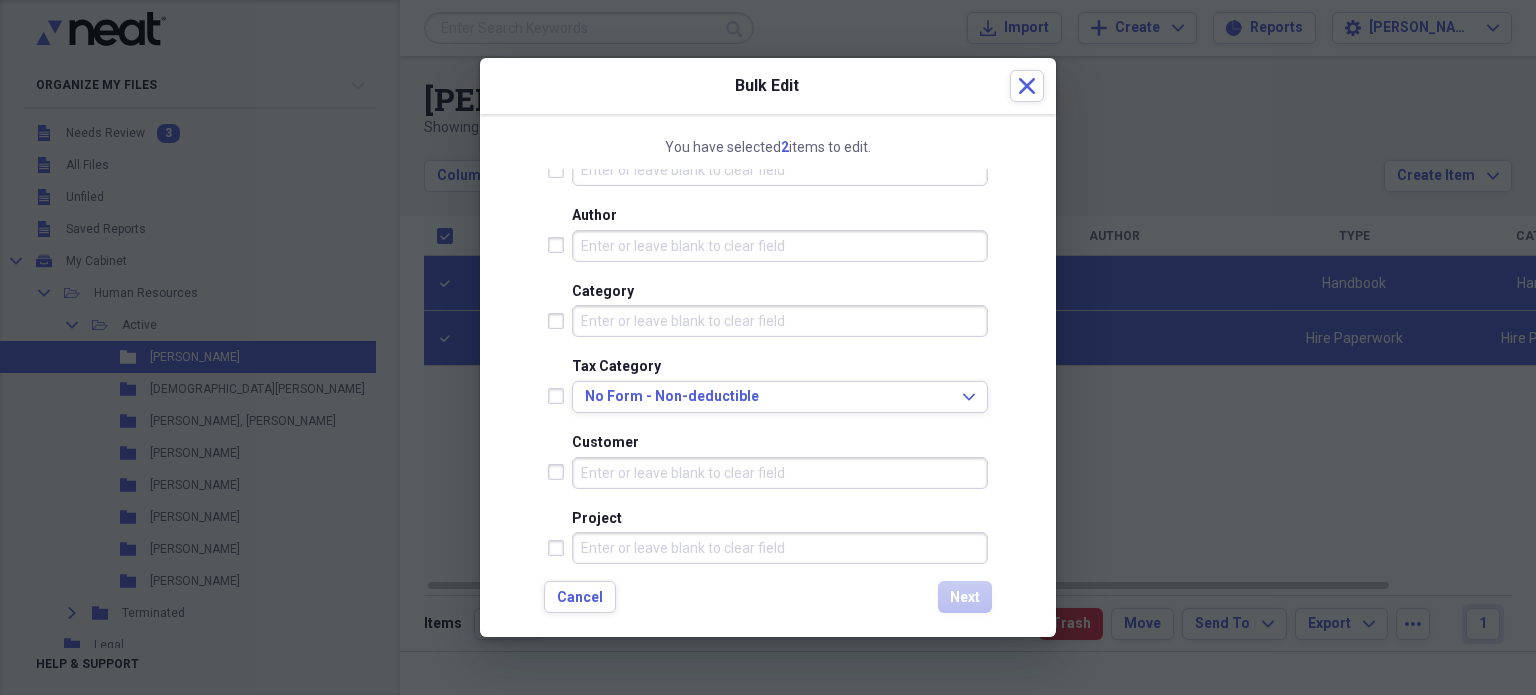 scroll, scrollTop: 307, scrollLeft: 0, axis: vertical 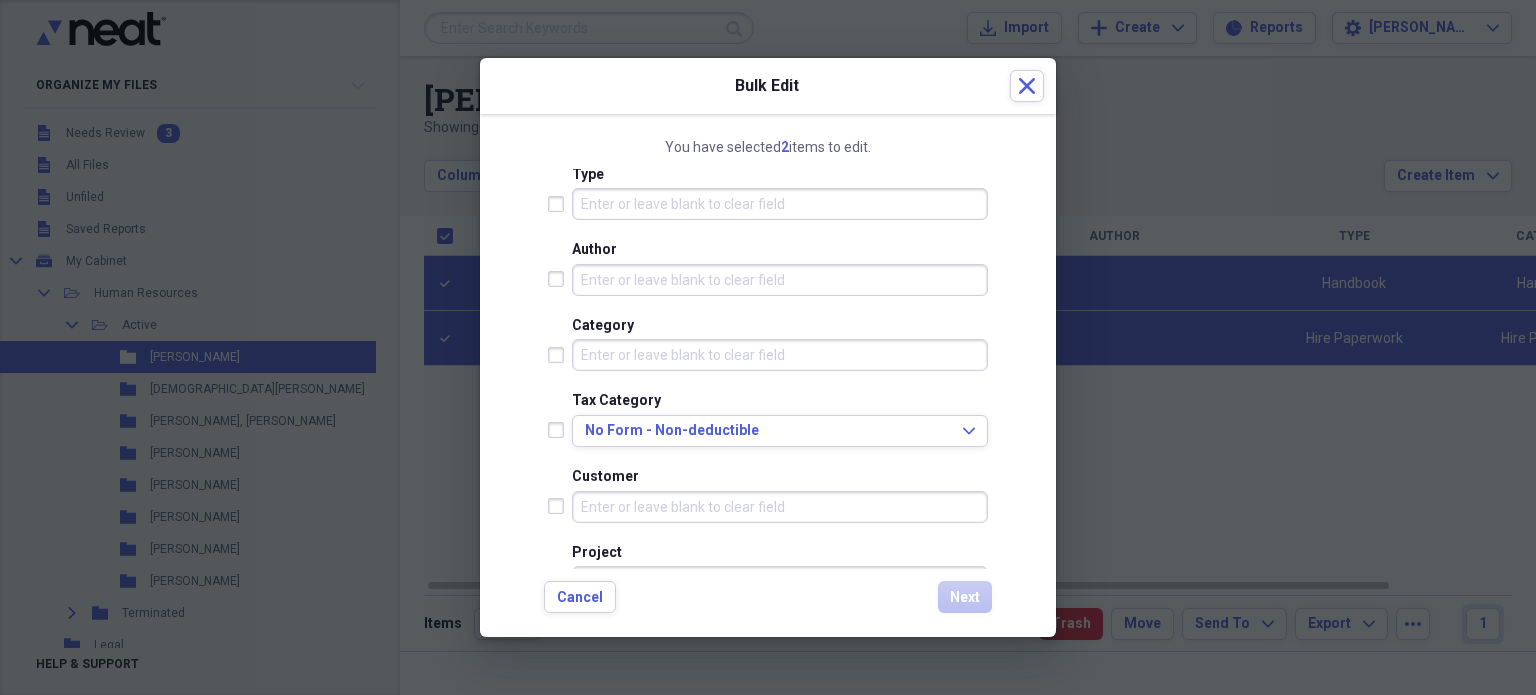 click at bounding box center [560, 355] 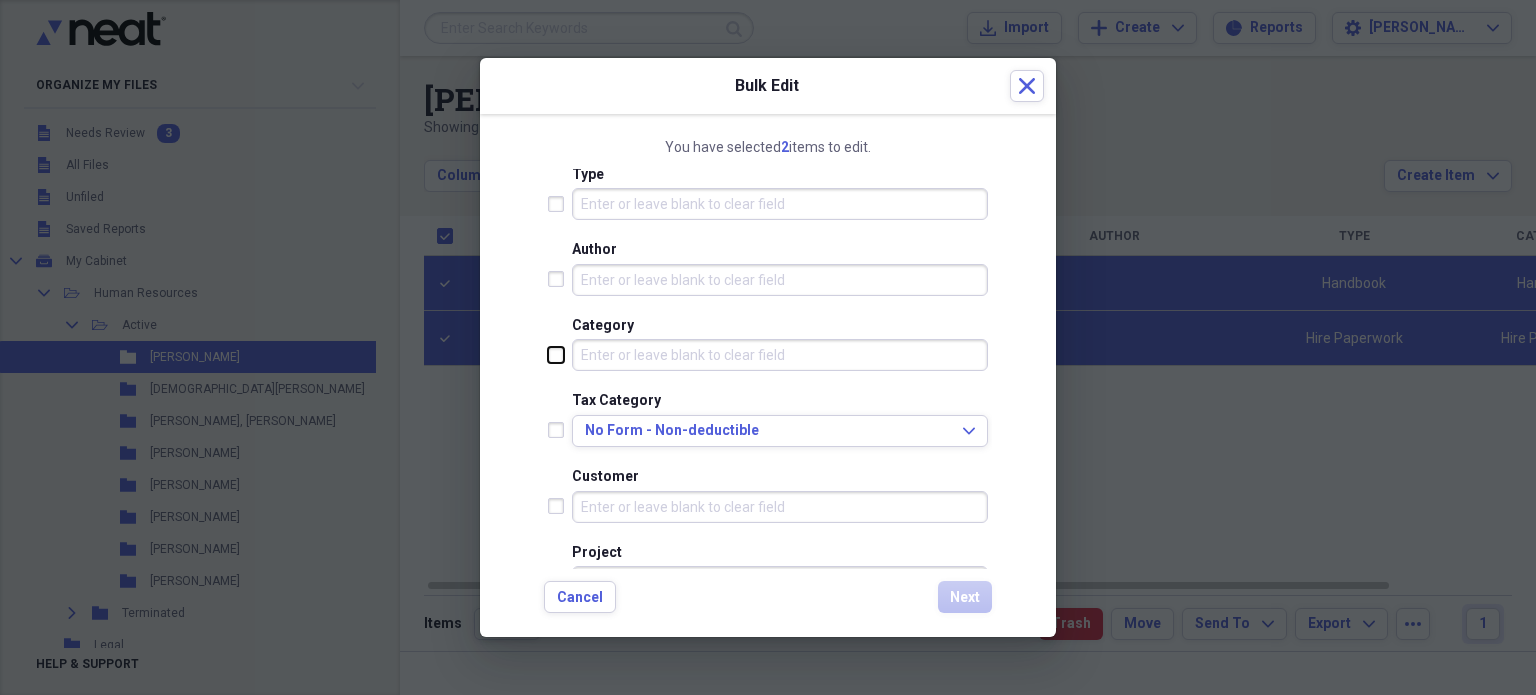 click at bounding box center [548, 354] 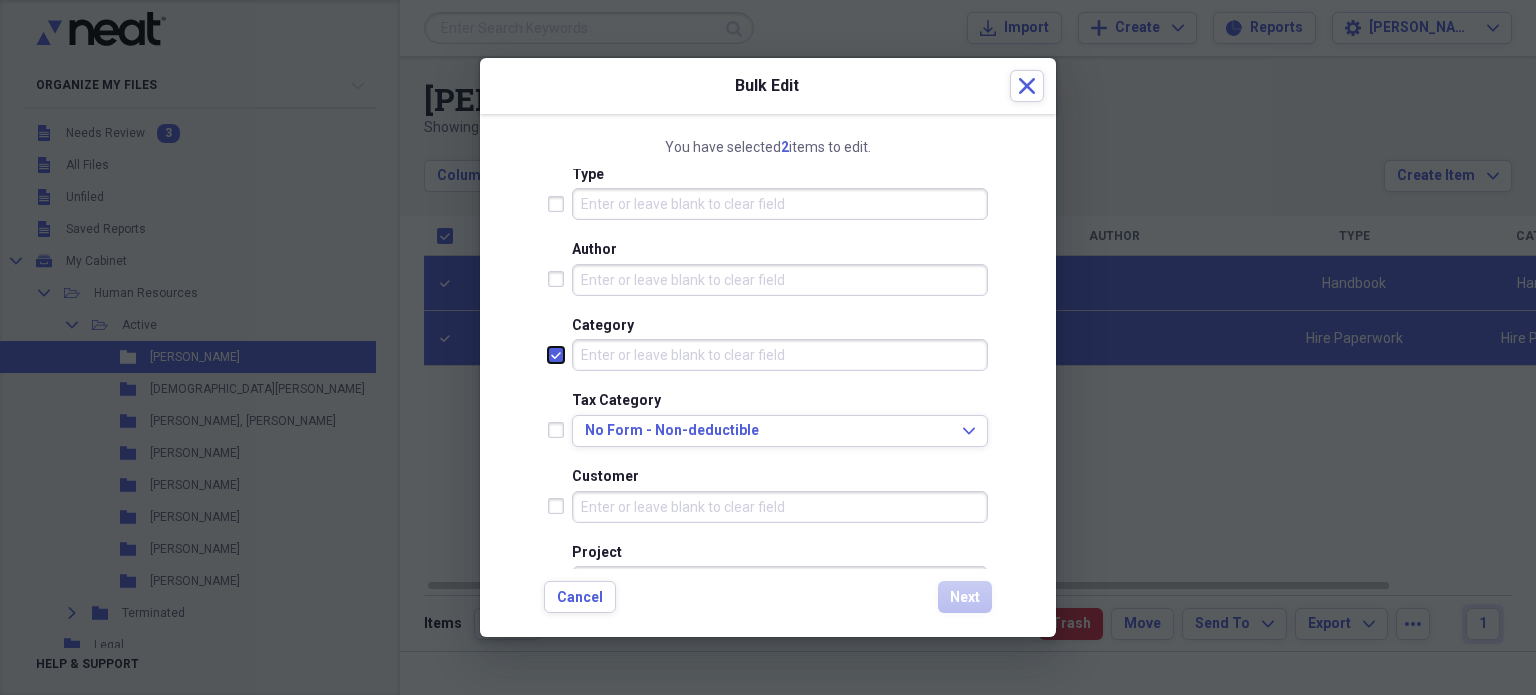 checkbox on "true" 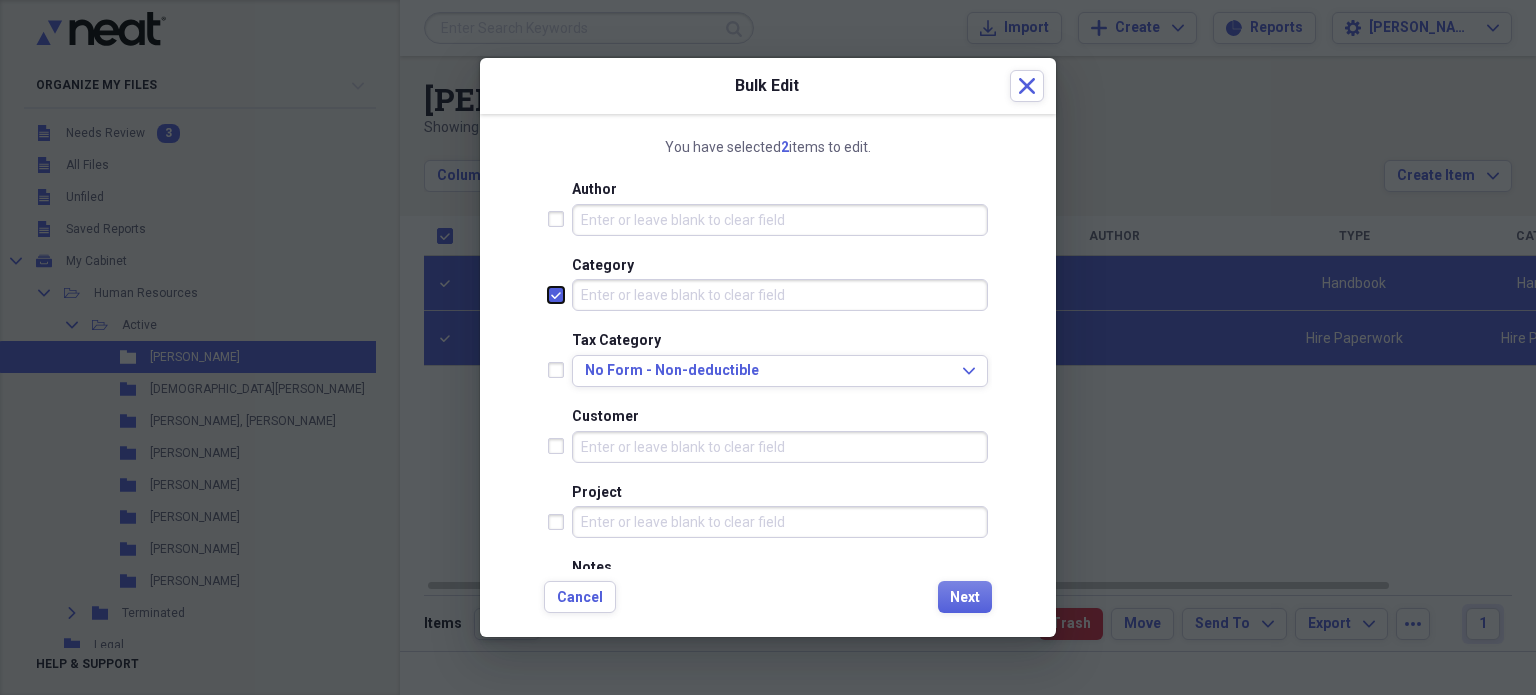 scroll, scrollTop: 368, scrollLeft: 0, axis: vertical 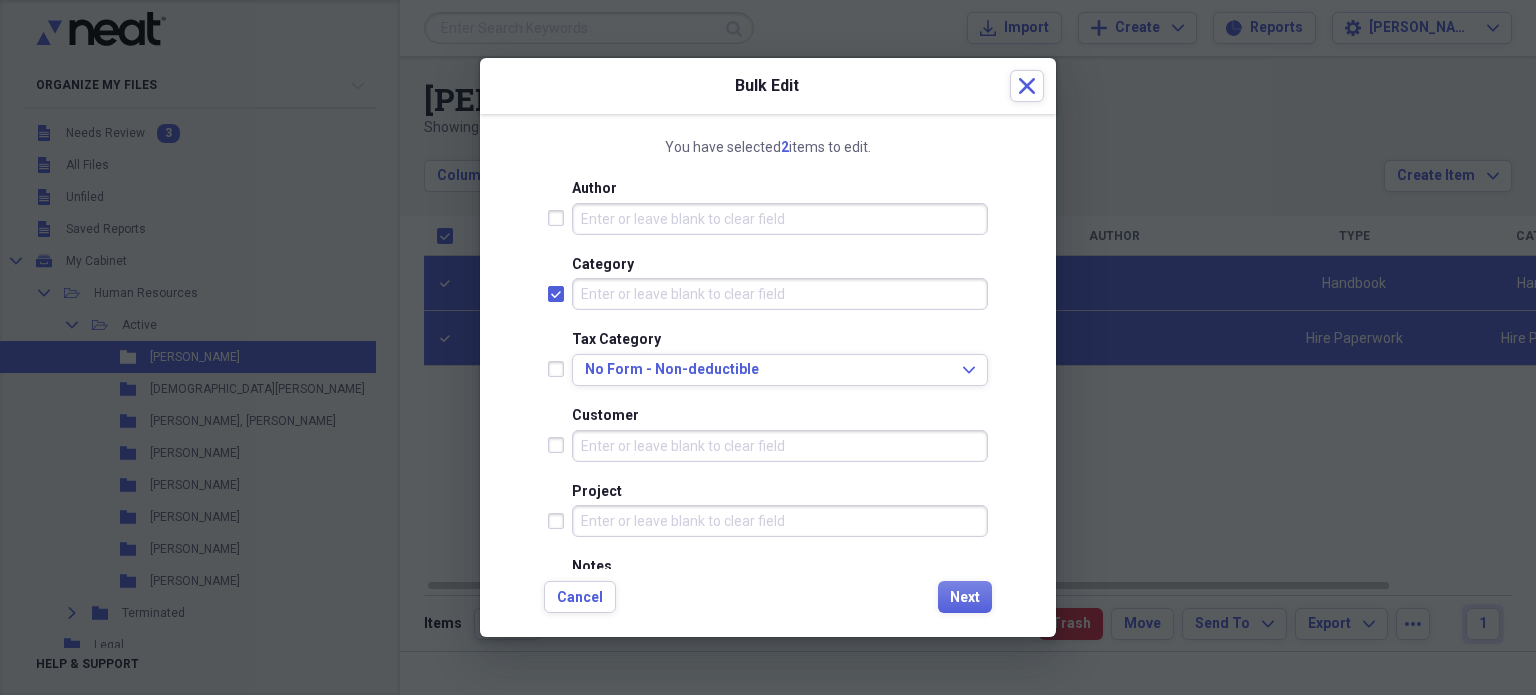 click at bounding box center (560, 369) 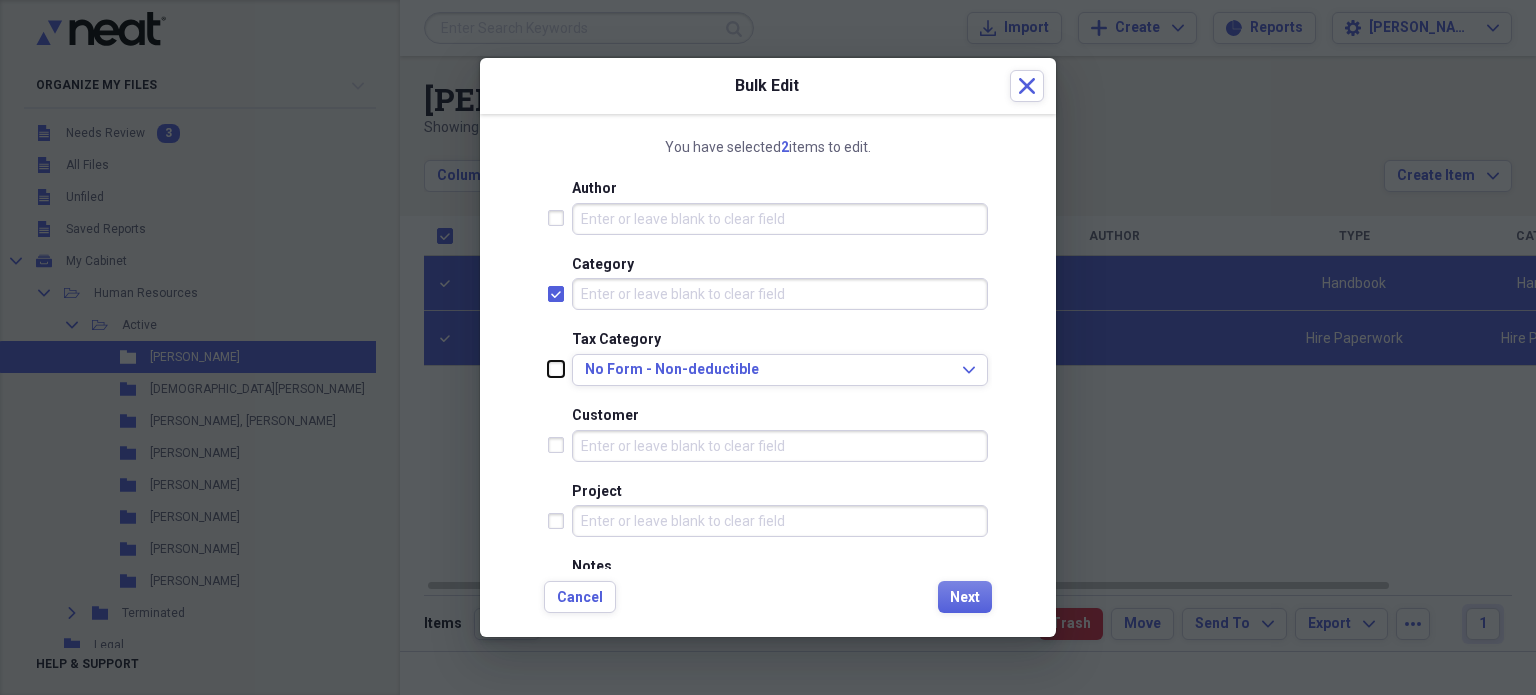 click at bounding box center [548, 369] 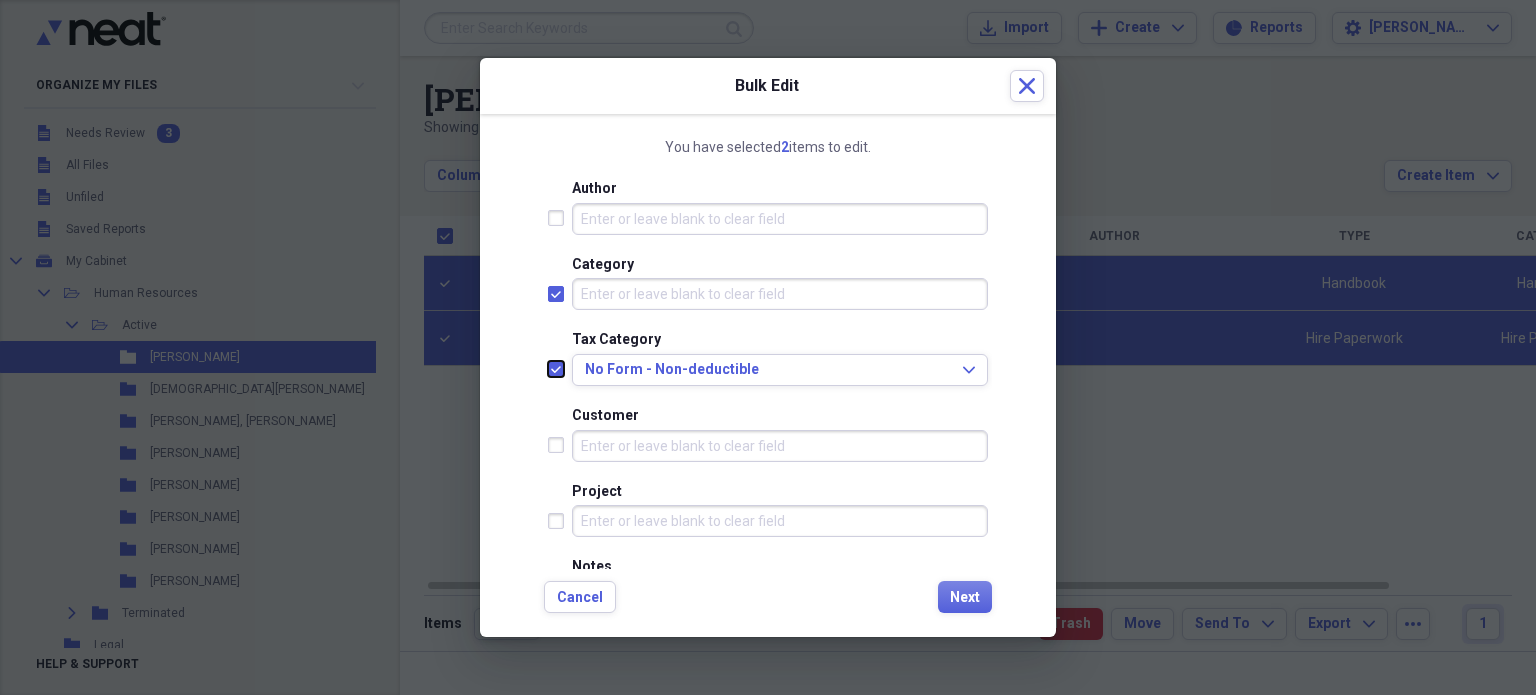 checkbox on "true" 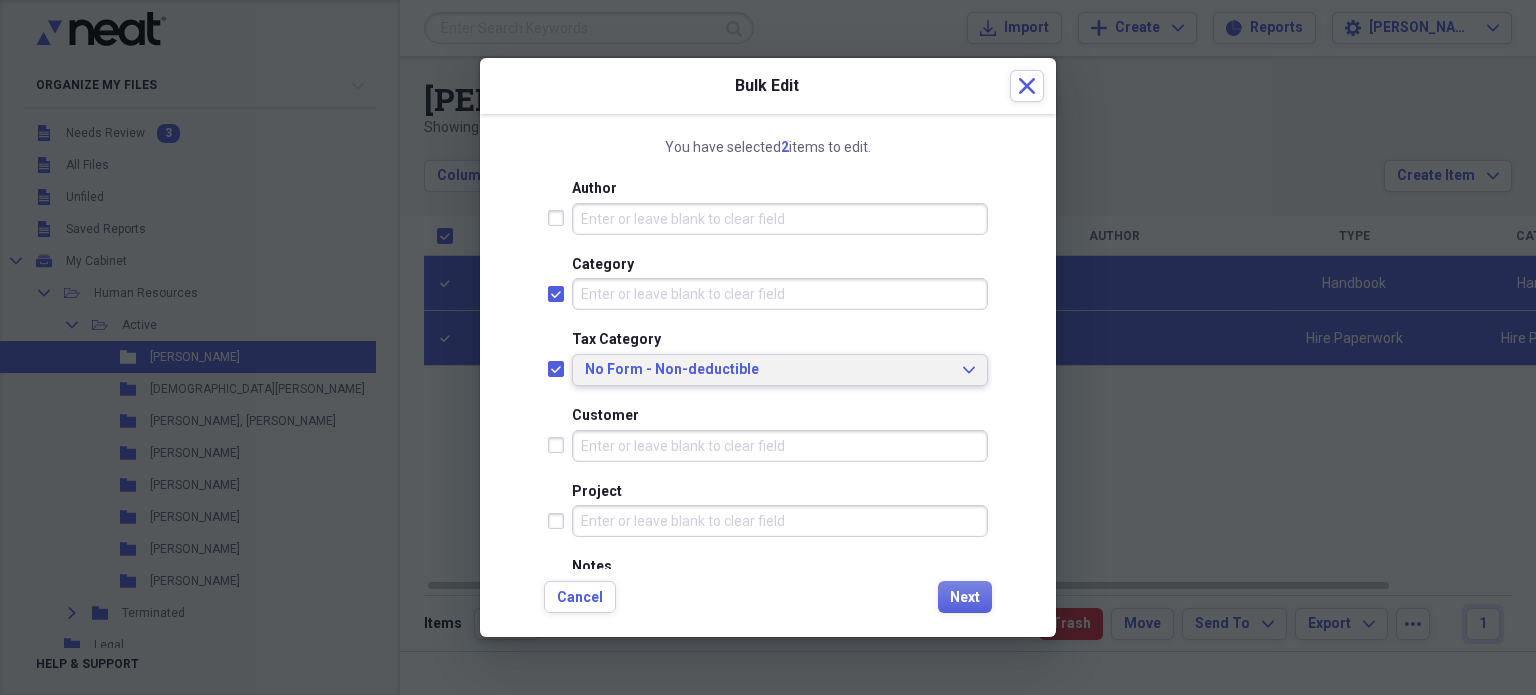 click on "No Form - Non-deductible" at bounding box center [768, 370] 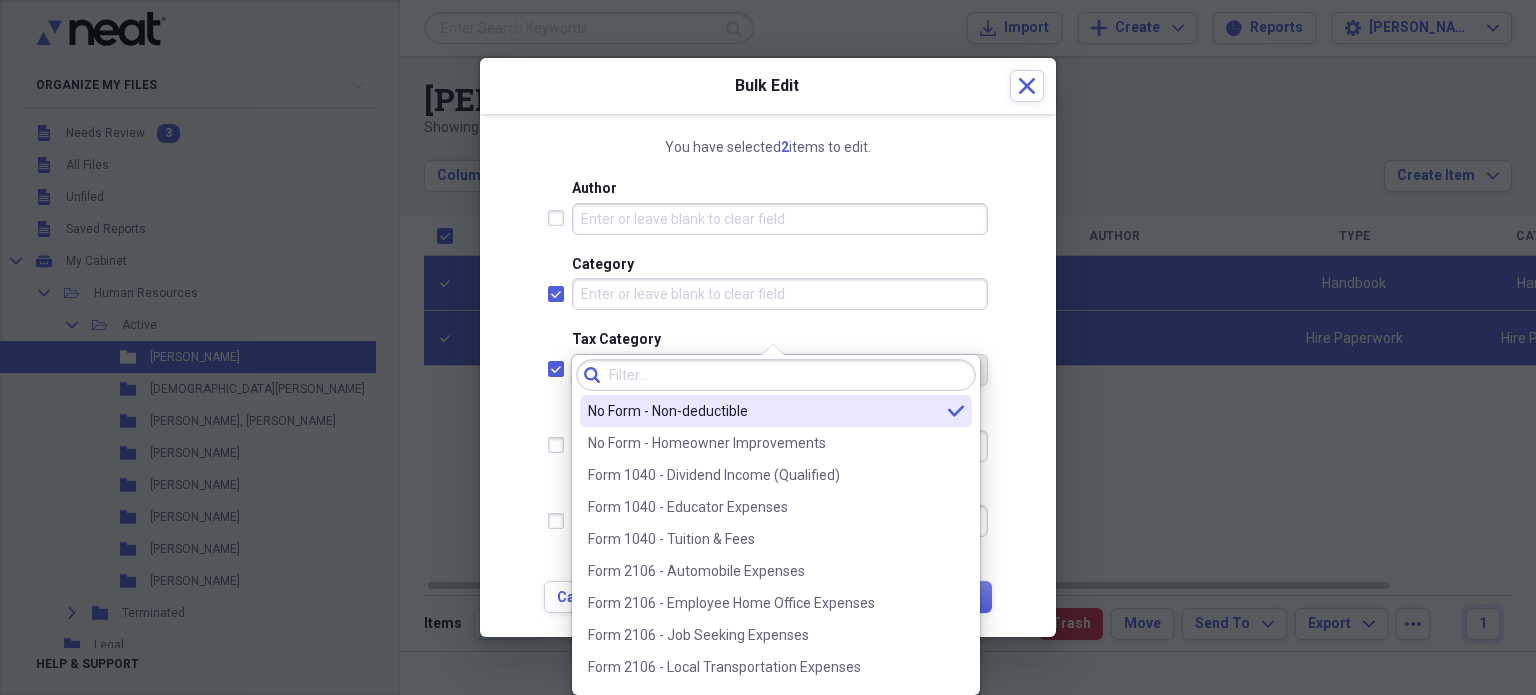 click at bounding box center (776, 375) 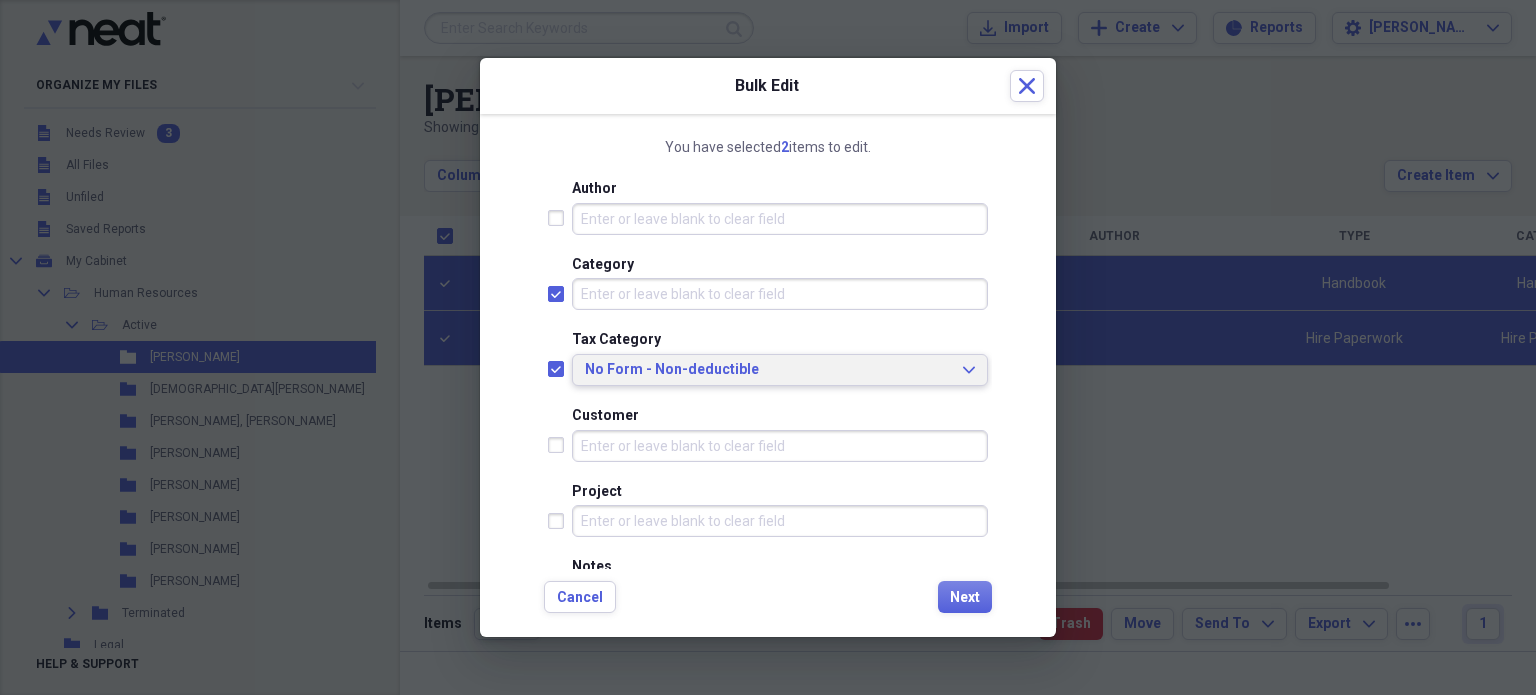 click on "You have selected  2  items to edit. Folder Select a Folder Expand Status Reviewed Expand Title Date calendar Calendar Type Author Category Tax Category No Form - Non-deductible Expand Customer Project Notes Cancel Next" at bounding box center [768, 376] 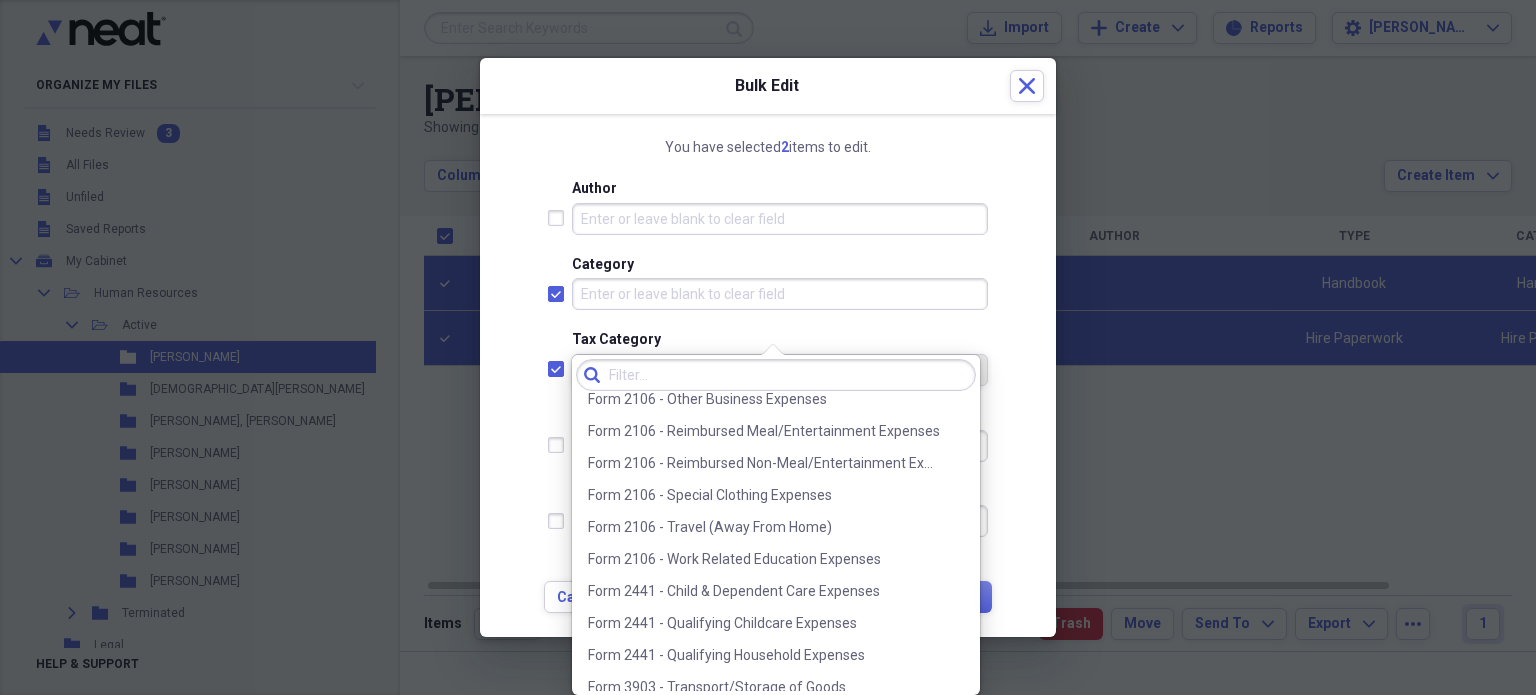 scroll, scrollTop: 0, scrollLeft: 0, axis: both 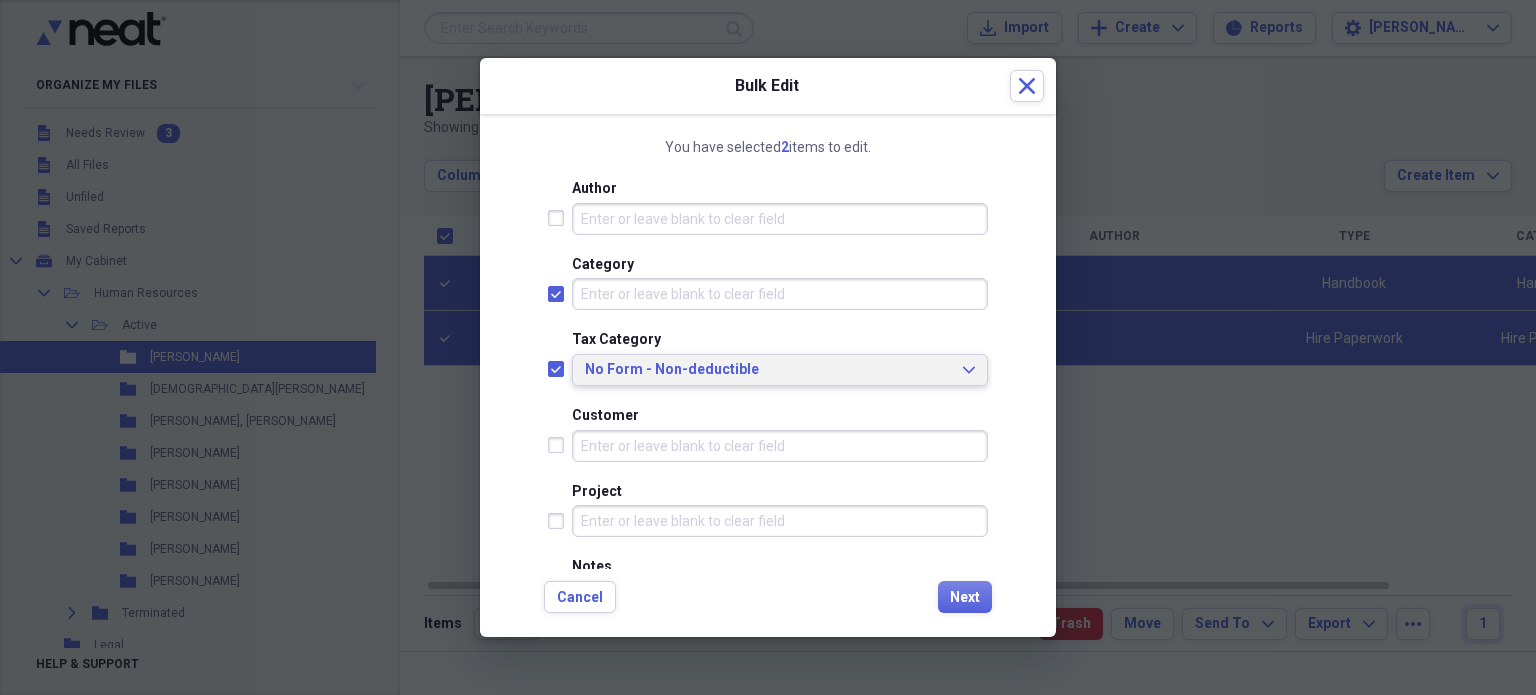 click on "You have selected  2  items to edit. Folder Select a Folder Expand Status Reviewed Expand Title Date calendar Calendar Type Author Category Tax Category No Form - Non-deductible Expand Customer Project Notes Cancel Next" at bounding box center [768, 376] 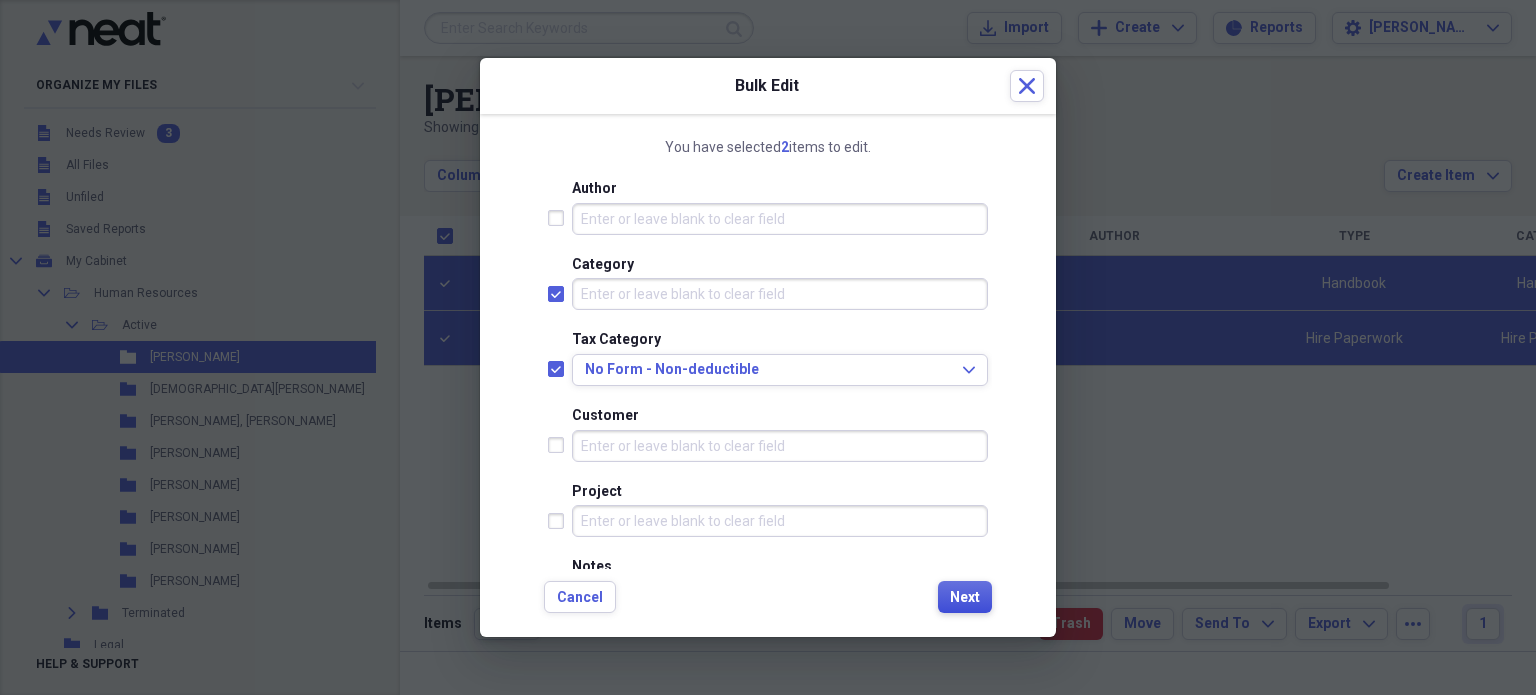 click on "Next" at bounding box center (965, 598) 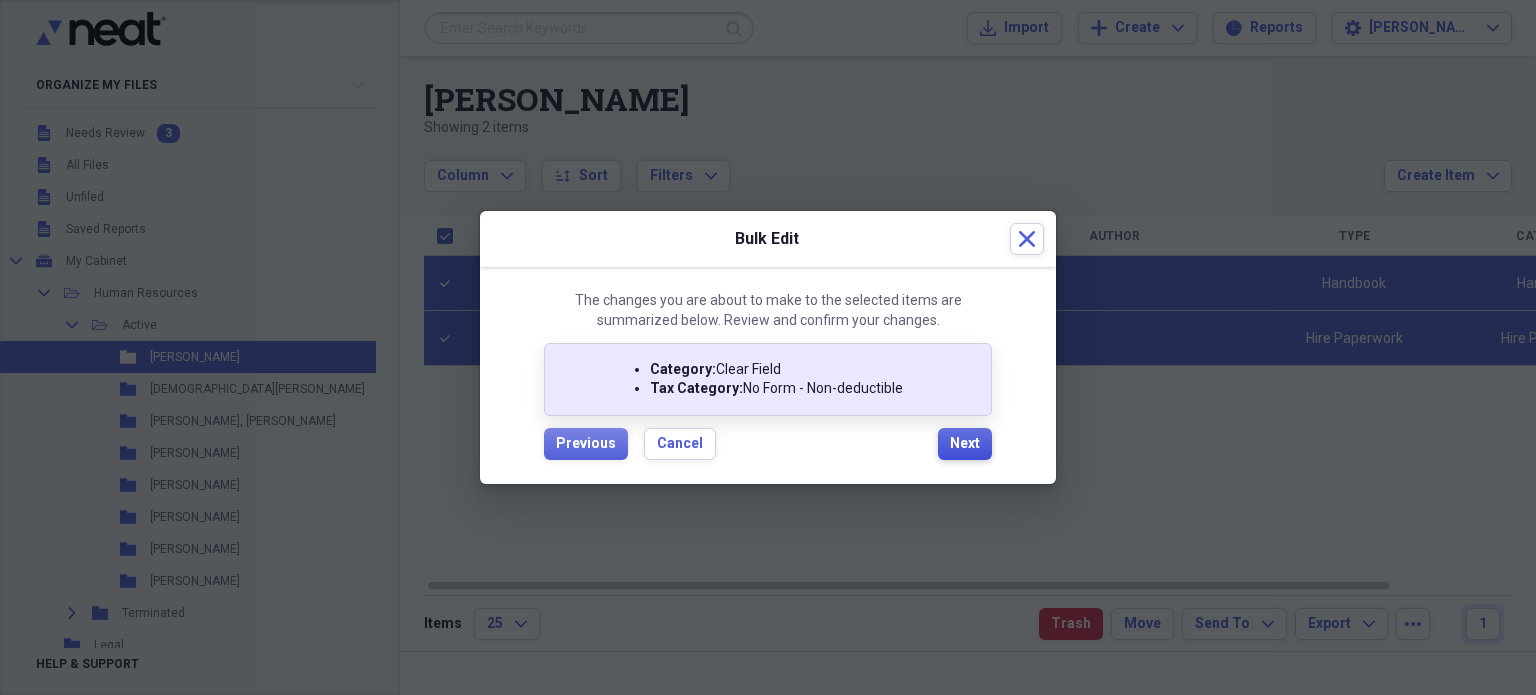 click on "Next" at bounding box center [965, 444] 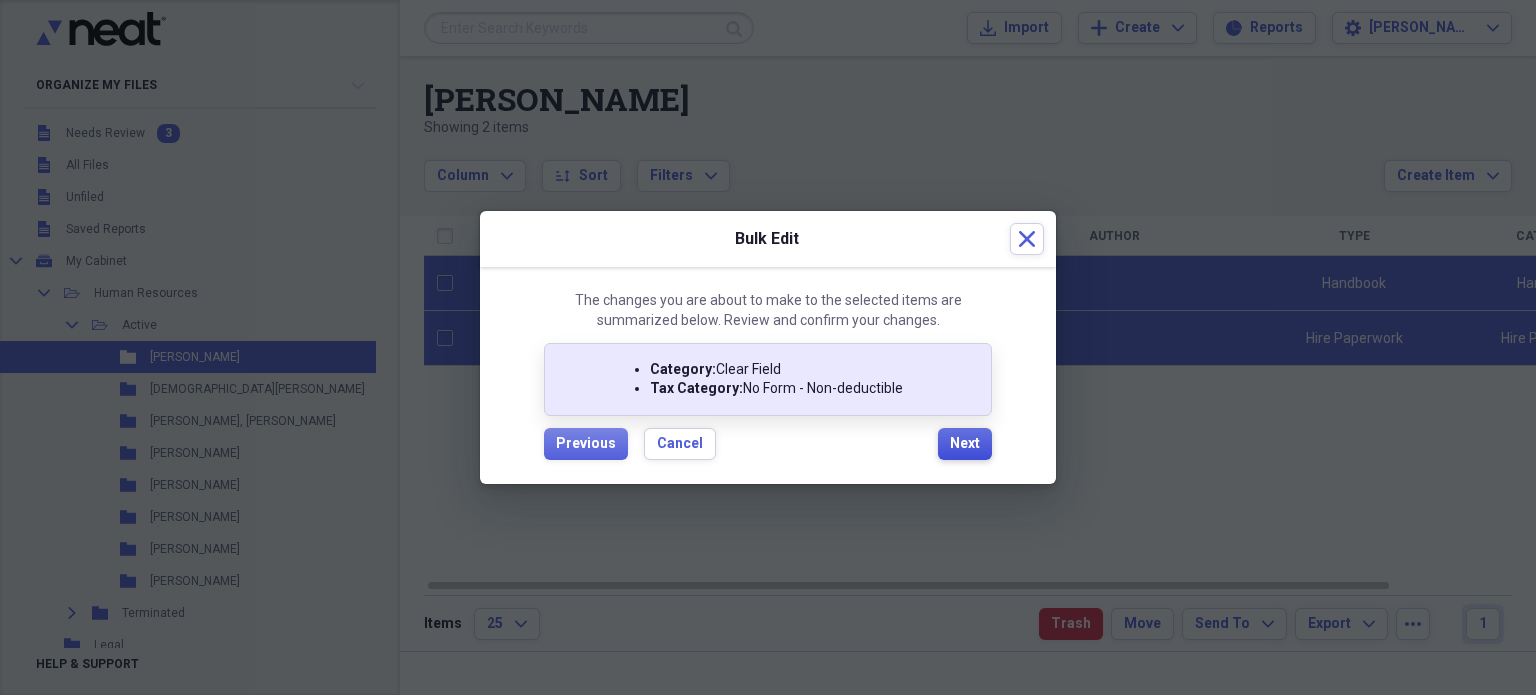 checkbox on "false" 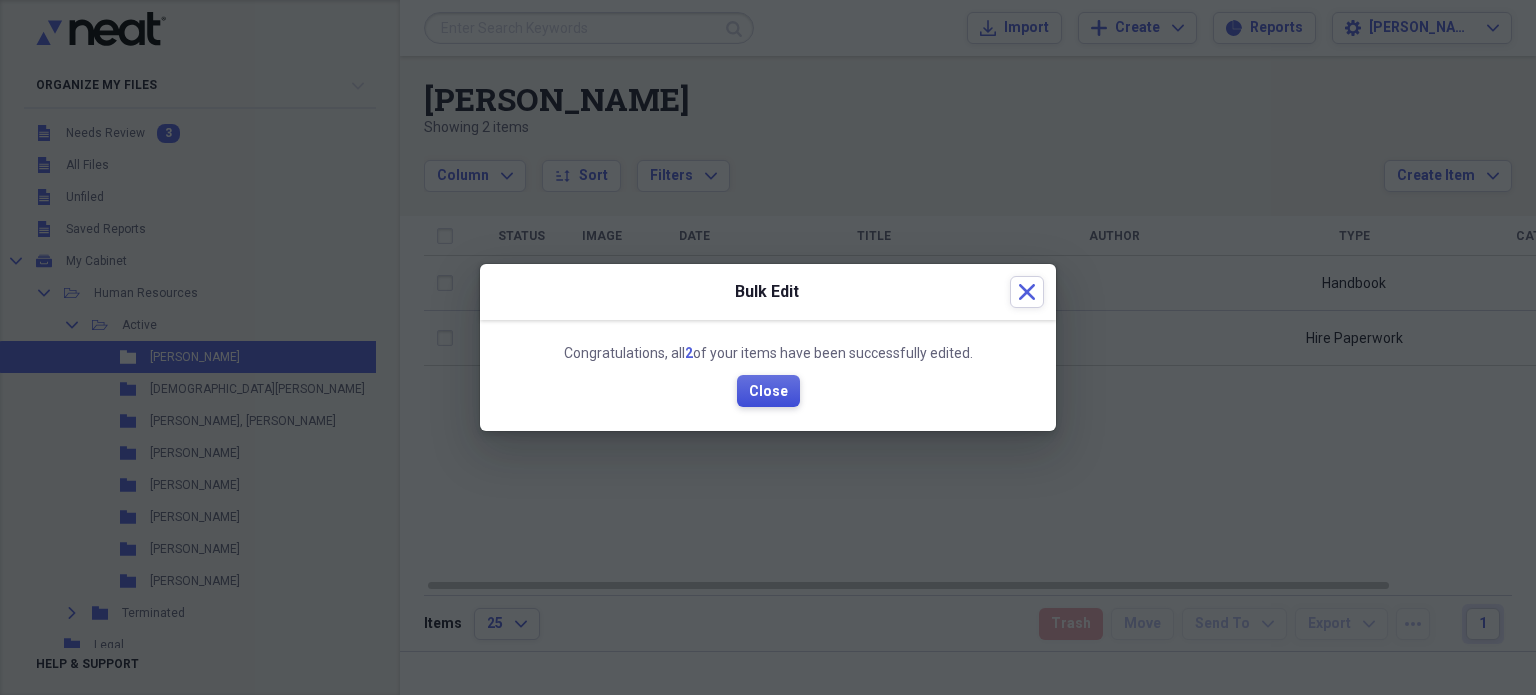 click on "Close" at bounding box center (768, 392) 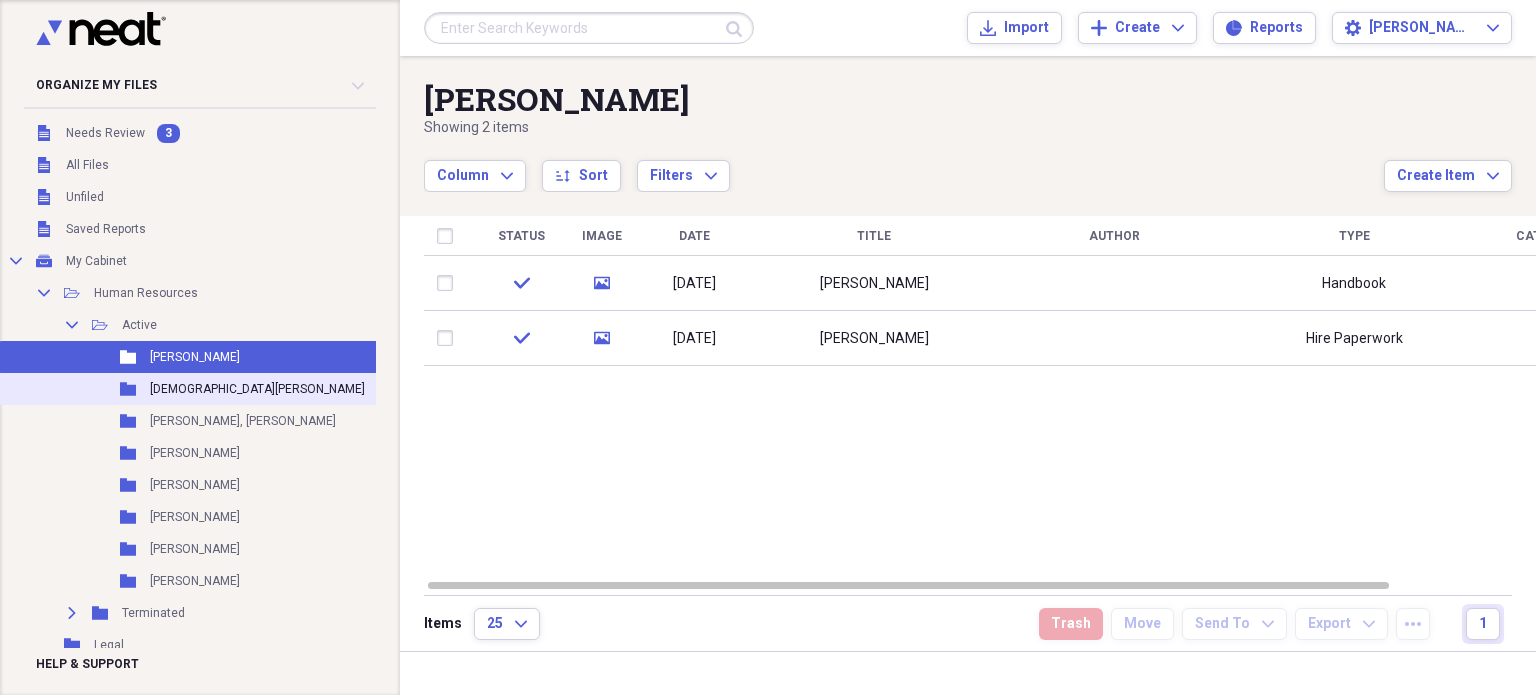 click on "[DEMOGRAPHIC_DATA][PERSON_NAME]" at bounding box center (257, 389) 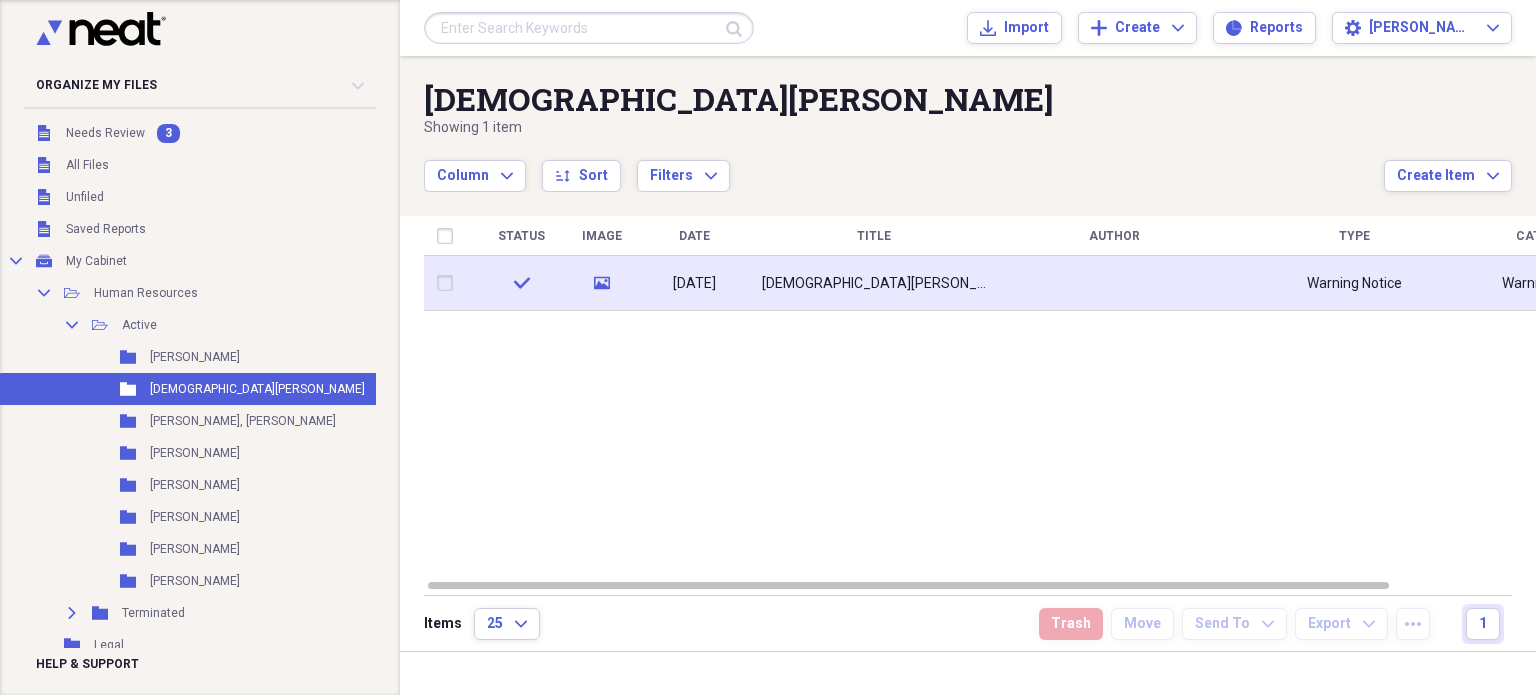 click at bounding box center [449, 283] 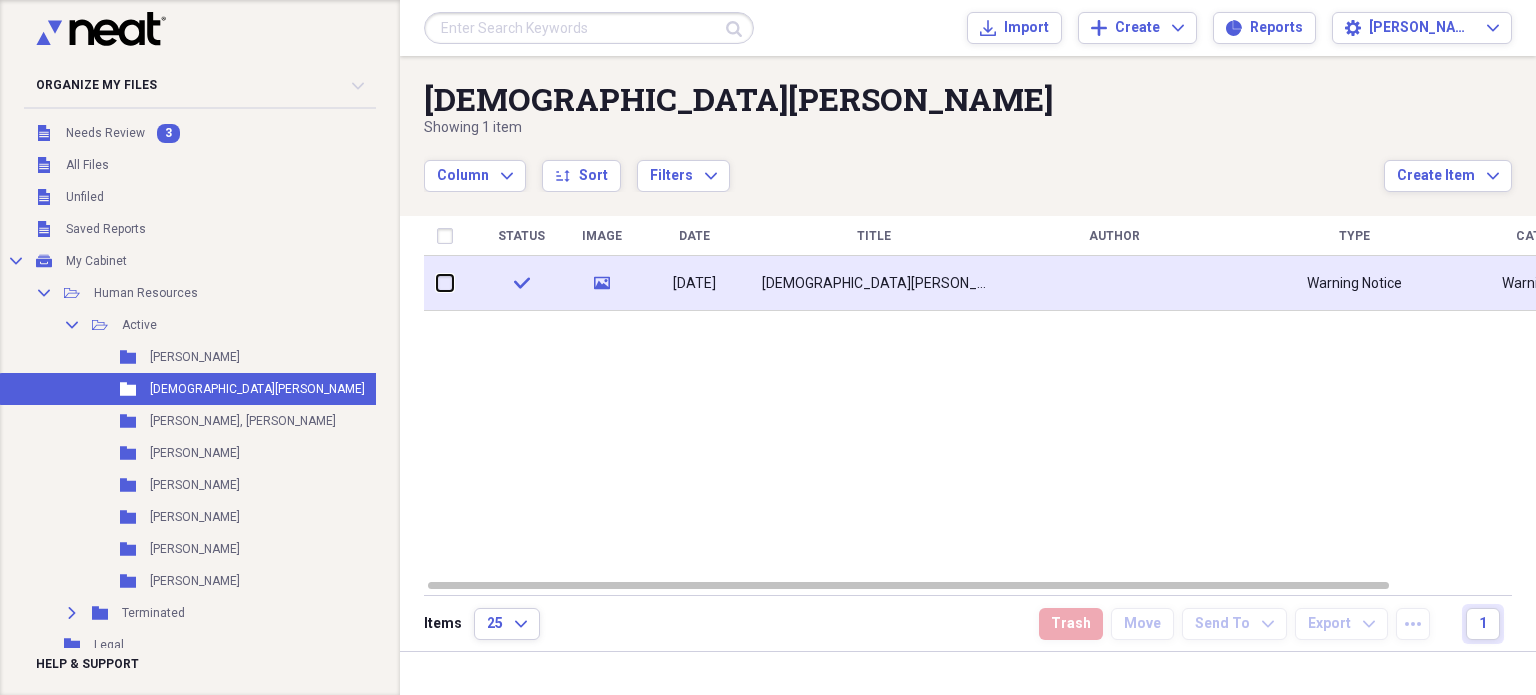 click at bounding box center (437, 283) 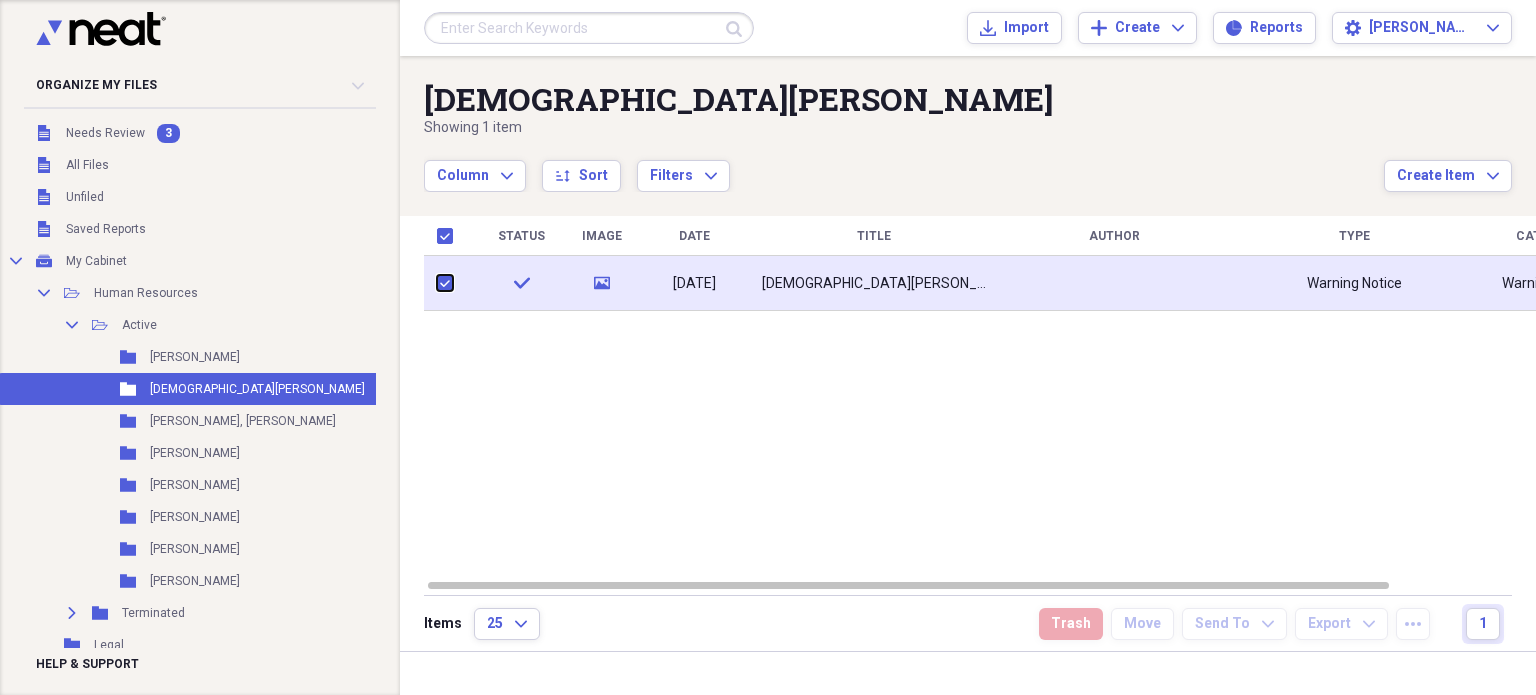 checkbox on "true" 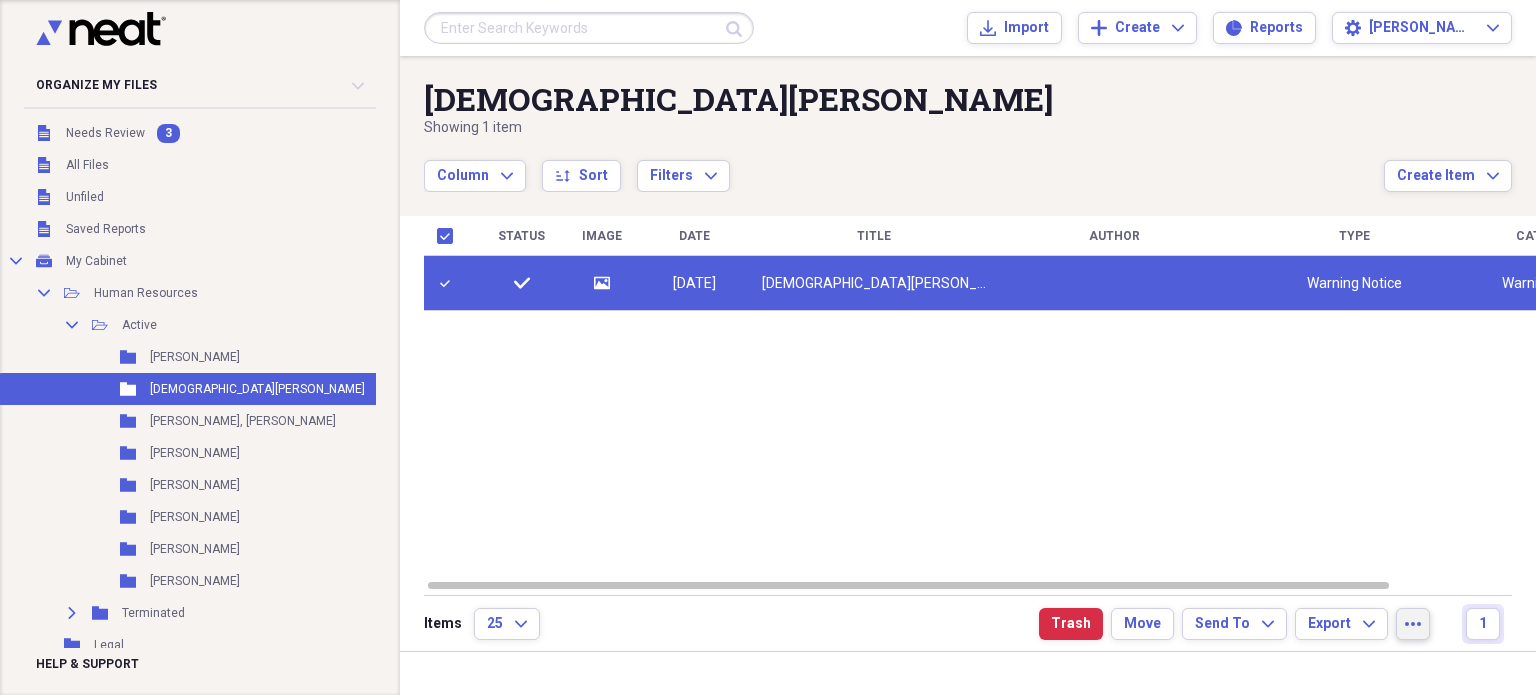 click on "more" 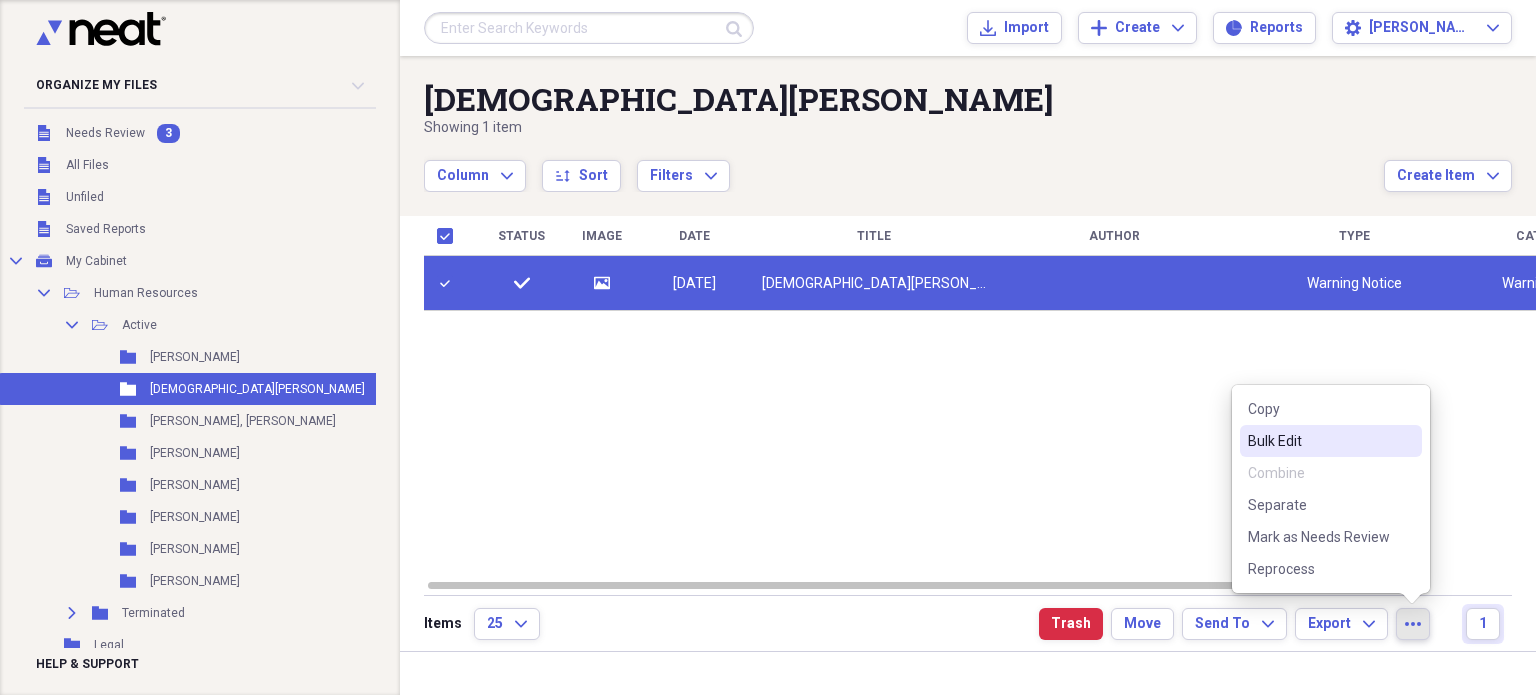 click on "Bulk Edit" at bounding box center (1319, 441) 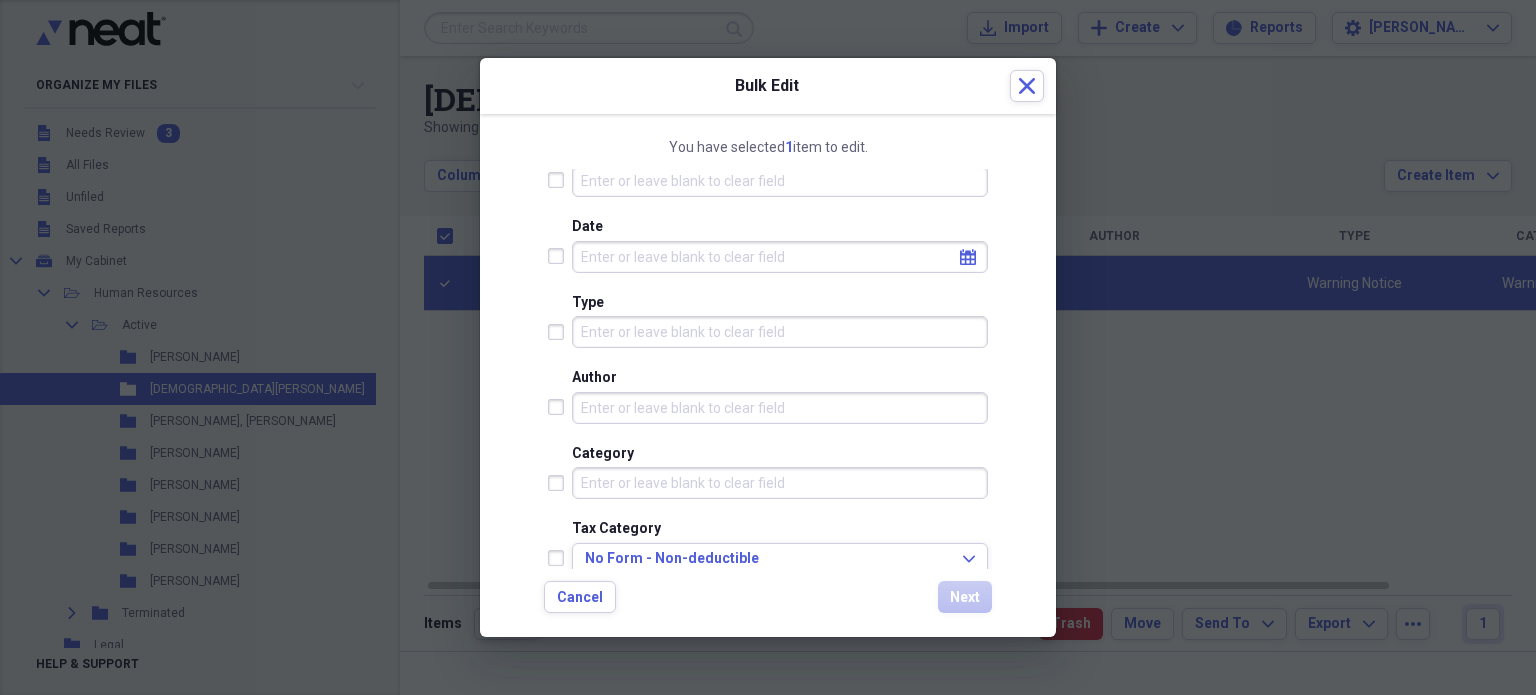 scroll, scrollTop: 183, scrollLeft: 0, axis: vertical 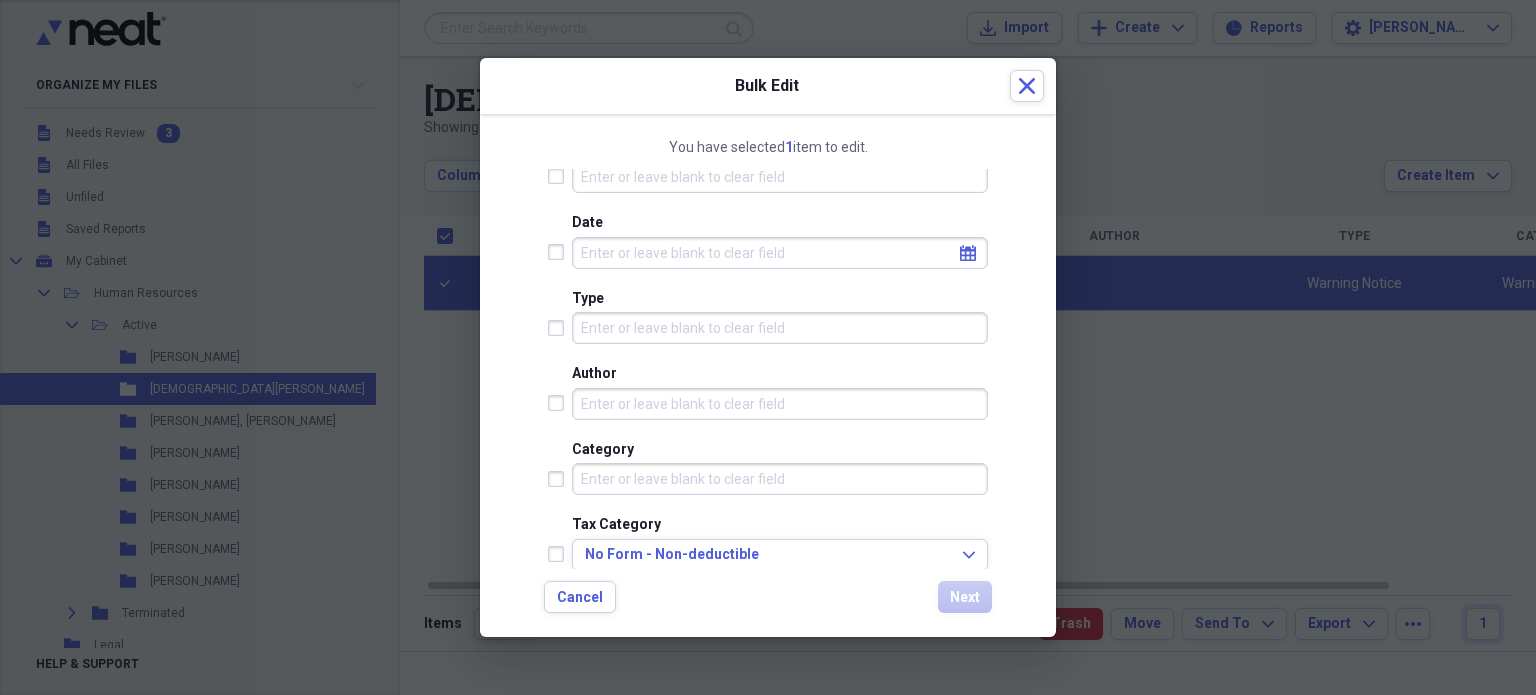 click at bounding box center (560, 479) 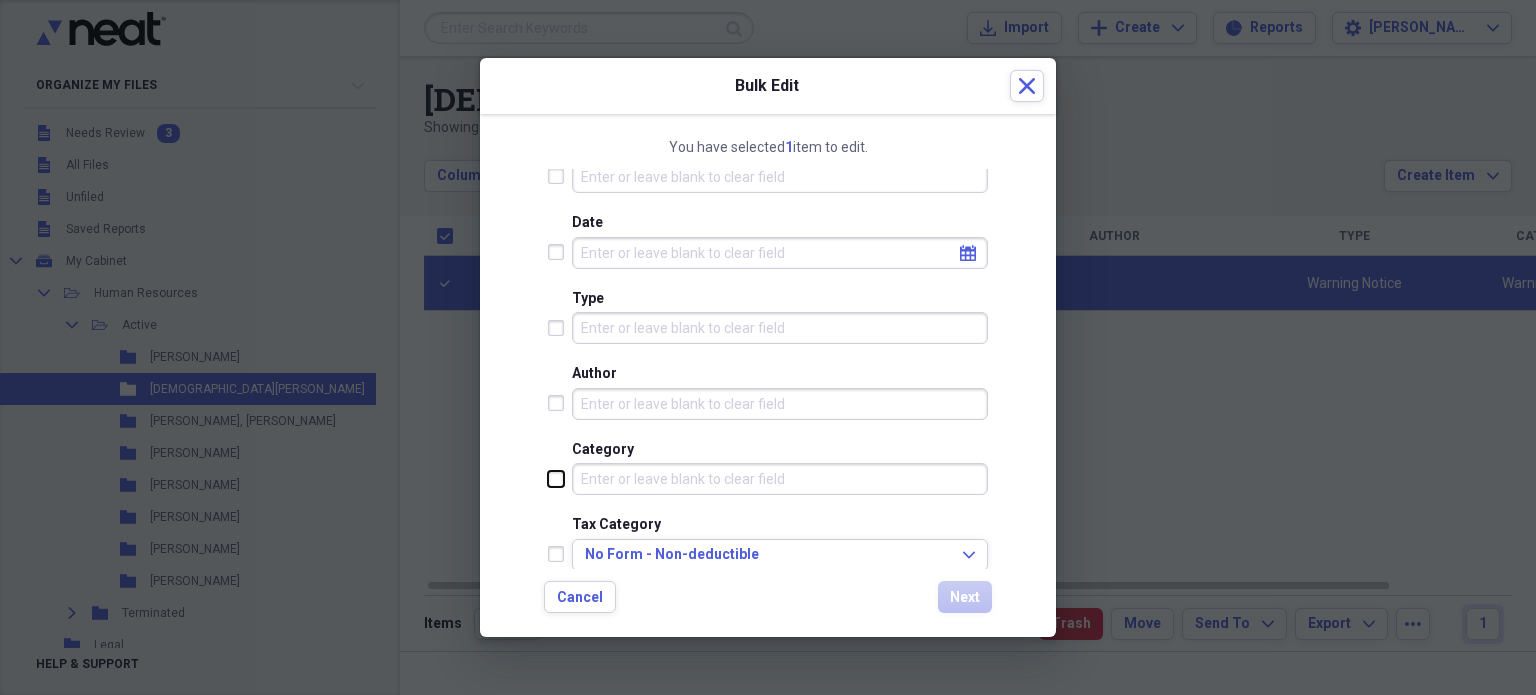 click at bounding box center [548, 478] 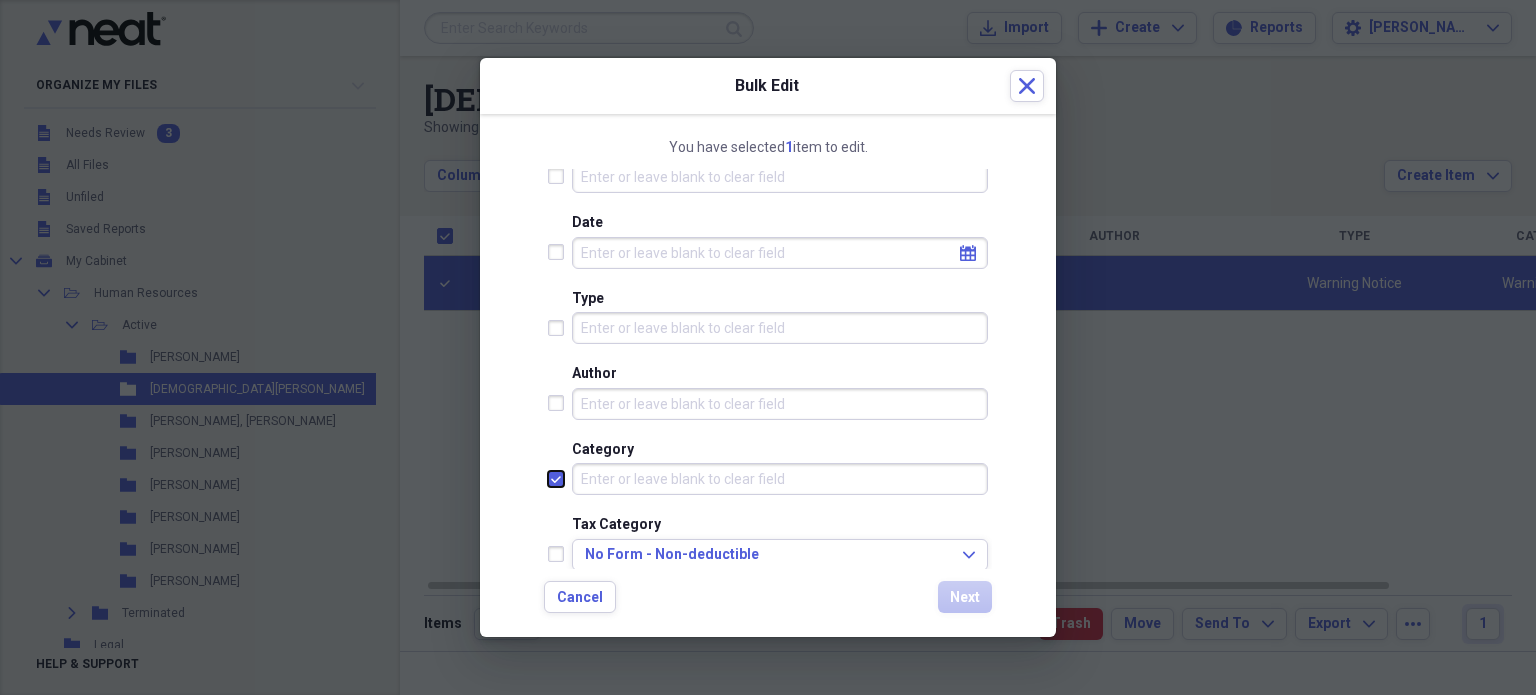 checkbox on "true" 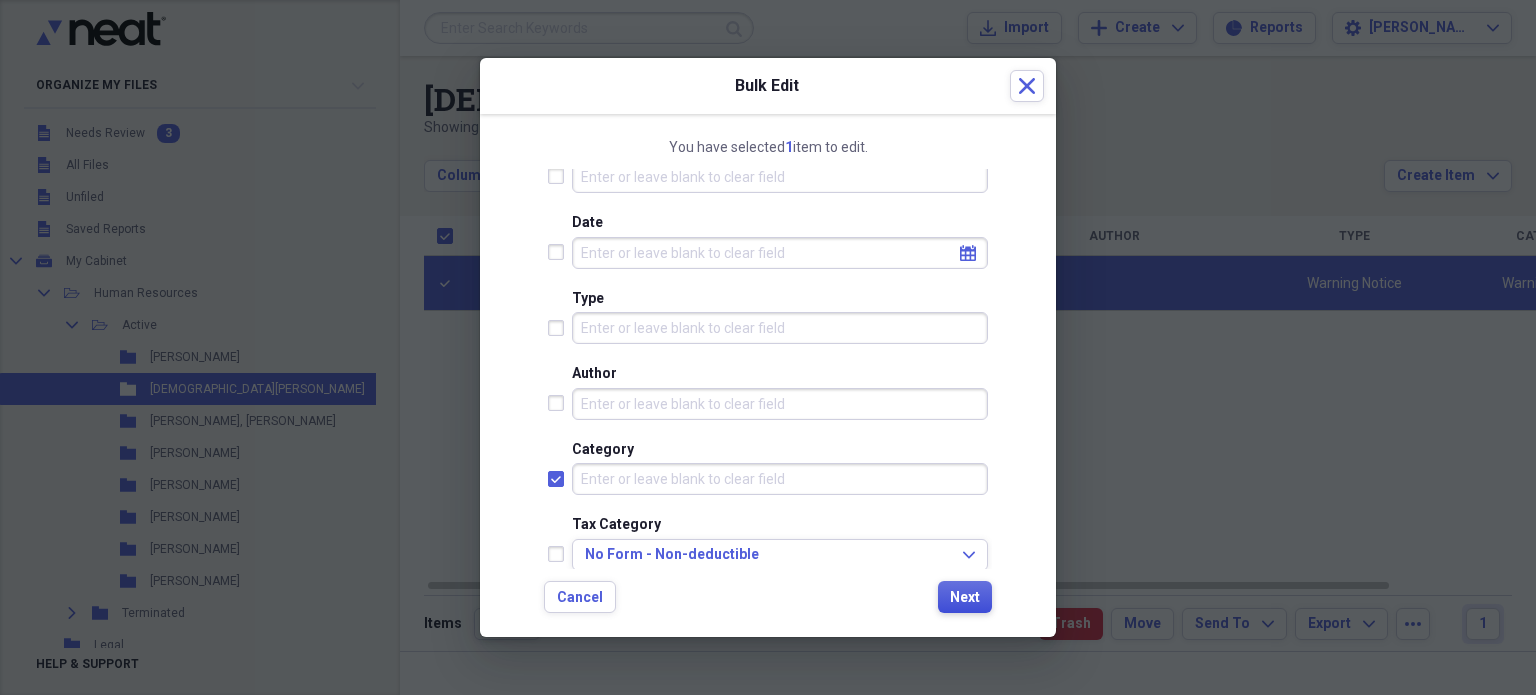 click on "Next" at bounding box center [965, 598] 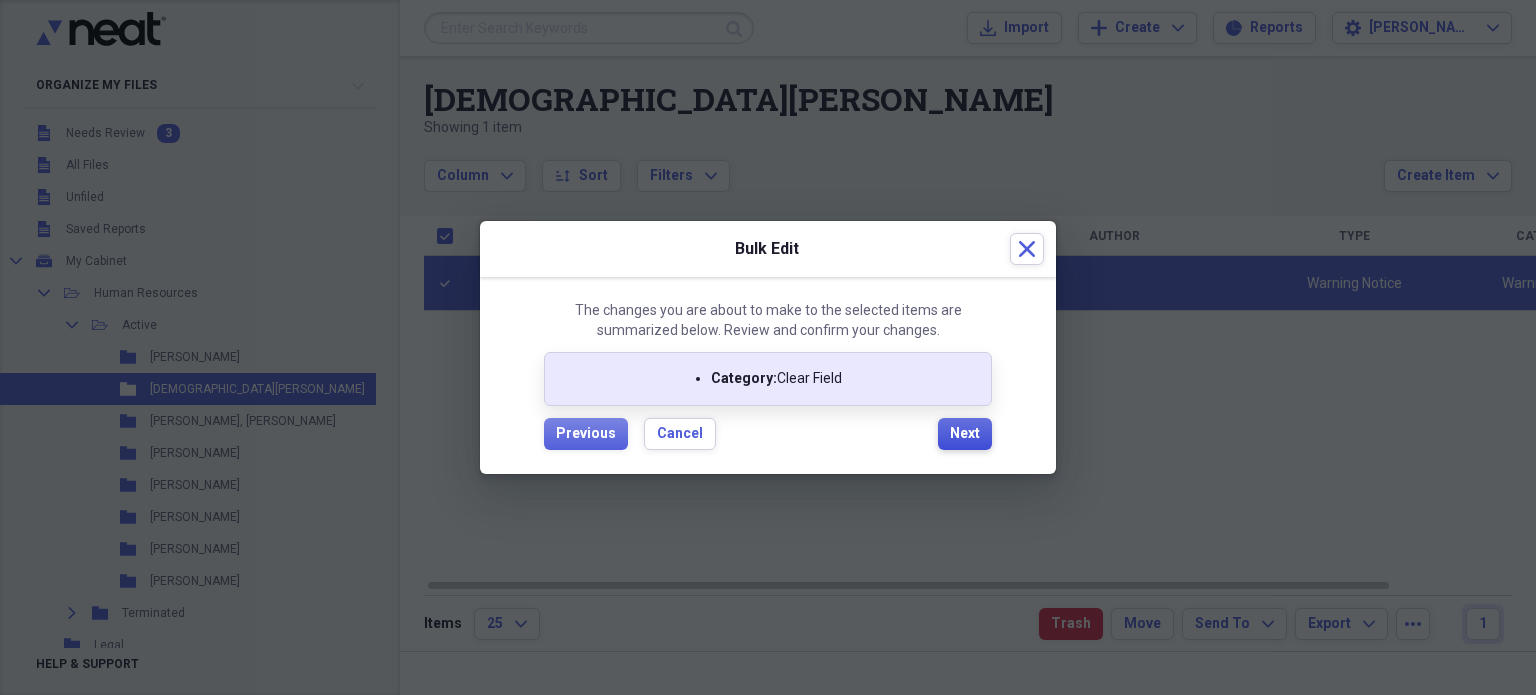 click on "Next" at bounding box center (965, 434) 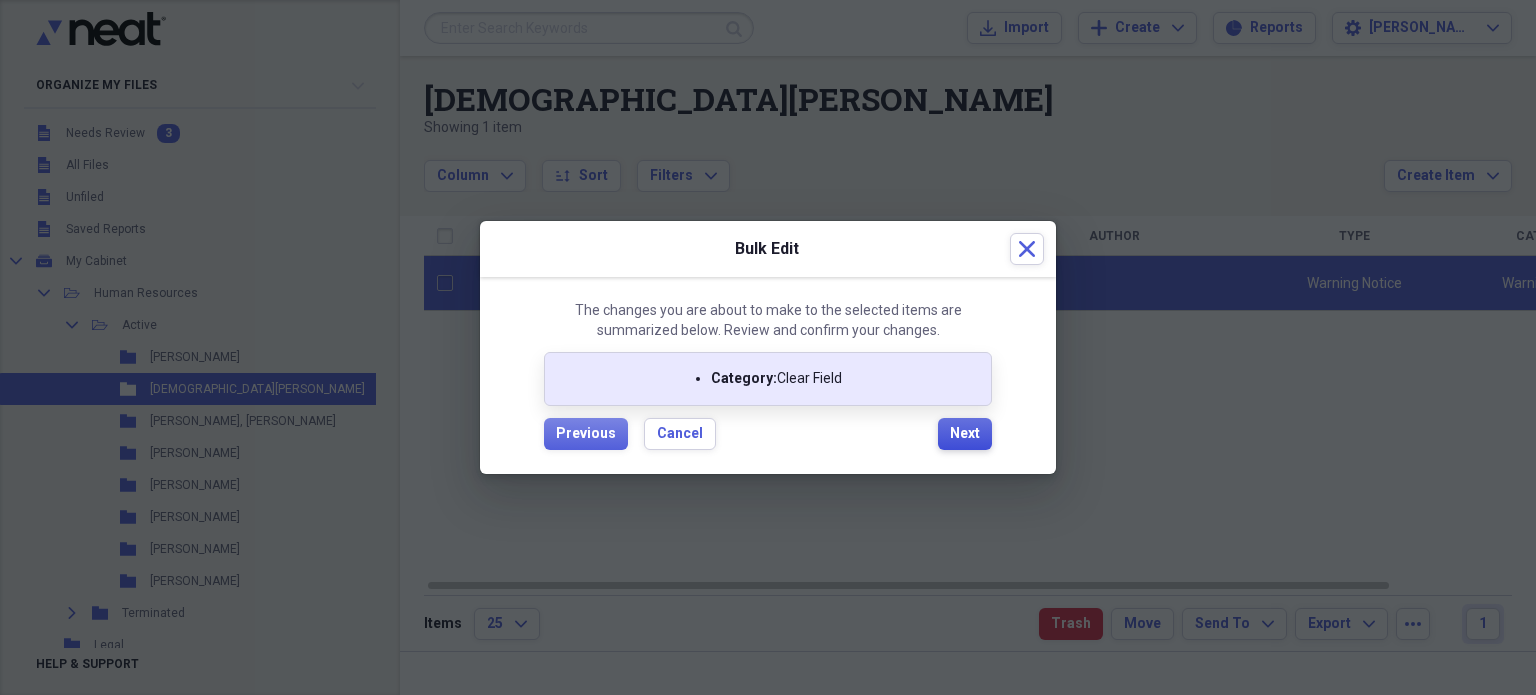 checkbox on "false" 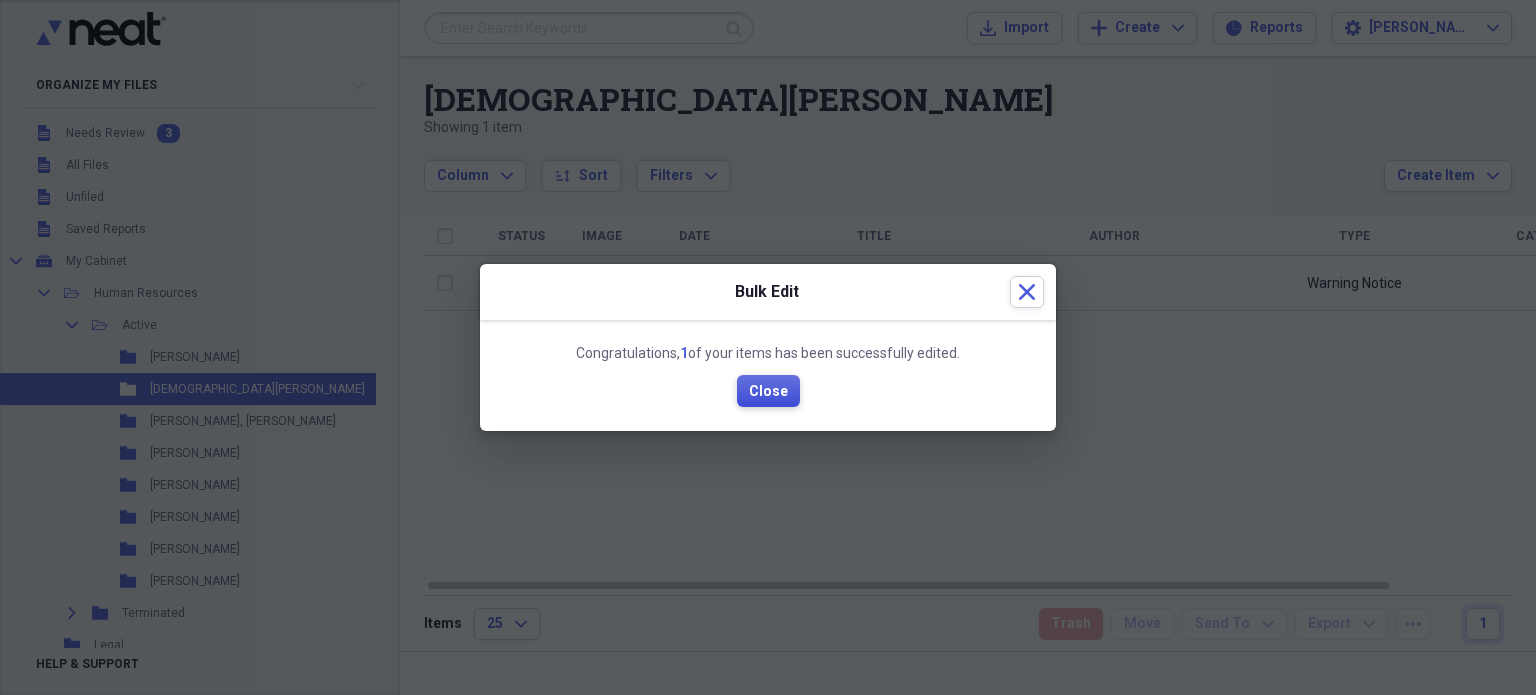 click on "Close" at bounding box center [768, 391] 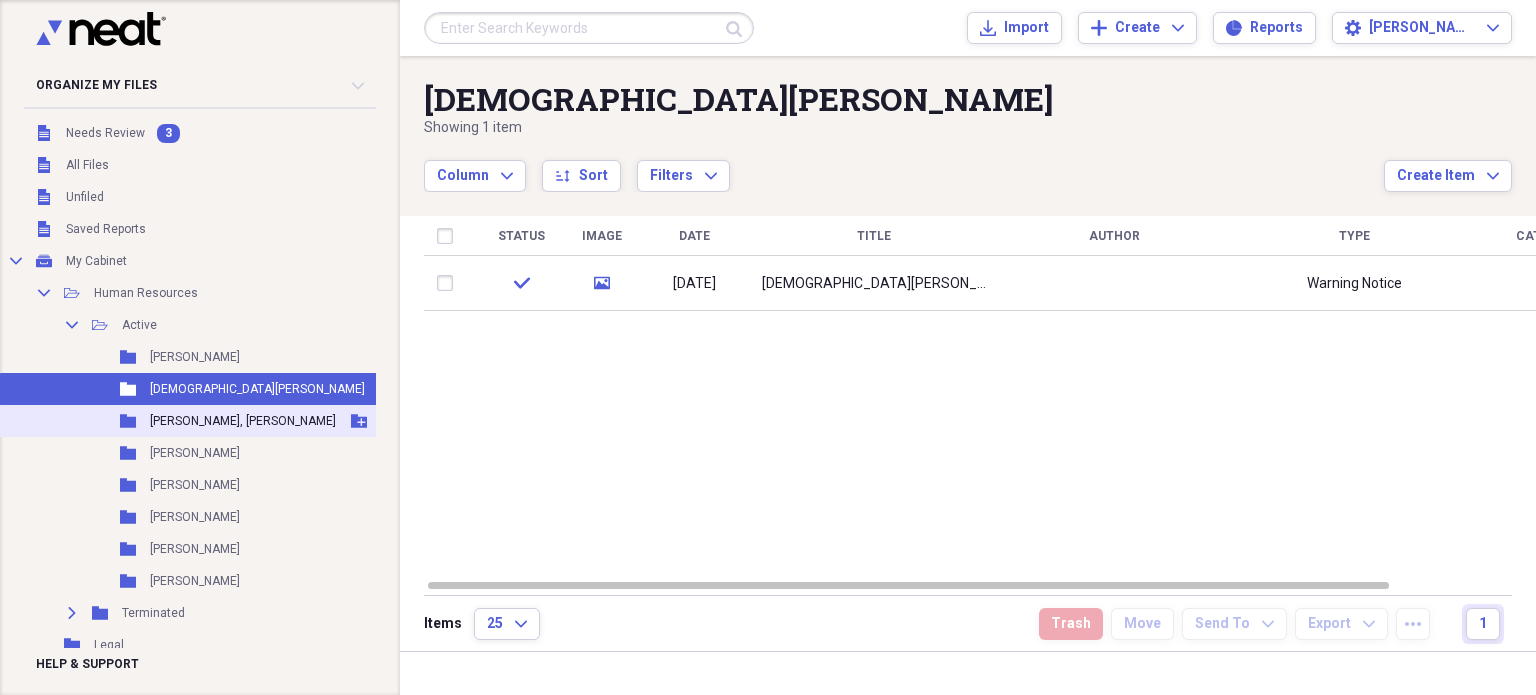 click on "[PERSON_NAME], [PERSON_NAME]" at bounding box center [243, 421] 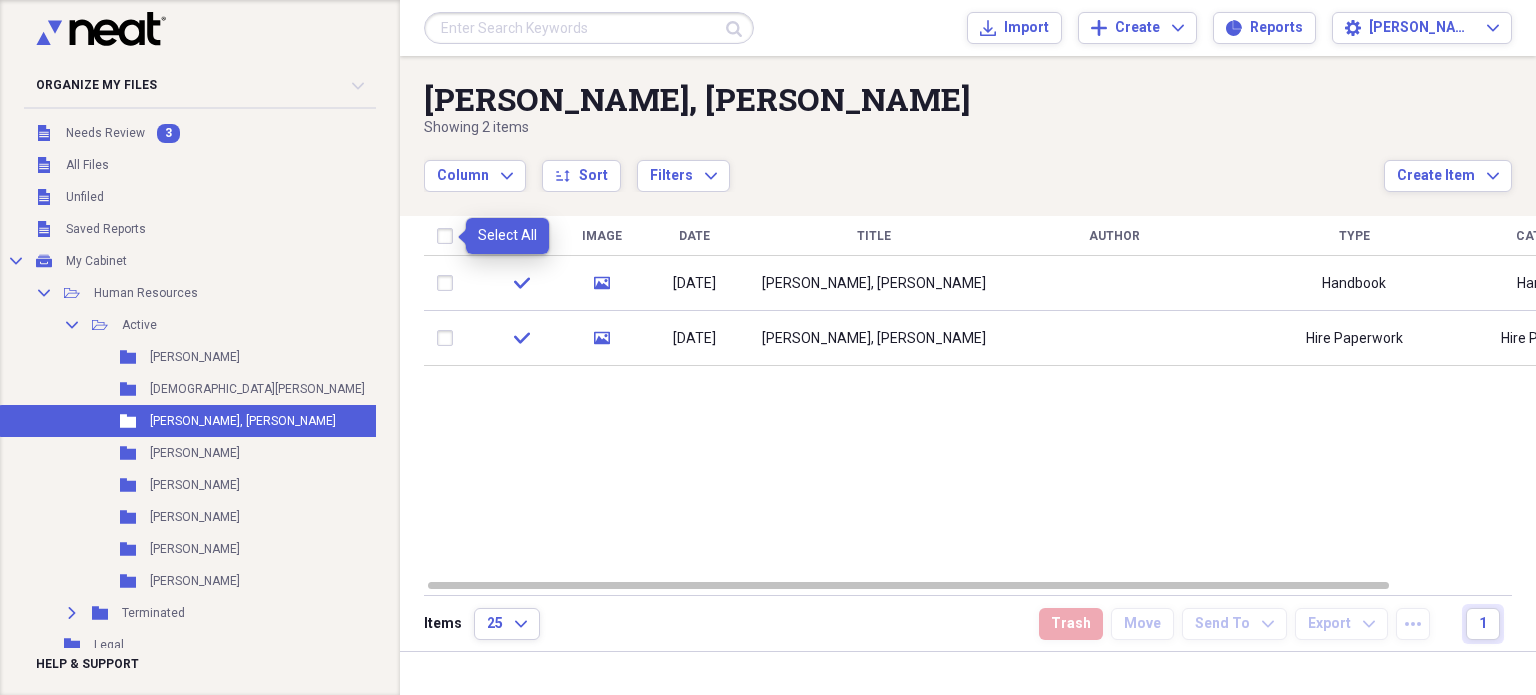 click at bounding box center [449, 236] 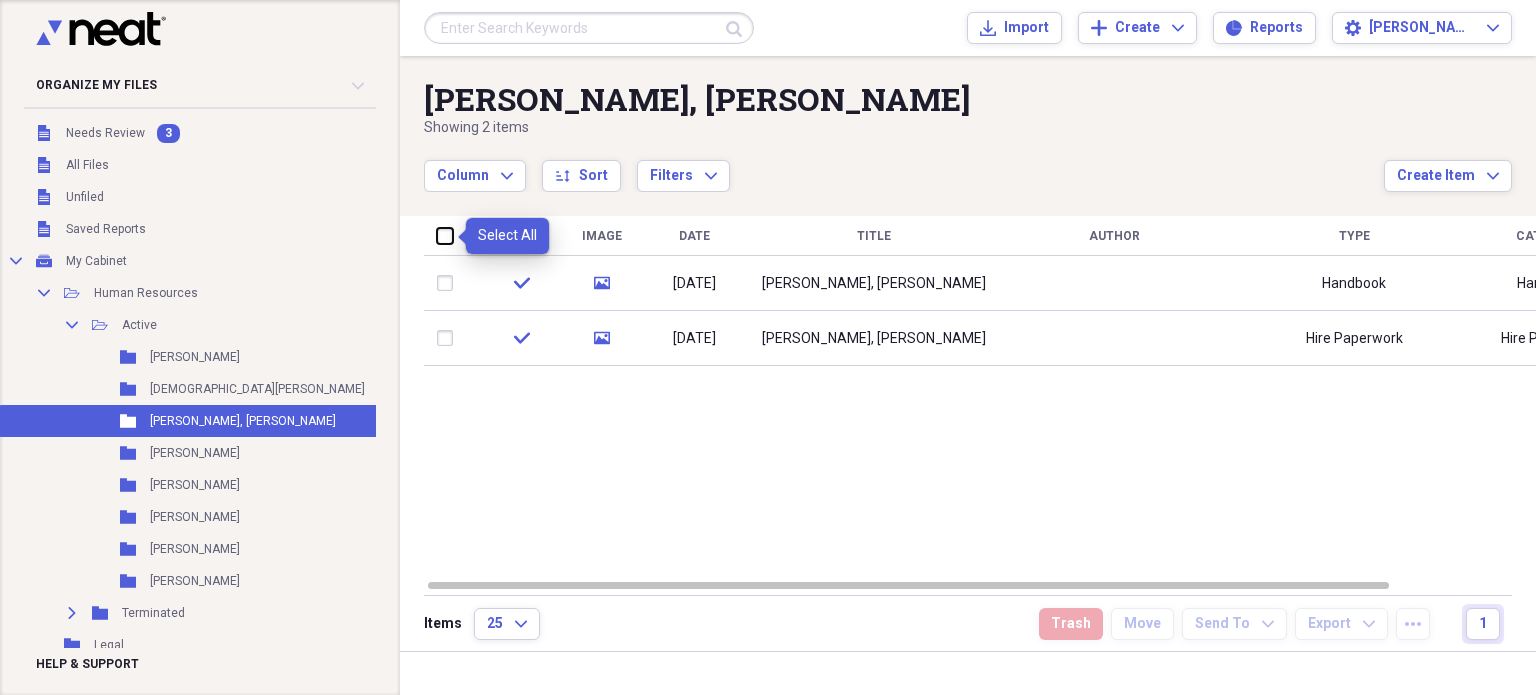 click at bounding box center [437, 235] 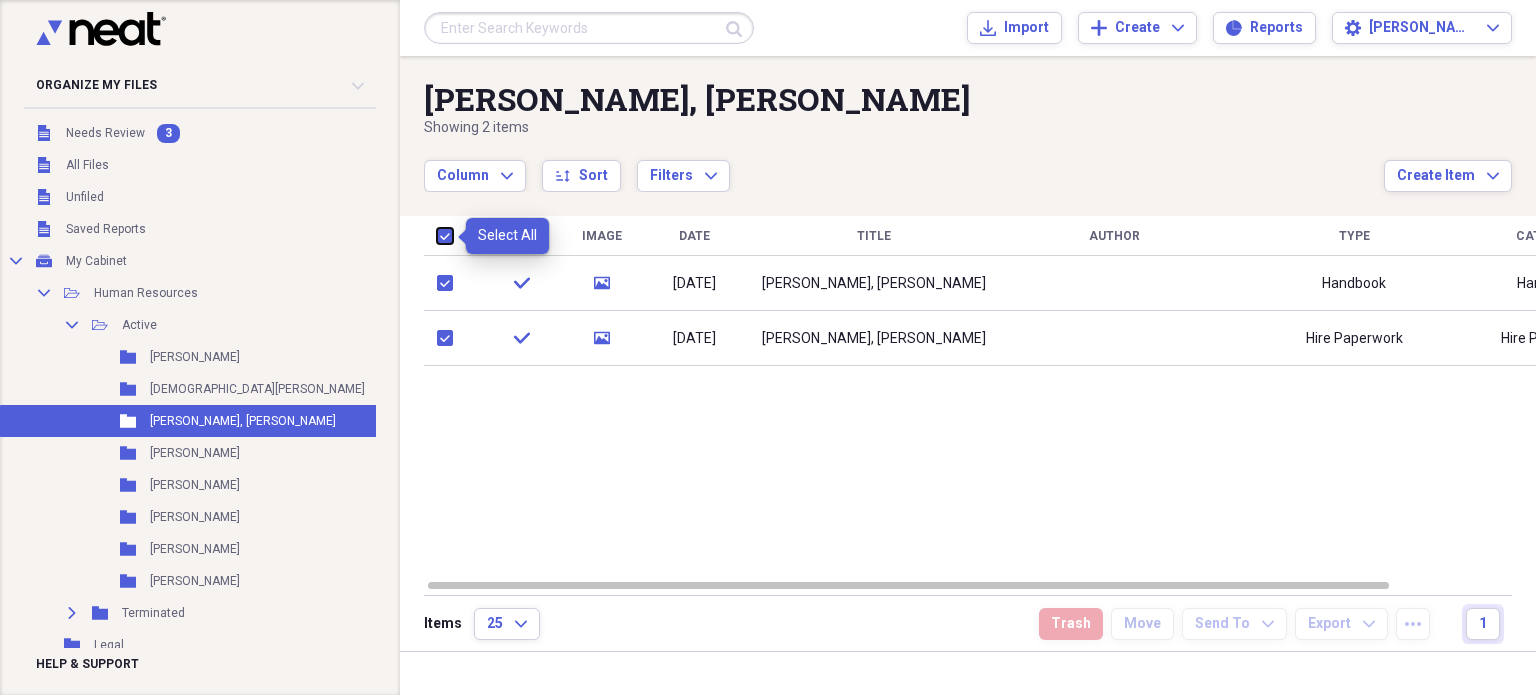 checkbox on "true" 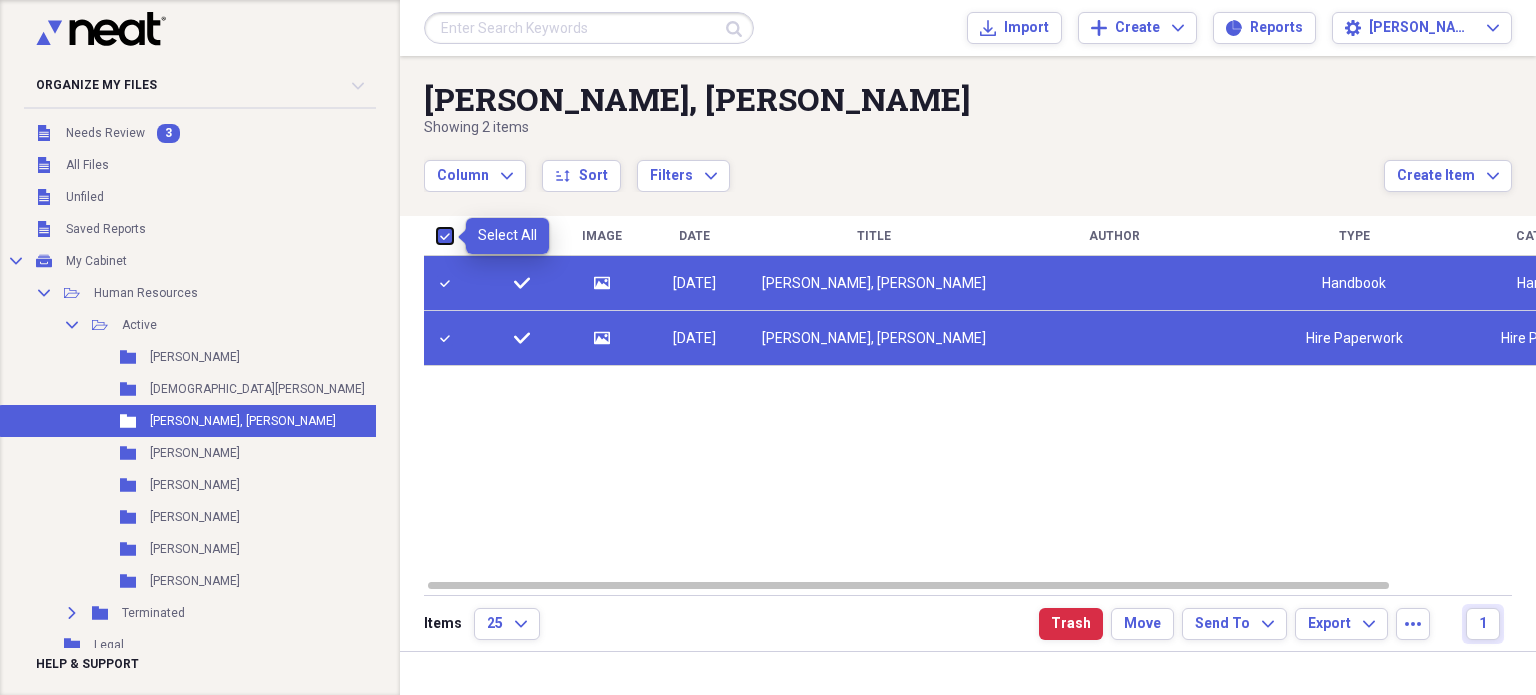checkbox on "true" 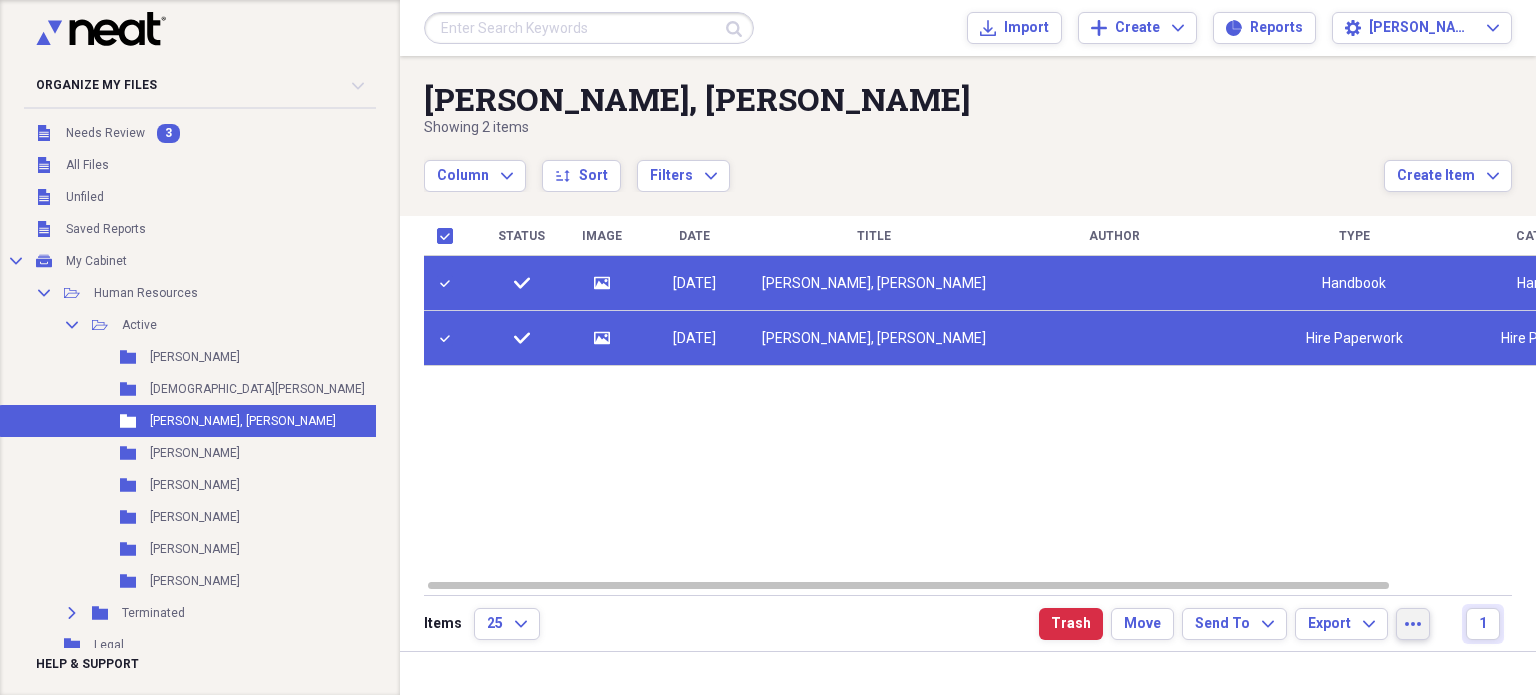 click on "more" at bounding box center [1413, 624] 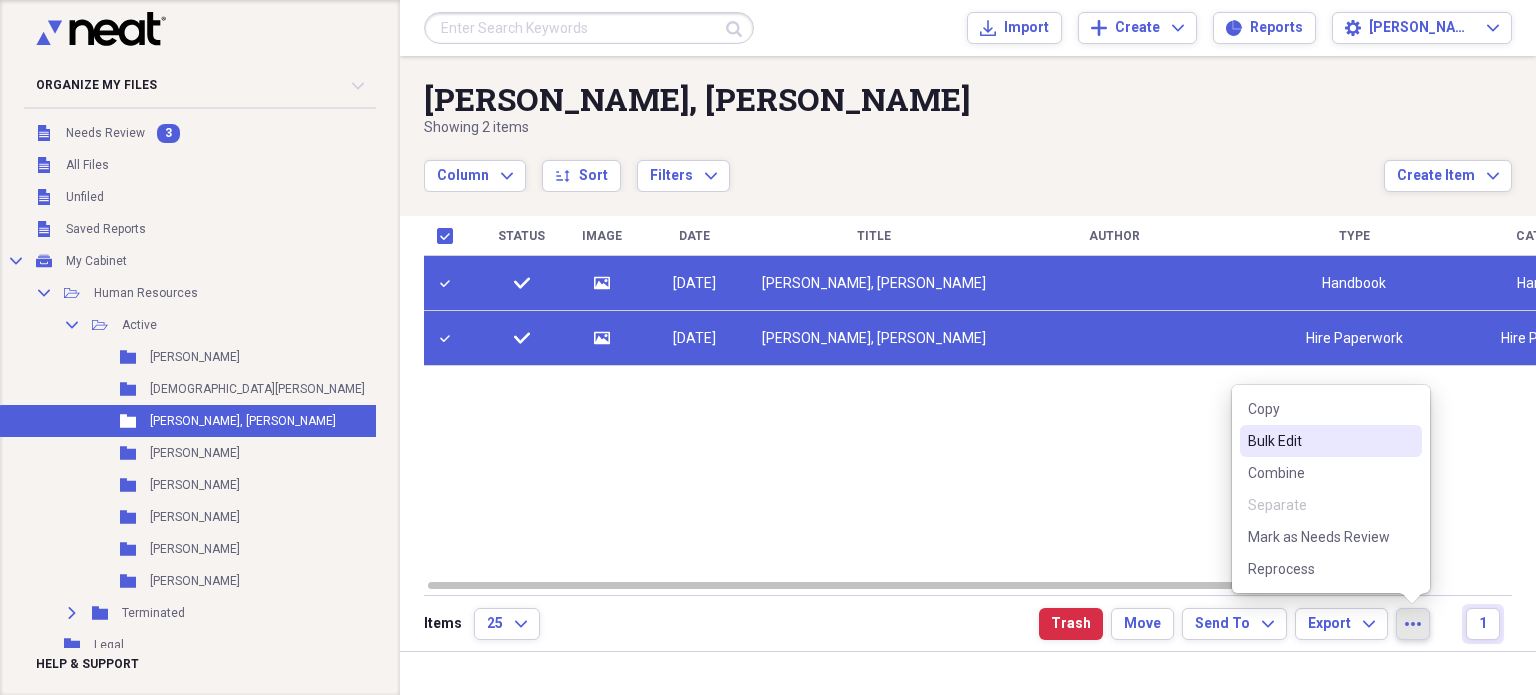 click on "Bulk Edit" at bounding box center [1319, 441] 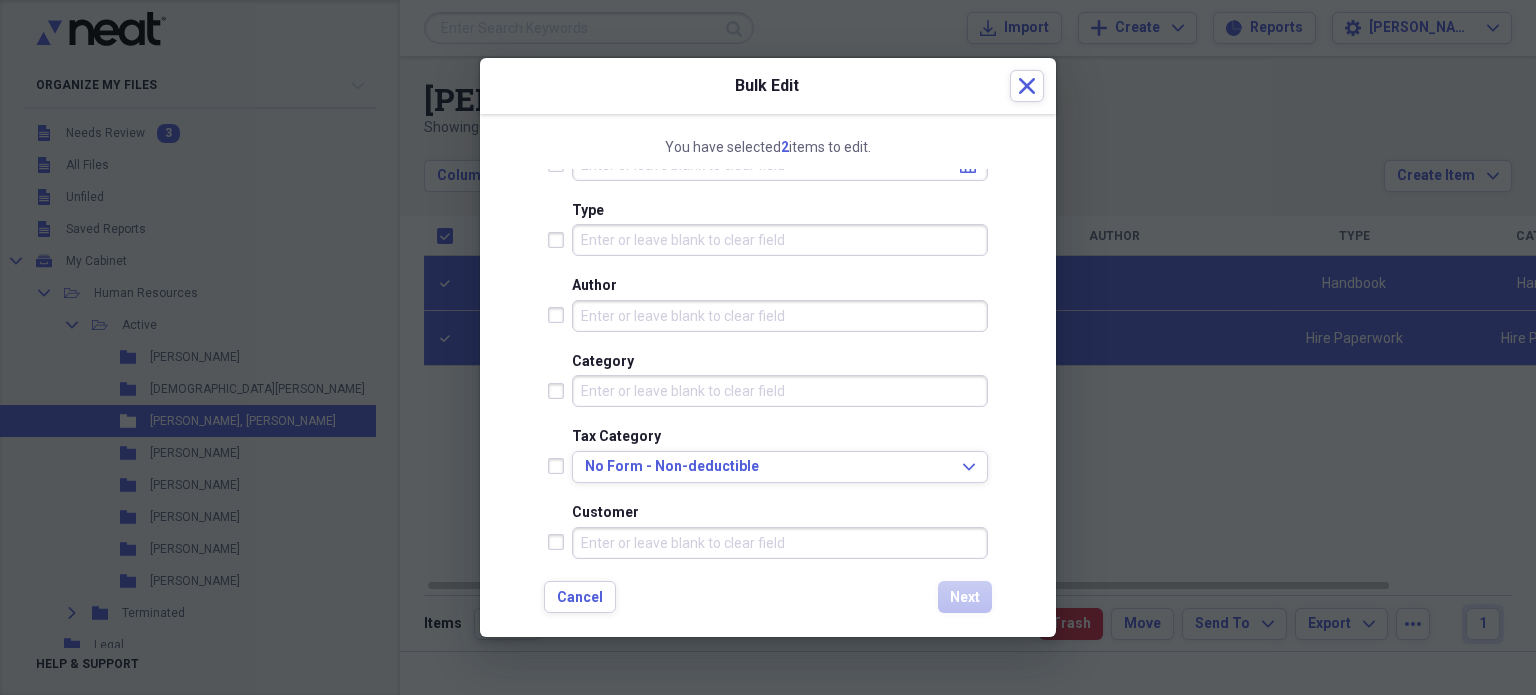 scroll, scrollTop: 274, scrollLeft: 0, axis: vertical 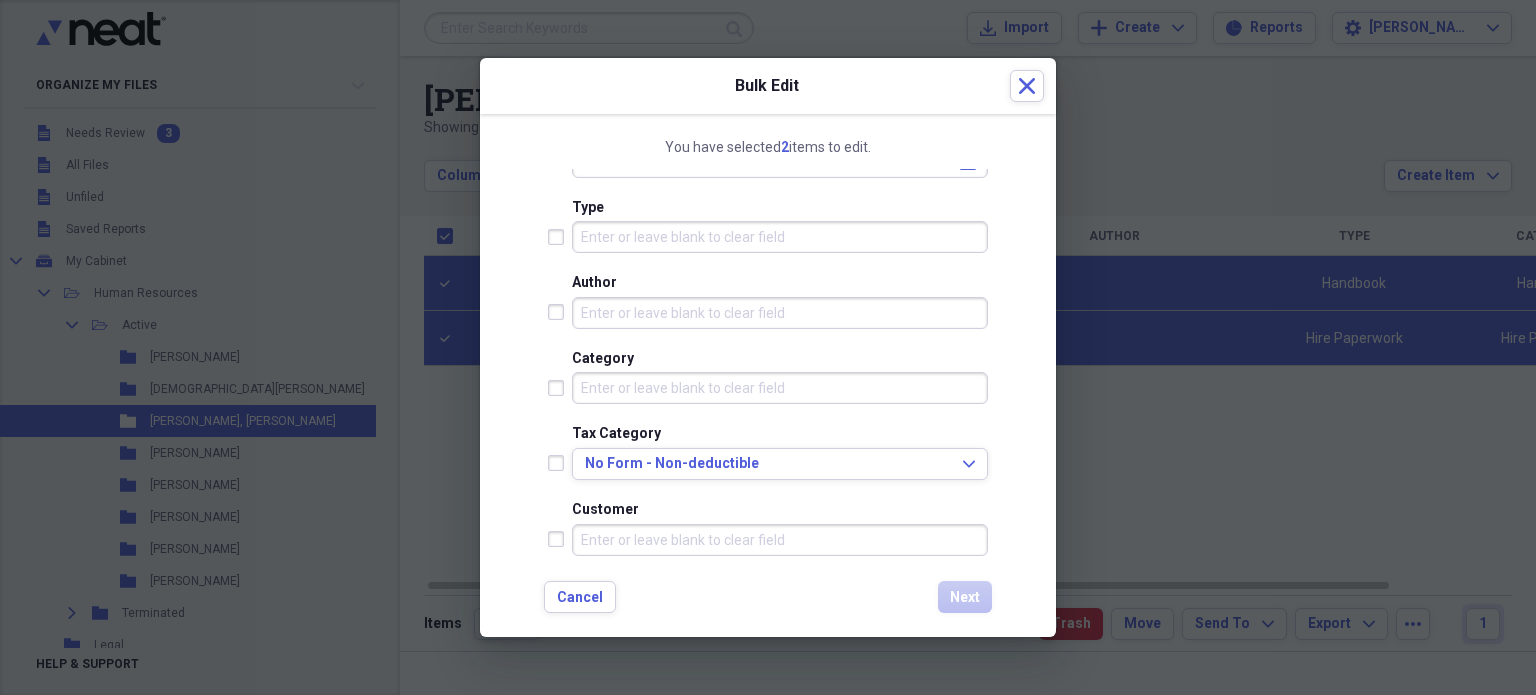 click at bounding box center (560, 388) 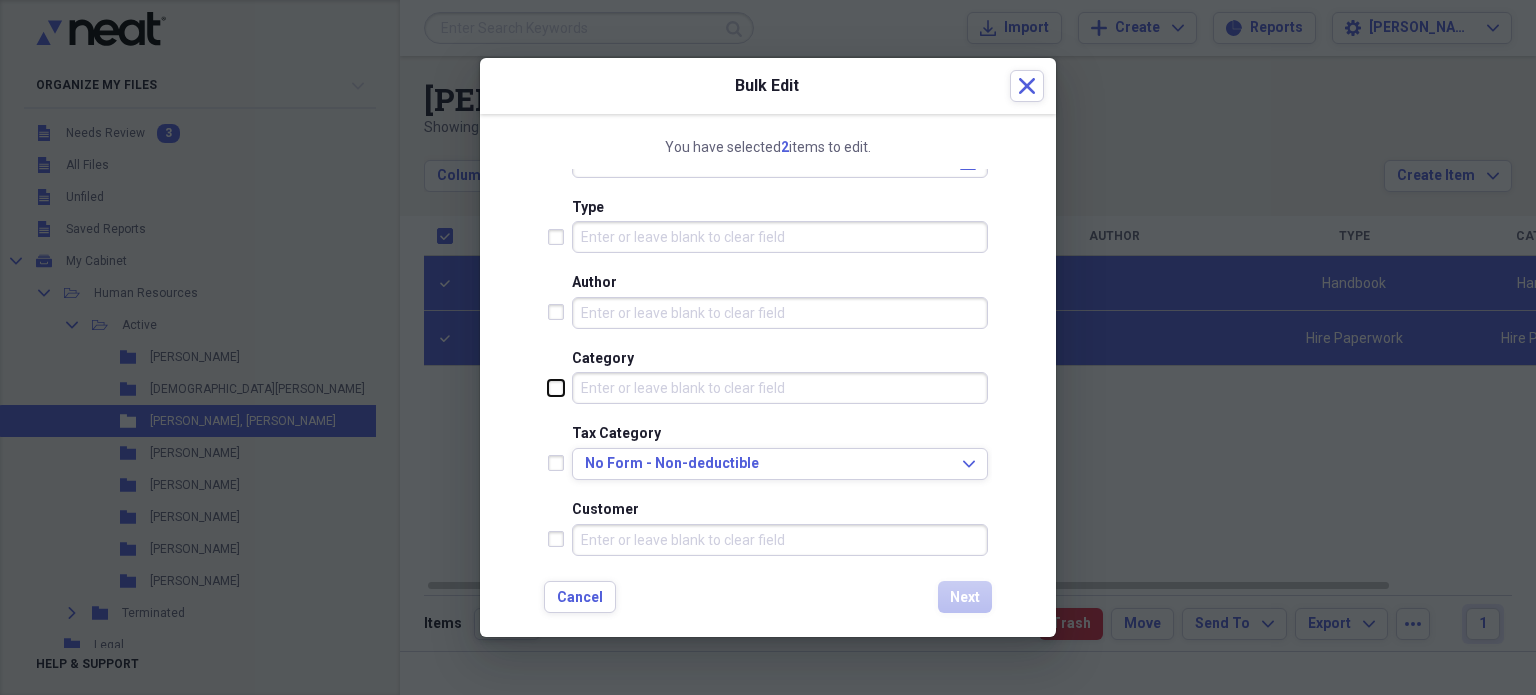 click at bounding box center (548, 387) 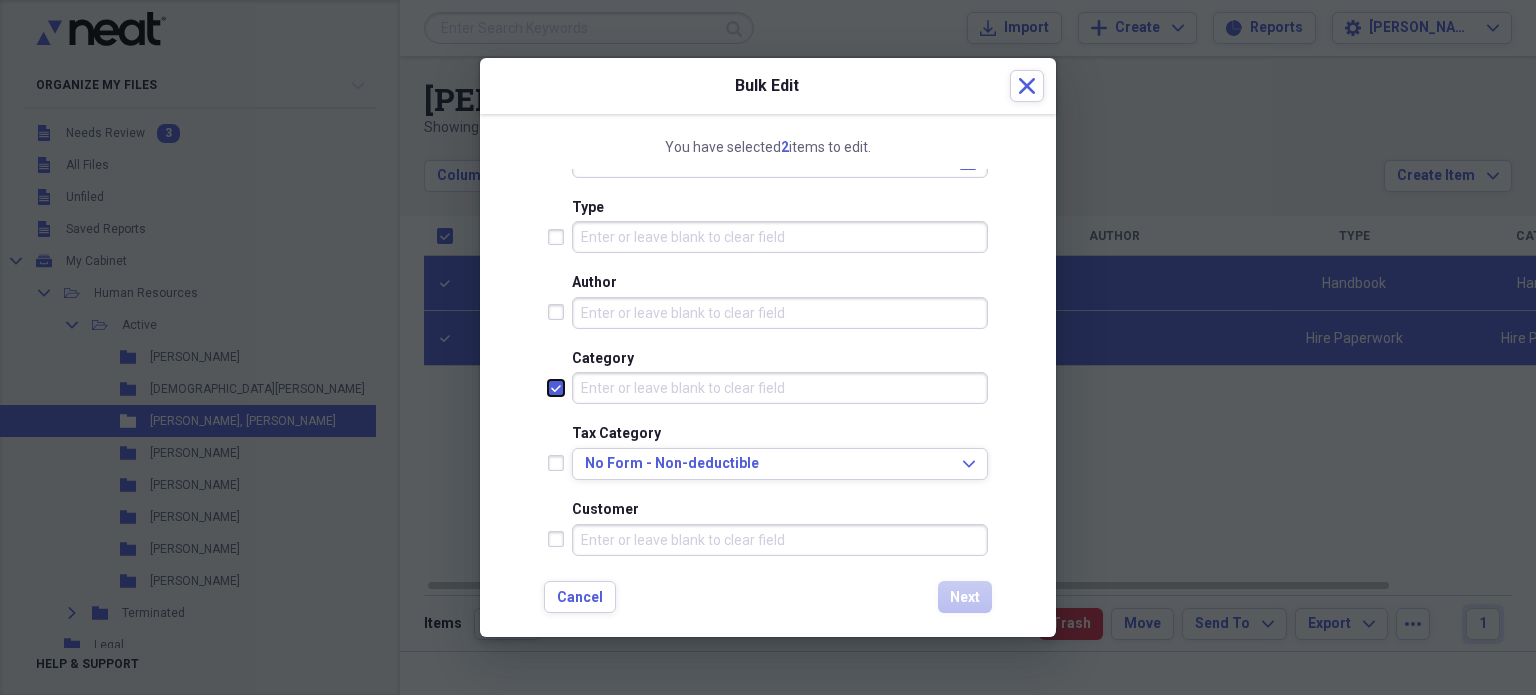 checkbox on "true" 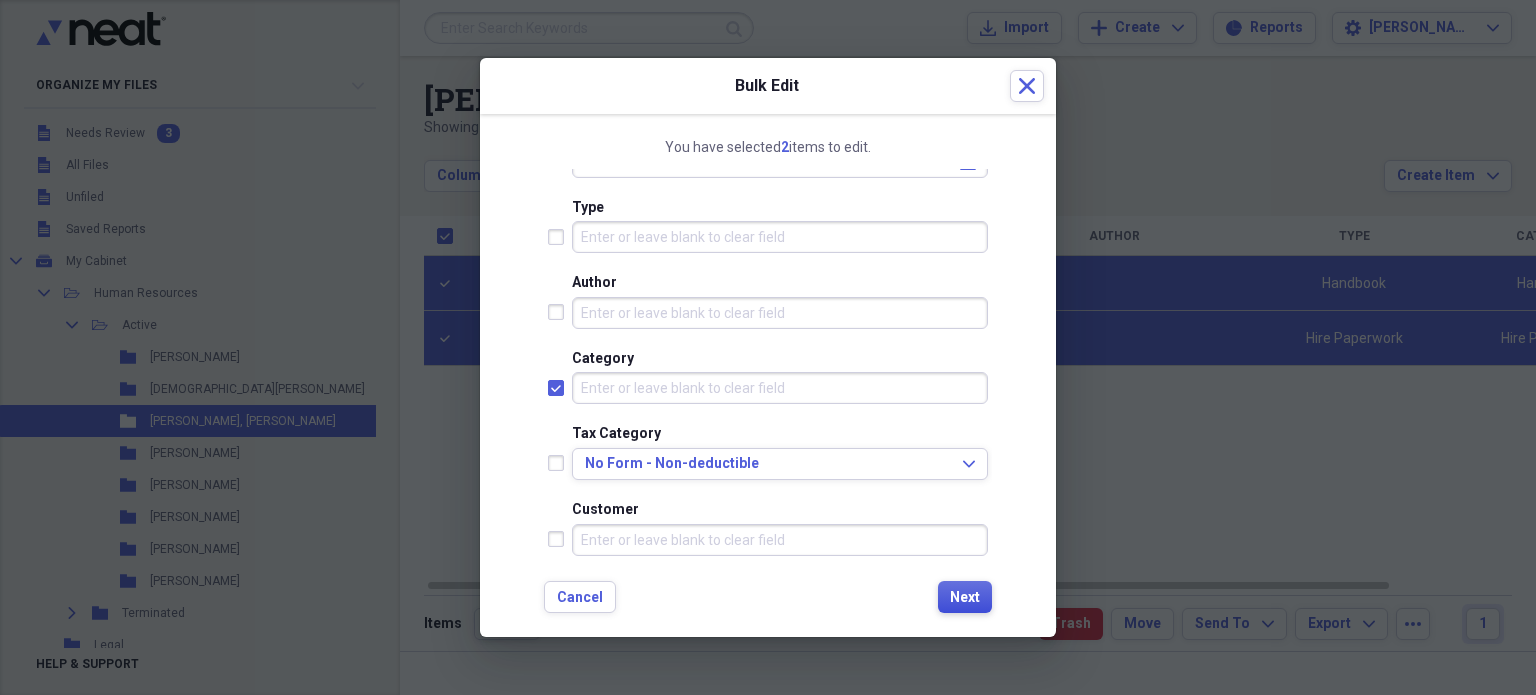 click on "Next" at bounding box center (965, 598) 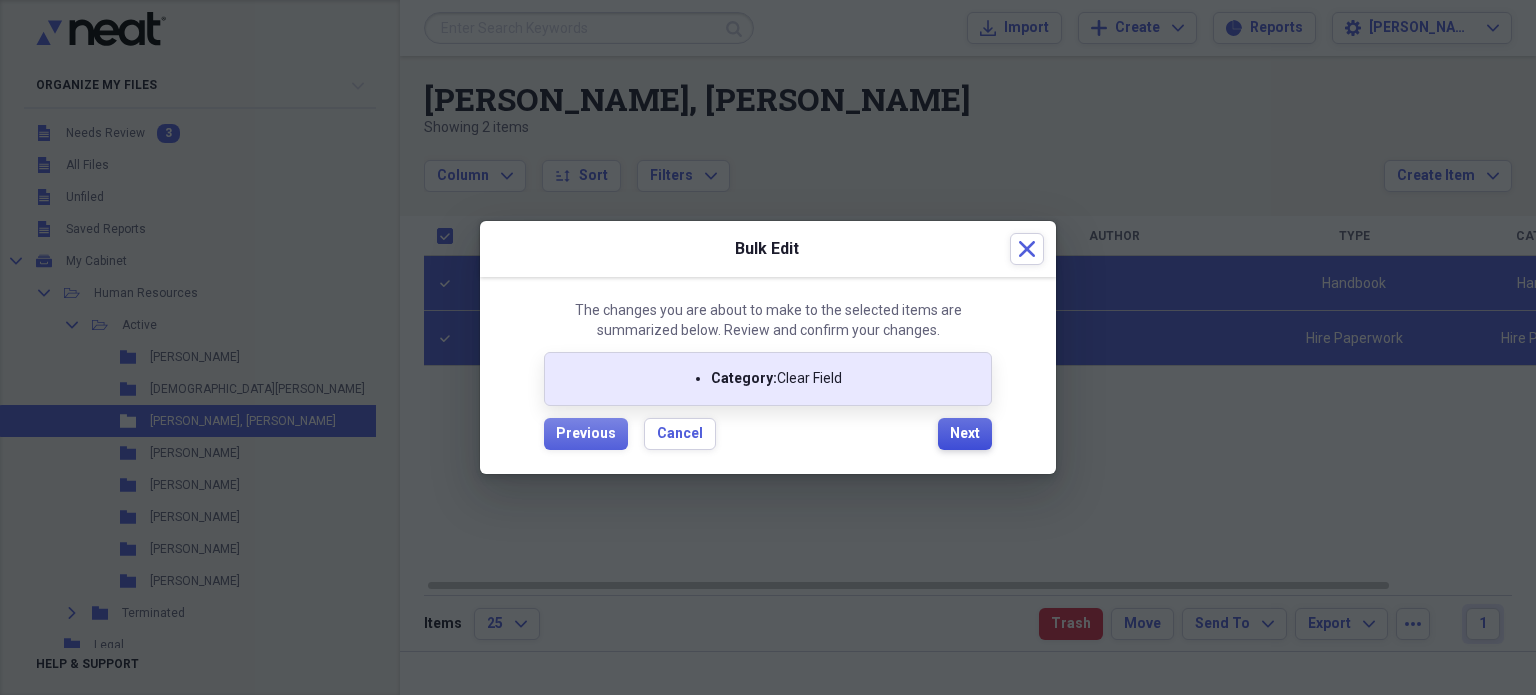 click on "Next" at bounding box center (965, 434) 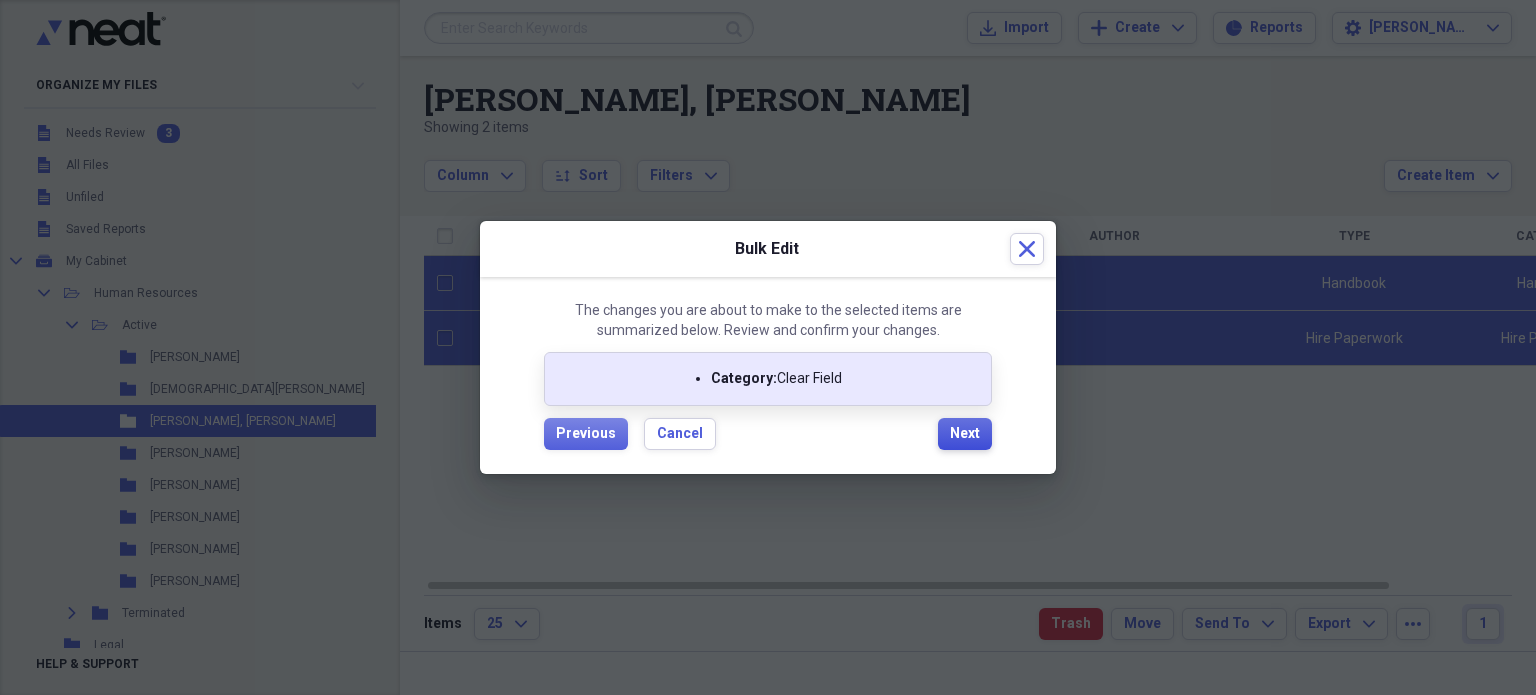 checkbox on "false" 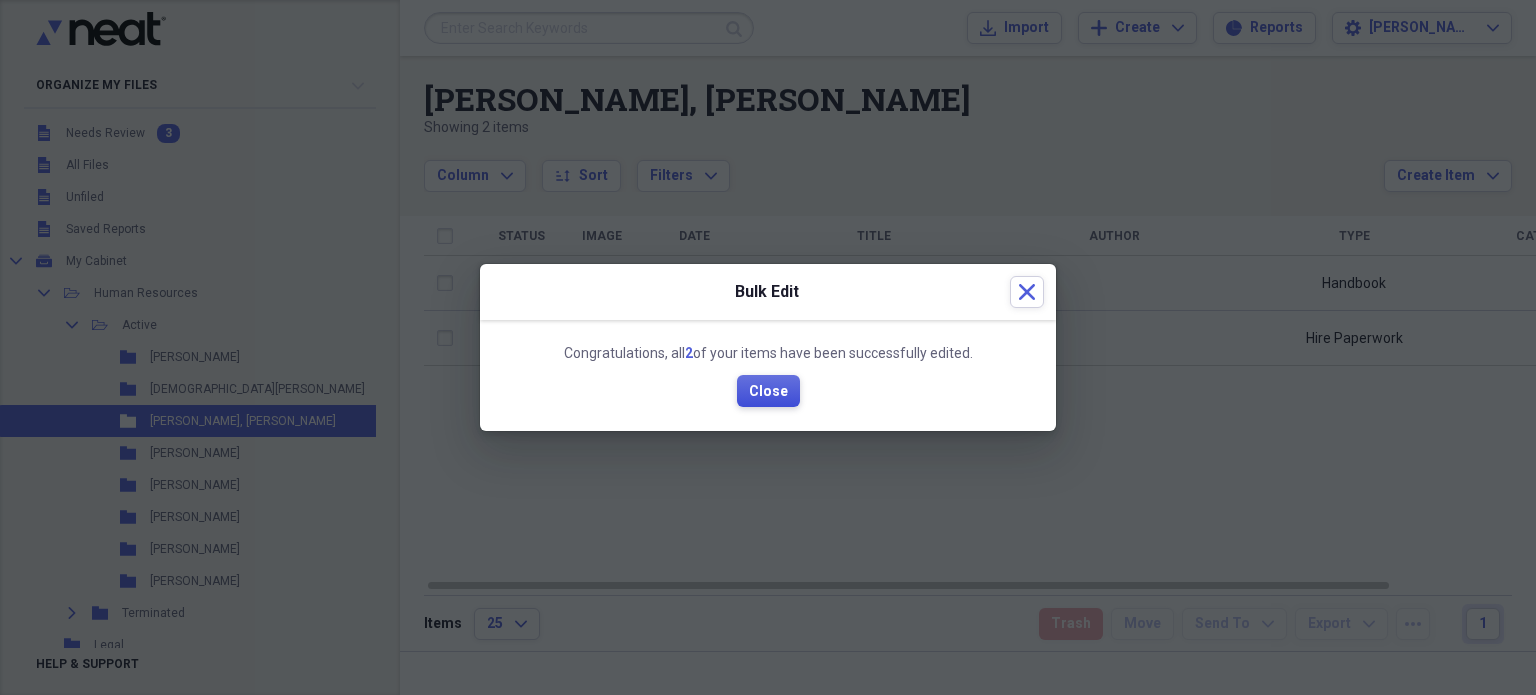click on "Close" at bounding box center (768, 392) 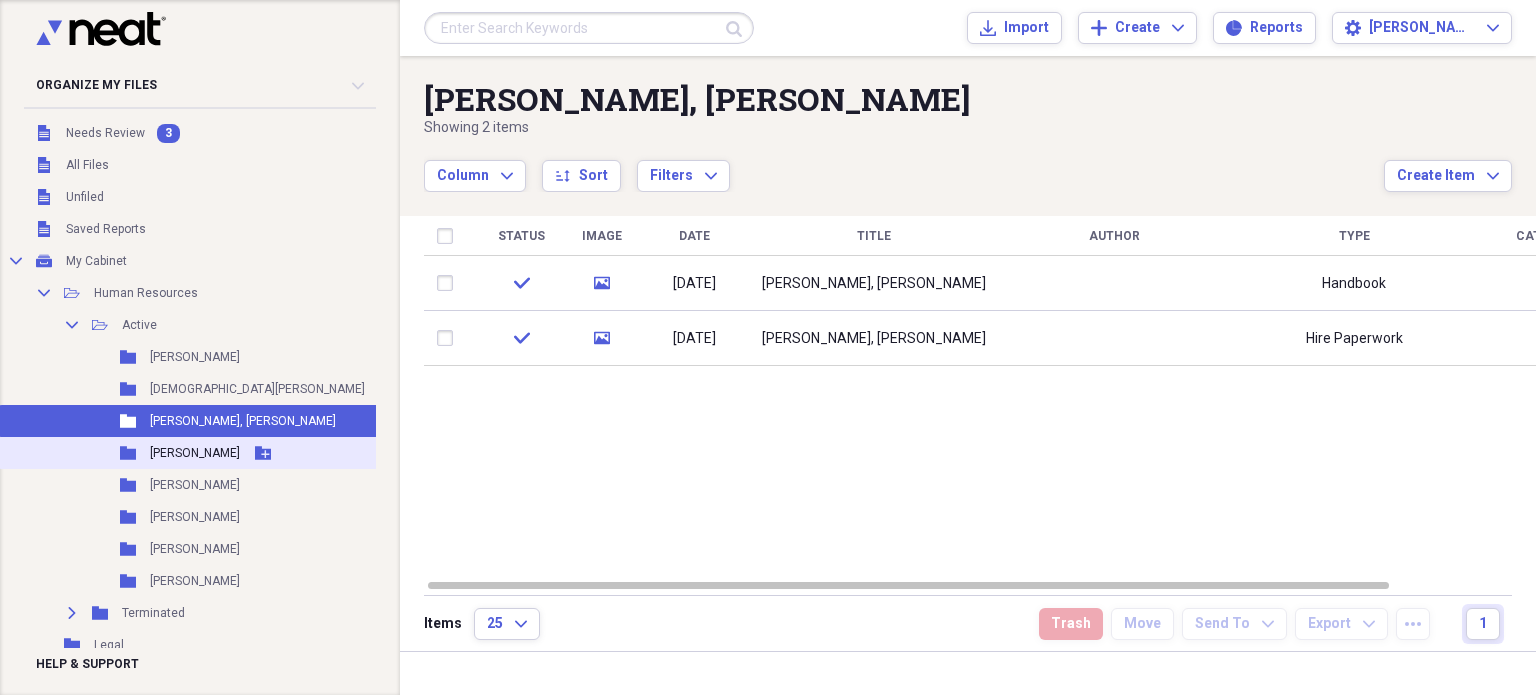click on "[PERSON_NAME]" at bounding box center [195, 453] 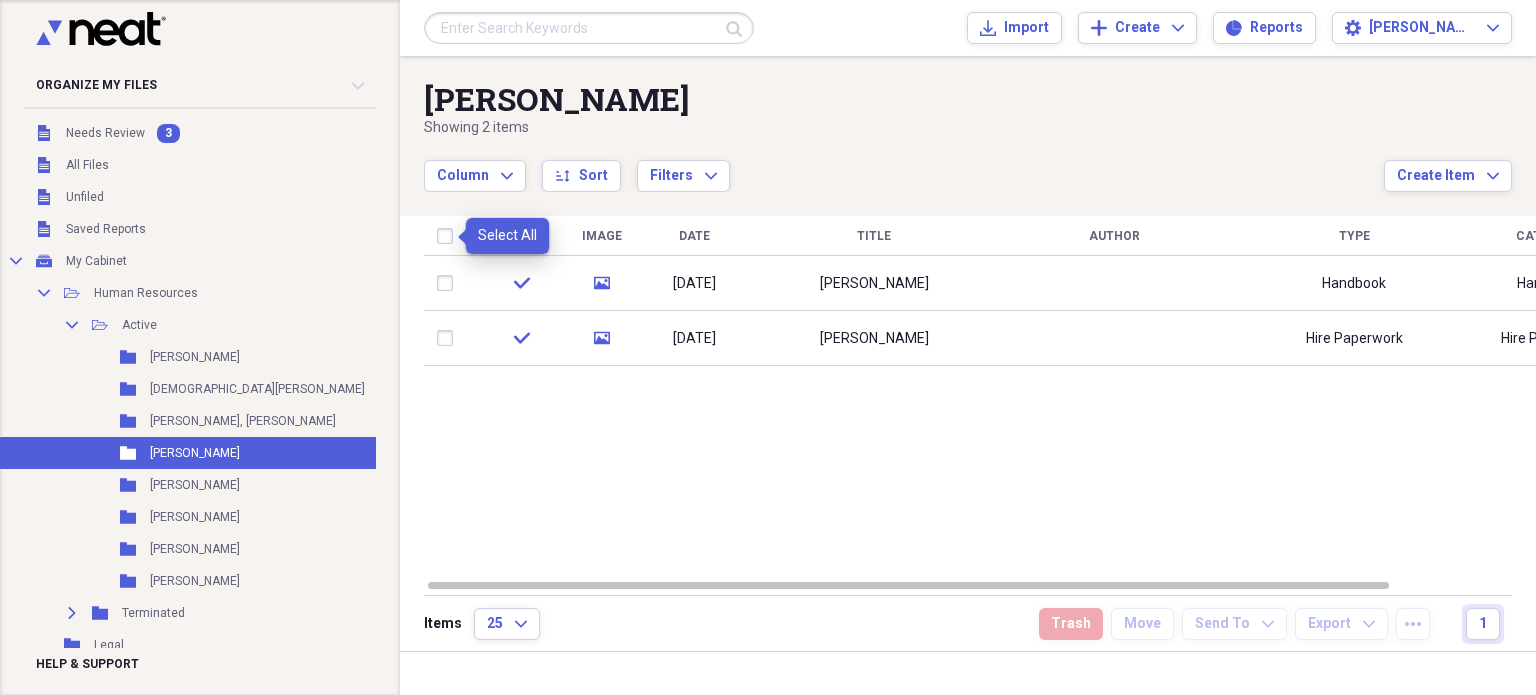 click at bounding box center [449, 236] 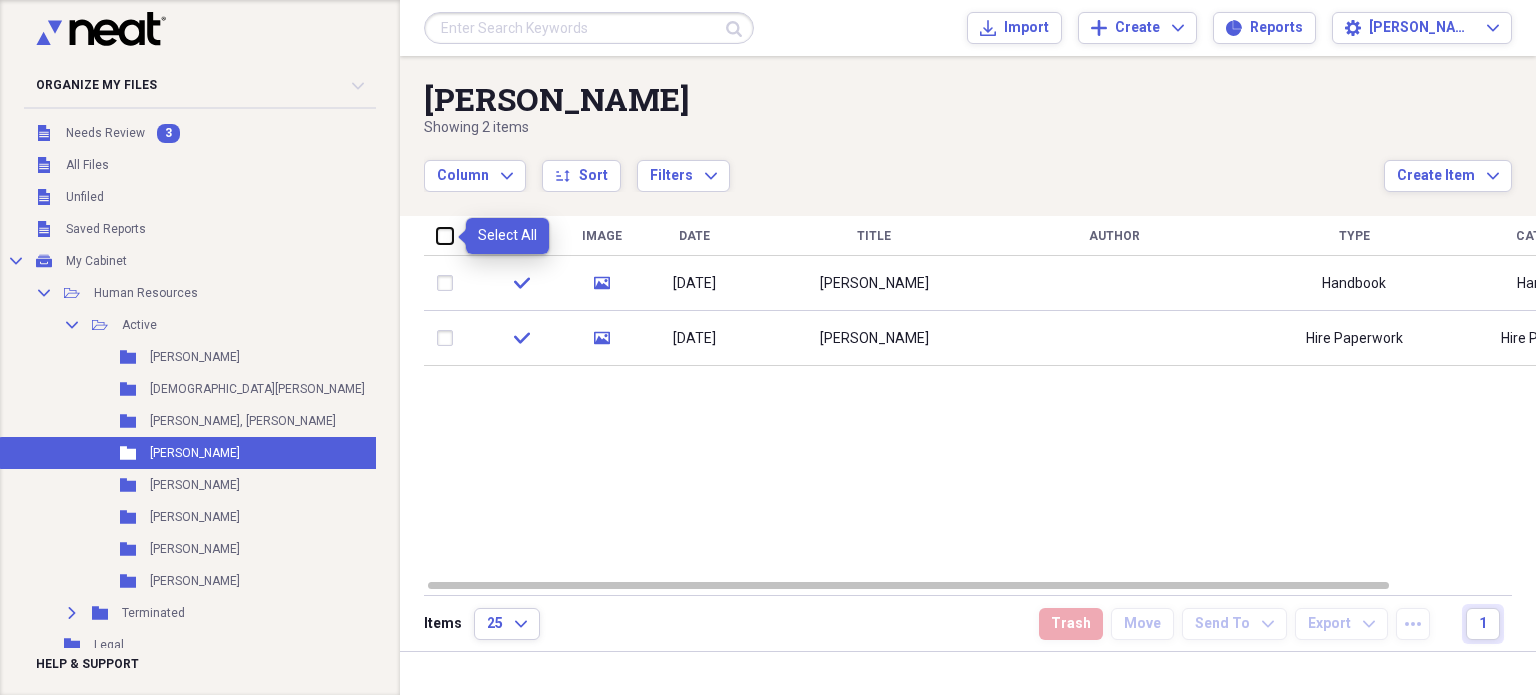 click at bounding box center (437, 235) 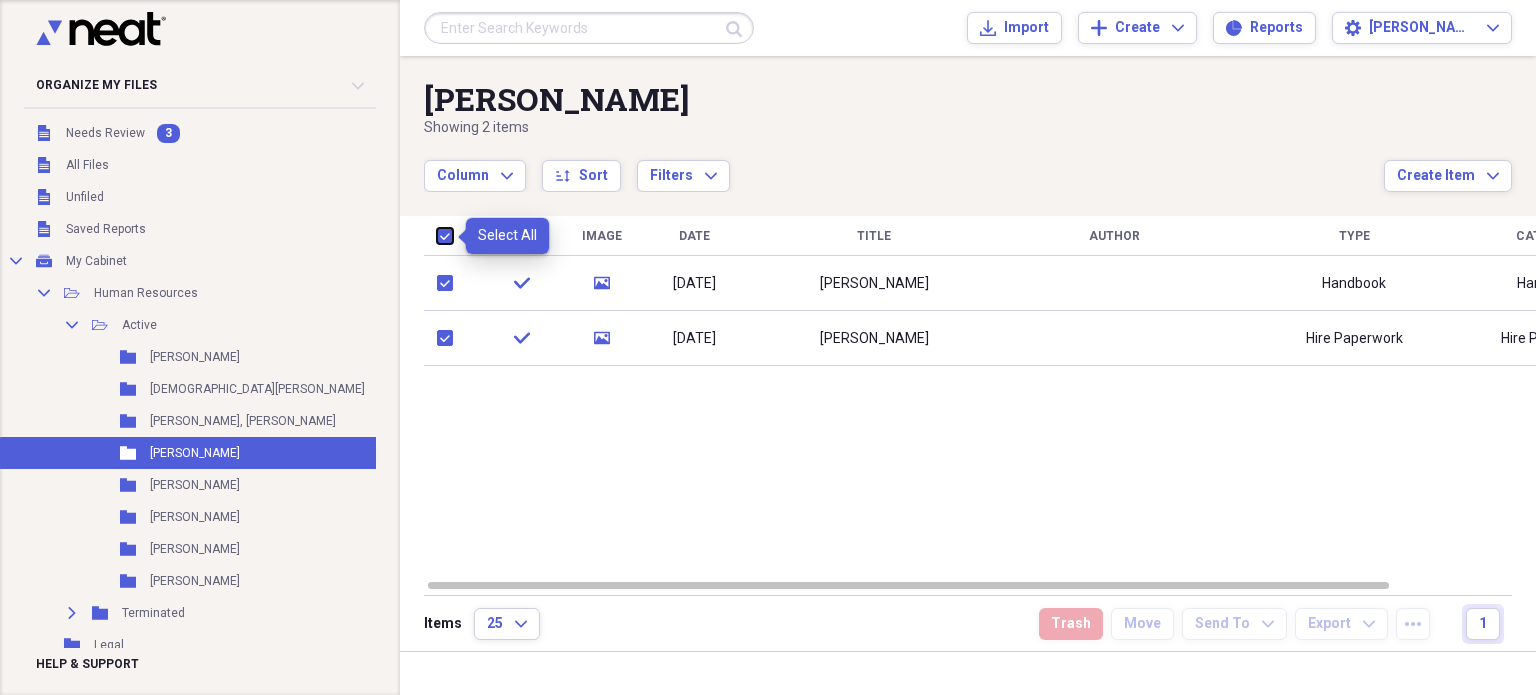 checkbox on "true" 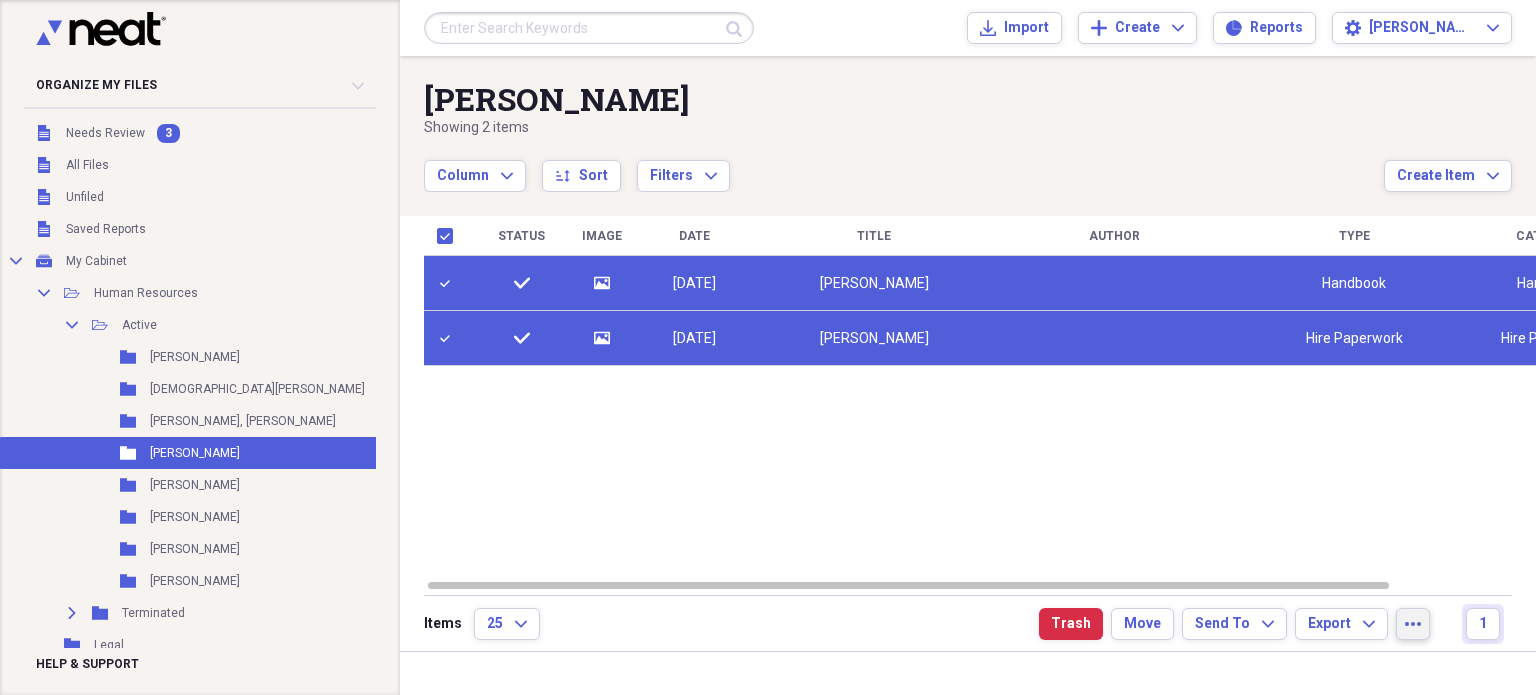 click on "more" 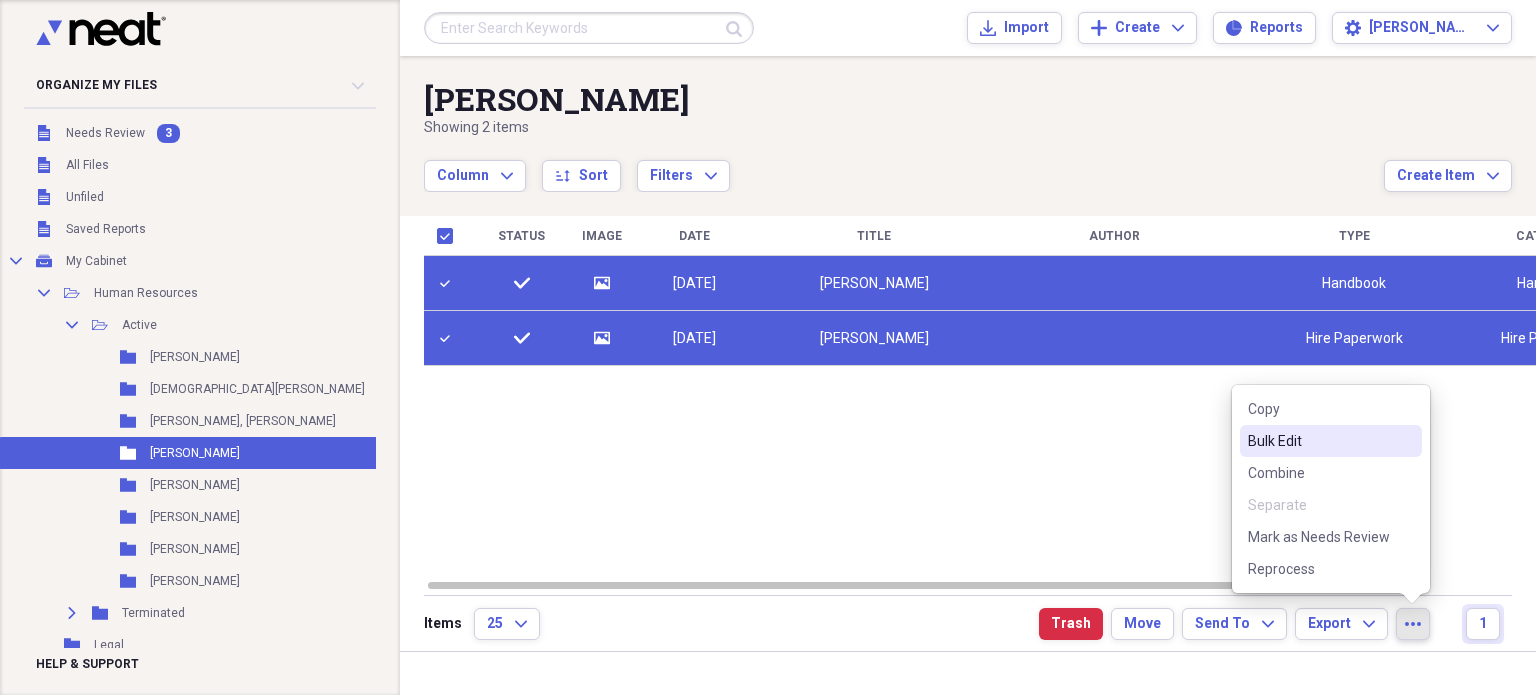 click on "Bulk Edit" at bounding box center (1319, 441) 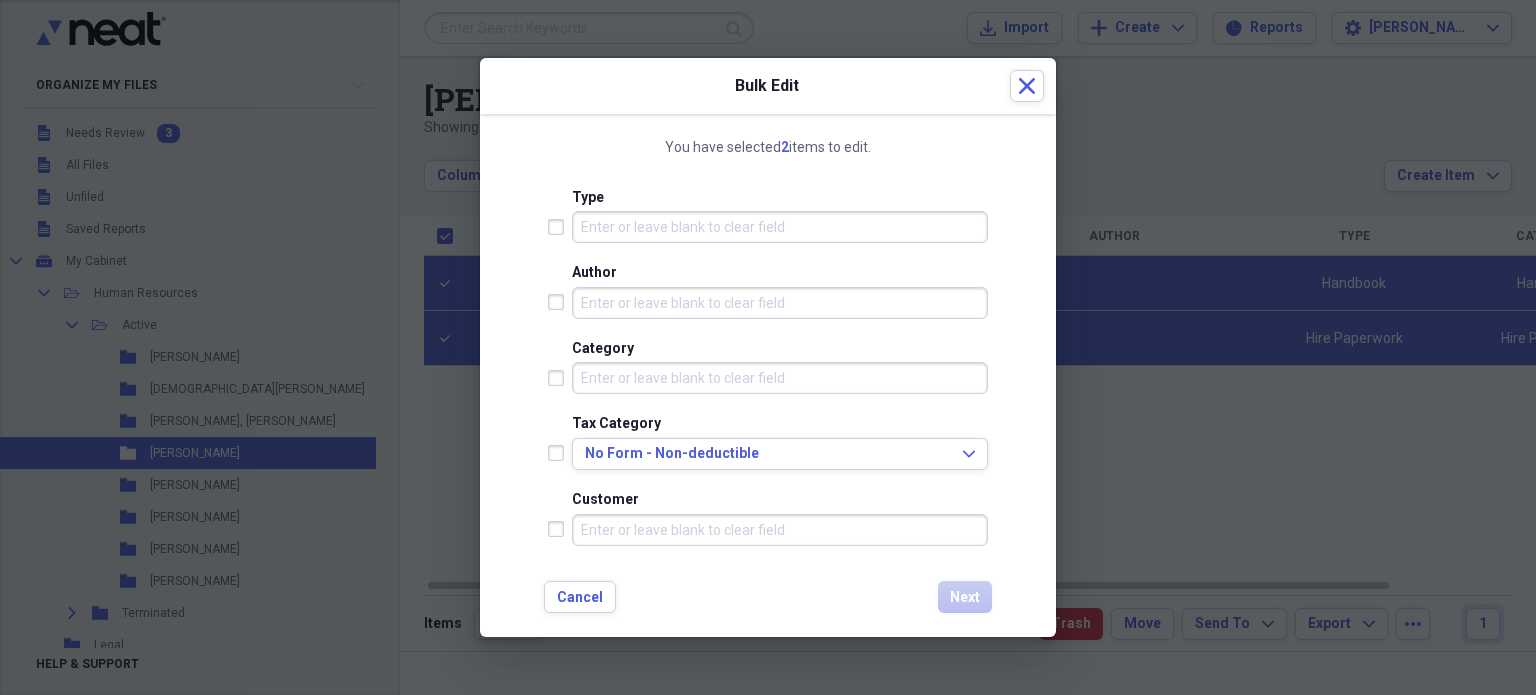 scroll, scrollTop: 286, scrollLeft: 0, axis: vertical 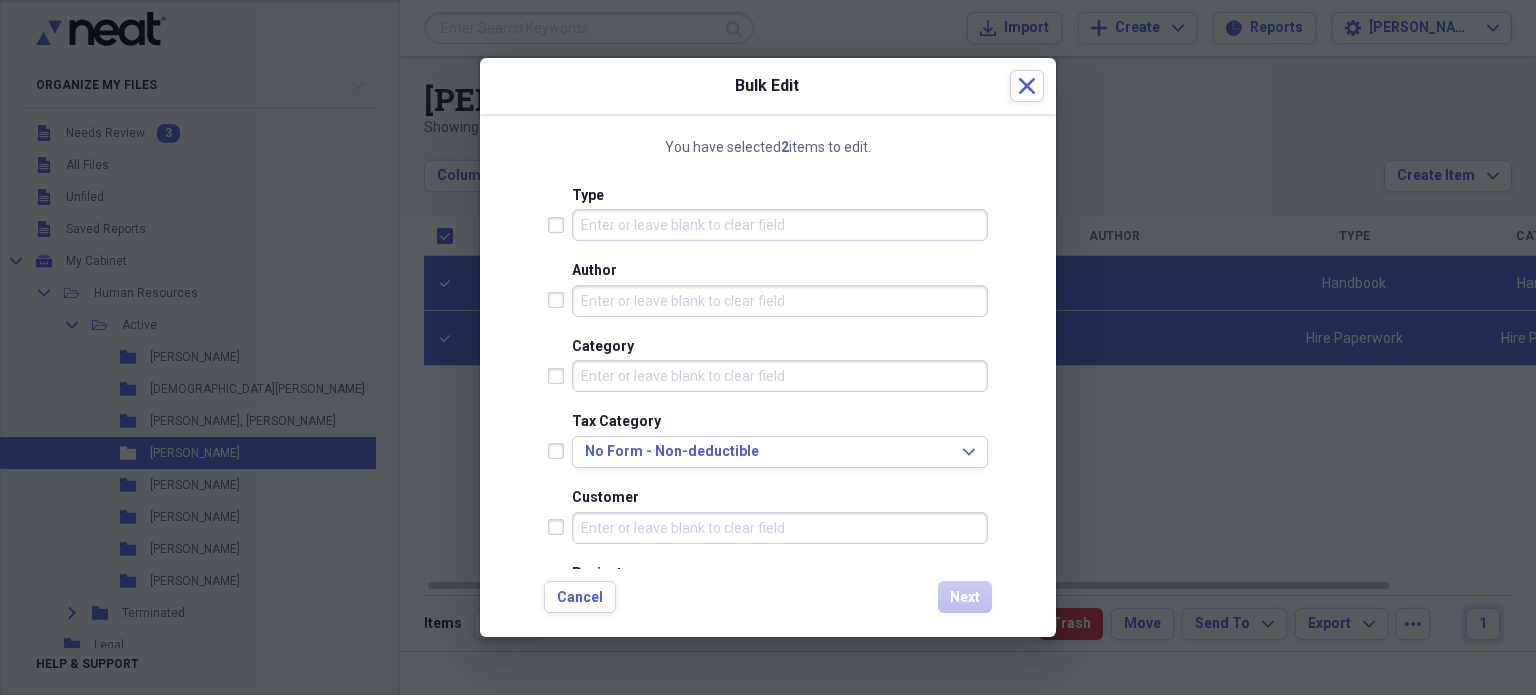 click at bounding box center (560, 376) 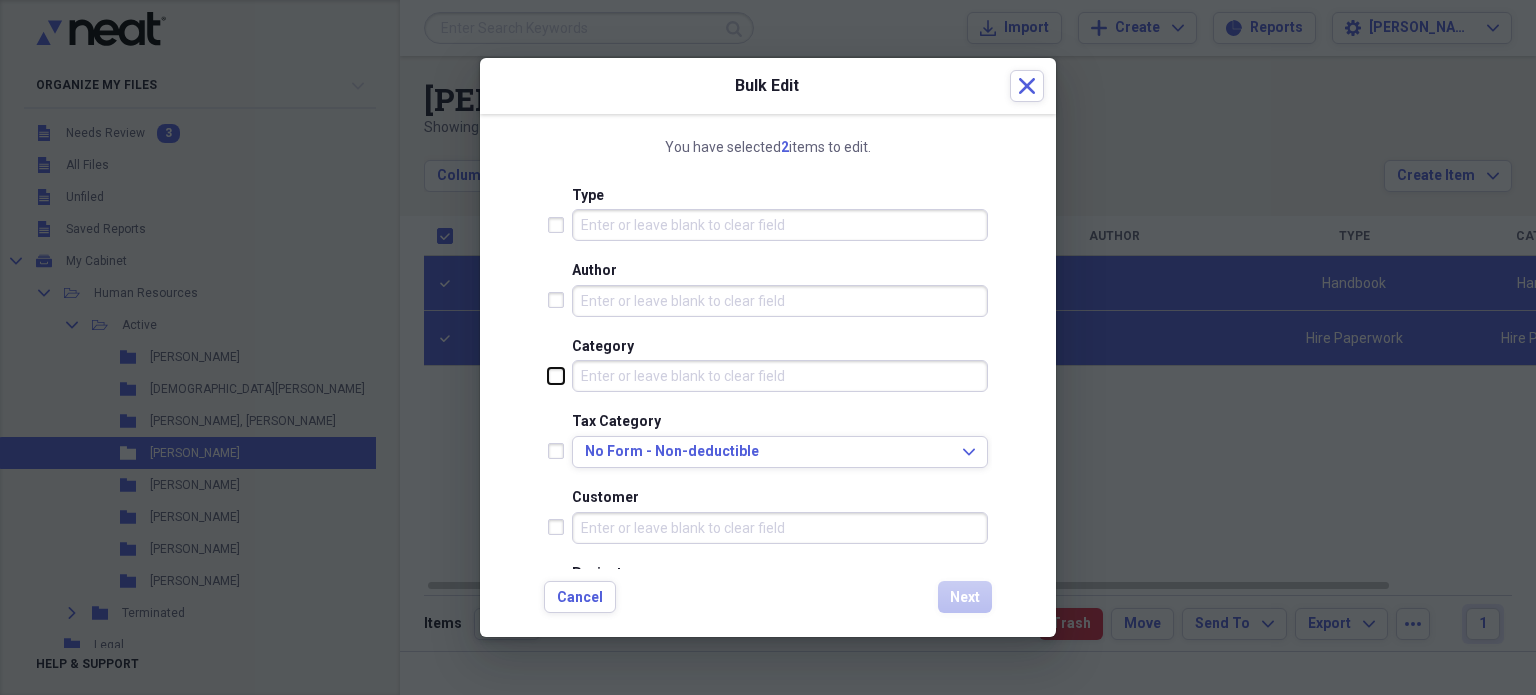 click at bounding box center [548, 375] 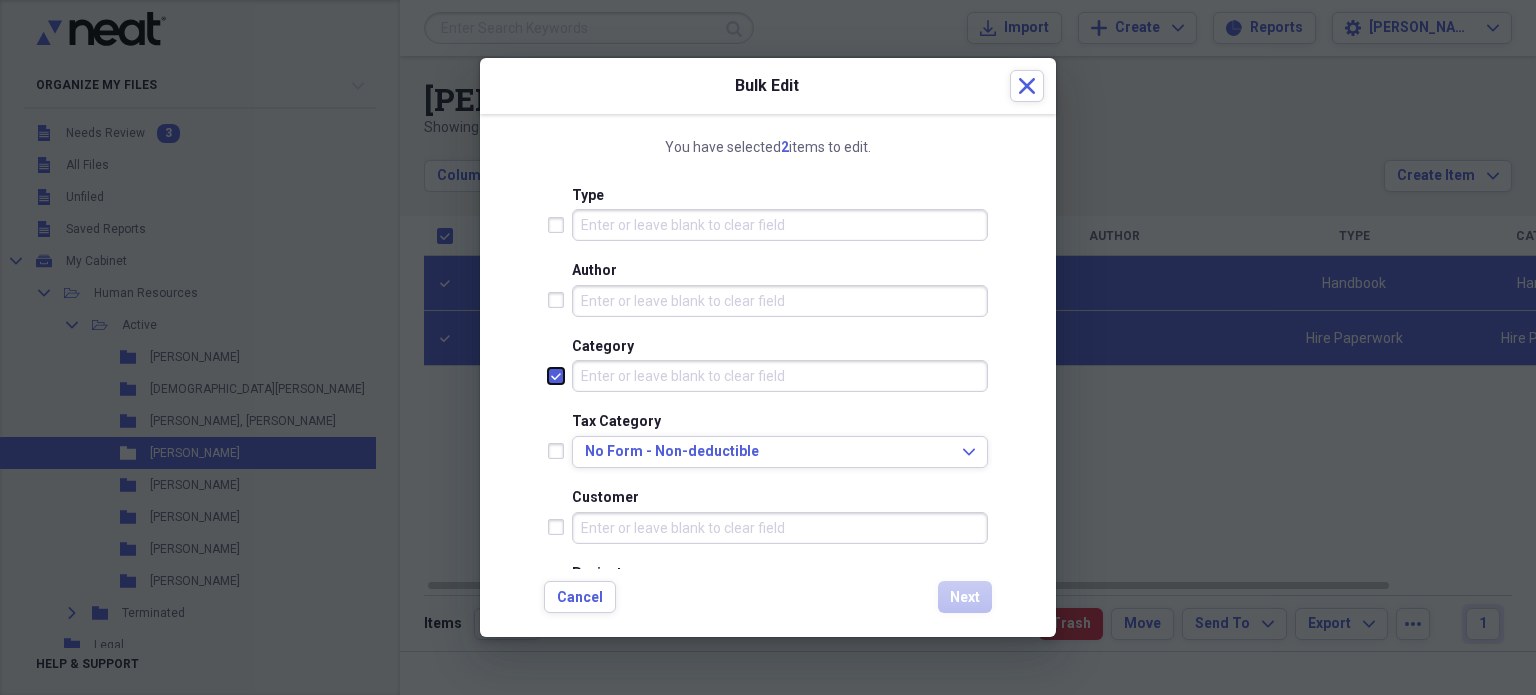 checkbox on "true" 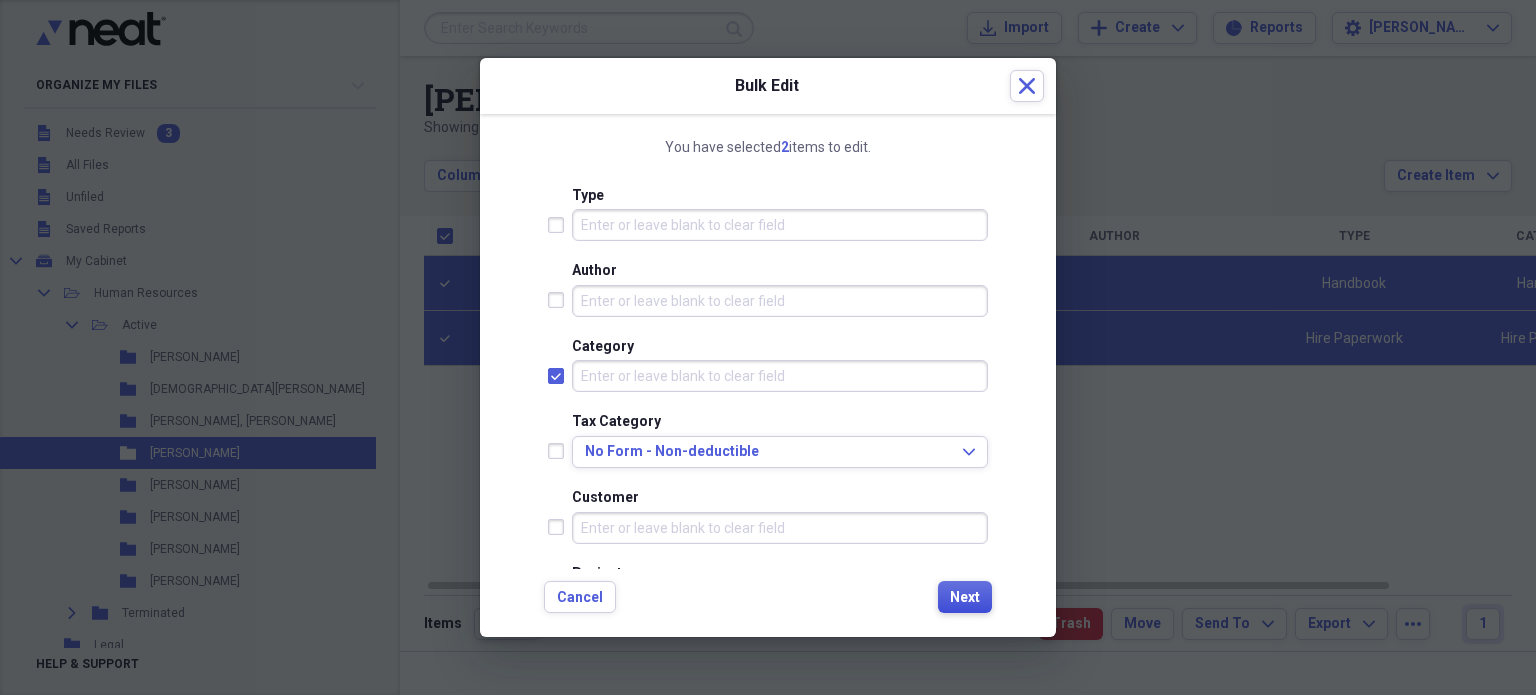 click on "Next" at bounding box center [965, 598] 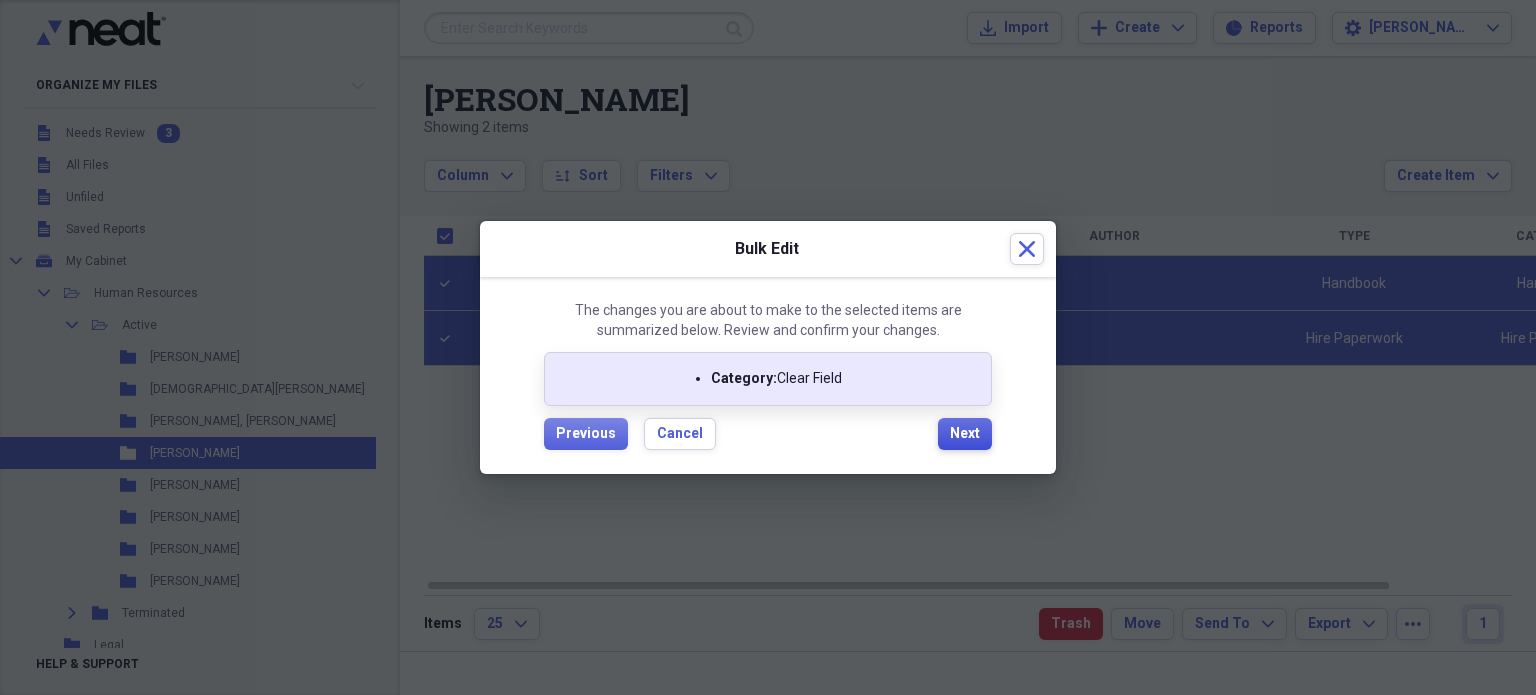 click on "Next" at bounding box center (965, 434) 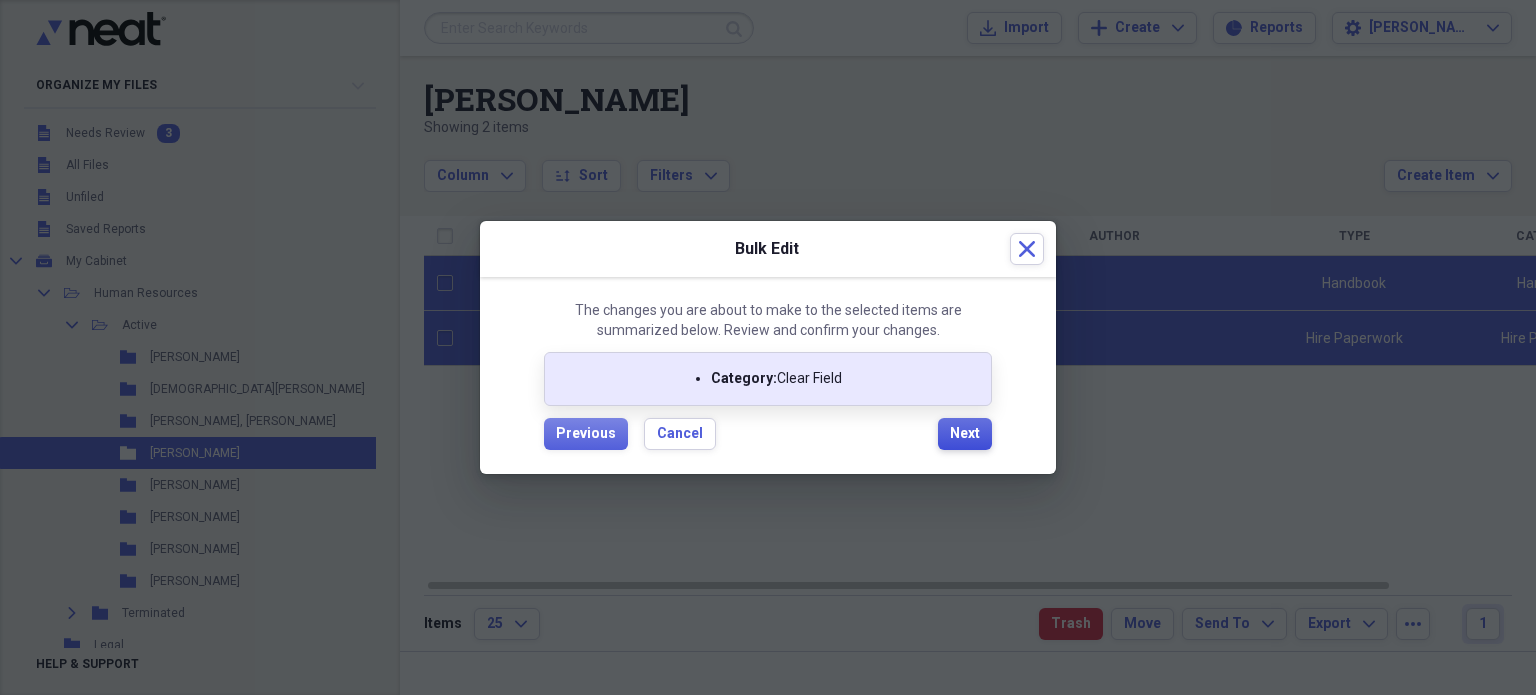 checkbox on "false" 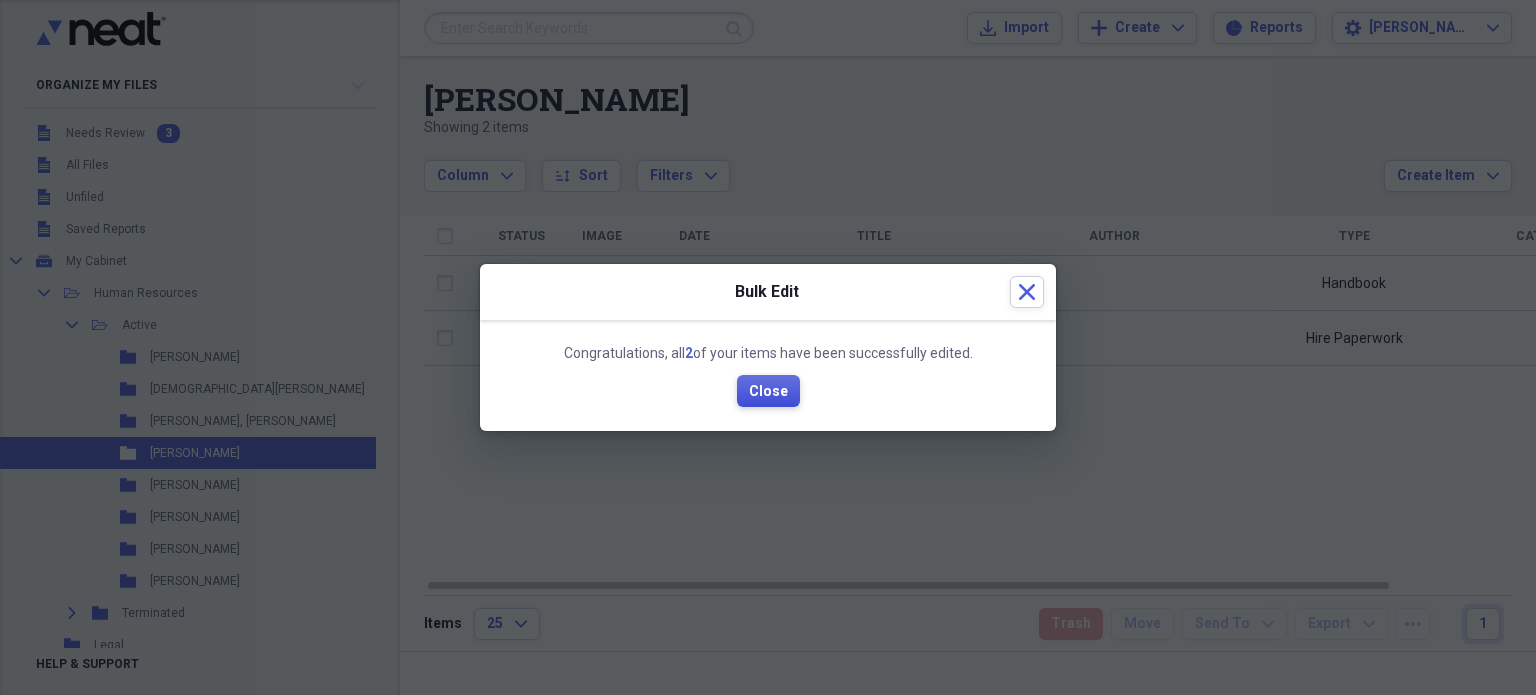 click on "Close" at bounding box center (768, 392) 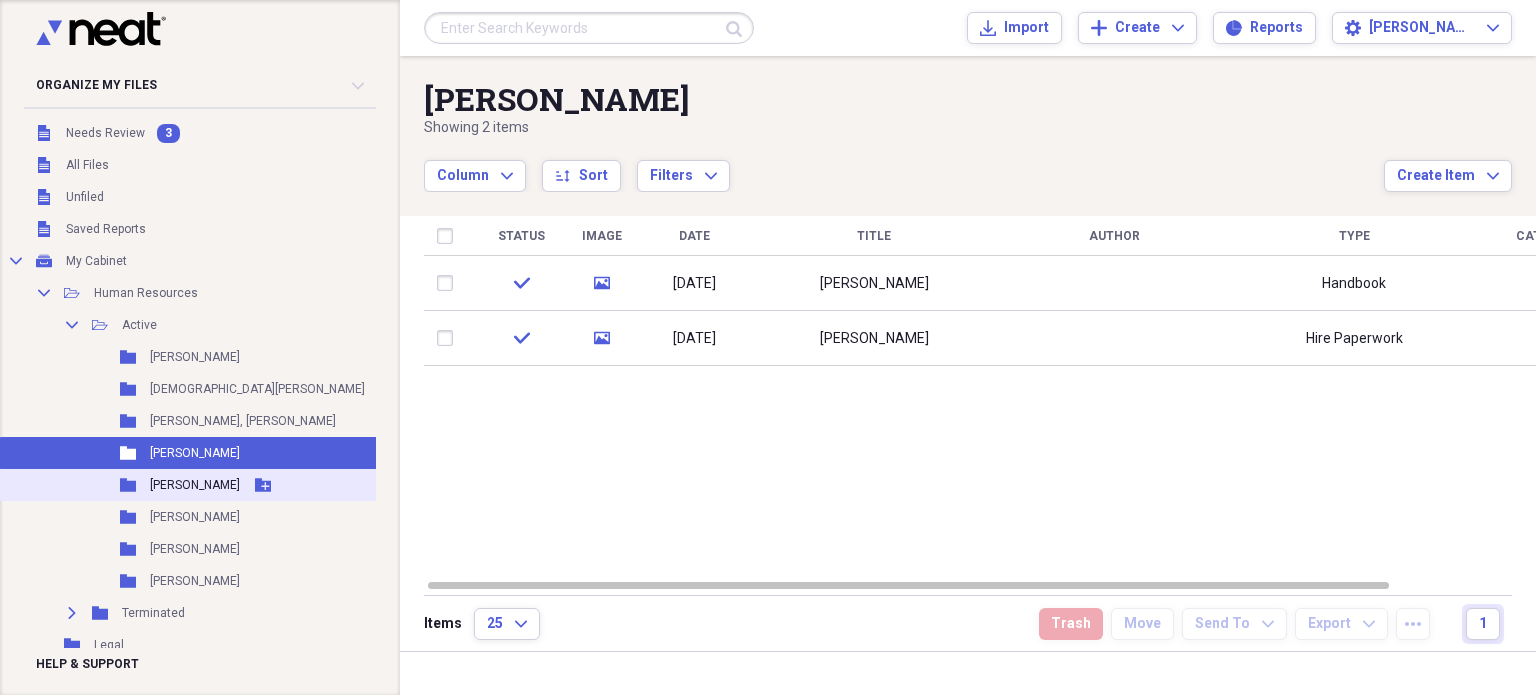click on "[PERSON_NAME]" at bounding box center [195, 485] 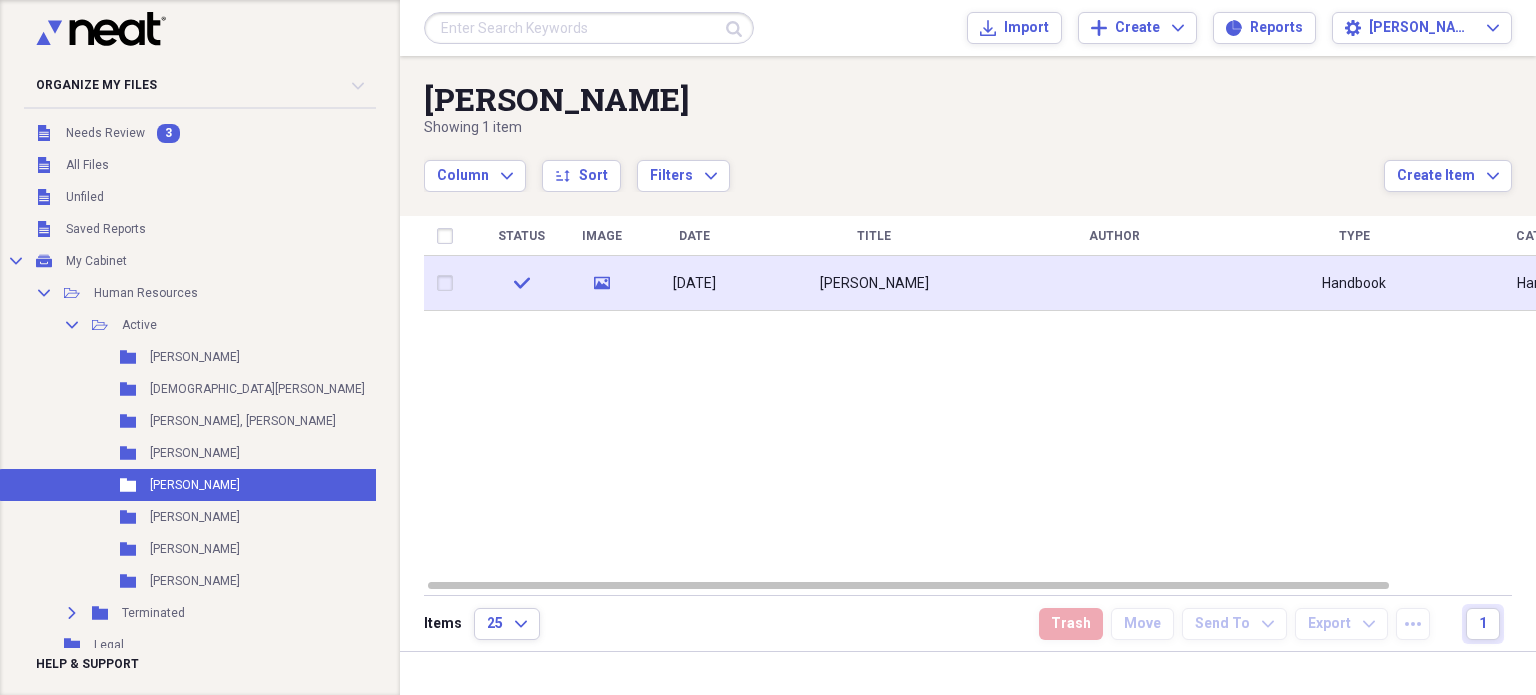 click at bounding box center (449, 283) 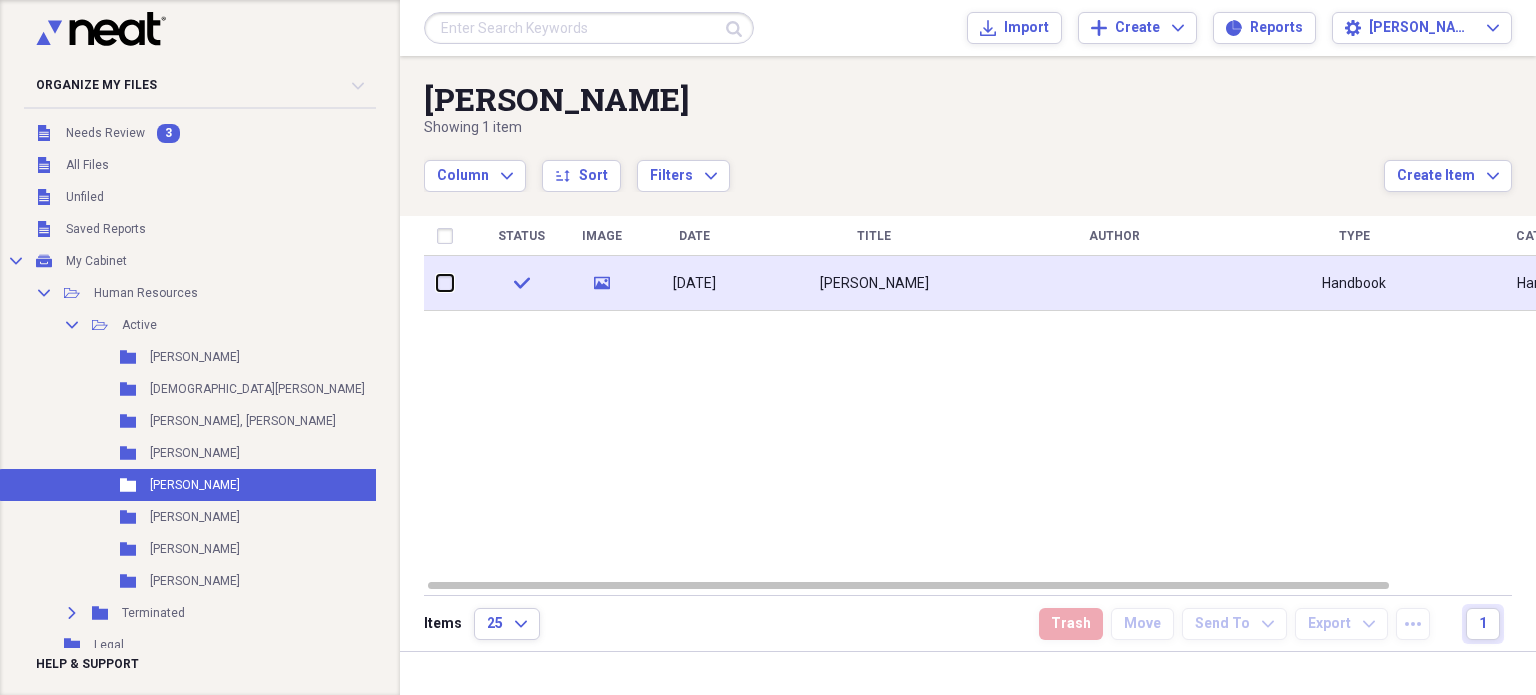 click at bounding box center [437, 283] 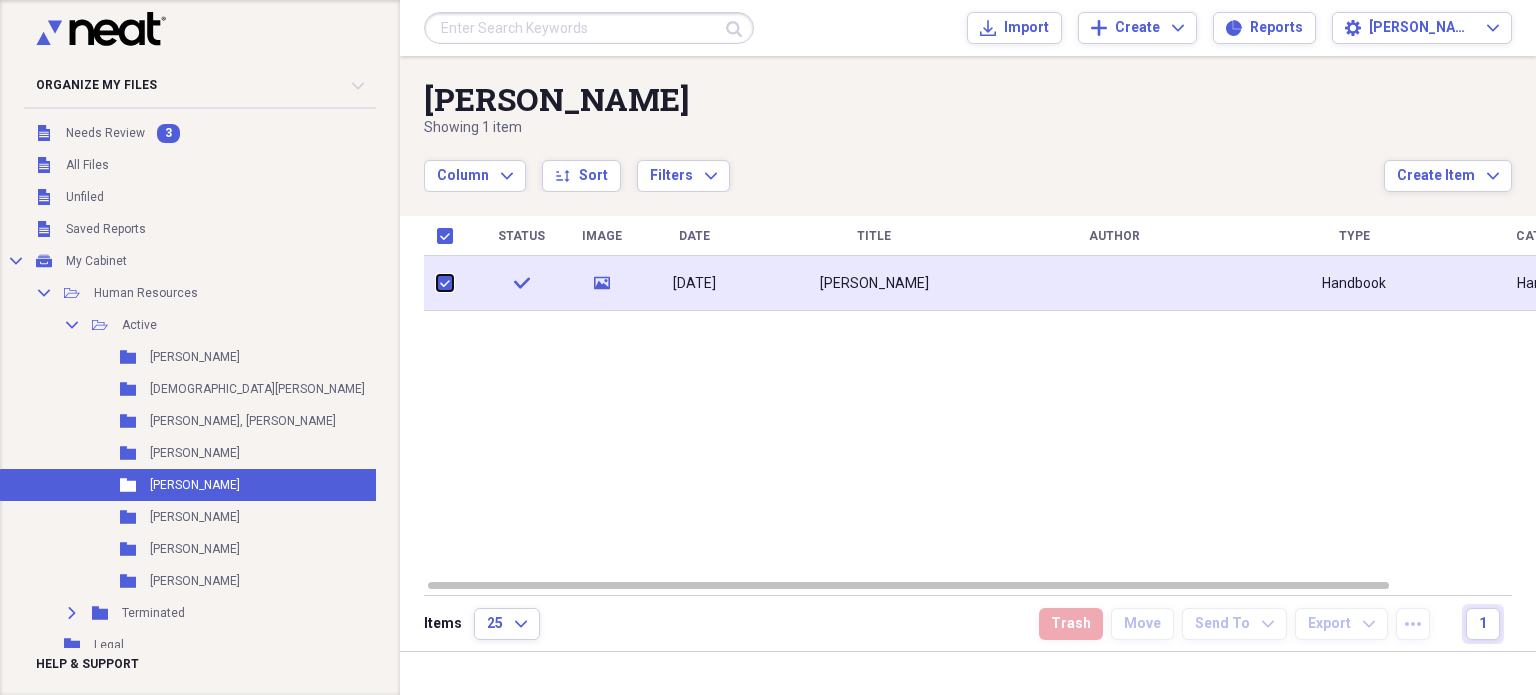 checkbox on "true" 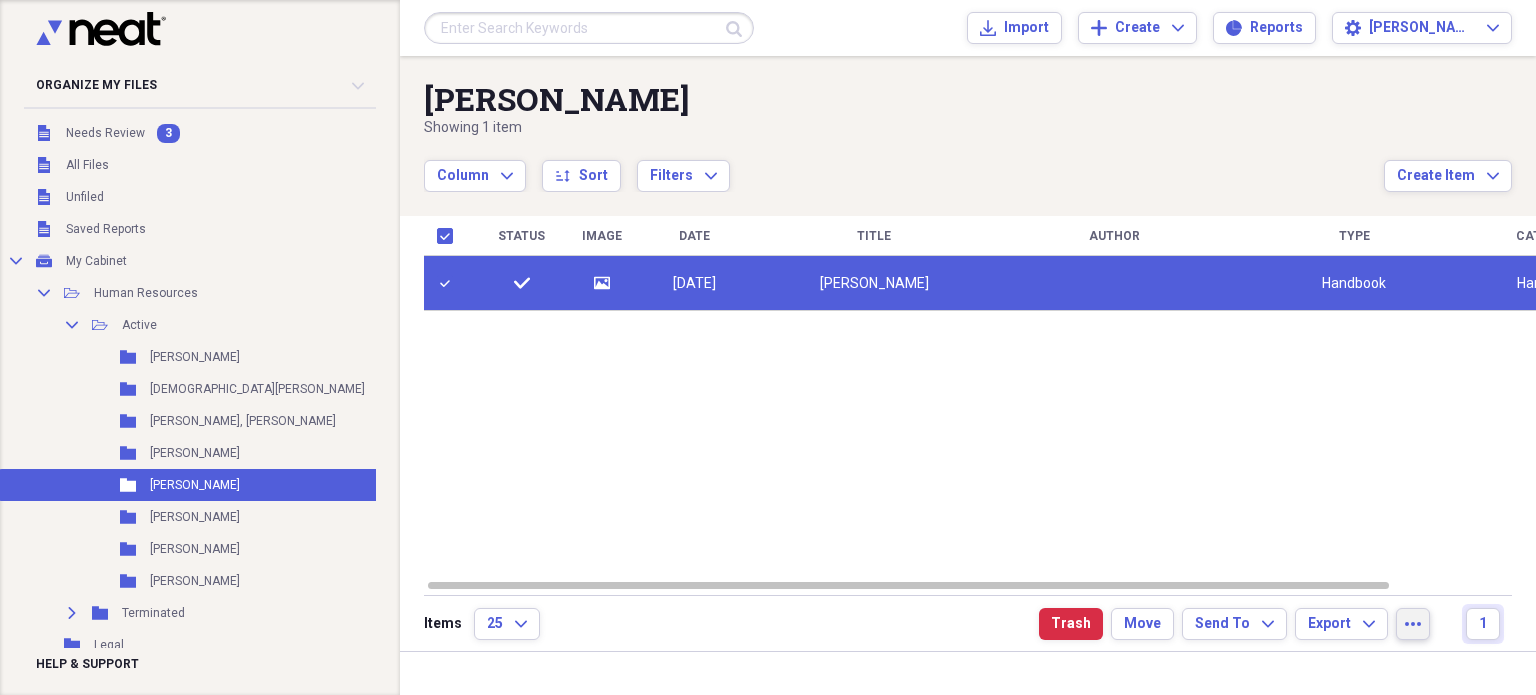 click on "more" 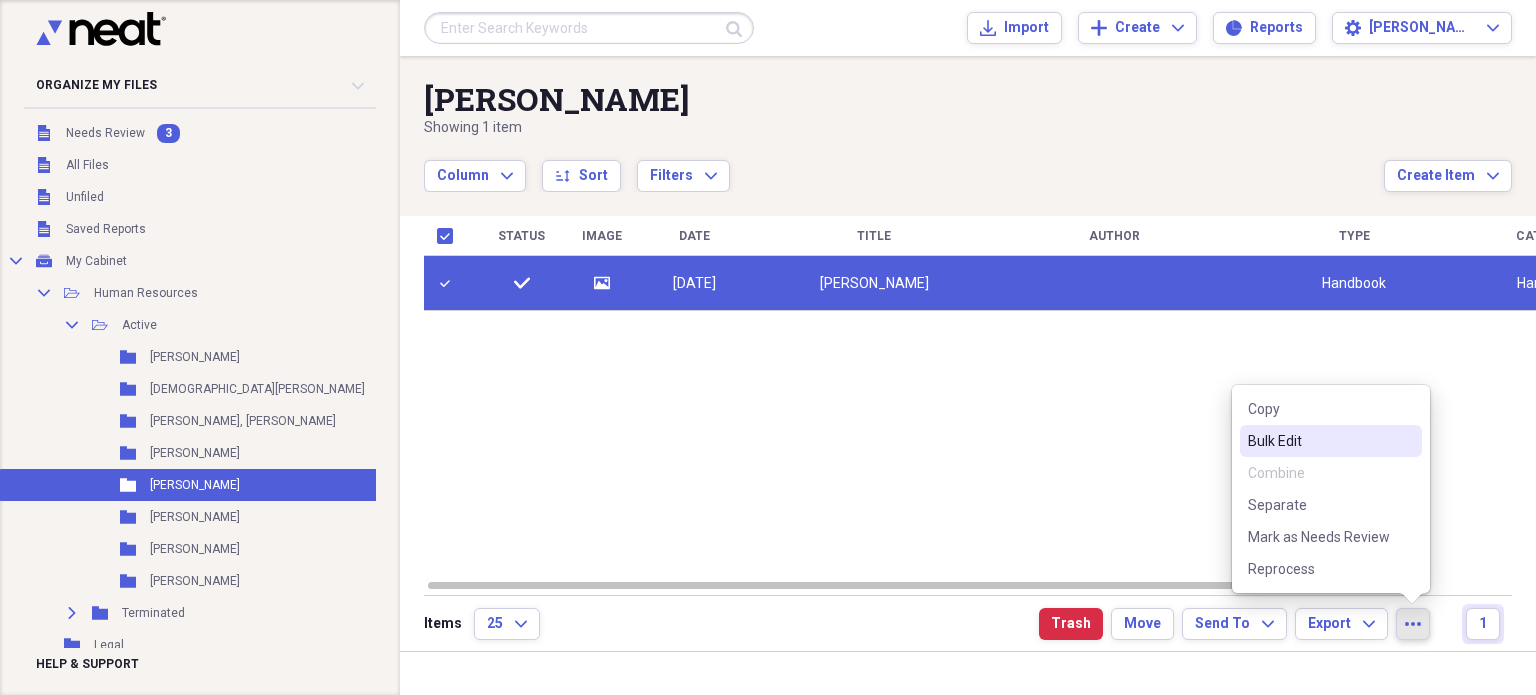 click on "Bulk Edit" at bounding box center (1319, 441) 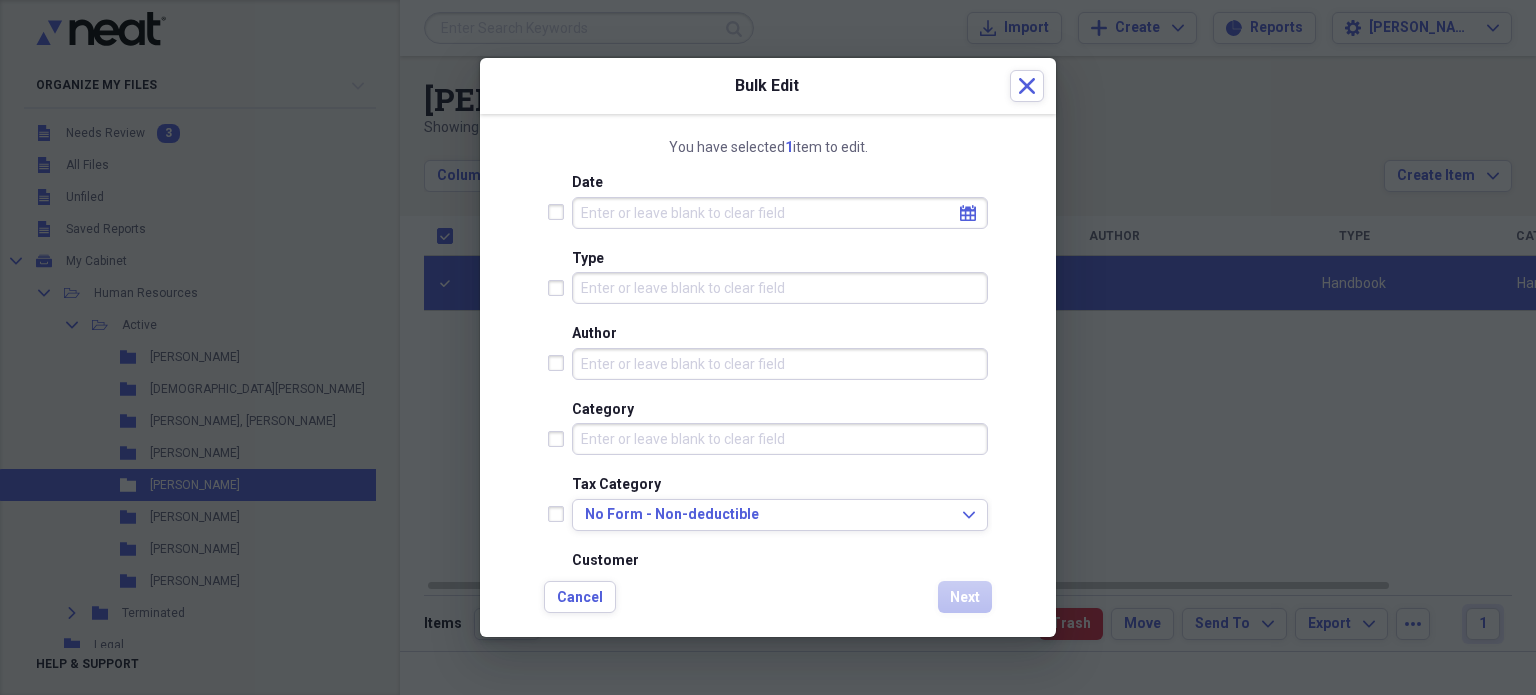 scroll, scrollTop: 232, scrollLeft: 0, axis: vertical 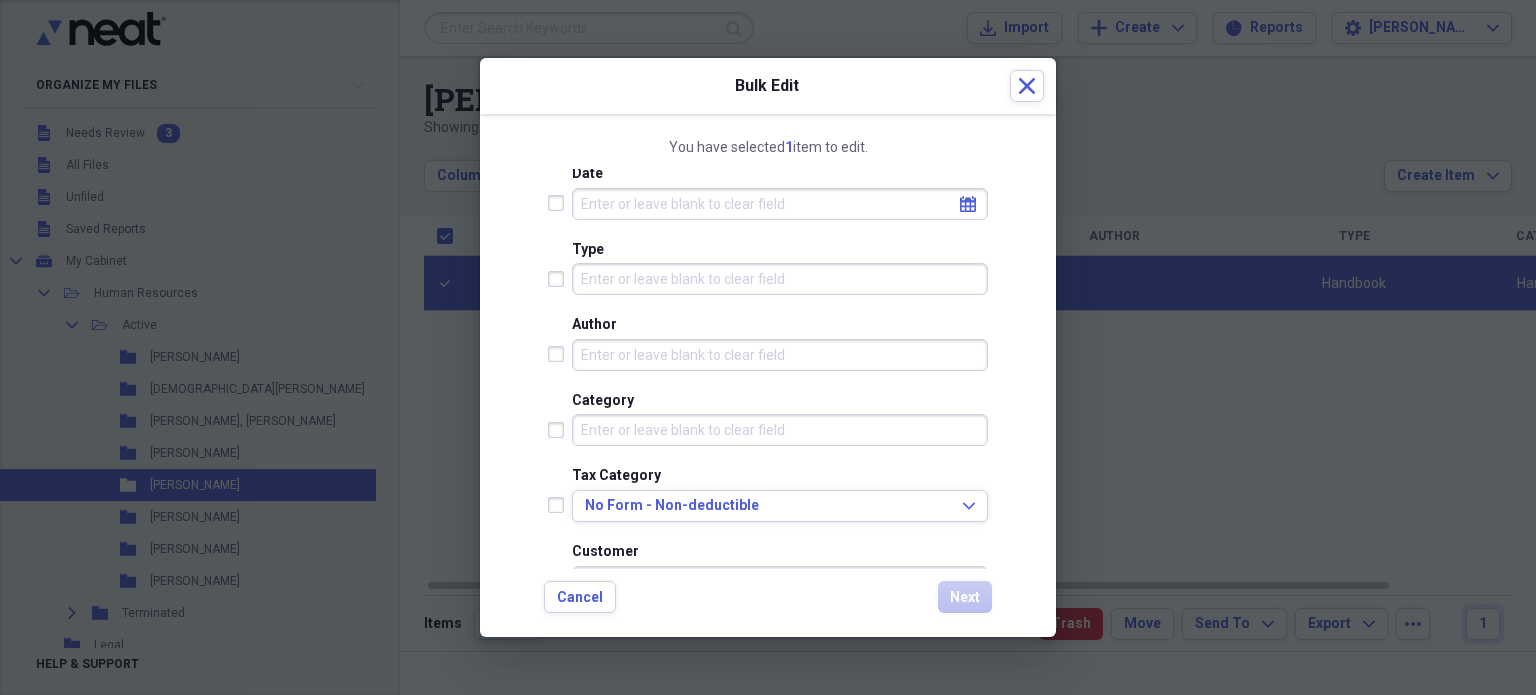 click at bounding box center (560, 430) 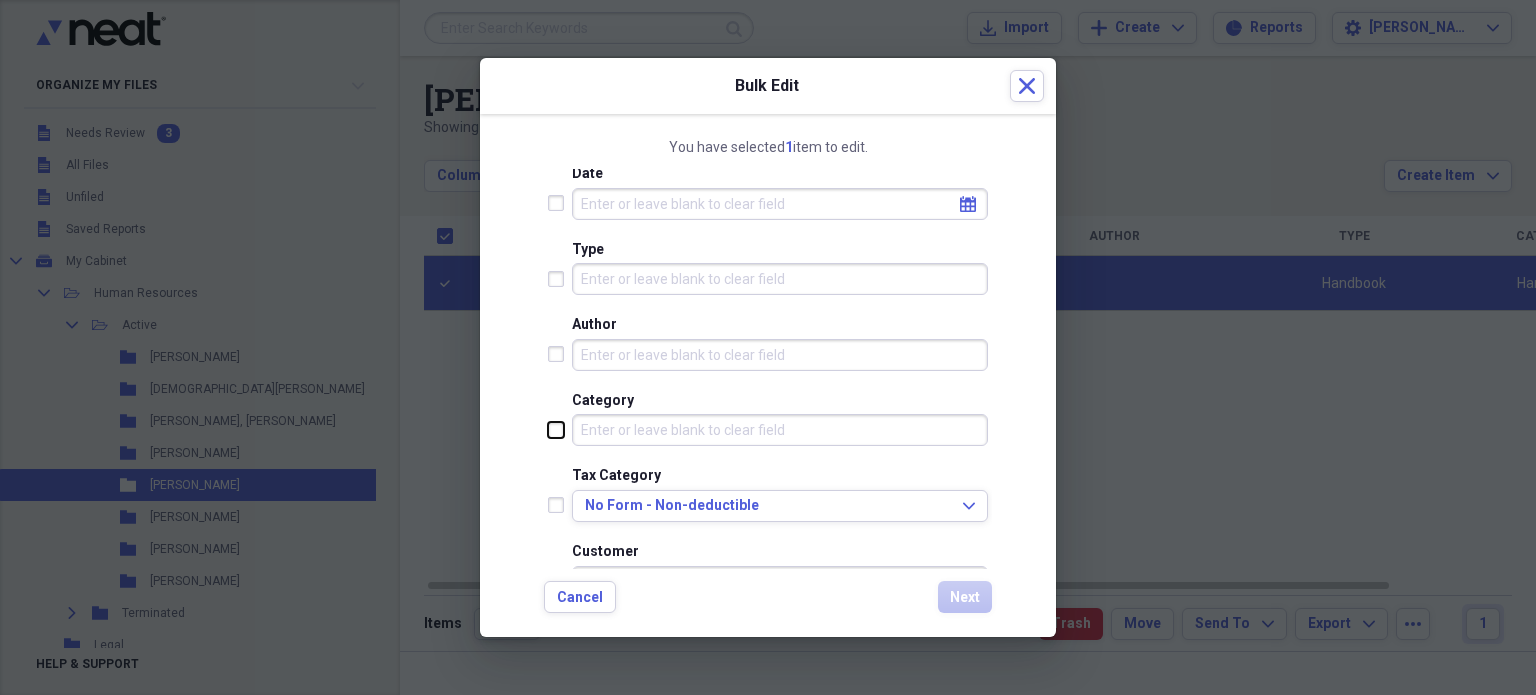 click at bounding box center [548, 429] 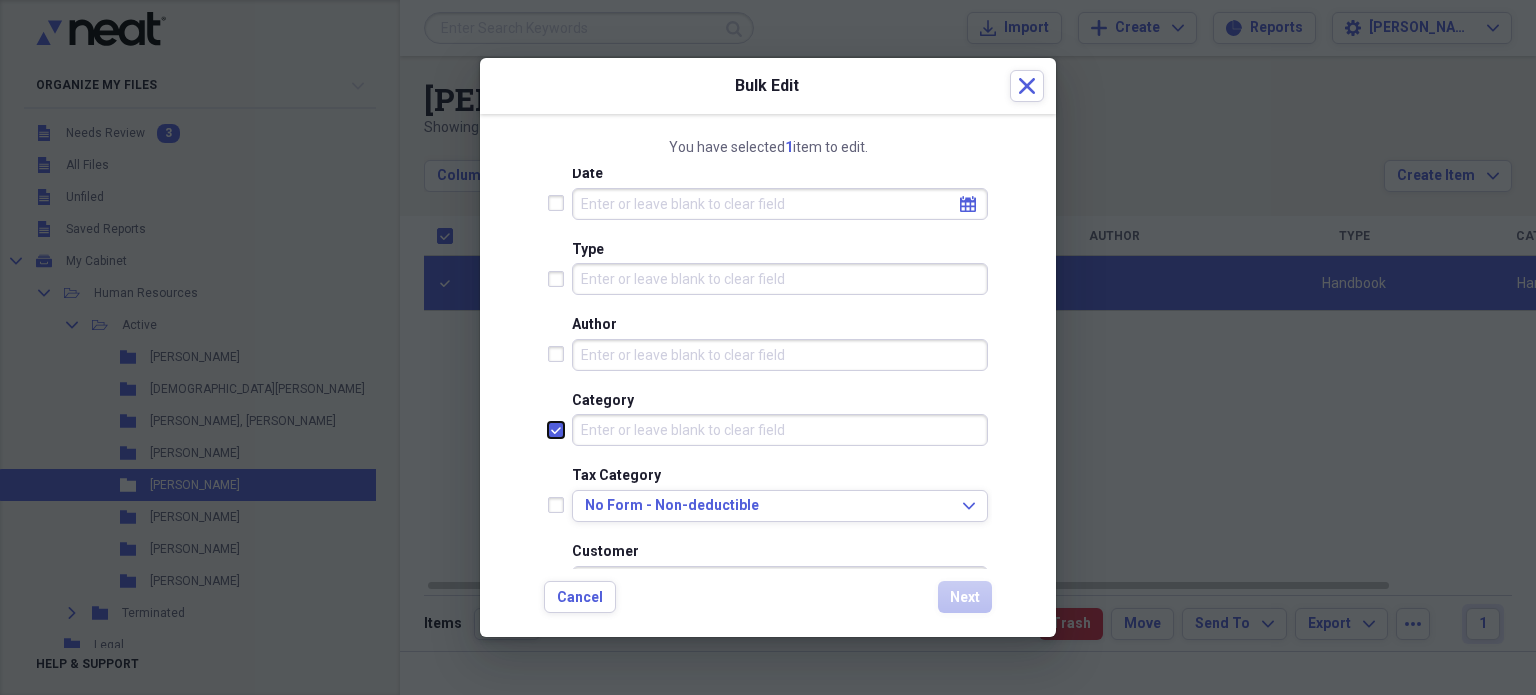 checkbox on "true" 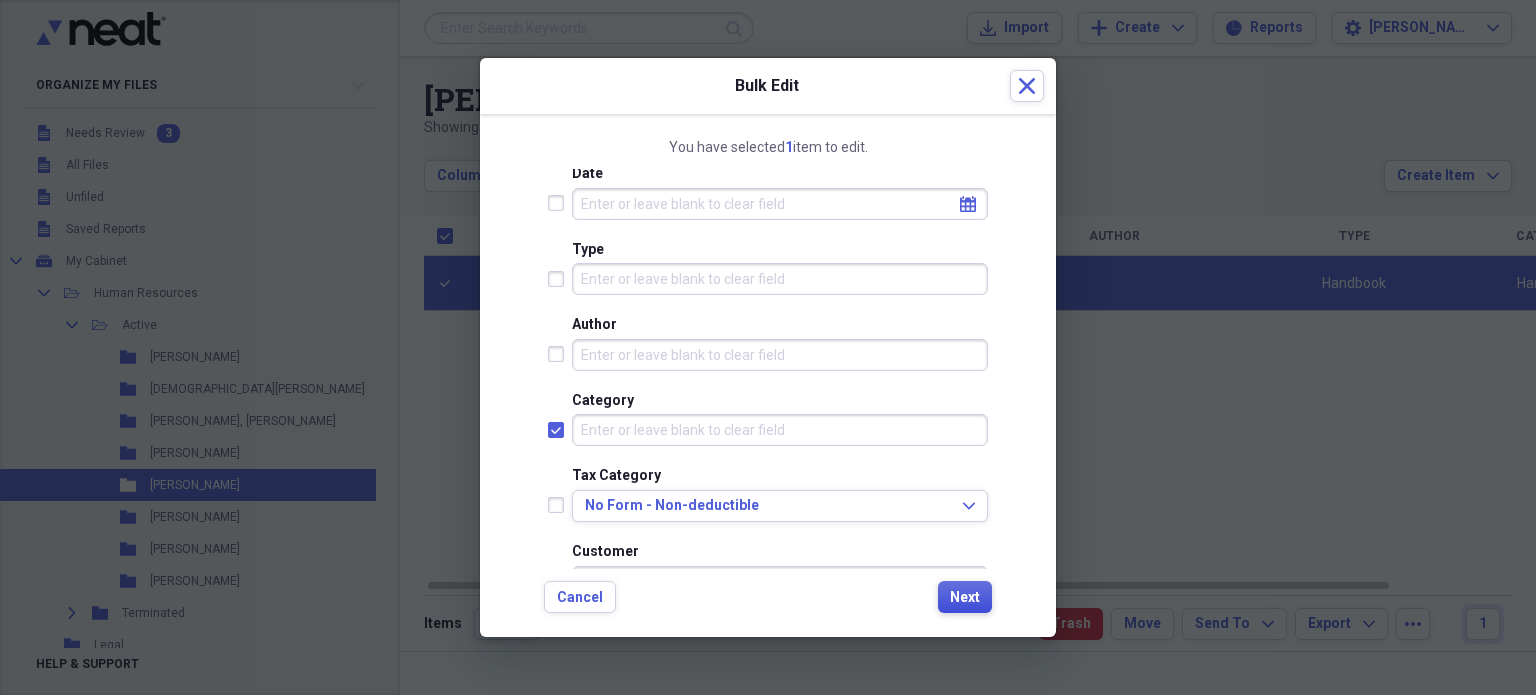 click on "Next" at bounding box center [965, 598] 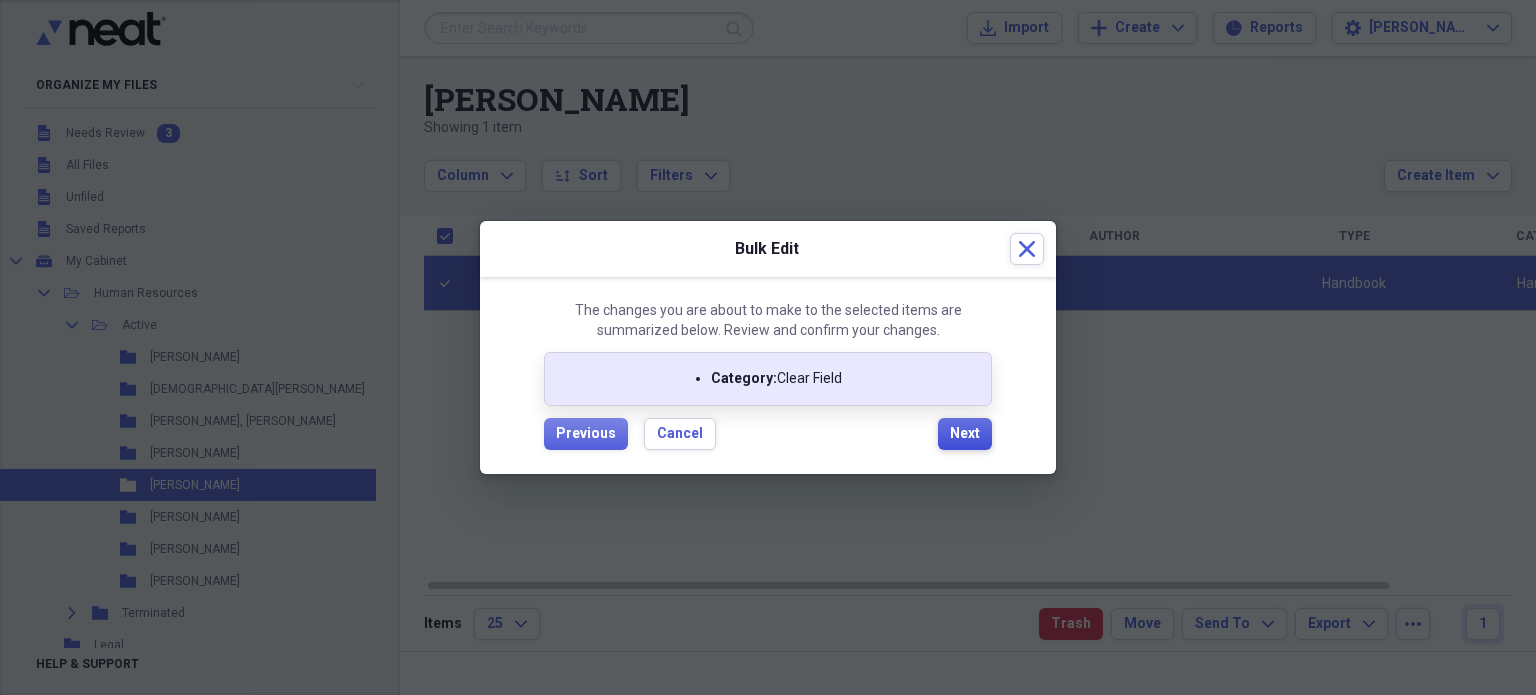 click on "Next" at bounding box center [965, 434] 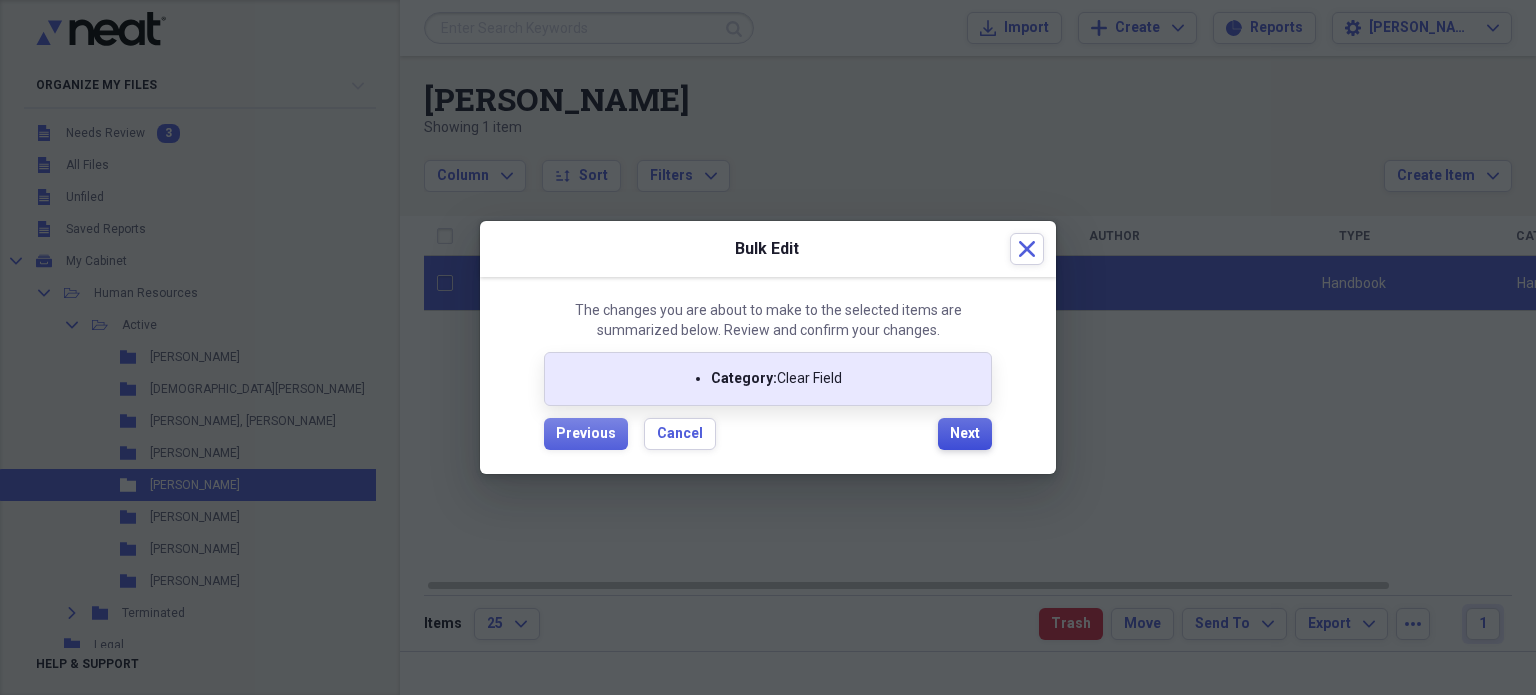 checkbox on "false" 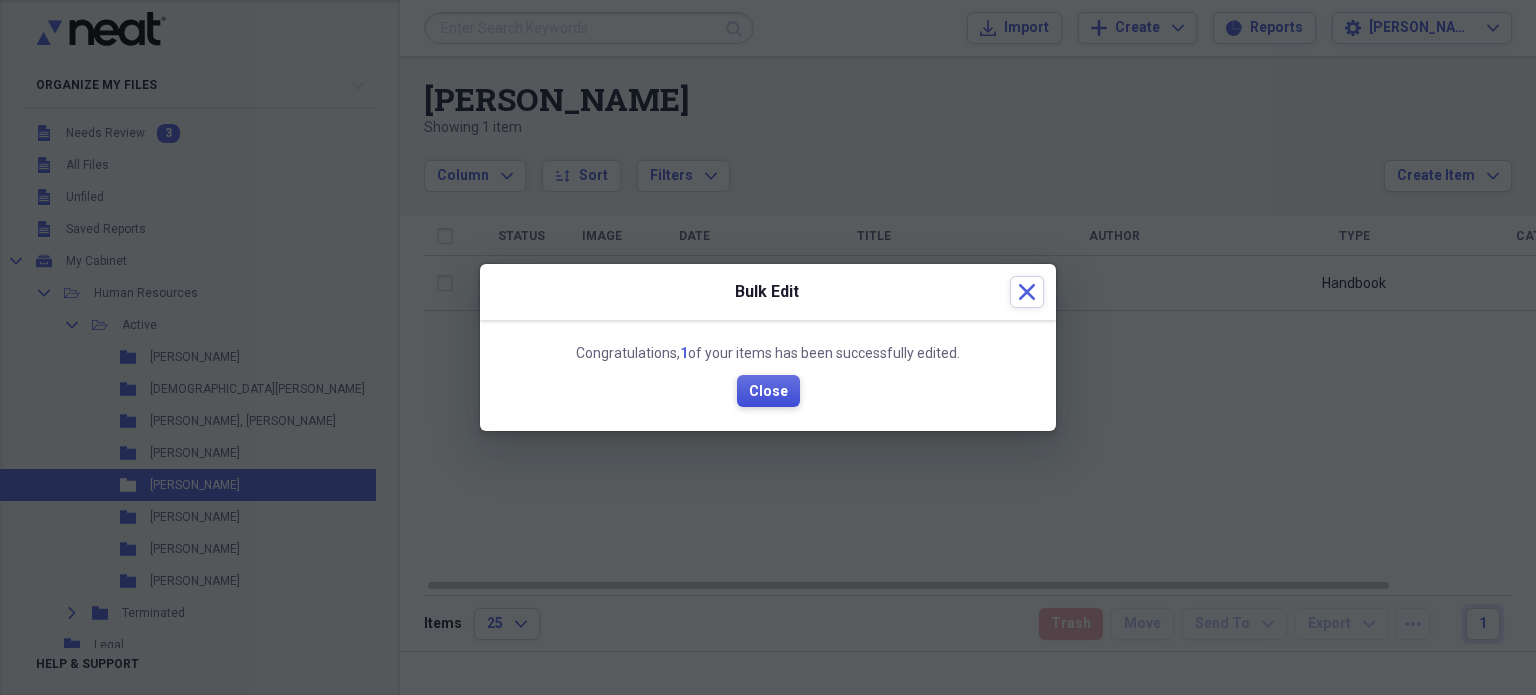 click on "Close" at bounding box center [768, 391] 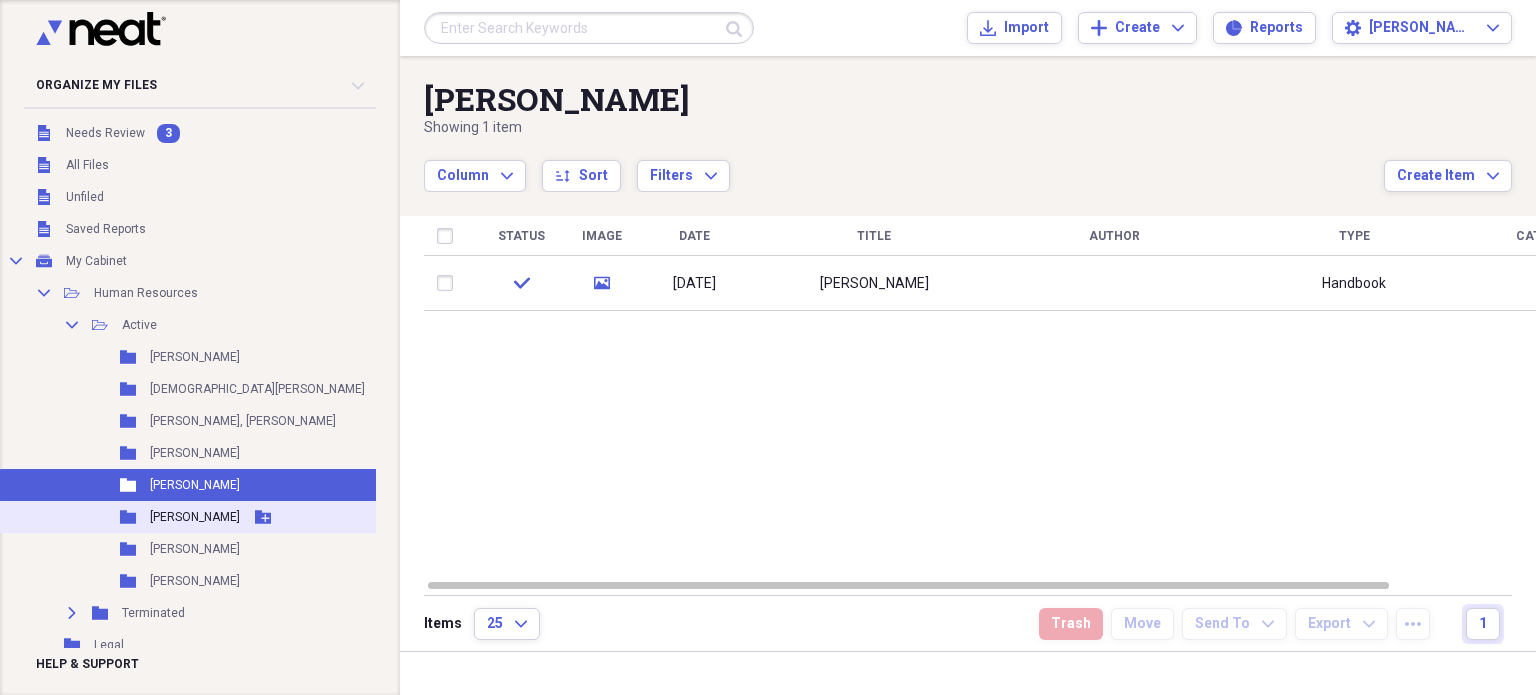 click on "[PERSON_NAME]" at bounding box center [195, 517] 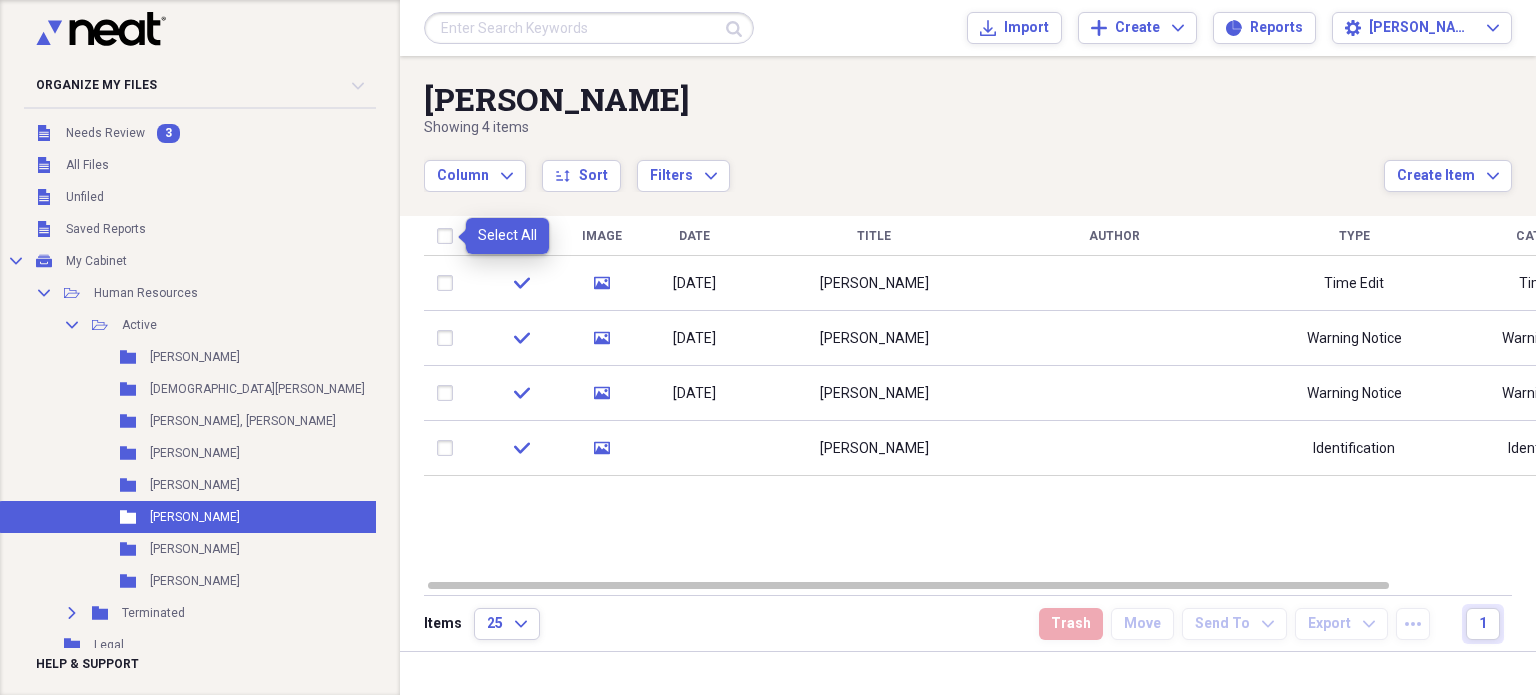 click at bounding box center (449, 236) 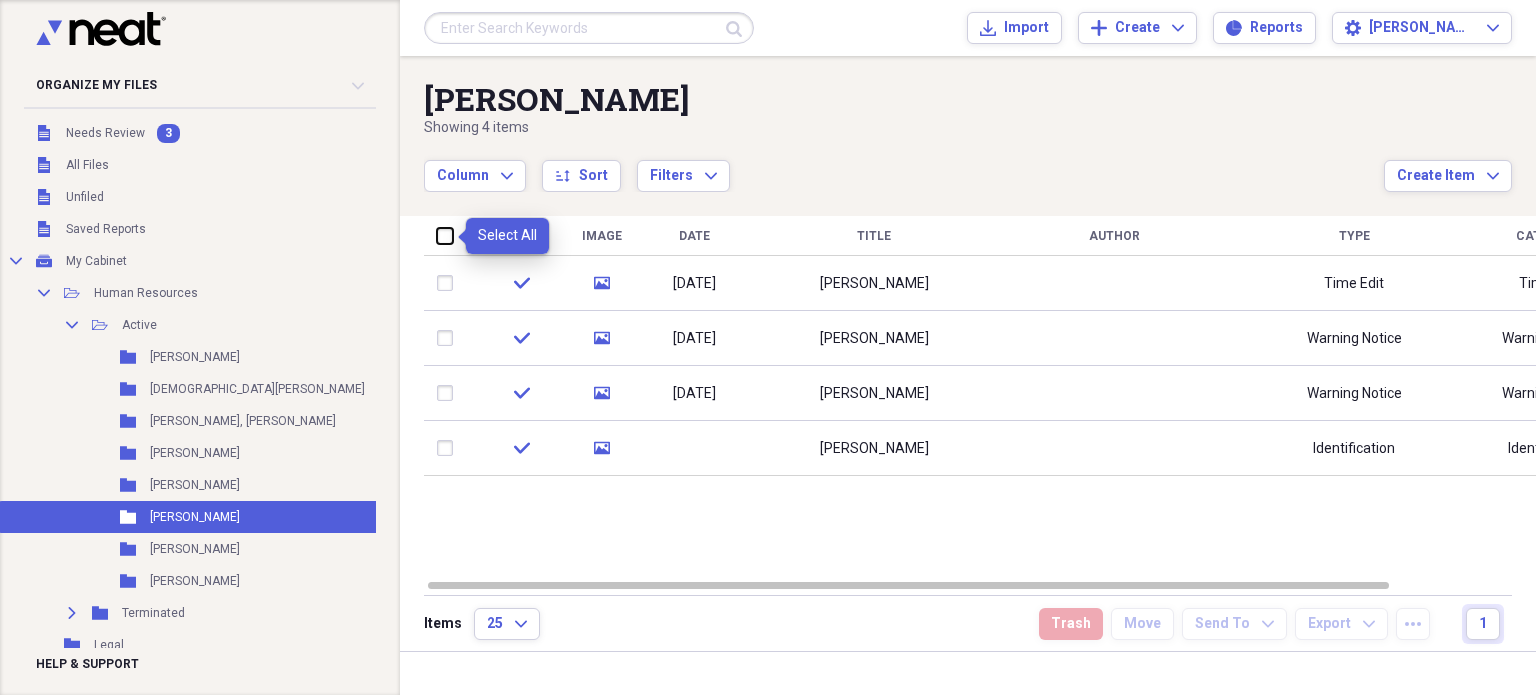 click at bounding box center (437, 235) 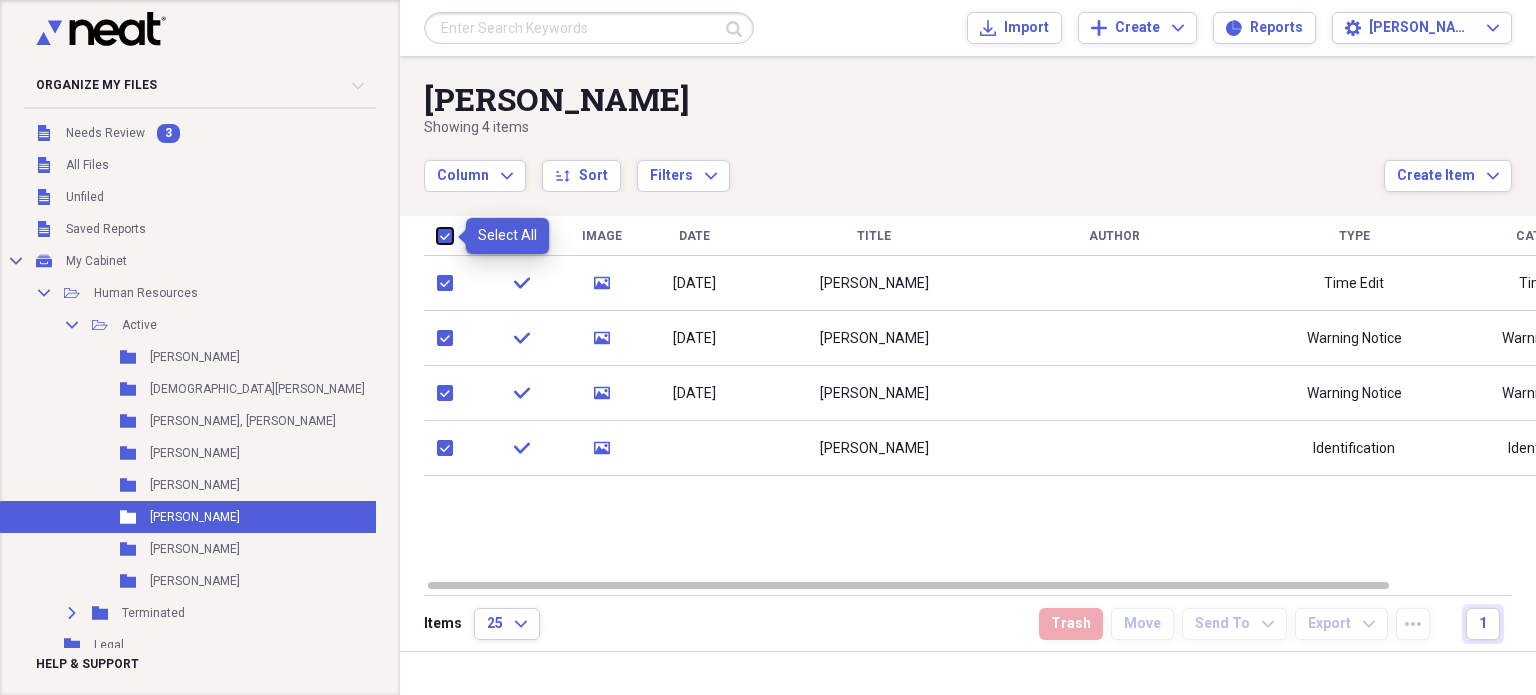 checkbox on "true" 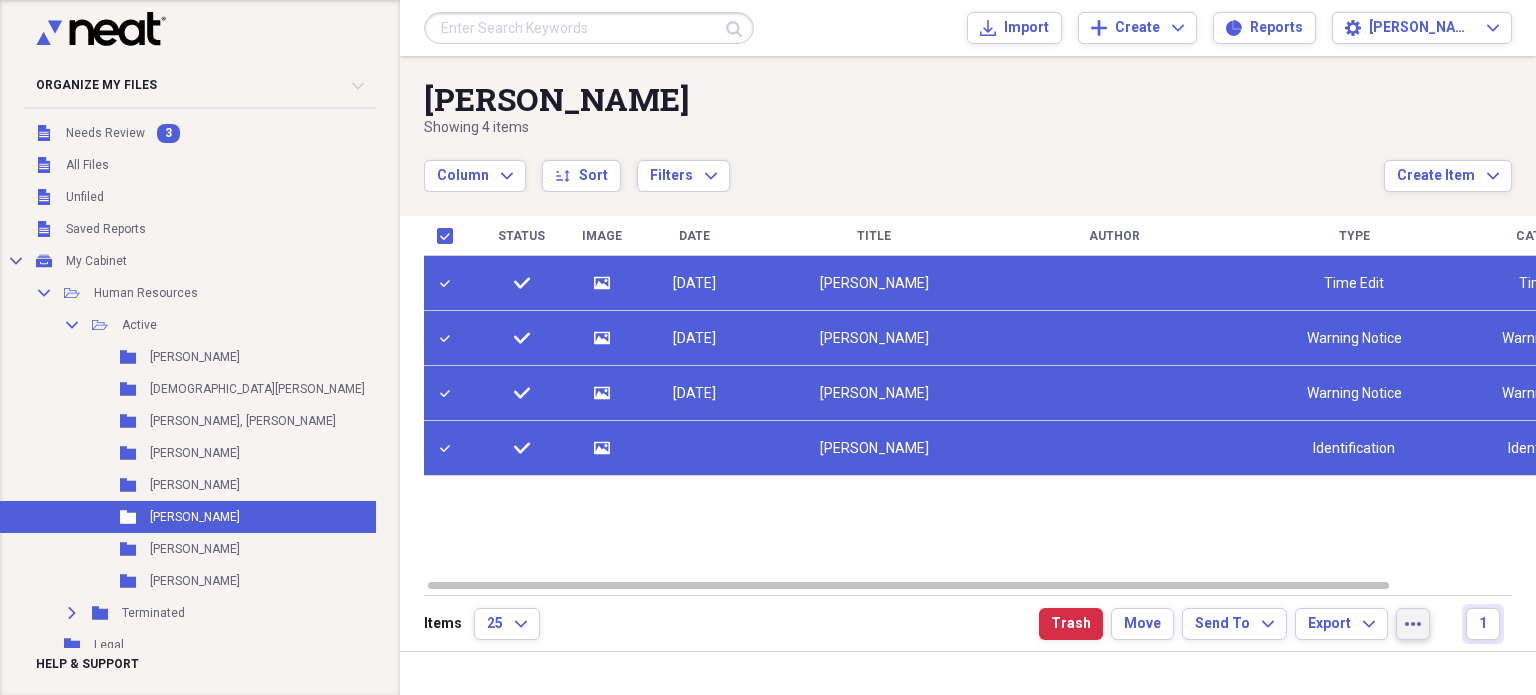click on "more" 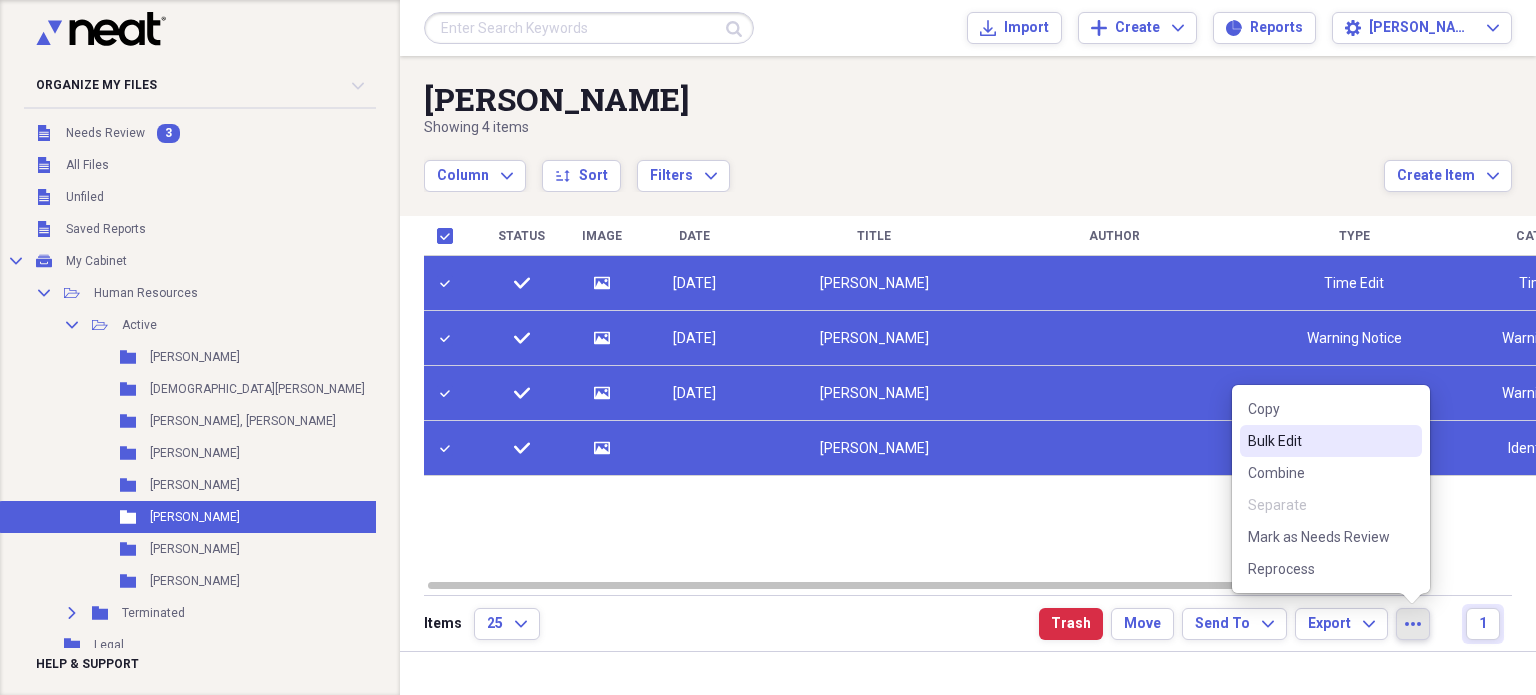 click on "Bulk Edit" at bounding box center (1331, 441) 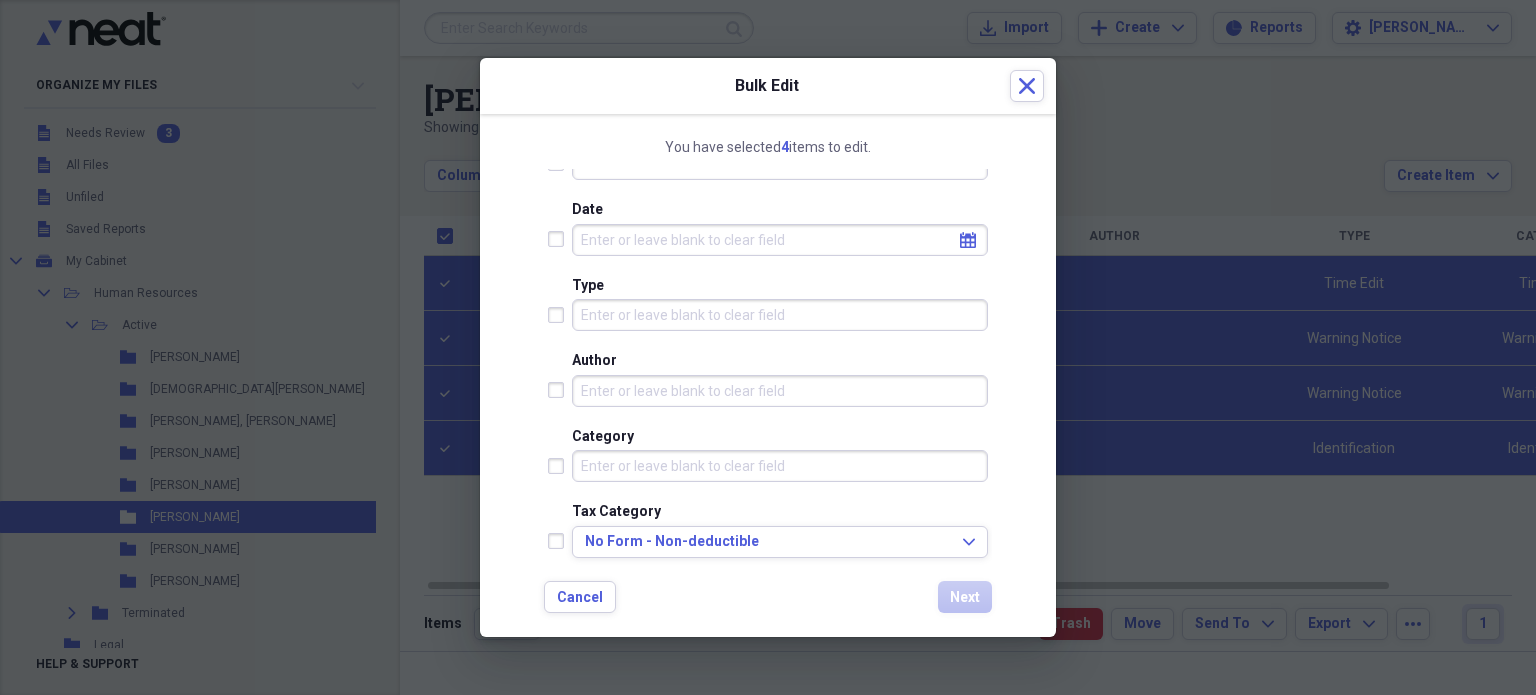 scroll, scrollTop: 203, scrollLeft: 0, axis: vertical 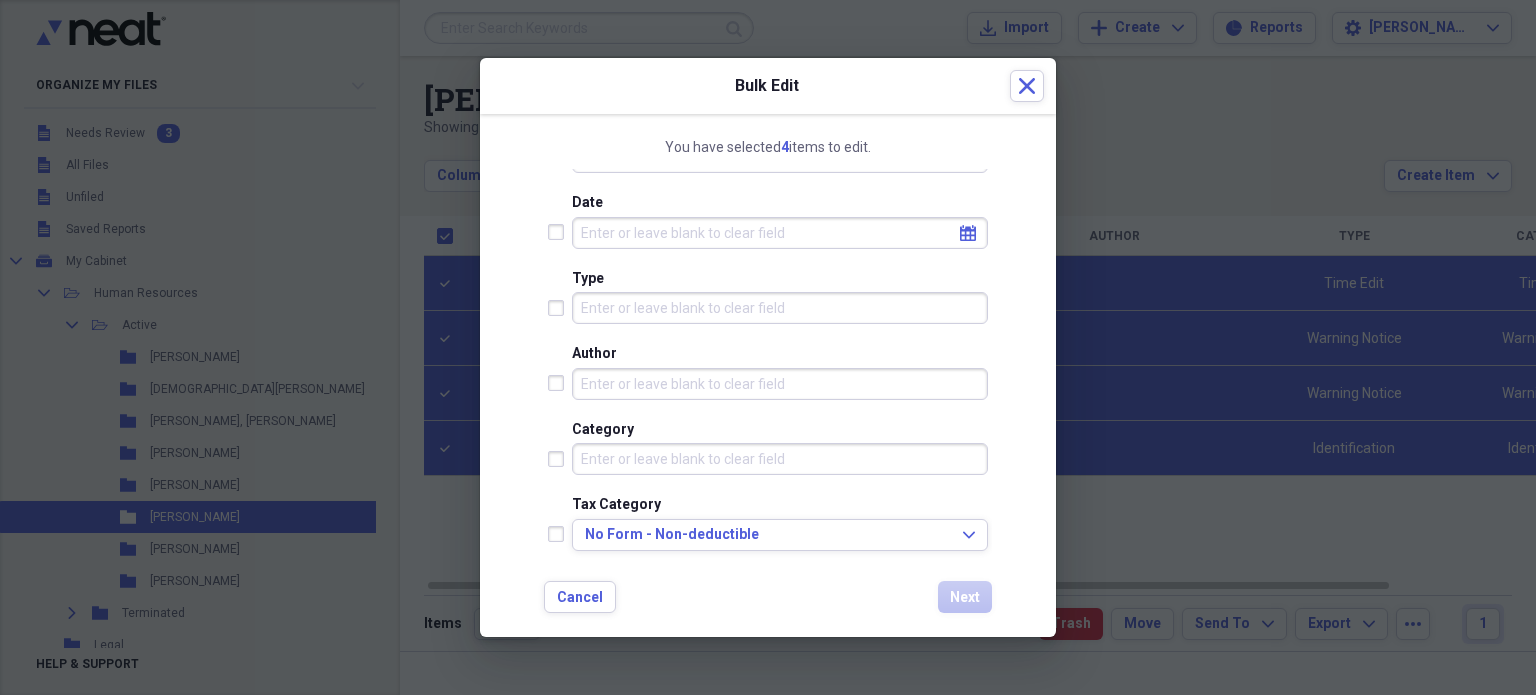 click at bounding box center (560, 459) 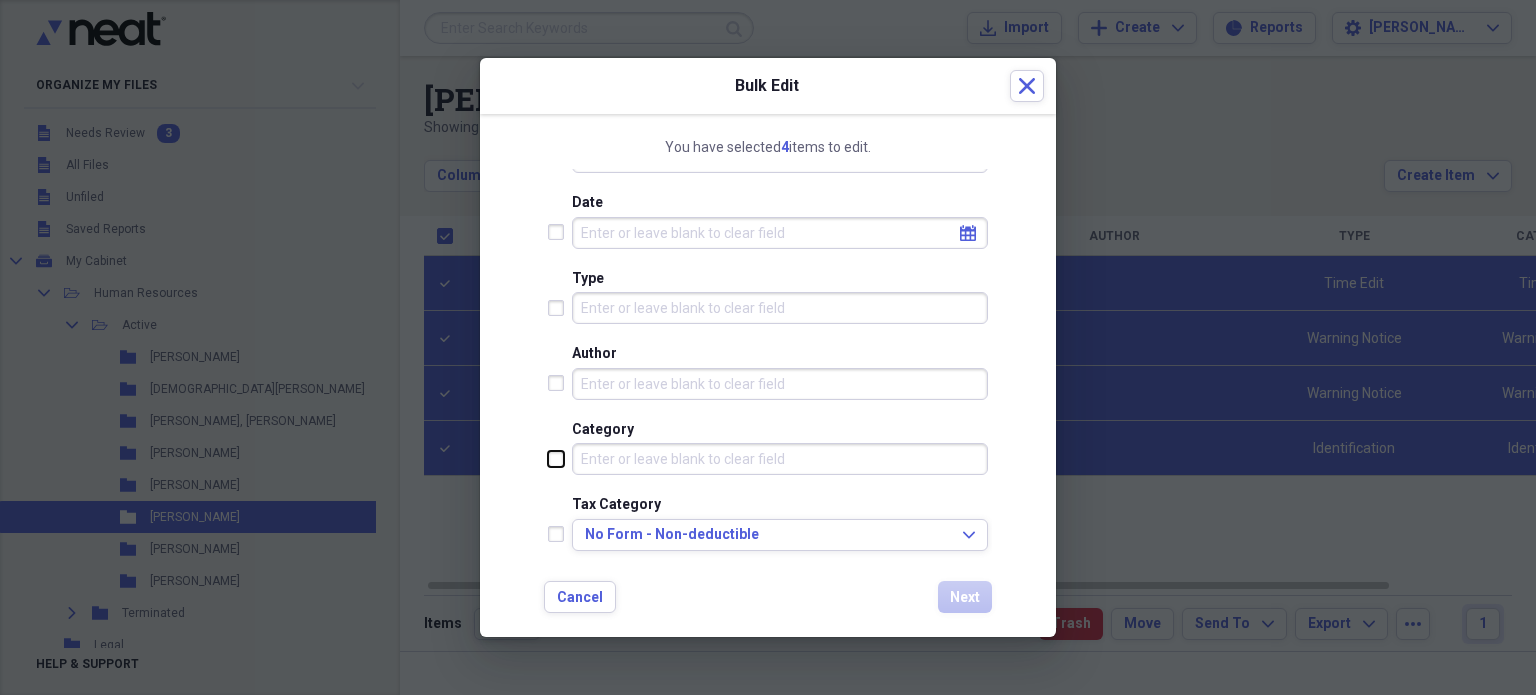 click at bounding box center [548, 458] 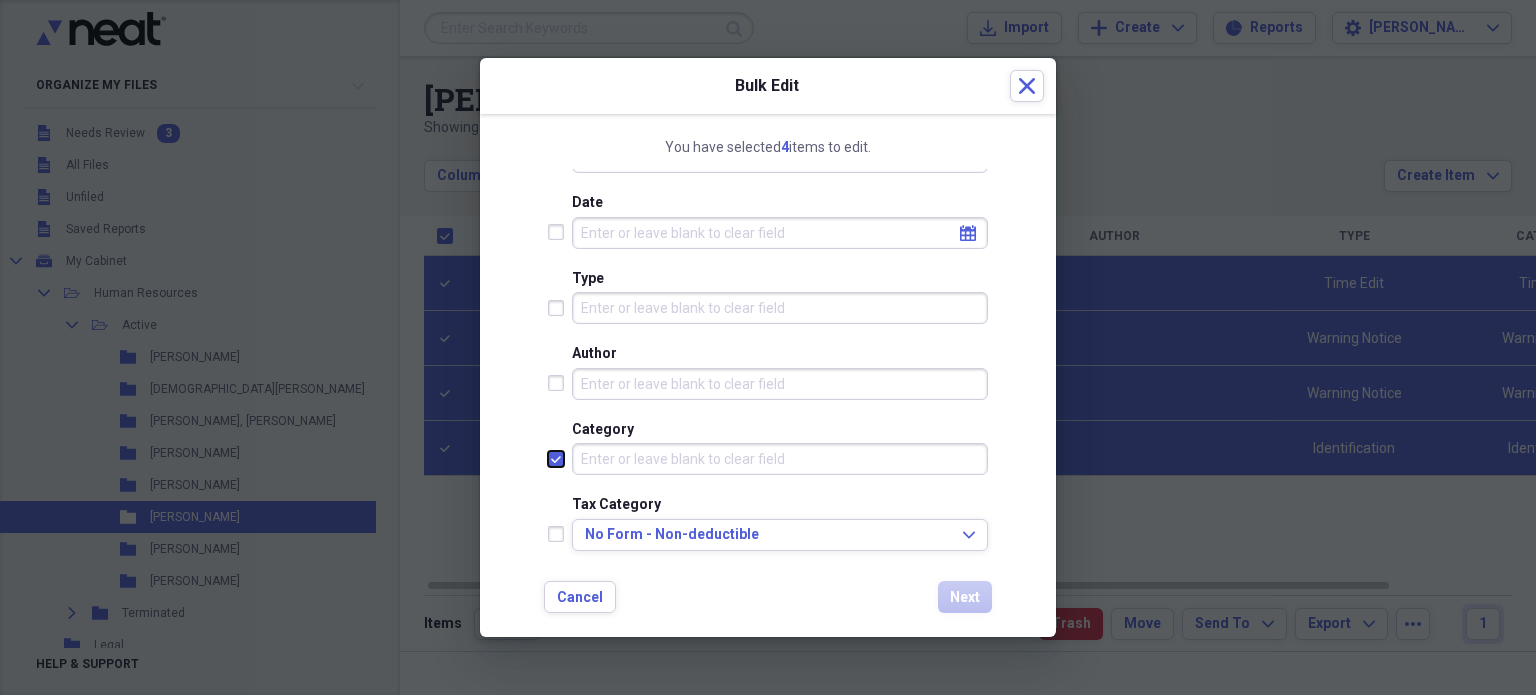 checkbox on "true" 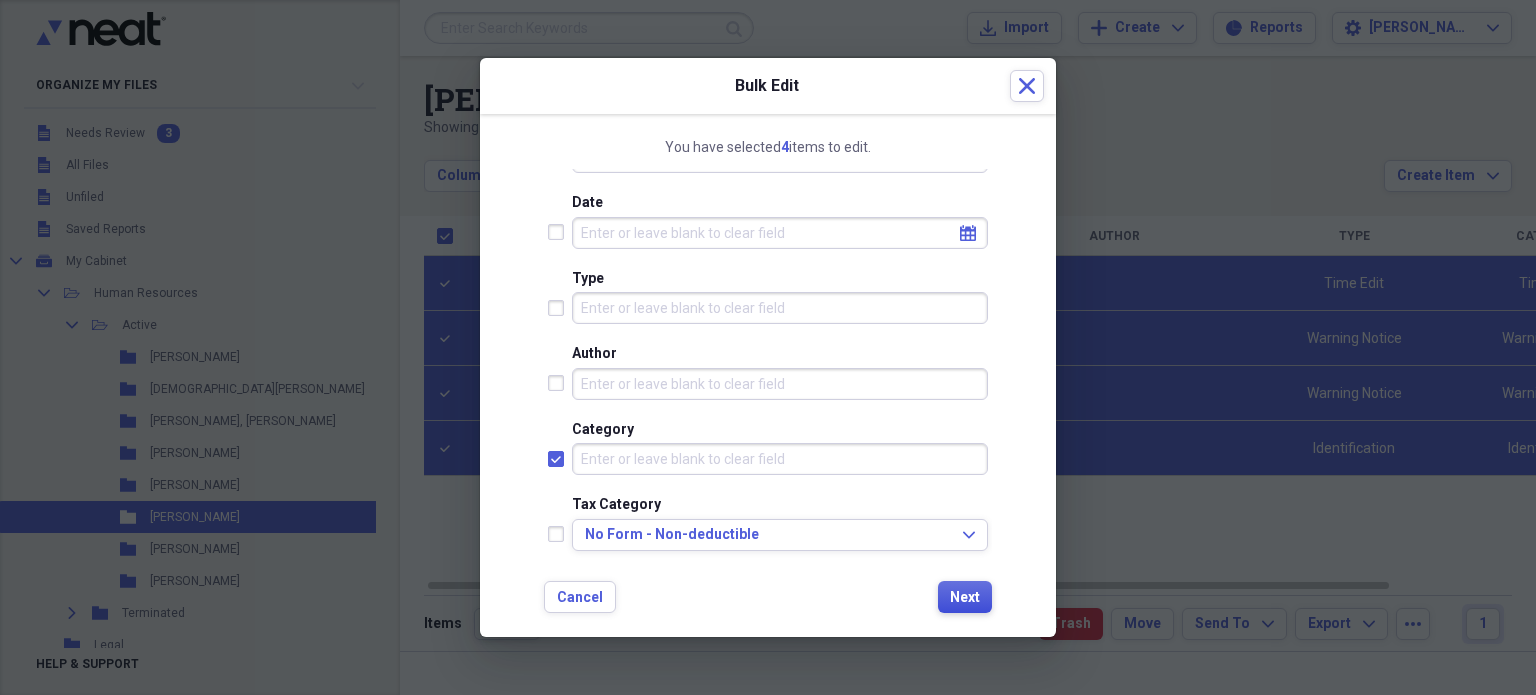 click on "Next" at bounding box center (965, 598) 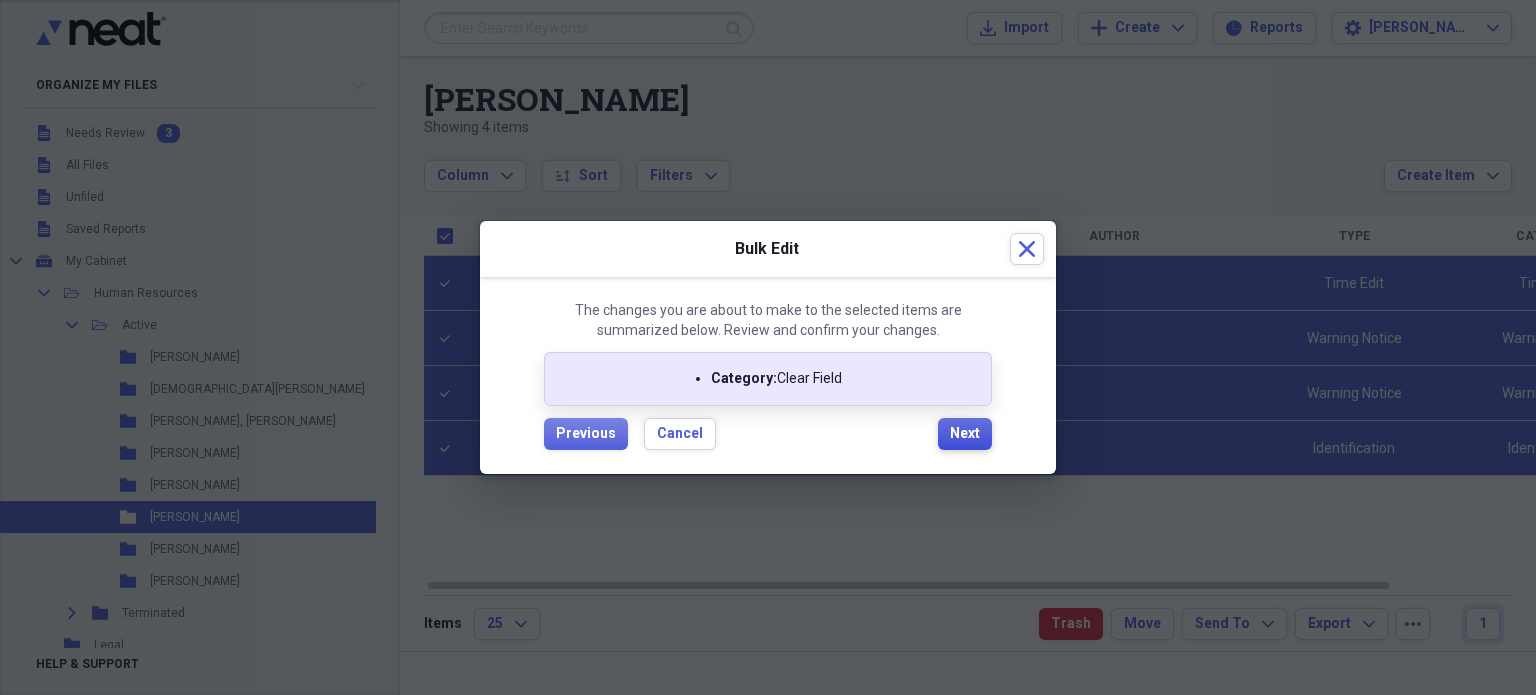click on "Next" at bounding box center [965, 434] 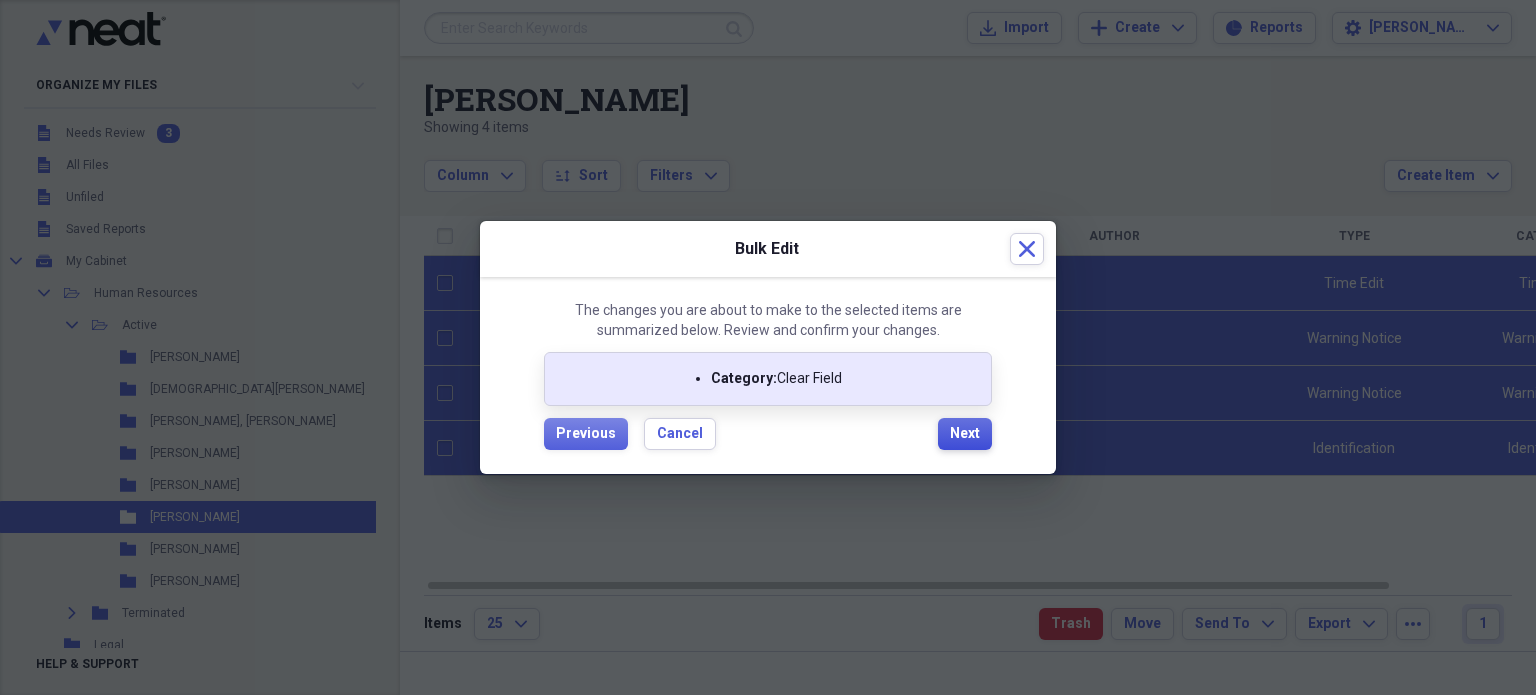 checkbox on "false" 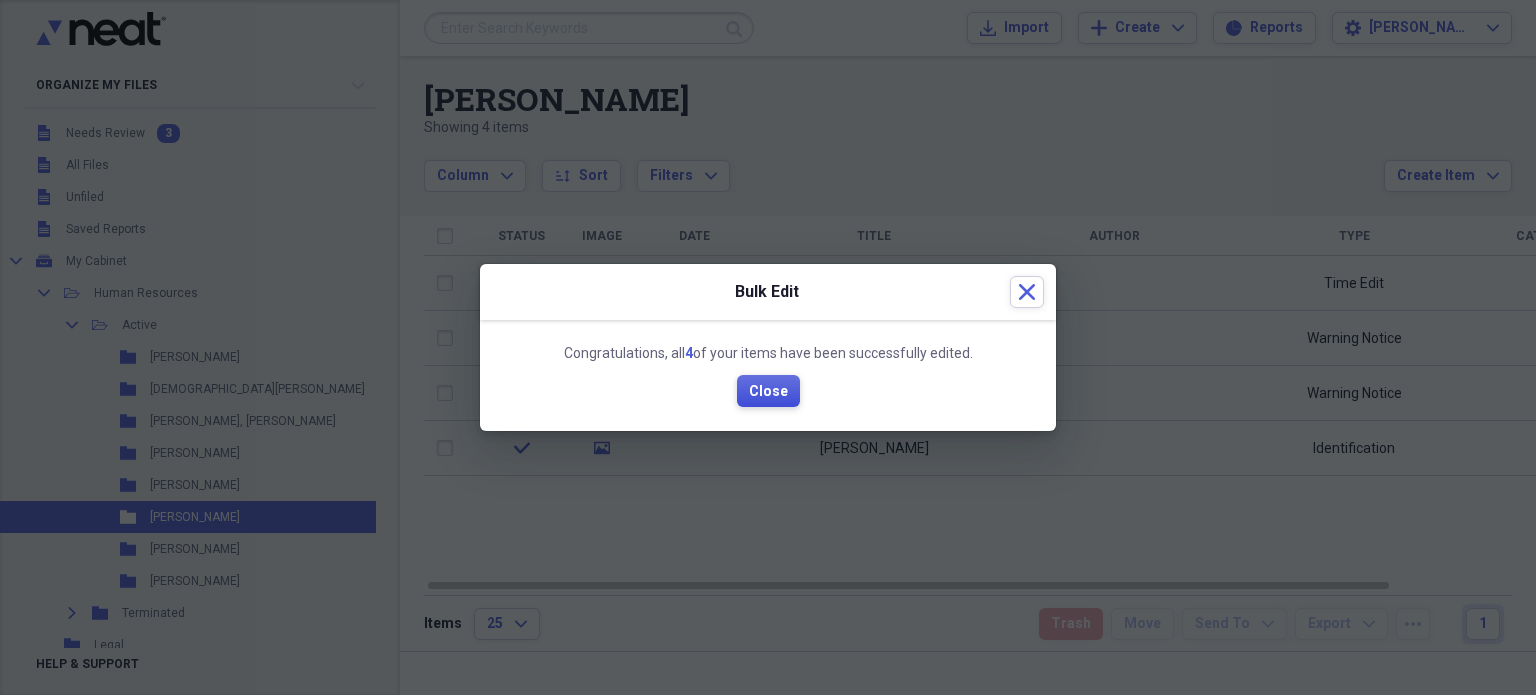 click on "Close" at bounding box center (768, 391) 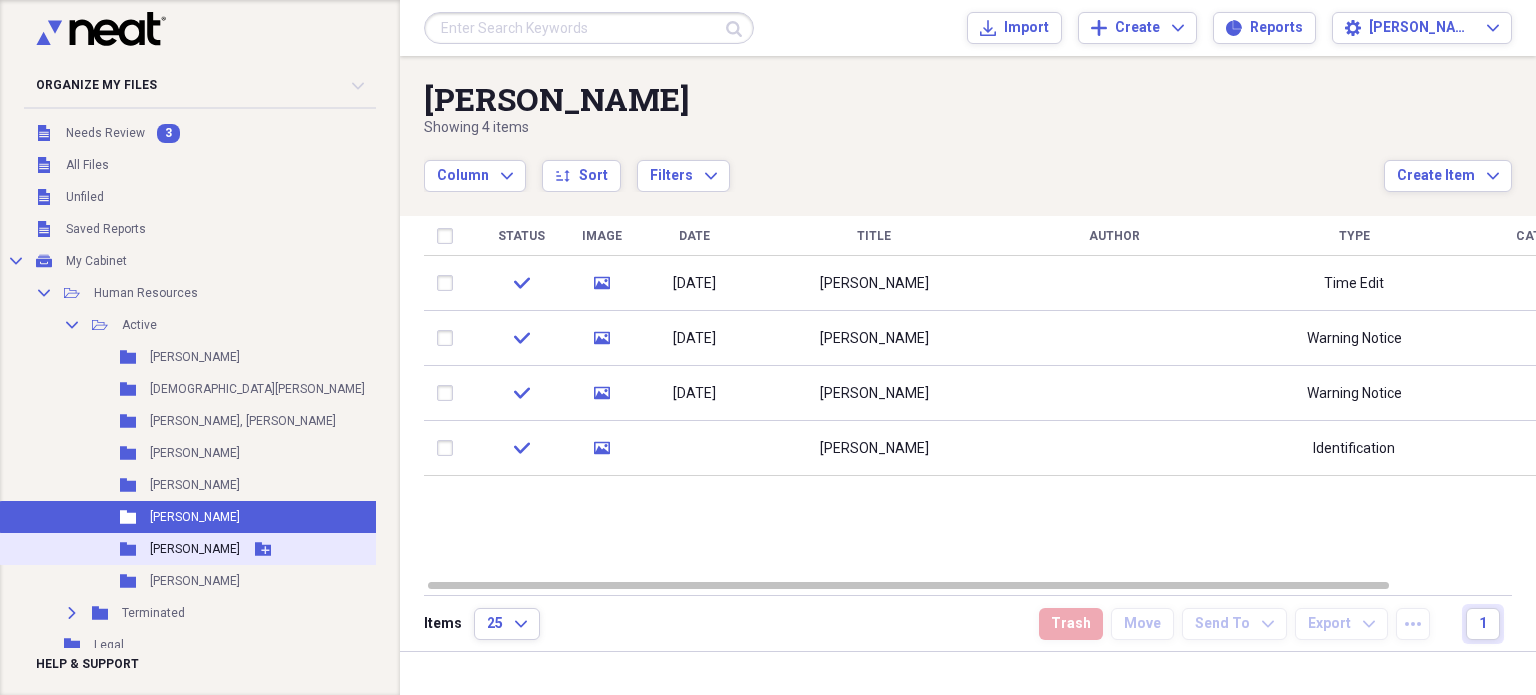click on "[PERSON_NAME]" at bounding box center [195, 549] 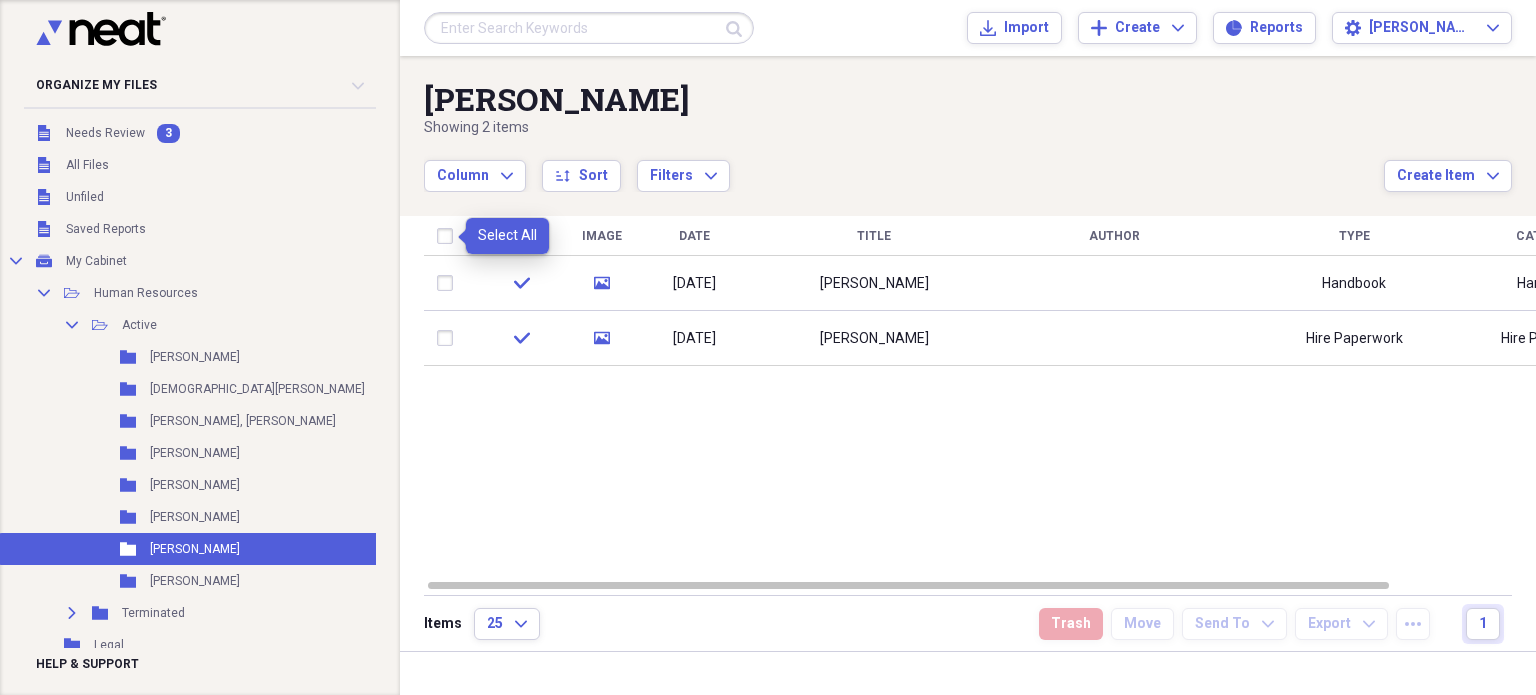 click at bounding box center (449, 236) 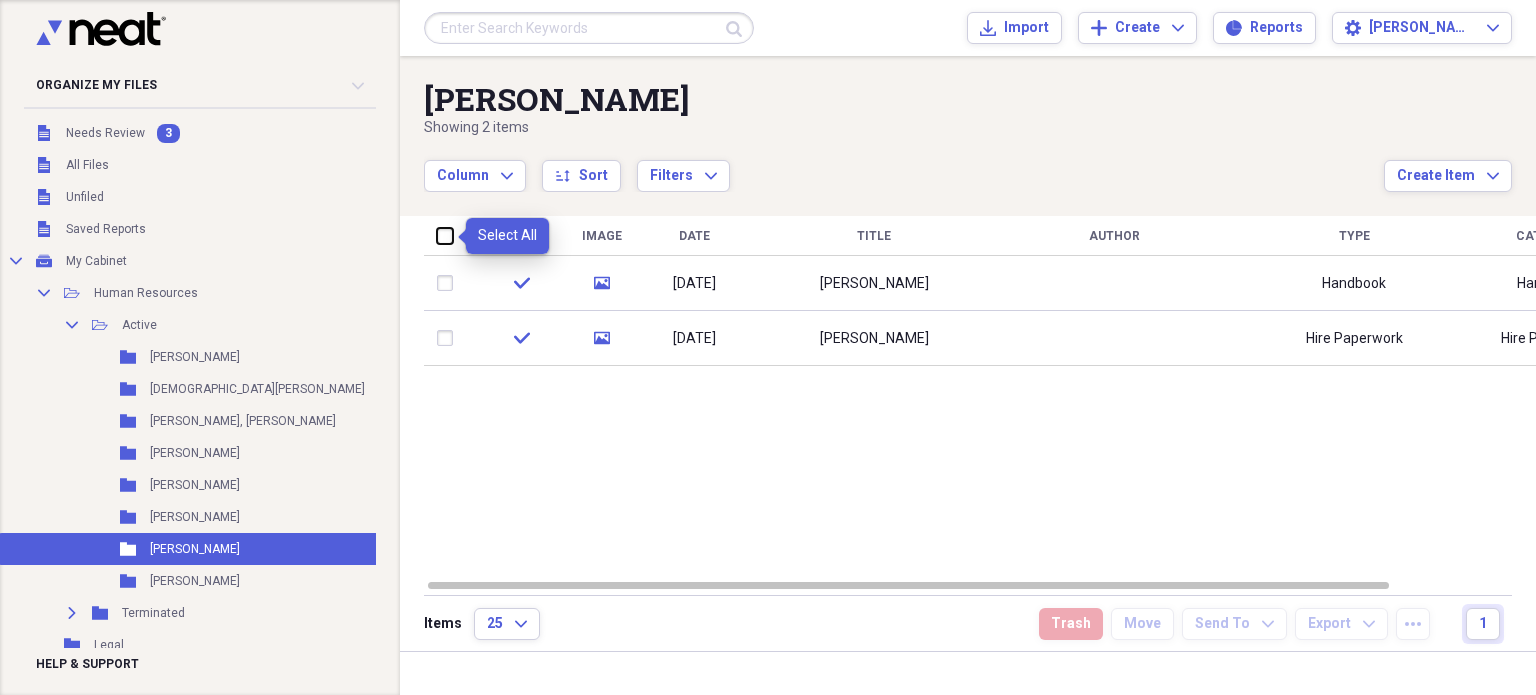 click at bounding box center [437, 235] 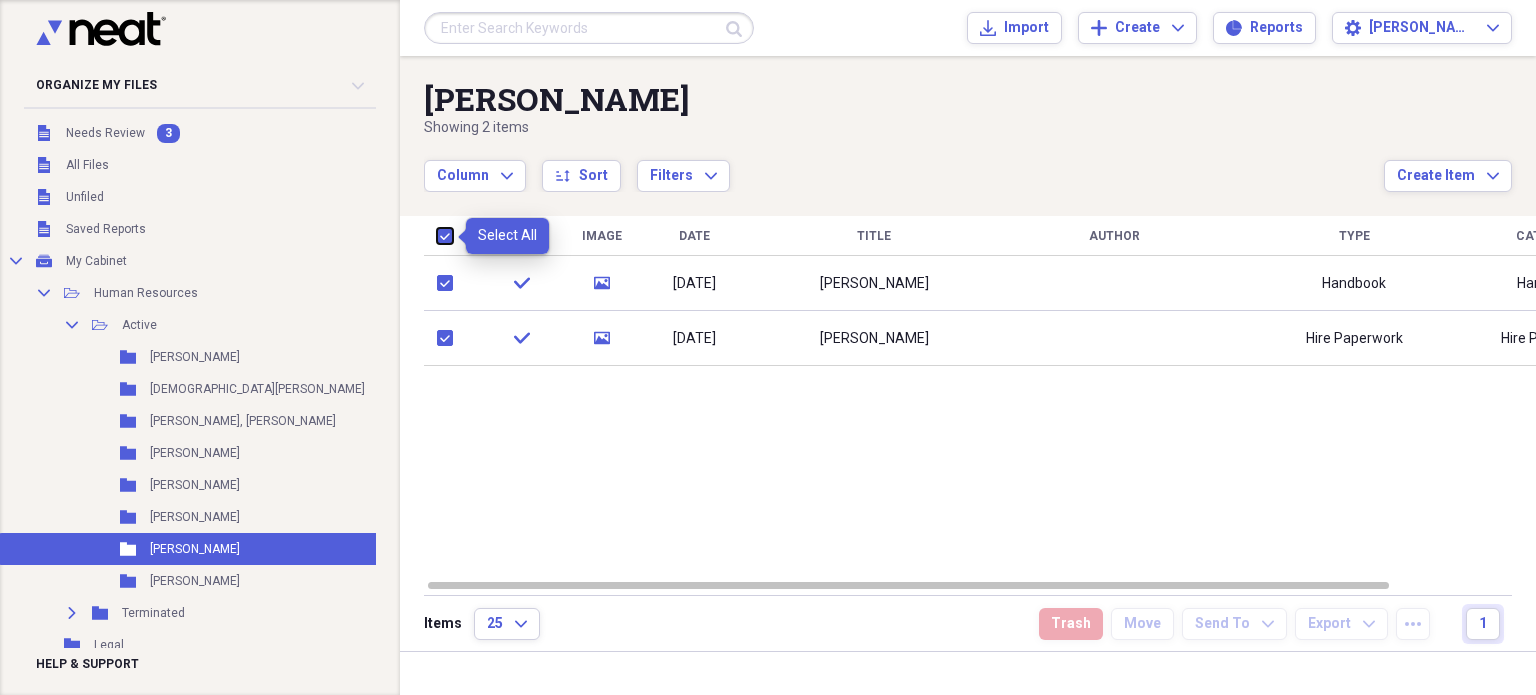 checkbox on "true" 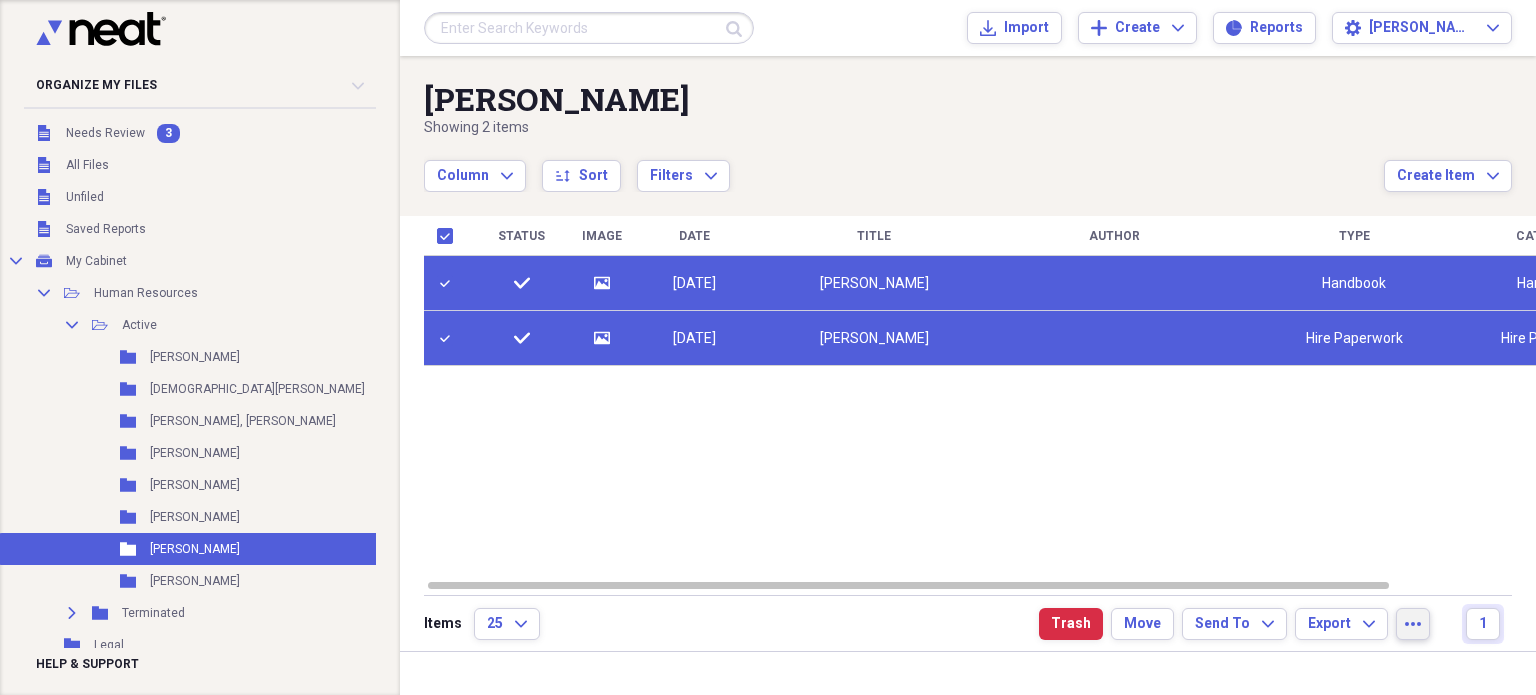 click on "more" 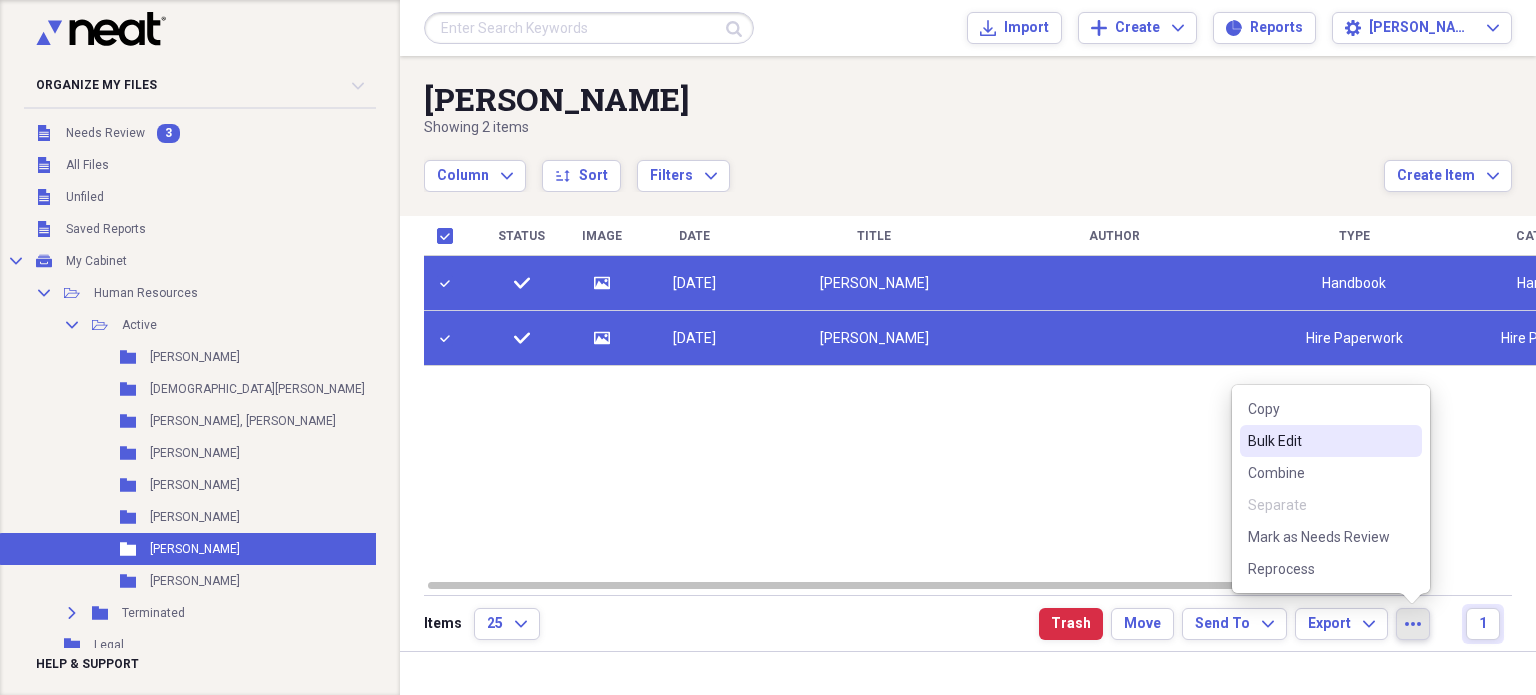 click on "Bulk Edit" at bounding box center [1319, 441] 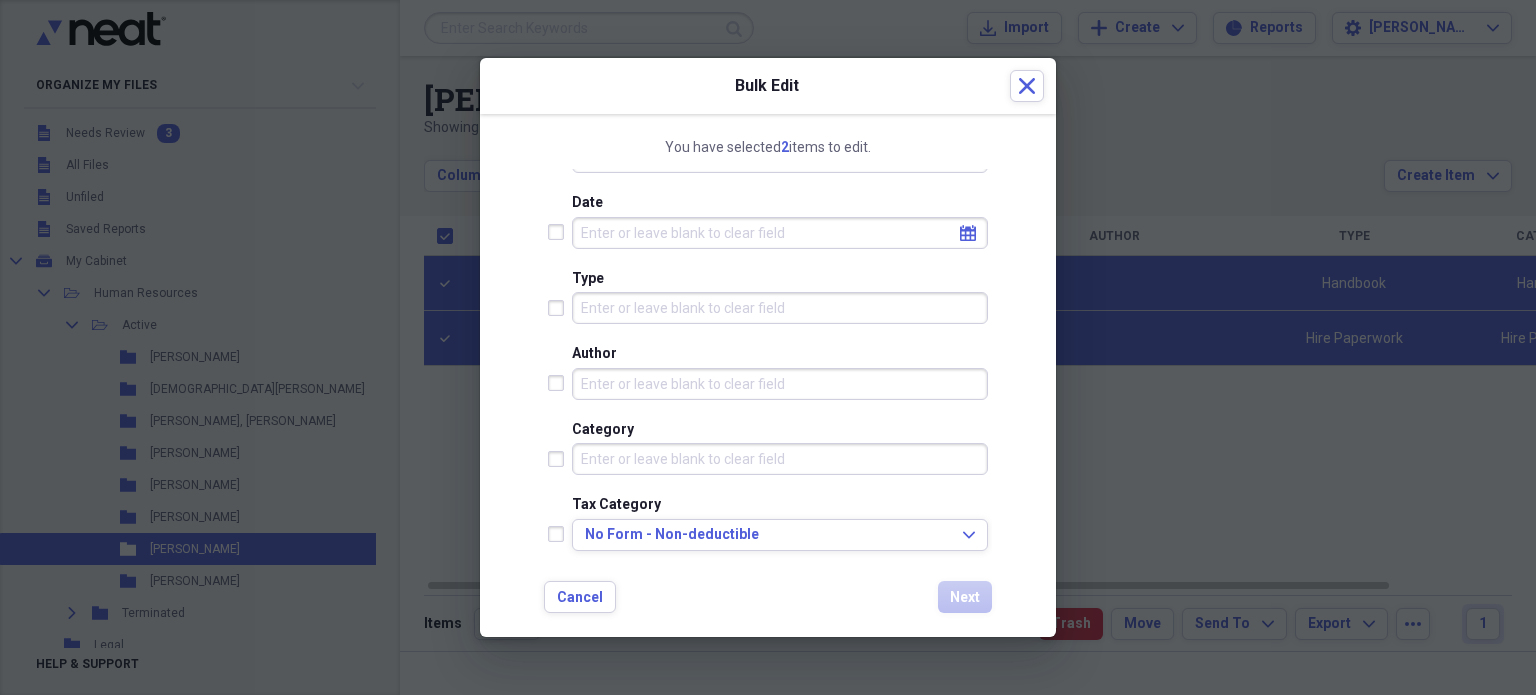 scroll, scrollTop: 204, scrollLeft: 0, axis: vertical 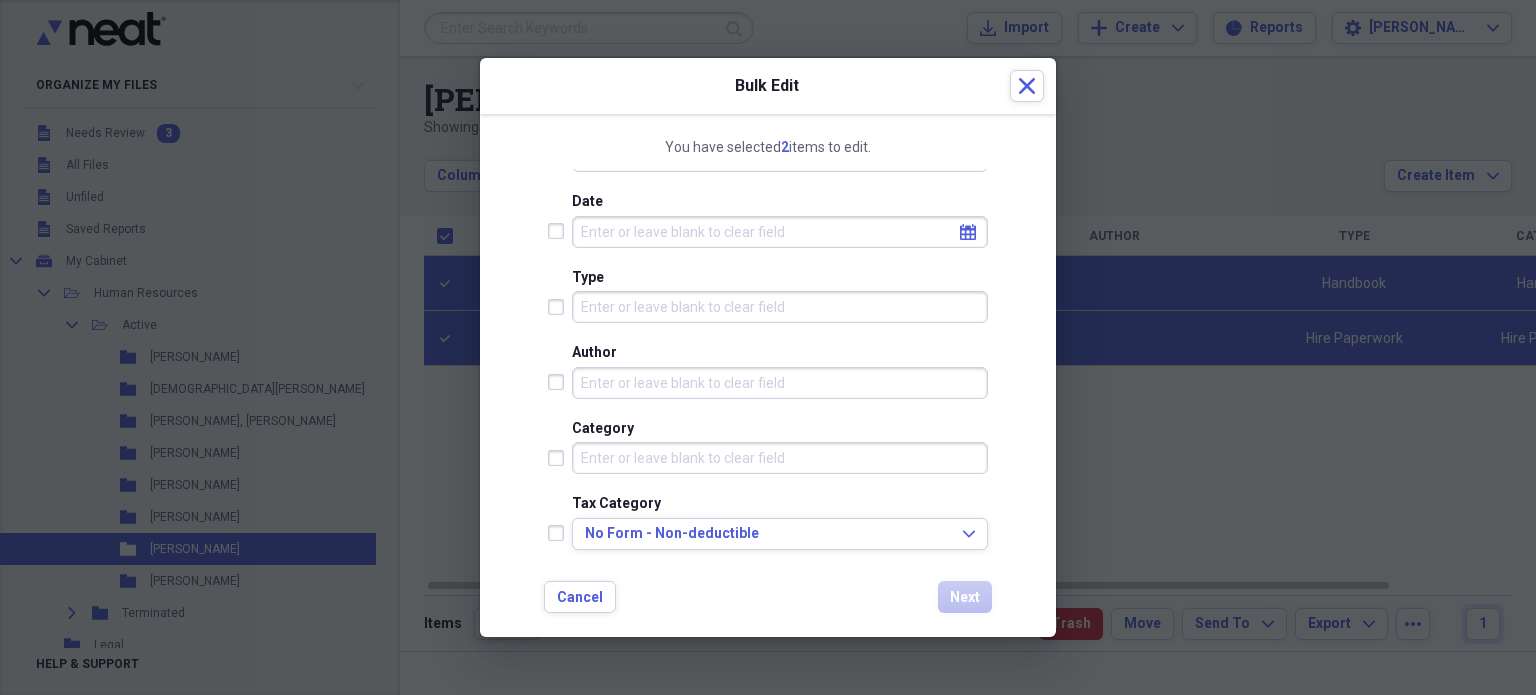 click at bounding box center [560, 458] 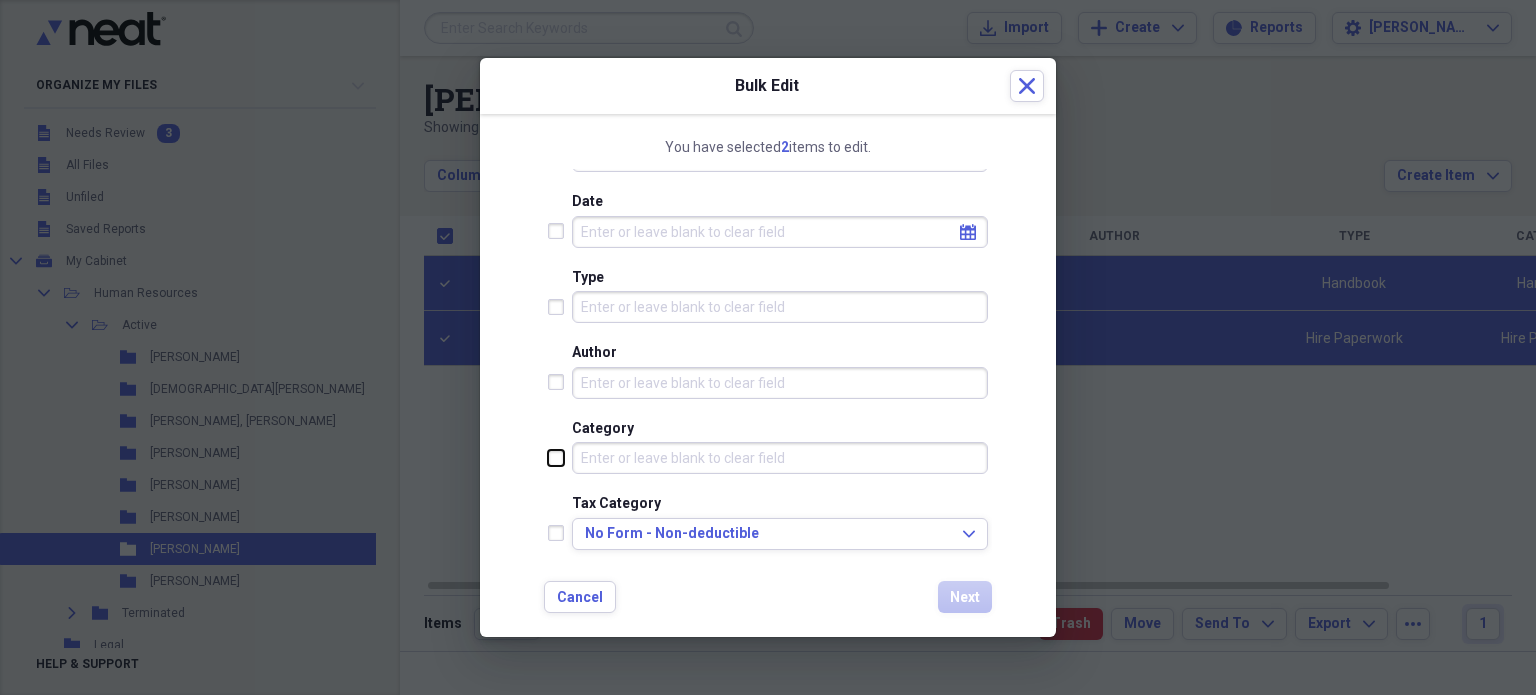 click at bounding box center (548, 457) 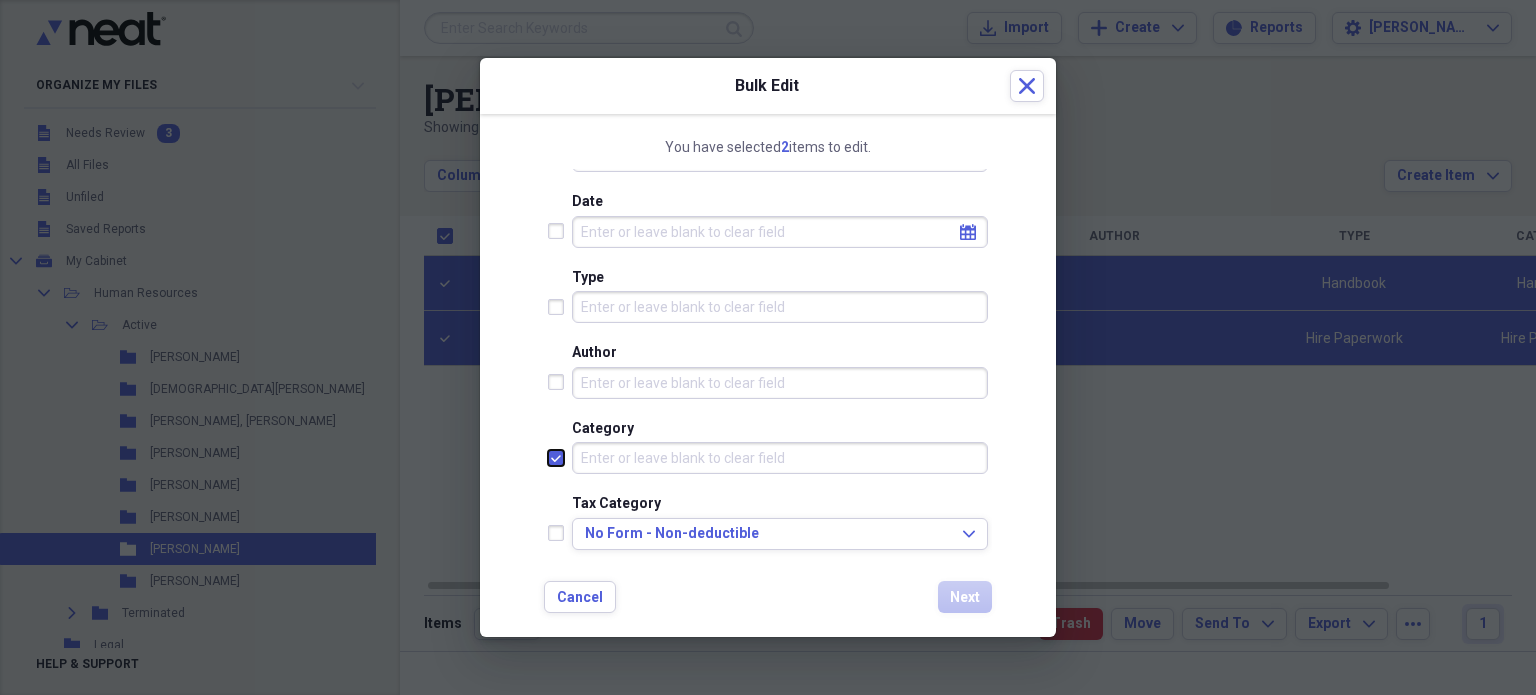 checkbox on "true" 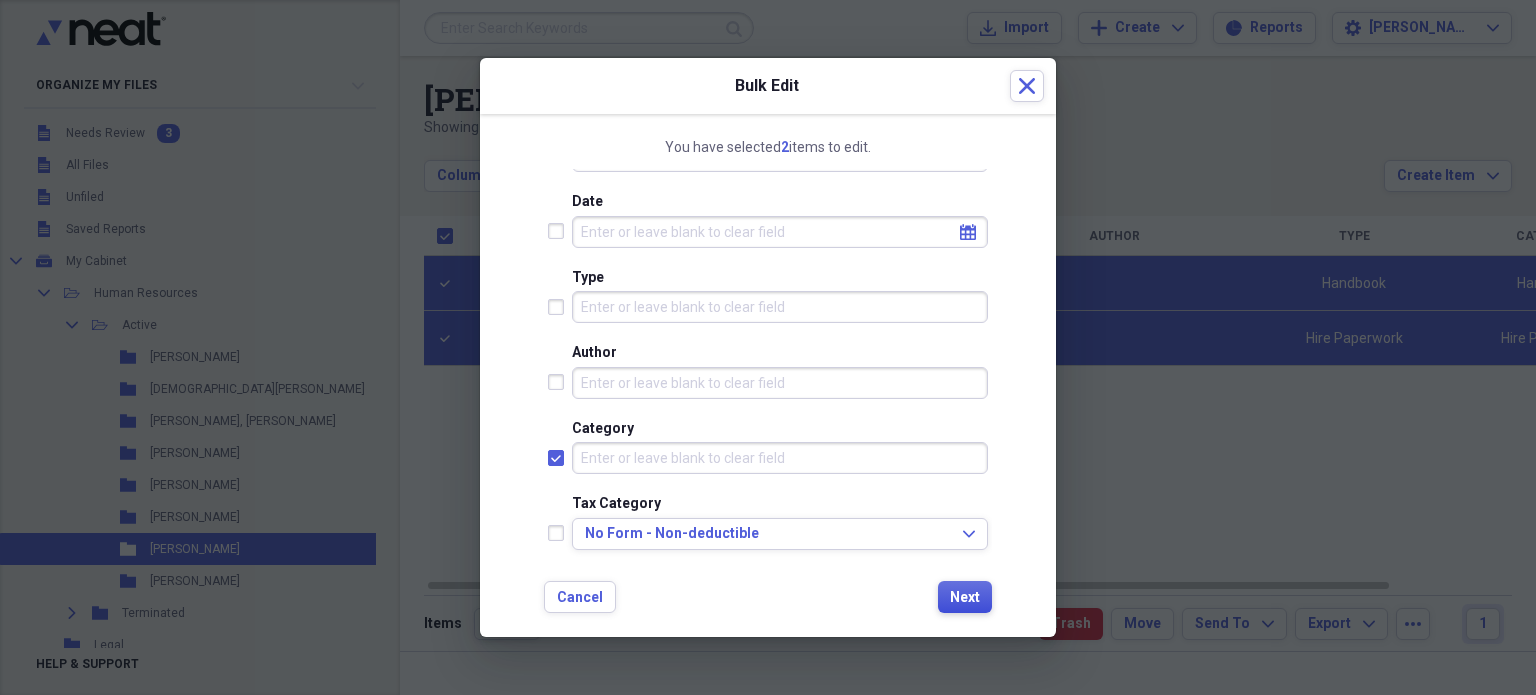 click on "Next" at bounding box center [965, 598] 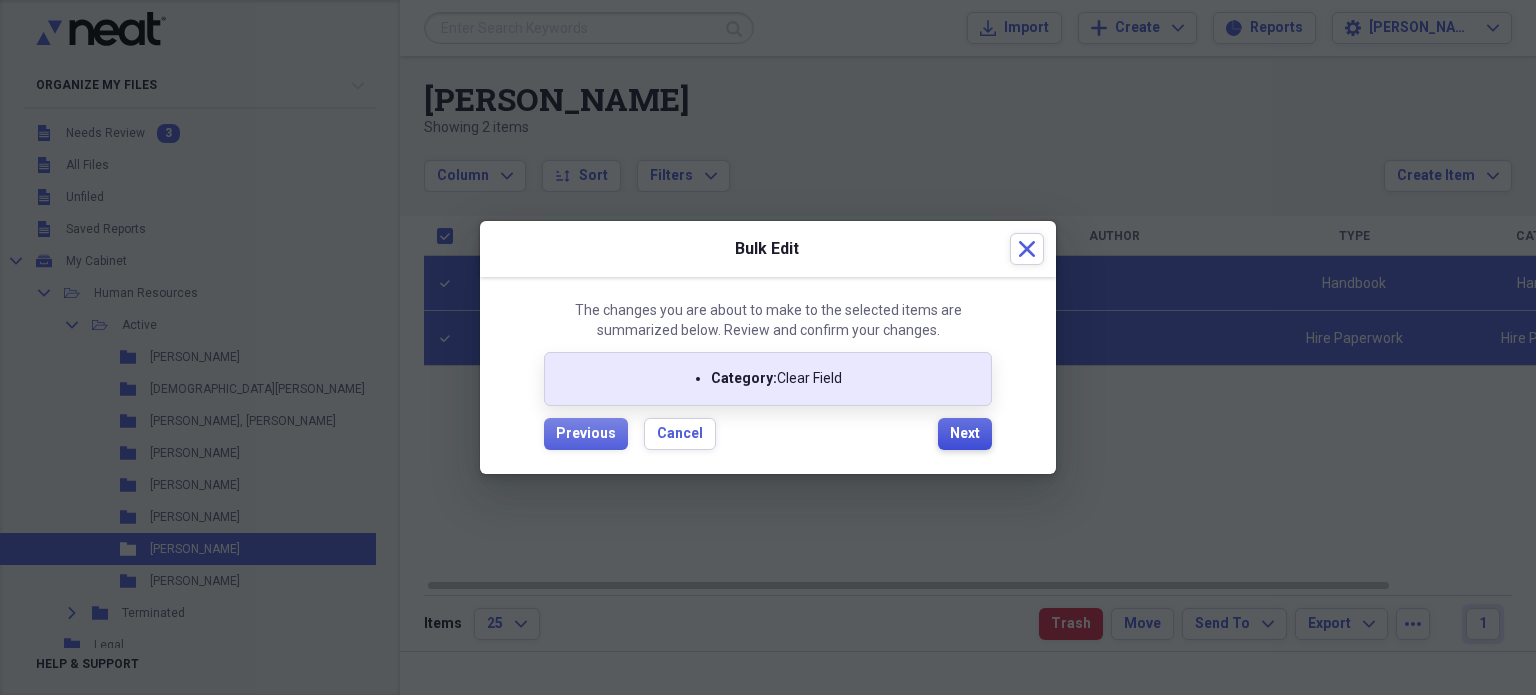 click on "Next" at bounding box center (965, 434) 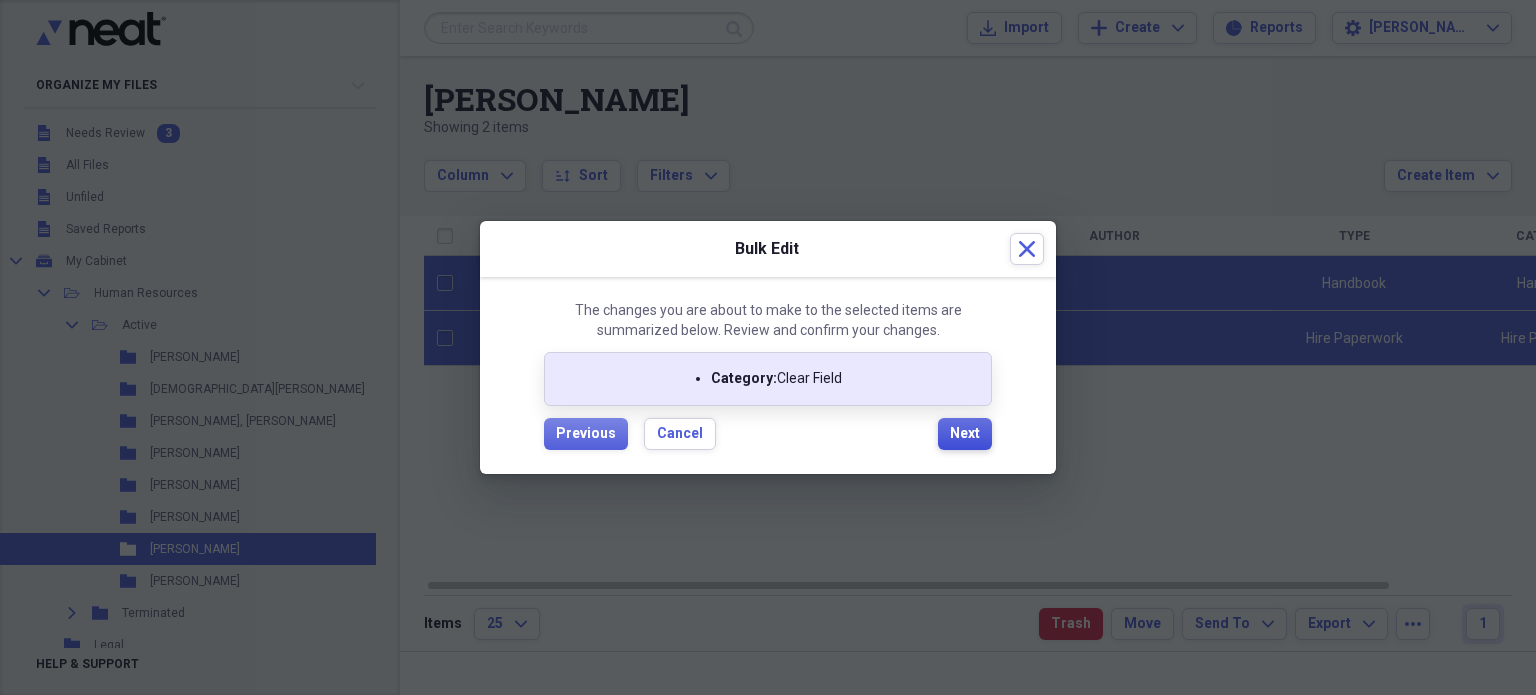 checkbox on "false" 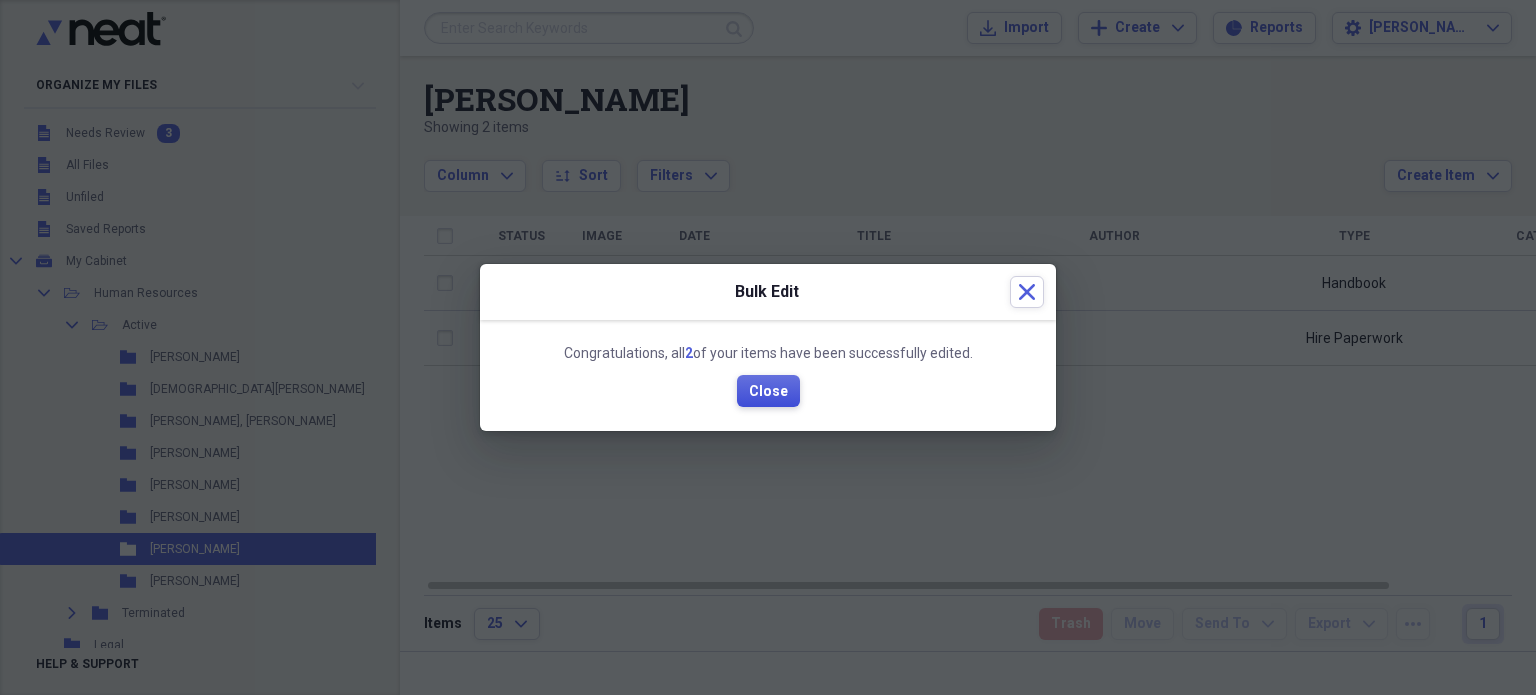 click on "Close" at bounding box center [768, 392] 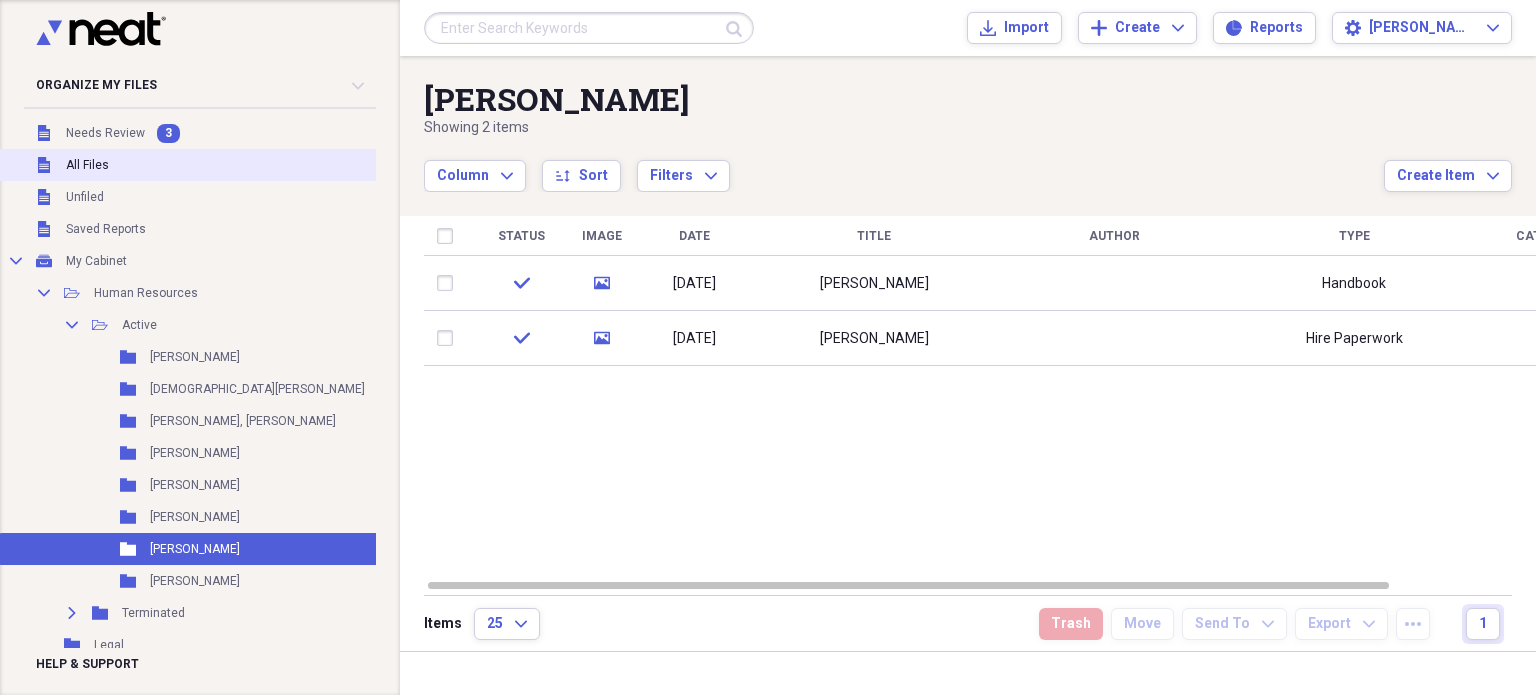 click on "Unfiled All Files" at bounding box center [213, 165] 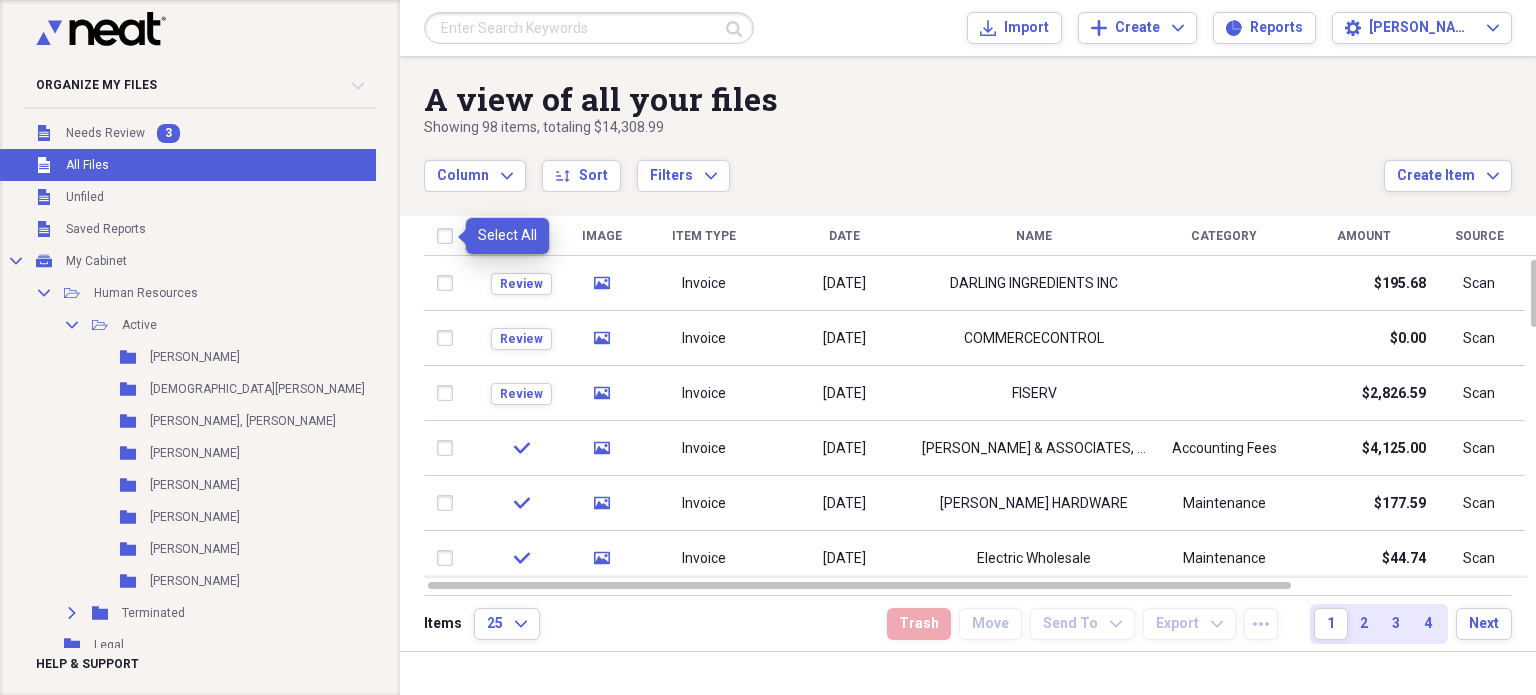 click at bounding box center (449, 236) 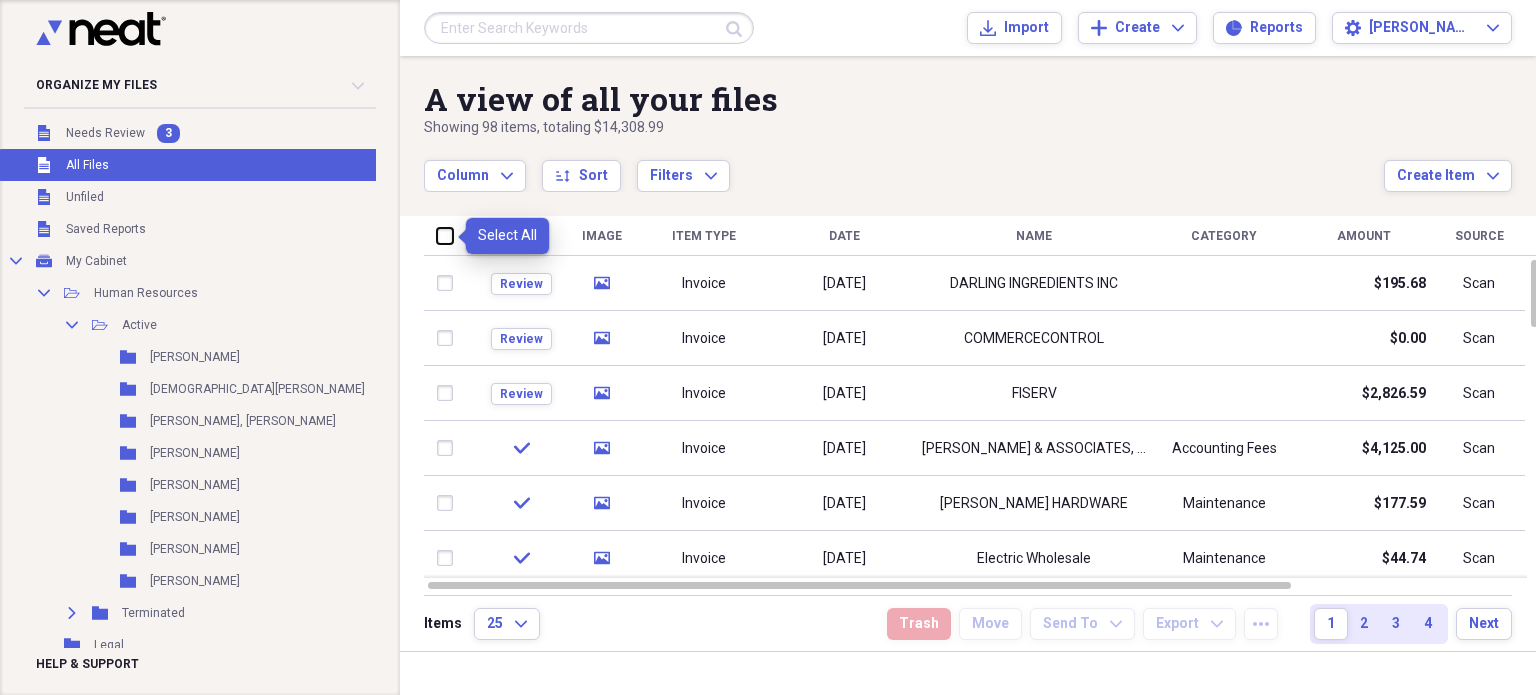 click at bounding box center (437, 235) 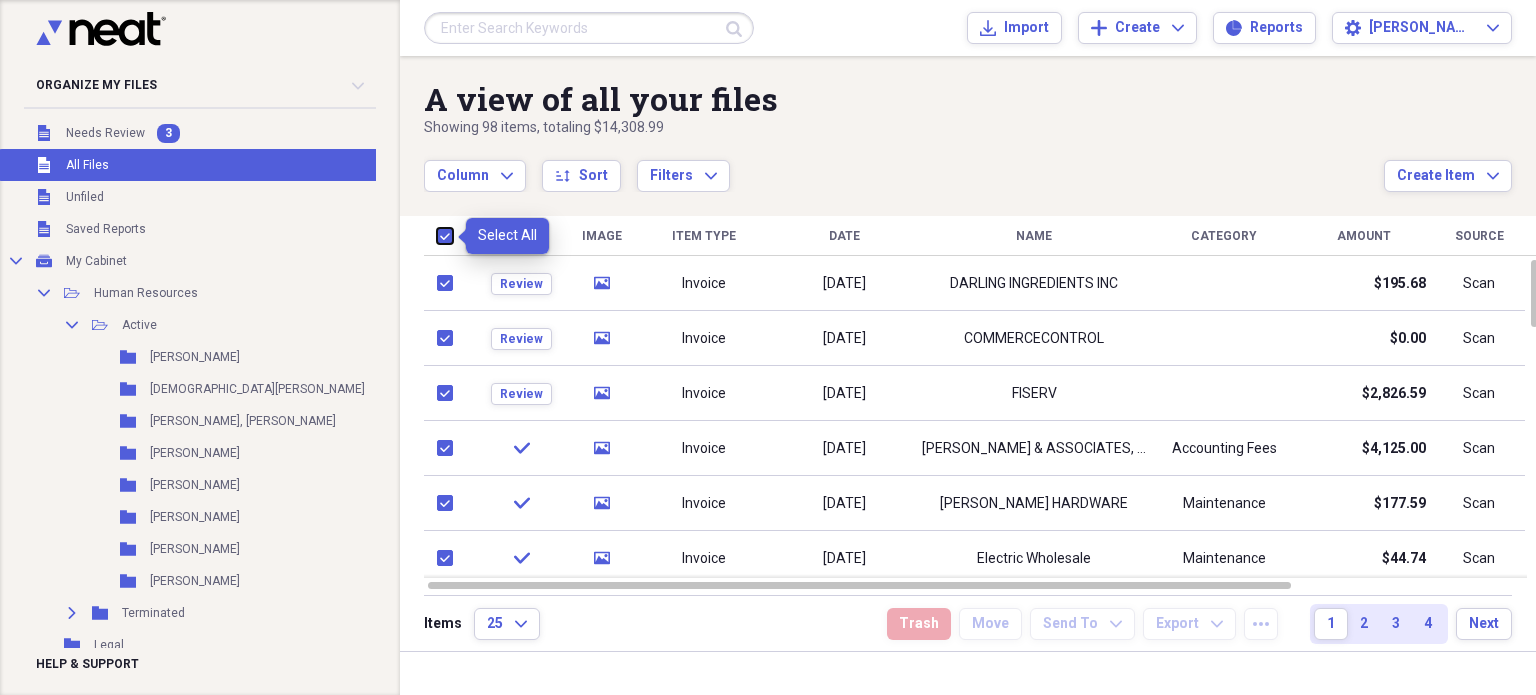 checkbox on "true" 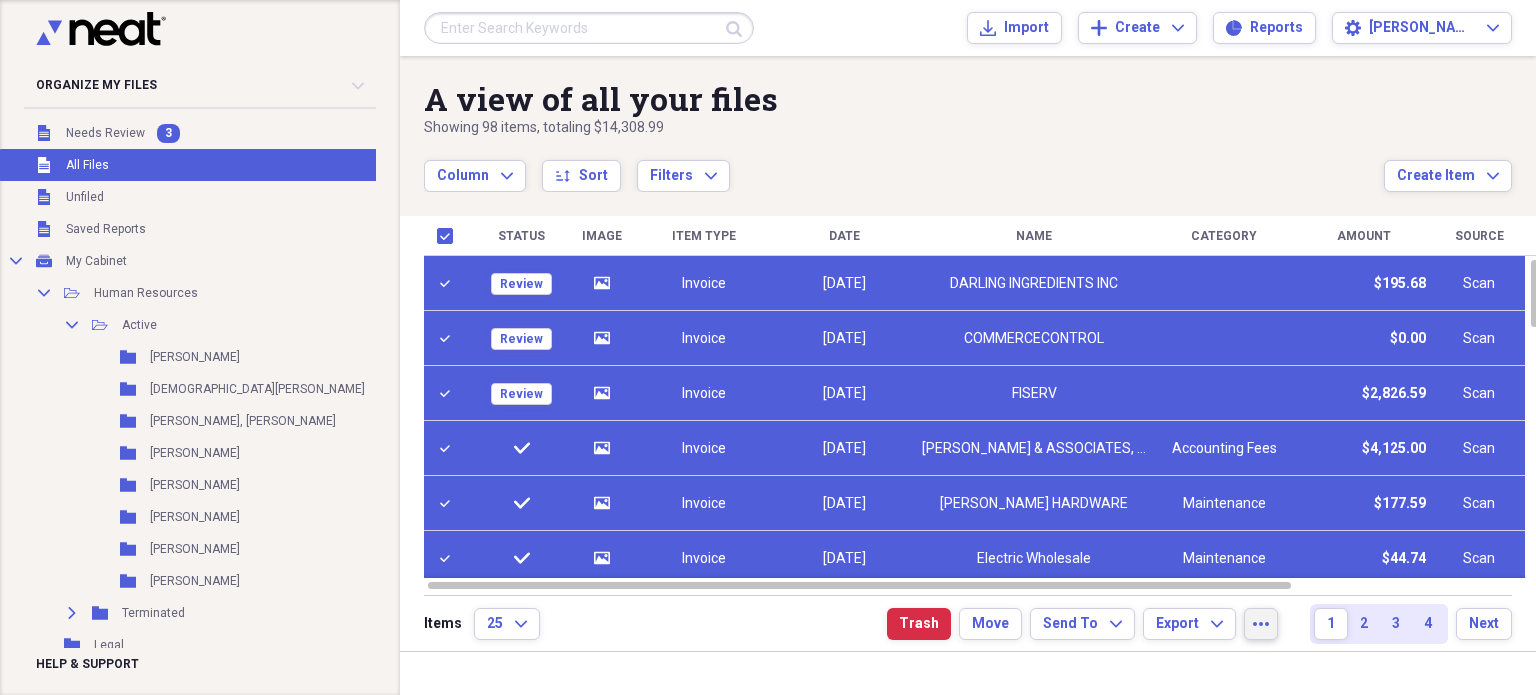click on "more" 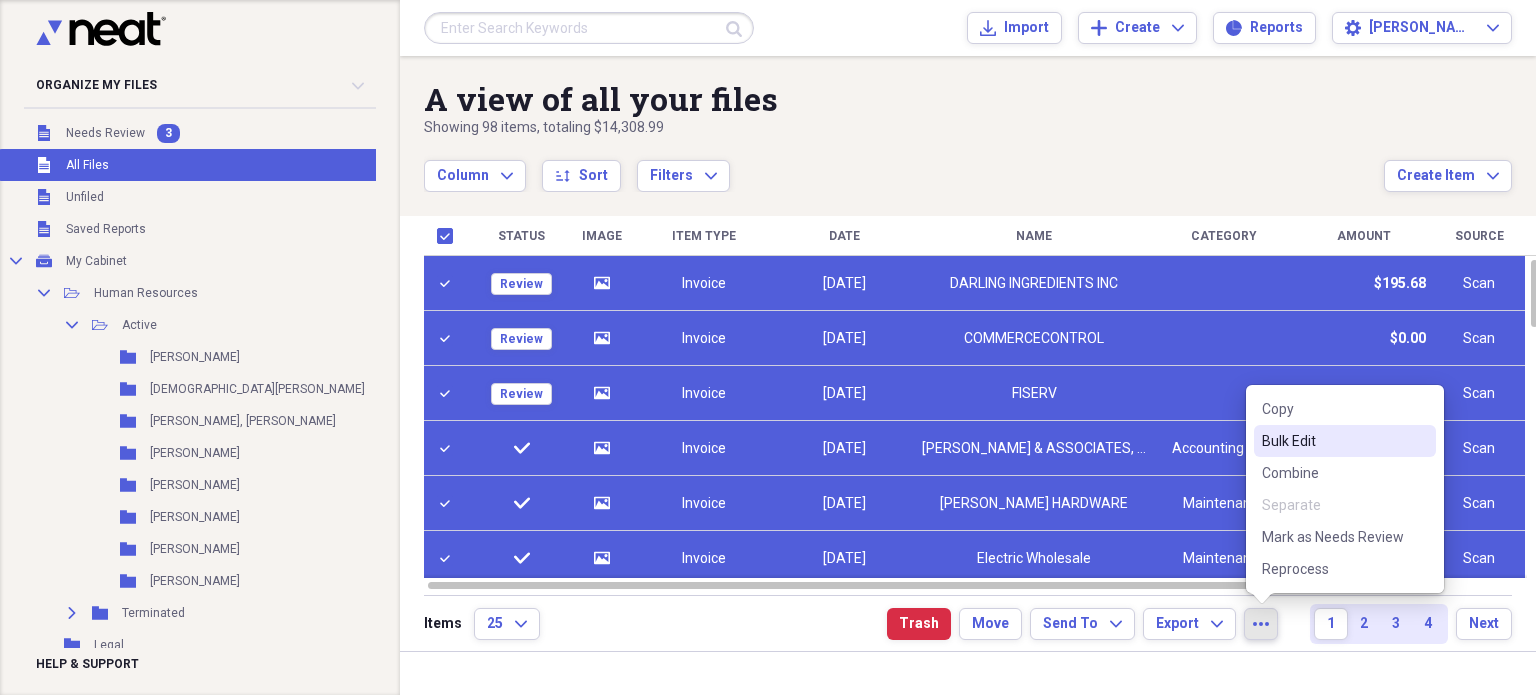 click on "Bulk Edit" at bounding box center (1333, 441) 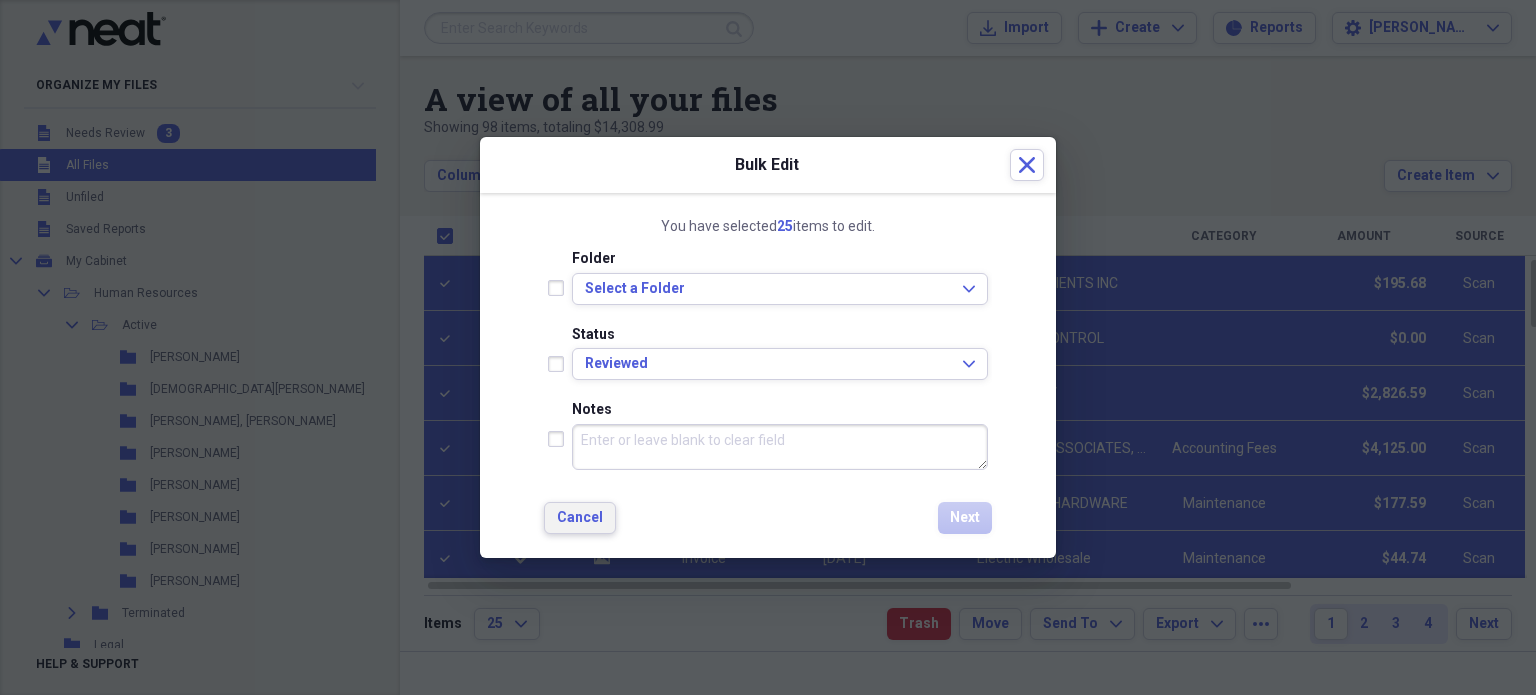 click on "Cancel" at bounding box center (580, 518) 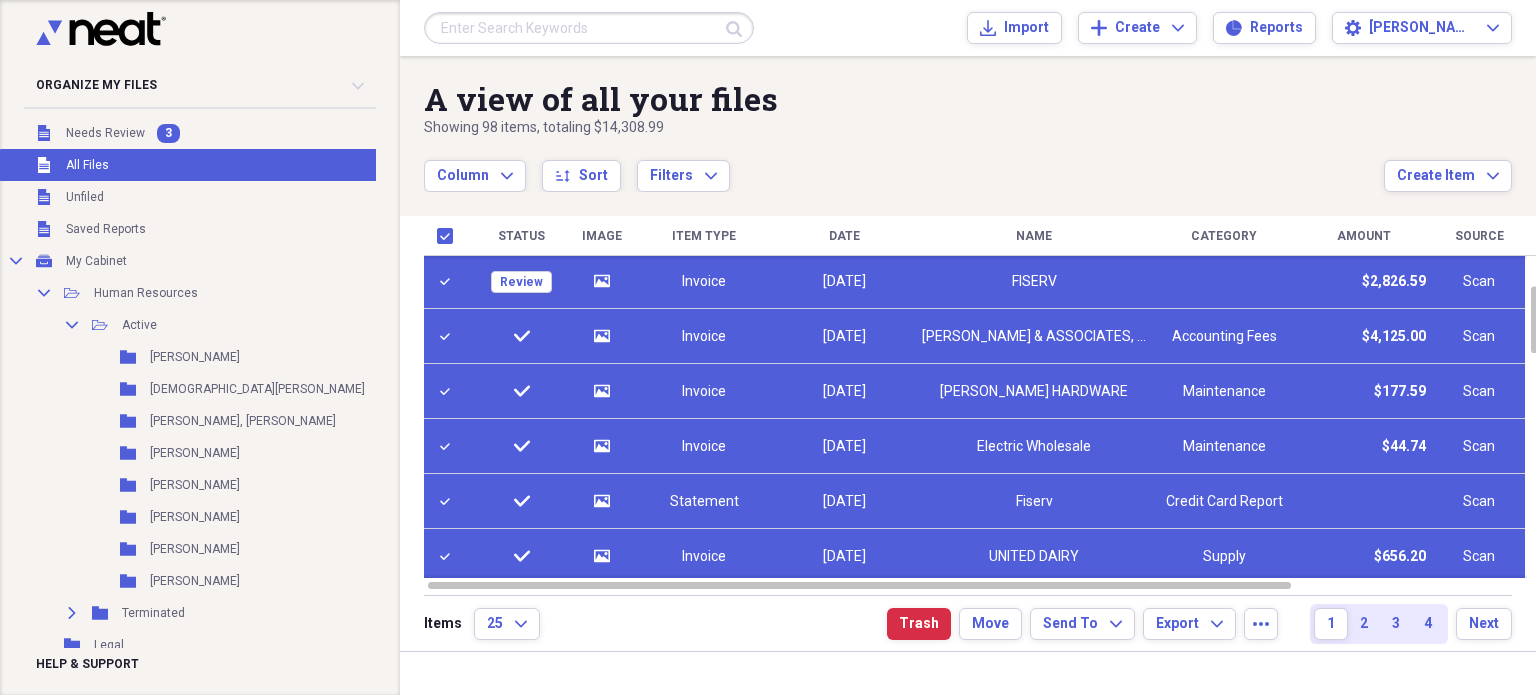 click at bounding box center (449, 336) 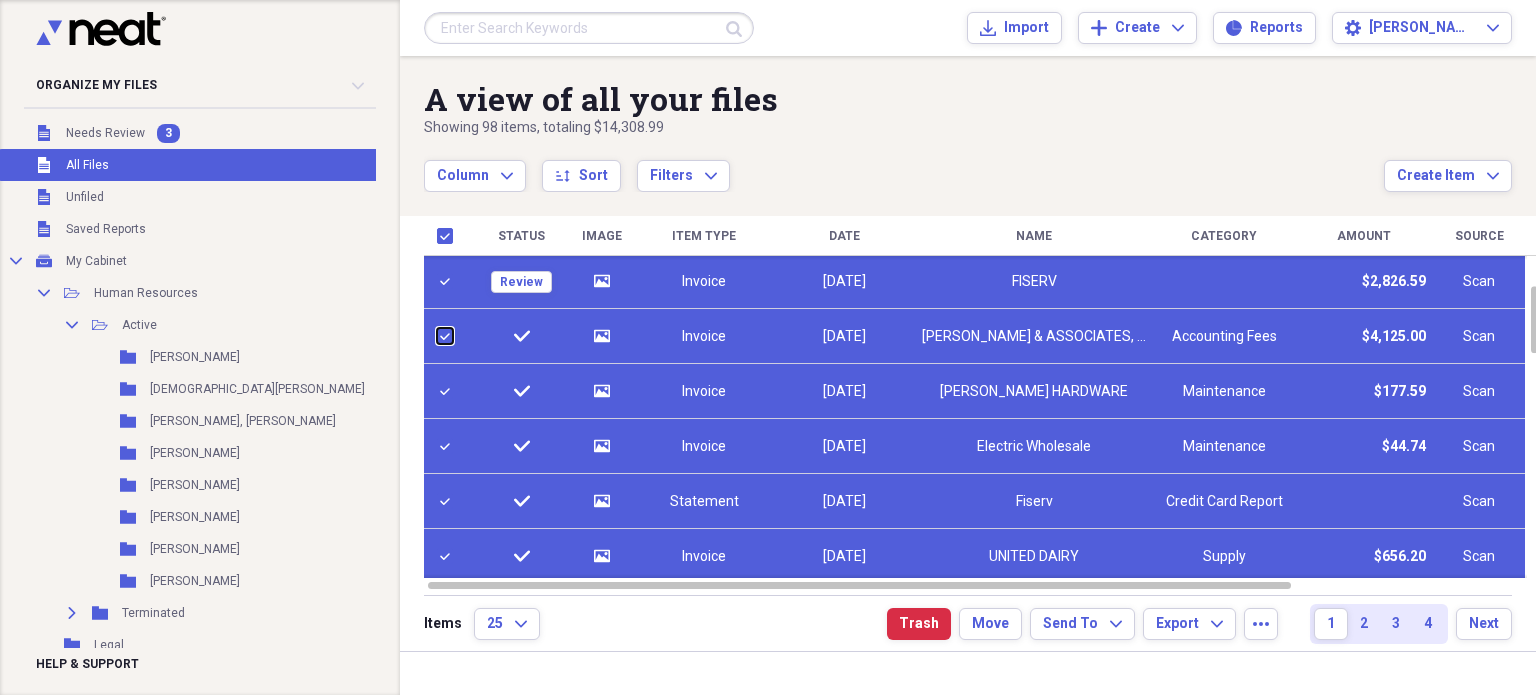 click at bounding box center [437, 336] 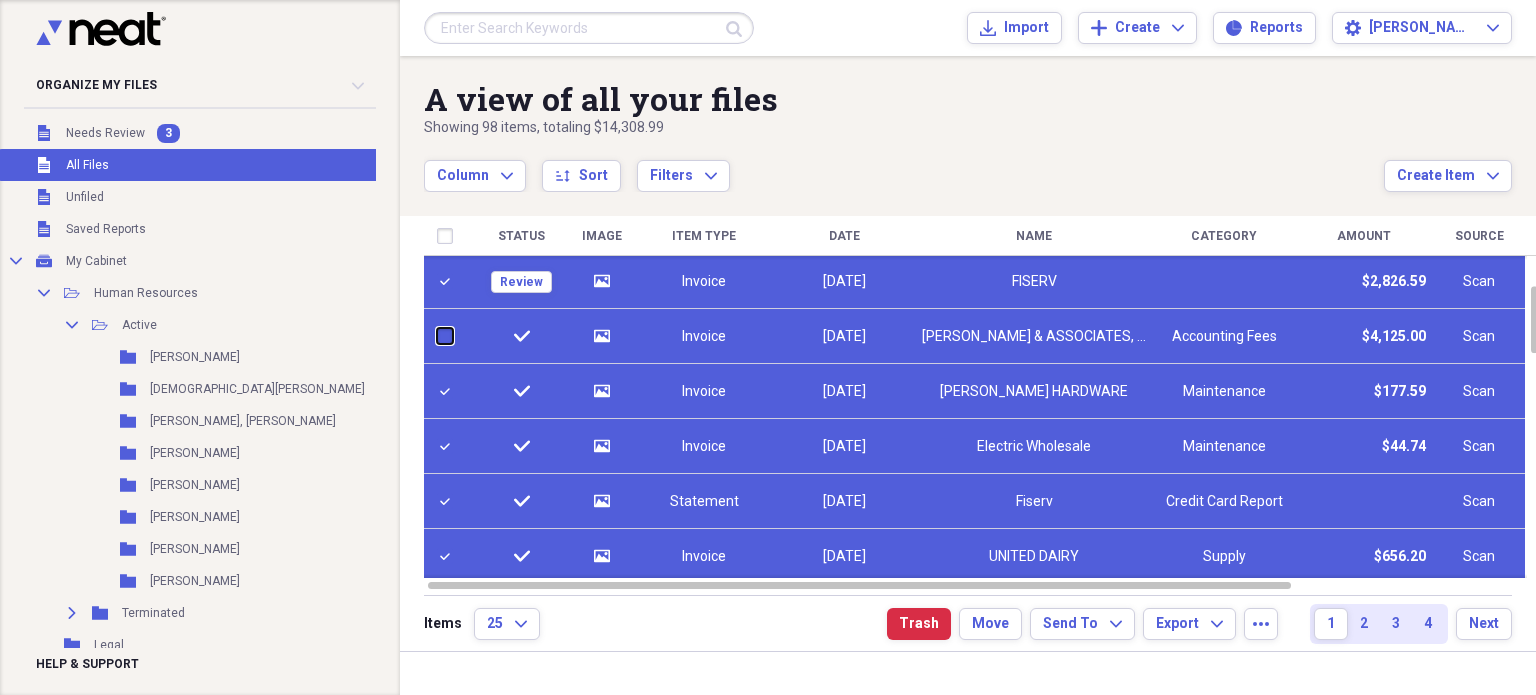 checkbox on "false" 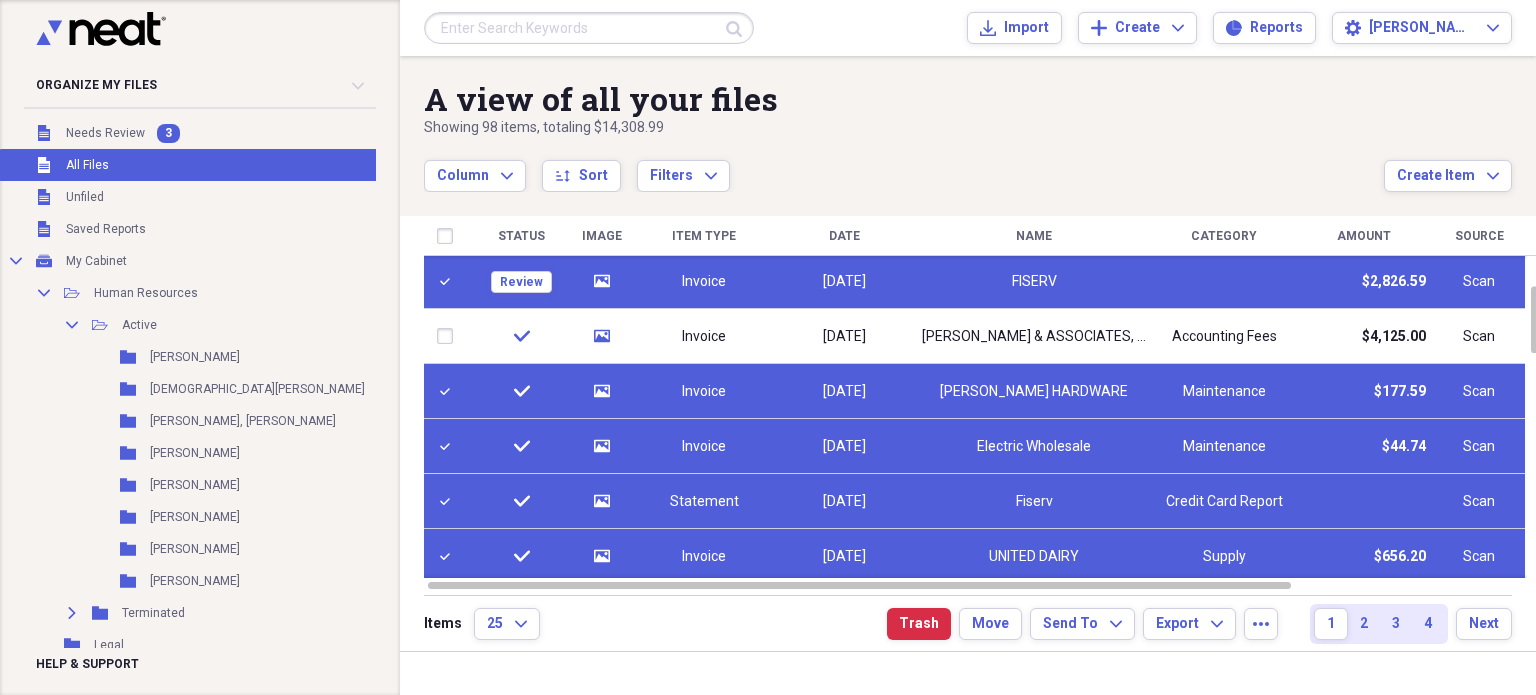 click at bounding box center [449, 391] 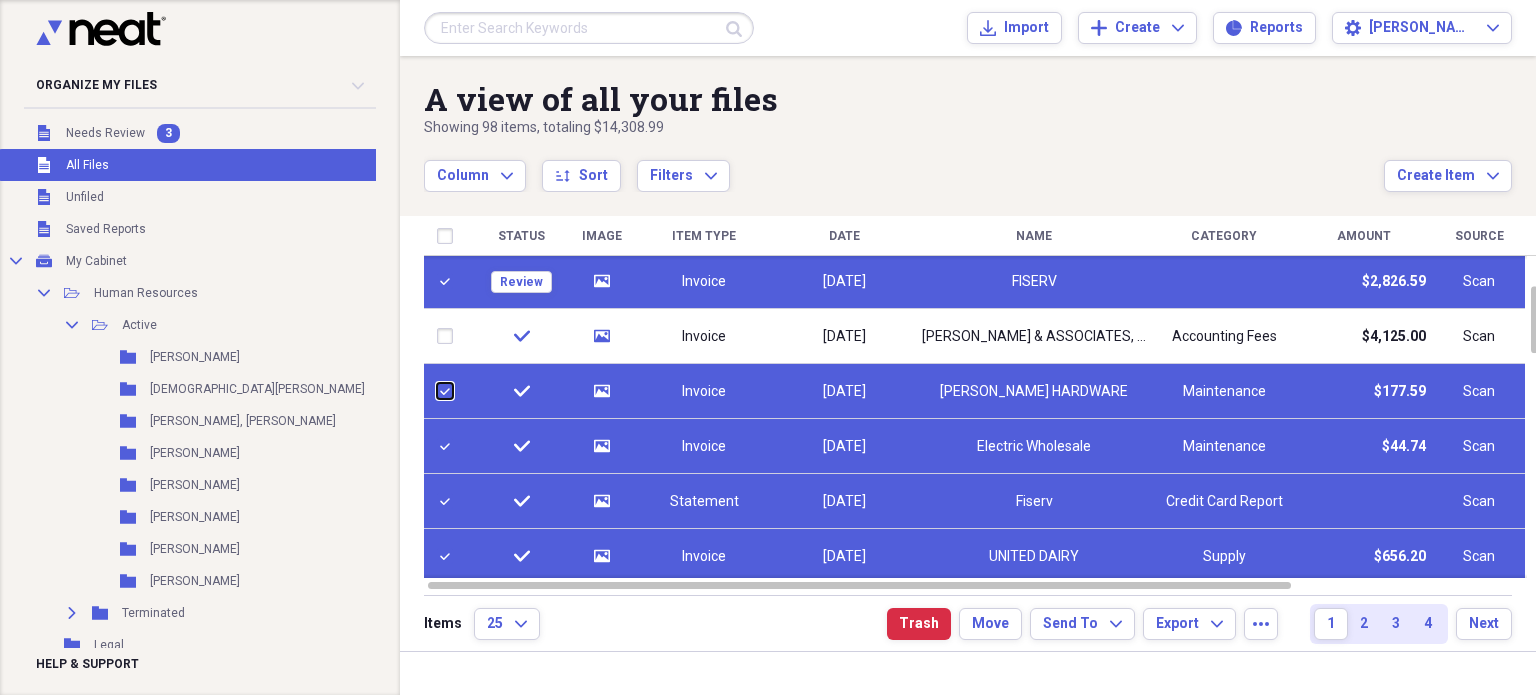 click at bounding box center (437, 391) 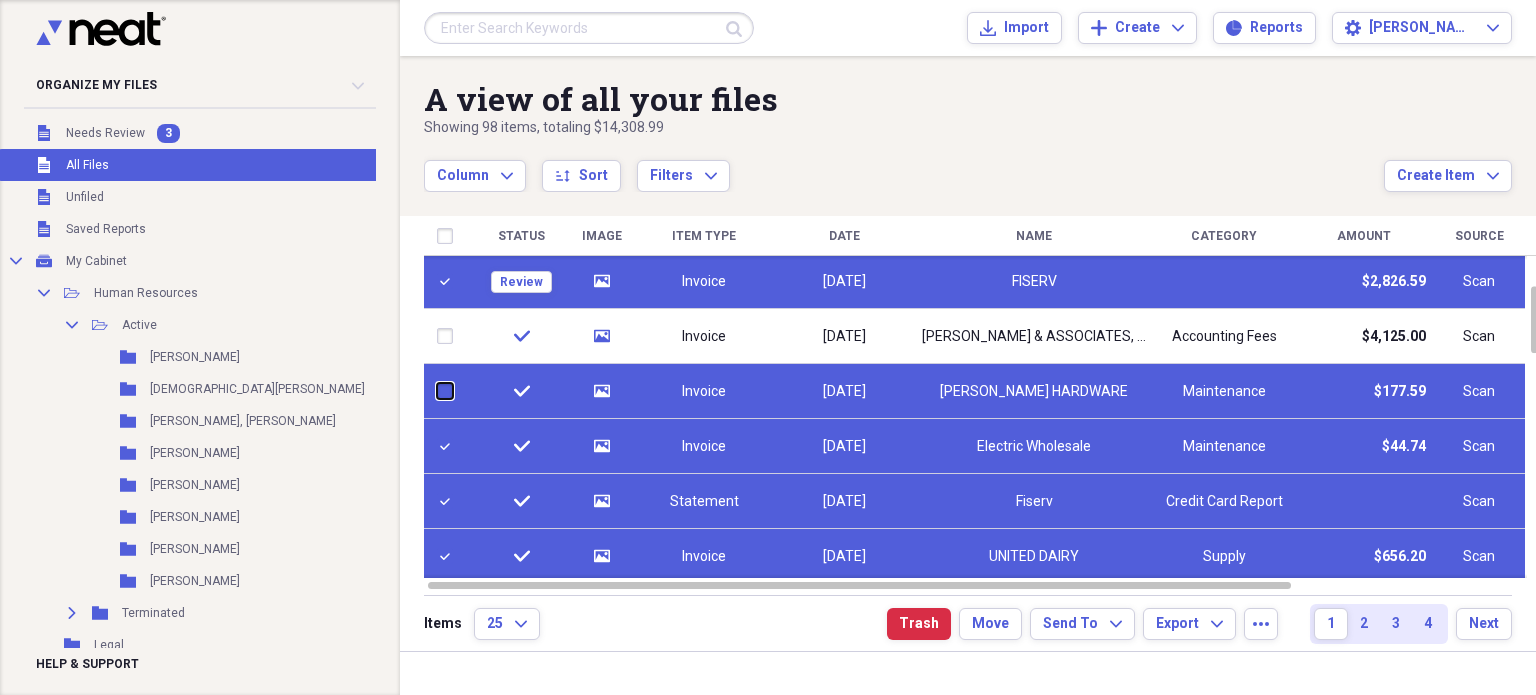 checkbox on "false" 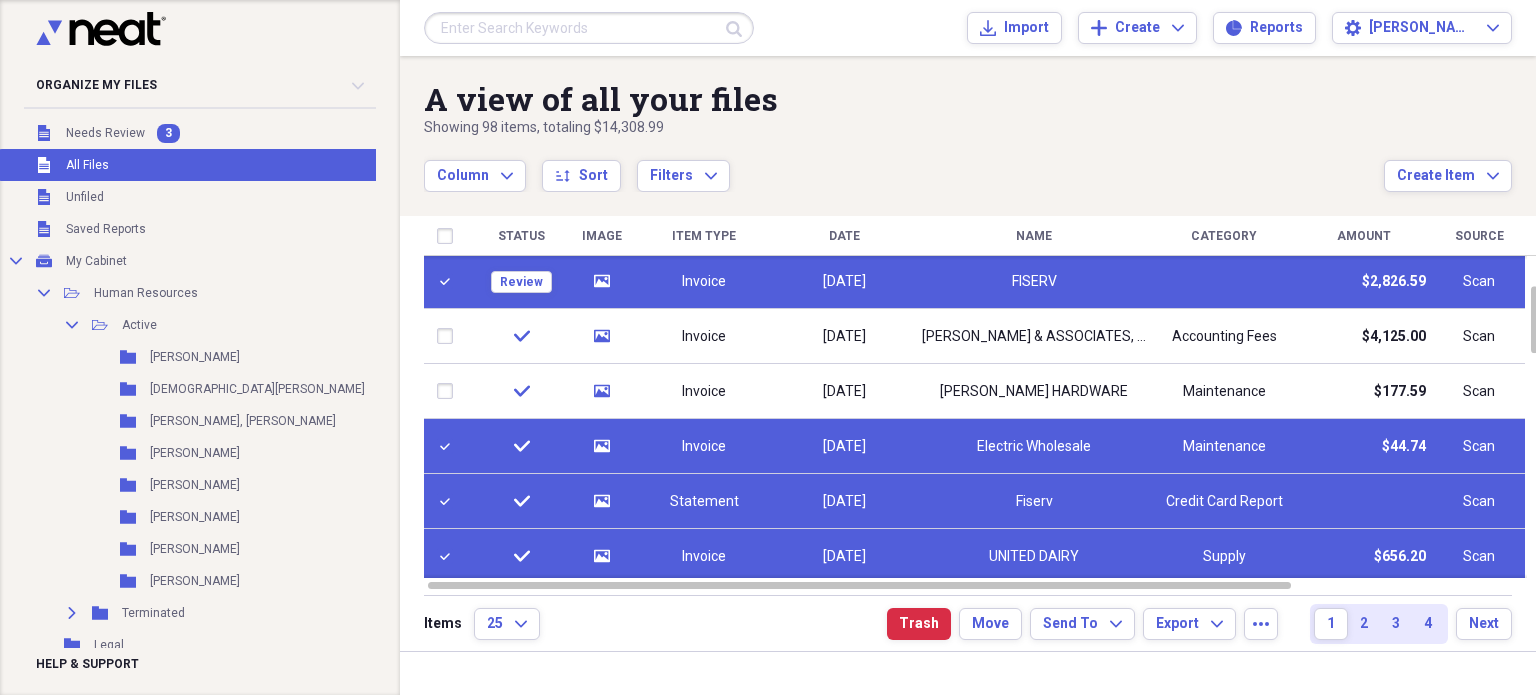 click at bounding box center (449, 446) 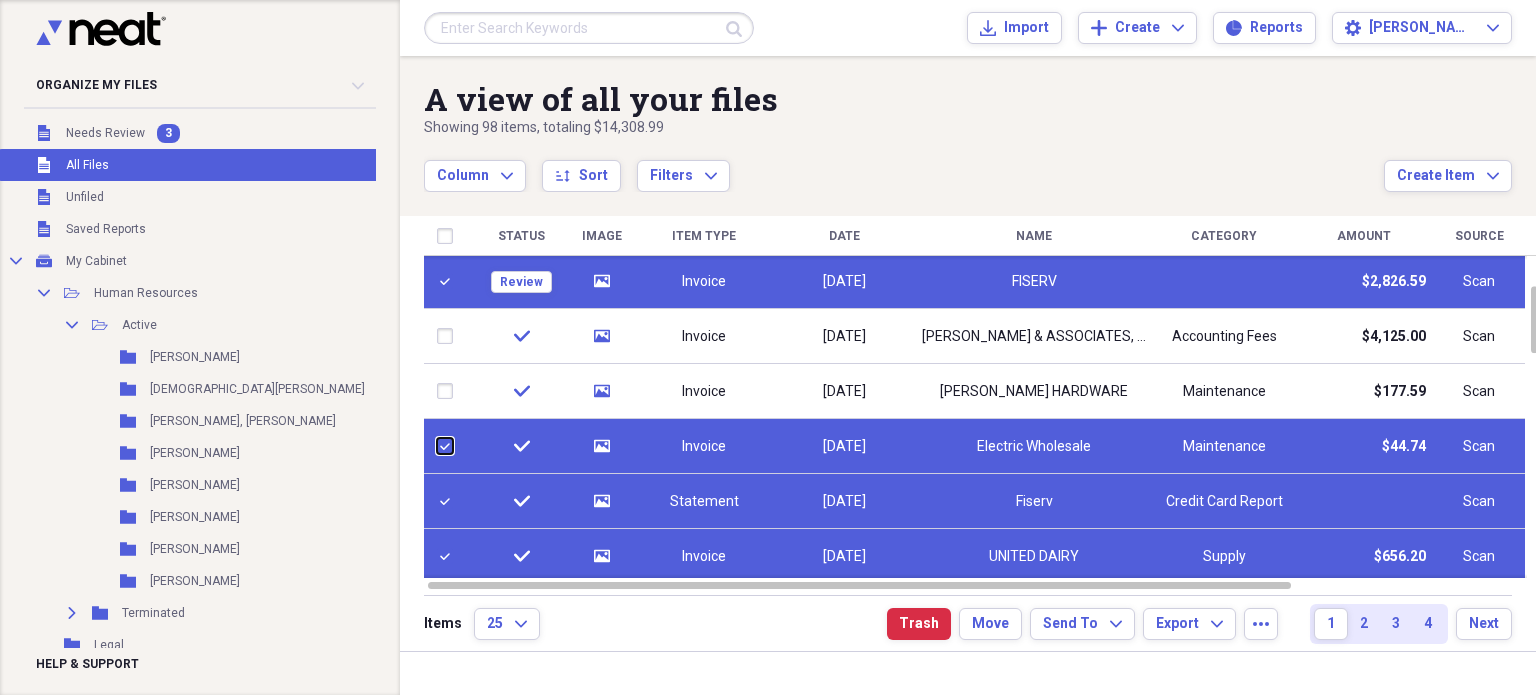 click at bounding box center [437, 446] 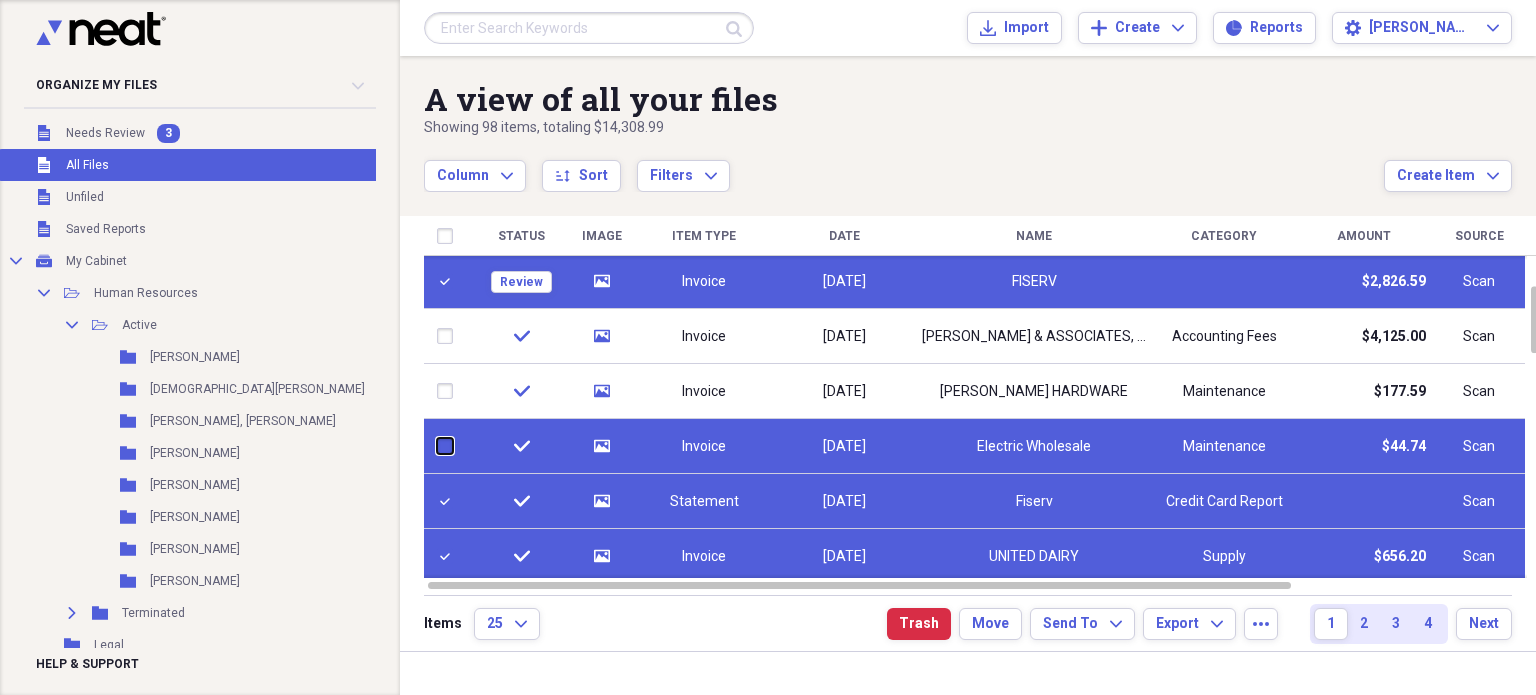checkbox on "false" 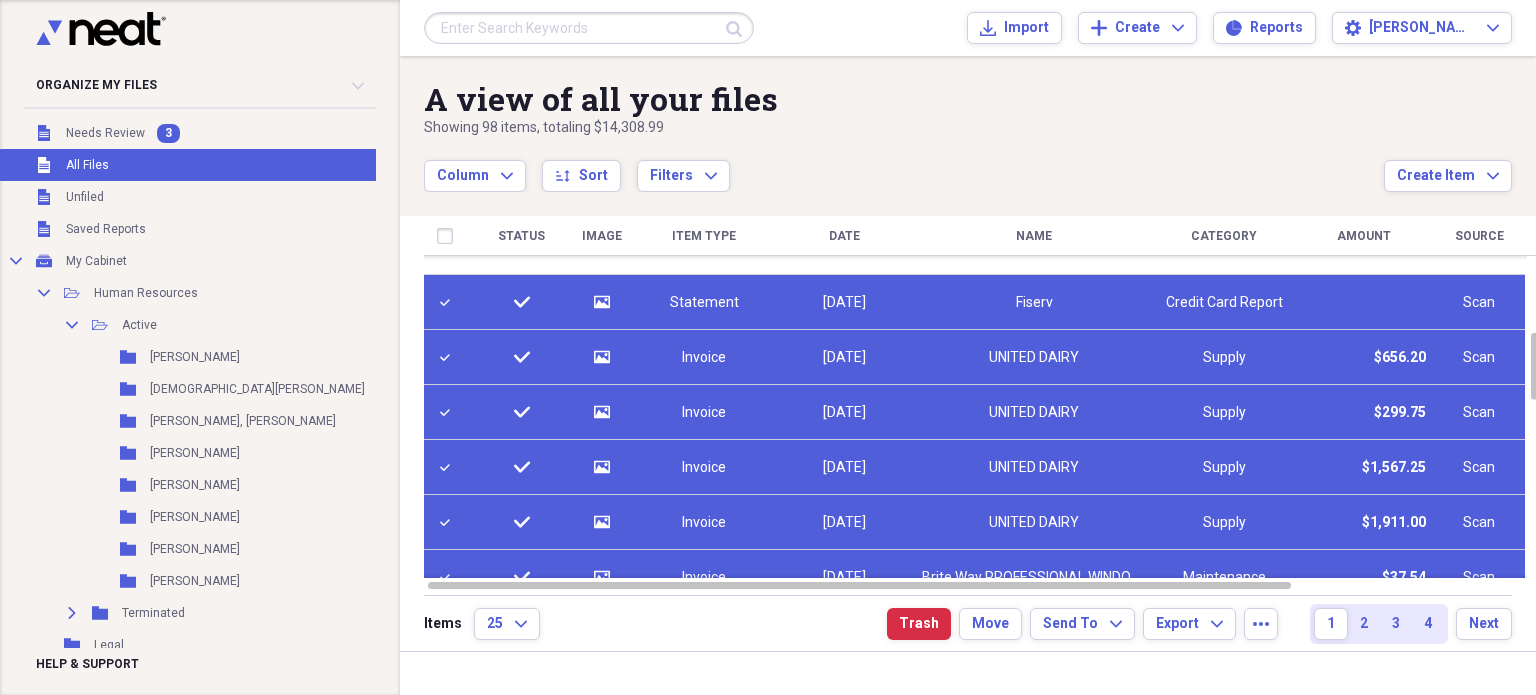 click at bounding box center [449, 302] 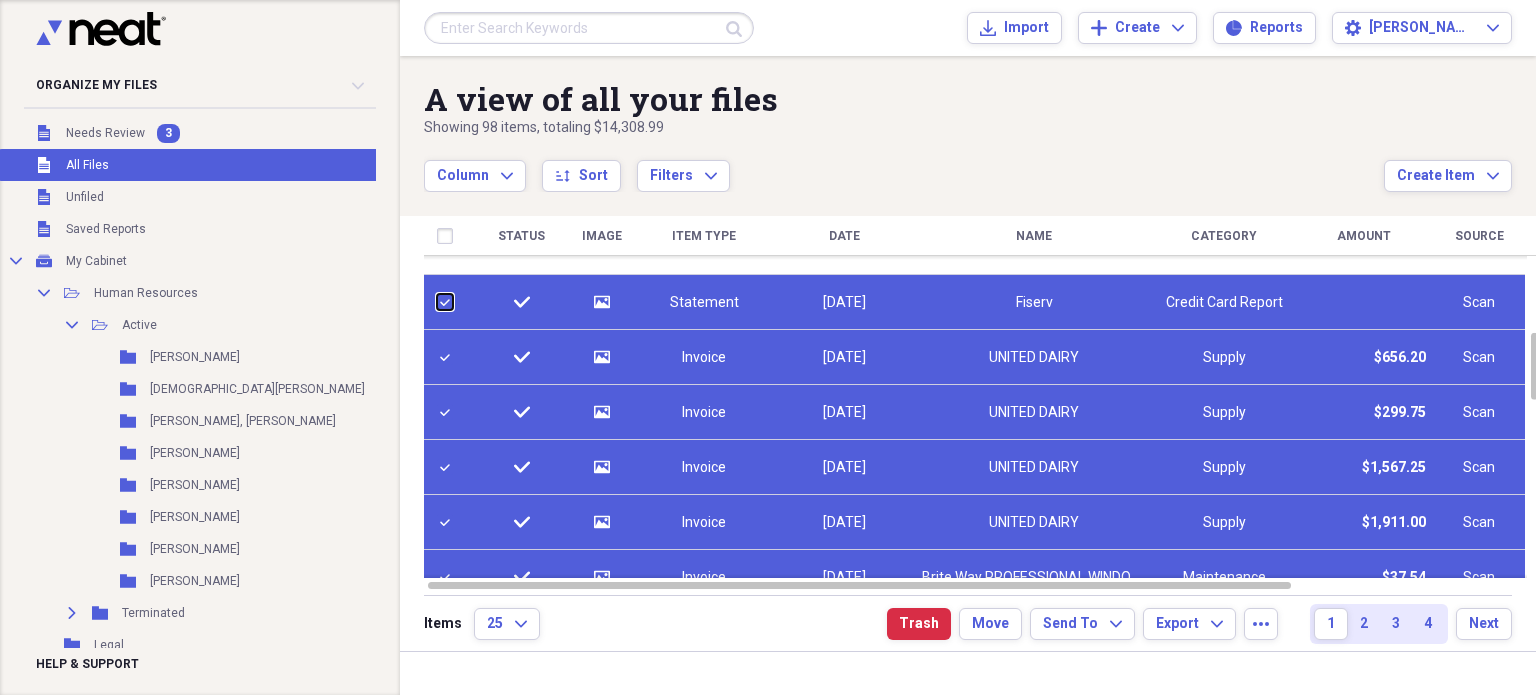 click at bounding box center (437, 302) 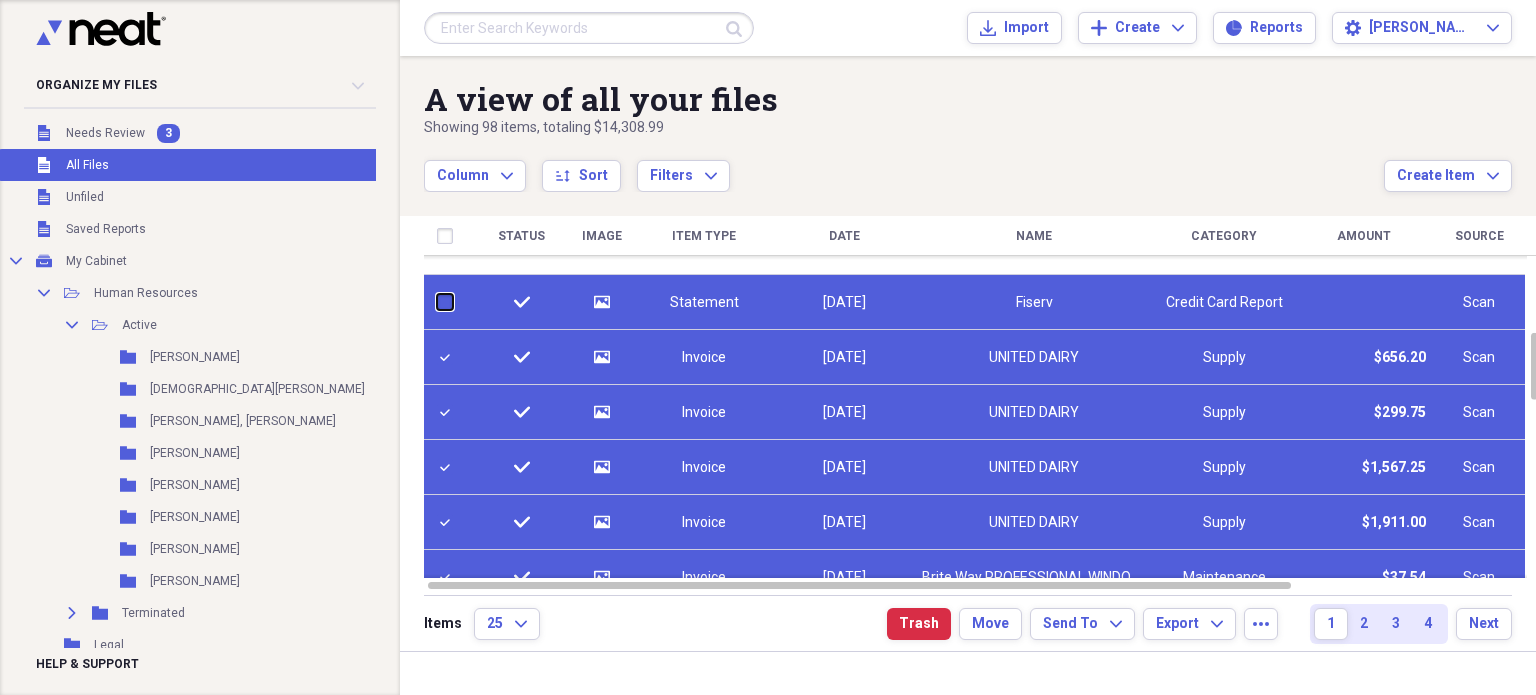 checkbox on "false" 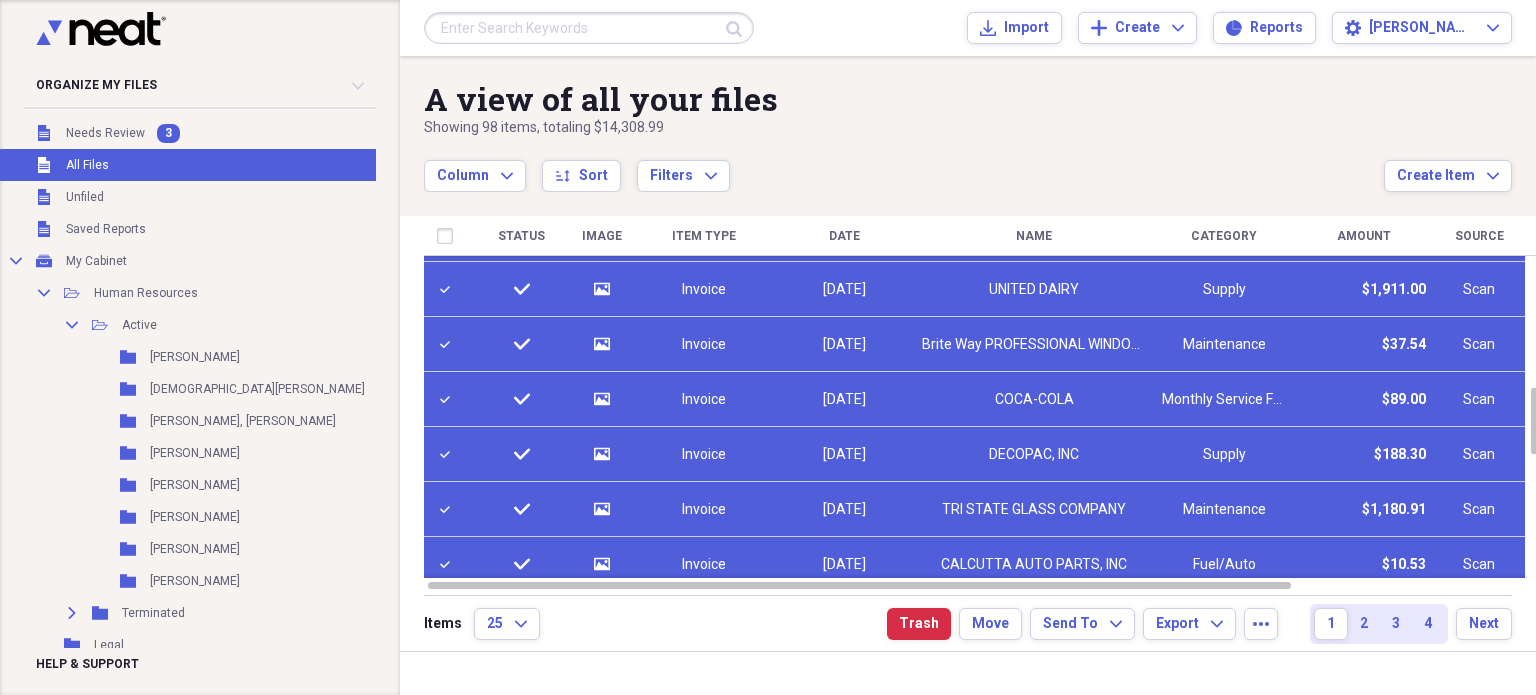 checkbox on "true" 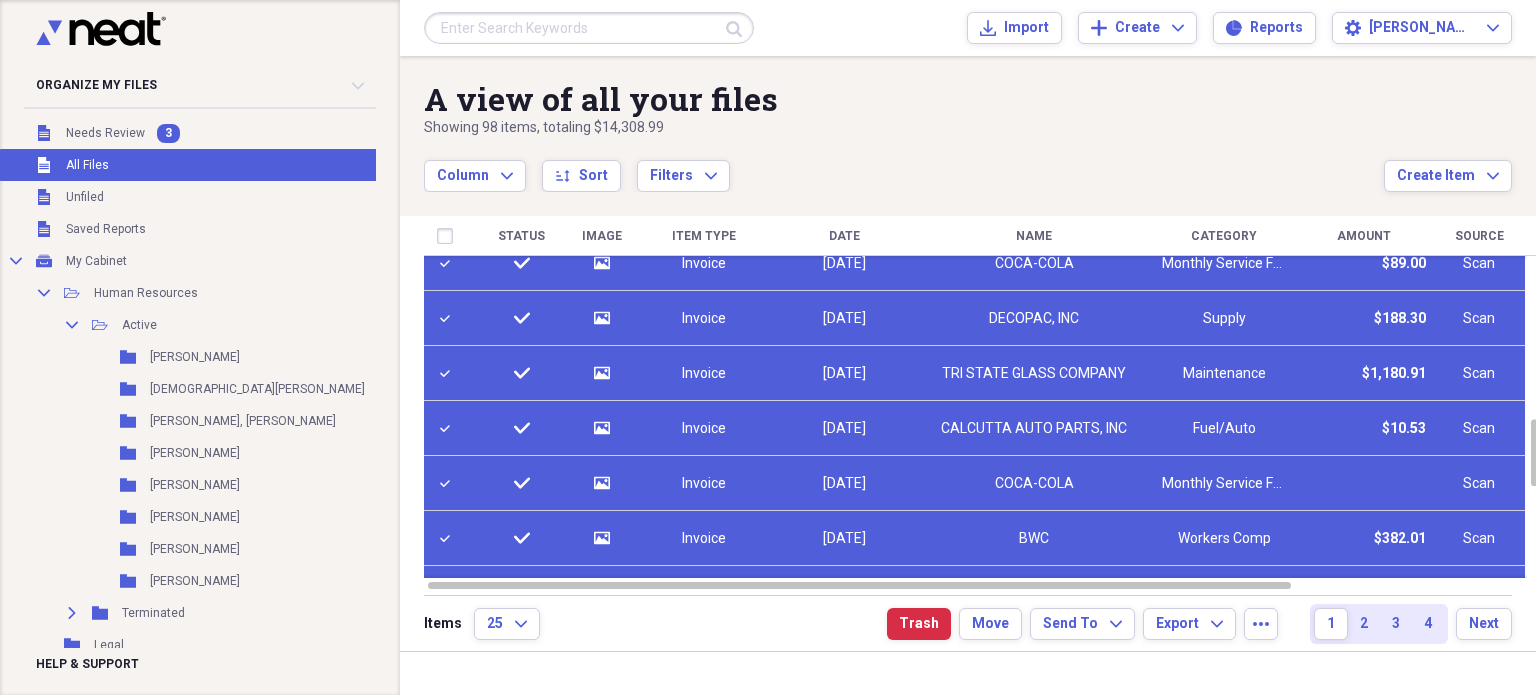 checkbox on "true" 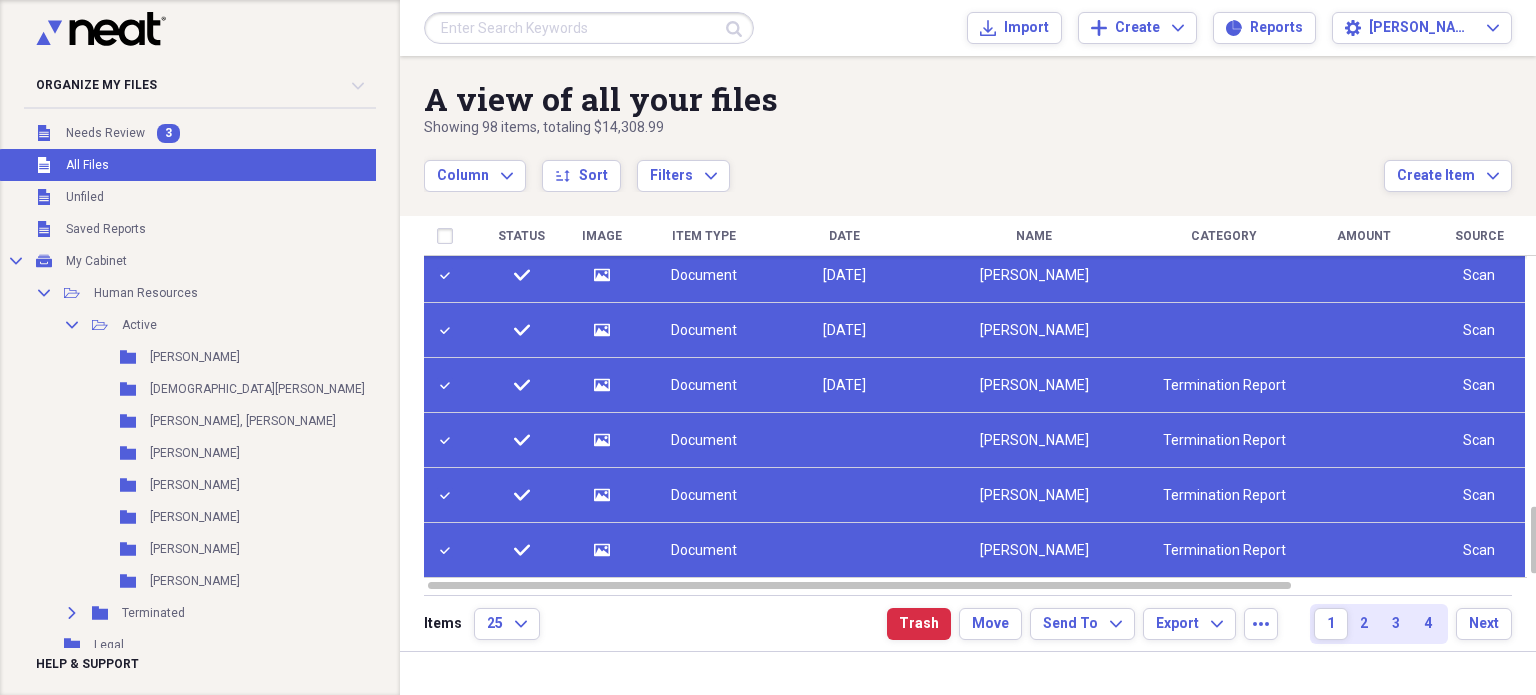 click at bounding box center [449, 385] 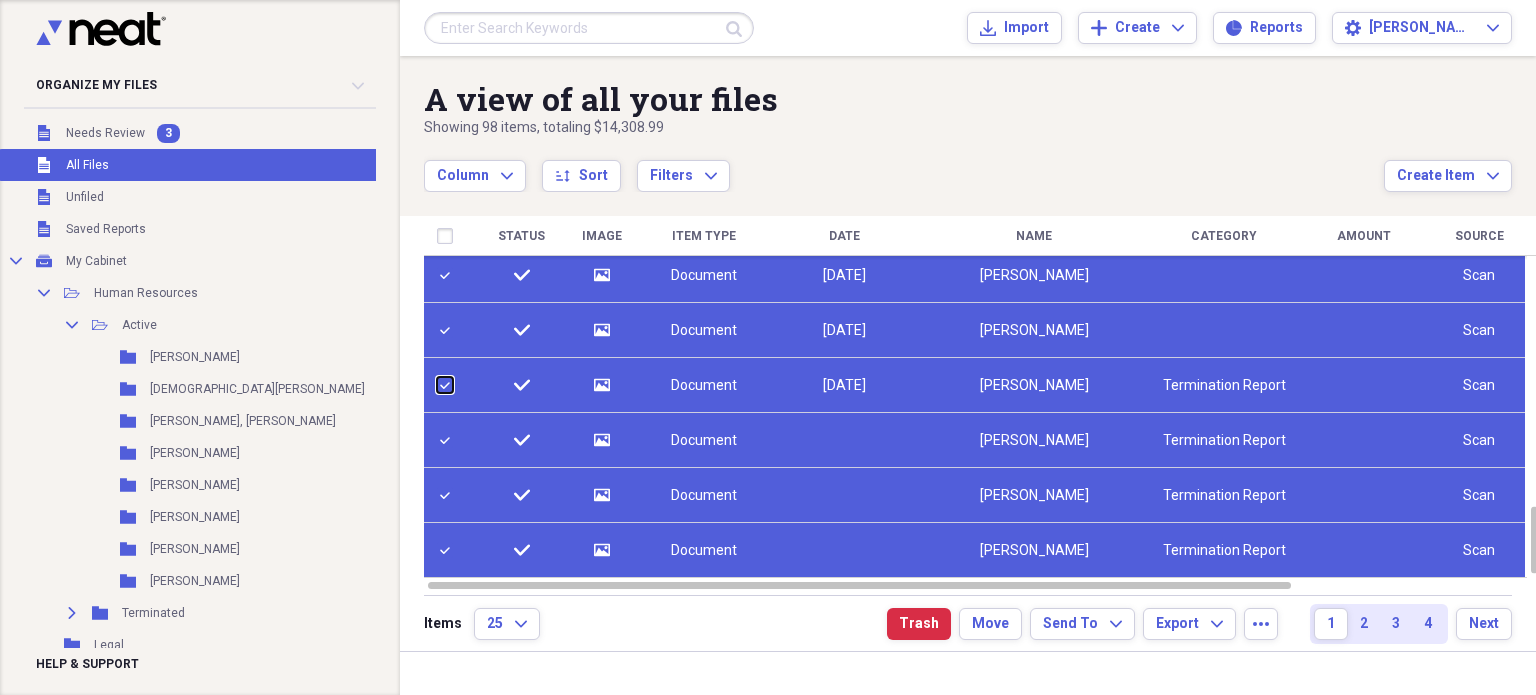 click at bounding box center [437, 385] 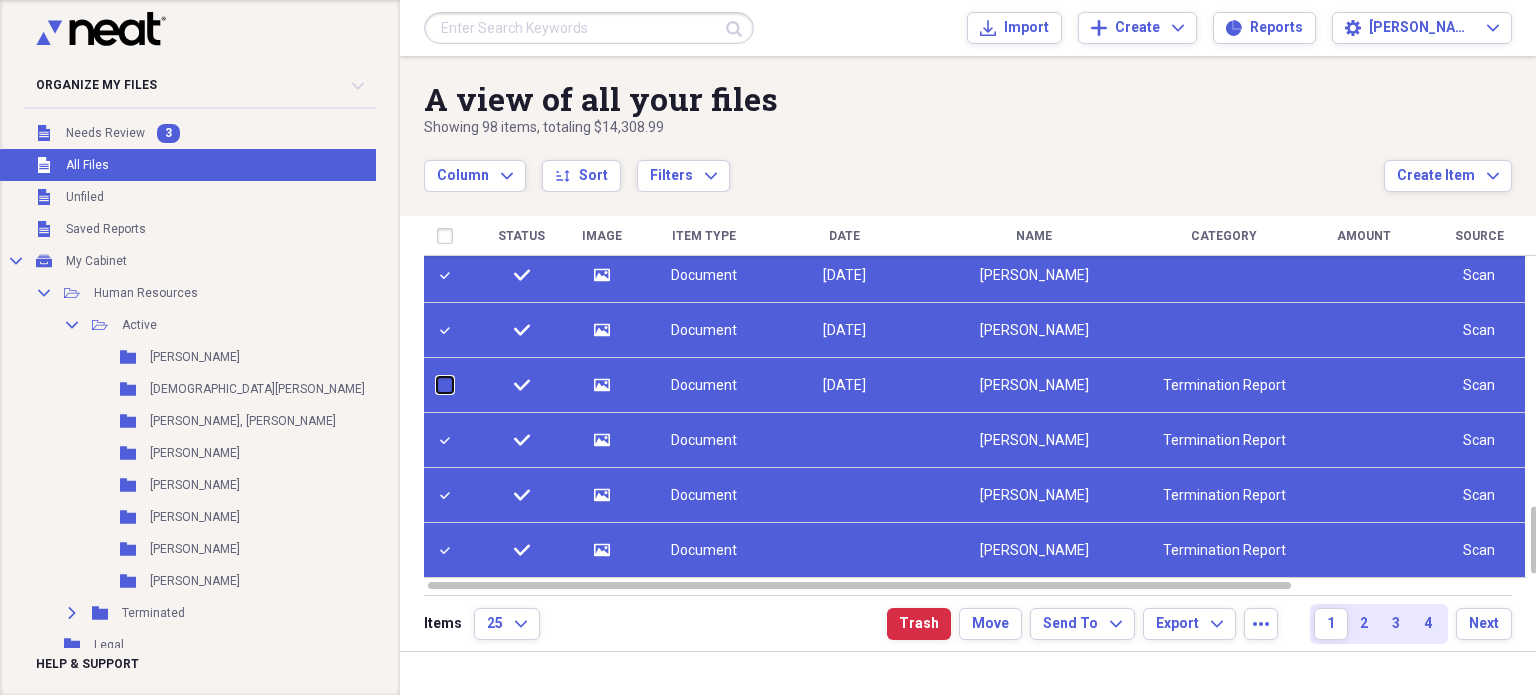 checkbox on "false" 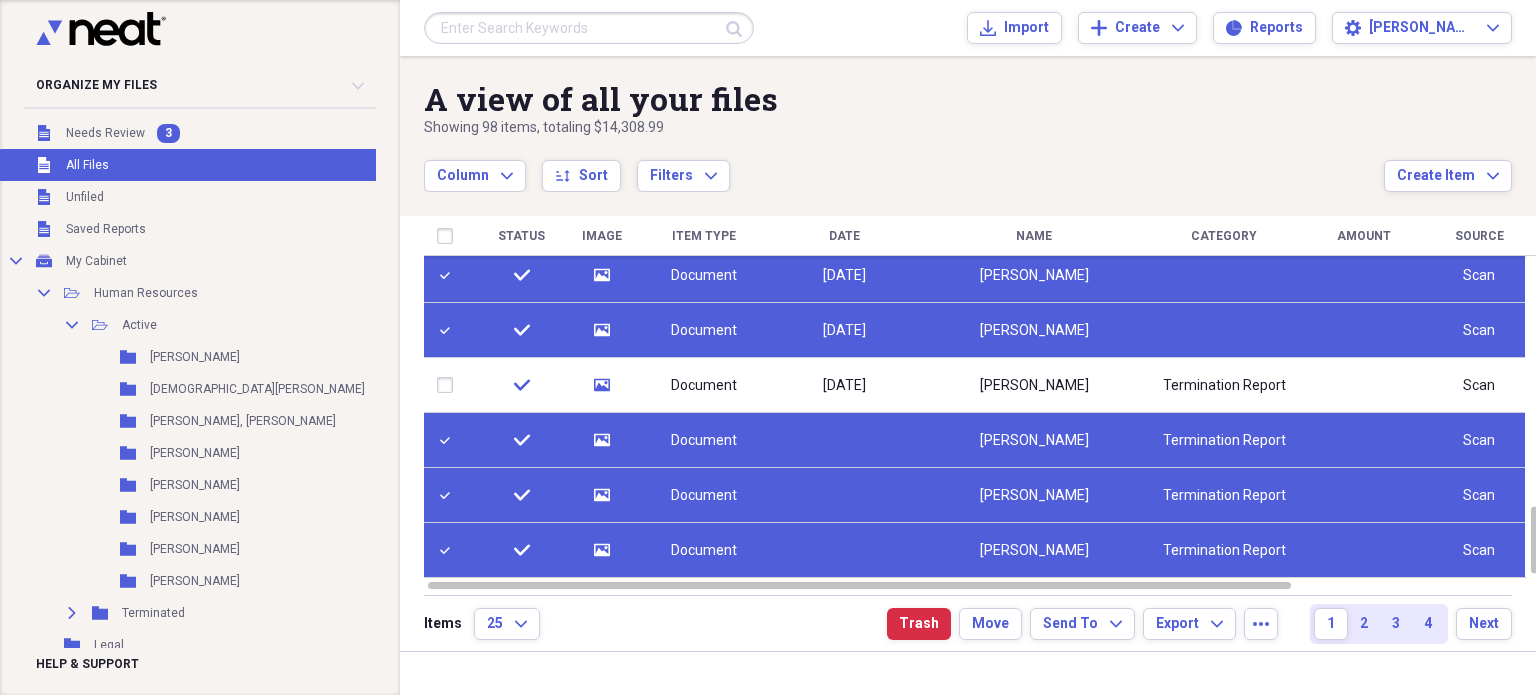 click at bounding box center [449, 440] 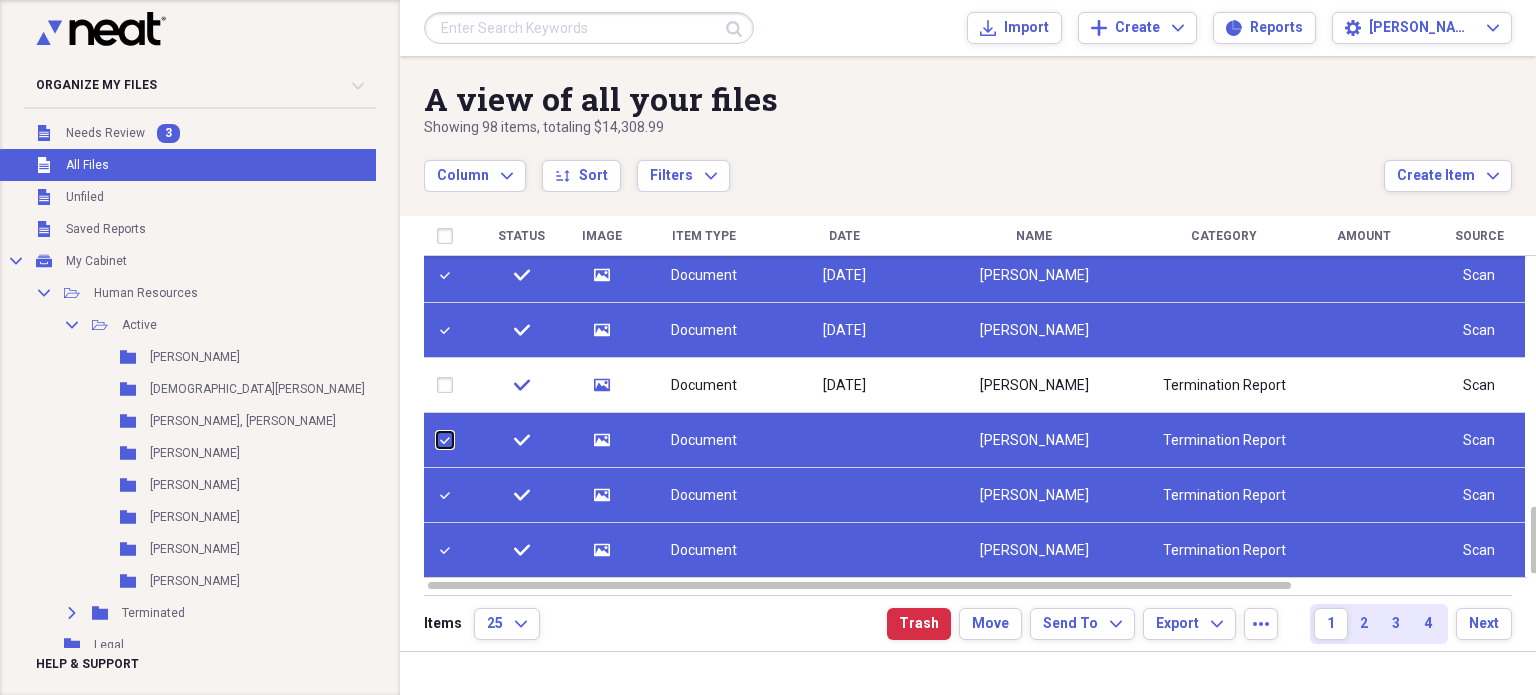 click at bounding box center (437, 440) 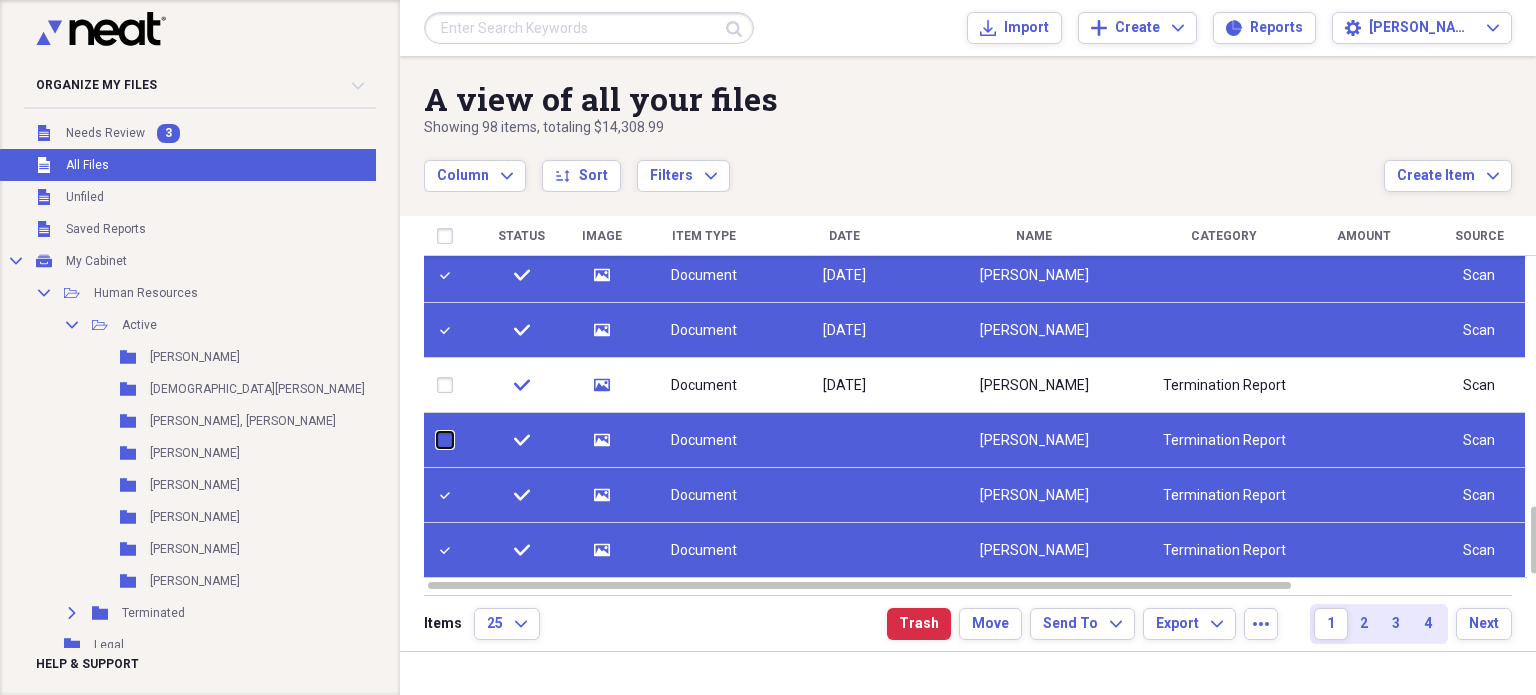 checkbox on "false" 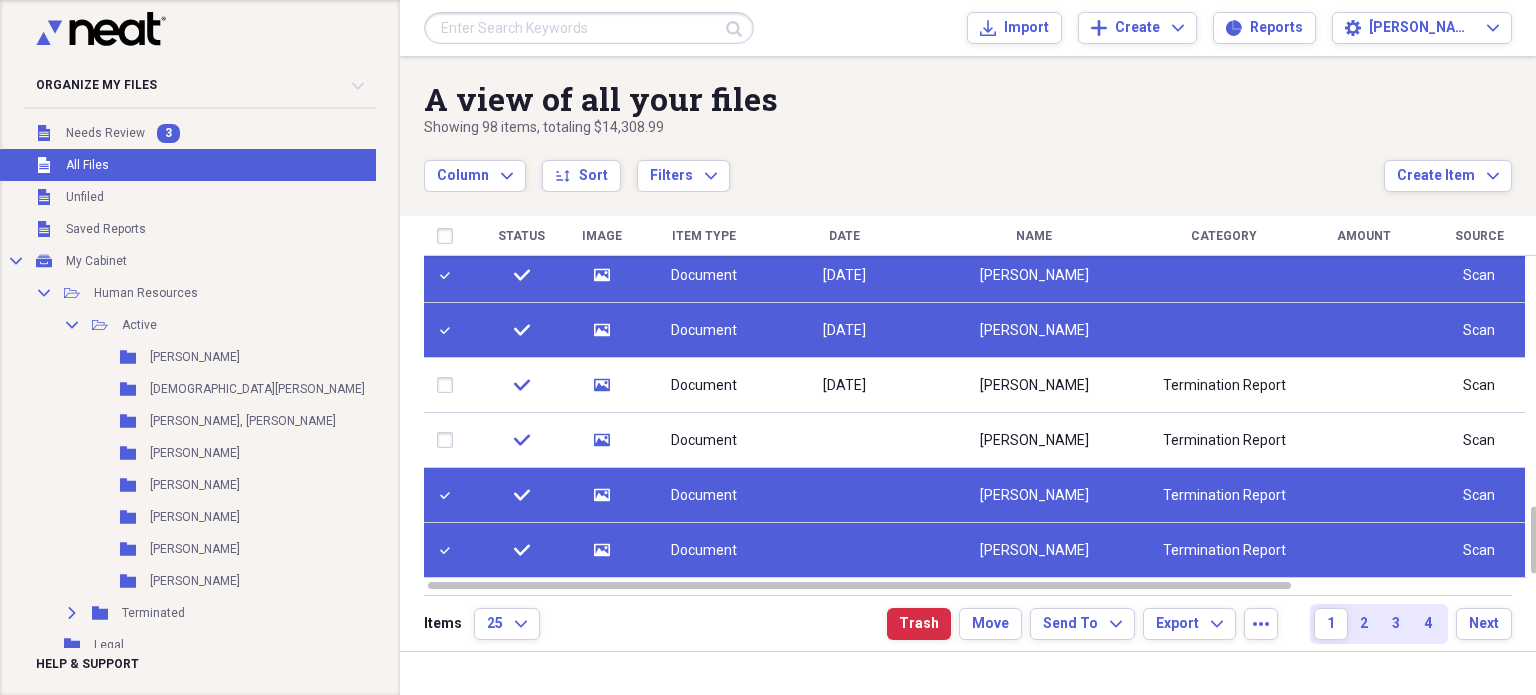 click at bounding box center (449, 495) 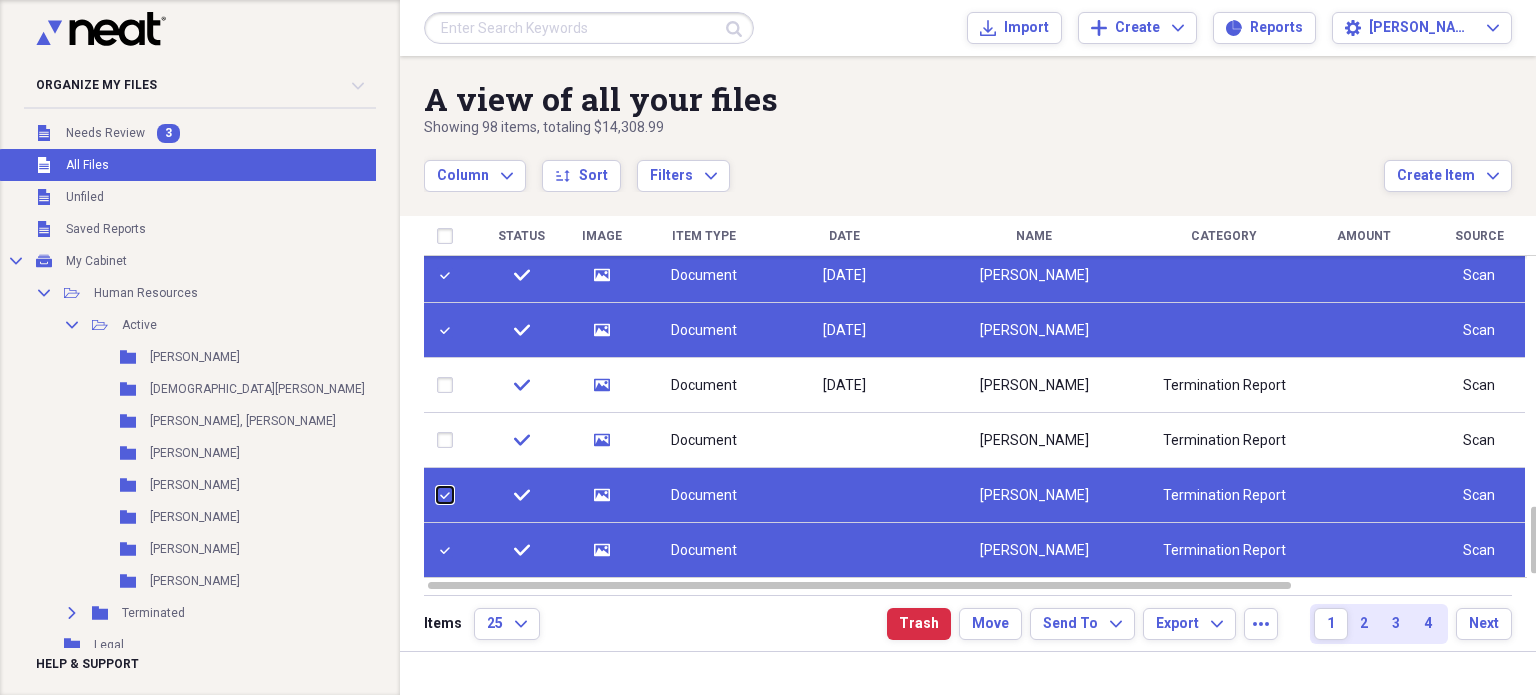 click at bounding box center (437, 495) 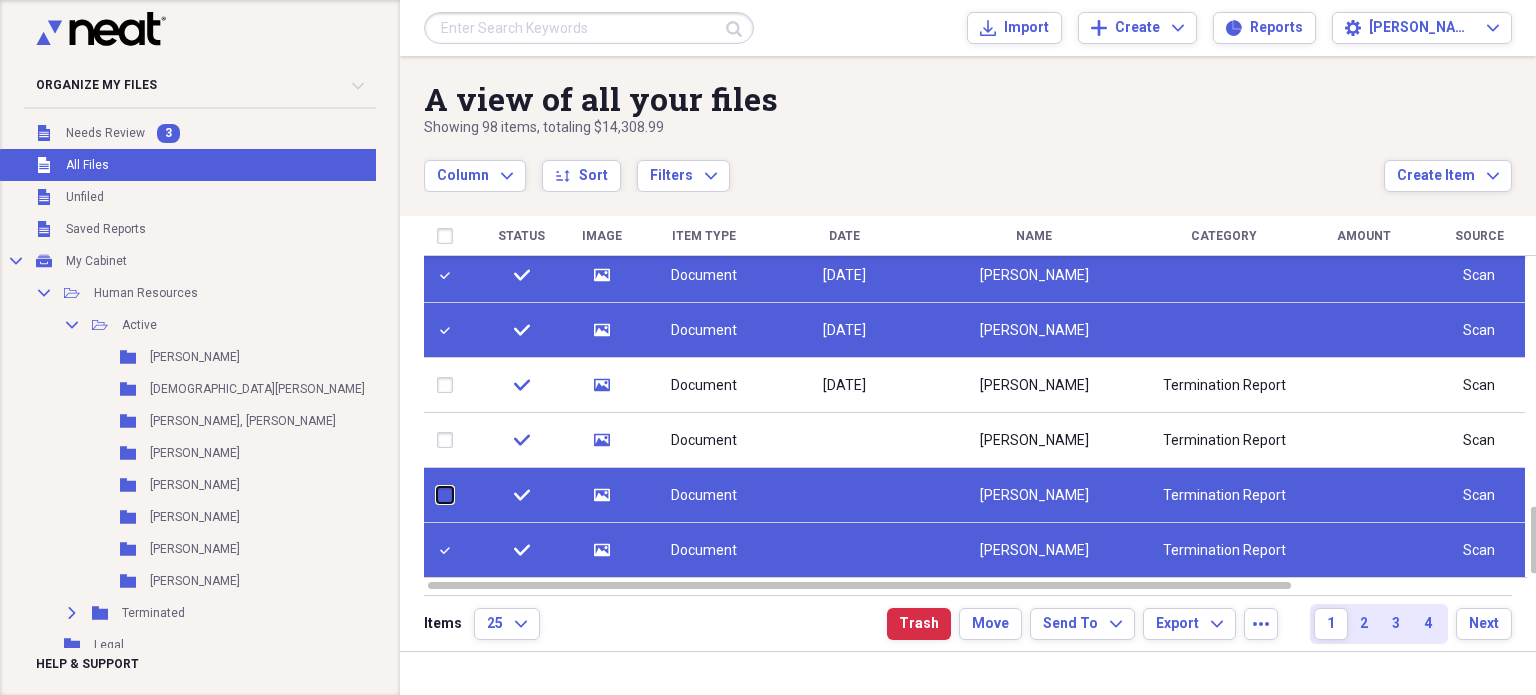 checkbox on "false" 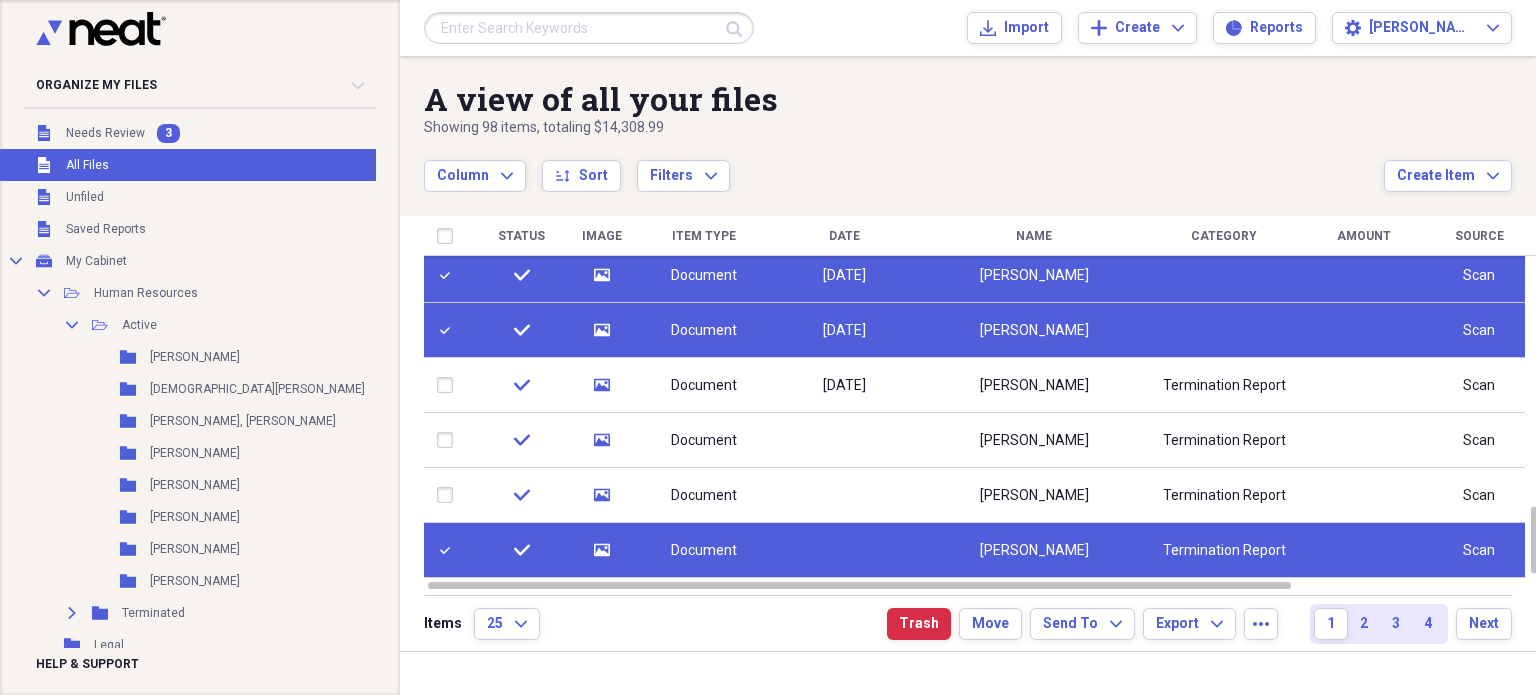 click at bounding box center (449, 550) 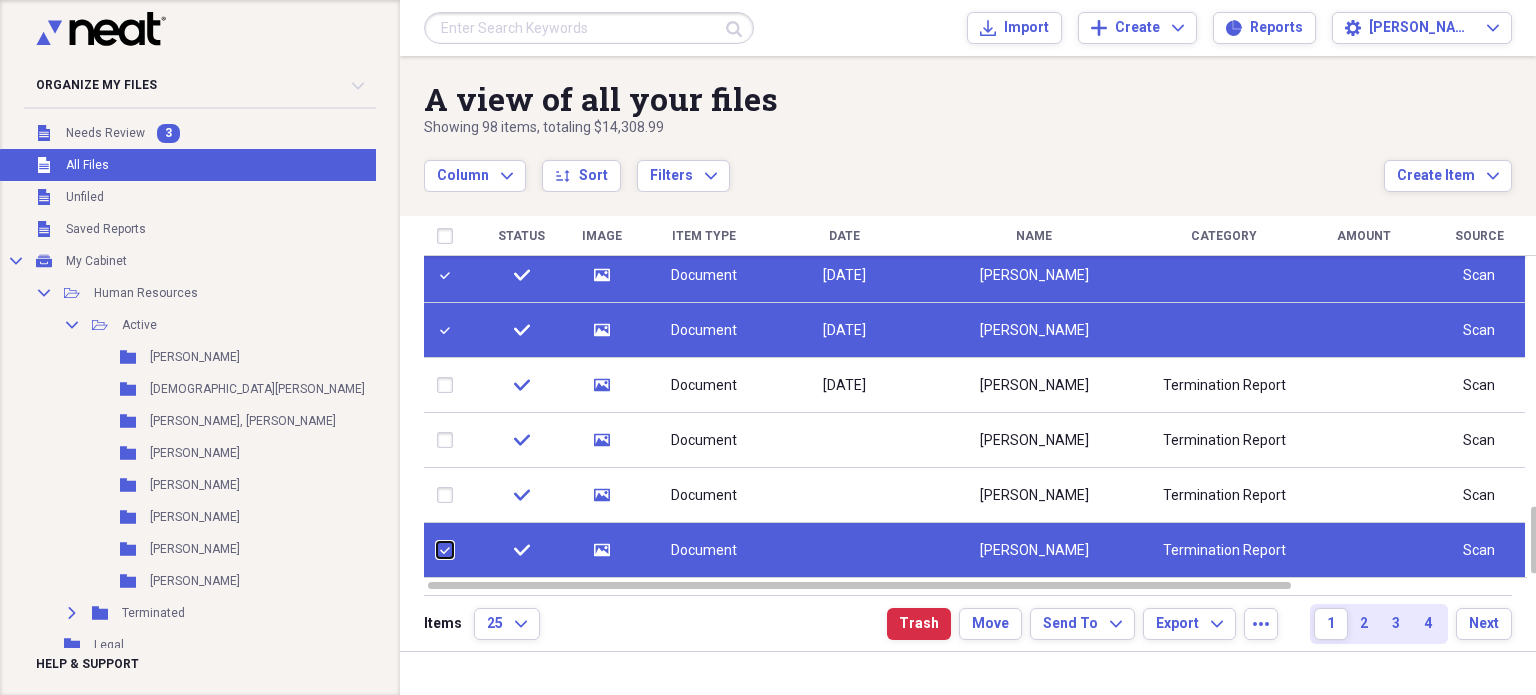 click at bounding box center (437, 550) 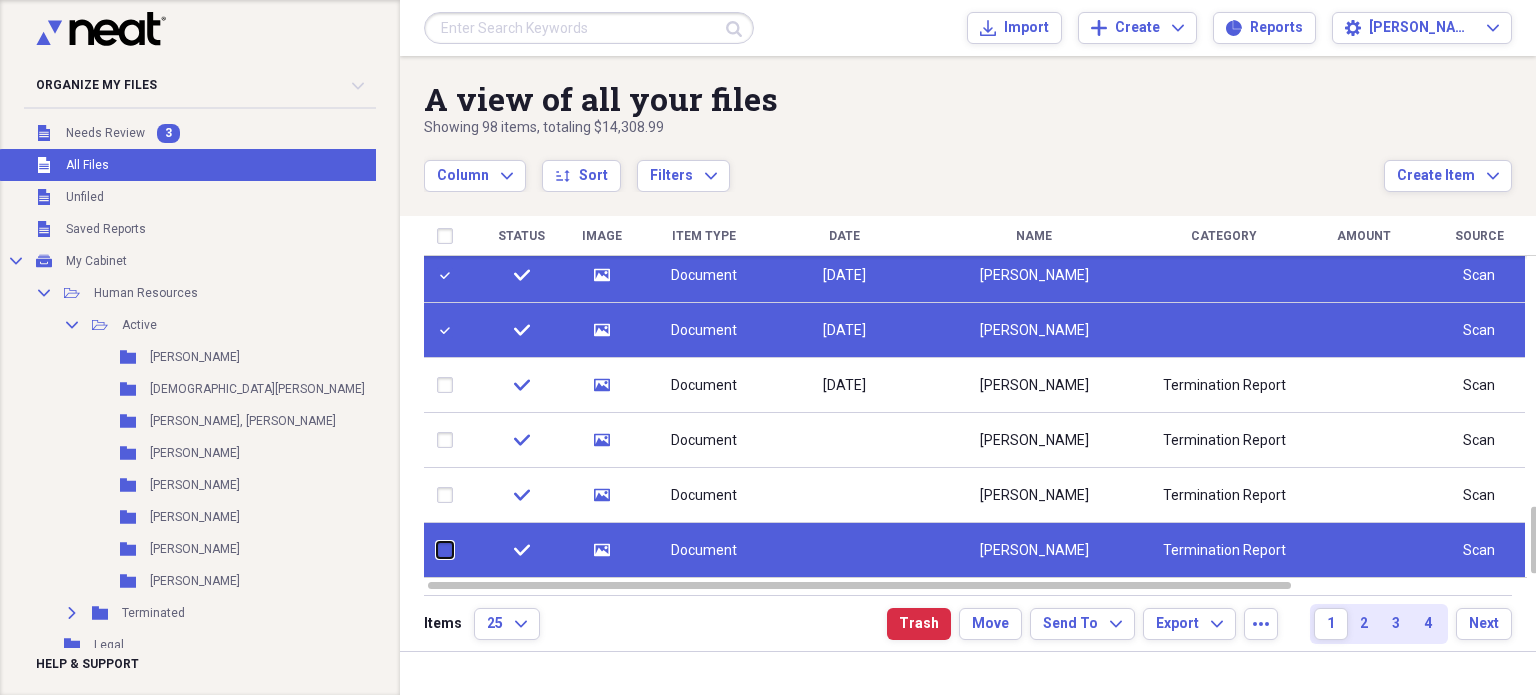 checkbox on "false" 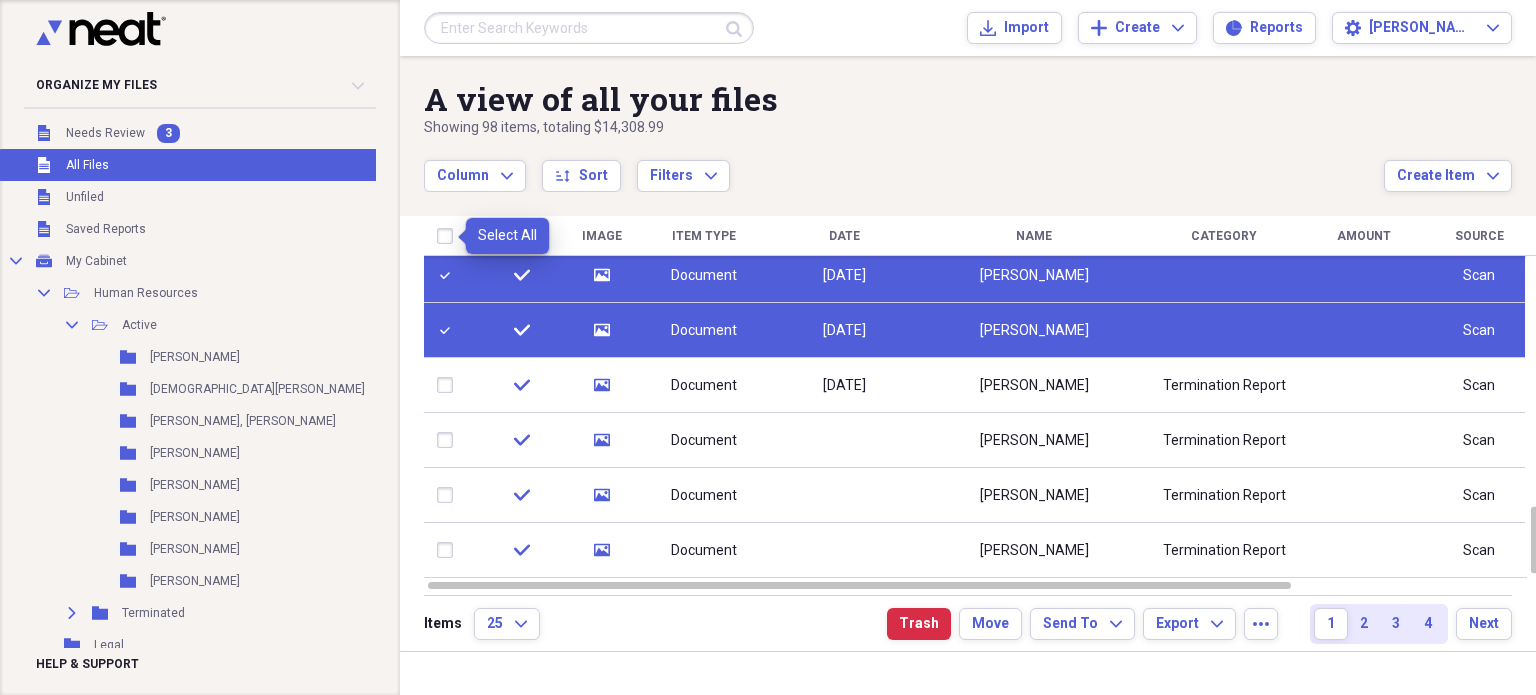 click at bounding box center (449, 236) 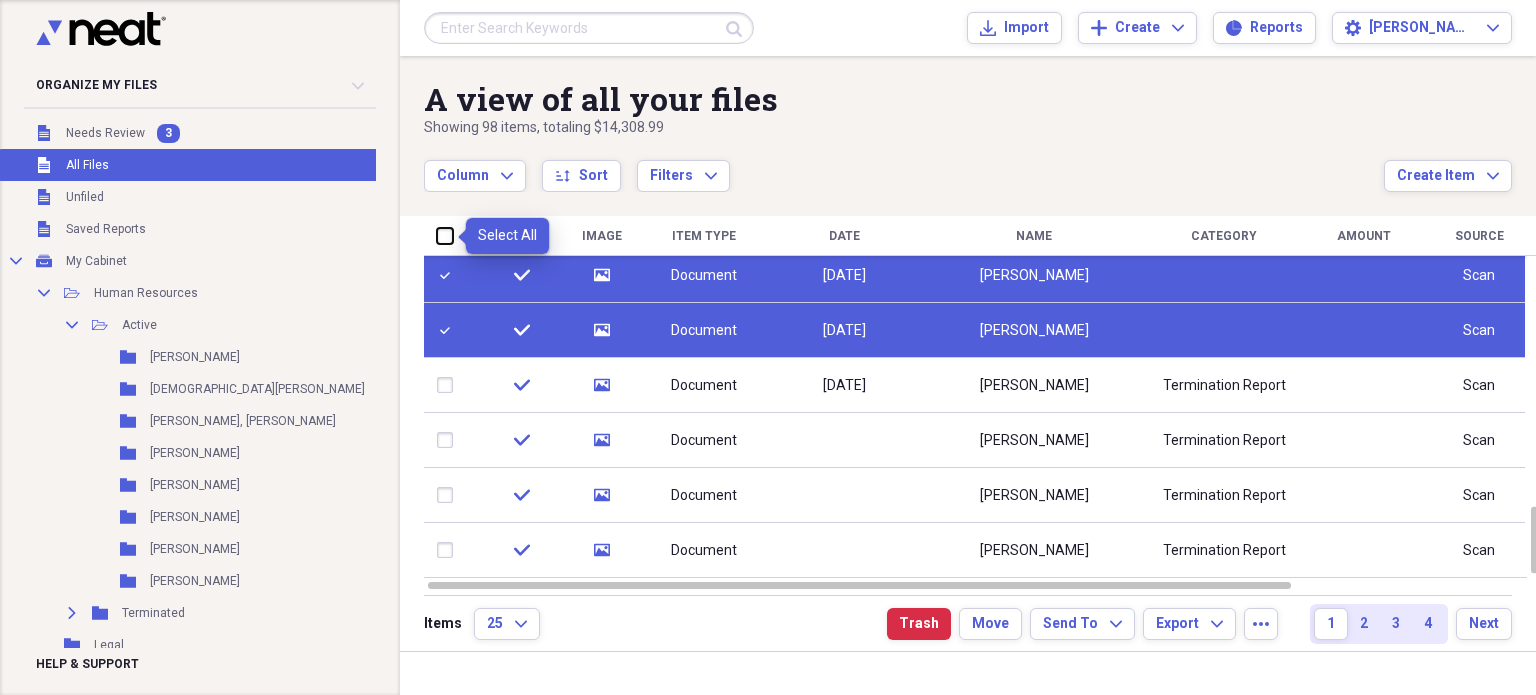 click at bounding box center [437, 235] 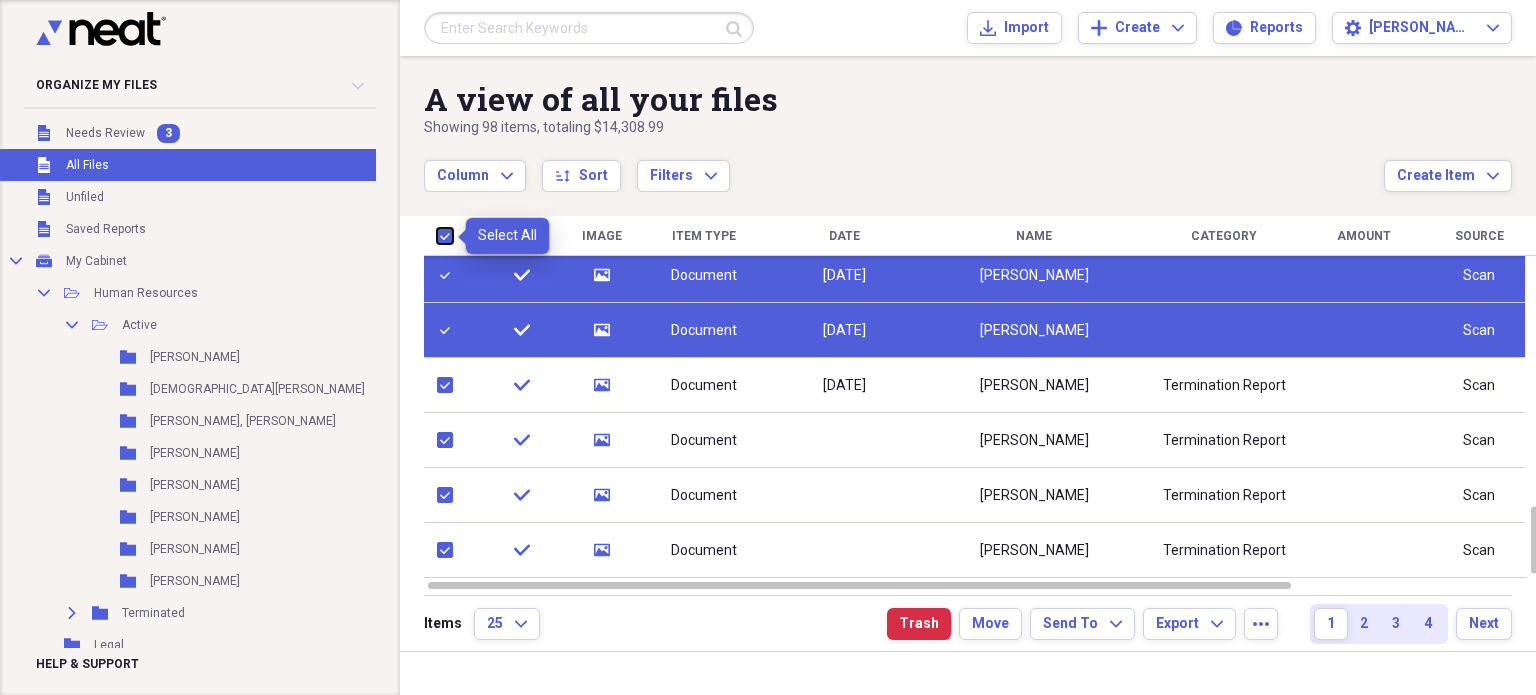 checkbox on "true" 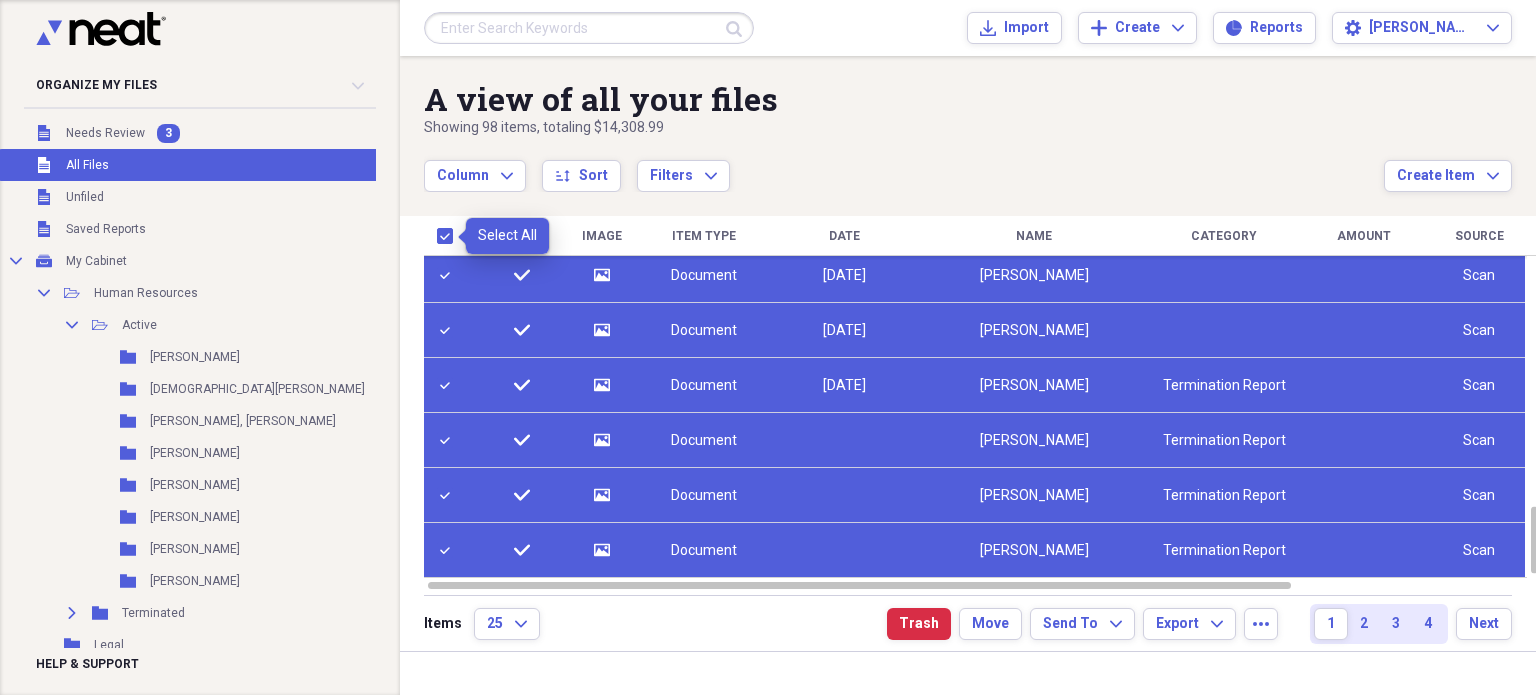 click at bounding box center [449, 236] 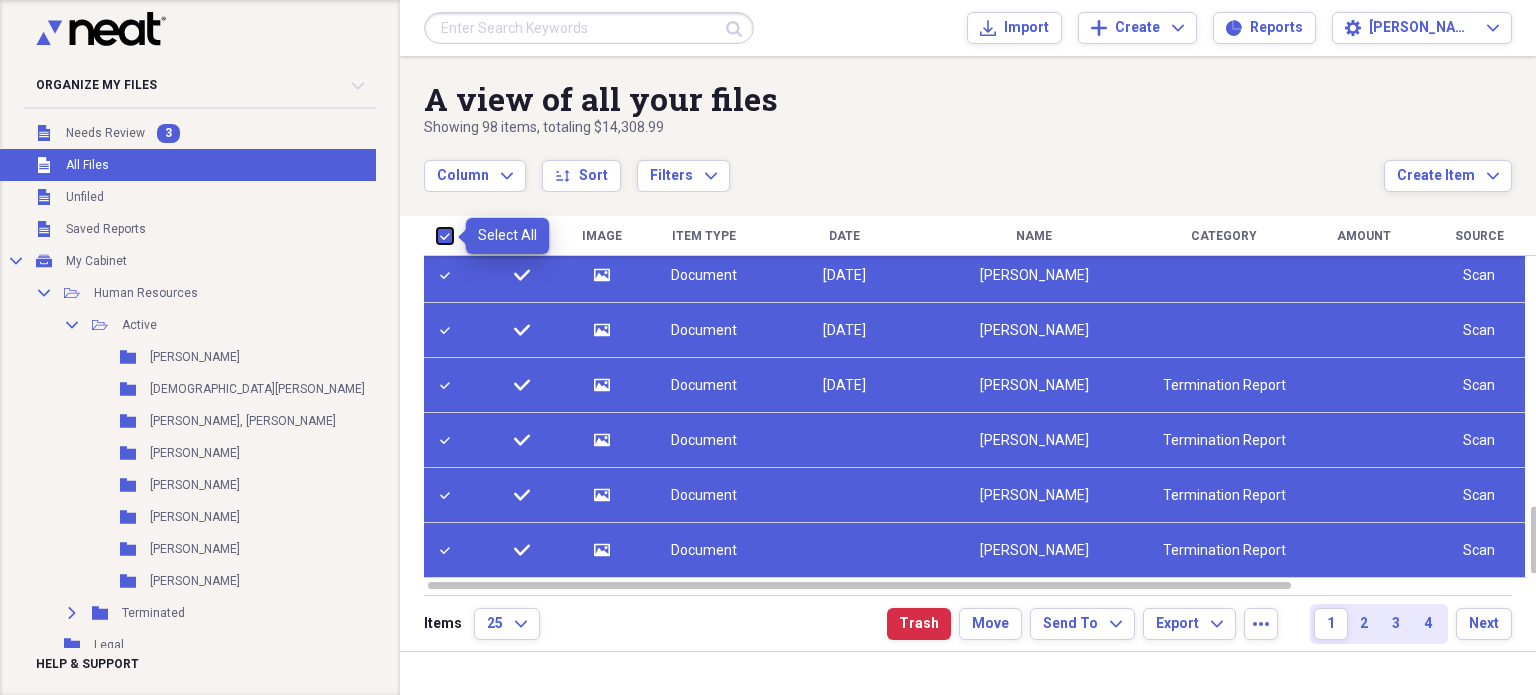 click at bounding box center [437, 235] 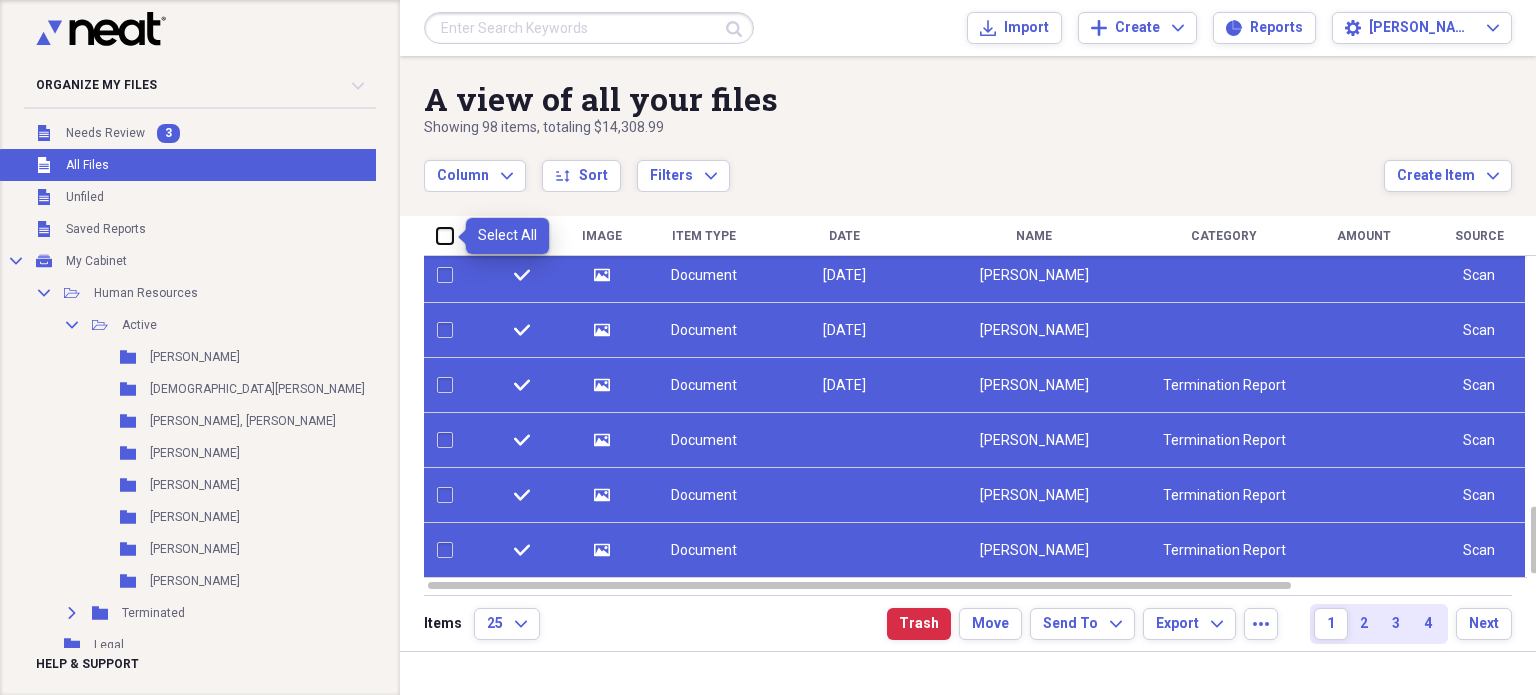 checkbox on "false" 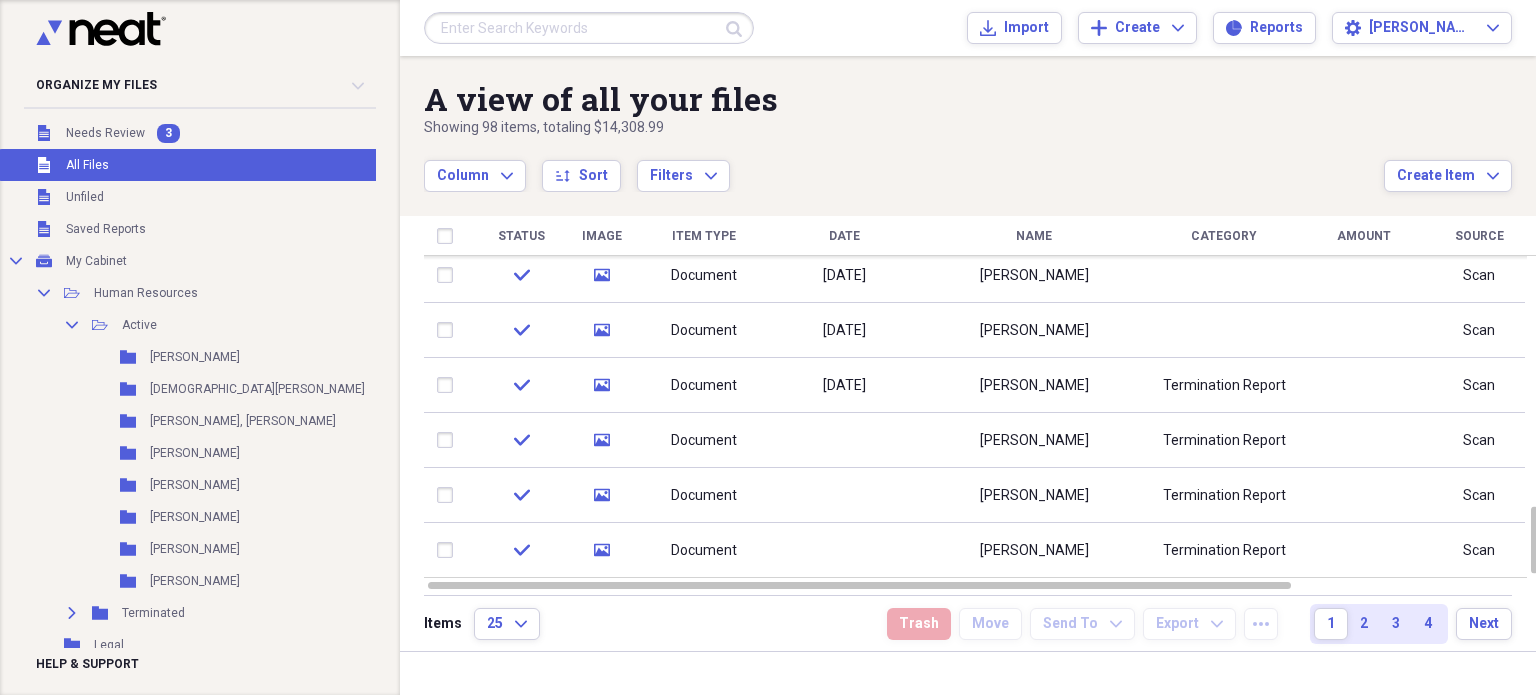click on "Category" at bounding box center (1224, 236) 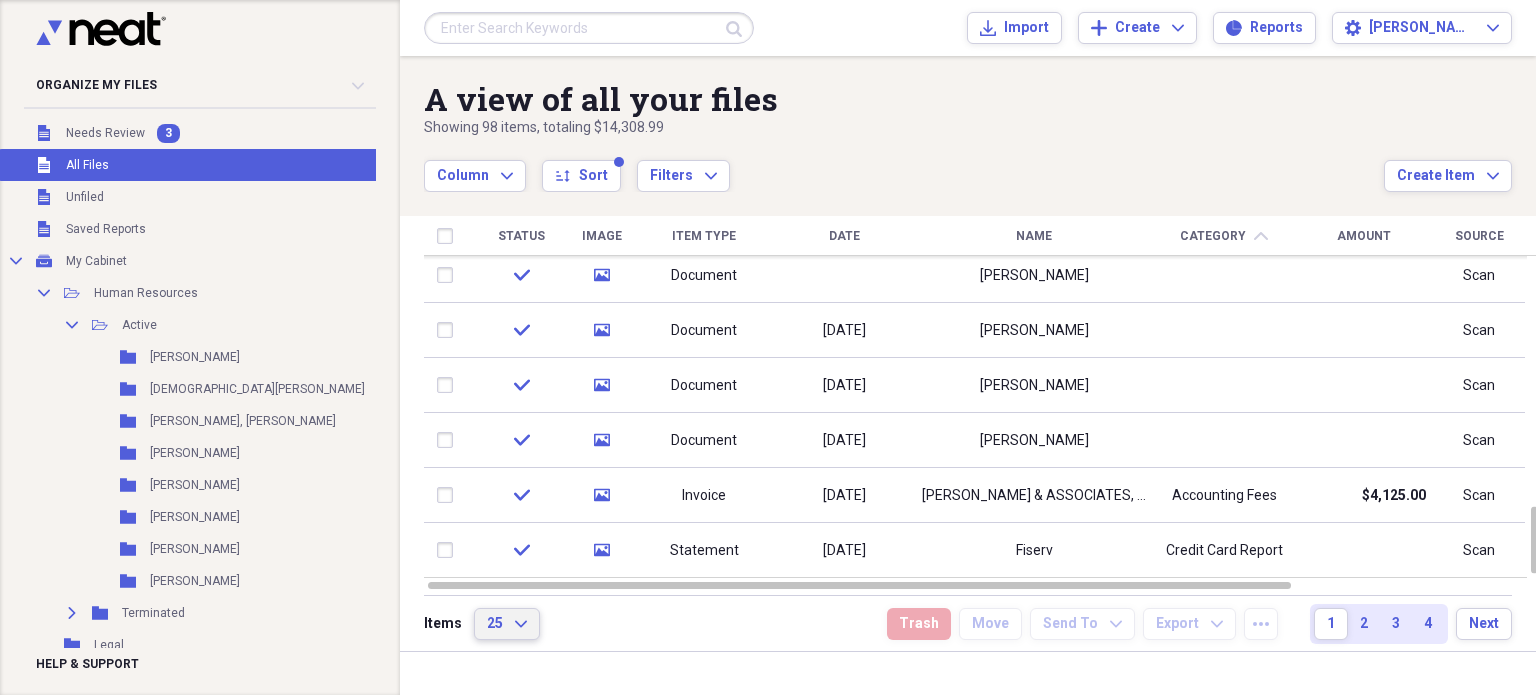 click on "25 Expand" at bounding box center (507, 624) 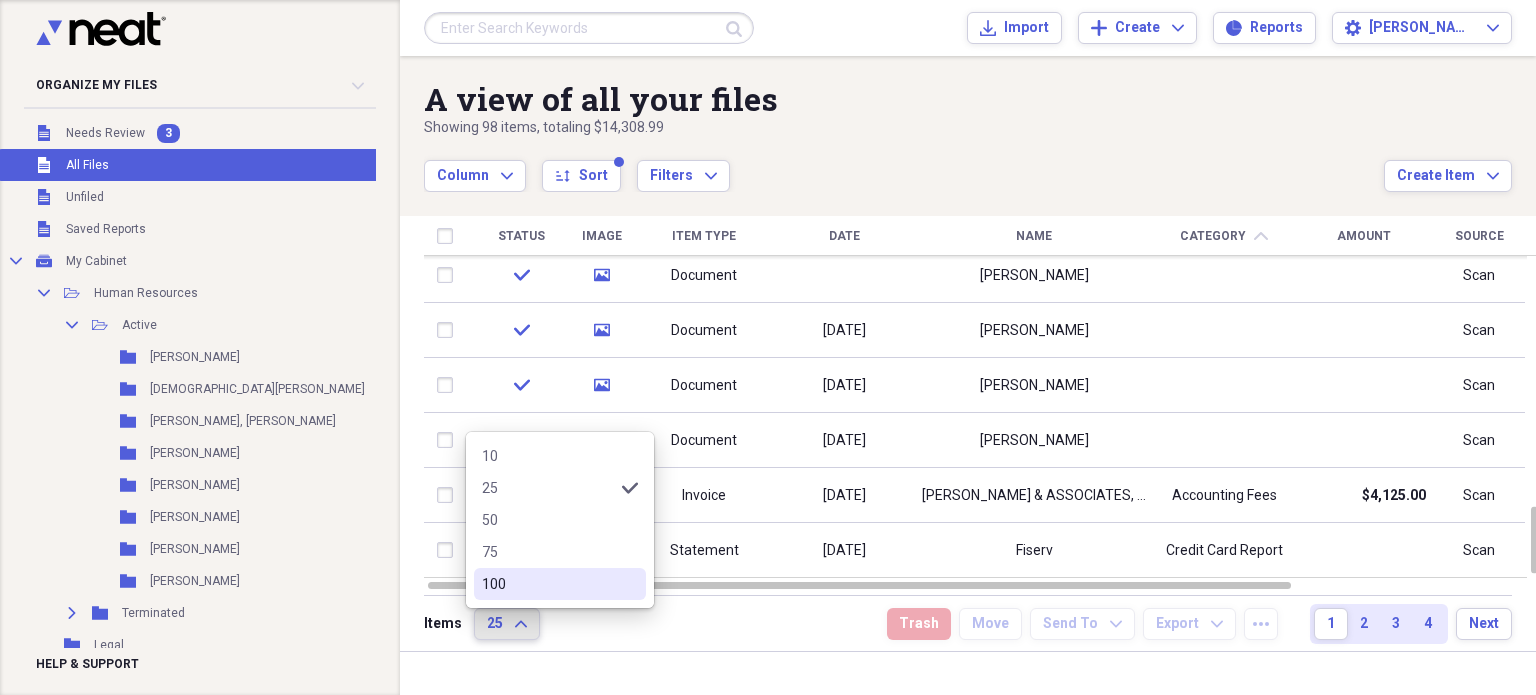 click on "100" at bounding box center [560, 584] 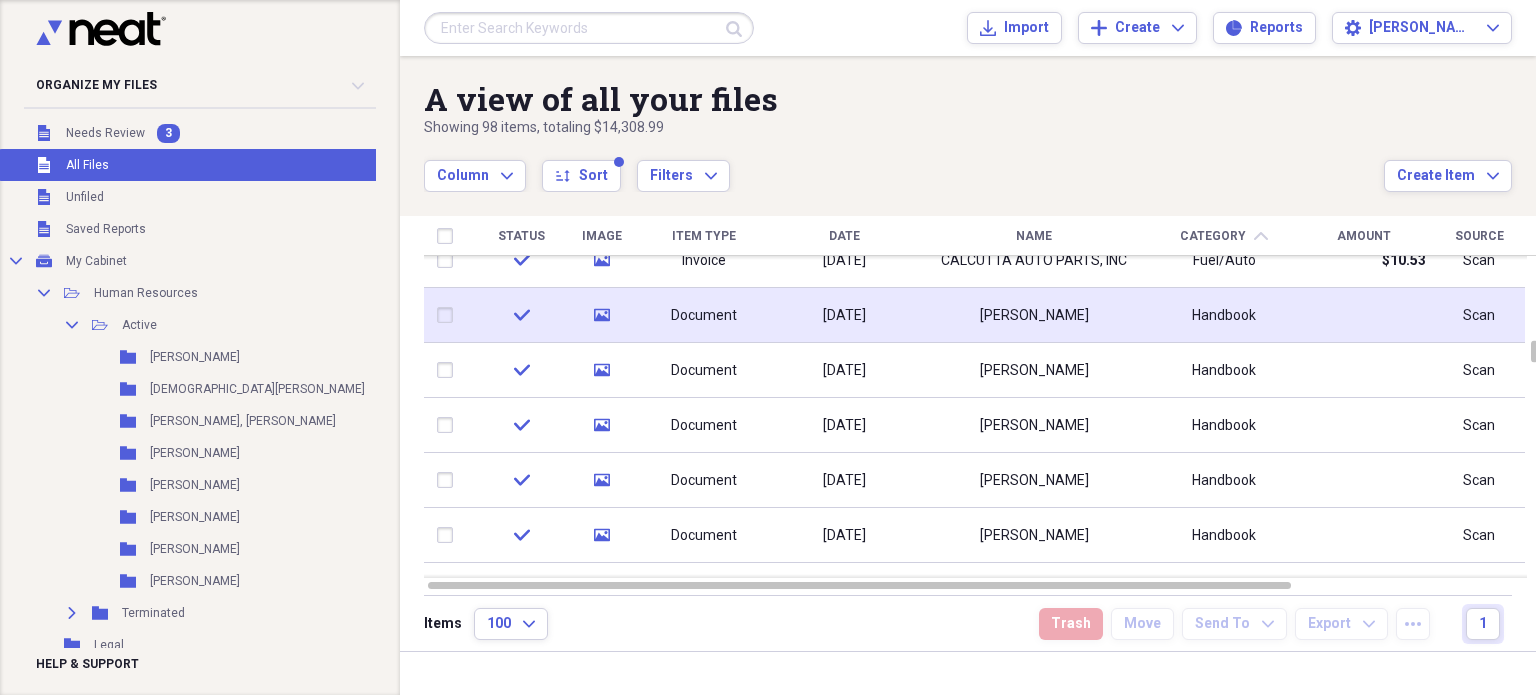 click at bounding box center [449, 315] 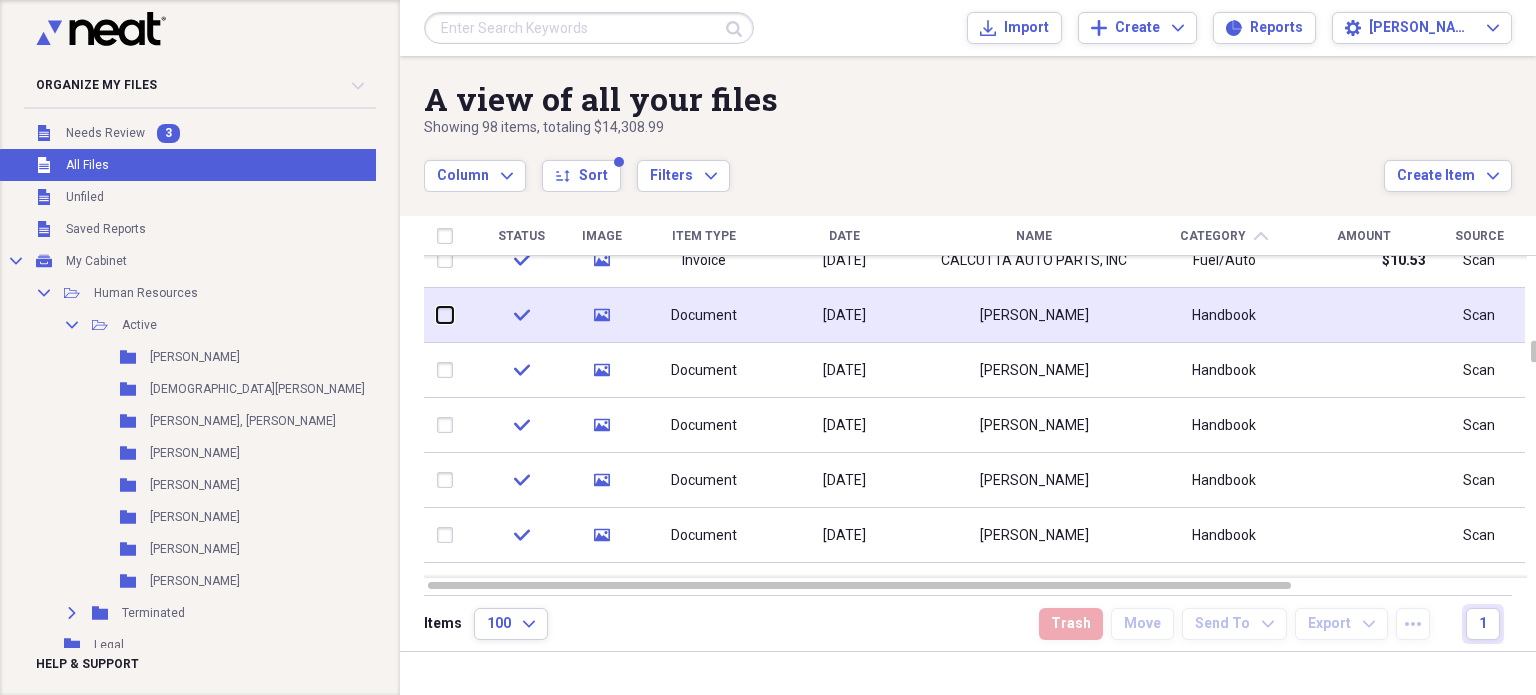 click at bounding box center (437, 315) 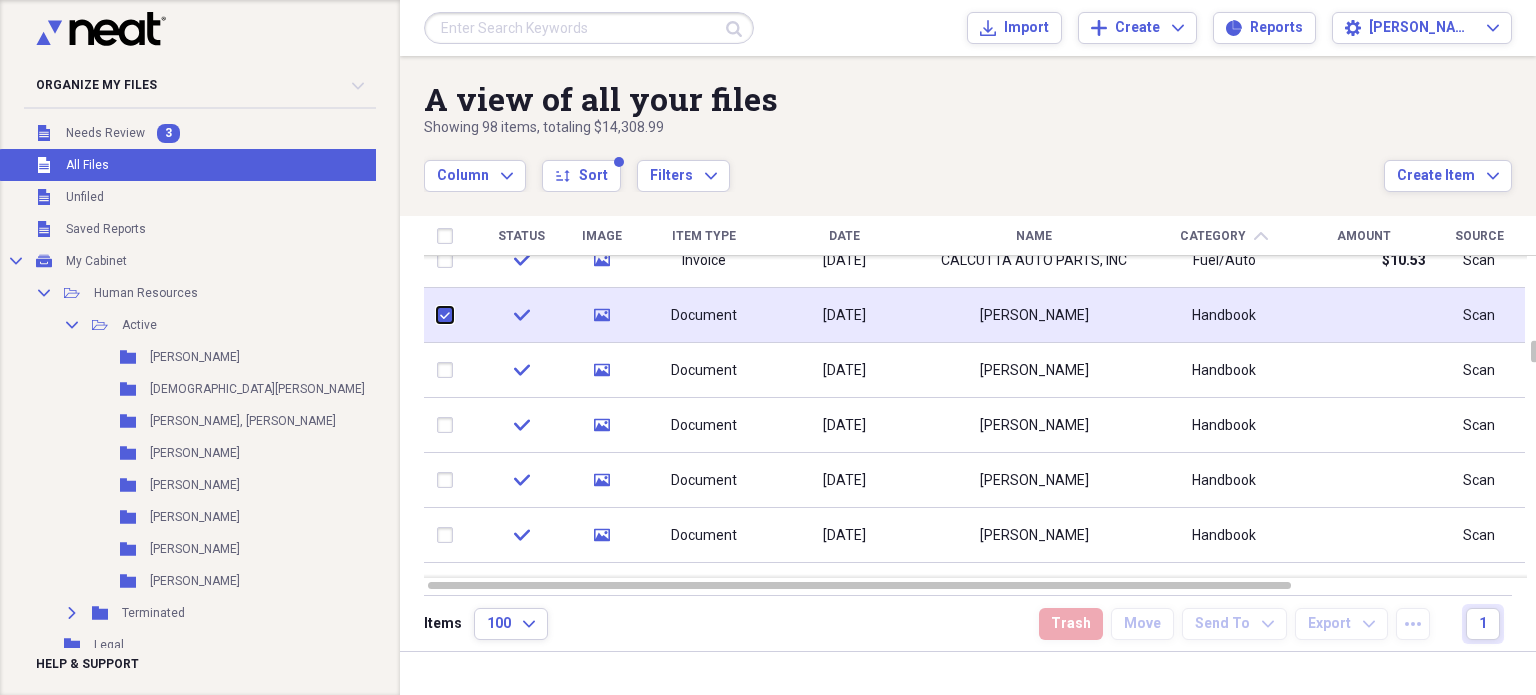 checkbox on "true" 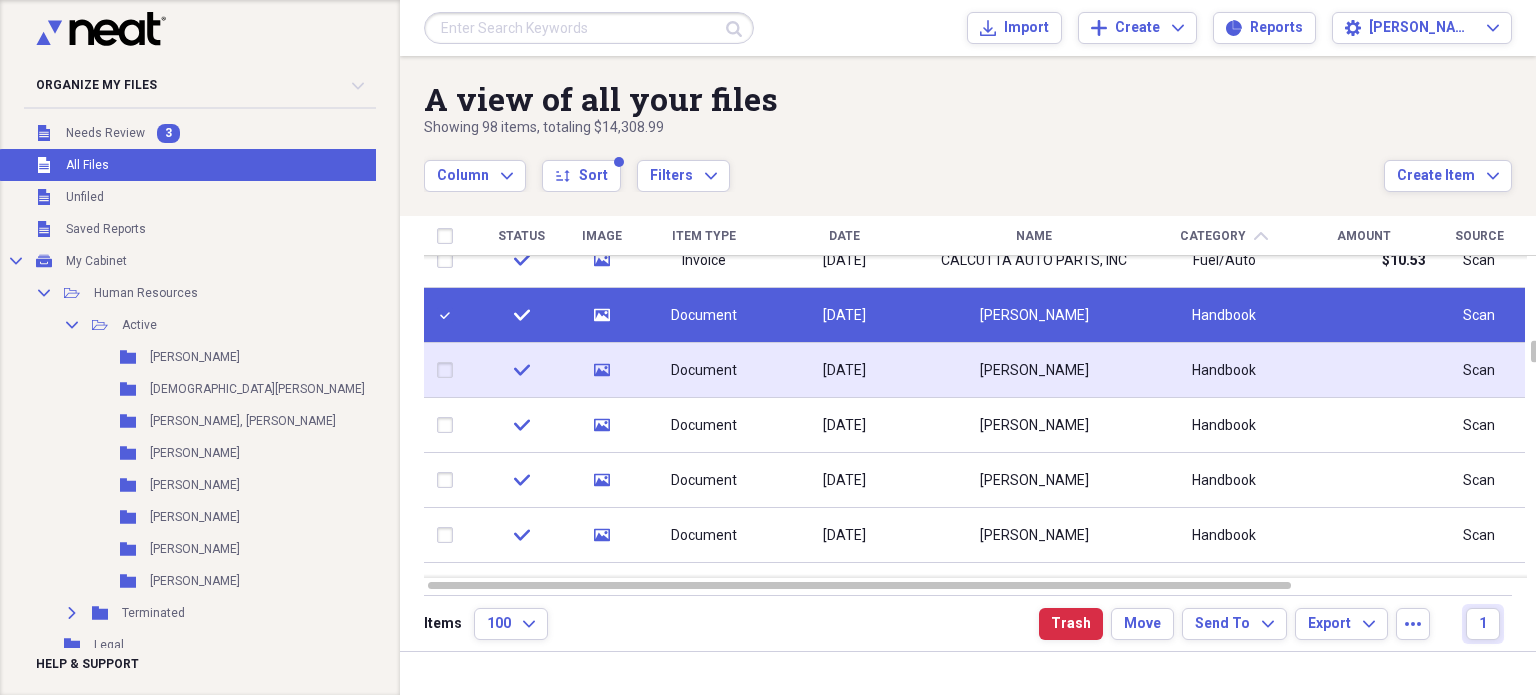 click at bounding box center [449, 370] 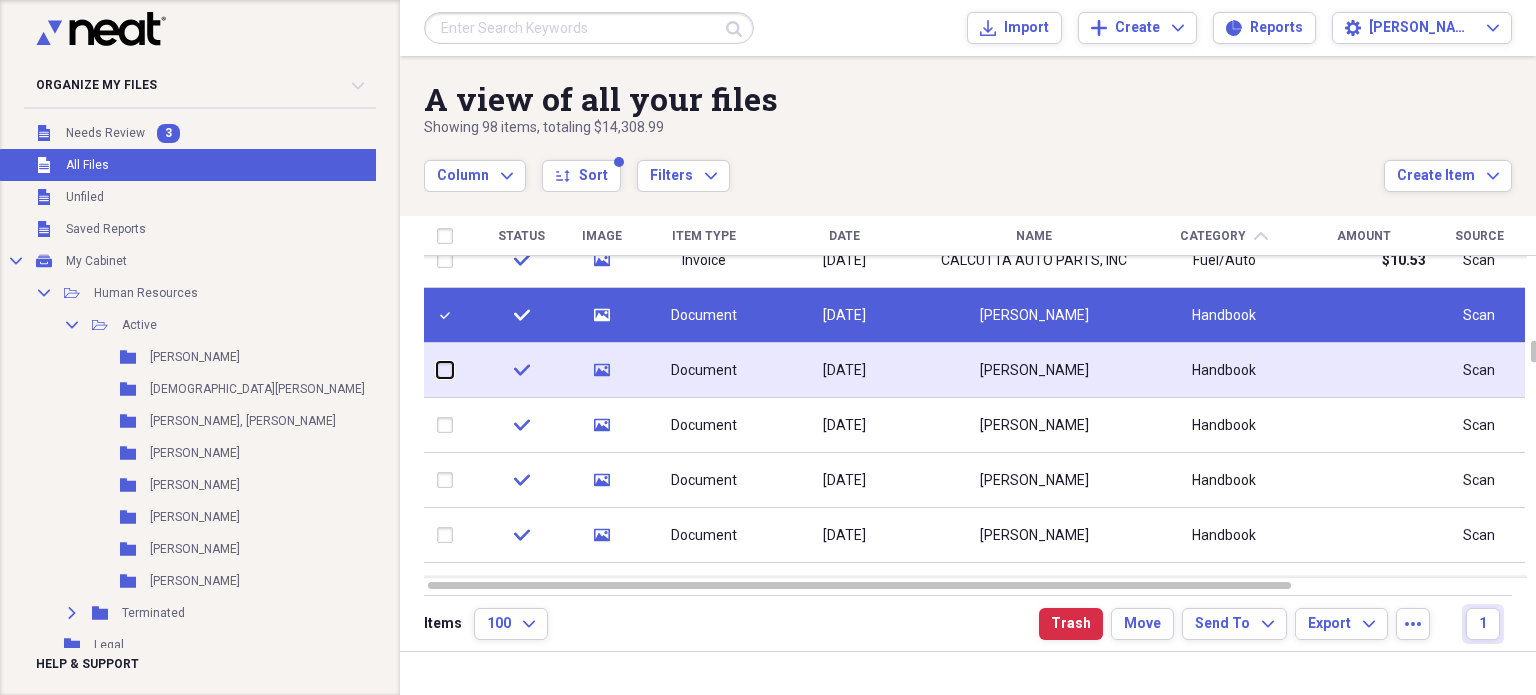 click at bounding box center (437, 370) 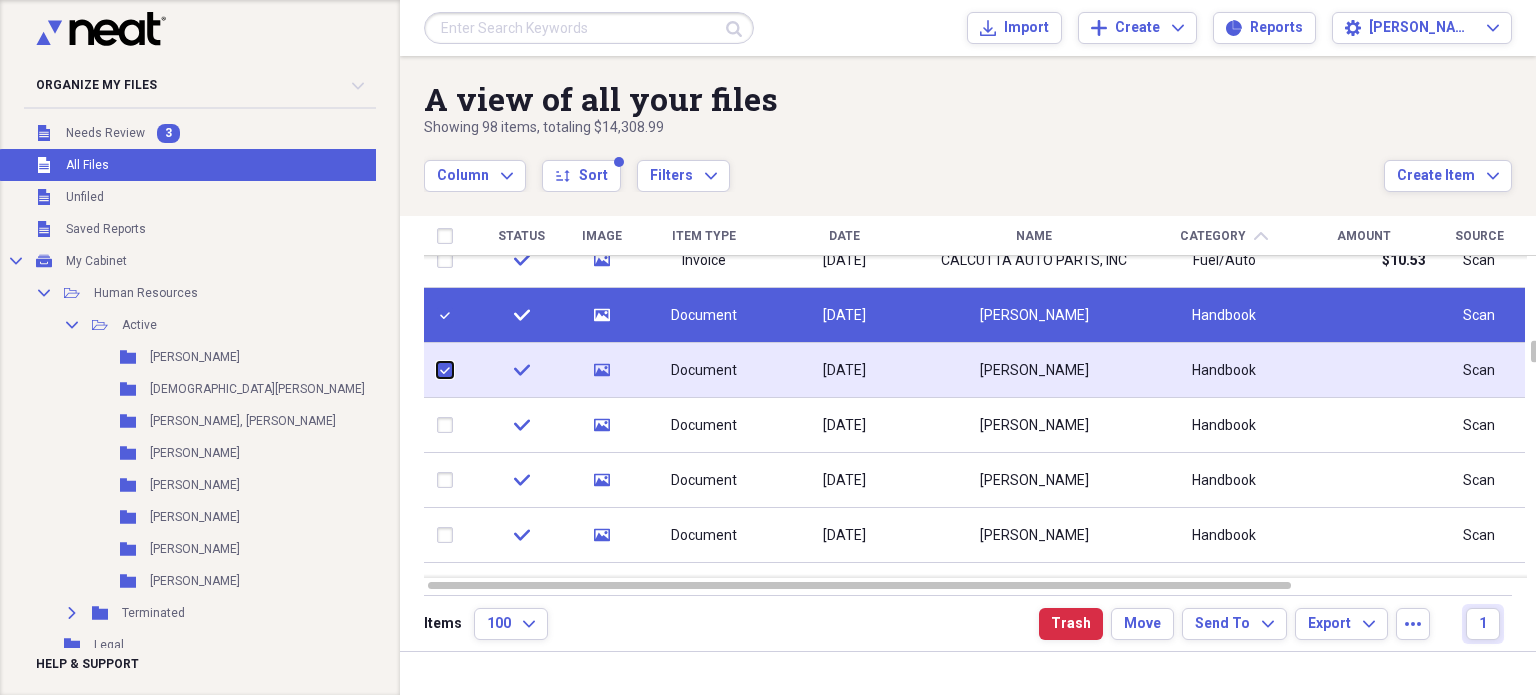 checkbox on "true" 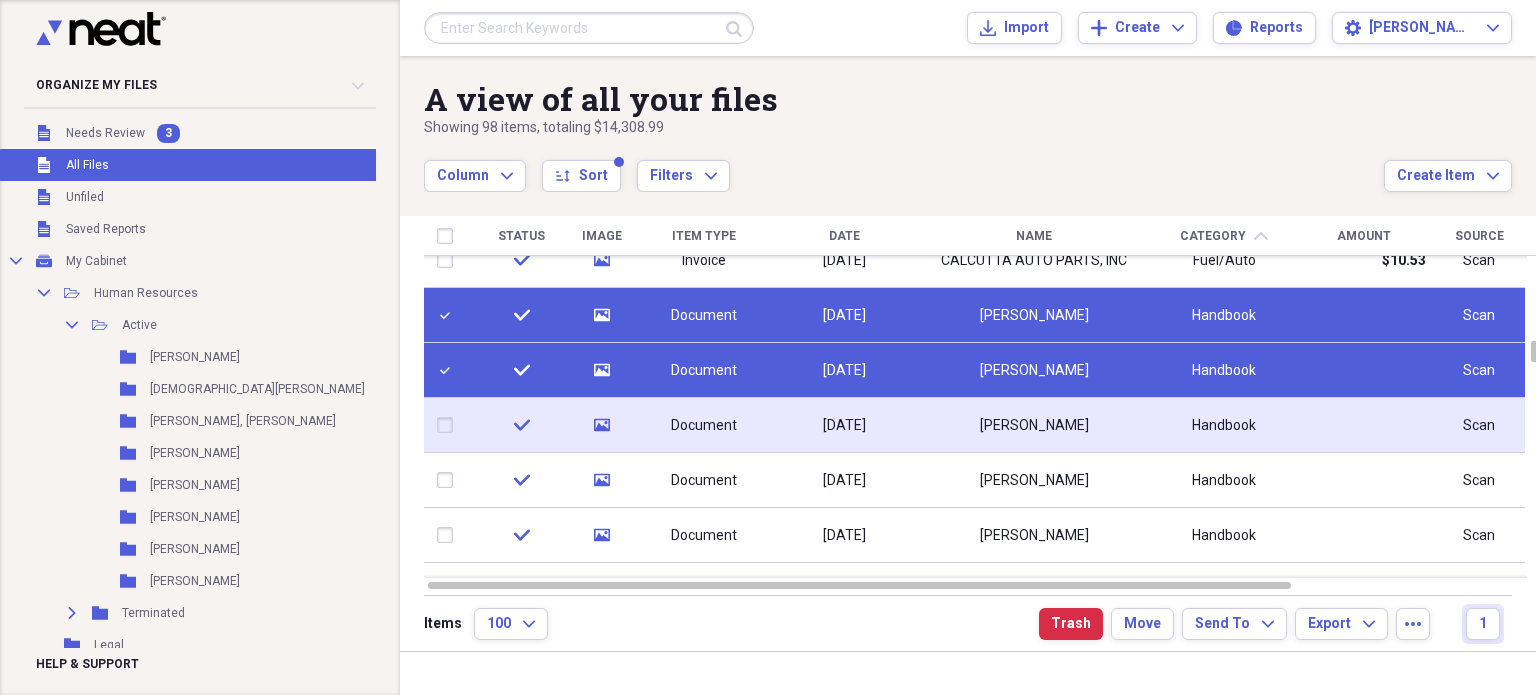 click at bounding box center (449, 425) 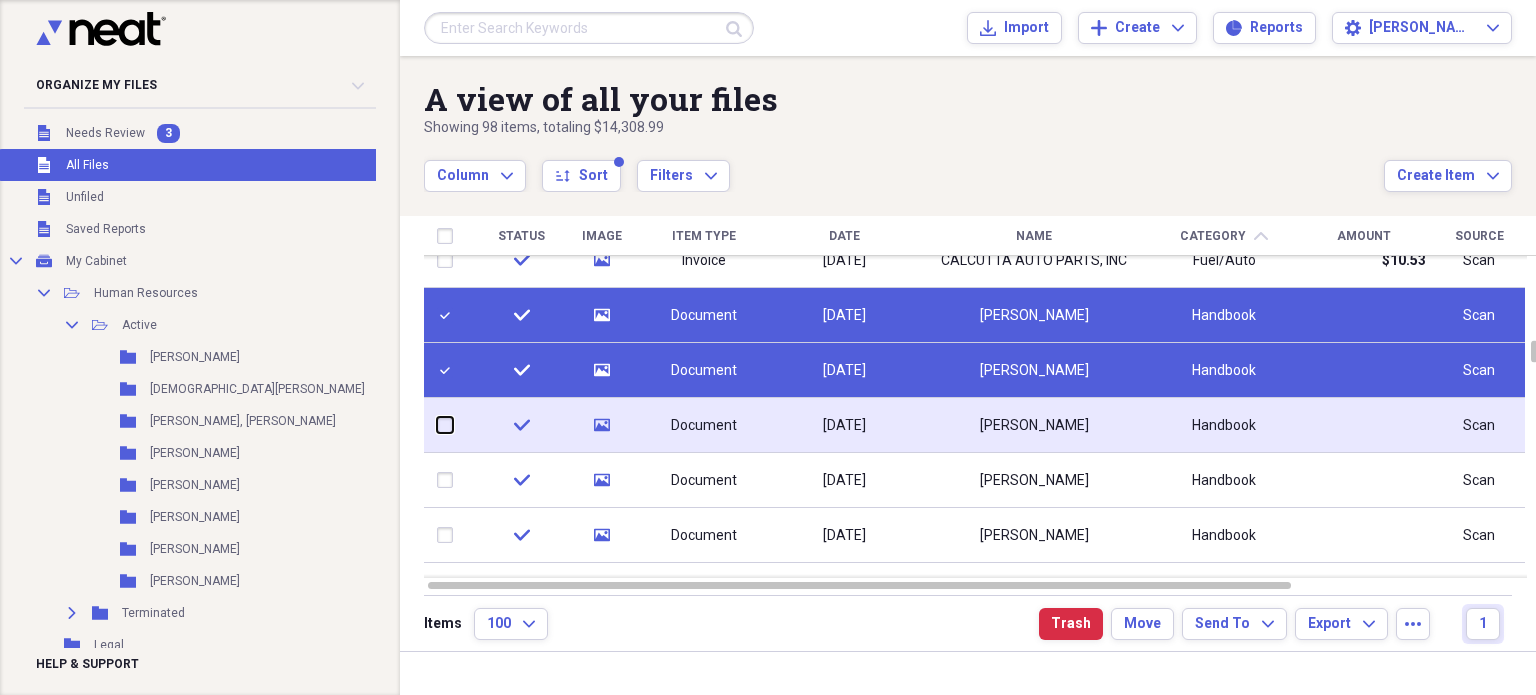click at bounding box center (437, 425) 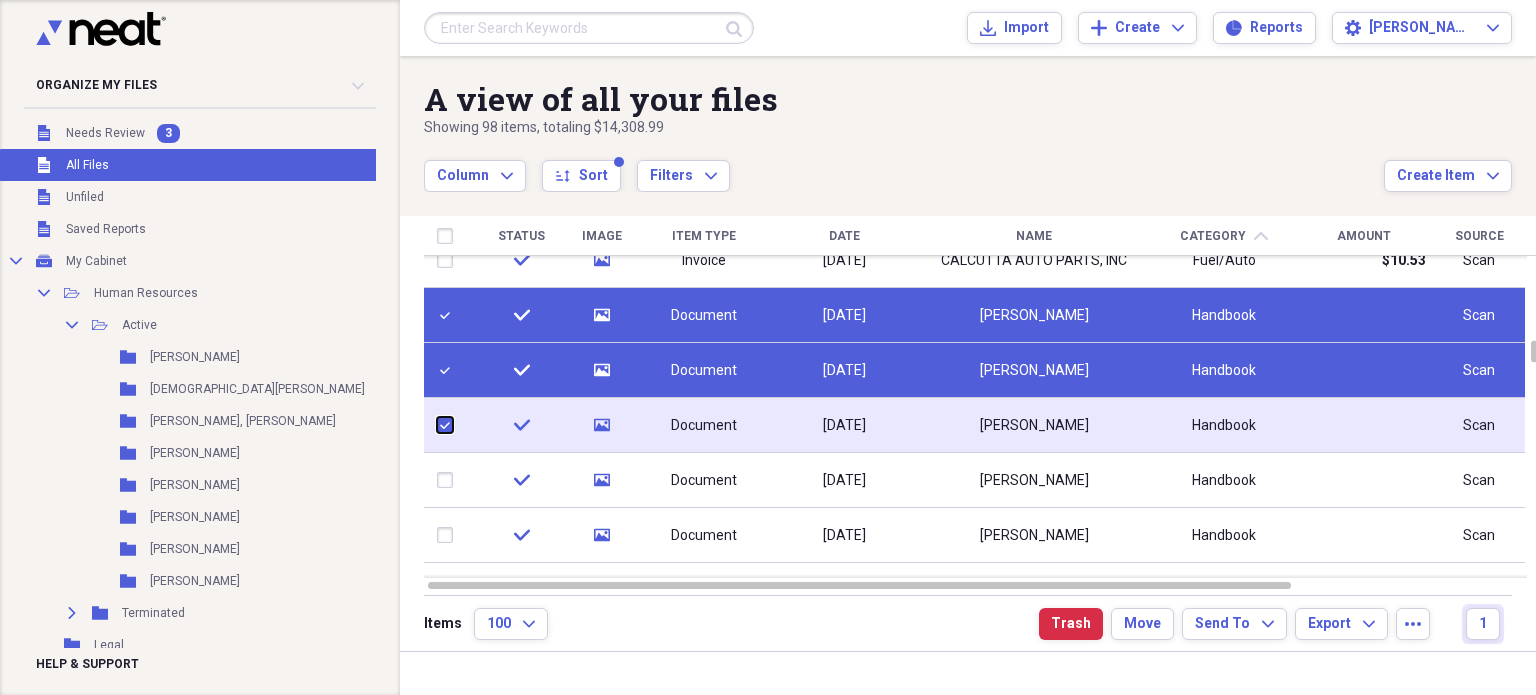 checkbox on "true" 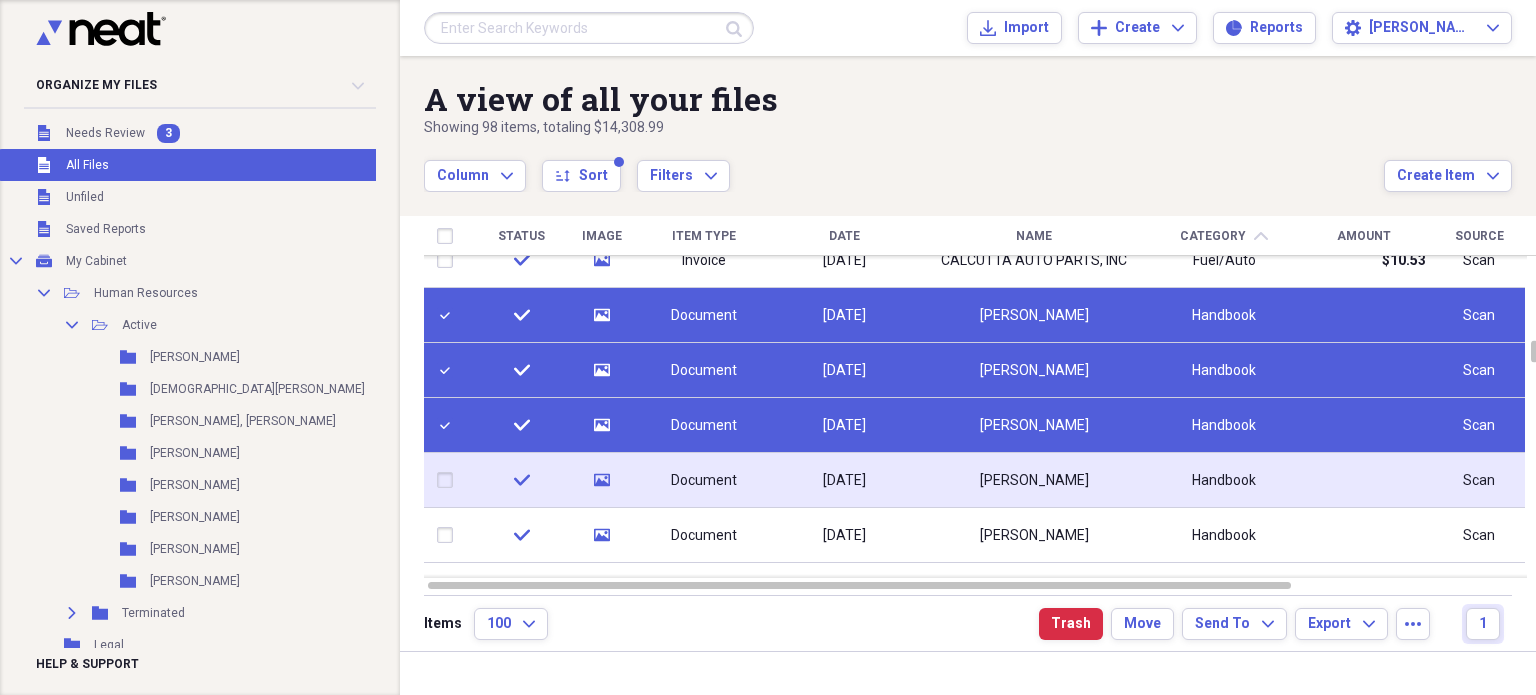 click at bounding box center [449, 480] 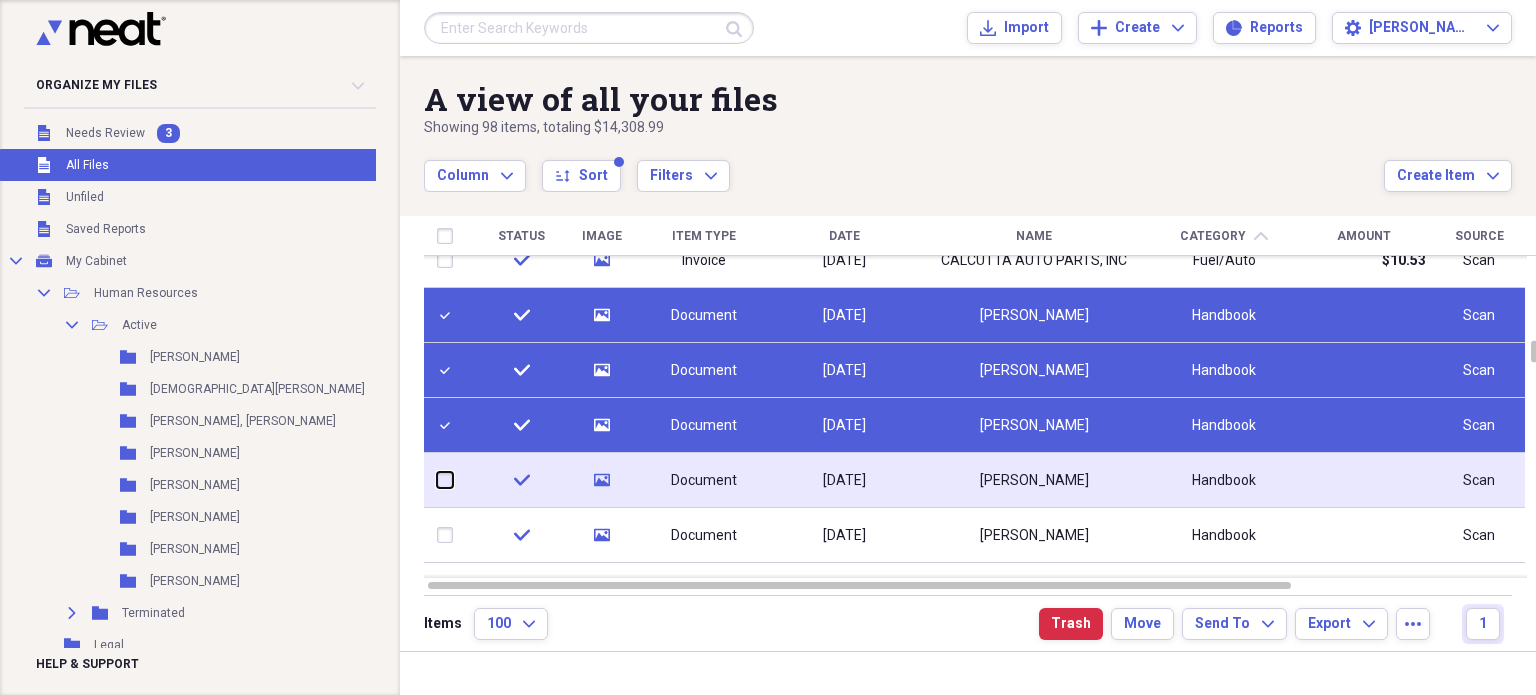 click at bounding box center (437, 480) 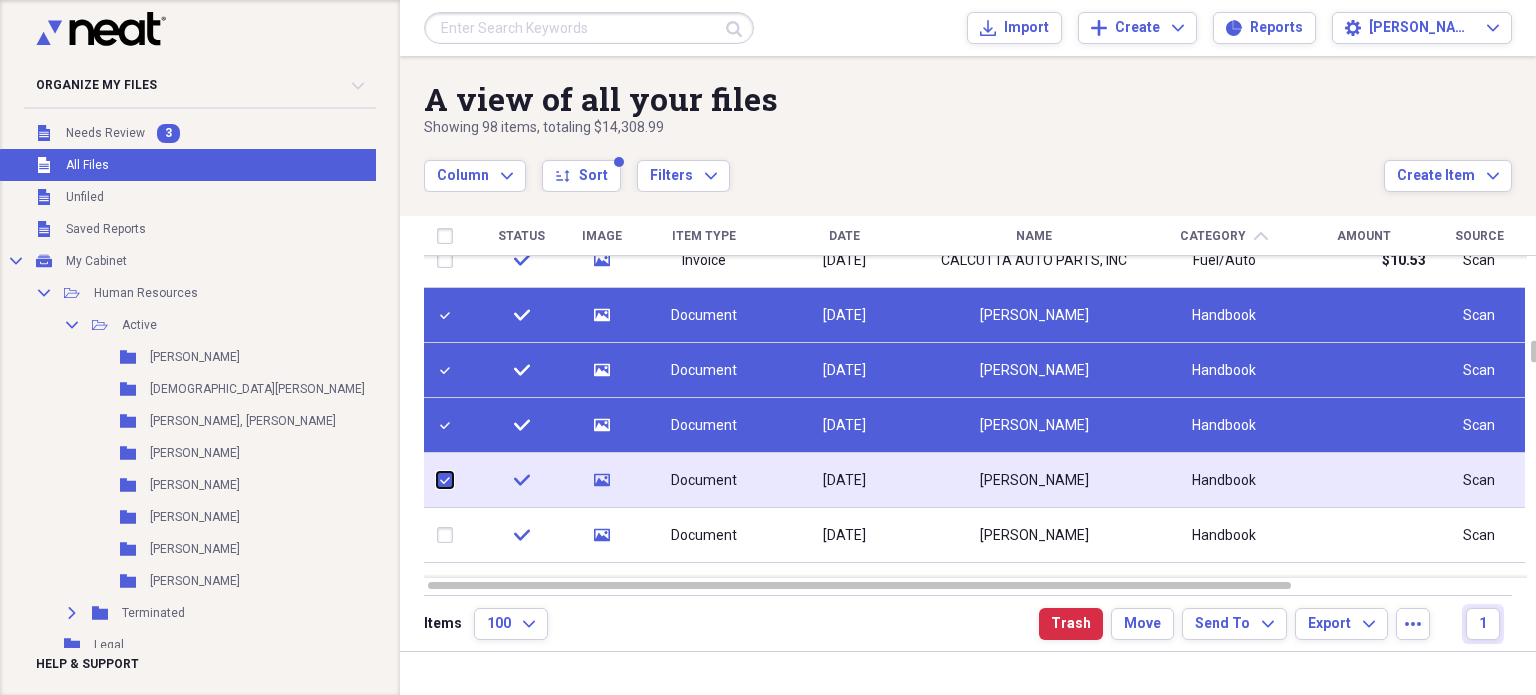 checkbox on "true" 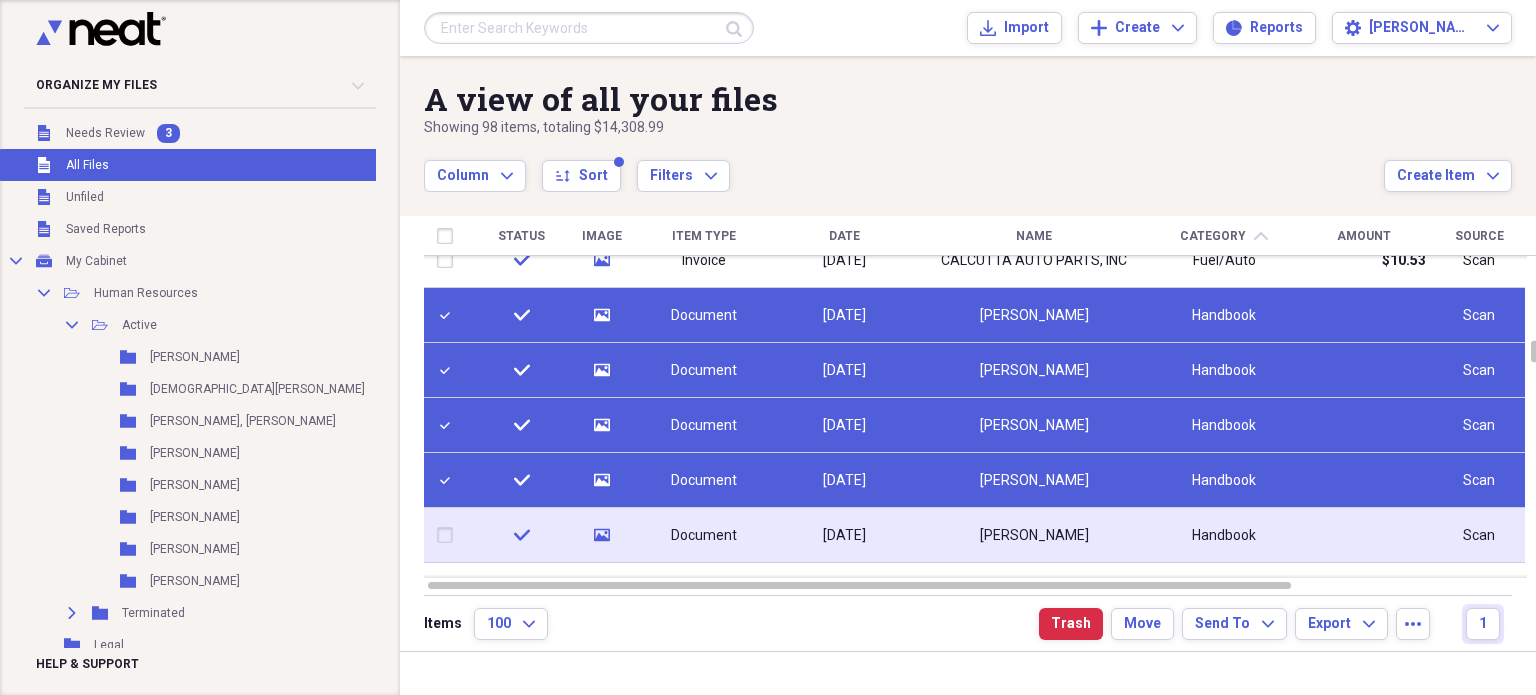 click at bounding box center (449, 535) 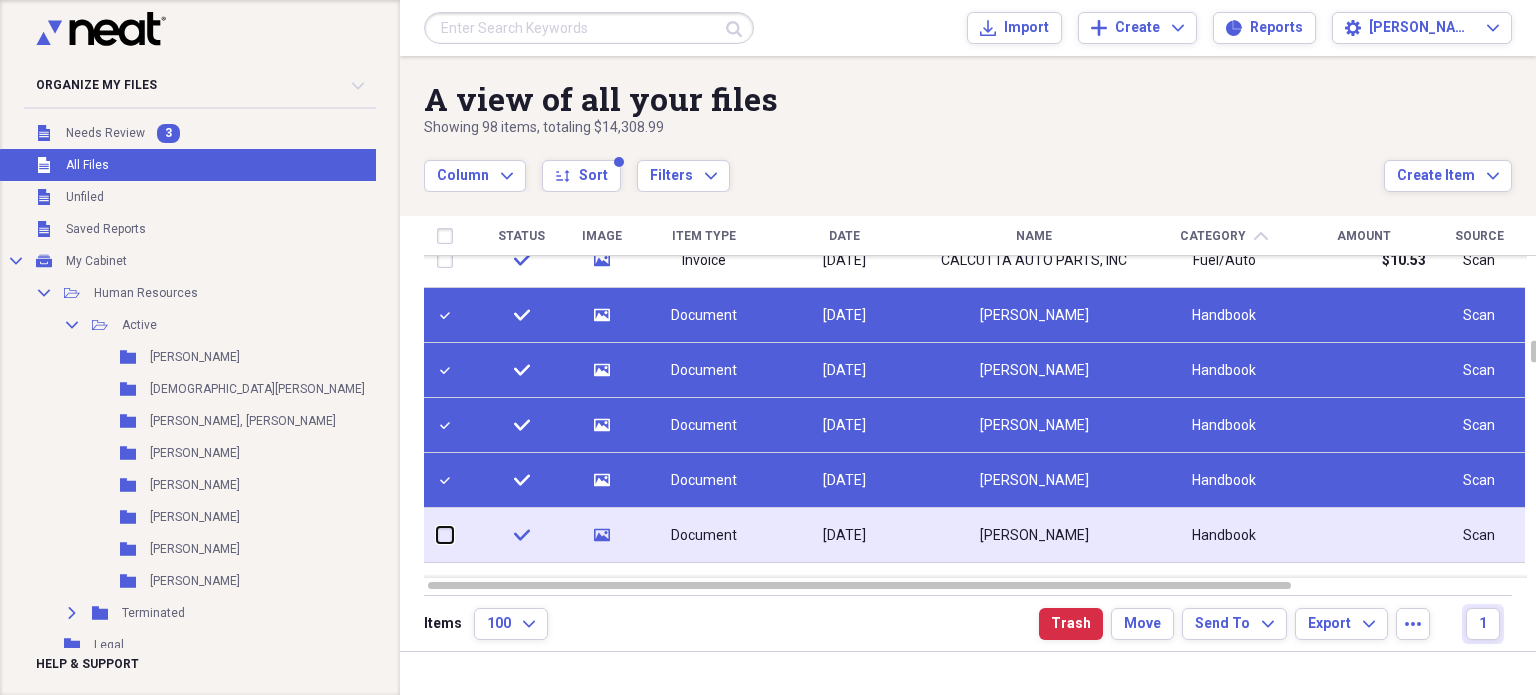 click at bounding box center [437, 535] 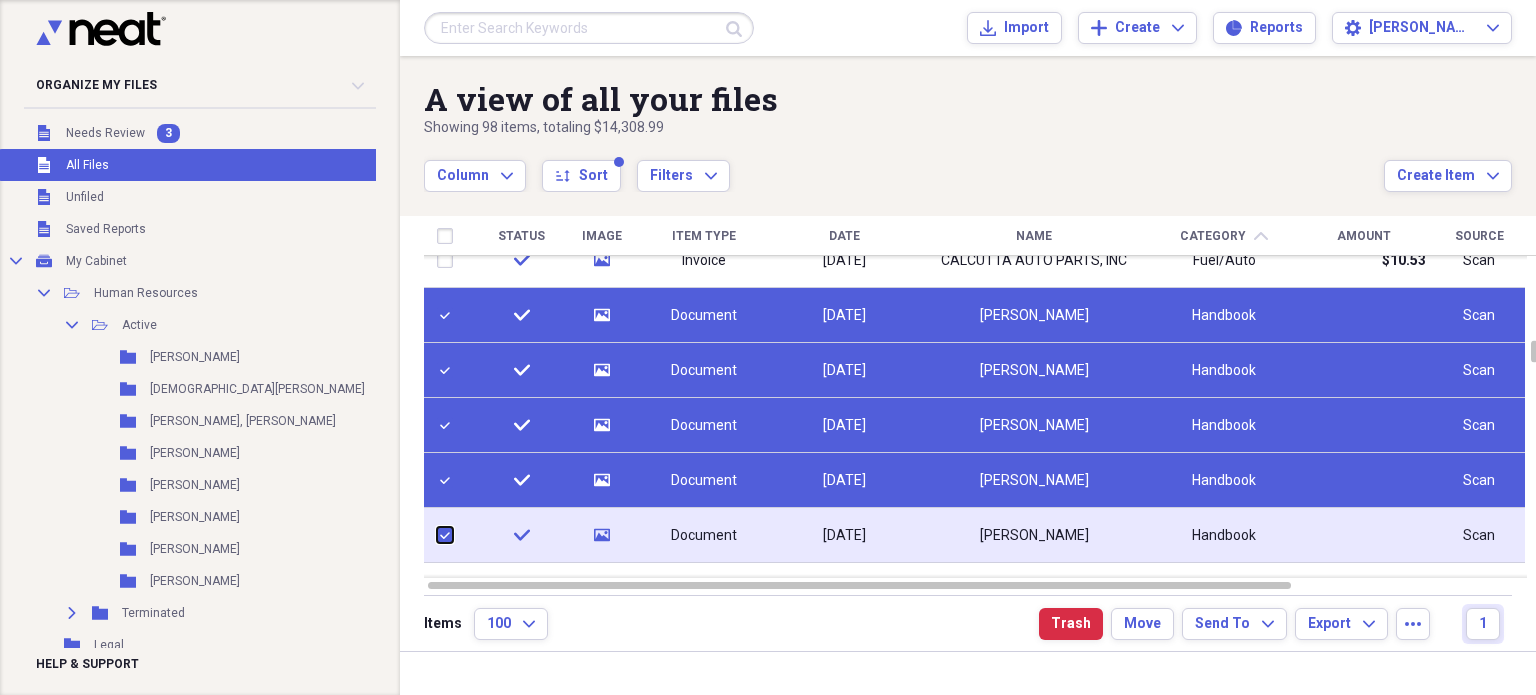 checkbox on "true" 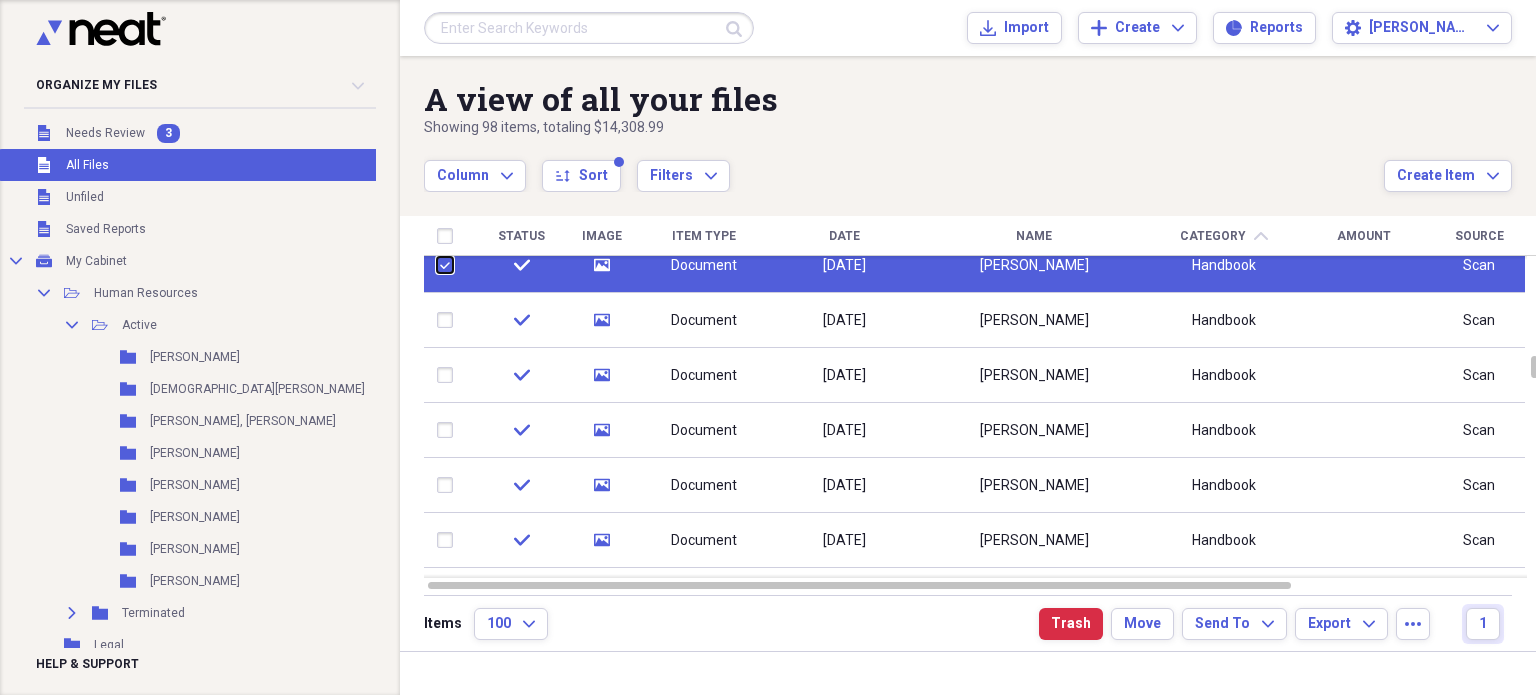 checkbox on "false" 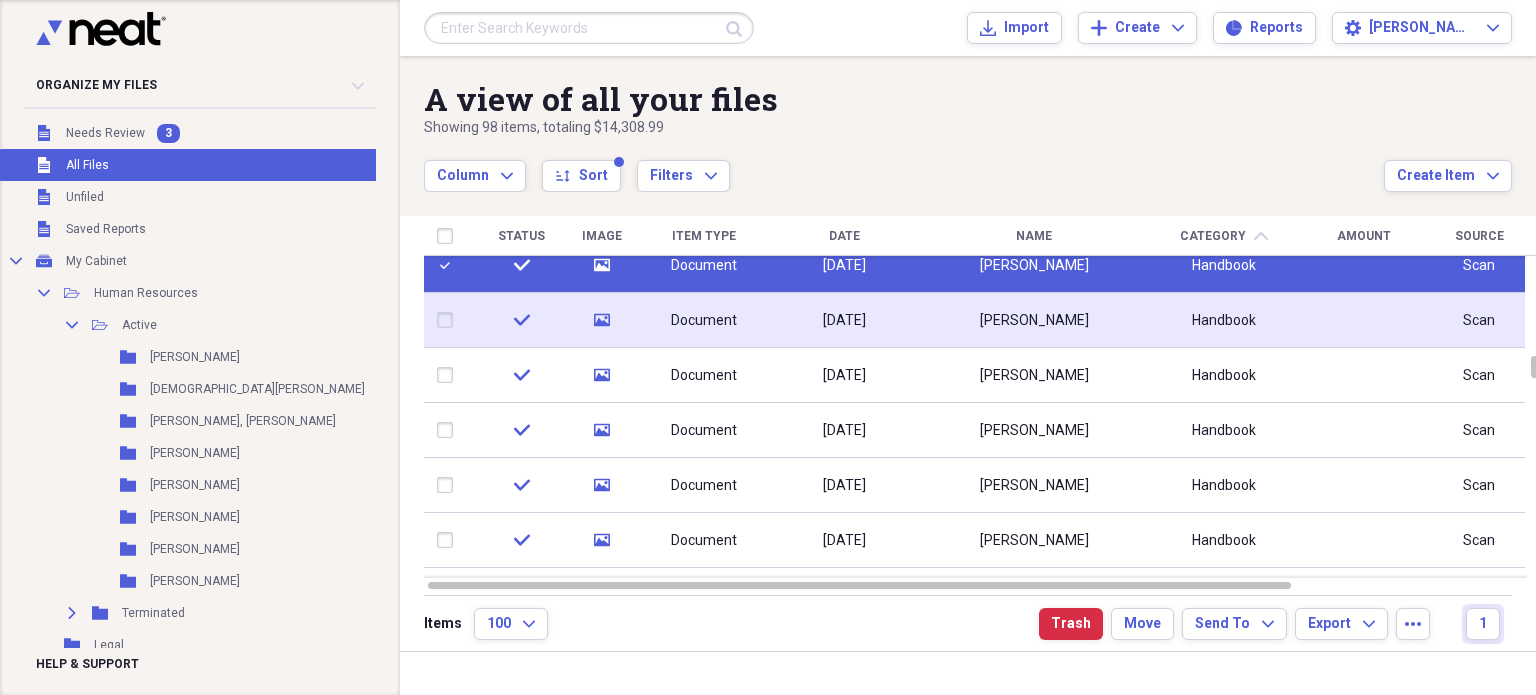 click at bounding box center [449, 320] 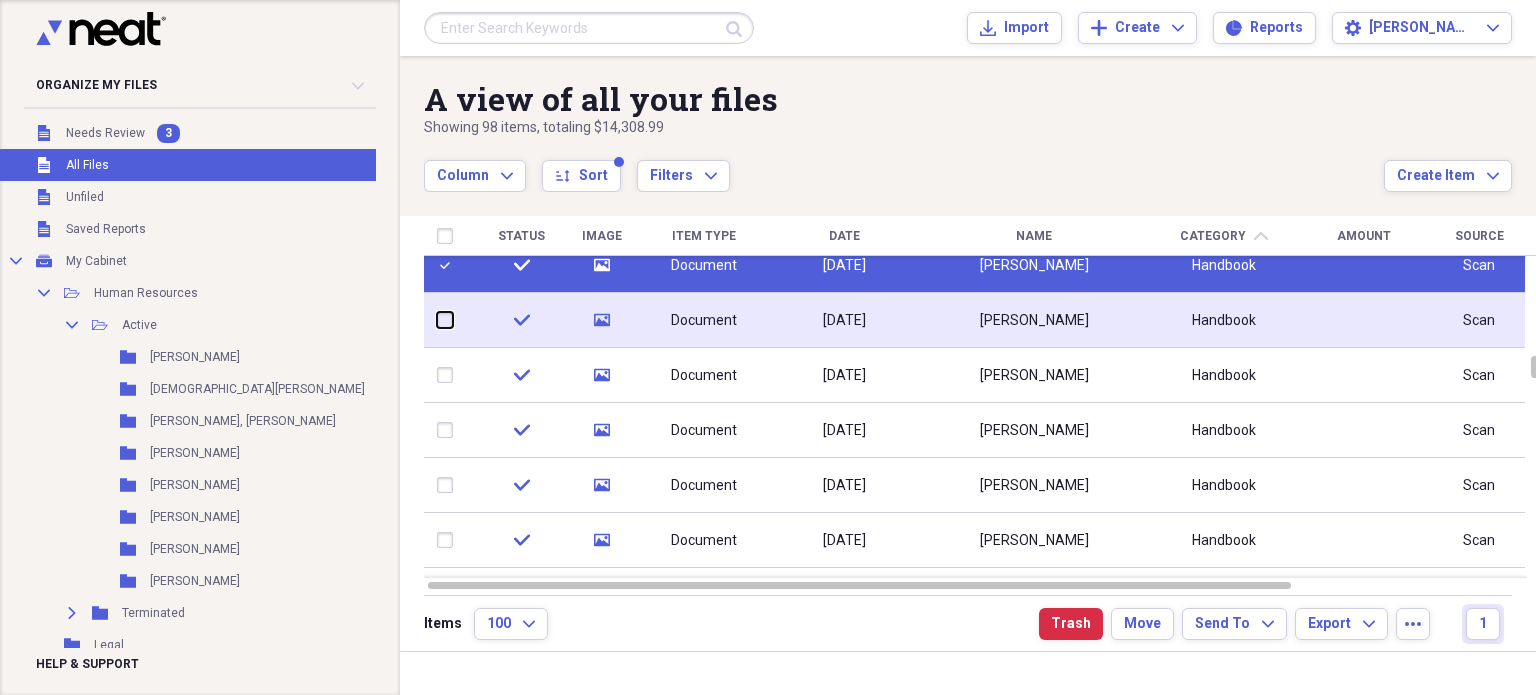 click at bounding box center [437, 320] 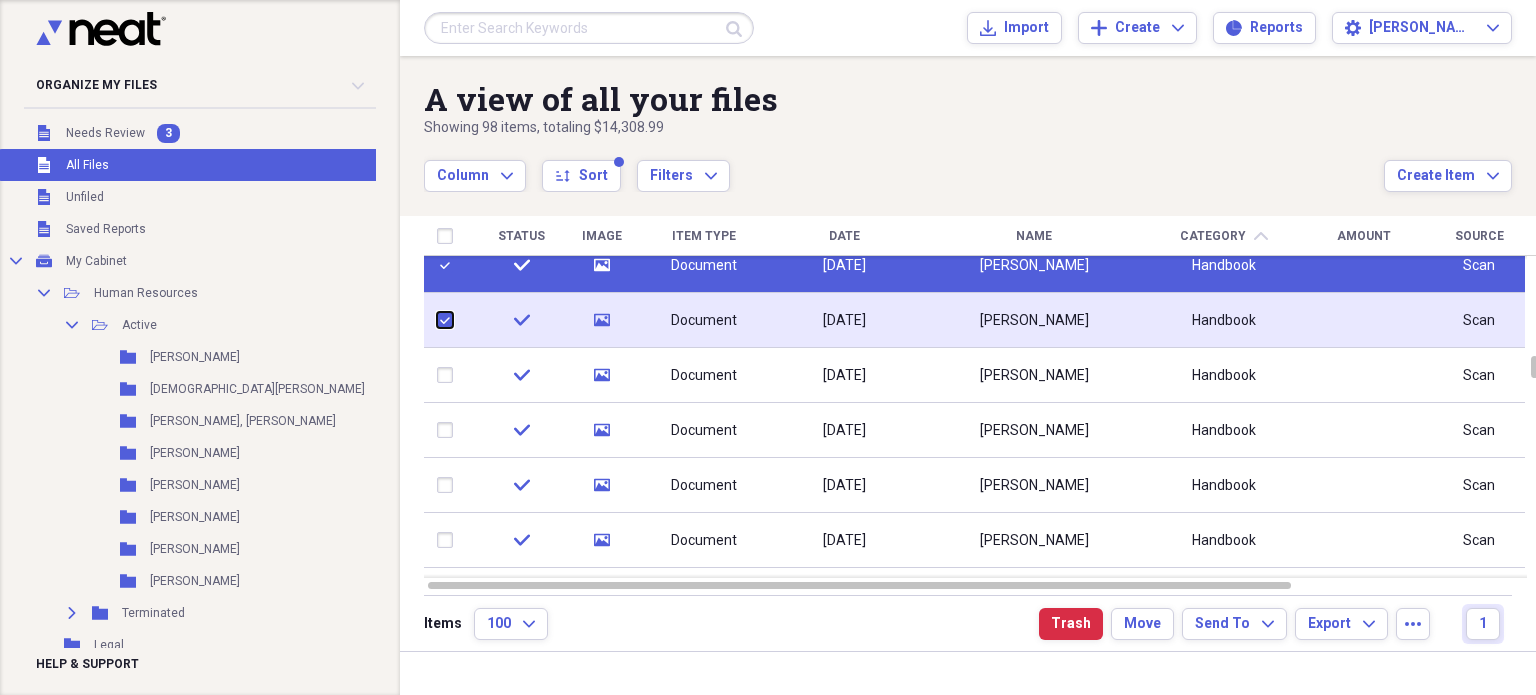 checkbox on "true" 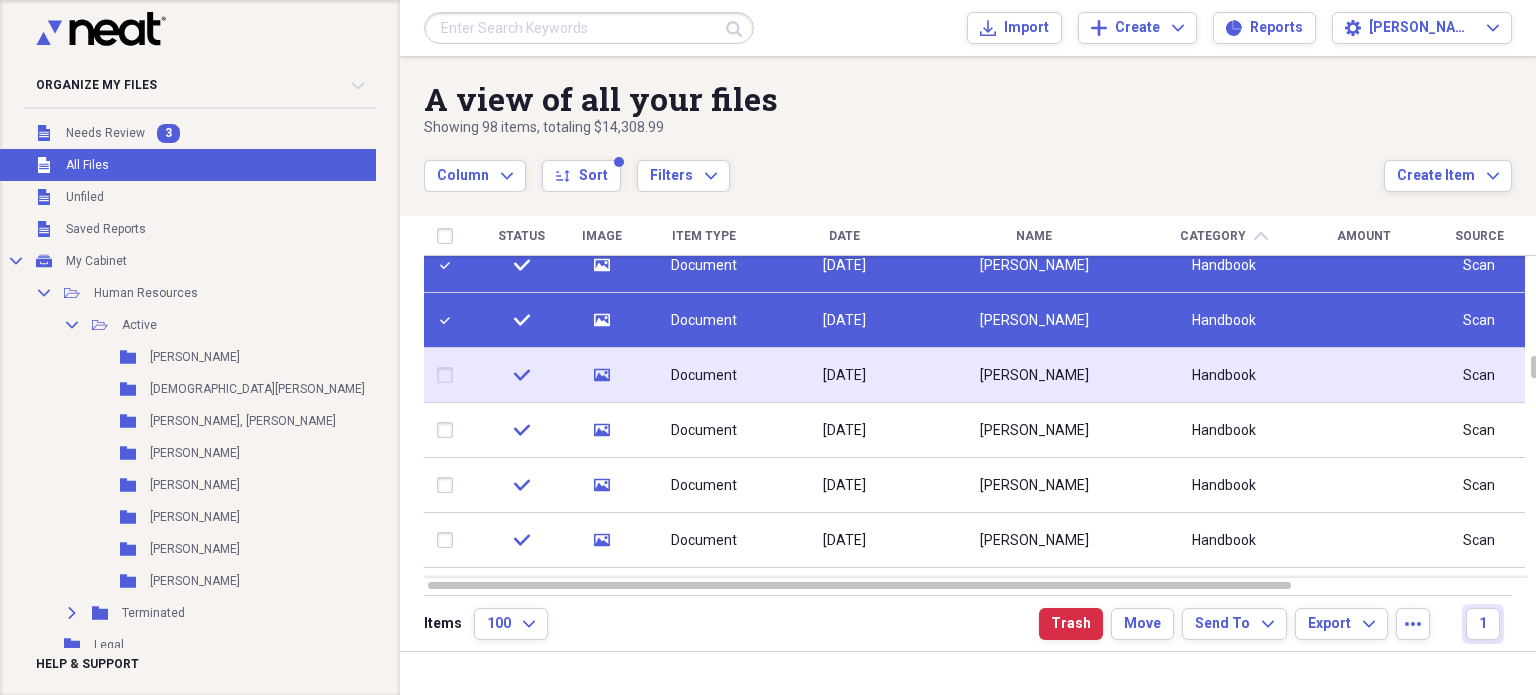 click at bounding box center (449, 375) 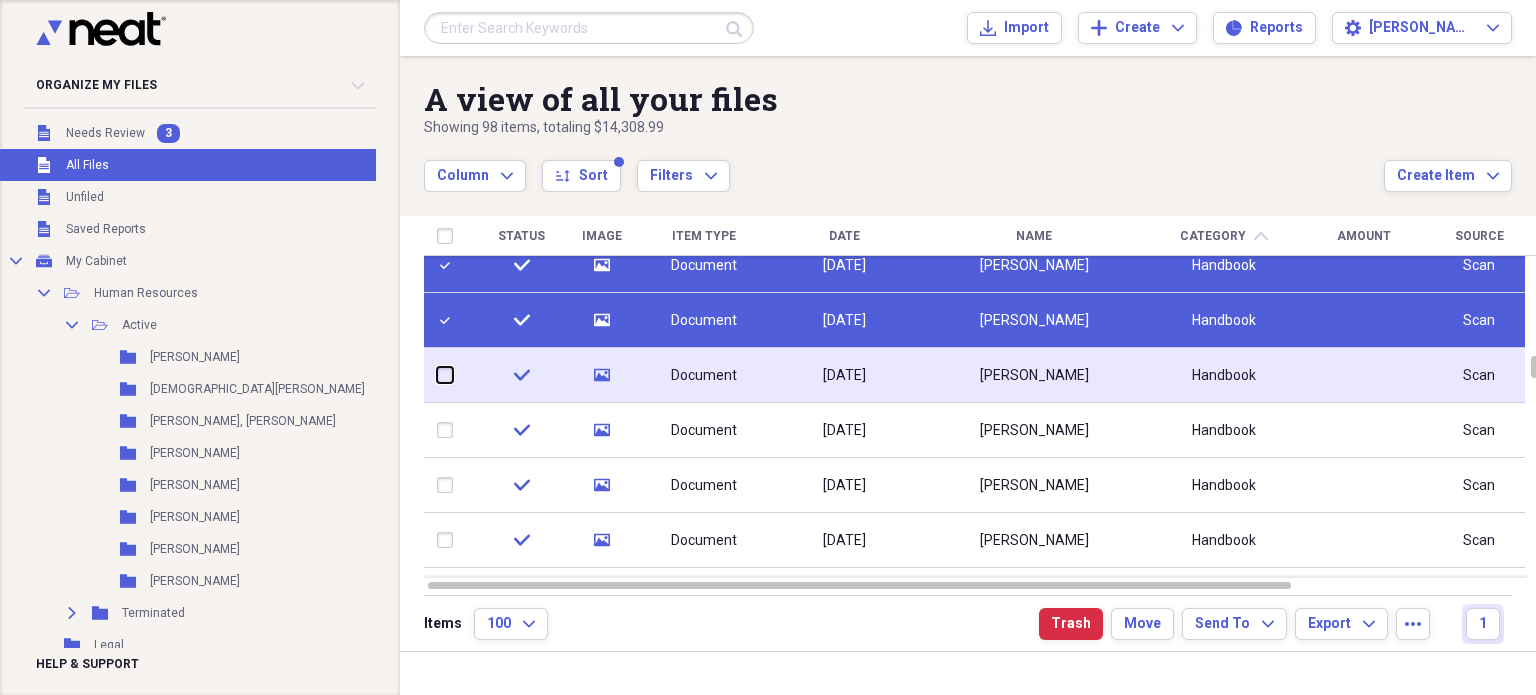 click at bounding box center [437, 375] 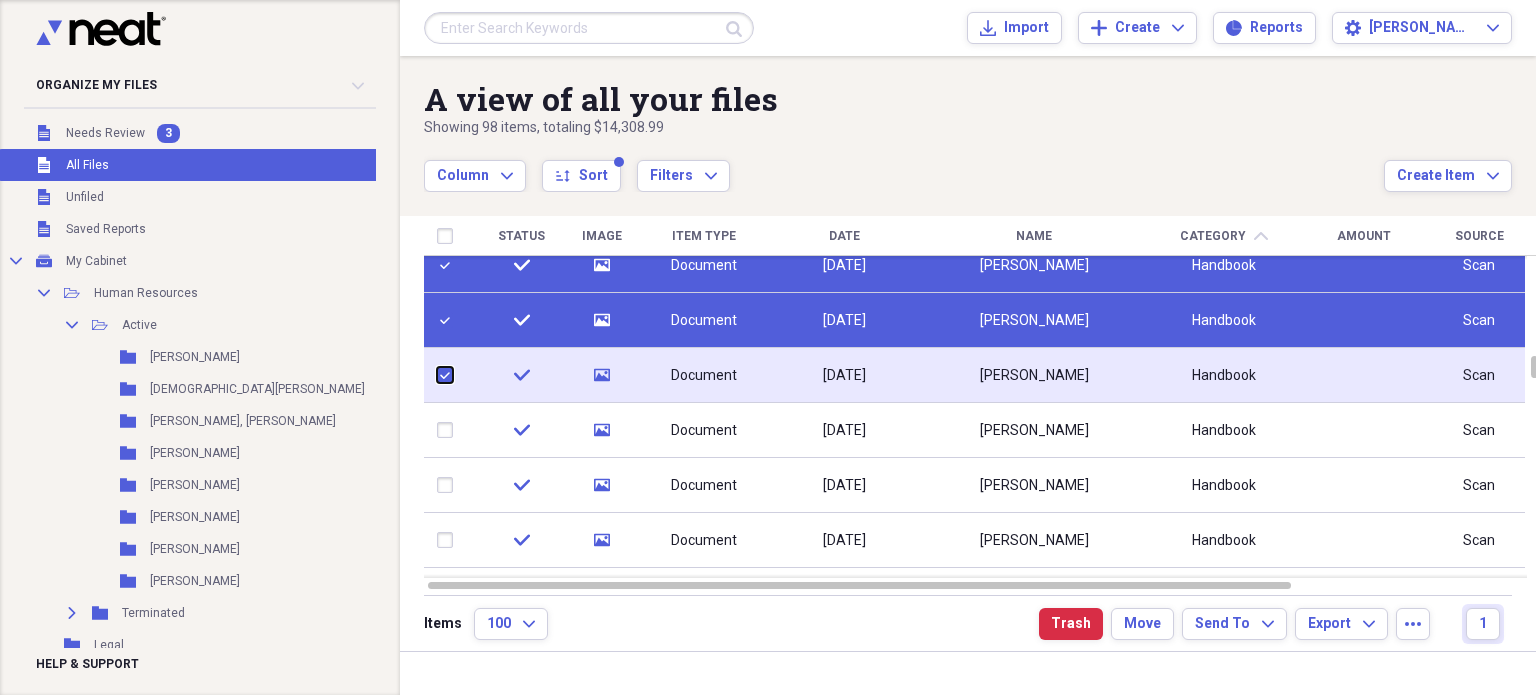 checkbox on "true" 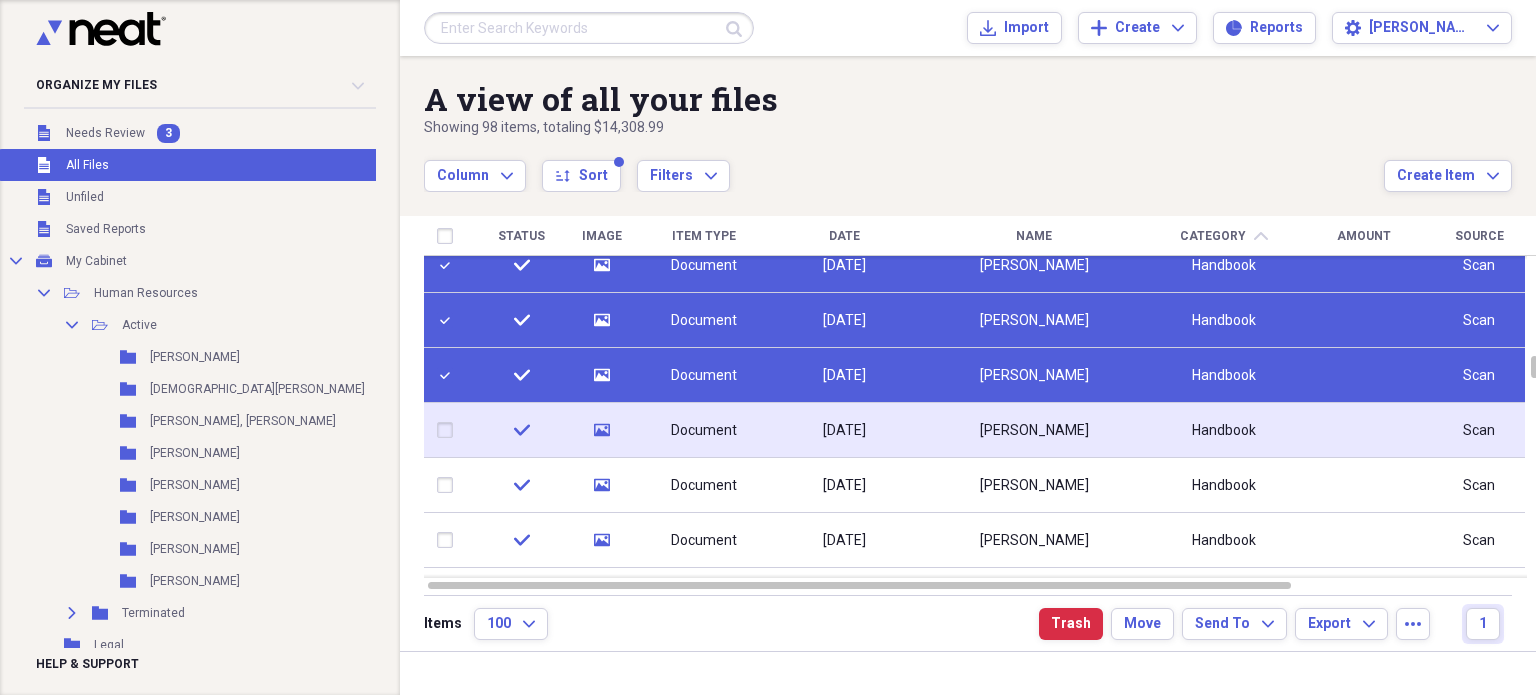 click at bounding box center [449, 430] 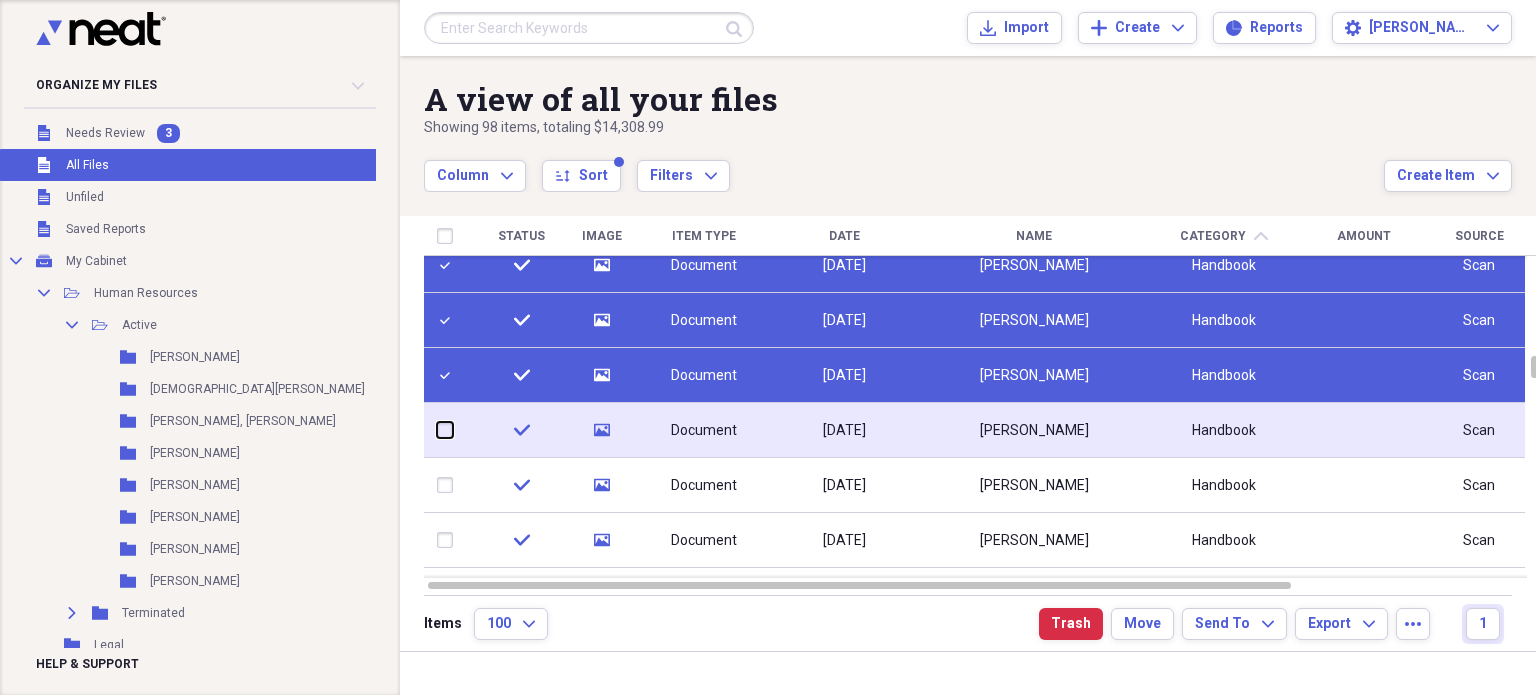 click at bounding box center (437, 430) 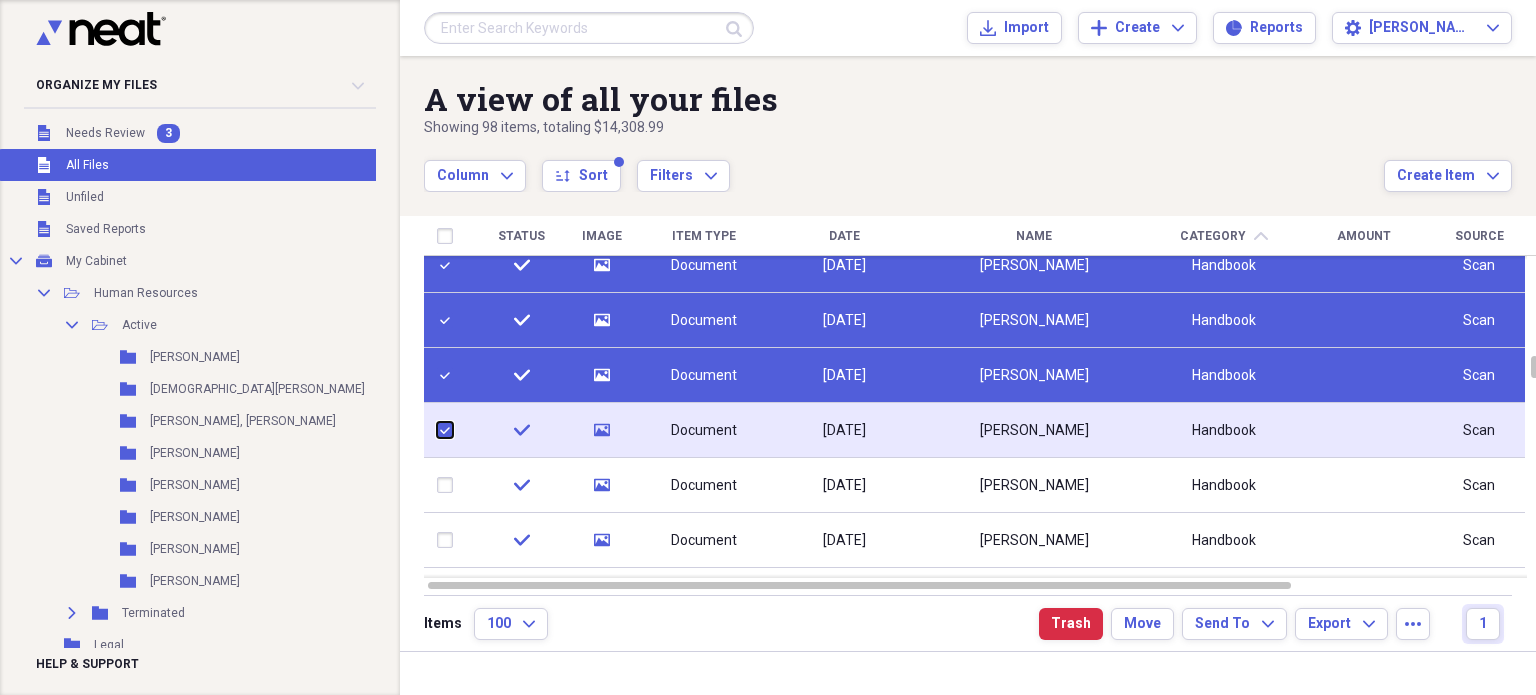 checkbox on "true" 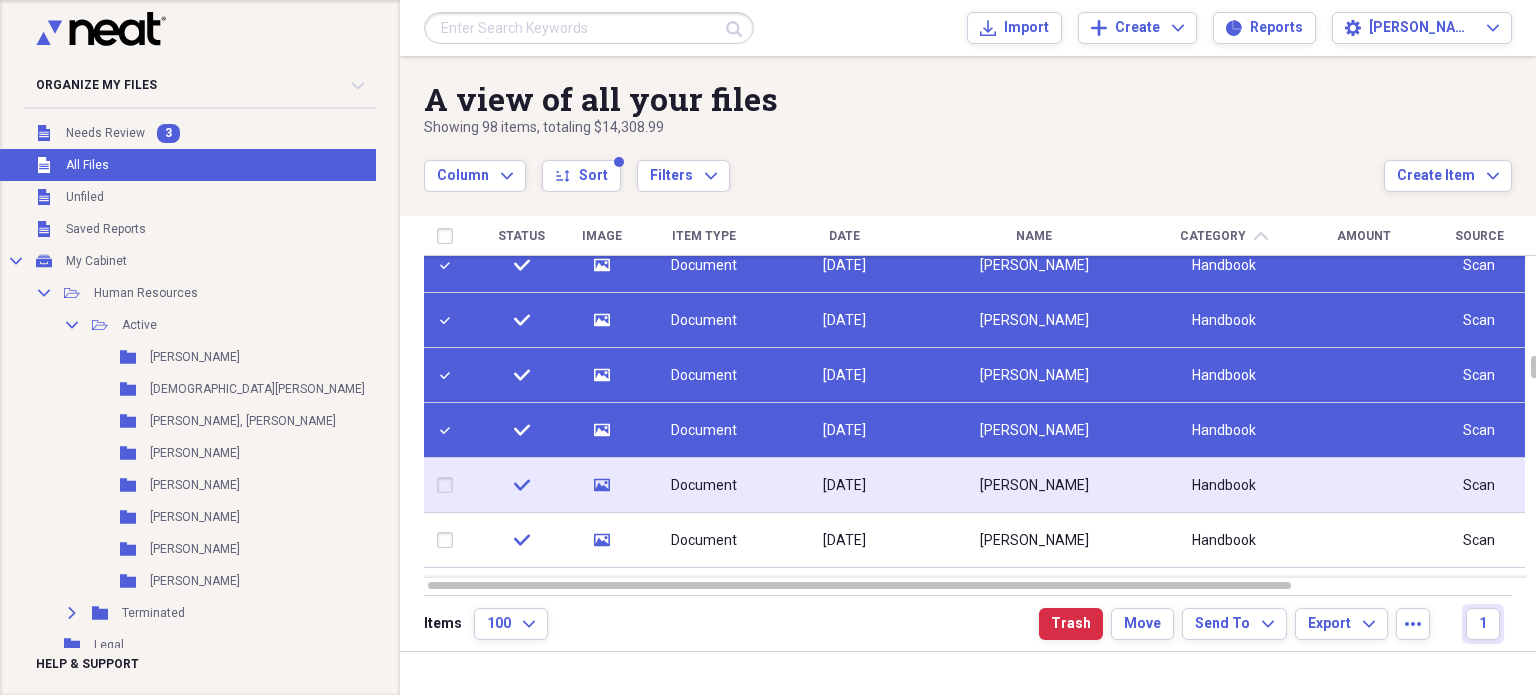 click at bounding box center [449, 485] 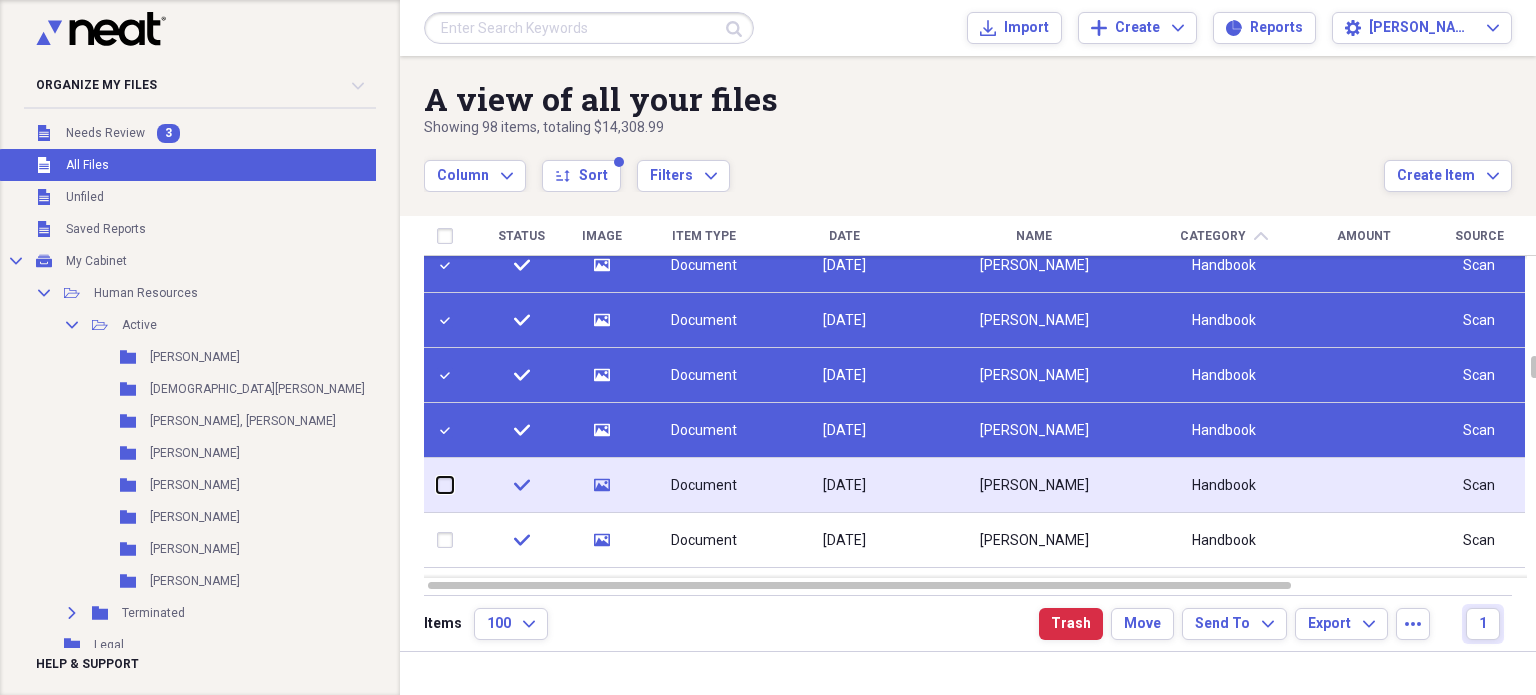 click at bounding box center (437, 485) 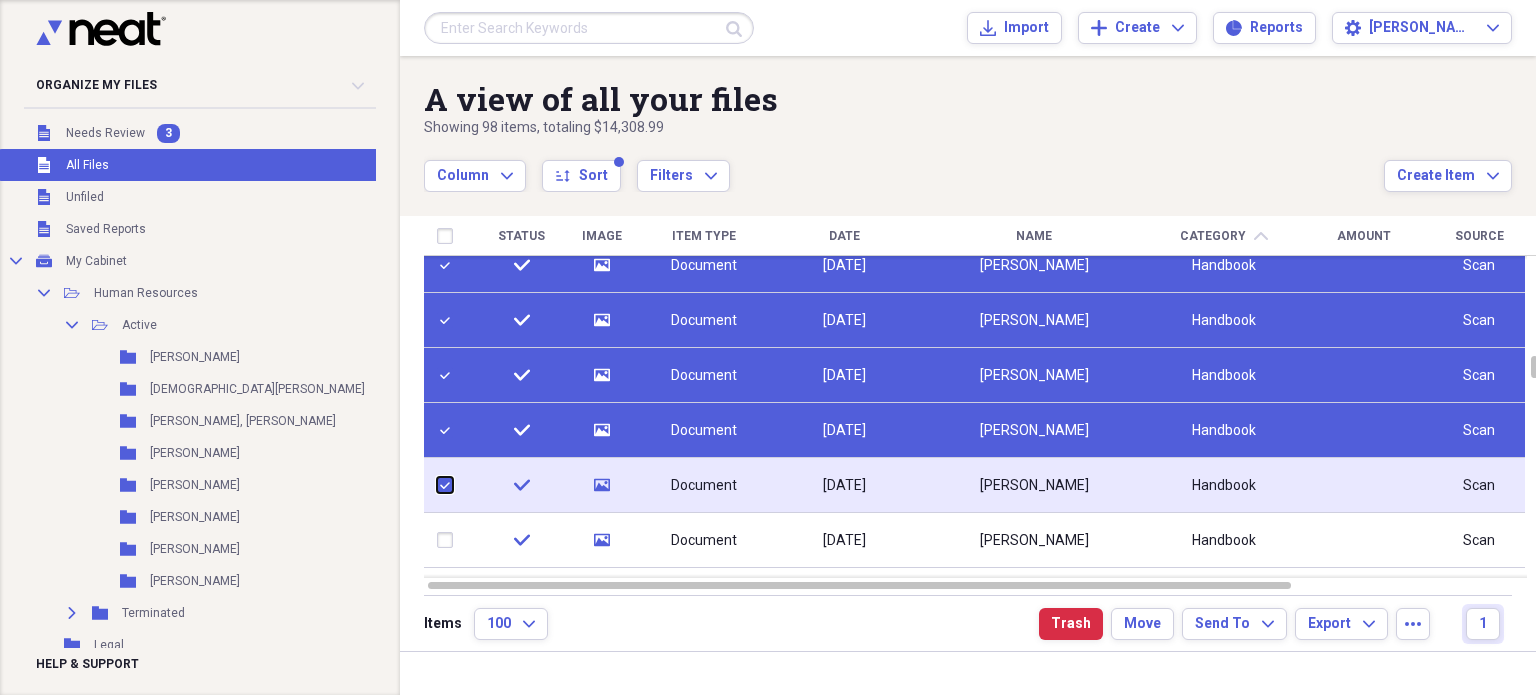 checkbox on "true" 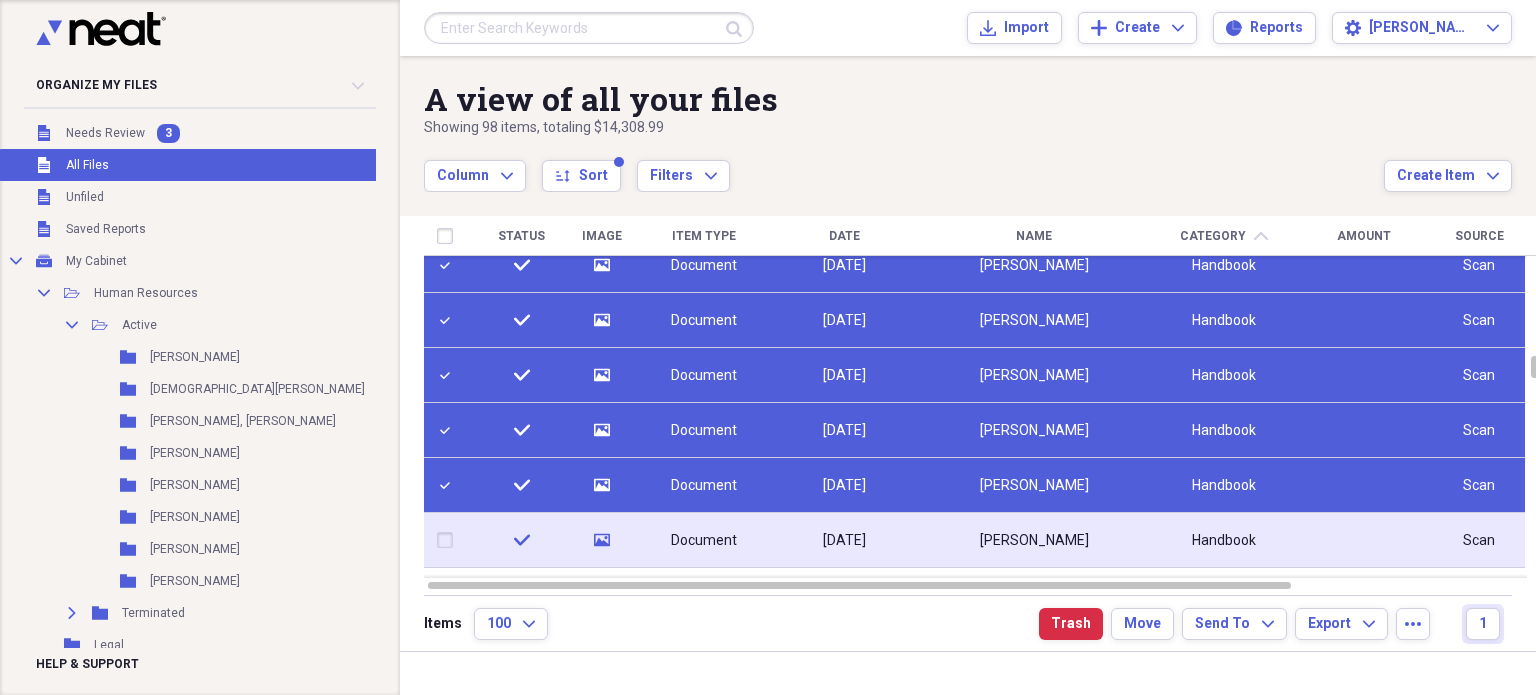 click at bounding box center [449, 540] 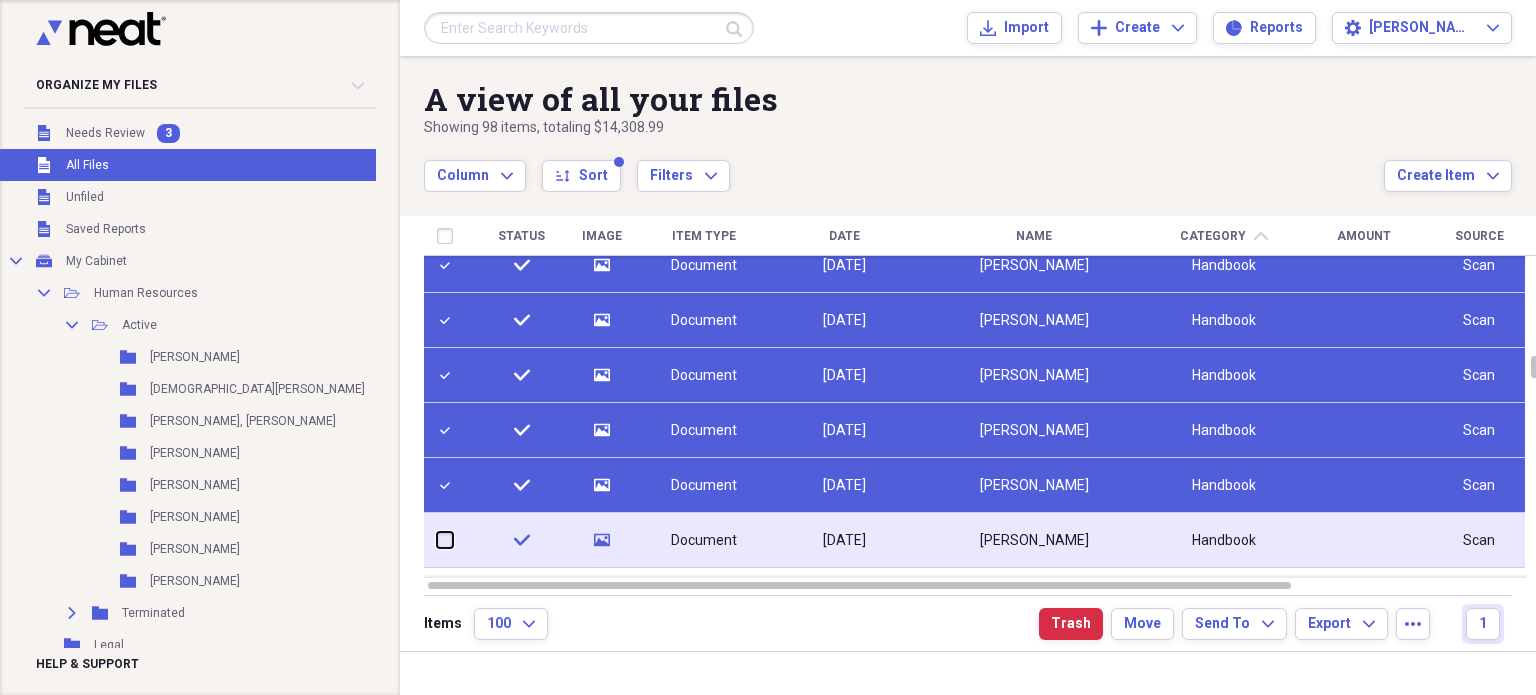 click at bounding box center [437, 540] 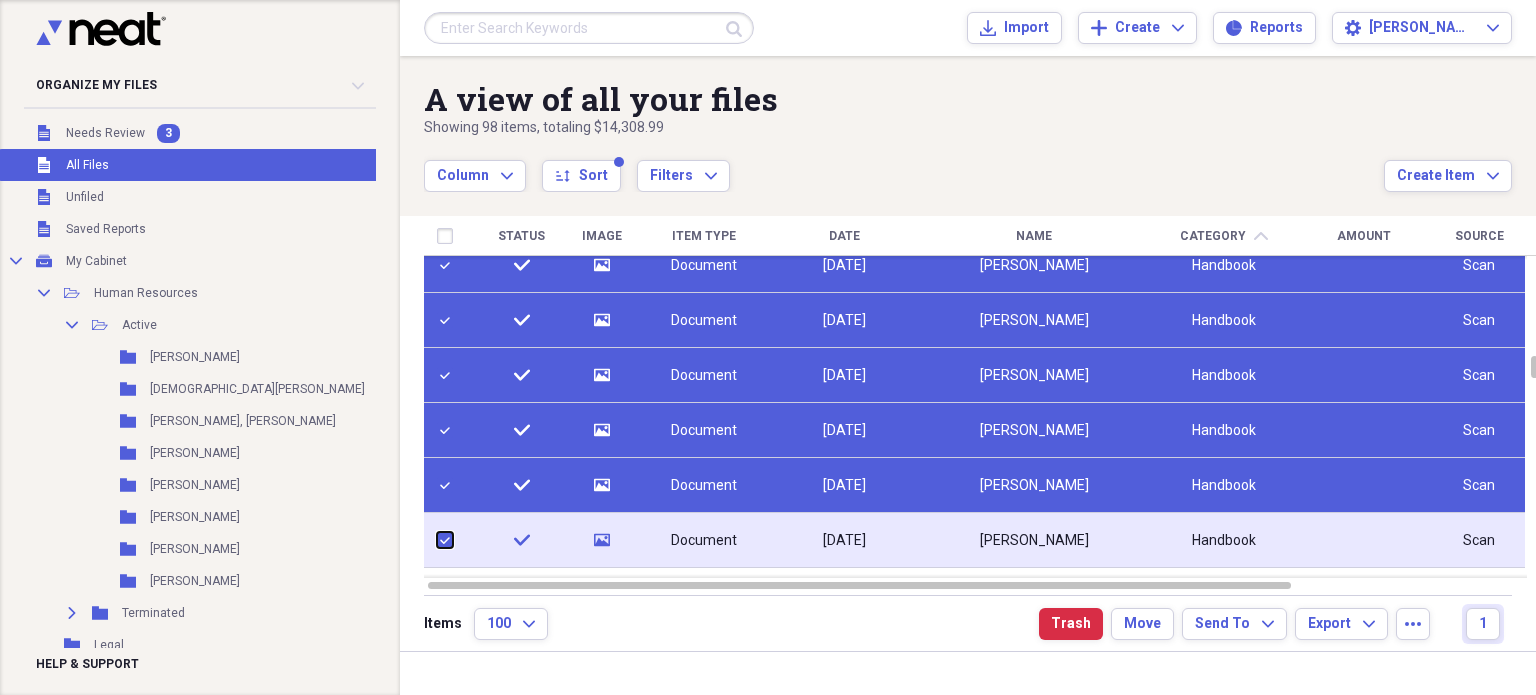 checkbox on "true" 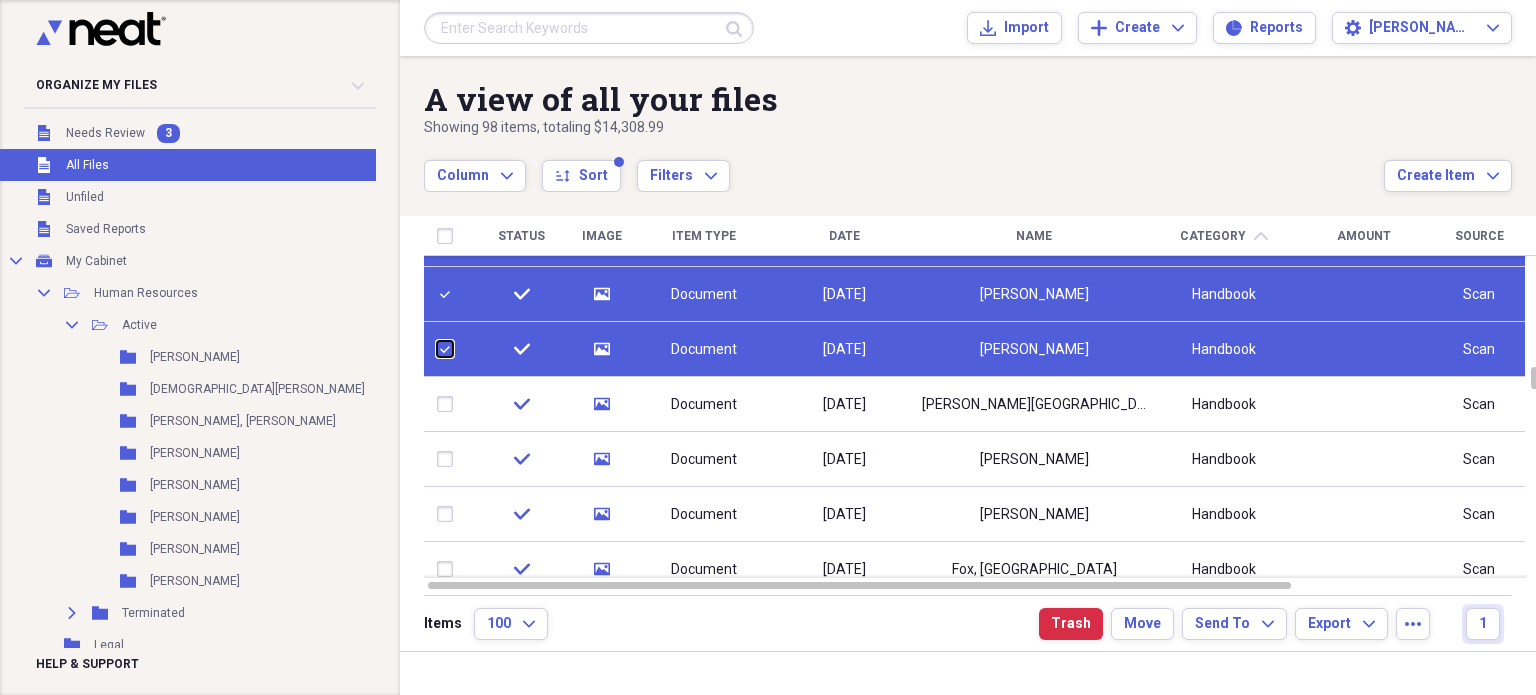 checkbox on "false" 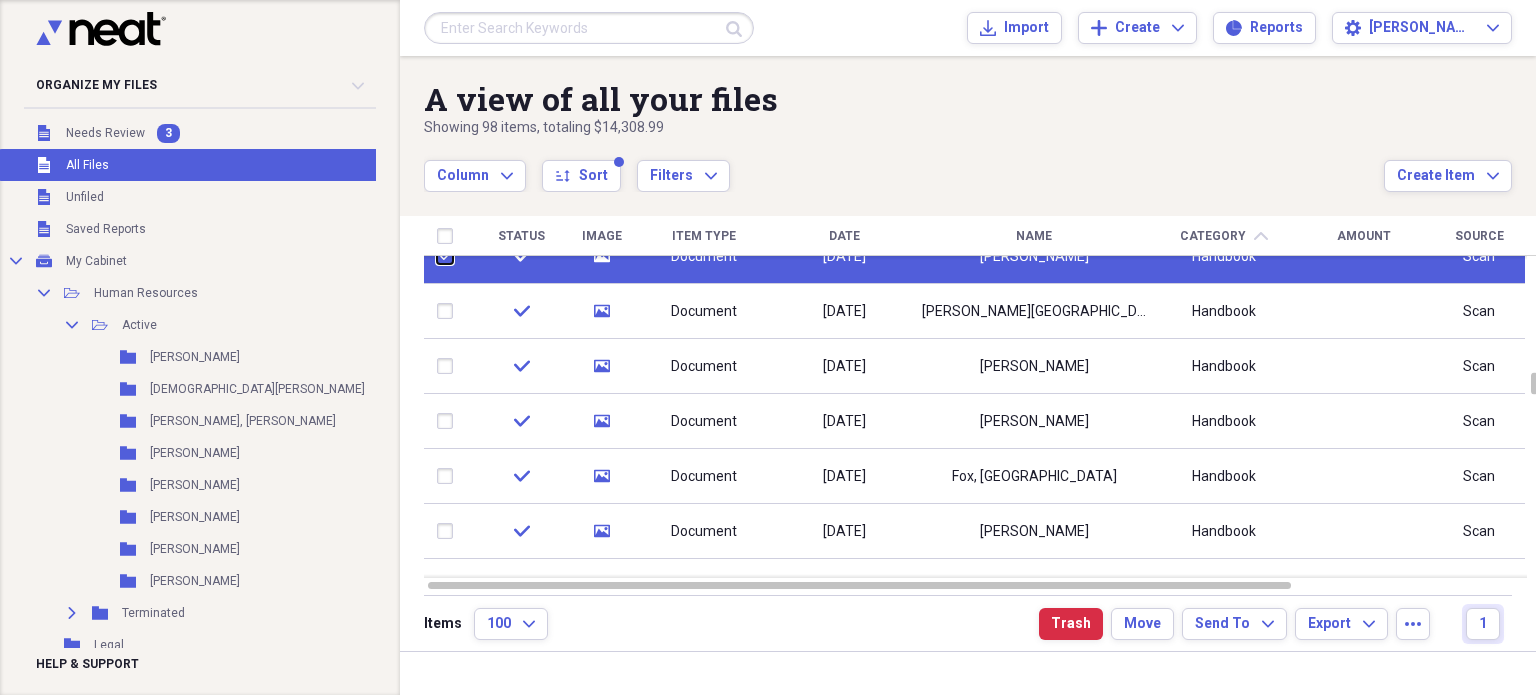 checkbox on "false" 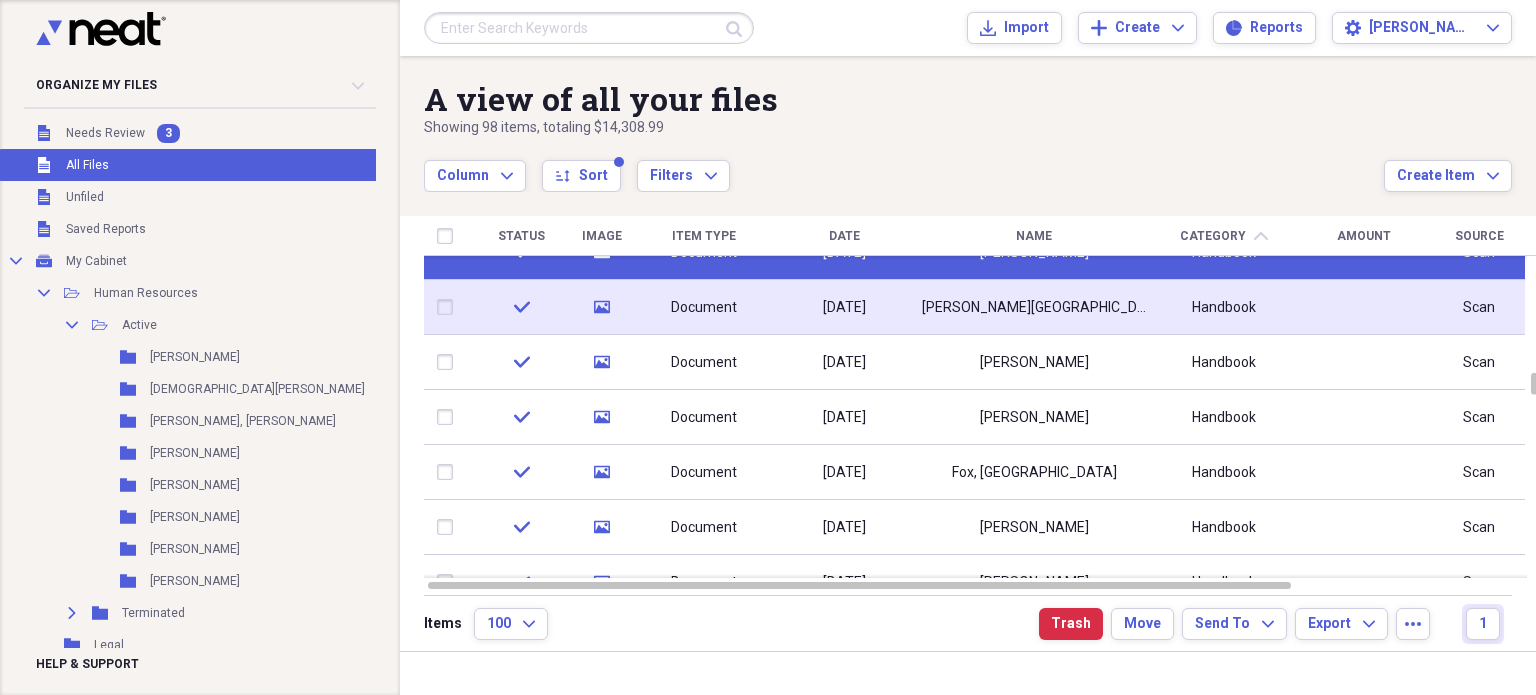 click at bounding box center (449, 307) 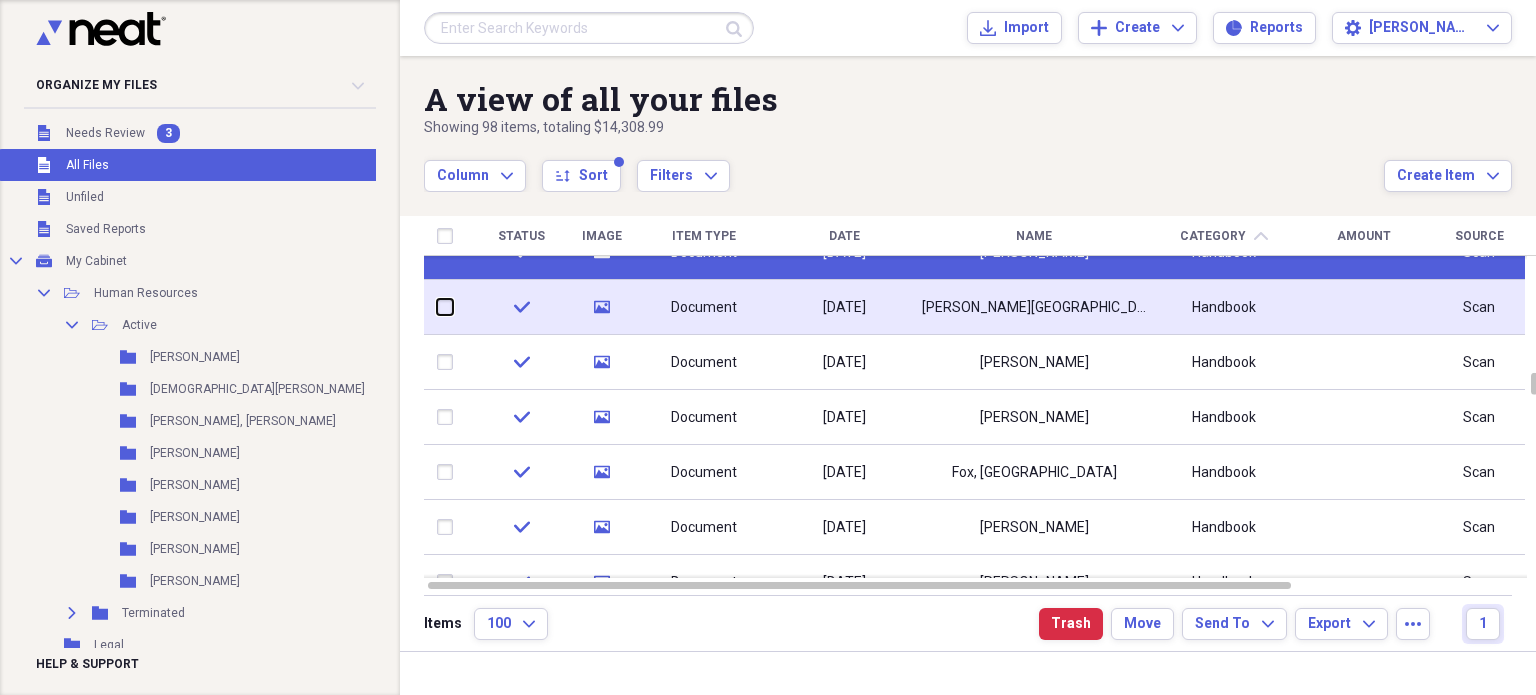 click at bounding box center (437, 307) 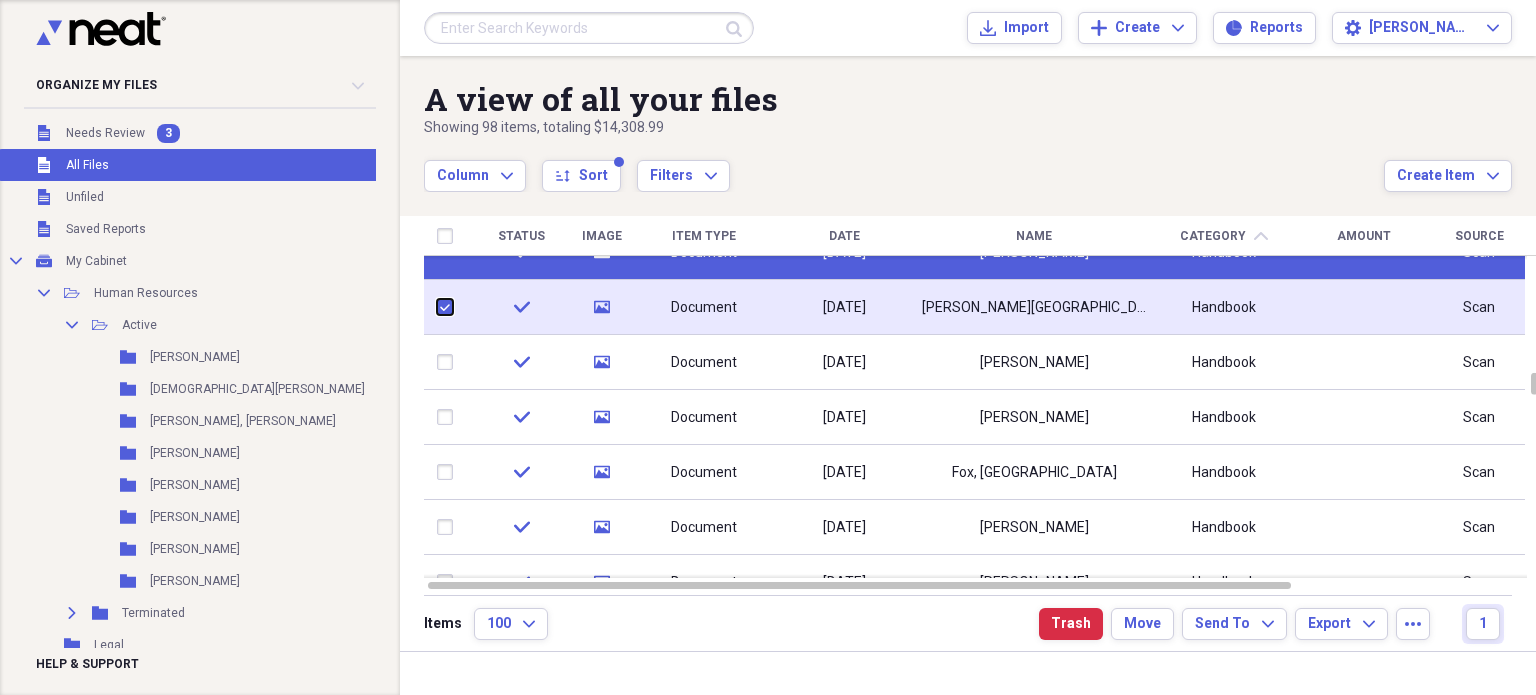 checkbox on "true" 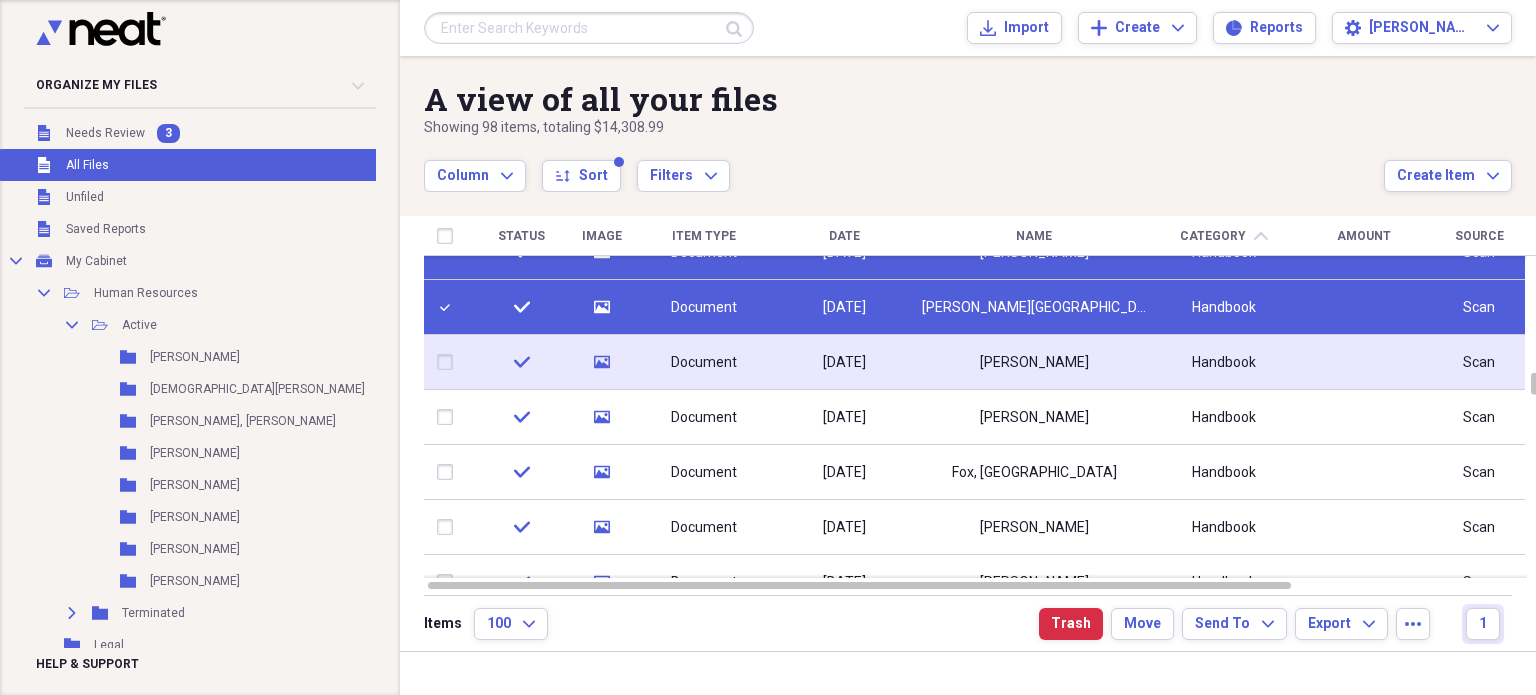 click at bounding box center (449, 362) 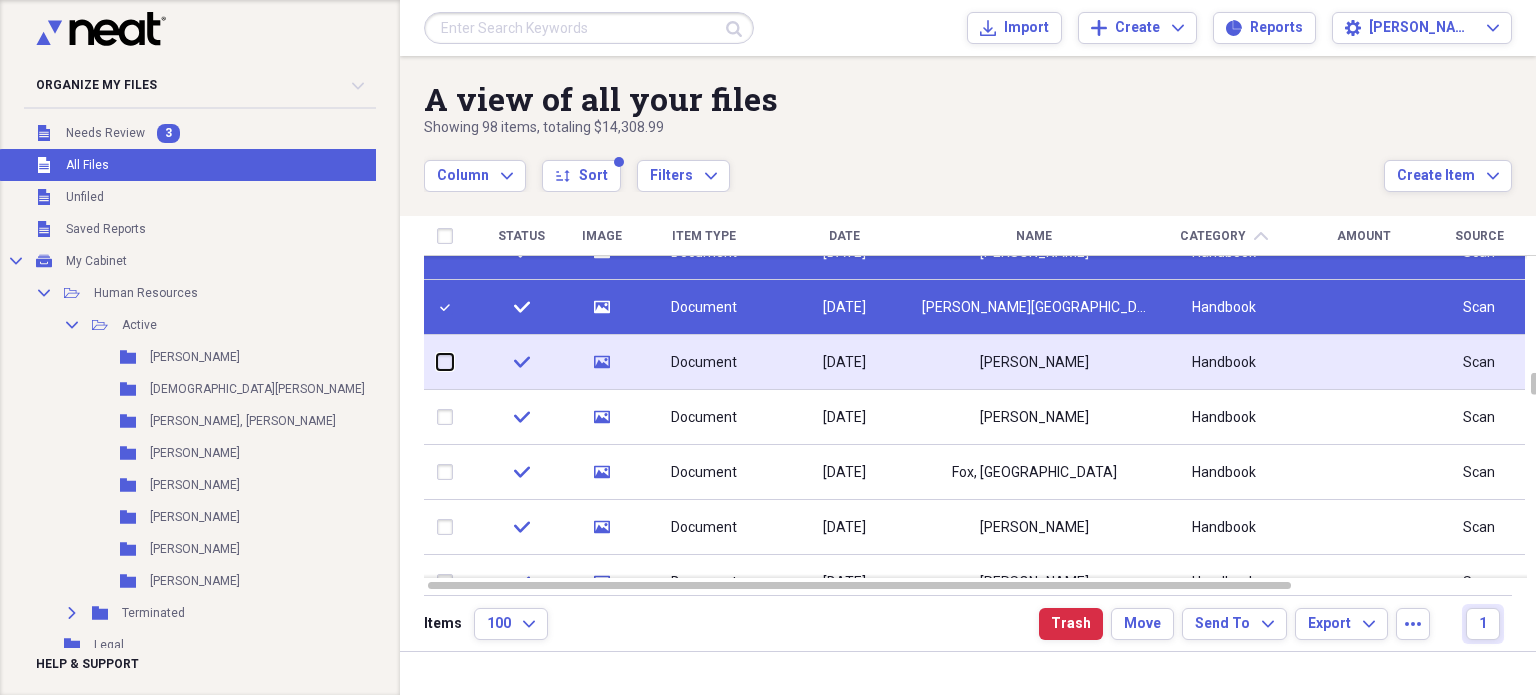 click at bounding box center (437, 362) 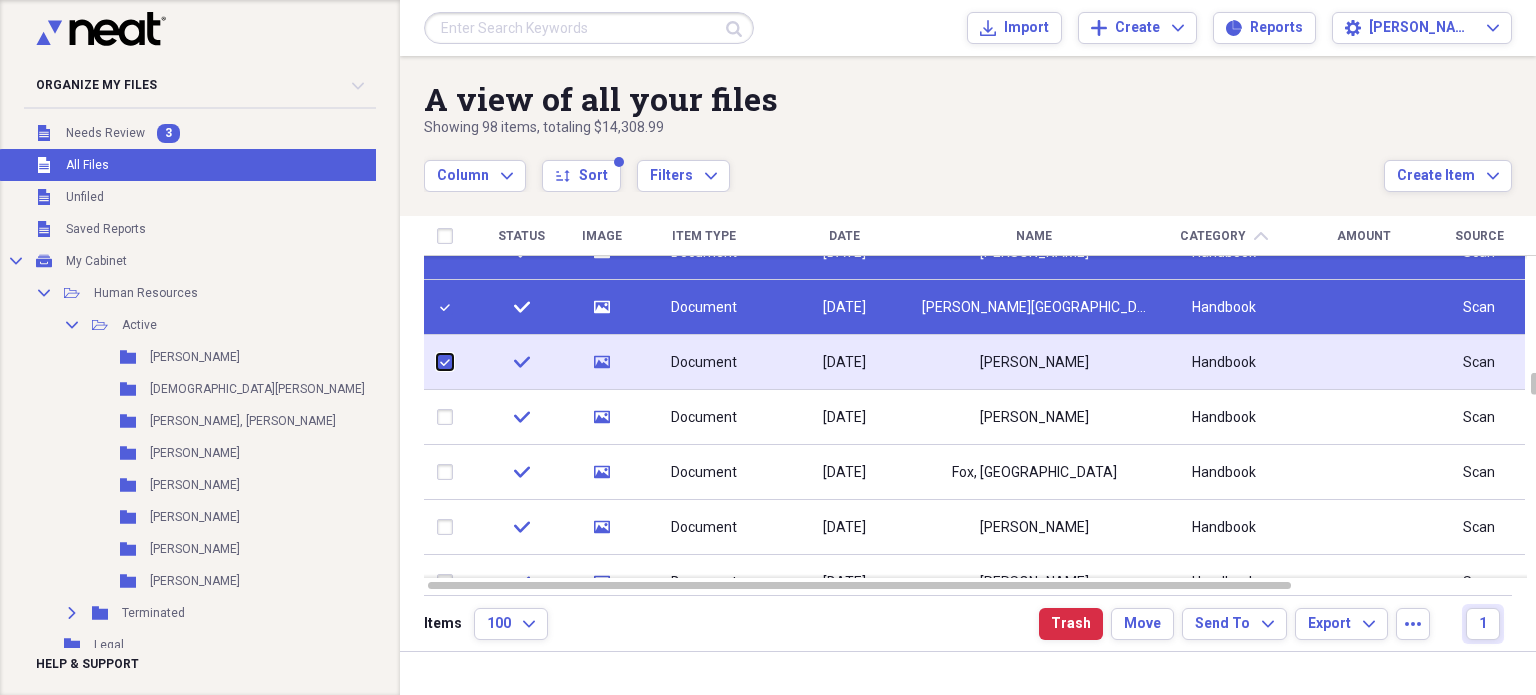 checkbox on "true" 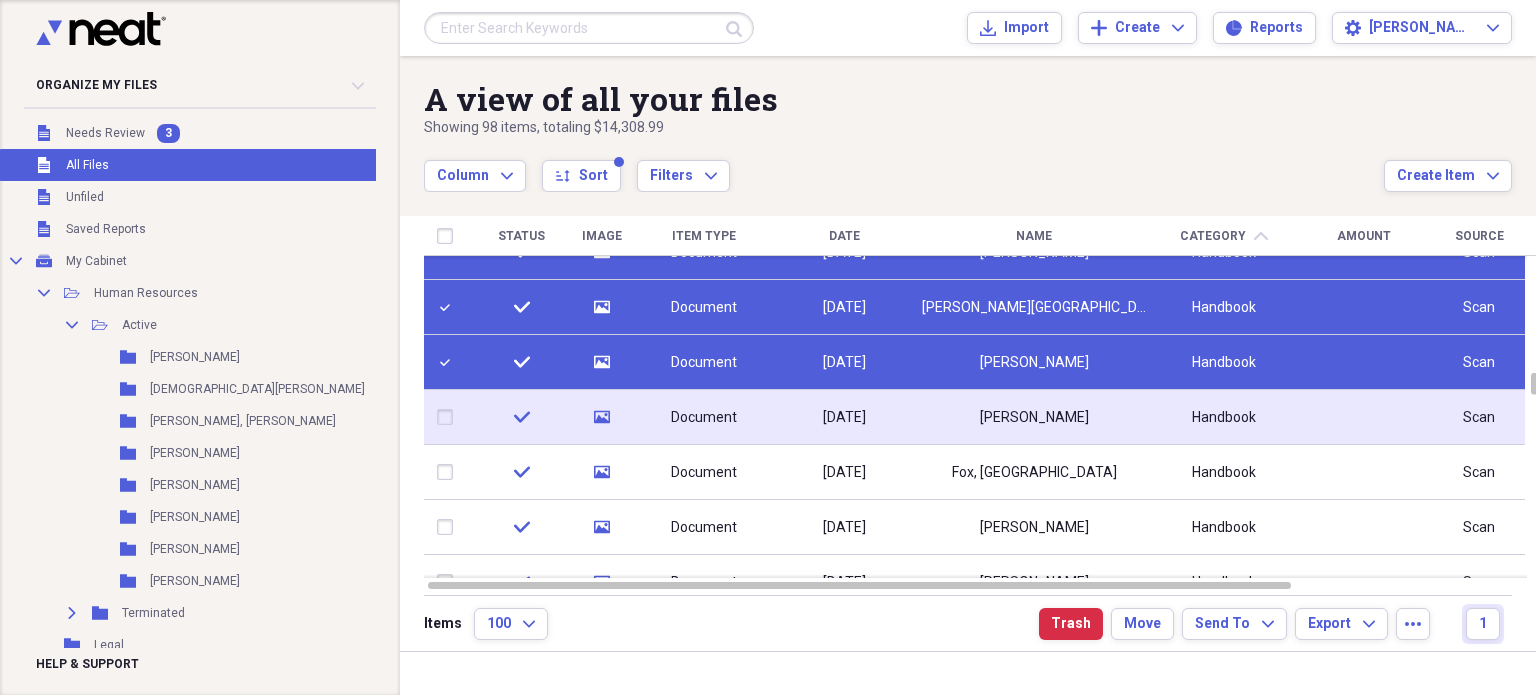 click at bounding box center [449, 417] 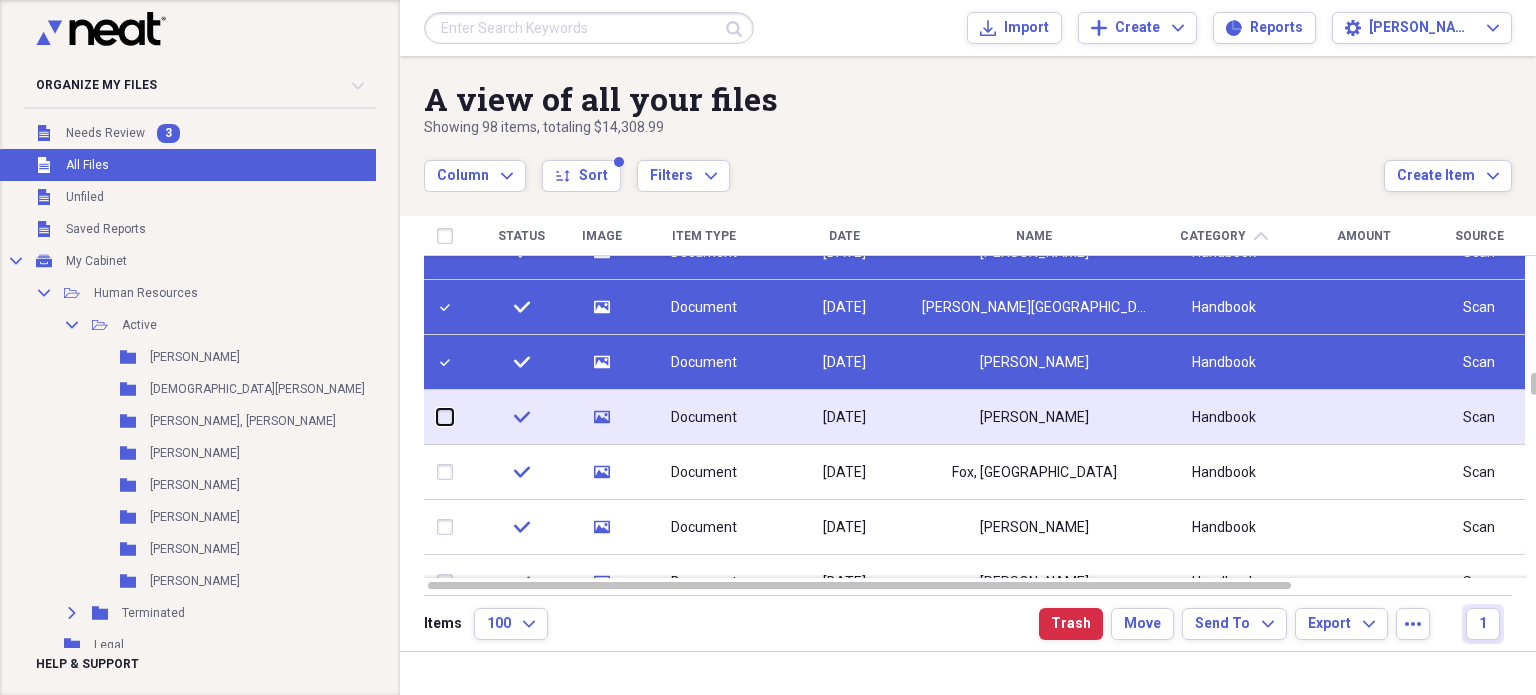 click at bounding box center (437, 417) 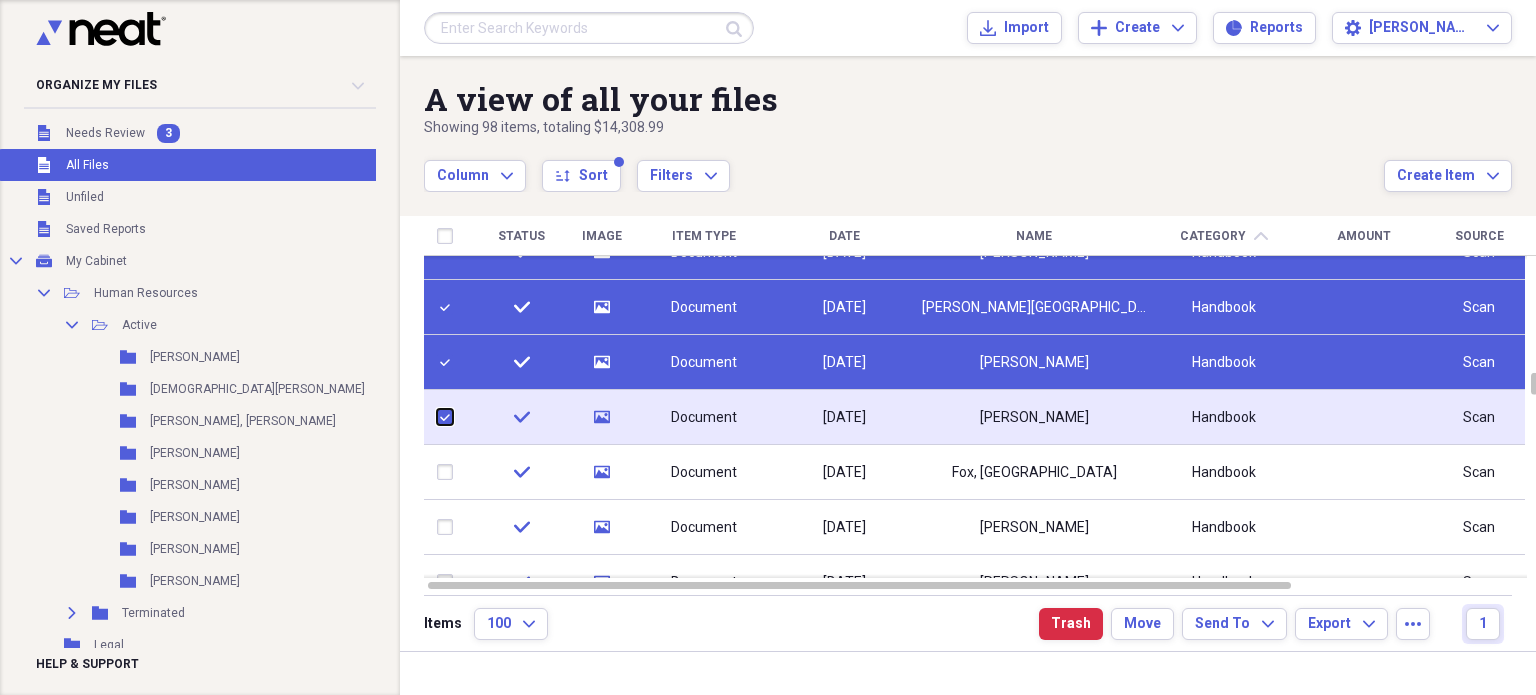 checkbox on "true" 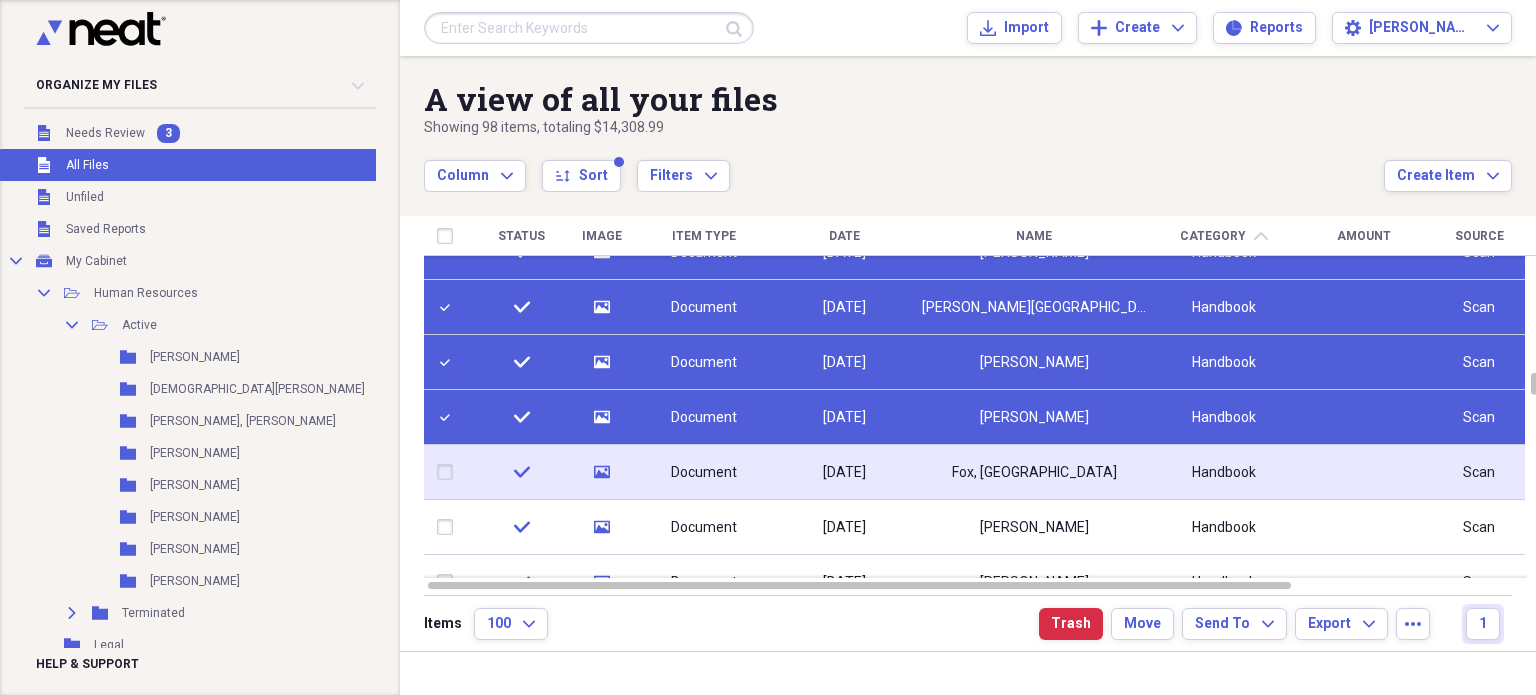 click at bounding box center (449, 472) 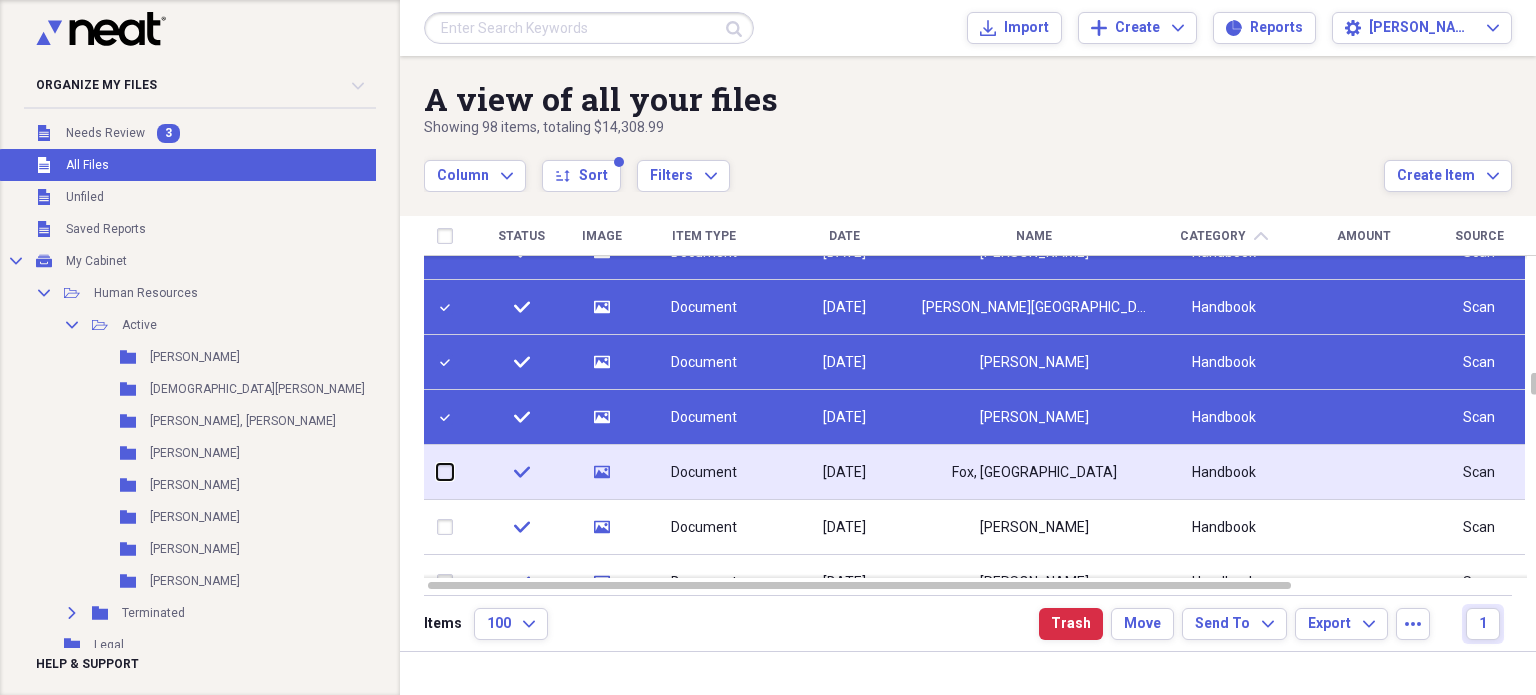 click at bounding box center [437, 472] 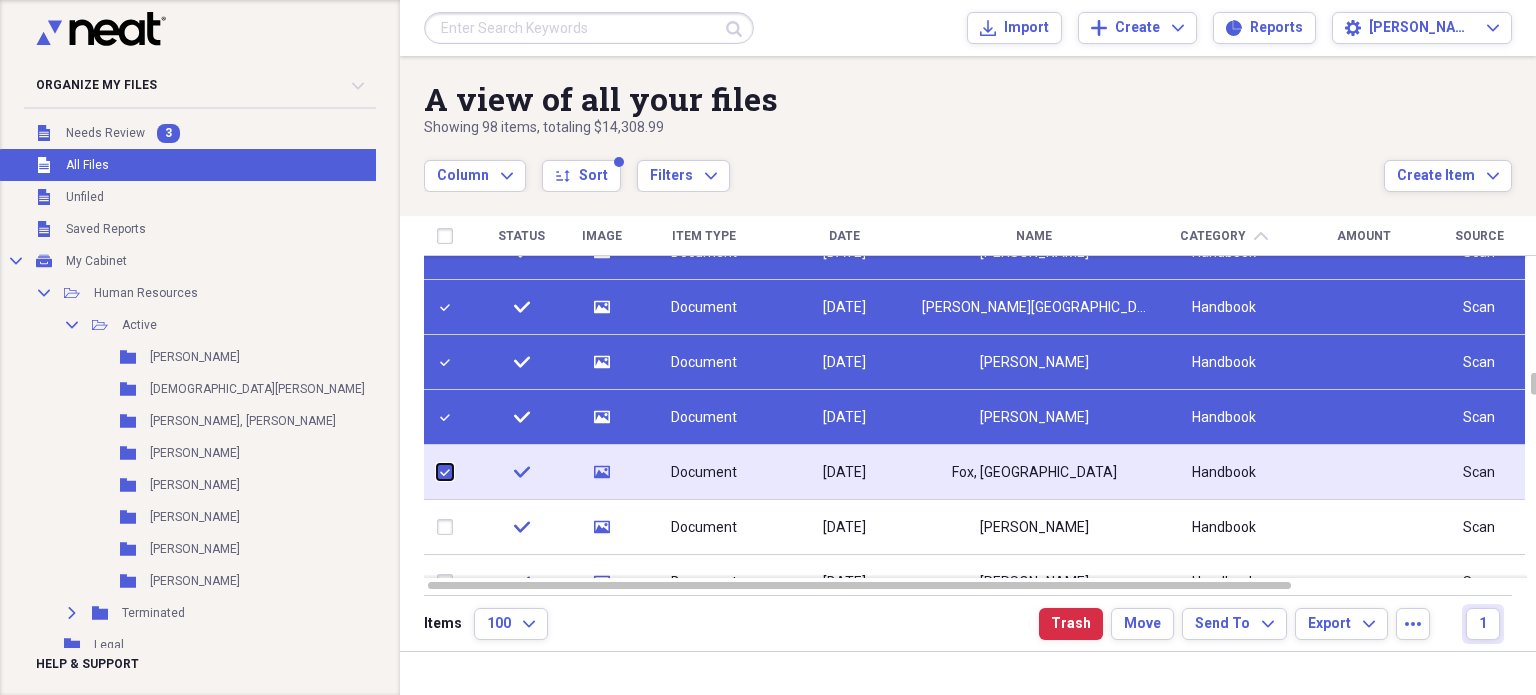checkbox on "true" 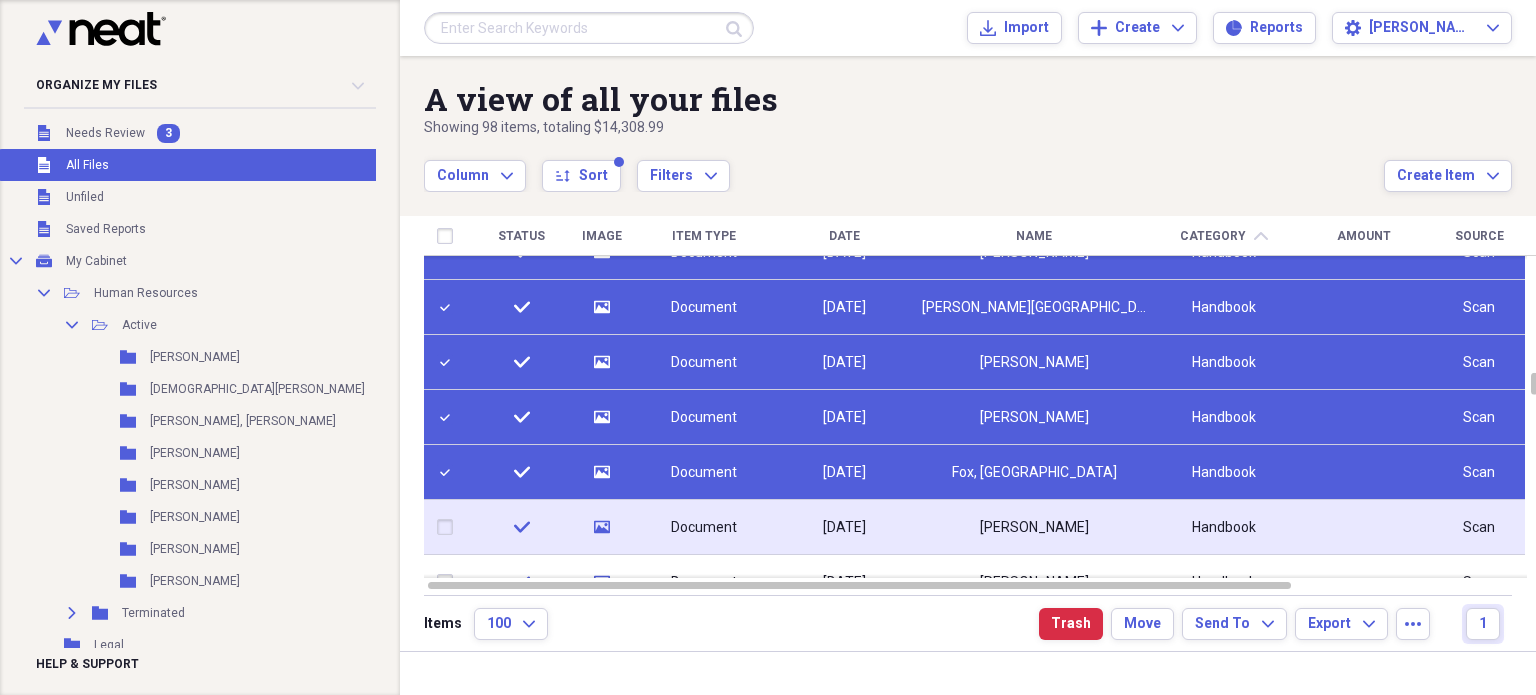 click at bounding box center (449, 527) 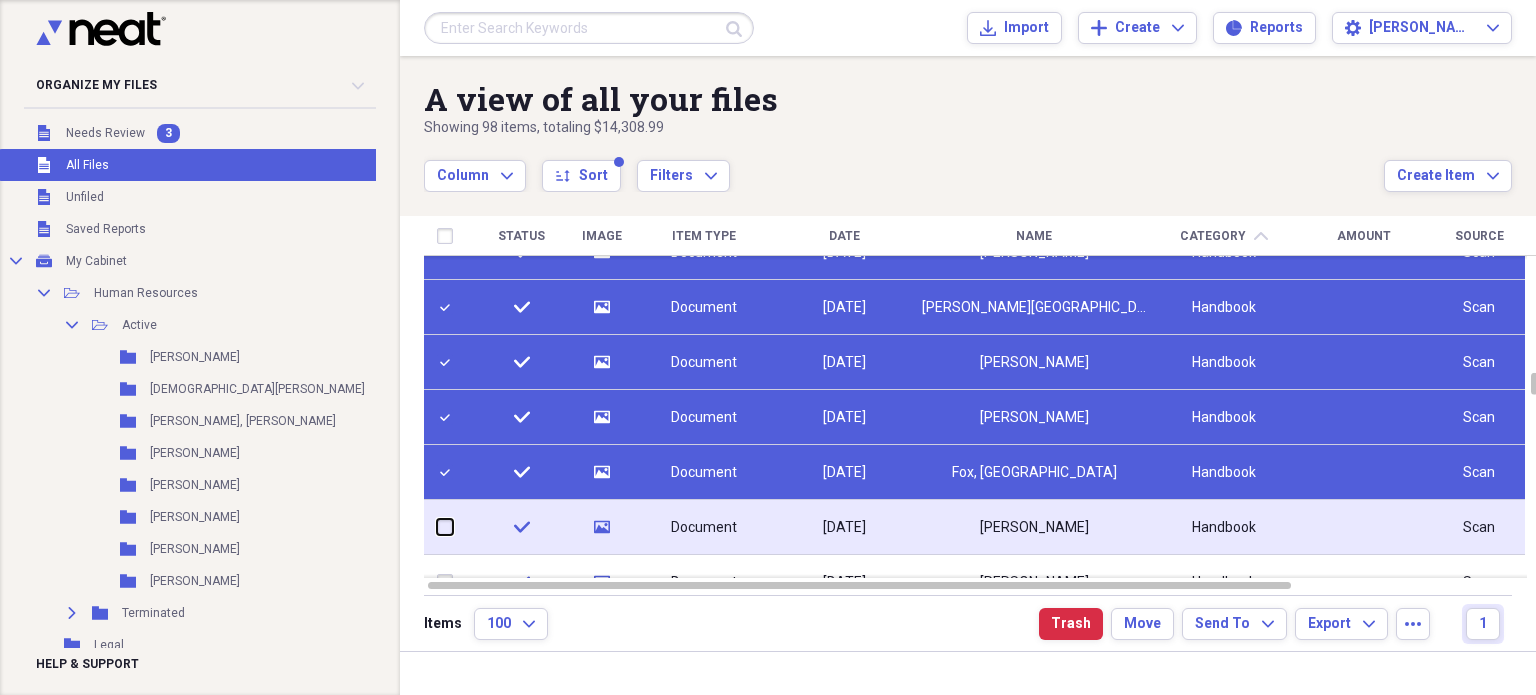 click at bounding box center [437, 527] 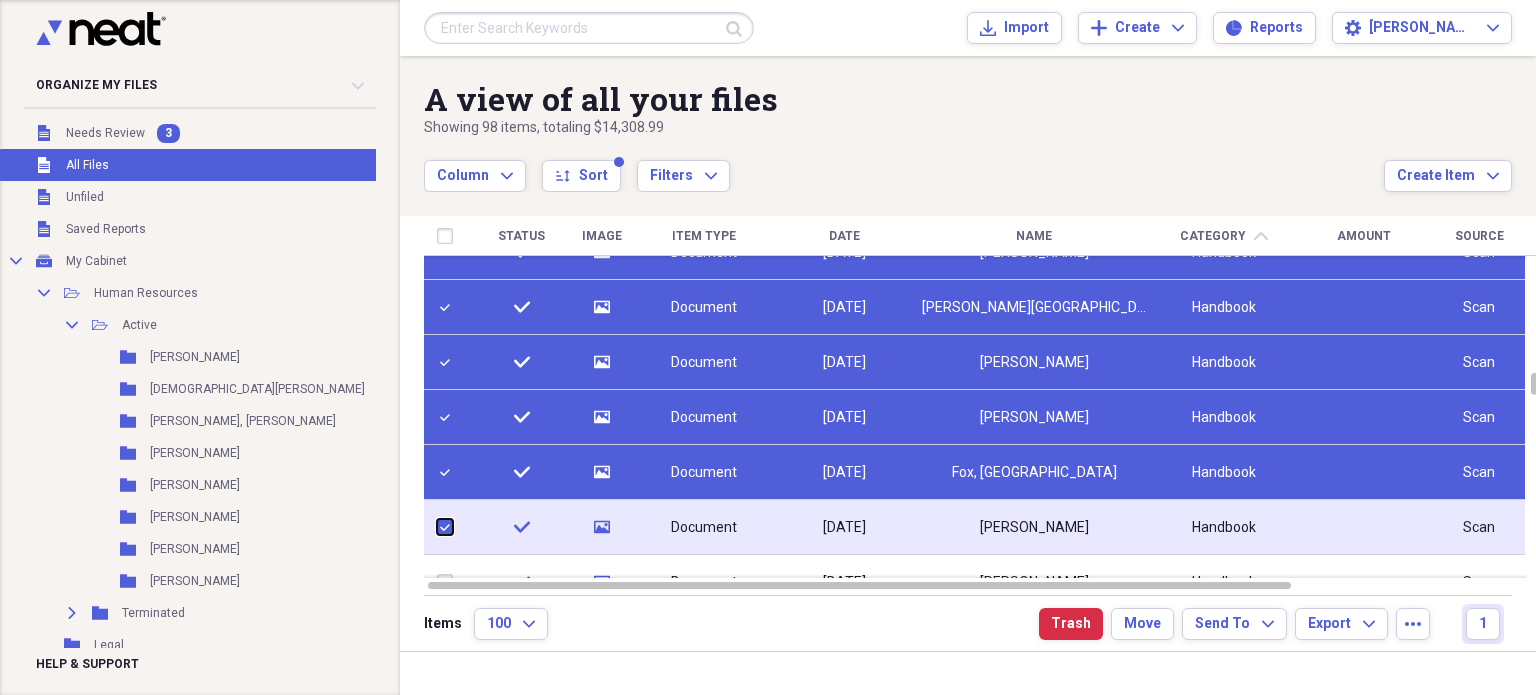checkbox on "true" 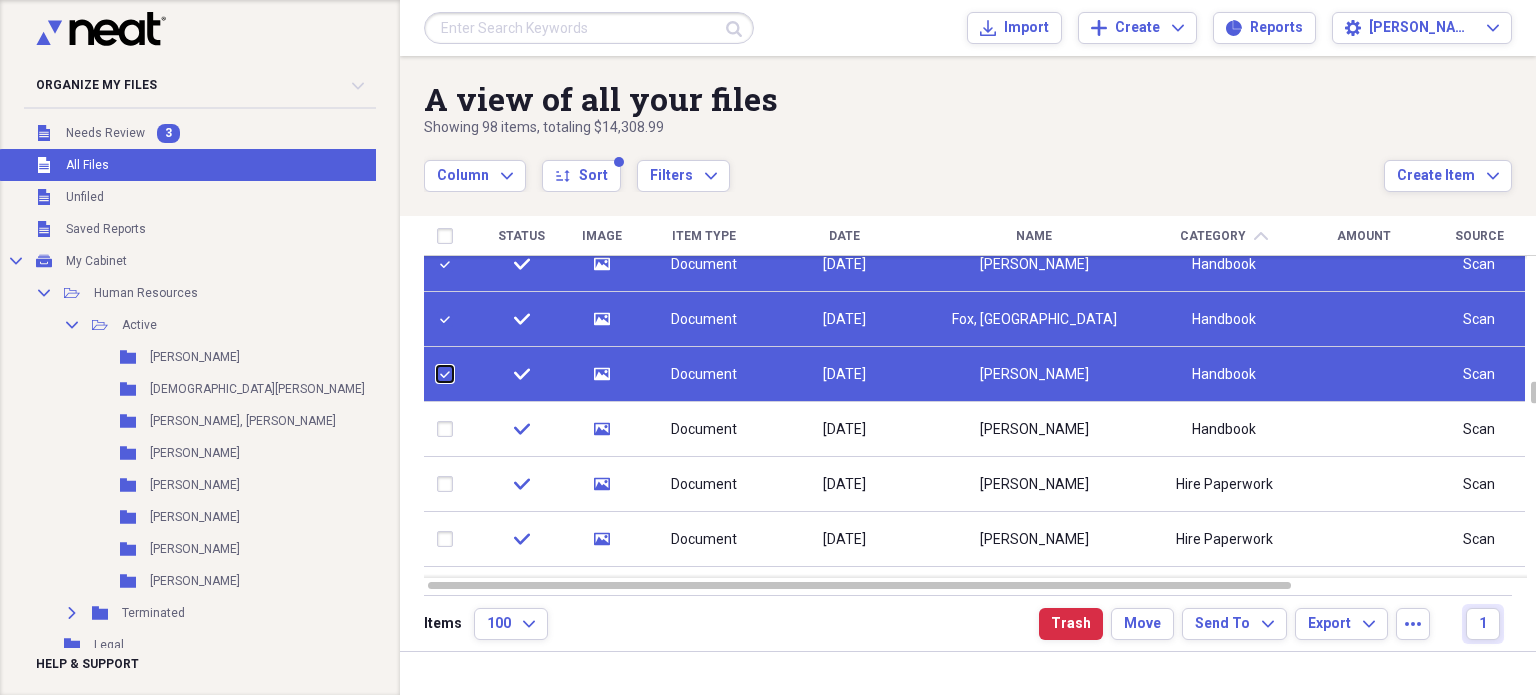 checkbox on "false" 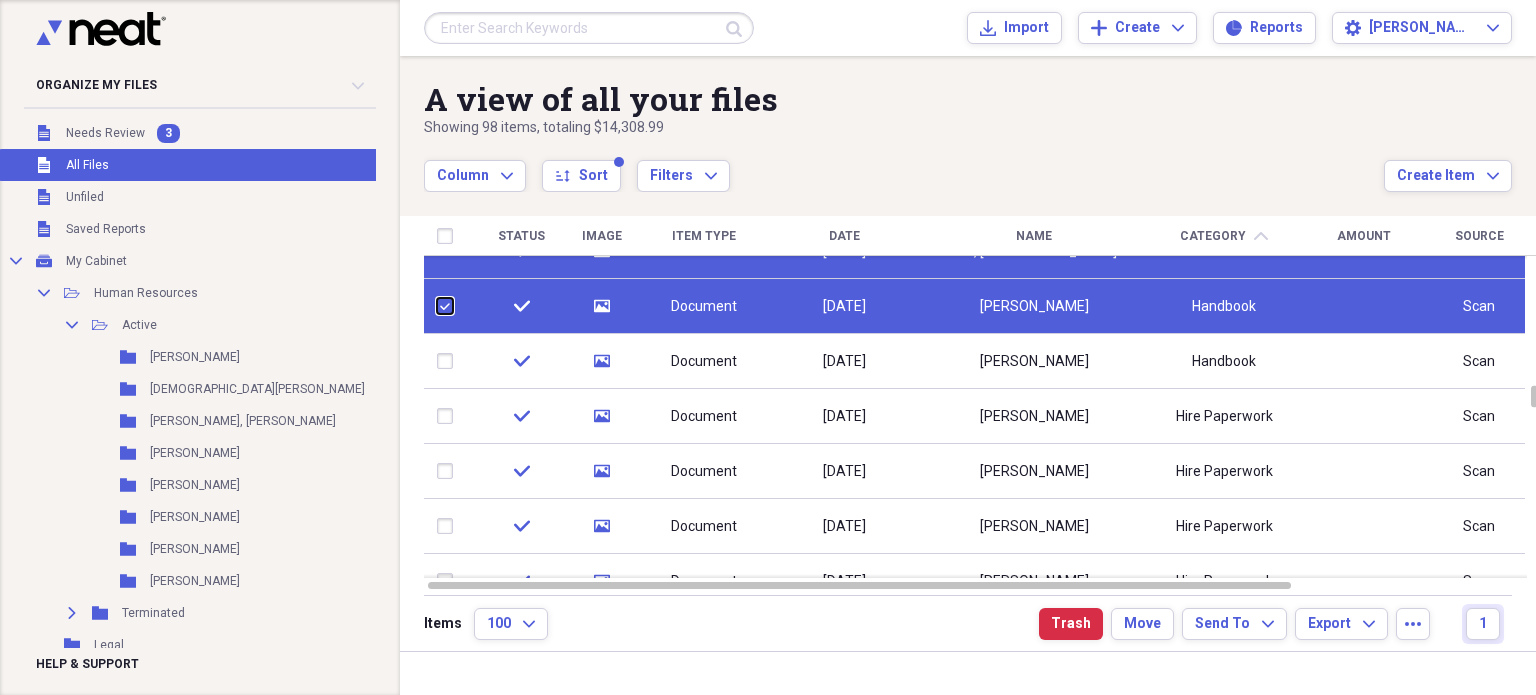 checkbox on "false" 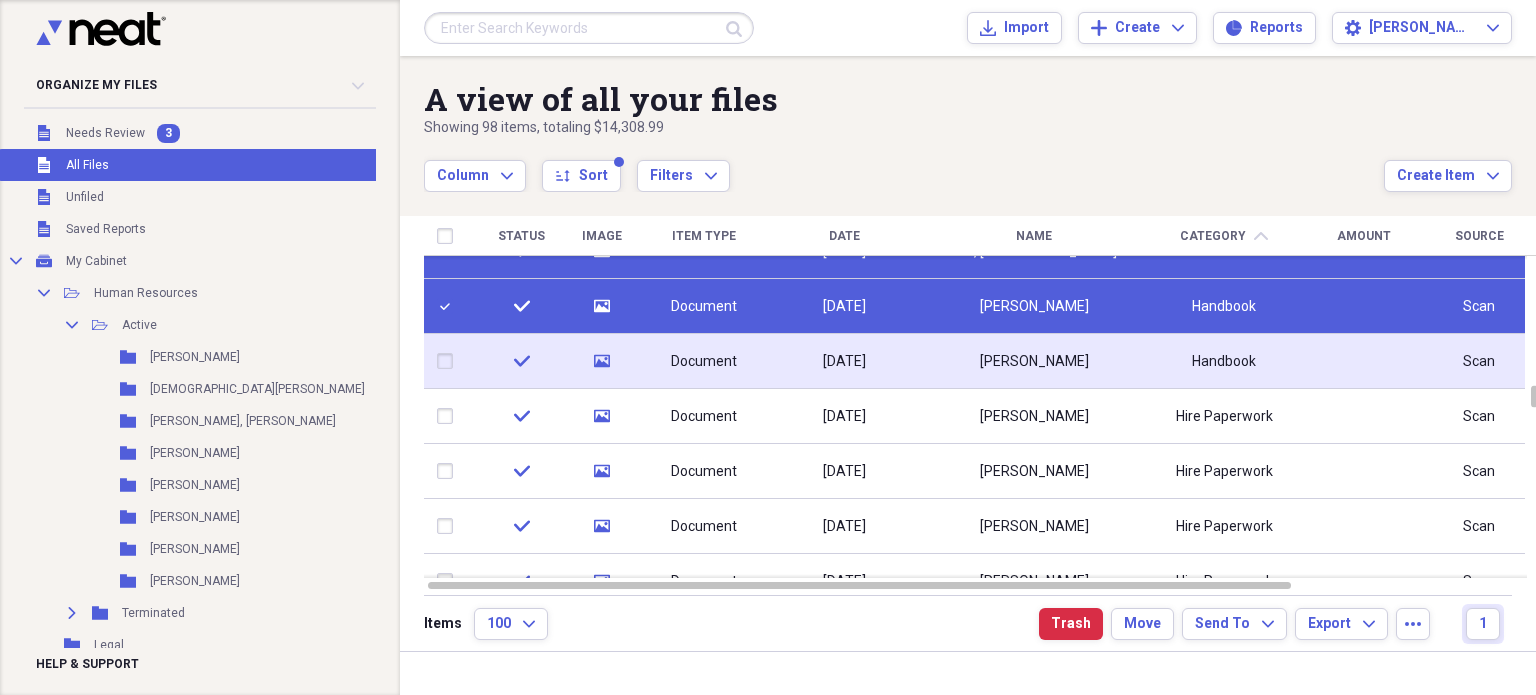click at bounding box center (449, 361) 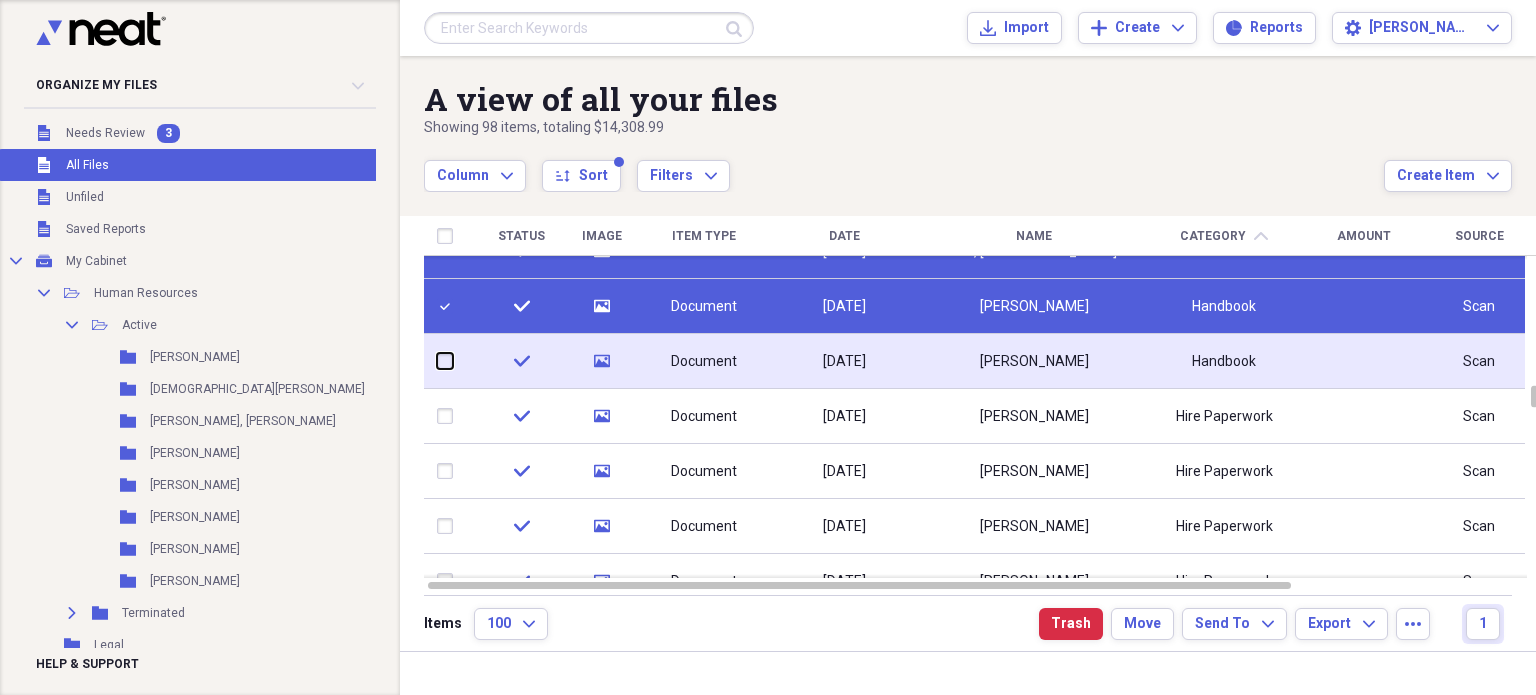 click at bounding box center (437, 361) 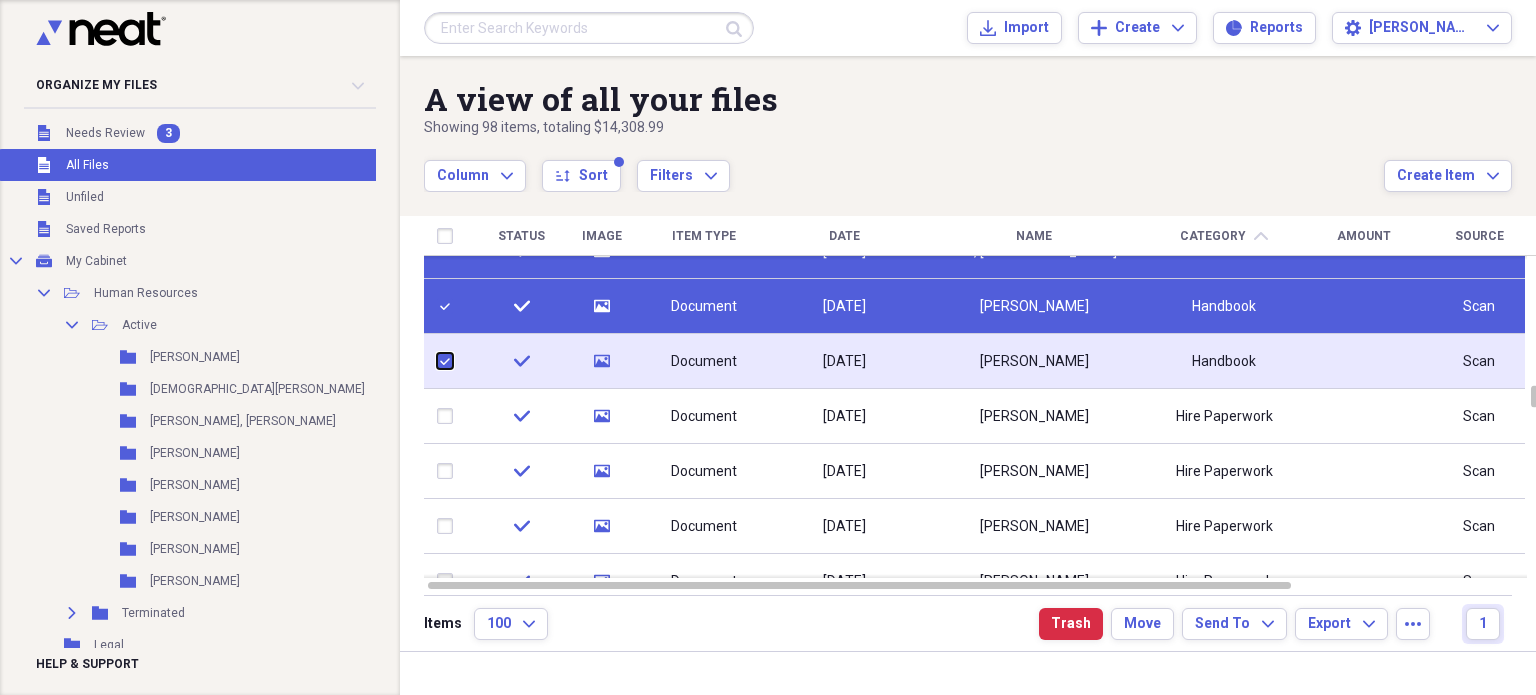 checkbox on "true" 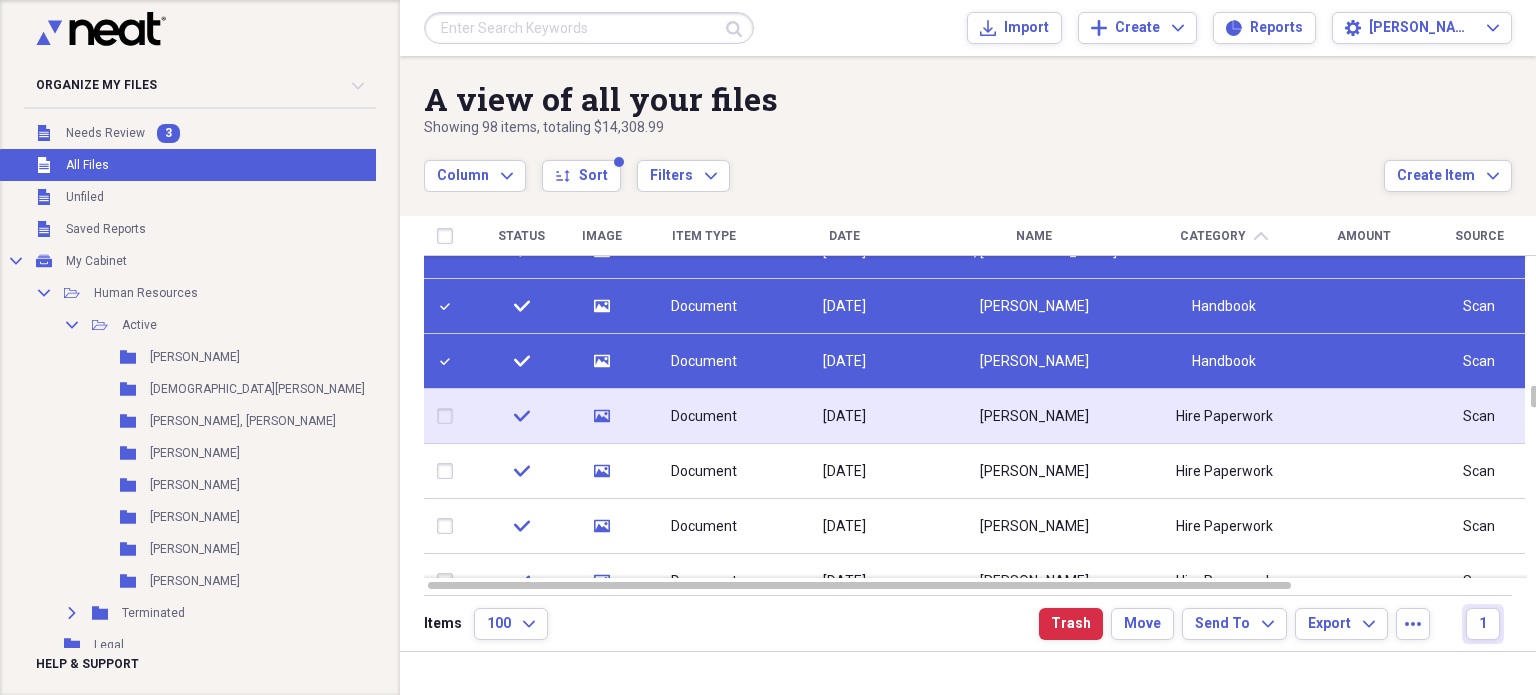 click at bounding box center (449, 416) 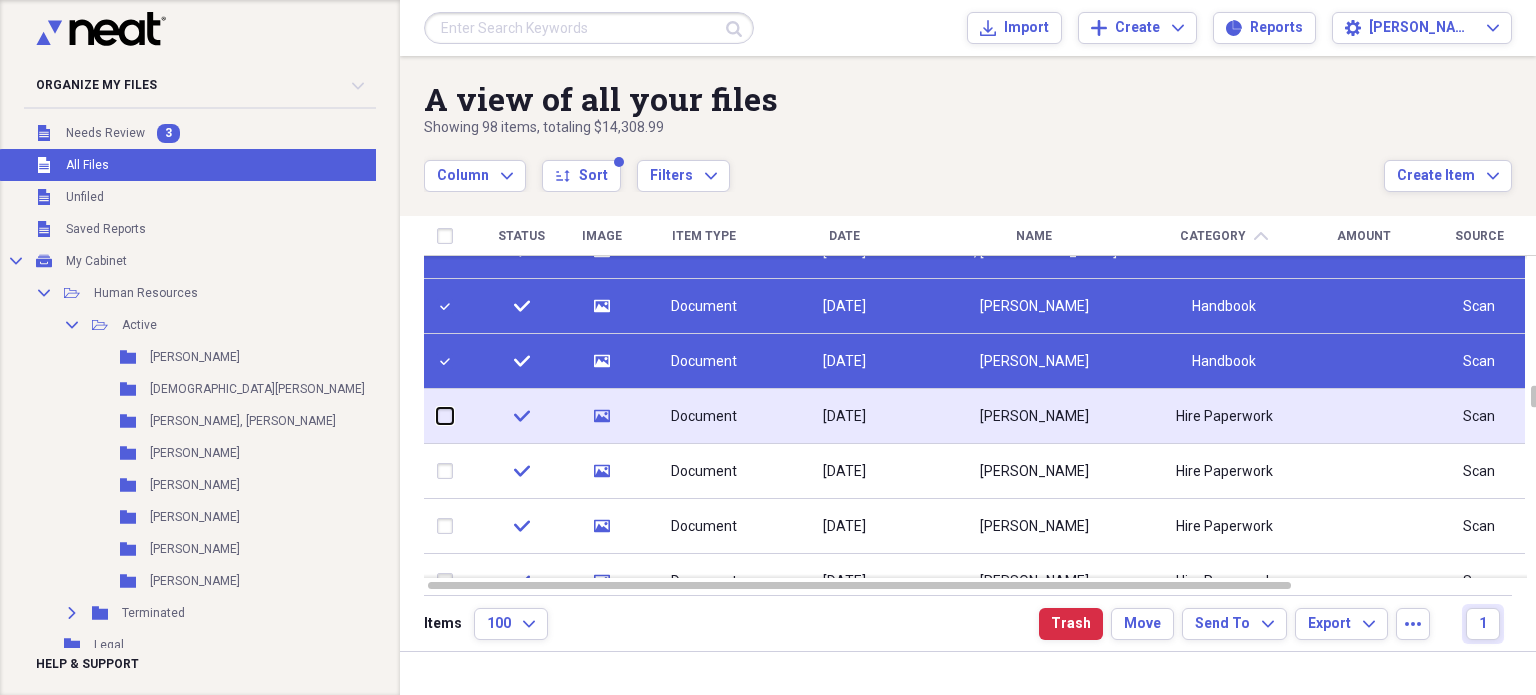 click at bounding box center (437, 416) 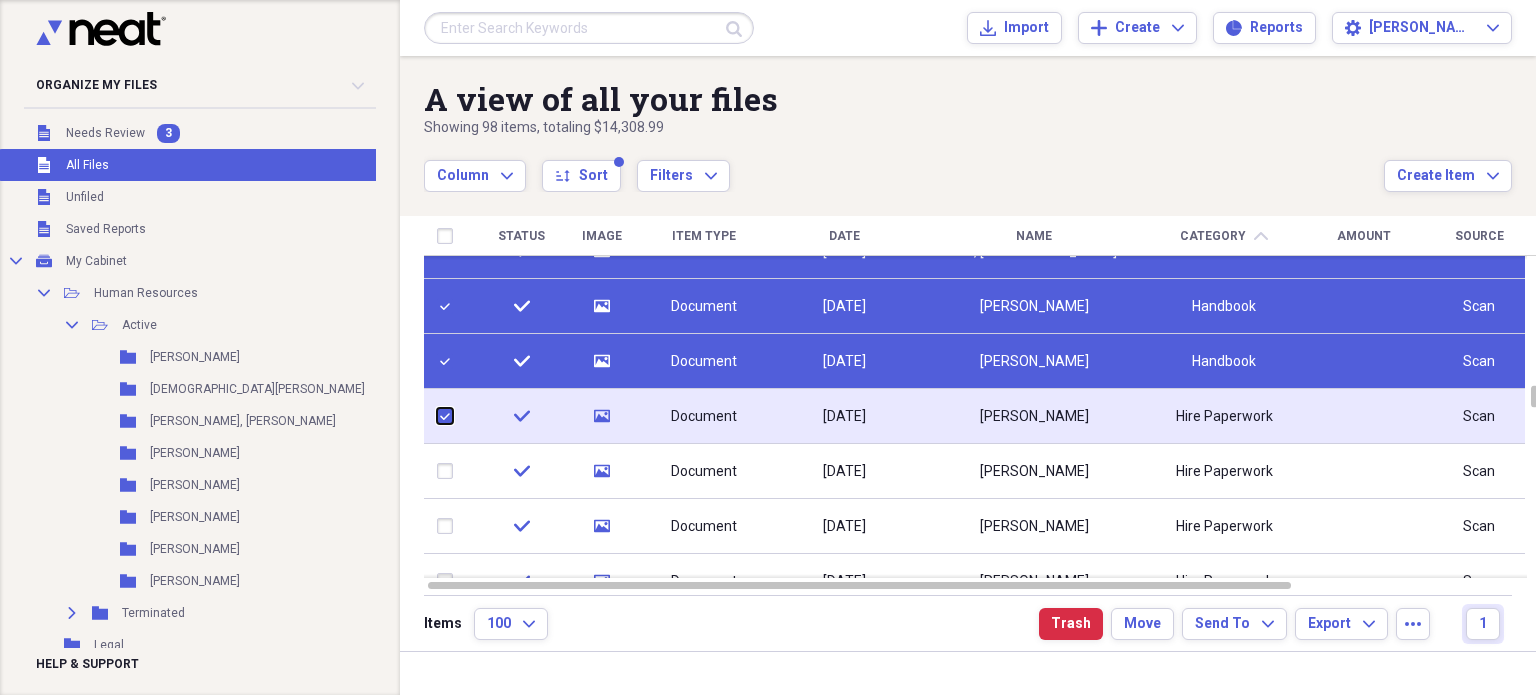 checkbox on "true" 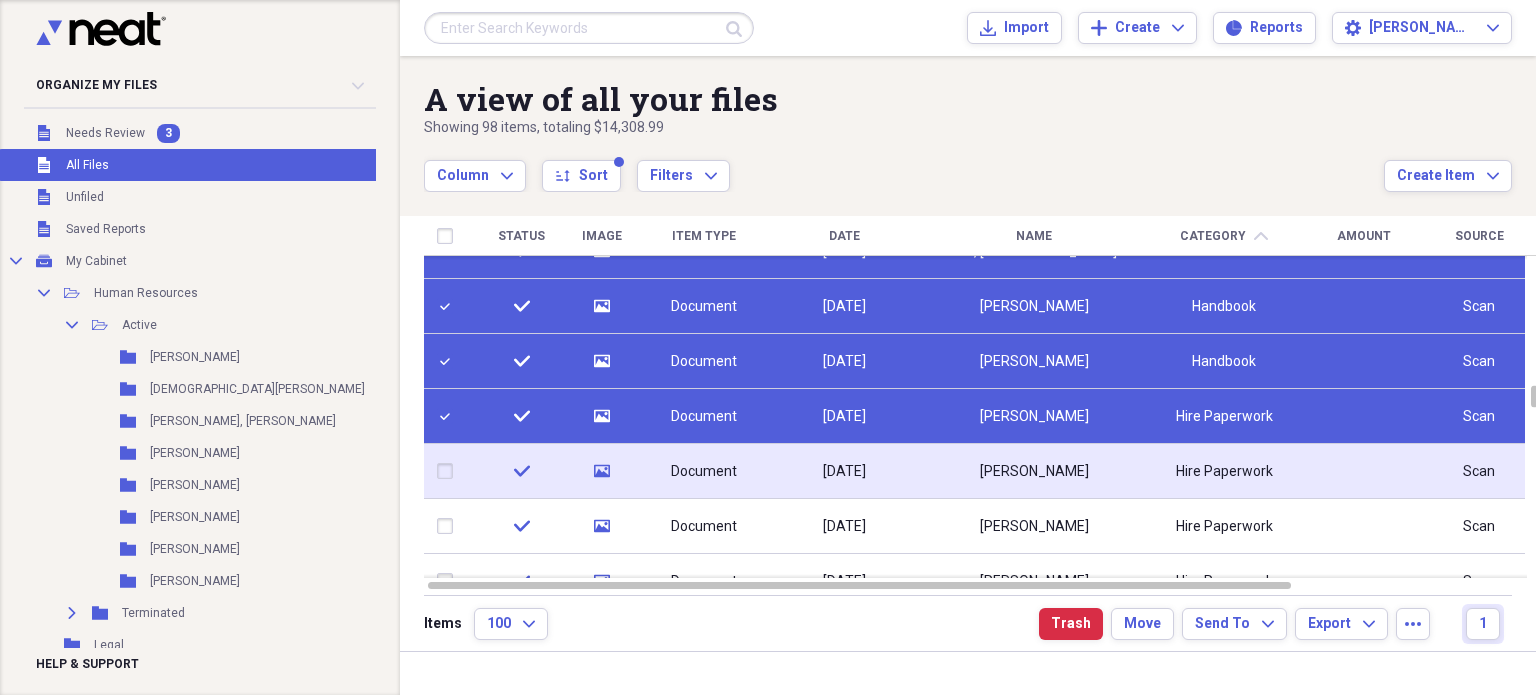 click at bounding box center [449, 471] 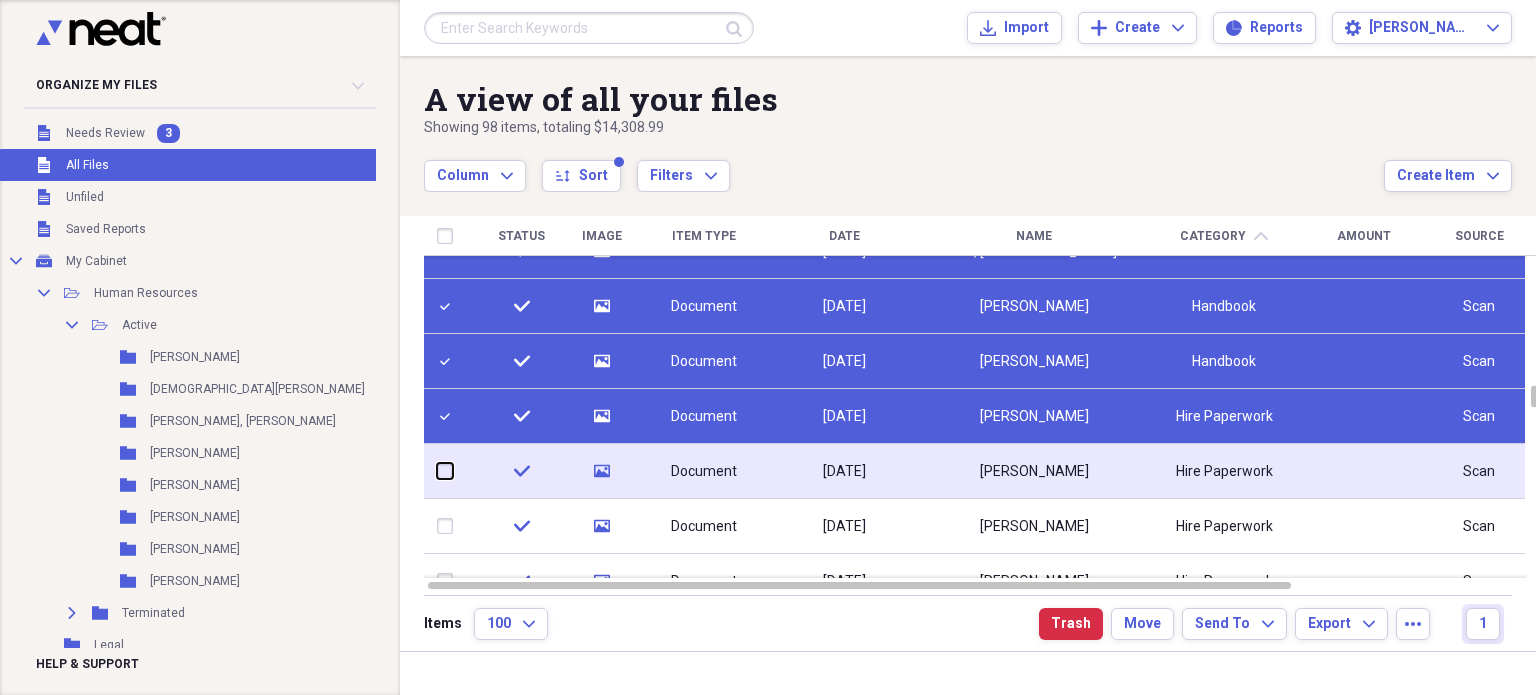 click at bounding box center (437, 471) 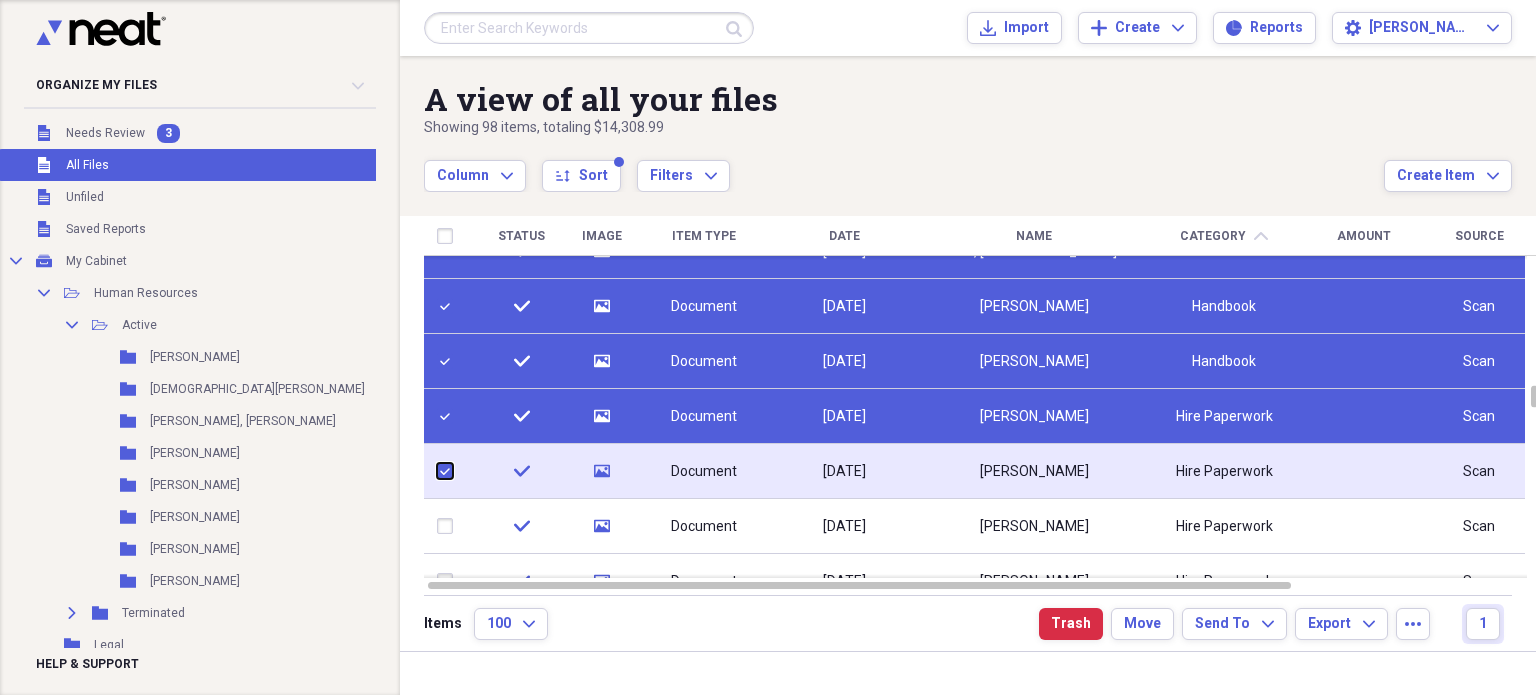 checkbox on "true" 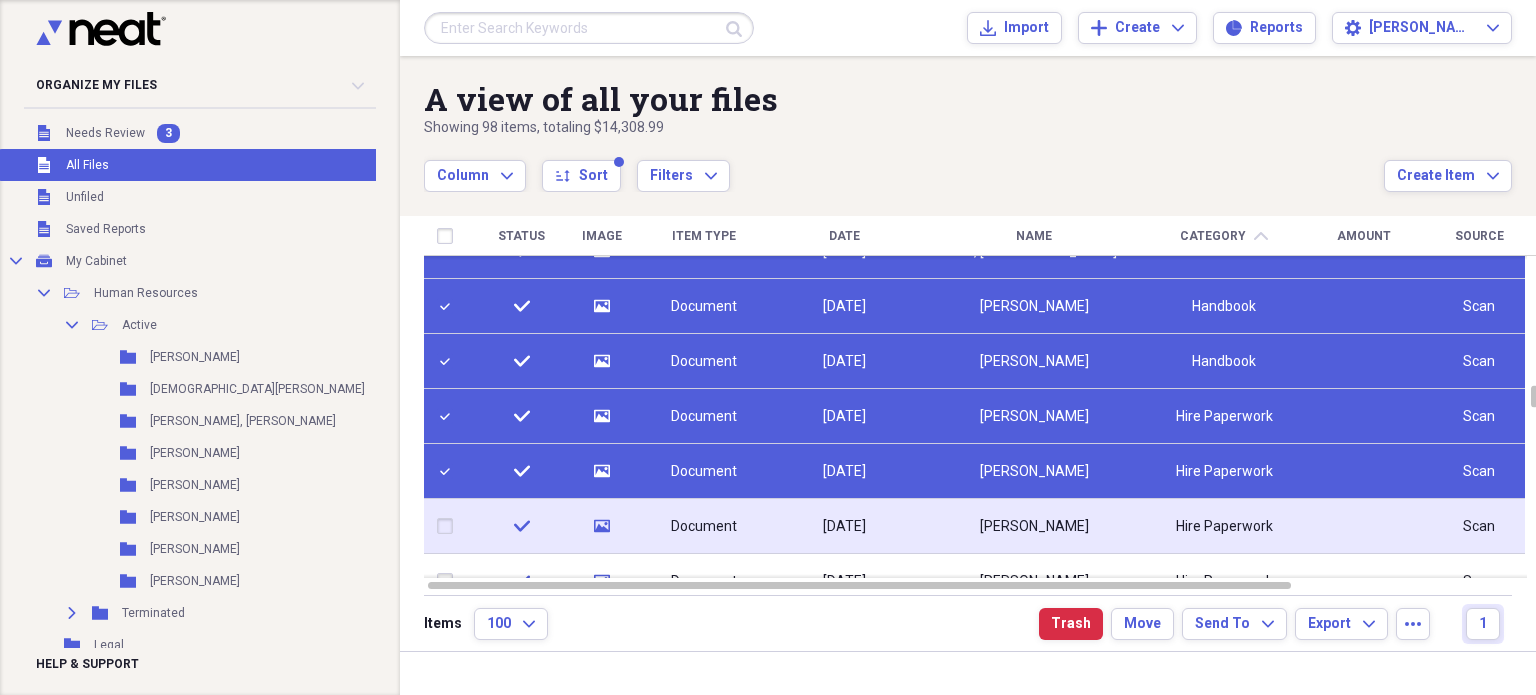 click at bounding box center (449, 526) 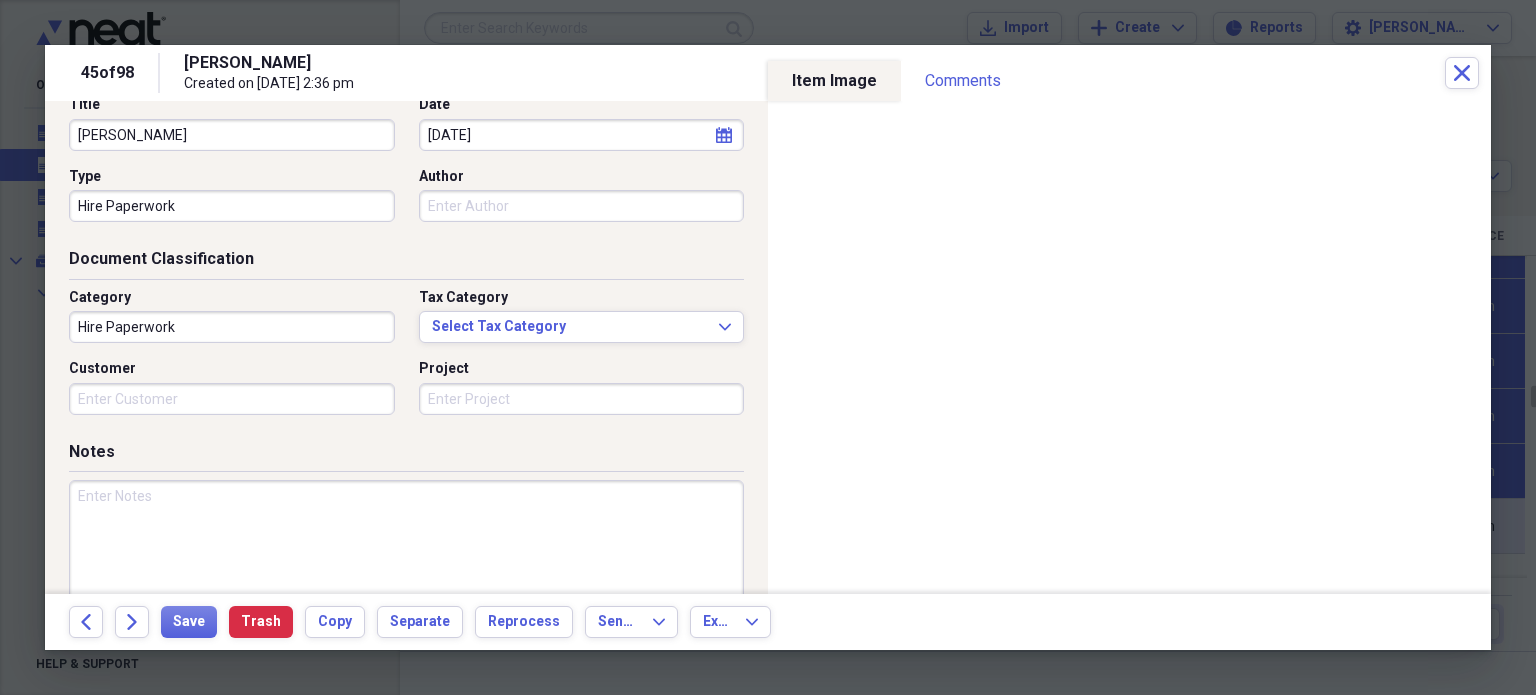 scroll, scrollTop: 148, scrollLeft: 0, axis: vertical 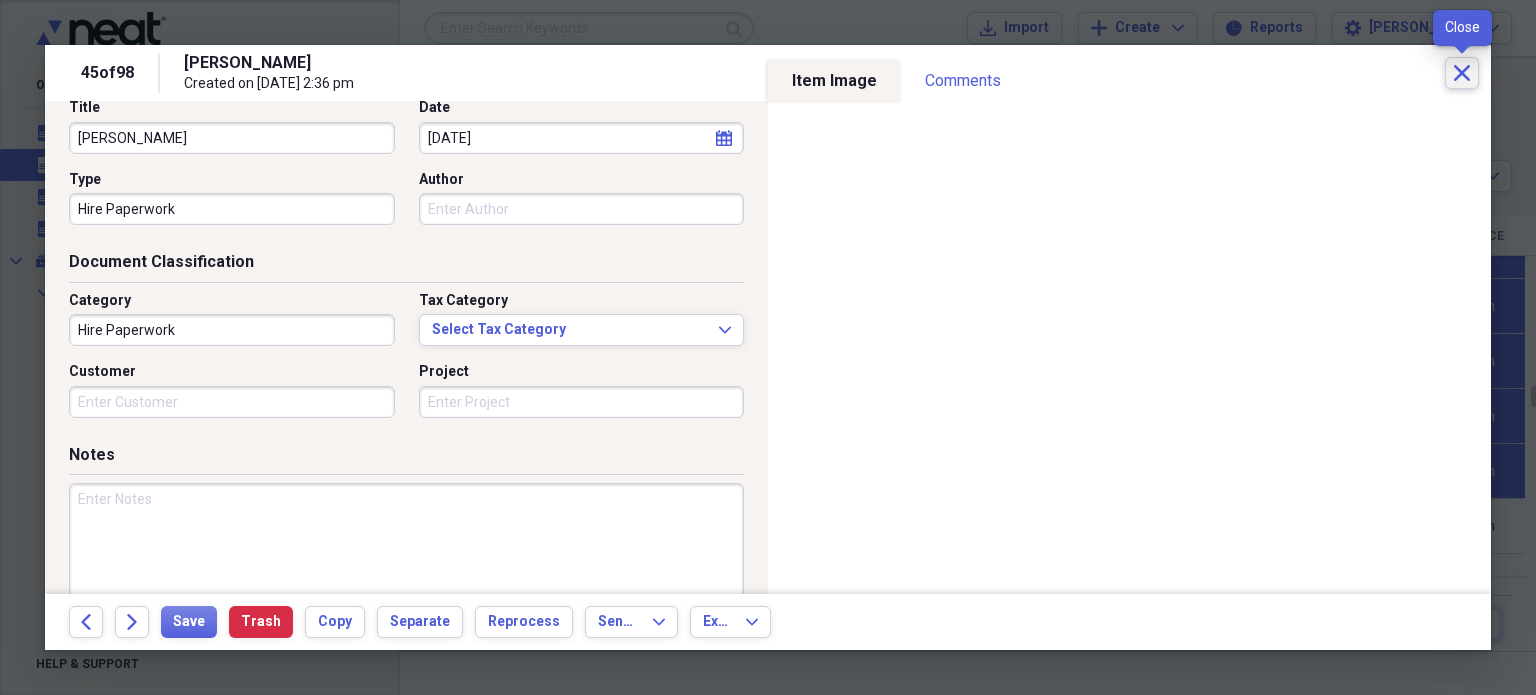 click on "Close" 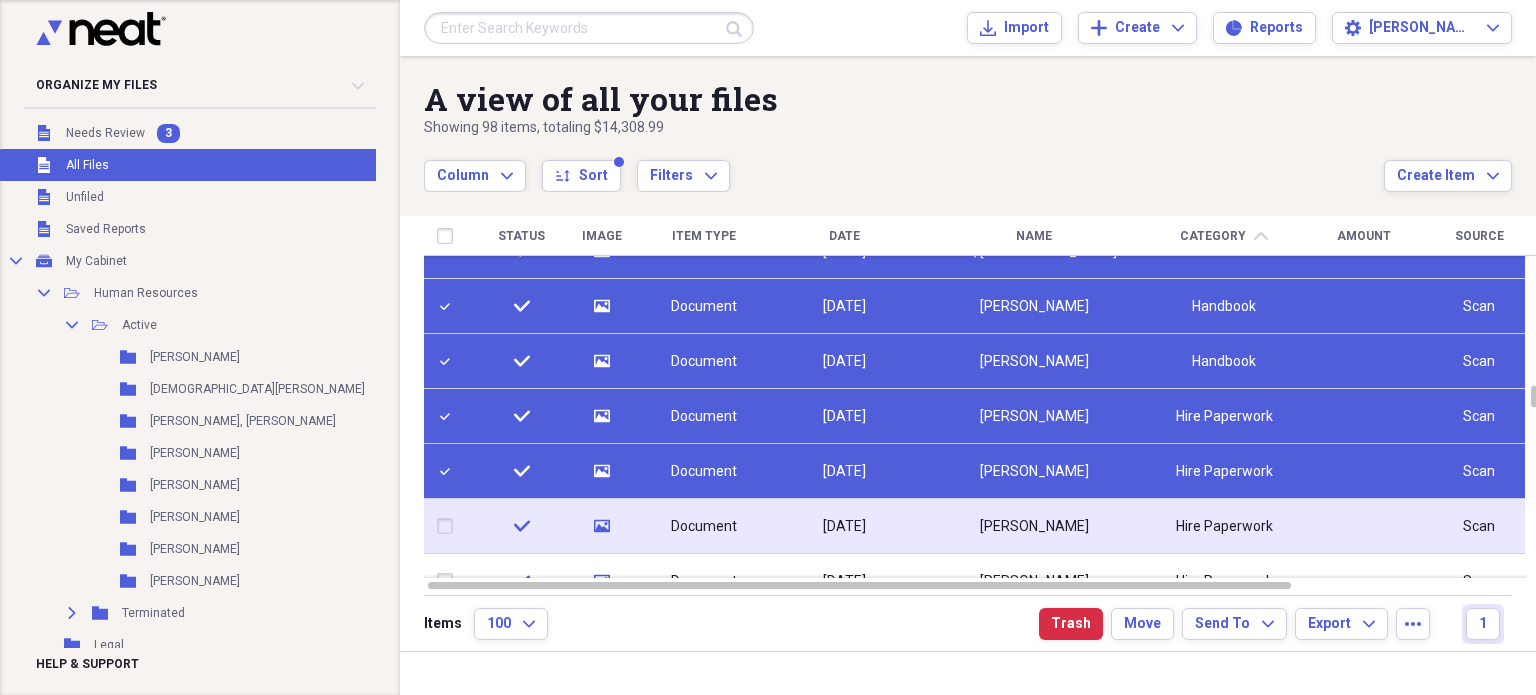 click at bounding box center [449, 526] 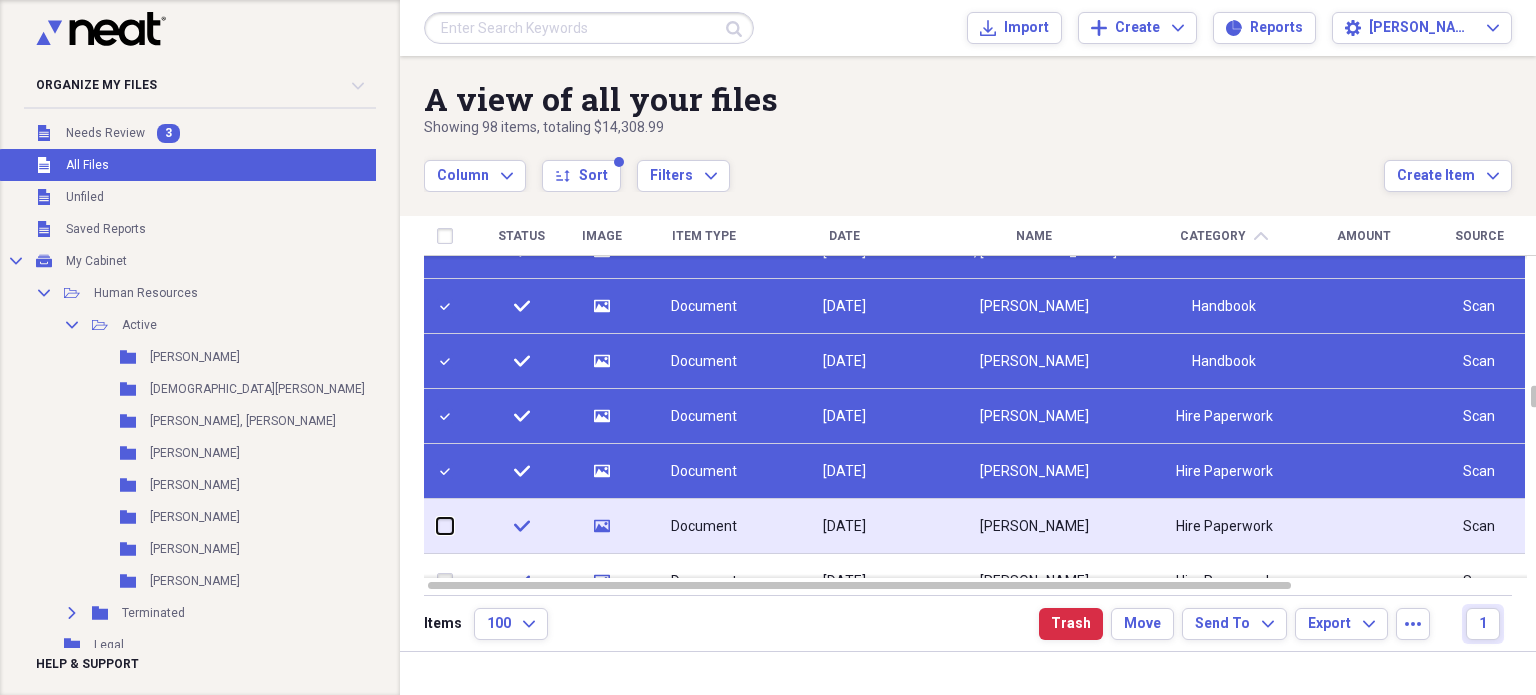 click at bounding box center [437, 526] 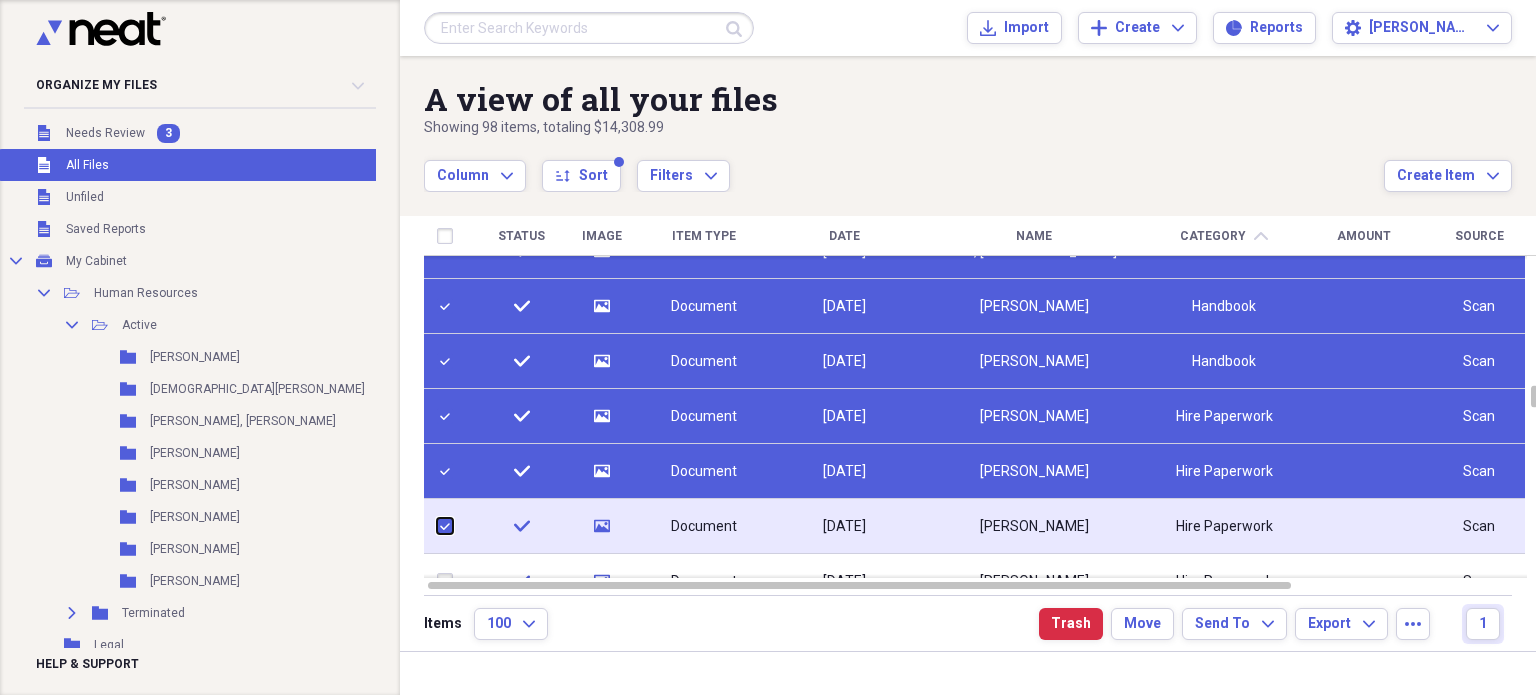 checkbox on "true" 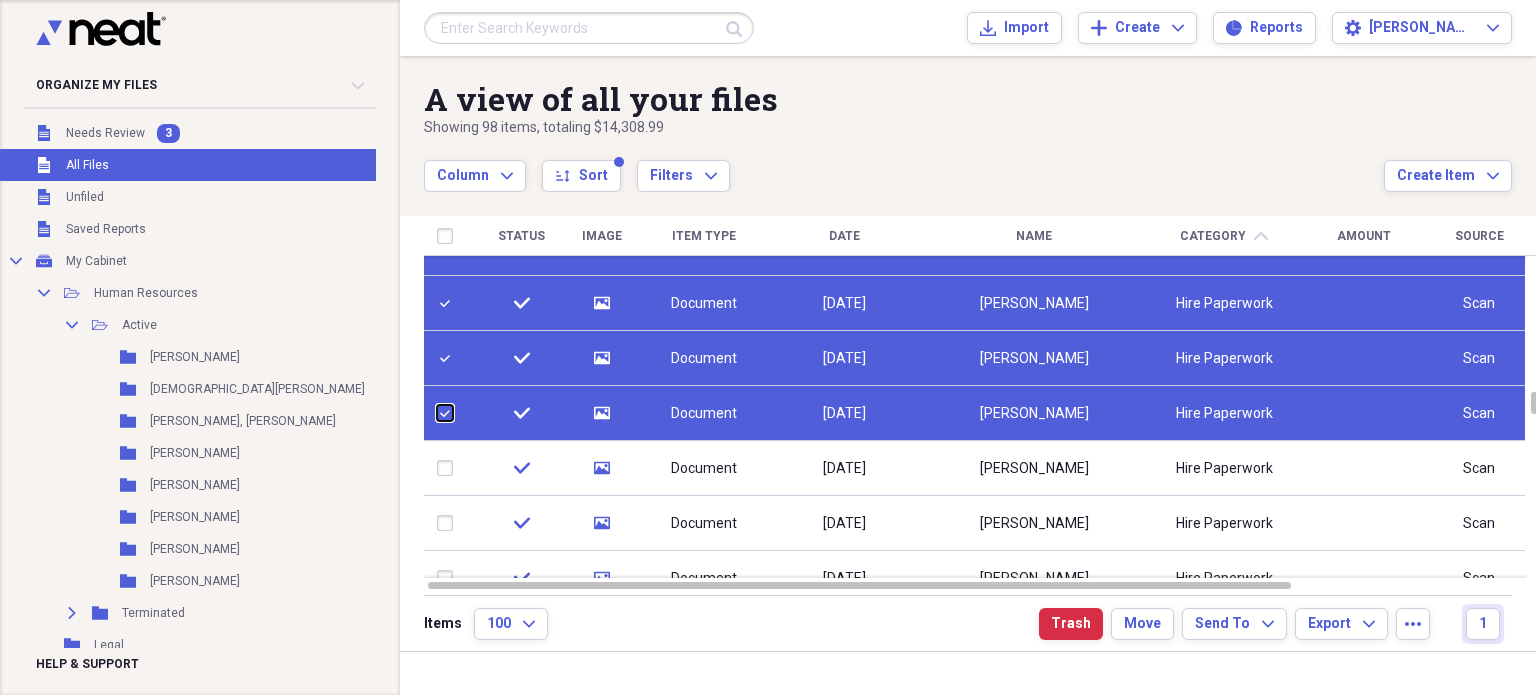 checkbox on "false" 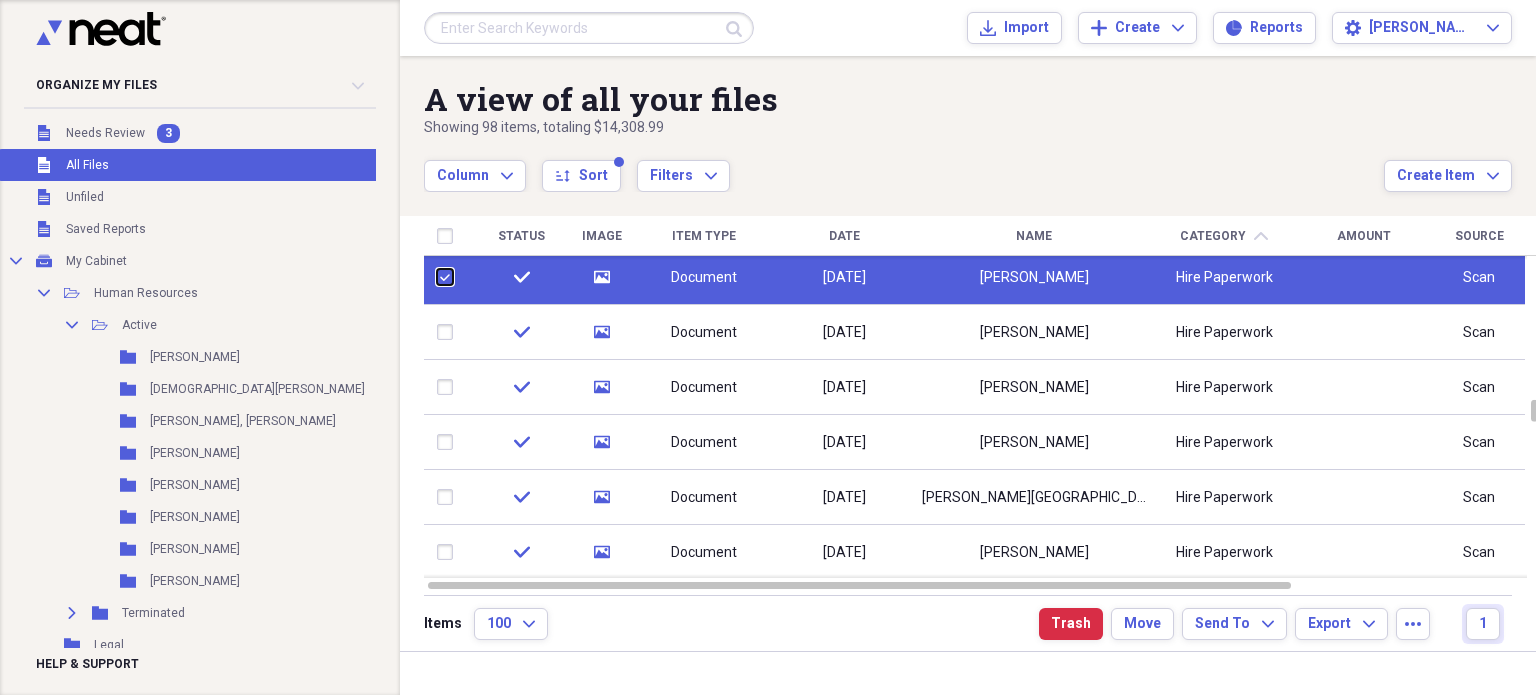 checkbox on "false" 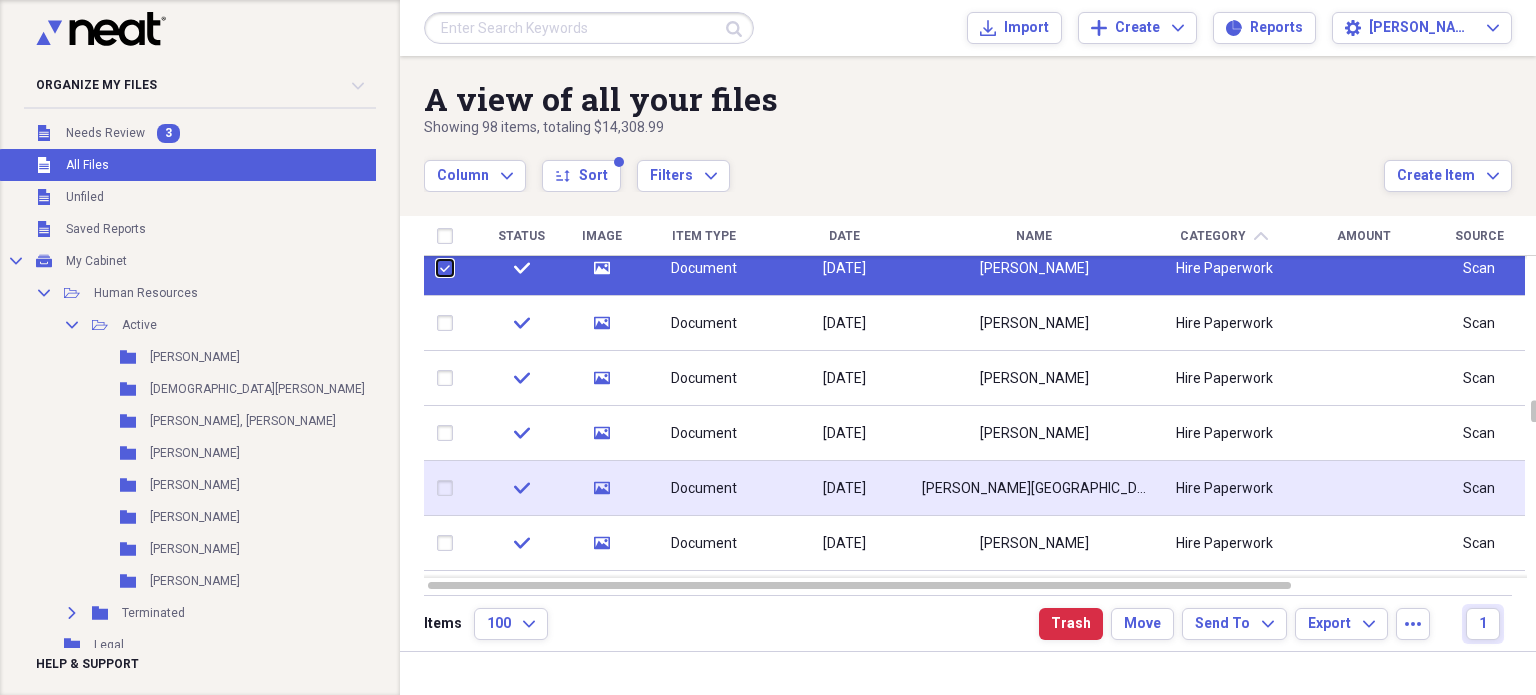 checkbox on "false" 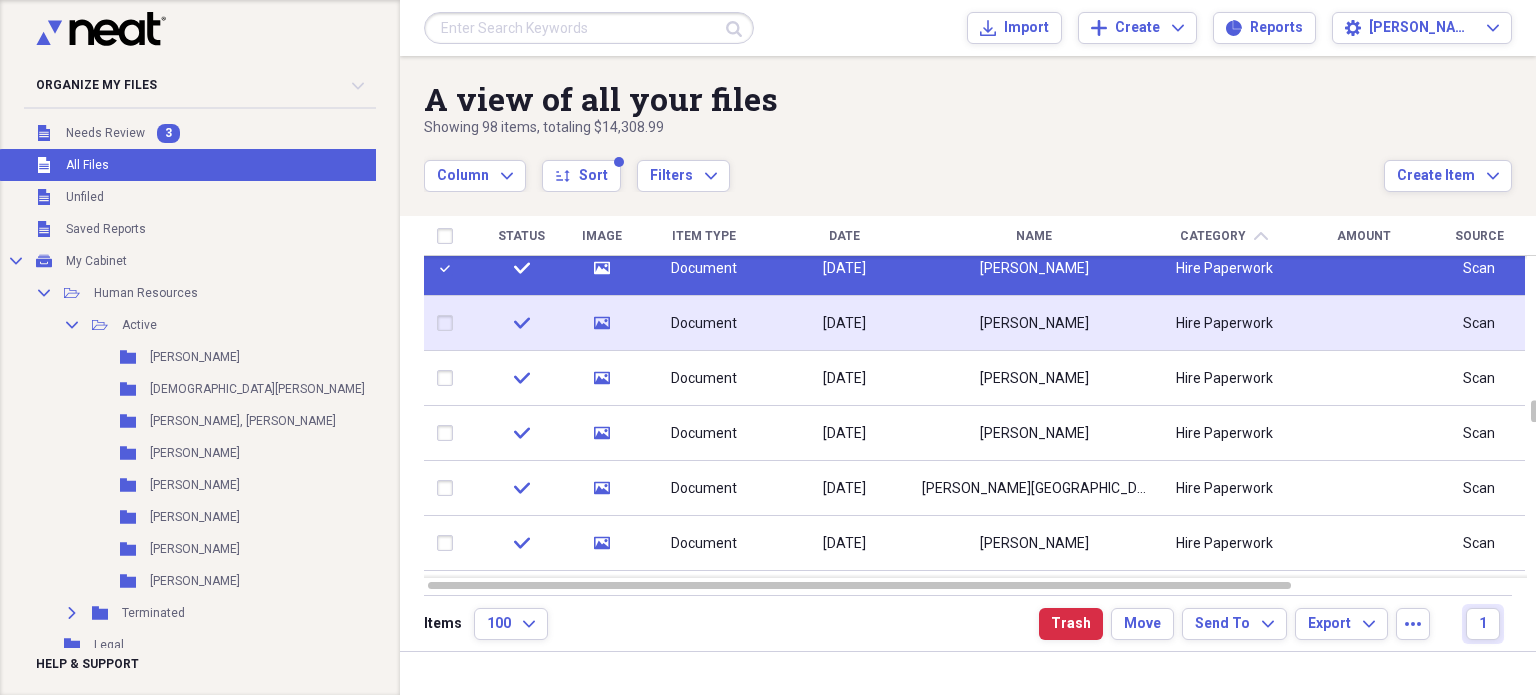 click at bounding box center (449, 323) 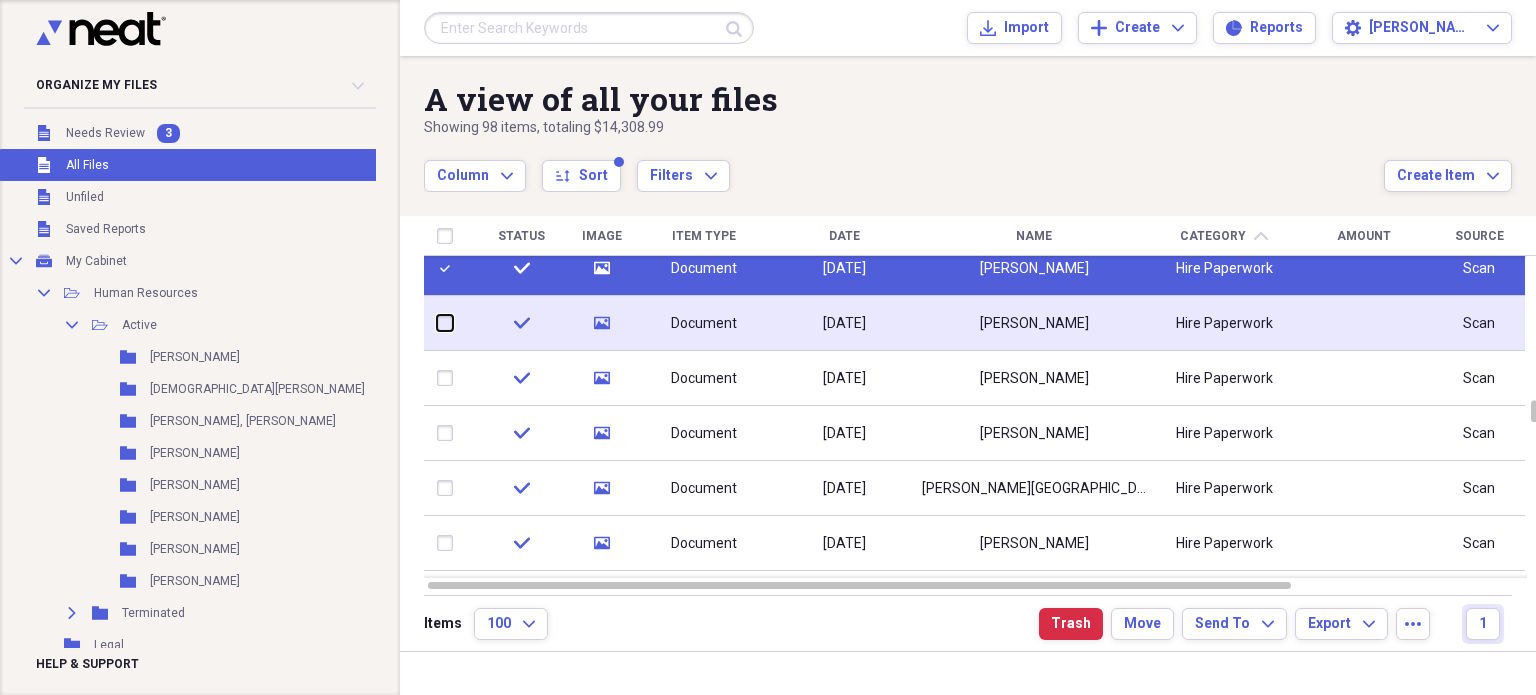 click at bounding box center [437, 323] 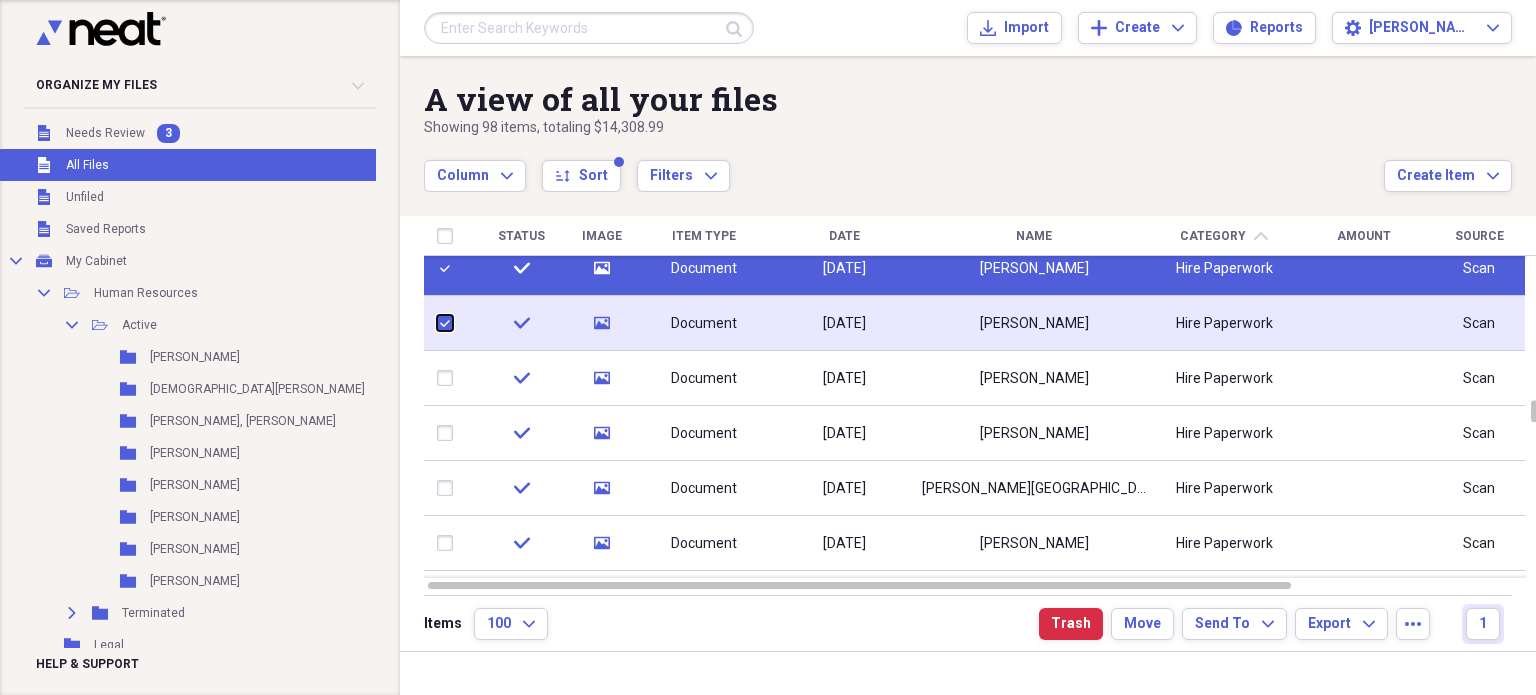 checkbox on "true" 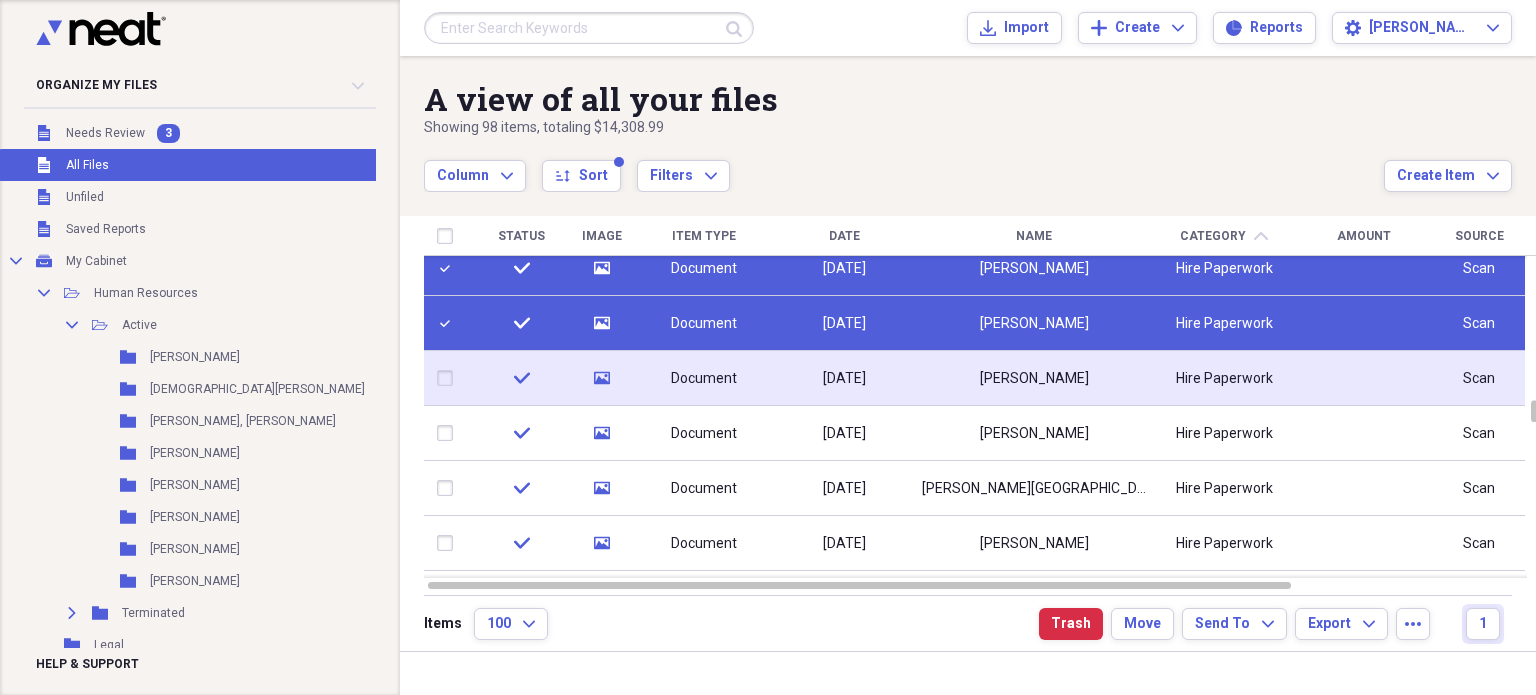 click at bounding box center (449, 378) 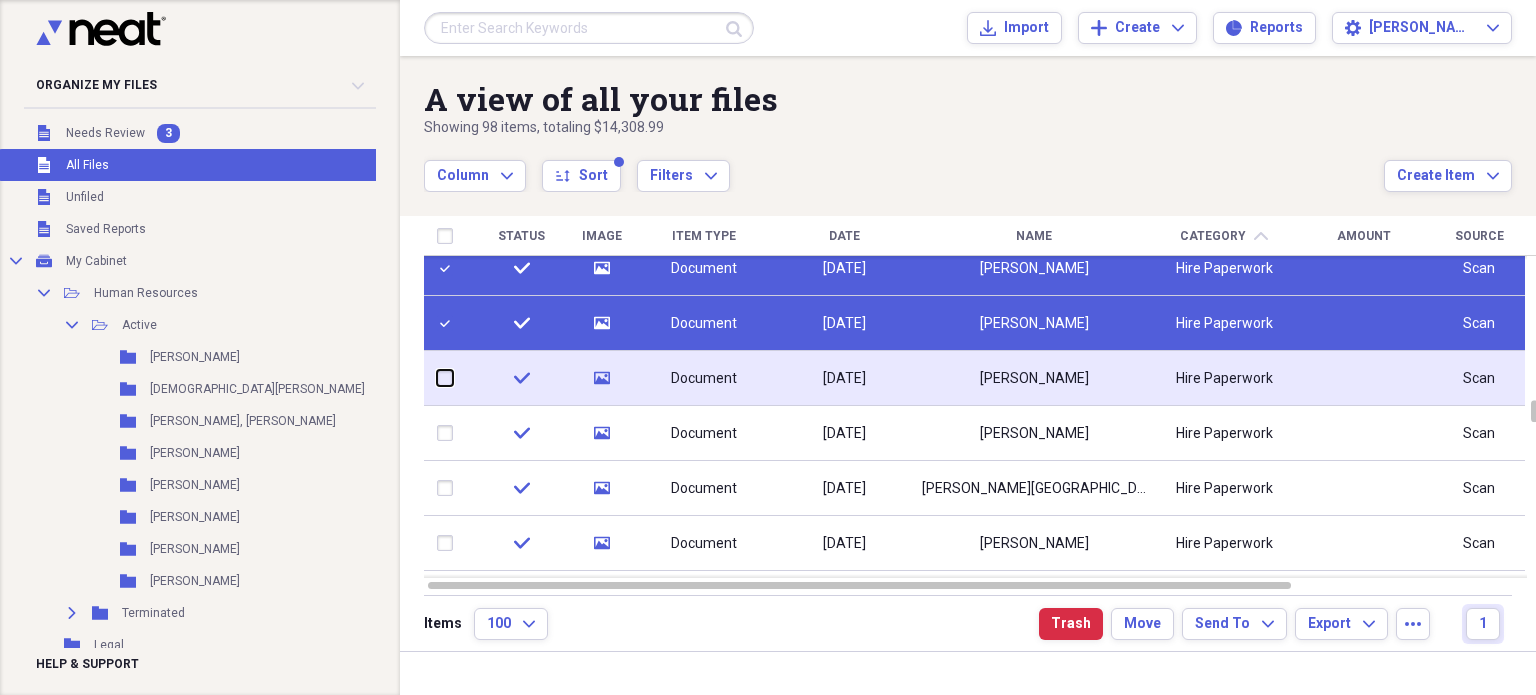 click at bounding box center [437, 378] 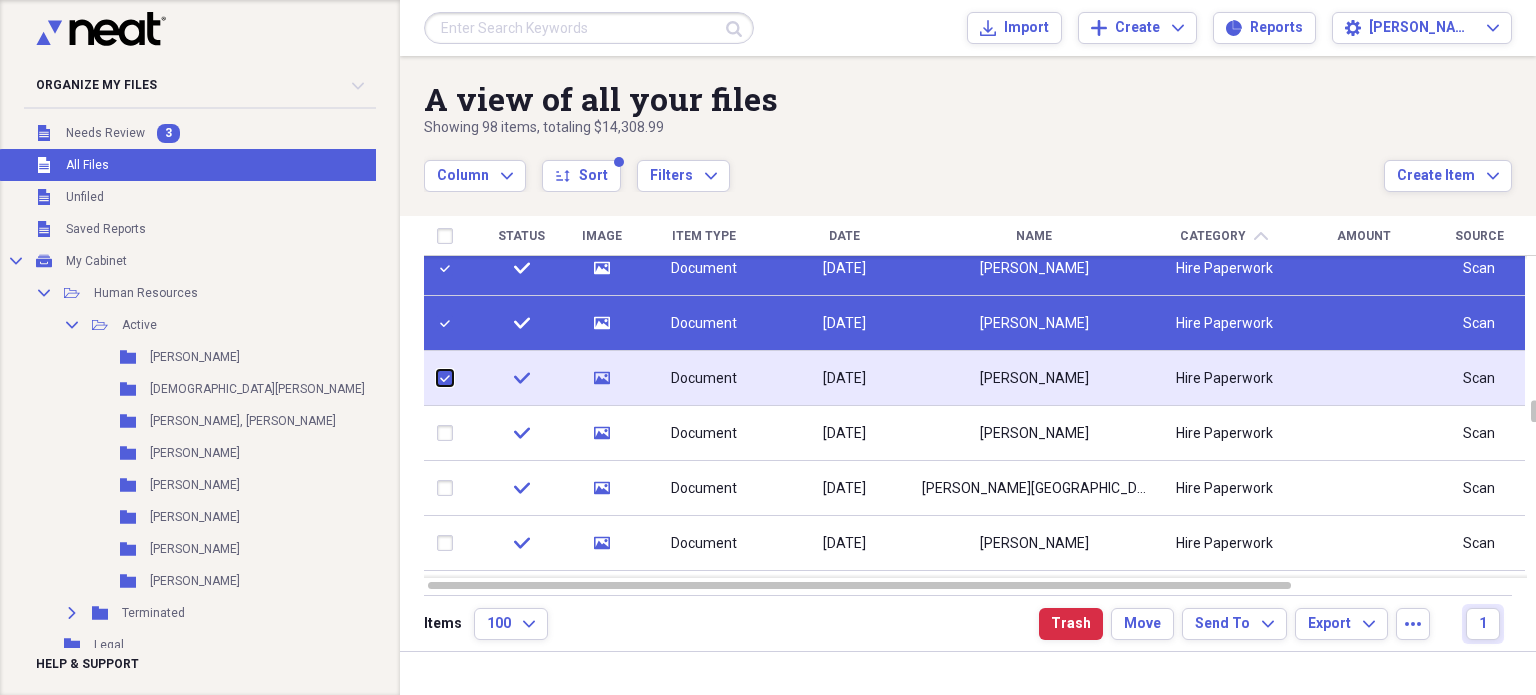 checkbox on "true" 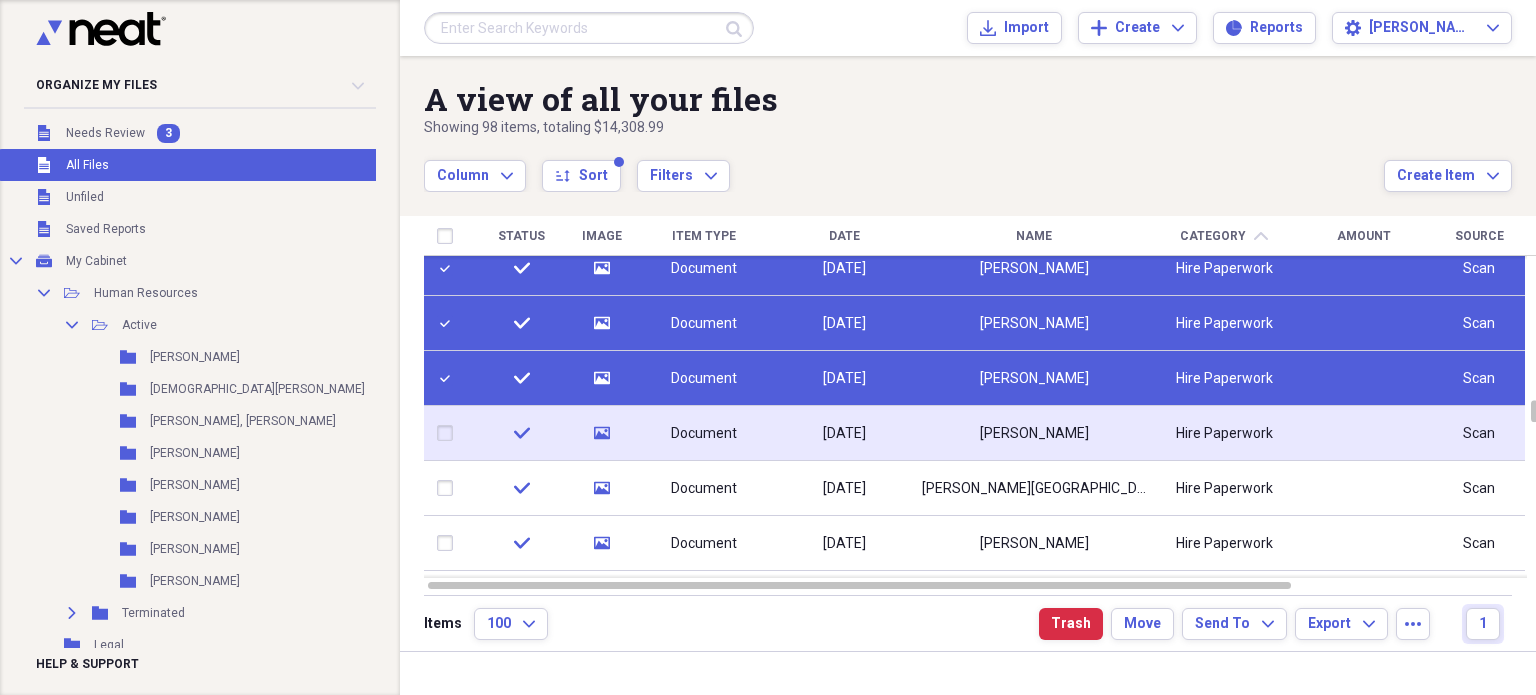click at bounding box center [449, 433] 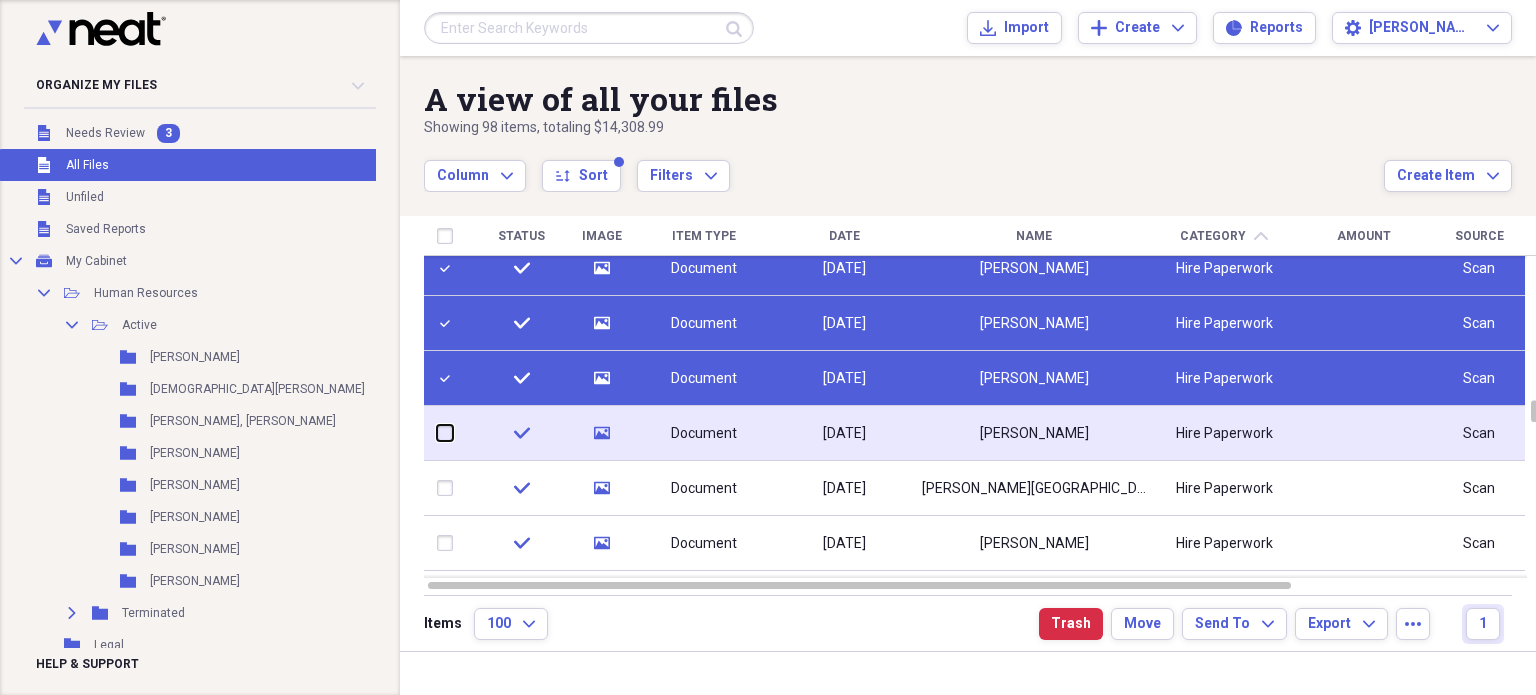 click at bounding box center [437, 433] 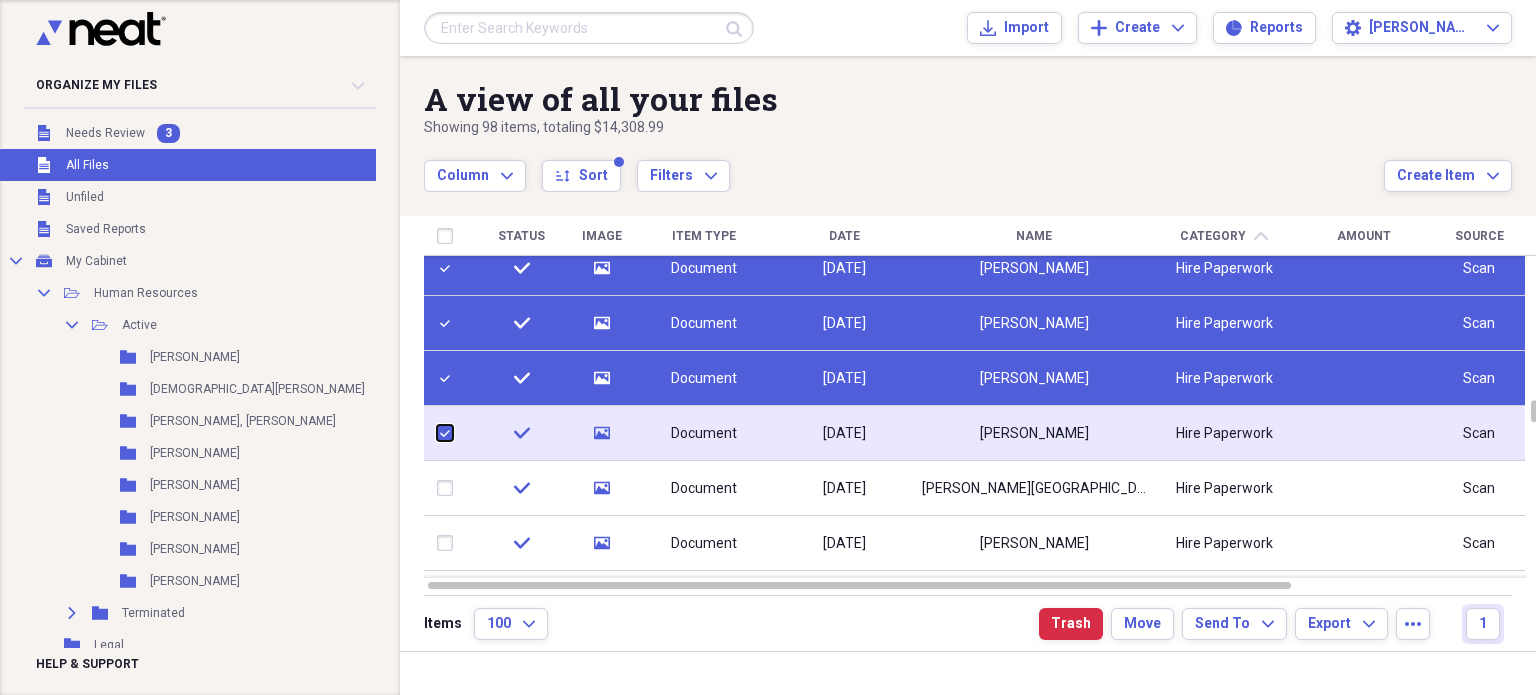 checkbox on "true" 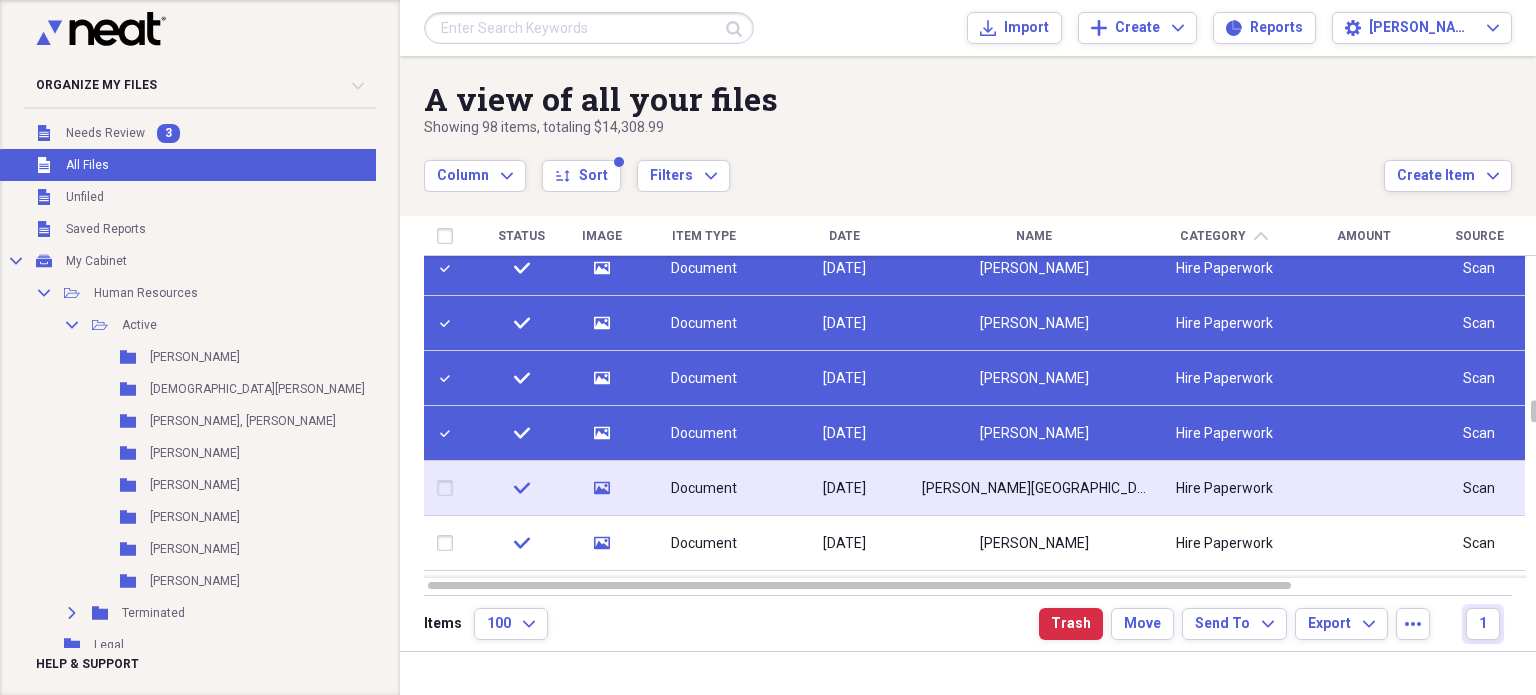 click at bounding box center [449, 488] 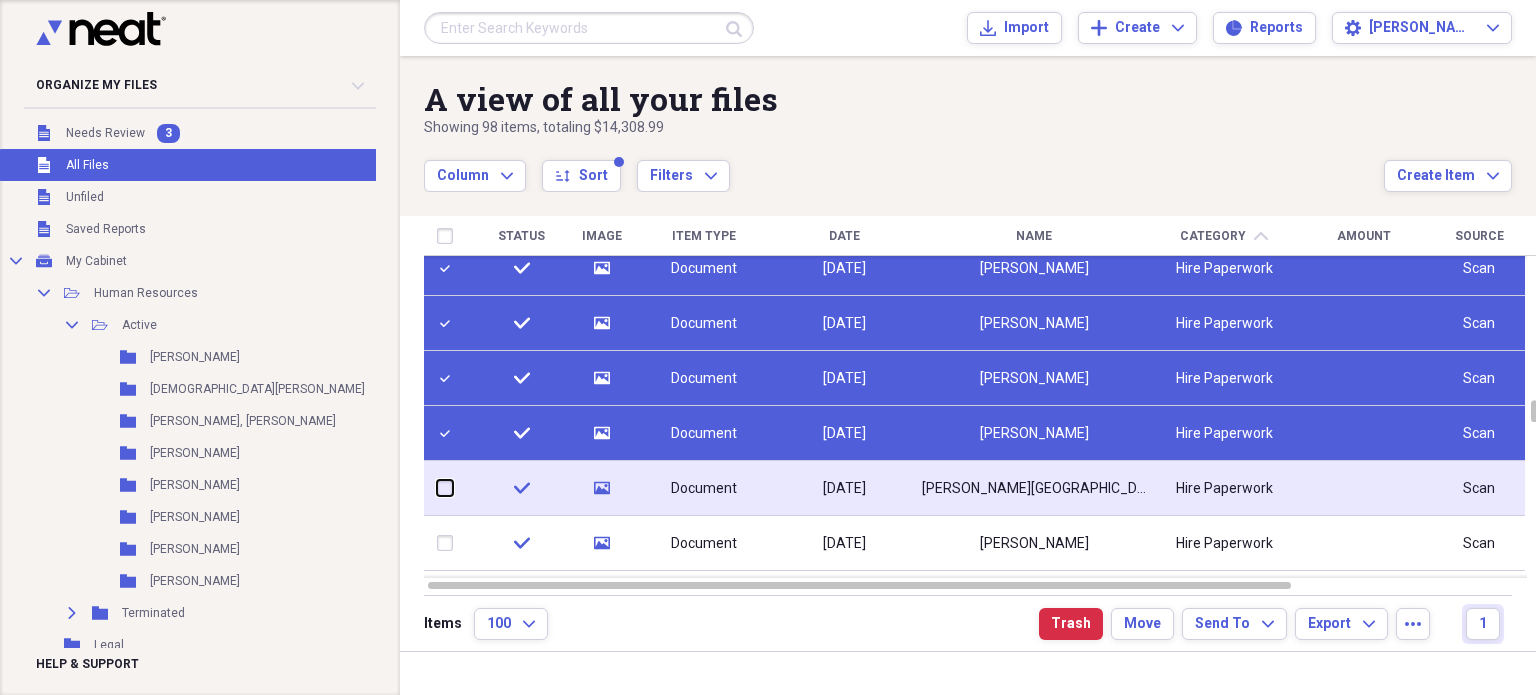 click at bounding box center (437, 488) 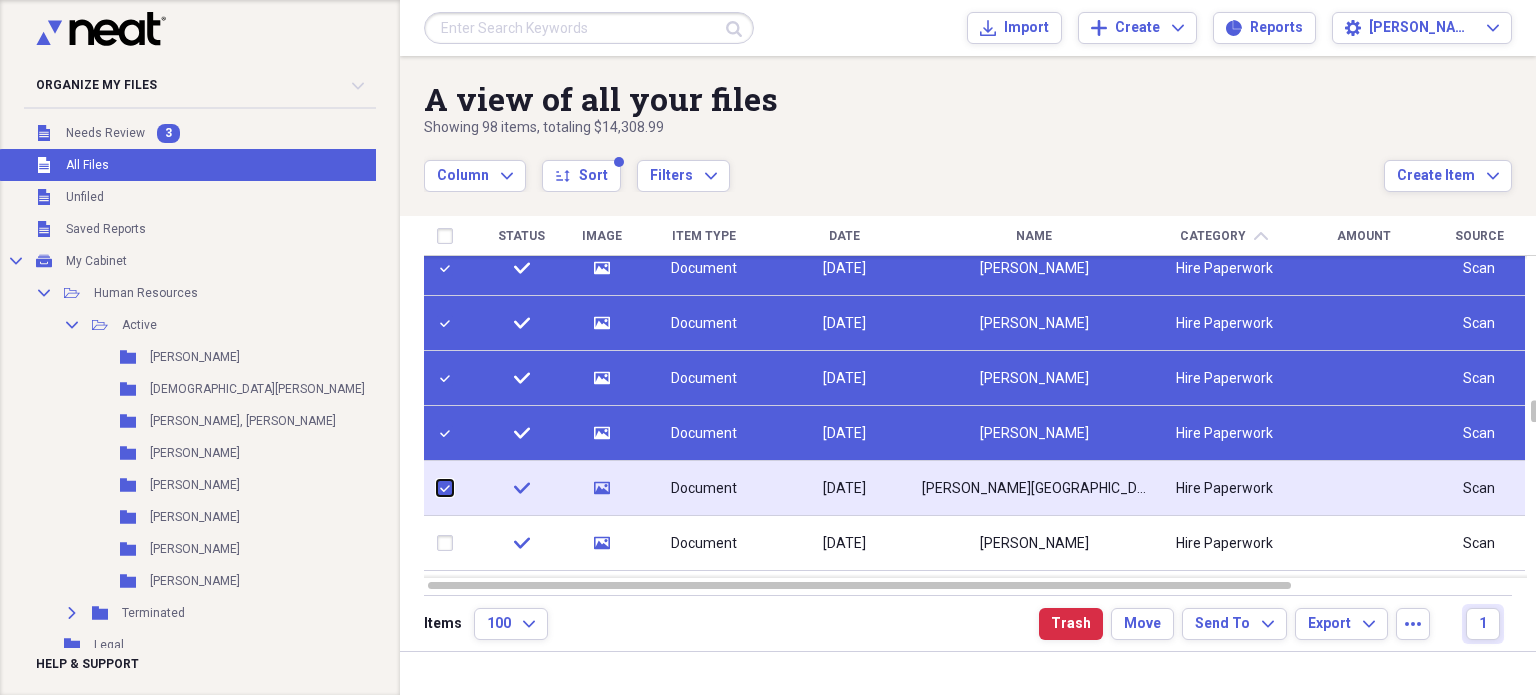 checkbox on "true" 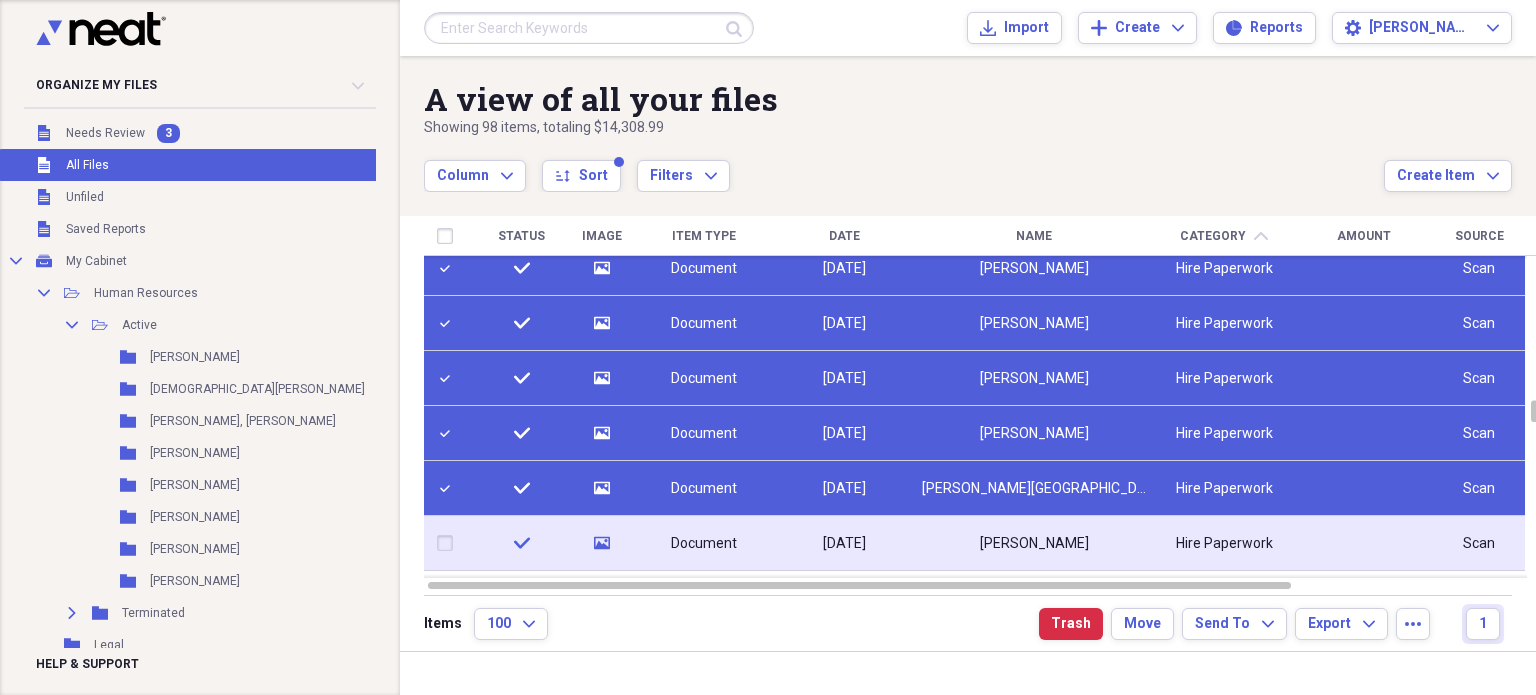 click at bounding box center [449, 543] 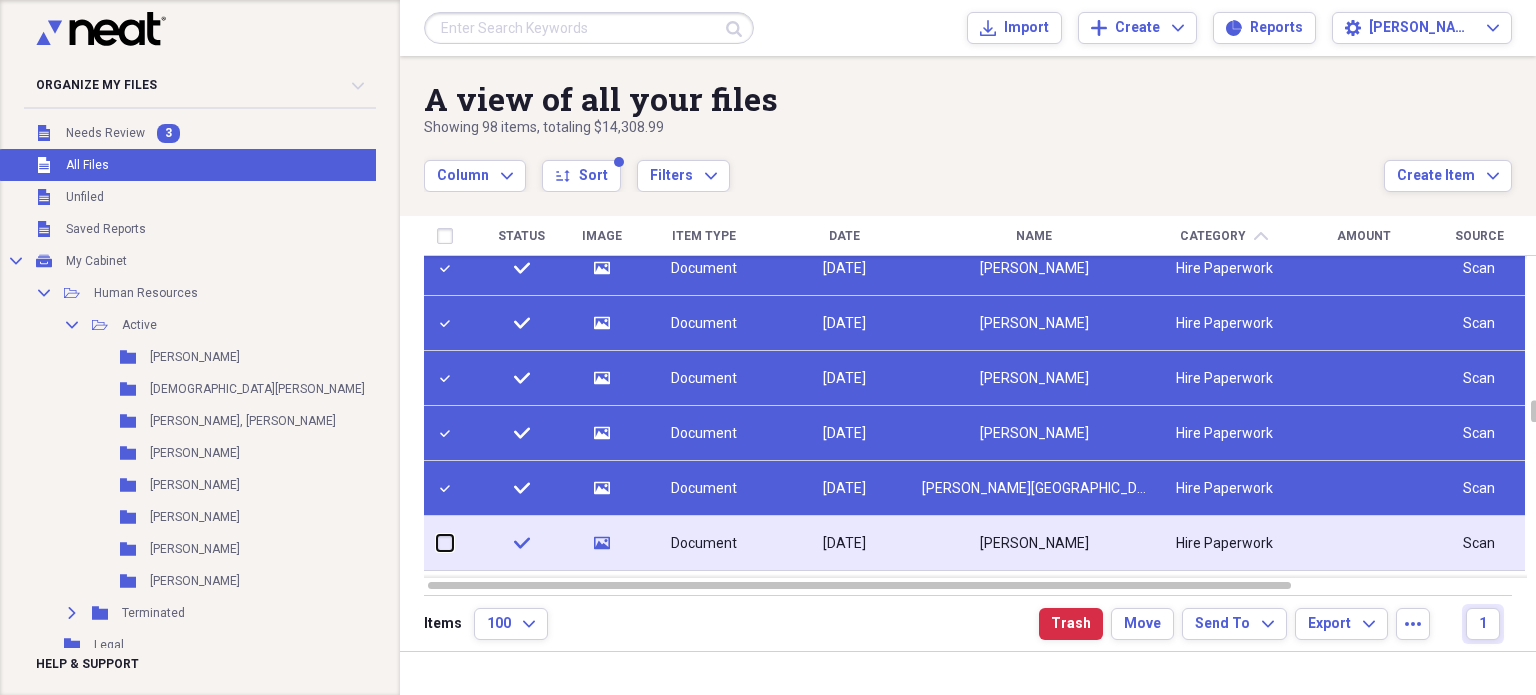 click at bounding box center [437, 543] 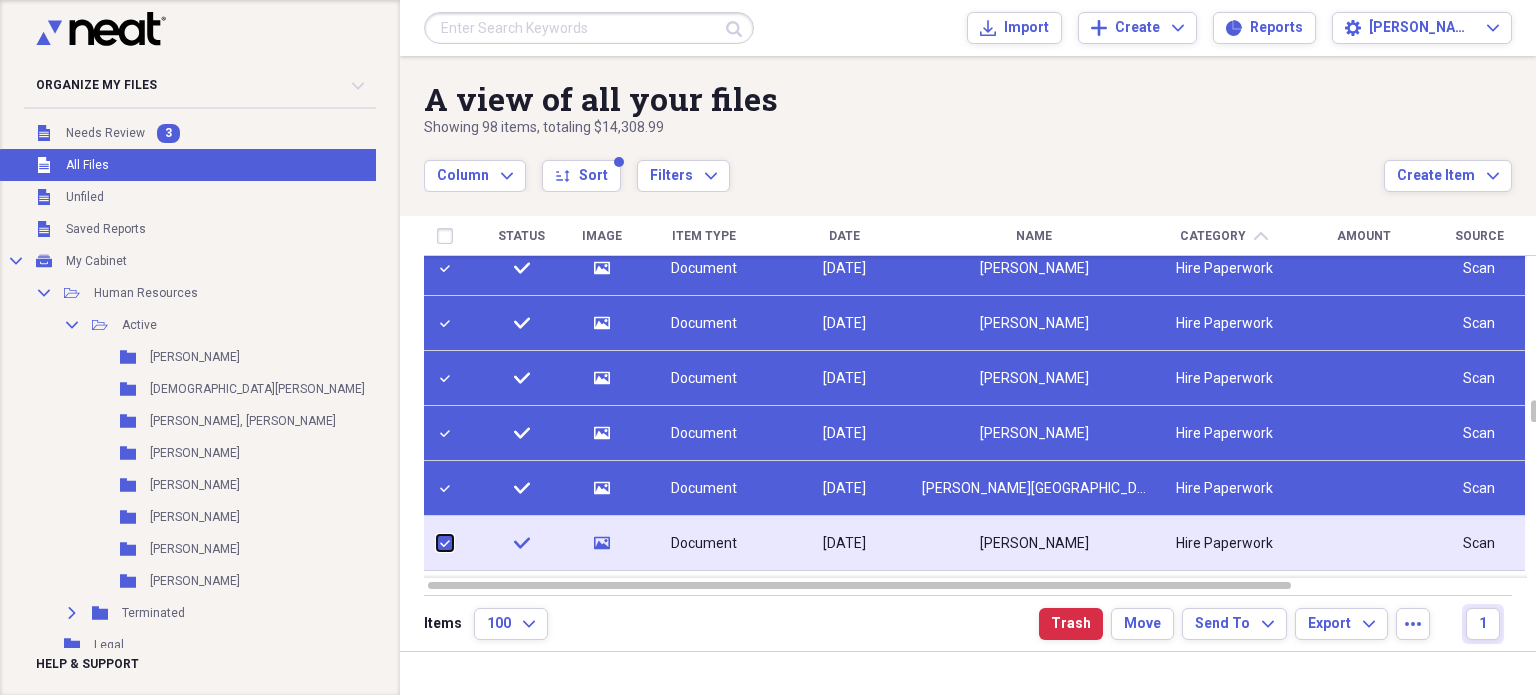 checkbox on "true" 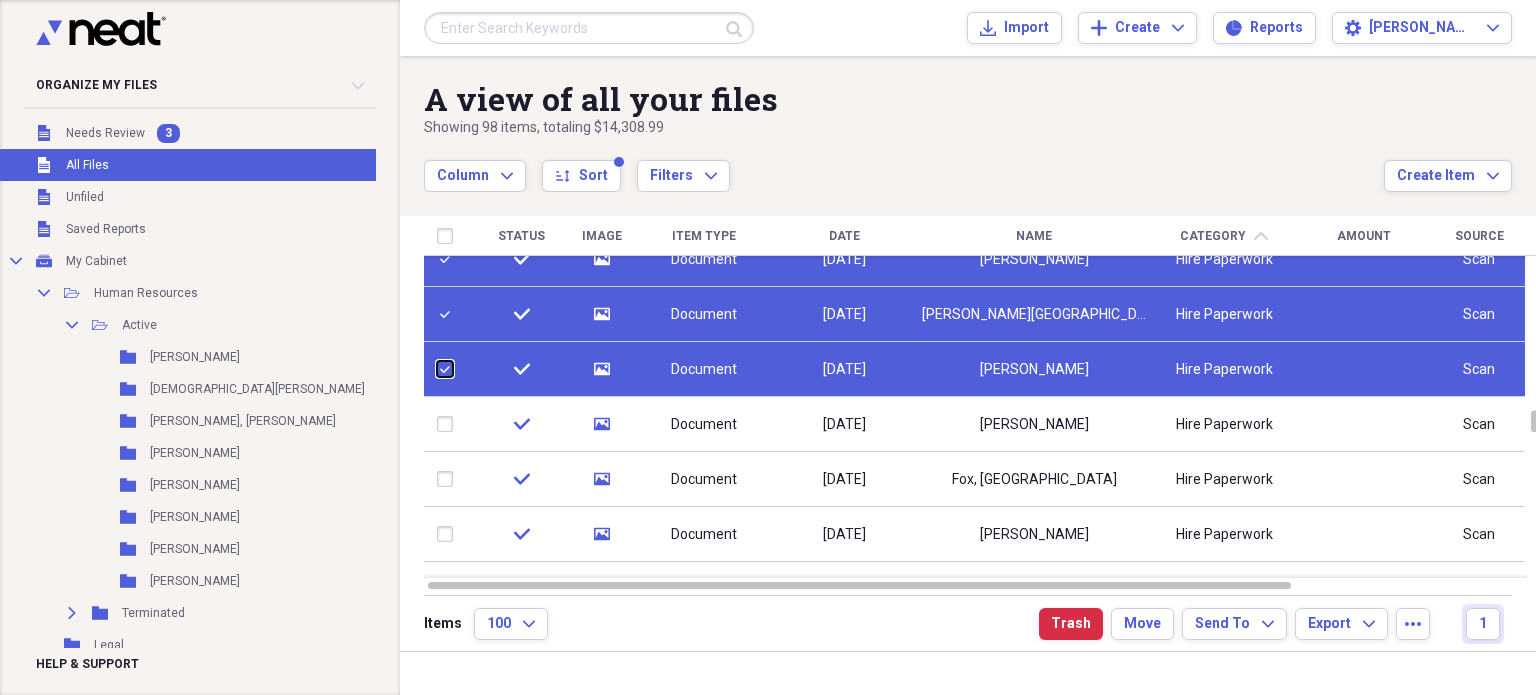 checkbox on "false" 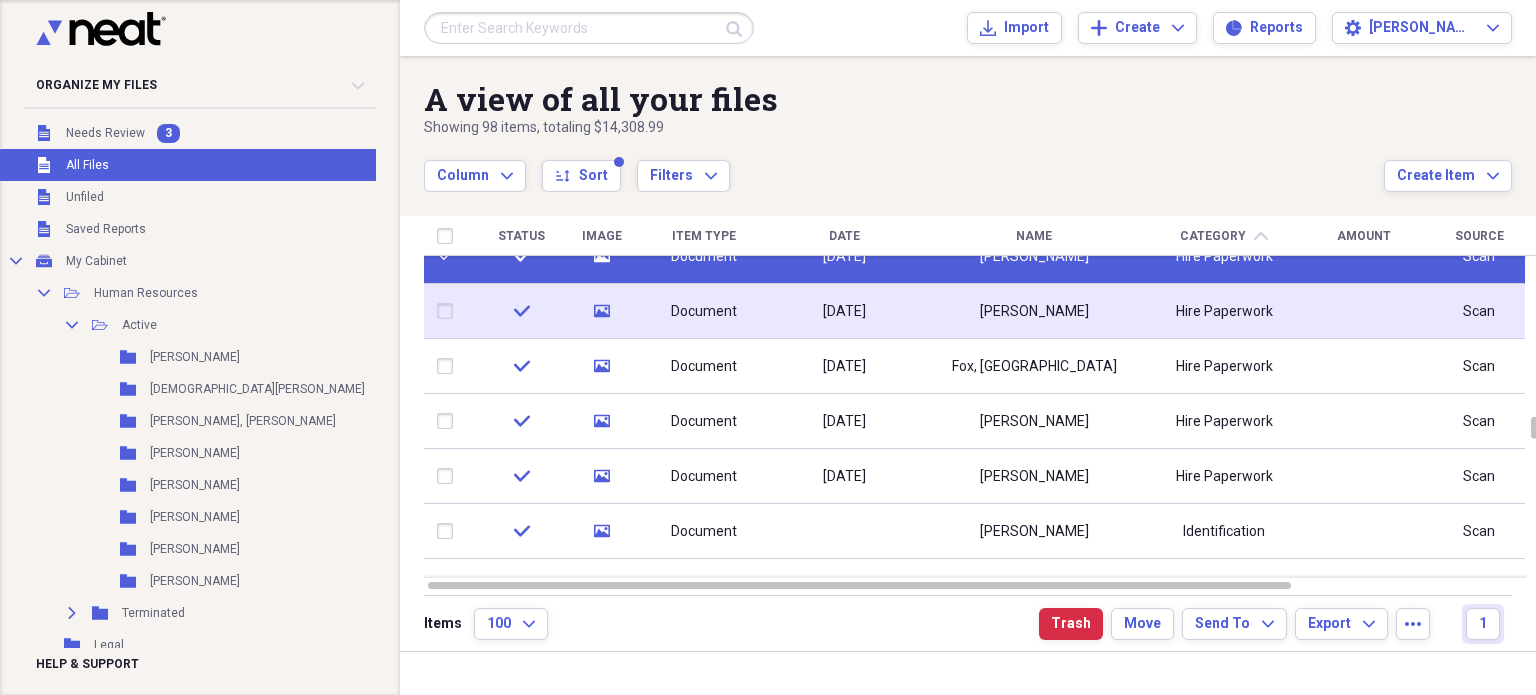 click at bounding box center (449, 311) 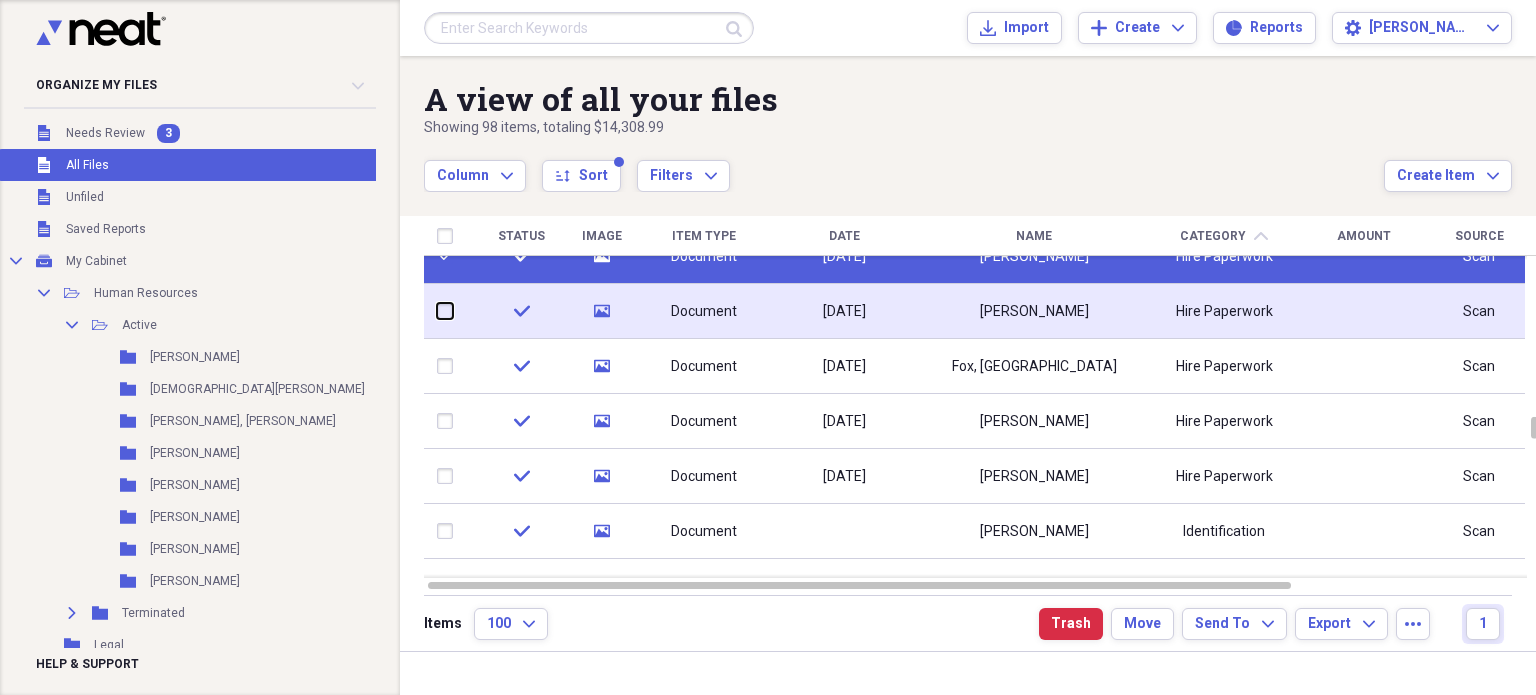 click at bounding box center [437, 311] 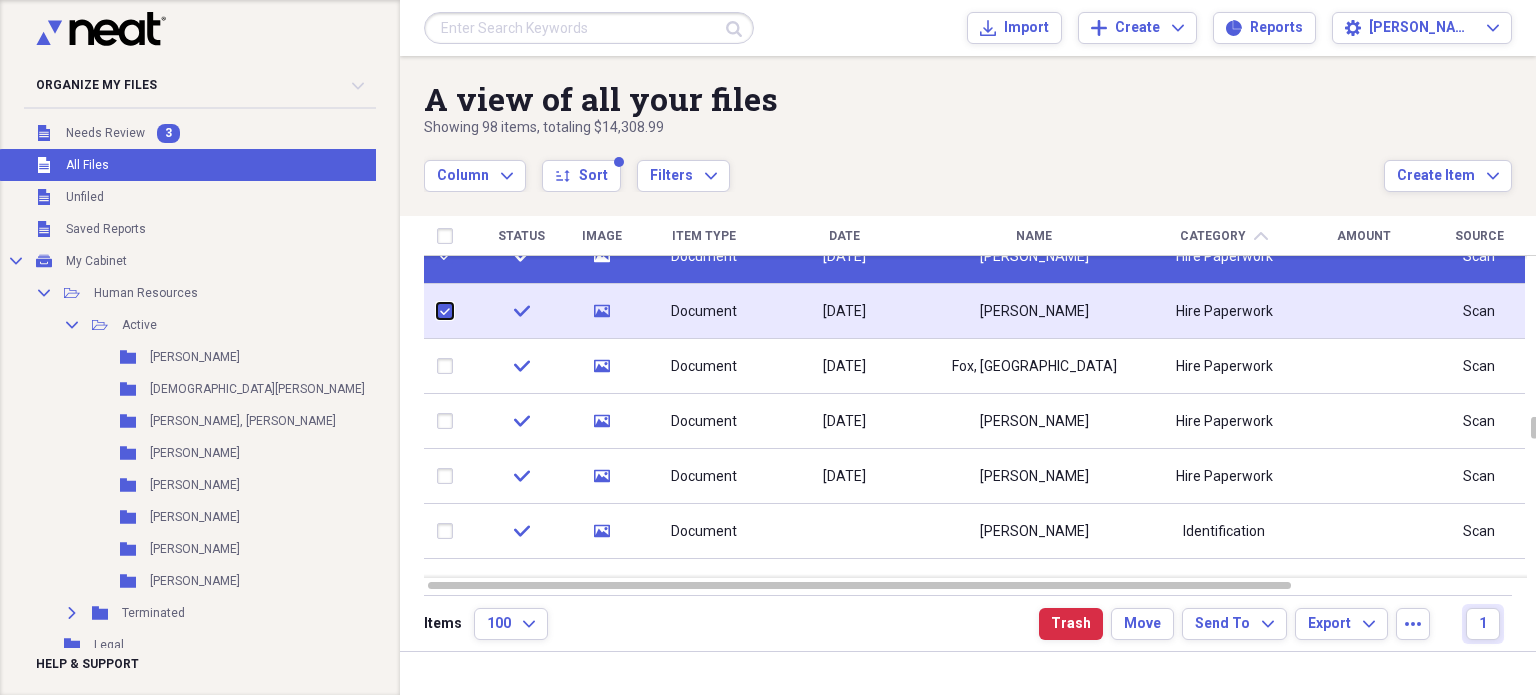 checkbox on "true" 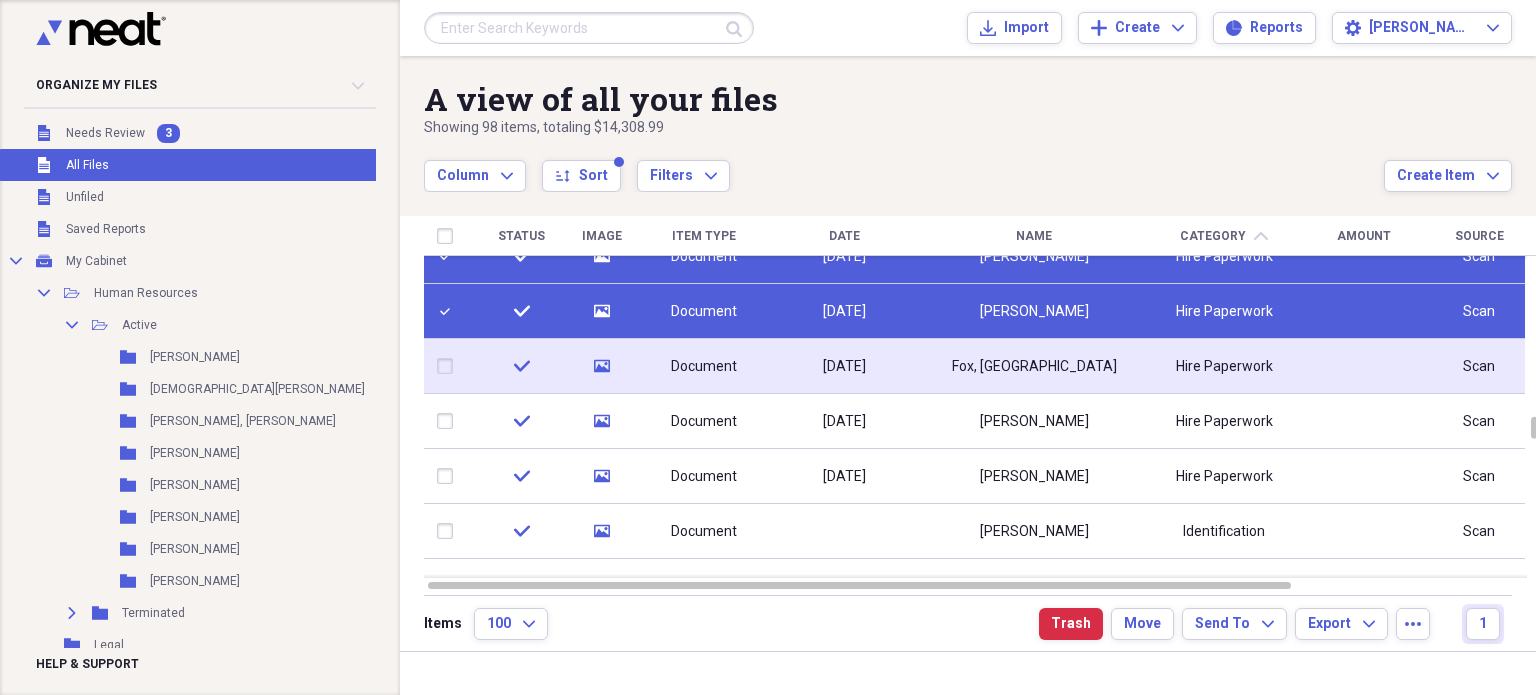 click at bounding box center (449, 366) 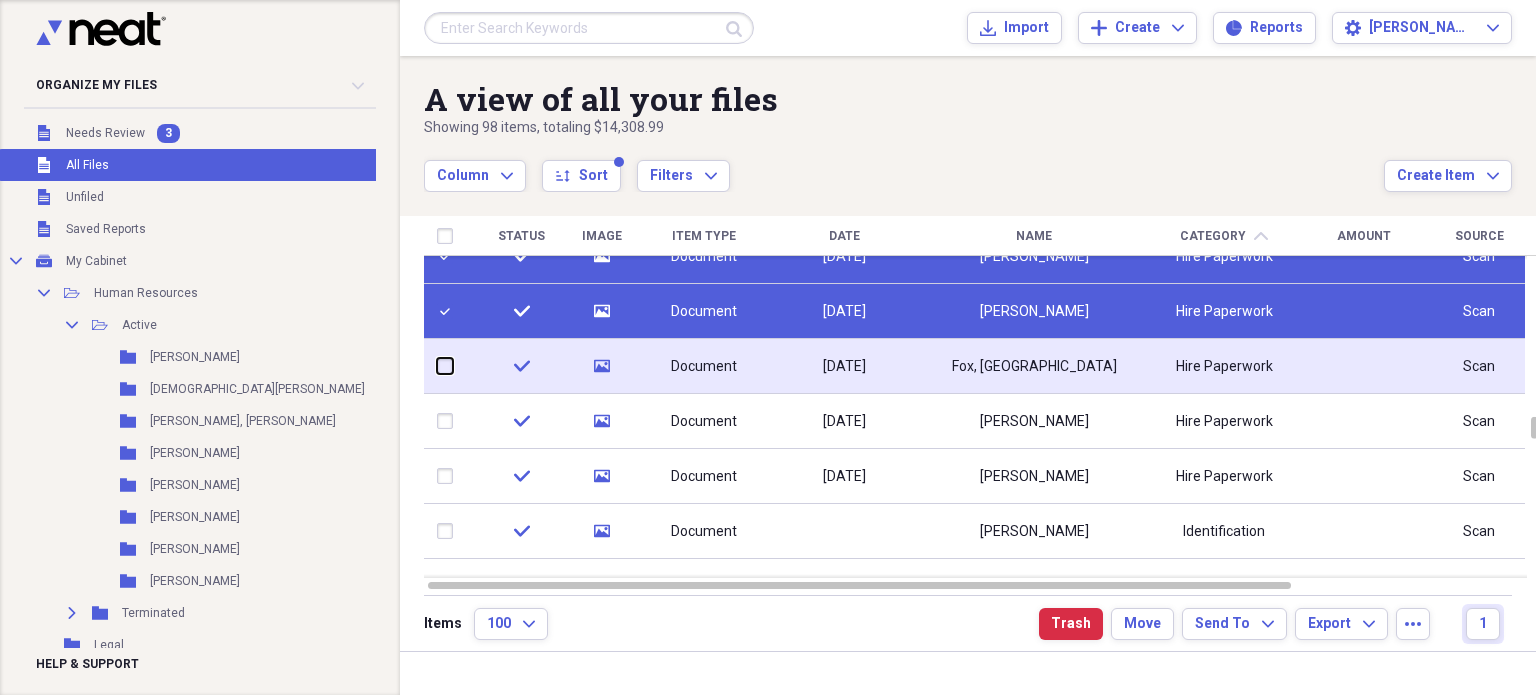 click at bounding box center (437, 366) 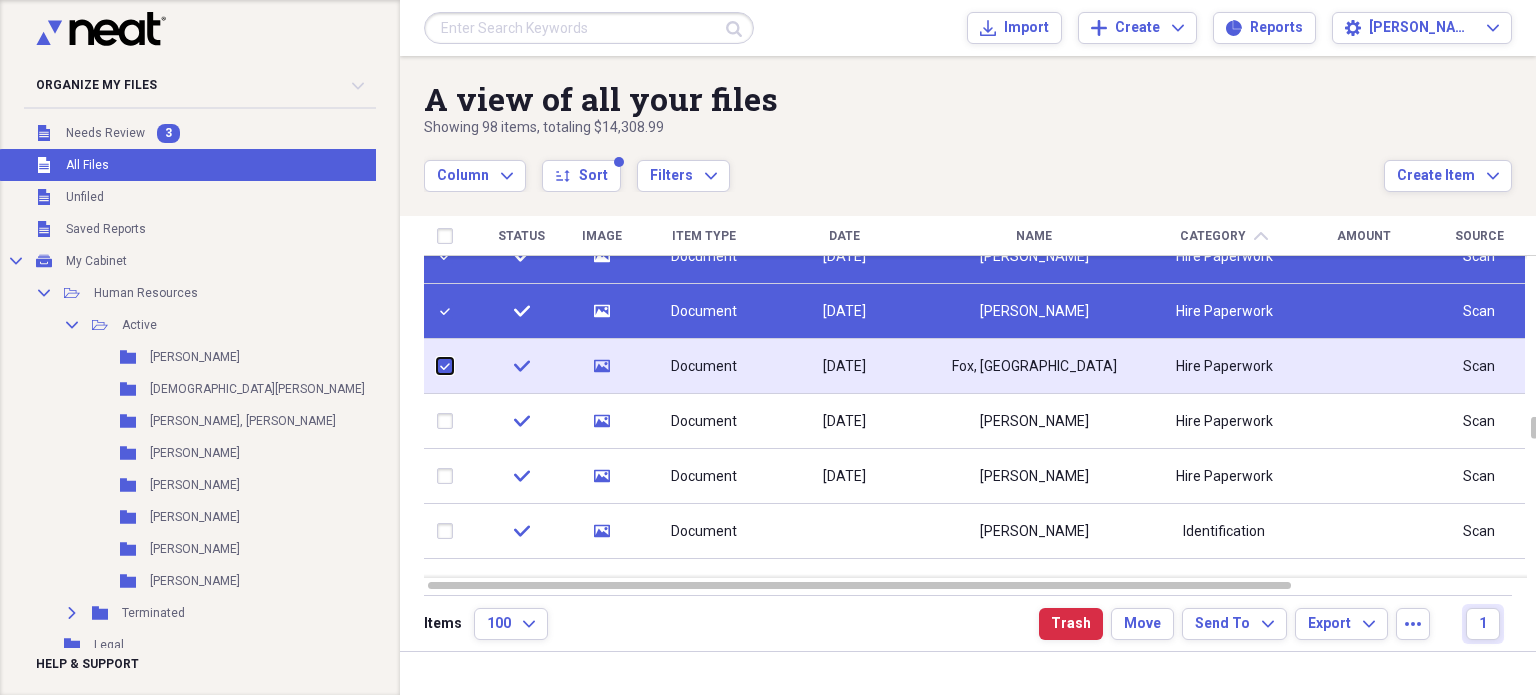 checkbox on "true" 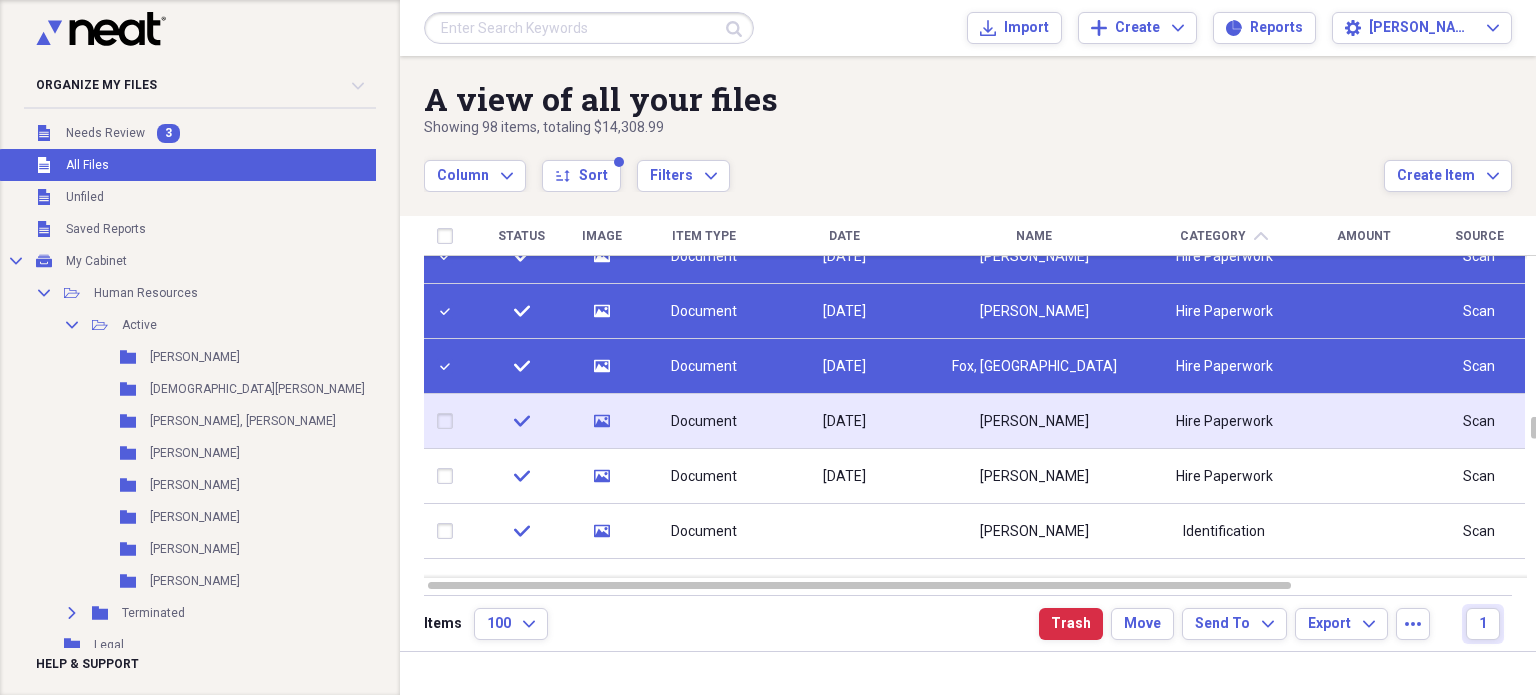 click at bounding box center [449, 421] 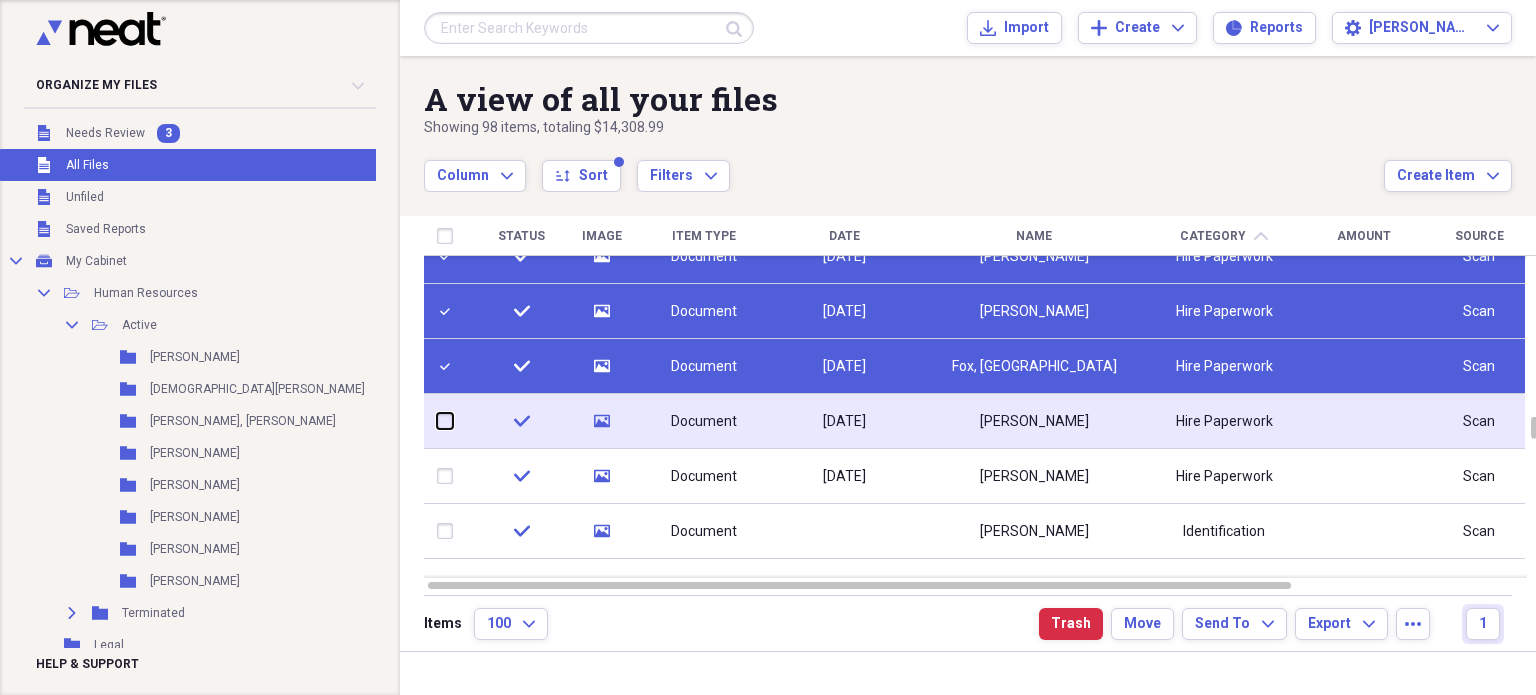 click at bounding box center [437, 421] 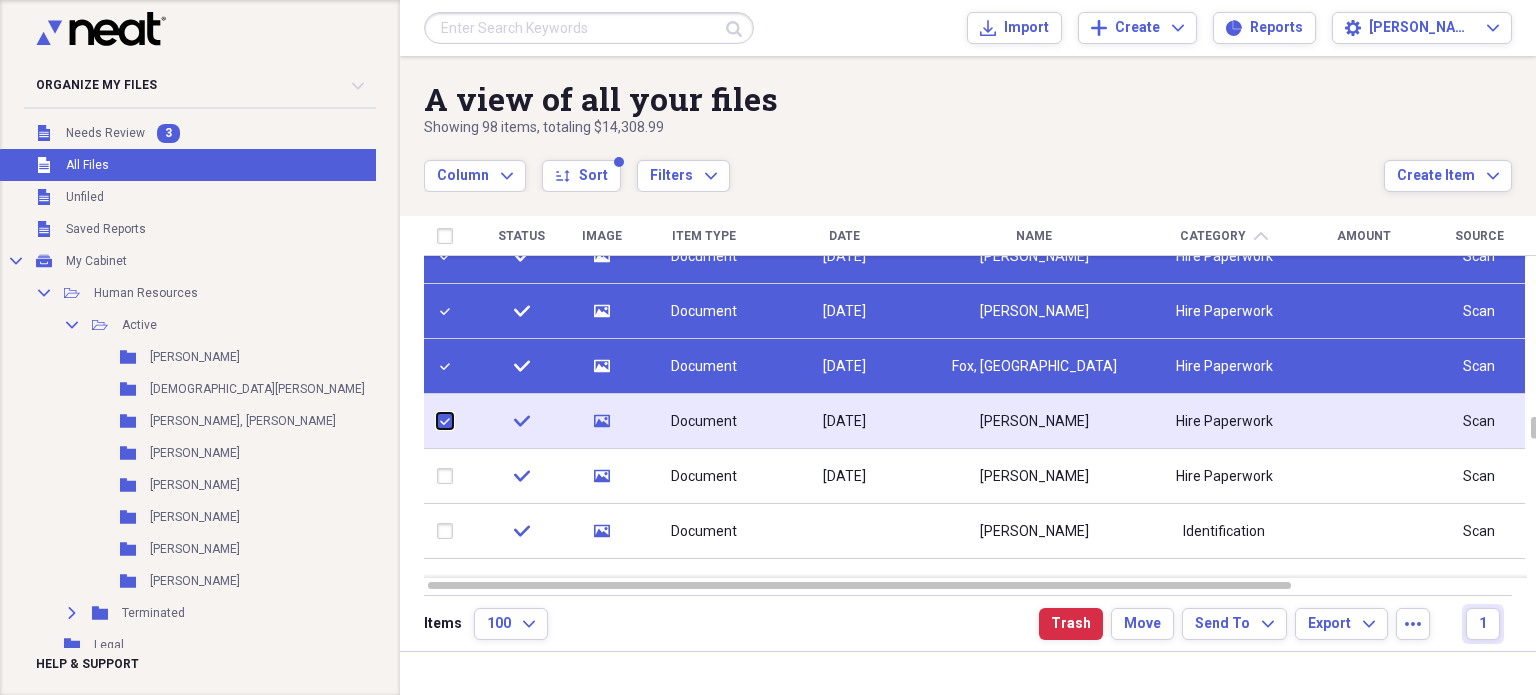 checkbox on "true" 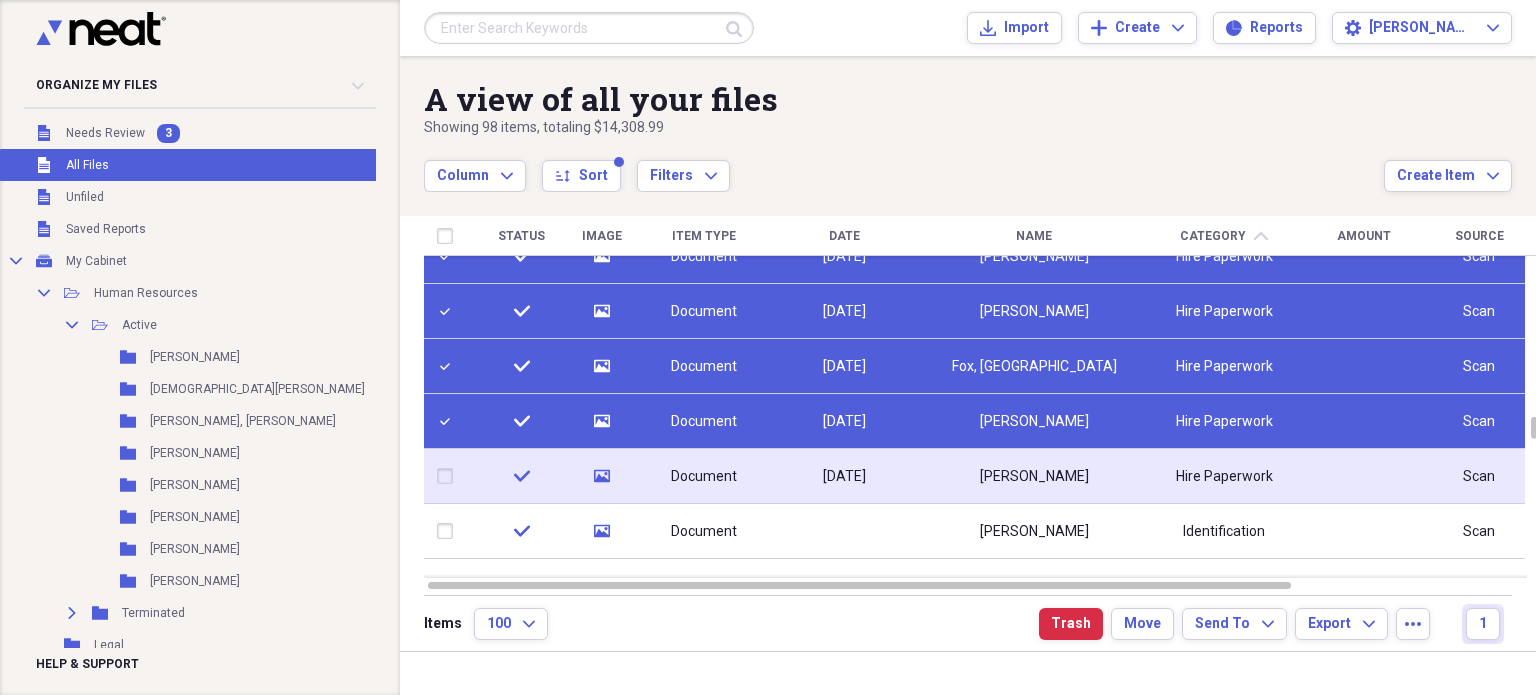 click at bounding box center [449, 476] 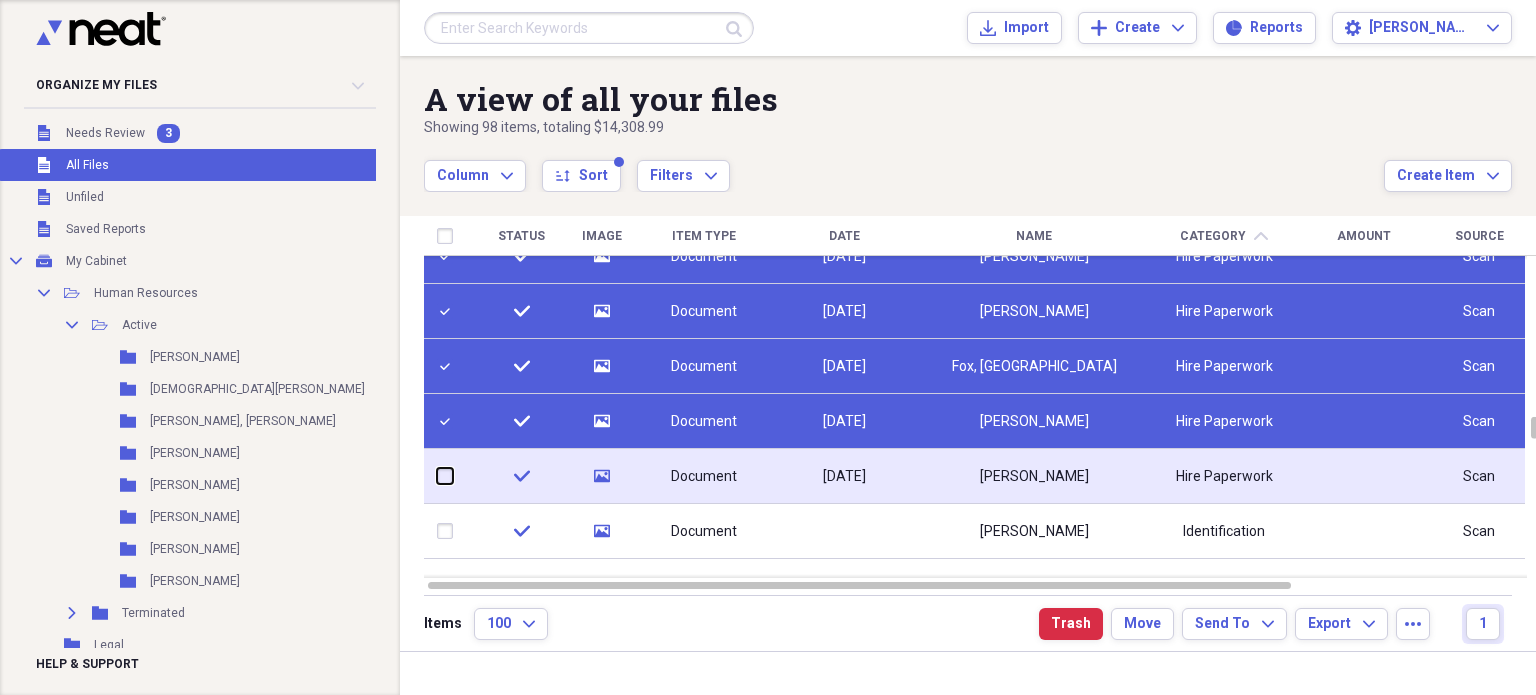 click at bounding box center (437, 476) 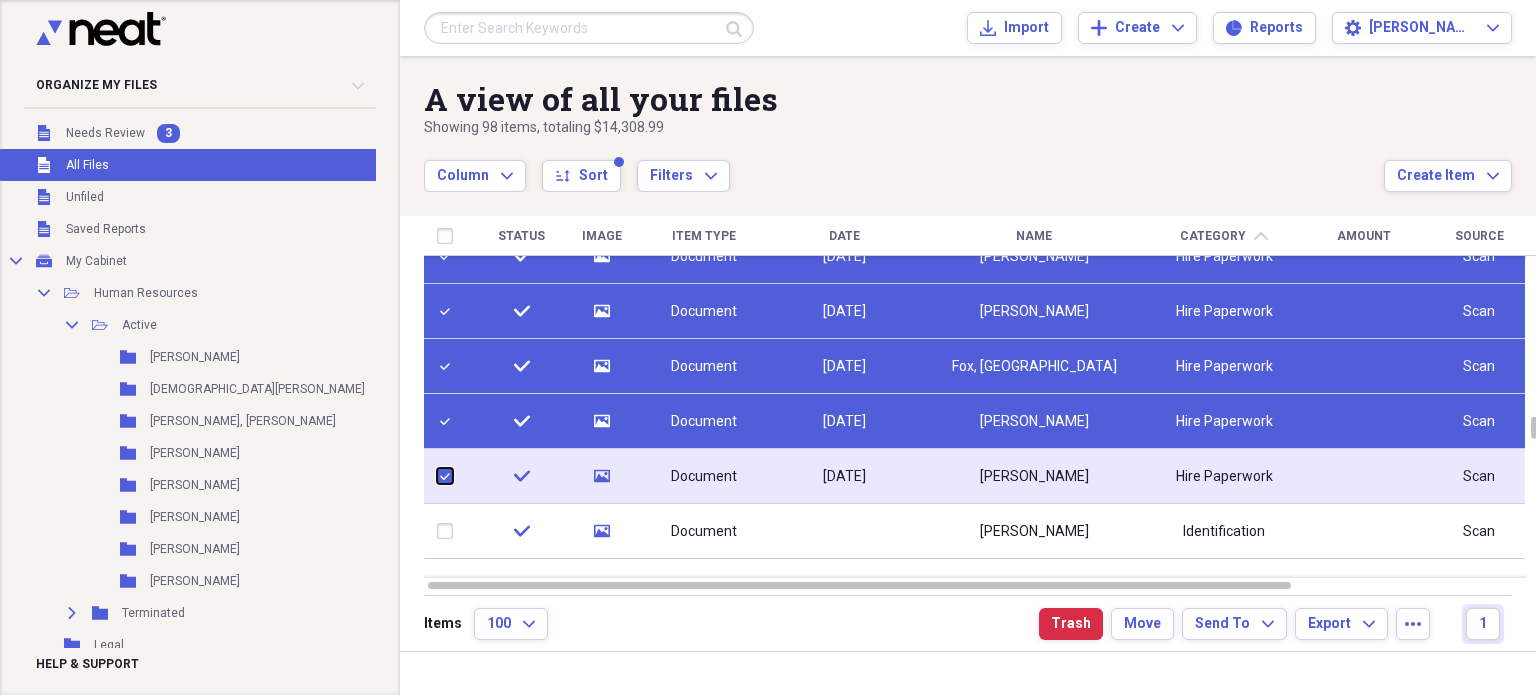 checkbox on "true" 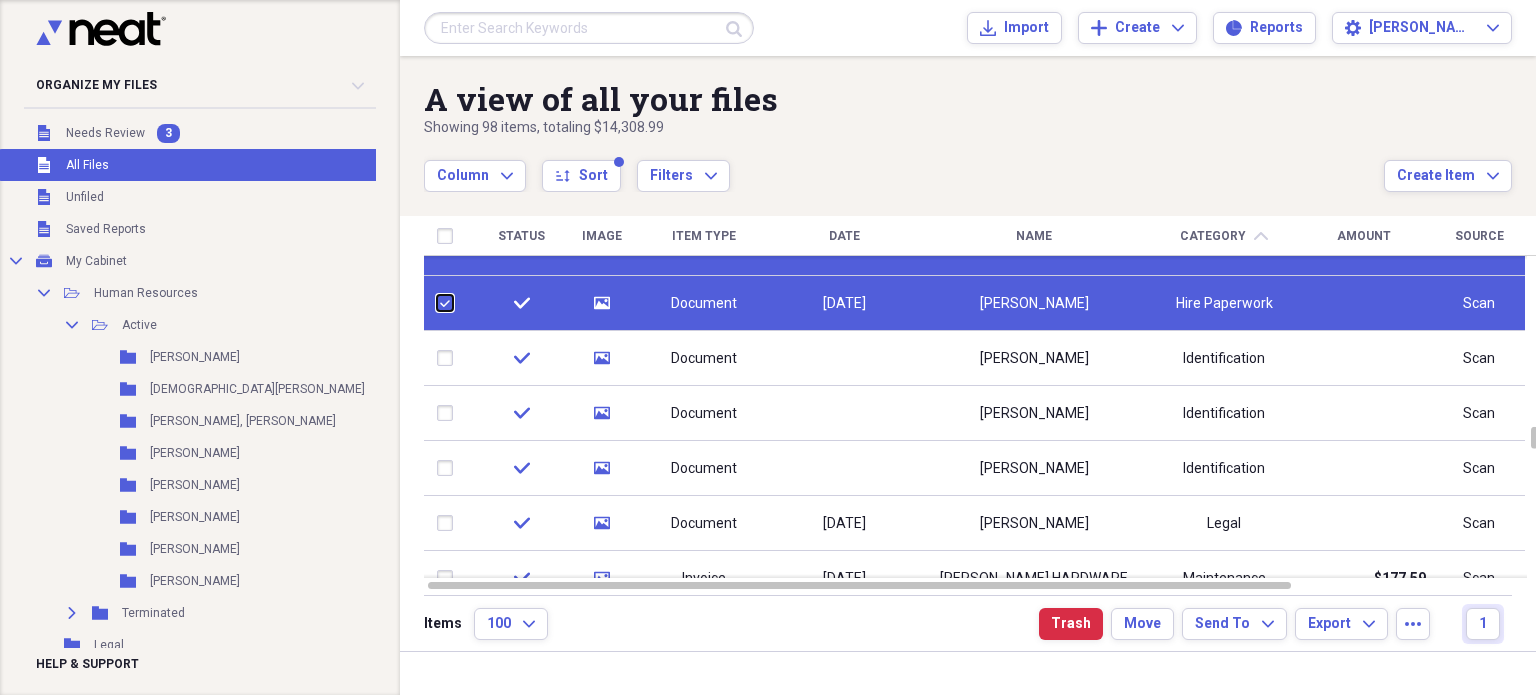 checkbox on "false" 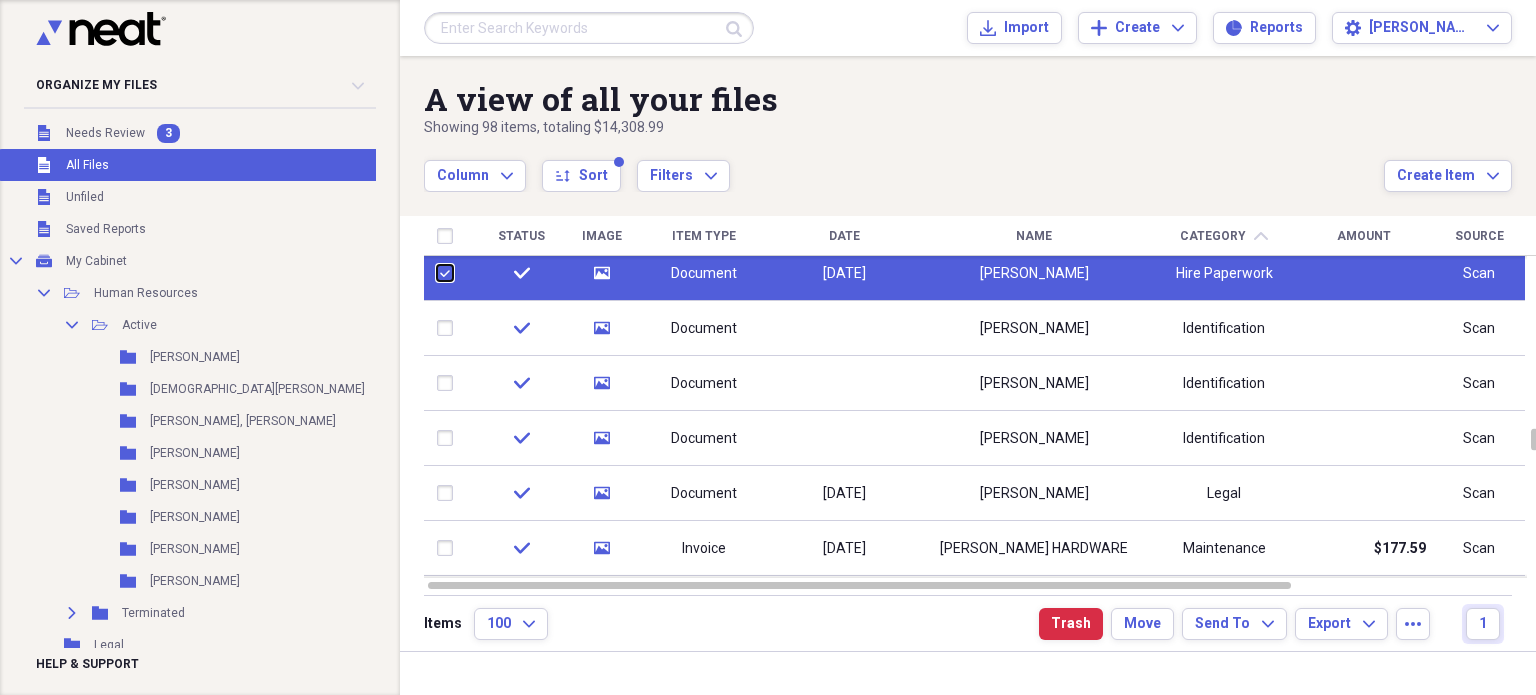 checkbox on "false" 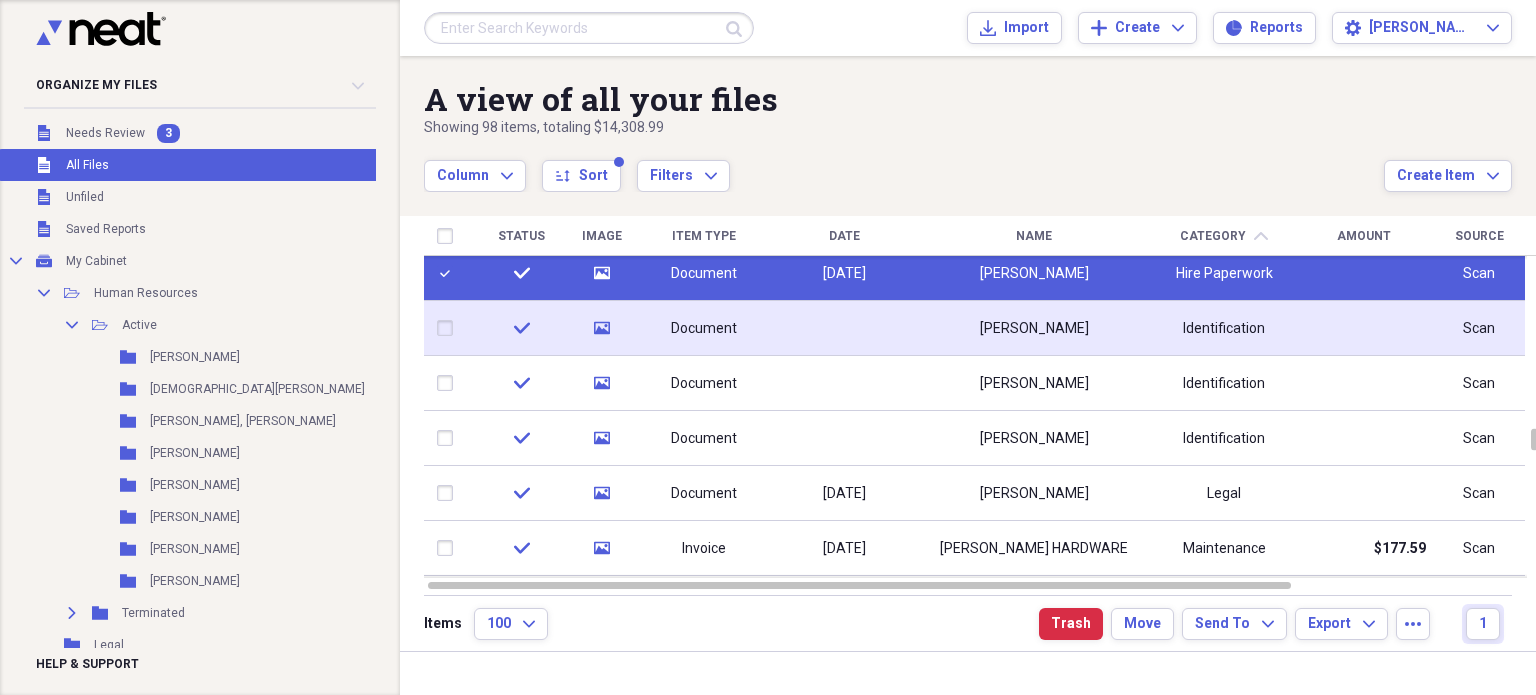 click at bounding box center (449, 328) 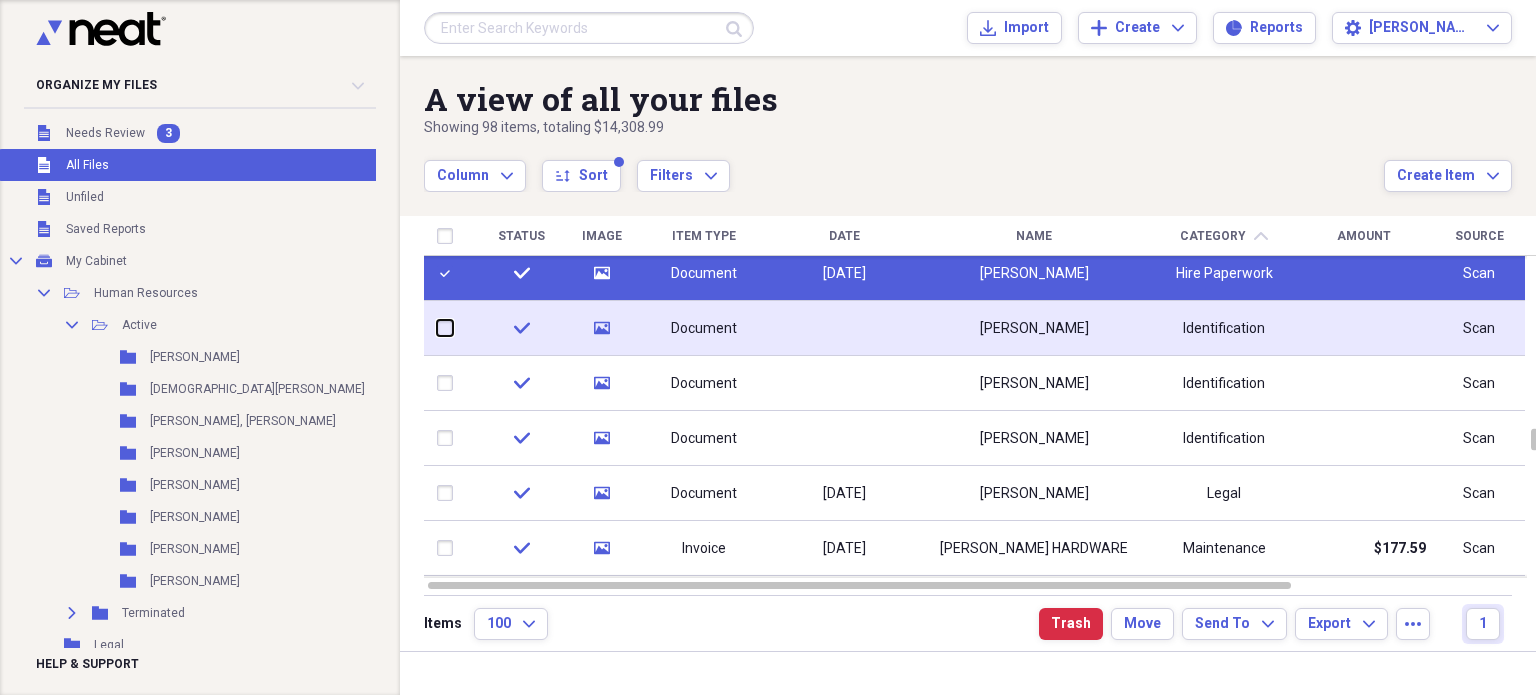 click at bounding box center [437, 328] 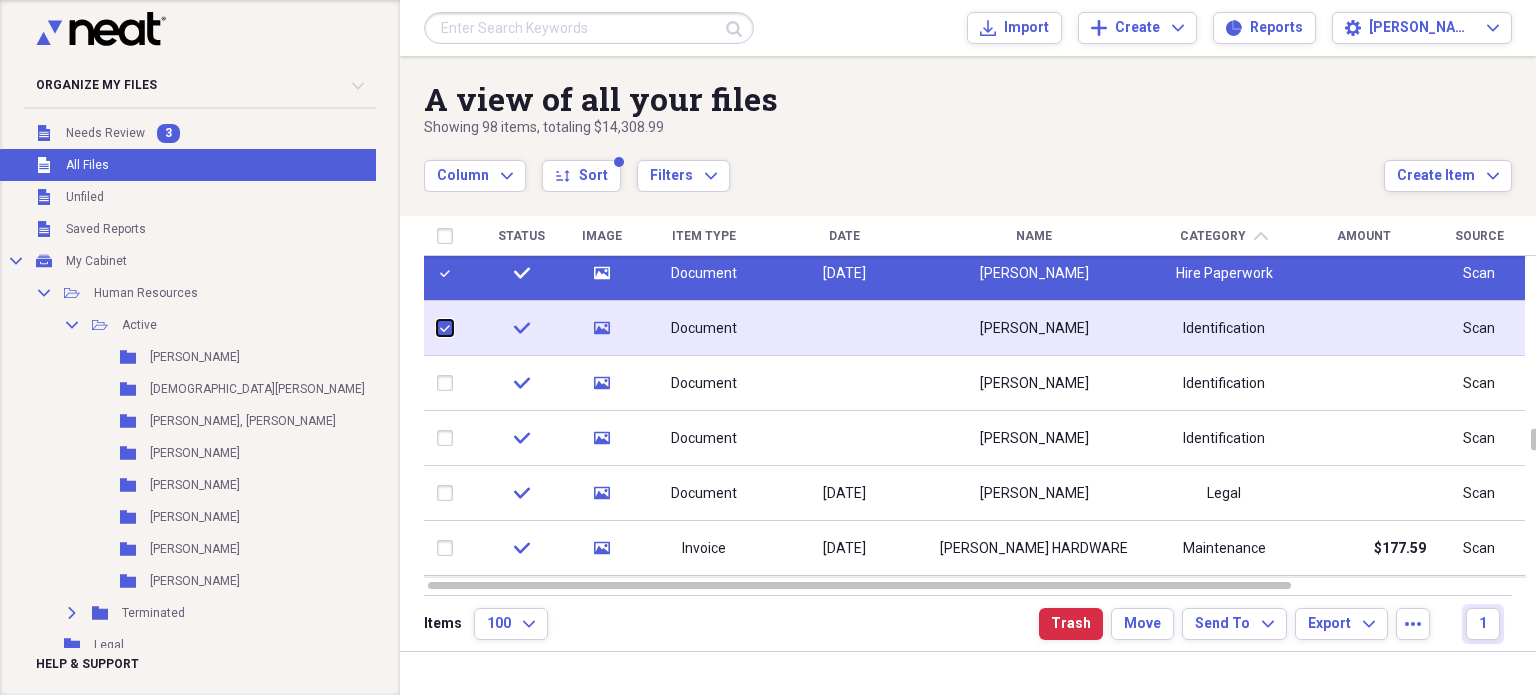 checkbox on "true" 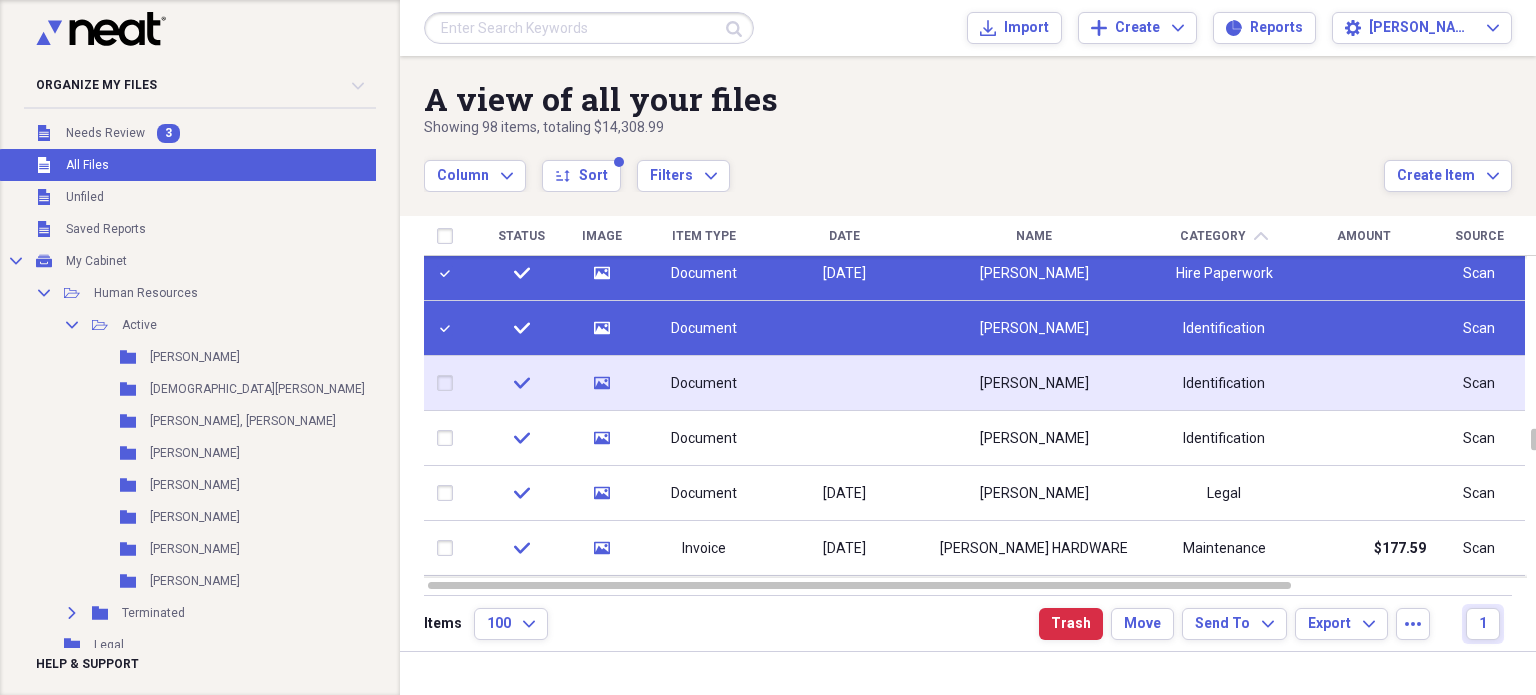 click at bounding box center (449, 383) 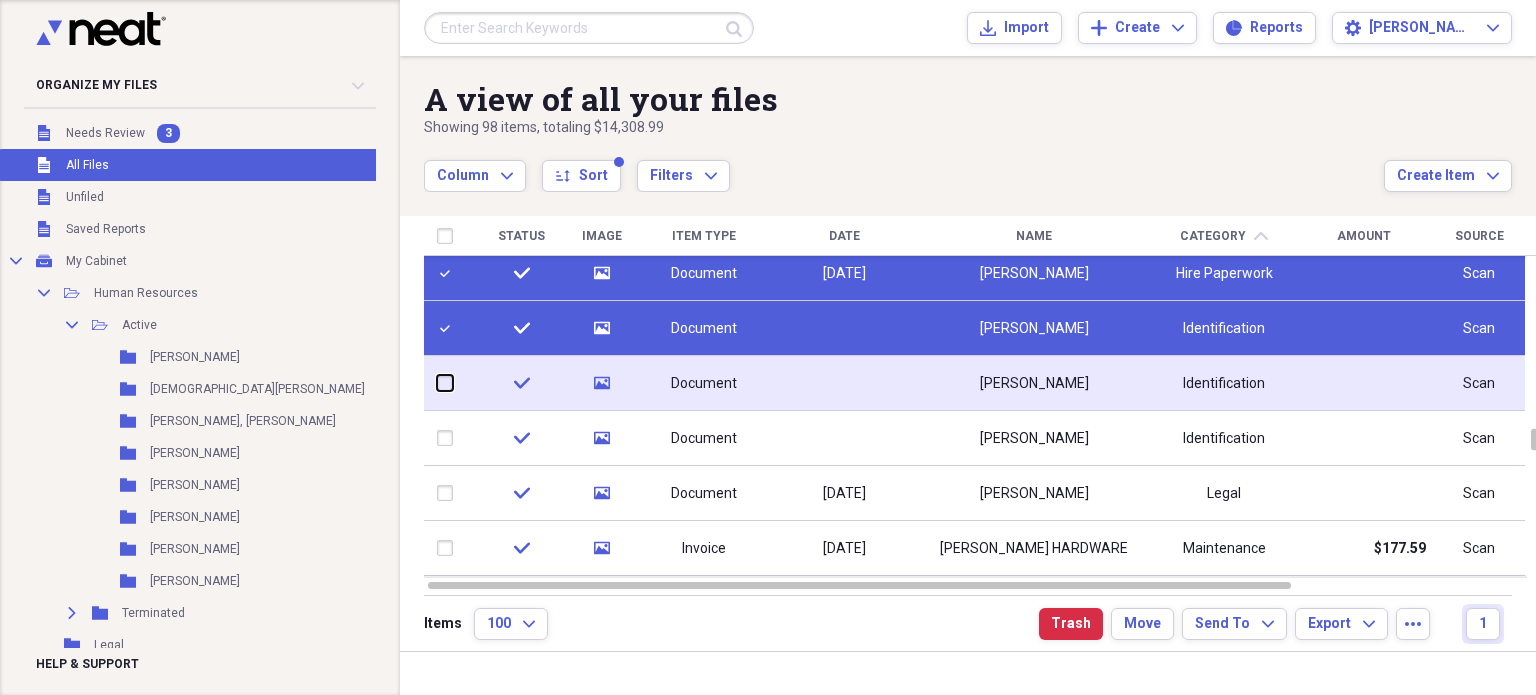 click at bounding box center [437, 383] 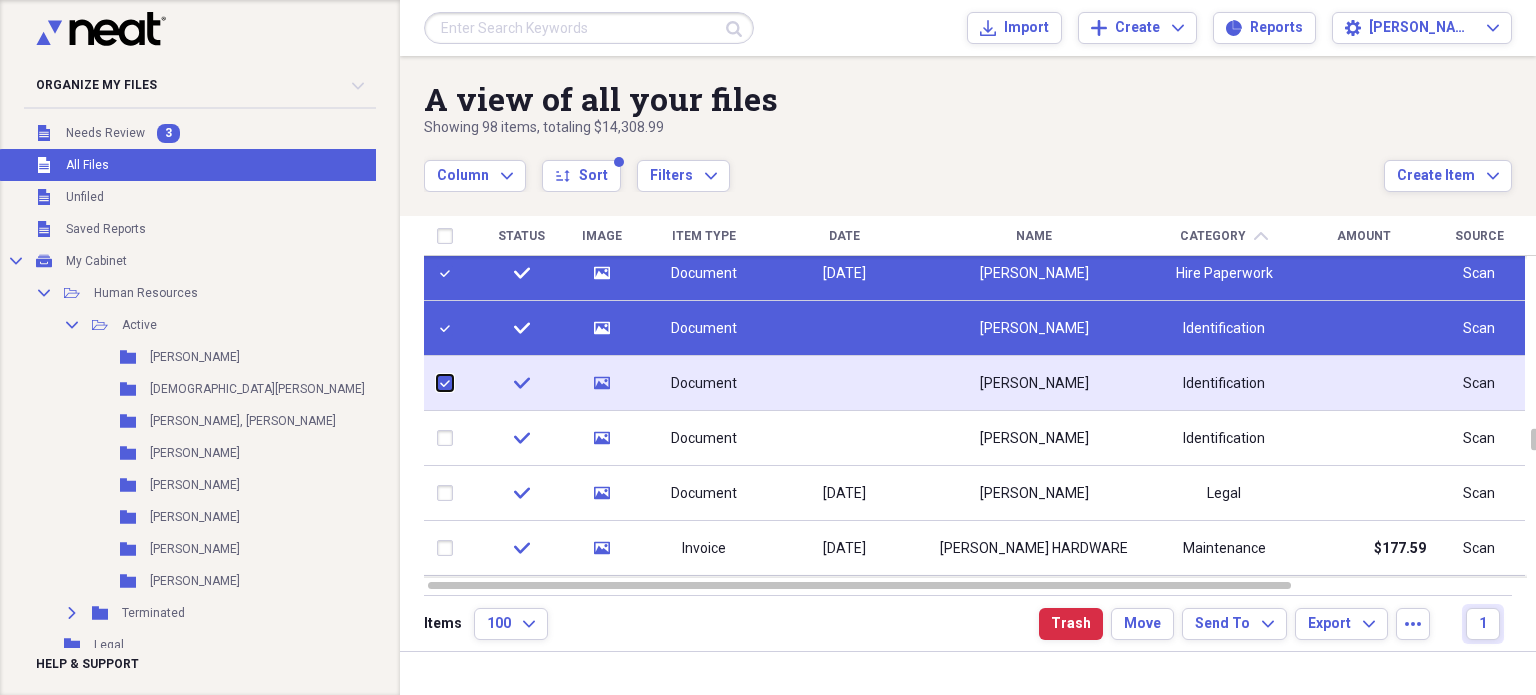 checkbox on "true" 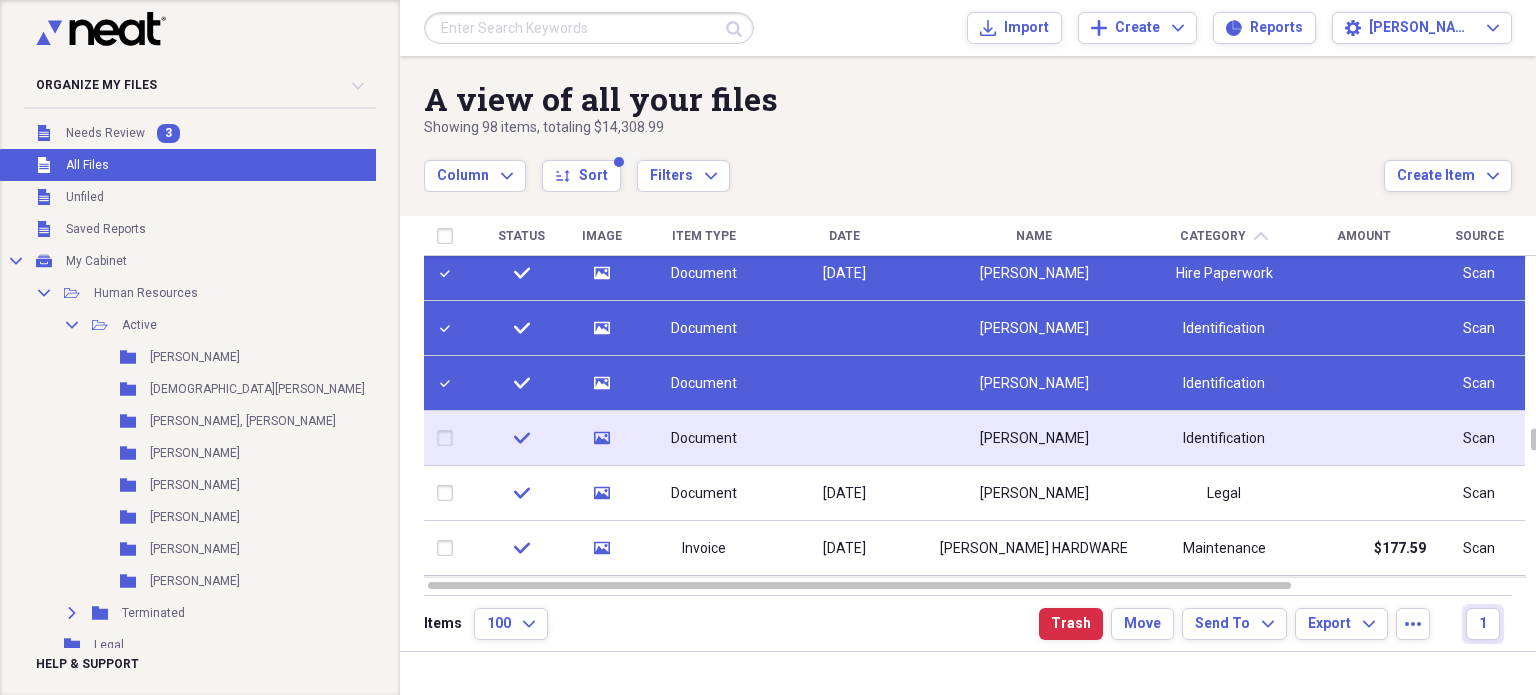 click at bounding box center [449, 438] 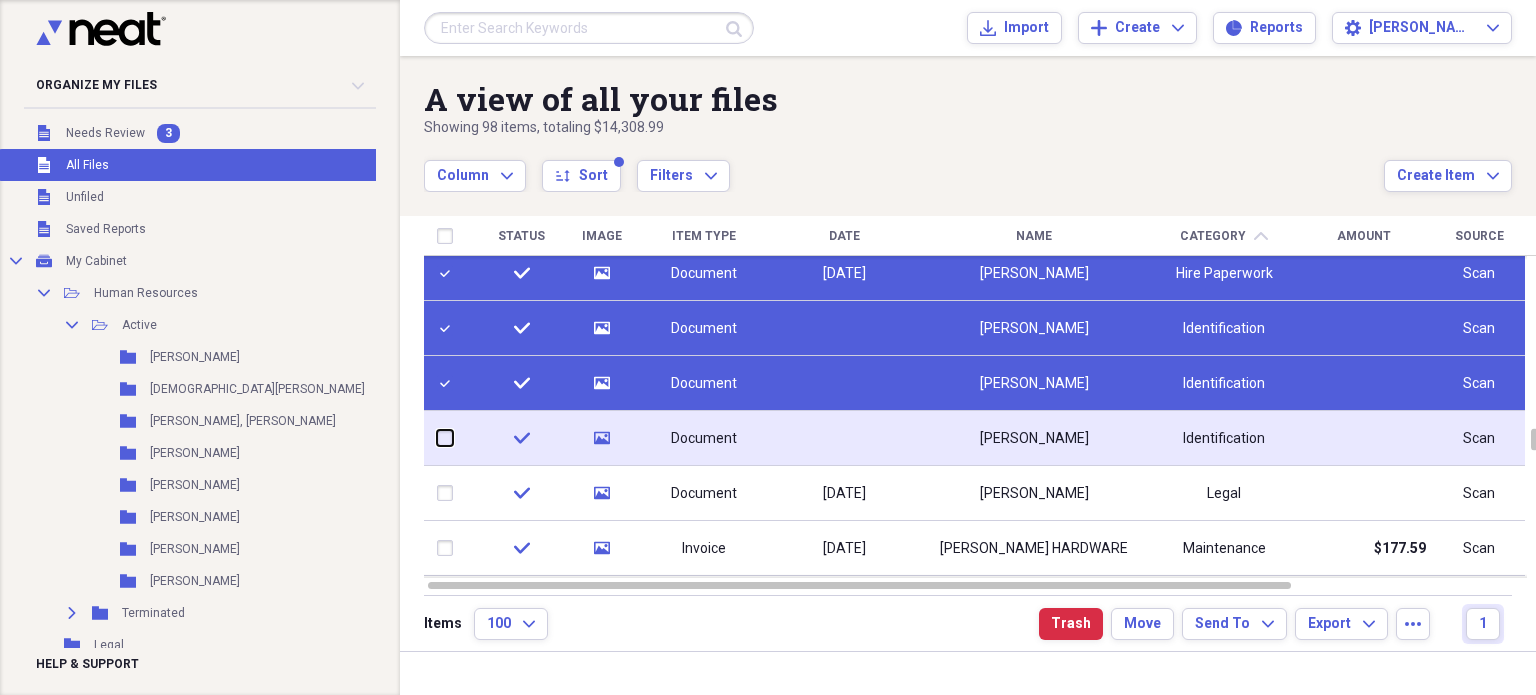 click at bounding box center [437, 438] 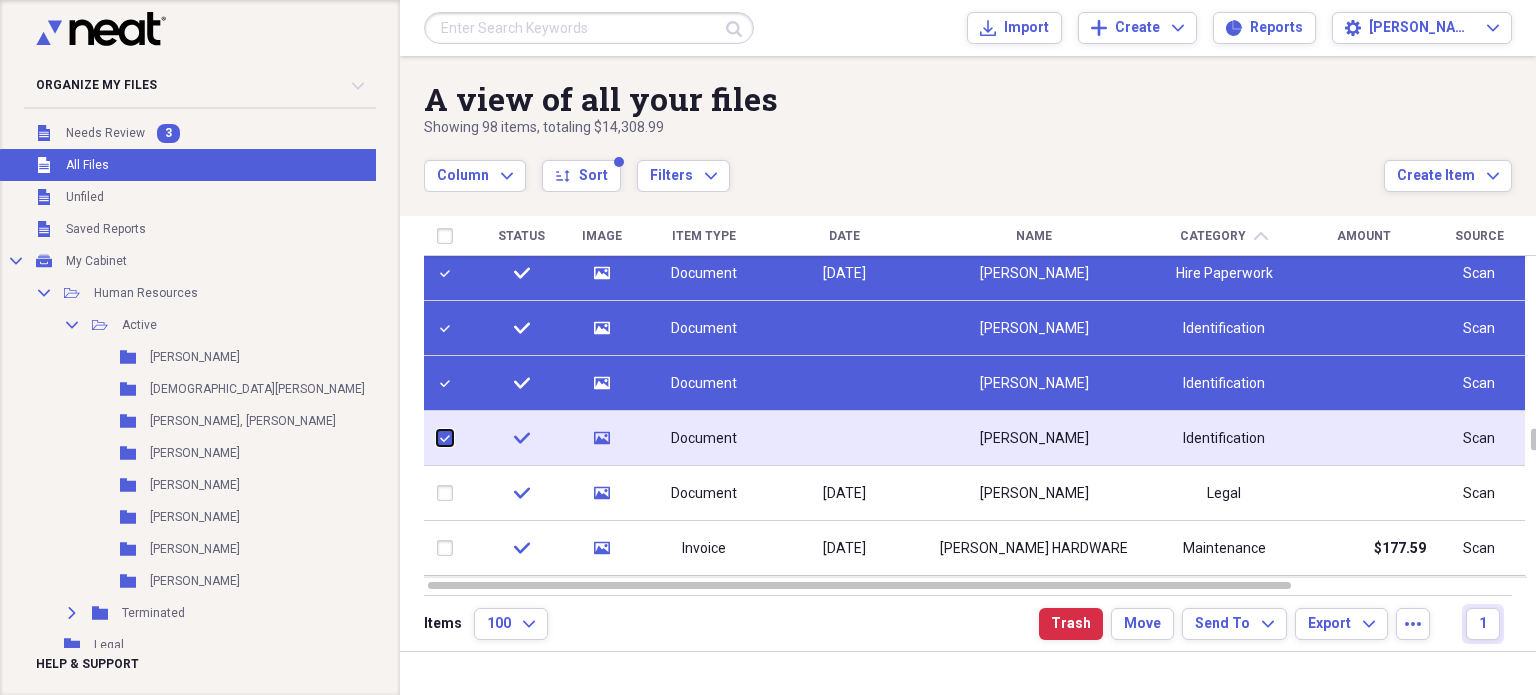 checkbox on "true" 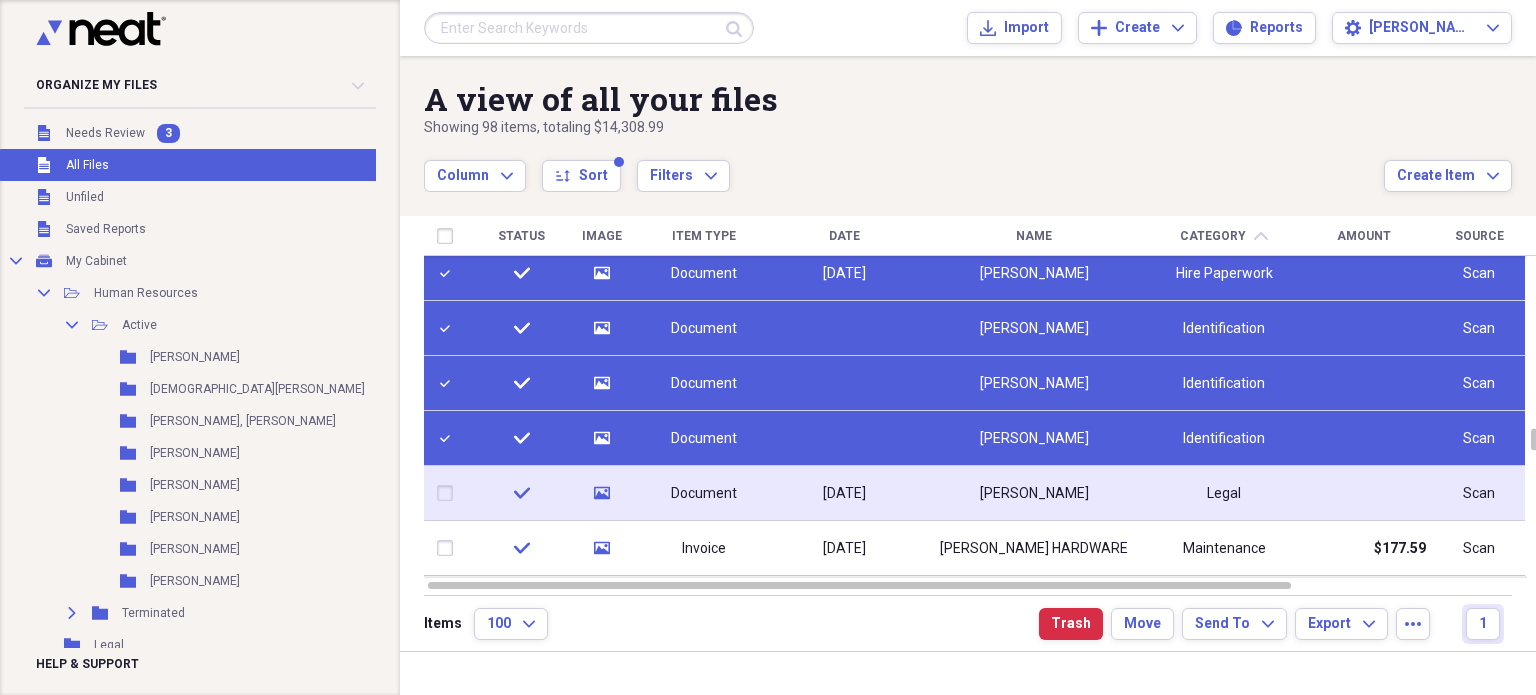 click at bounding box center (449, 493) 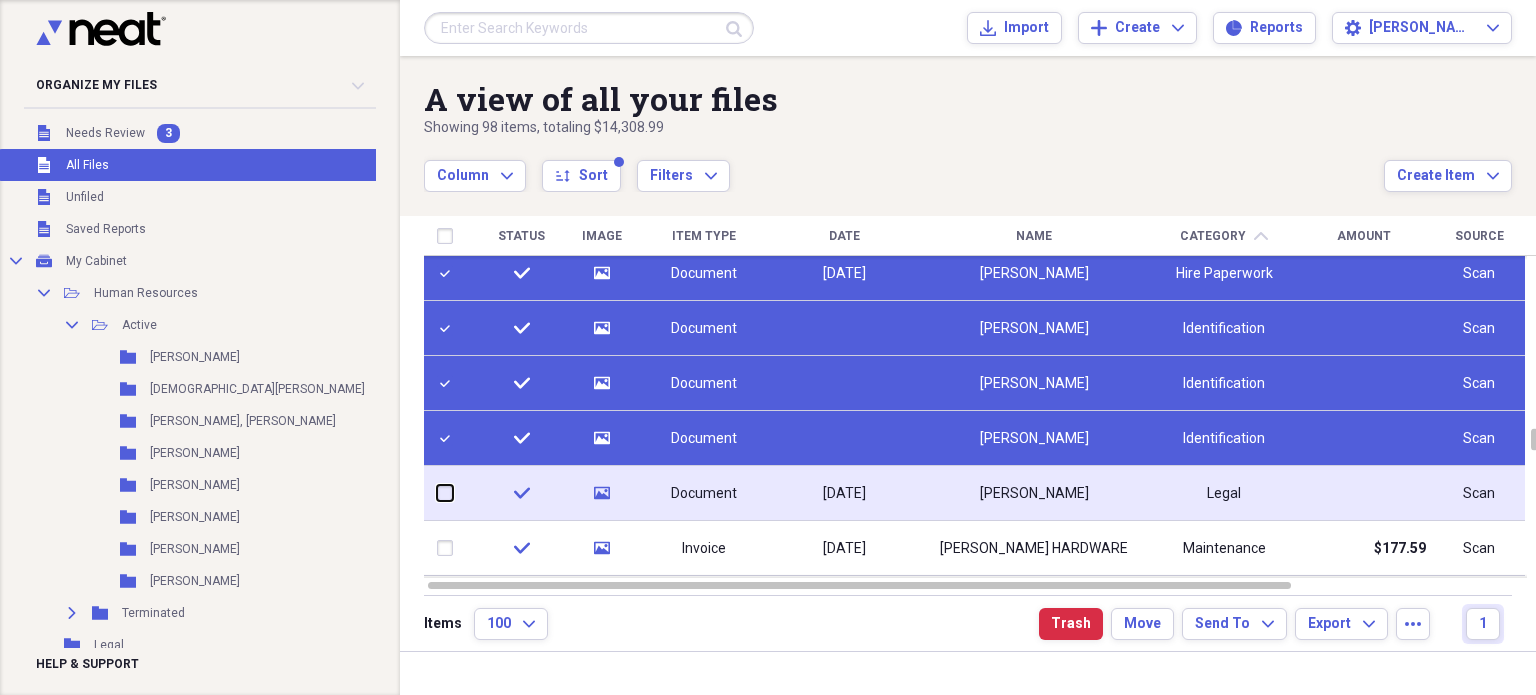 click at bounding box center [437, 493] 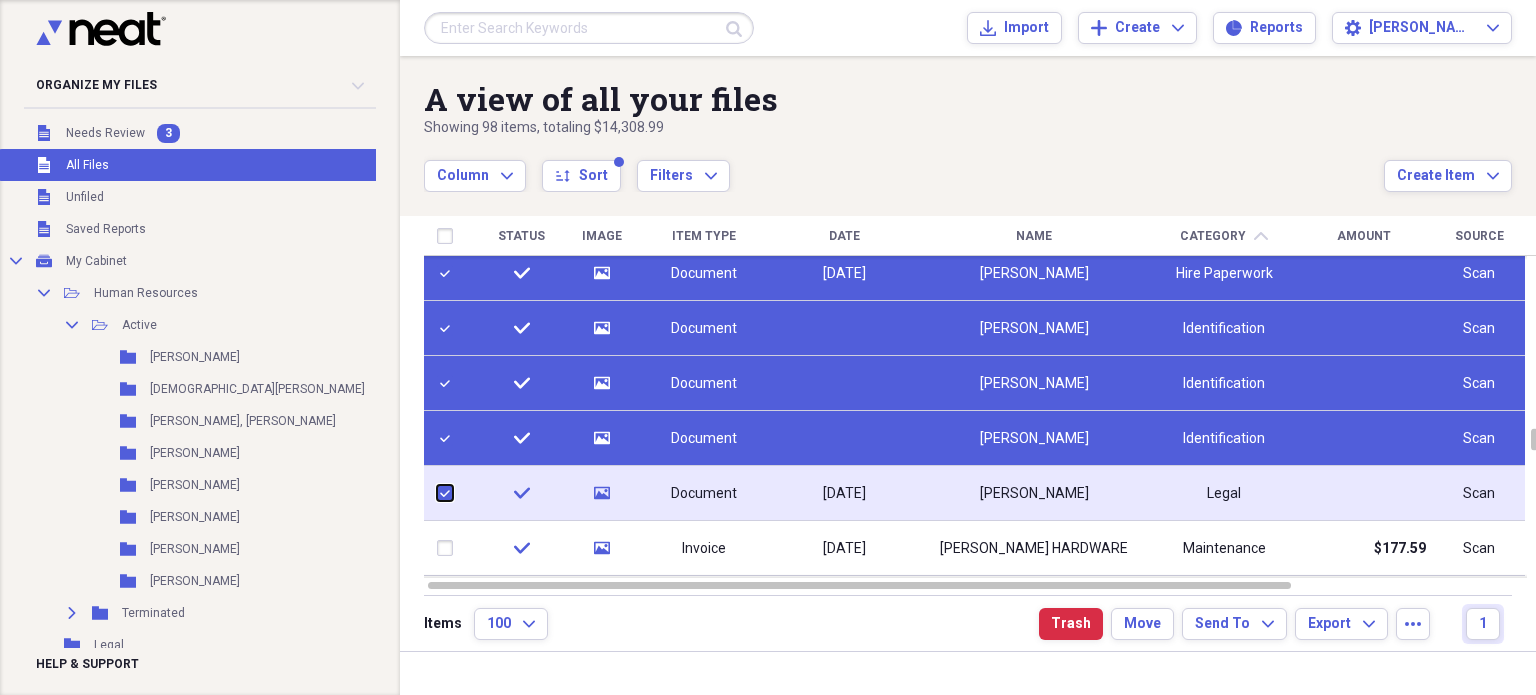 checkbox on "true" 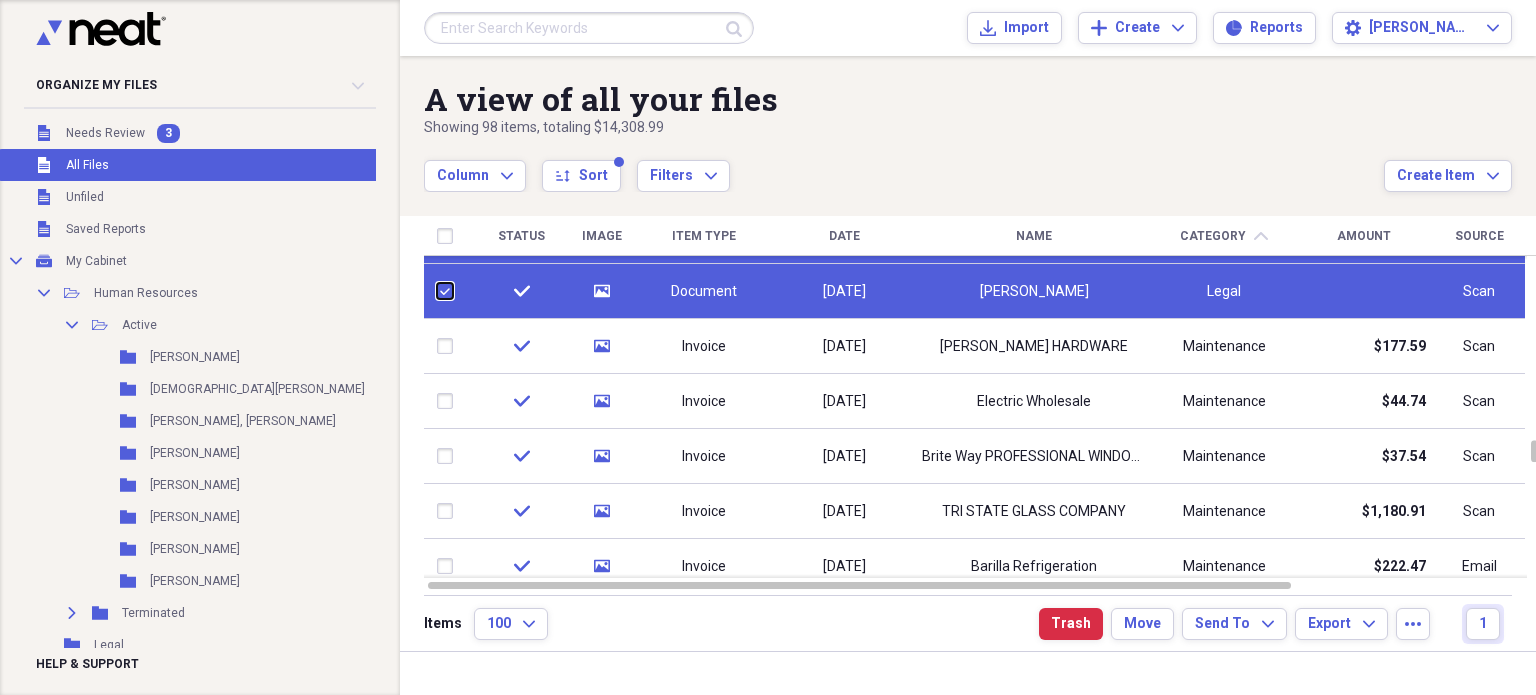 checkbox on "false" 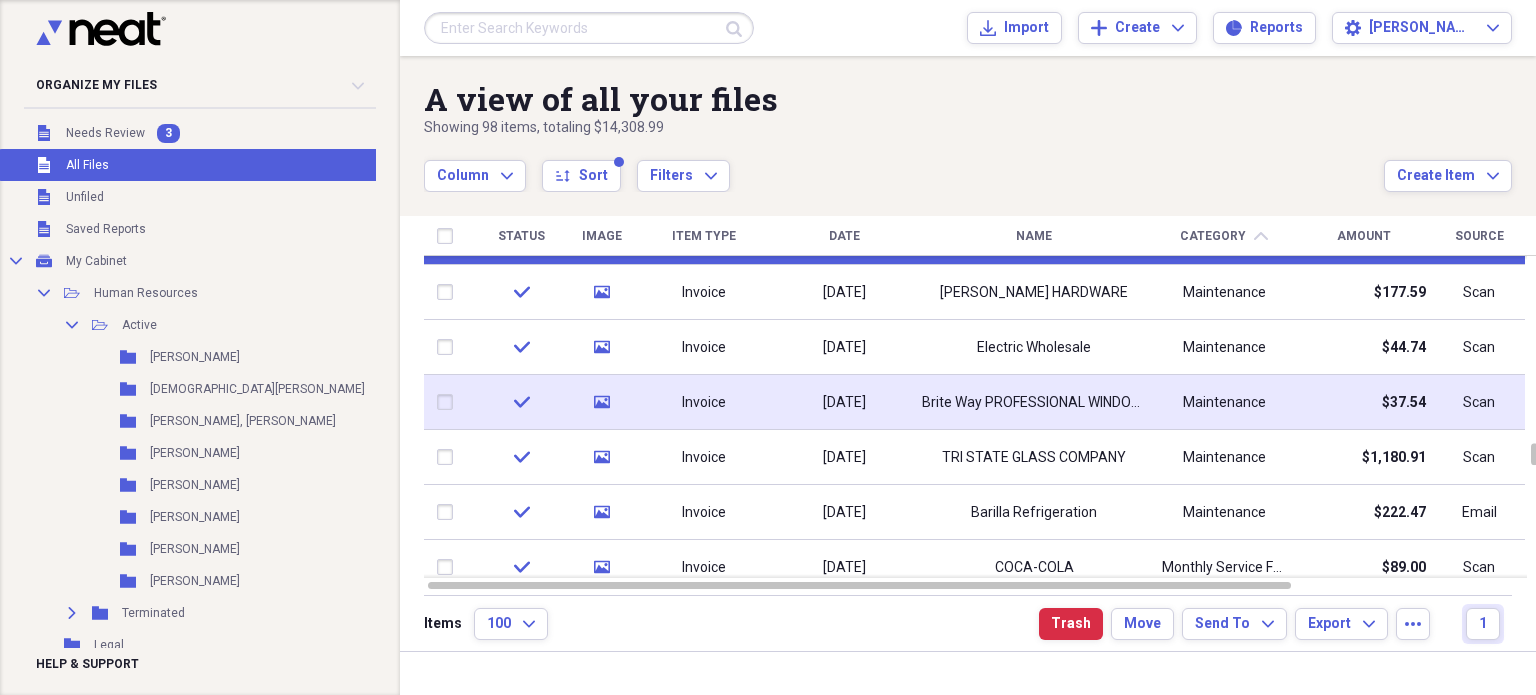 checkbox on "false" 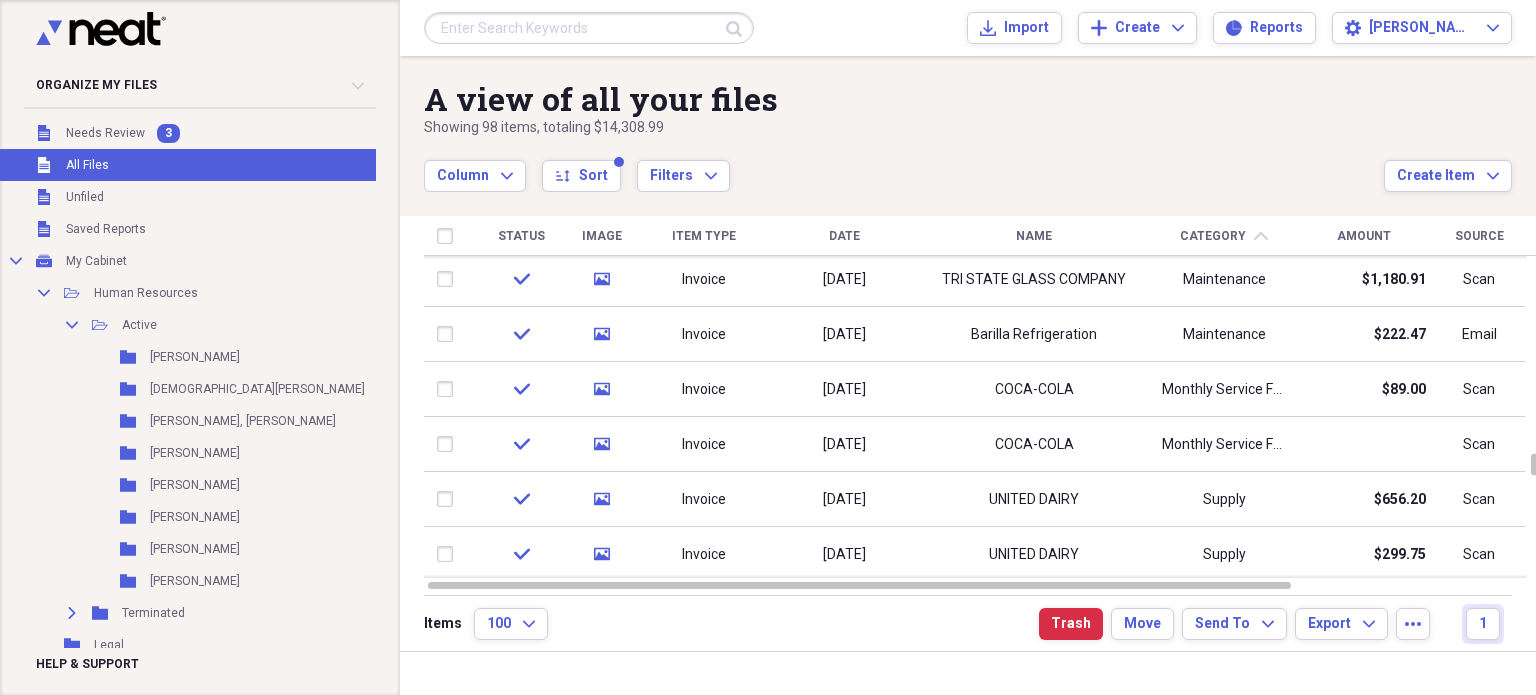 checkbox on "false" 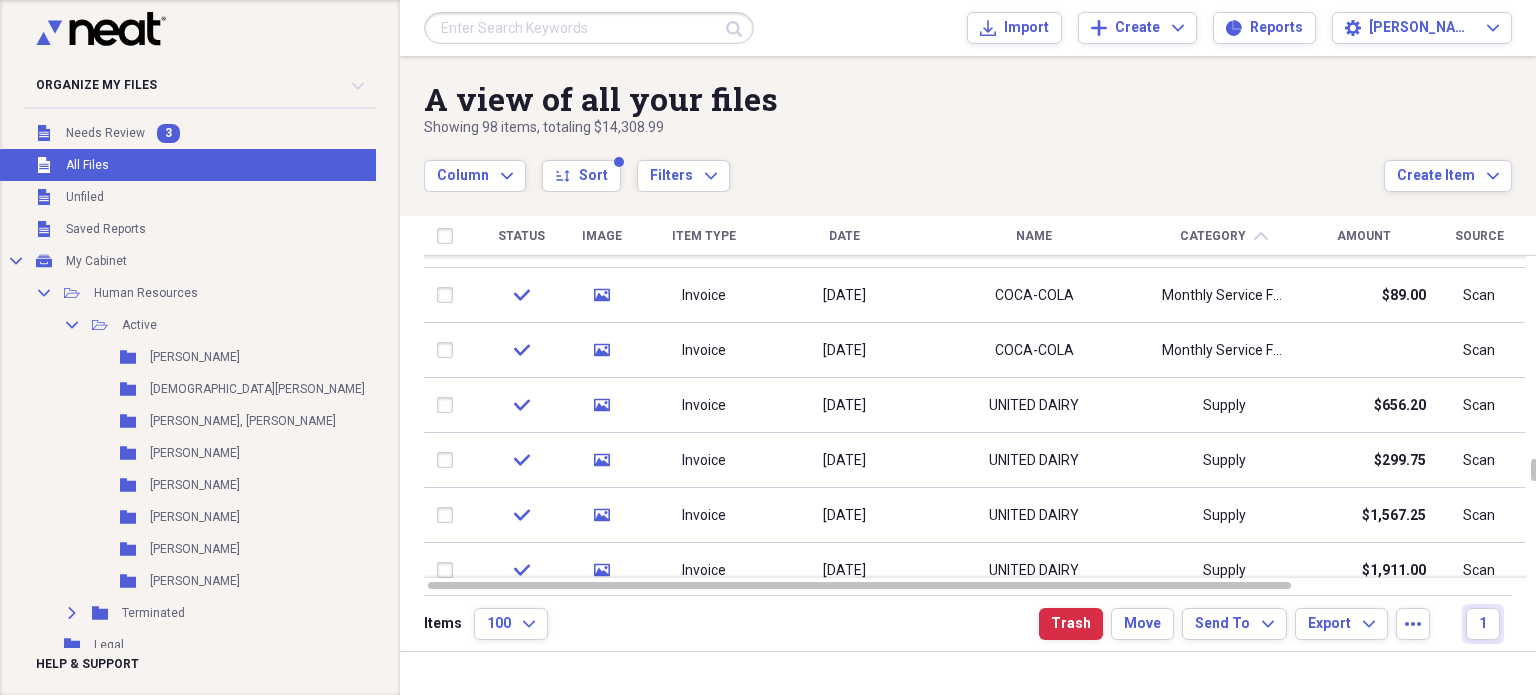 checkbox on "false" 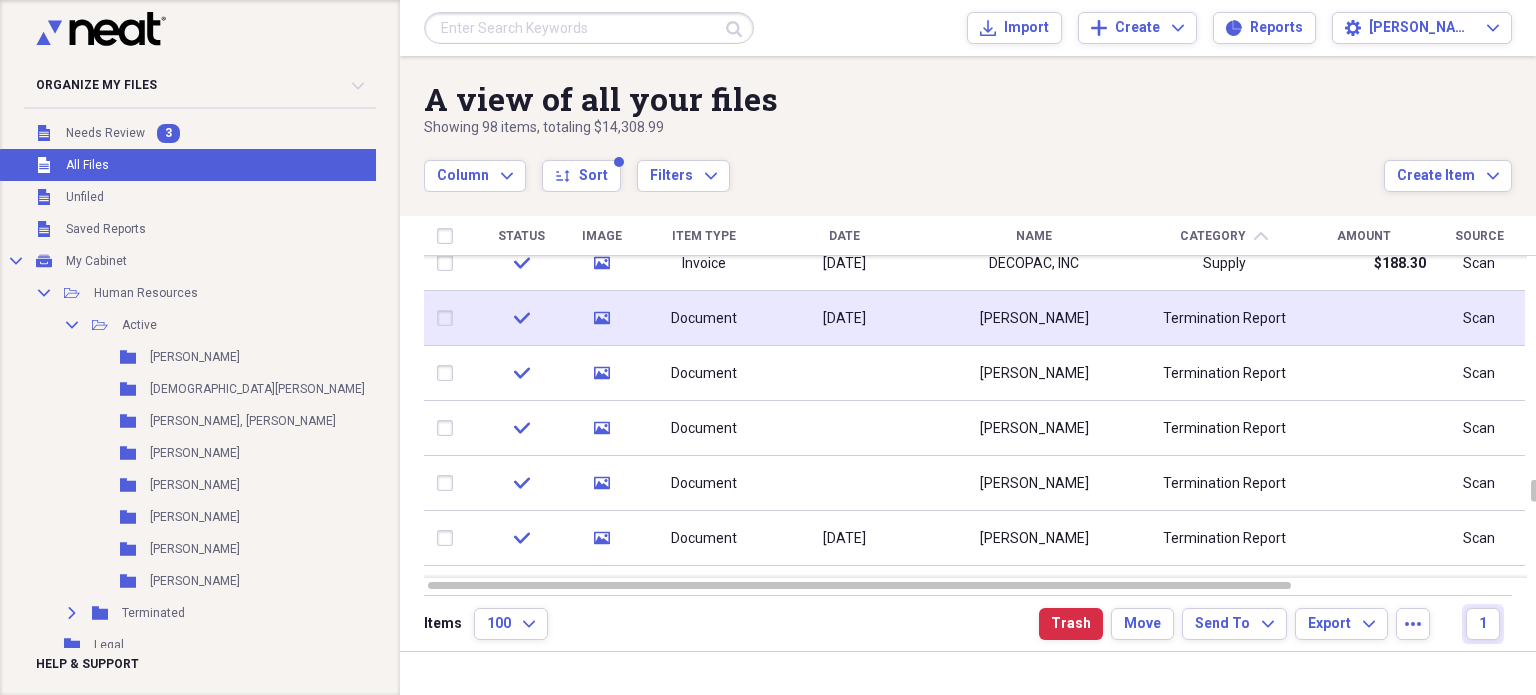 click at bounding box center (449, 318) 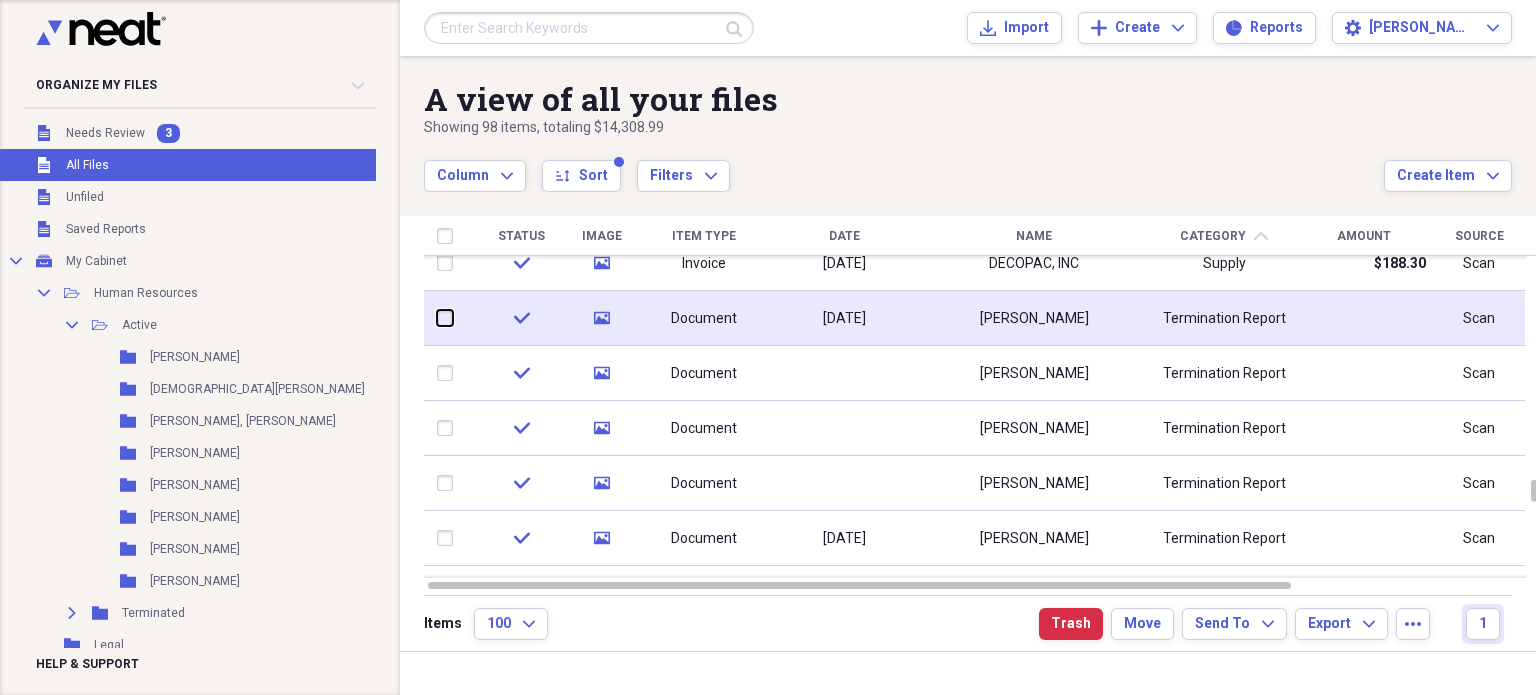 click at bounding box center (437, 318) 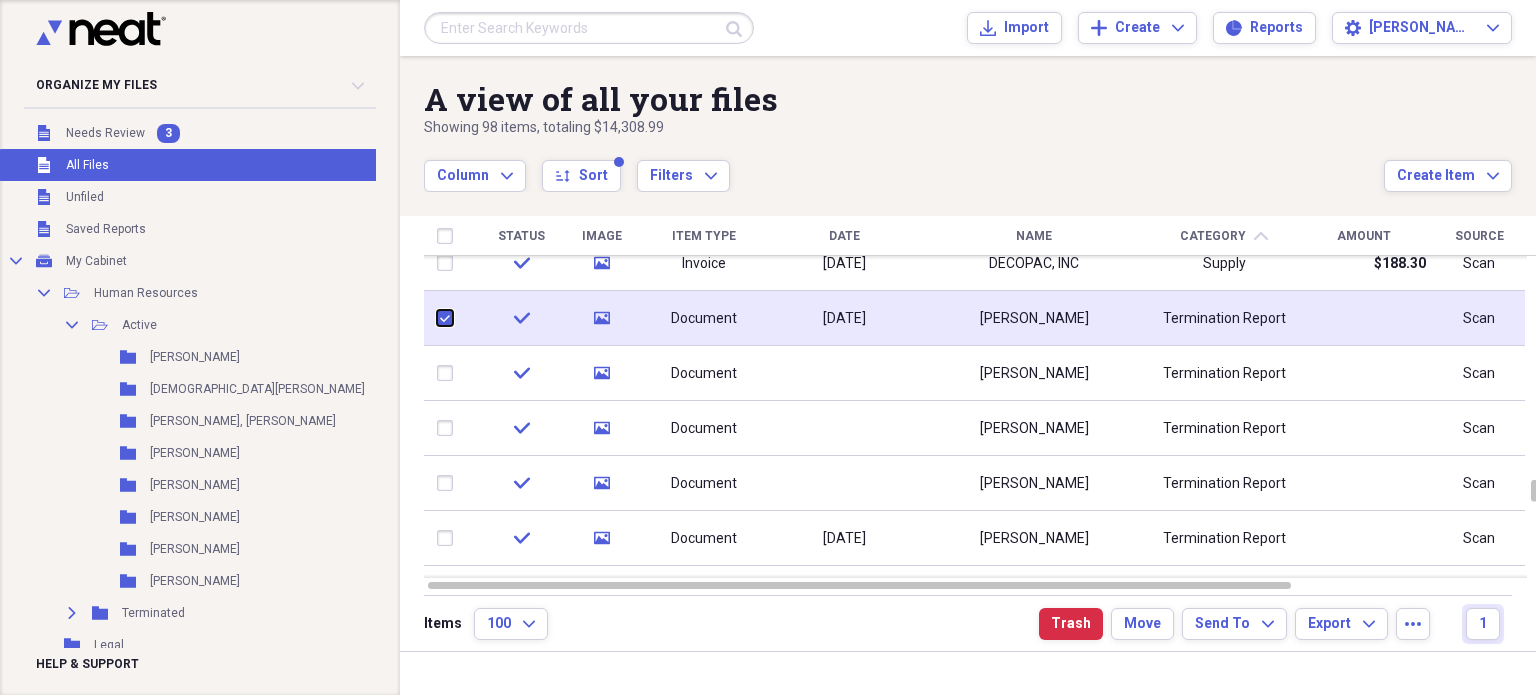 checkbox on "true" 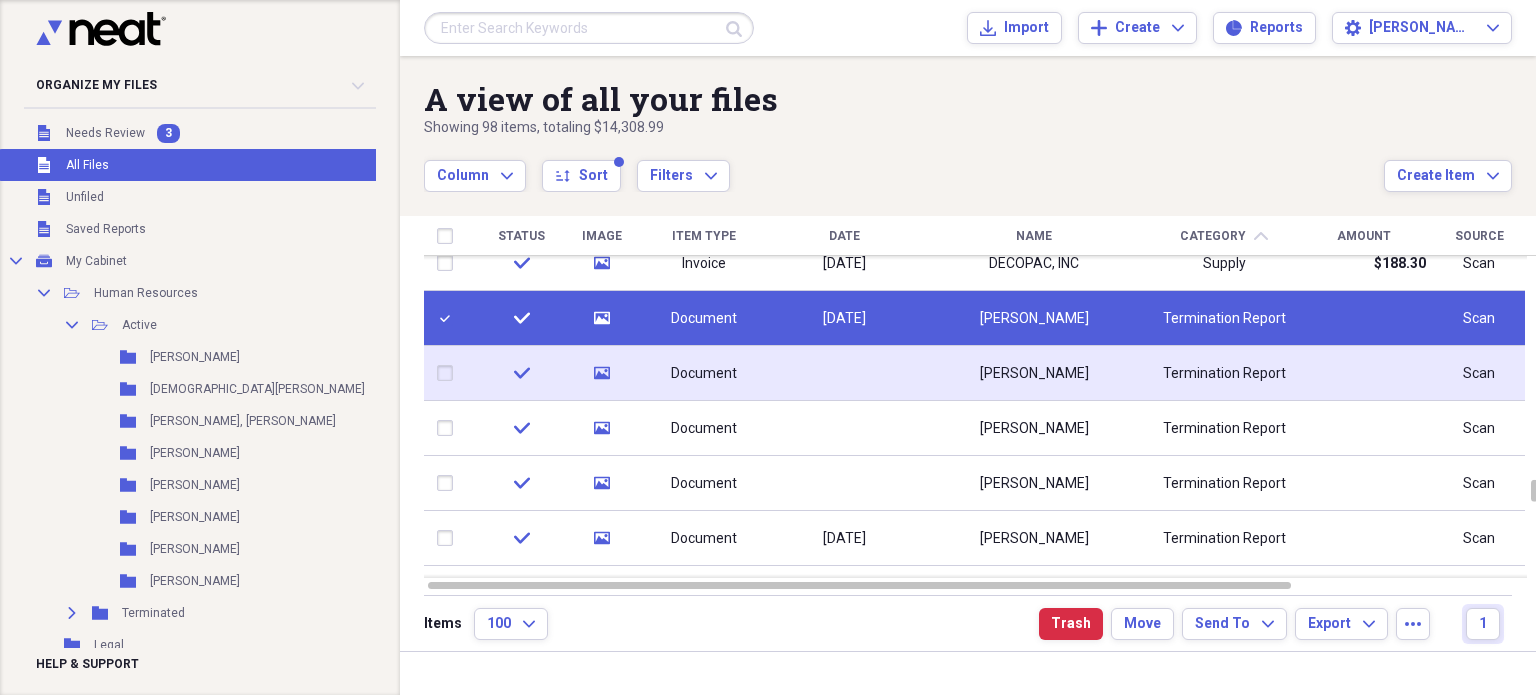 click at bounding box center [449, 373] 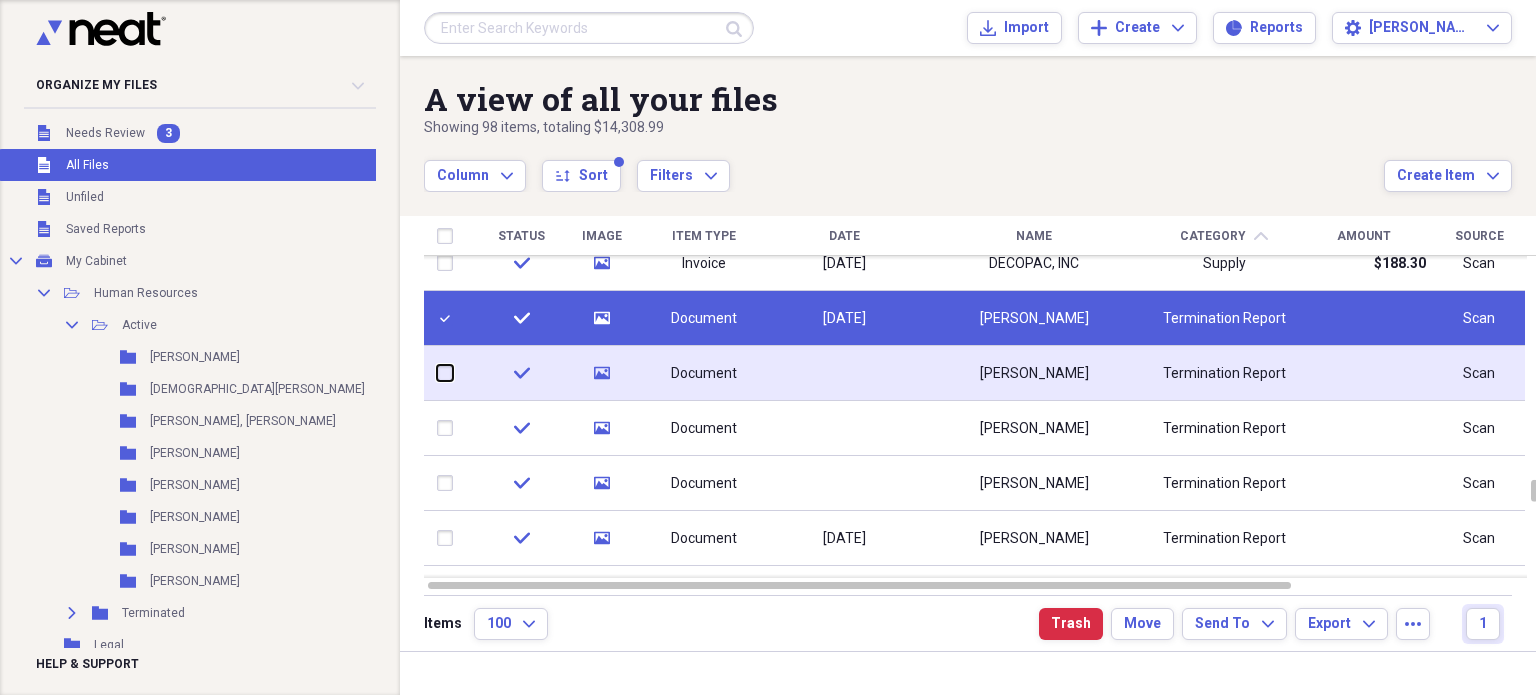 click at bounding box center (437, 373) 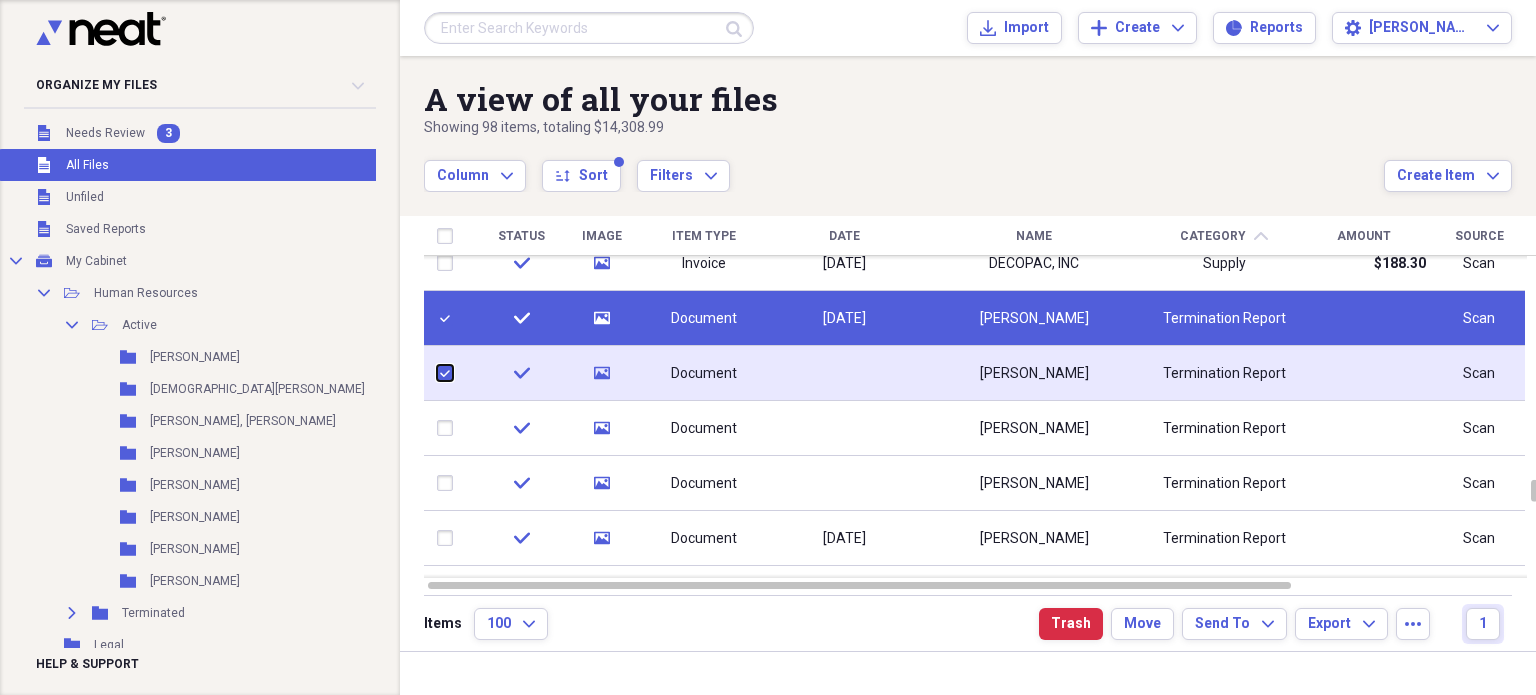 checkbox on "true" 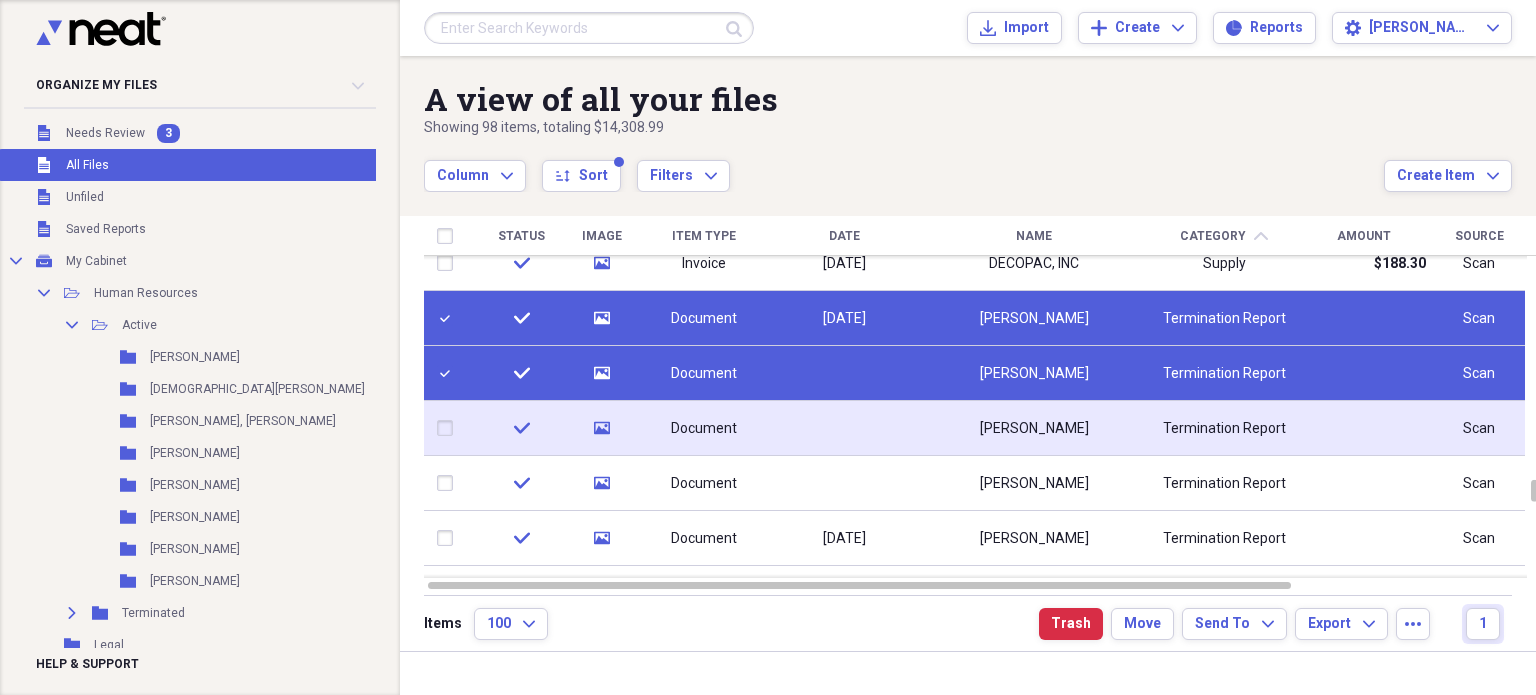 click at bounding box center [449, 428] 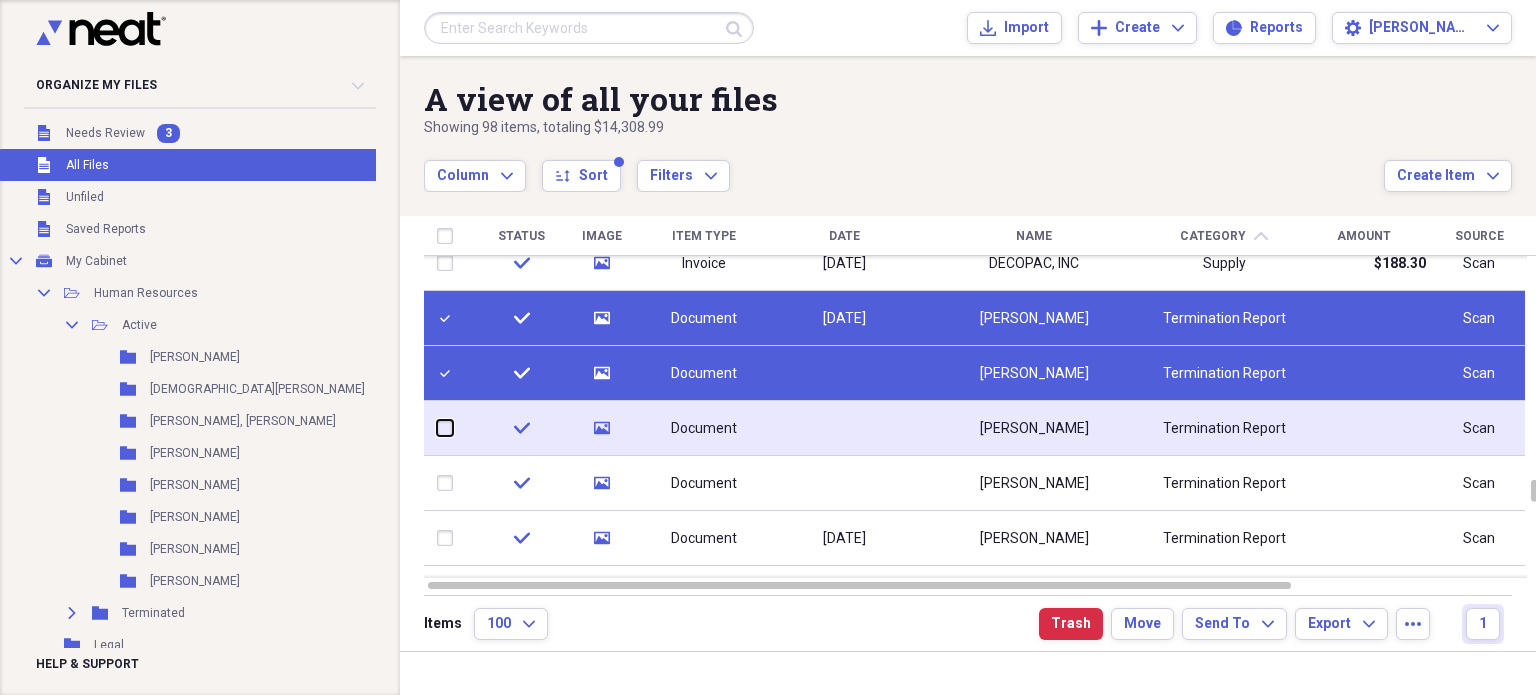 click at bounding box center (437, 428) 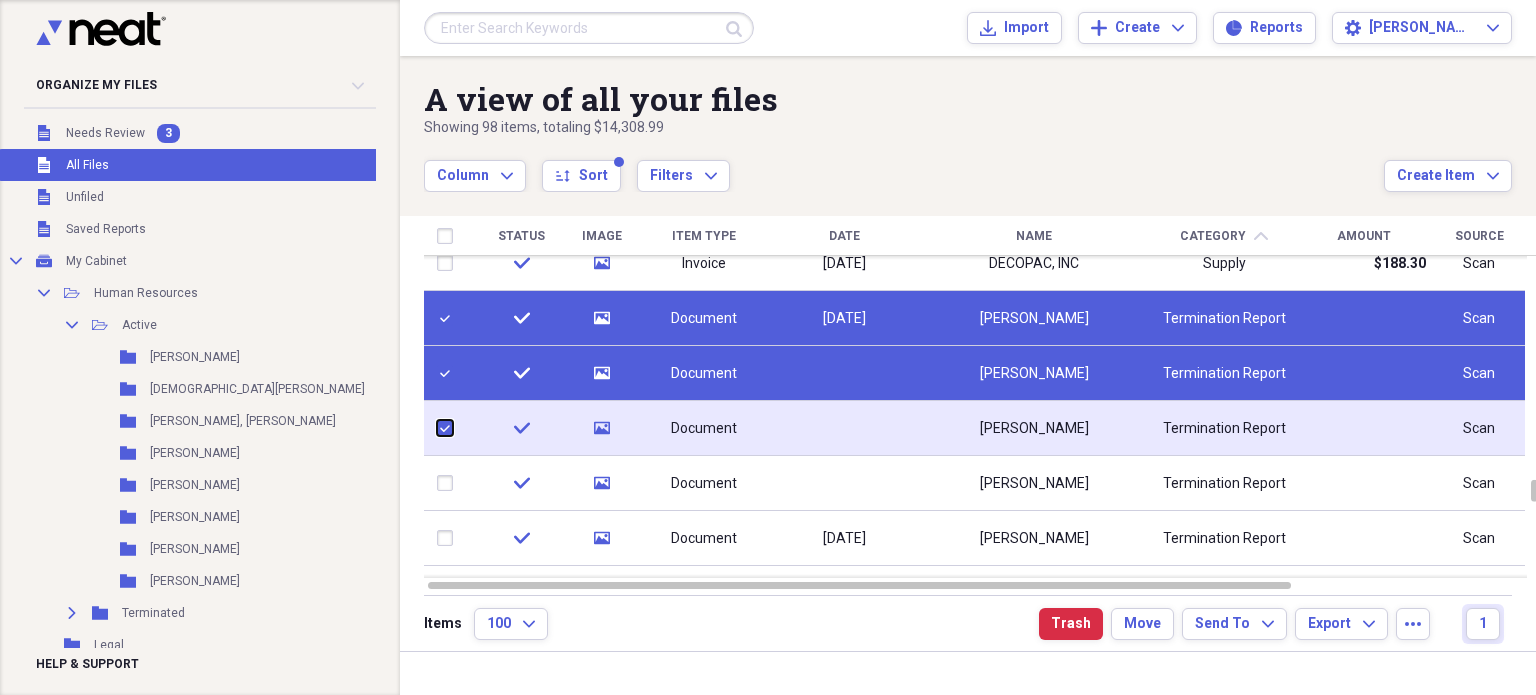 checkbox on "true" 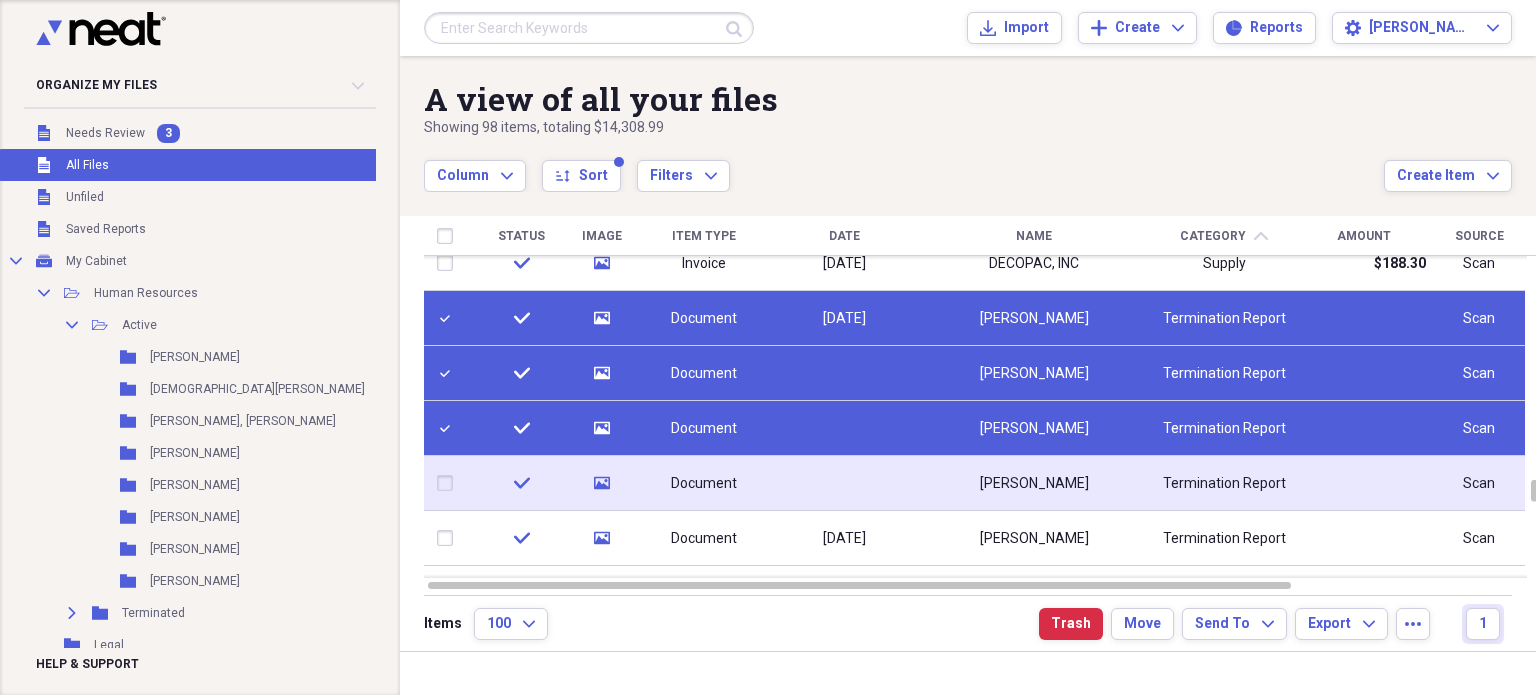 click at bounding box center (449, 483) 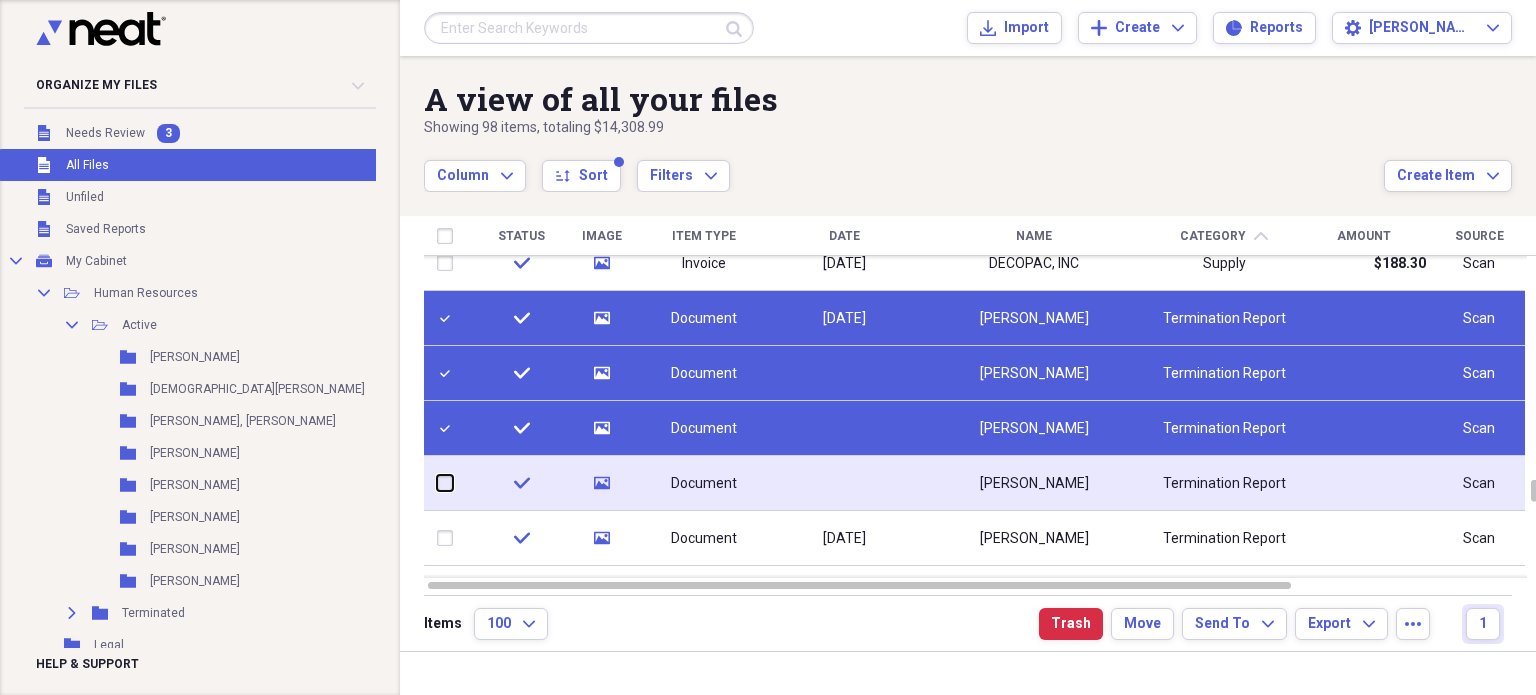 click at bounding box center (437, 483) 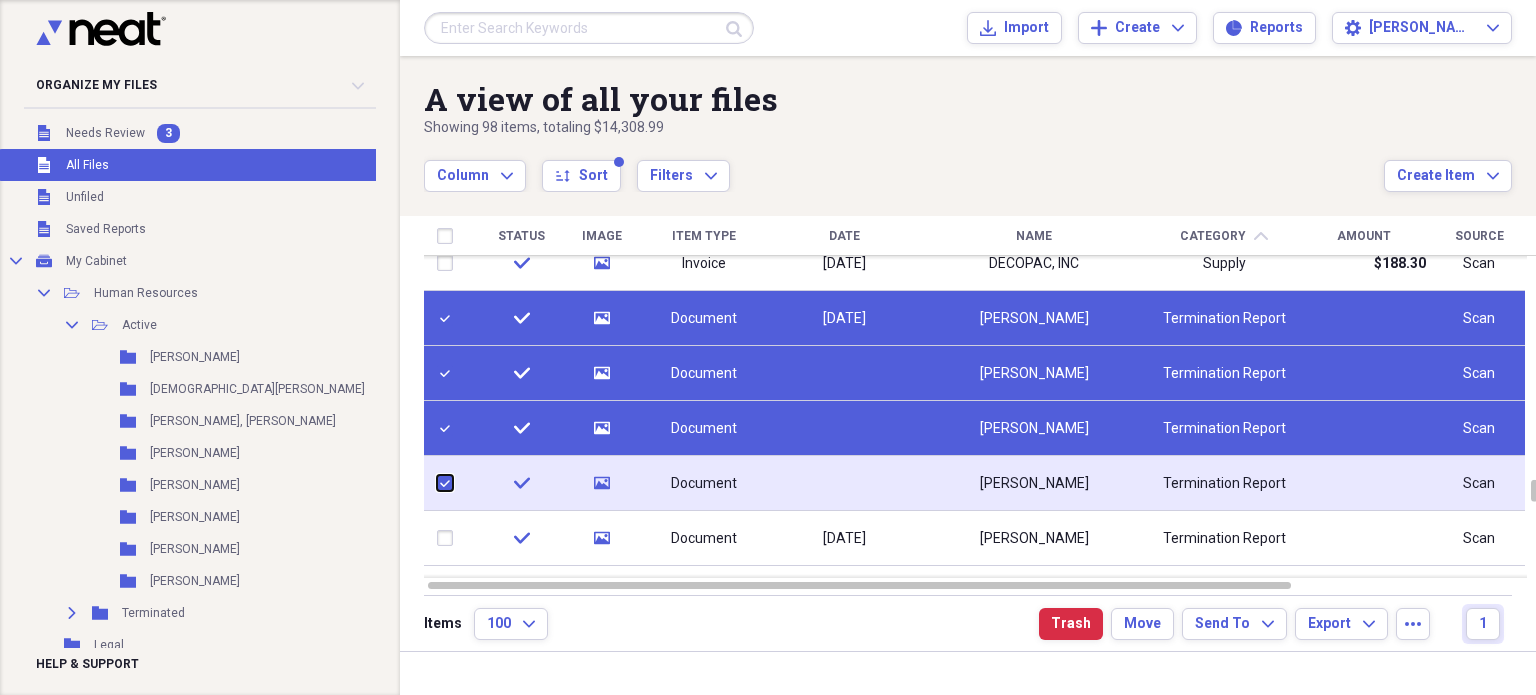 checkbox on "true" 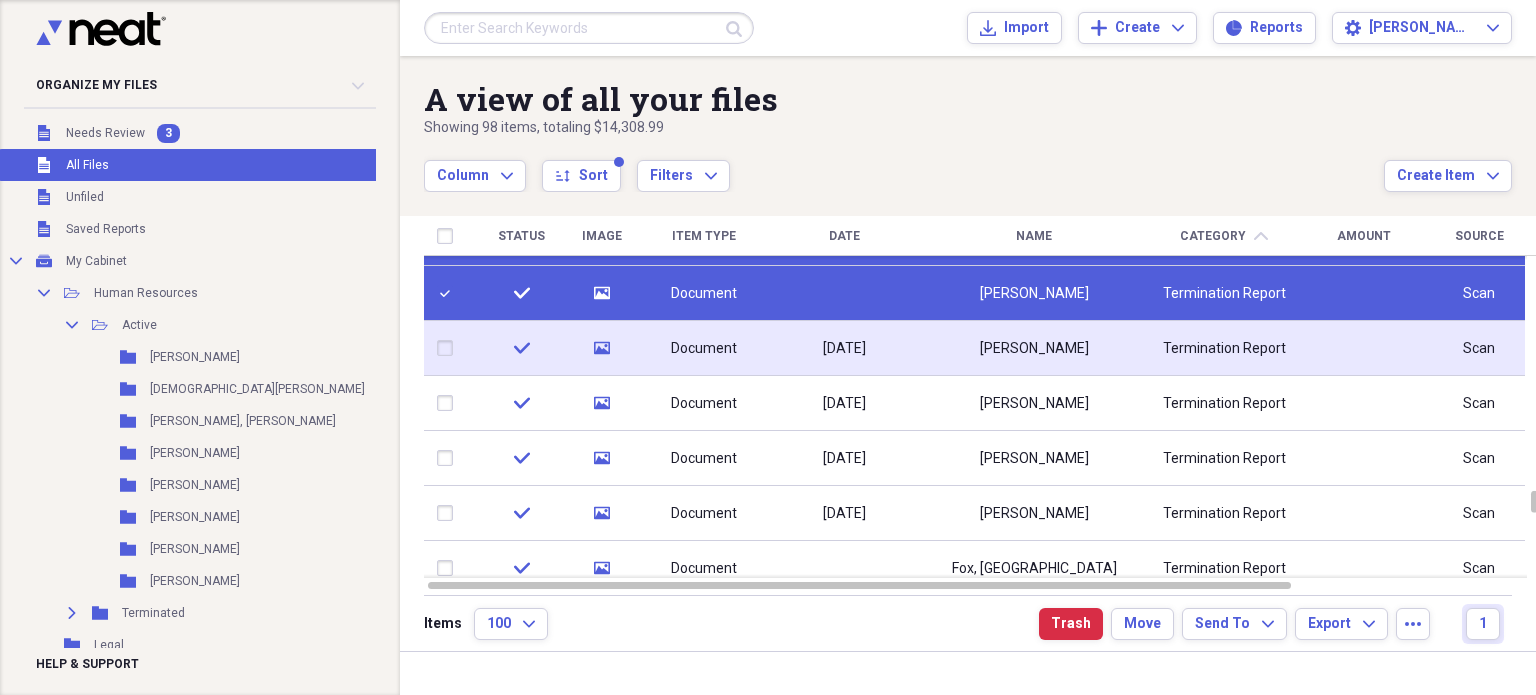 click at bounding box center [449, 348] 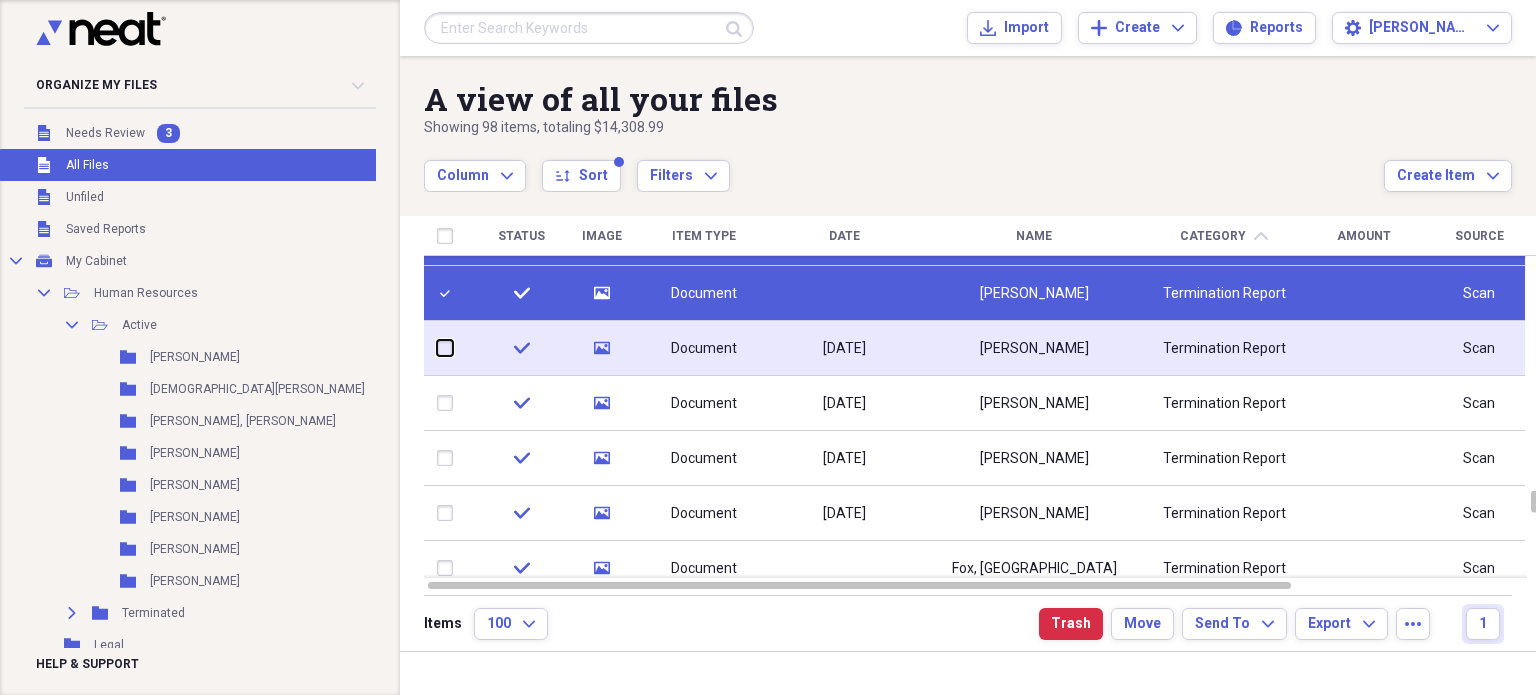 click at bounding box center [437, 348] 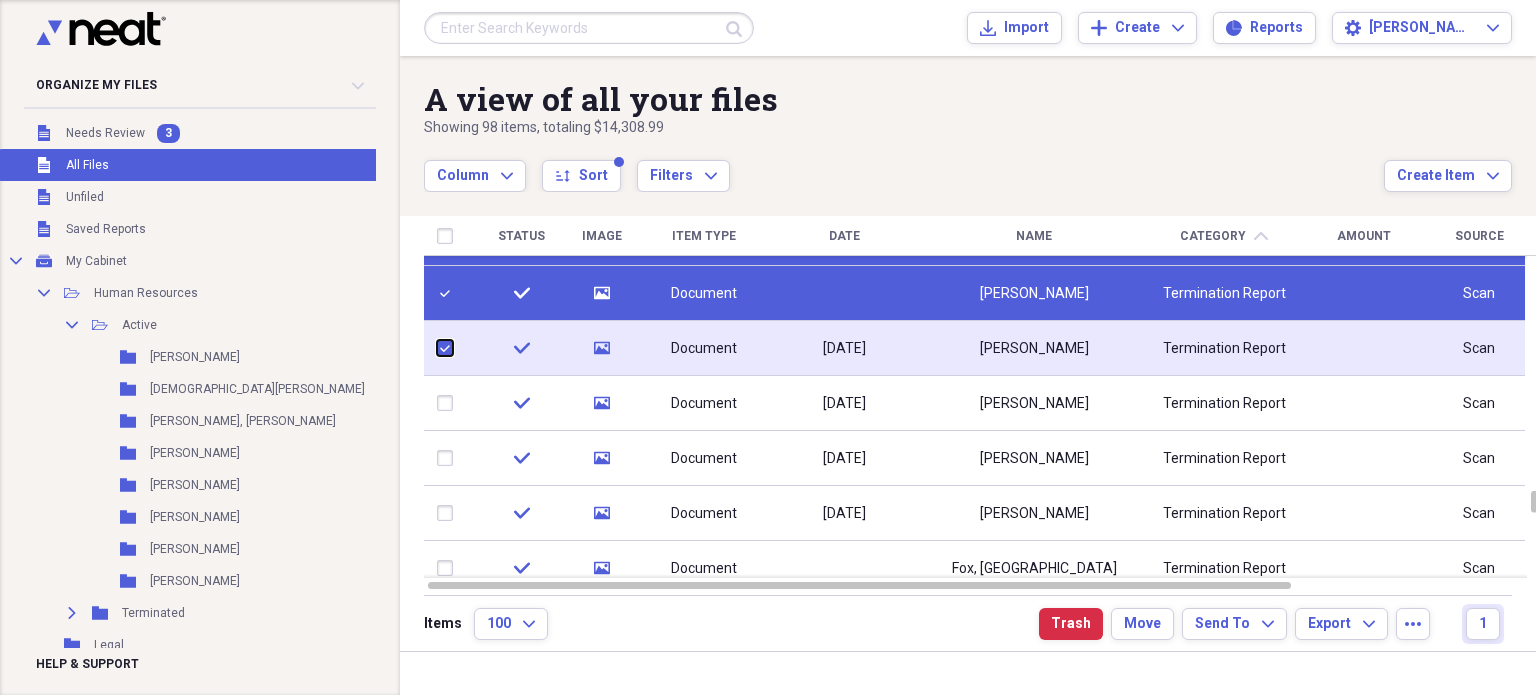 checkbox on "true" 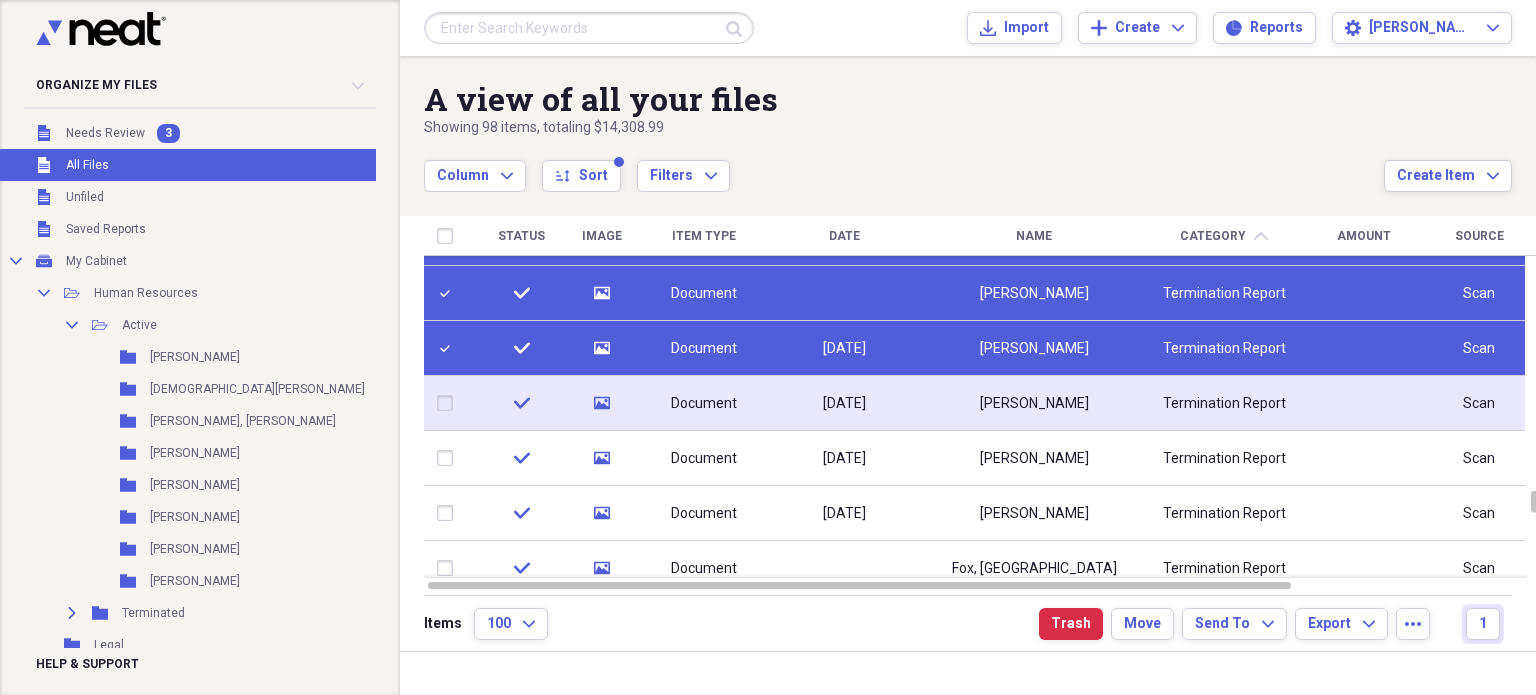 click at bounding box center [449, 403] 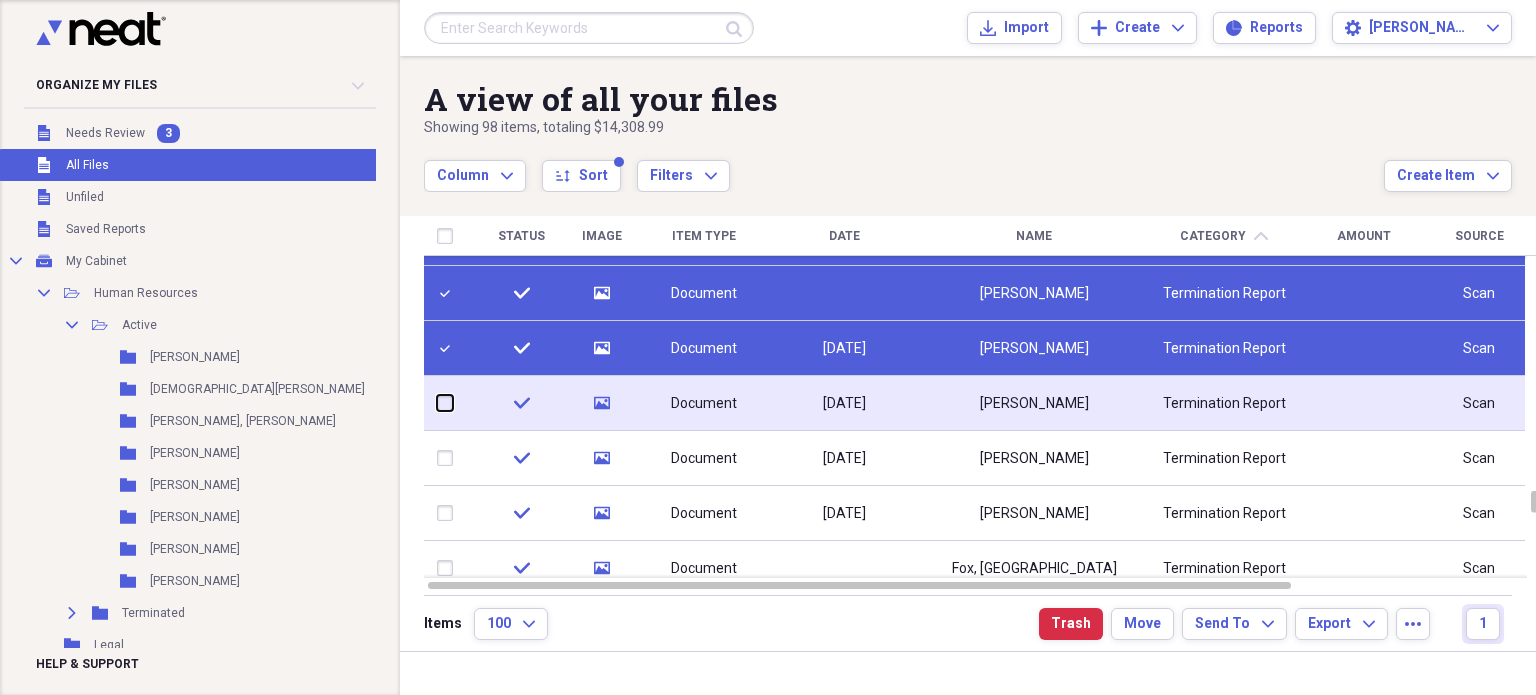 click at bounding box center (437, 403) 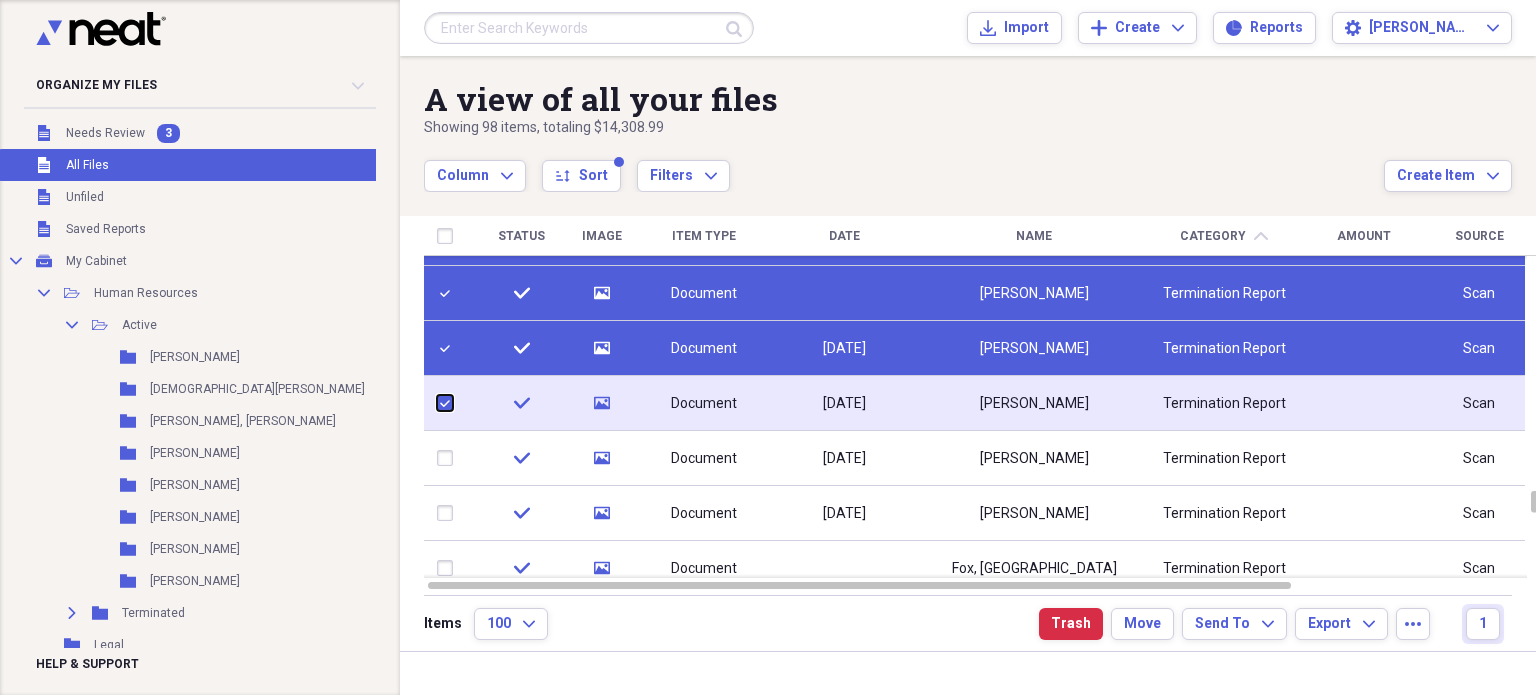 checkbox on "true" 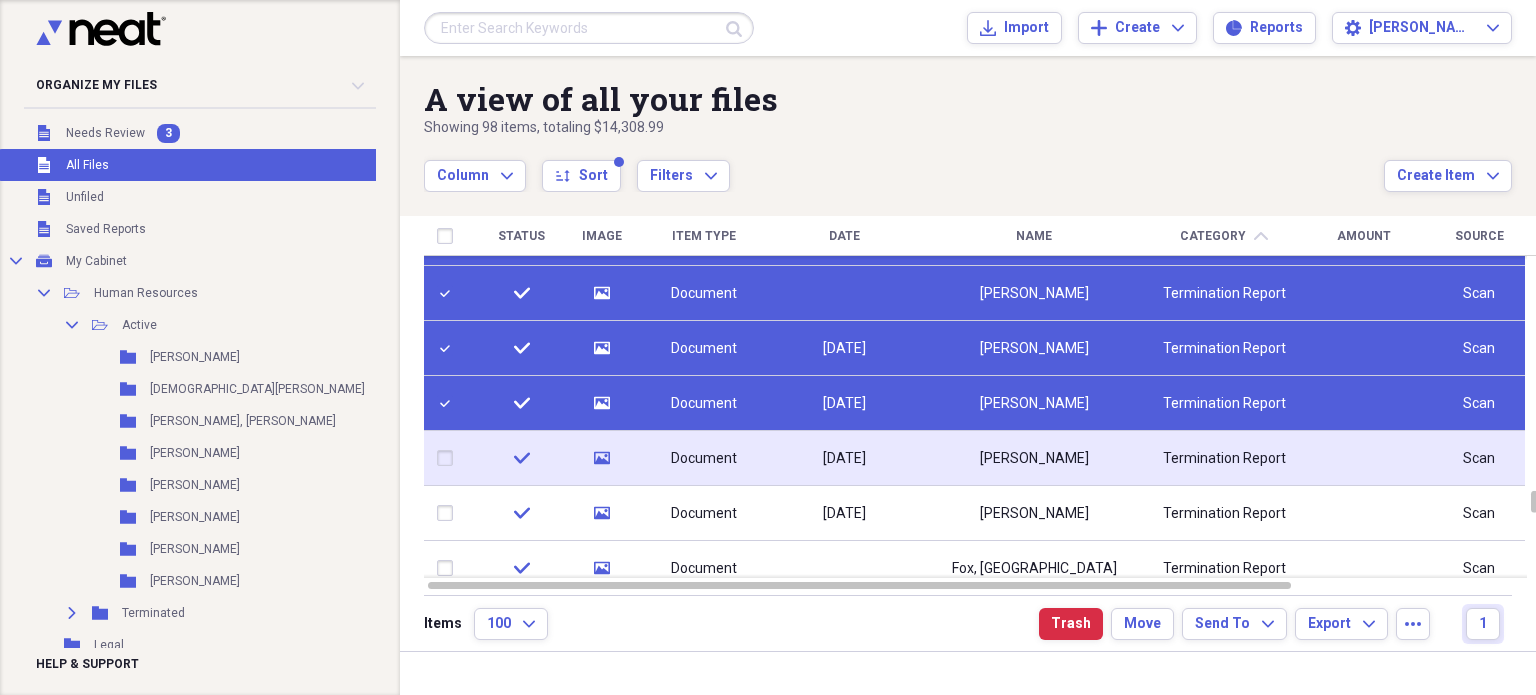 click at bounding box center [449, 458] 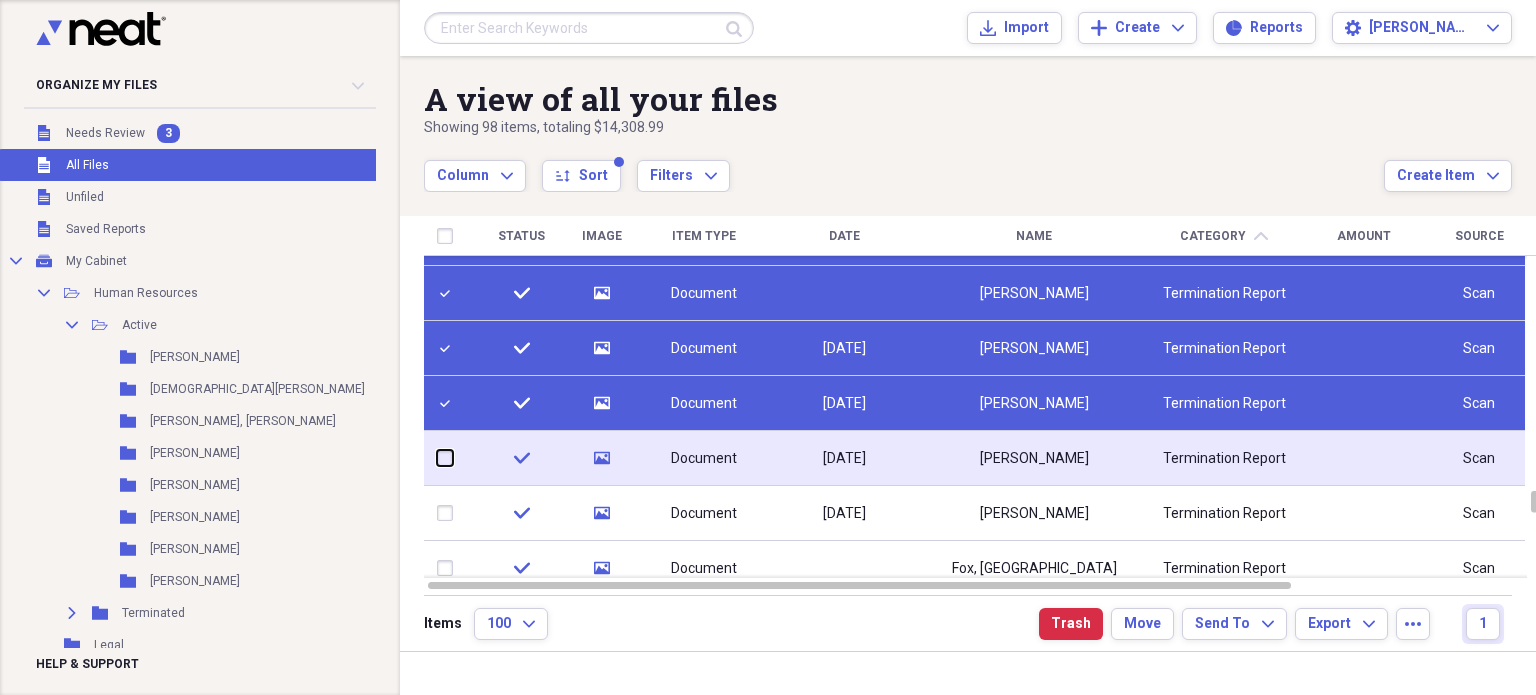 click at bounding box center (437, 458) 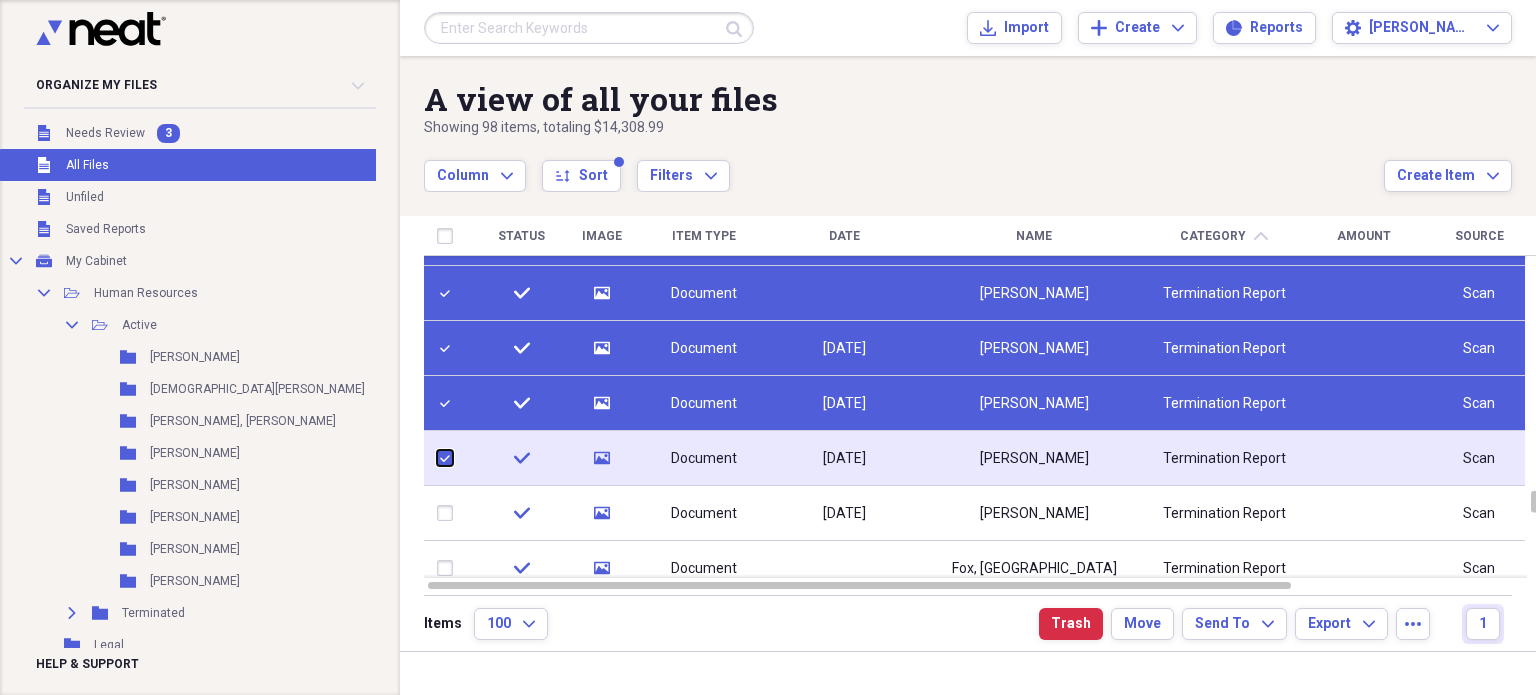 checkbox on "true" 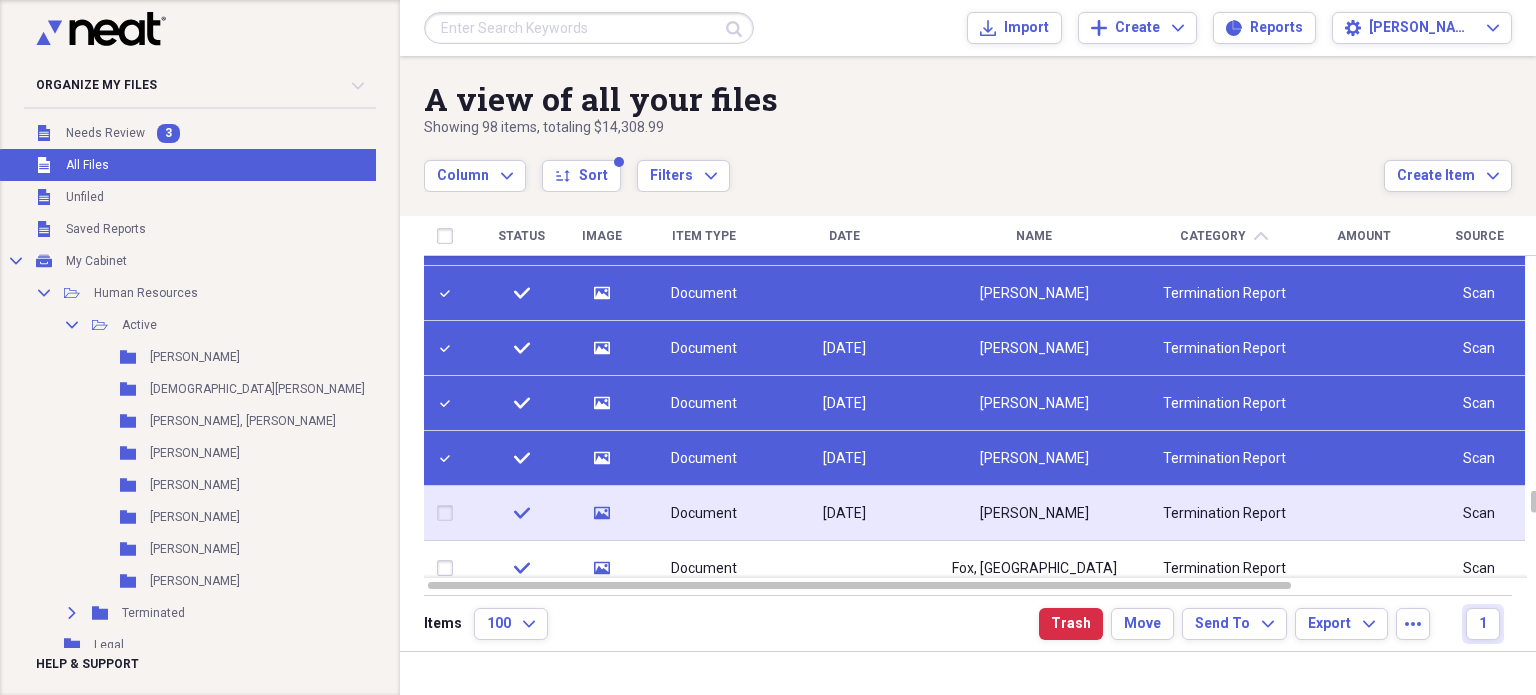 click at bounding box center [449, 513] 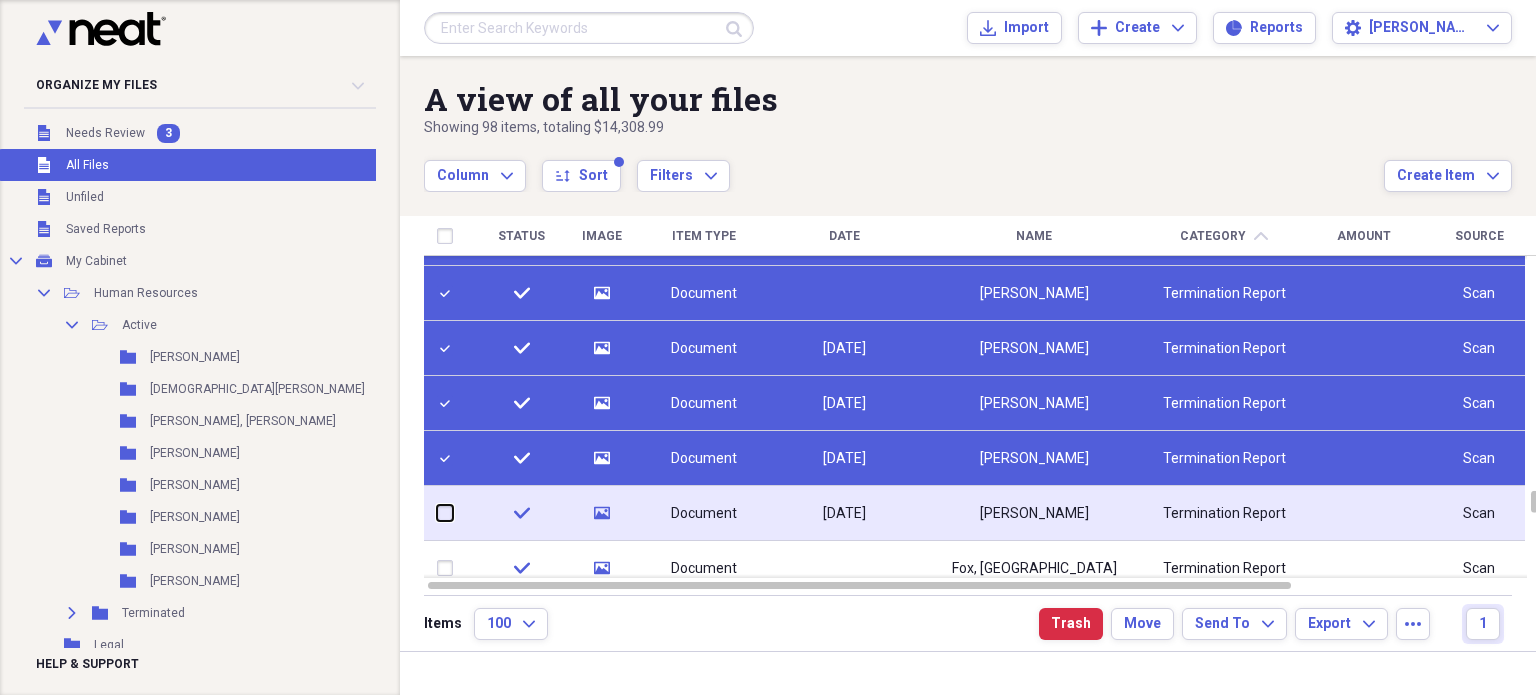 click at bounding box center [437, 513] 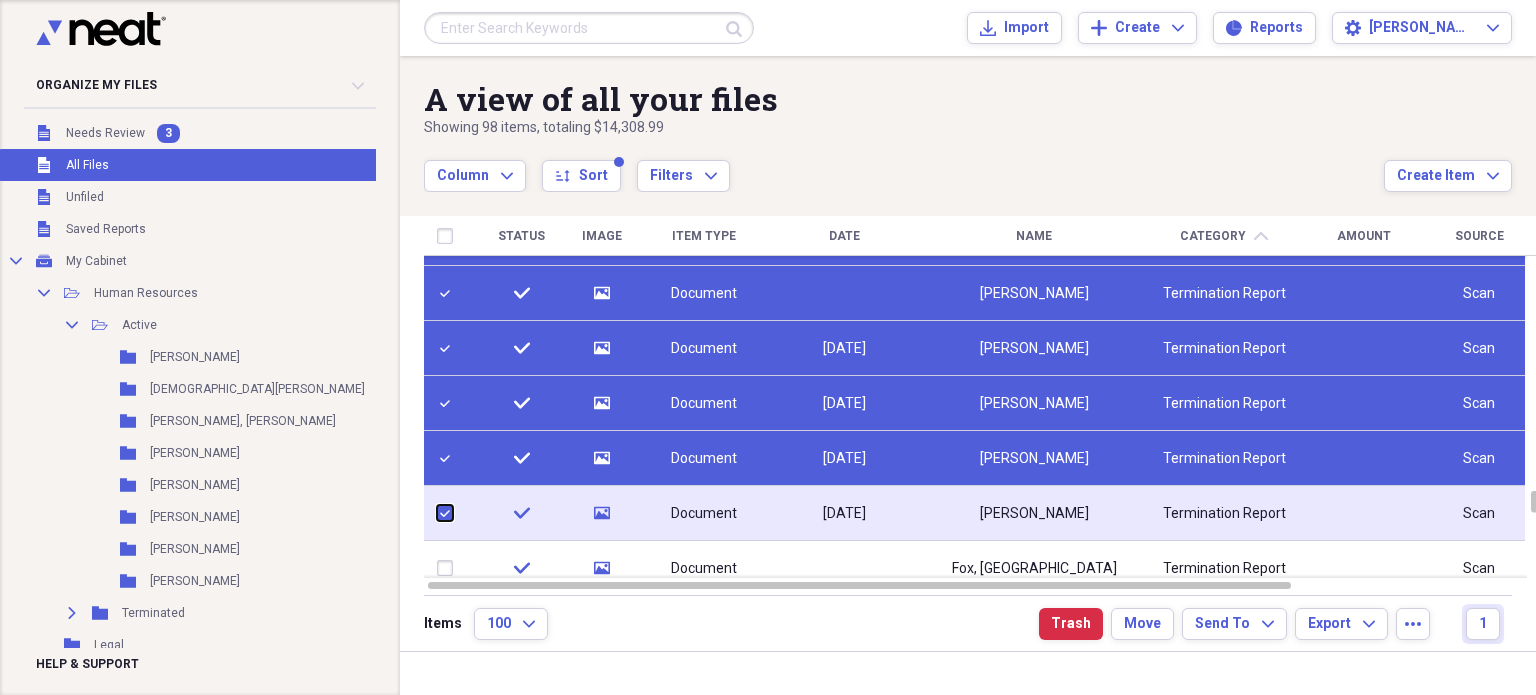 checkbox on "true" 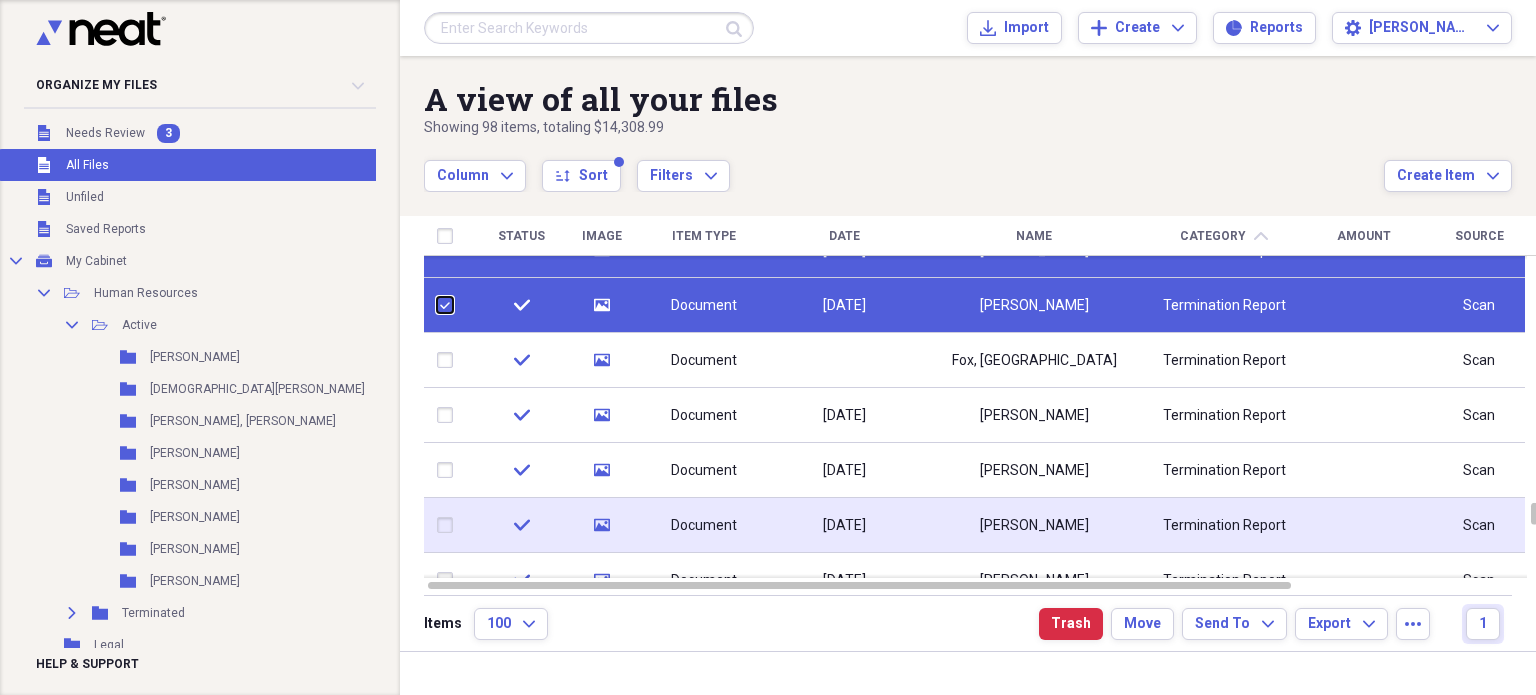 checkbox on "false" 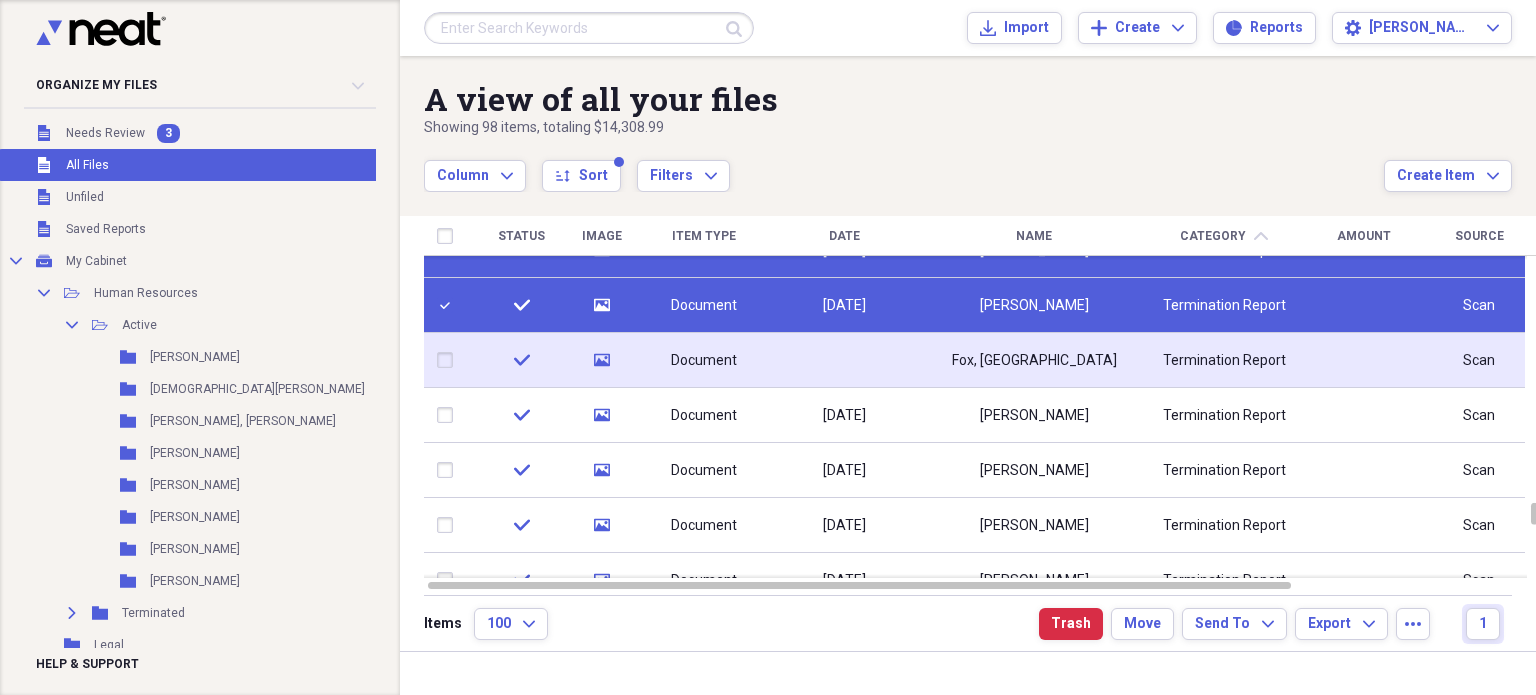 click at bounding box center [449, 360] 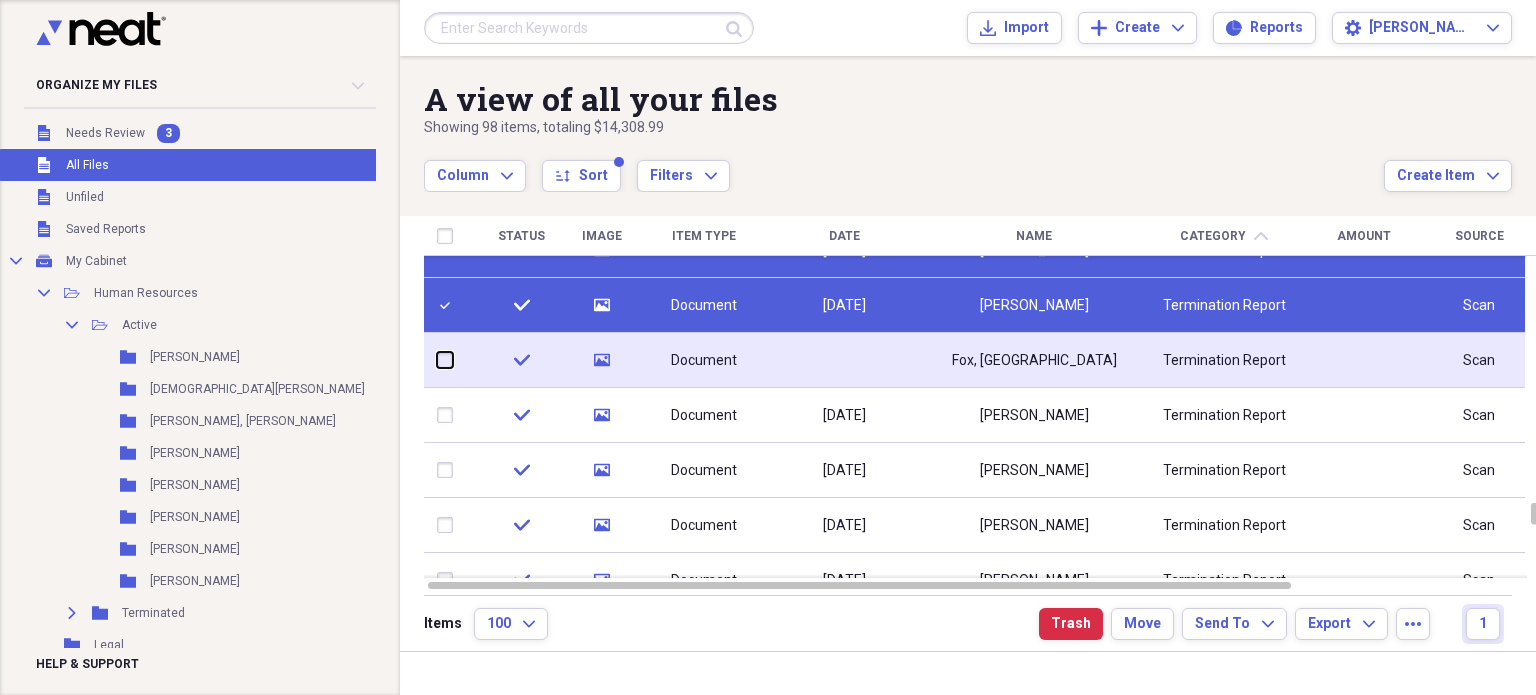 click at bounding box center [437, 360] 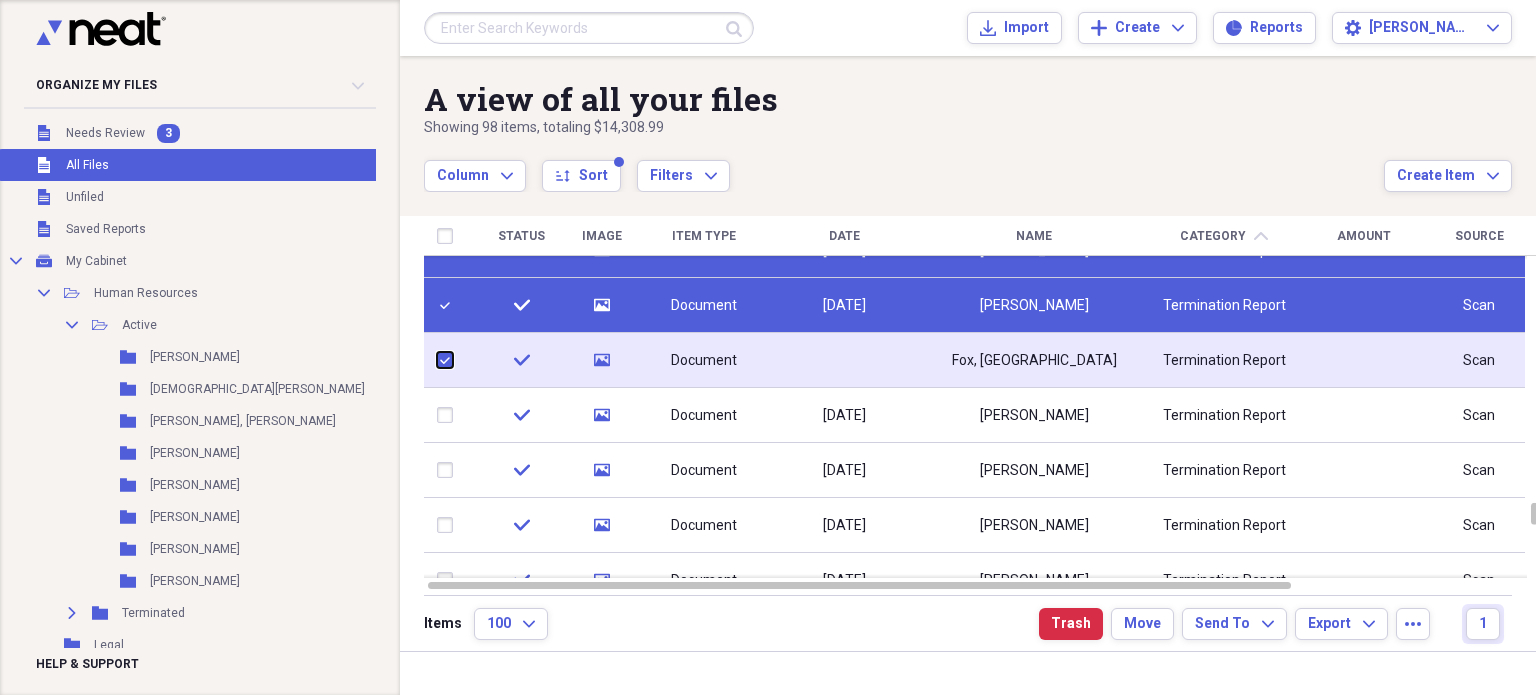 checkbox on "true" 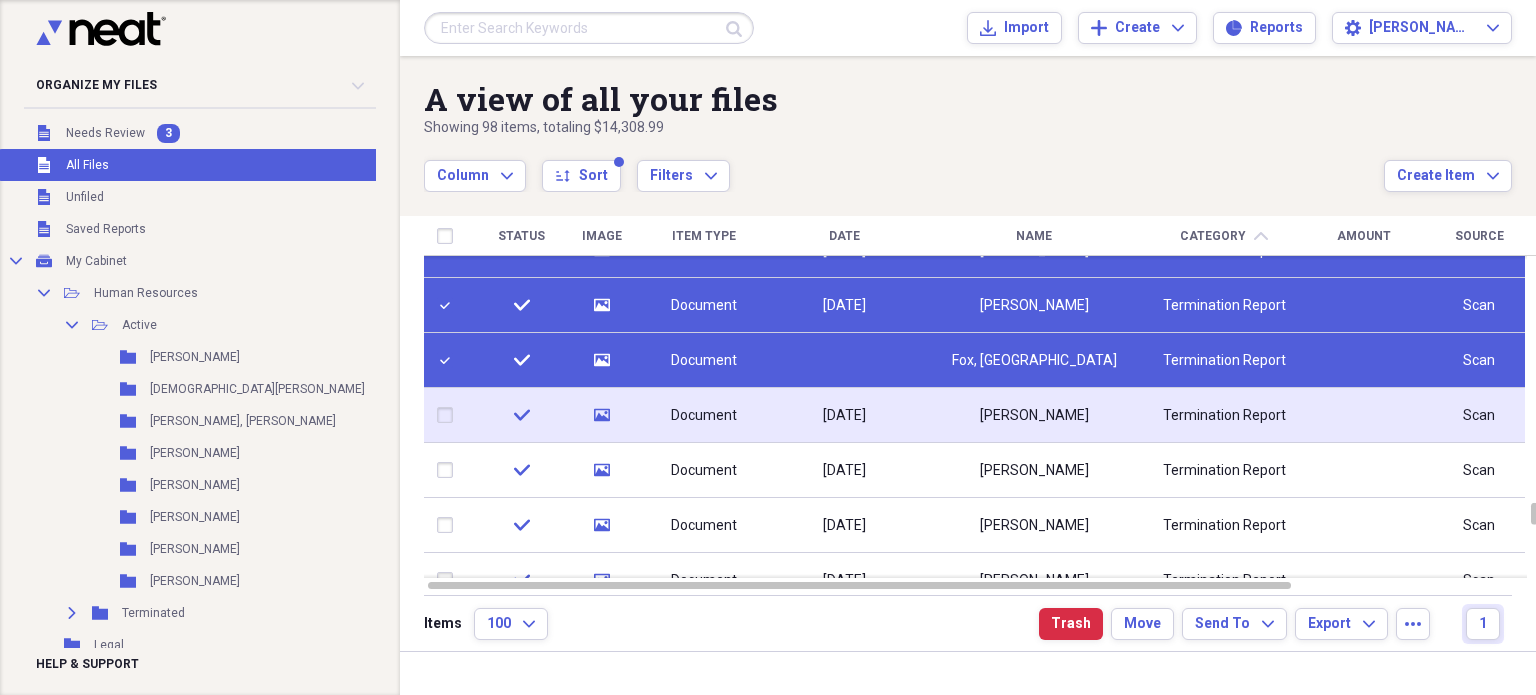 click at bounding box center (449, 415) 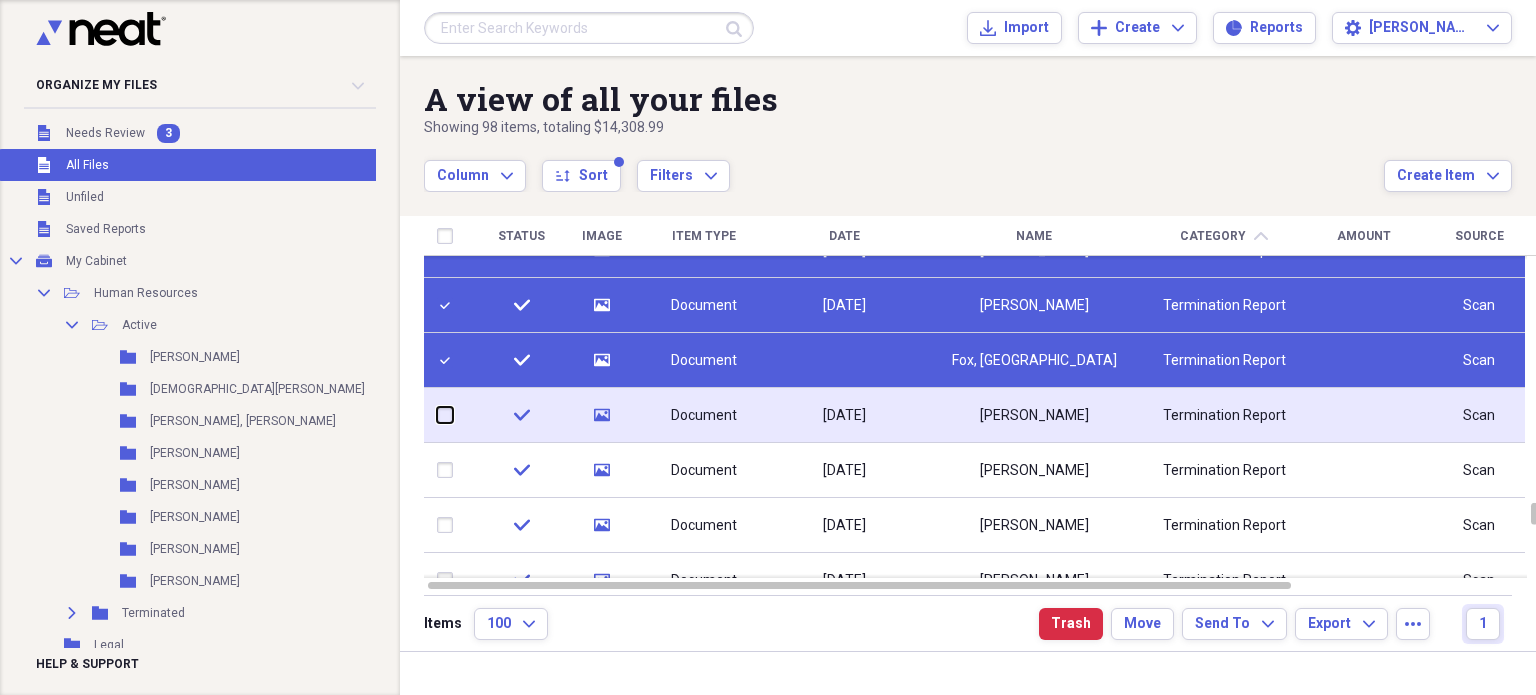 click at bounding box center (437, 415) 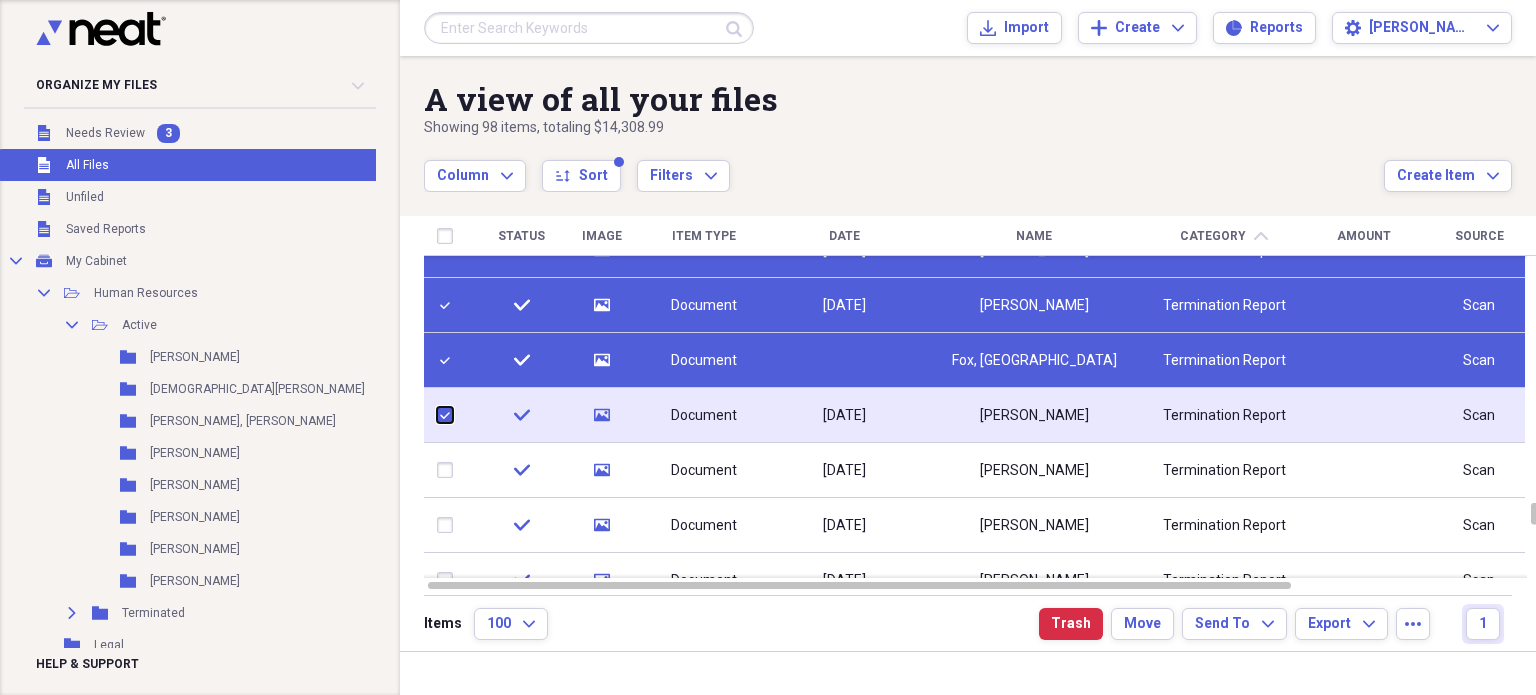 checkbox on "true" 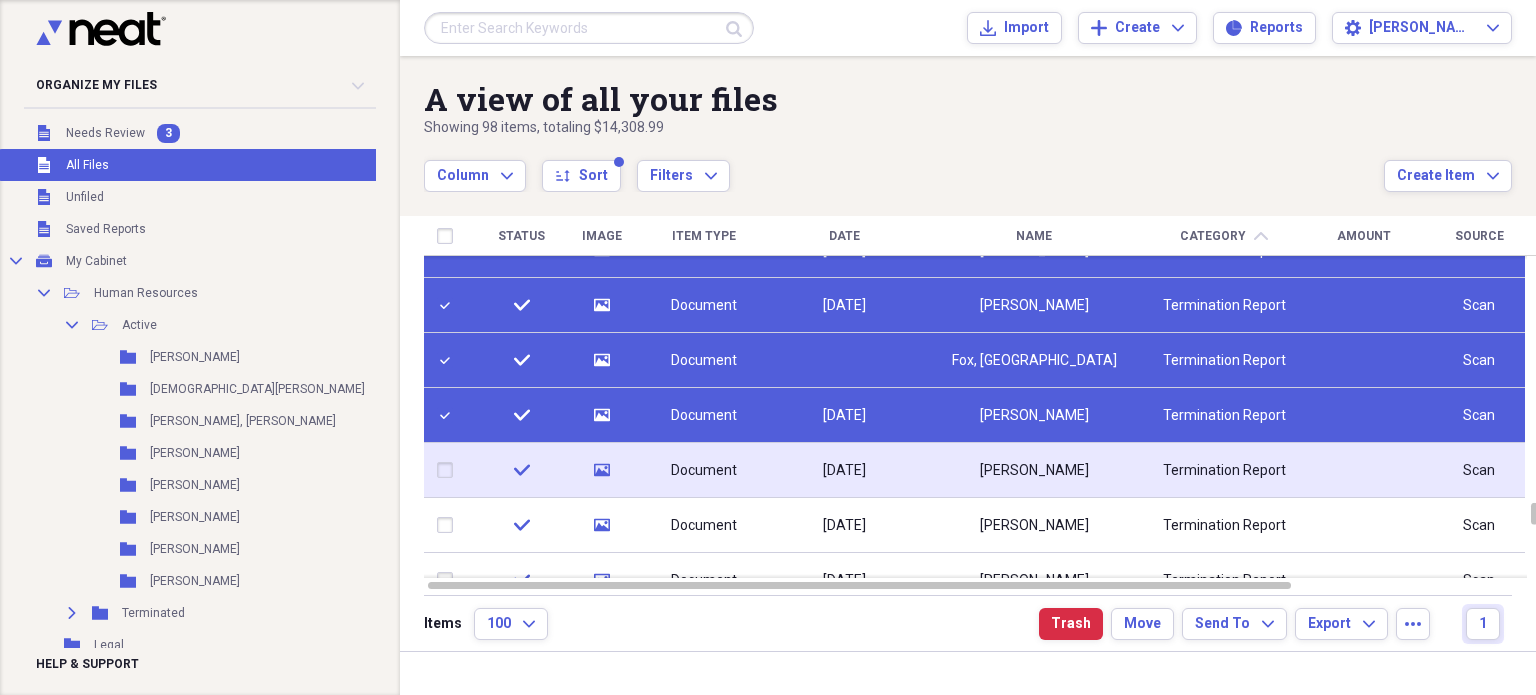 click at bounding box center [449, 470] 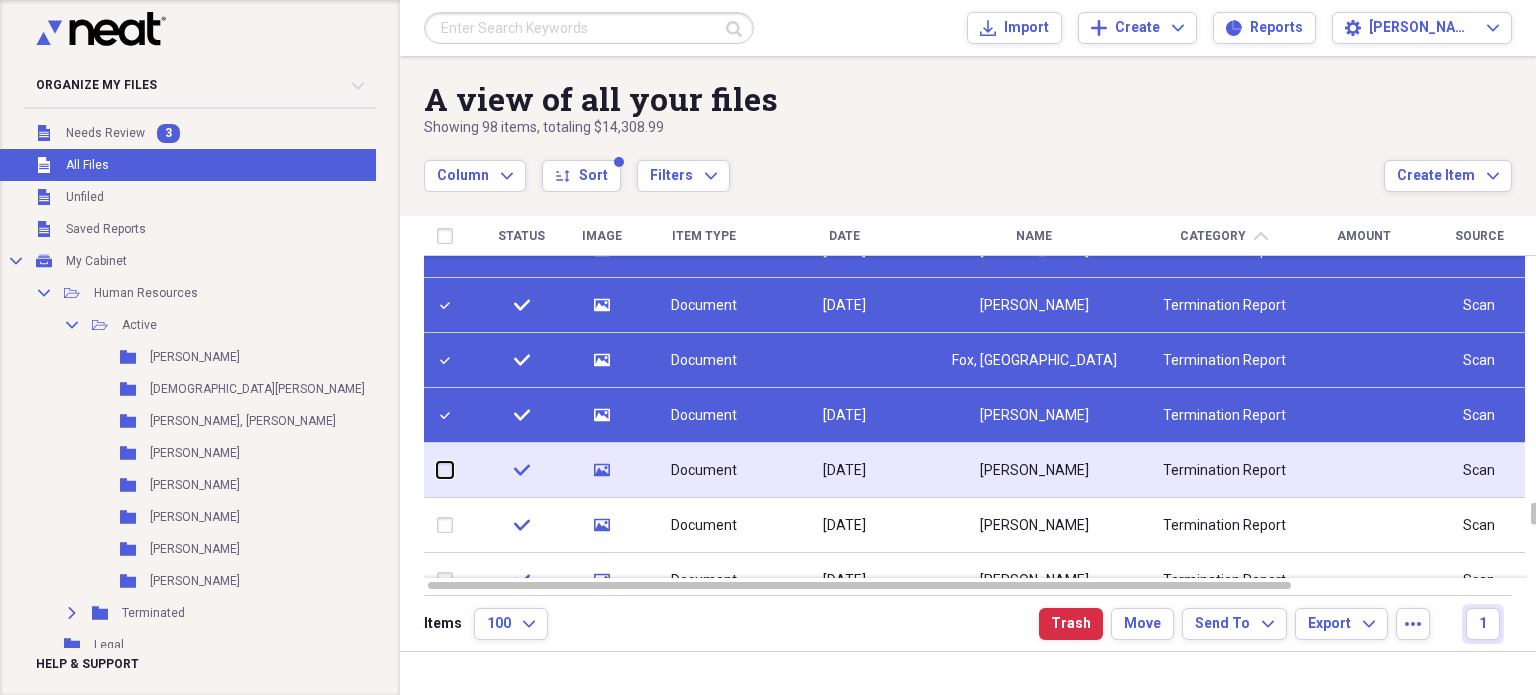 click at bounding box center (437, 470) 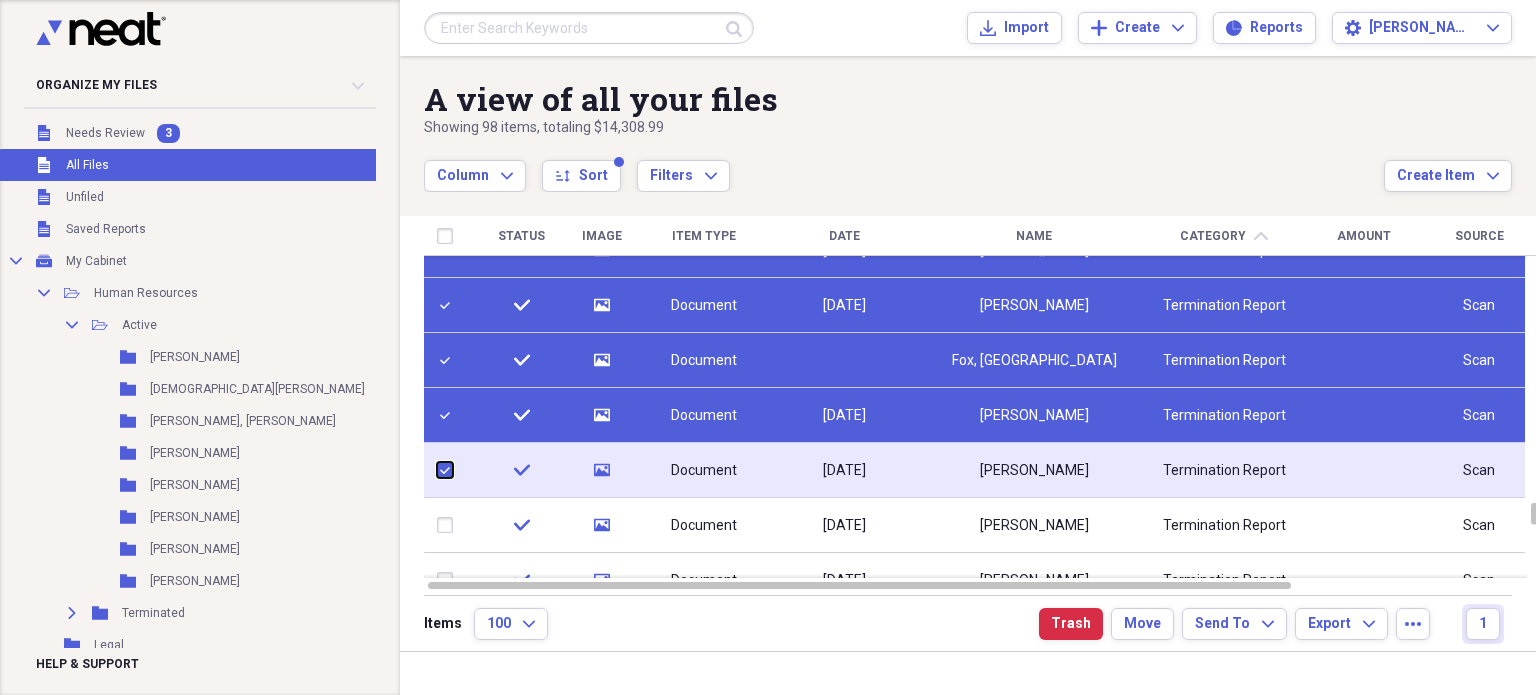 checkbox on "true" 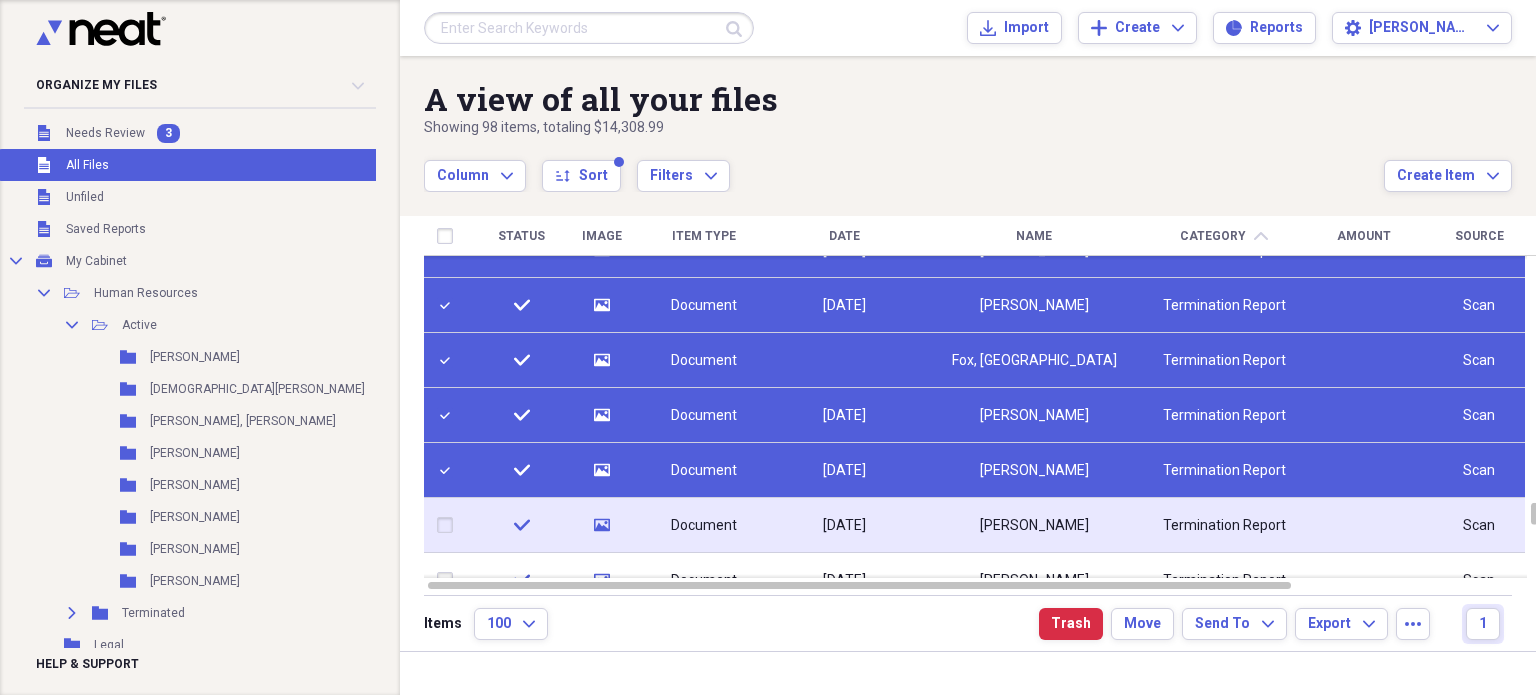 click at bounding box center [449, 525] 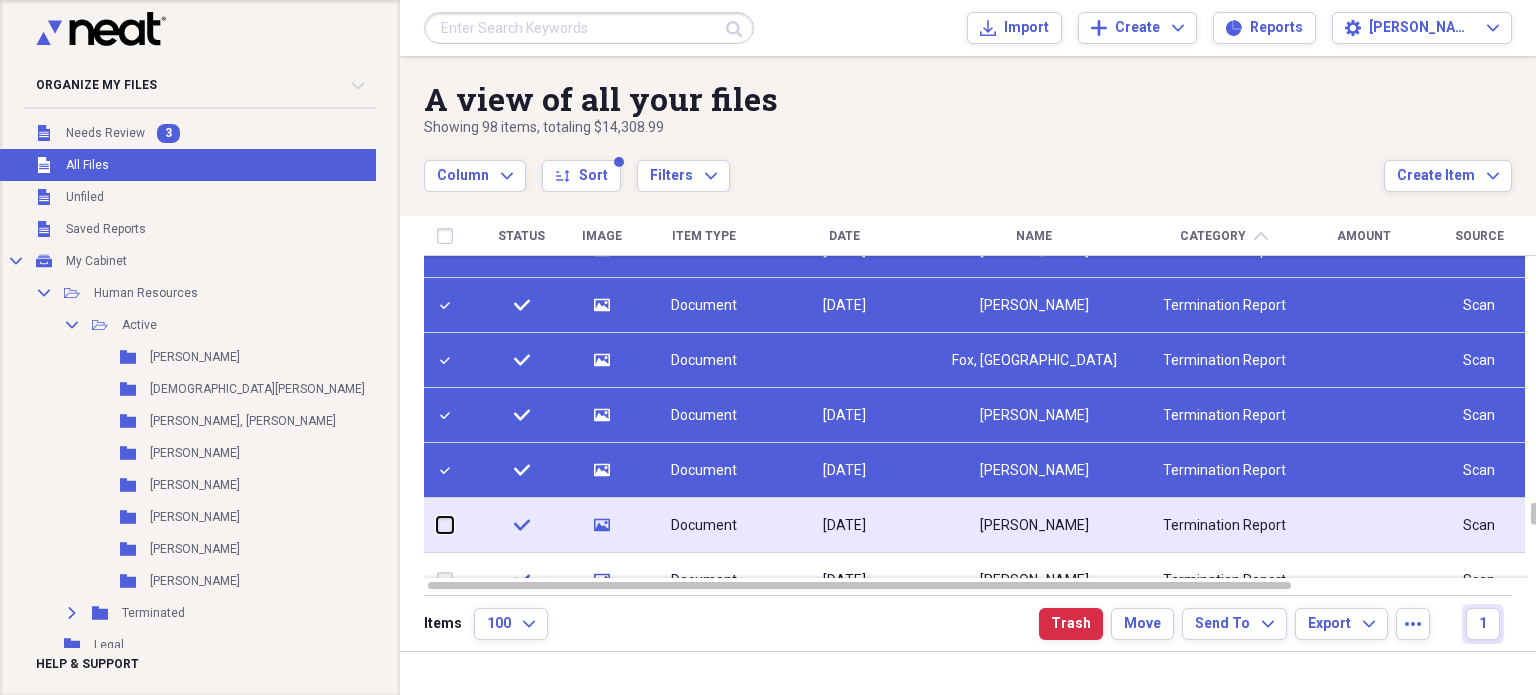click at bounding box center (437, 525) 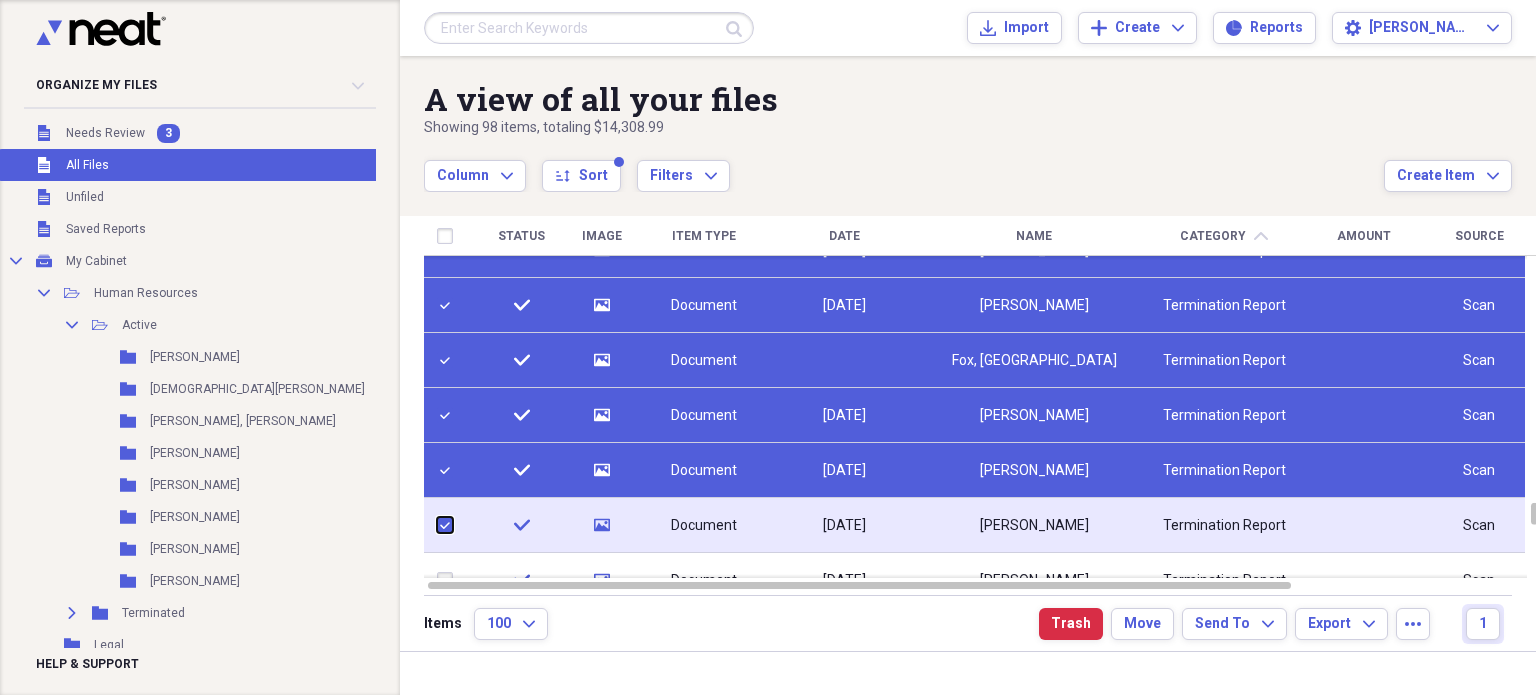 checkbox on "true" 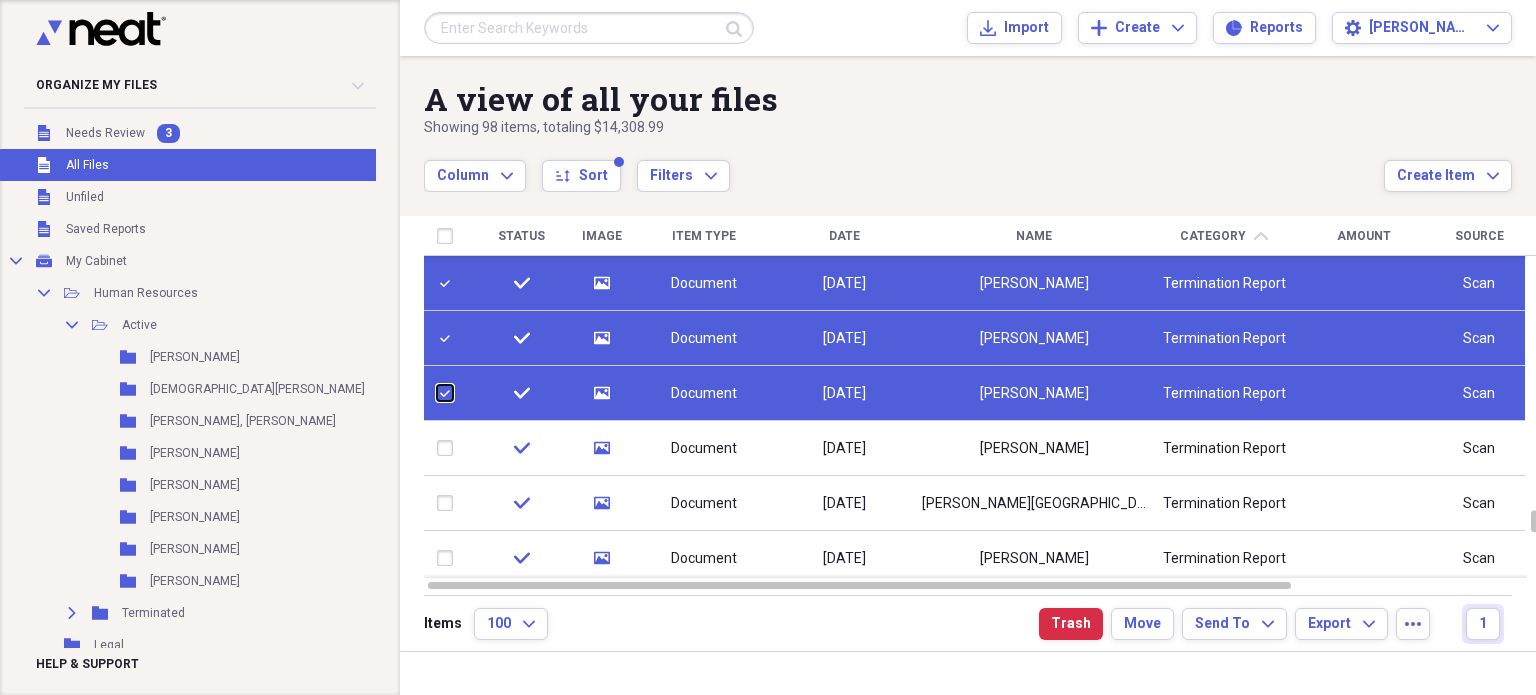 checkbox on "false" 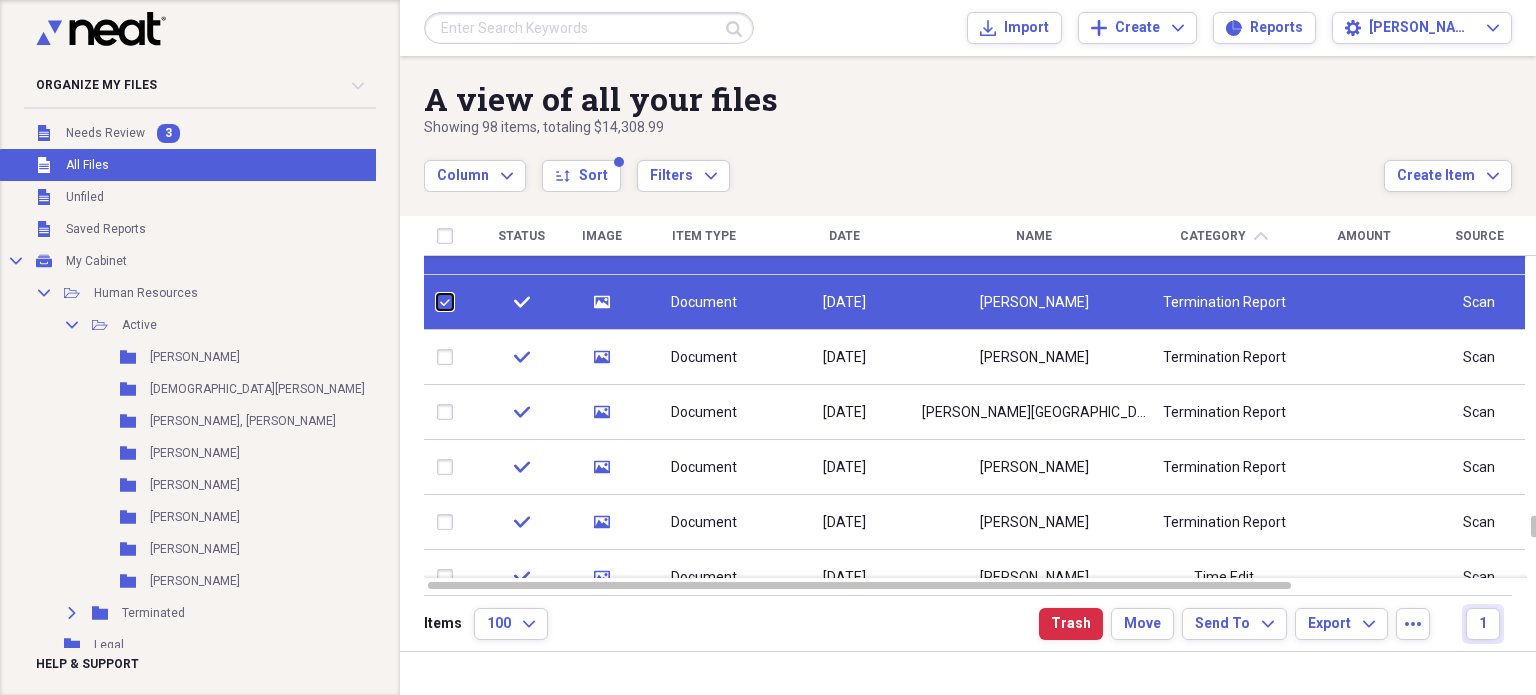 checkbox on "false" 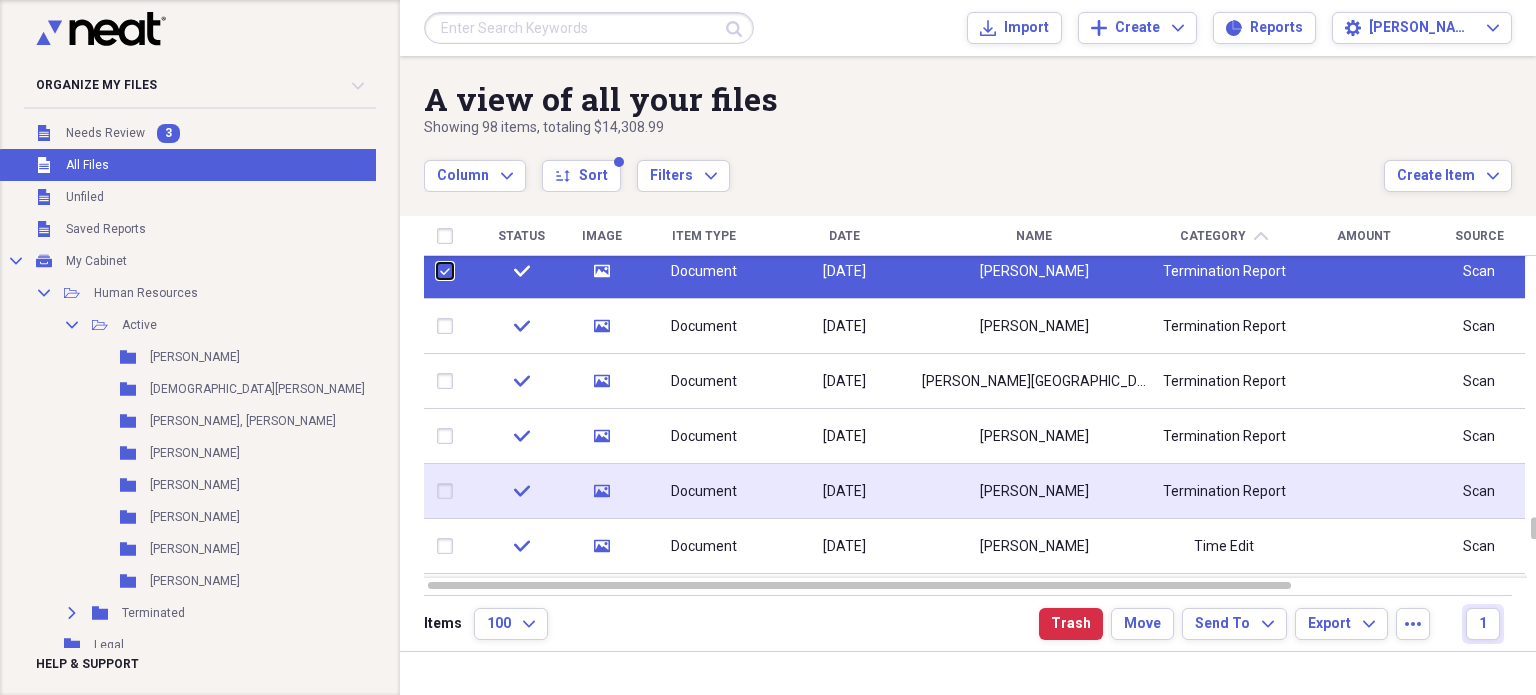 checkbox on "false" 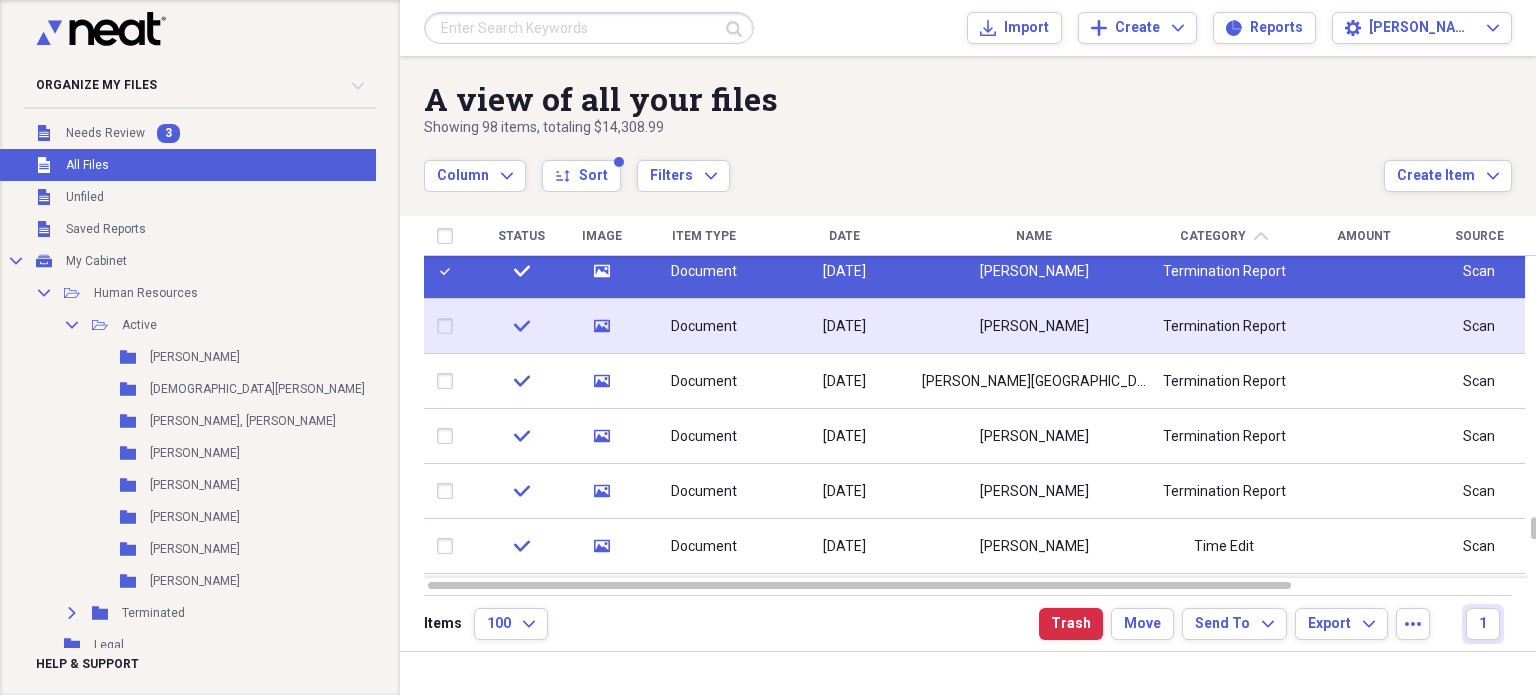 click at bounding box center (449, 326) 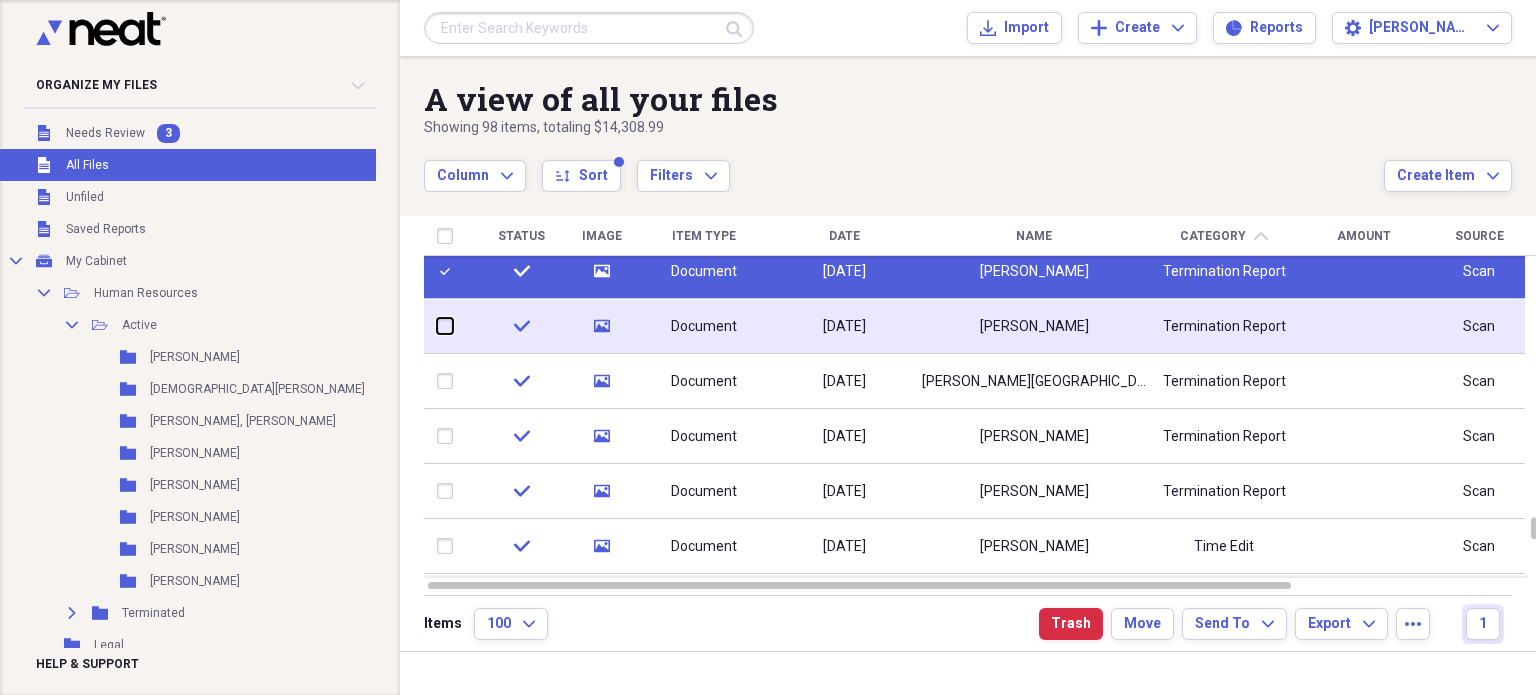 click at bounding box center (437, 326) 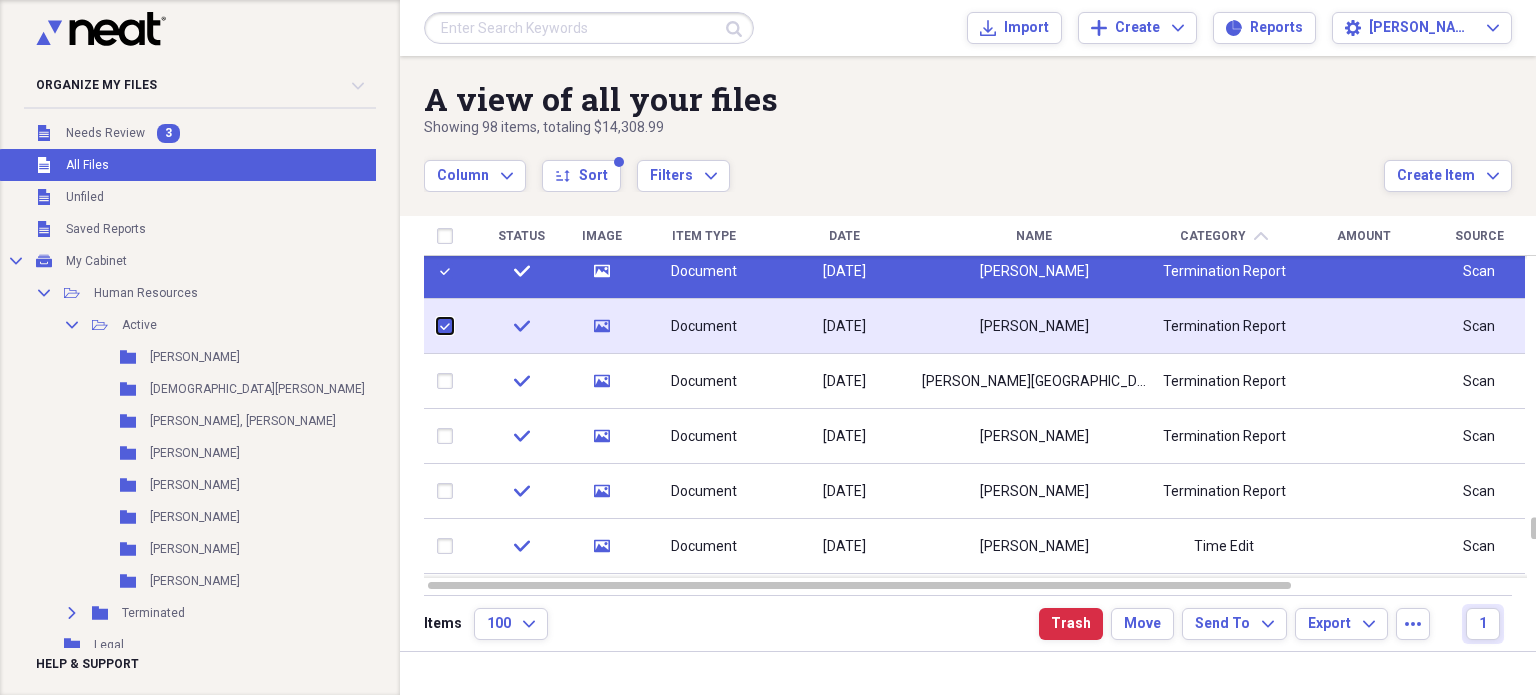 checkbox on "true" 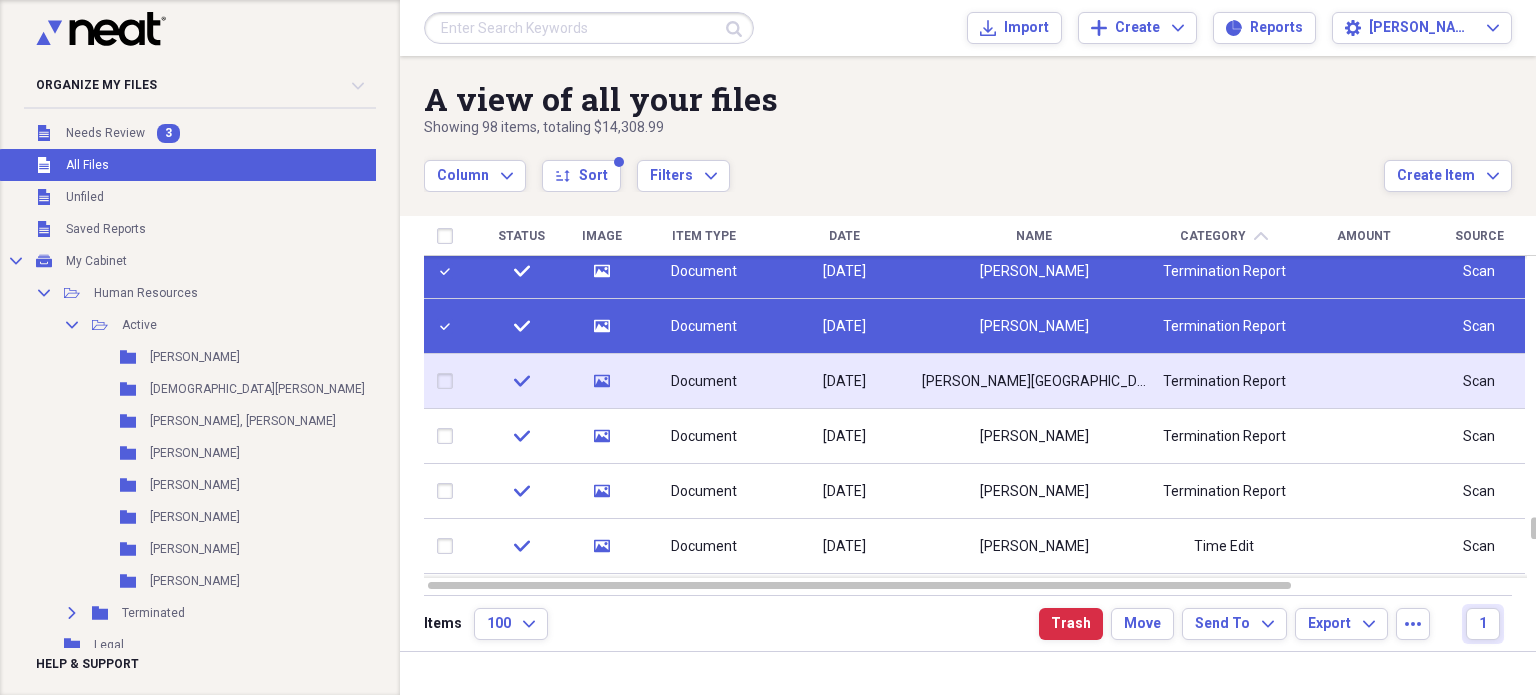 click at bounding box center (449, 381) 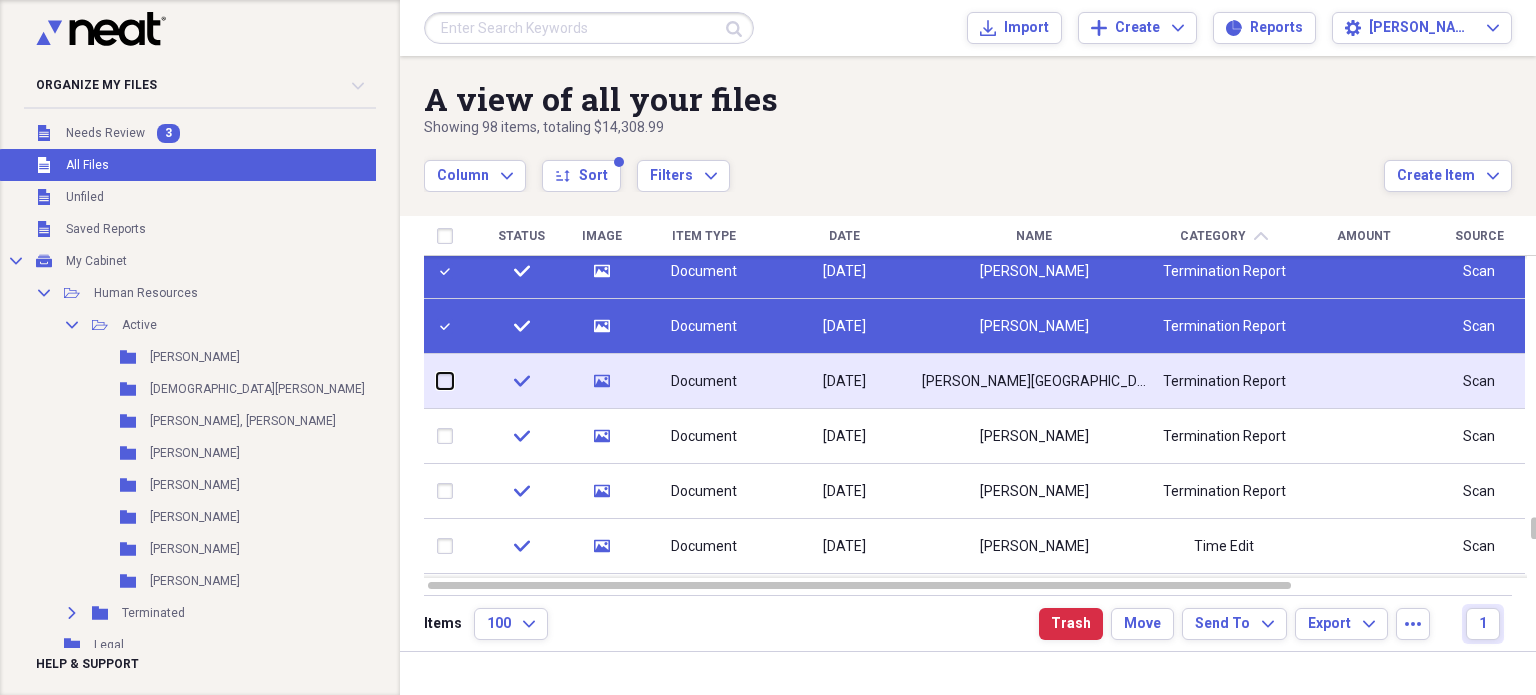 click at bounding box center (437, 381) 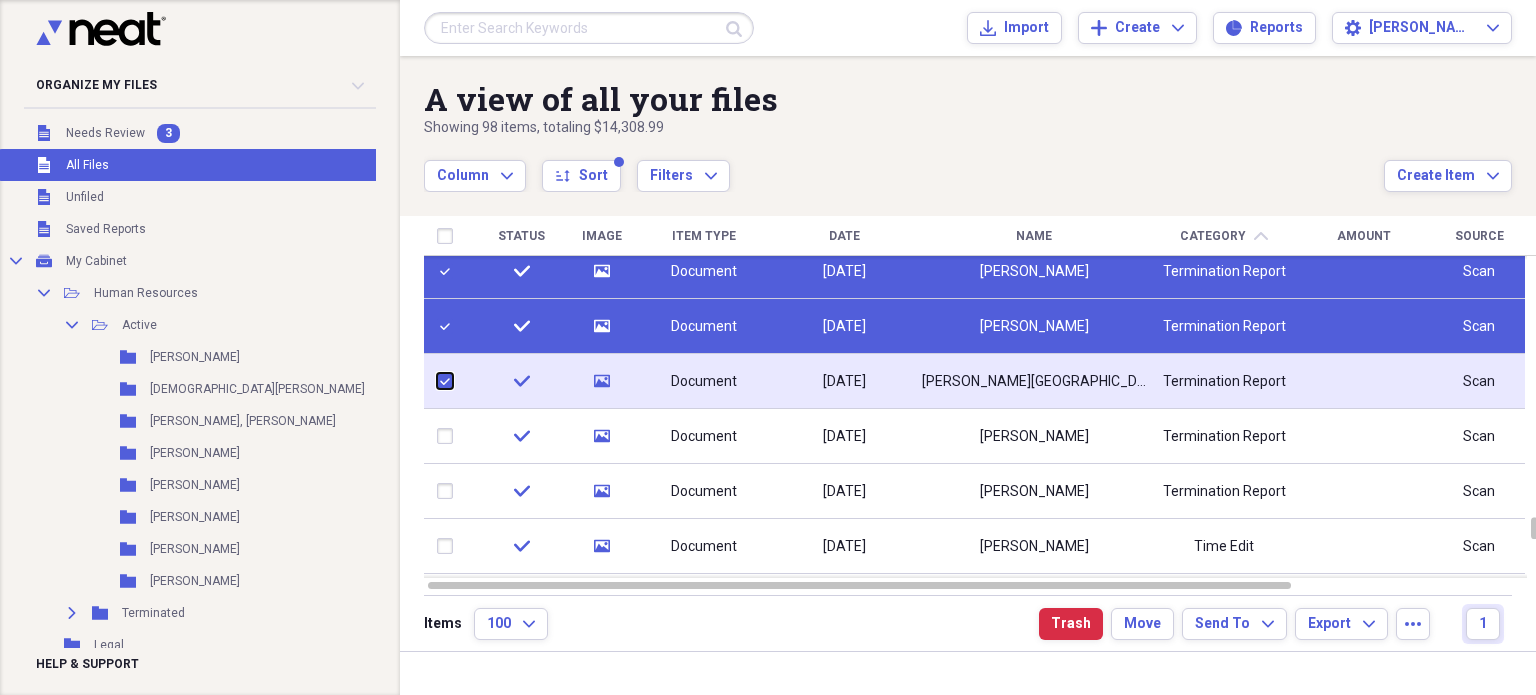 checkbox on "true" 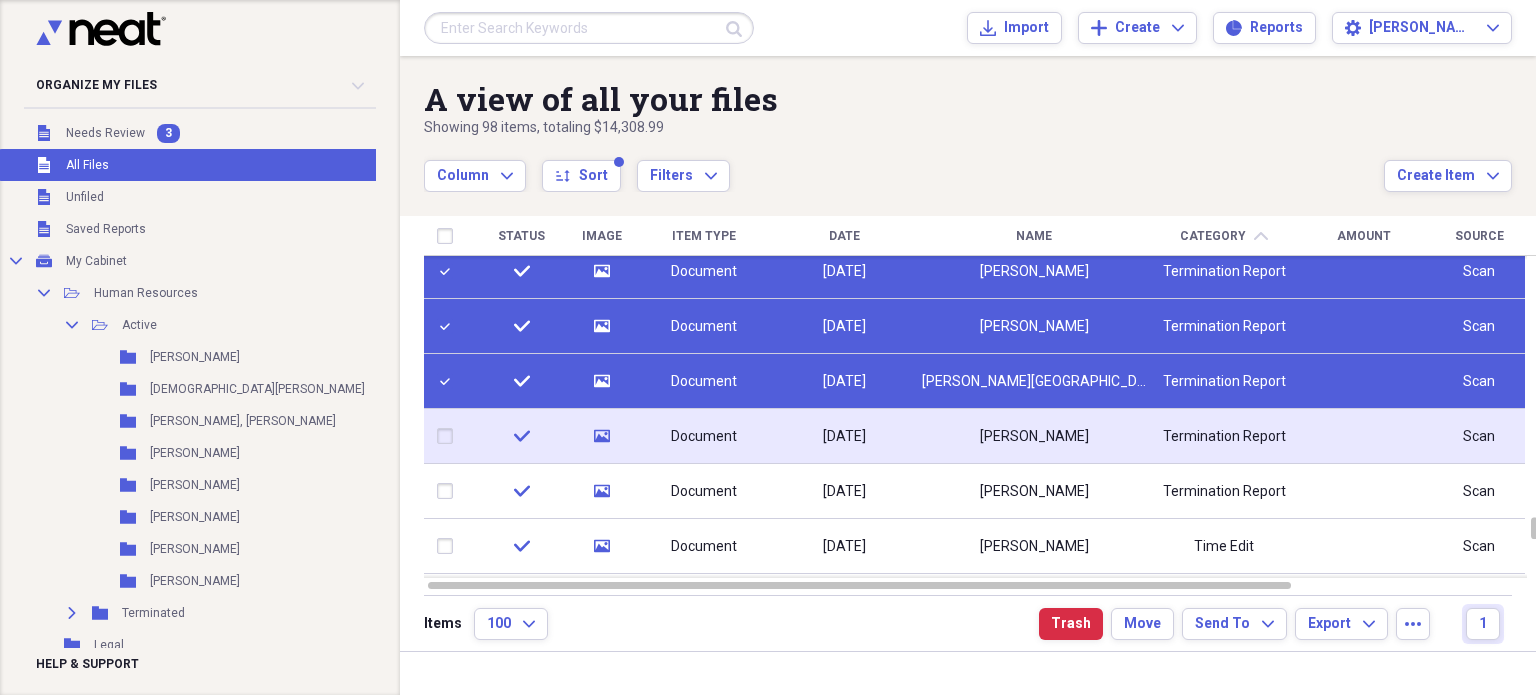 click at bounding box center (449, 436) 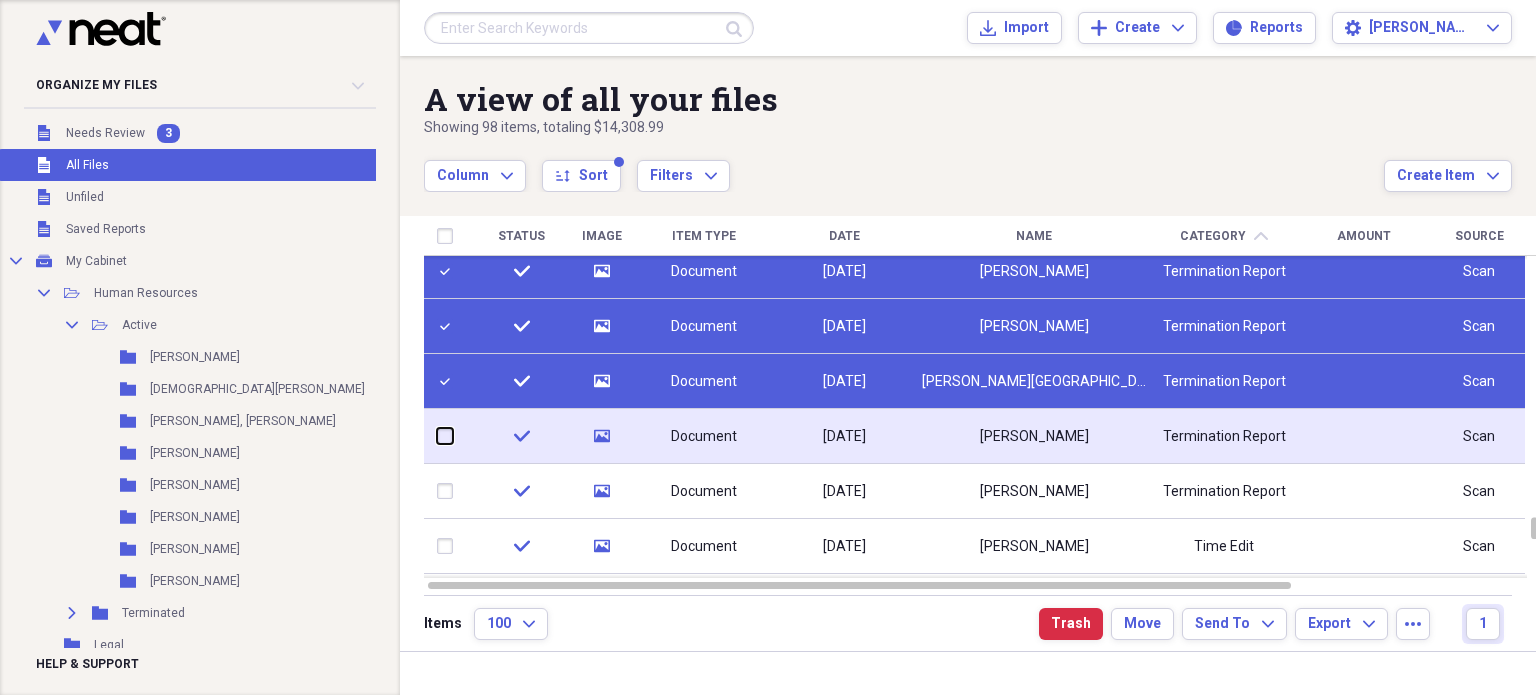 click at bounding box center [437, 436] 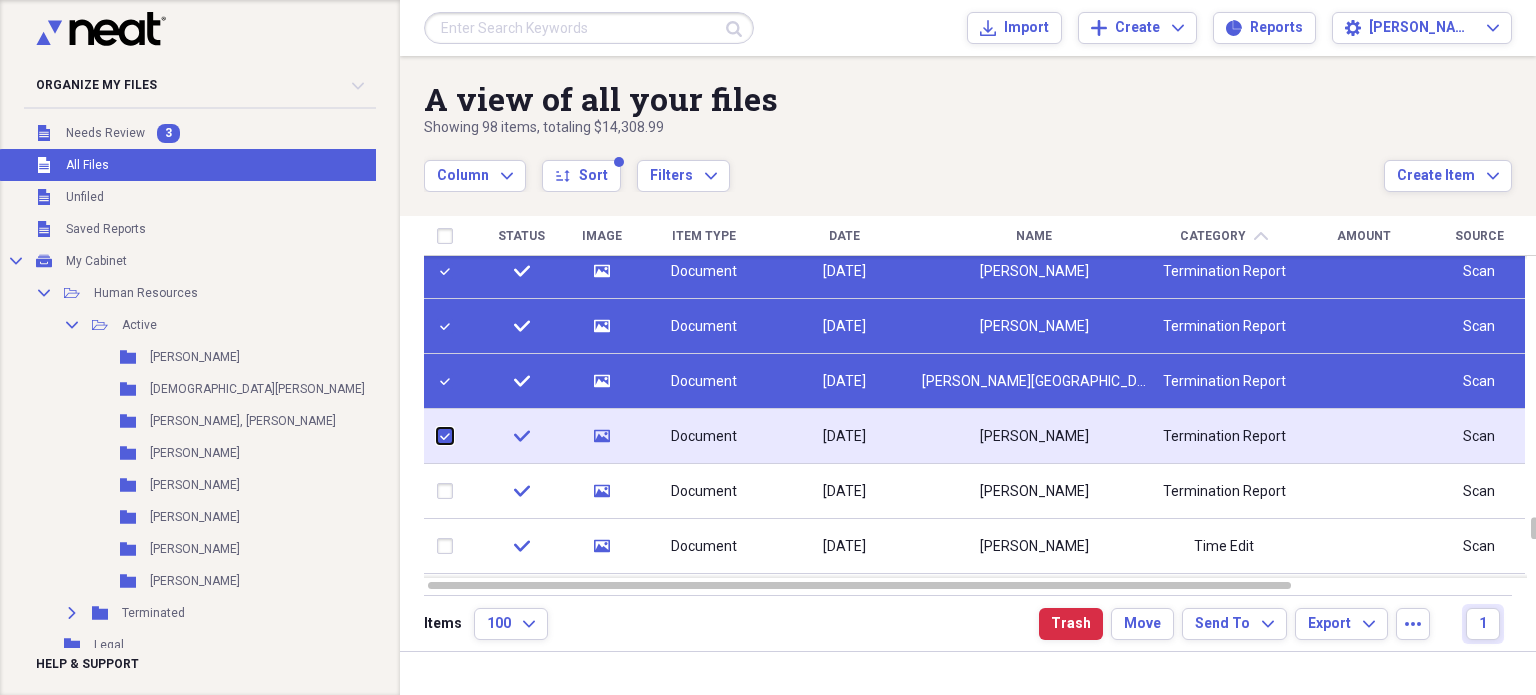 checkbox on "true" 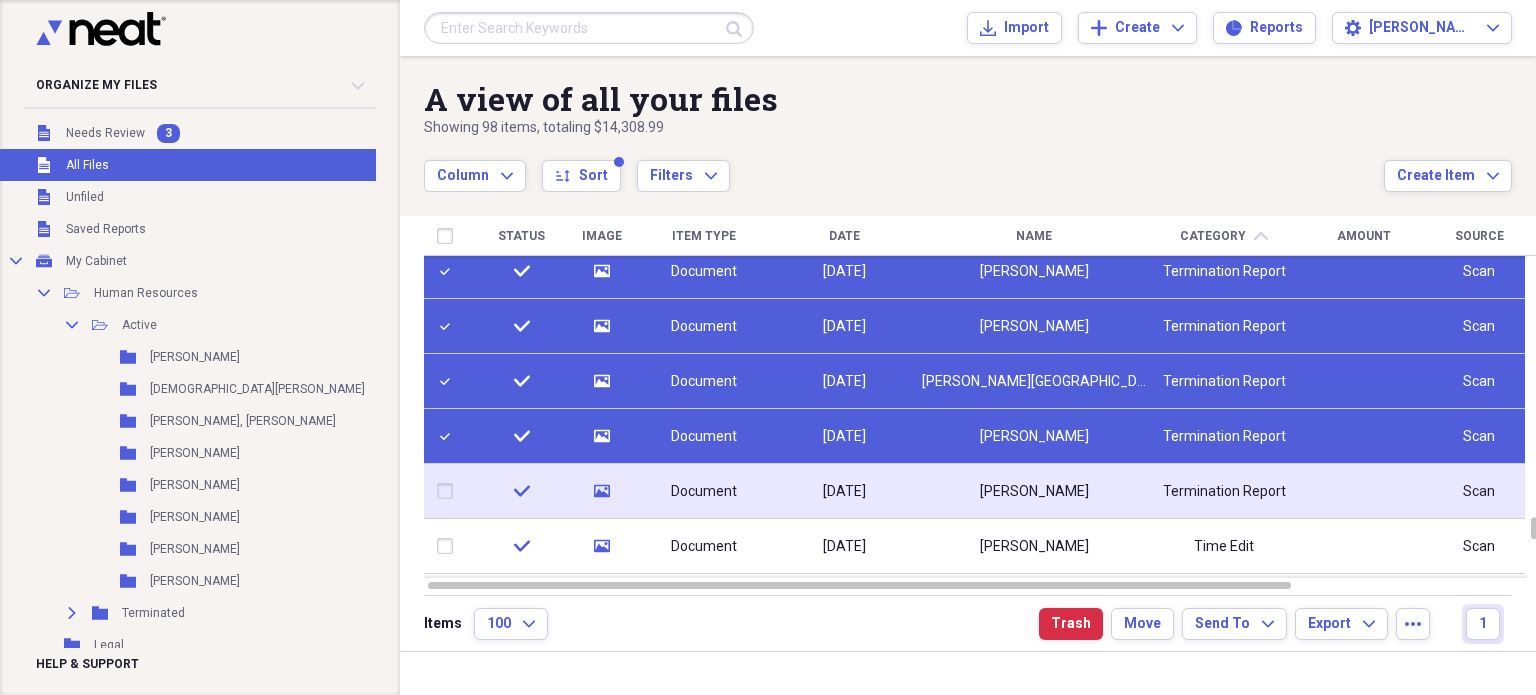 click at bounding box center [449, 491] 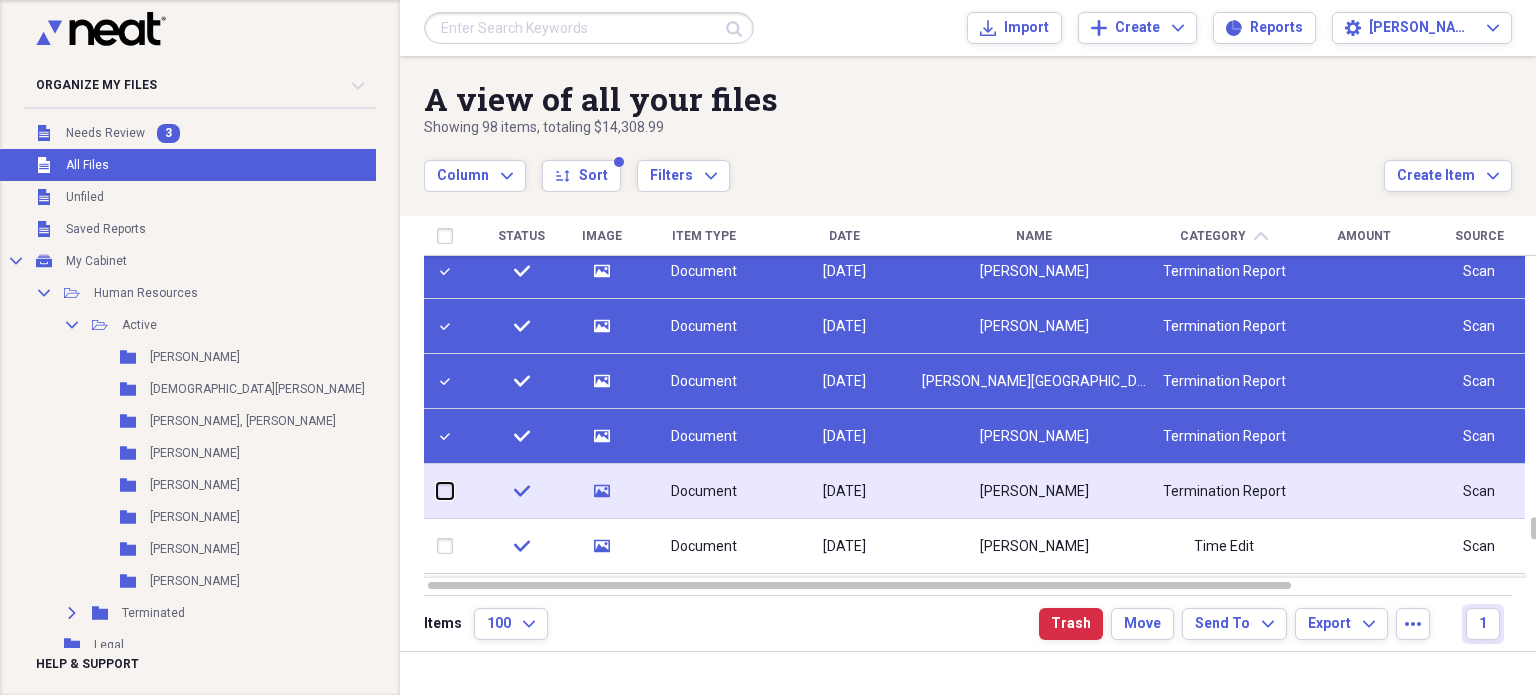 click at bounding box center [437, 491] 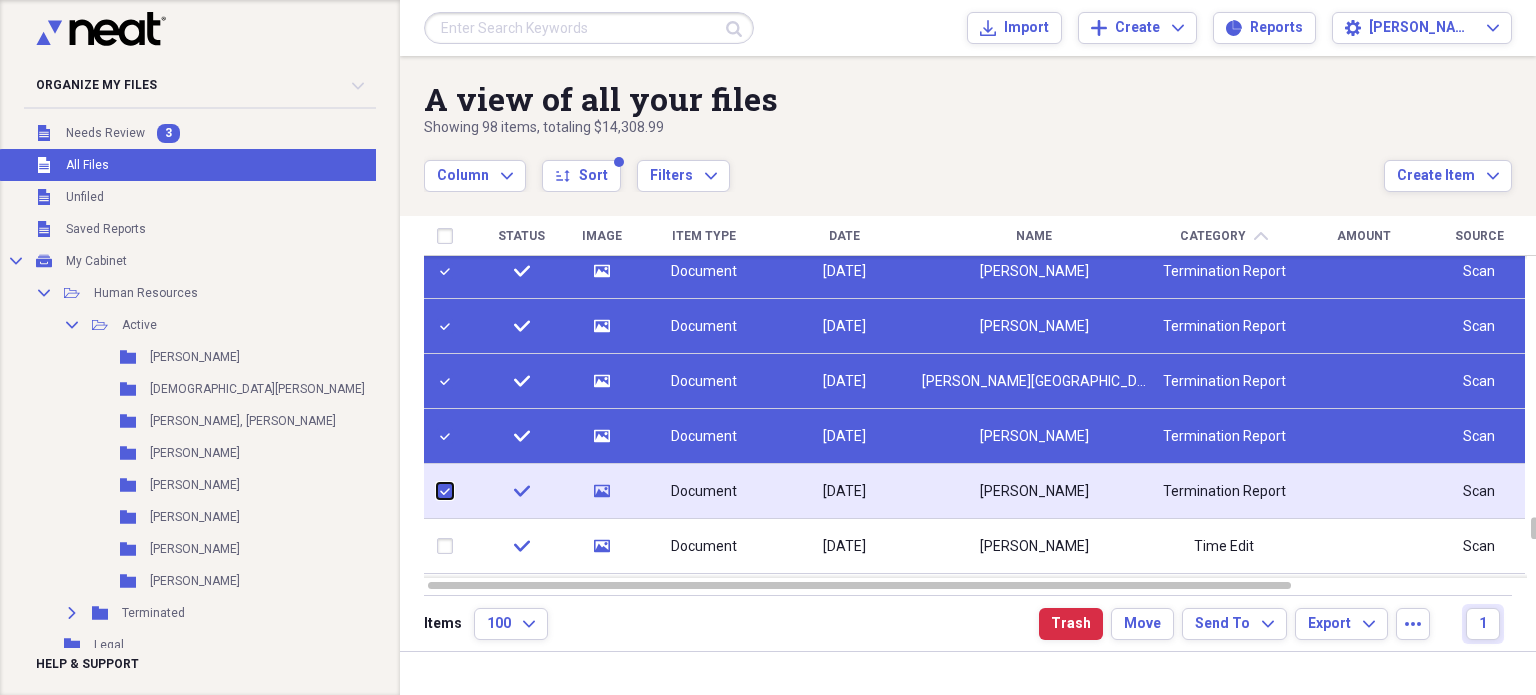checkbox on "true" 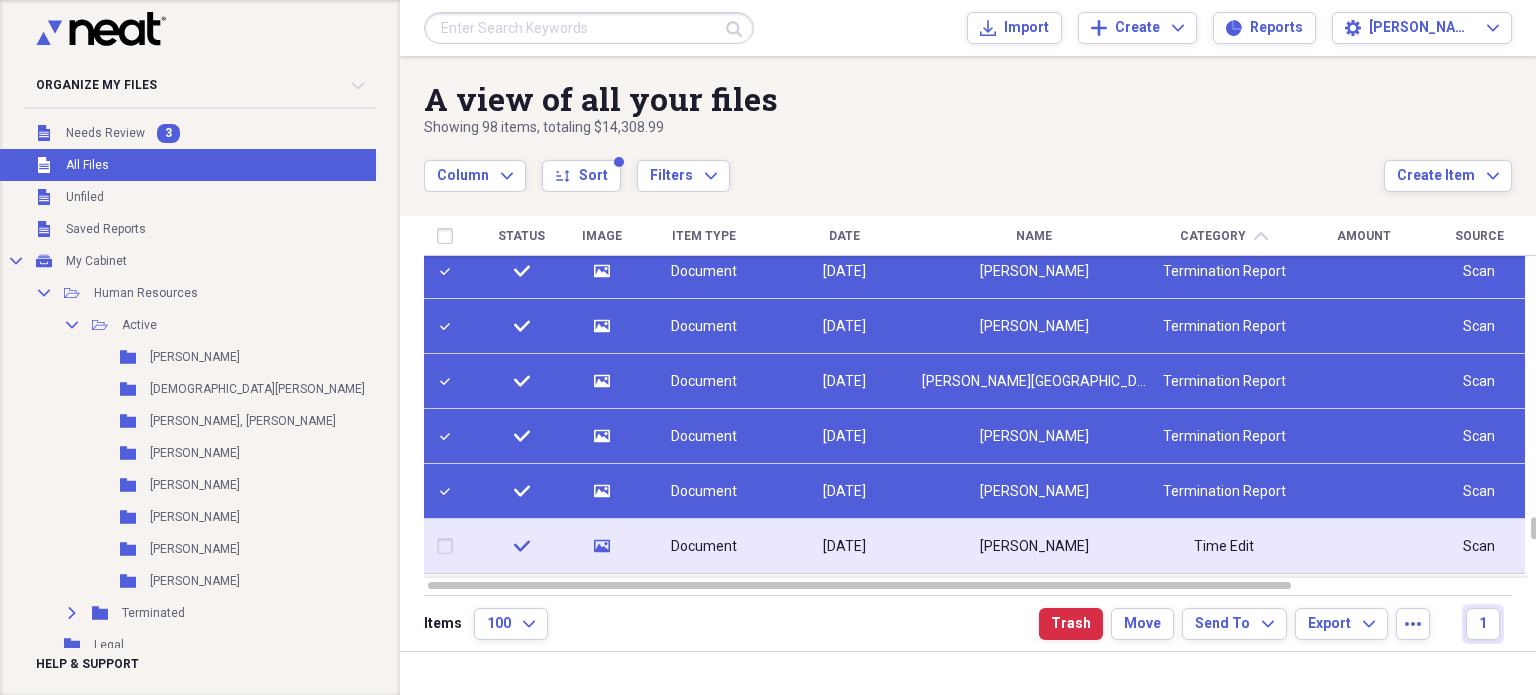 click at bounding box center [449, 546] 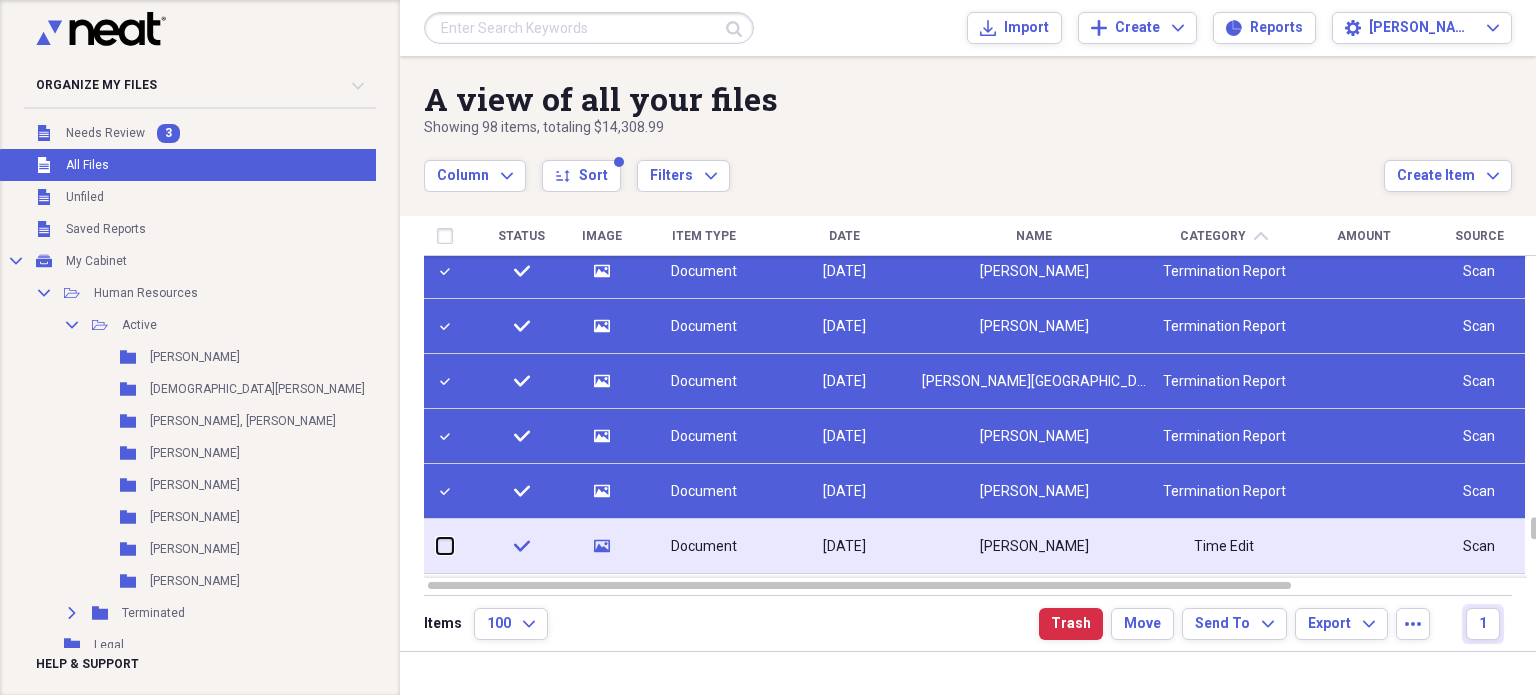 click at bounding box center (437, 546) 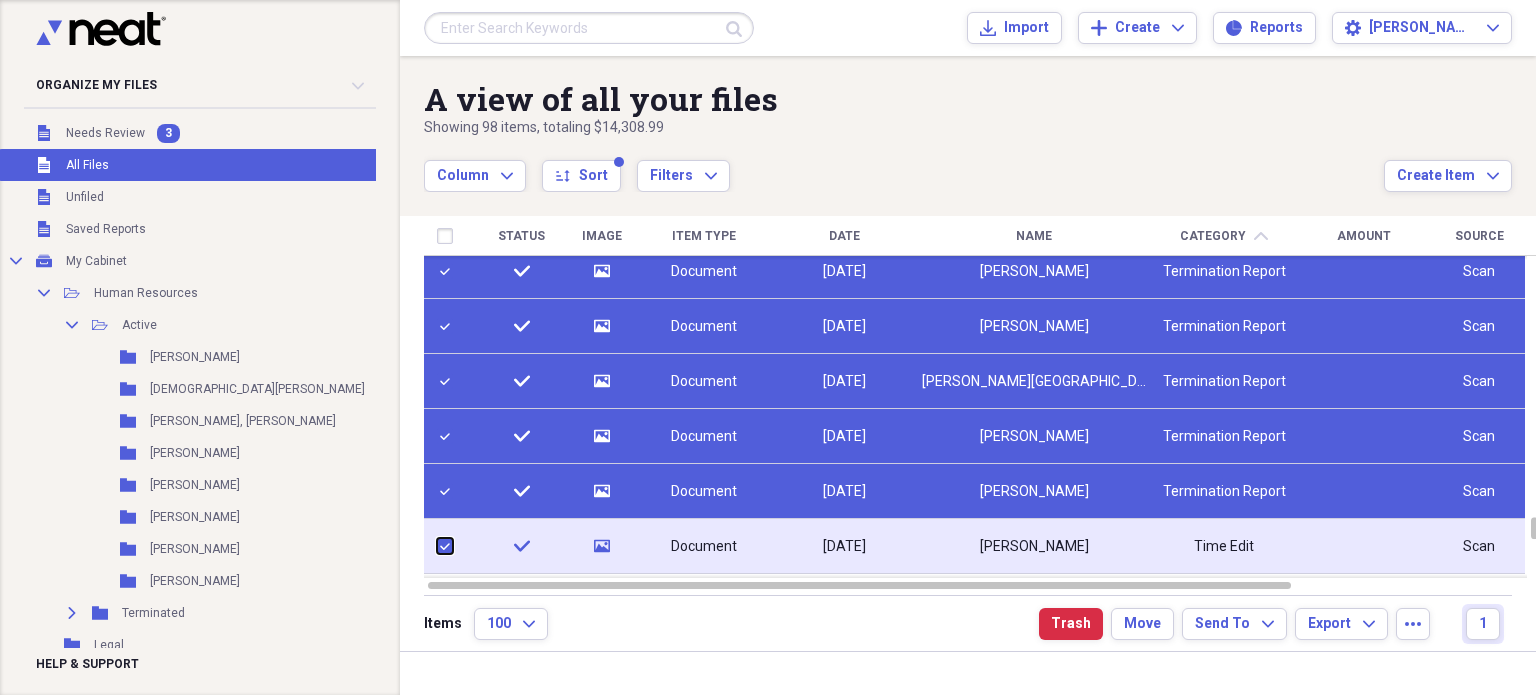 checkbox on "true" 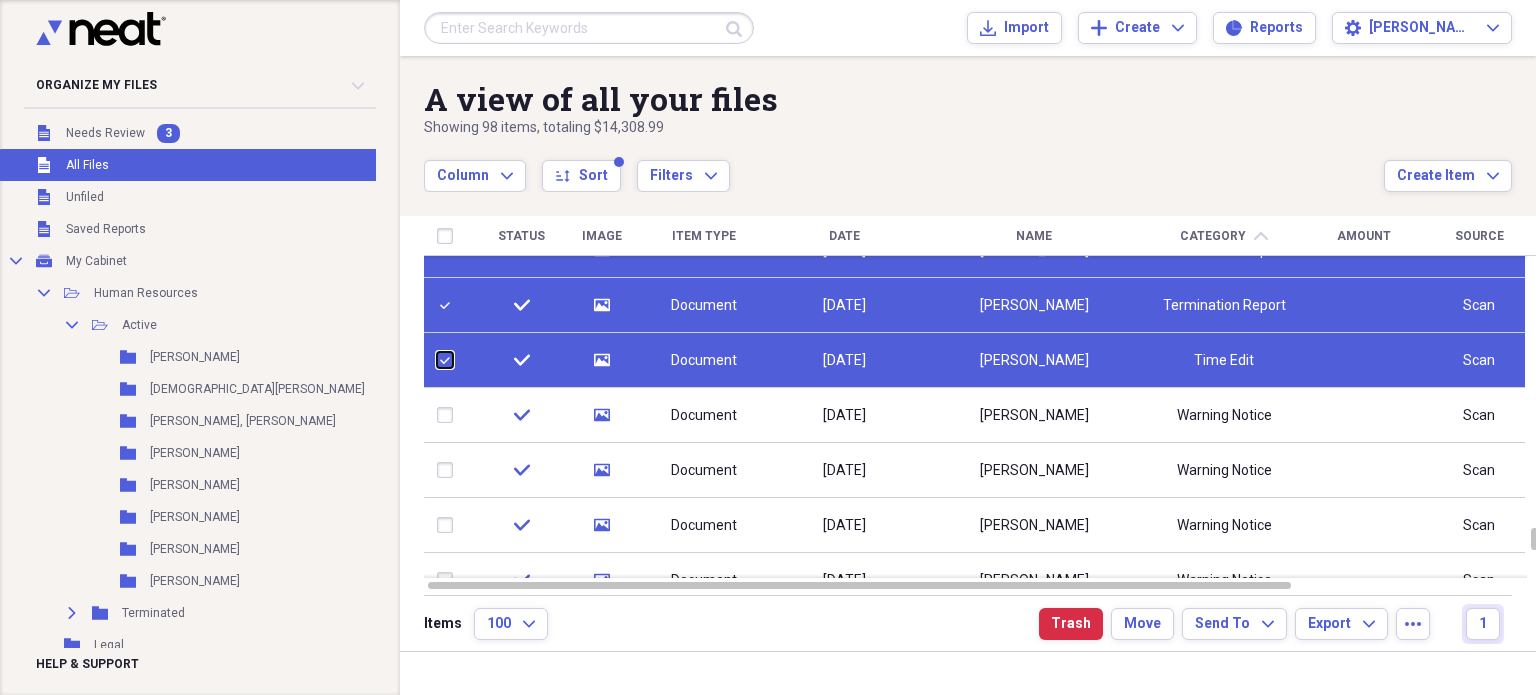 checkbox on "false" 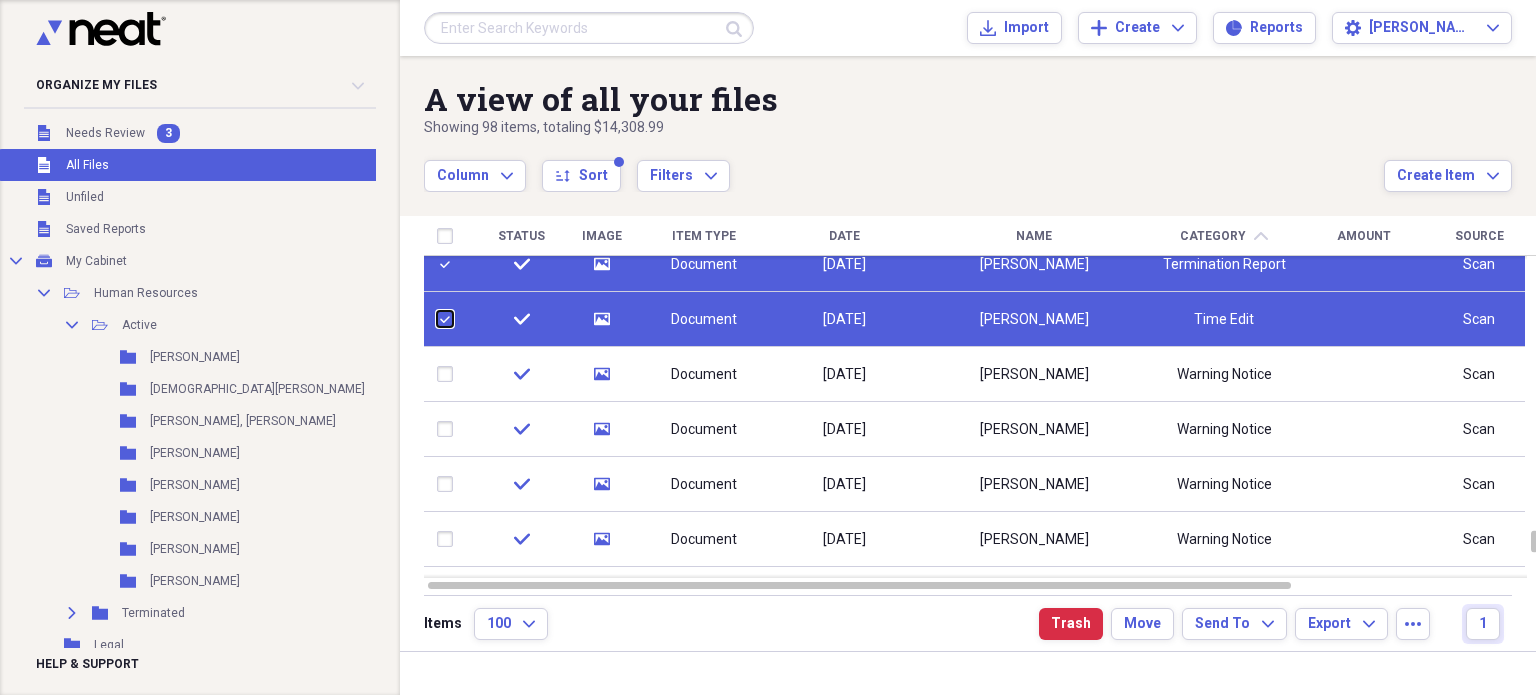 checkbox on "false" 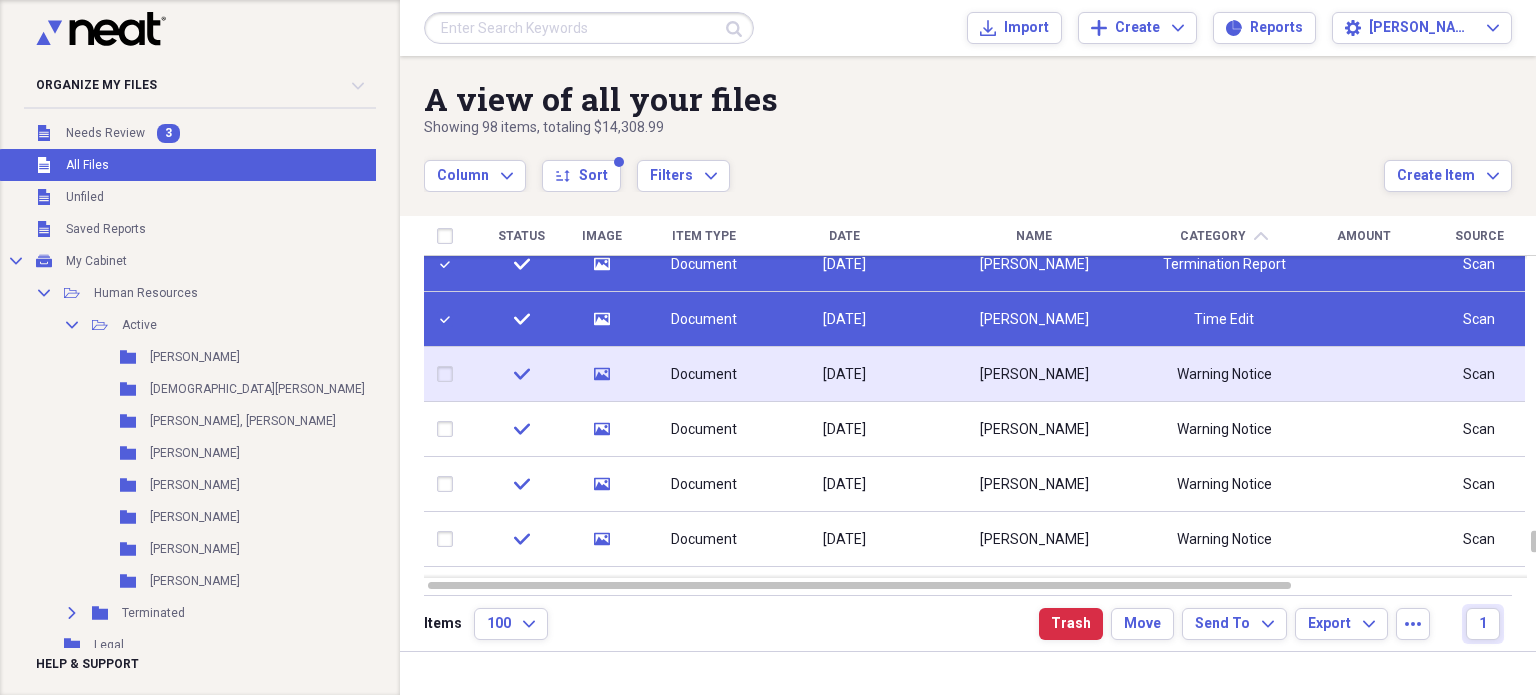 click at bounding box center [449, 374] 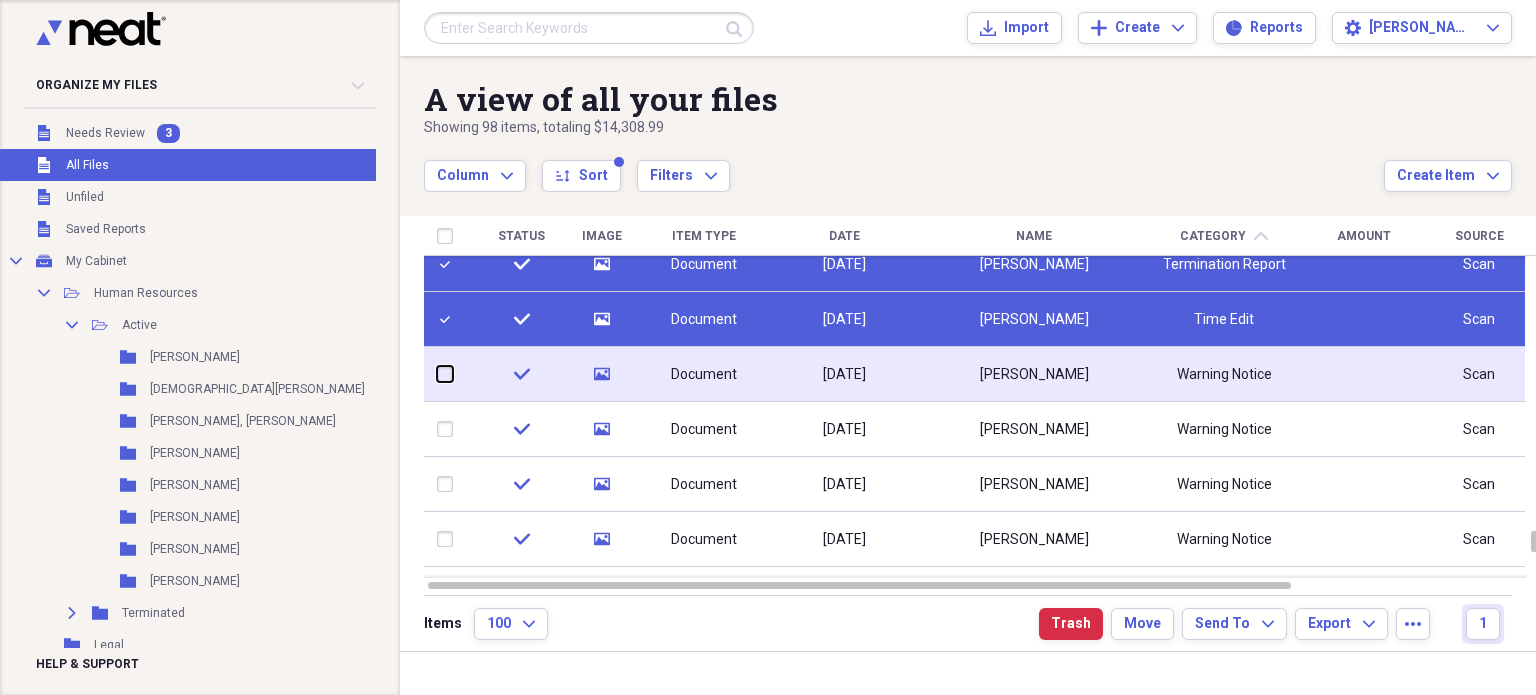 click at bounding box center (437, 374) 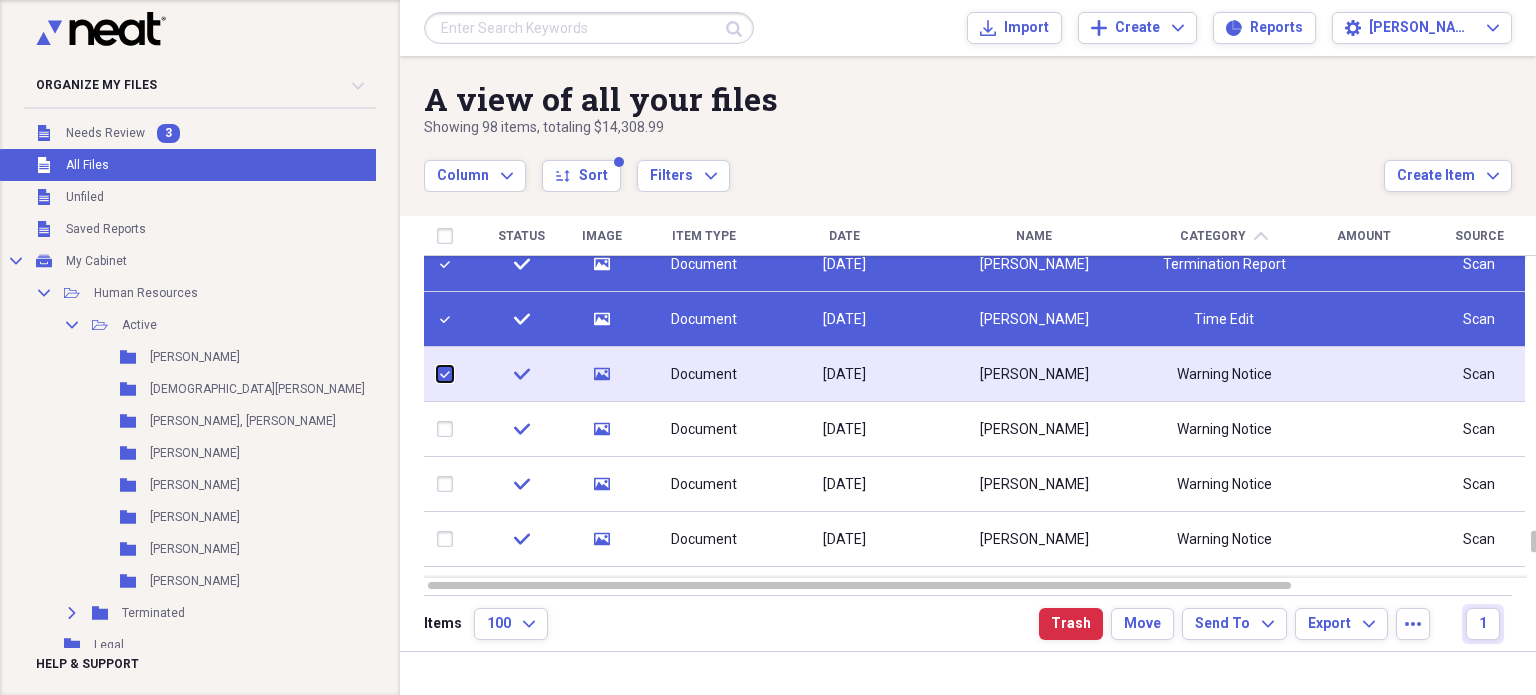 checkbox on "true" 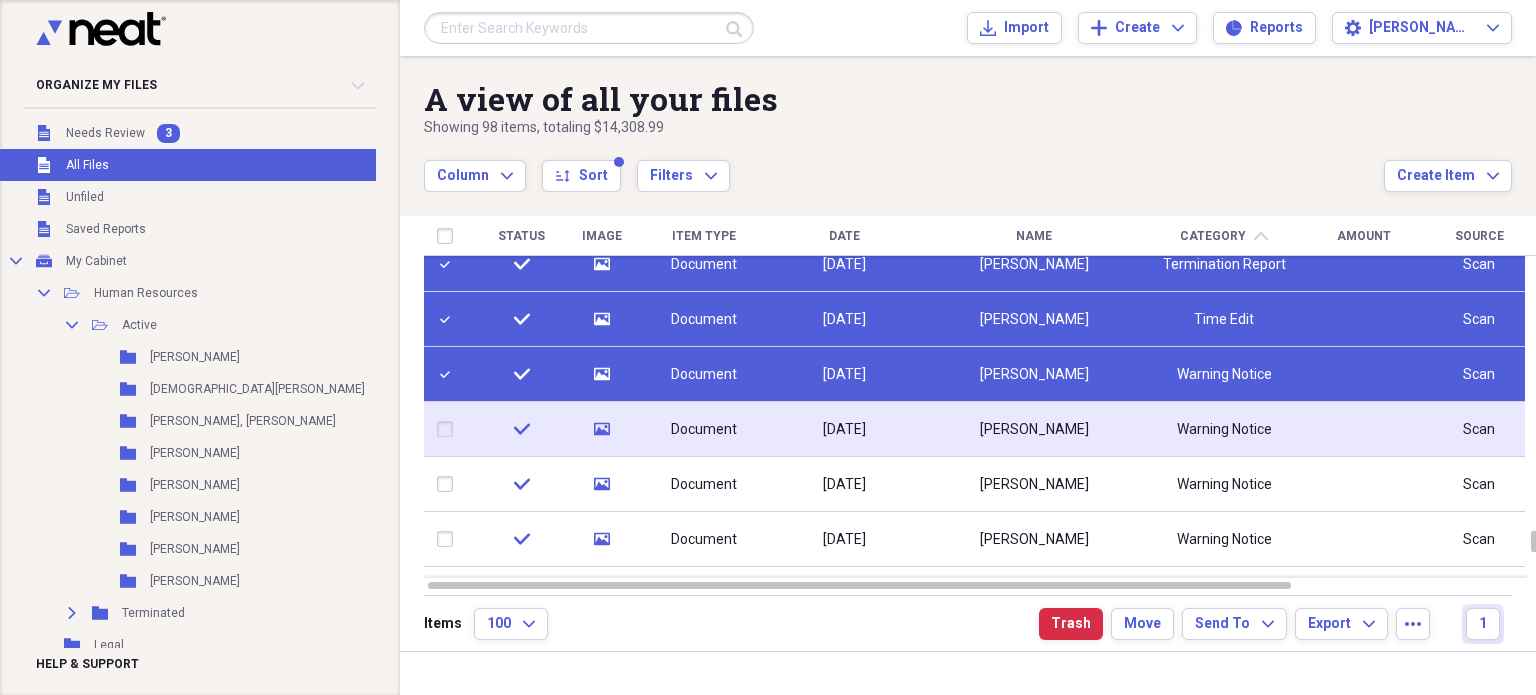 click at bounding box center [449, 429] 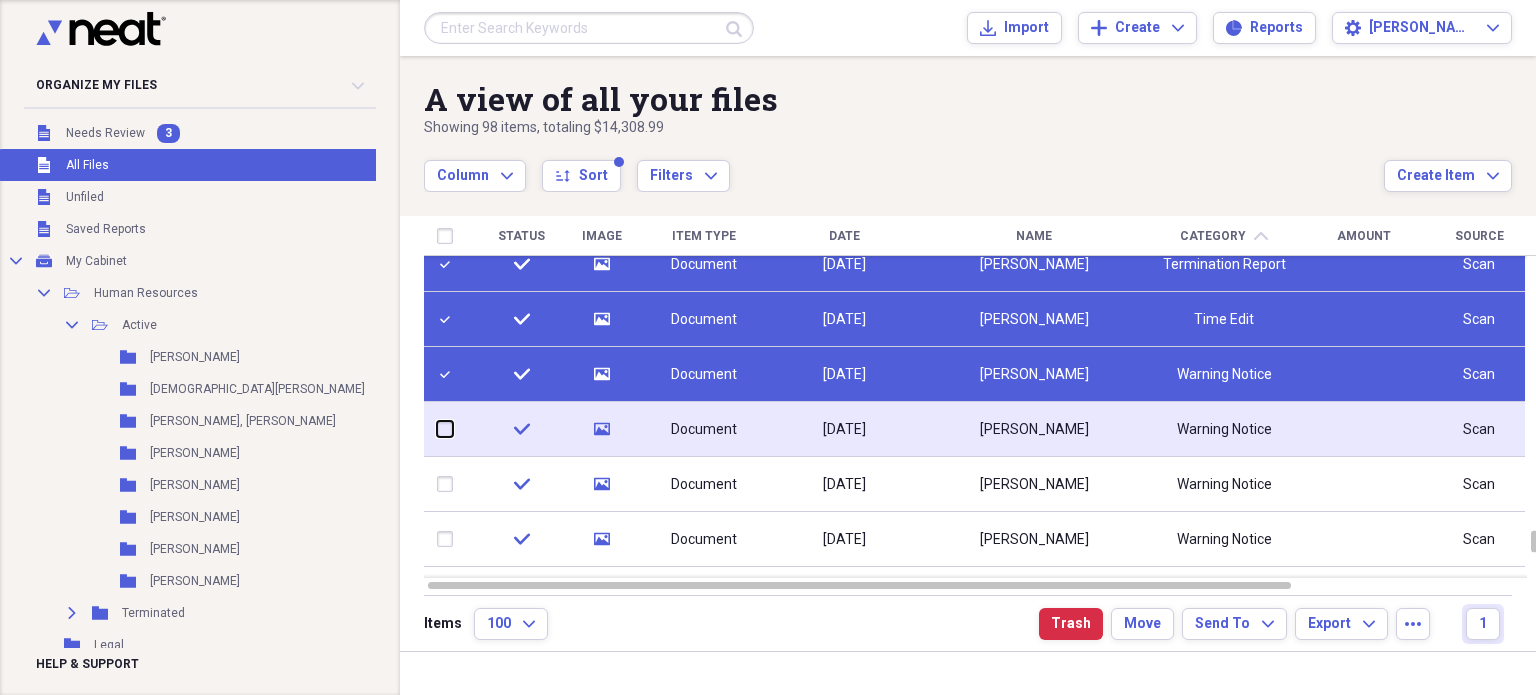 click at bounding box center [437, 429] 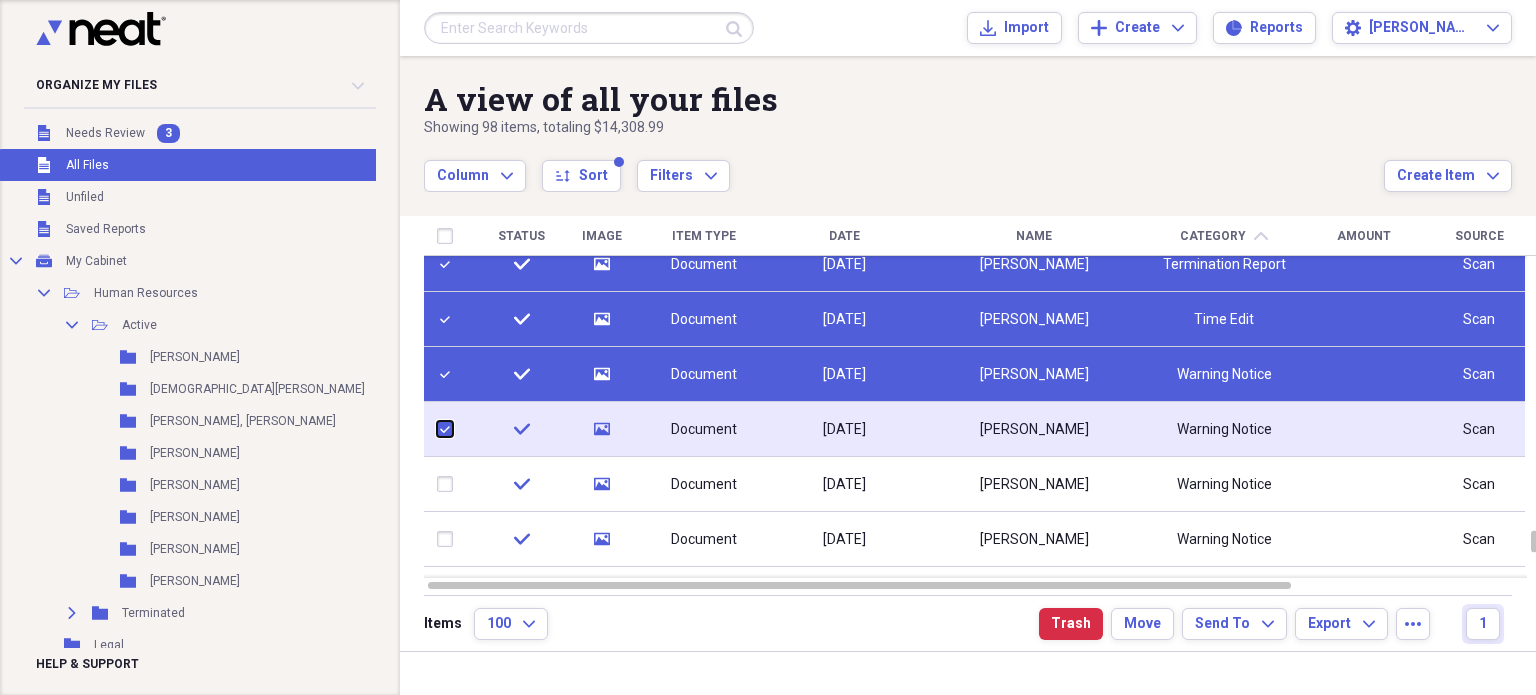 checkbox on "true" 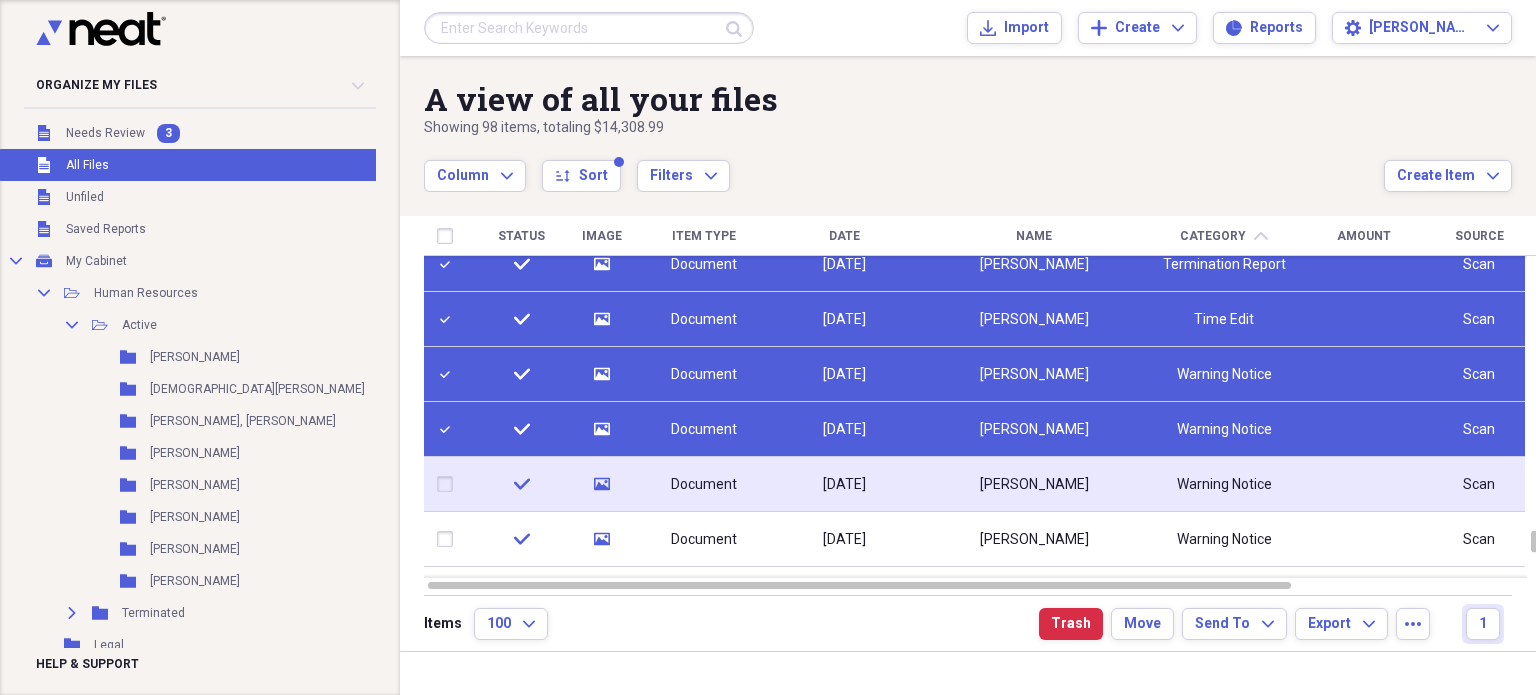 click at bounding box center (449, 484) 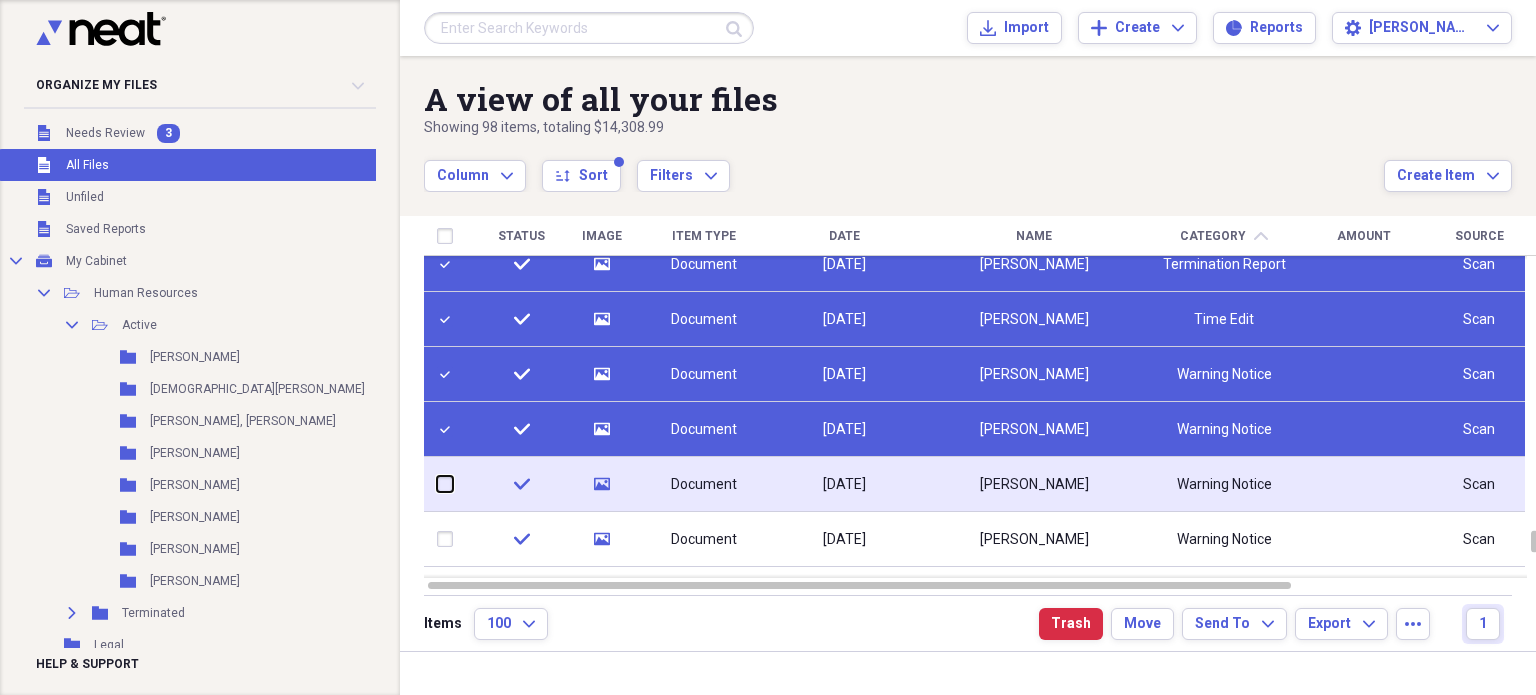 click at bounding box center (437, 484) 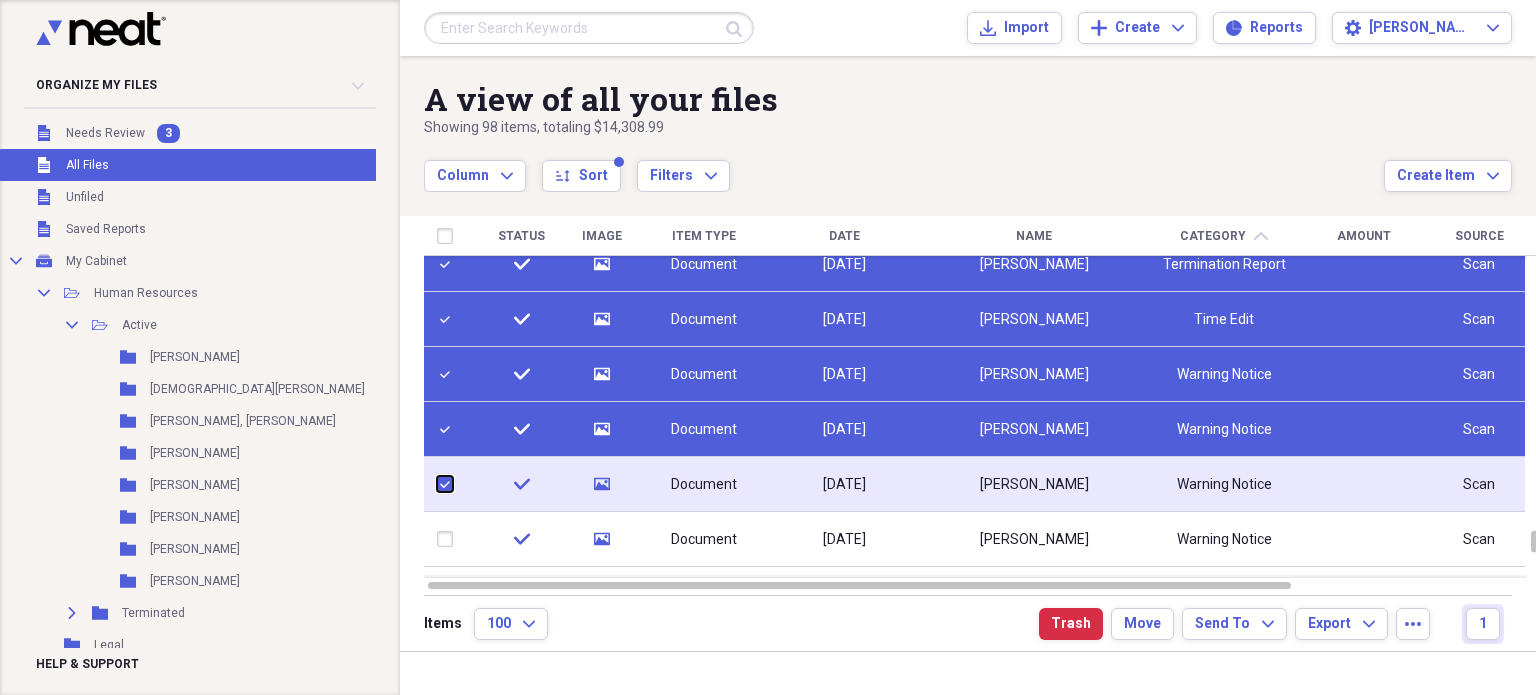 checkbox on "true" 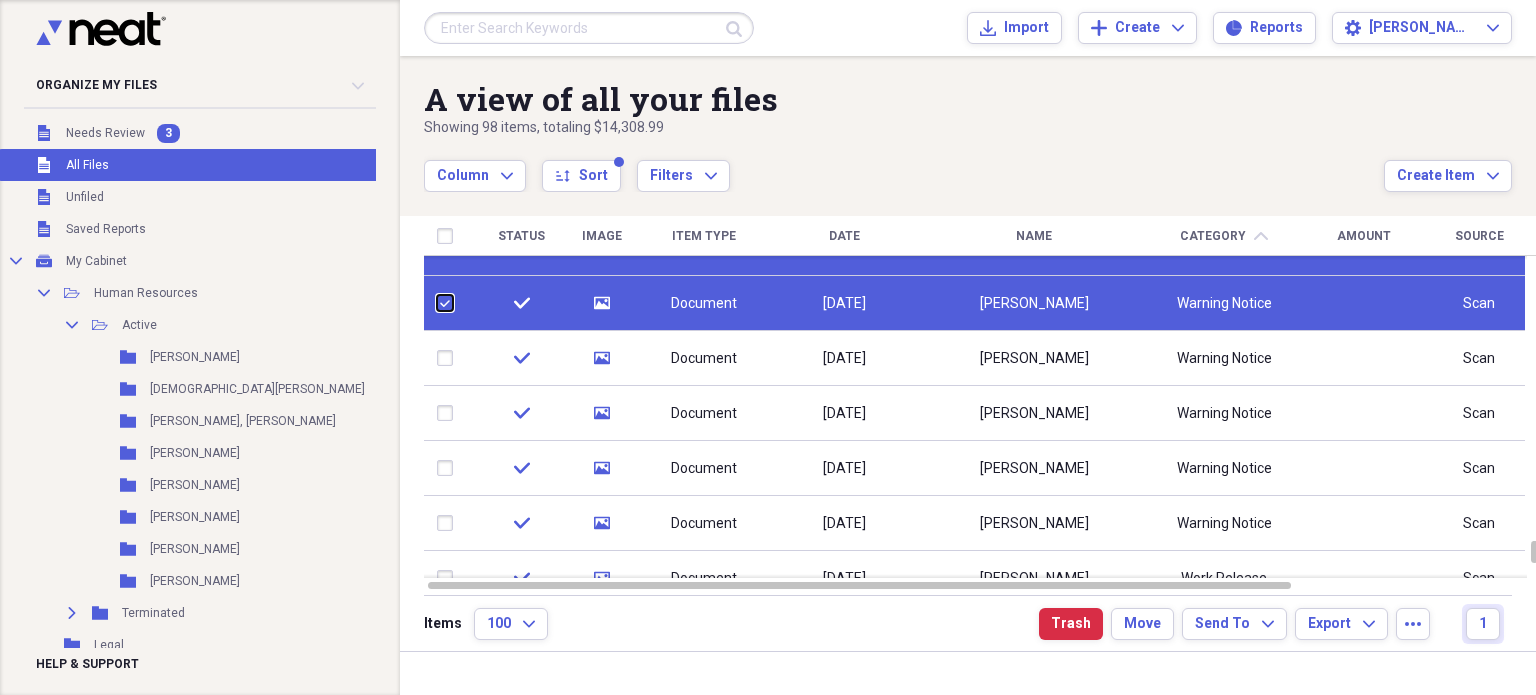 checkbox on "false" 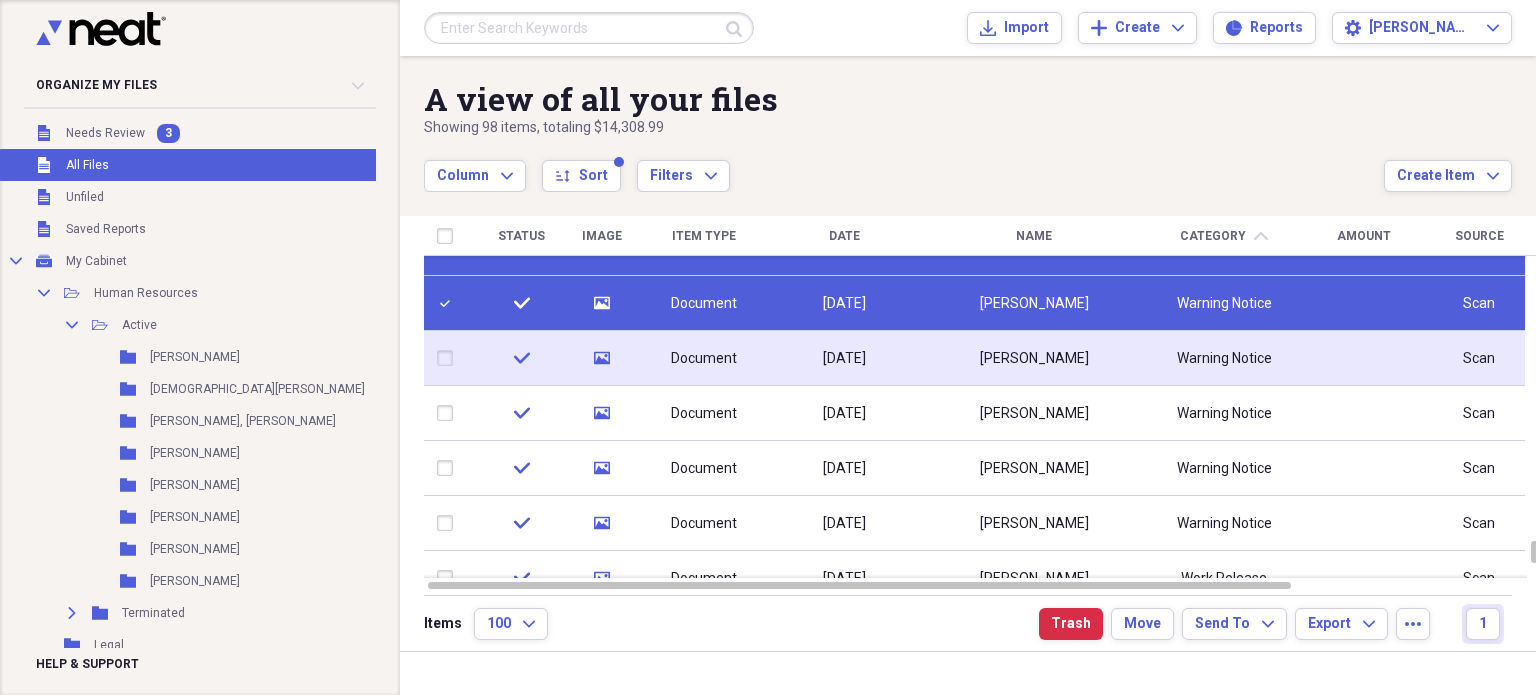 click at bounding box center (449, 358) 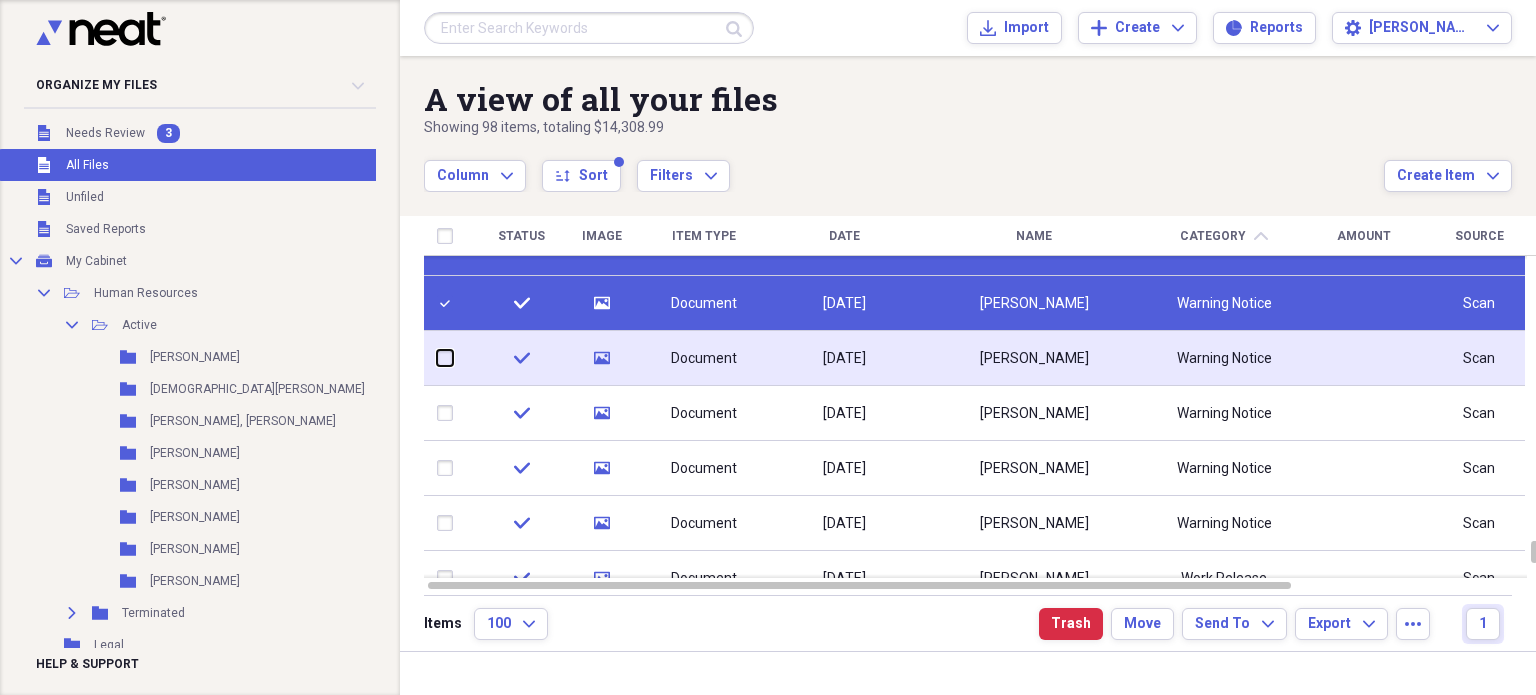 click at bounding box center (437, 358) 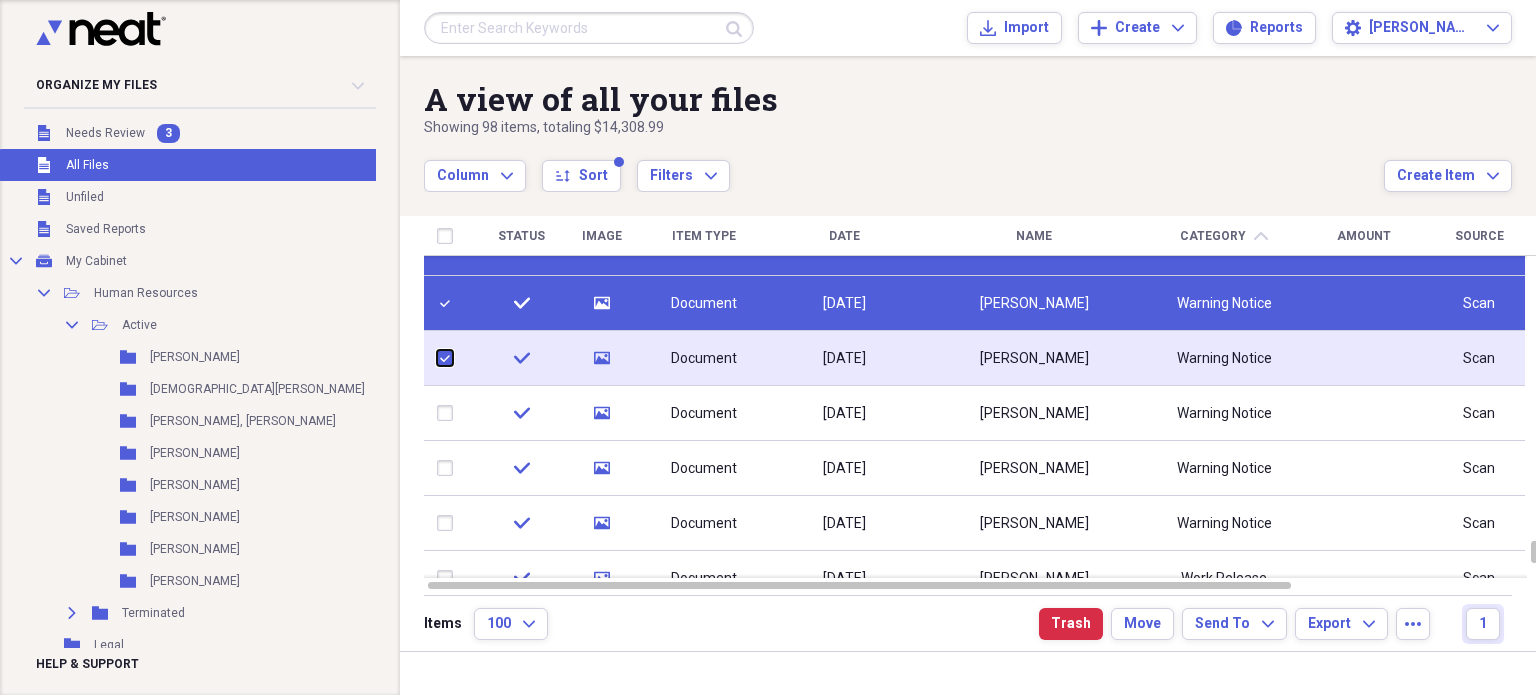 checkbox on "true" 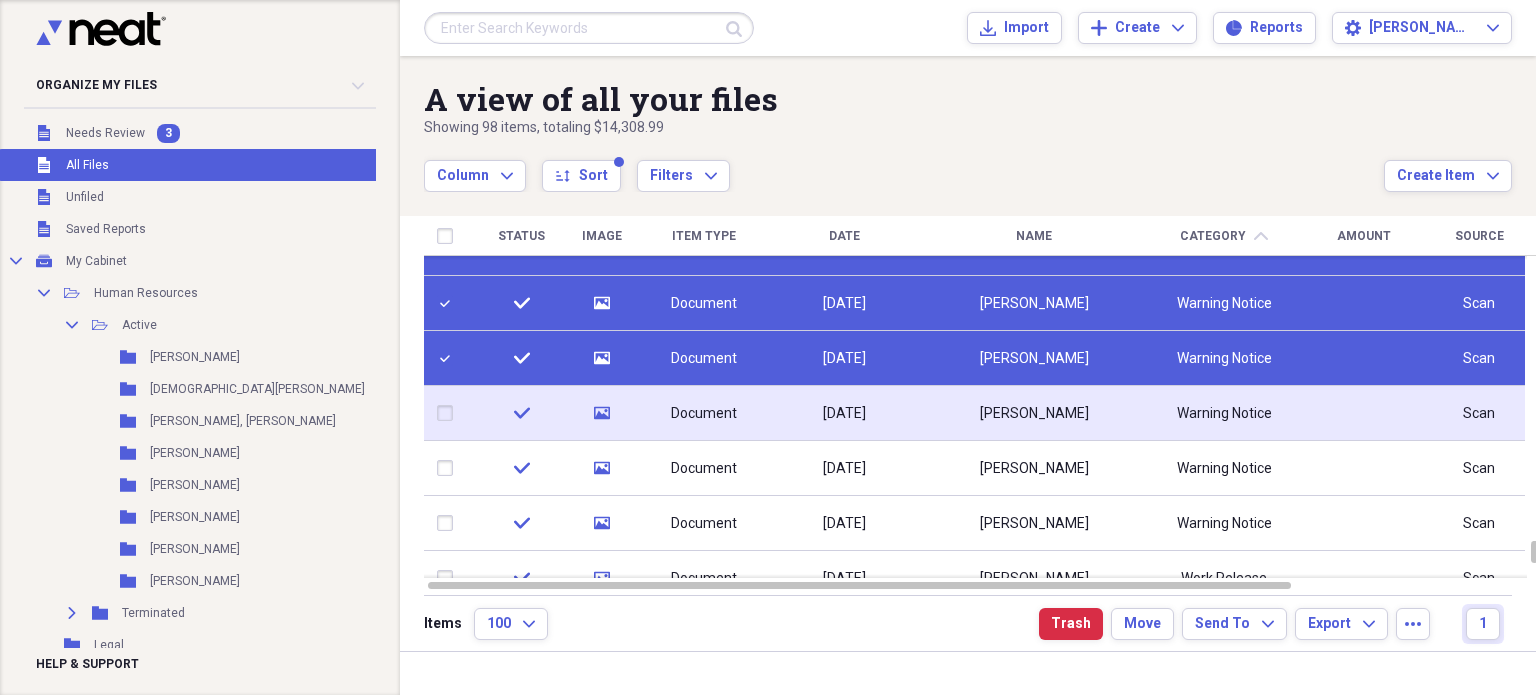 click at bounding box center (449, 413) 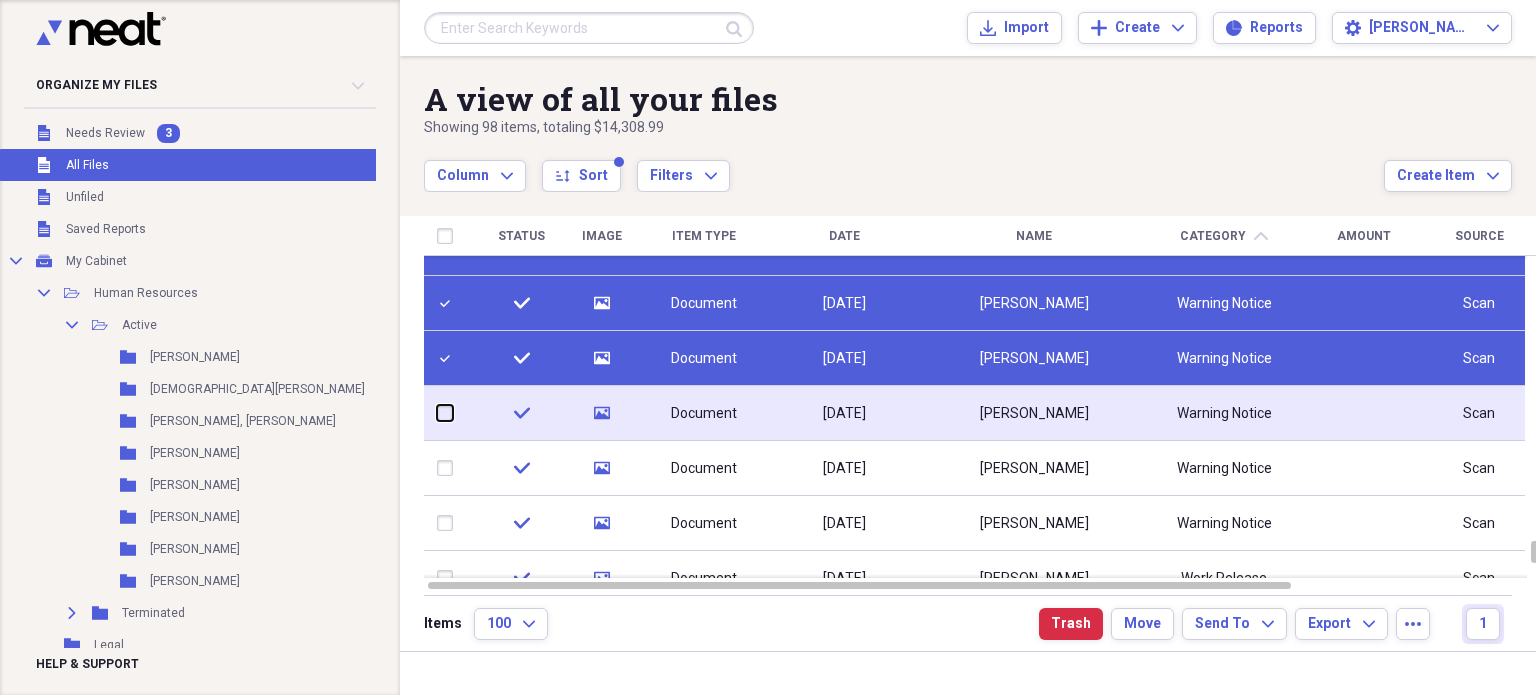 click at bounding box center (437, 413) 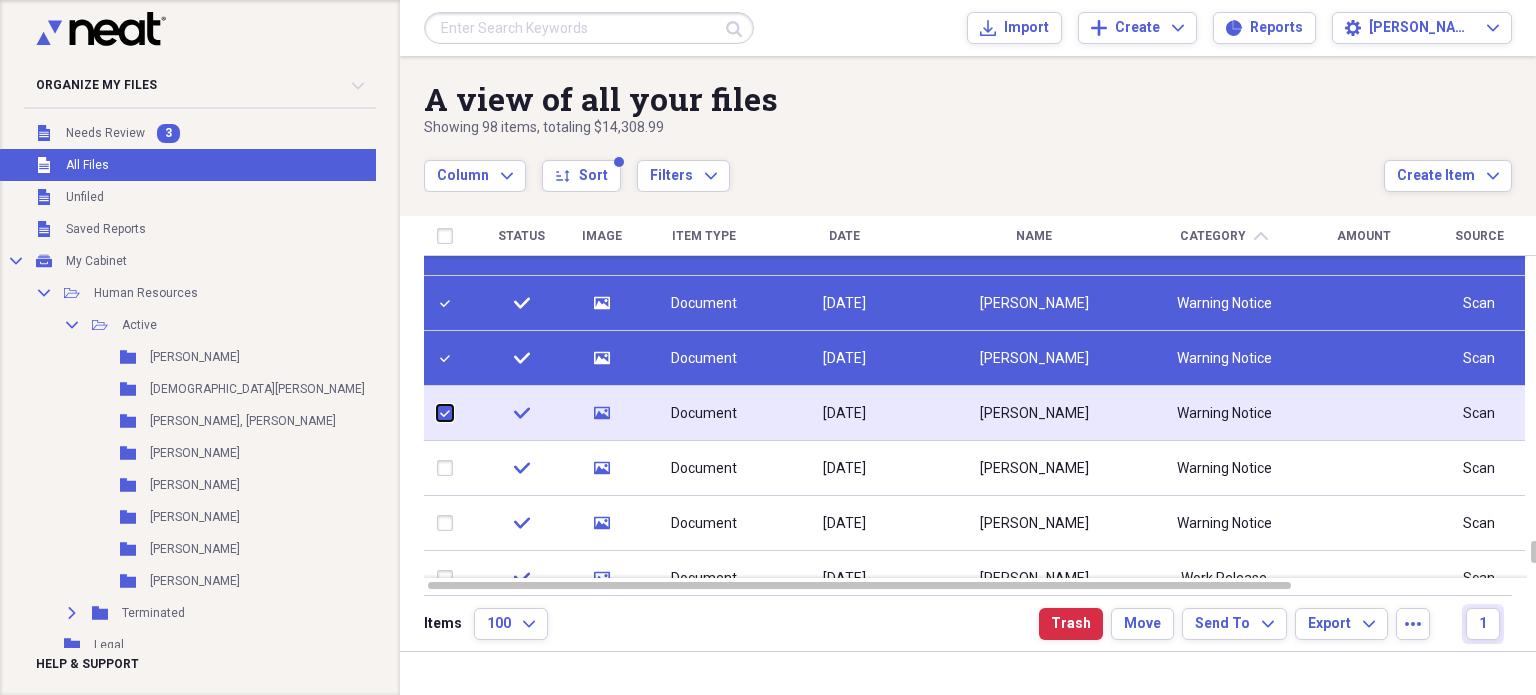 checkbox on "true" 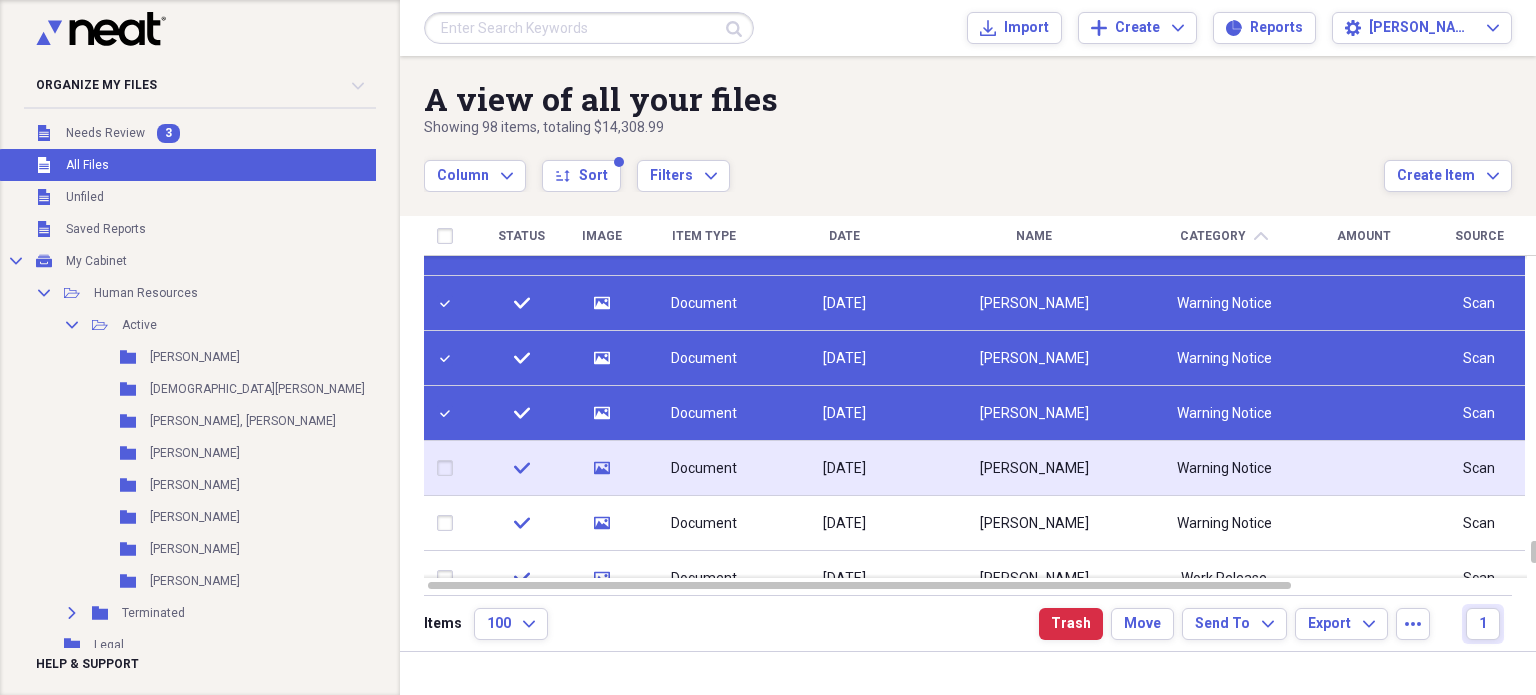 click at bounding box center [449, 468] 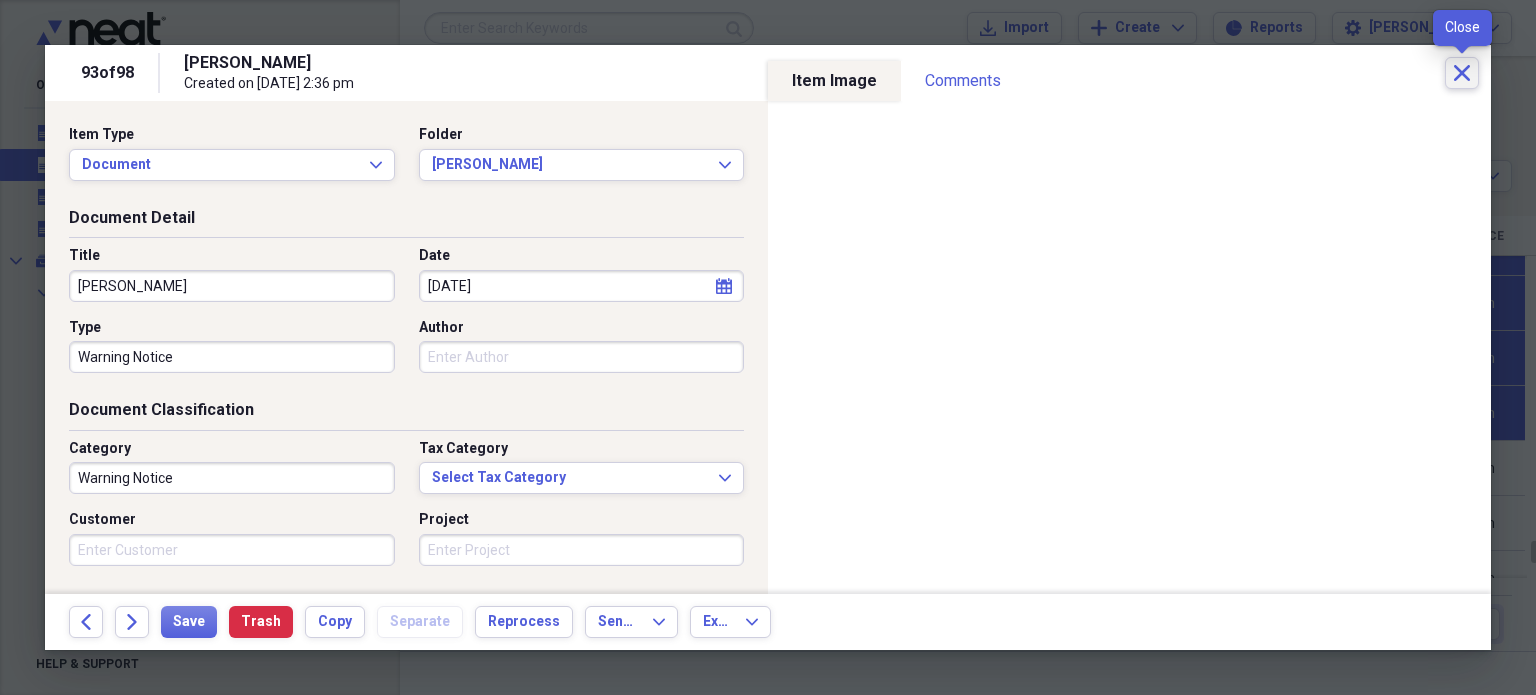 click on "Close" 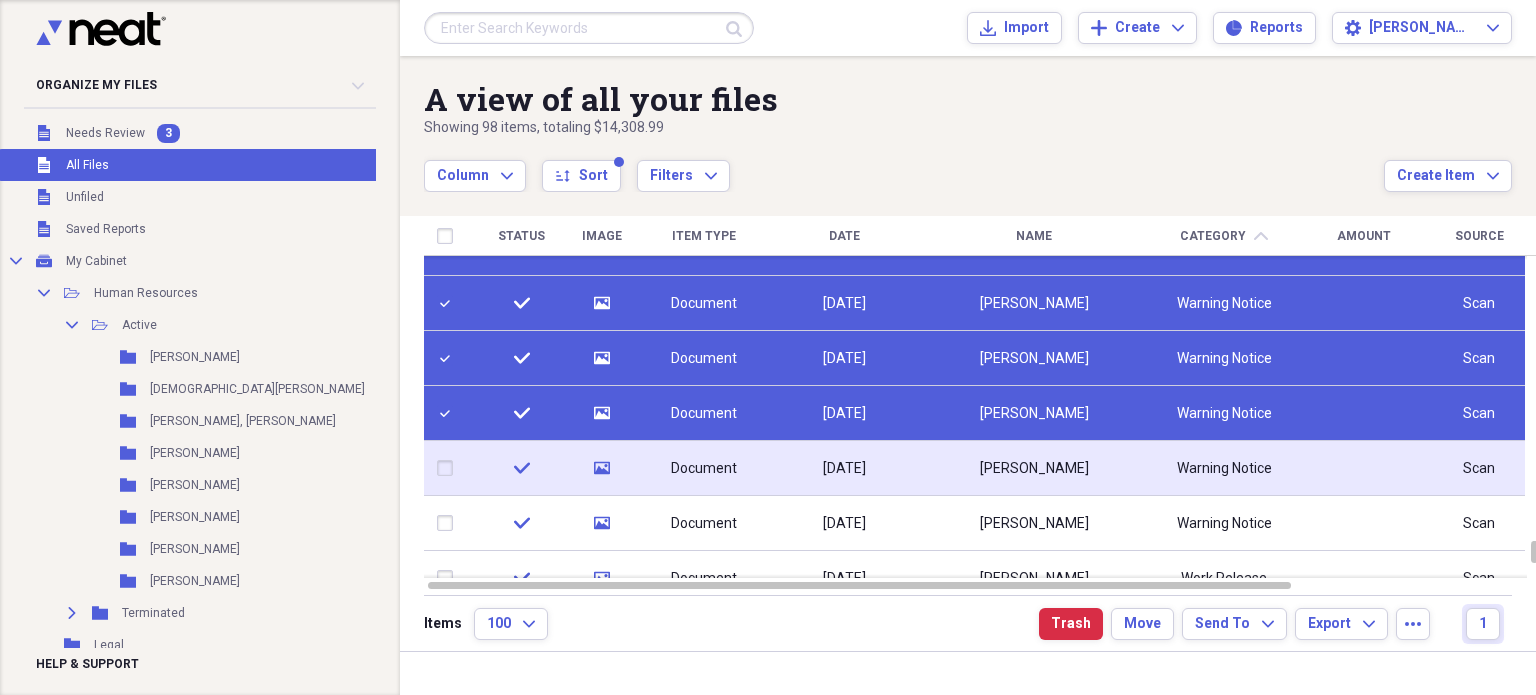 click at bounding box center [449, 468] 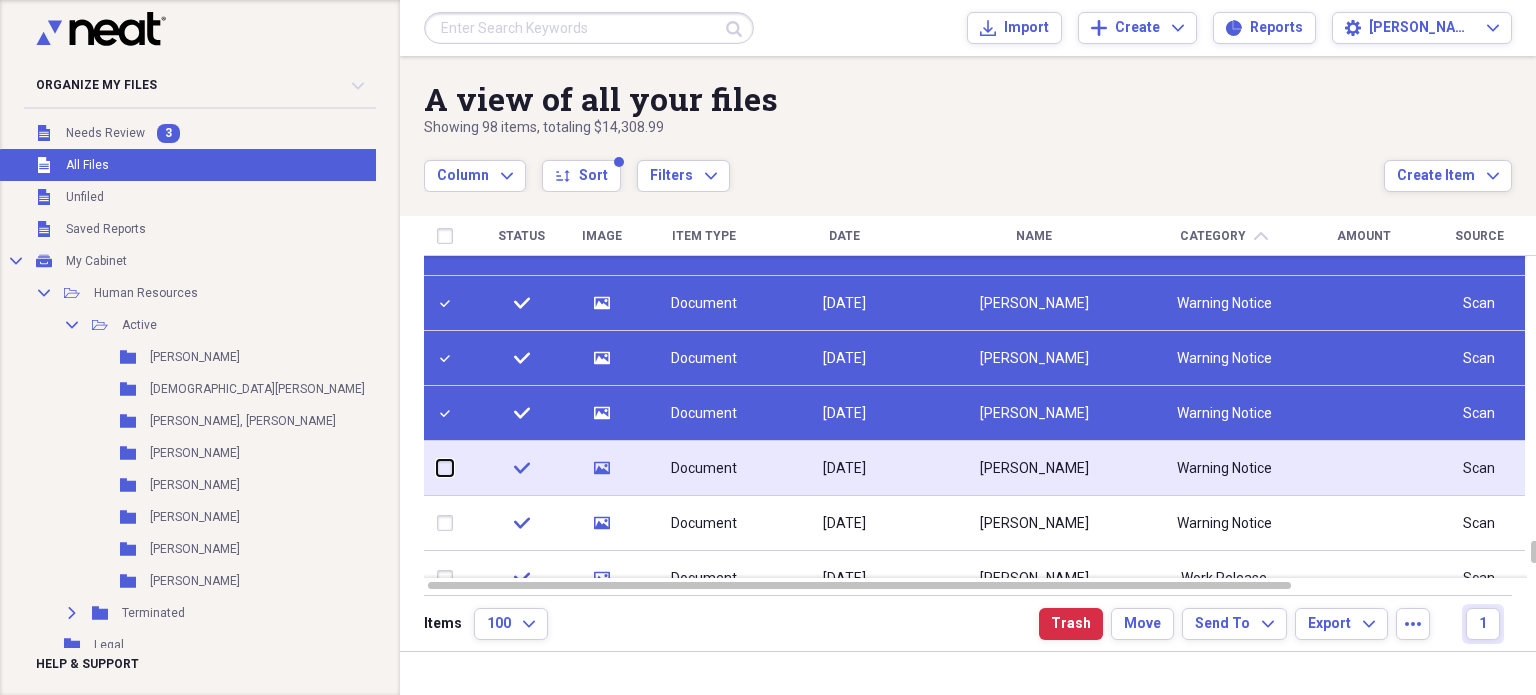 click at bounding box center [437, 468] 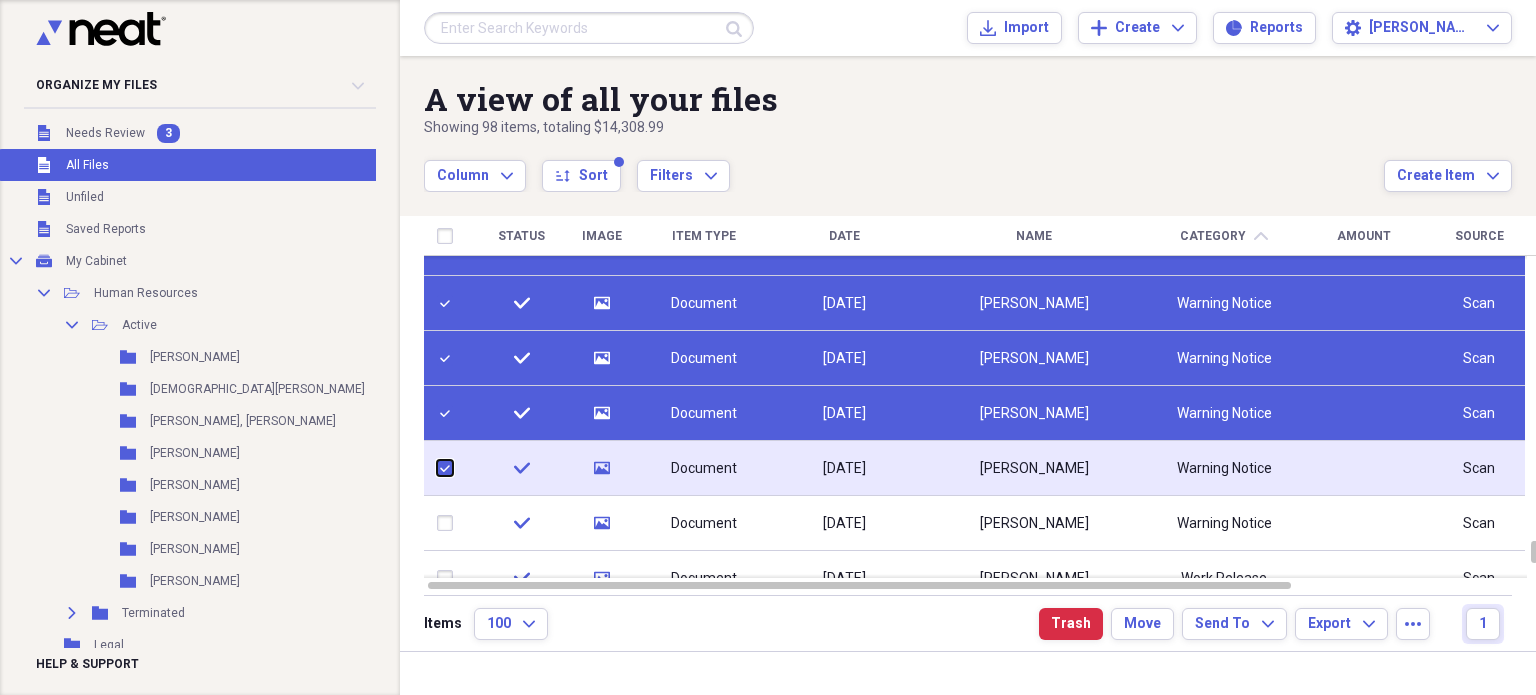 checkbox on "true" 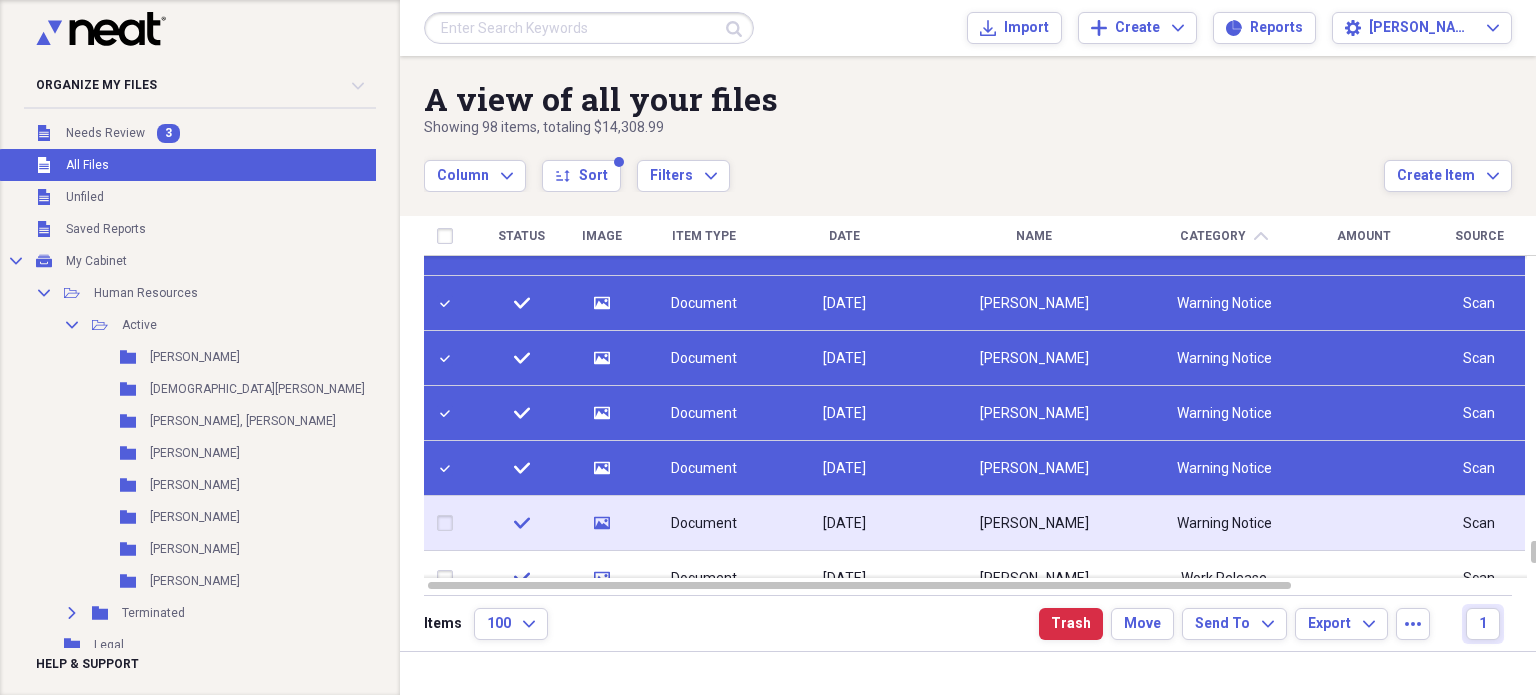 click at bounding box center (449, 523) 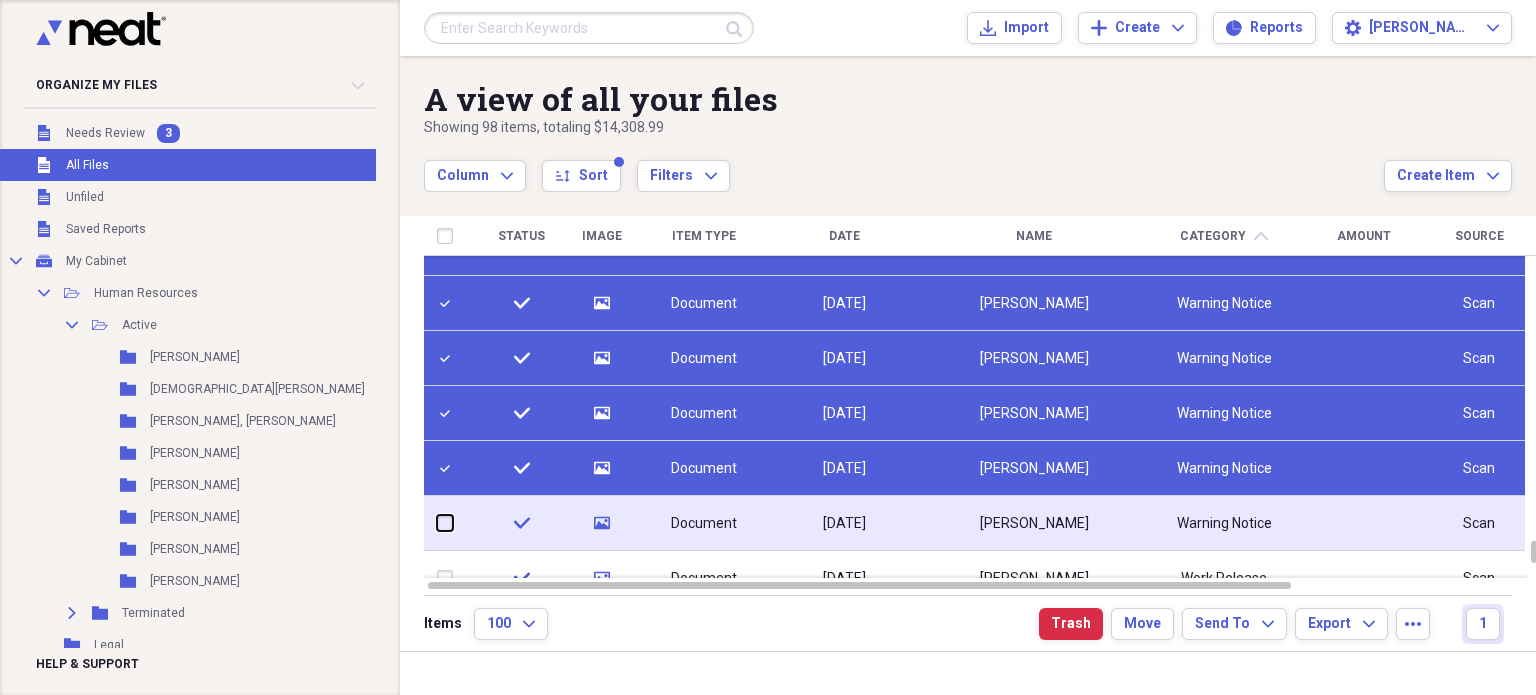 click at bounding box center [437, 523] 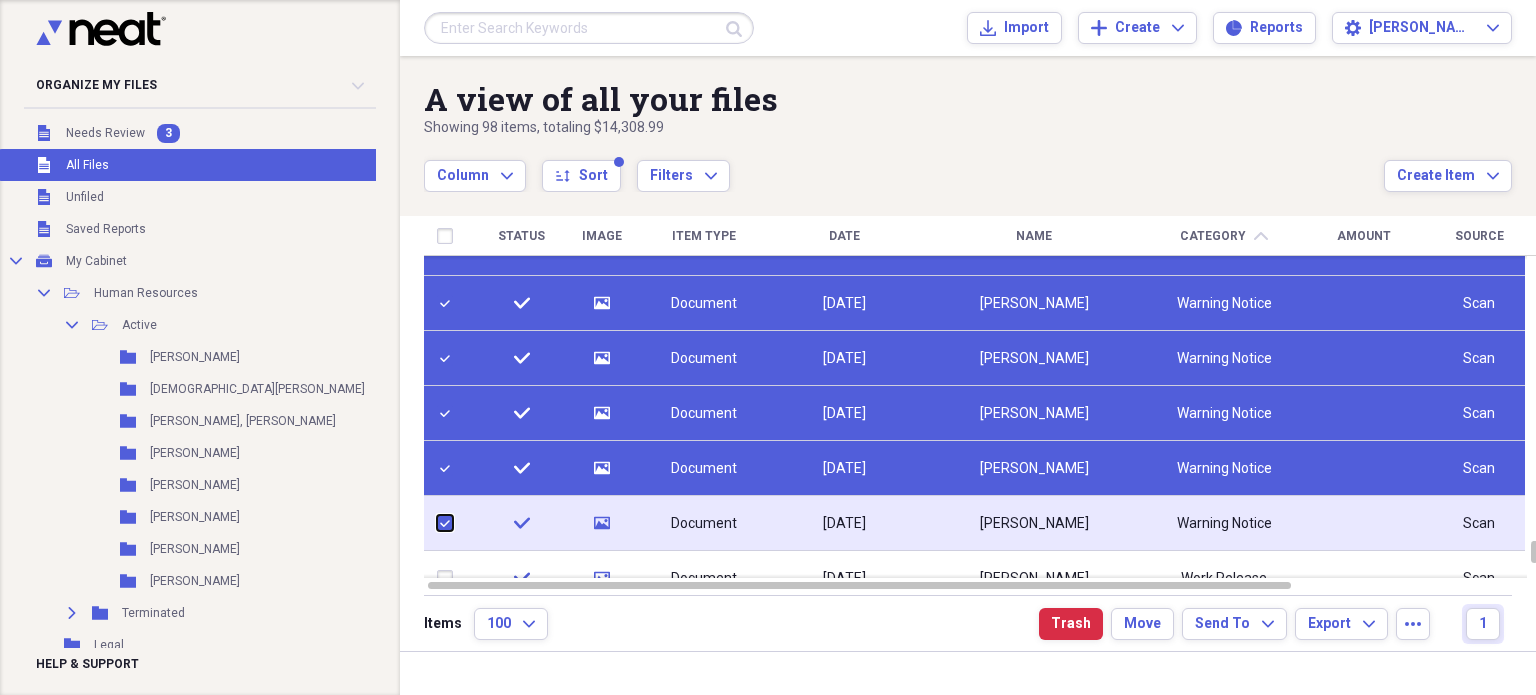 checkbox on "true" 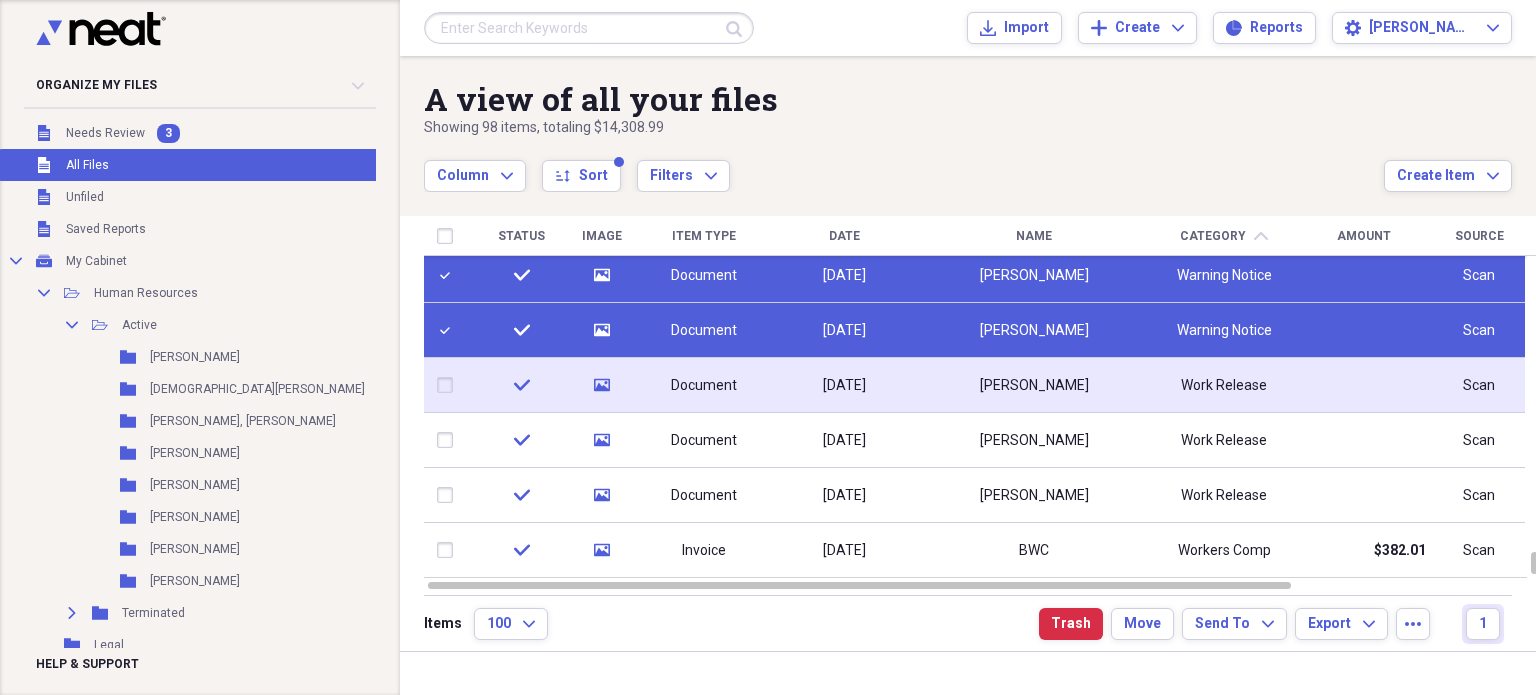 click at bounding box center (449, 385) 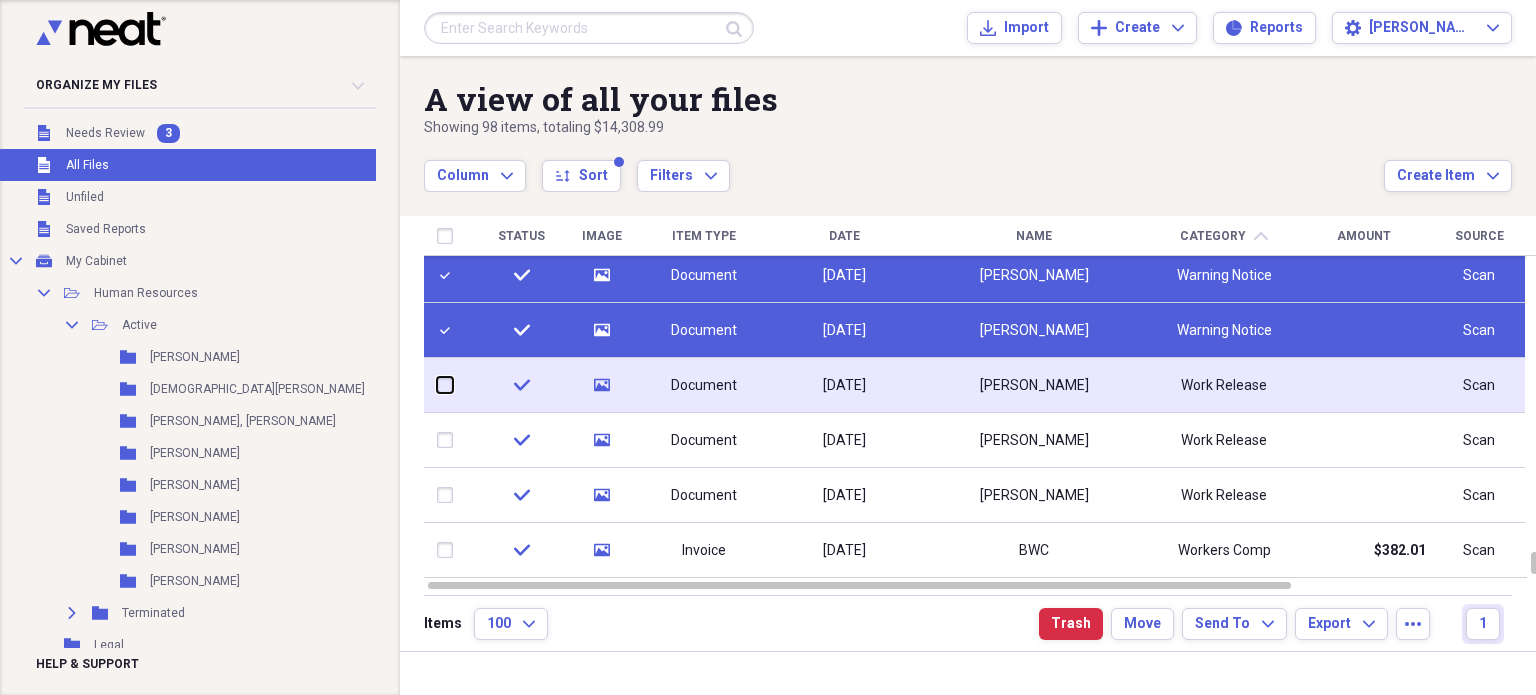 click at bounding box center [437, 385] 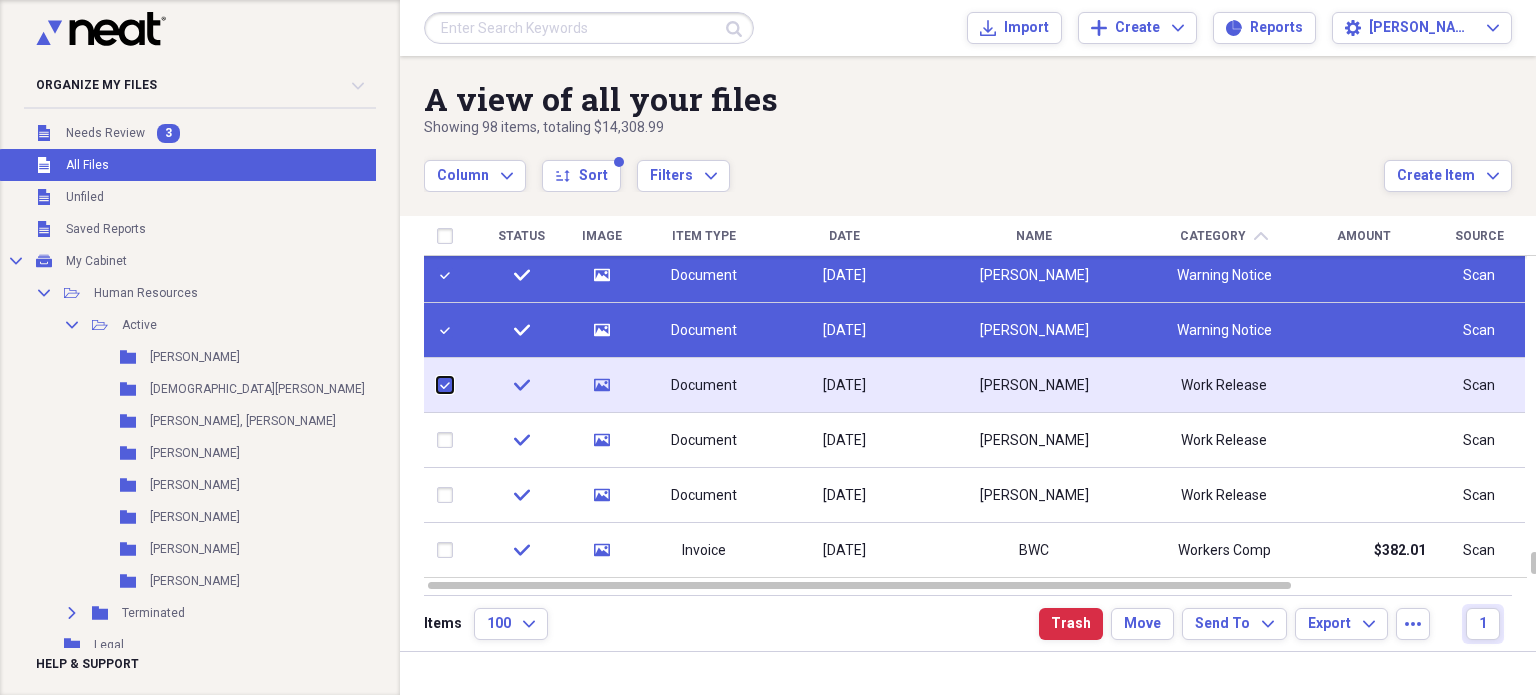checkbox on "true" 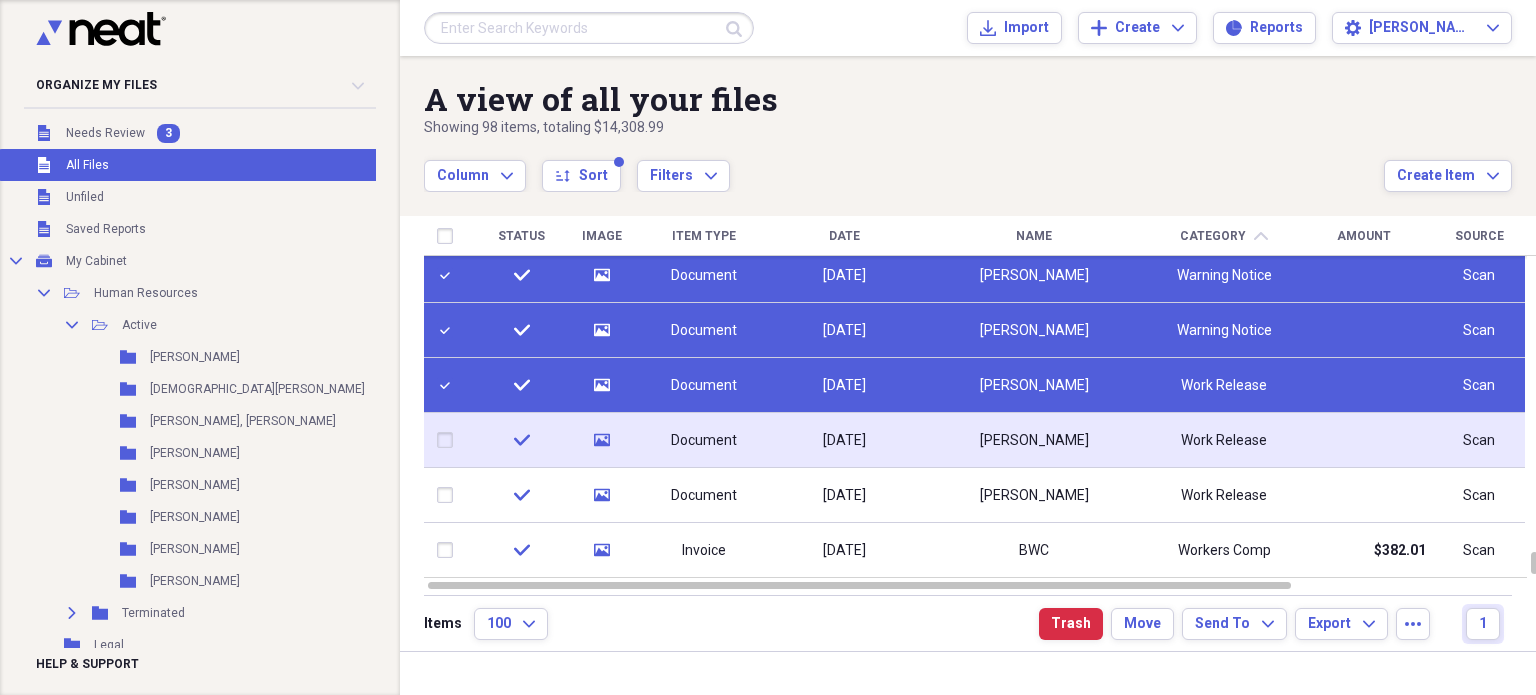click at bounding box center (449, 440) 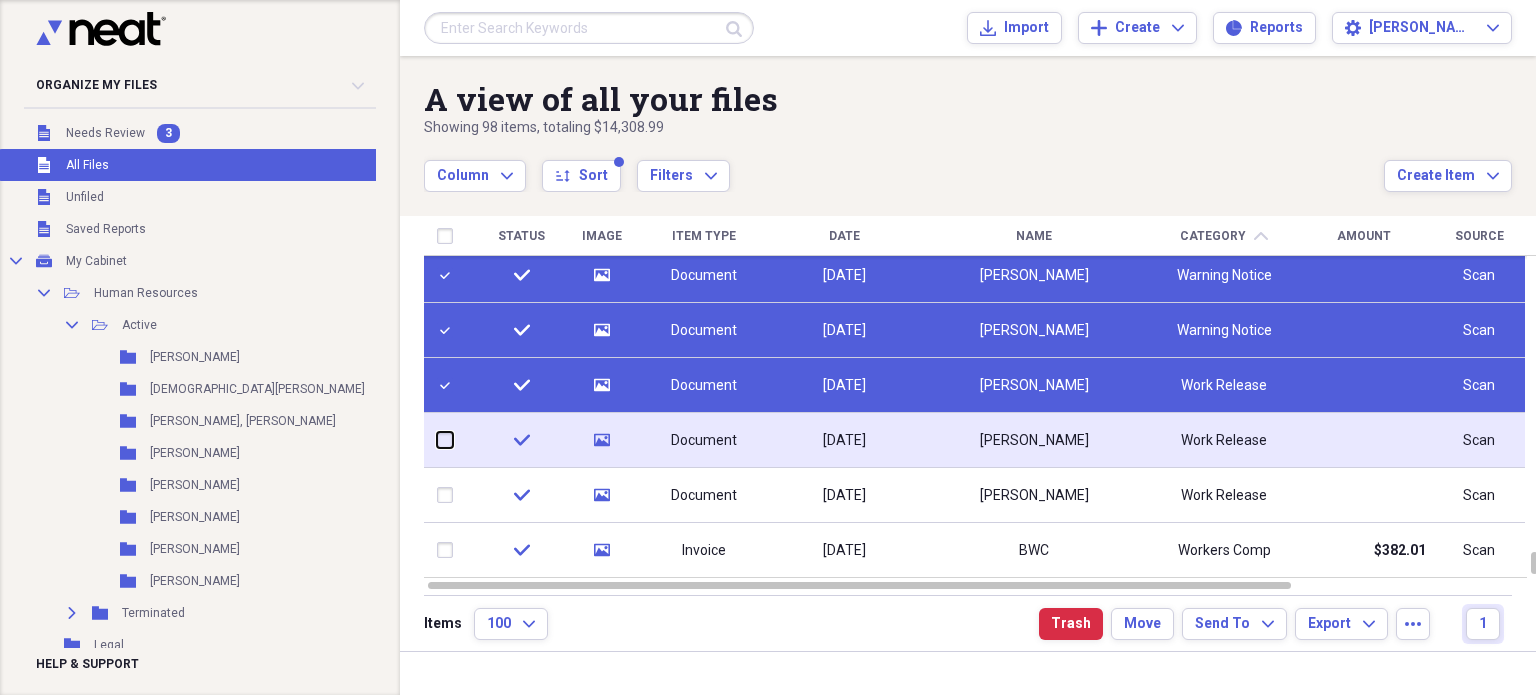 click at bounding box center [437, 440] 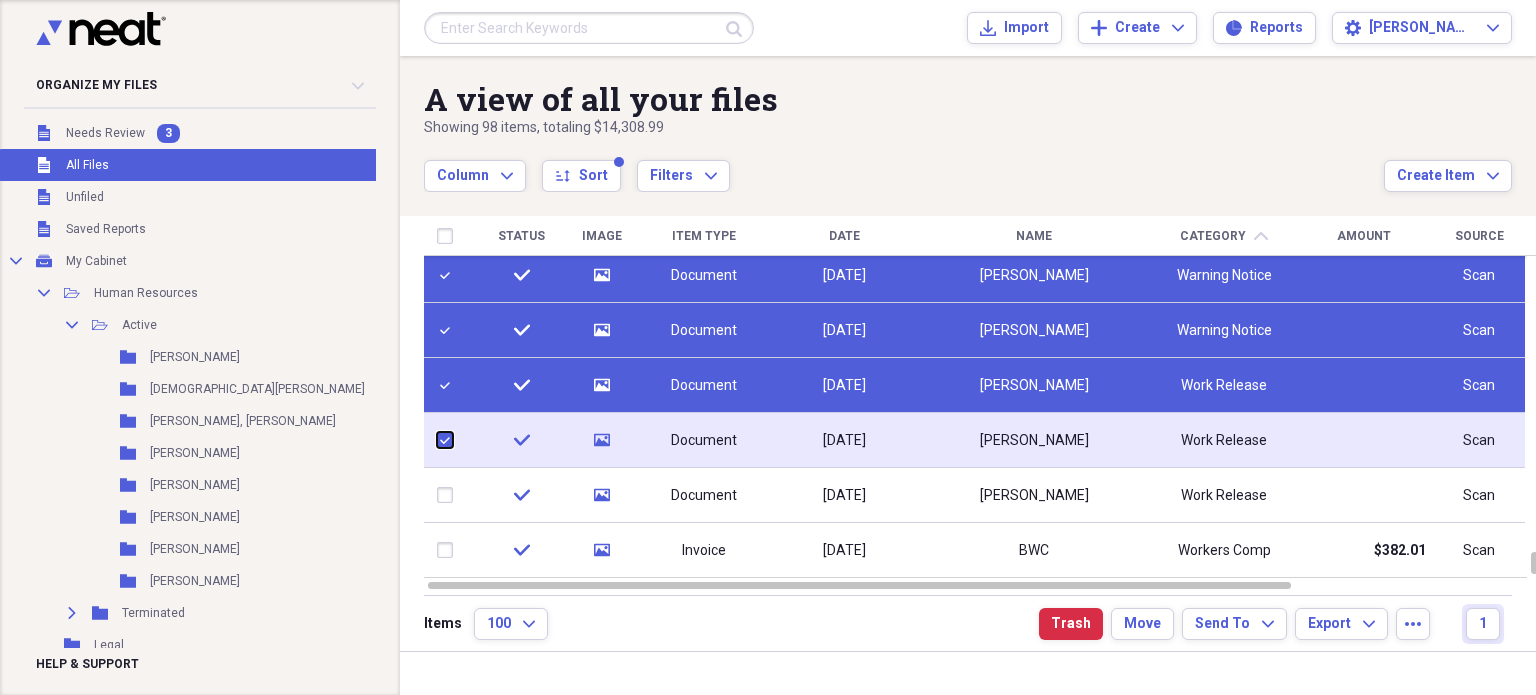 checkbox on "true" 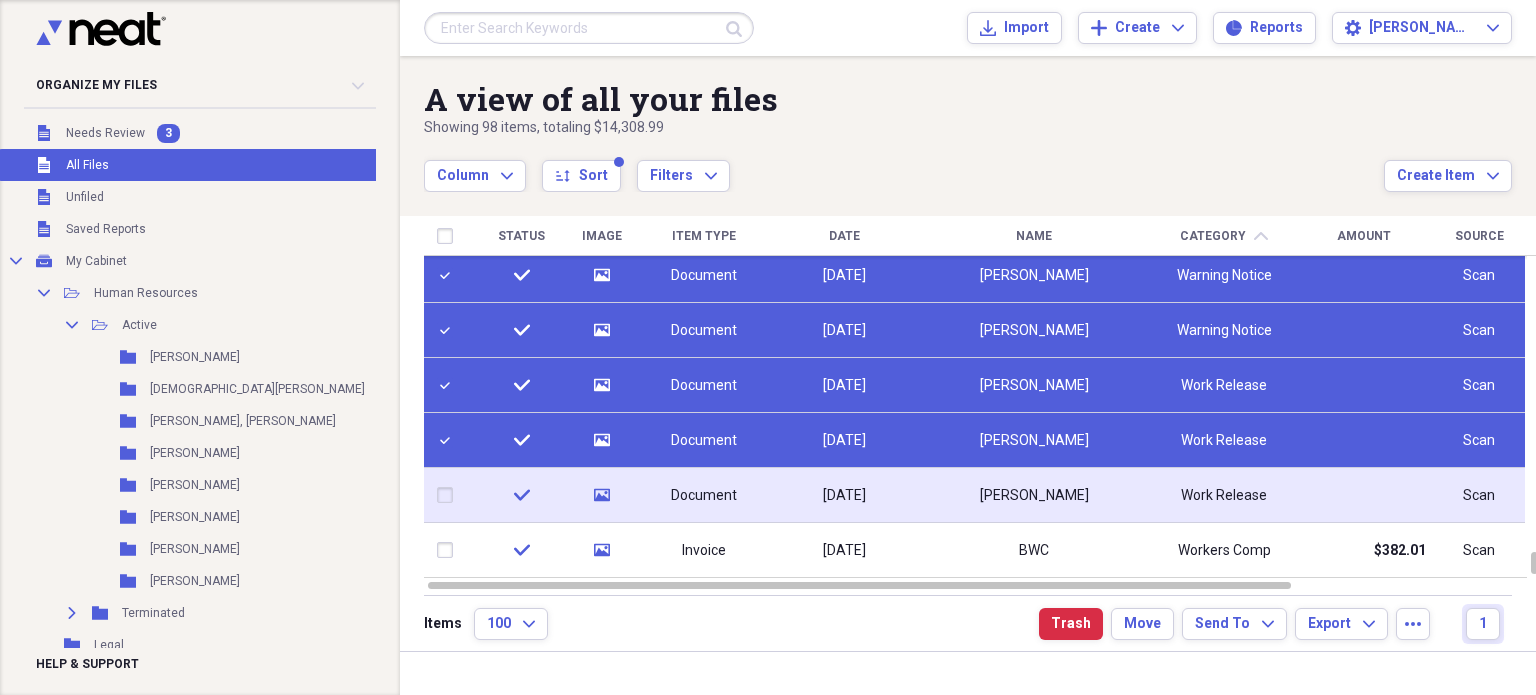 click at bounding box center (449, 495) 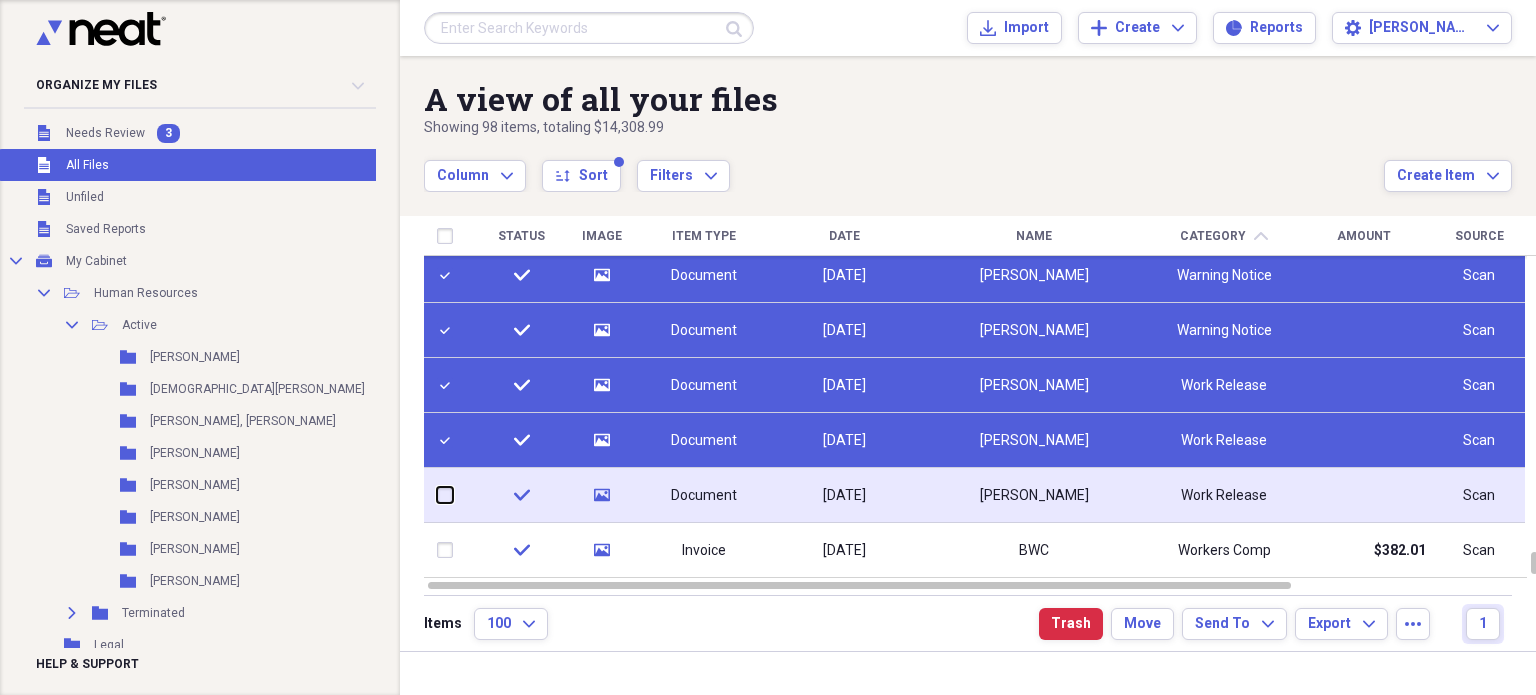 click at bounding box center (437, 495) 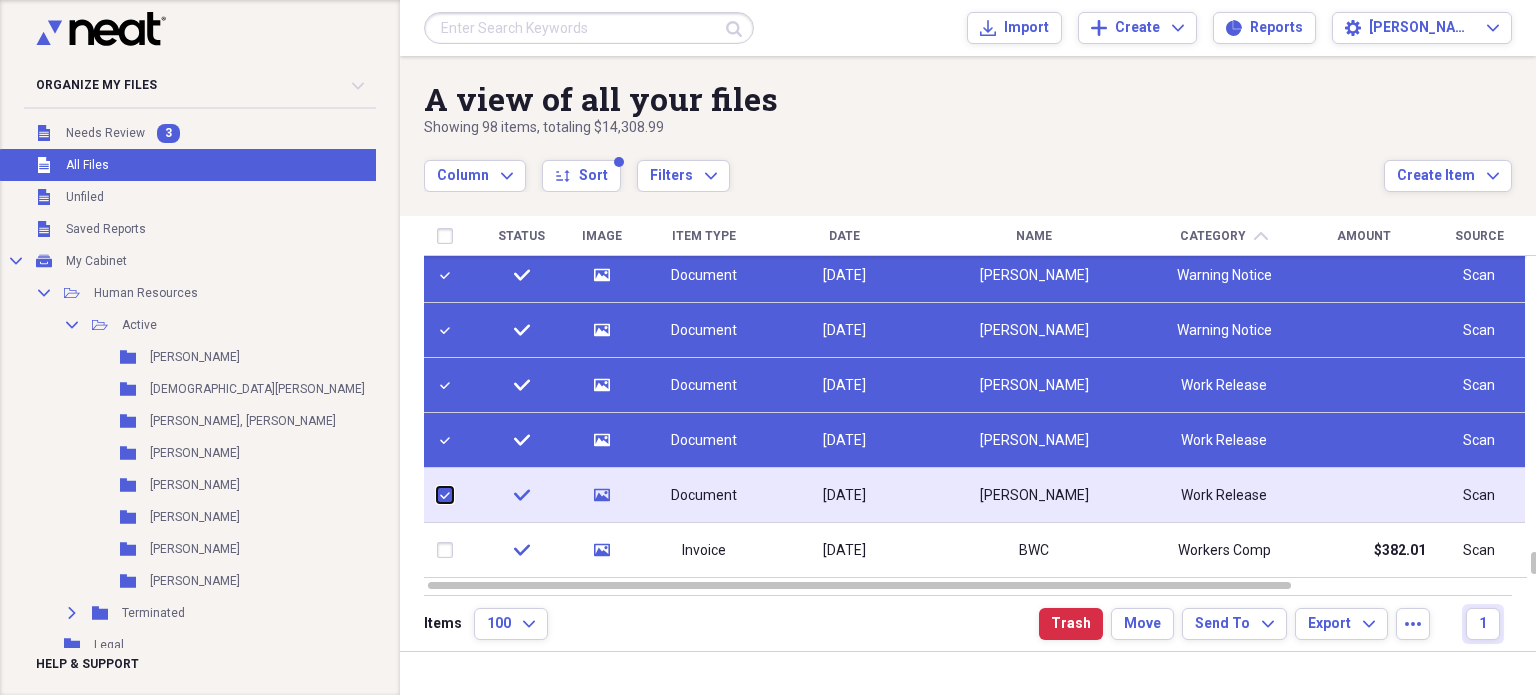 checkbox on "true" 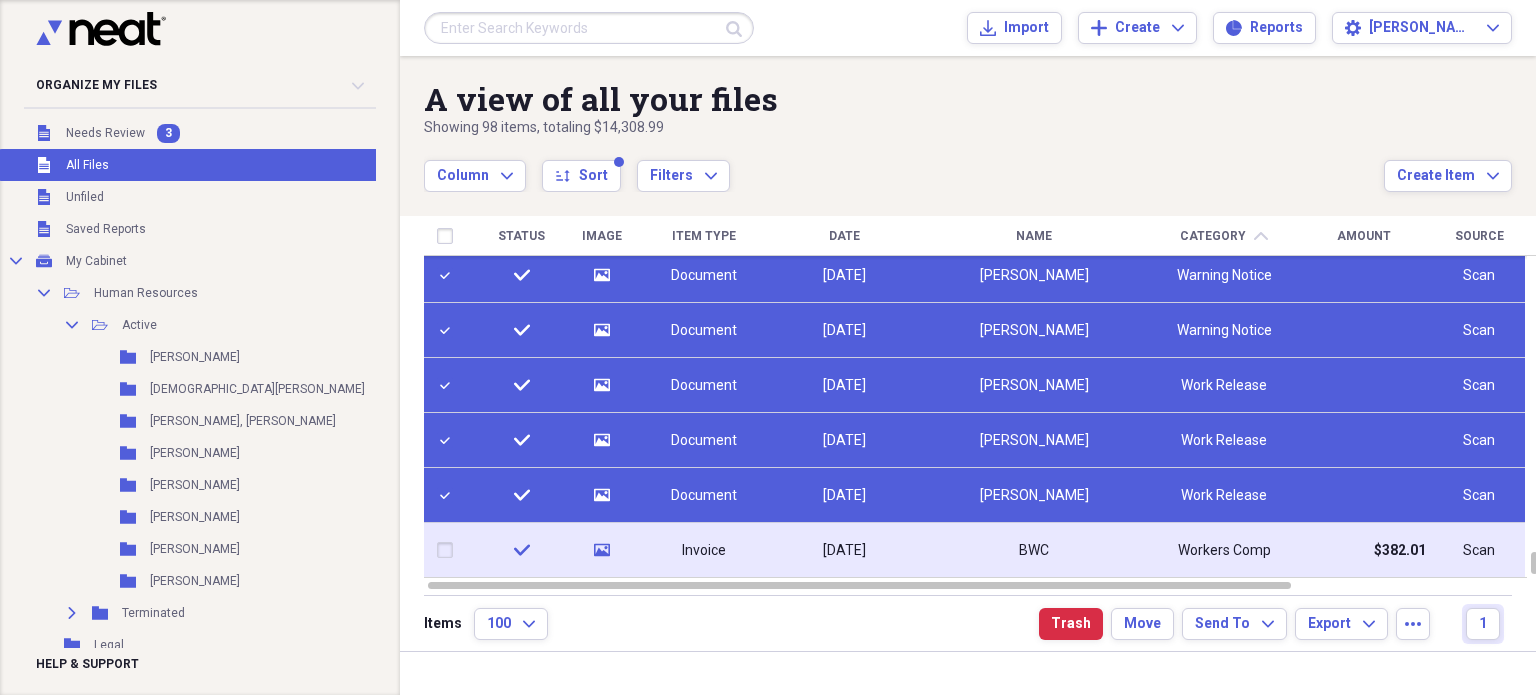 click at bounding box center [449, 550] 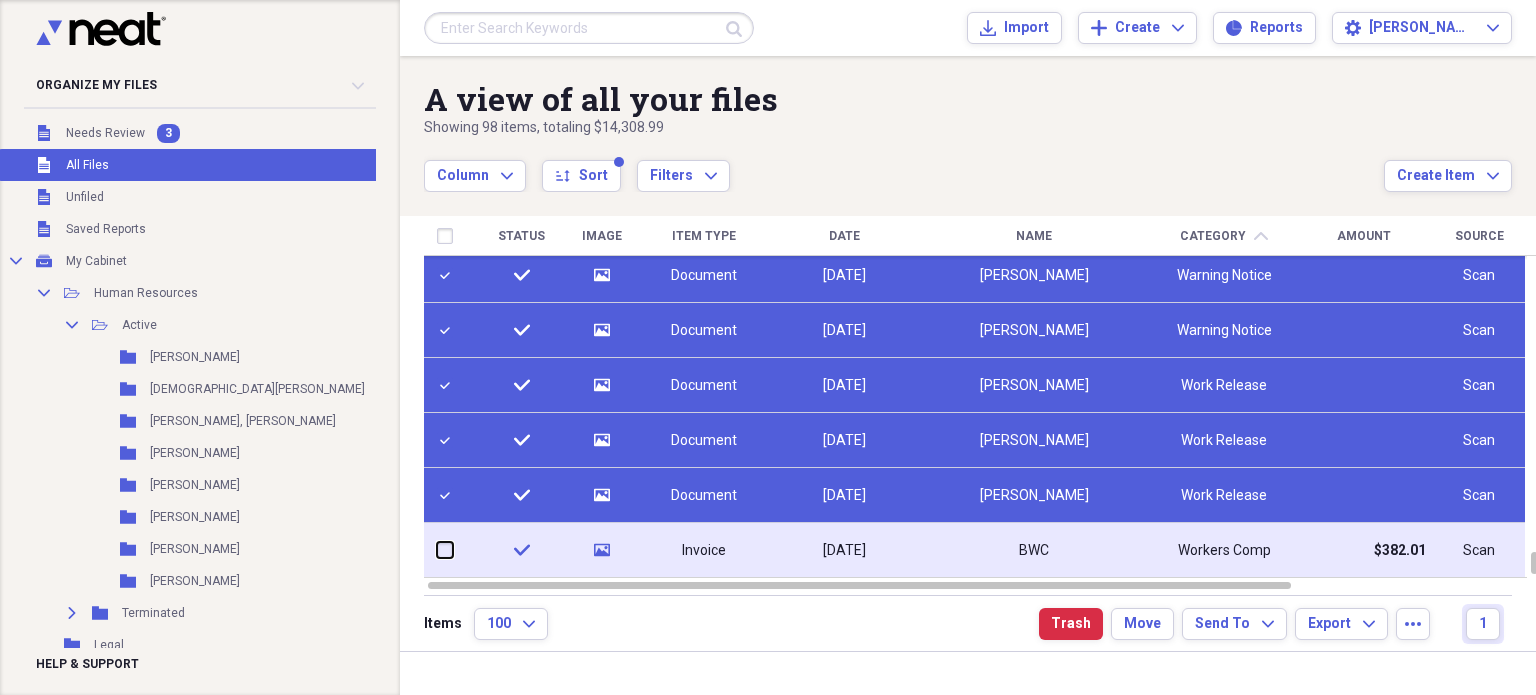 click at bounding box center (437, 550) 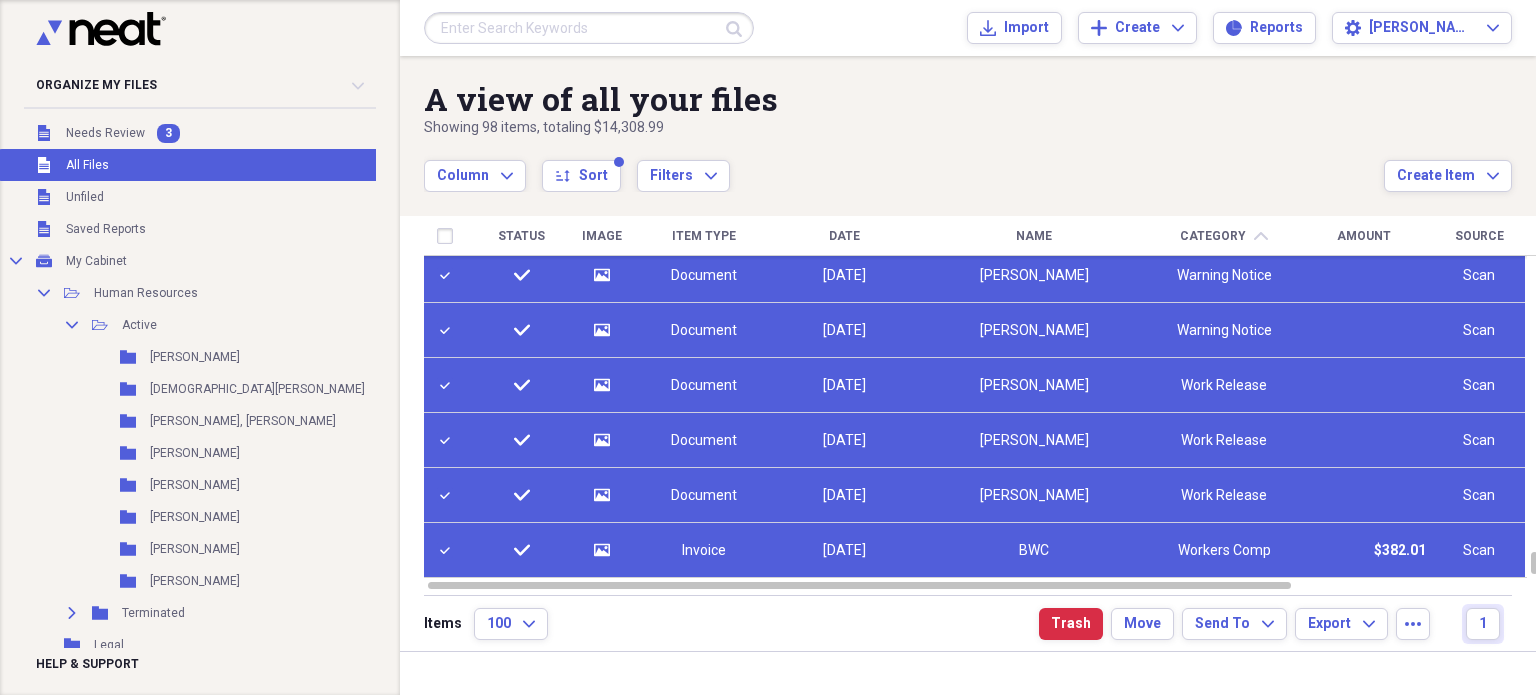 click at bounding box center [449, 550] 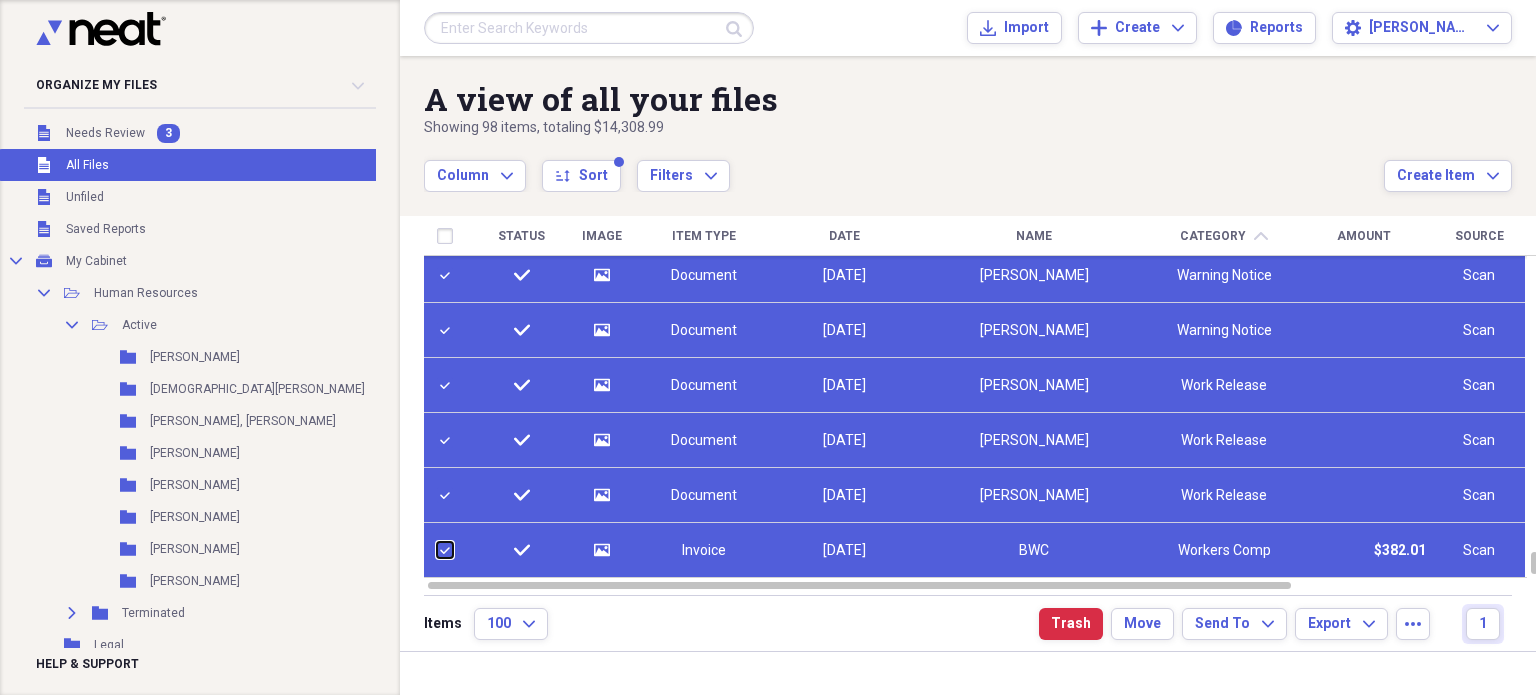 click at bounding box center (437, 550) 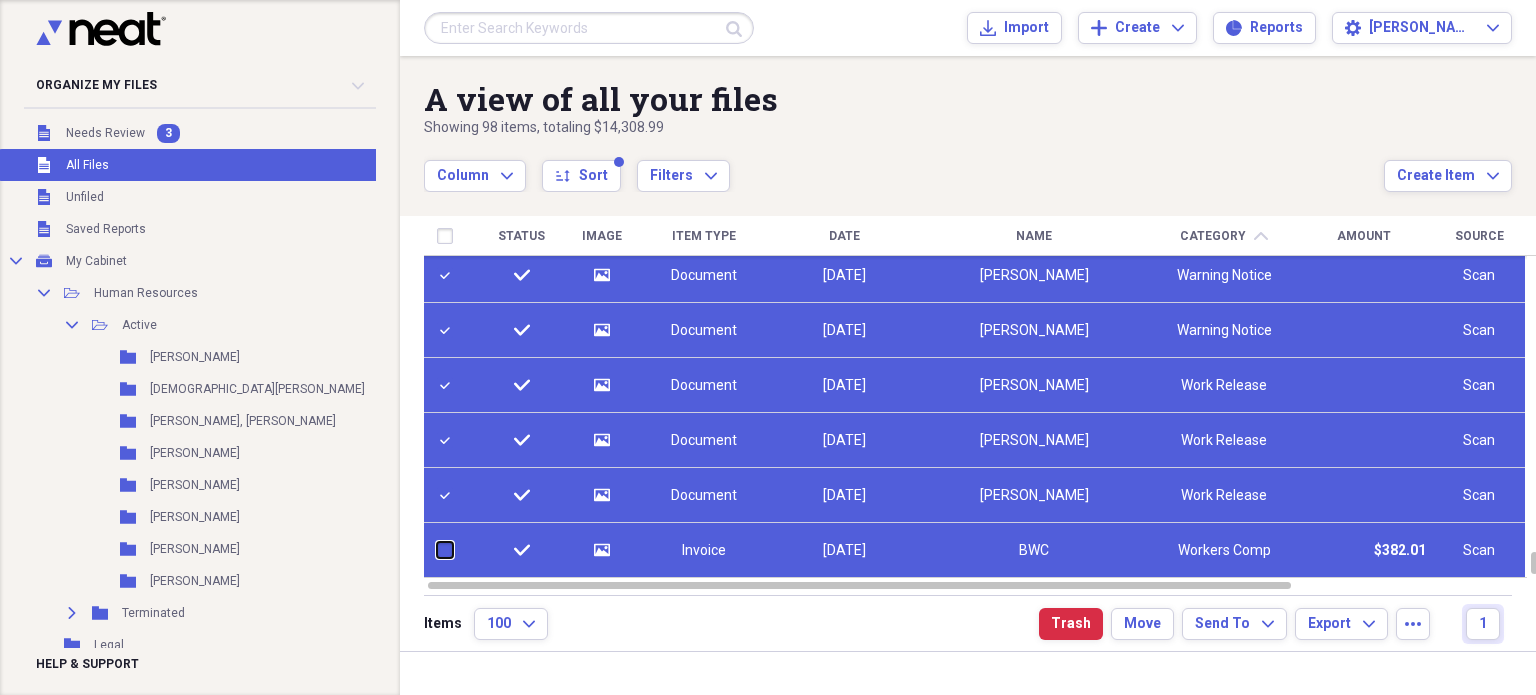 checkbox on "false" 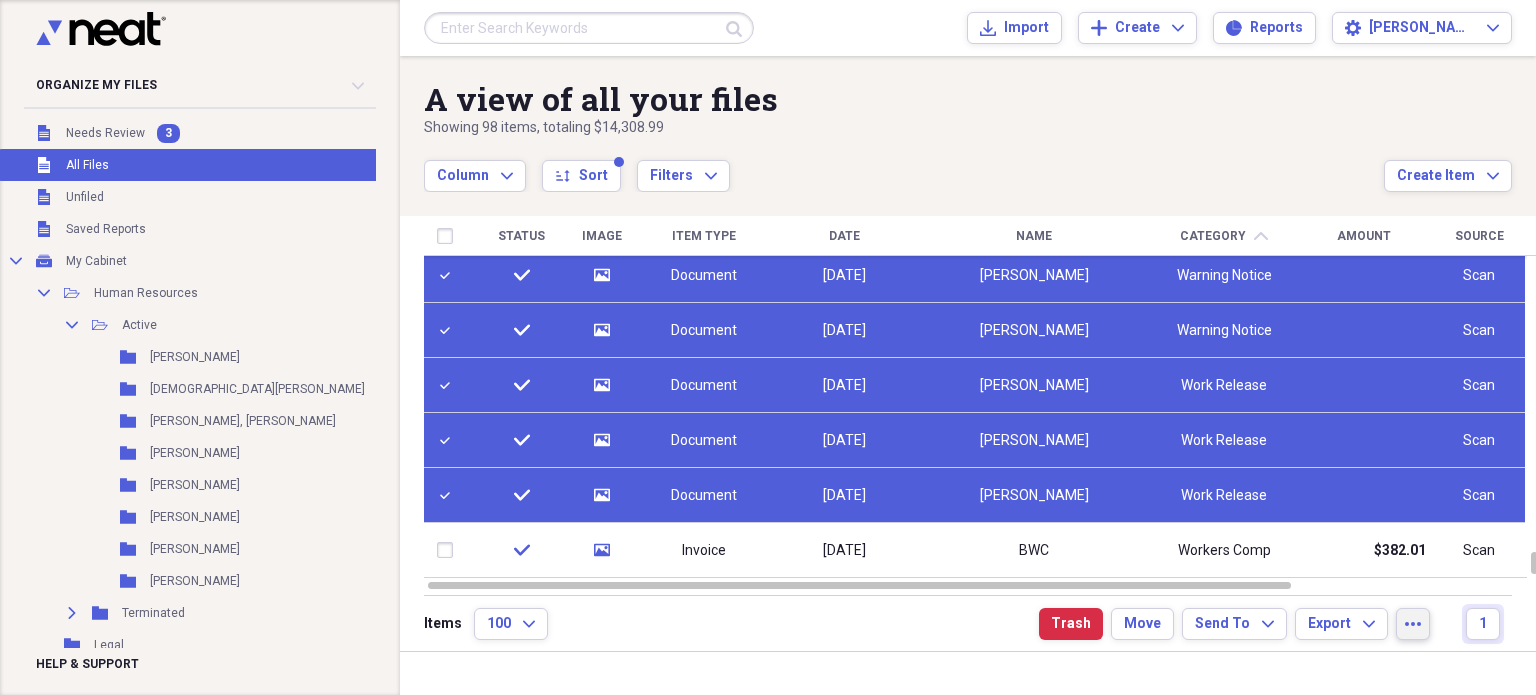 click on "more" 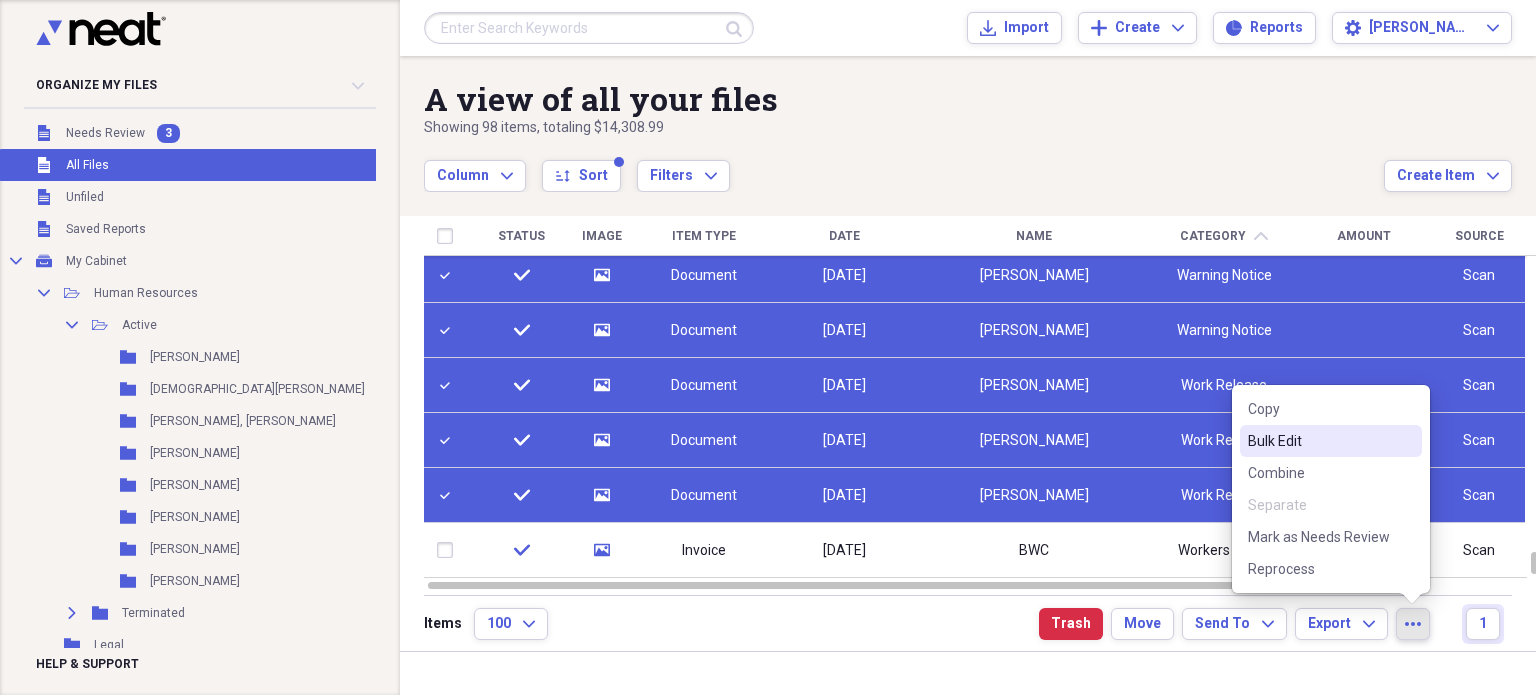 click on "Bulk Edit" at bounding box center (1331, 441) 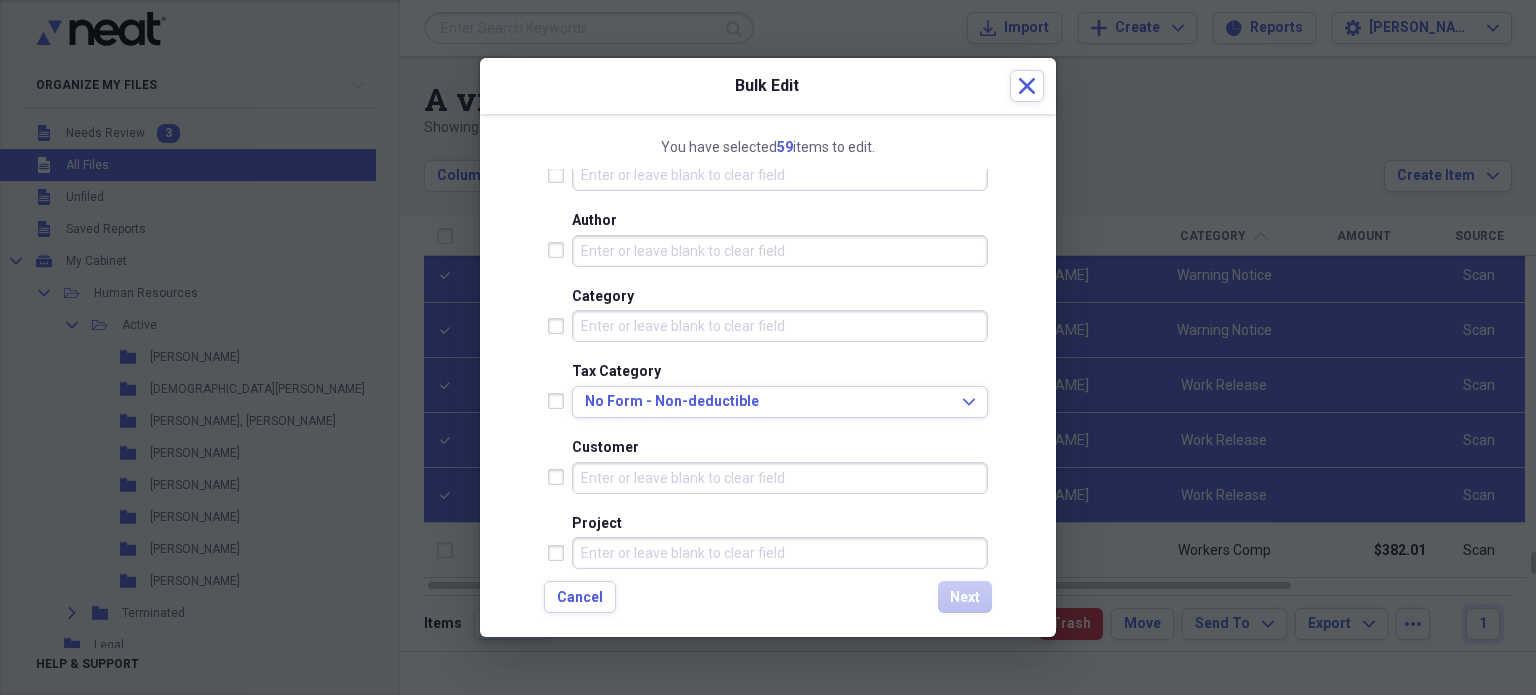 scroll, scrollTop: 346, scrollLeft: 0, axis: vertical 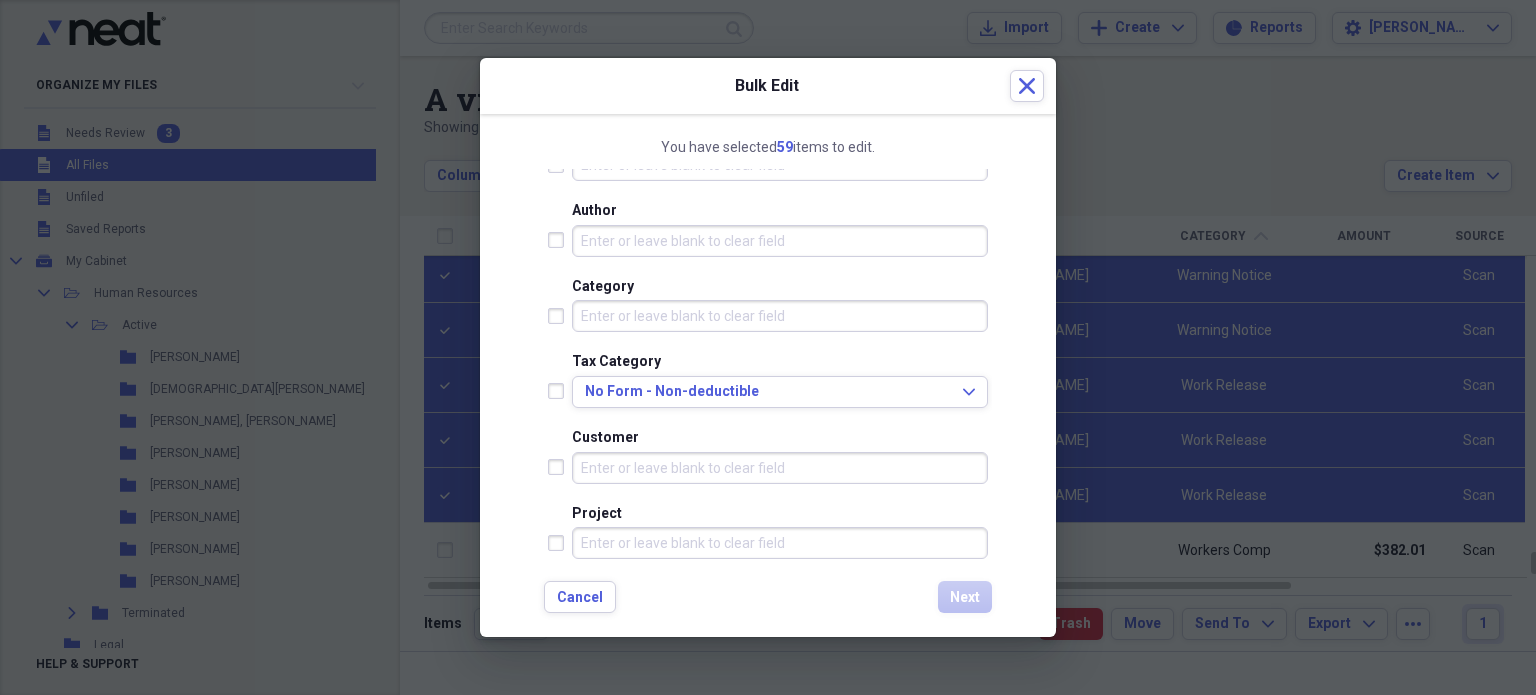 click at bounding box center (560, 316) 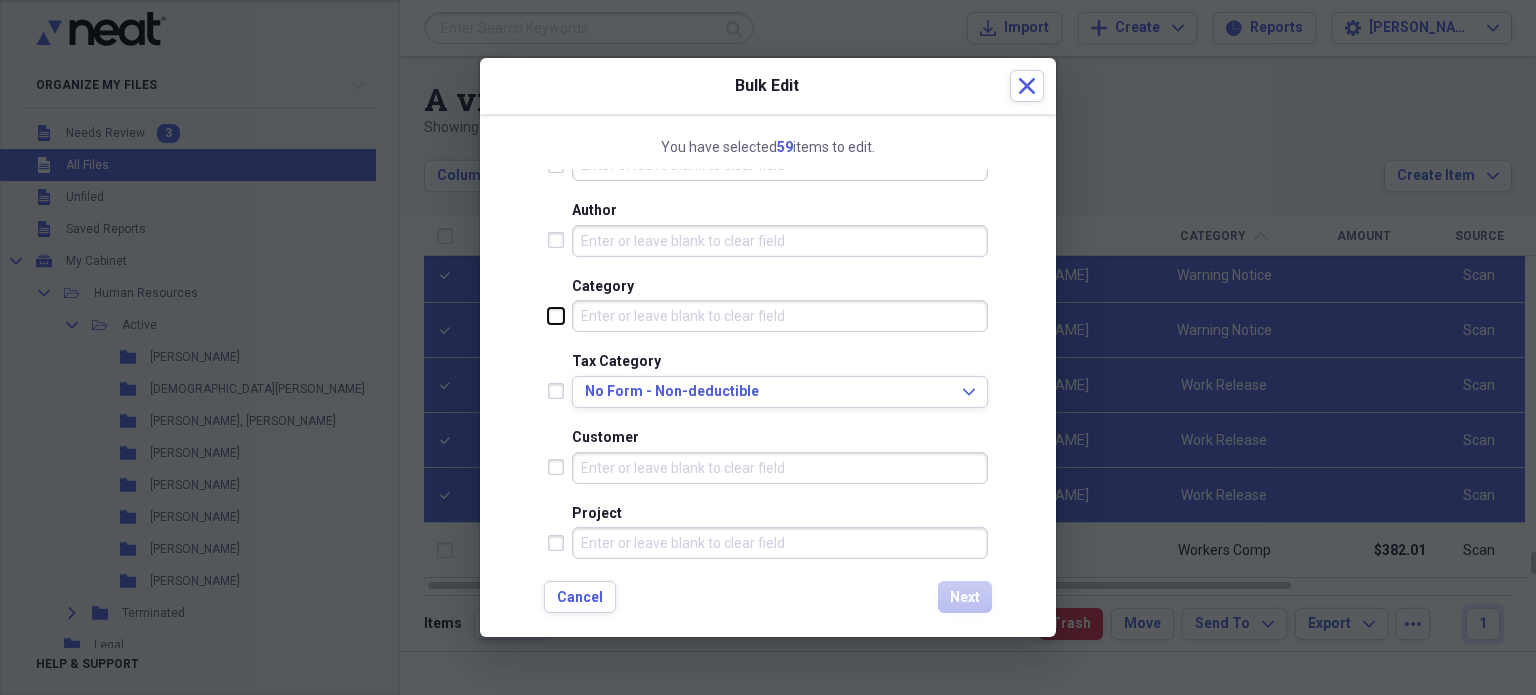 click at bounding box center [548, 315] 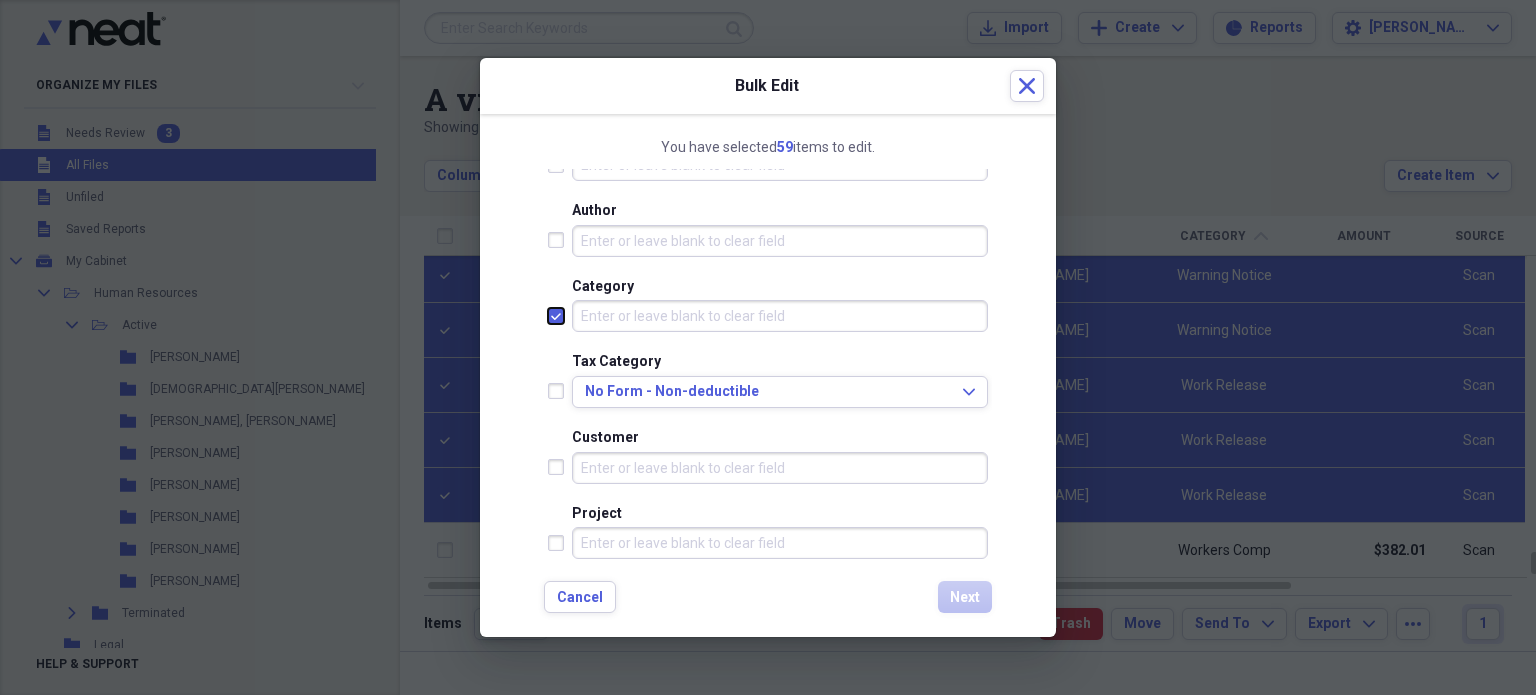 checkbox on "true" 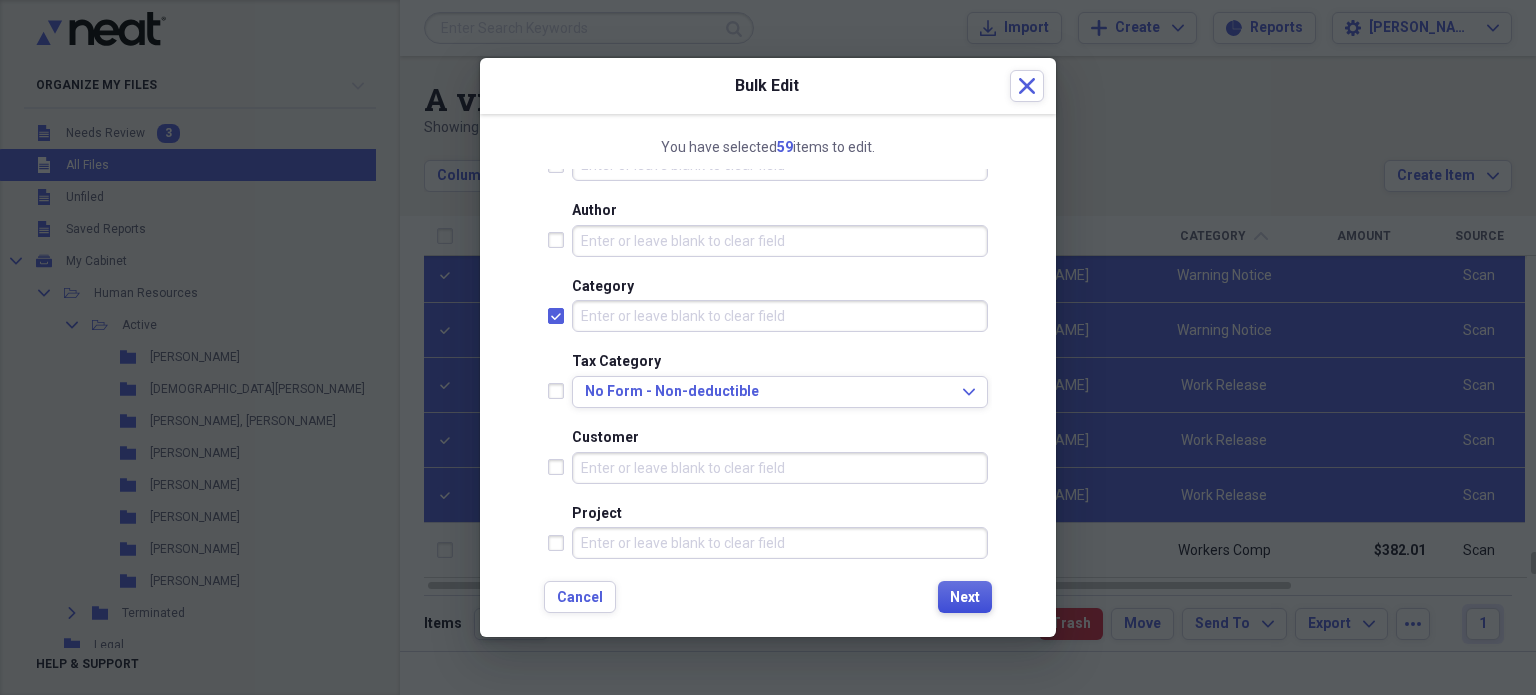 click on "Next" at bounding box center (965, 598) 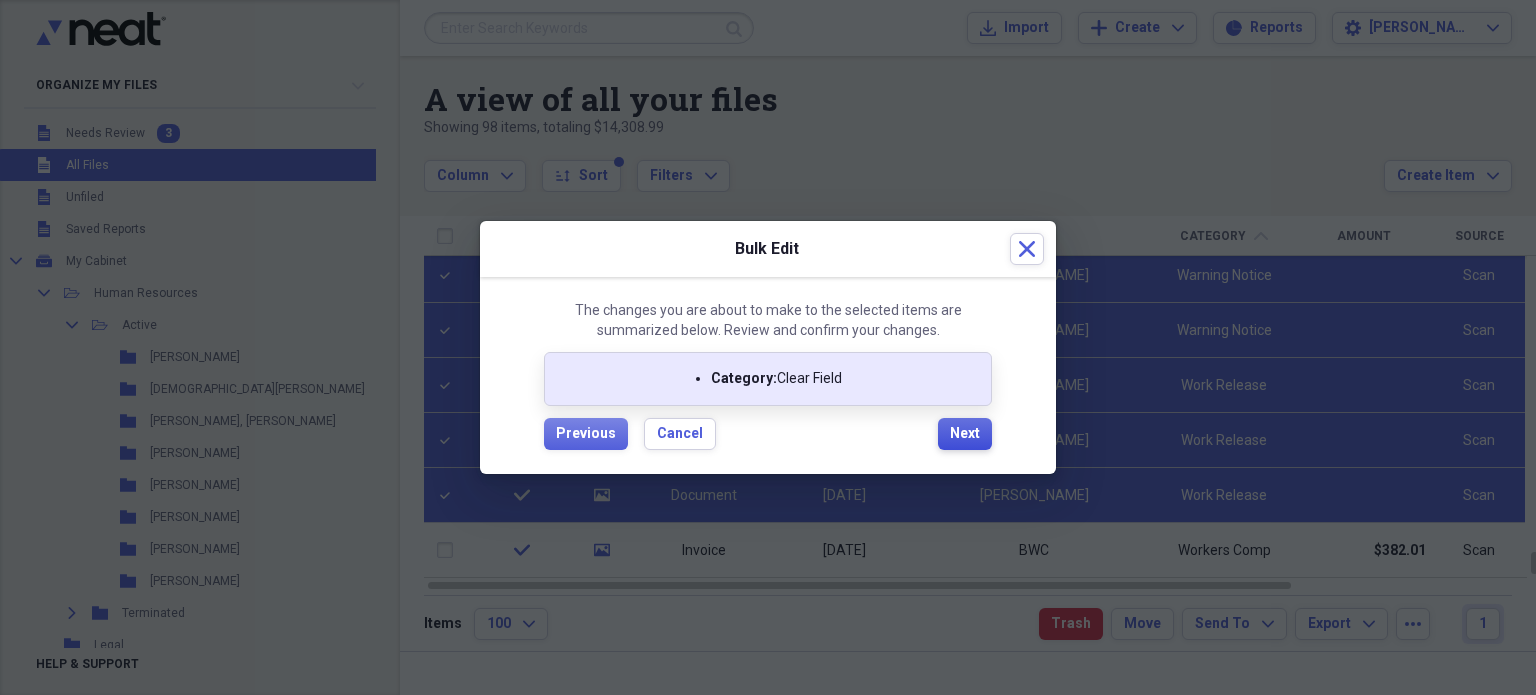 click on "Next" at bounding box center [965, 434] 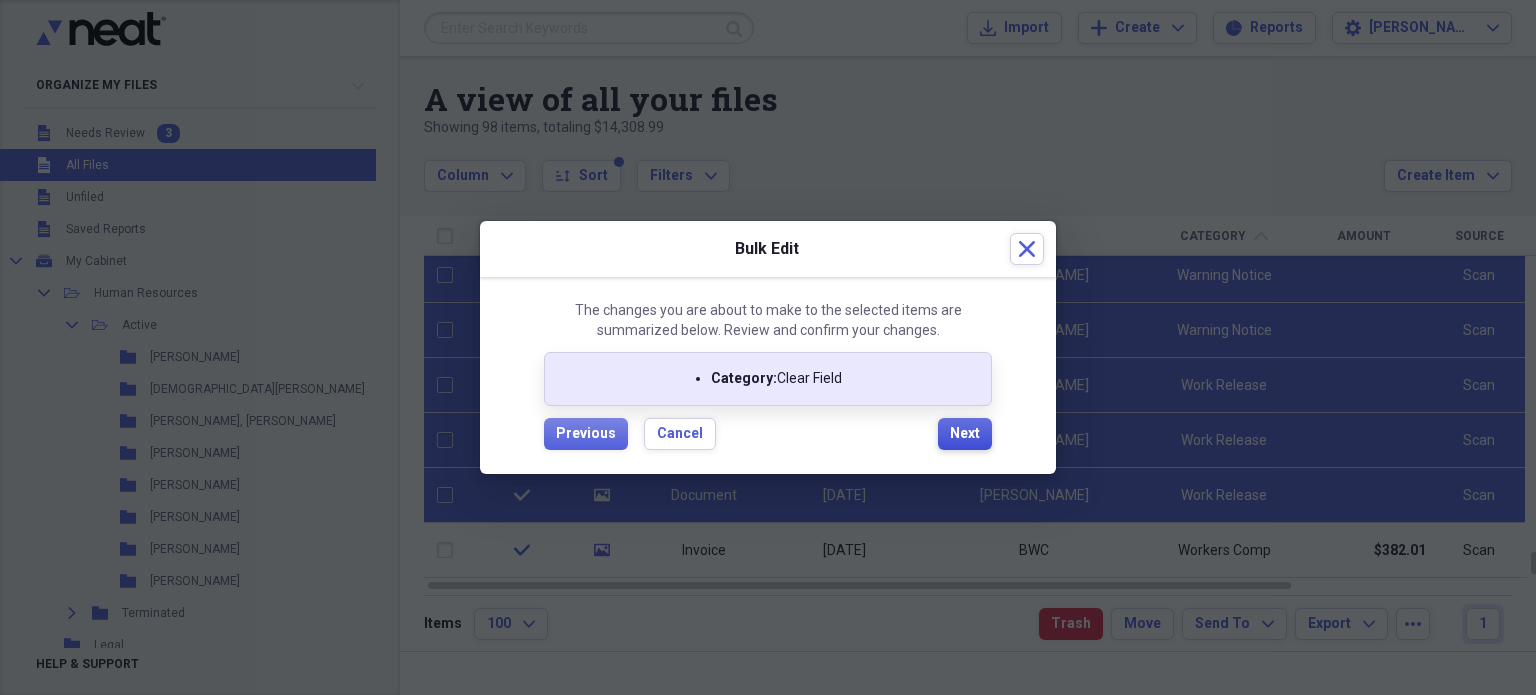 checkbox on "false" 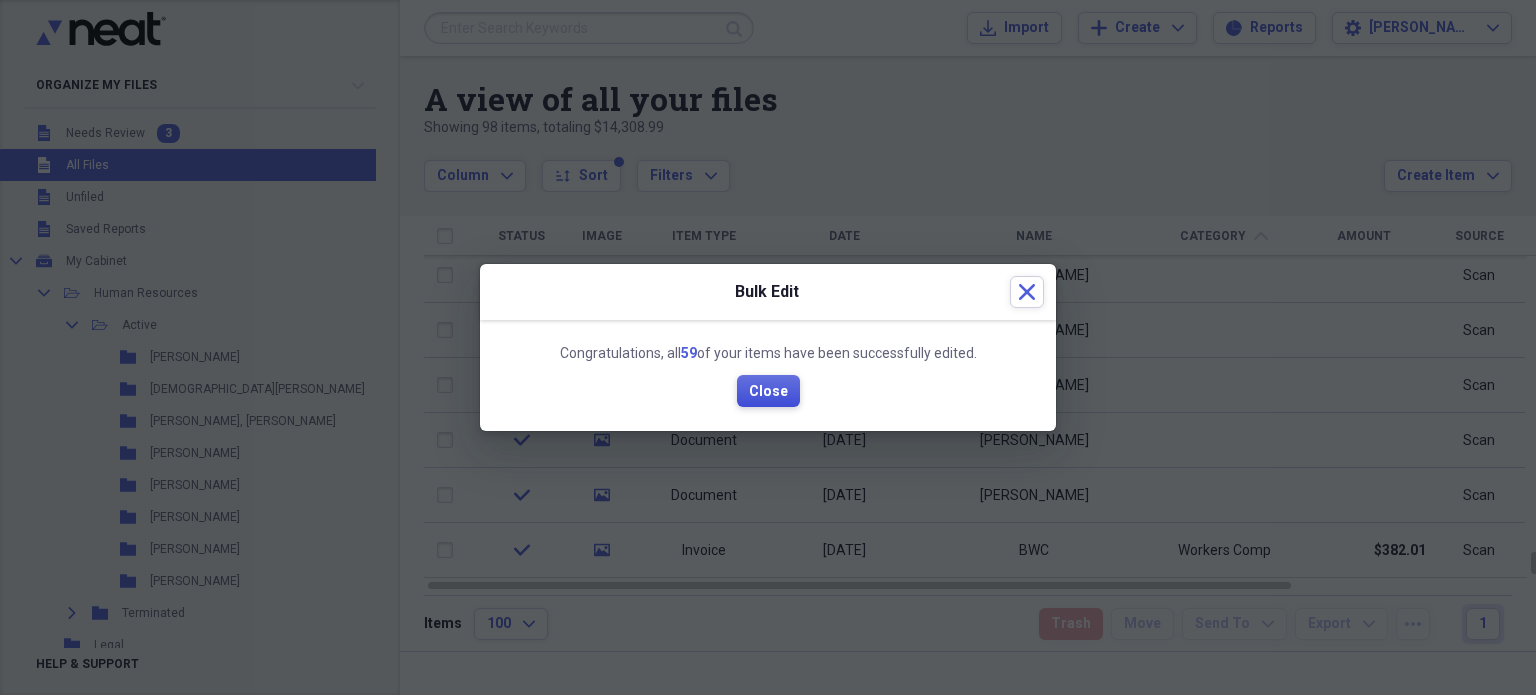 click on "Close" at bounding box center (768, 392) 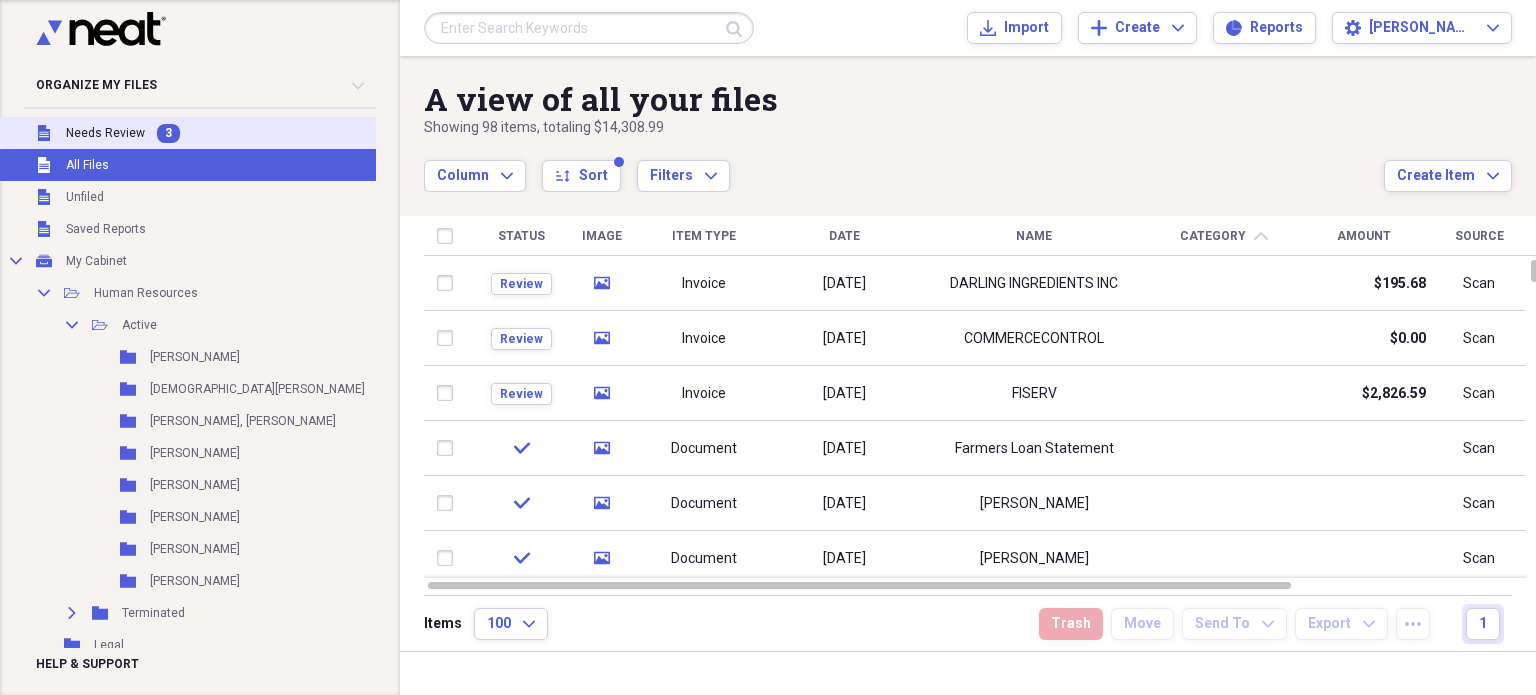 click on "3" at bounding box center (168, 133) 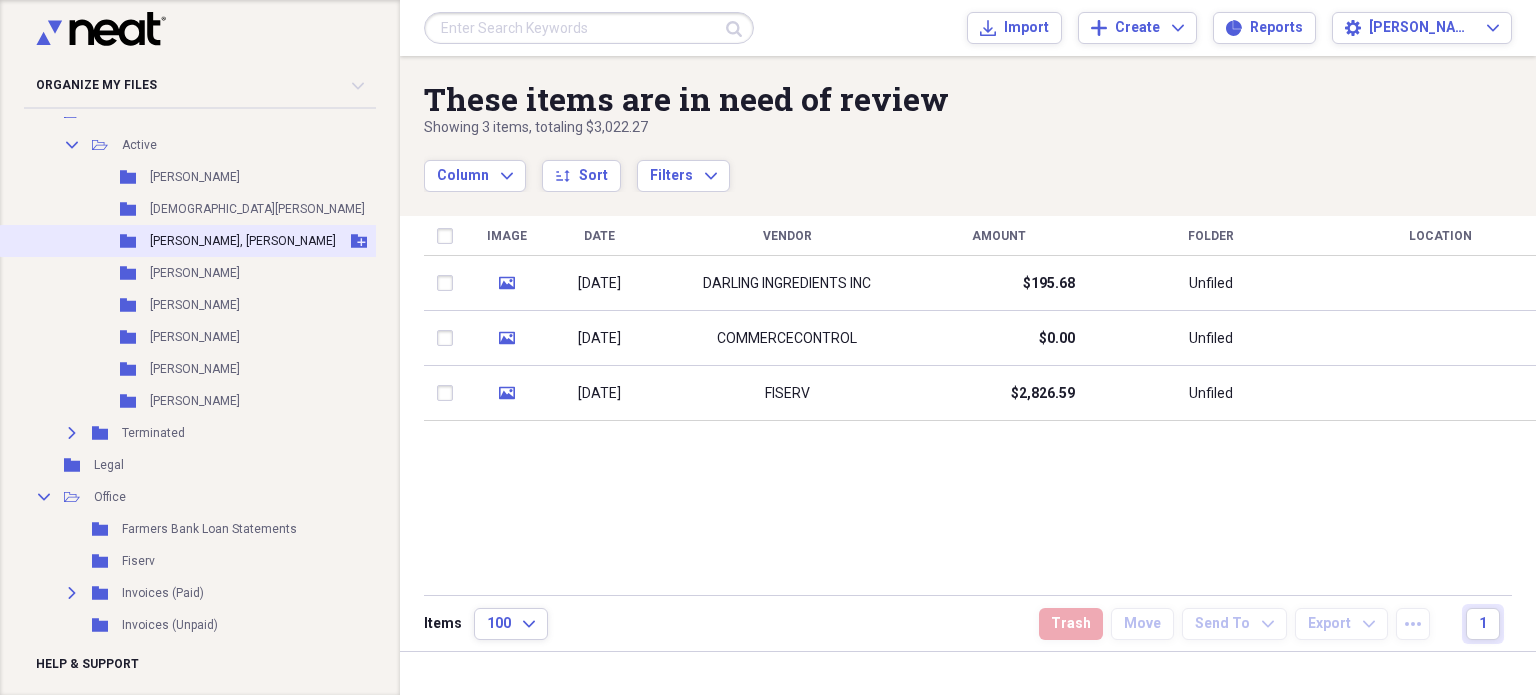 scroll, scrollTop: 250, scrollLeft: 0, axis: vertical 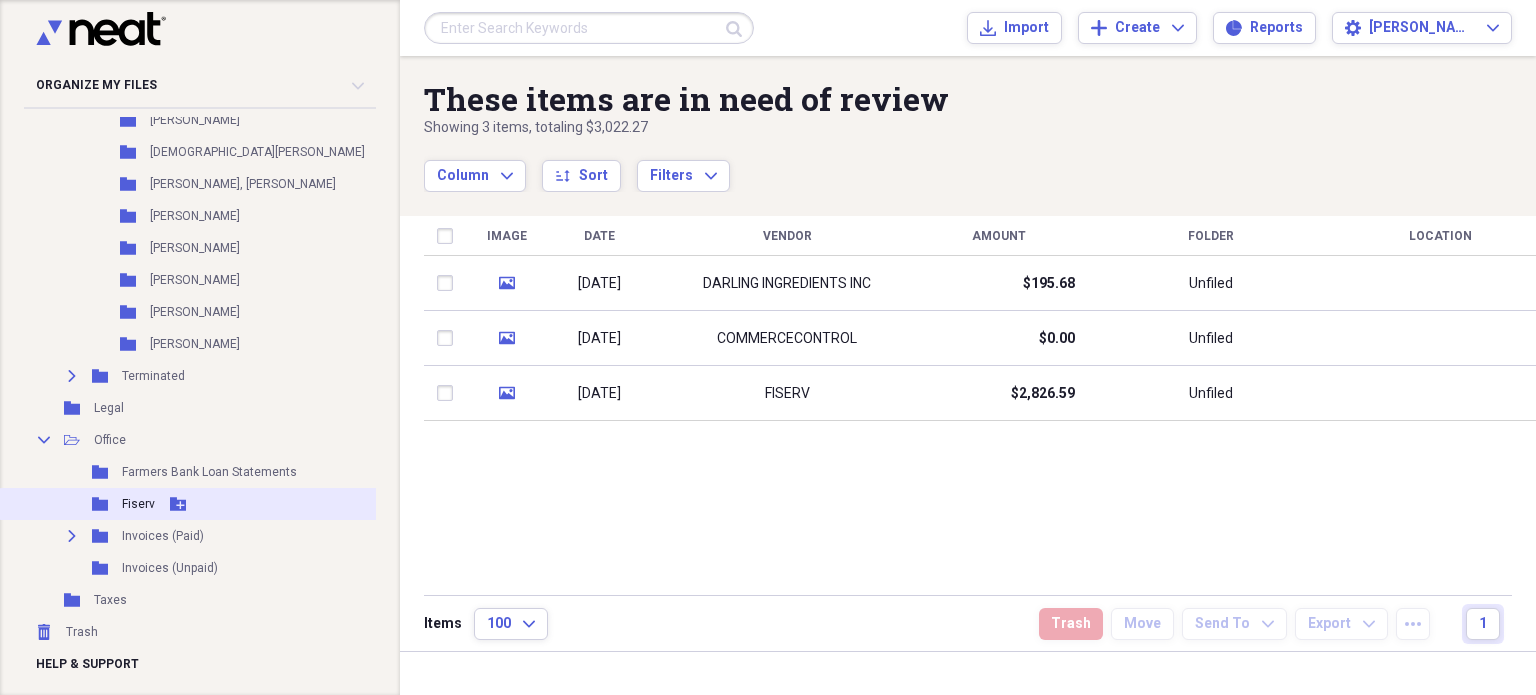 click on "Fiserv" at bounding box center [138, 504] 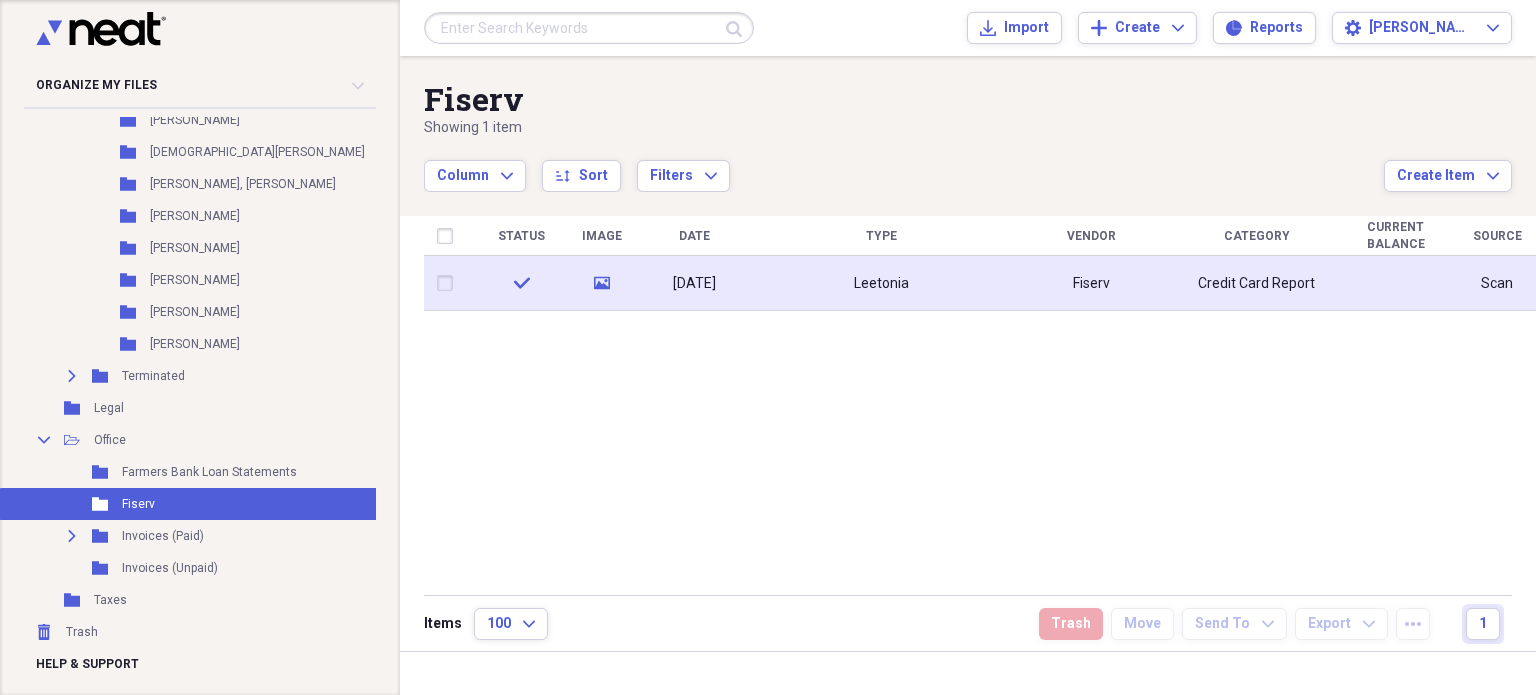 click on "[DATE]" at bounding box center [694, 283] 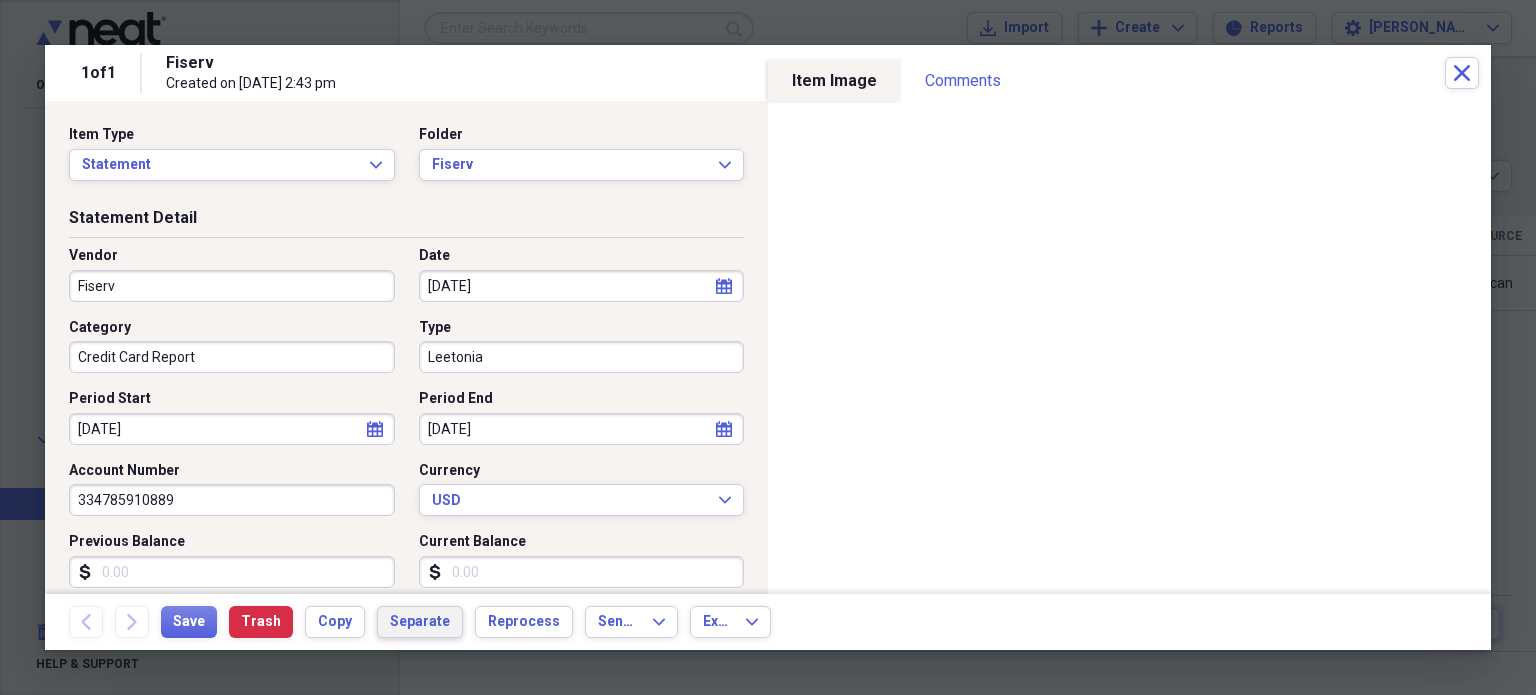 click on "Separate" at bounding box center (420, 622) 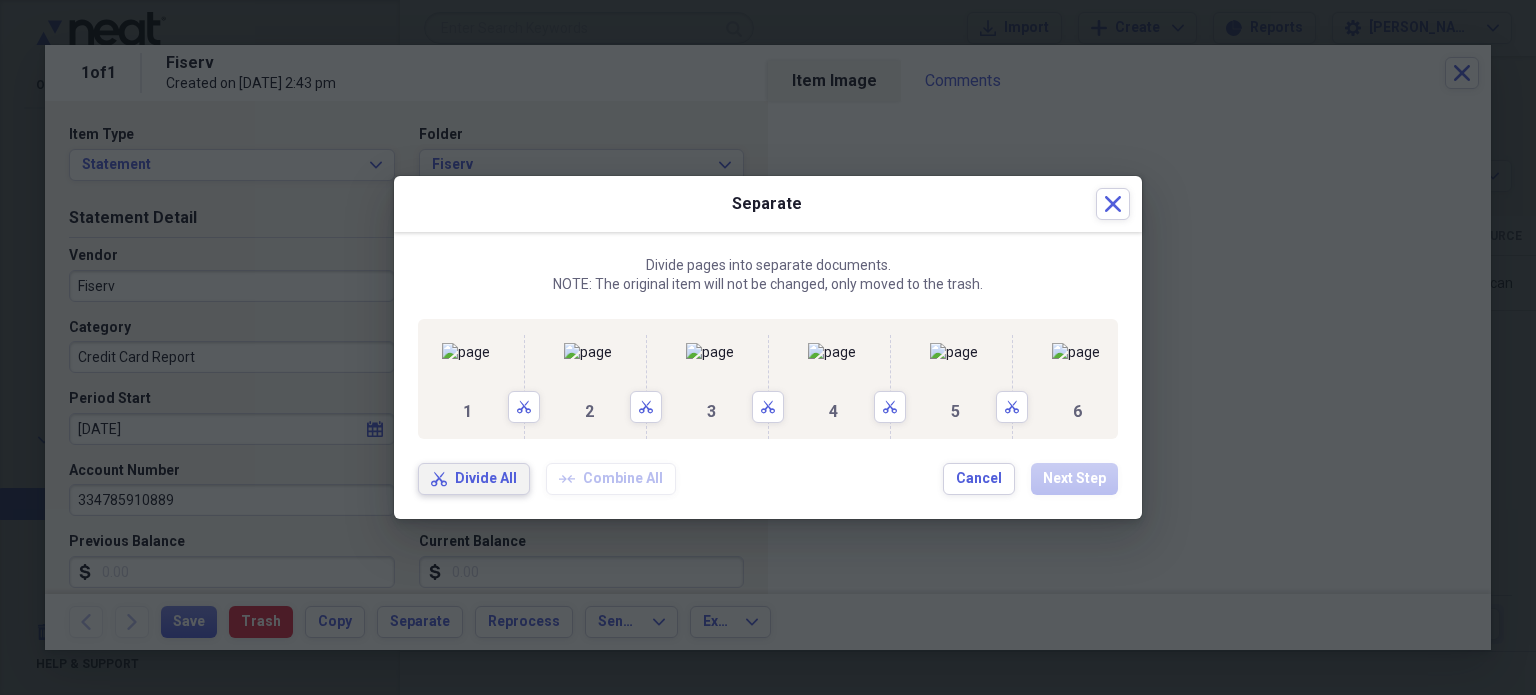 click on "Scissors Divide All" at bounding box center [474, 479] 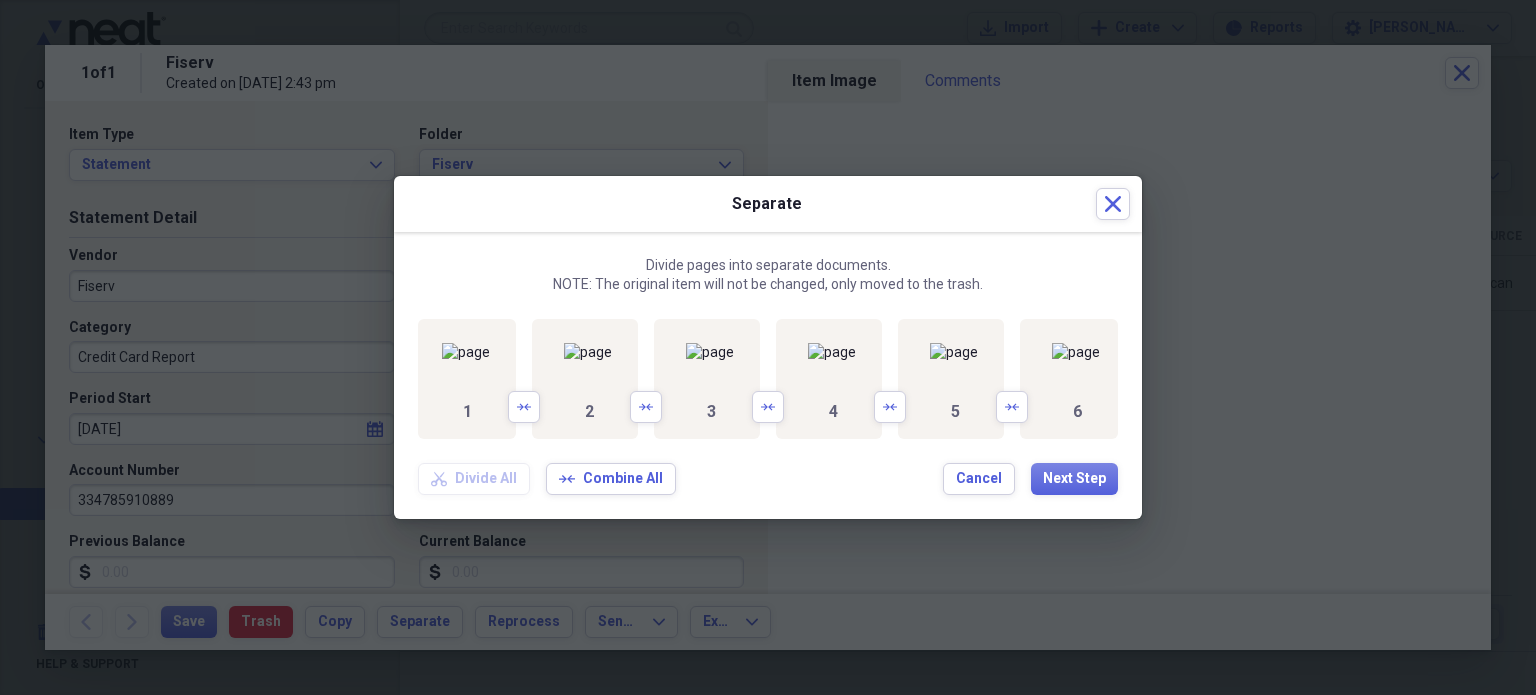 drag, startPoint x: 393, startPoint y: 406, endPoint x: 609, endPoint y: 407, distance: 216.00232 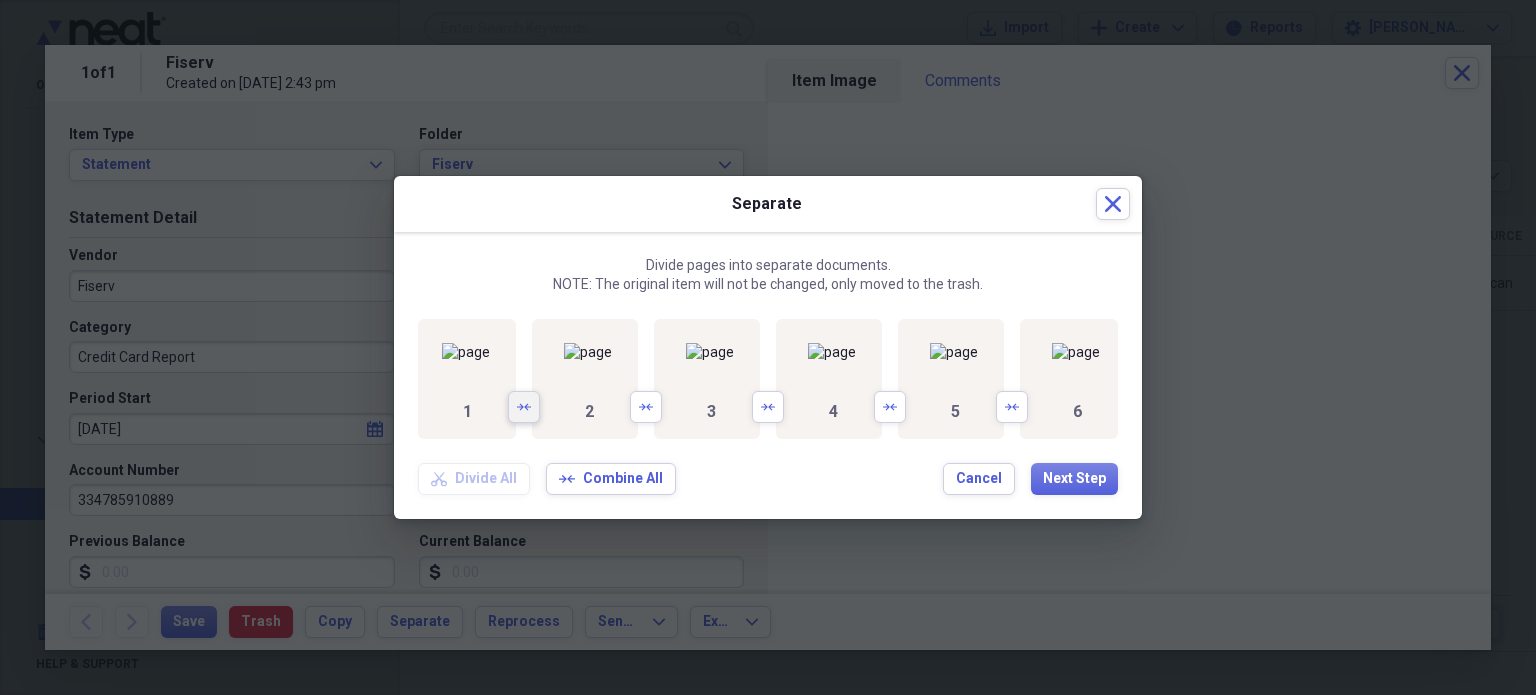 drag, startPoint x: 498, startPoint y: 473, endPoint x: 387, endPoint y: 474, distance: 111.0045 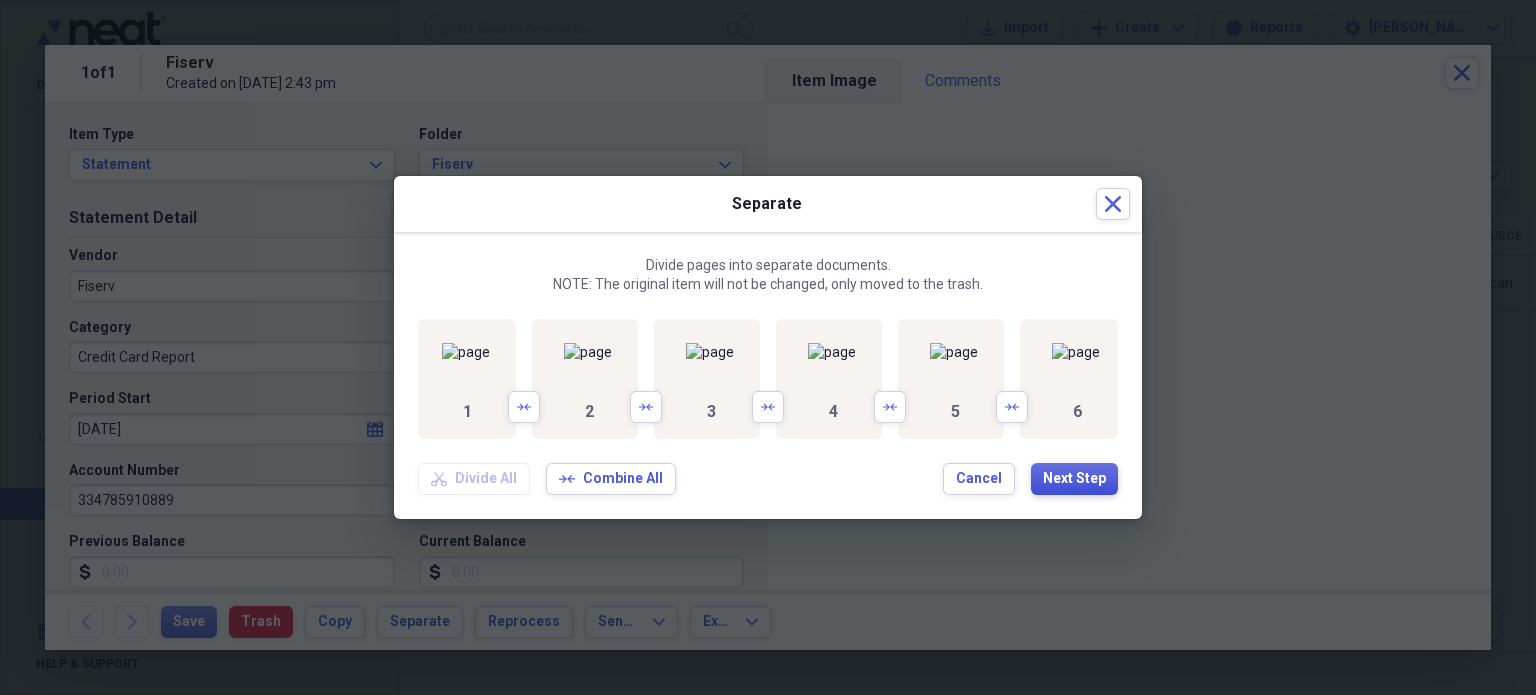 click on "Next Step" at bounding box center [1074, 479] 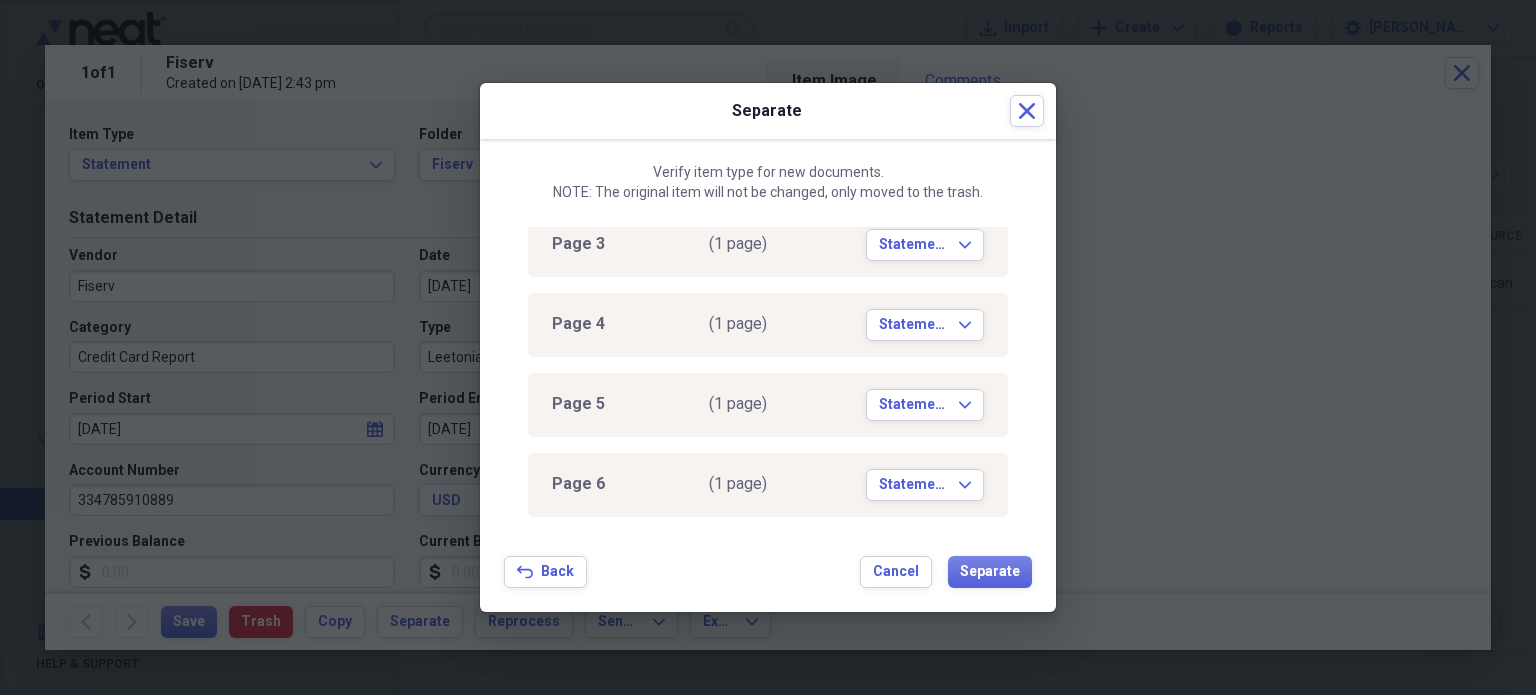 scroll, scrollTop: 0, scrollLeft: 0, axis: both 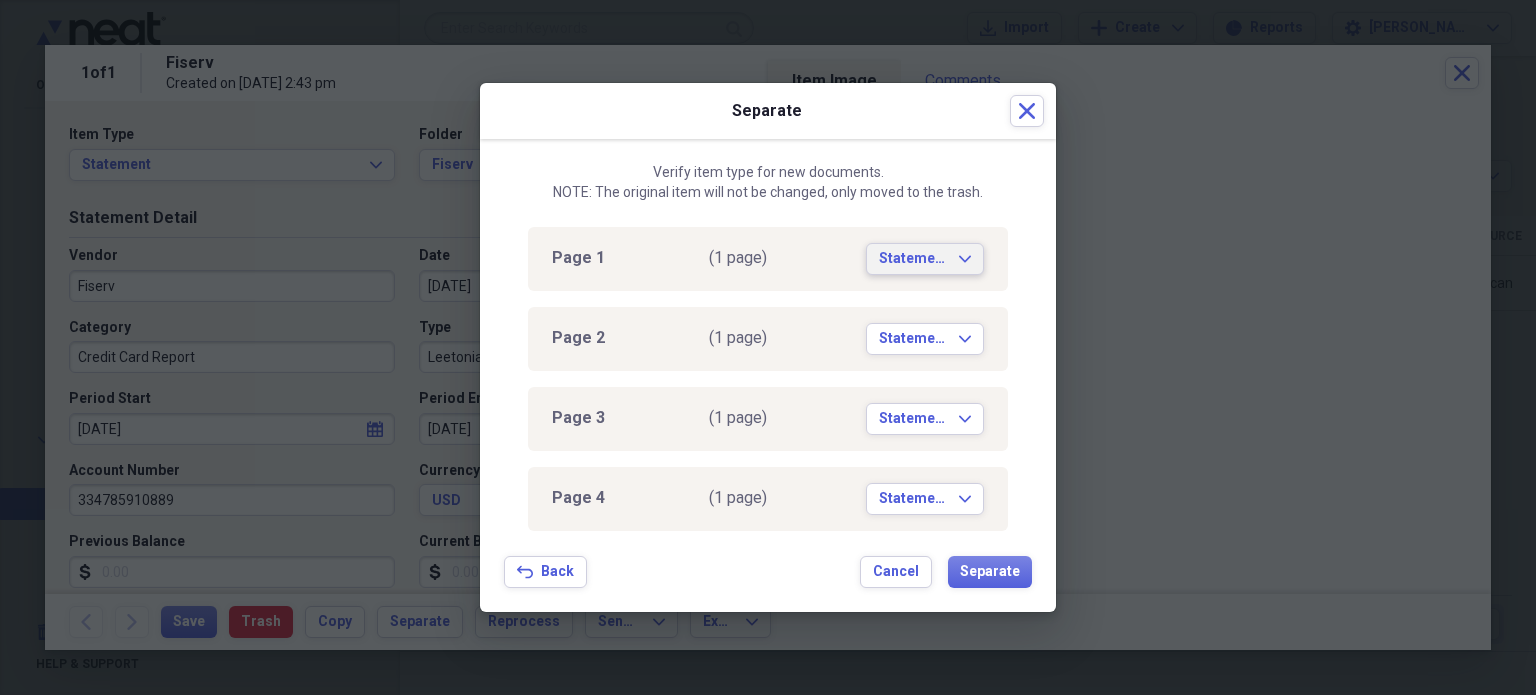 click on "Statement" at bounding box center (913, 259) 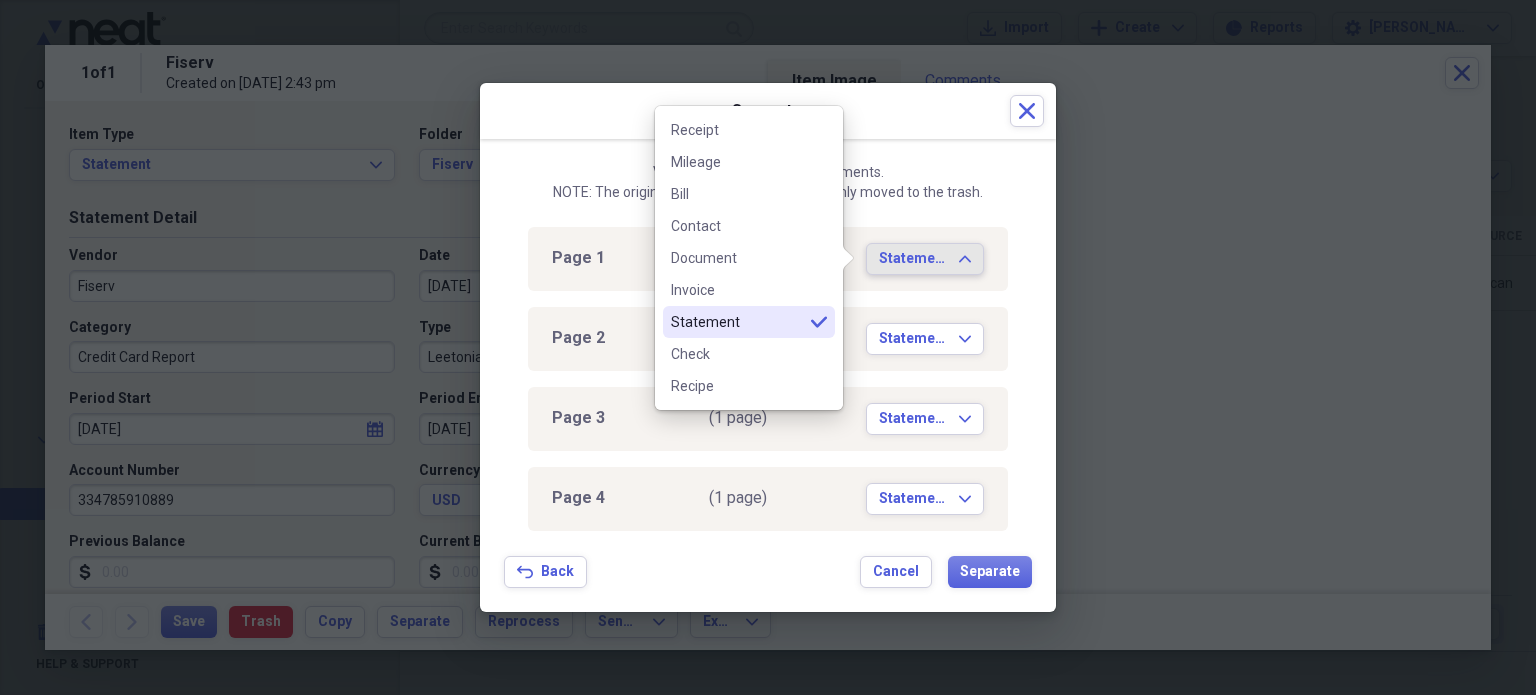 click on "Statement" at bounding box center (913, 259) 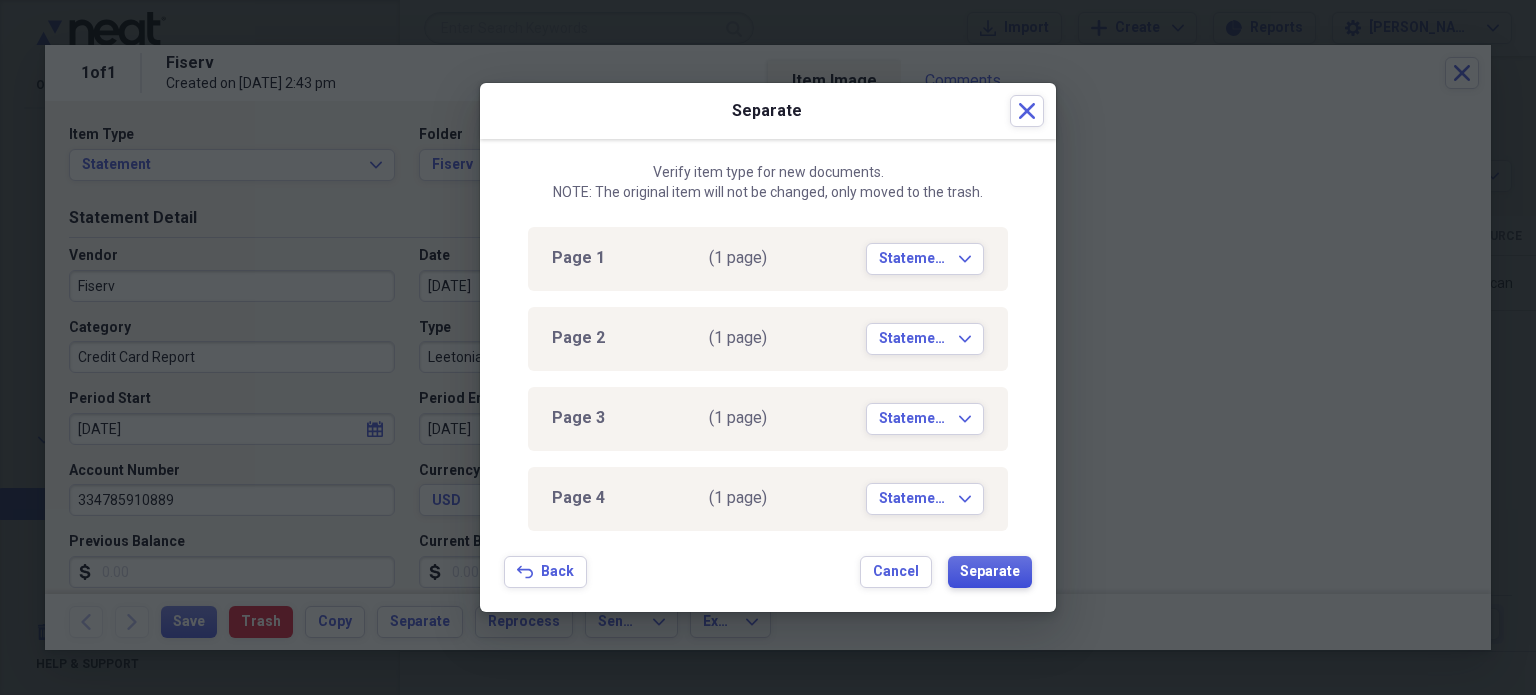 click on "Separate" at bounding box center (990, 572) 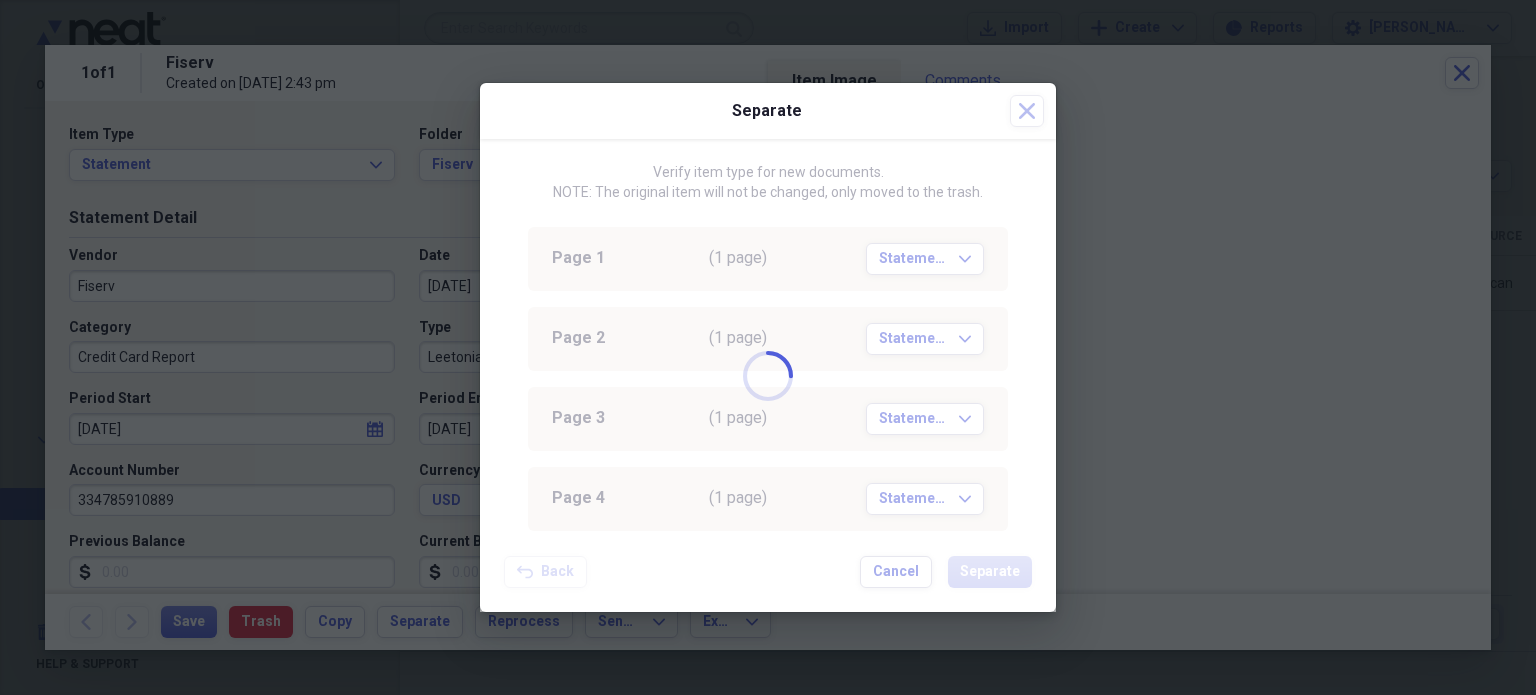 scroll, scrollTop: 235, scrollLeft: 0, axis: vertical 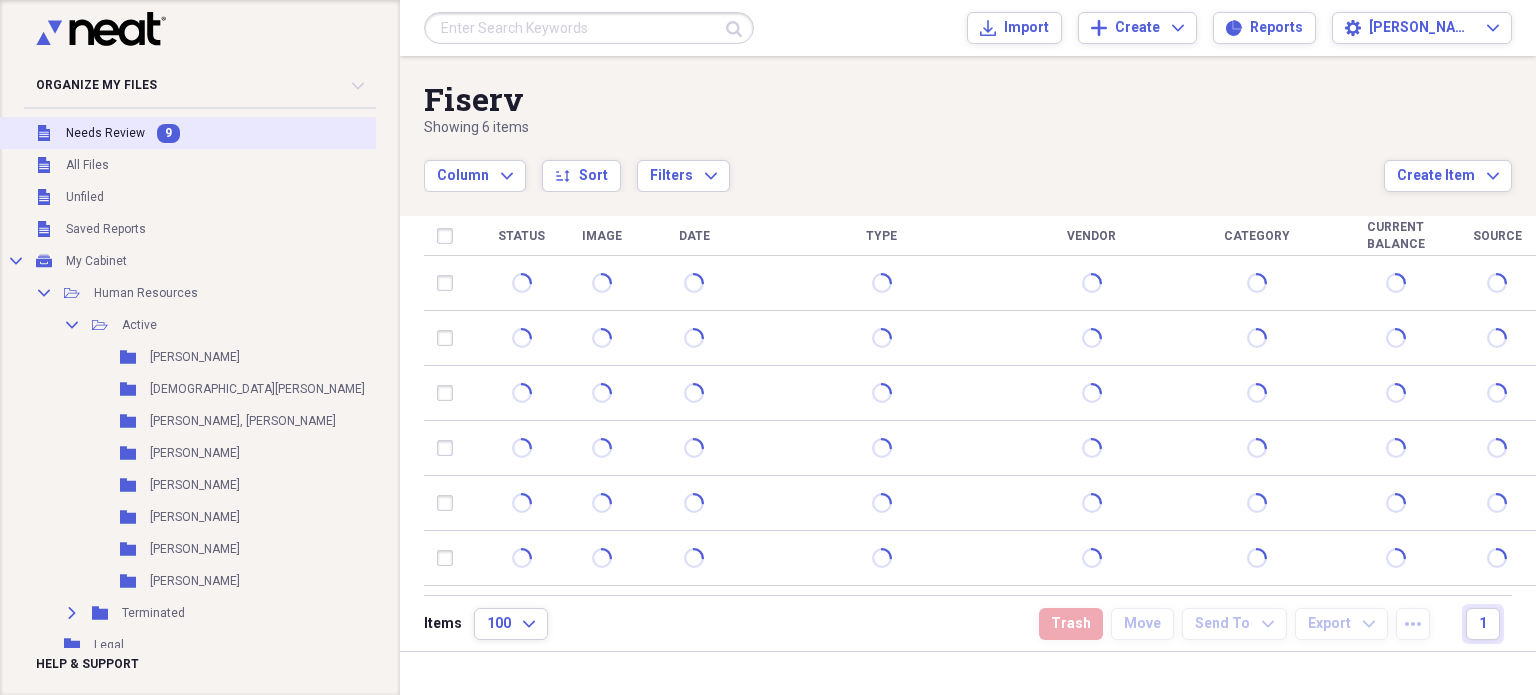 click on "9" at bounding box center [168, 133] 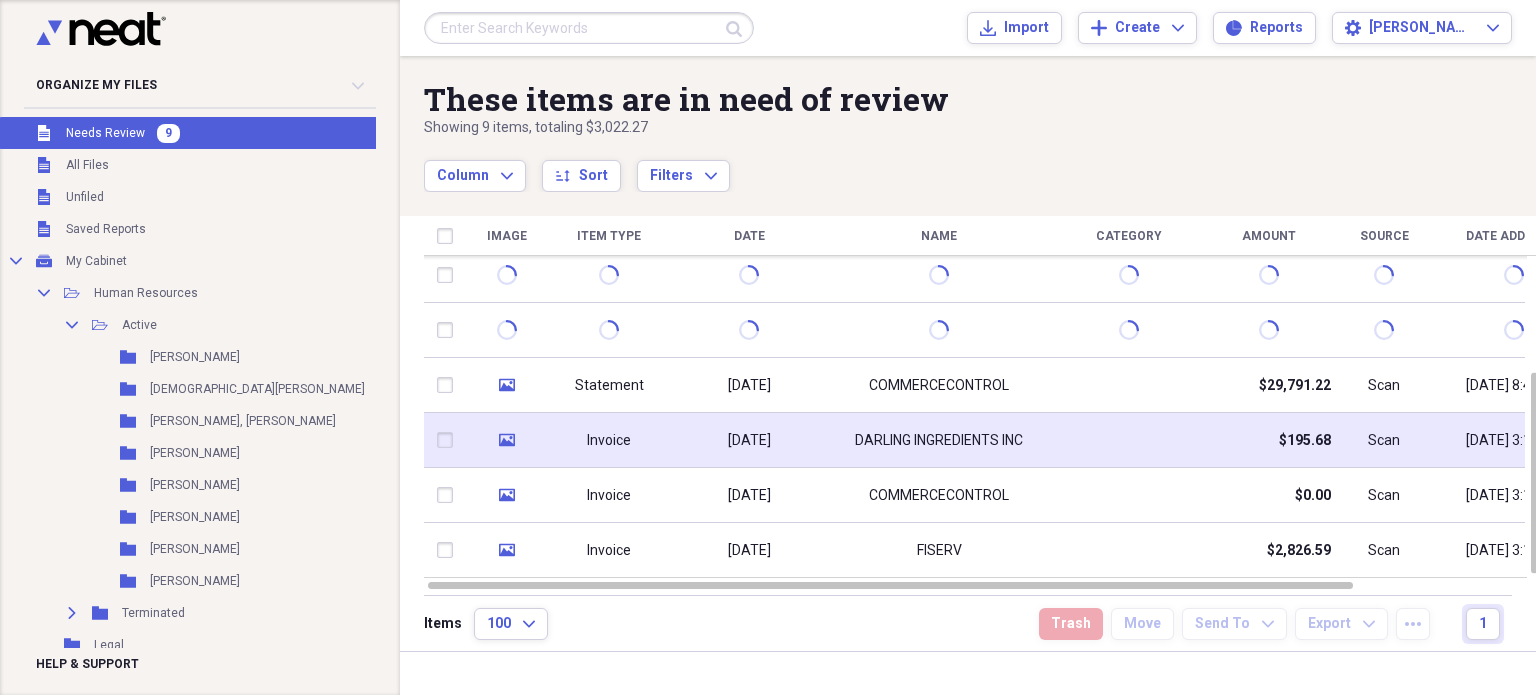 click on "Invoice" at bounding box center (609, 440) 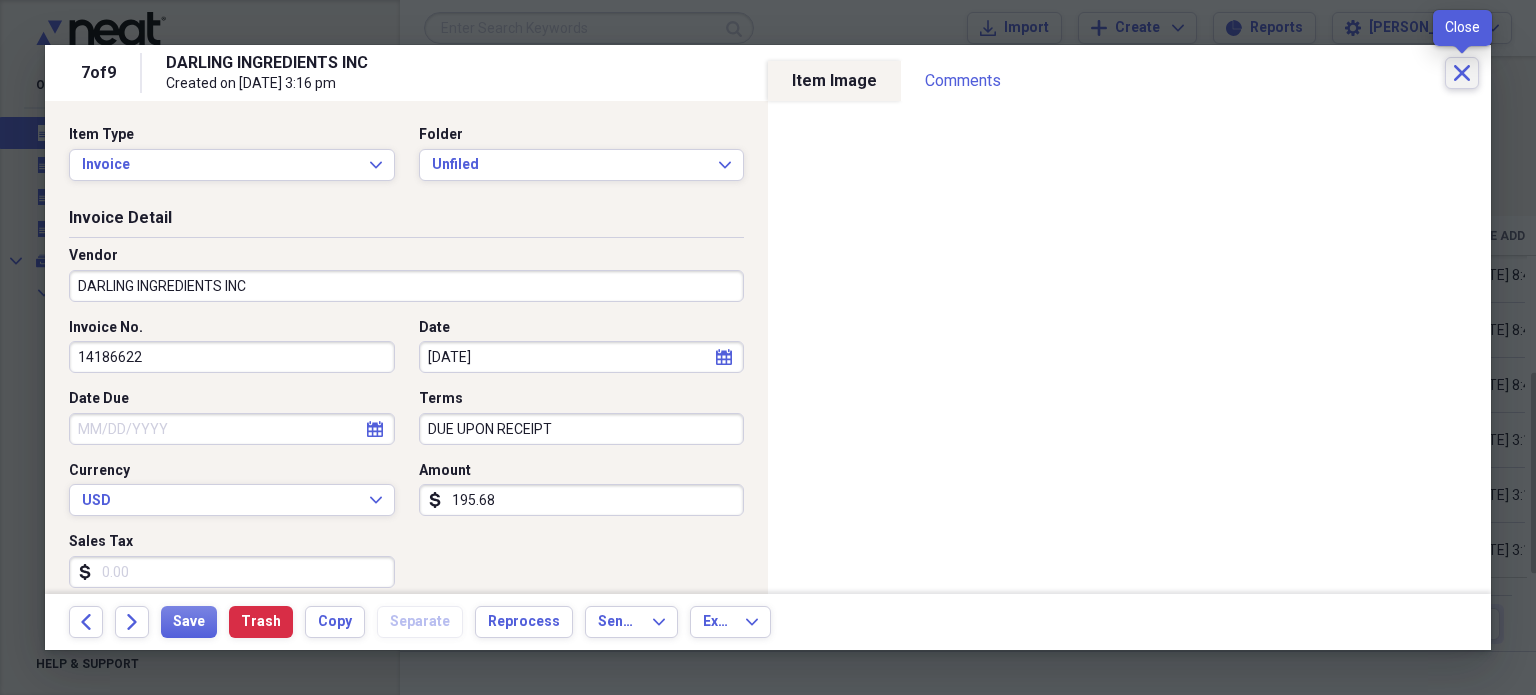 click on "Close" 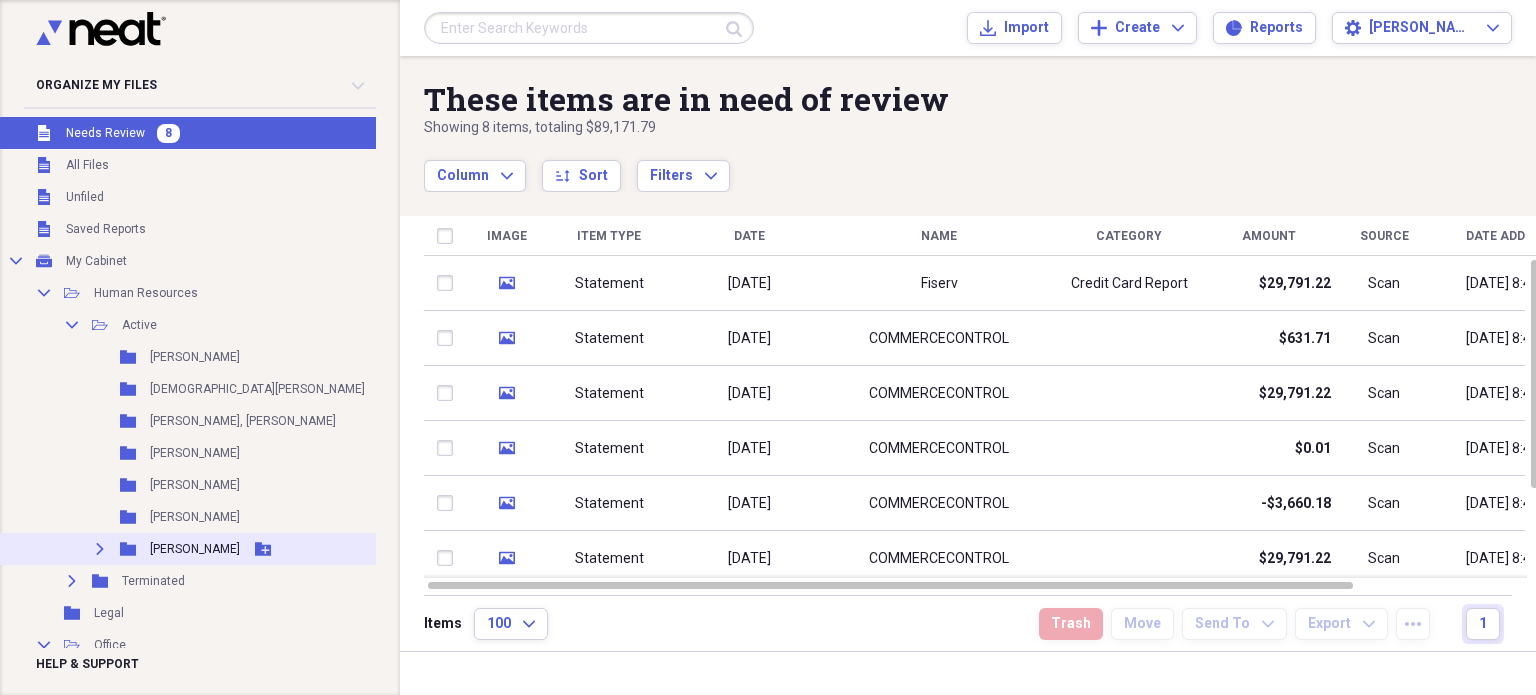 click on "Expand" at bounding box center [100, 549] 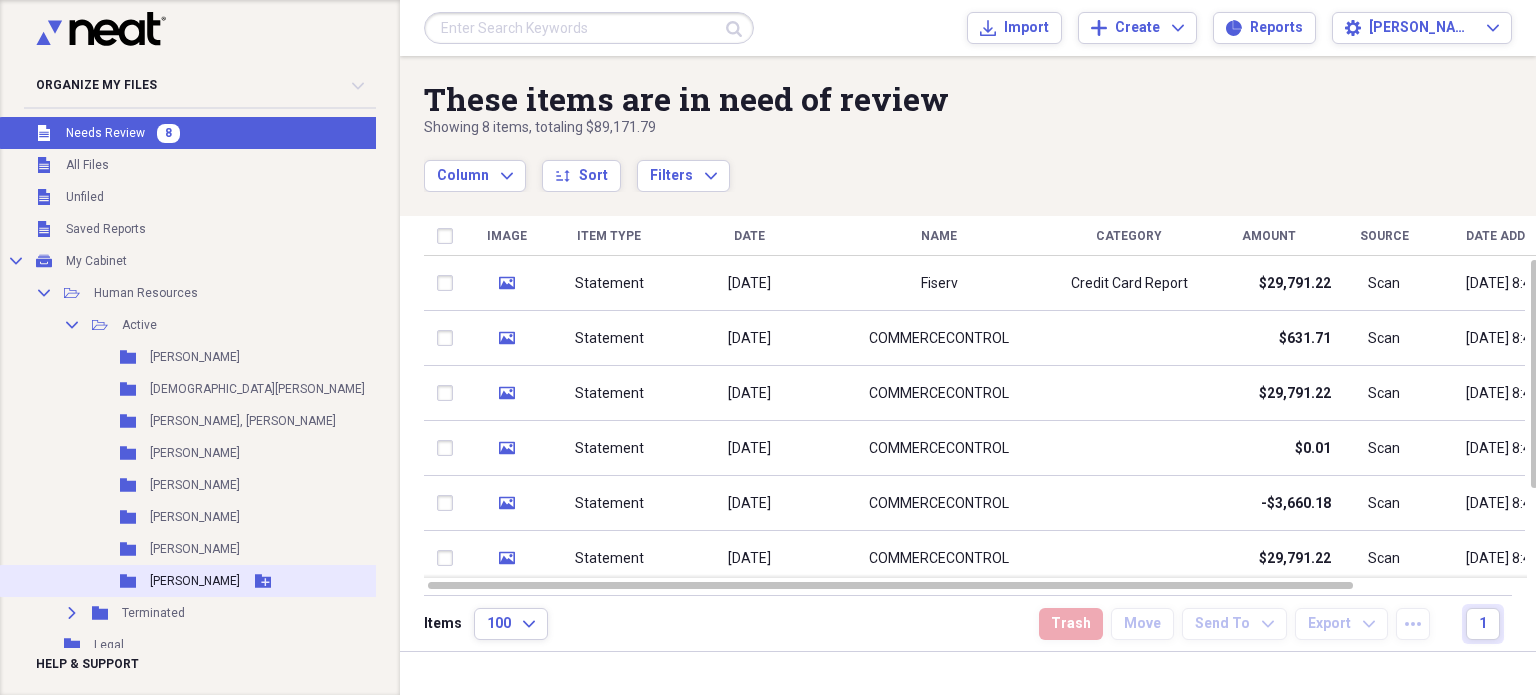 click on "[PERSON_NAME]" at bounding box center [195, 581] 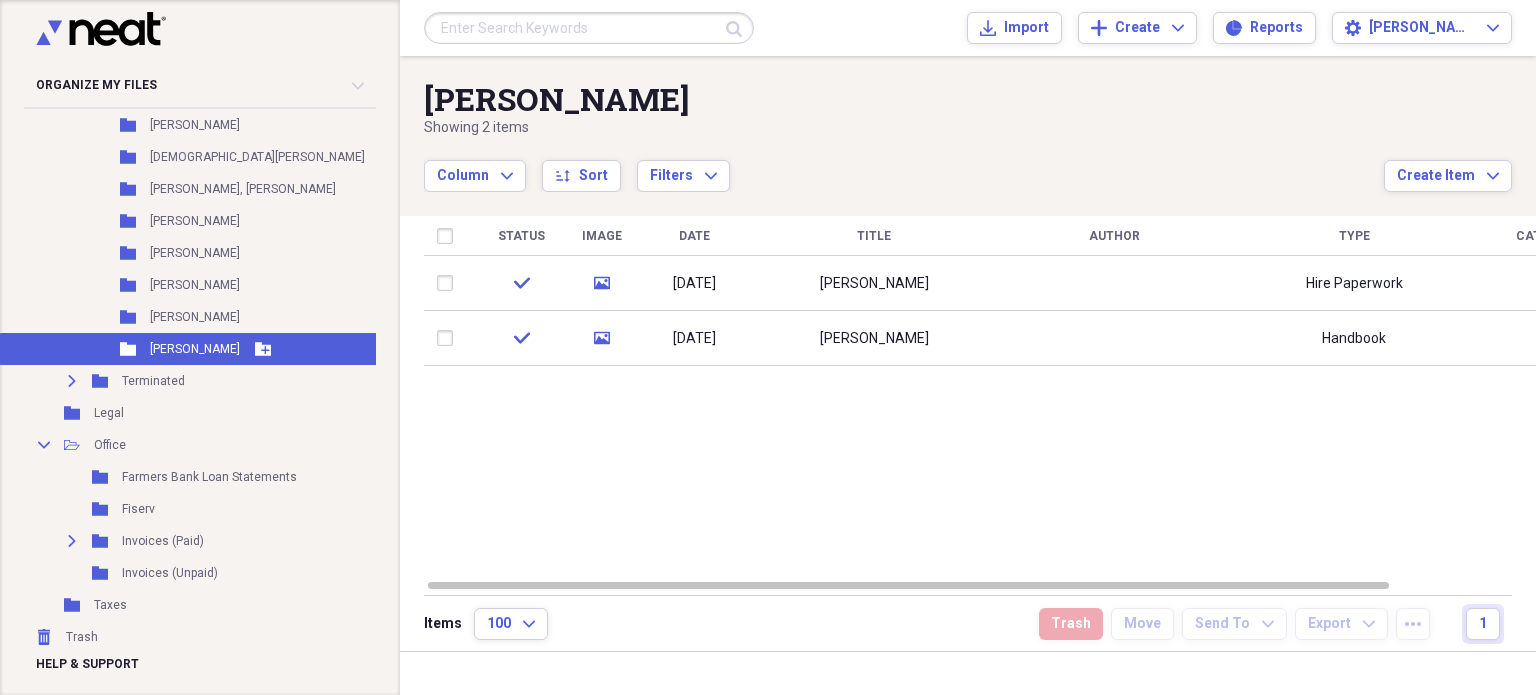 scroll, scrollTop: 235, scrollLeft: 0, axis: vertical 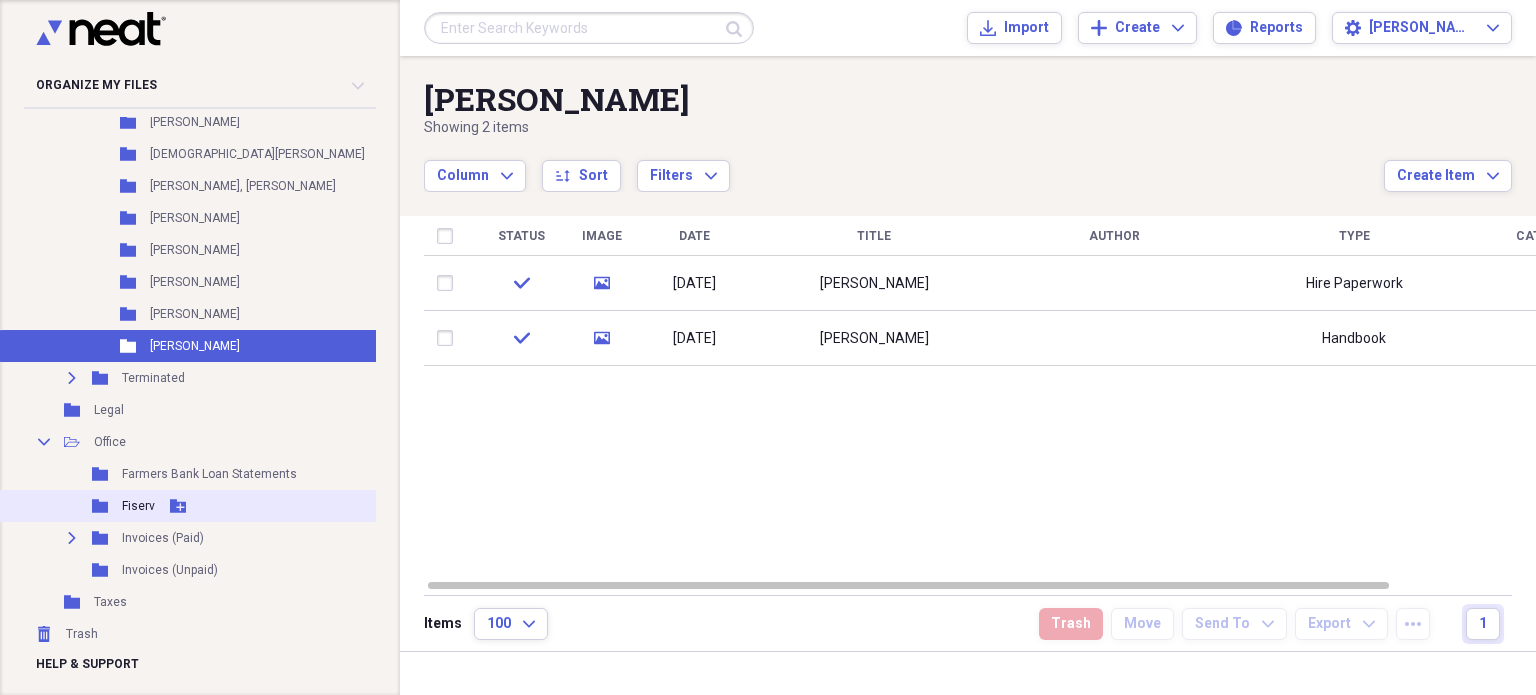 click on "Fiserv" at bounding box center (138, 506) 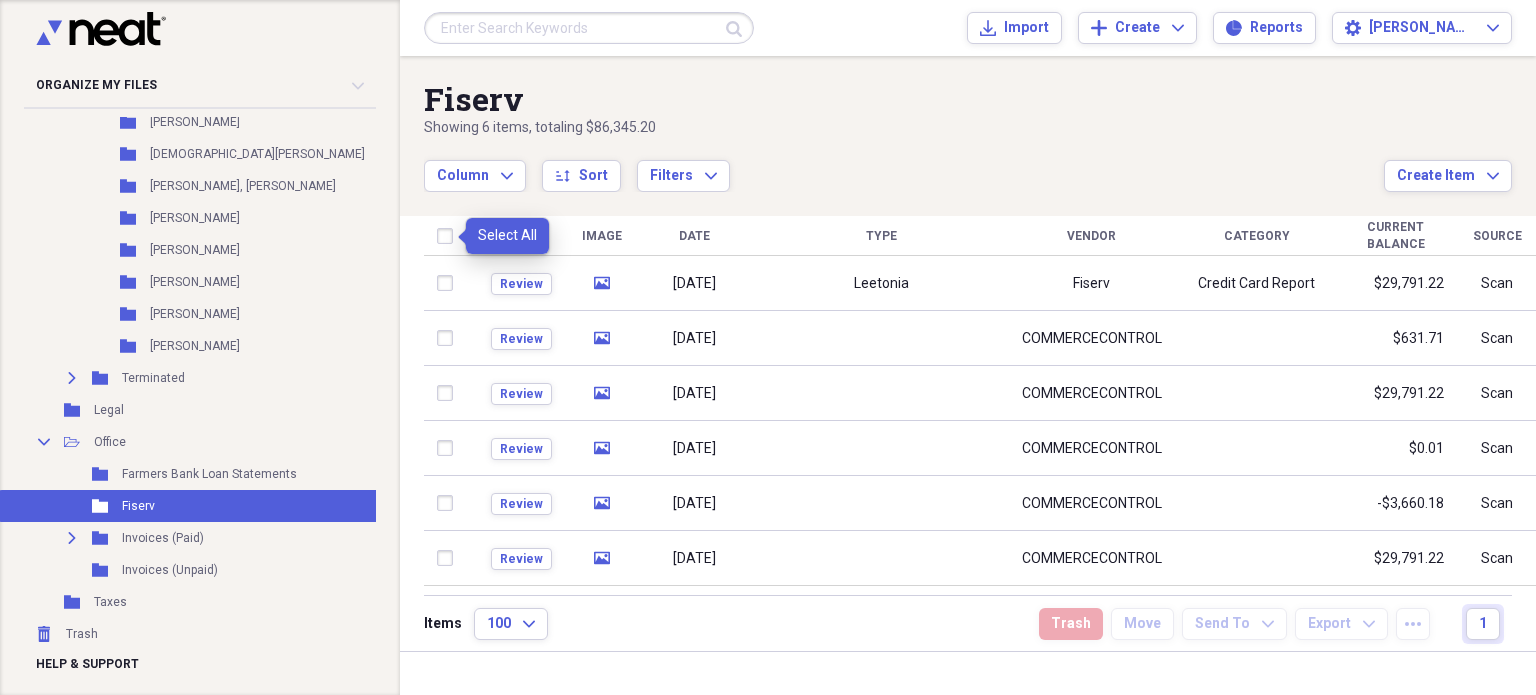 click at bounding box center (449, 236) 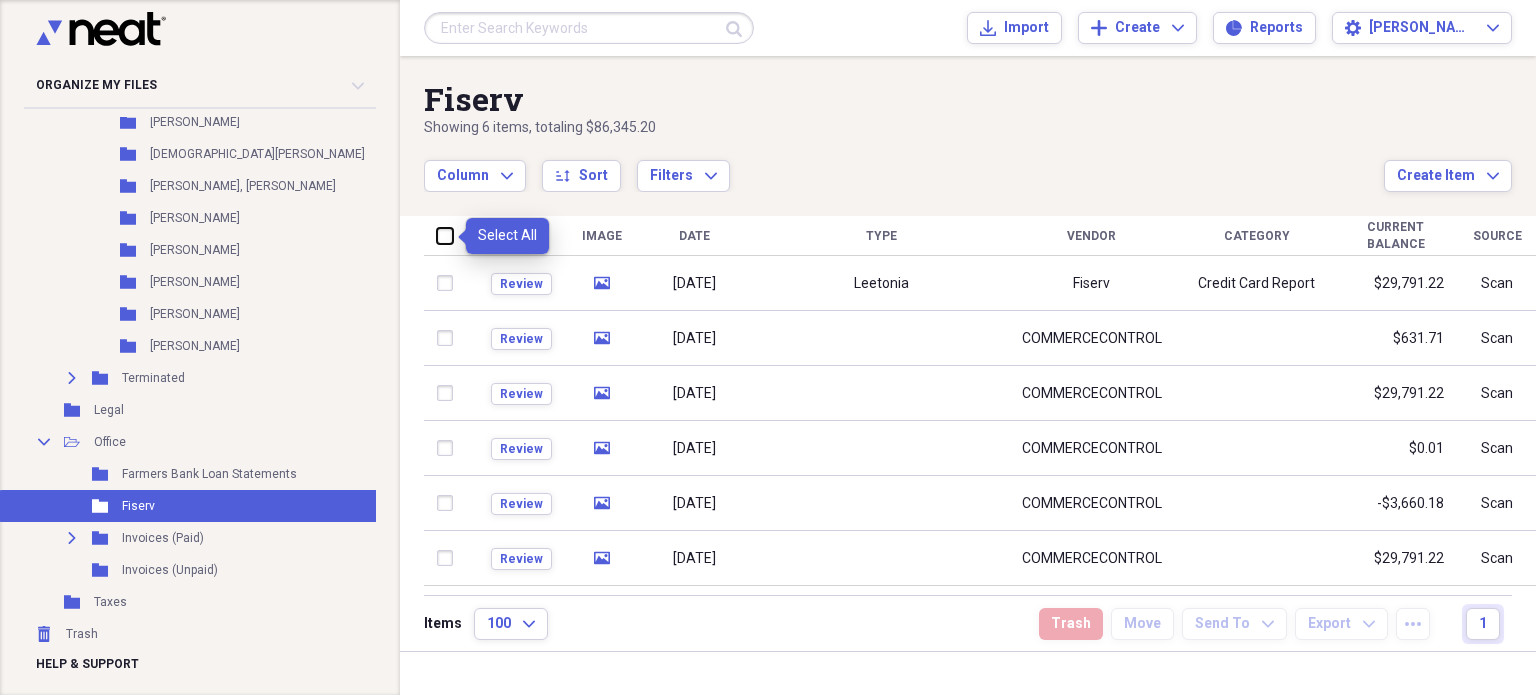 click at bounding box center (437, 235) 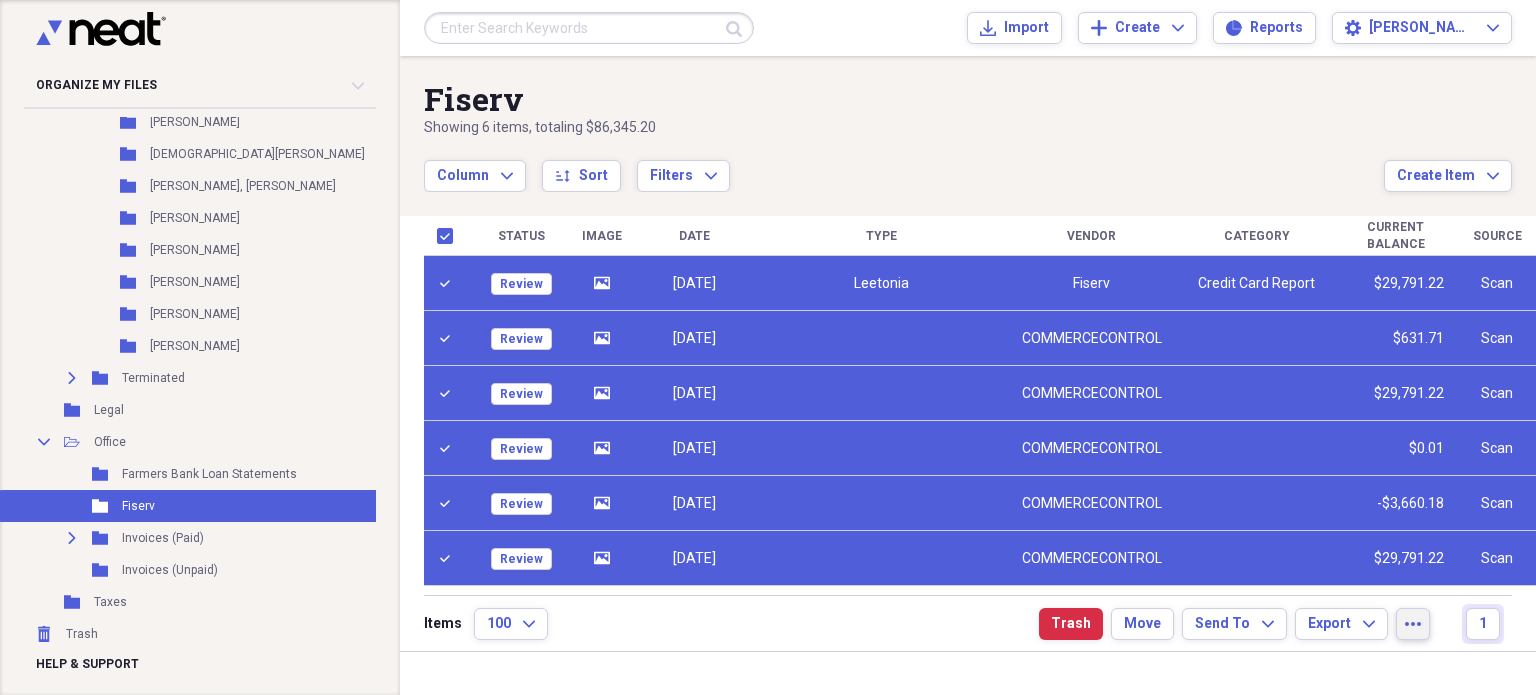 click on "more" 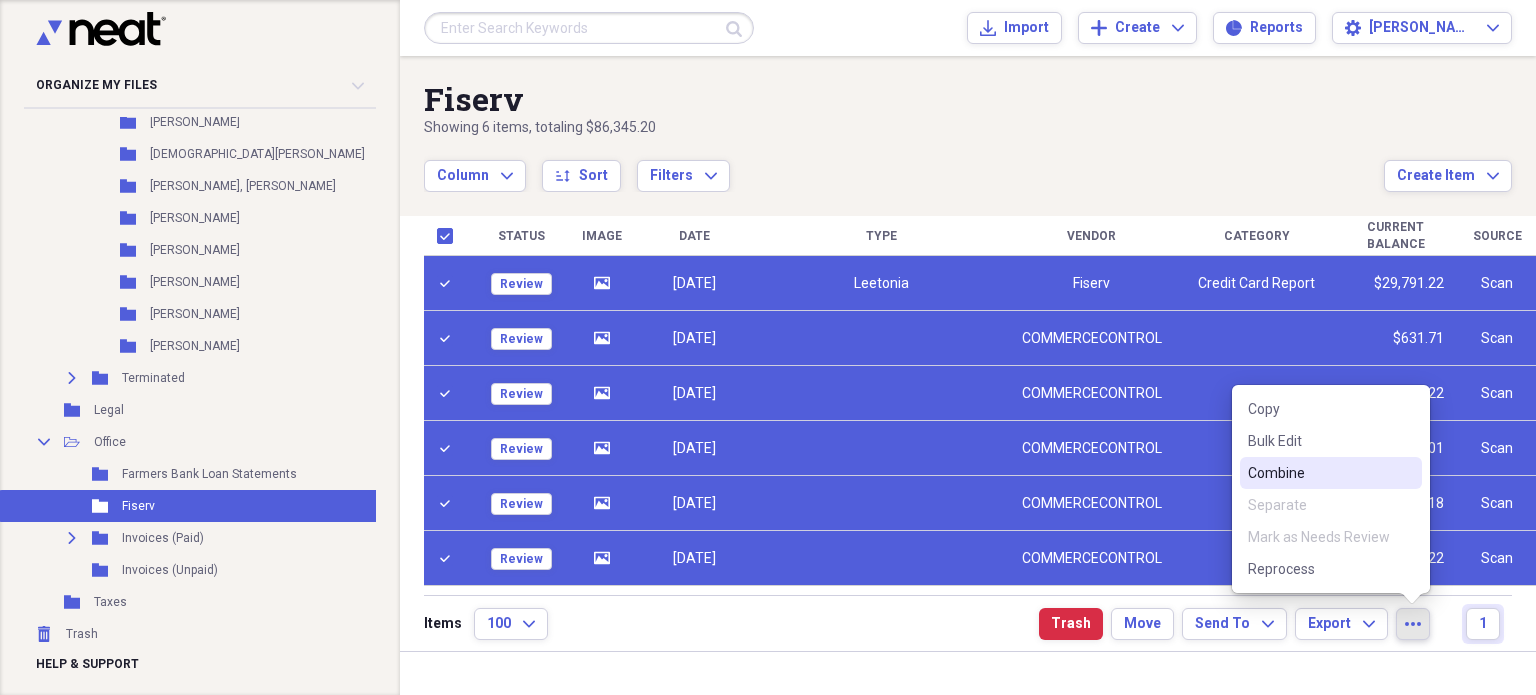 click on "Combine" at bounding box center [1319, 473] 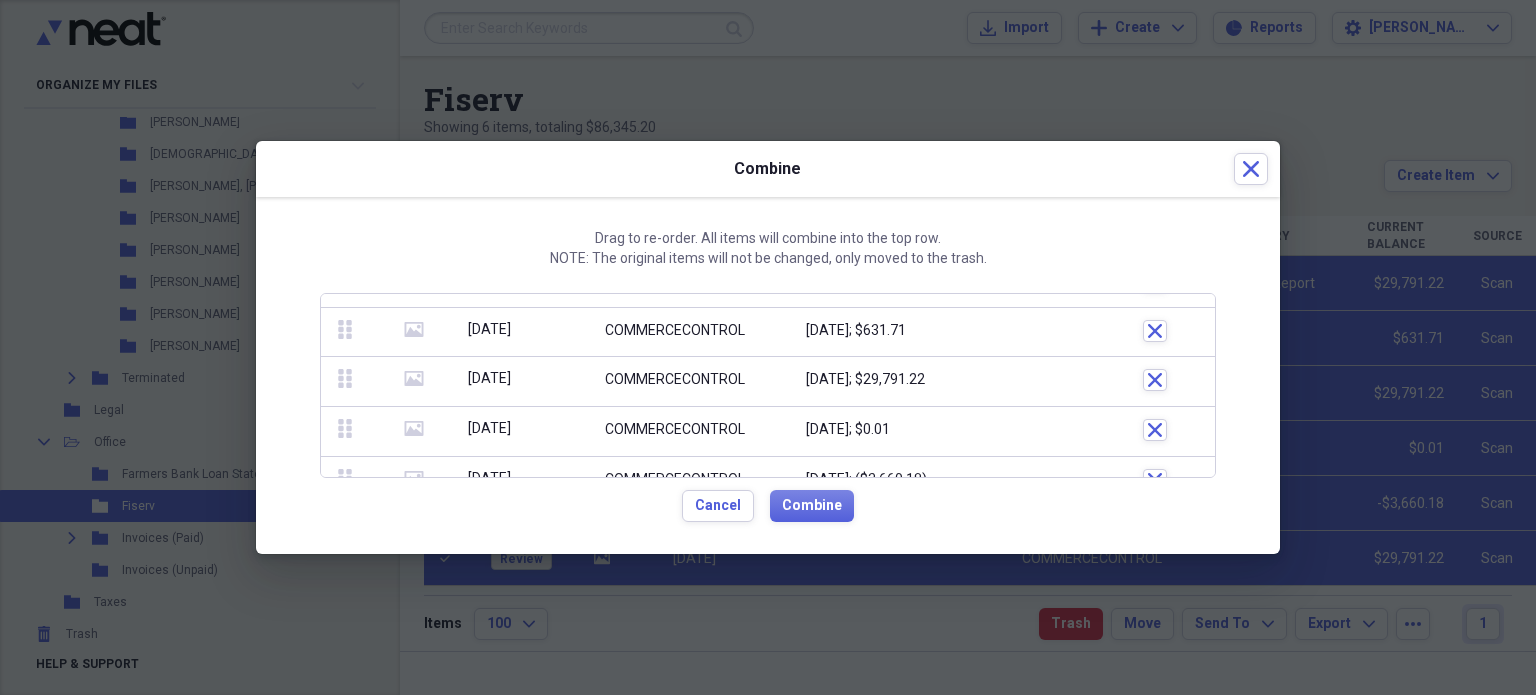 scroll, scrollTop: 0, scrollLeft: 0, axis: both 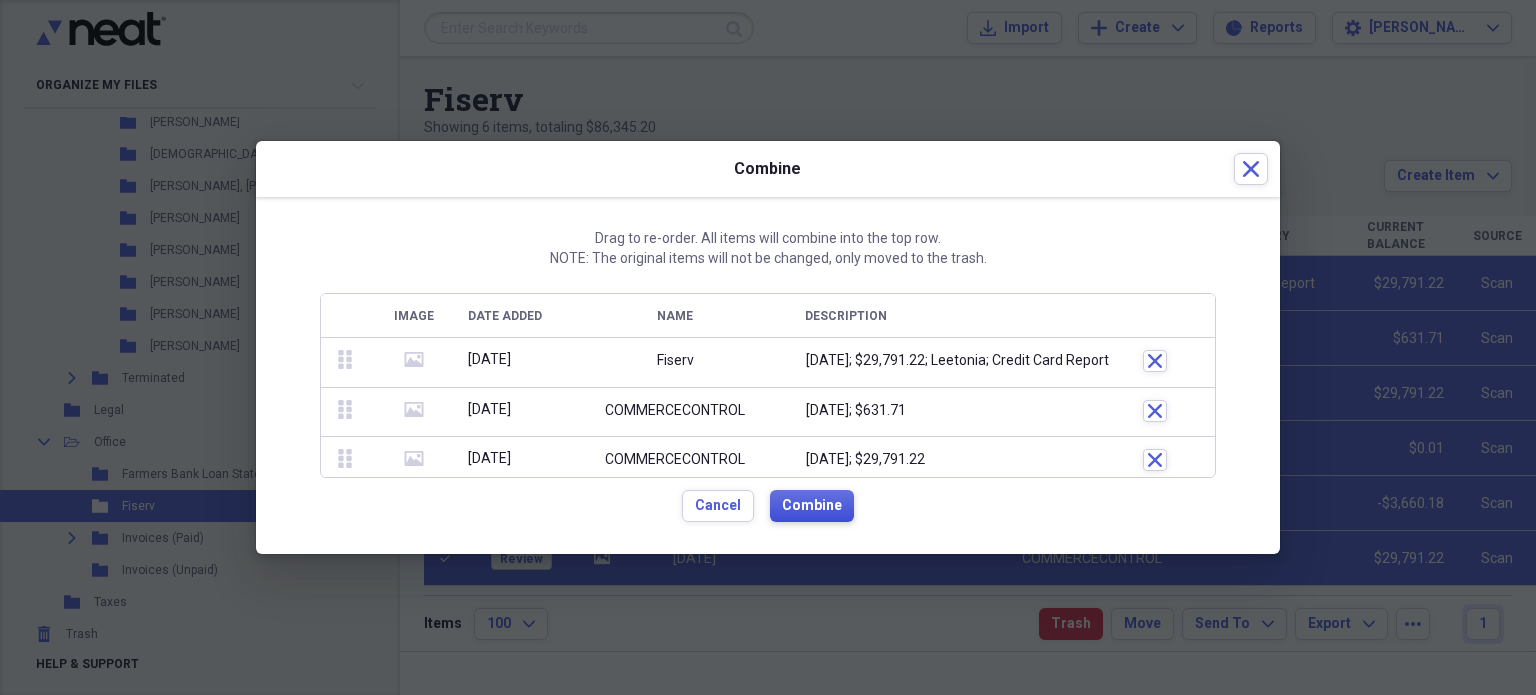 click on "Combine" at bounding box center [812, 506] 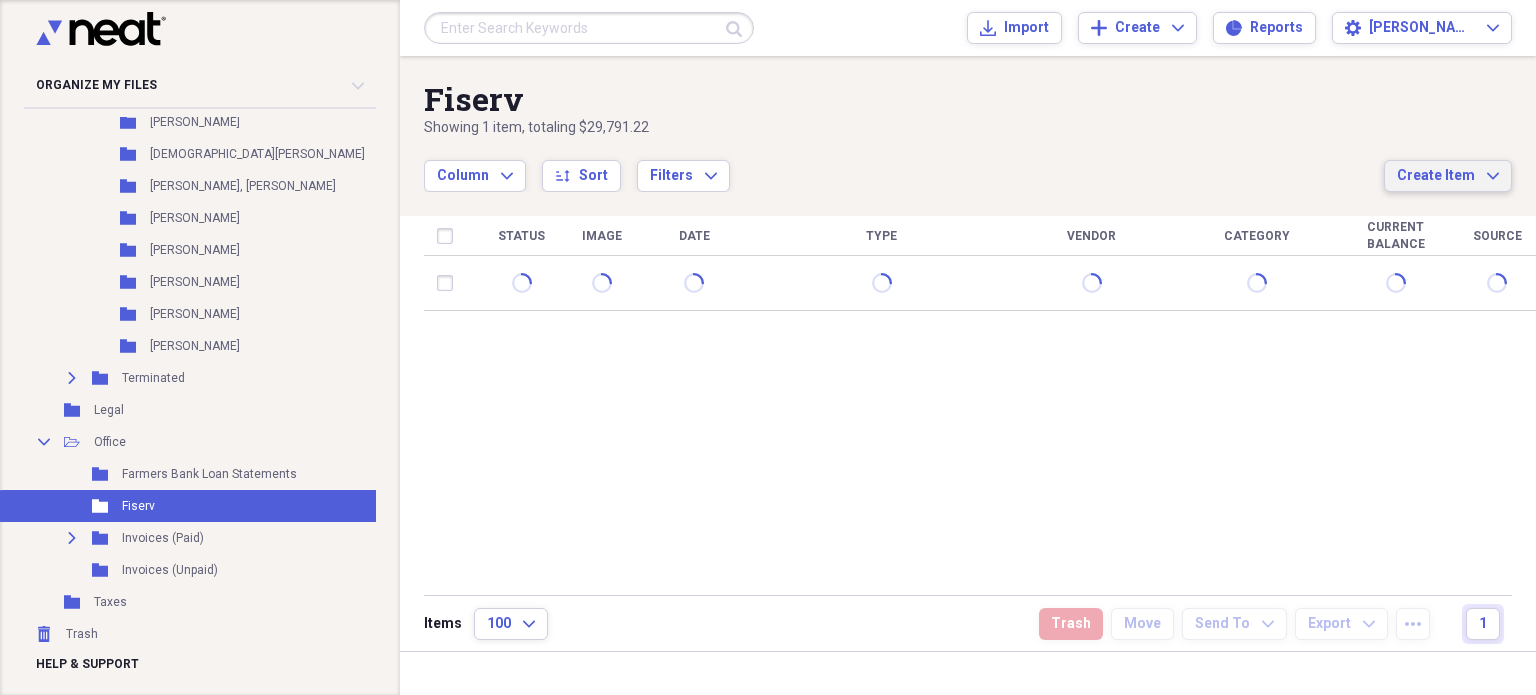 click on "Create Item" at bounding box center (1436, 176) 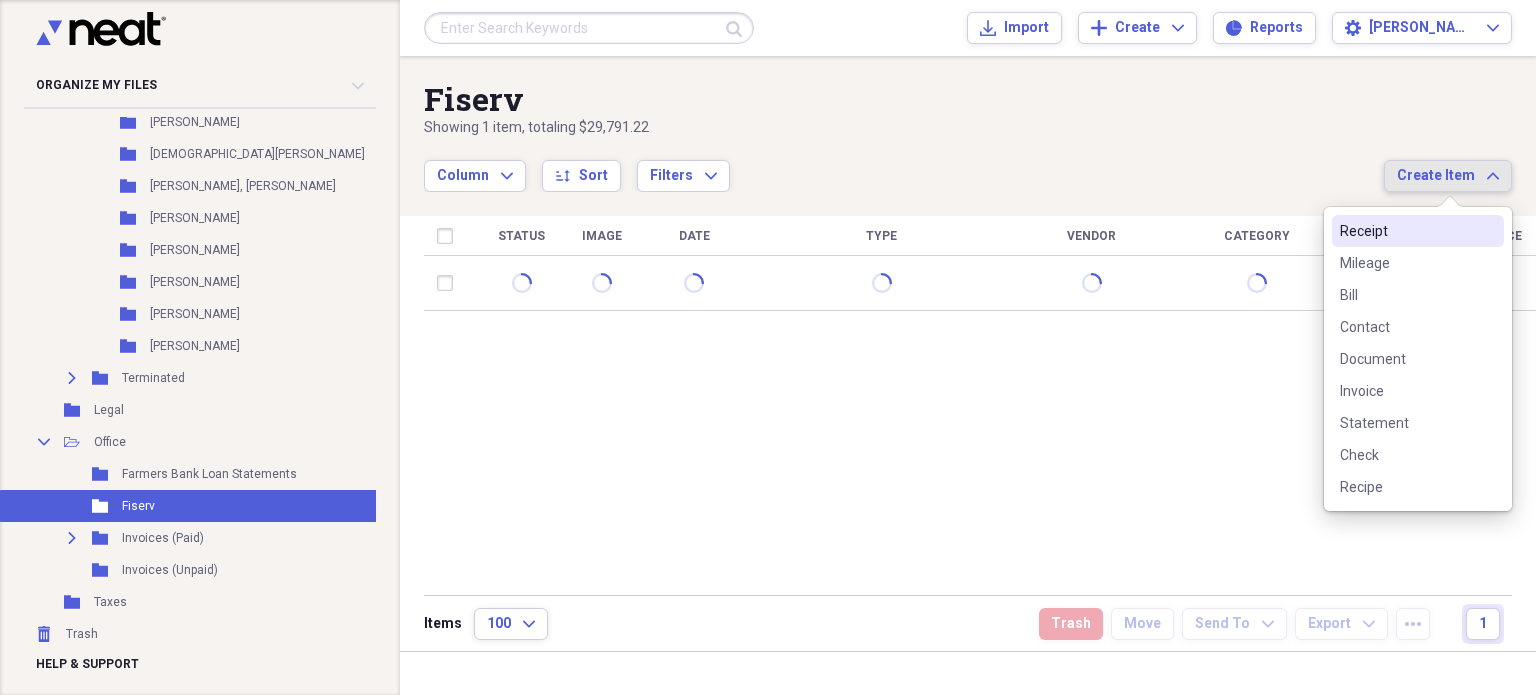 click on "Create Item" at bounding box center (1436, 176) 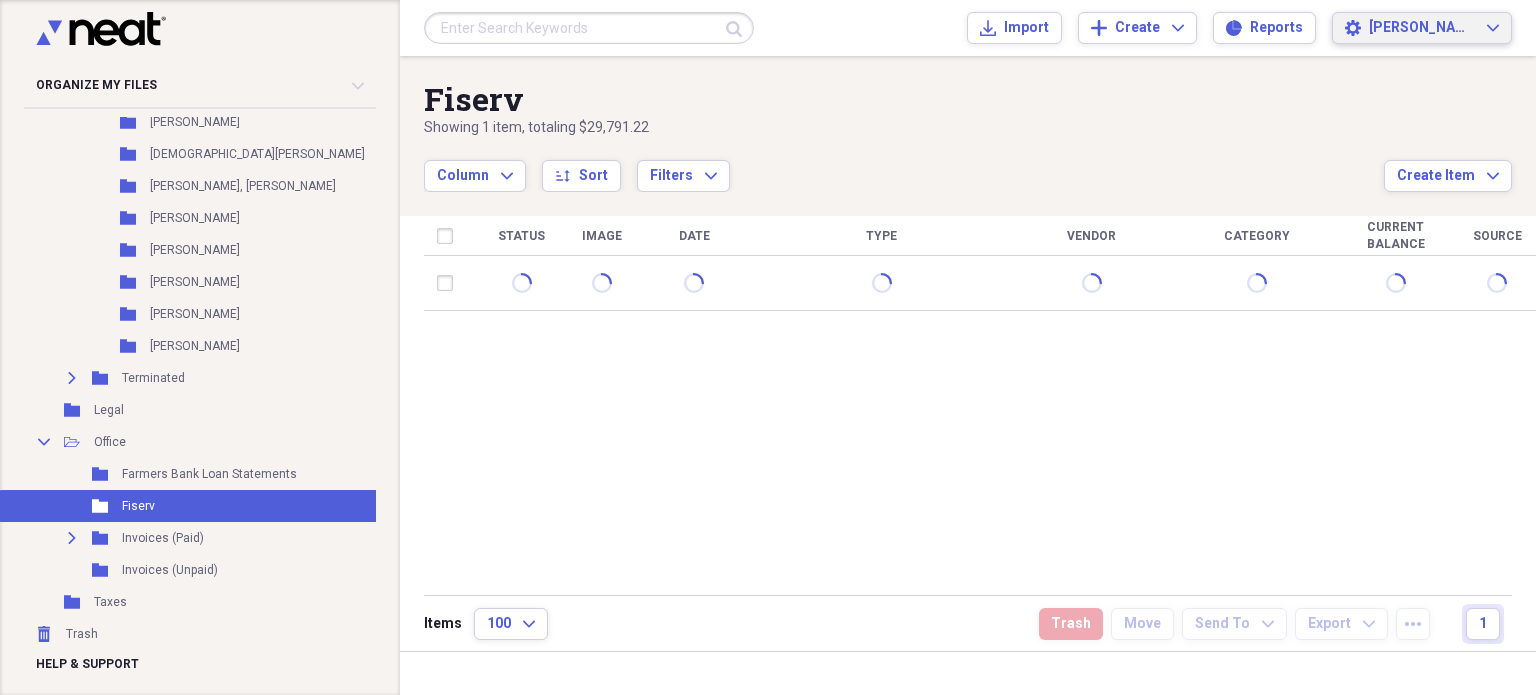 click on "Settings [PERSON_NAME] Expand" at bounding box center [1422, 28] 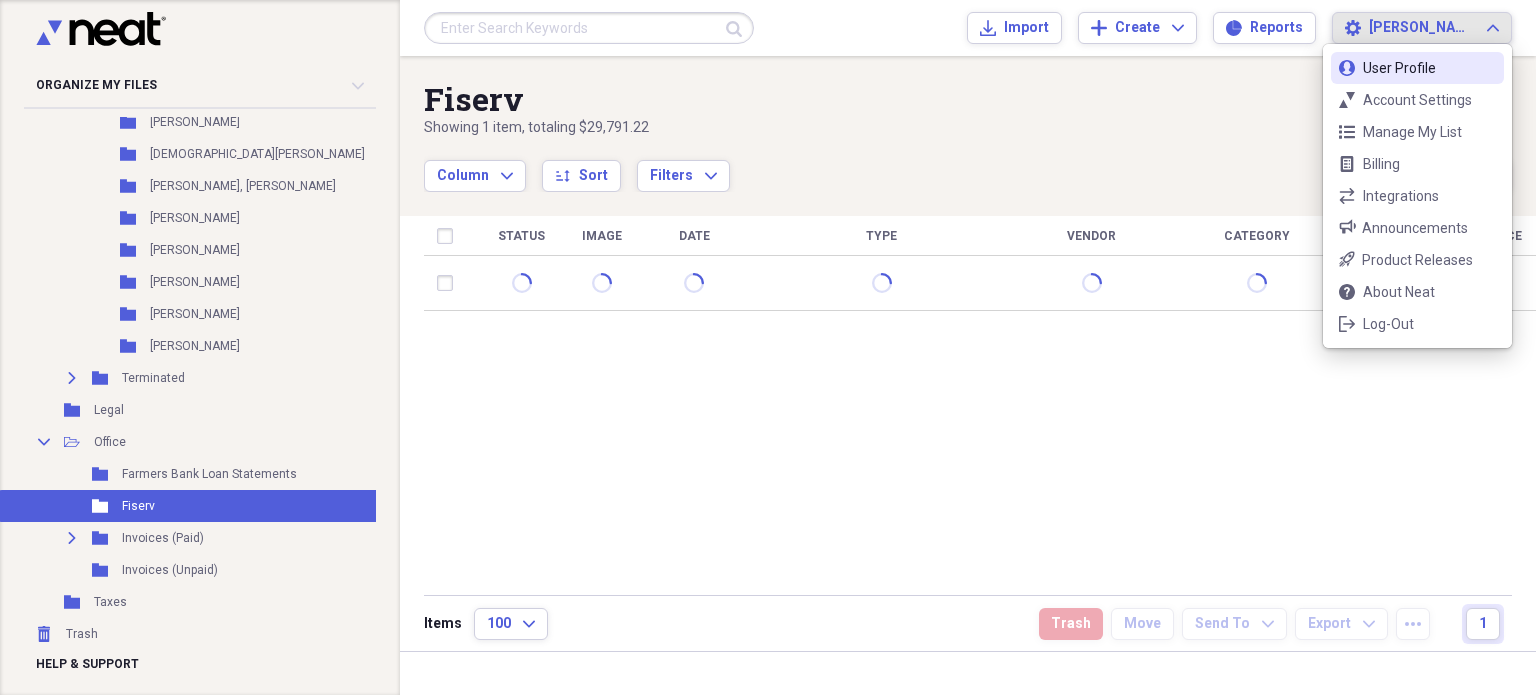 click on "Settings [PERSON_NAME] Expand" at bounding box center [1422, 28] 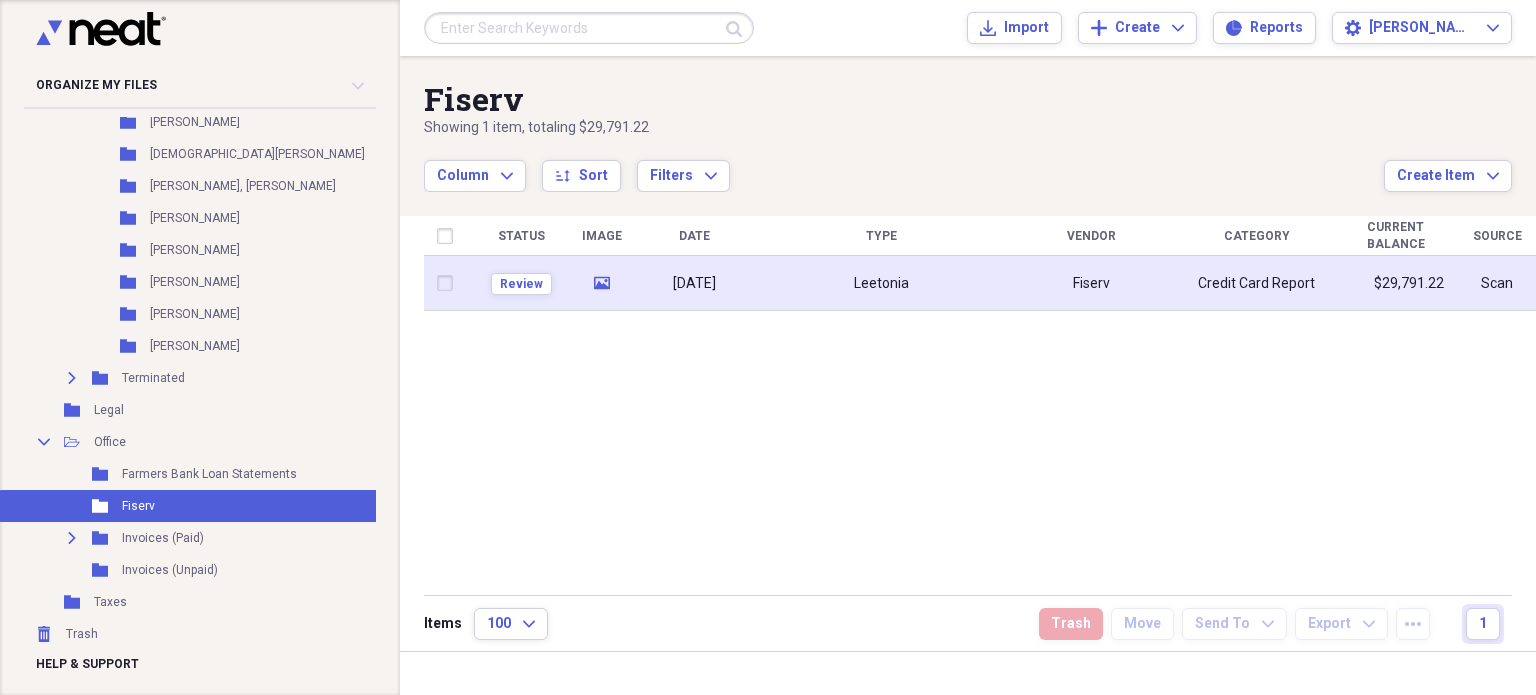 click on "Leetonia" at bounding box center (881, 283) 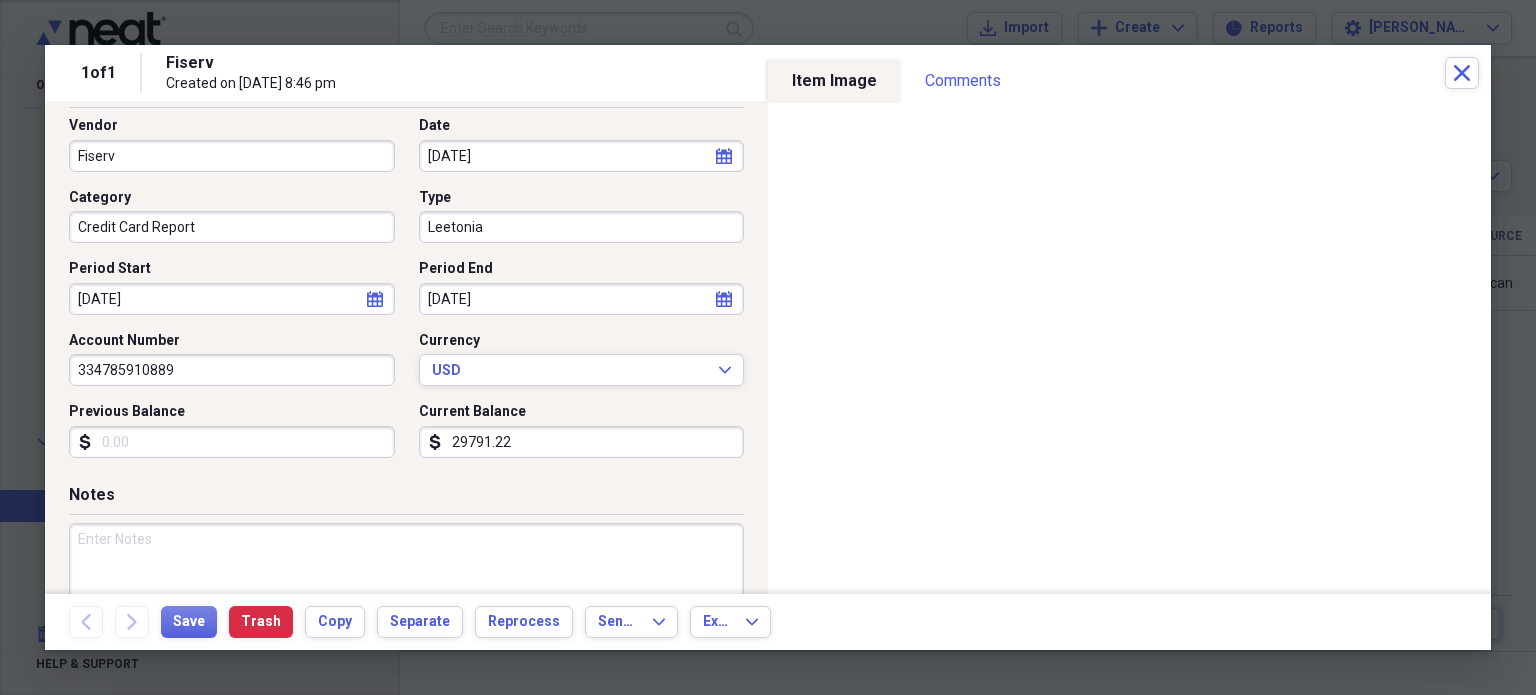 scroll, scrollTop: 214, scrollLeft: 0, axis: vertical 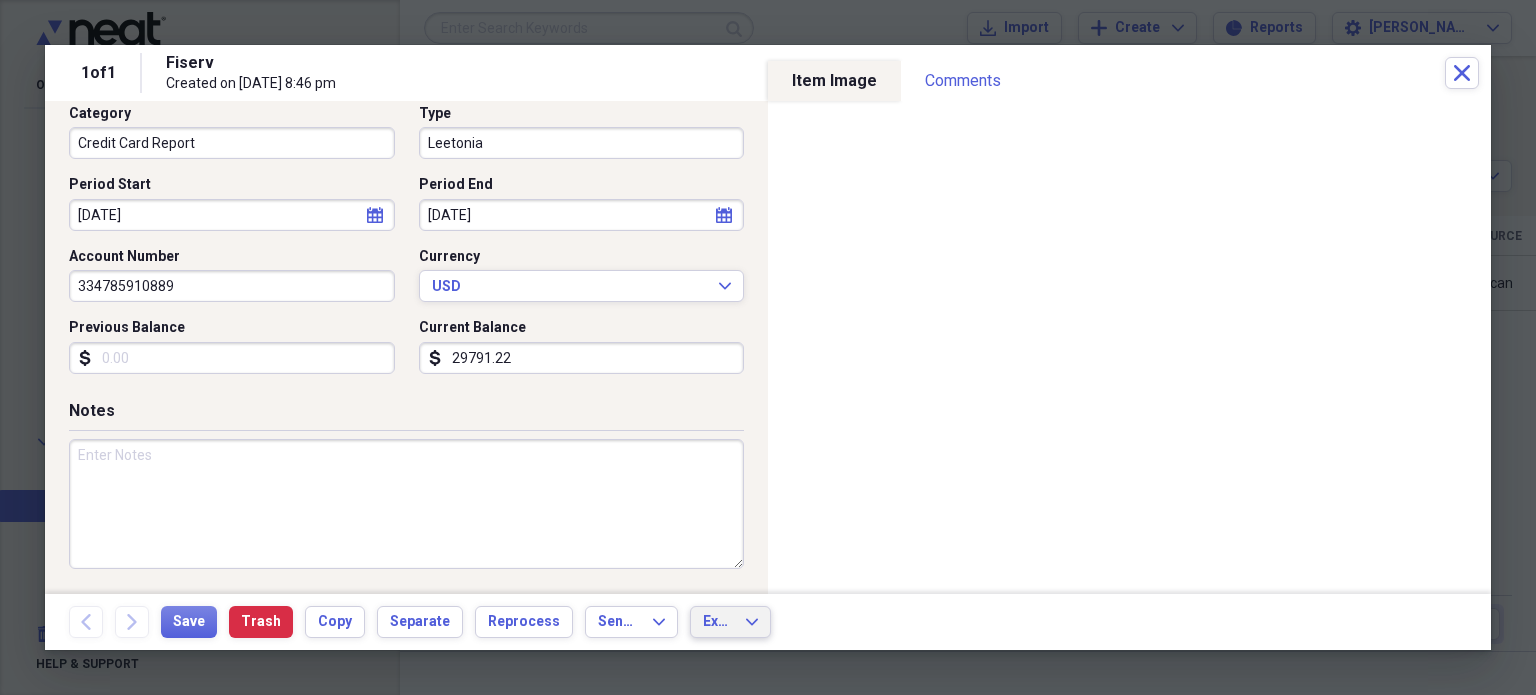 click on "Export" at bounding box center (718, 622) 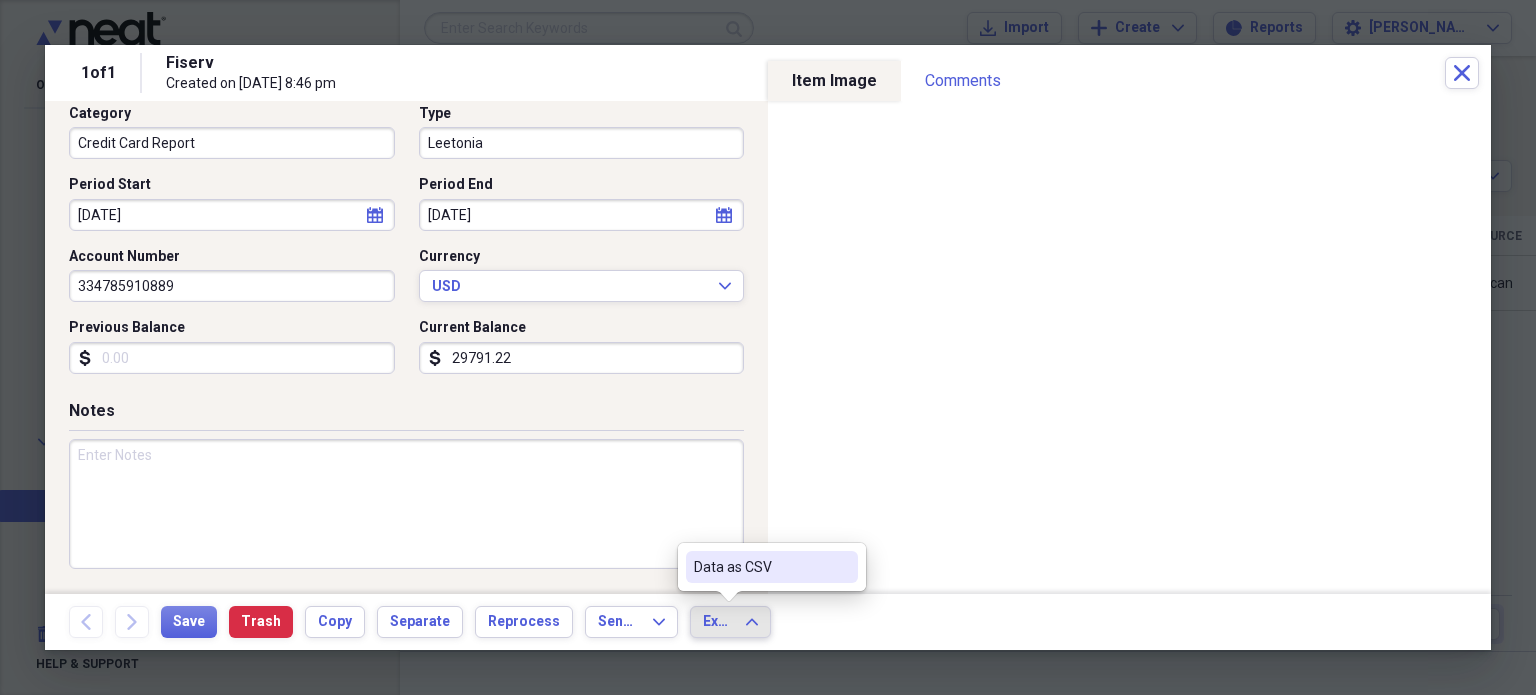 click on "Export" at bounding box center (718, 622) 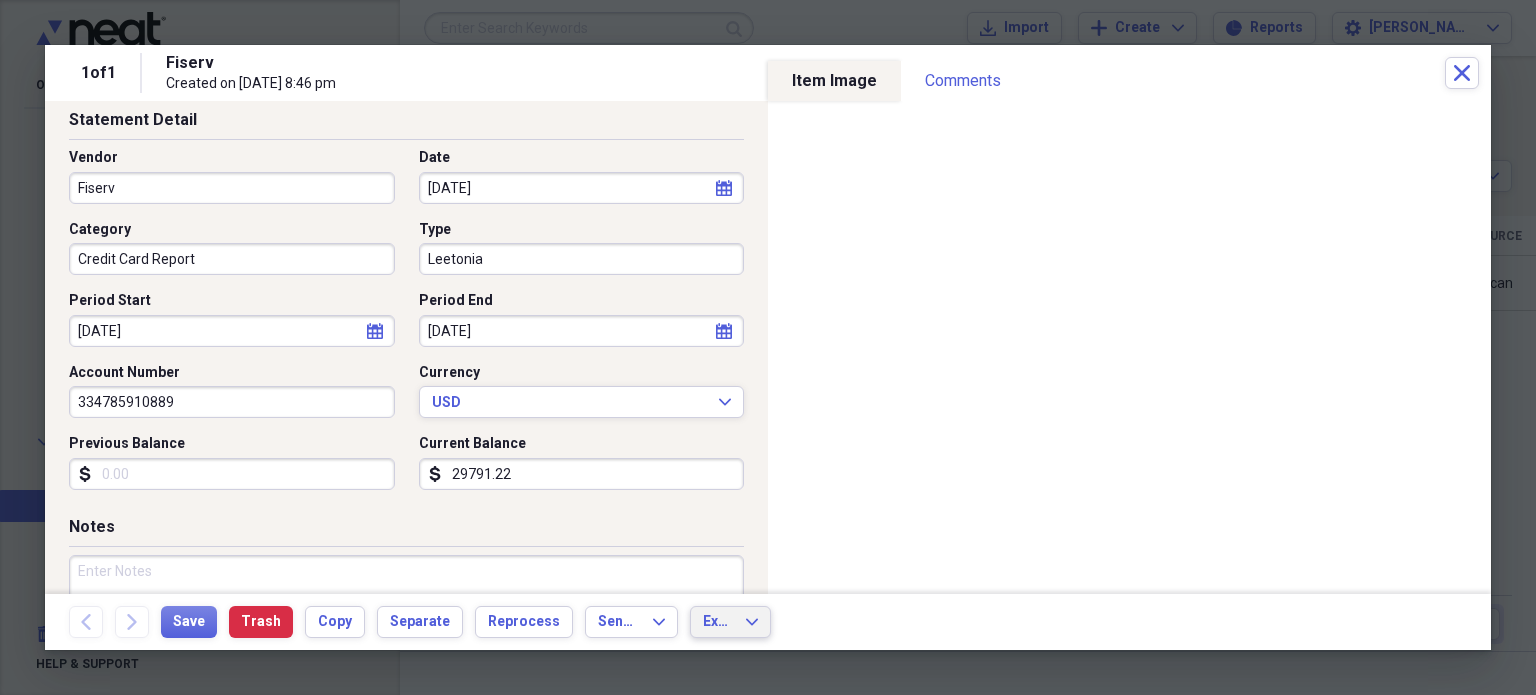 scroll, scrollTop: 99, scrollLeft: 0, axis: vertical 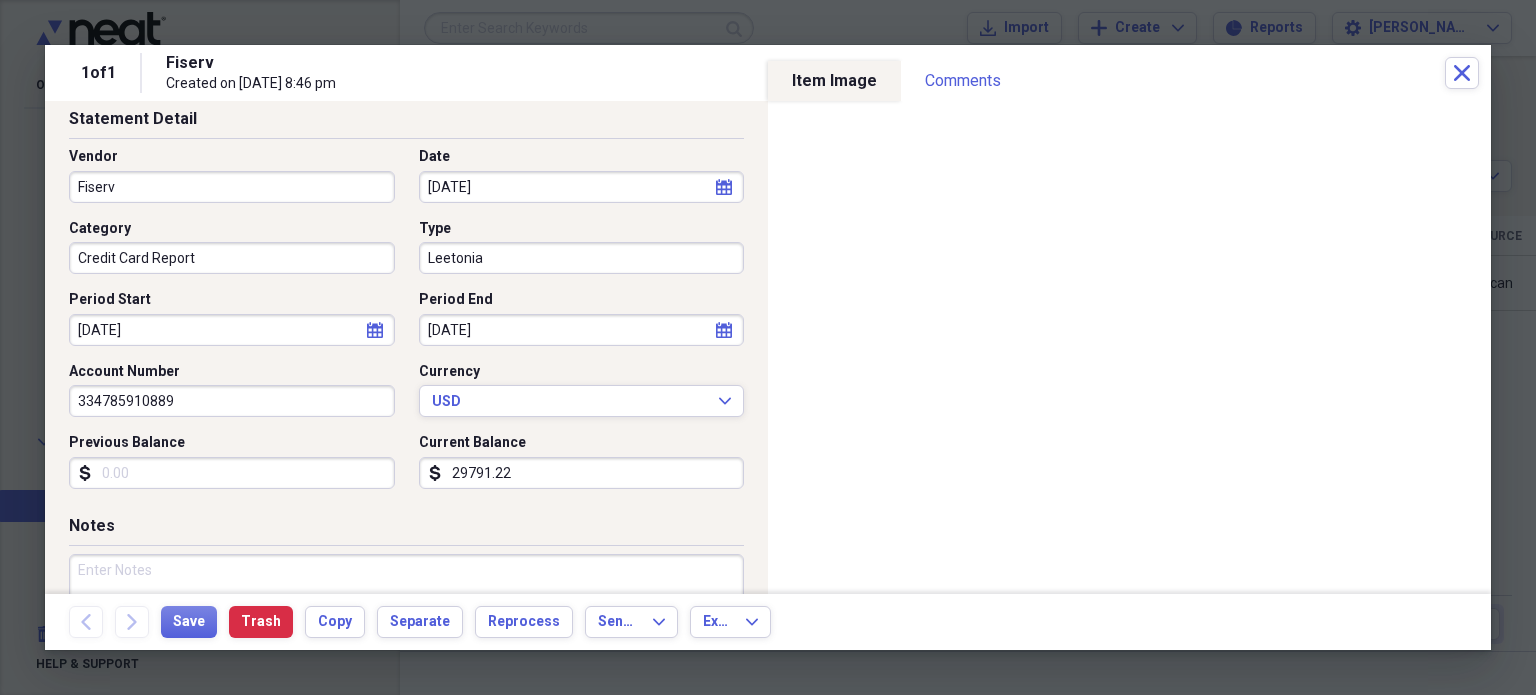 click on "29791.22" at bounding box center (582, 473) 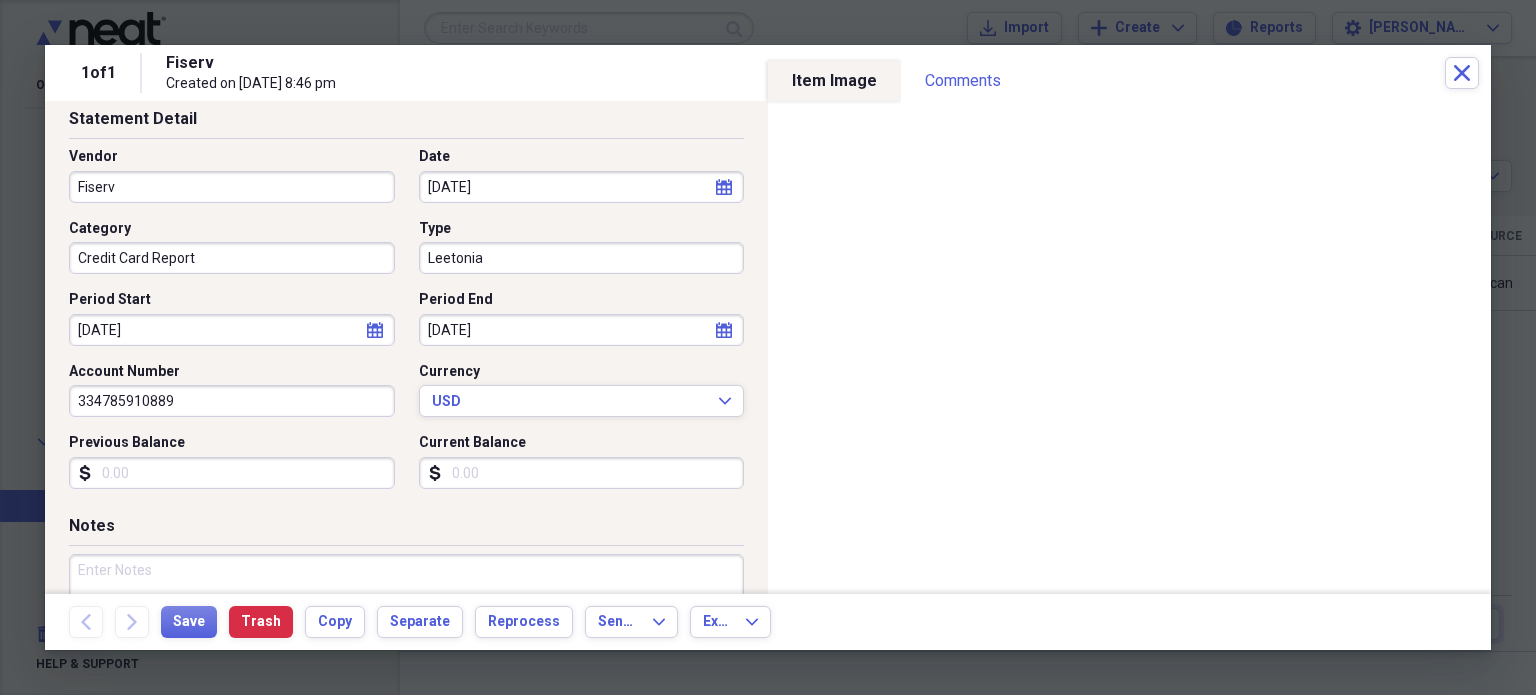 click on "Vendor Fiserv Date [DATE] calendar Calendar Category Credit Card Report Type Leetonia Period Start [DATE] calendar Calendar Period End [DATE] calendar Calendar Account Number 334785910889 Currency USD Expand Previous Balance dollar-sign Current Balance dollar-sign" at bounding box center (406, 326) 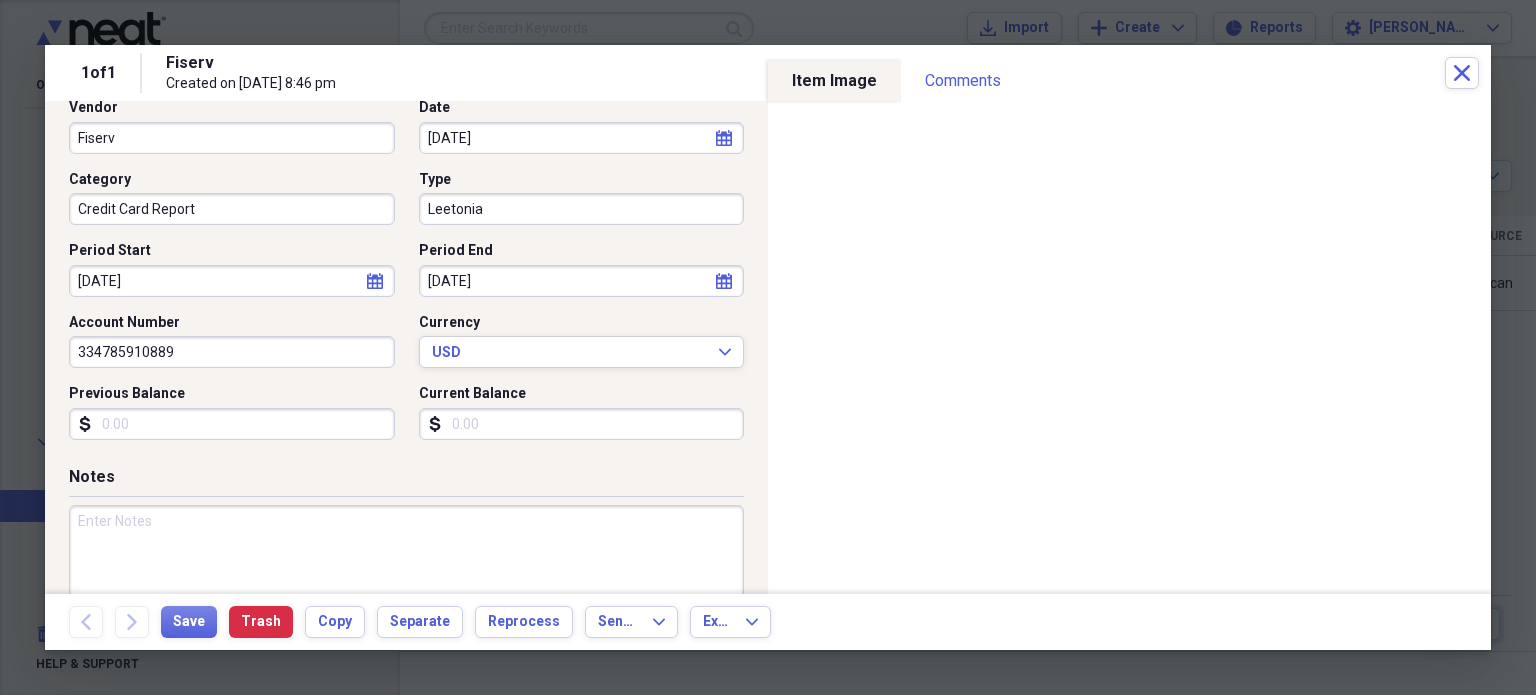 scroll, scrollTop: 214, scrollLeft: 0, axis: vertical 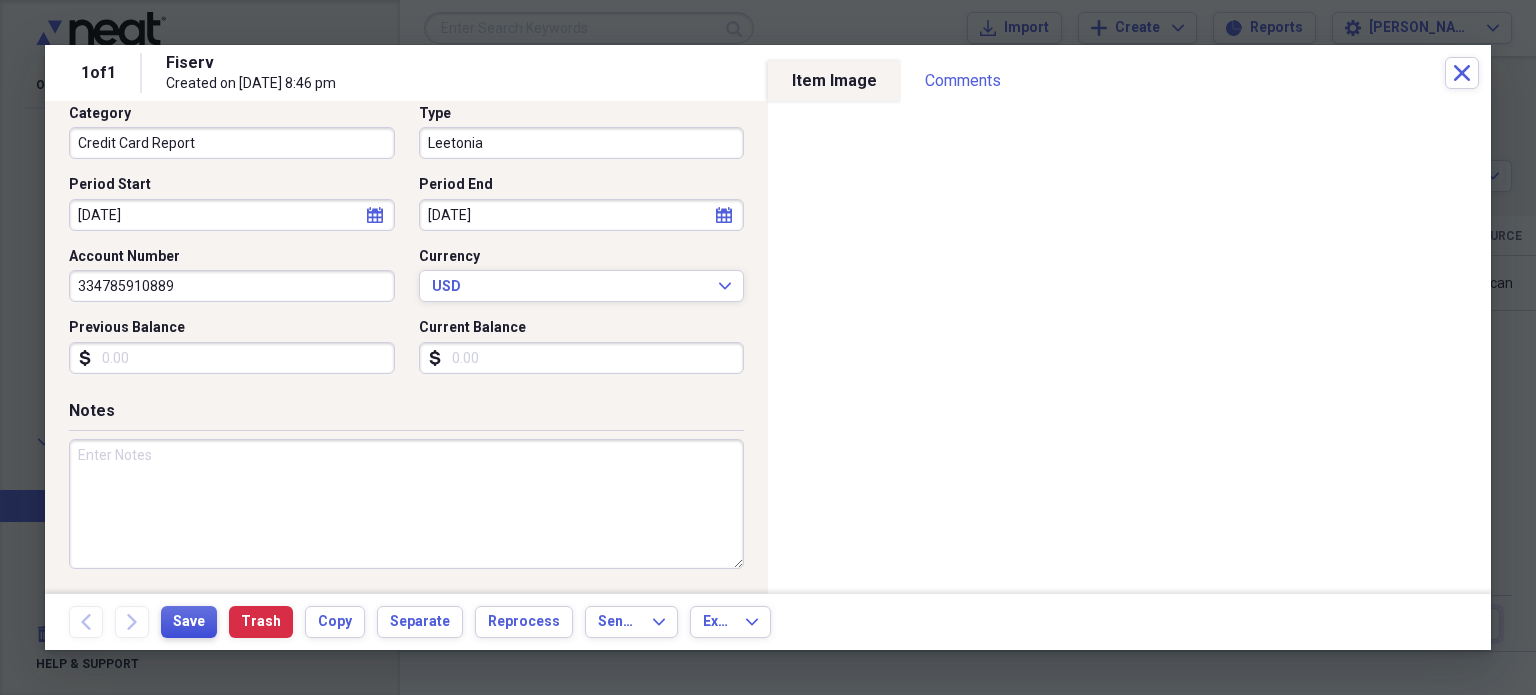 click on "Save" at bounding box center (189, 622) 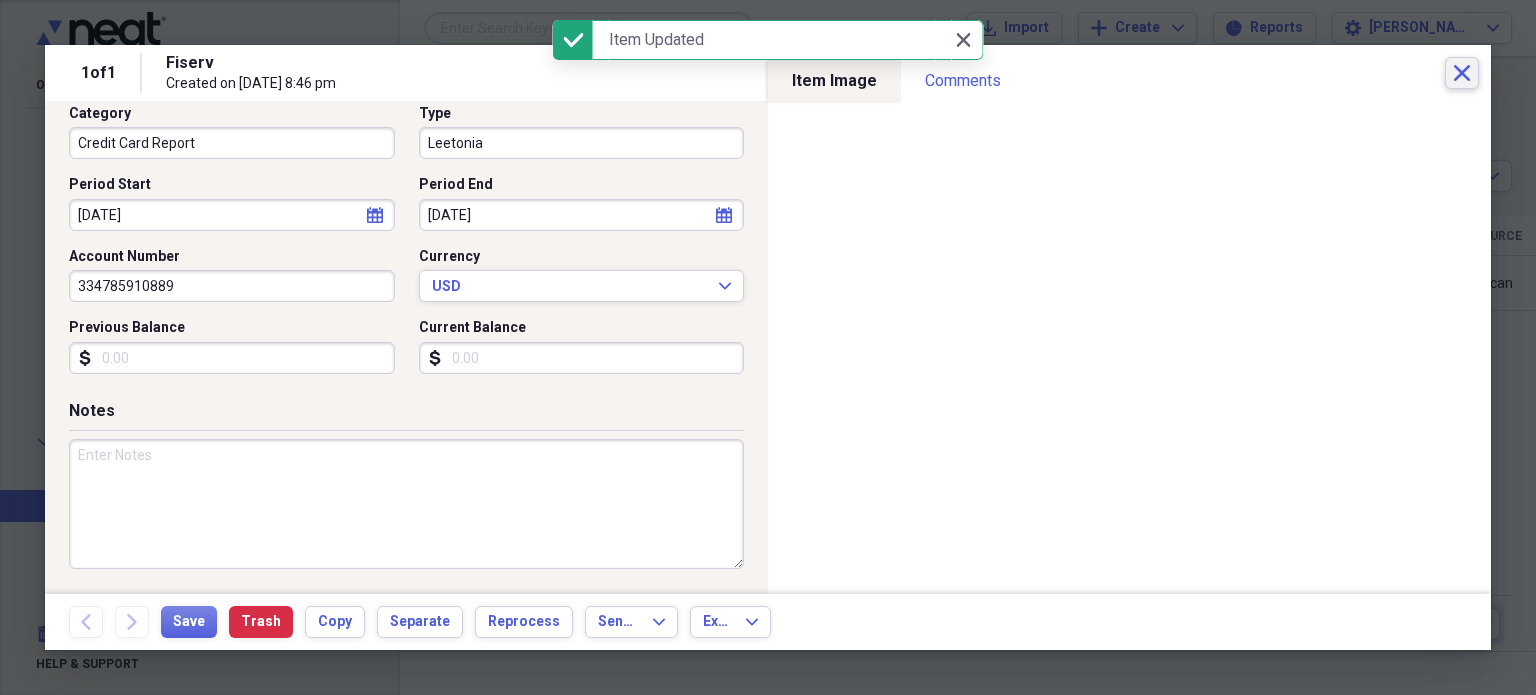 click on "Close" at bounding box center [1462, 73] 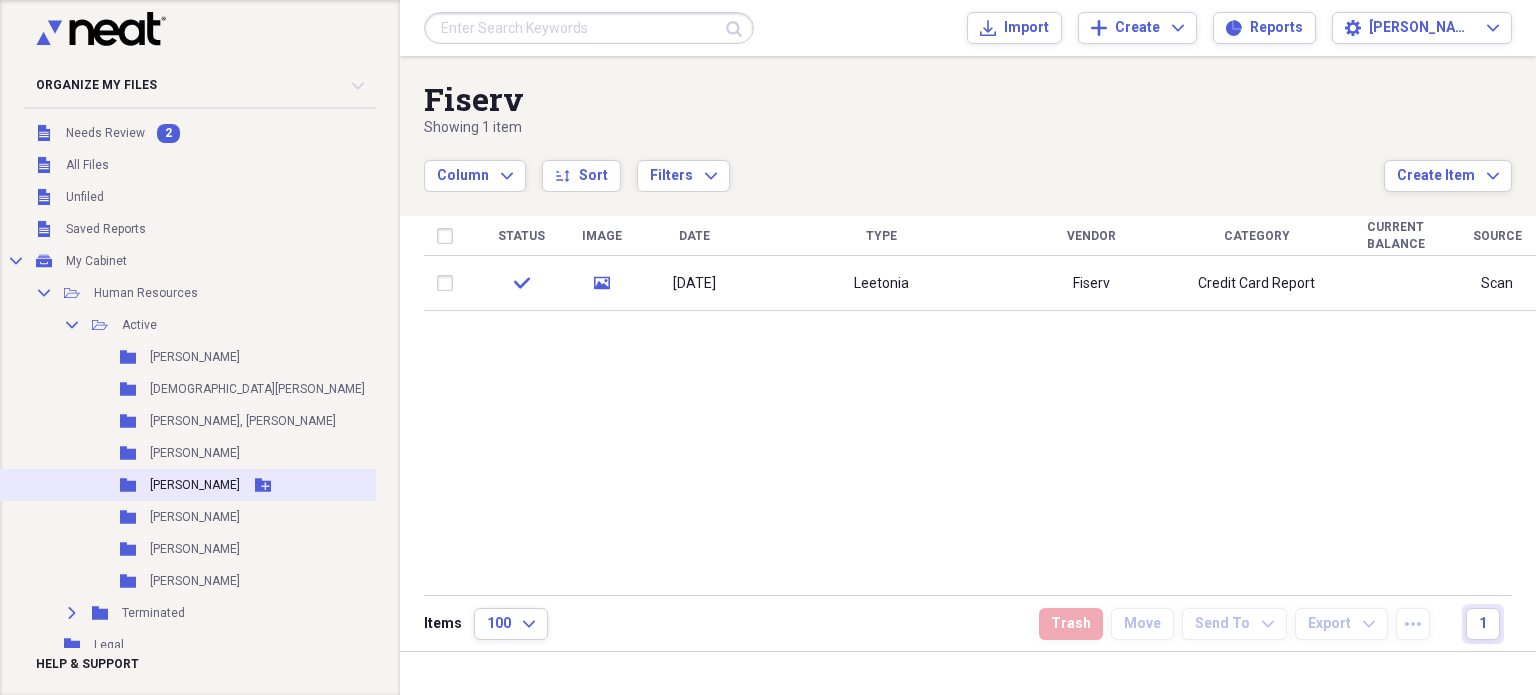 scroll, scrollTop: 235, scrollLeft: 0, axis: vertical 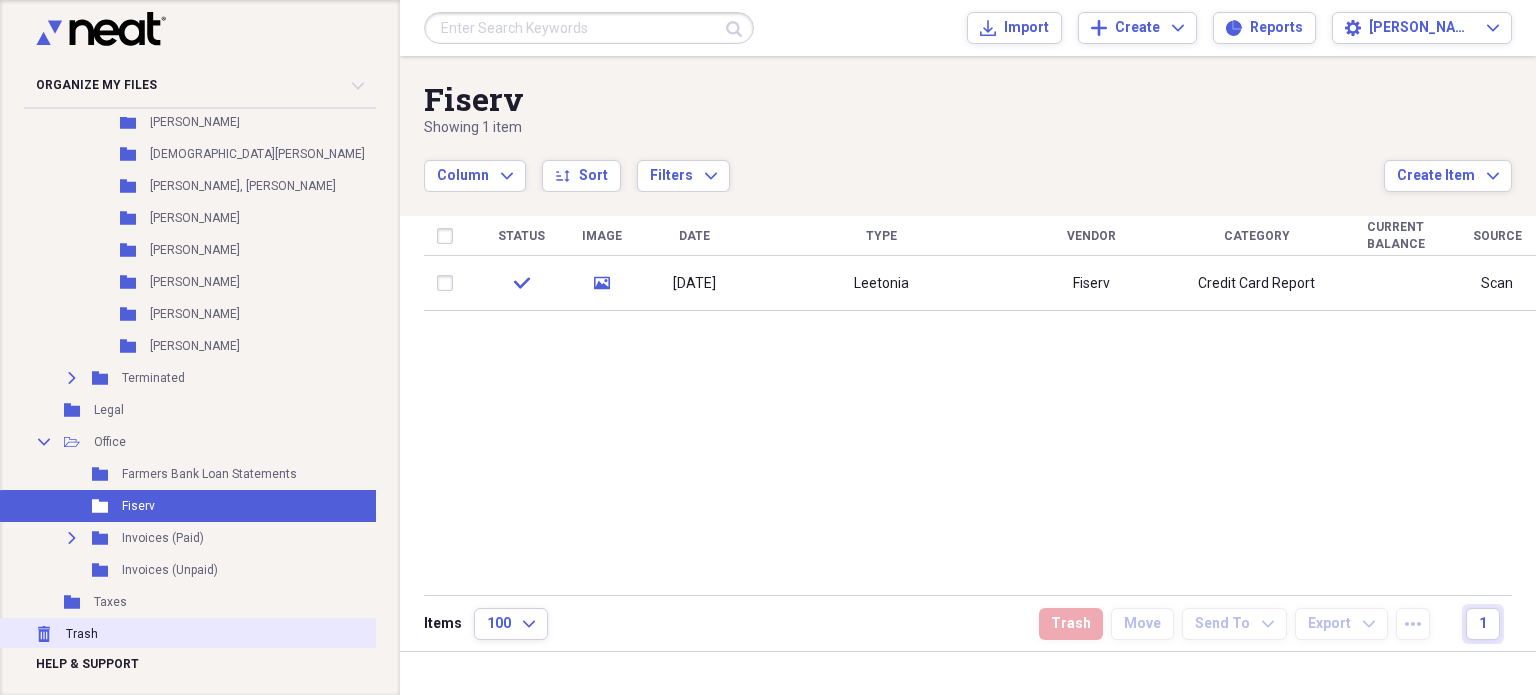 click on "Trash Trash" at bounding box center (213, 634) 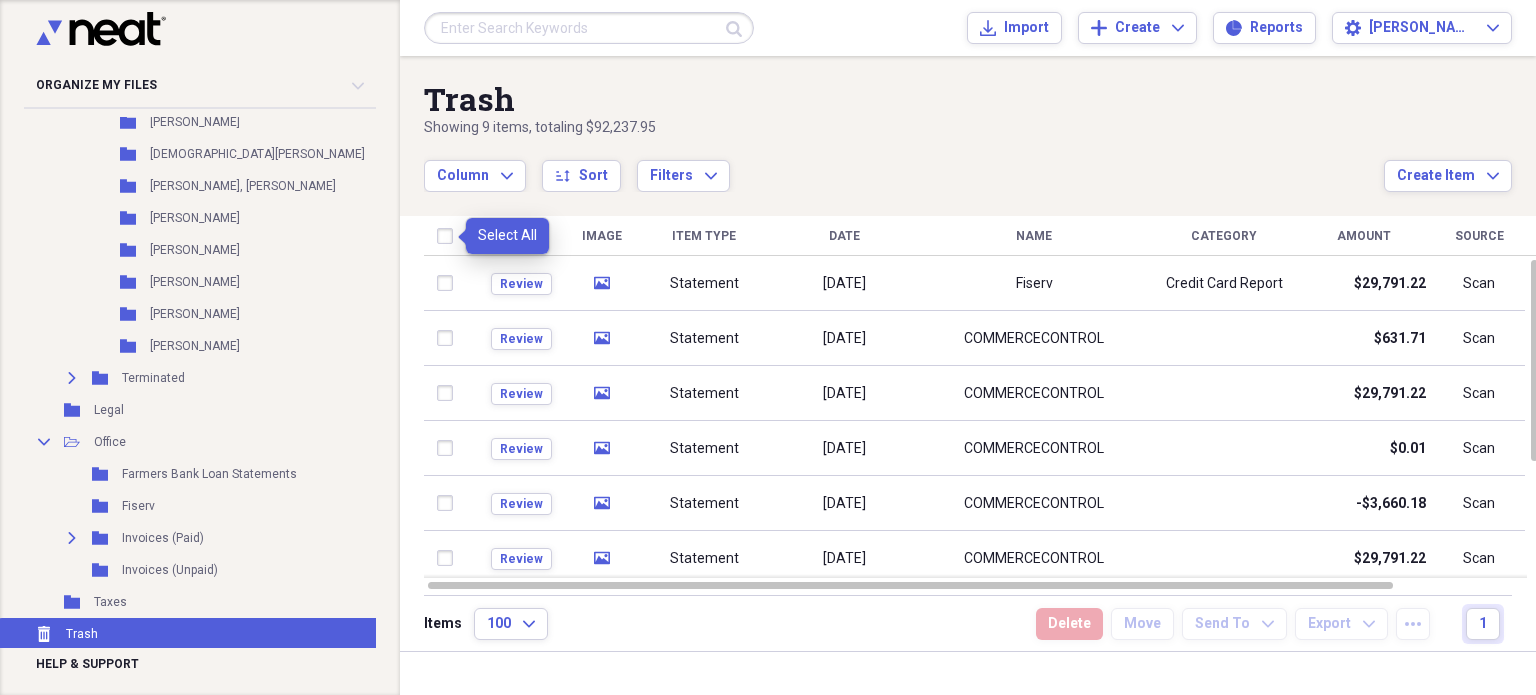 click at bounding box center [449, 236] 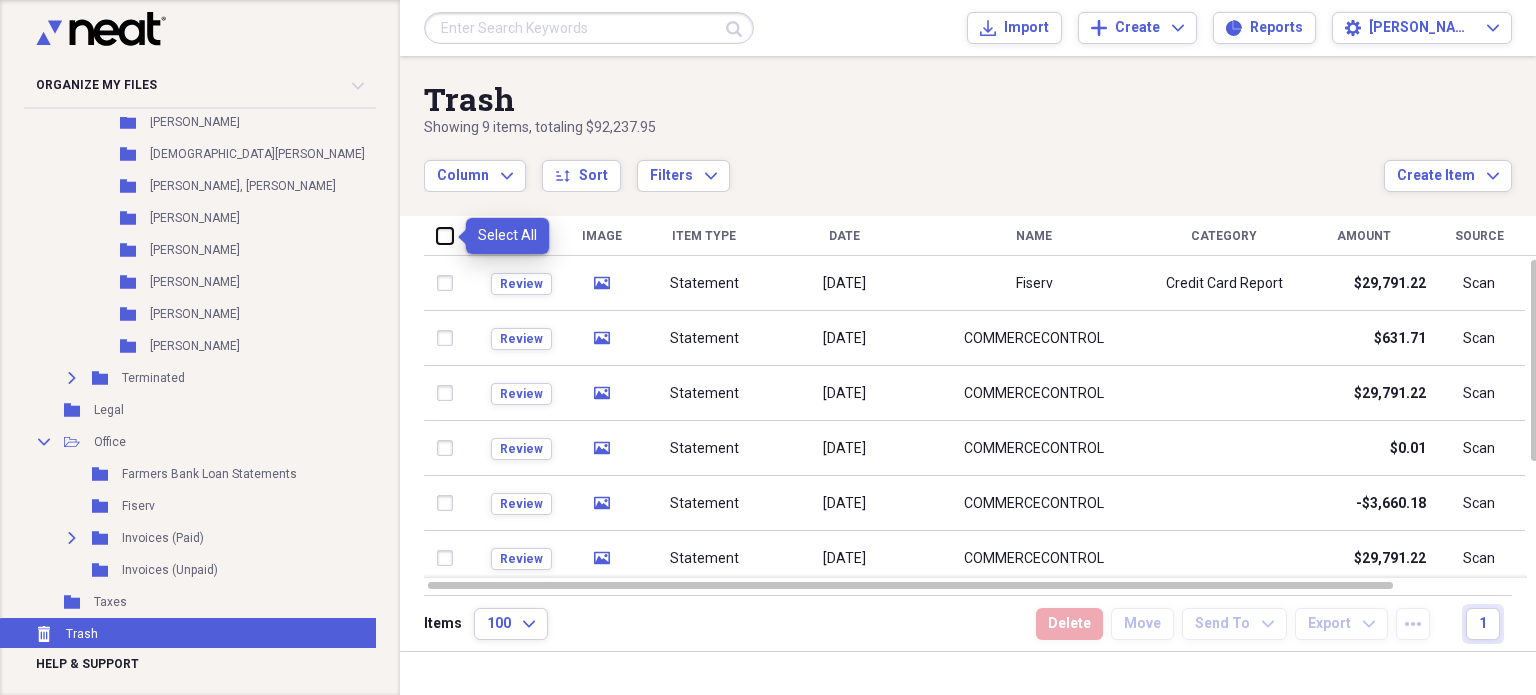 click at bounding box center (437, 235) 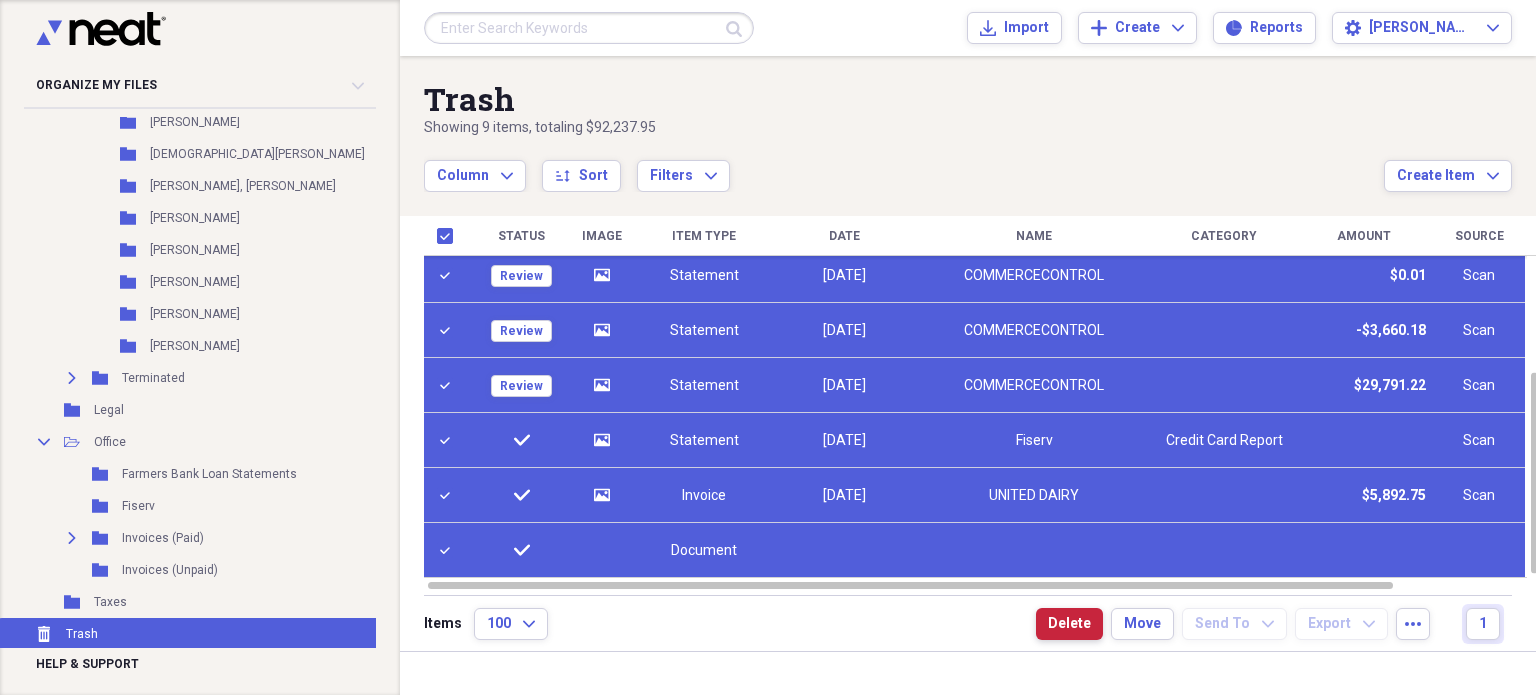 click on "Delete" at bounding box center [1069, 624] 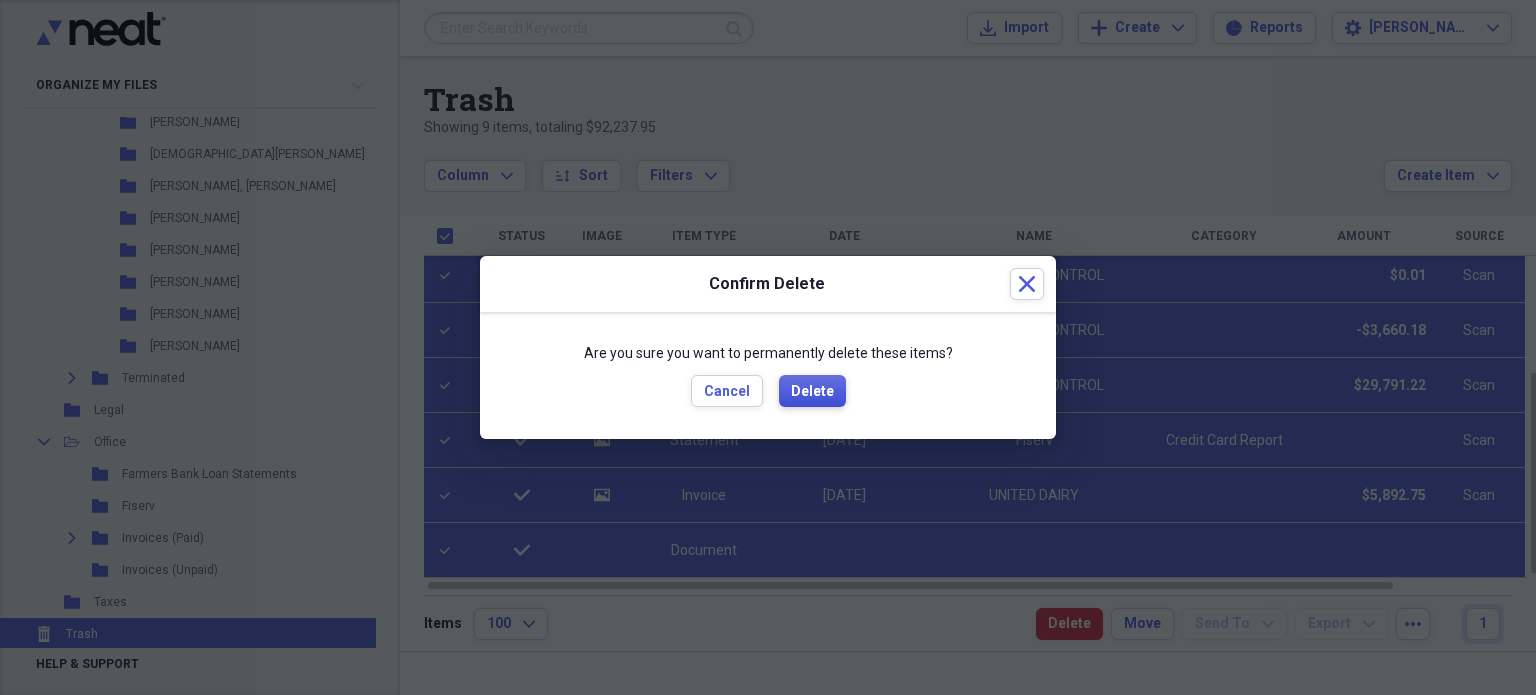 click on "Delete" at bounding box center [812, 392] 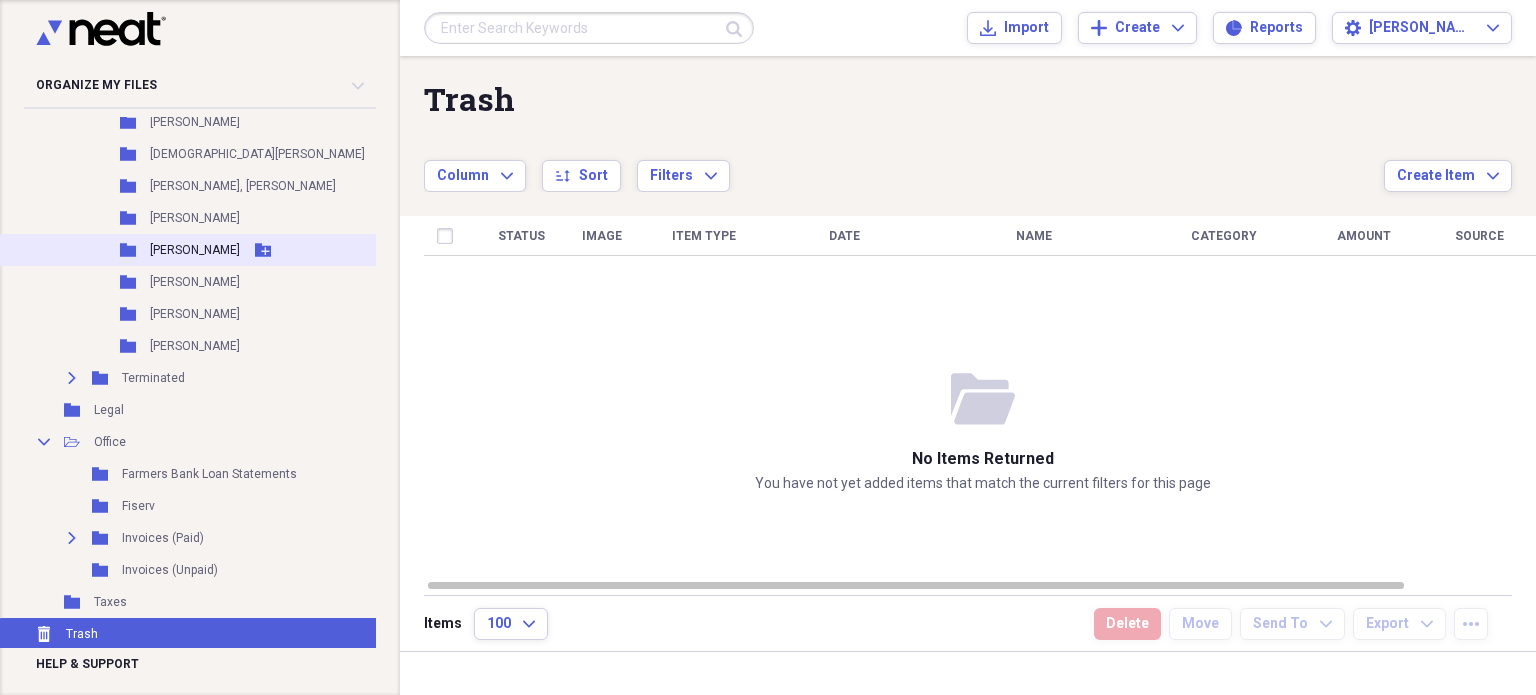 scroll, scrollTop: 0, scrollLeft: 0, axis: both 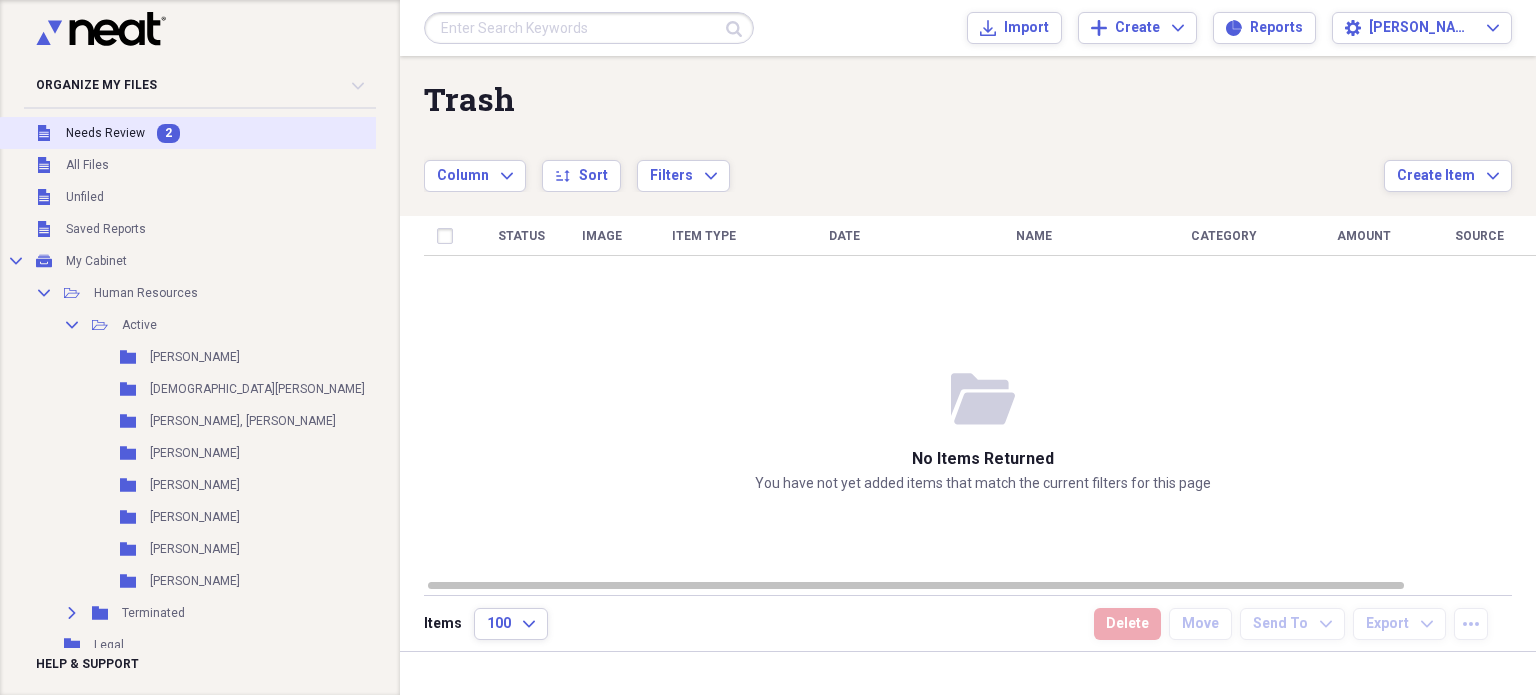 click on "Unfiled Needs Review 2" at bounding box center (213, 133) 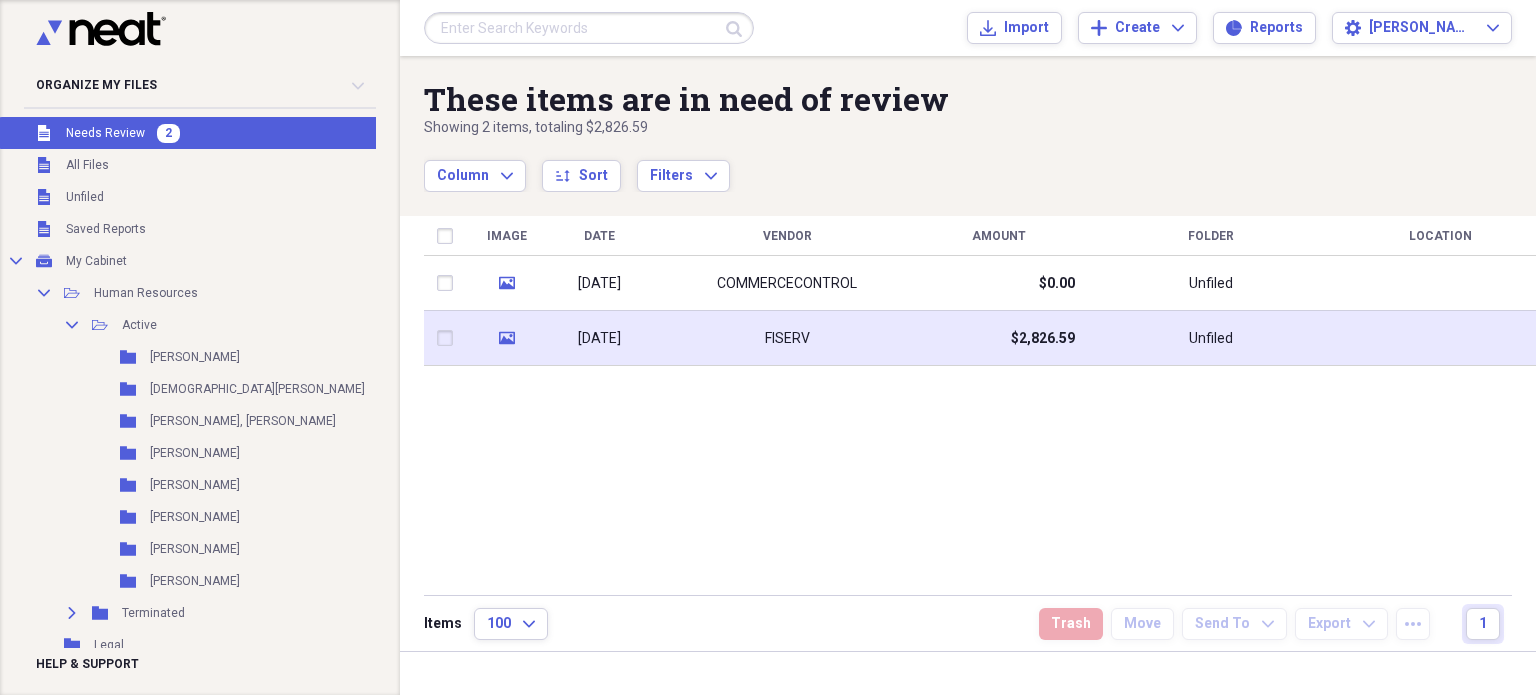 click on "[DATE]" at bounding box center [599, 338] 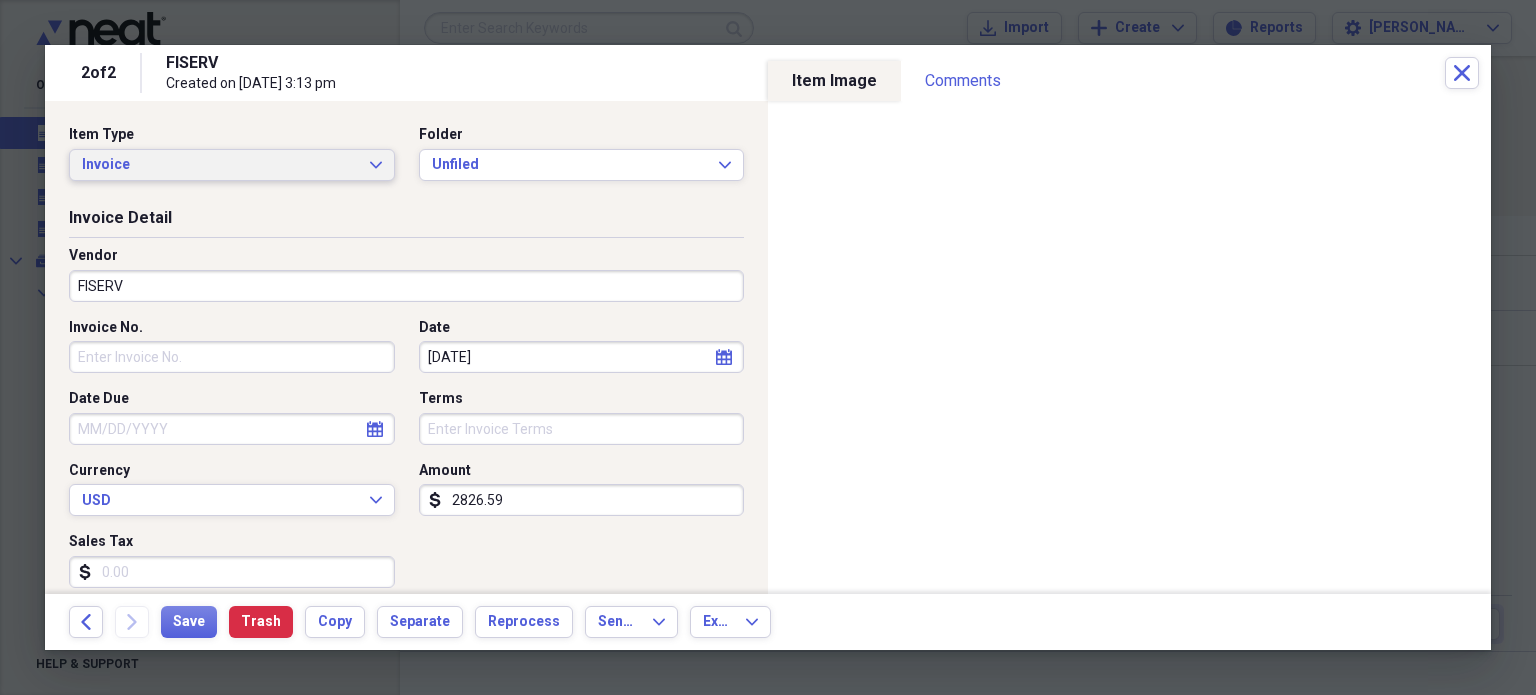 click on "Invoice" at bounding box center (220, 165) 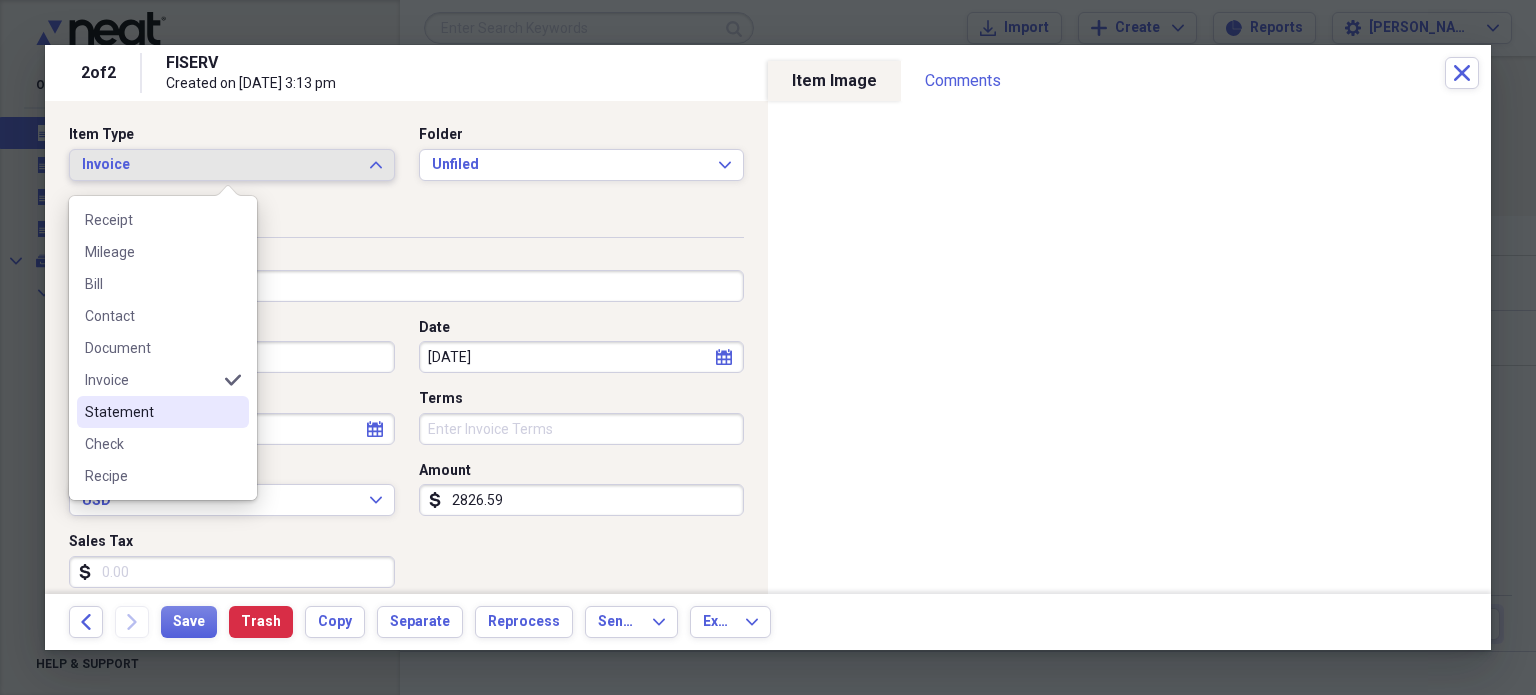click on "Statement" at bounding box center (163, 412) 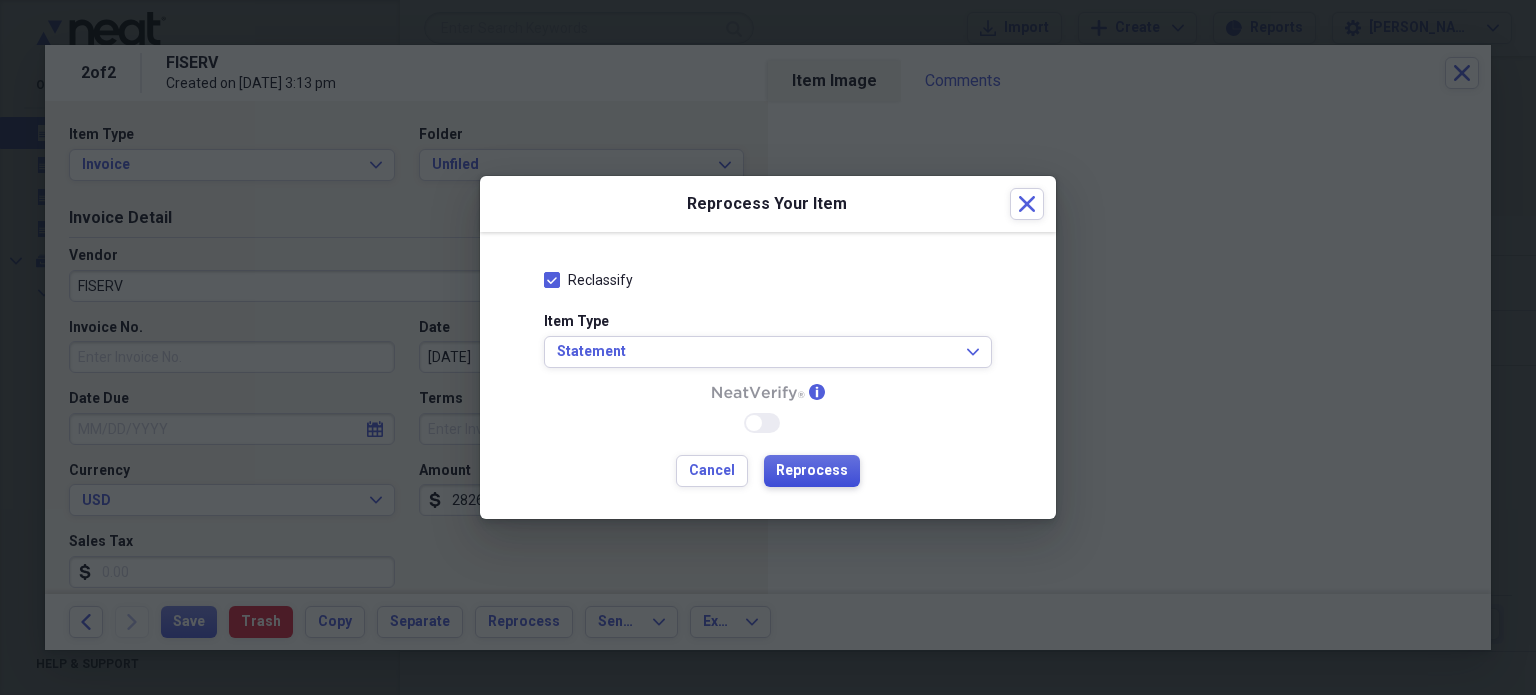click on "Reprocess" at bounding box center [812, 471] 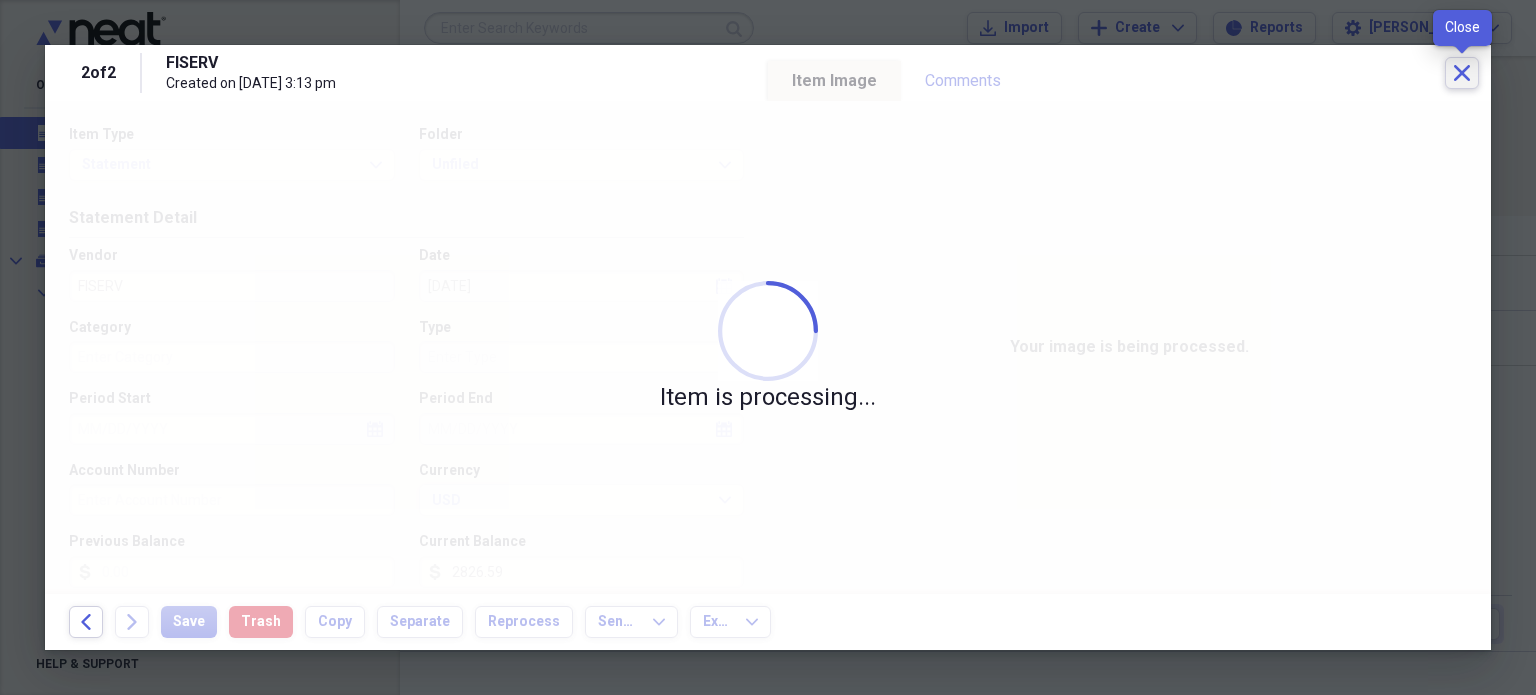 click on "Close" 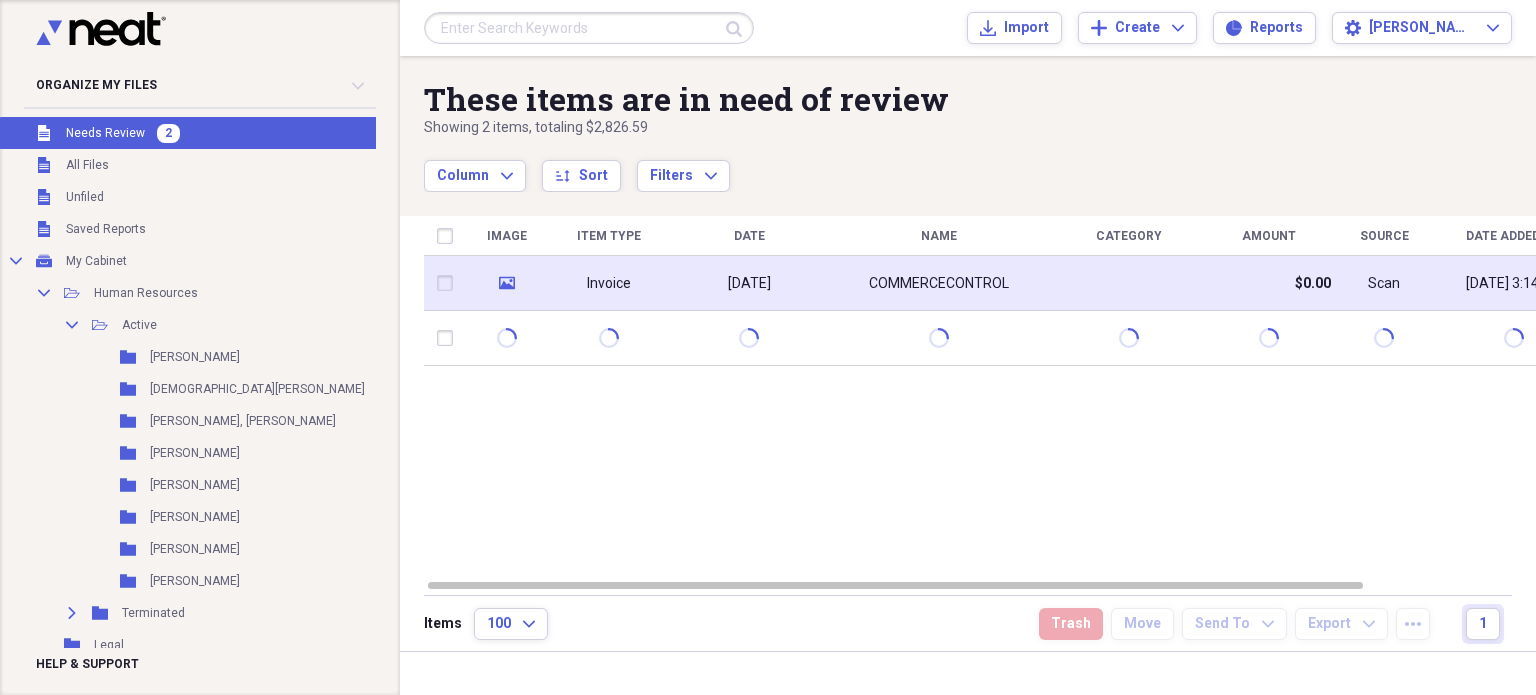 click on "[DATE]" at bounding box center [749, 283] 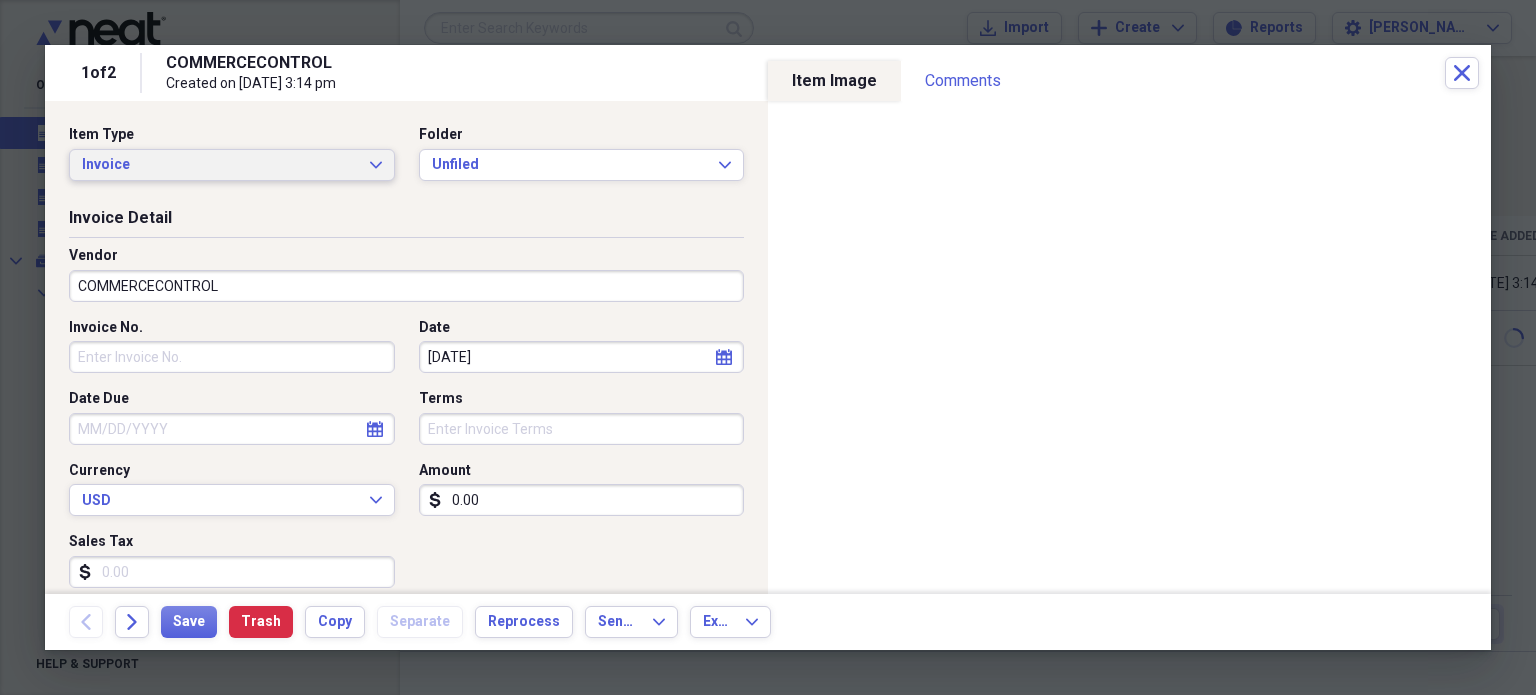 click on "Invoice Expand" at bounding box center (232, 165) 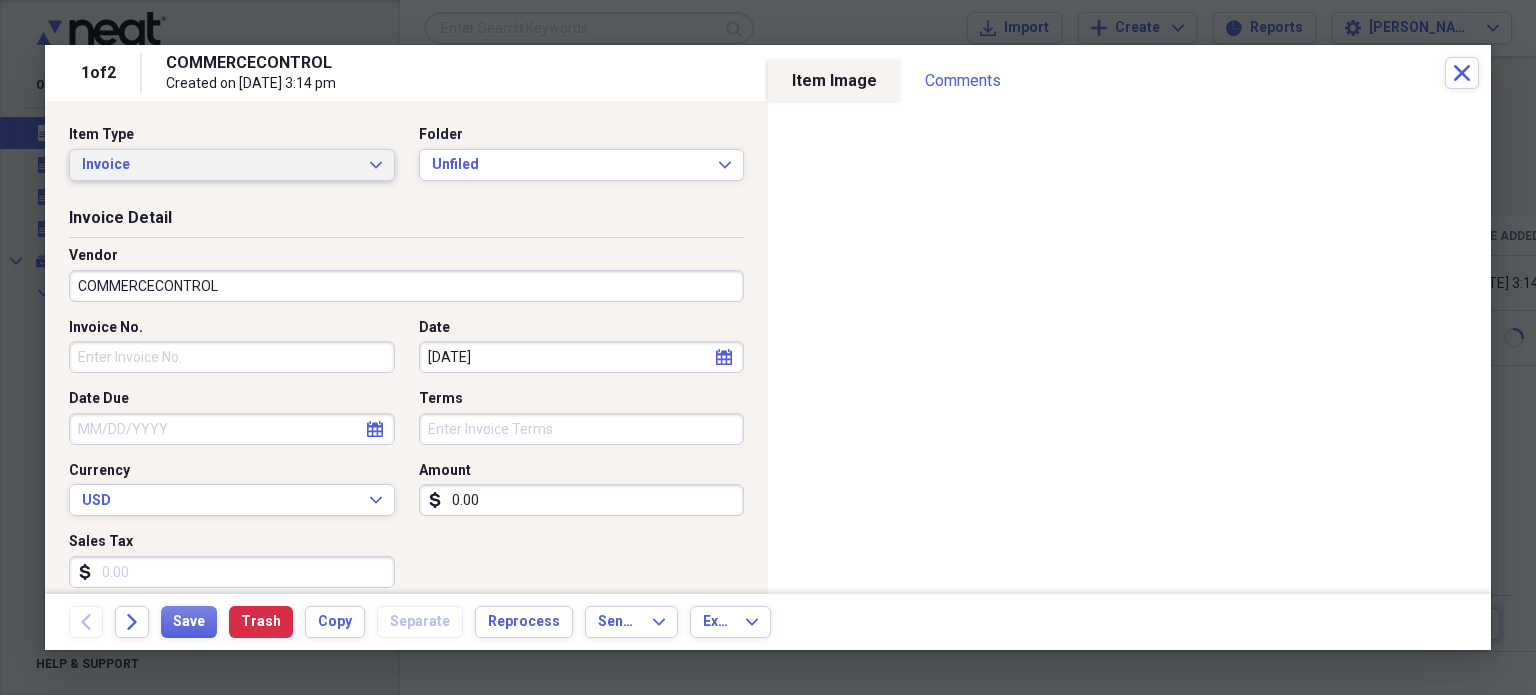 click on "Invoice Detail" at bounding box center [406, 222] 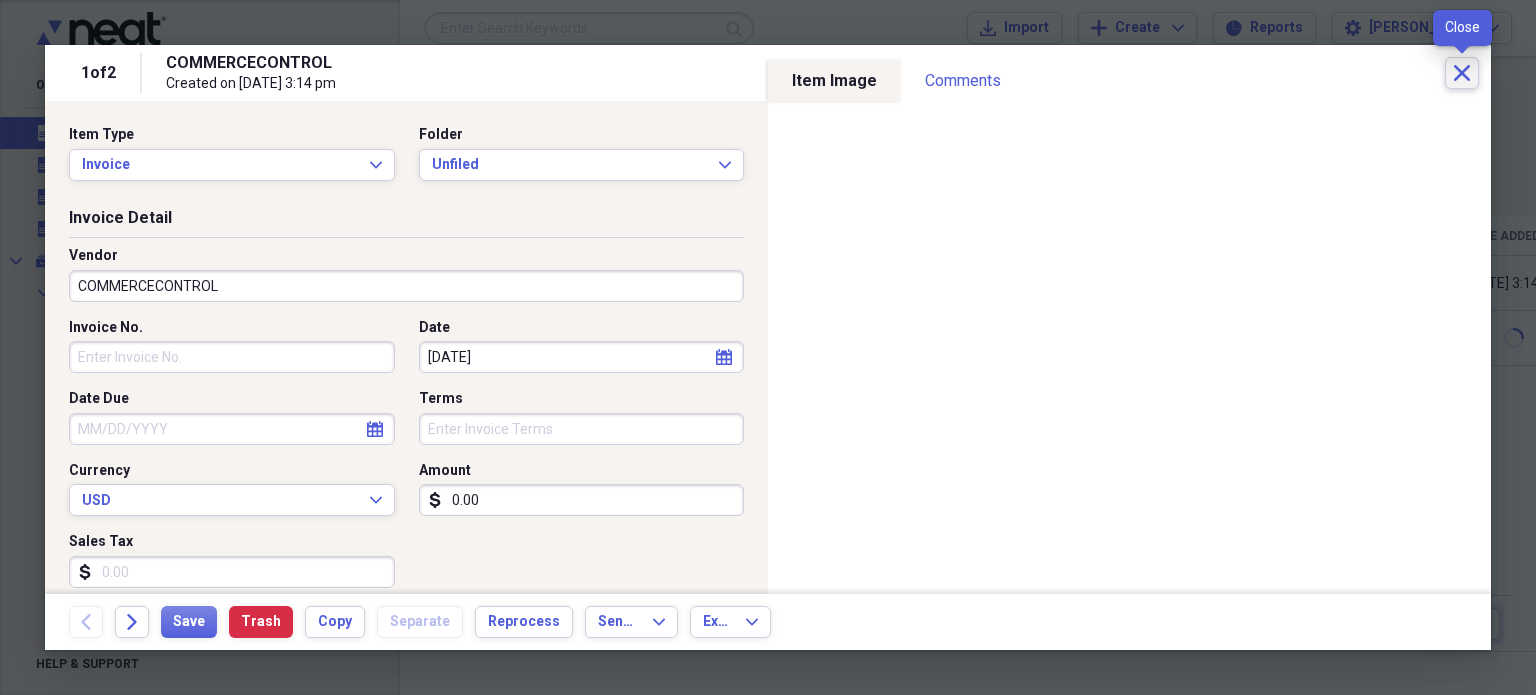 click 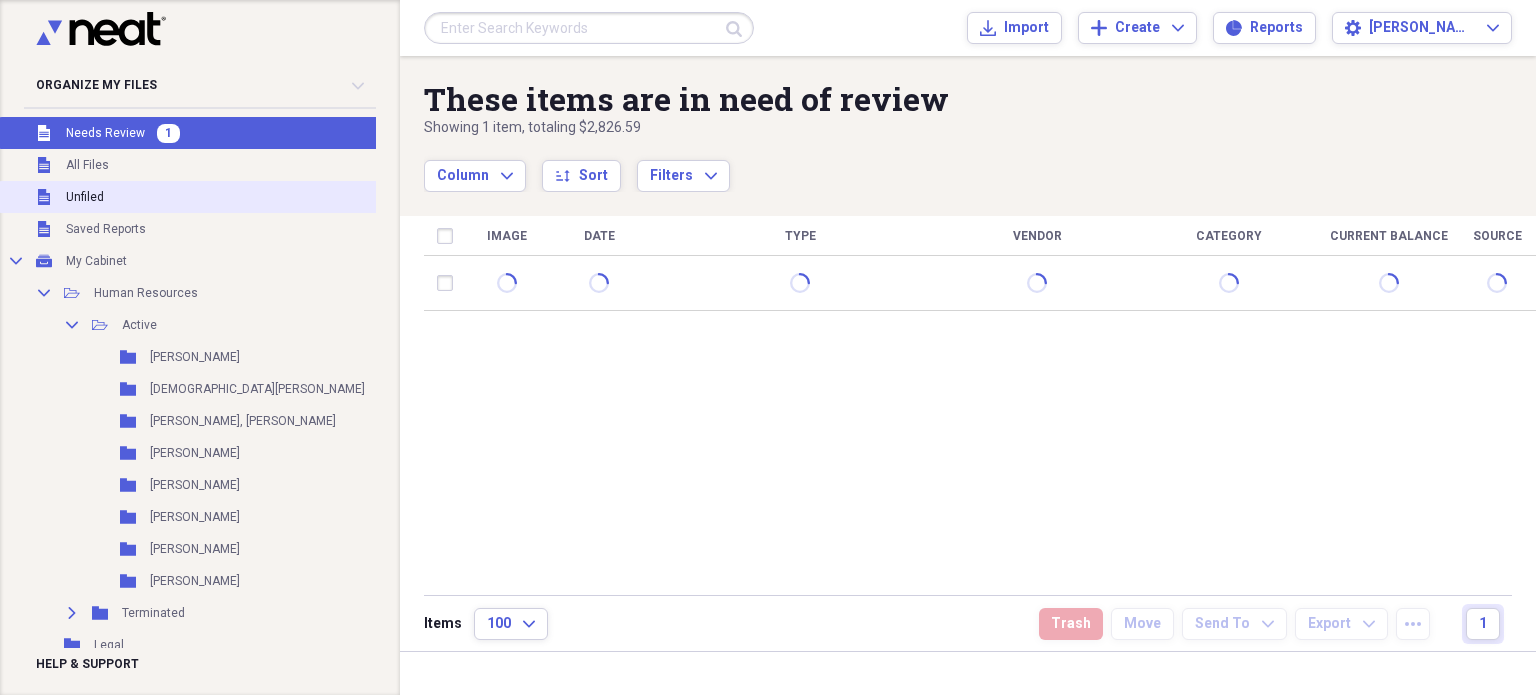 click on "Unfiled Unfiled" at bounding box center (213, 197) 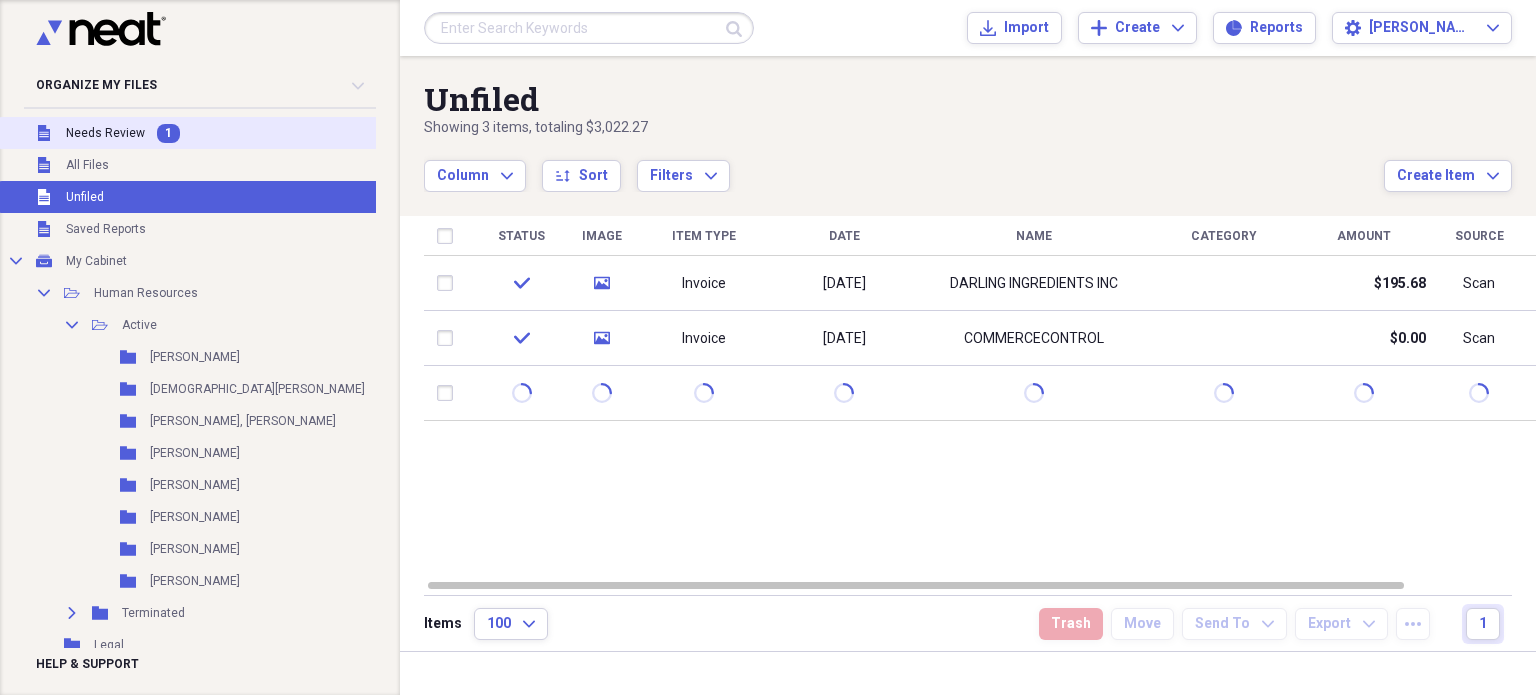 click on "Unfiled Needs Review 1" at bounding box center [213, 133] 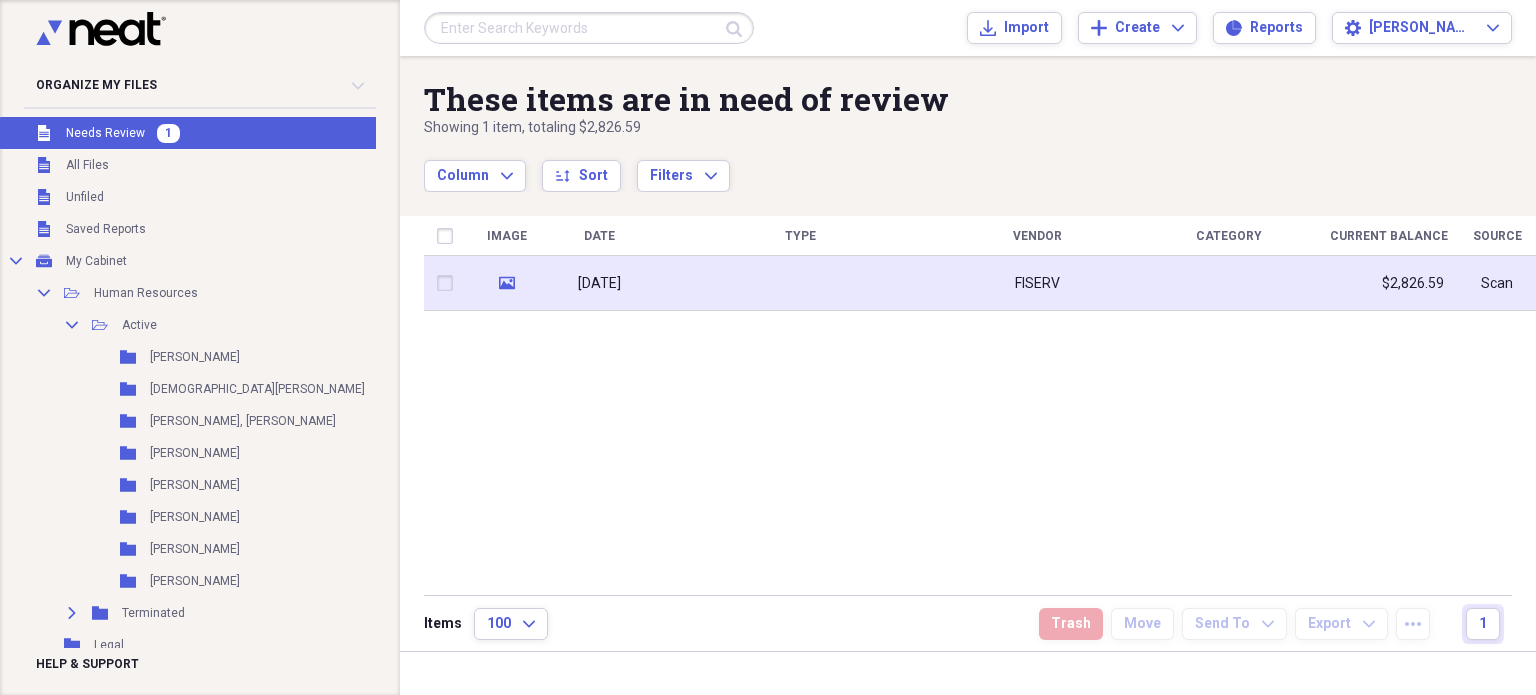 click at bounding box center (800, 283) 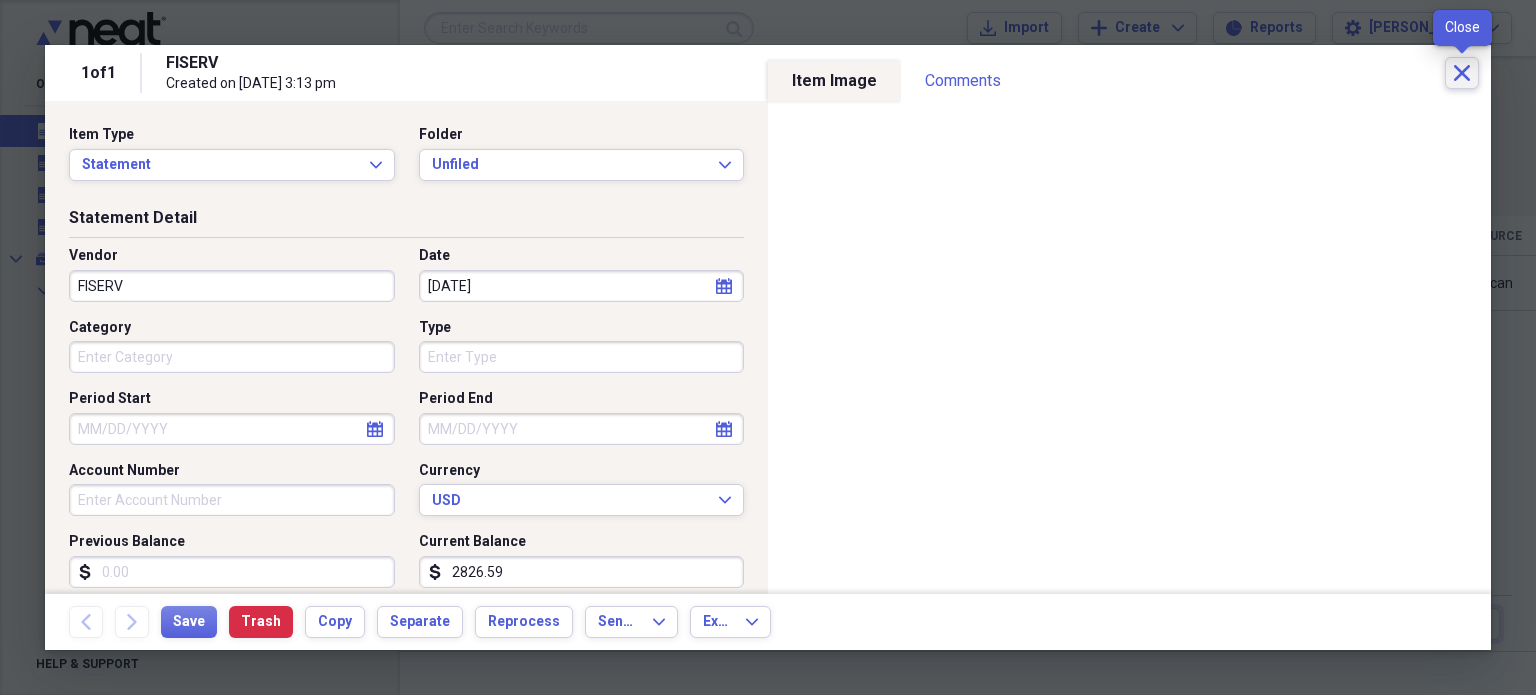 click on "Close" 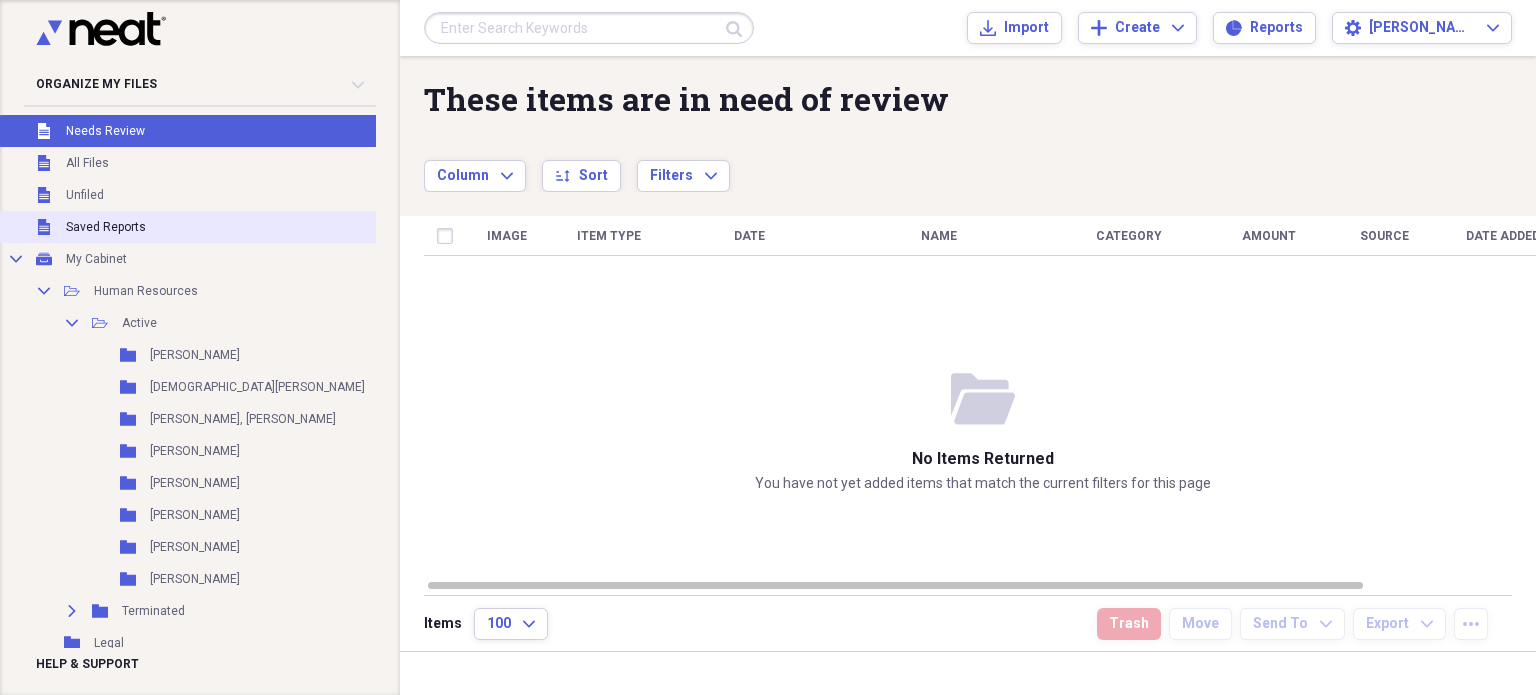 click on "Unfiled Saved Reports" at bounding box center [213, 227] 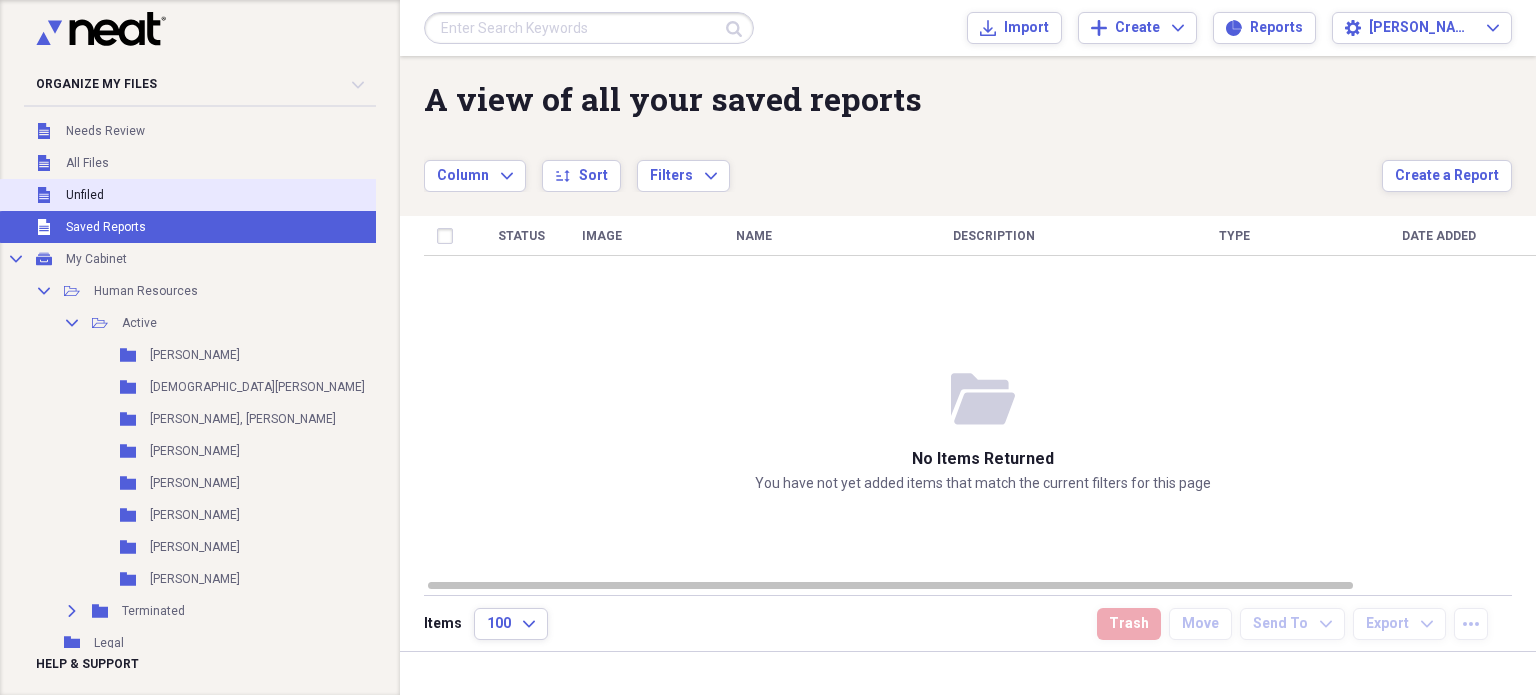click on "Unfiled Unfiled" at bounding box center [213, 195] 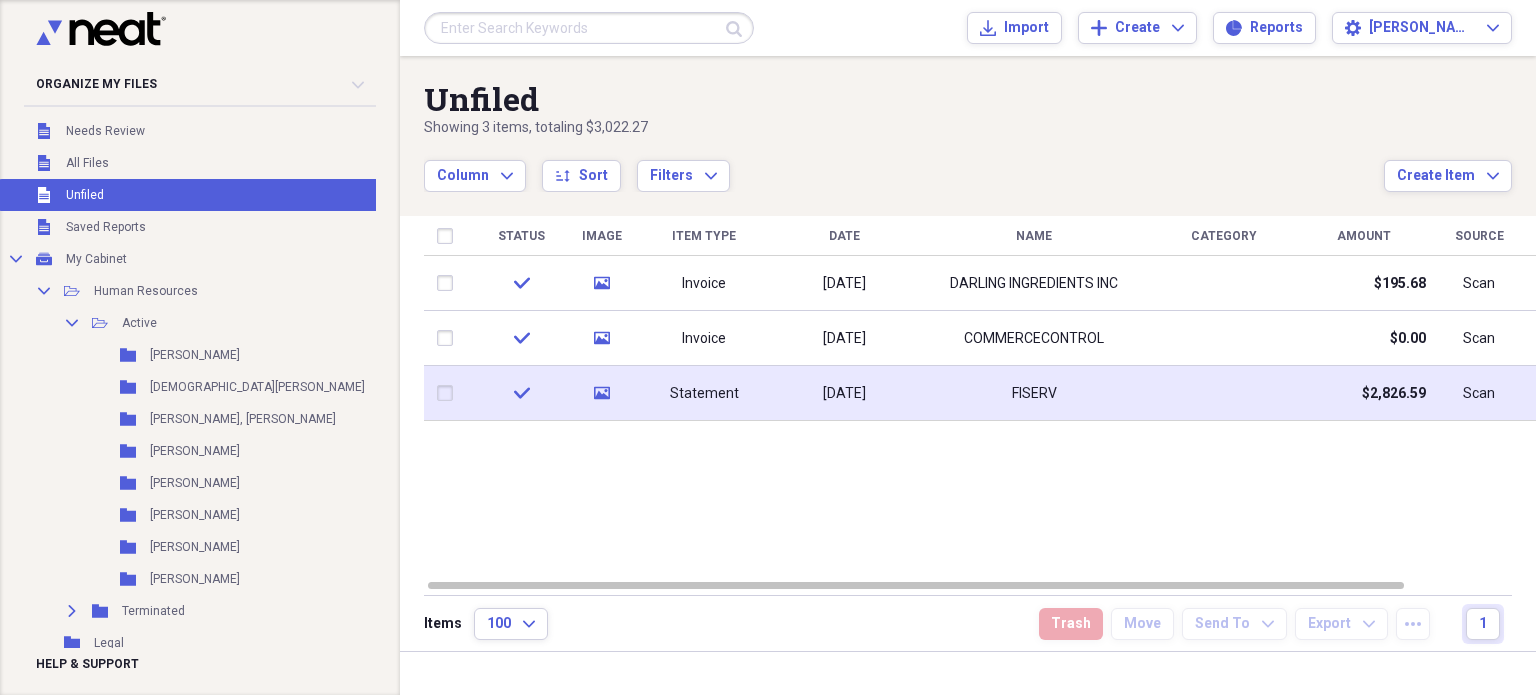 click at bounding box center [449, 393] 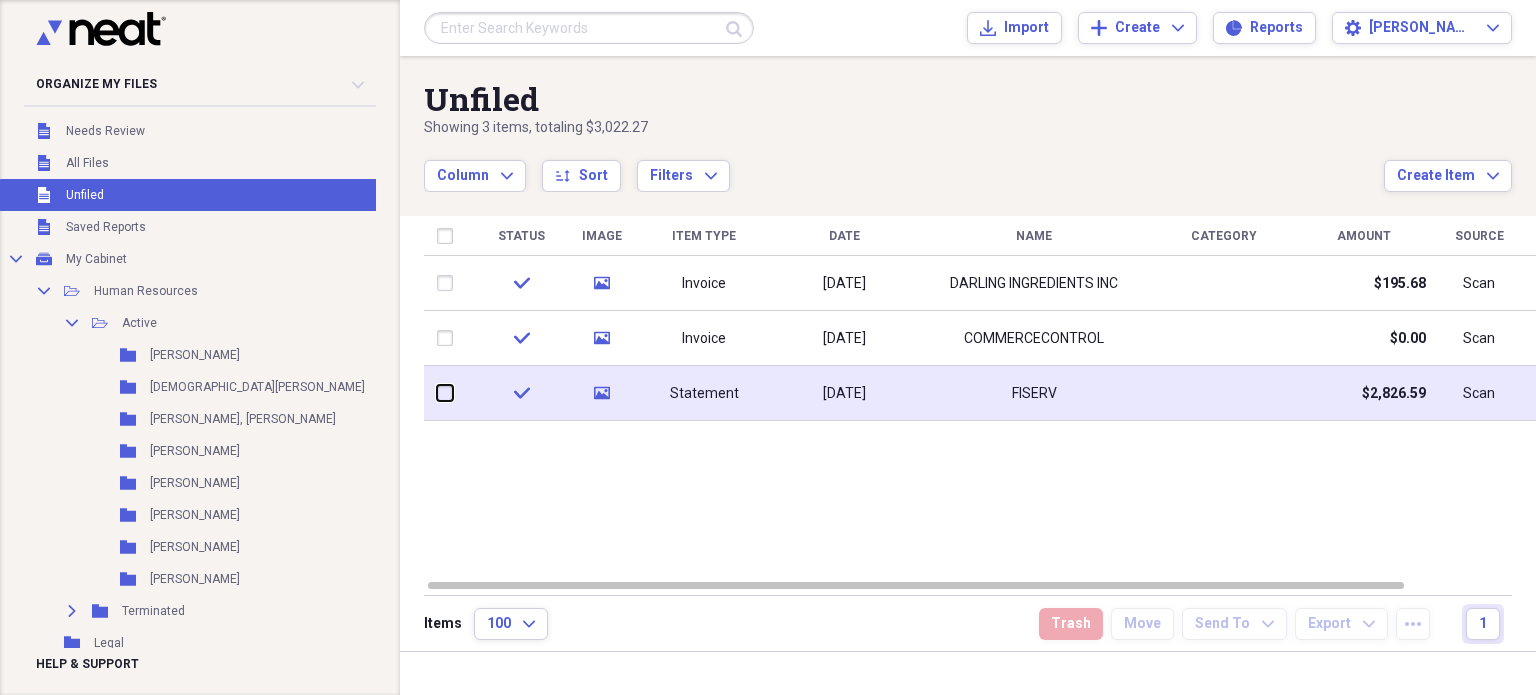 click at bounding box center [437, 393] 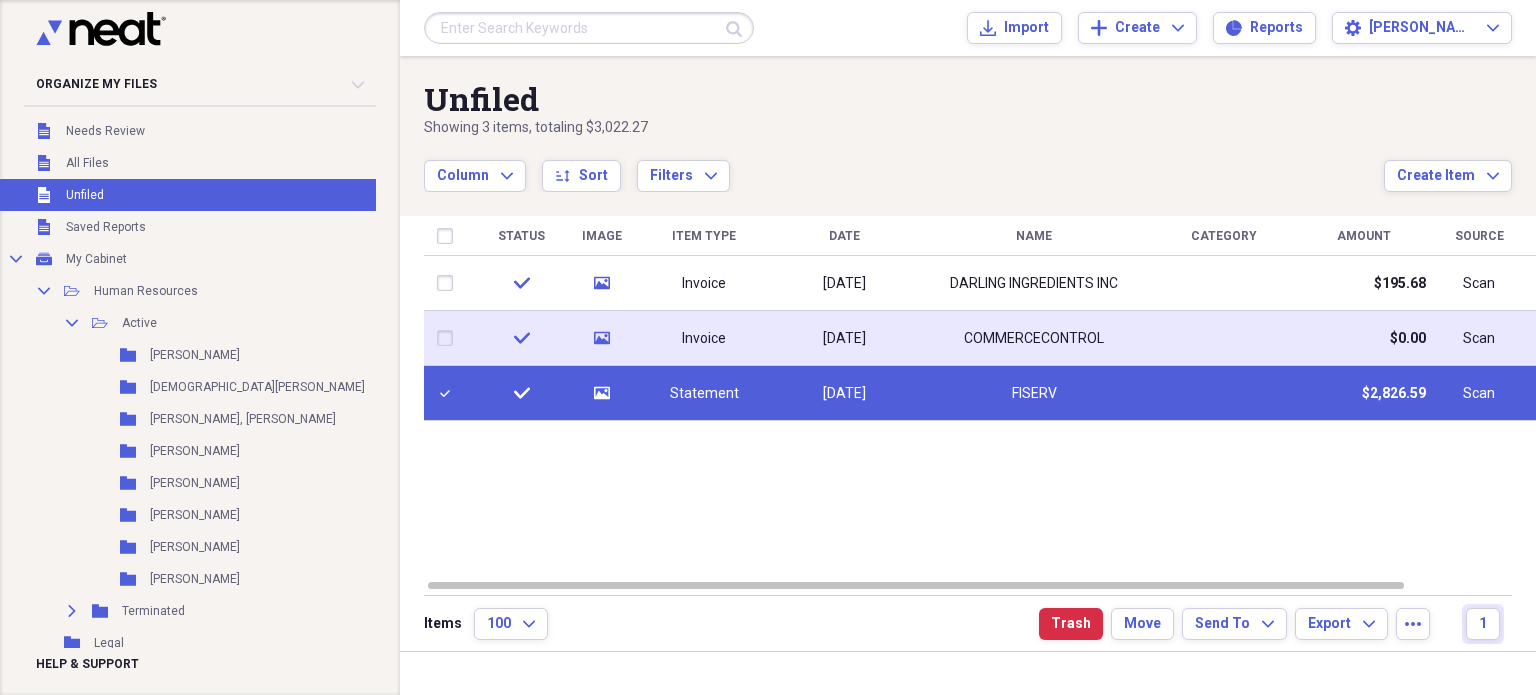 click at bounding box center [449, 338] 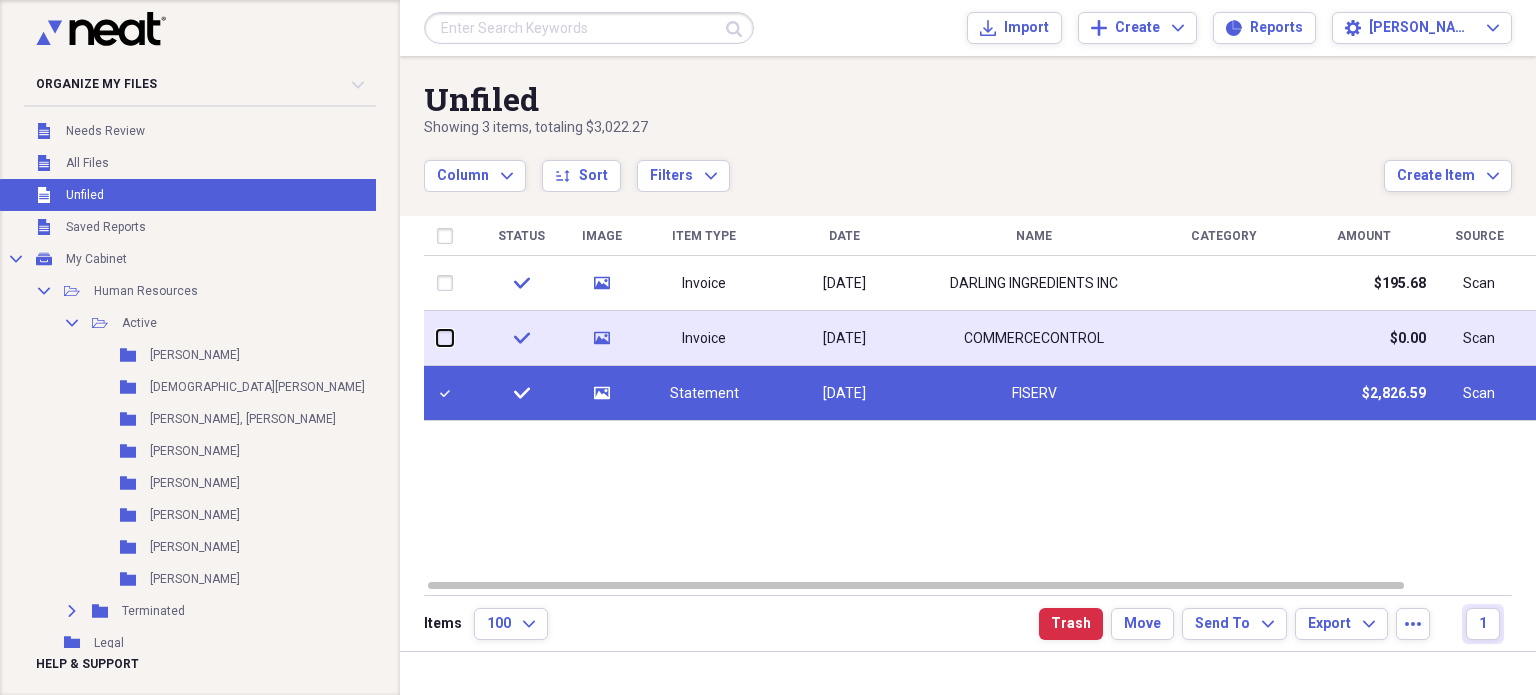click at bounding box center (437, 338) 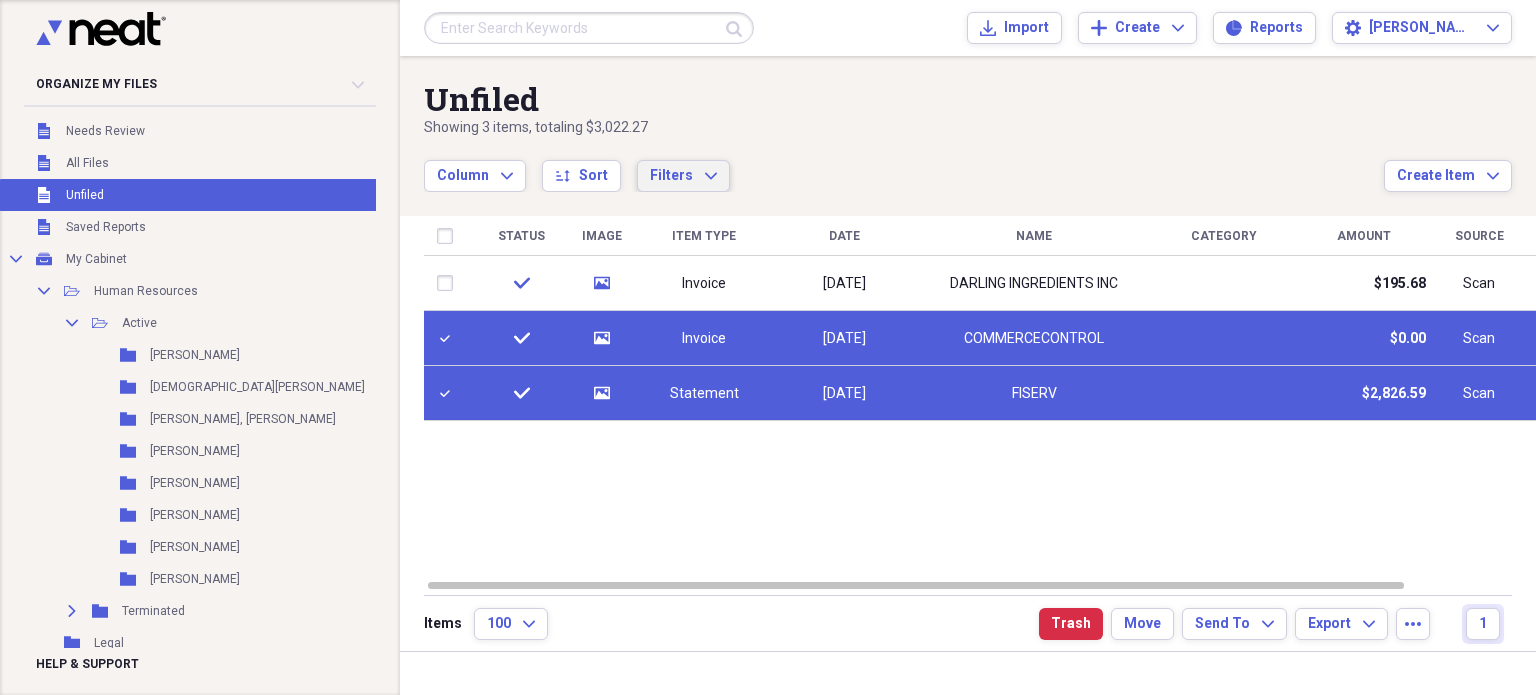 click on "Filters  Expand" at bounding box center (683, 176) 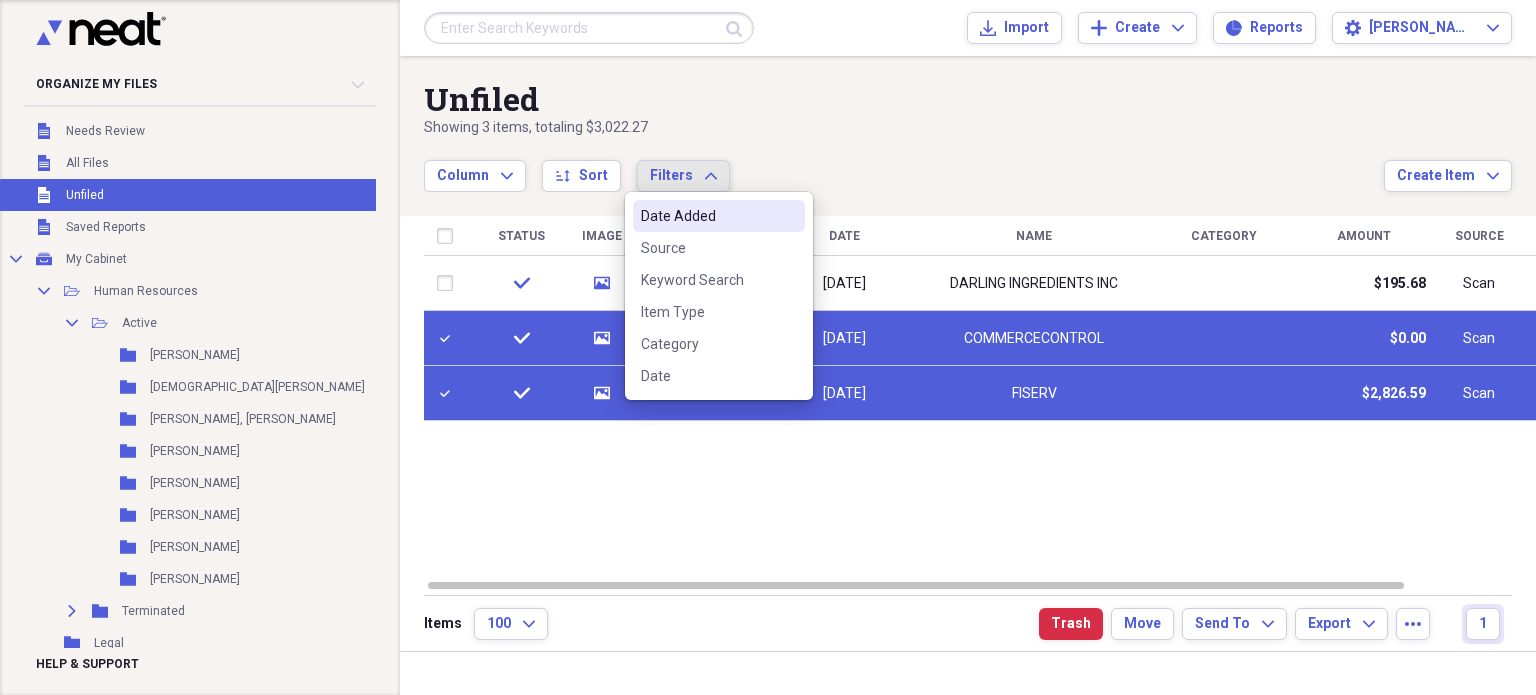 click on "Filters  Expand" at bounding box center (683, 176) 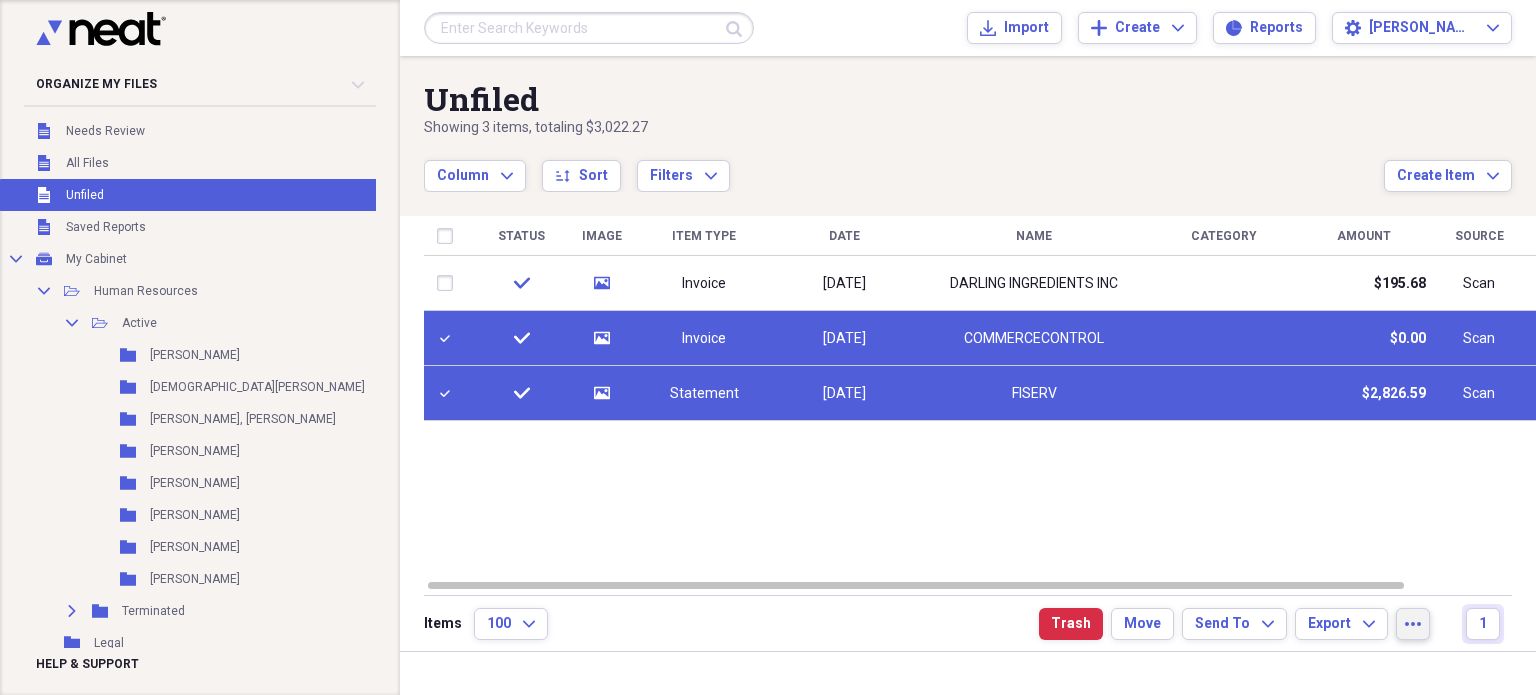 click on "more" 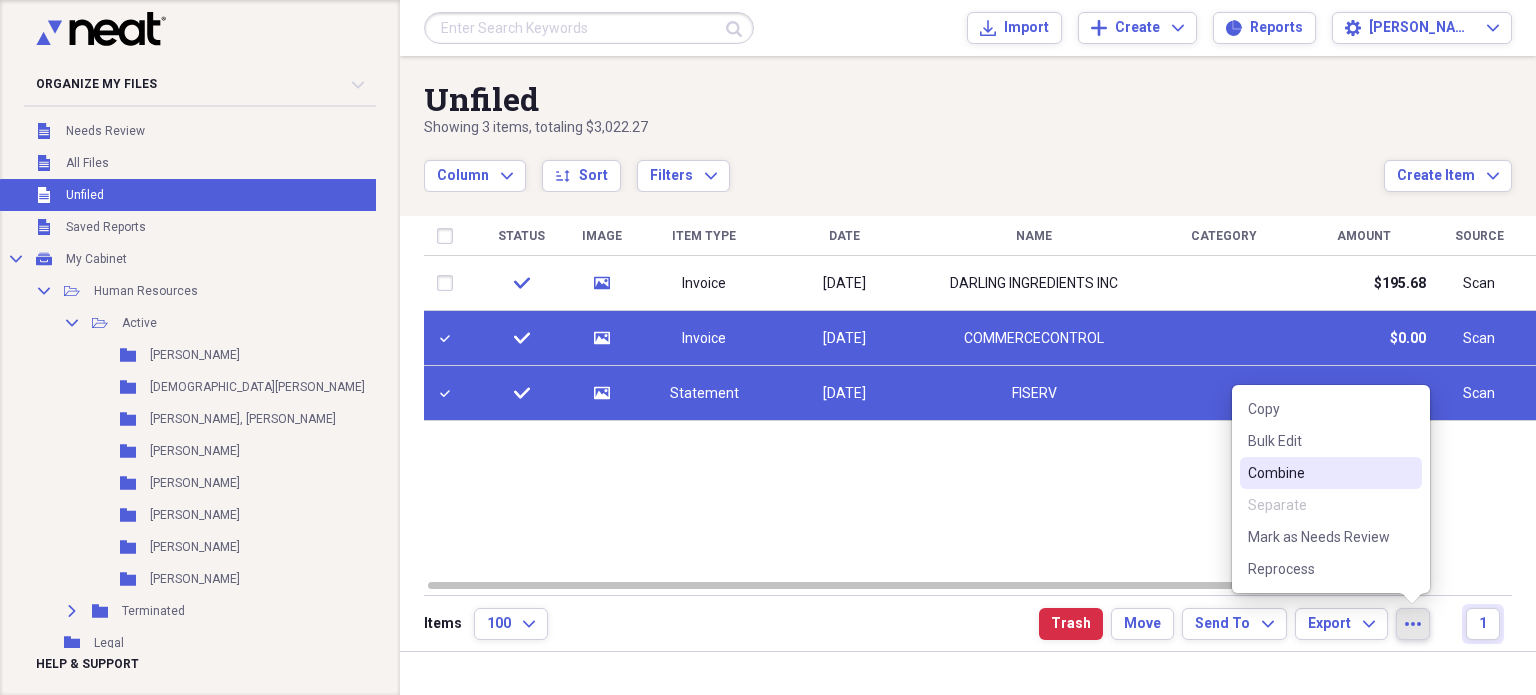 click on "Combine" at bounding box center (1319, 473) 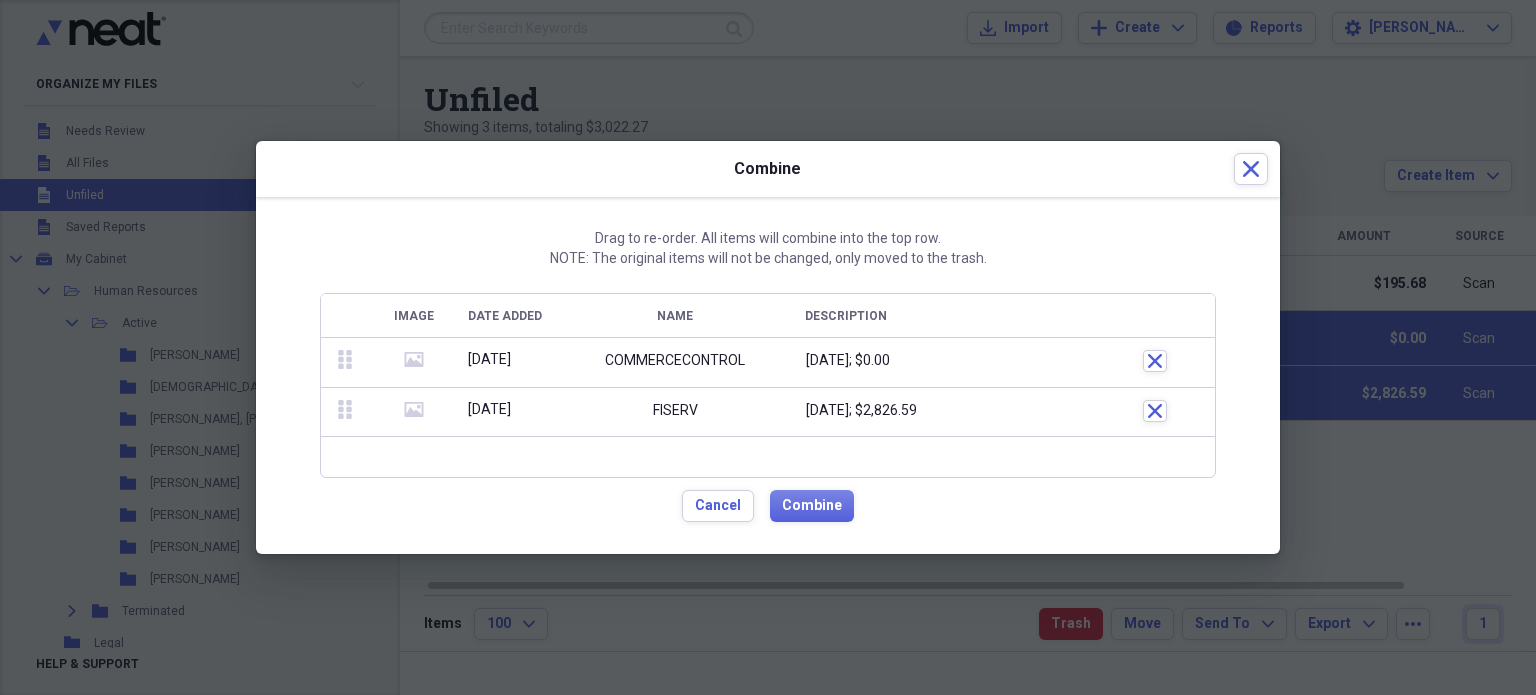 click 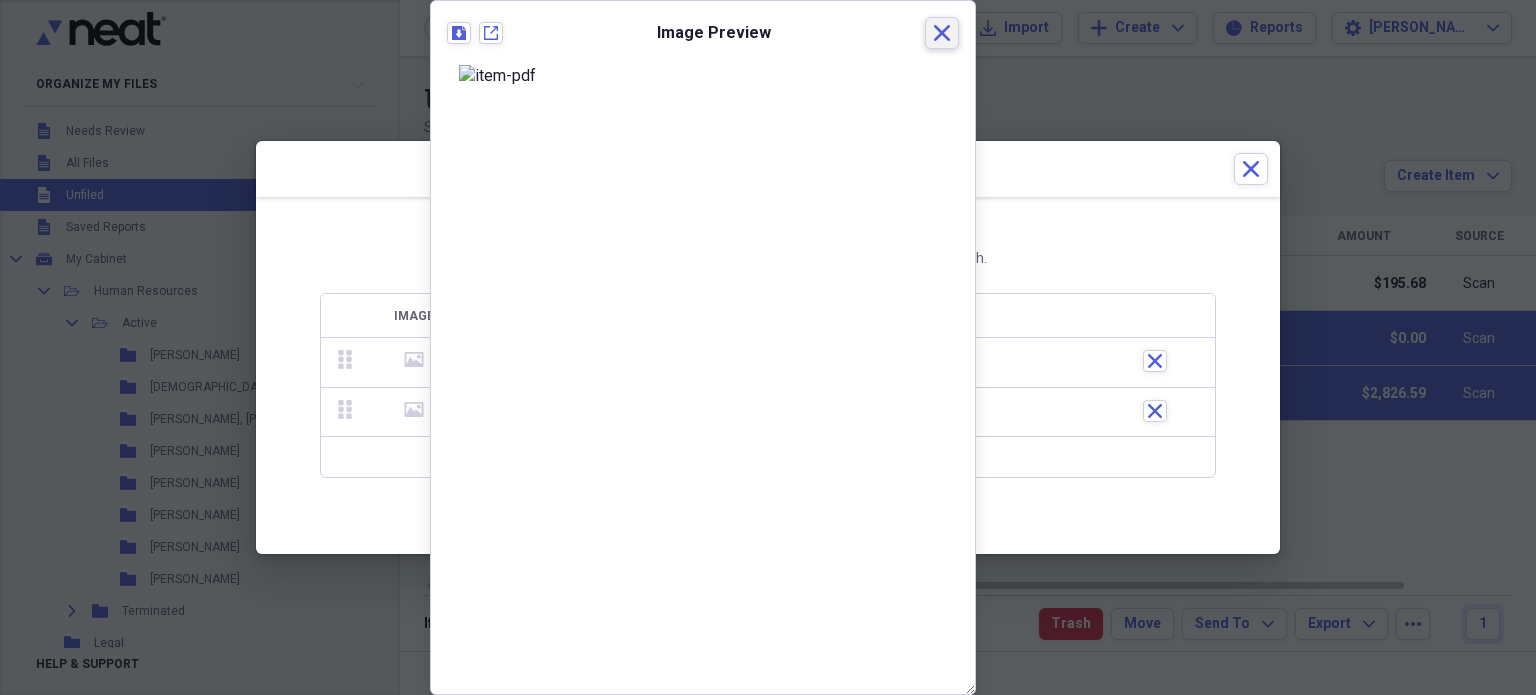 click on "Close" at bounding box center (942, 33) 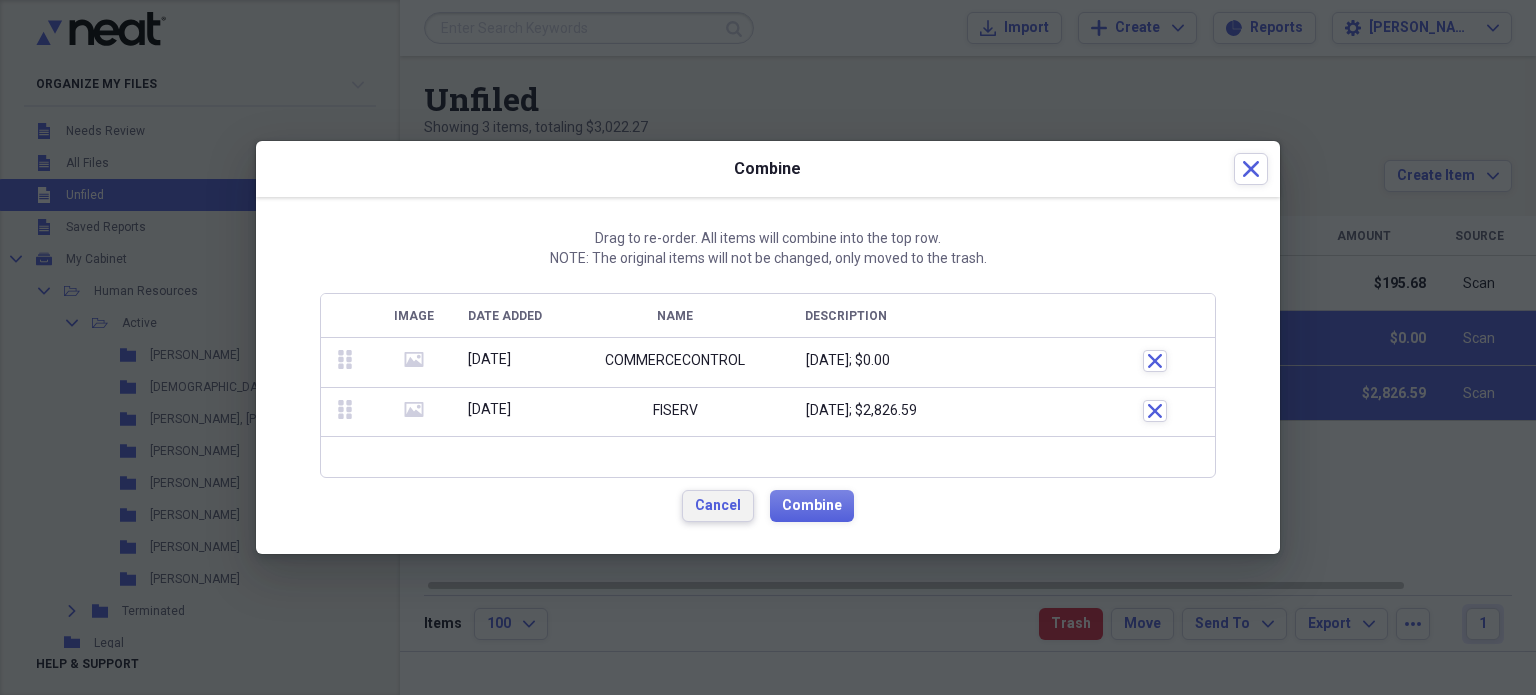 click on "Cancel" at bounding box center [718, 506] 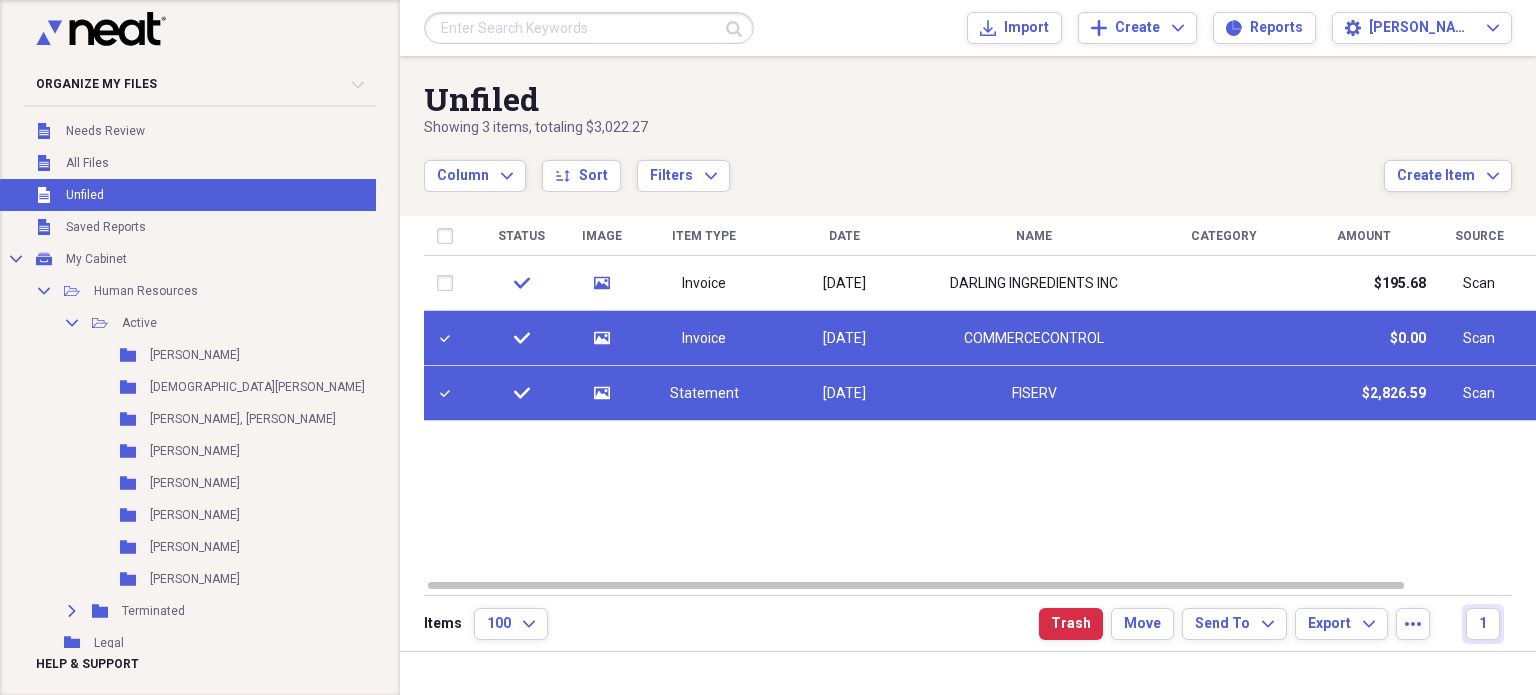 click on "Status Image Item Type Date Name Category Amount Source Date Added chevron-down check media Invoice [DATE] DARLING INGREDIENTS INC $195.68 Scan [DATE] 3:16 pm check media Invoice [DATE] COMMERCECONTROL $0.00 Scan [DATE] 3:14 pm check media Statement [DATE] FISERV $2,826.59 Scan [DATE] 3:13 pm" at bounding box center [983, 397] 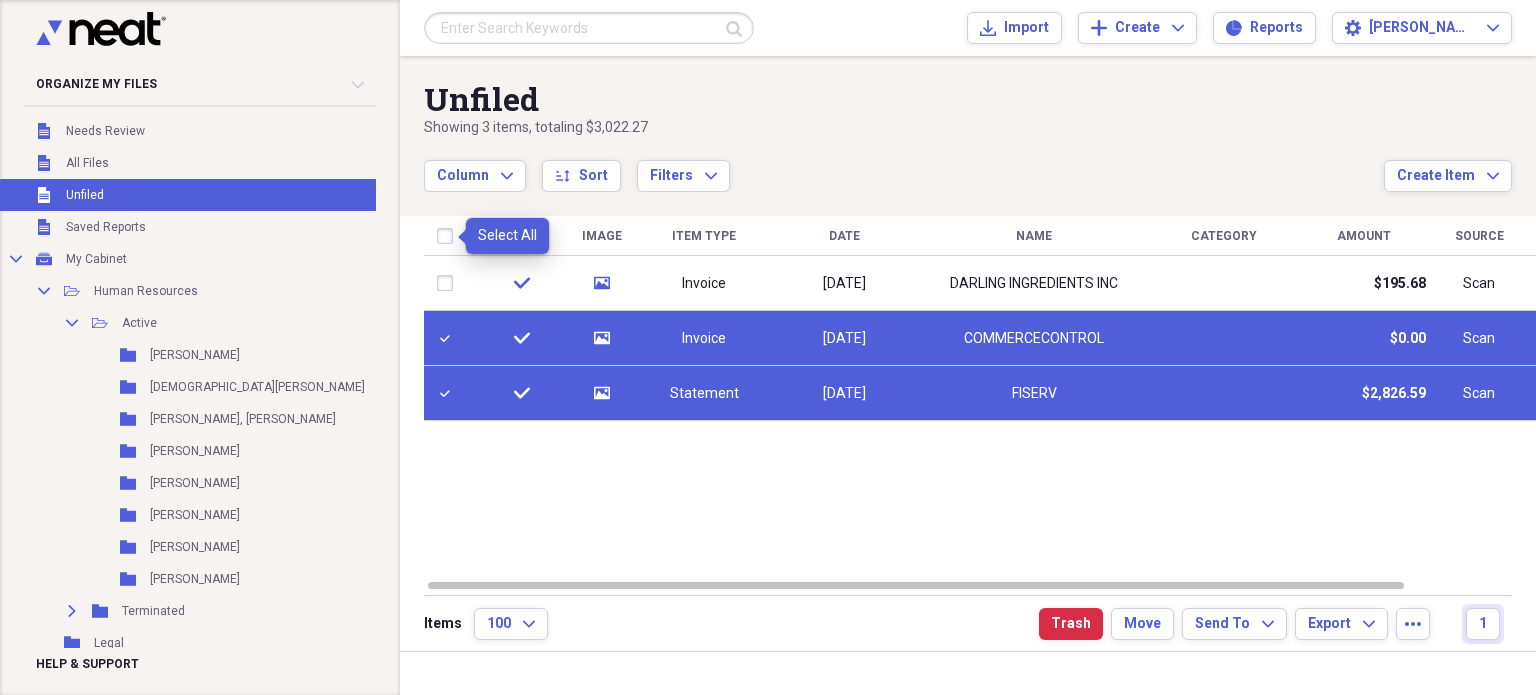 click at bounding box center [449, 236] 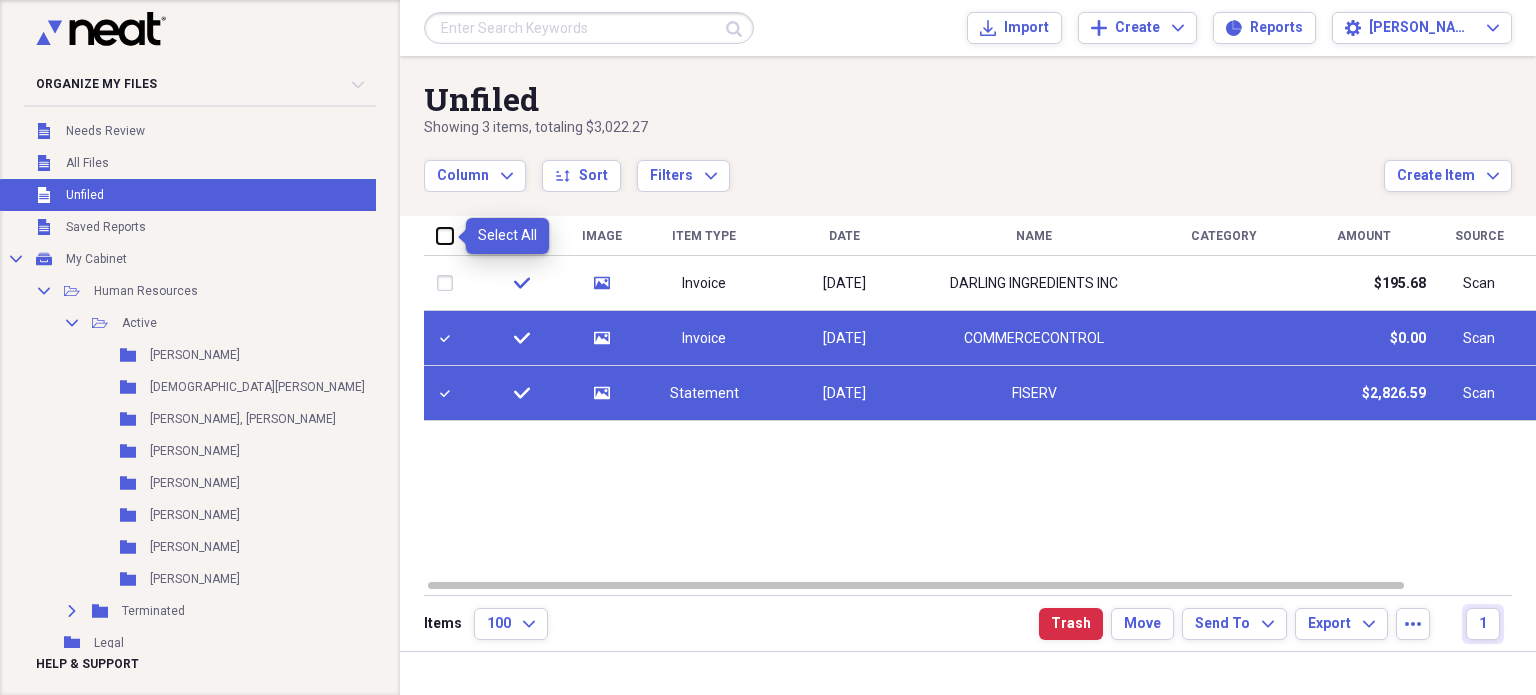 click at bounding box center (437, 235) 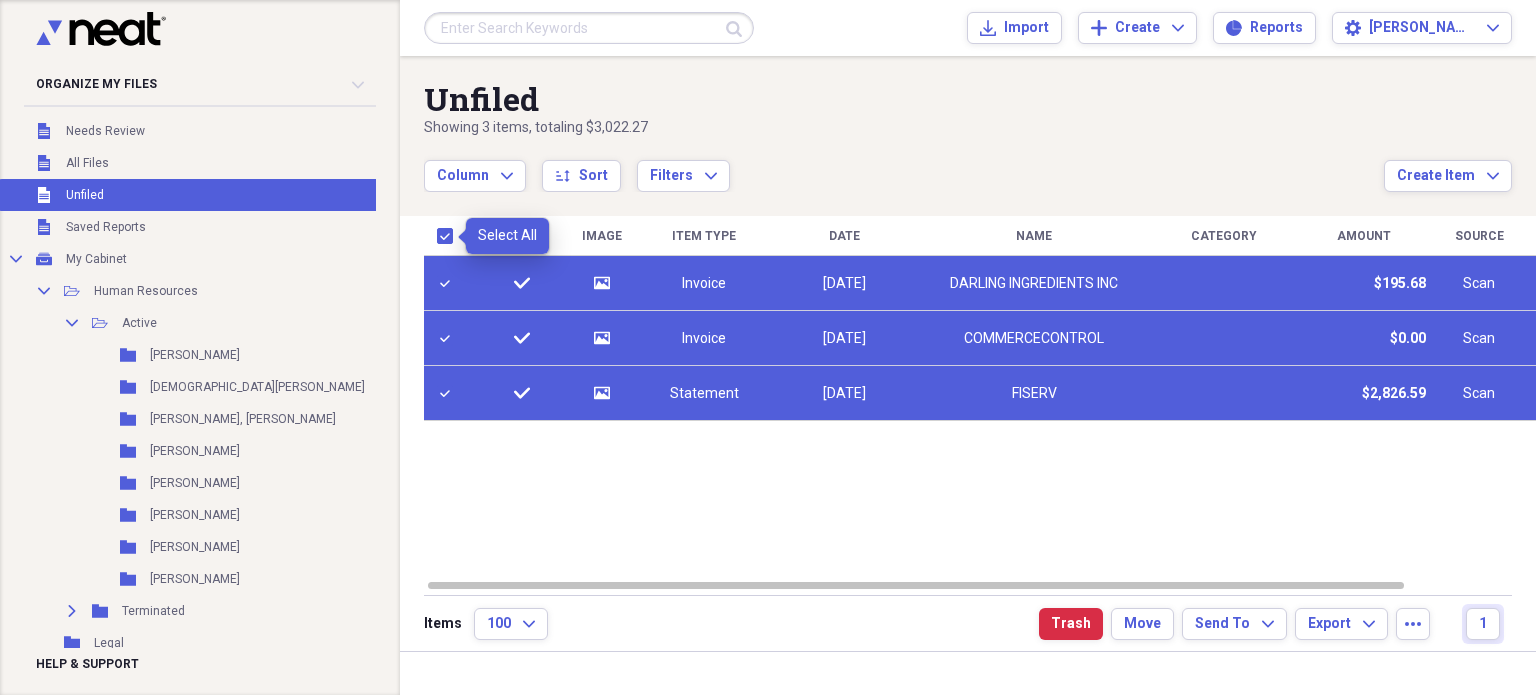 click at bounding box center (449, 236) 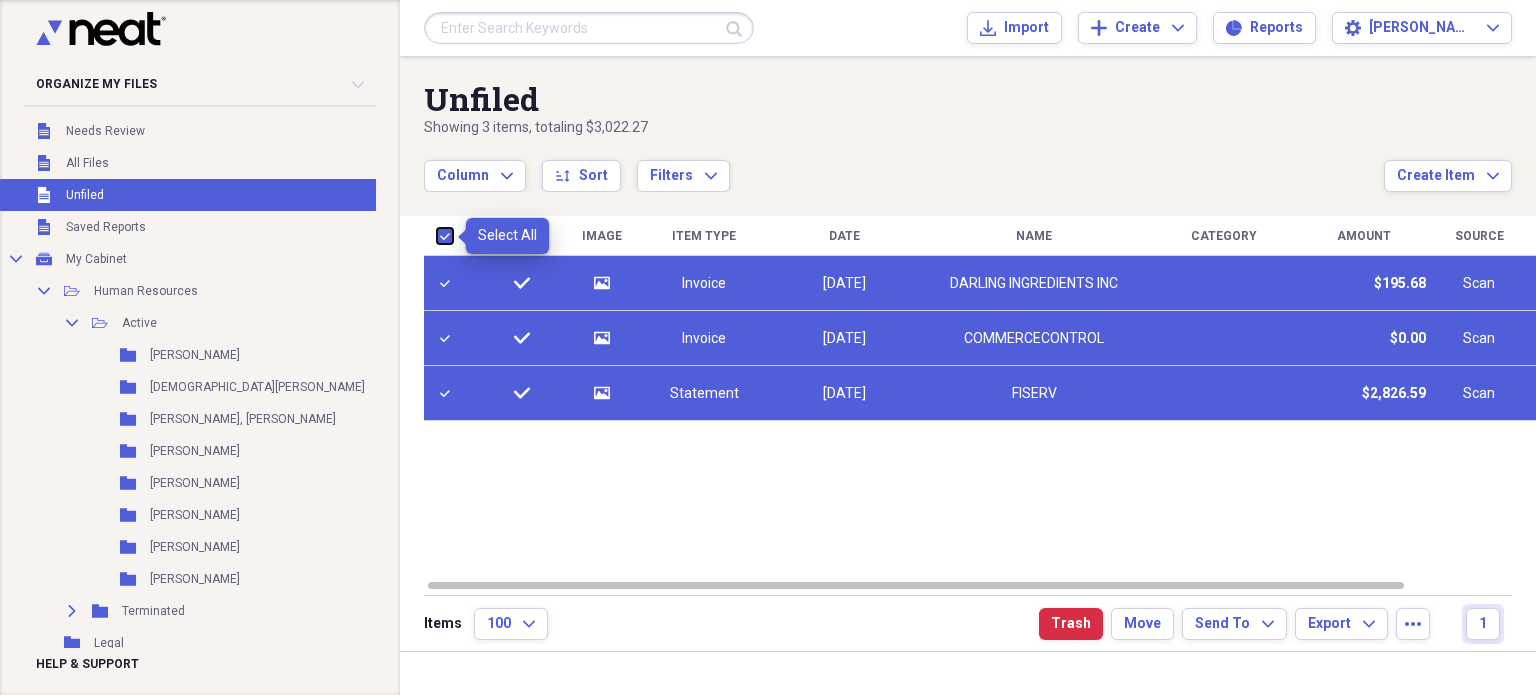click at bounding box center [437, 235] 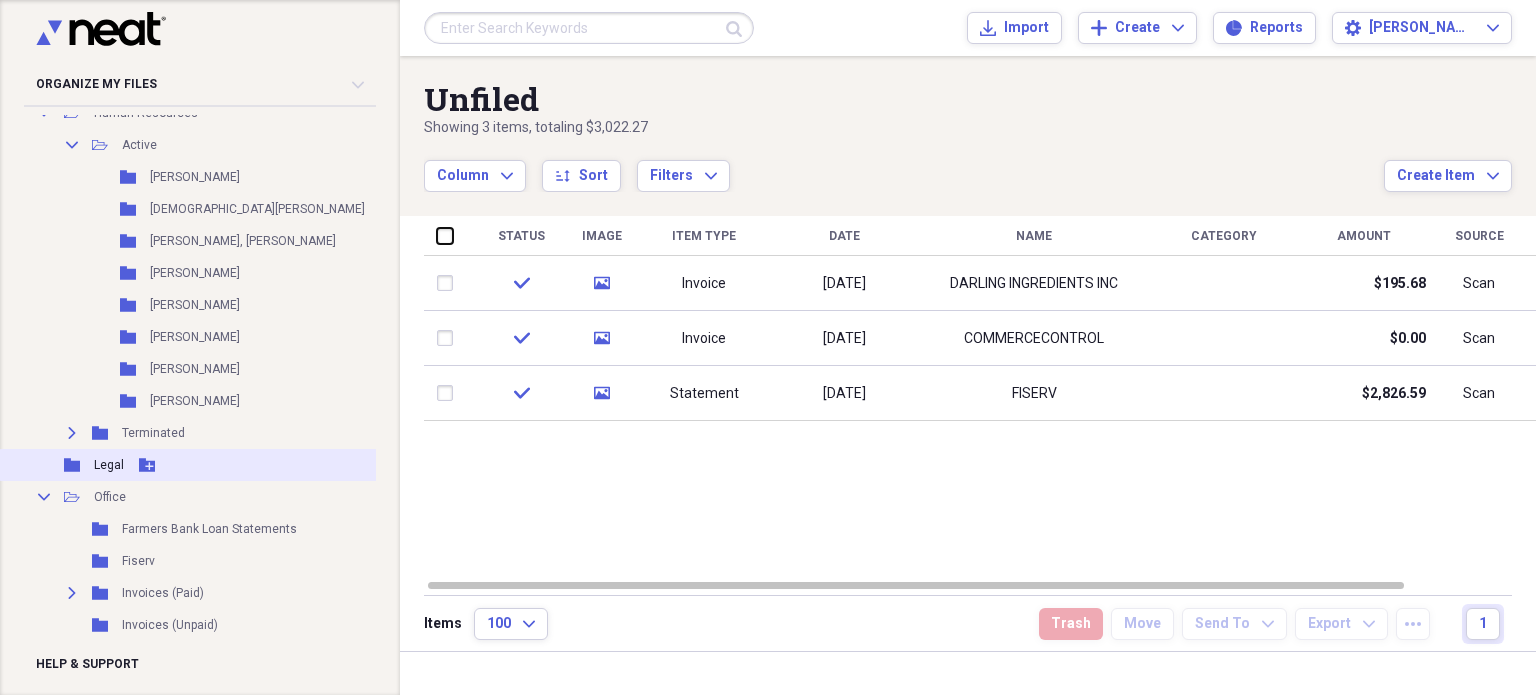 scroll, scrollTop: 232, scrollLeft: 0, axis: vertical 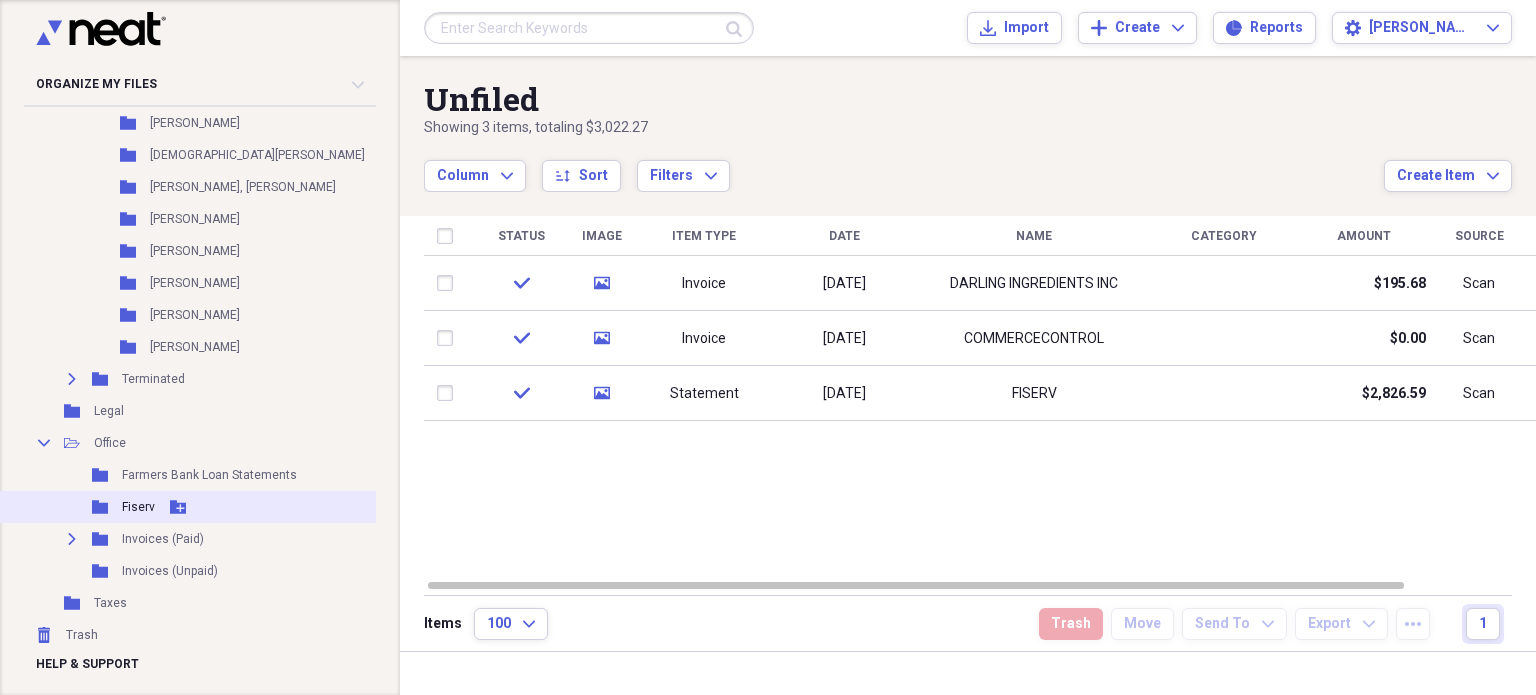 click on "Fiserv" at bounding box center (138, 507) 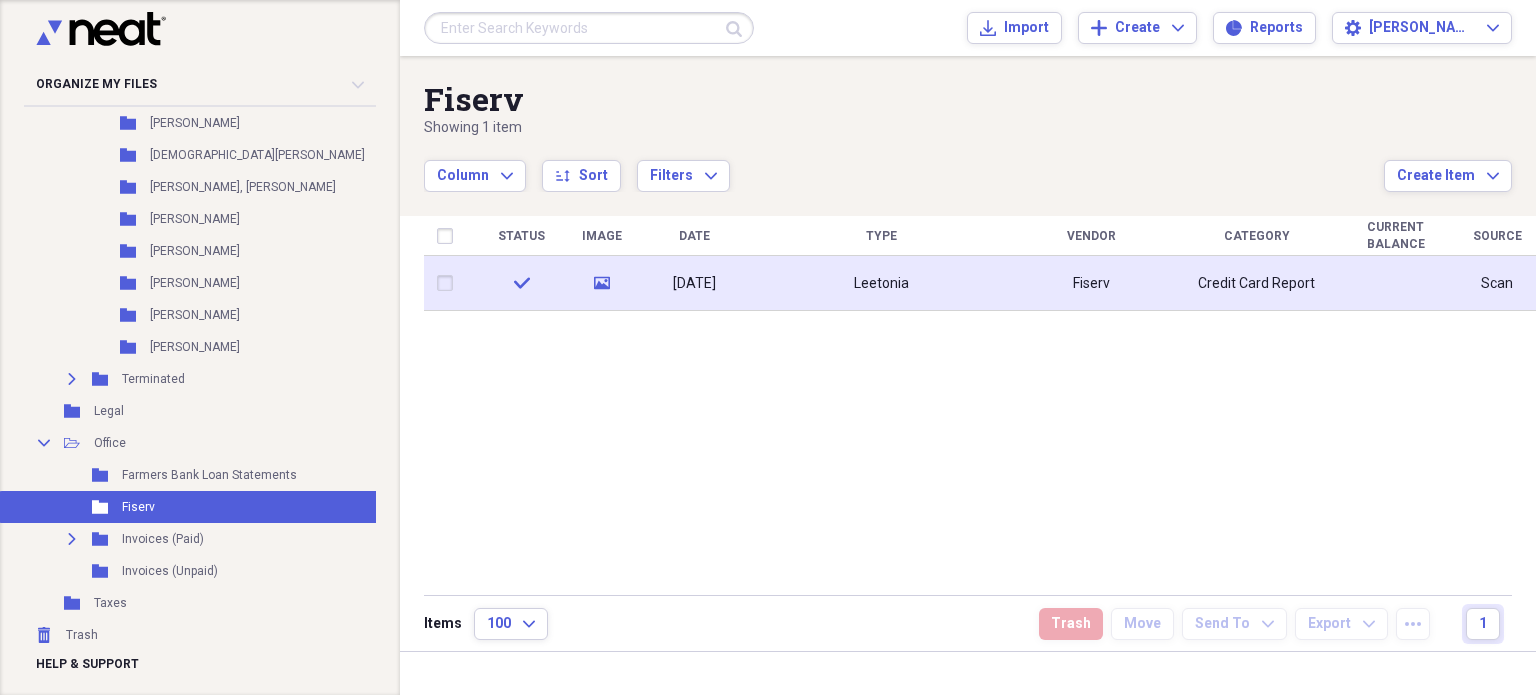 click at bounding box center [449, 283] 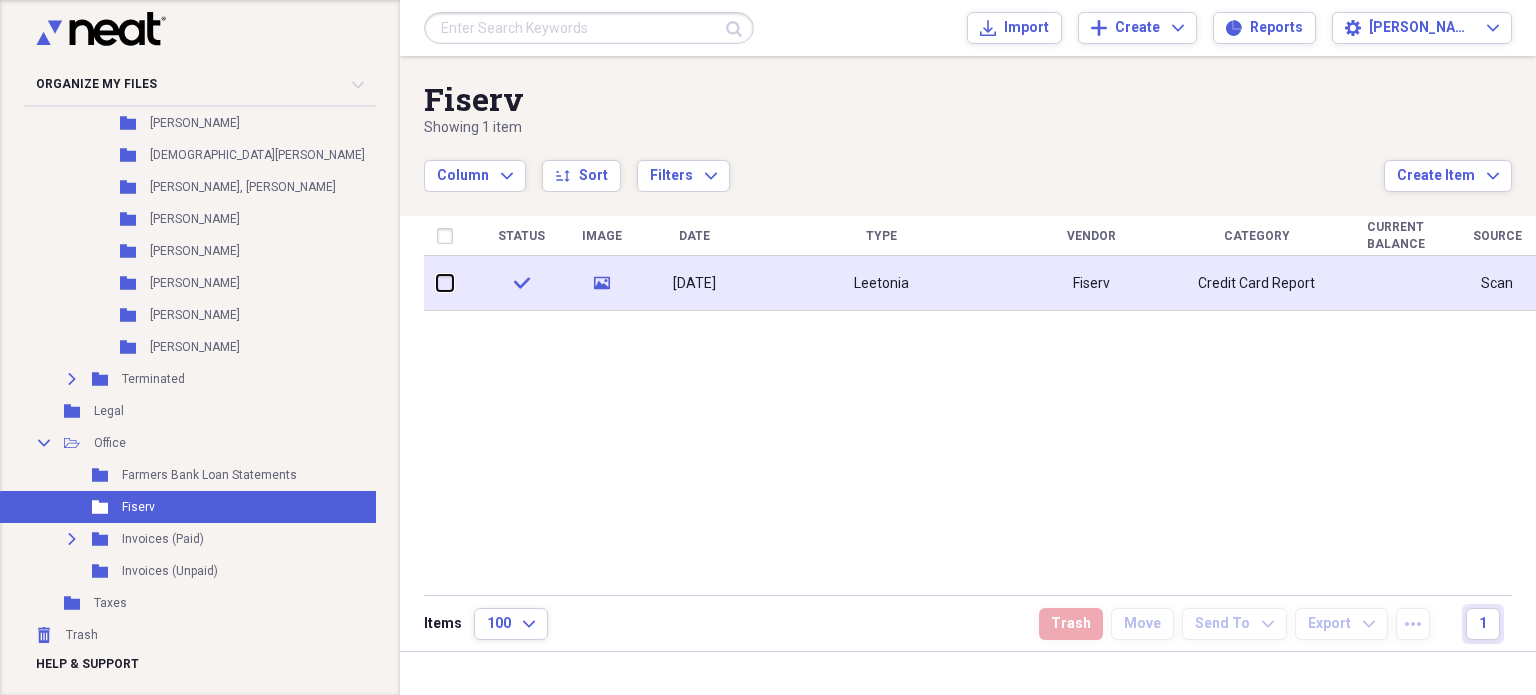 click at bounding box center [437, 283] 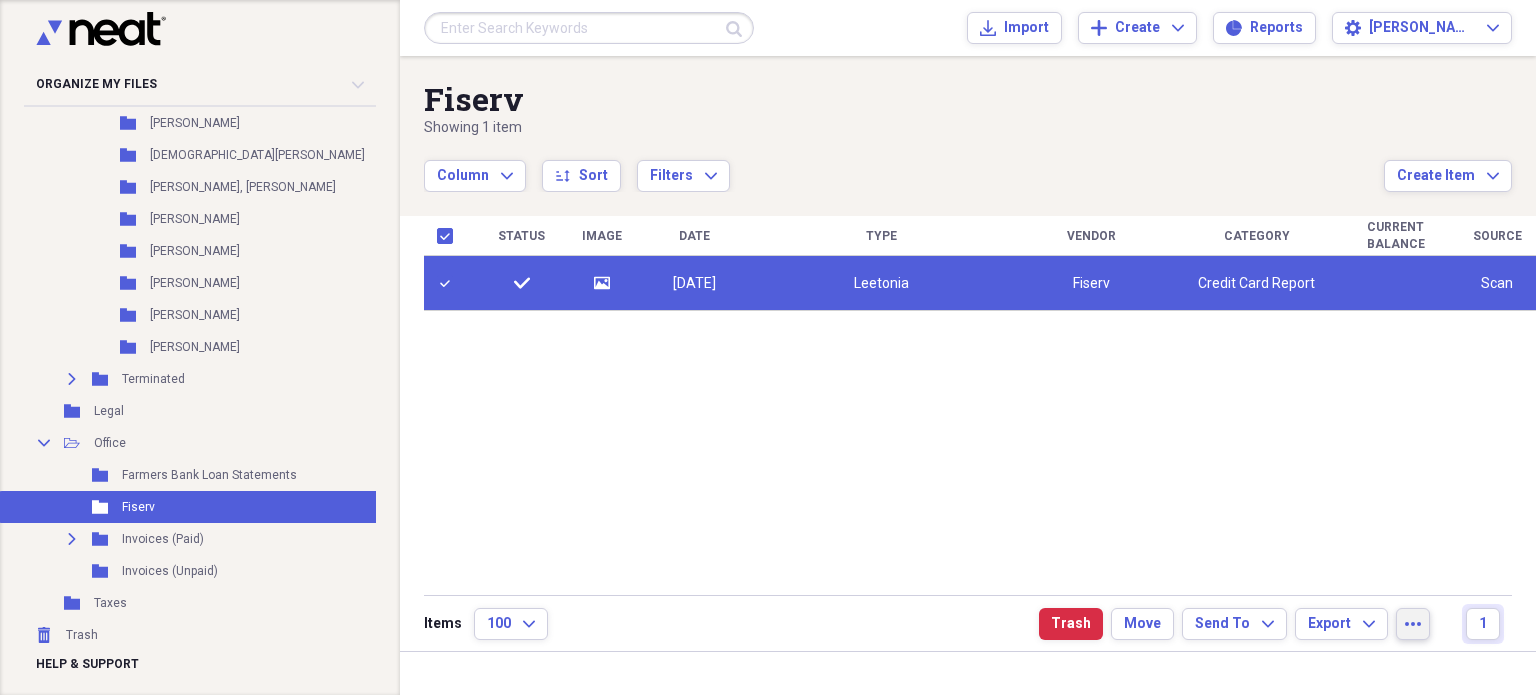 click on "more" at bounding box center (1413, 624) 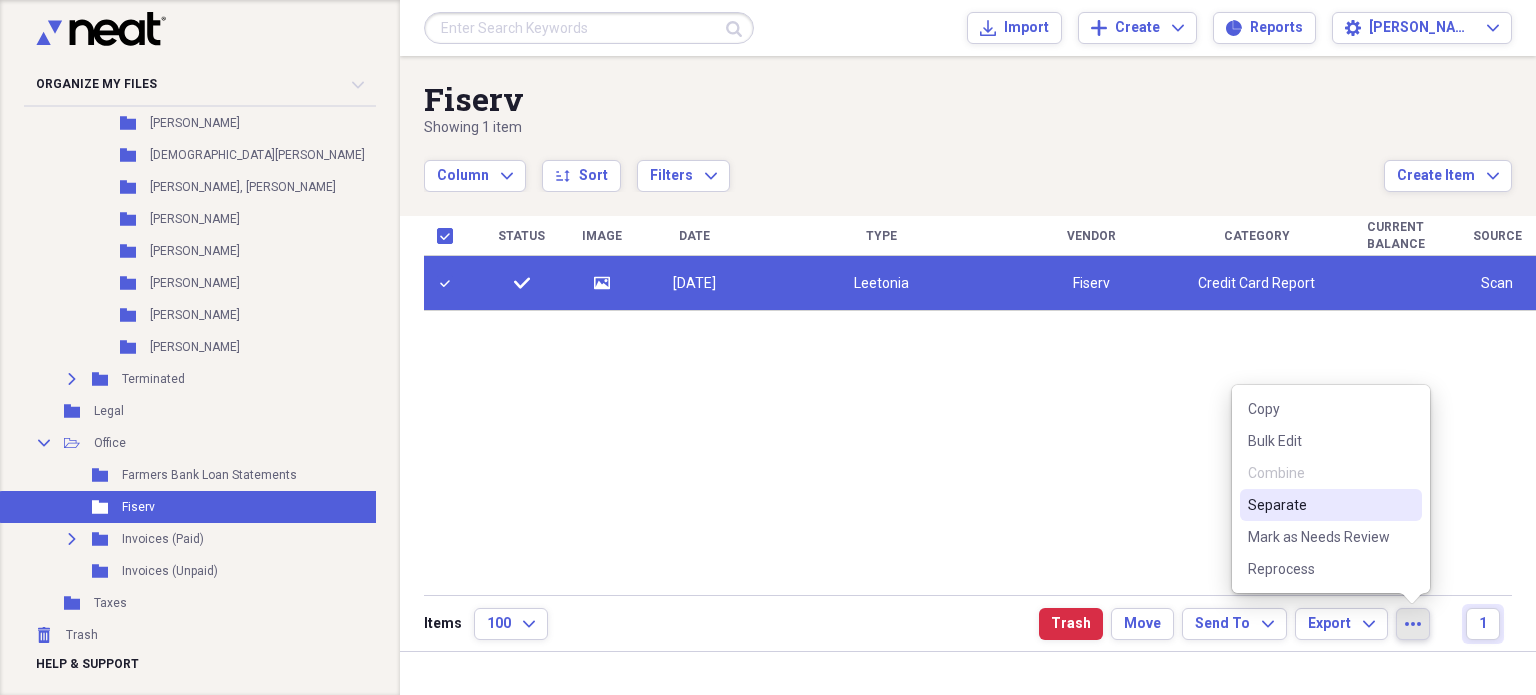 click on "Separate" at bounding box center (1331, 505) 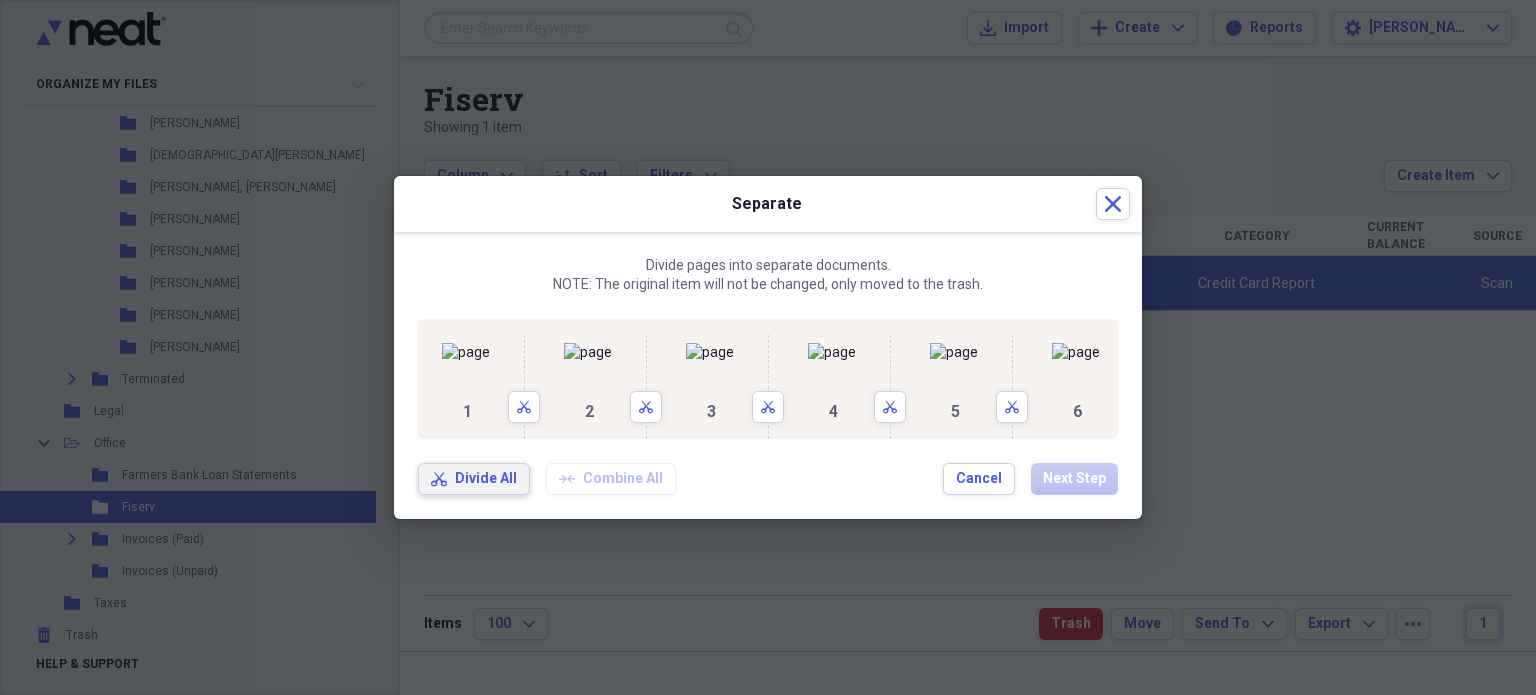 click on "Scissors Divide All" at bounding box center (474, 479) 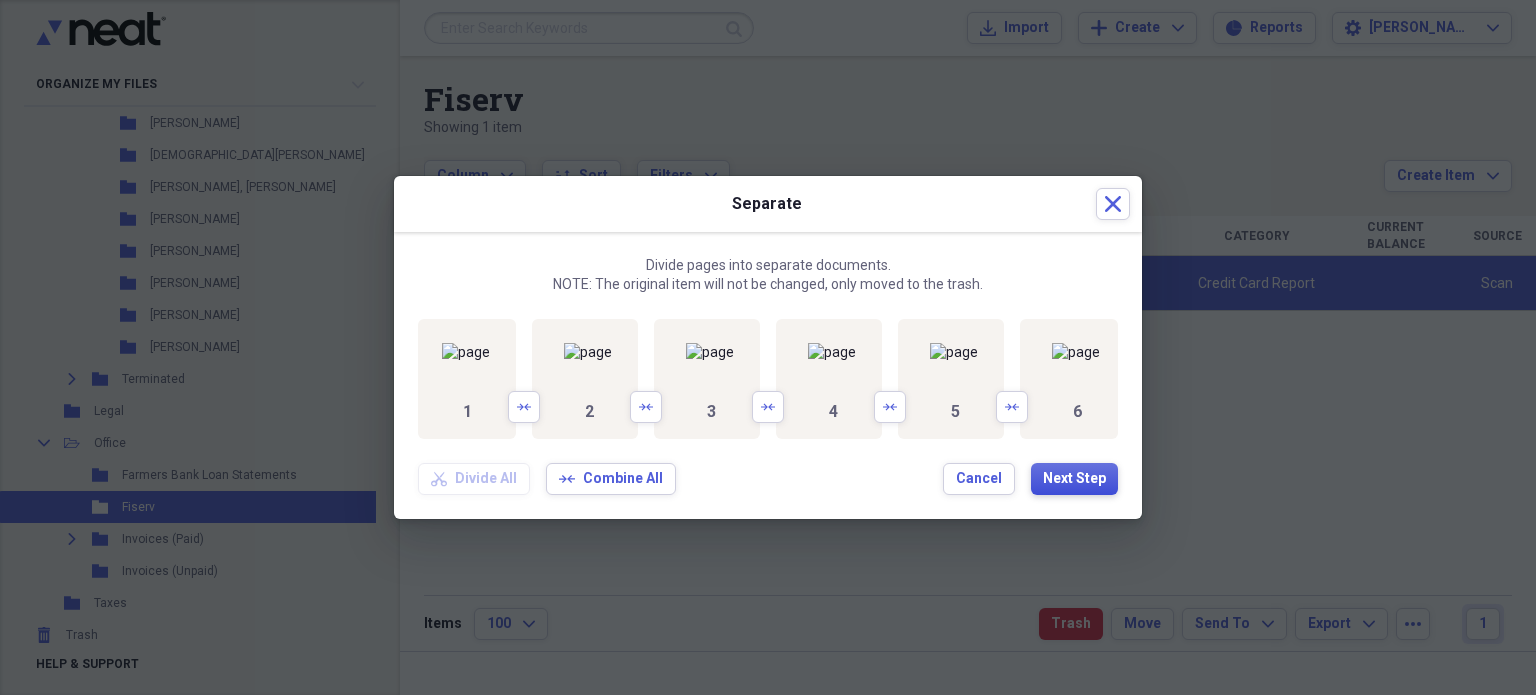 click on "Next Step" at bounding box center [1074, 479] 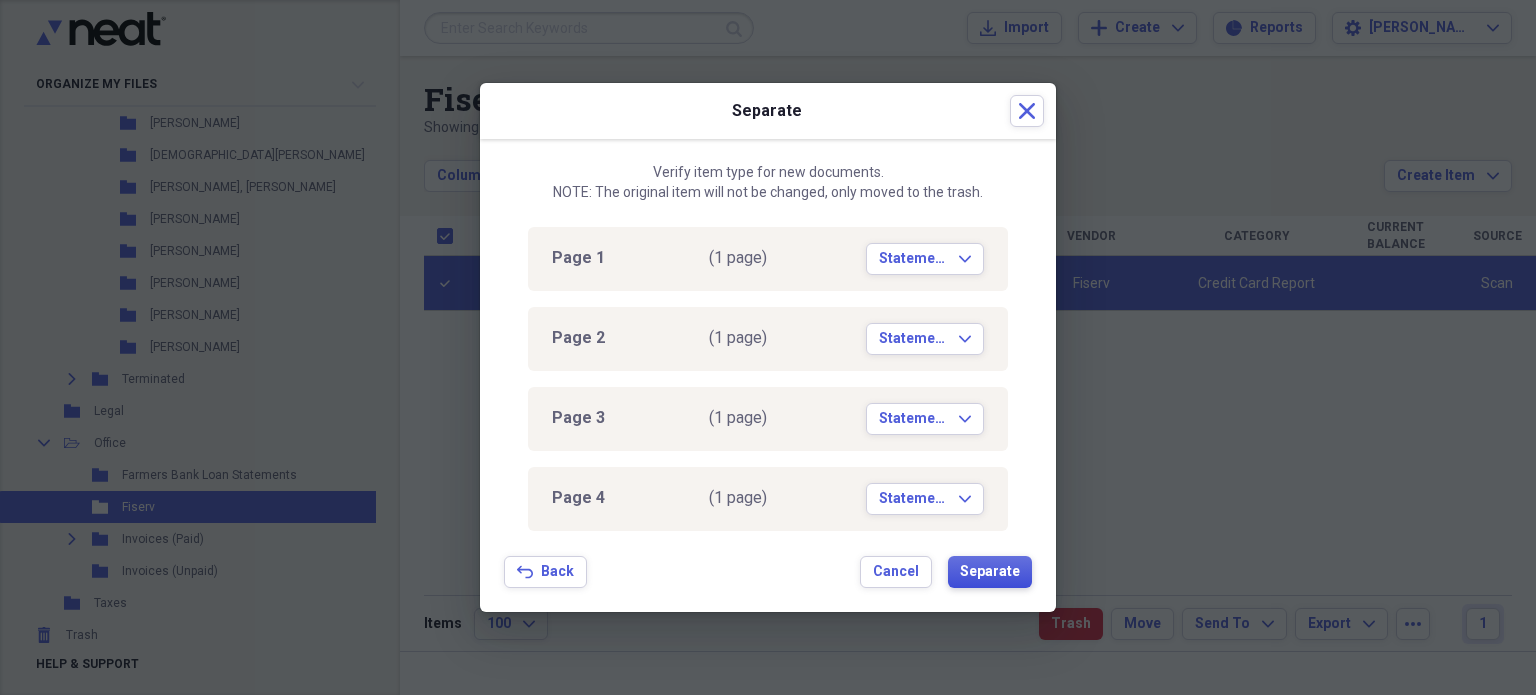 click on "Separate" at bounding box center [990, 572] 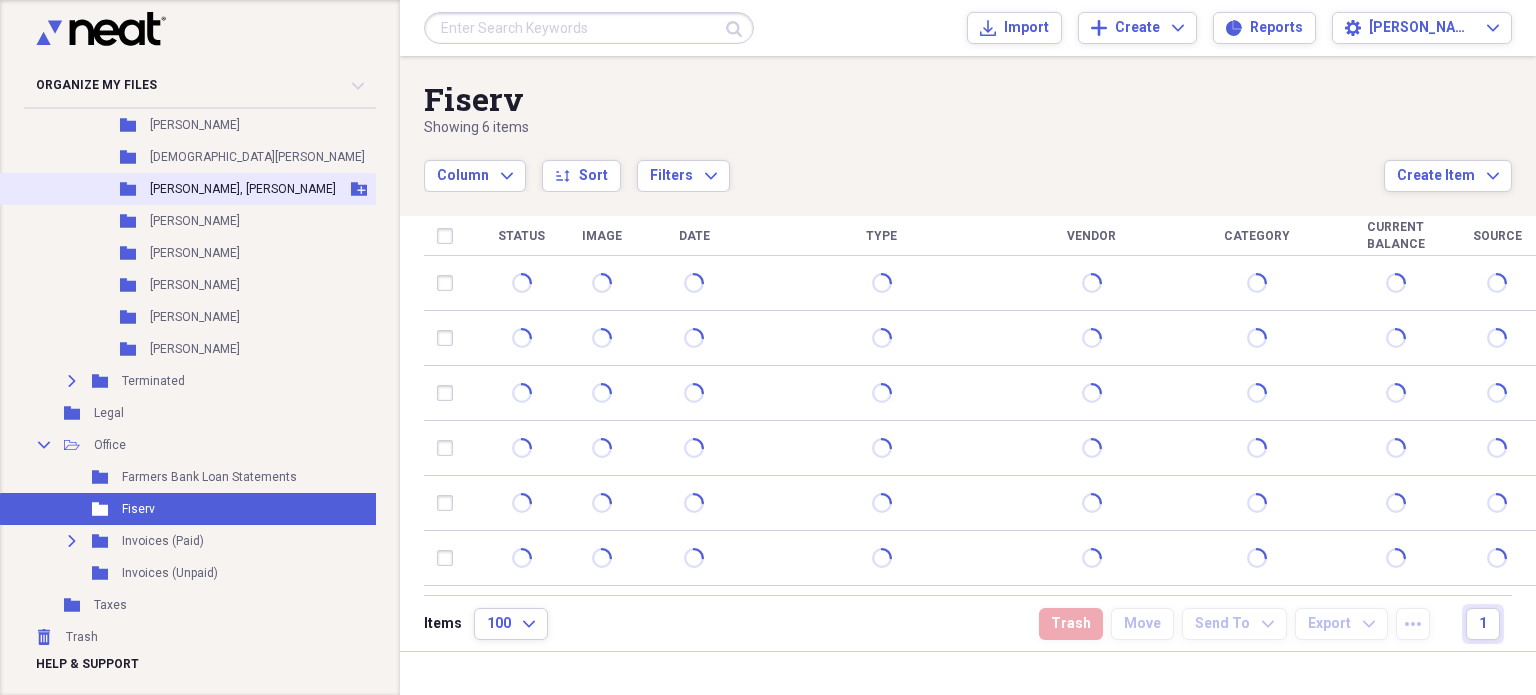 scroll, scrollTop: 0, scrollLeft: 0, axis: both 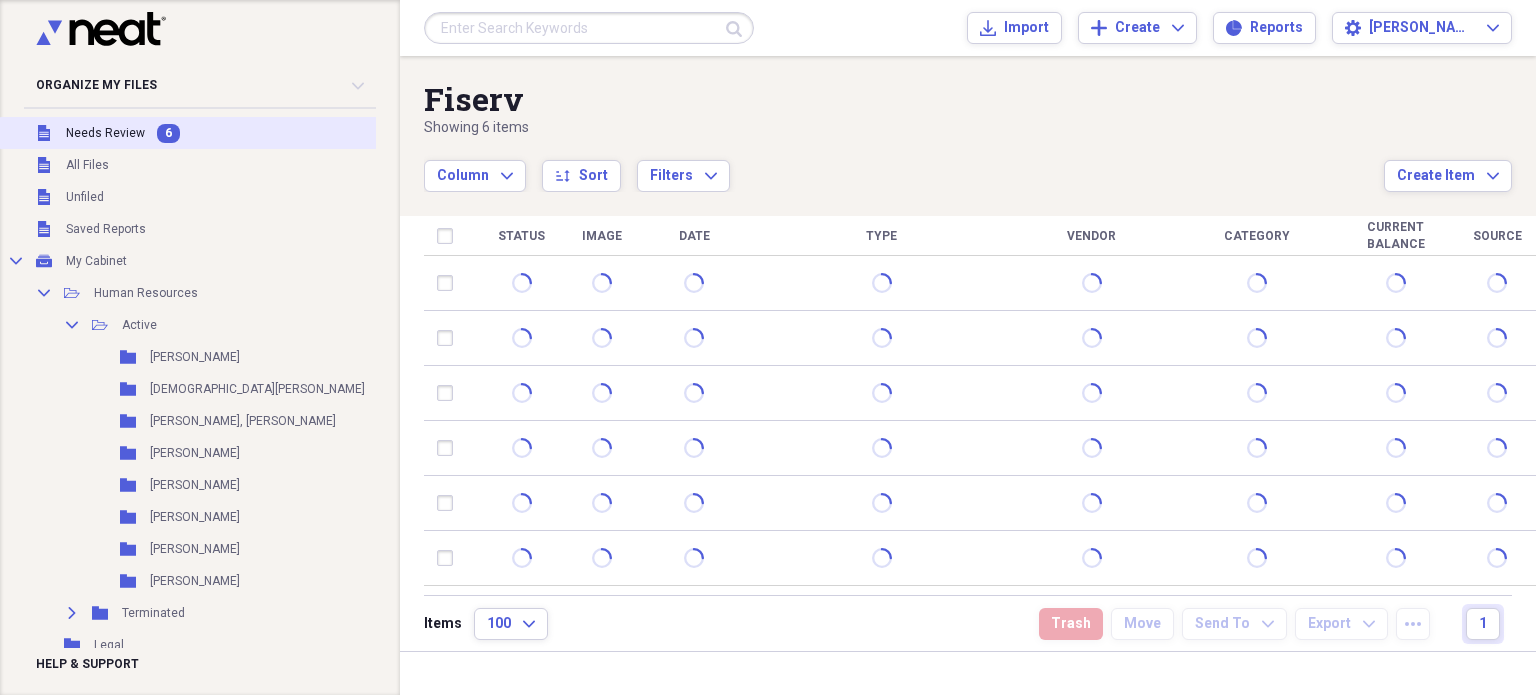 click on "Unfiled Needs Review 6" at bounding box center (213, 133) 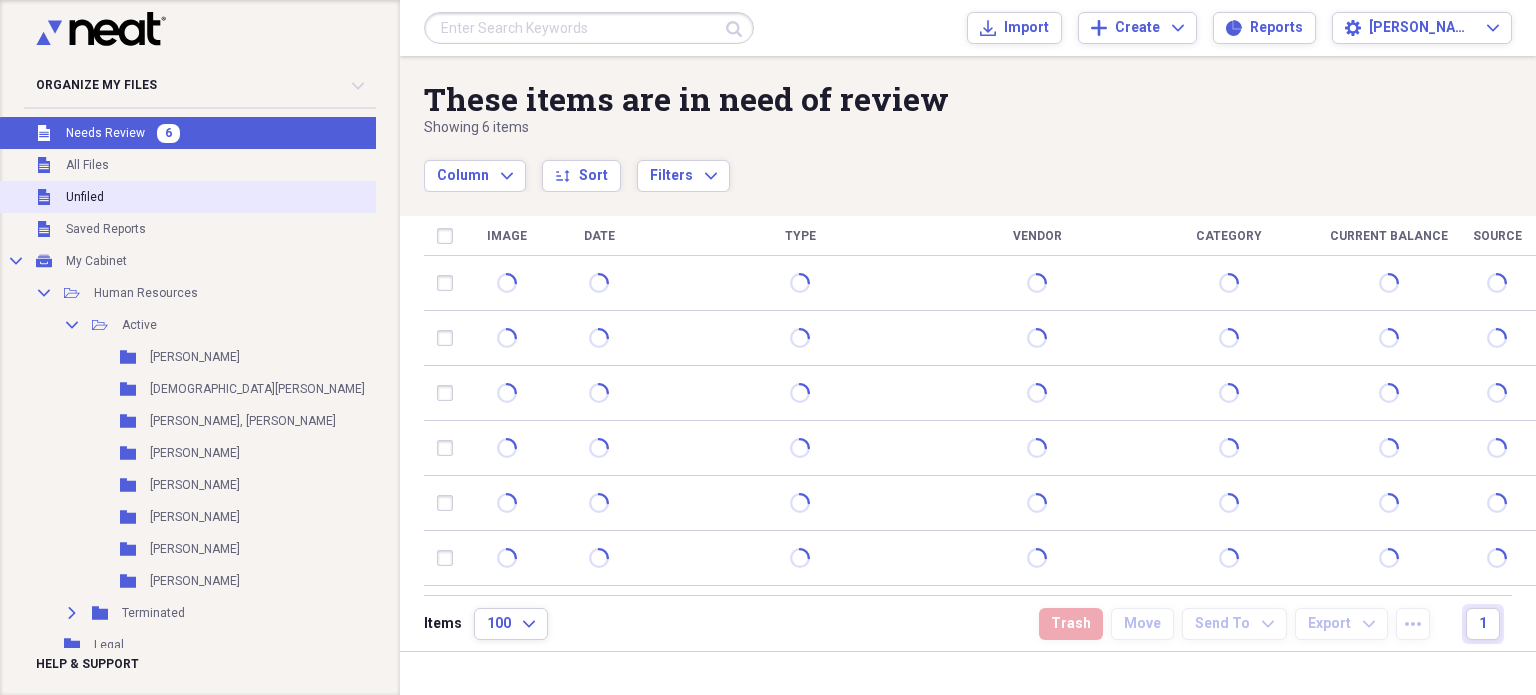 click on "Unfiled Unfiled" at bounding box center (213, 197) 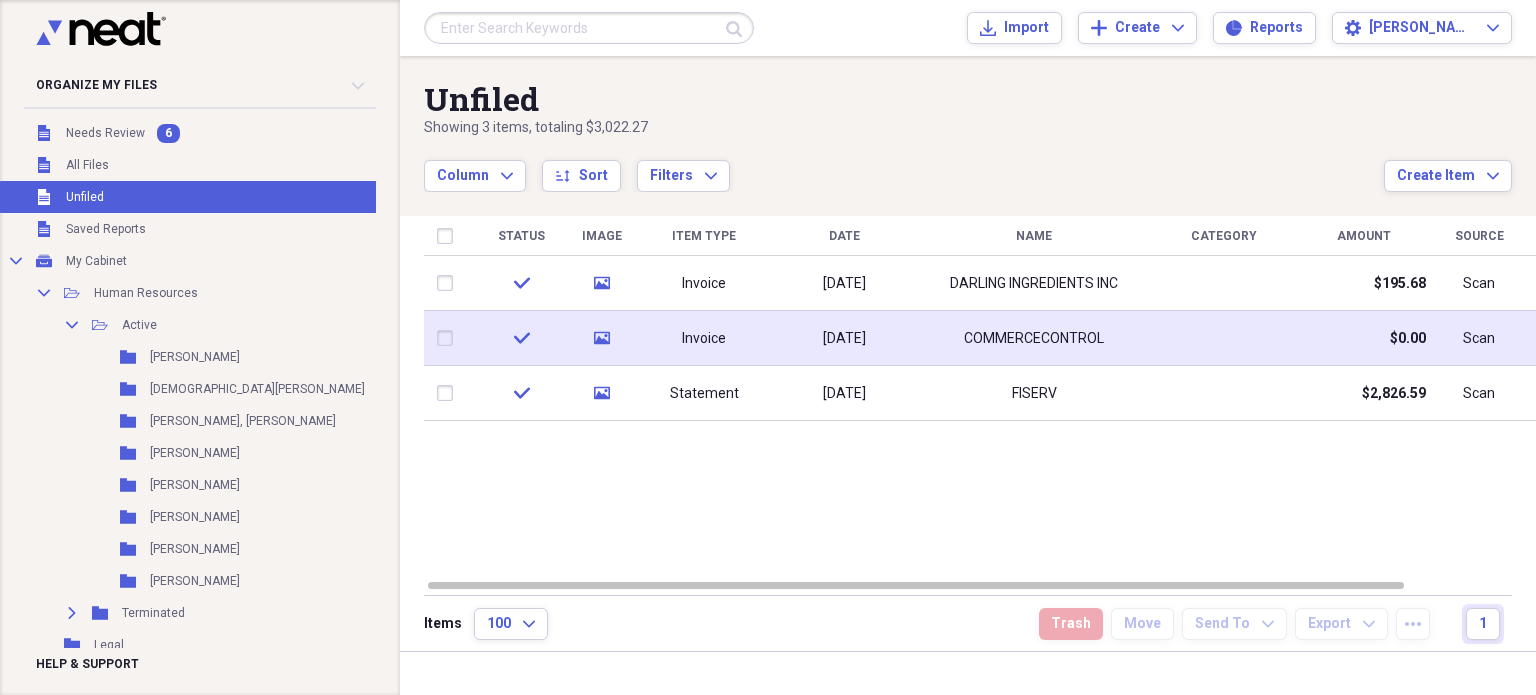 click at bounding box center (449, 338) 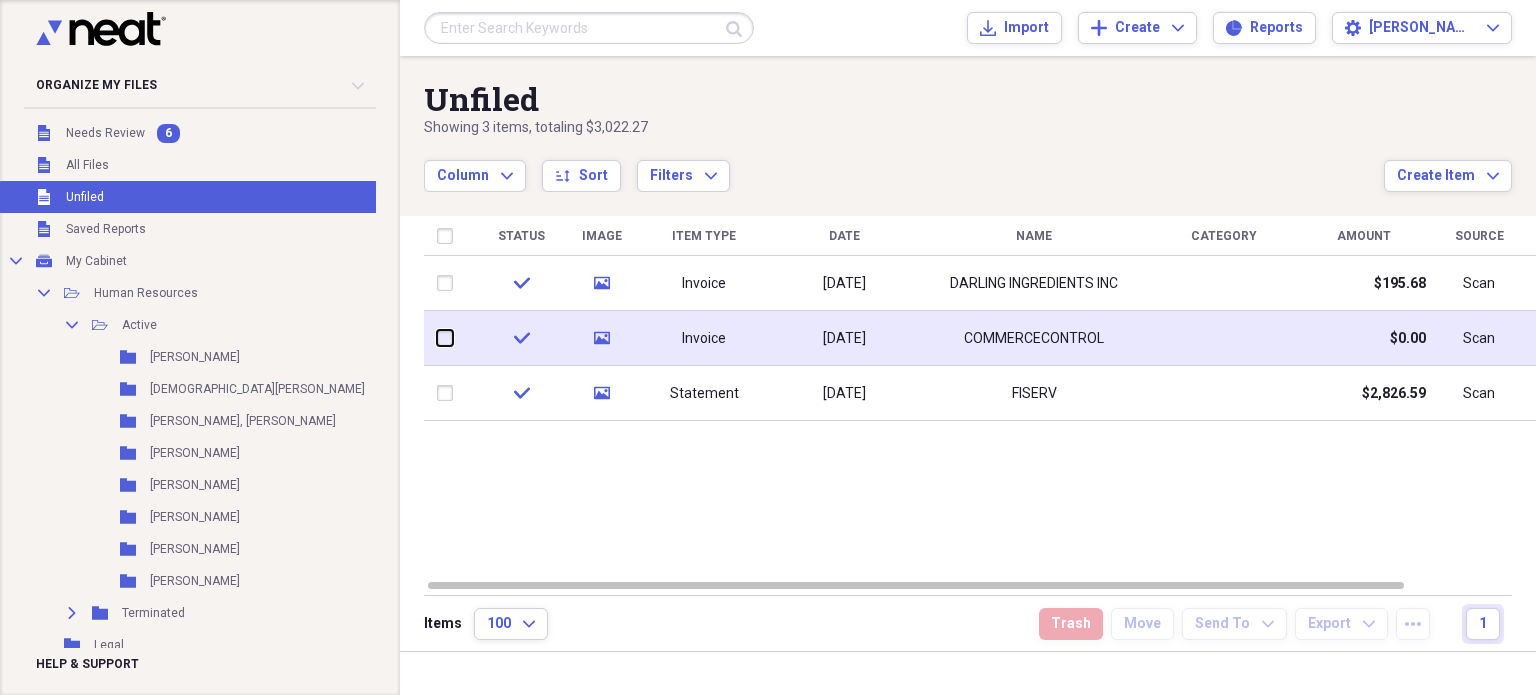 click at bounding box center (437, 338) 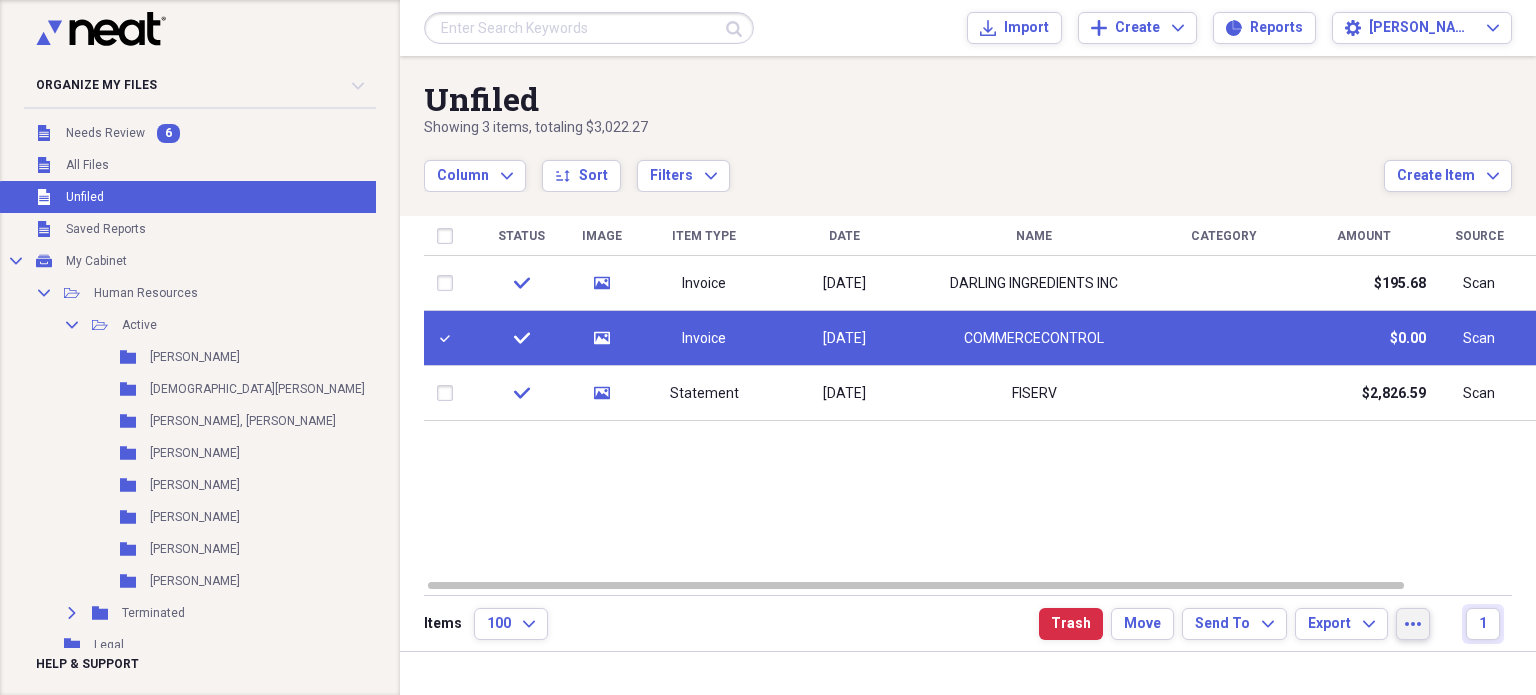 click on "more" at bounding box center (1413, 624) 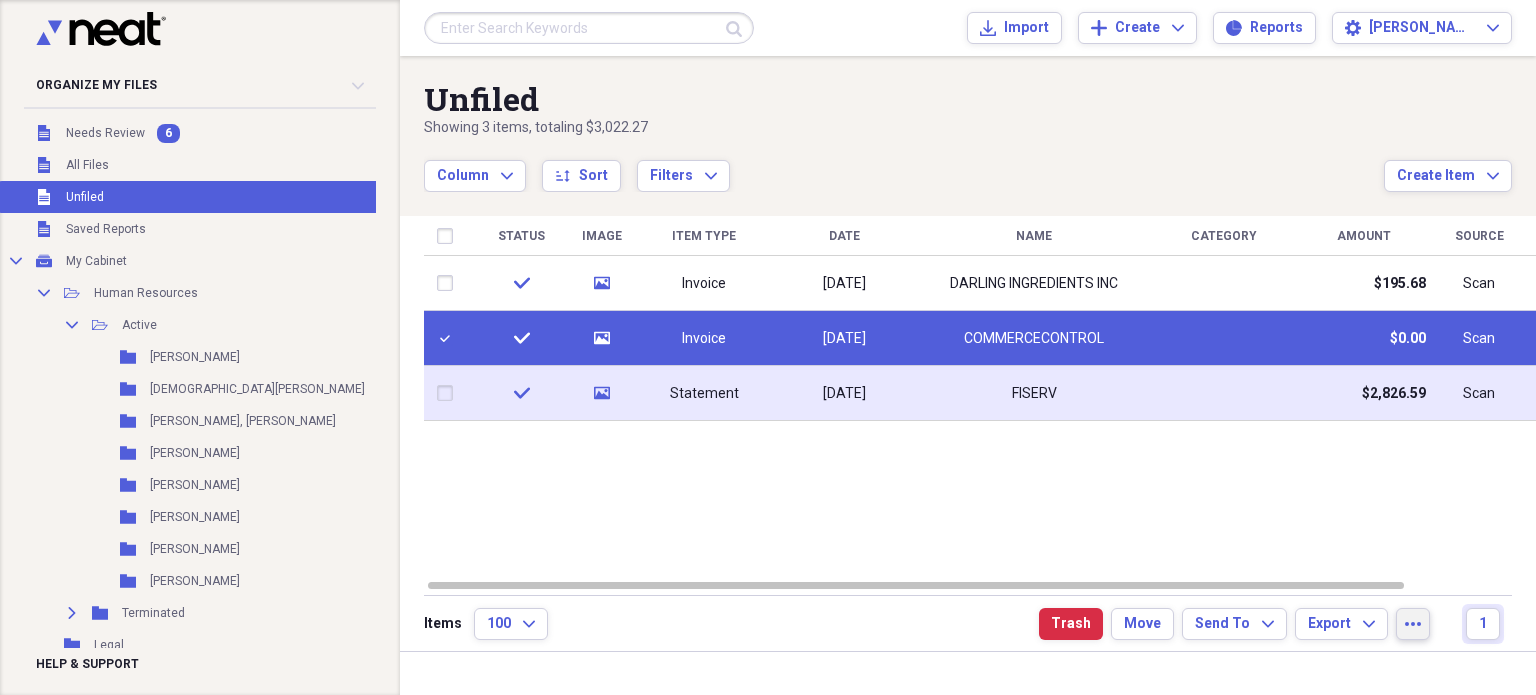 click at bounding box center (449, 393) 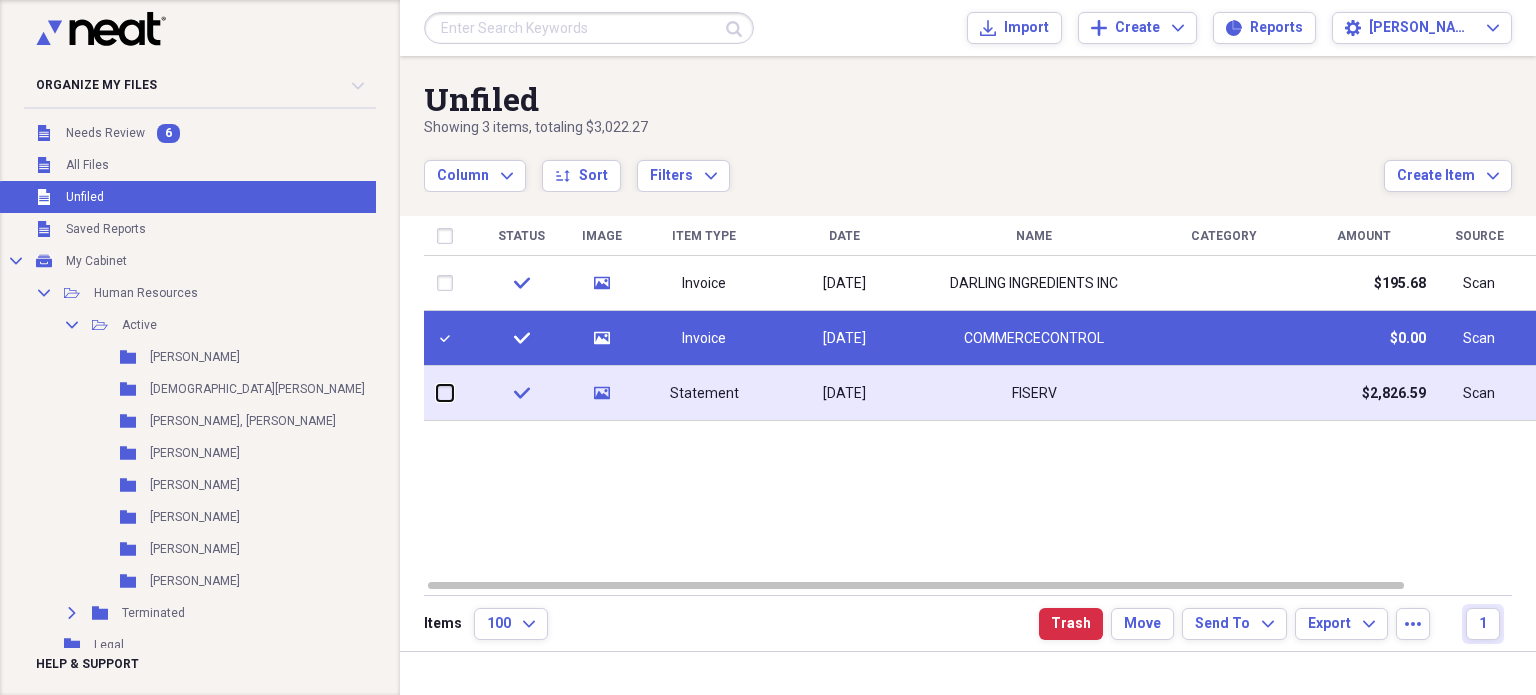 click at bounding box center [437, 393] 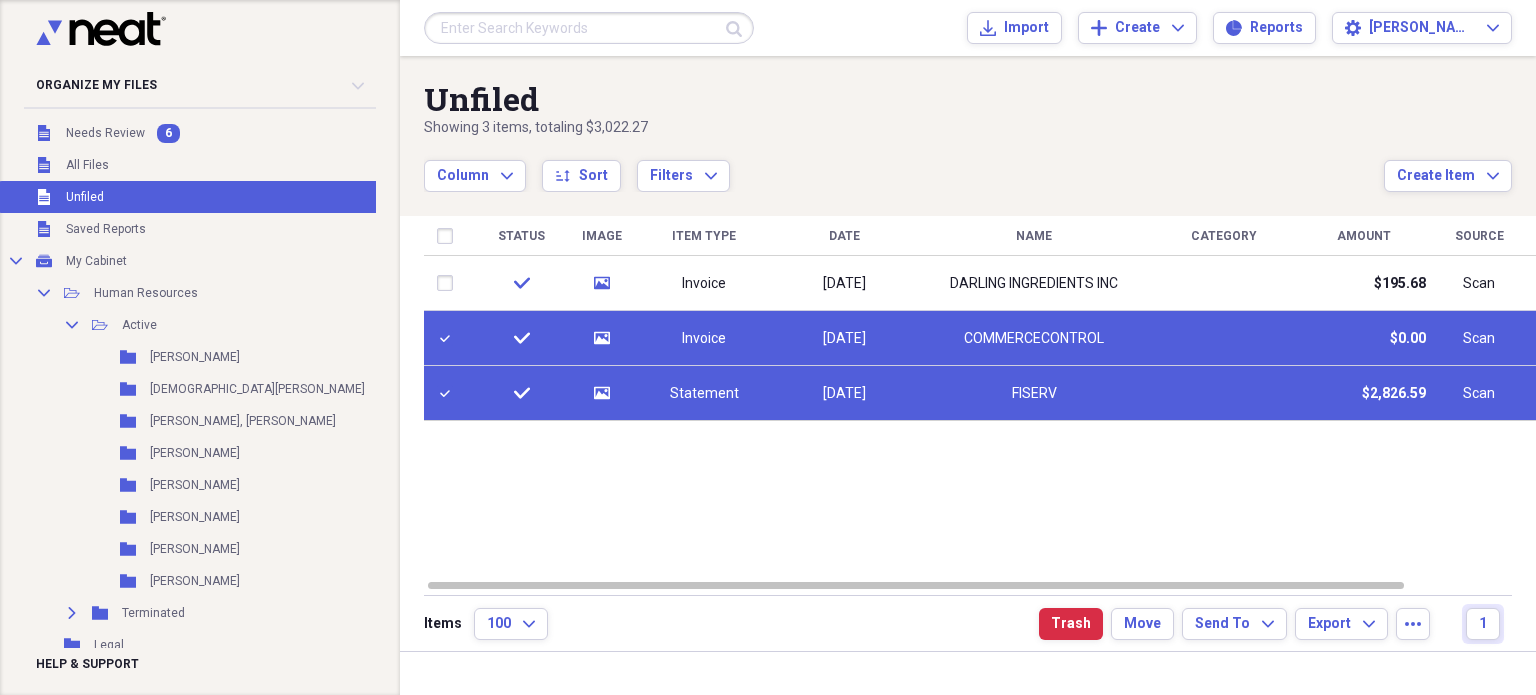 click at bounding box center (449, 338) 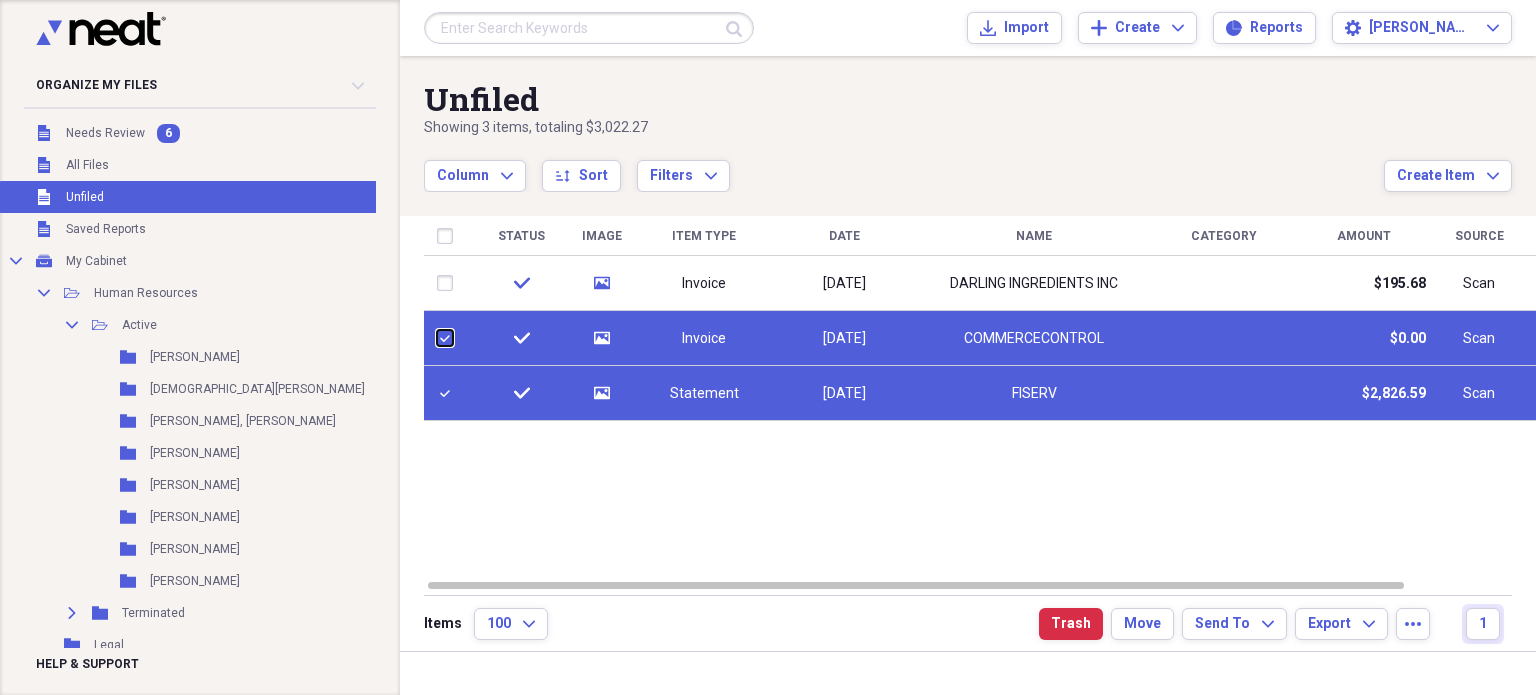 click at bounding box center (437, 338) 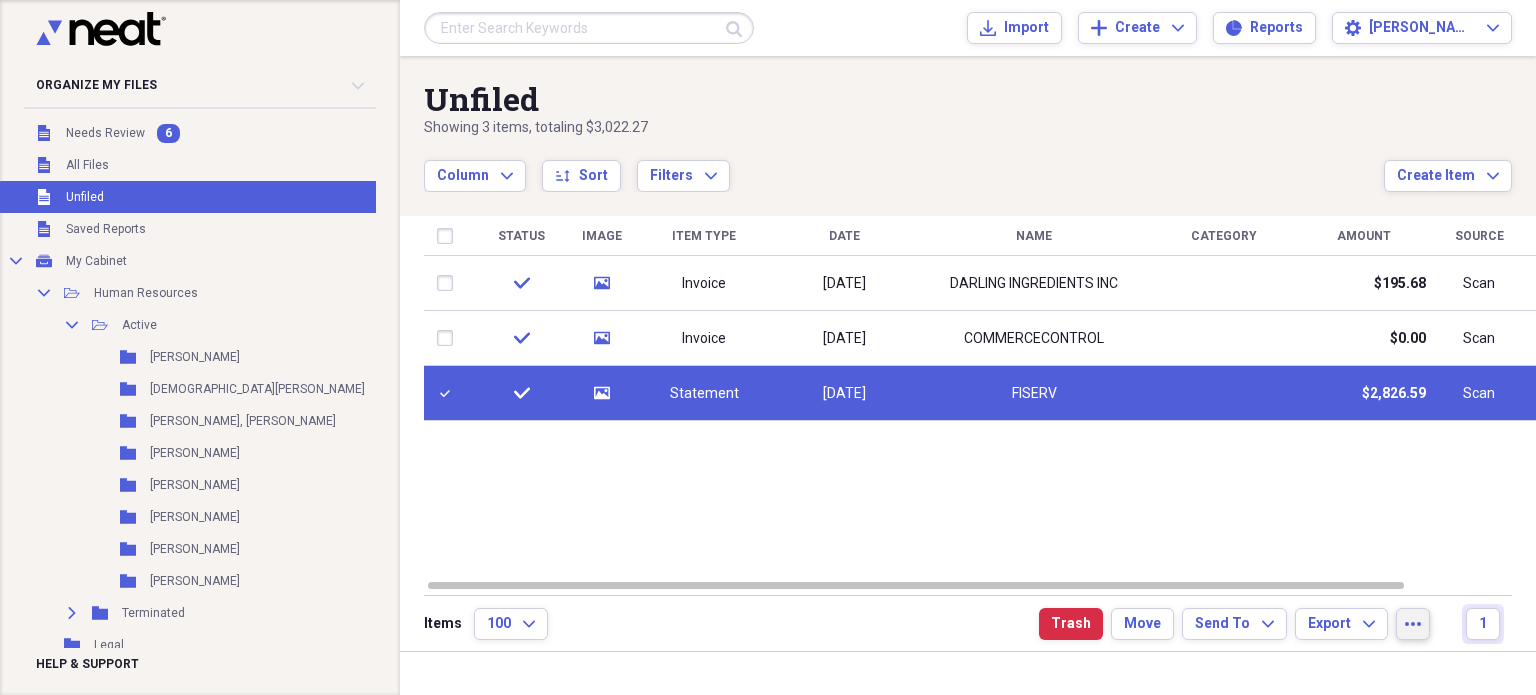 click 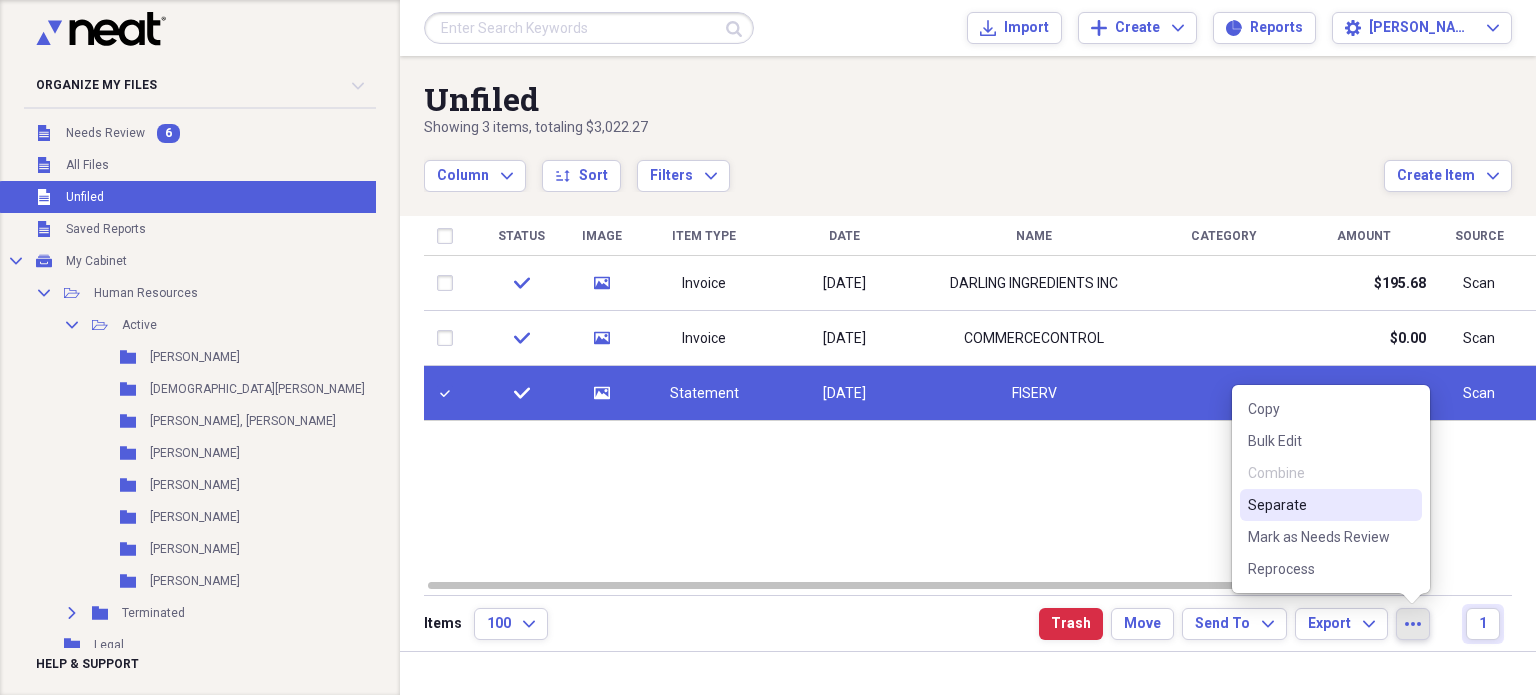 click on "Separate" at bounding box center (1319, 505) 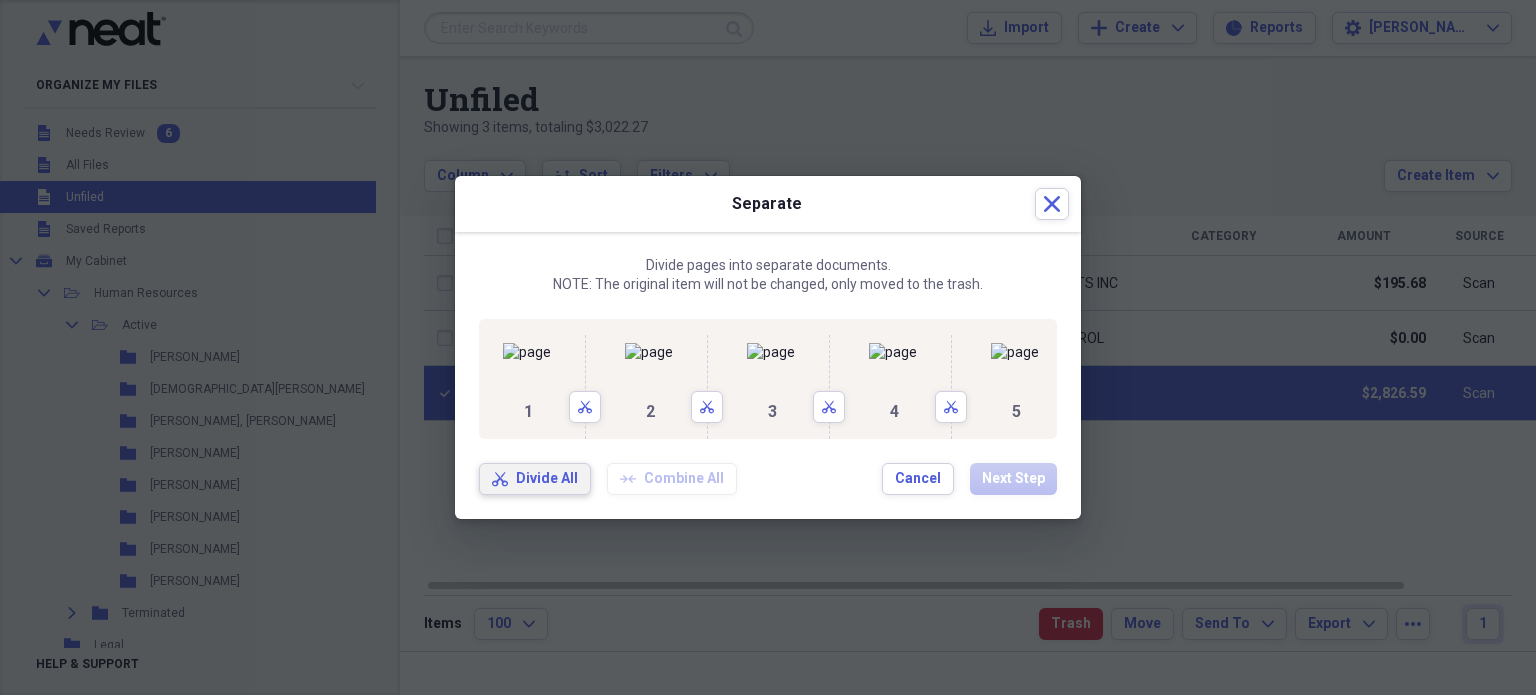 click on "Divide All" at bounding box center [547, 479] 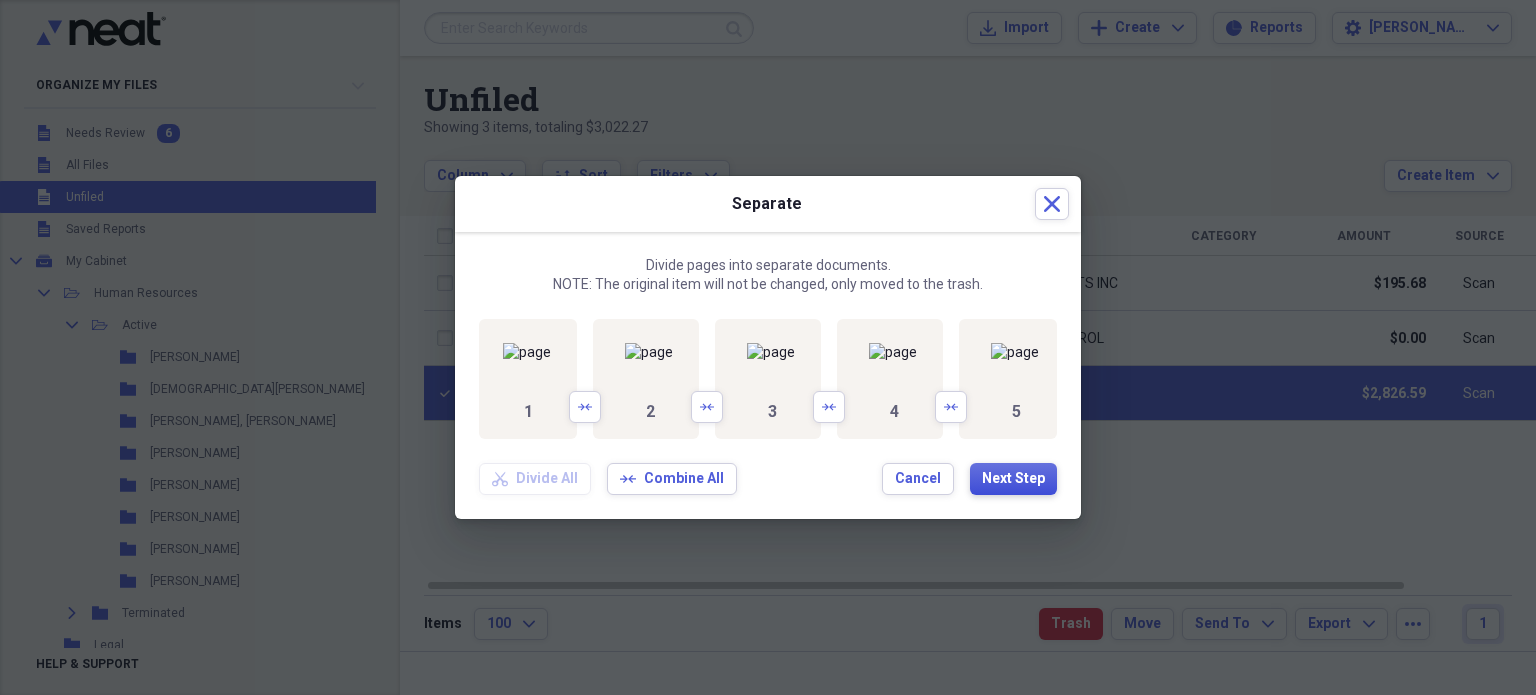 click on "Next Step" at bounding box center [1013, 479] 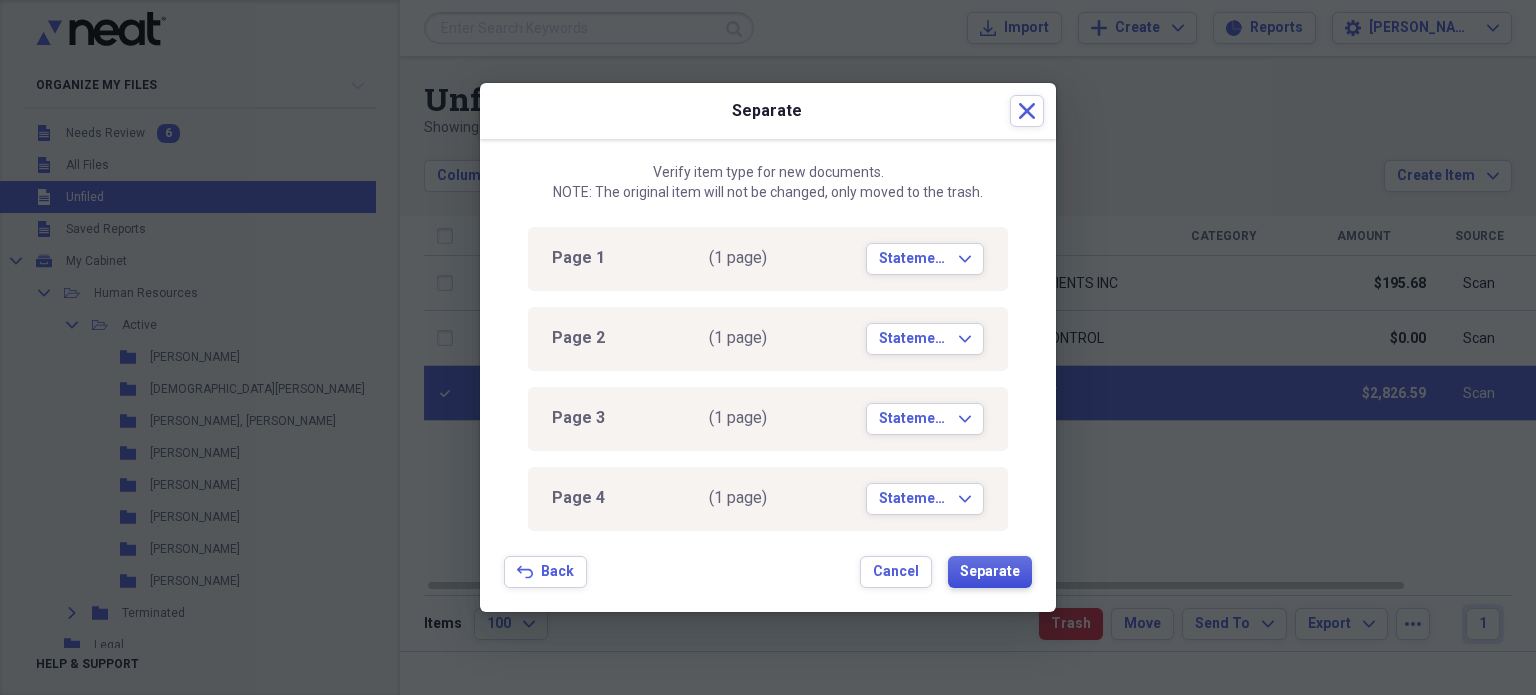 click on "Separate" at bounding box center (990, 572) 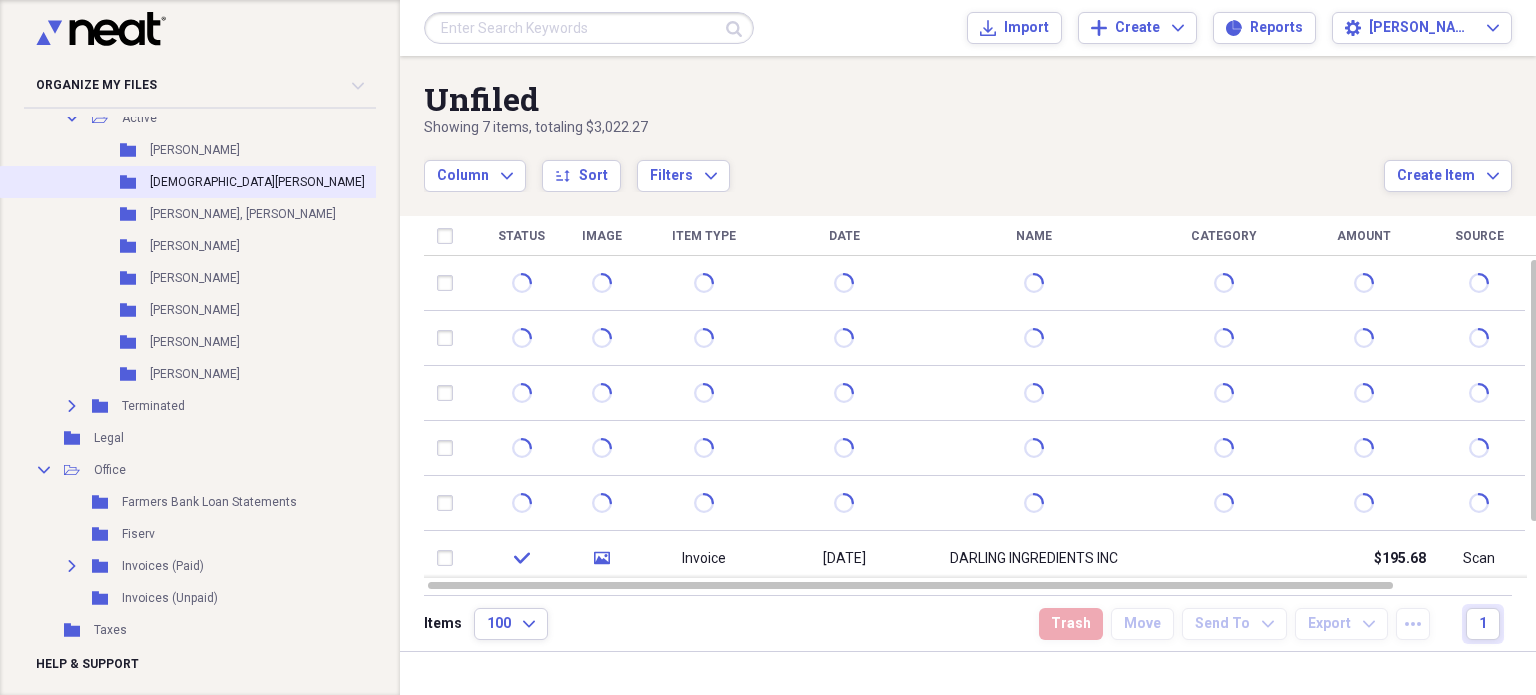 scroll, scrollTop: 214, scrollLeft: 0, axis: vertical 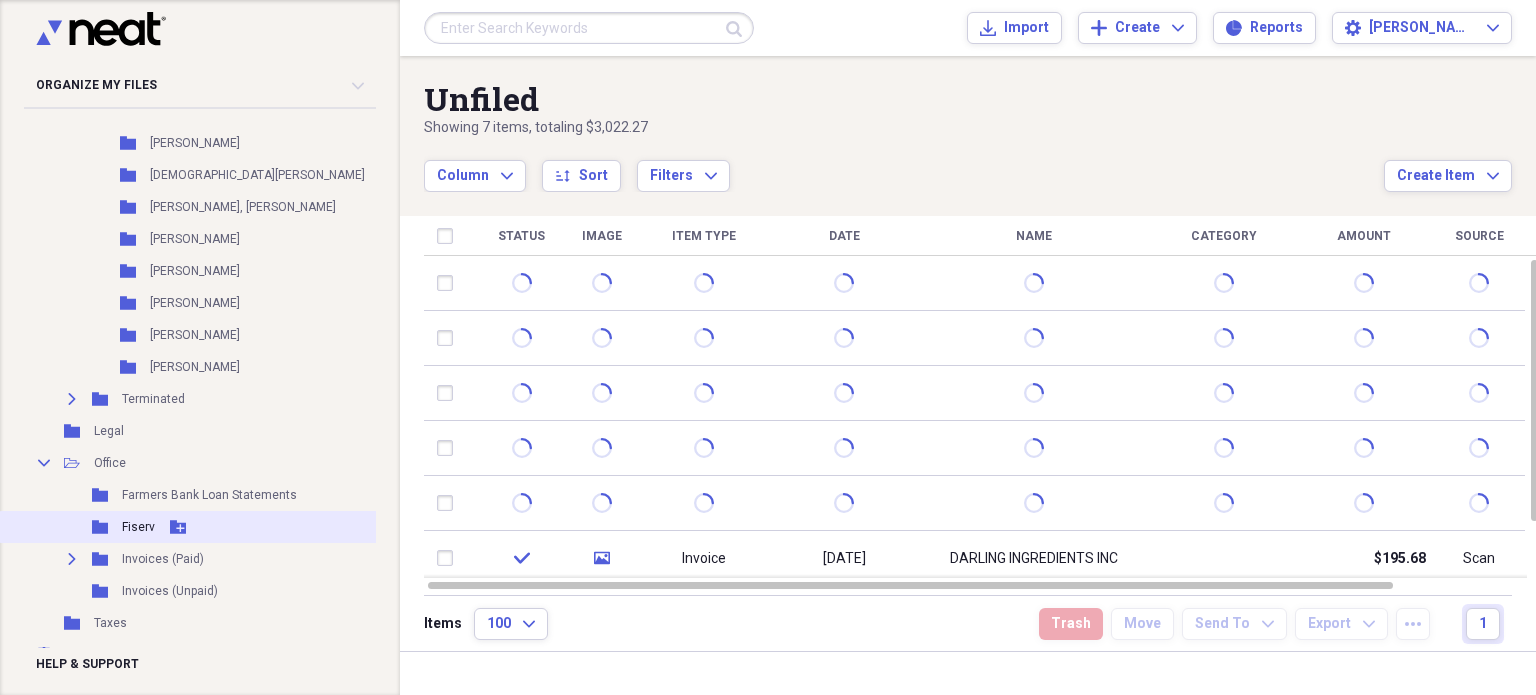 click 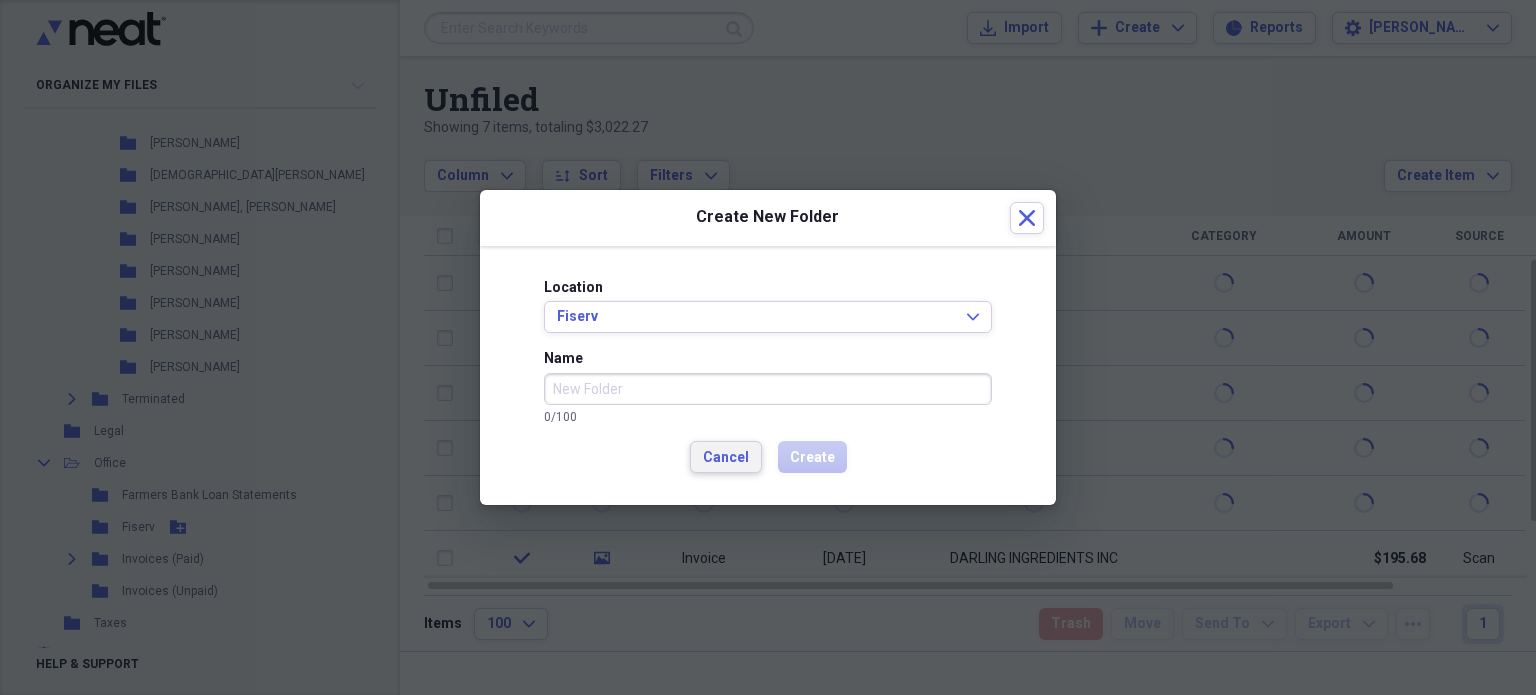 click on "Cancel" at bounding box center (726, 458) 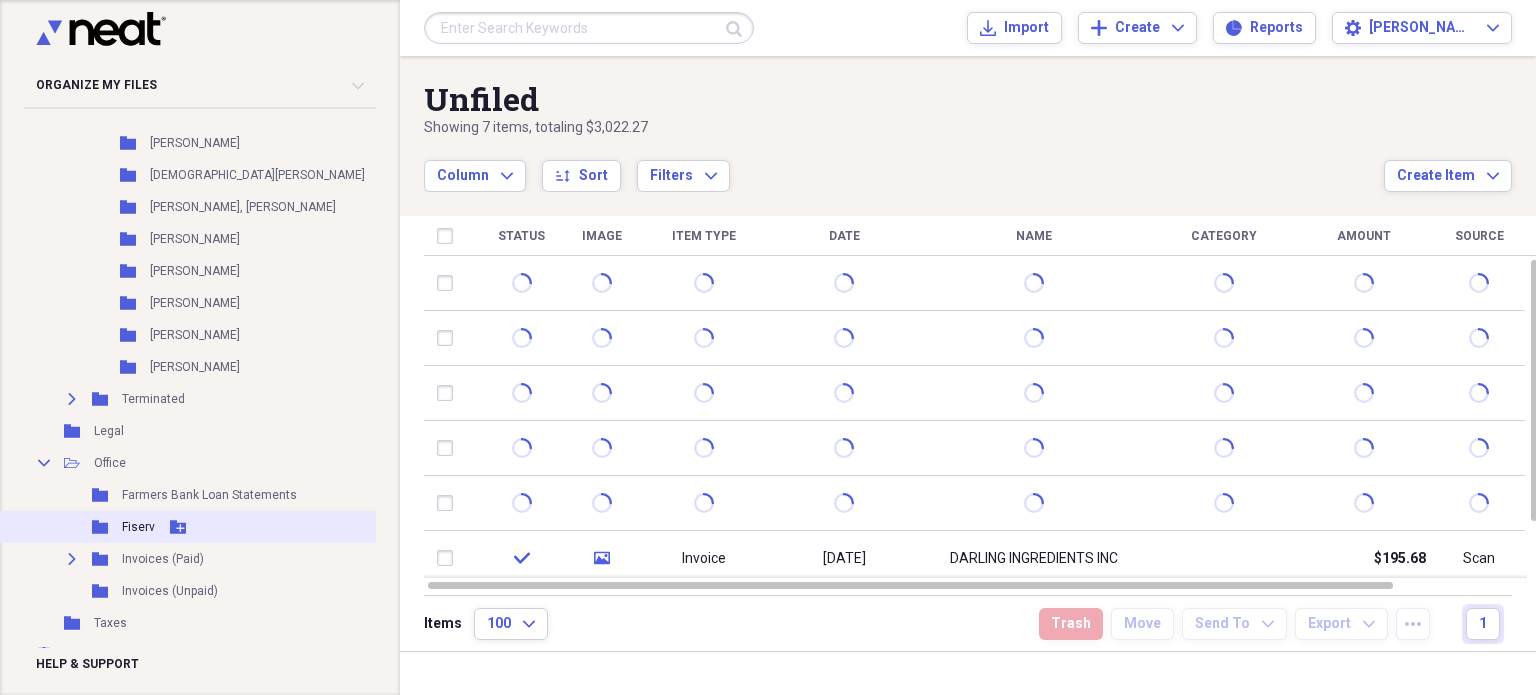 click on "Folder Fiserv Add Folder" at bounding box center [213, 527] 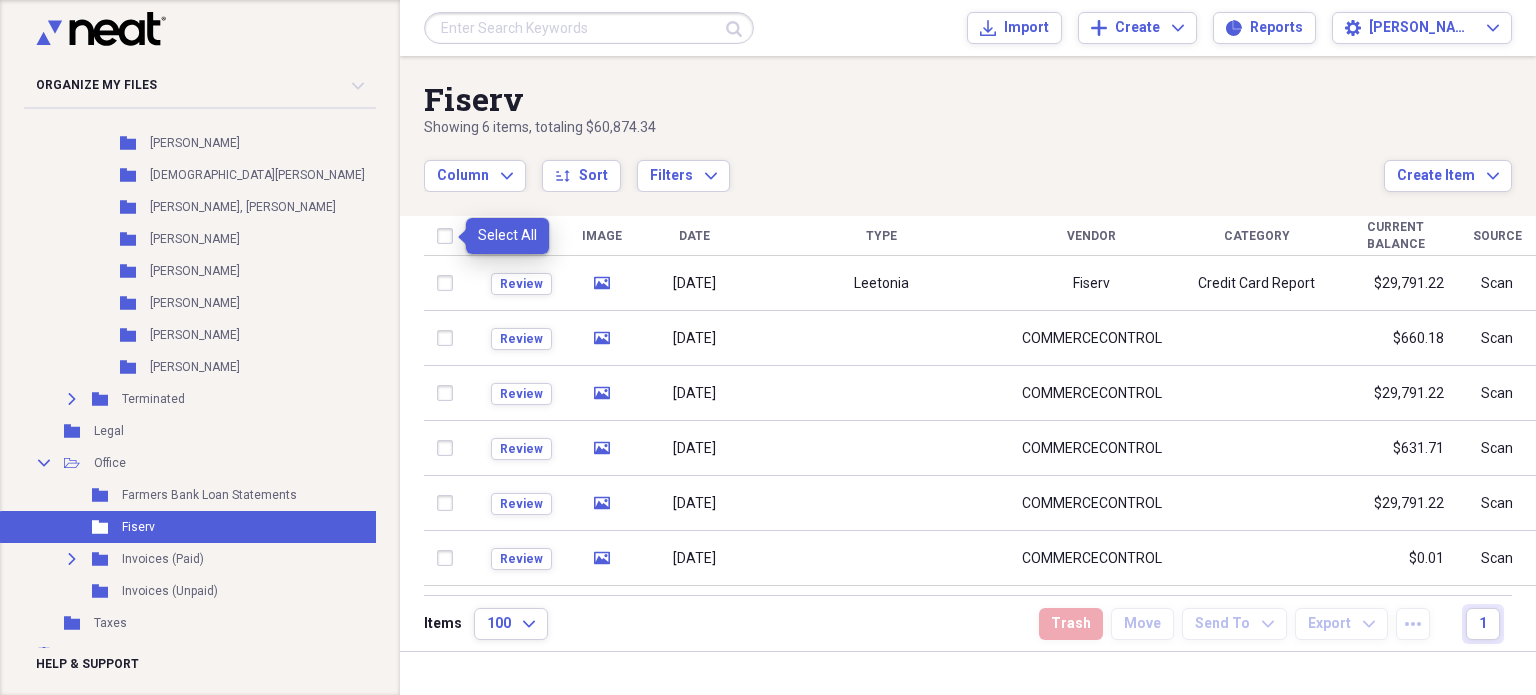 click at bounding box center [449, 236] 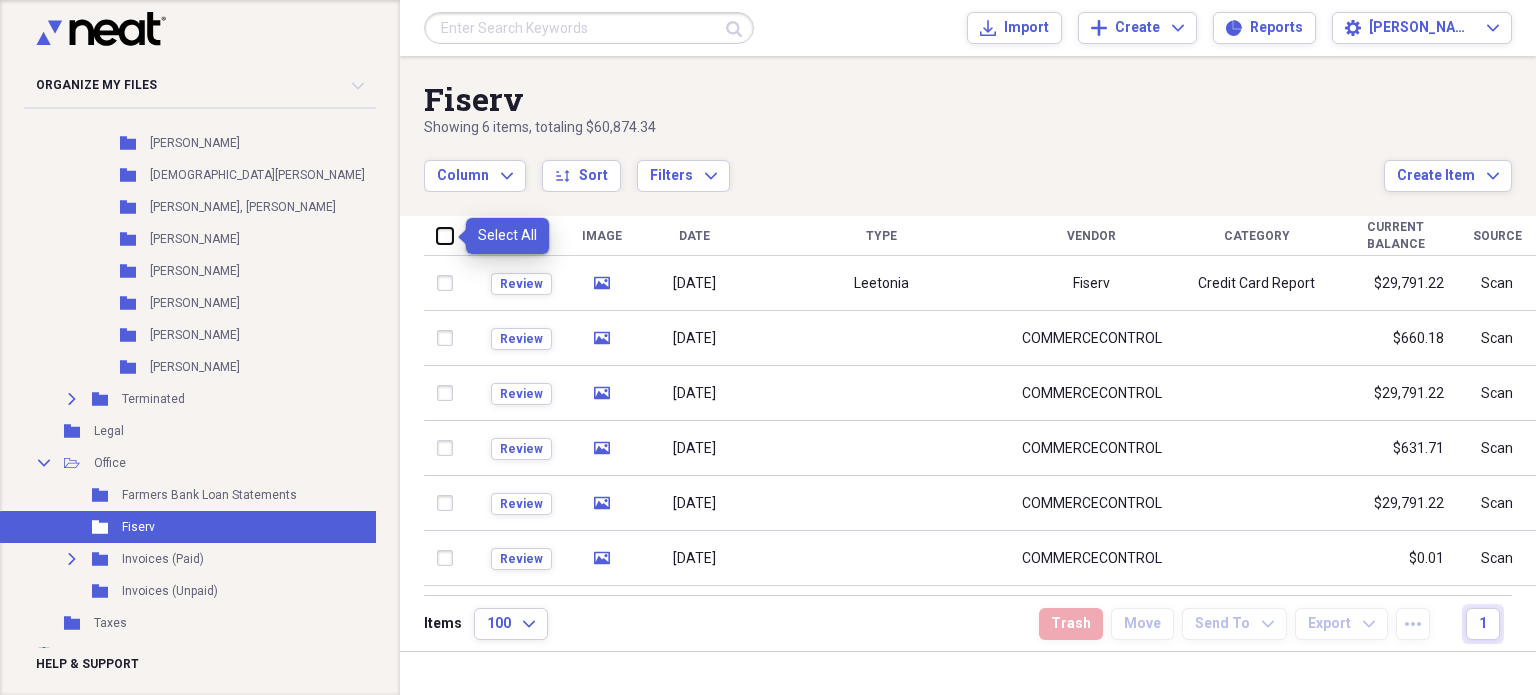 click at bounding box center (437, 235) 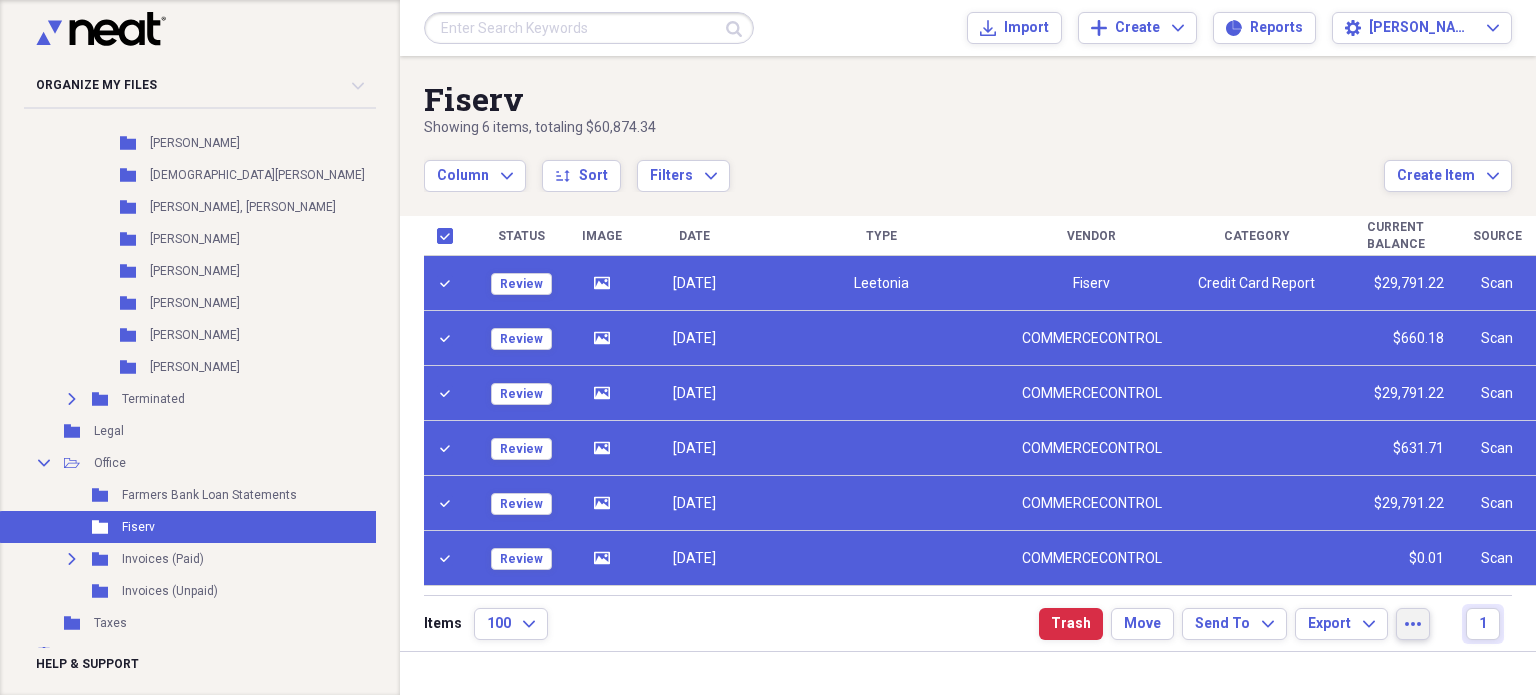 click on "more" 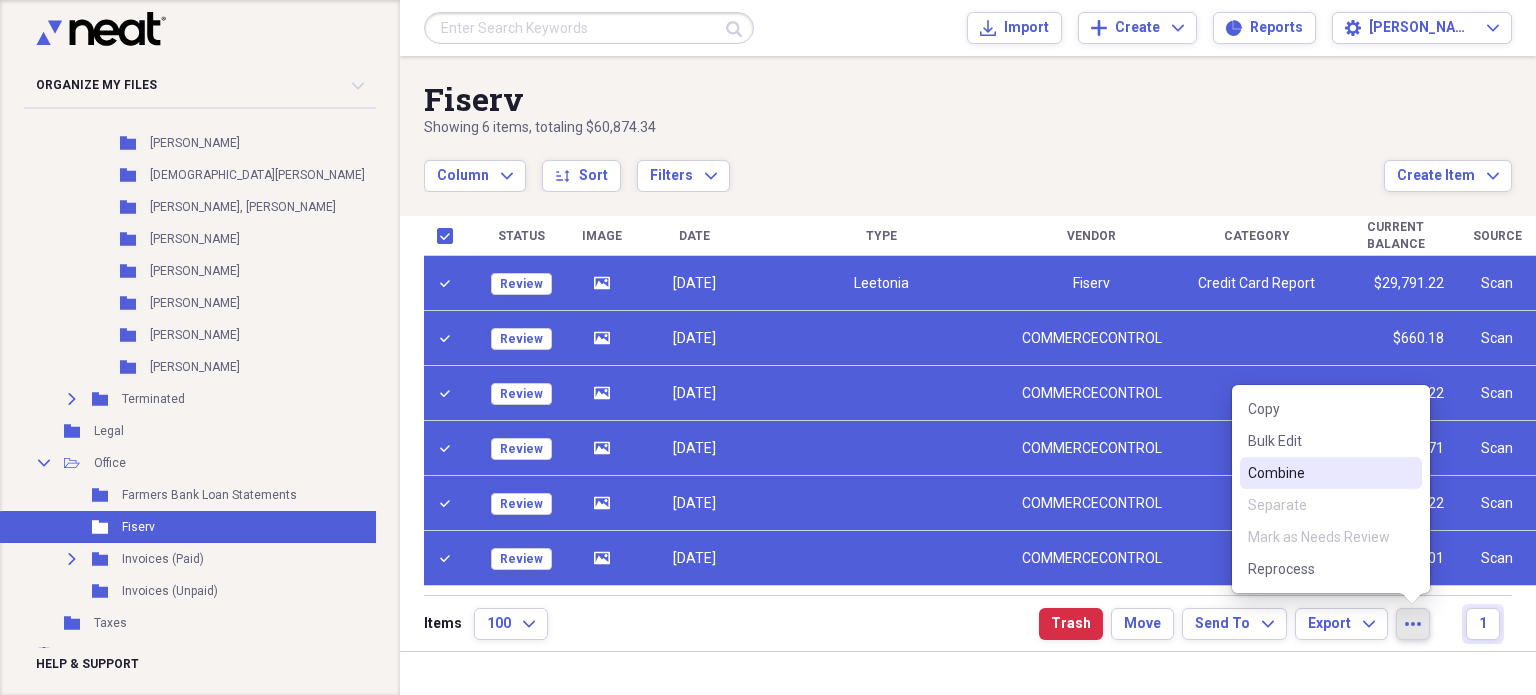 click on "Combine" at bounding box center [1319, 473] 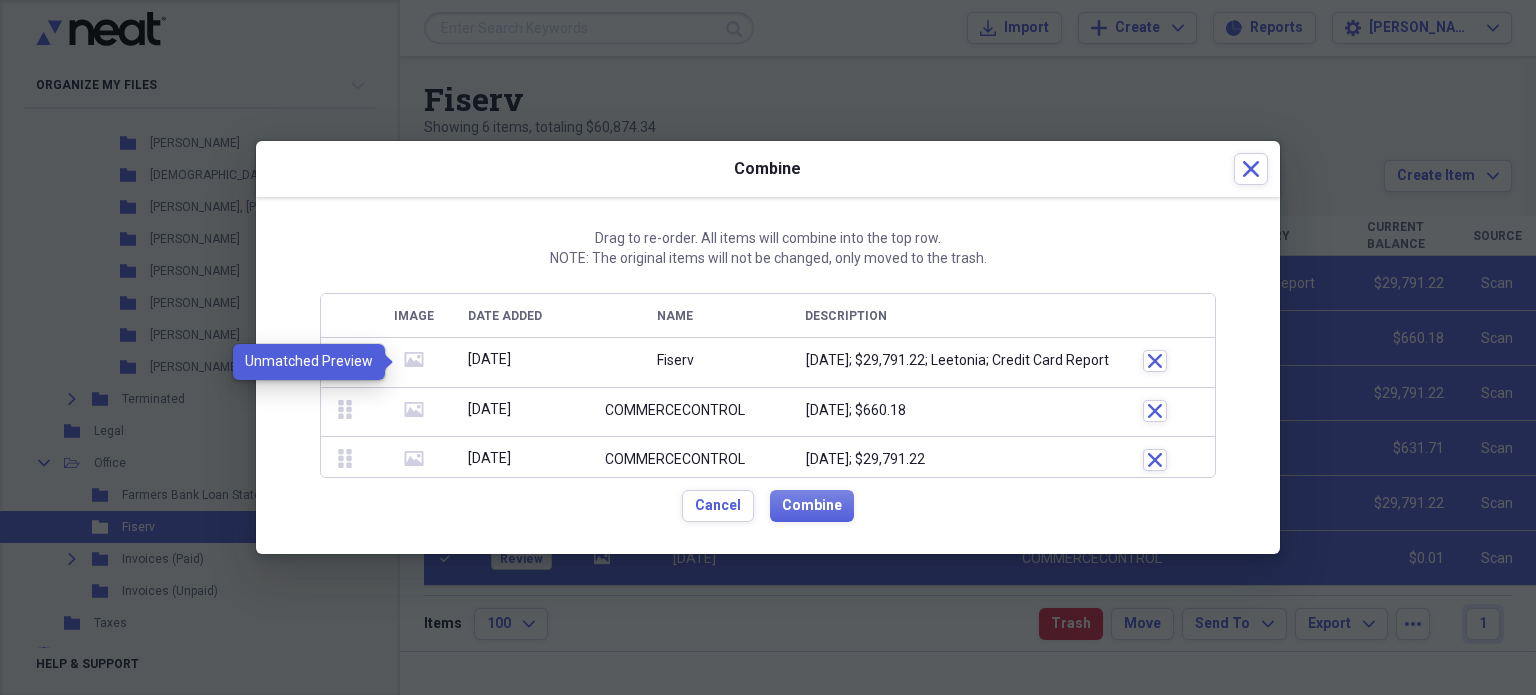 click 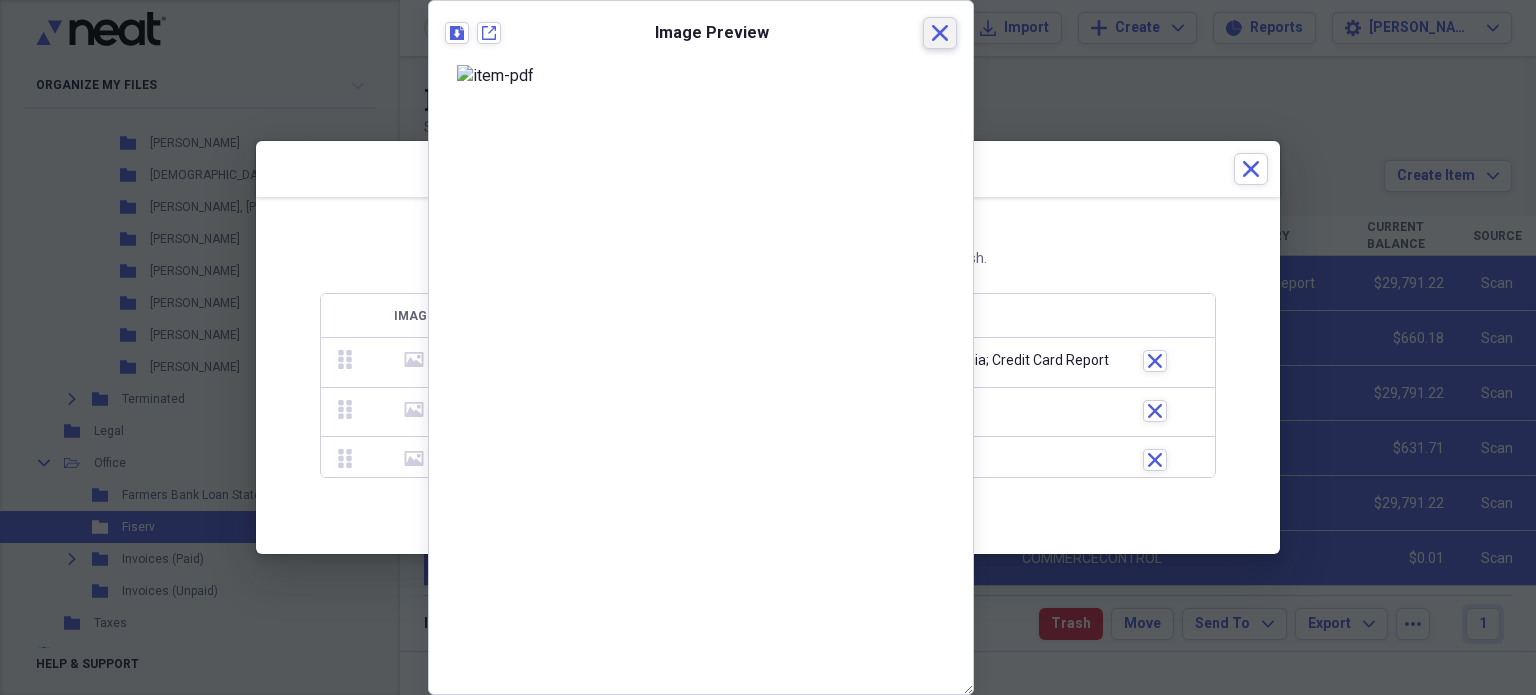 click 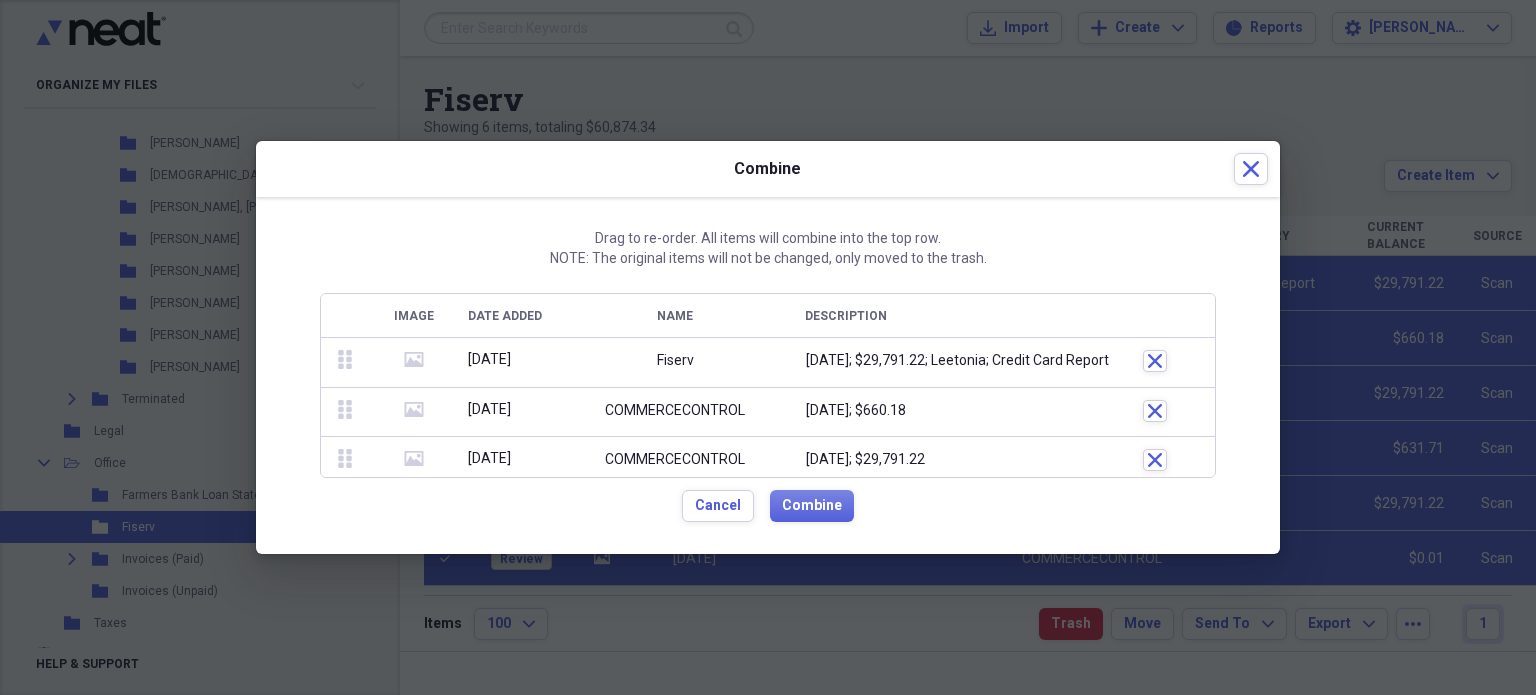 click 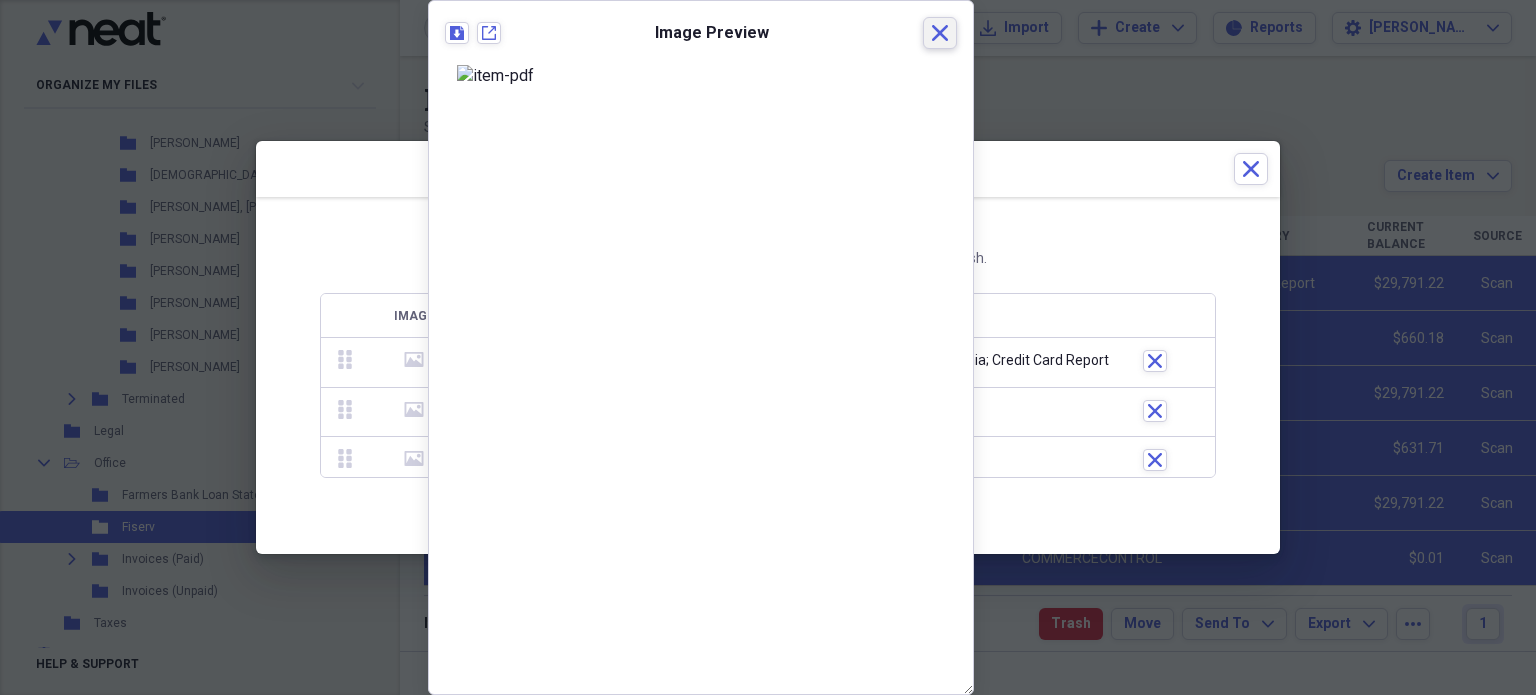 click on "Close" at bounding box center (940, 33) 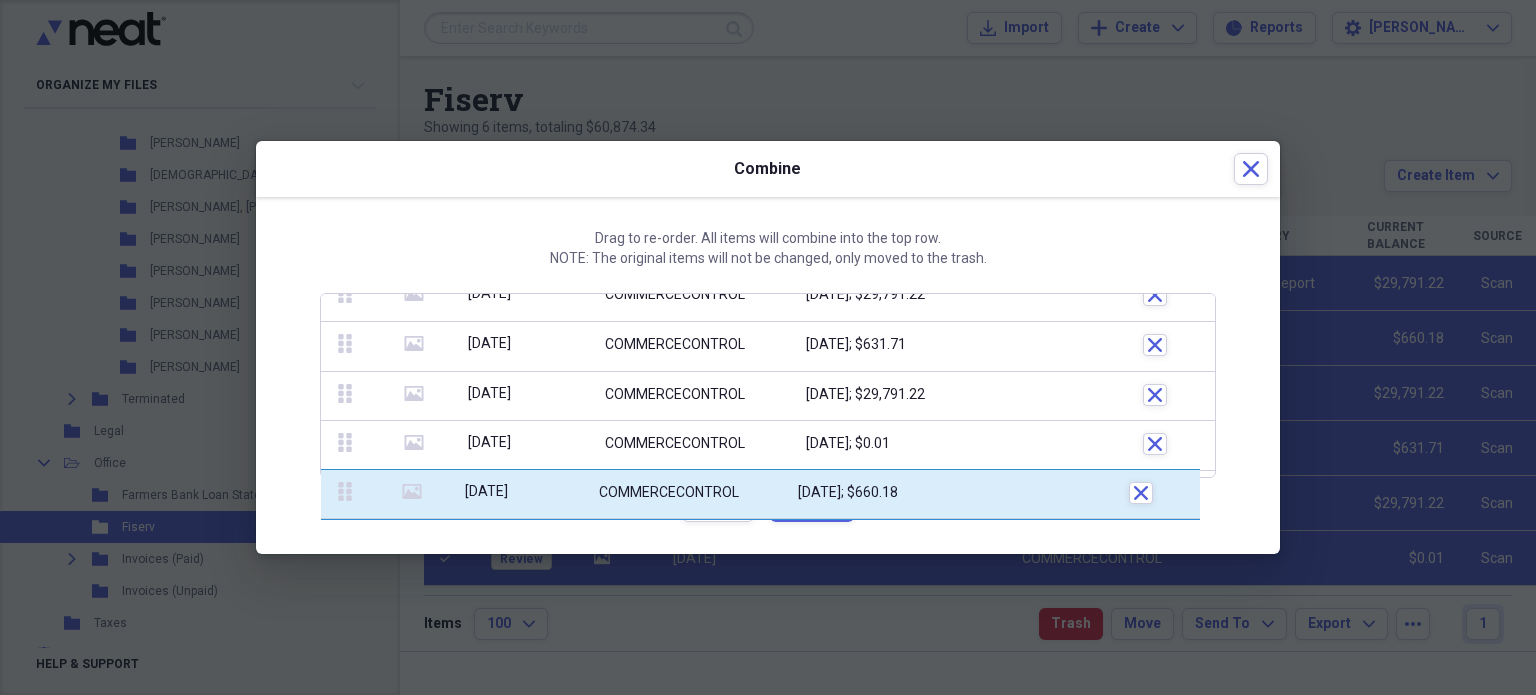 scroll, scrollTop: 155, scrollLeft: 0, axis: vertical 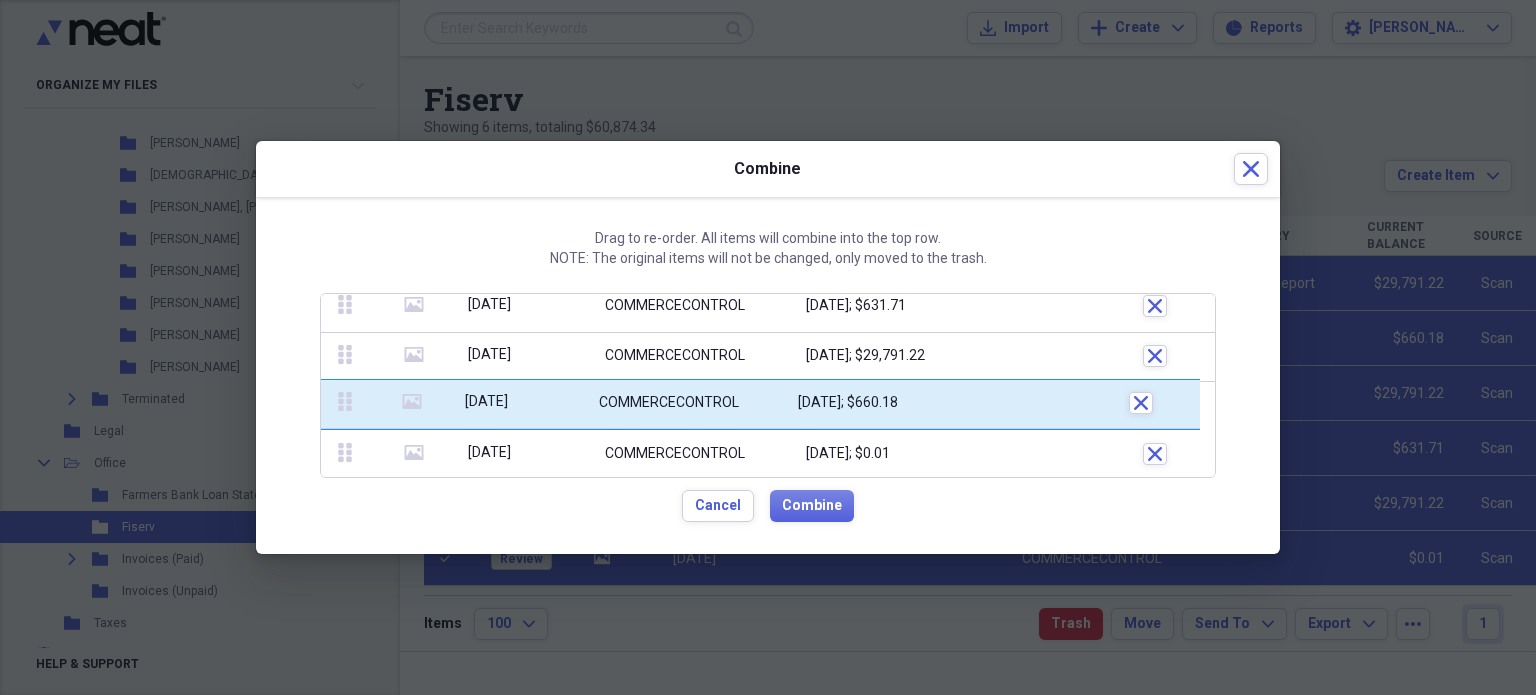 drag, startPoint x: 344, startPoint y: 403, endPoint x: 360, endPoint y: 387, distance: 22.627417 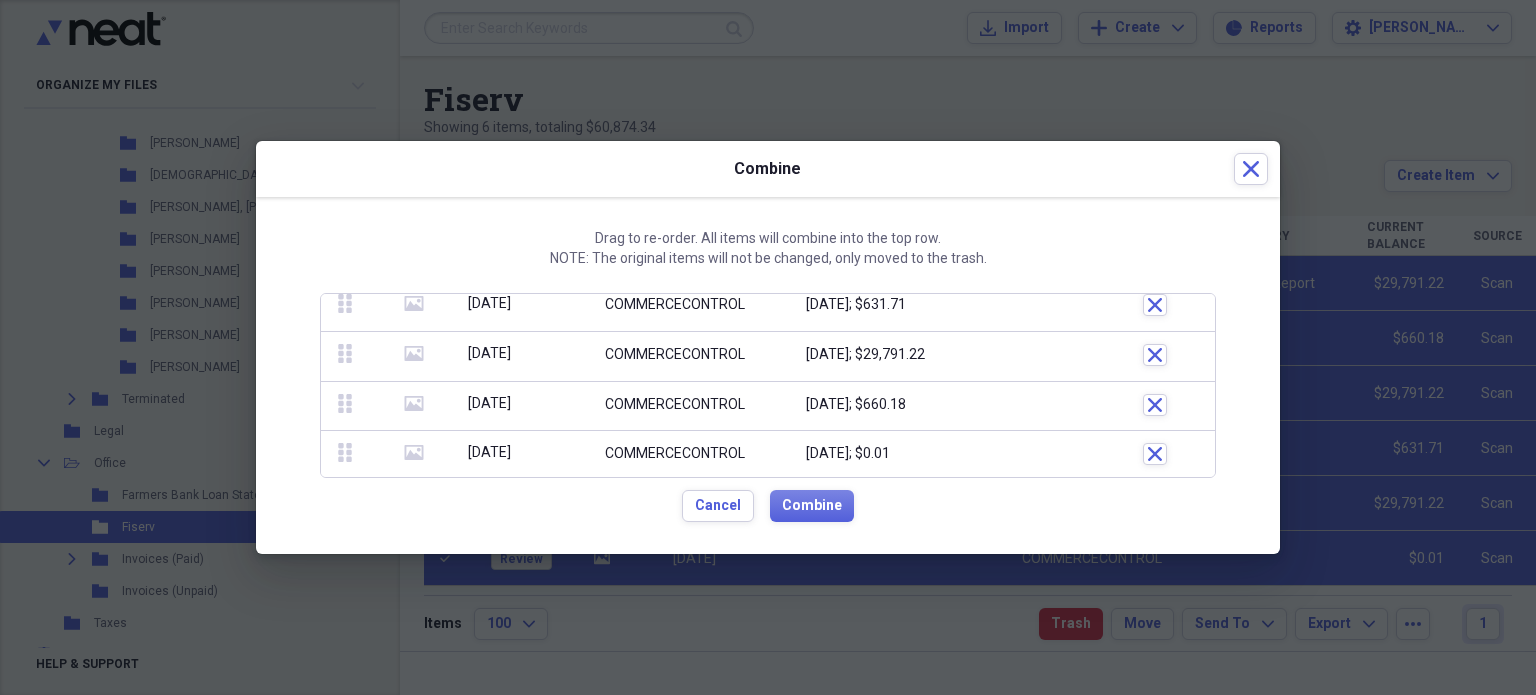 scroll, scrollTop: 0, scrollLeft: 0, axis: both 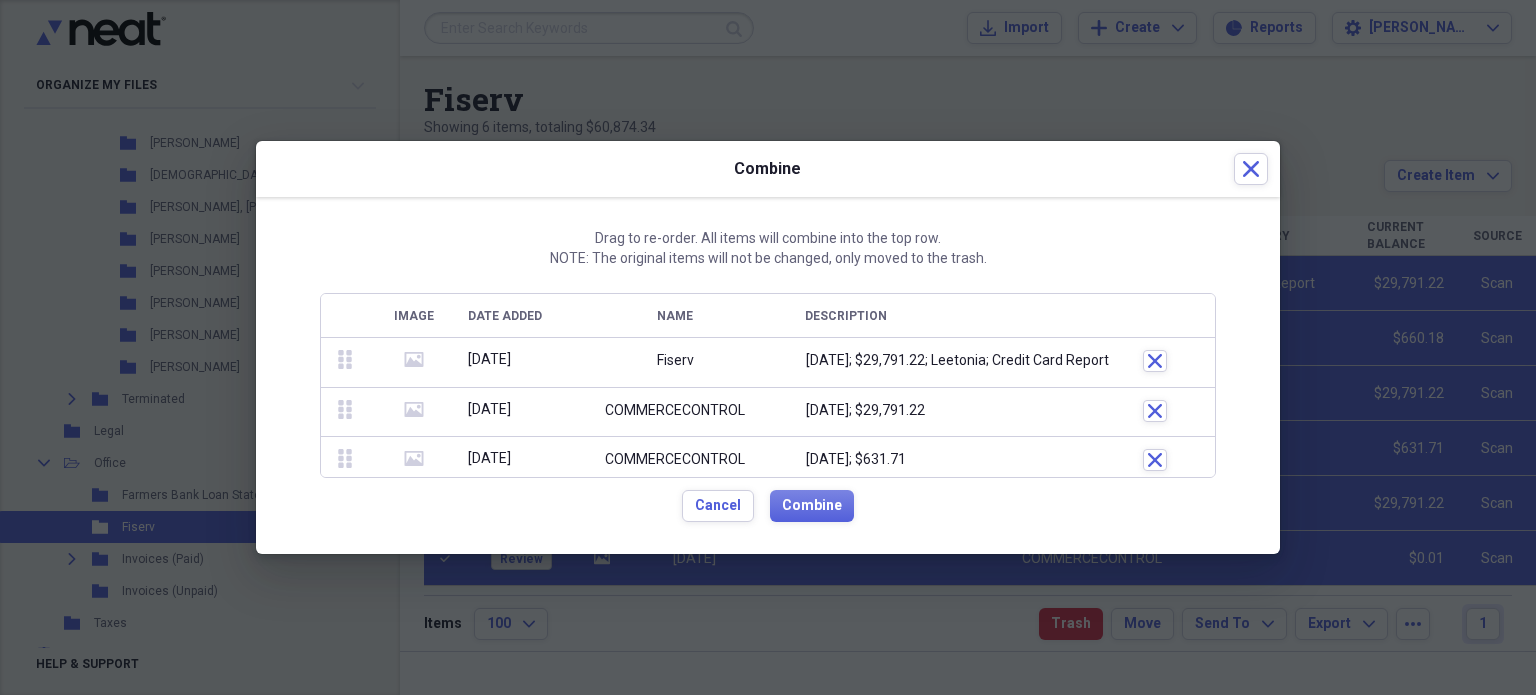 click on "media" at bounding box center [414, 412] 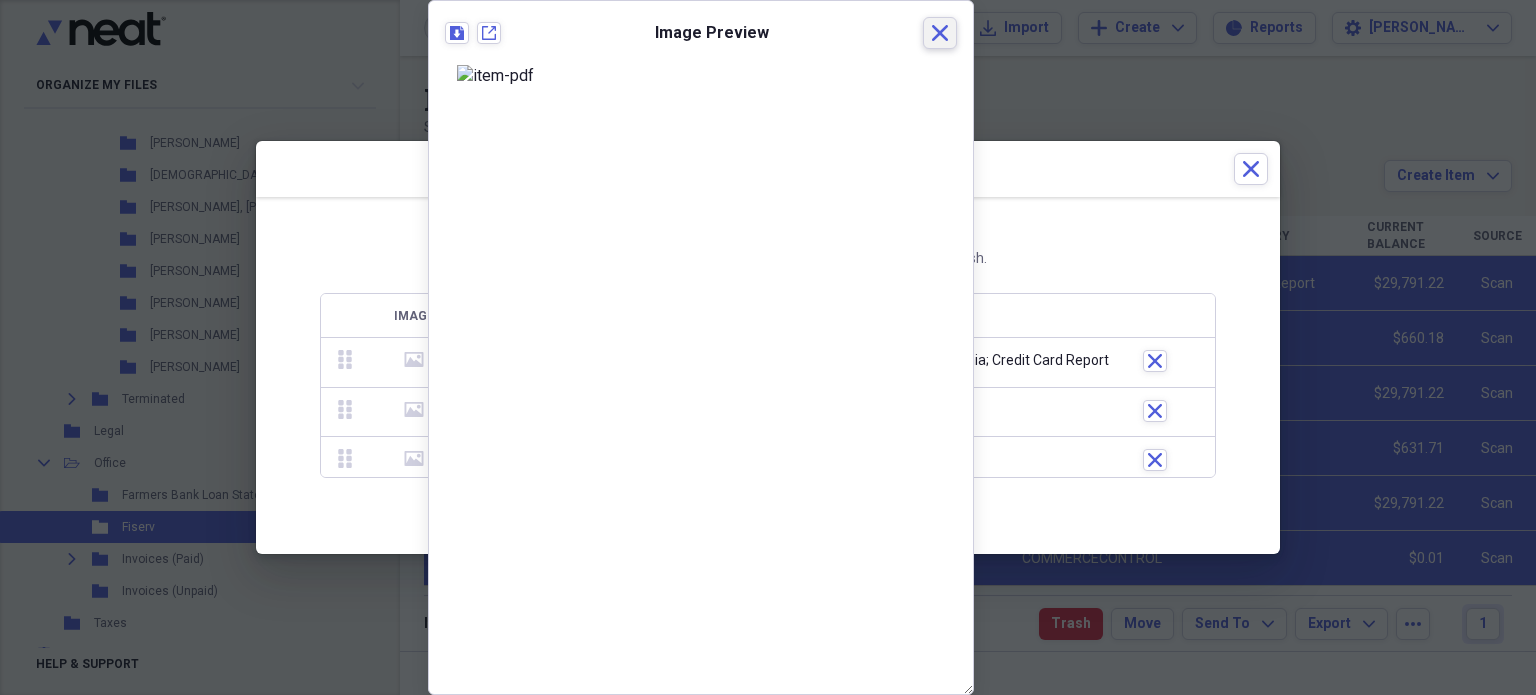 click on "Close" at bounding box center [940, 33] 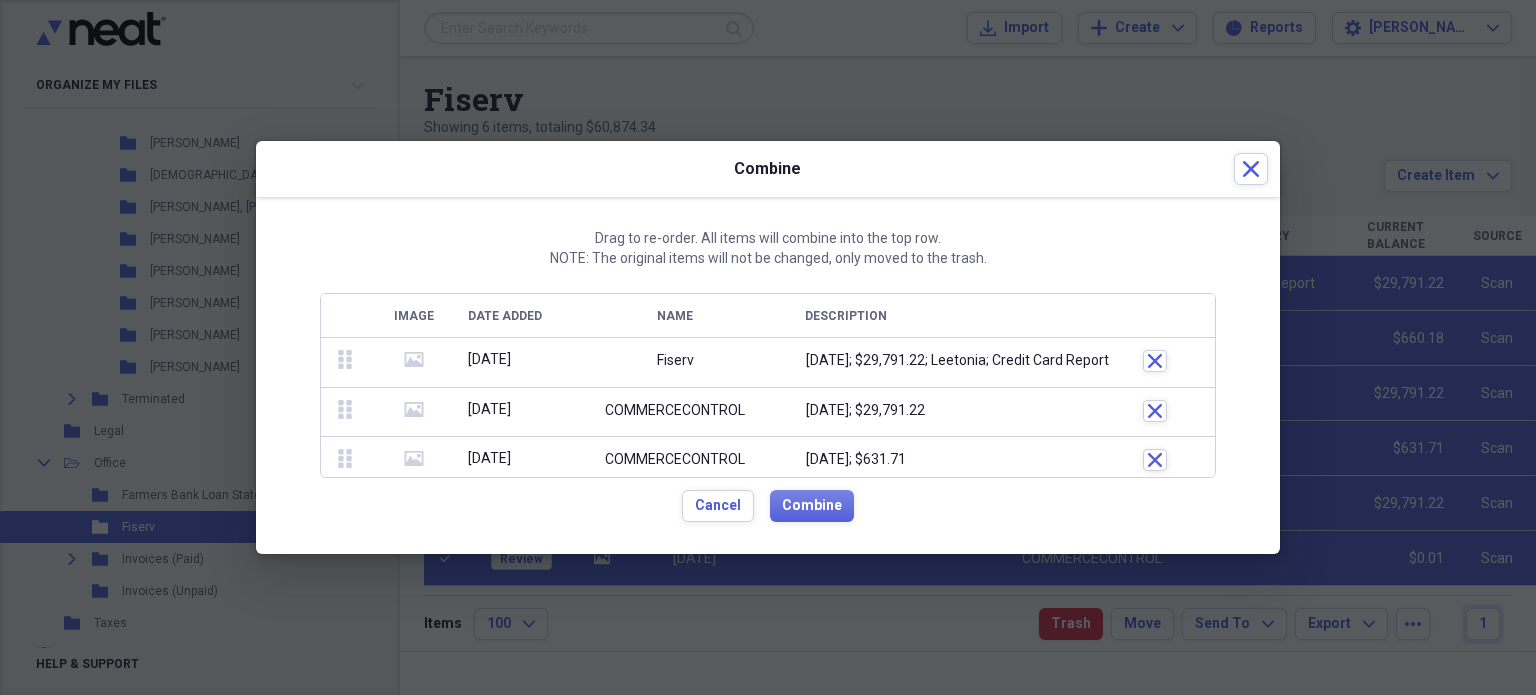 click 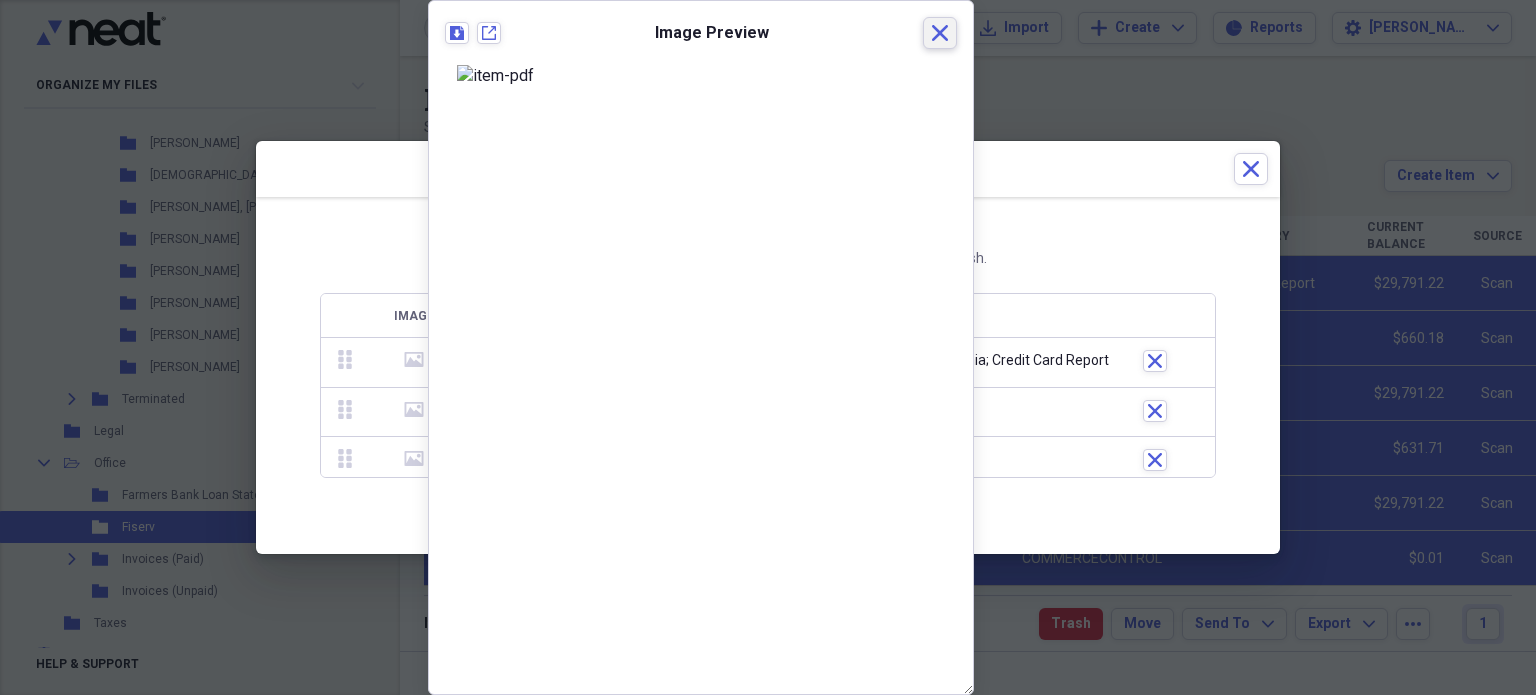click on "Close" at bounding box center (940, 33) 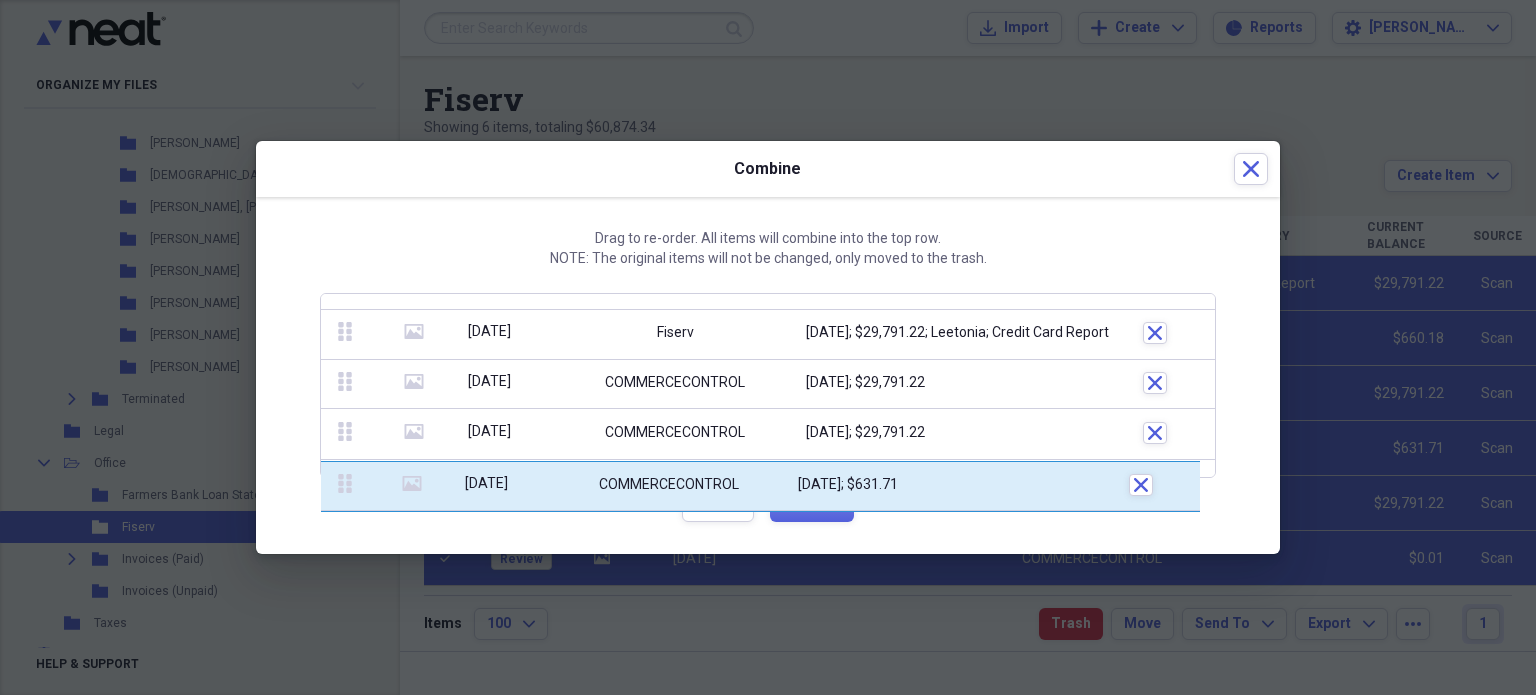 scroll, scrollTop: 155, scrollLeft: 0, axis: vertical 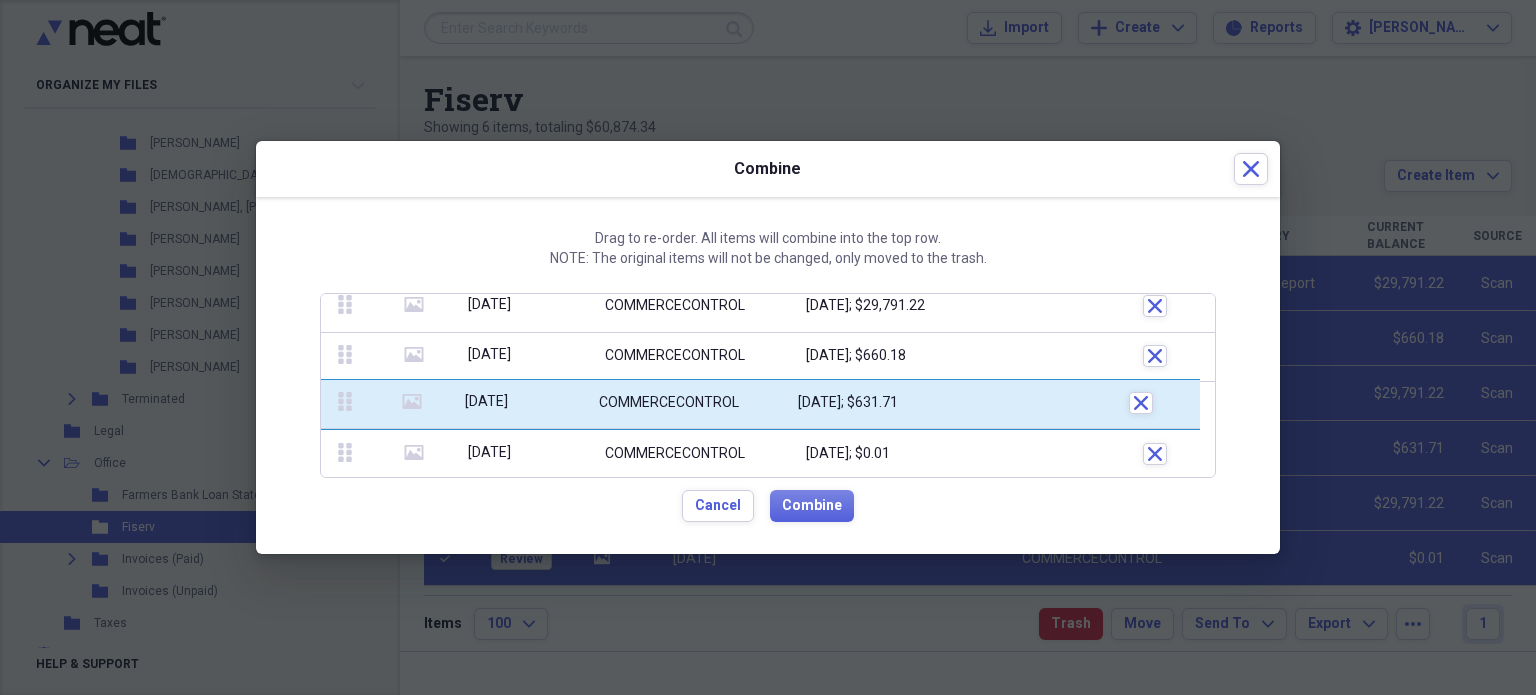 drag, startPoint x: 340, startPoint y: 455, endPoint x: 352, endPoint y: 397, distance: 59.22837 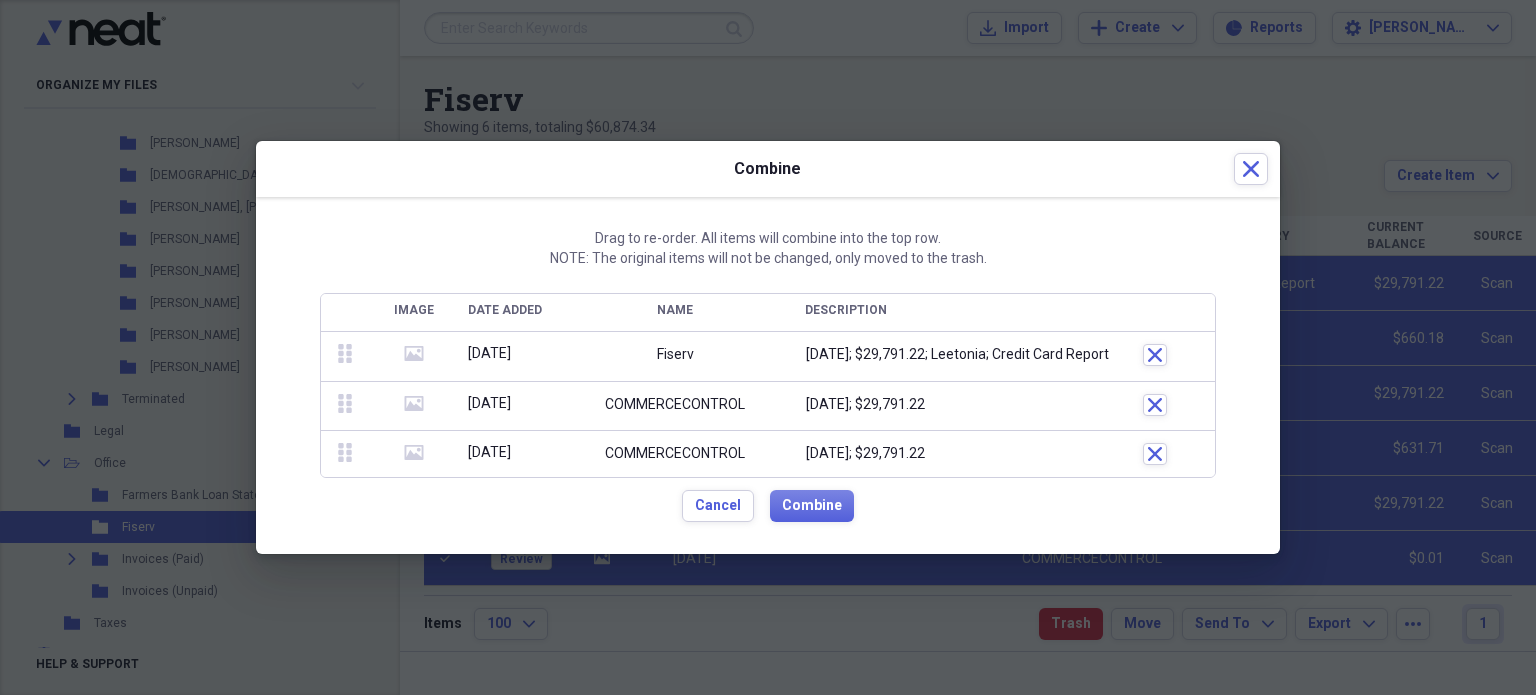scroll, scrollTop: 0, scrollLeft: 0, axis: both 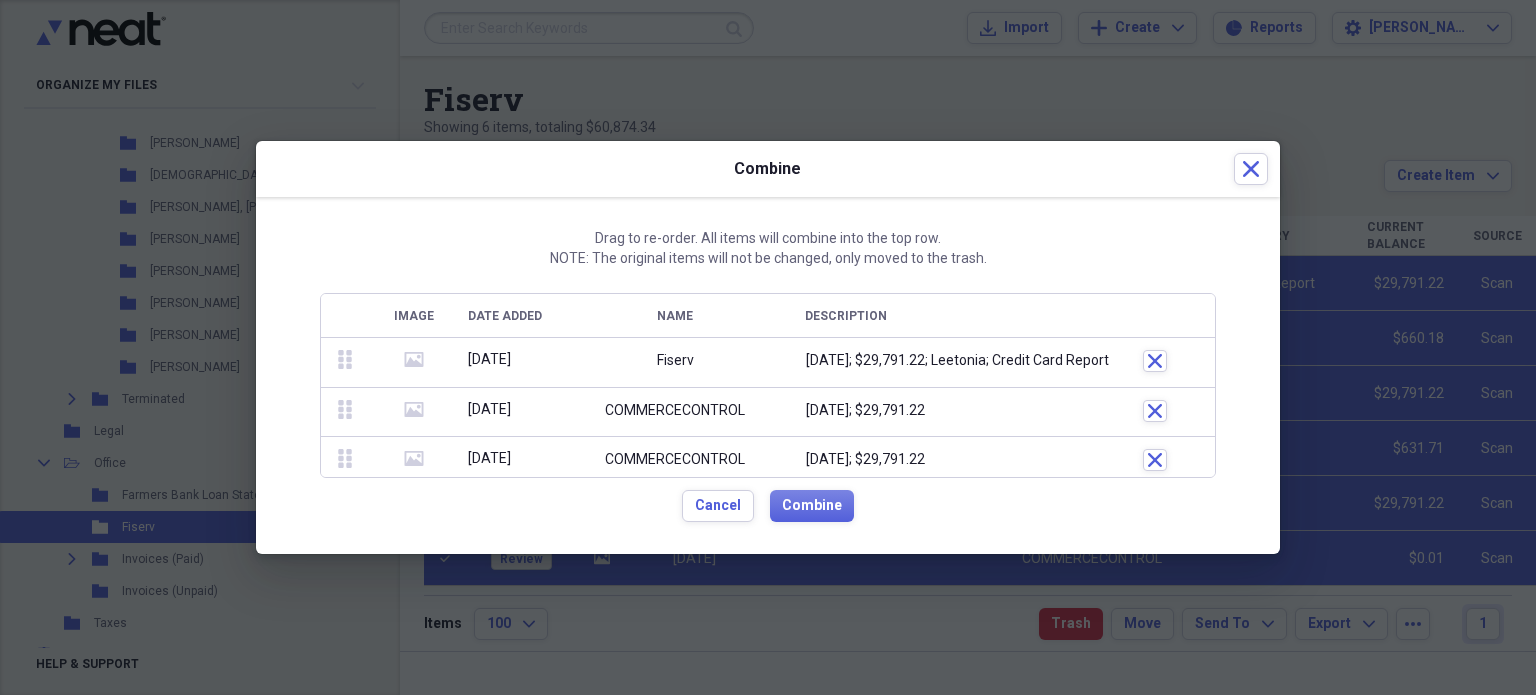 click on "media" 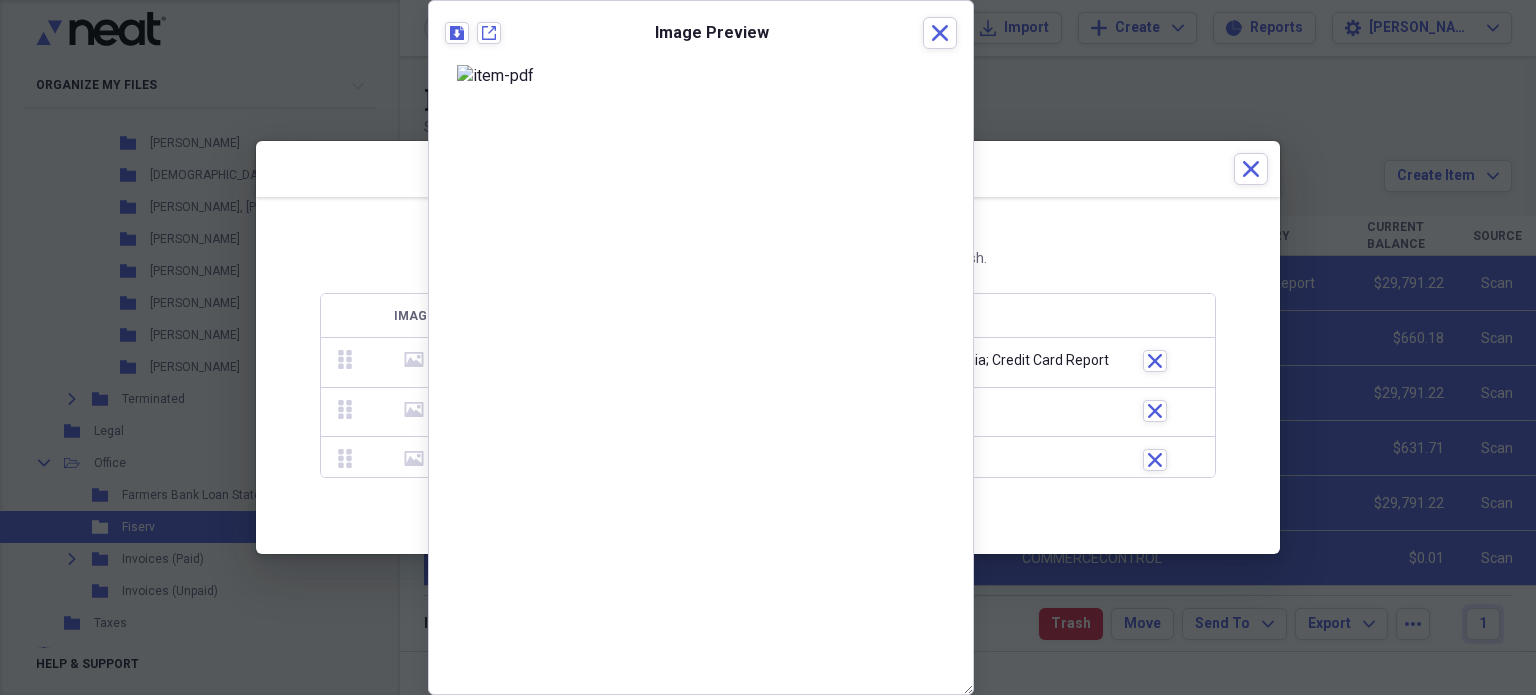 click 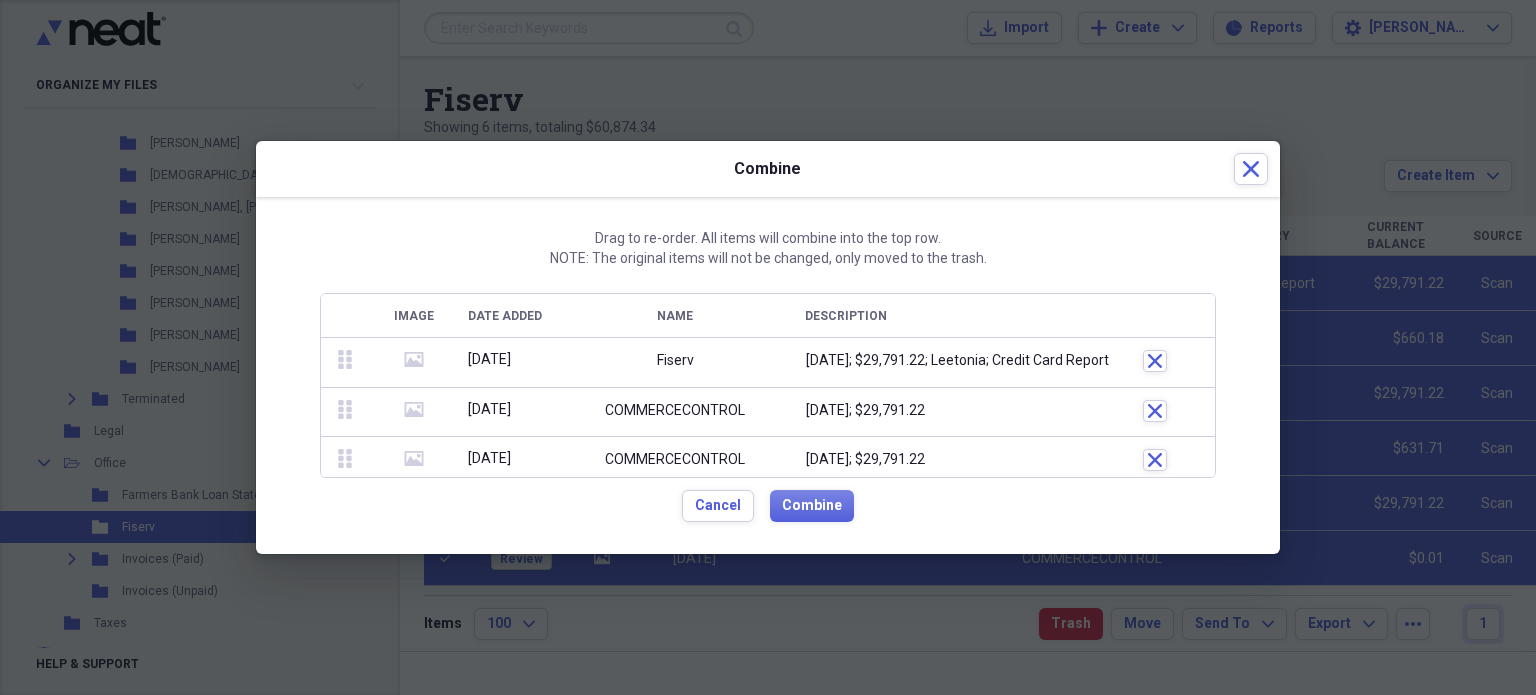 click on "media" 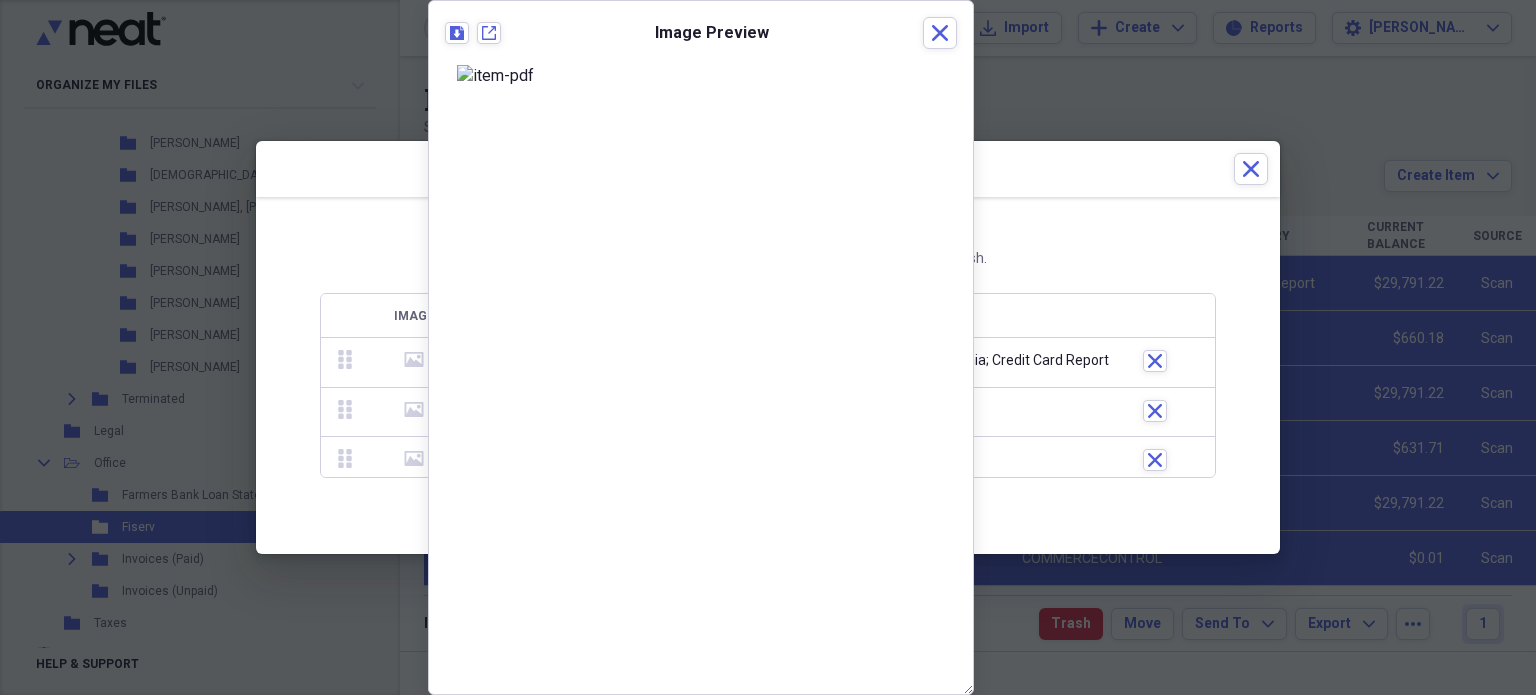click on "Drag to re-order. All items will combine into the top row. NOTE: The original items will not be changed, only moved to the trash.   Image Date Added Name Description   drag-vertical media [DATE] Fiserv [DATE]; $29,791.22; Leetonia; Credit Card Report Close drag-vertical media [DATE] COMMERCECONTROL [DATE]; $29,791.22 Close drag-vertical media [DATE] COMMERCECONTROL [DATE]; $29,791.22 Close drag-vertical media [DATE] COMMERCECONTROL [DATE]; $660.18 Close drag-vertical media [DATE] COMMERCECONTROL [DATE]; $631.71 Close drag-vertical media [DATE] COMMERCECONTROL [DATE]; $0.01 Close
To pick up a draggable item, press the space bar.
While dragging, use the arrow keys to move the item.
Press space again to drop the item in its new position, or press escape to cancel.
Draggable item 6876f7d614a8c37f1dfeeacc was dropped over droppable area 6876f7d614a8c392bdfedce0 Cancel Combine" at bounding box center [768, 375] 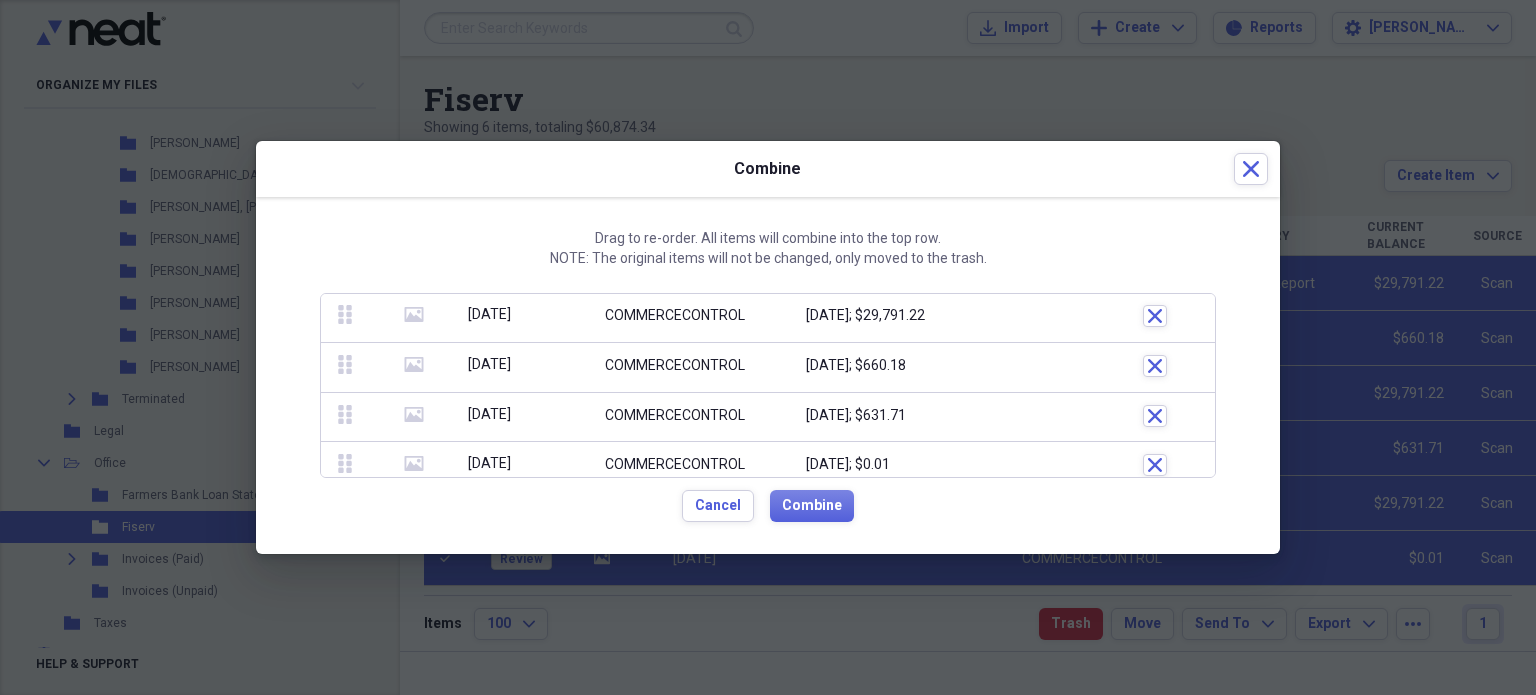 scroll, scrollTop: 155, scrollLeft: 0, axis: vertical 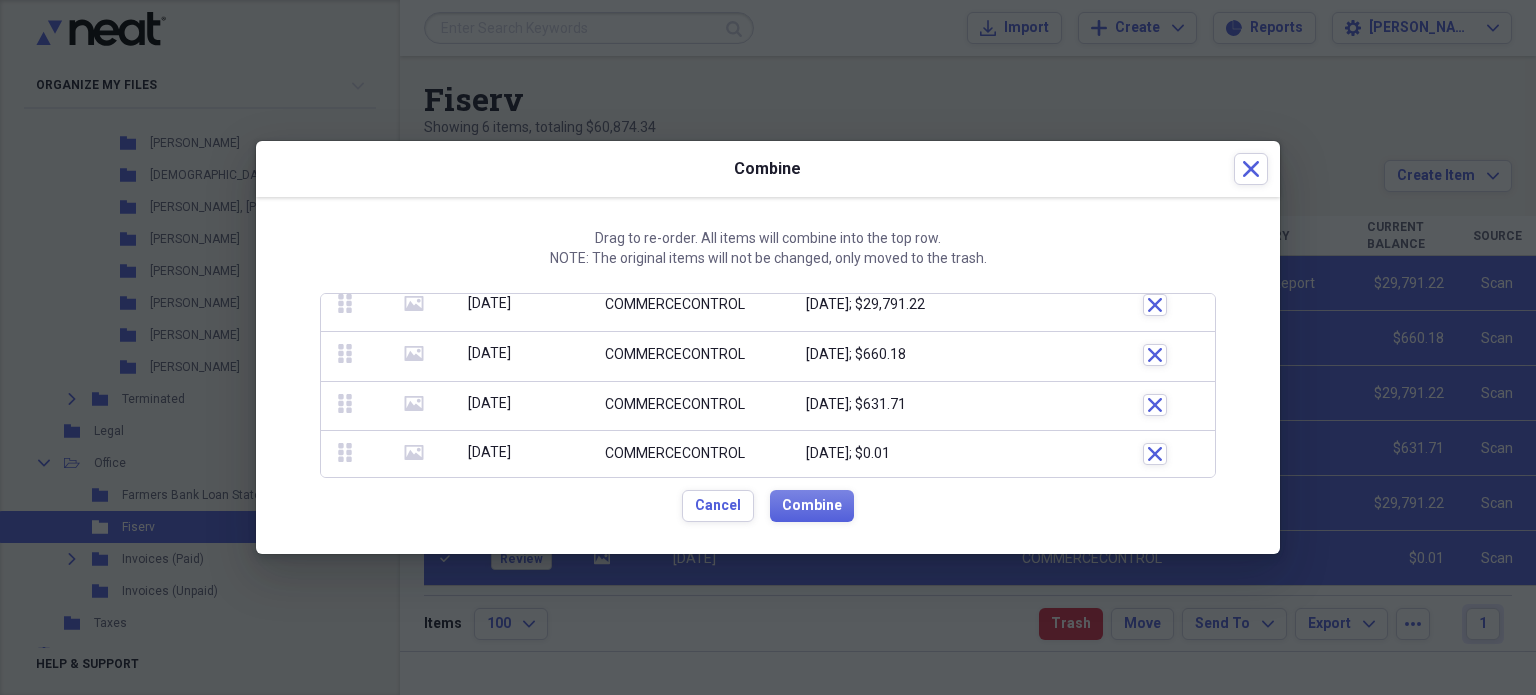 click on "media" 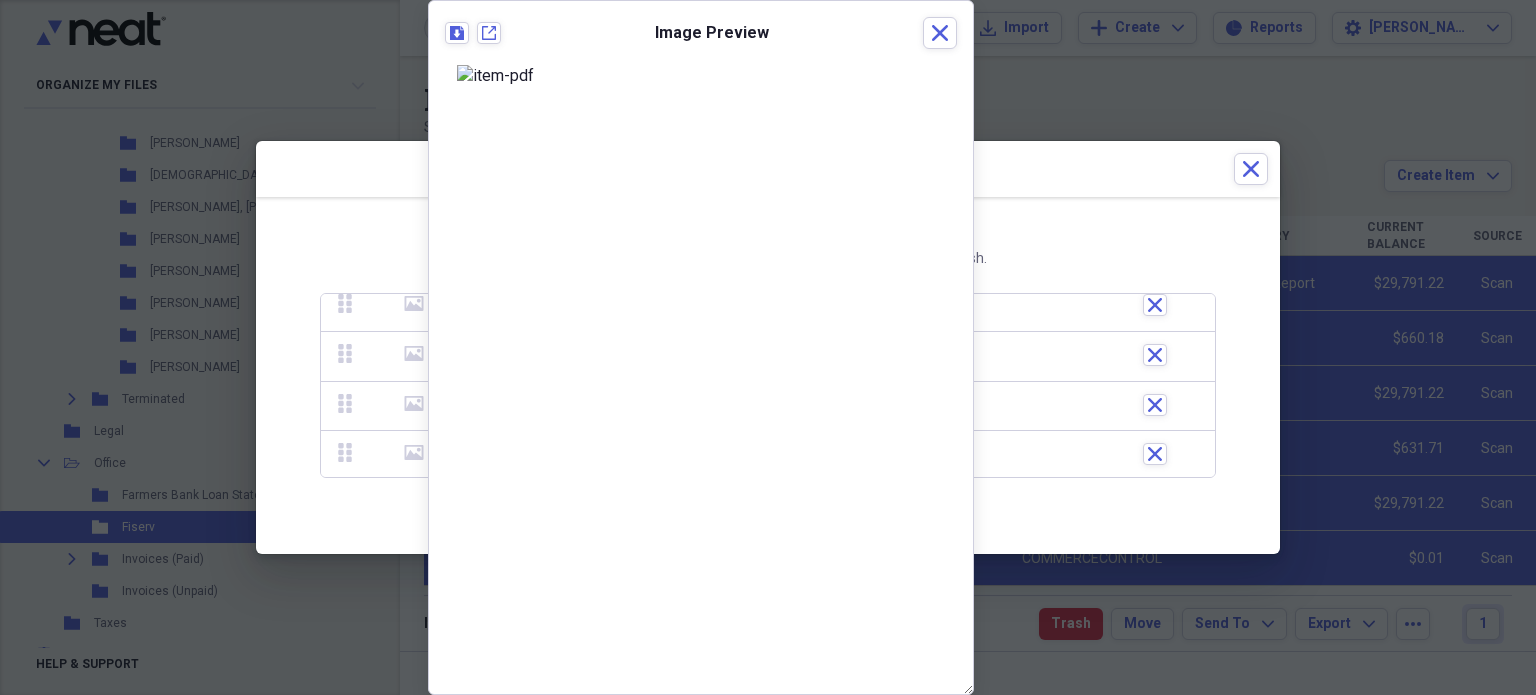 click on "media" 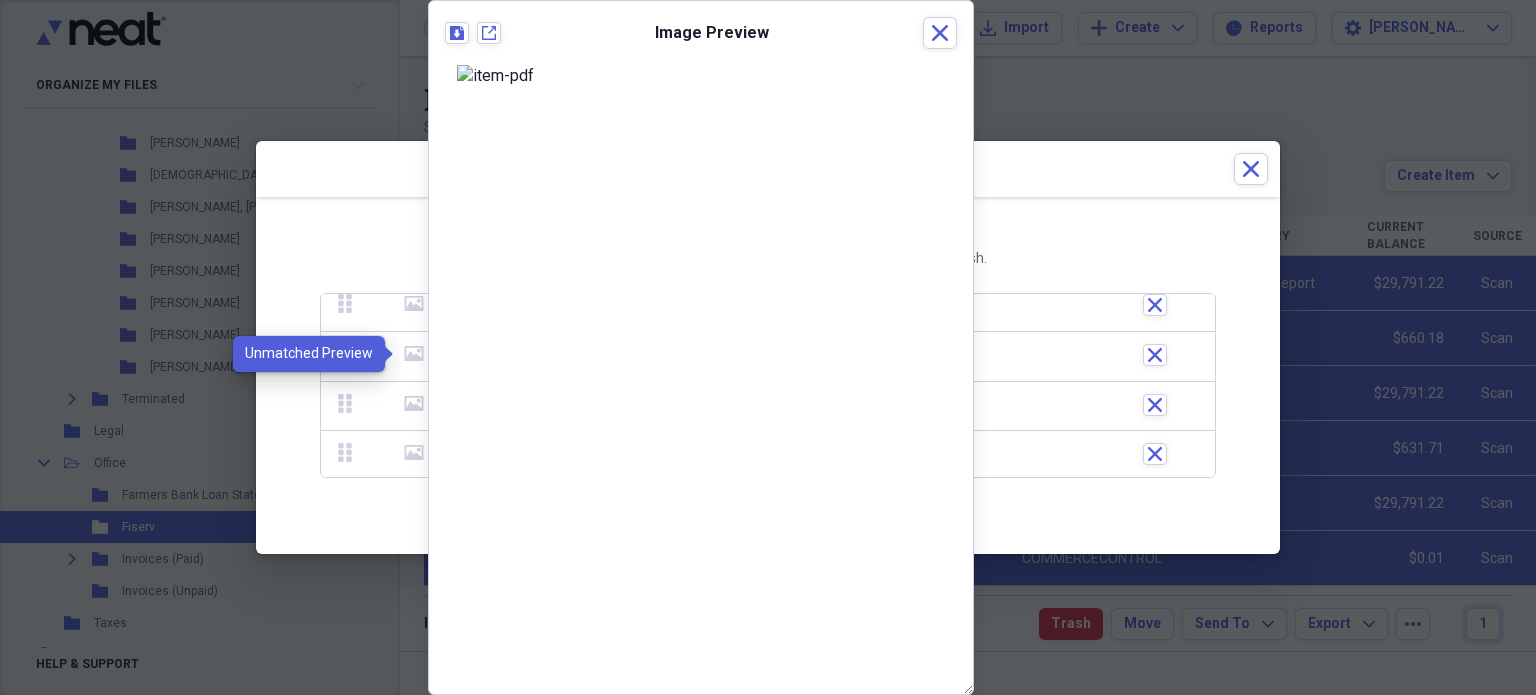 click 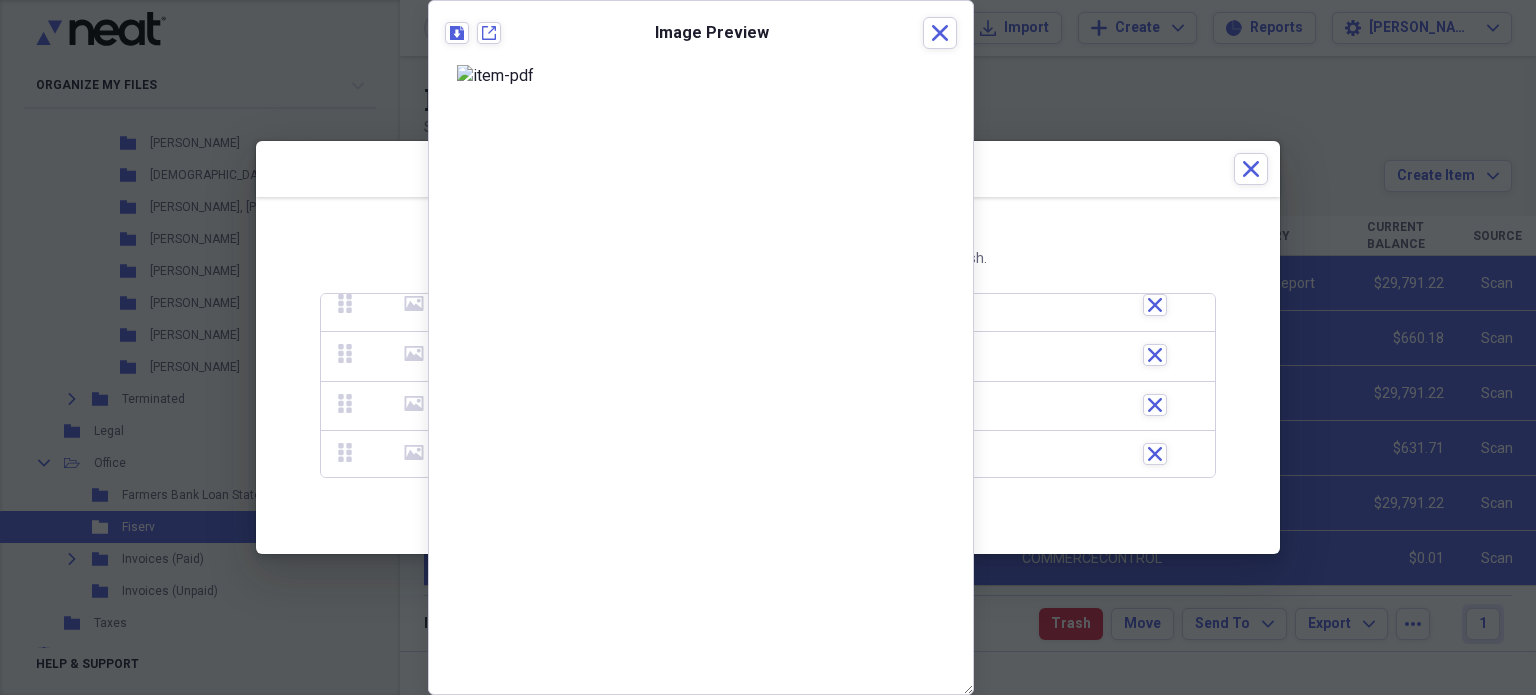 click 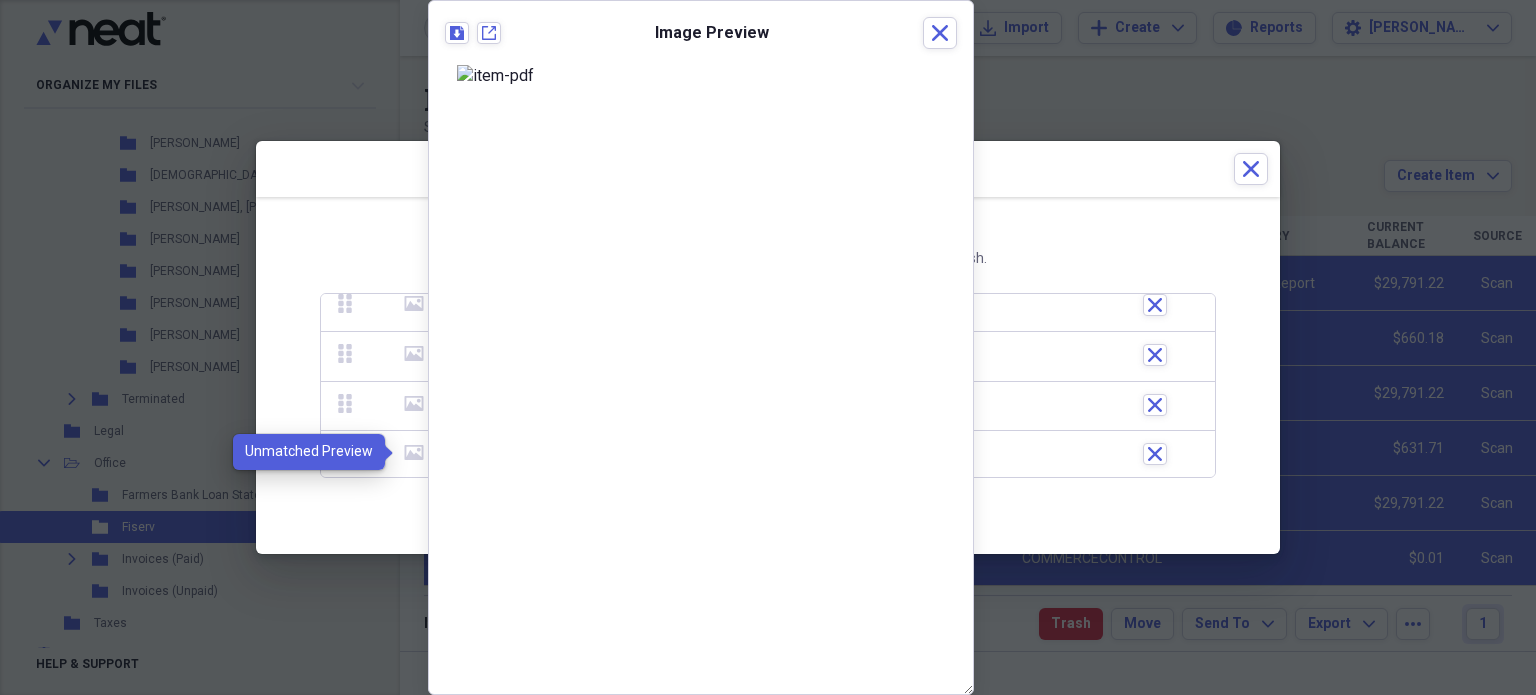 click on "media" 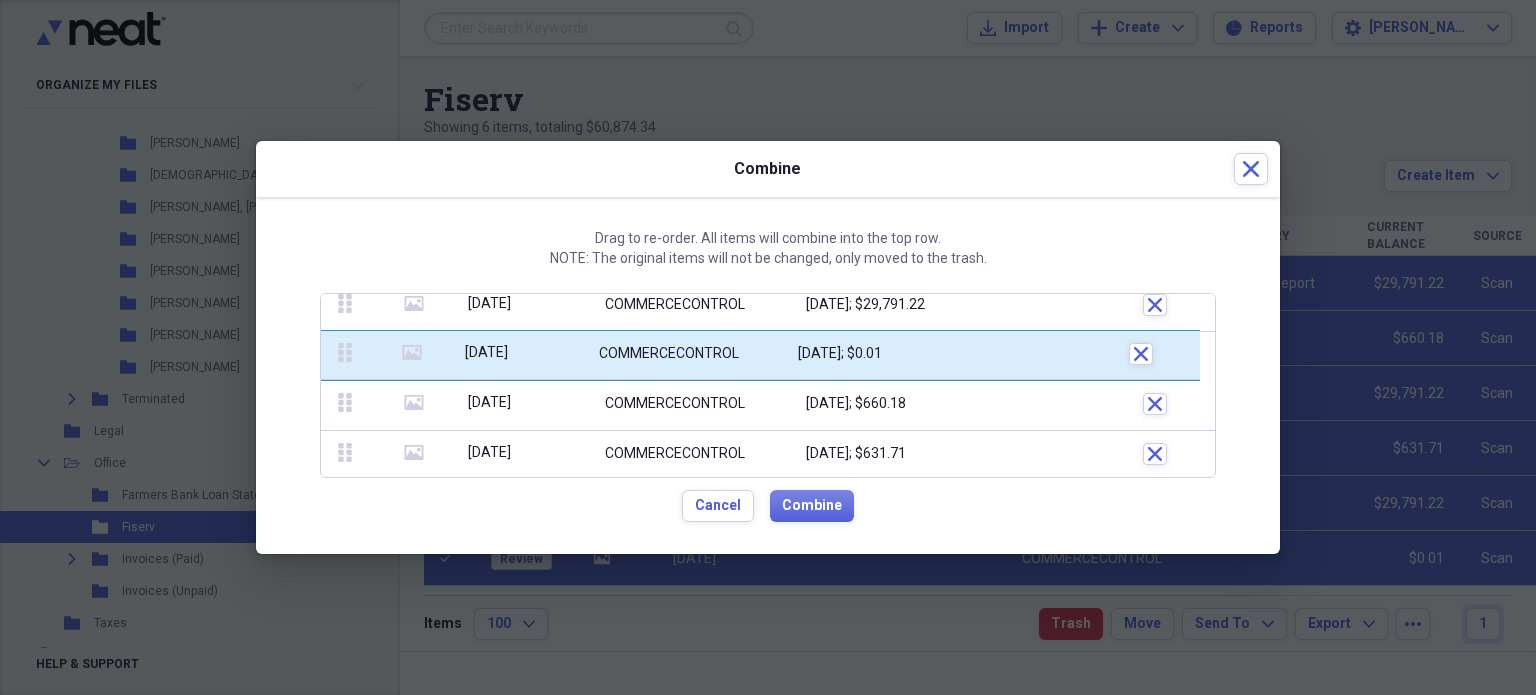 drag, startPoint x: 348, startPoint y: 451, endPoint x: 337, endPoint y: 359, distance: 92.65527 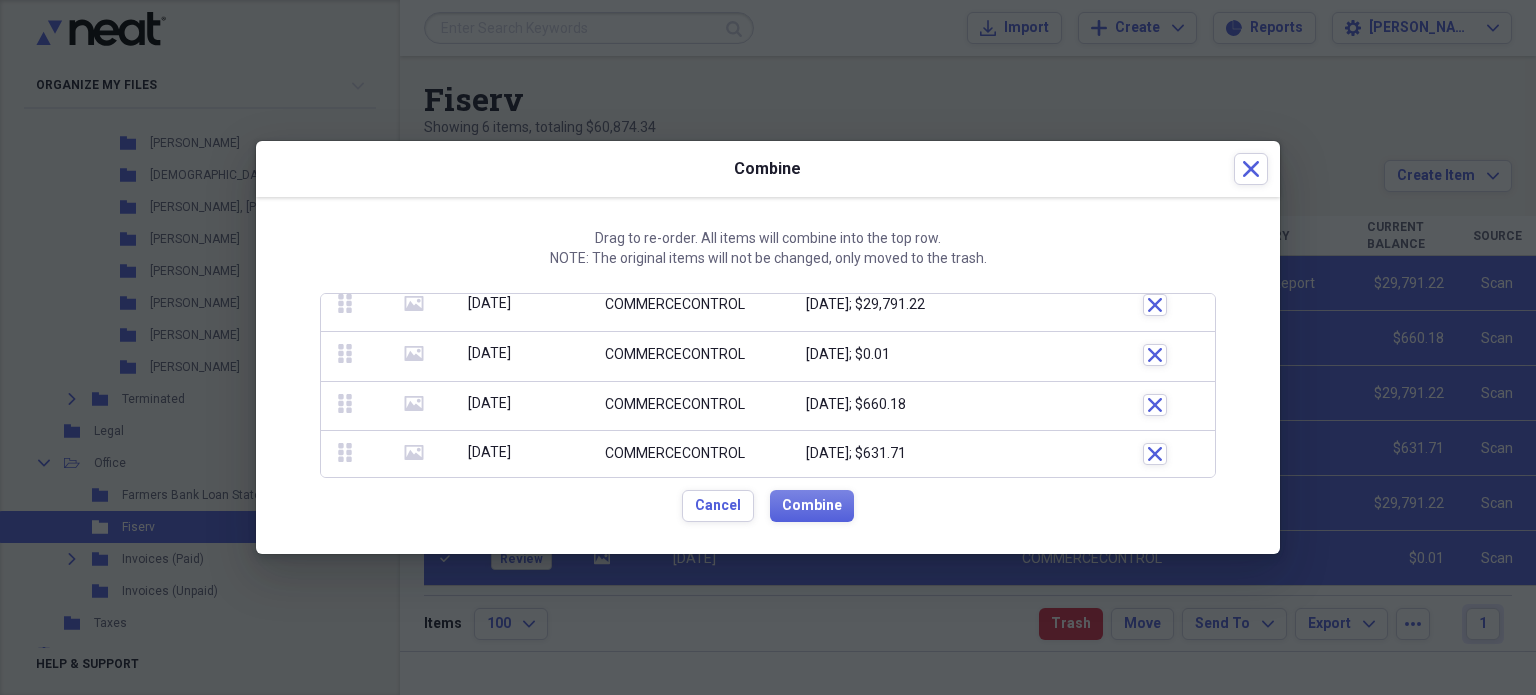 click on "media" at bounding box center [414, 406] 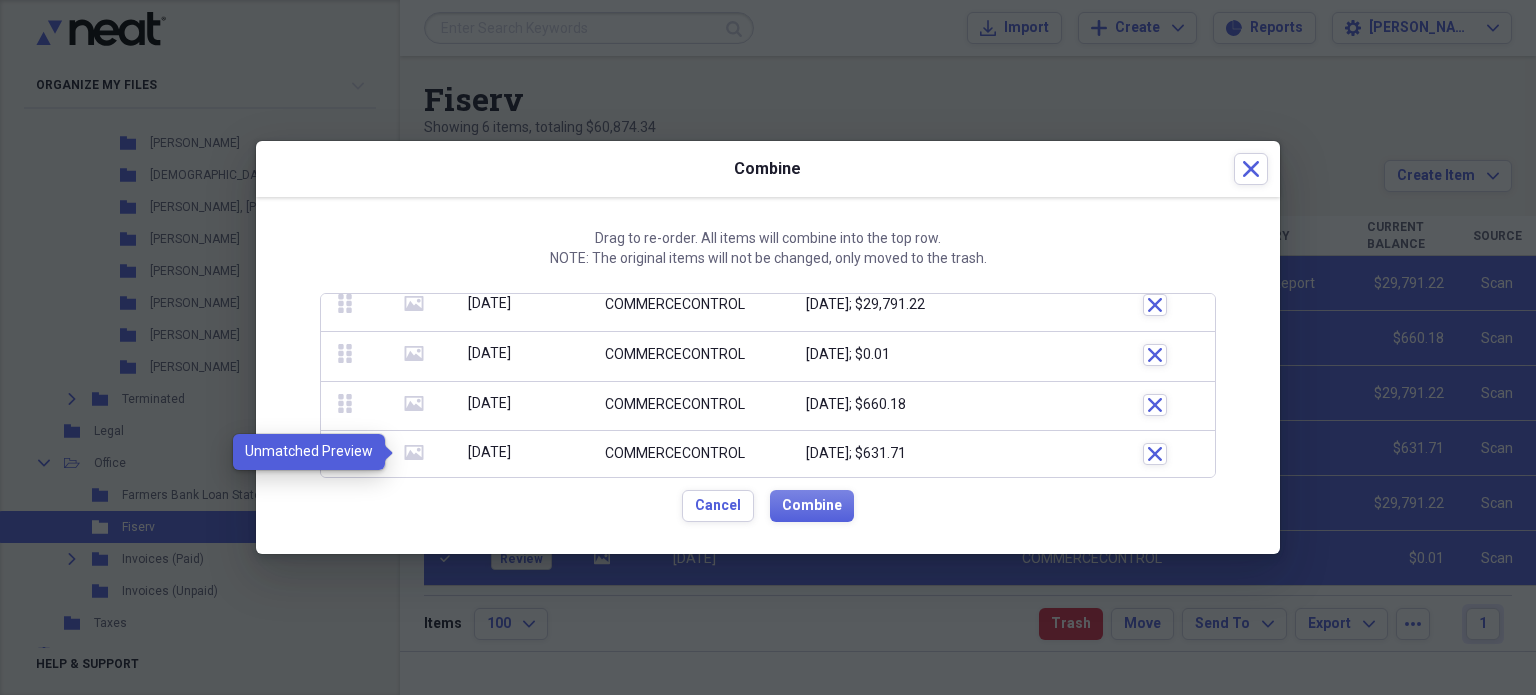 click 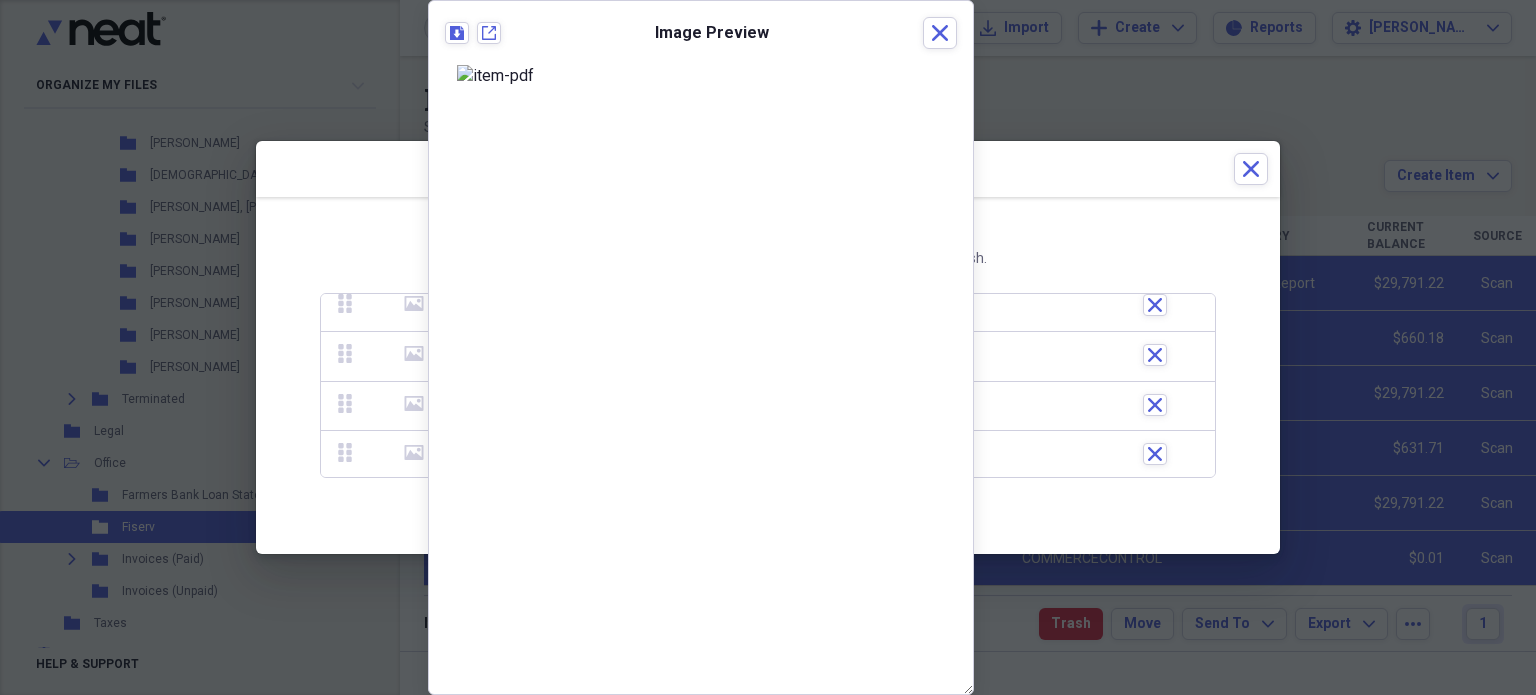 click on "Cancel Combine" at bounding box center (768, 506) 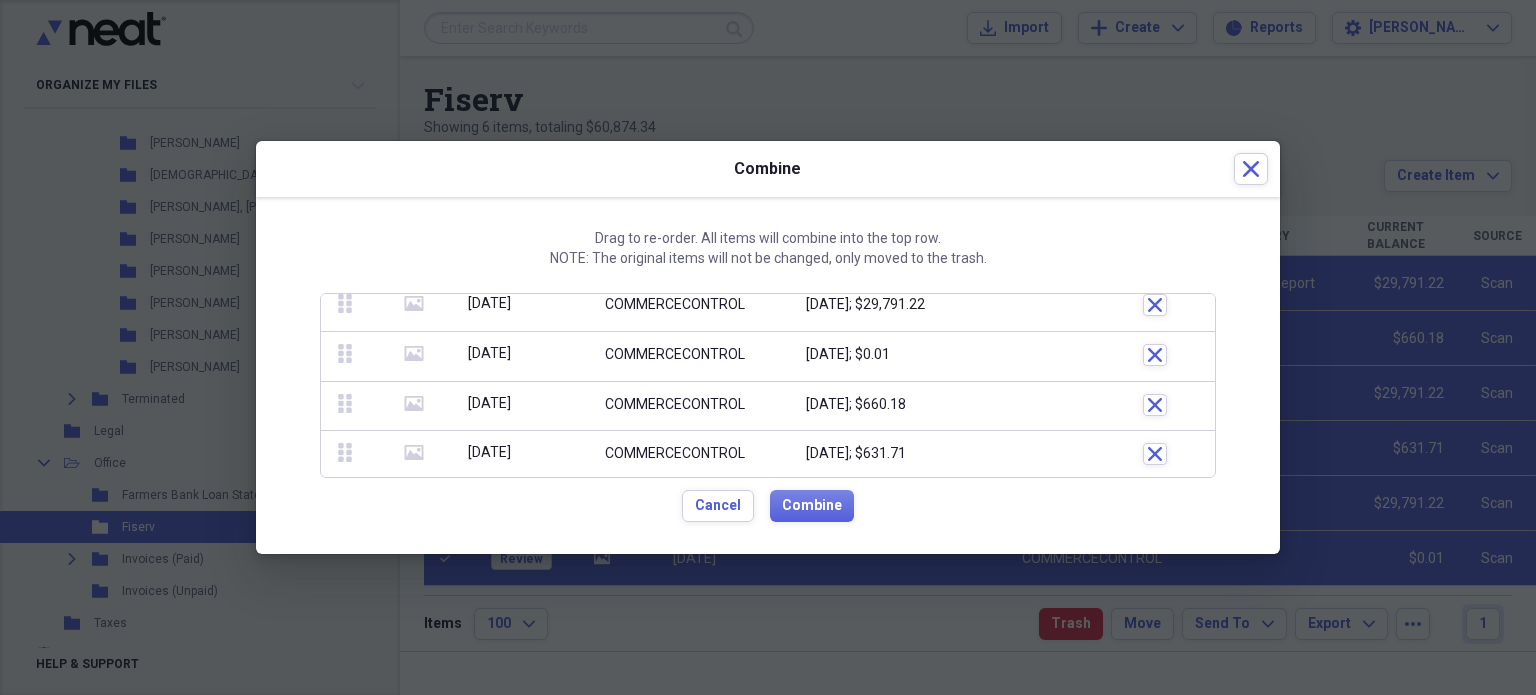 click 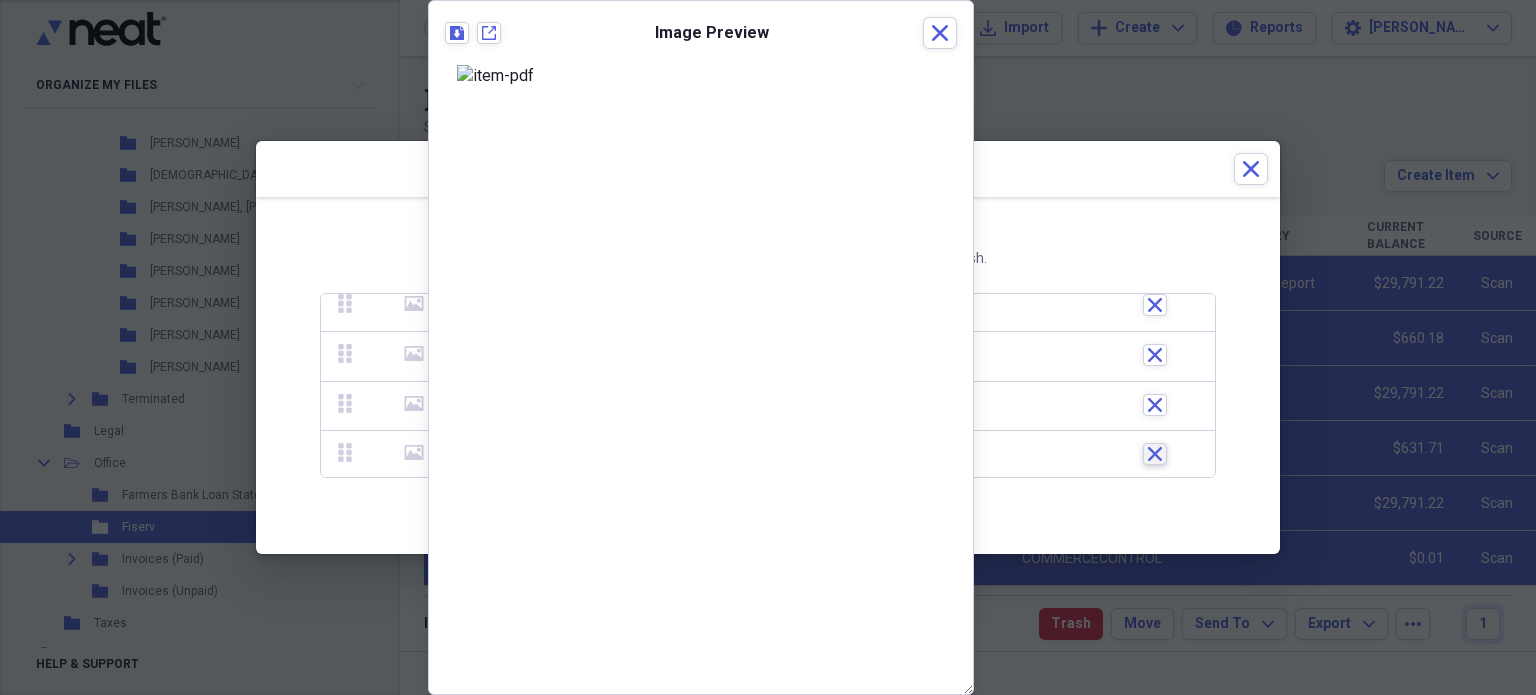 click 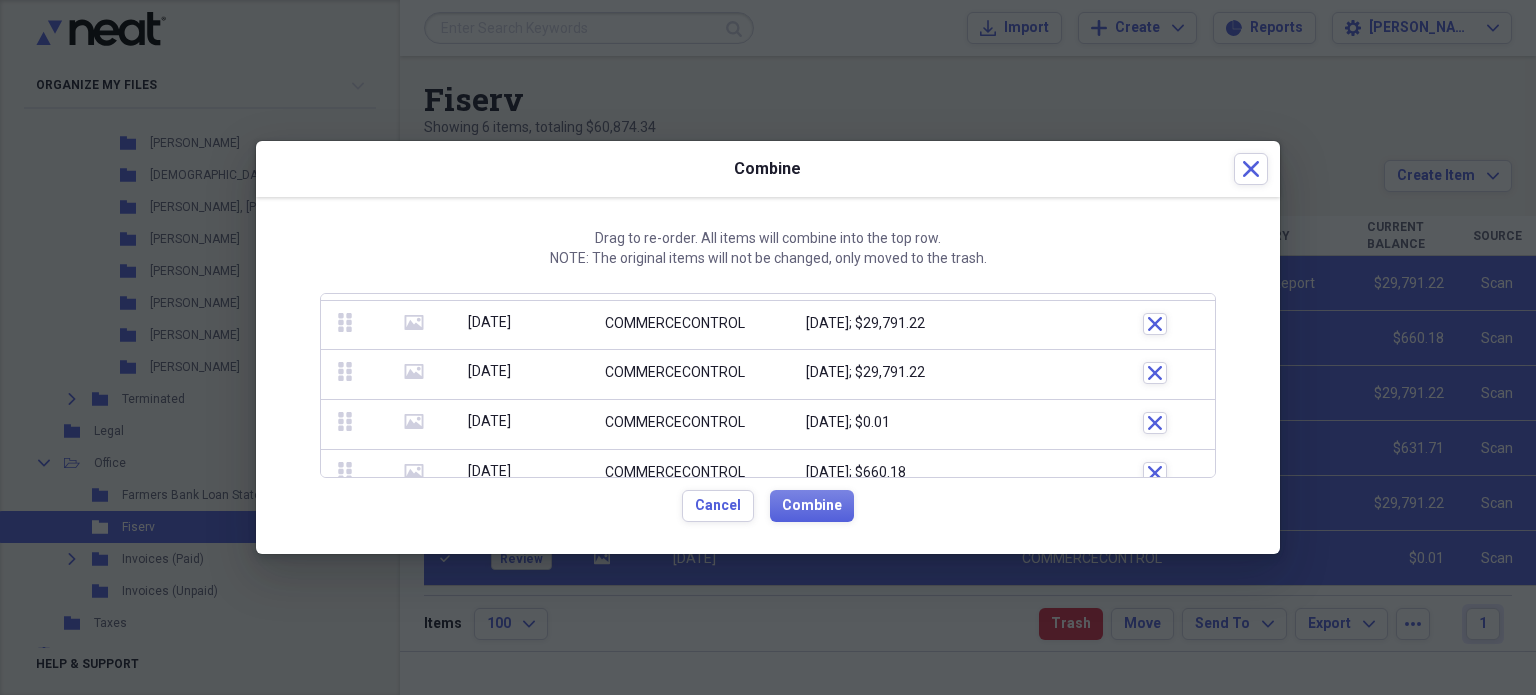 scroll, scrollTop: 106, scrollLeft: 0, axis: vertical 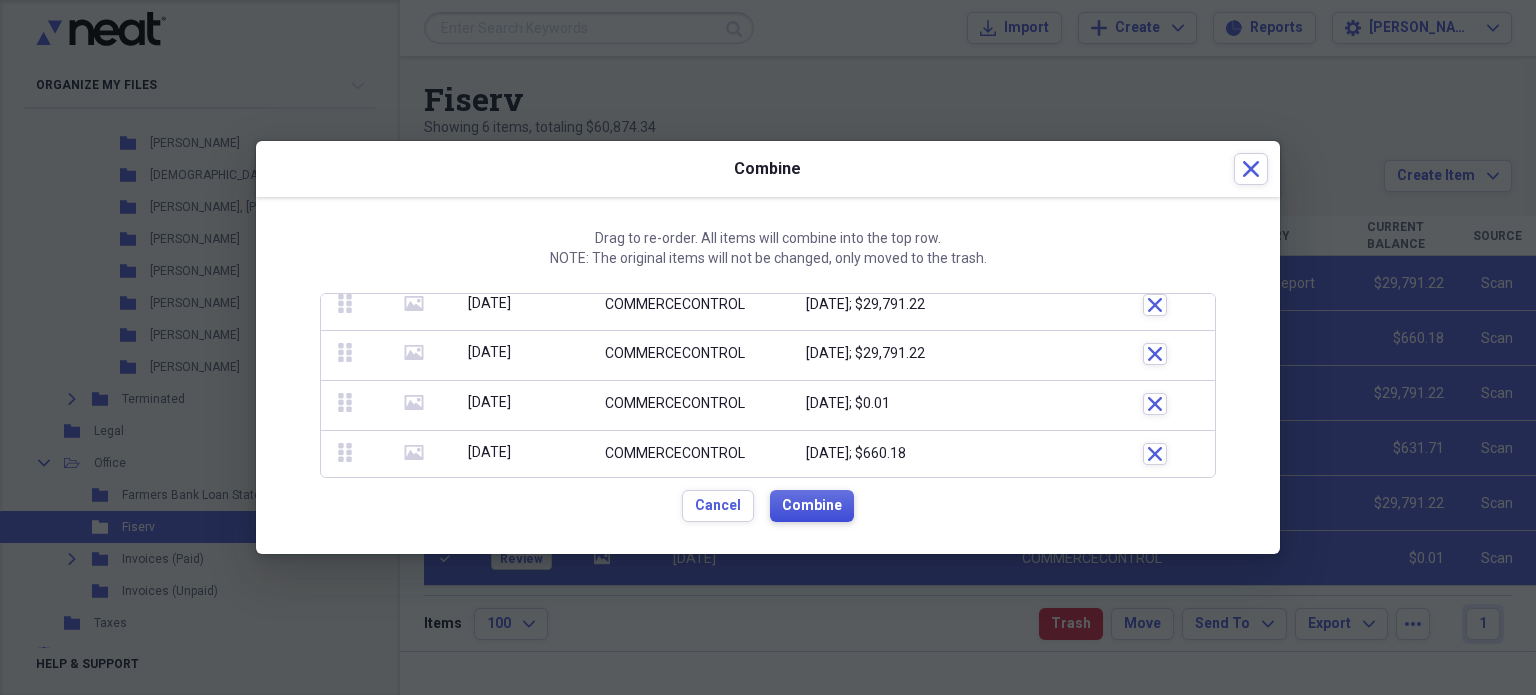 click on "Combine" at bounding box center (812, 506) 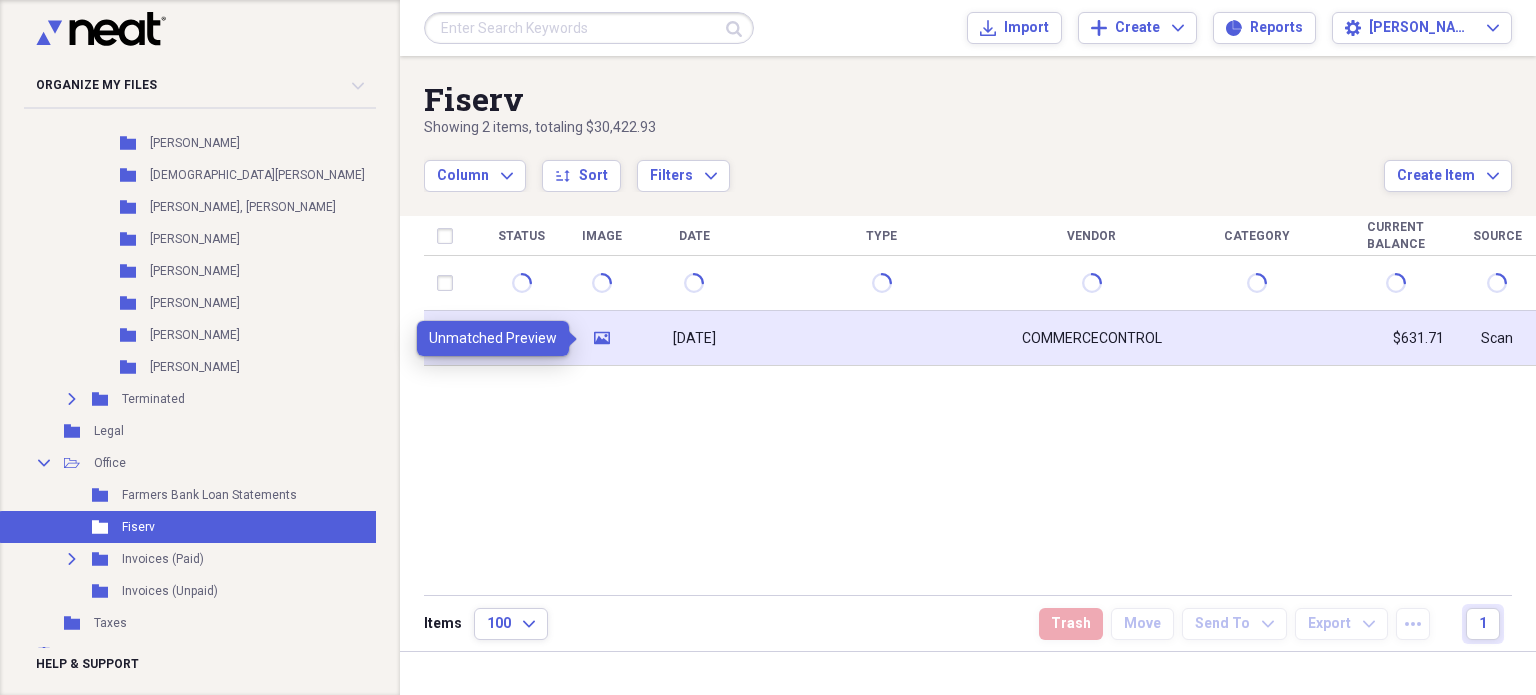 click on "media" 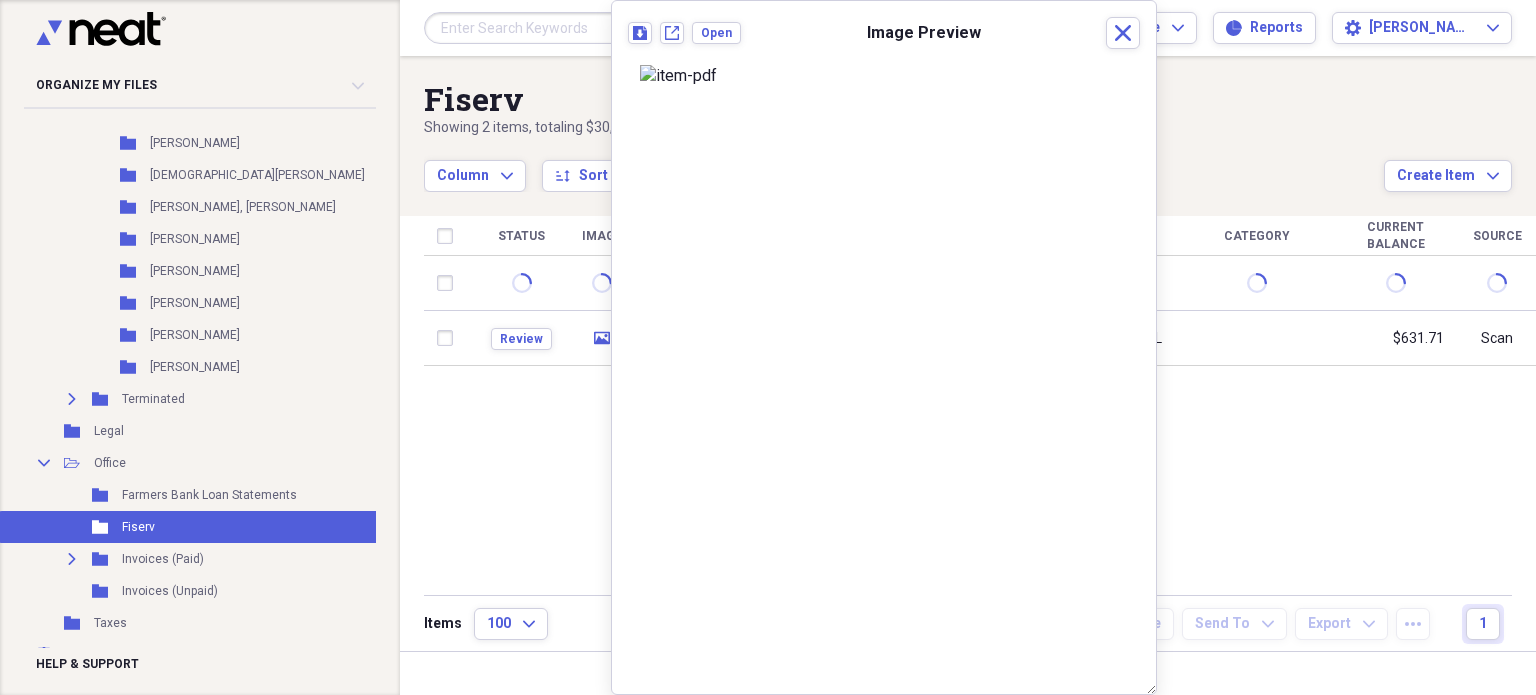 click on "Status Image Date Type Vendor Category Current Balance Source Review media [DATE] COMMERCECONTROL $631.71 Scan" at bounding box center (983, 404) 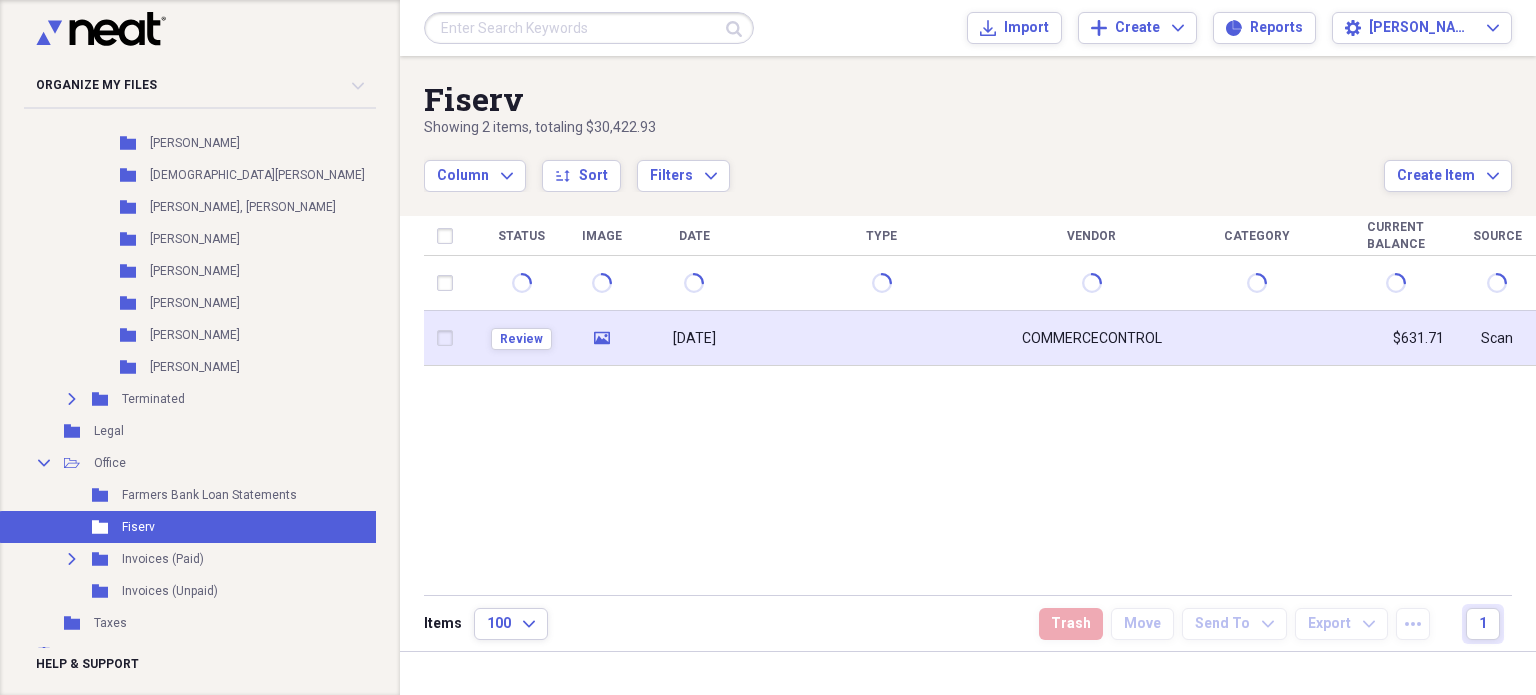 click at bounding box center (449, 338) 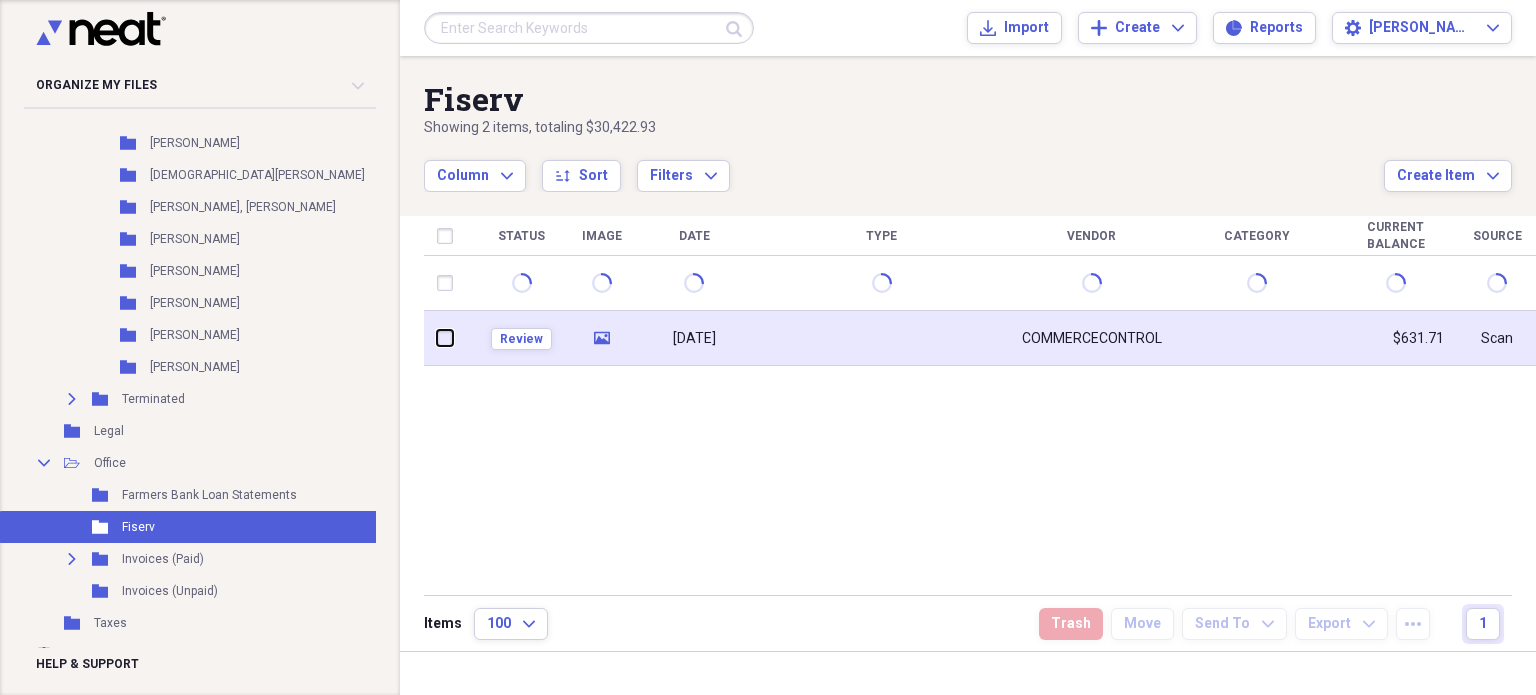 click at bounding box center [437, 338] 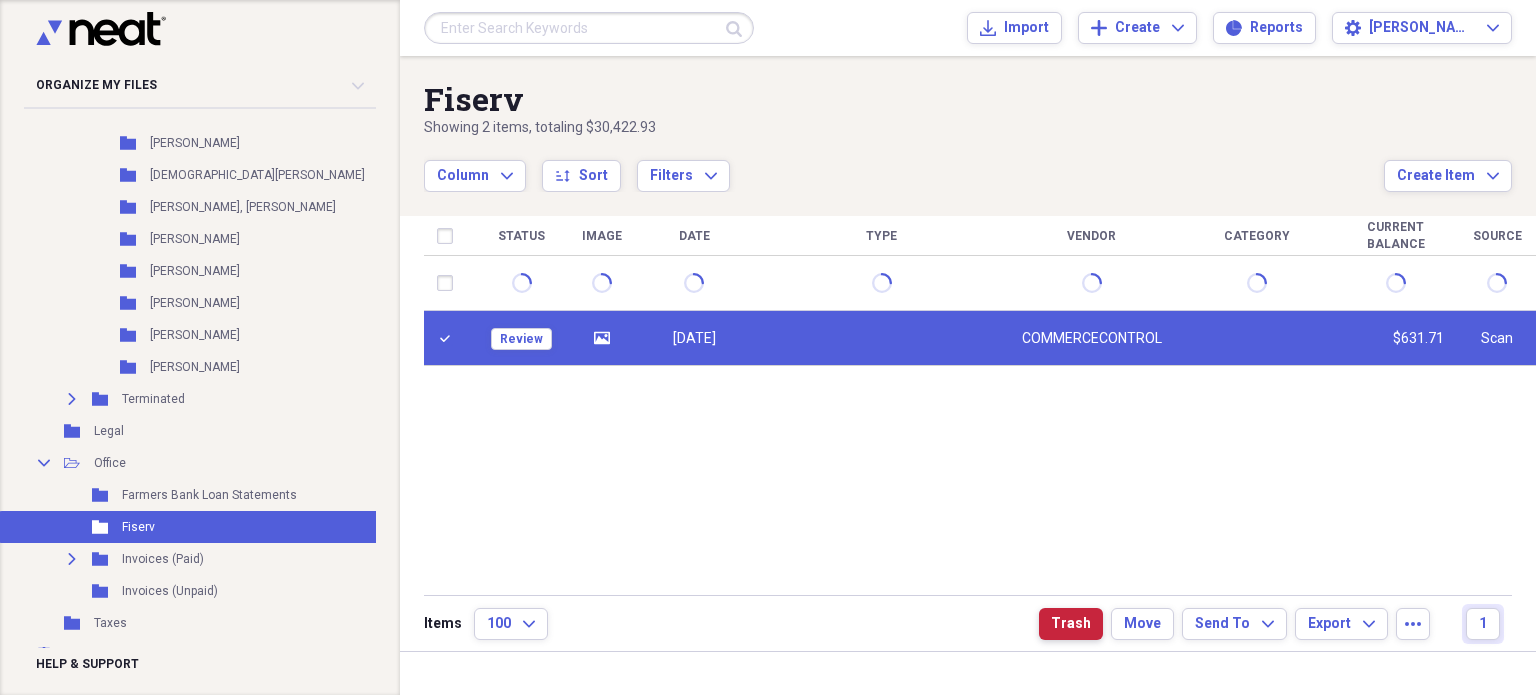 click on "Trash" at bounding box center (1071, 624) 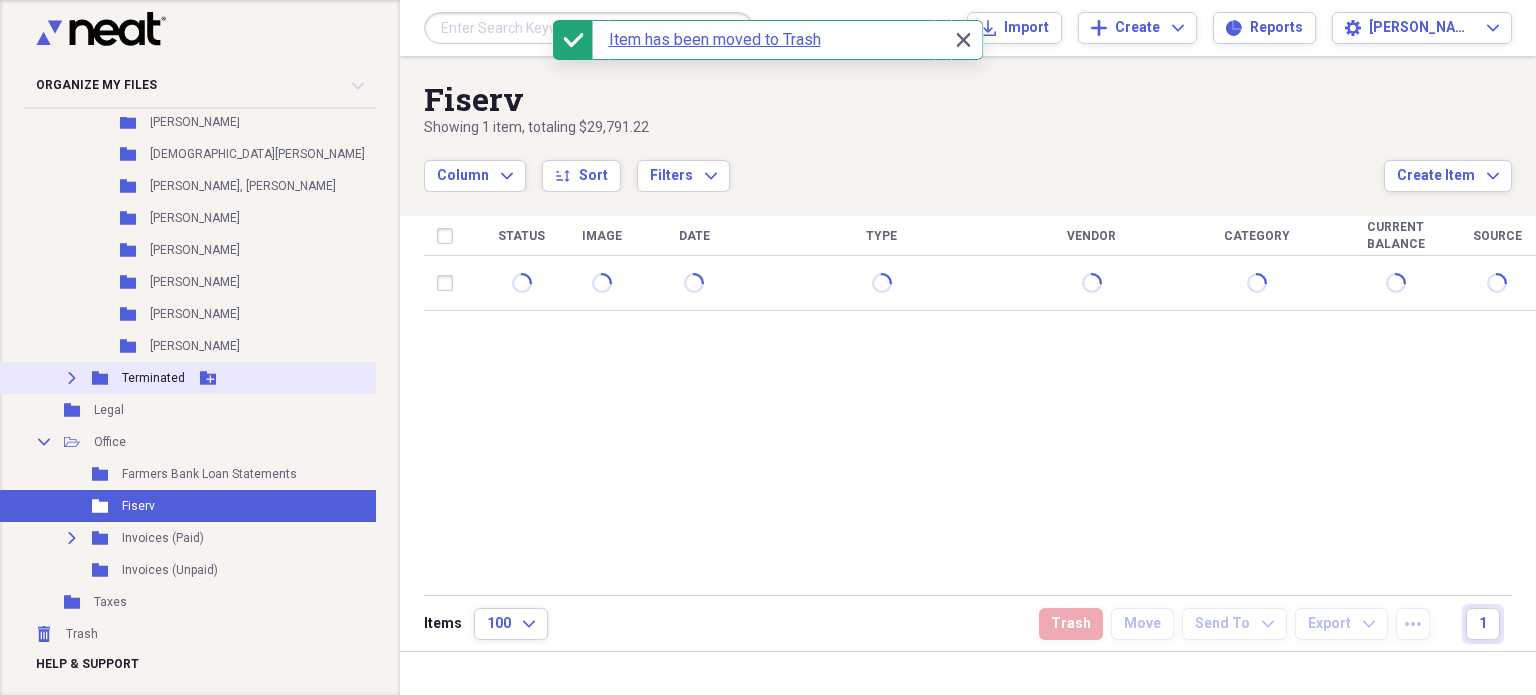 scroll, scrollTop: 0, scrollLeft: 0, axis: both 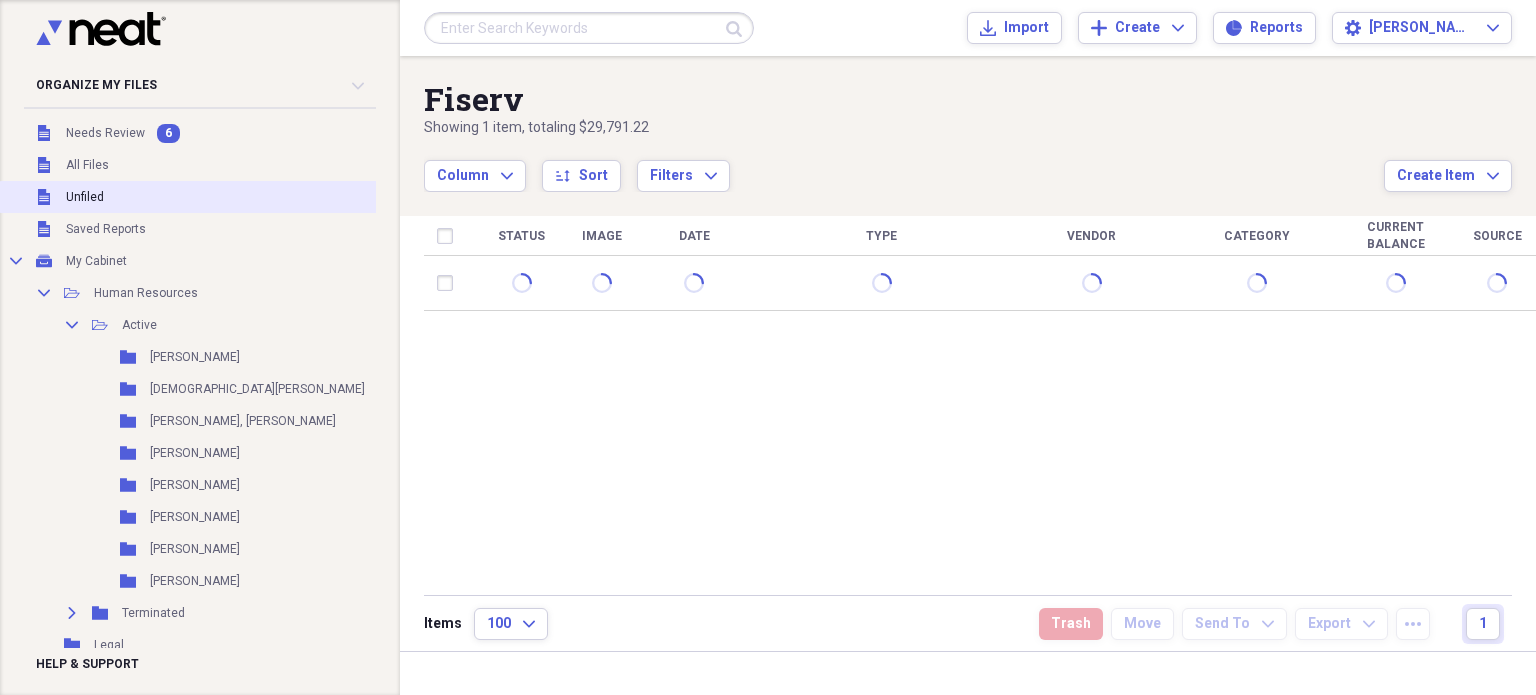 click on "Unfiled Unfiled" at bounding box center [213, 197] 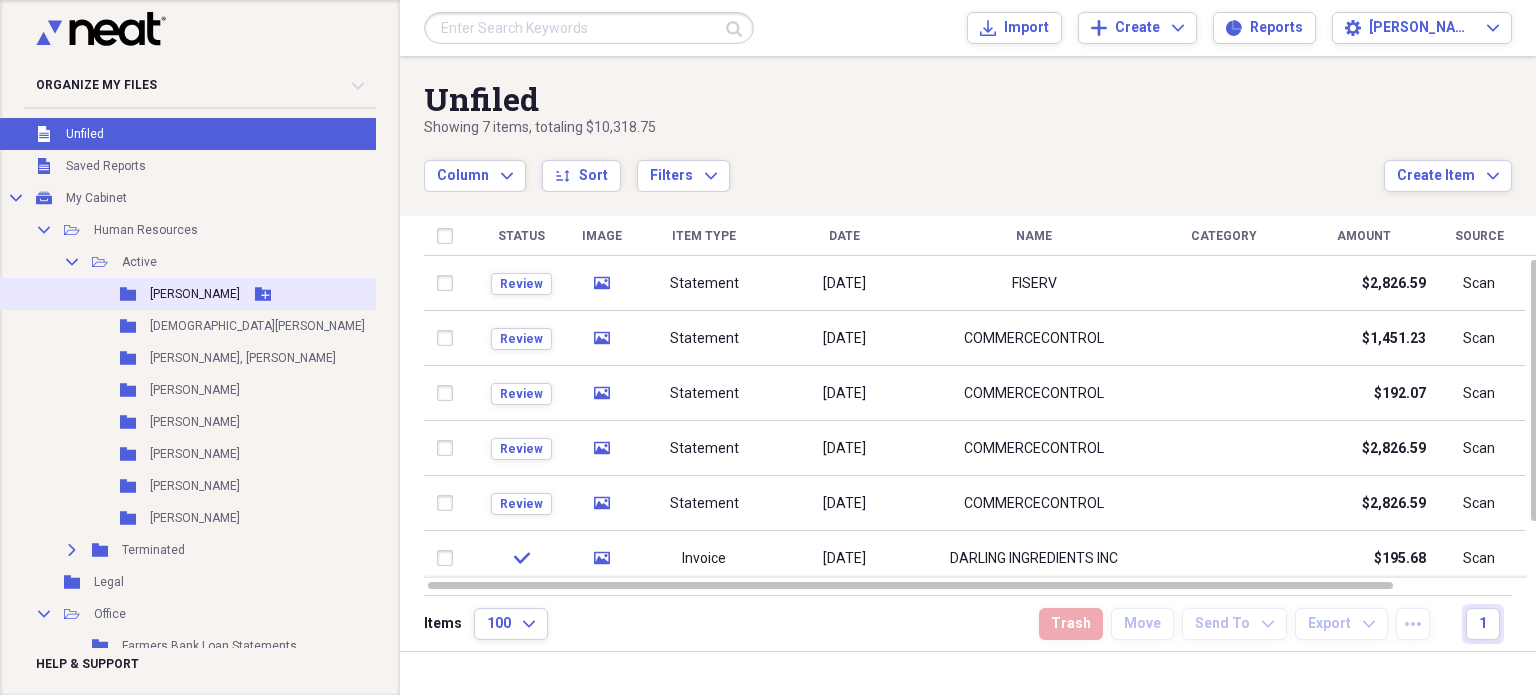 scroll, scrollTop: 235, scrollLeft: 0, axis: vertical 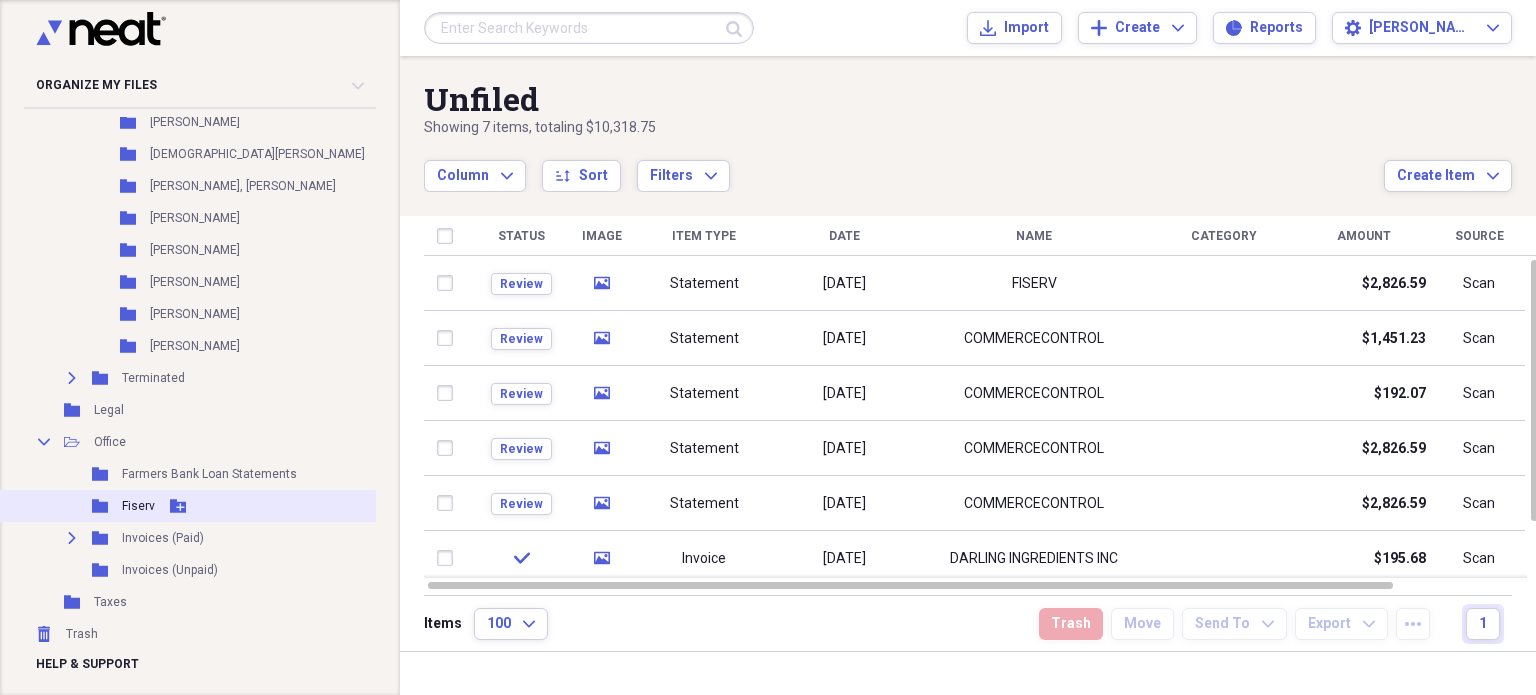 click on "Fiserv" at bounding box center [138, 506] 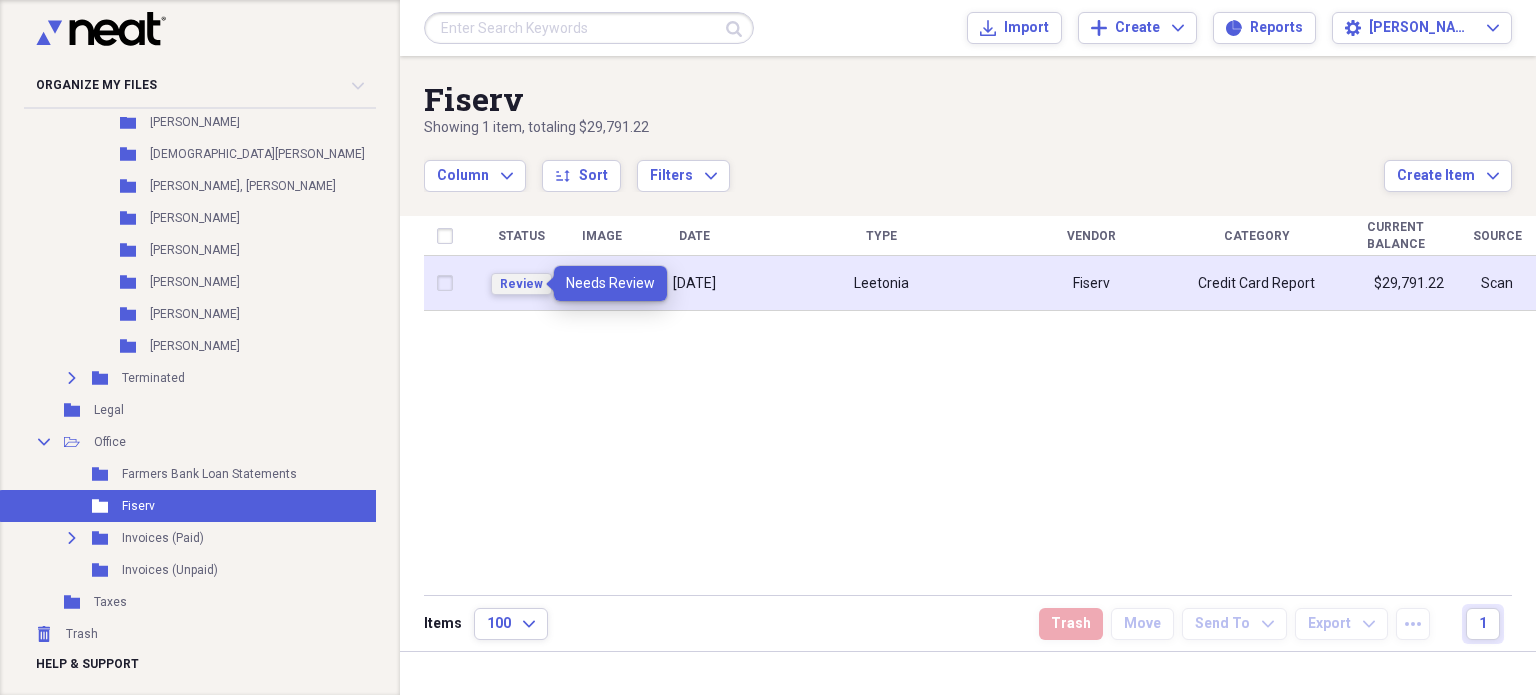 click on "Review" at bounding box center [521, 284] 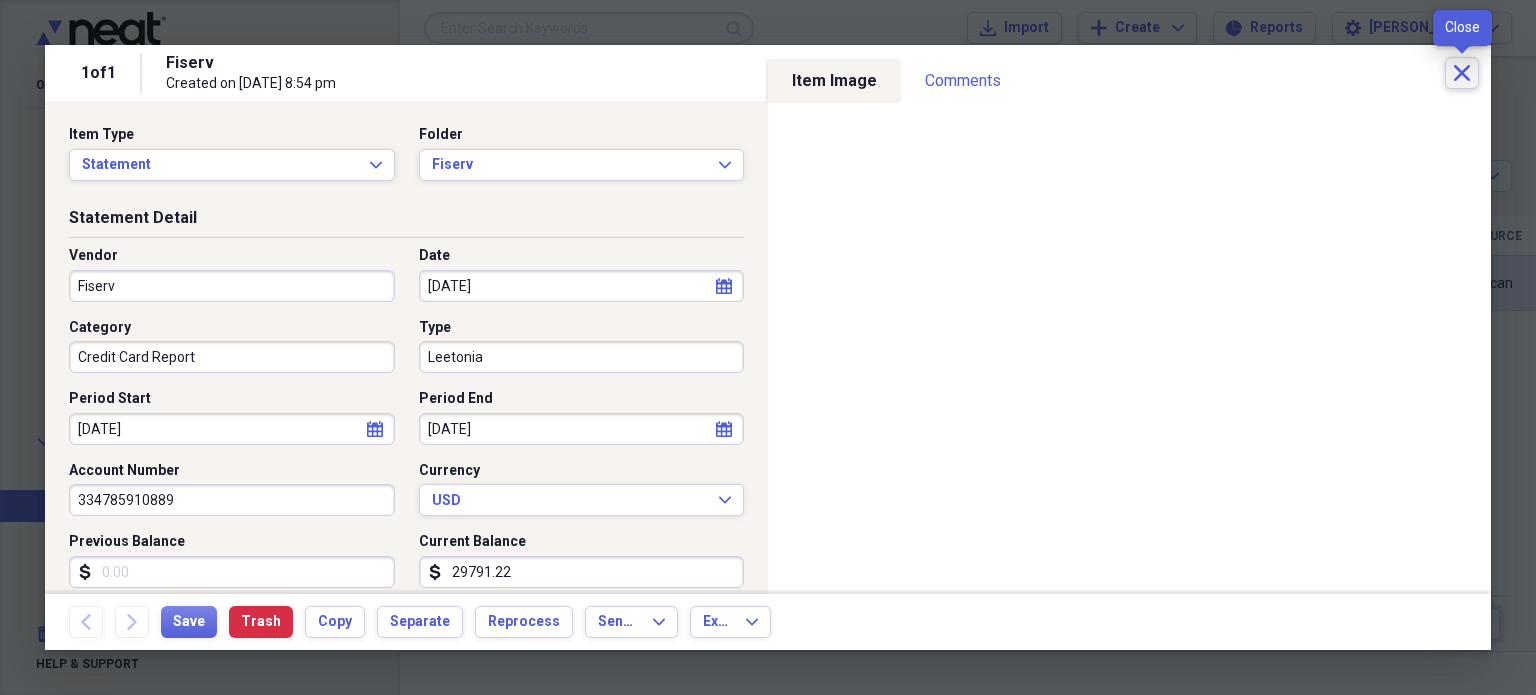 click on "Close" 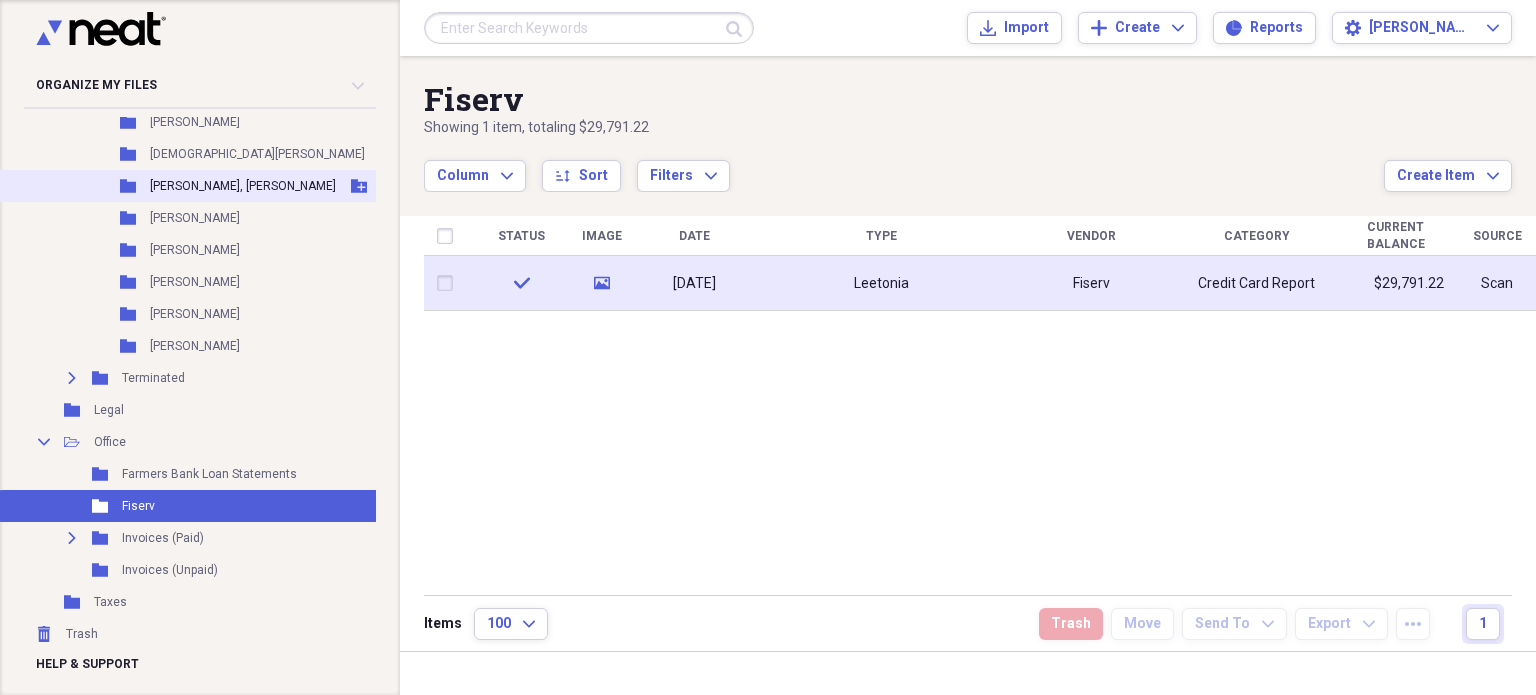 scroll, scrollTop: 0, scrollLeft: 0, axis: both 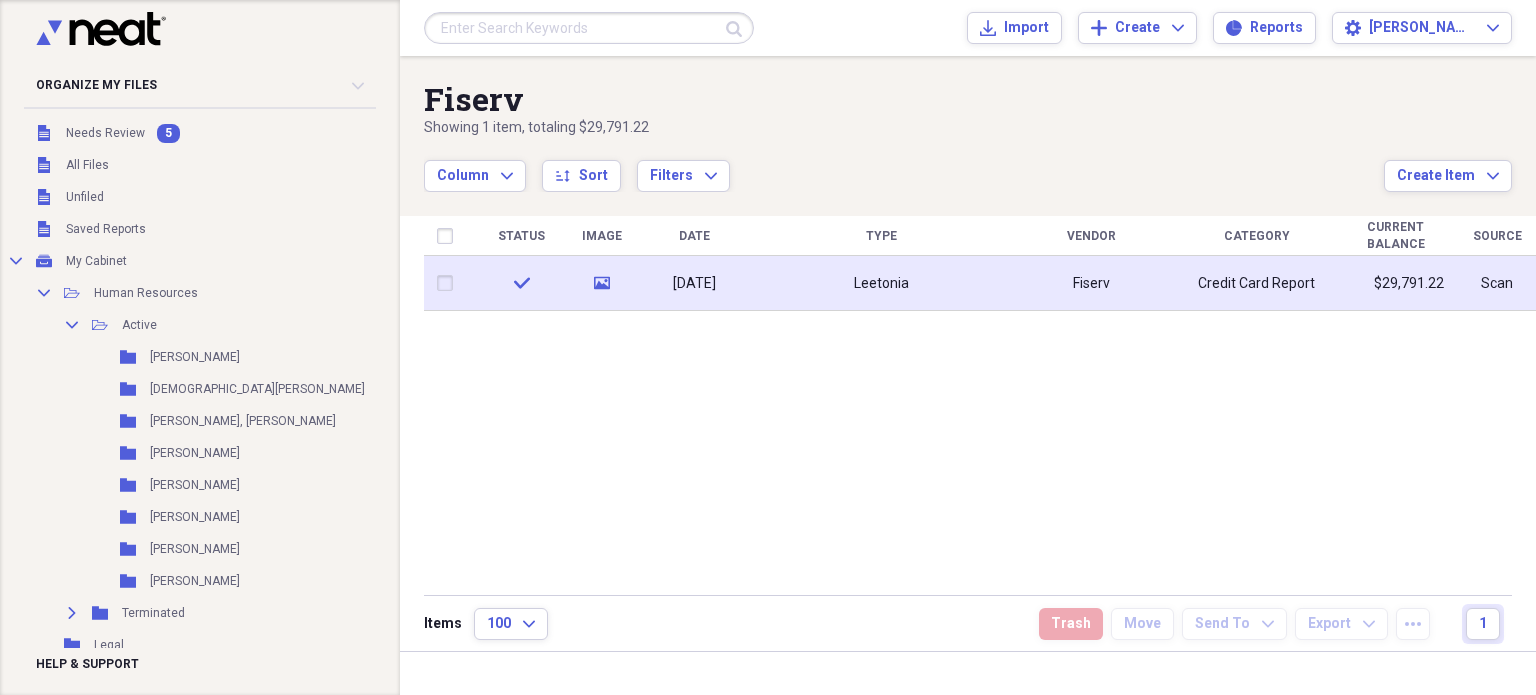 click on "[DATE]" at bounding box center [694, 284] 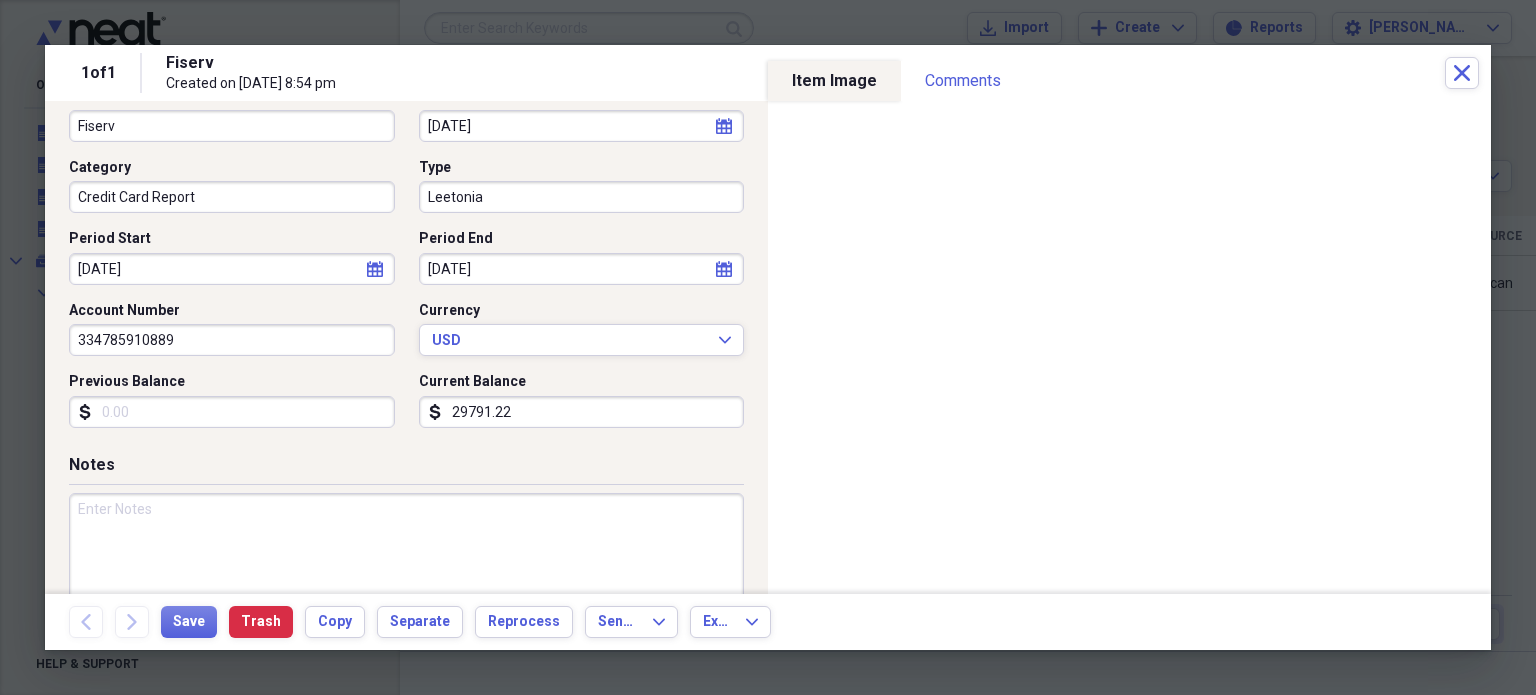 scroll, scrollTop: 163, scrollLeft: 0, axis: vertical 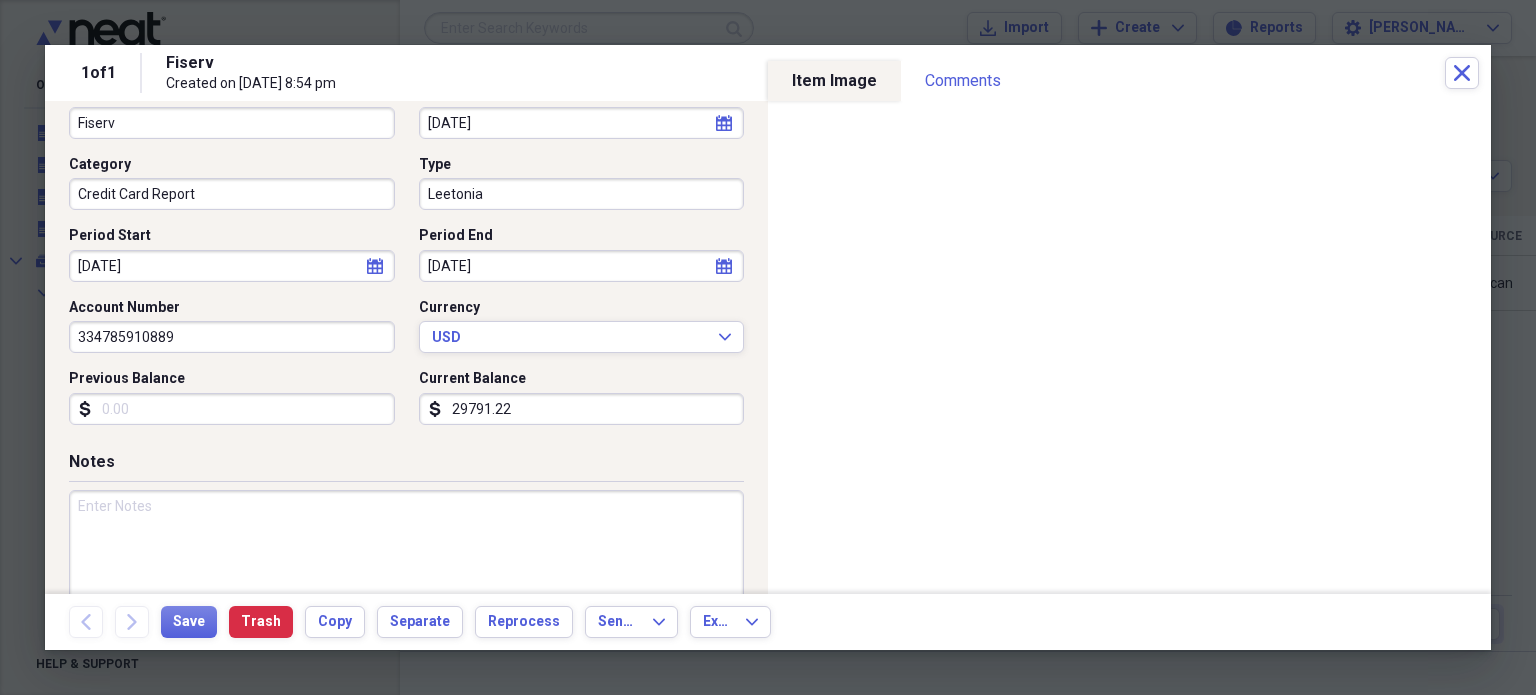 click on "29791.22" at bounding box center (582, 409) 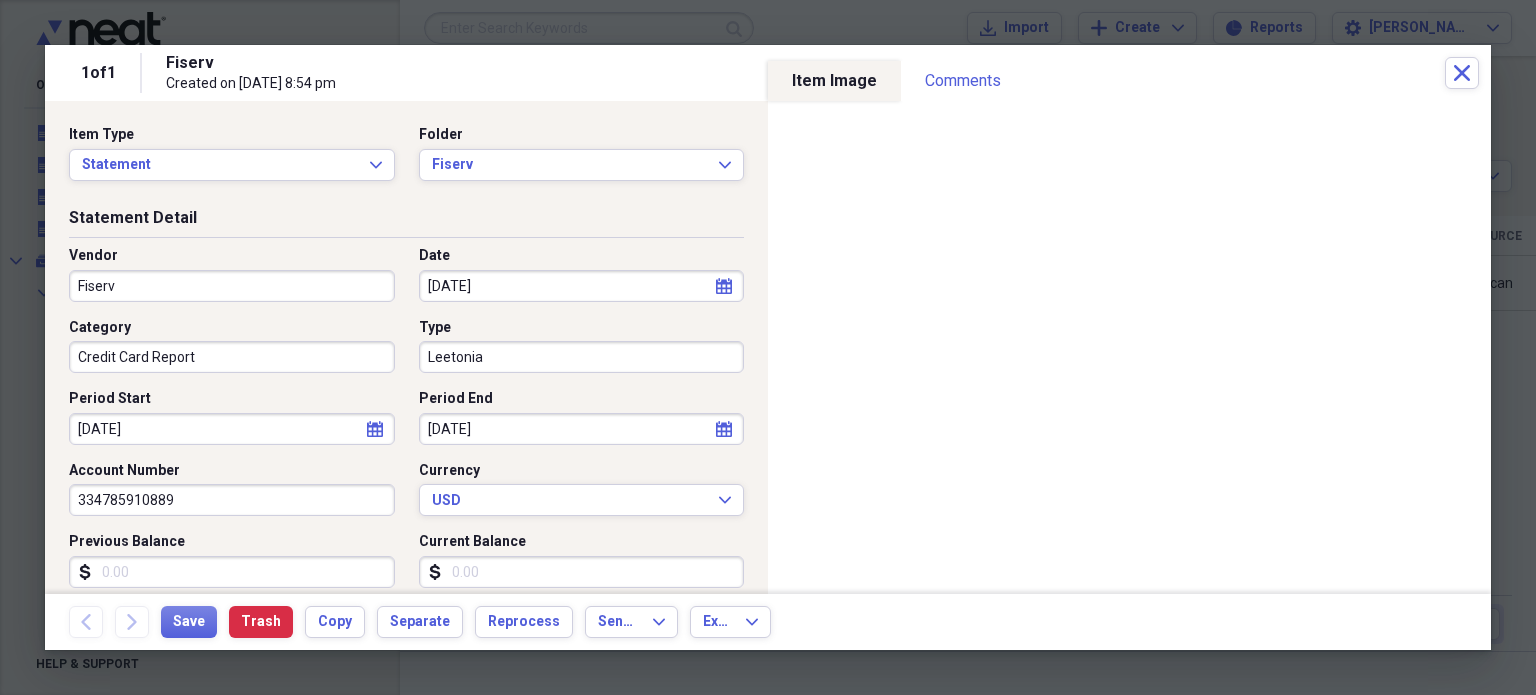 scroll, scrollTop: 214, scrollLeft: 0, axis: vertical 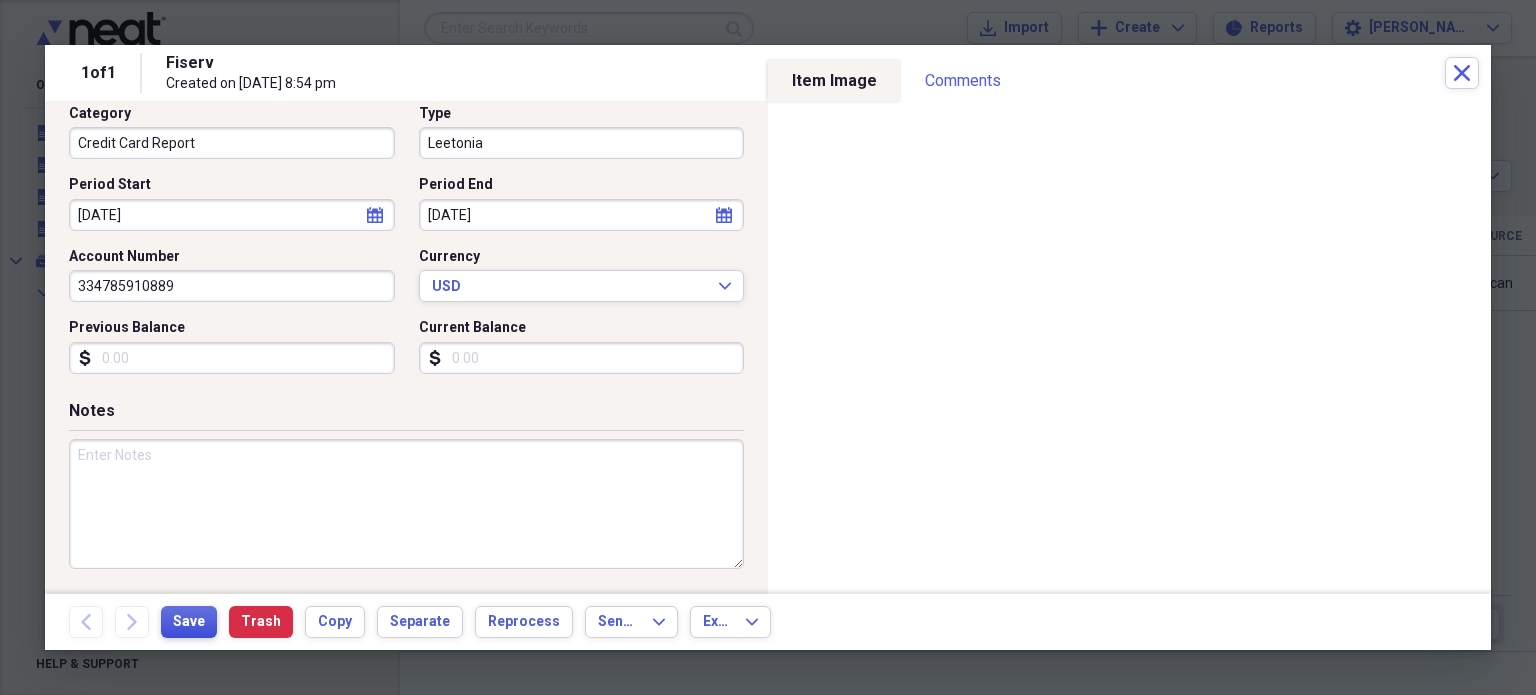 click on "Save" at bounding box center (189, 622) 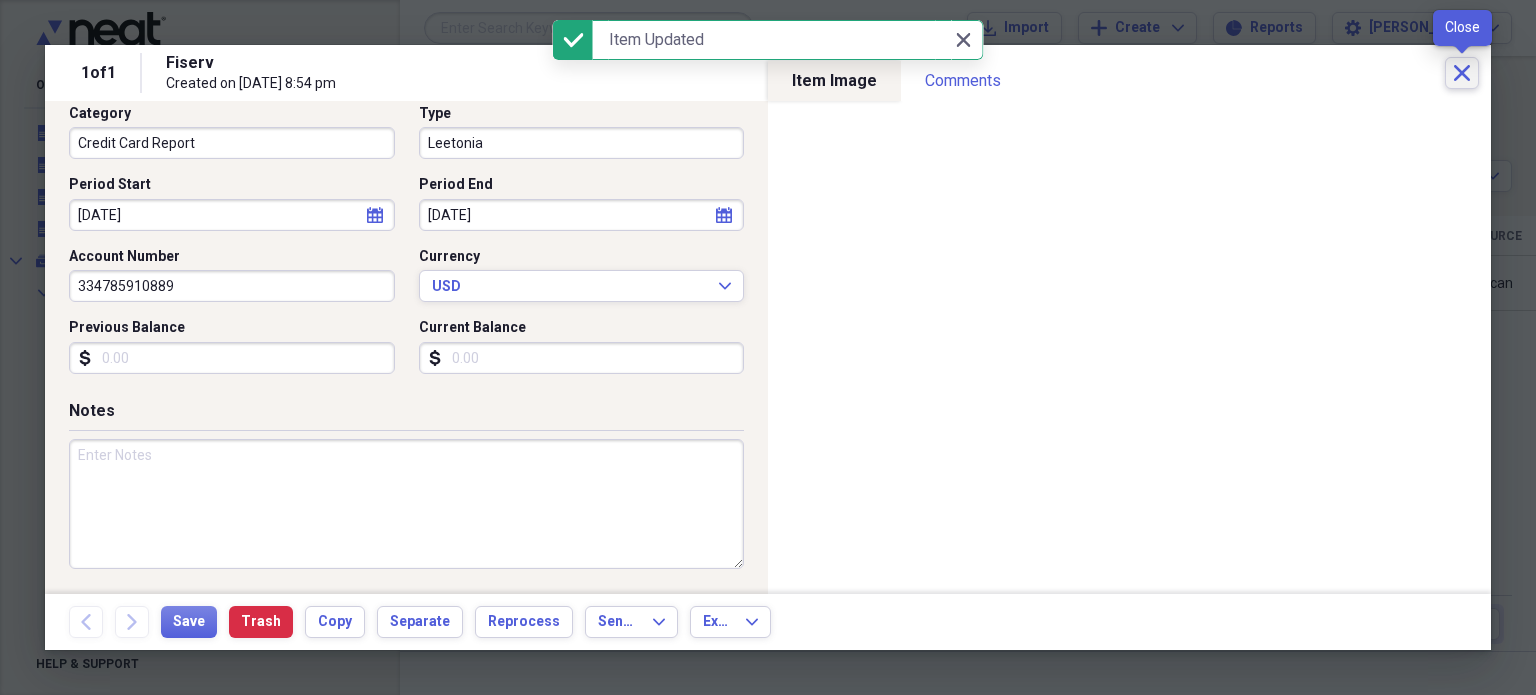 click on "Close" 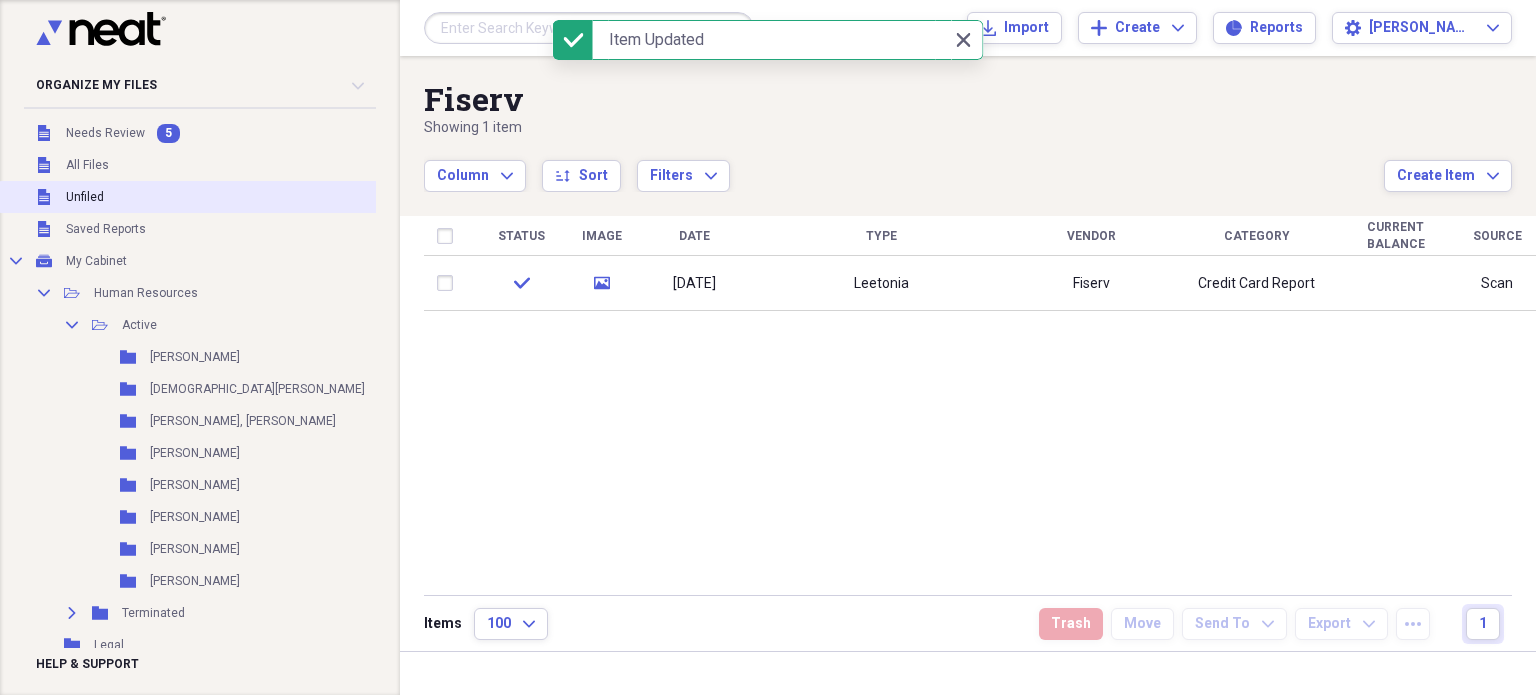 click on "Unfiled Unfiled" at bounding box center (213, 197) 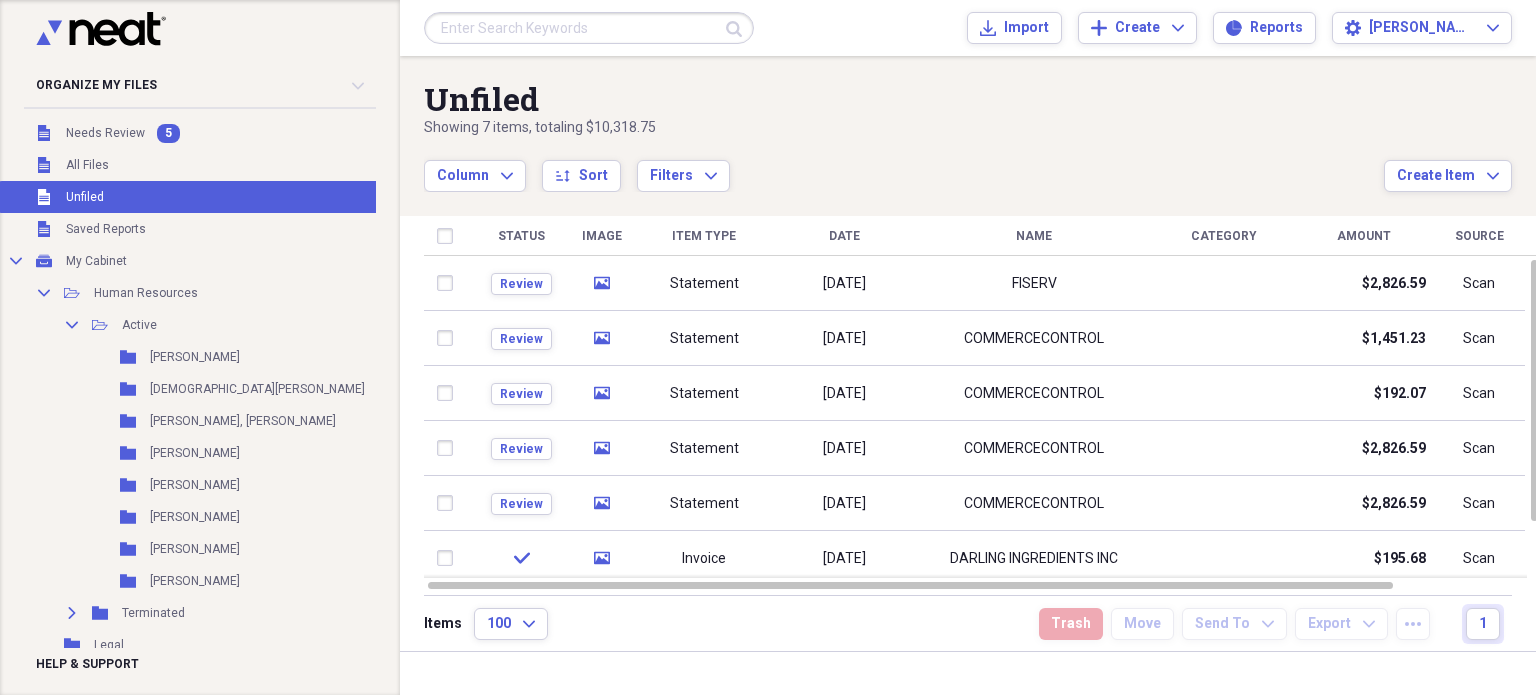 click on "media" 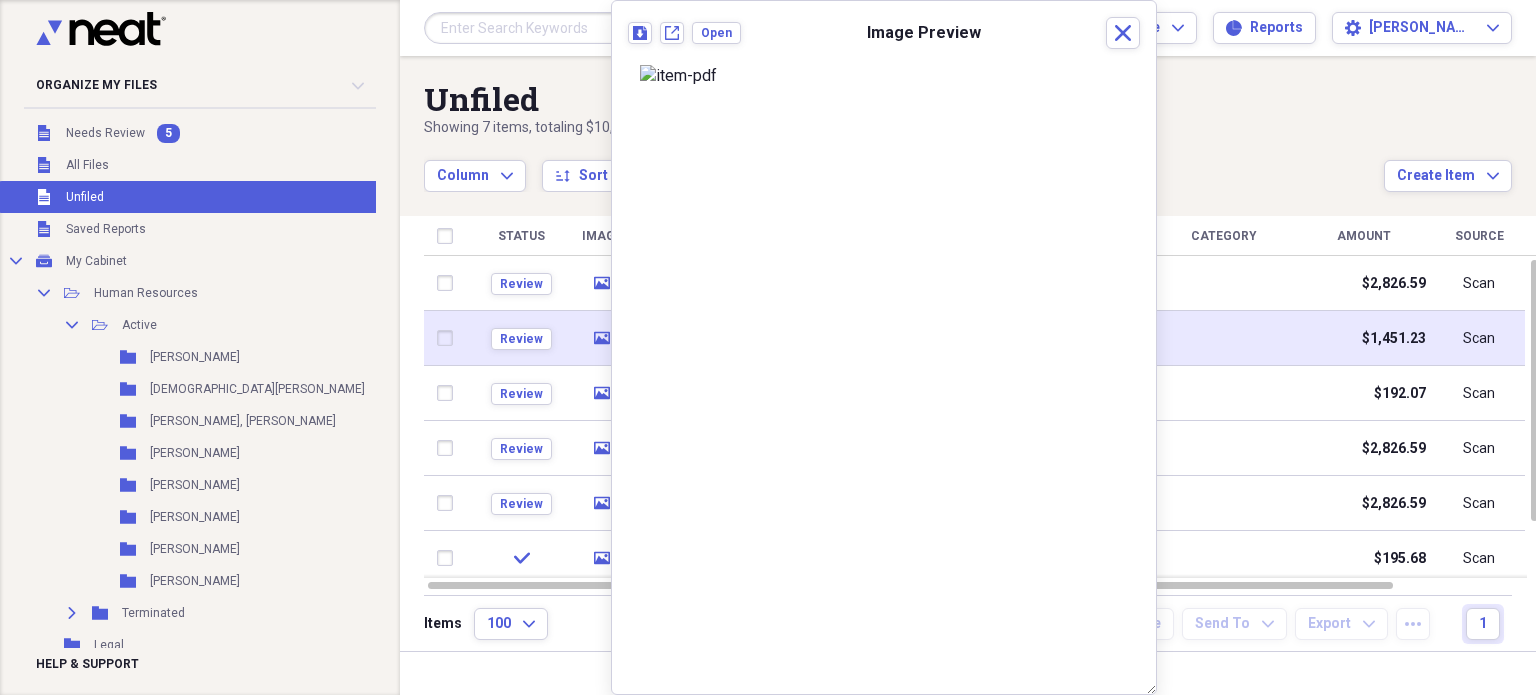 click on "media" 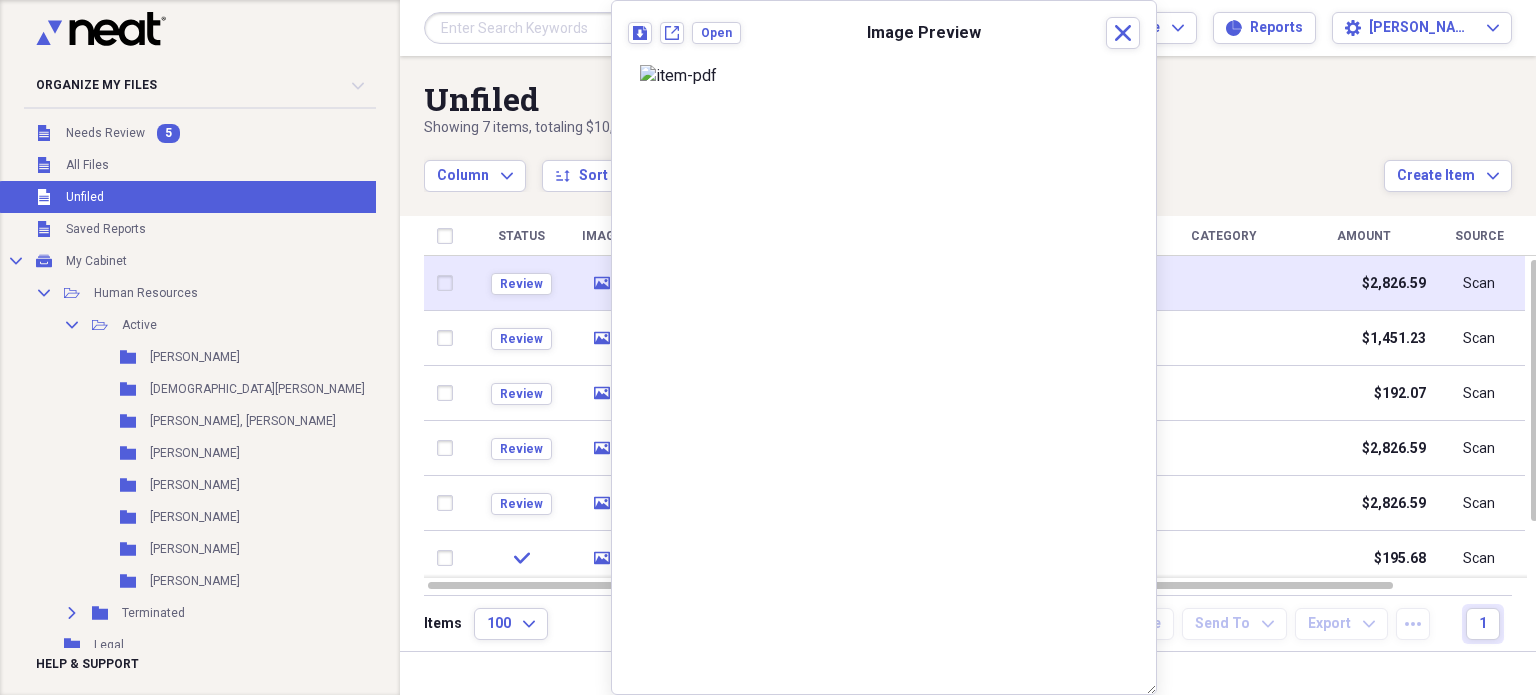 click on "media" at bounding box center (602, 283) 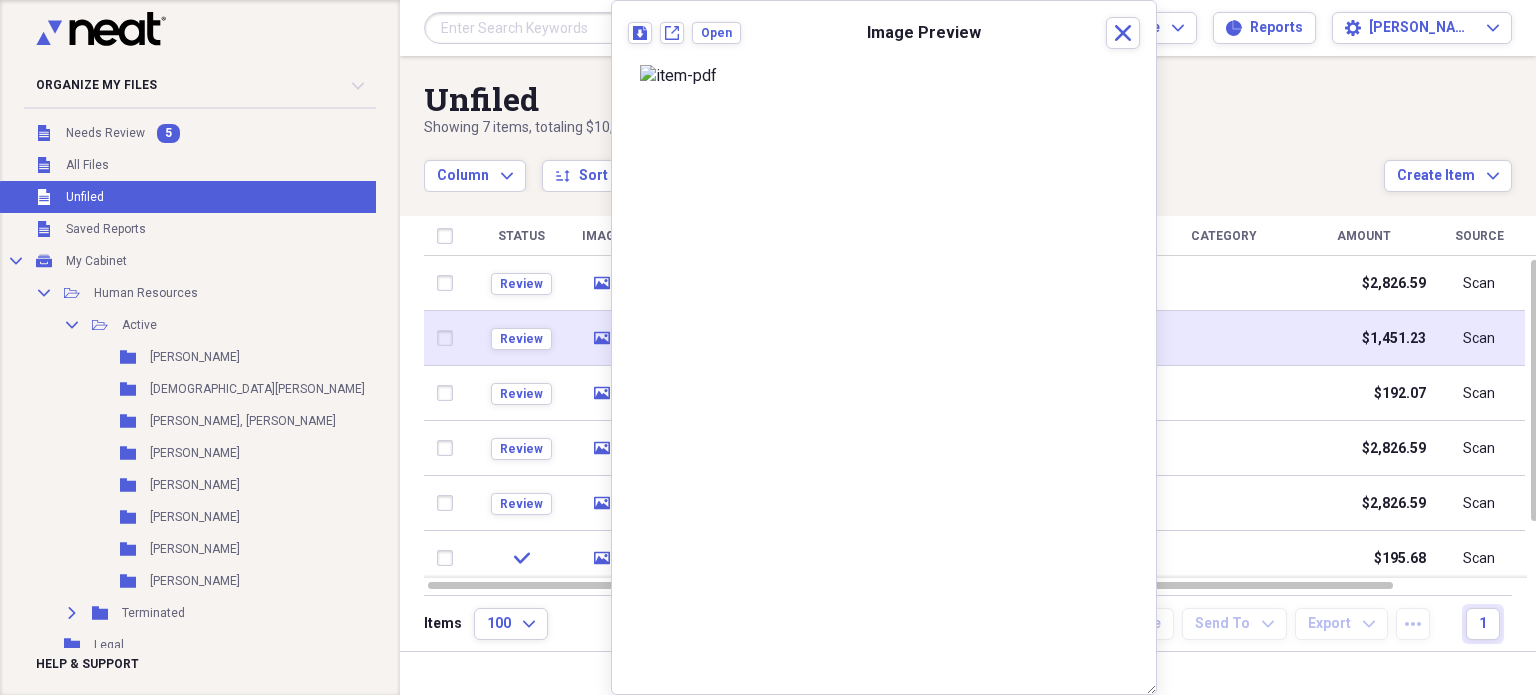 click 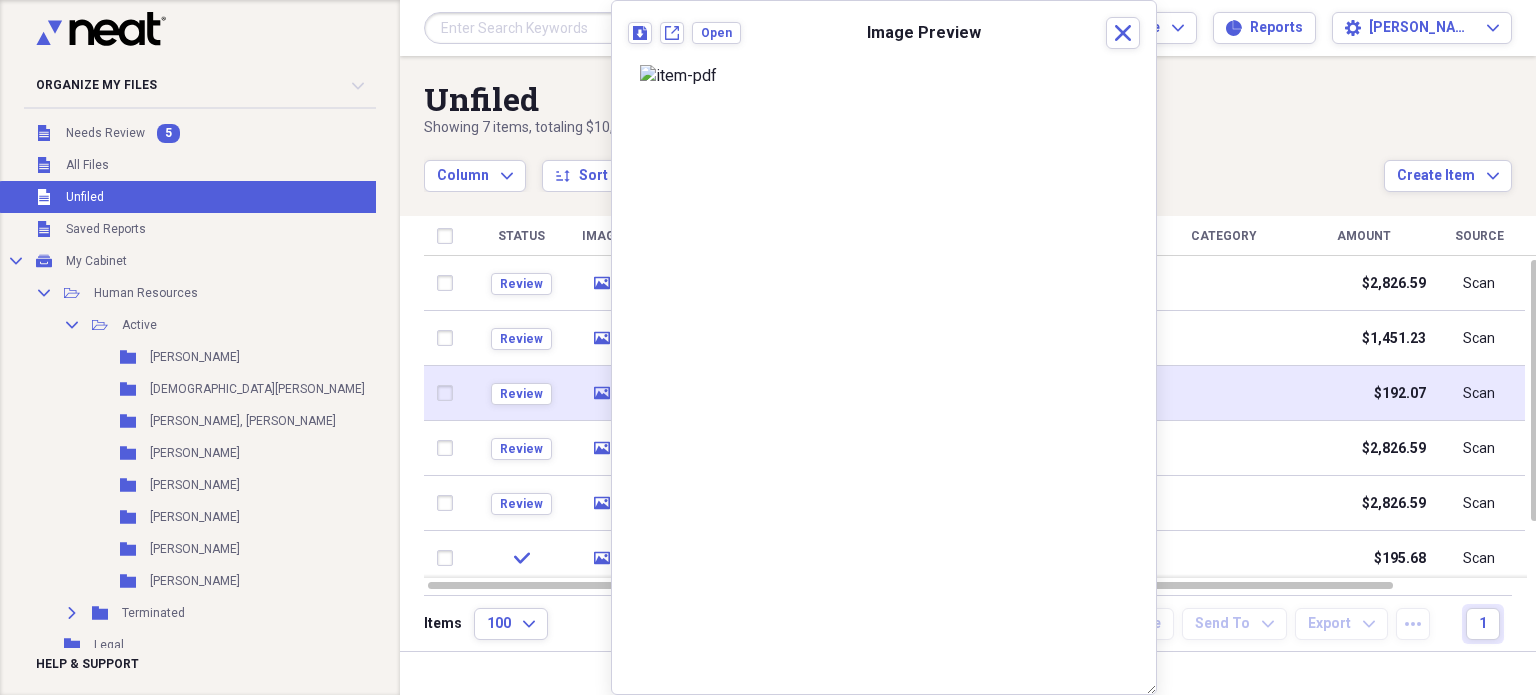 click on "media" 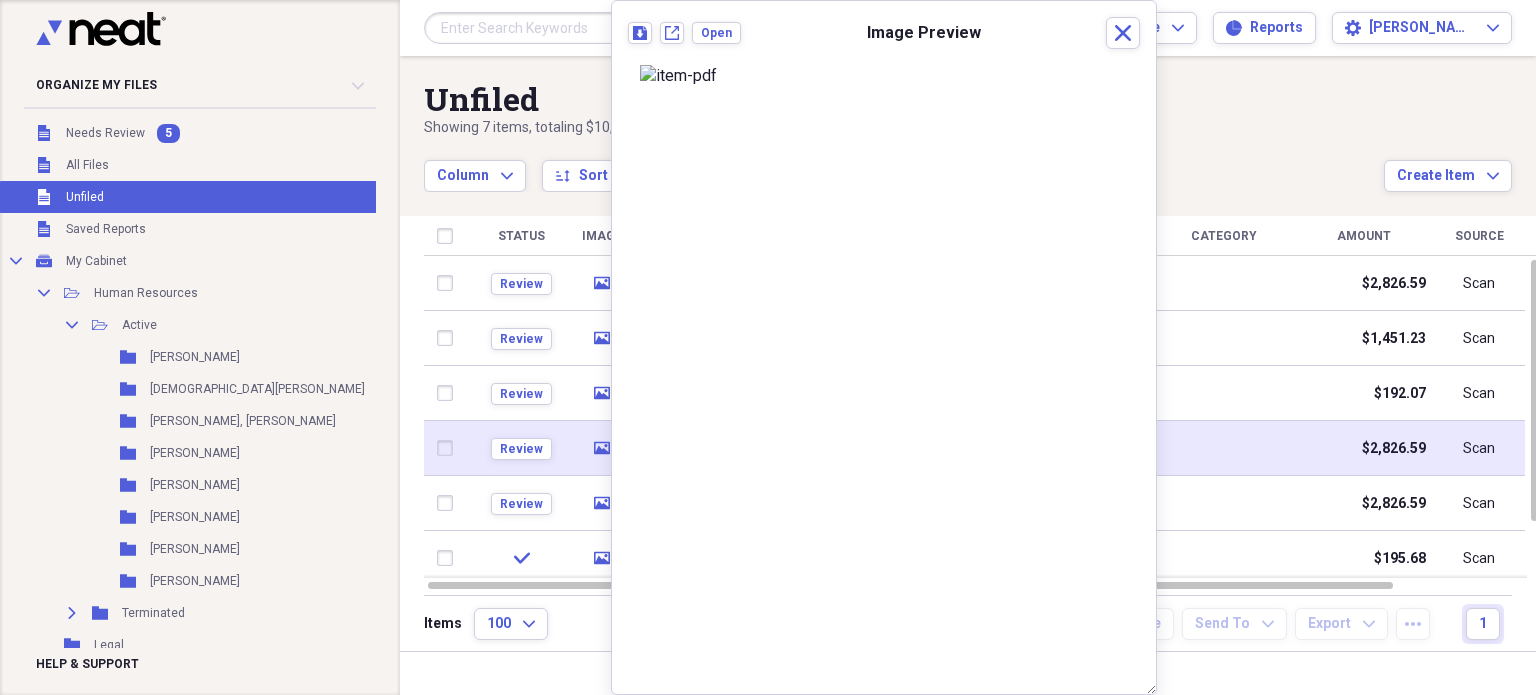 click 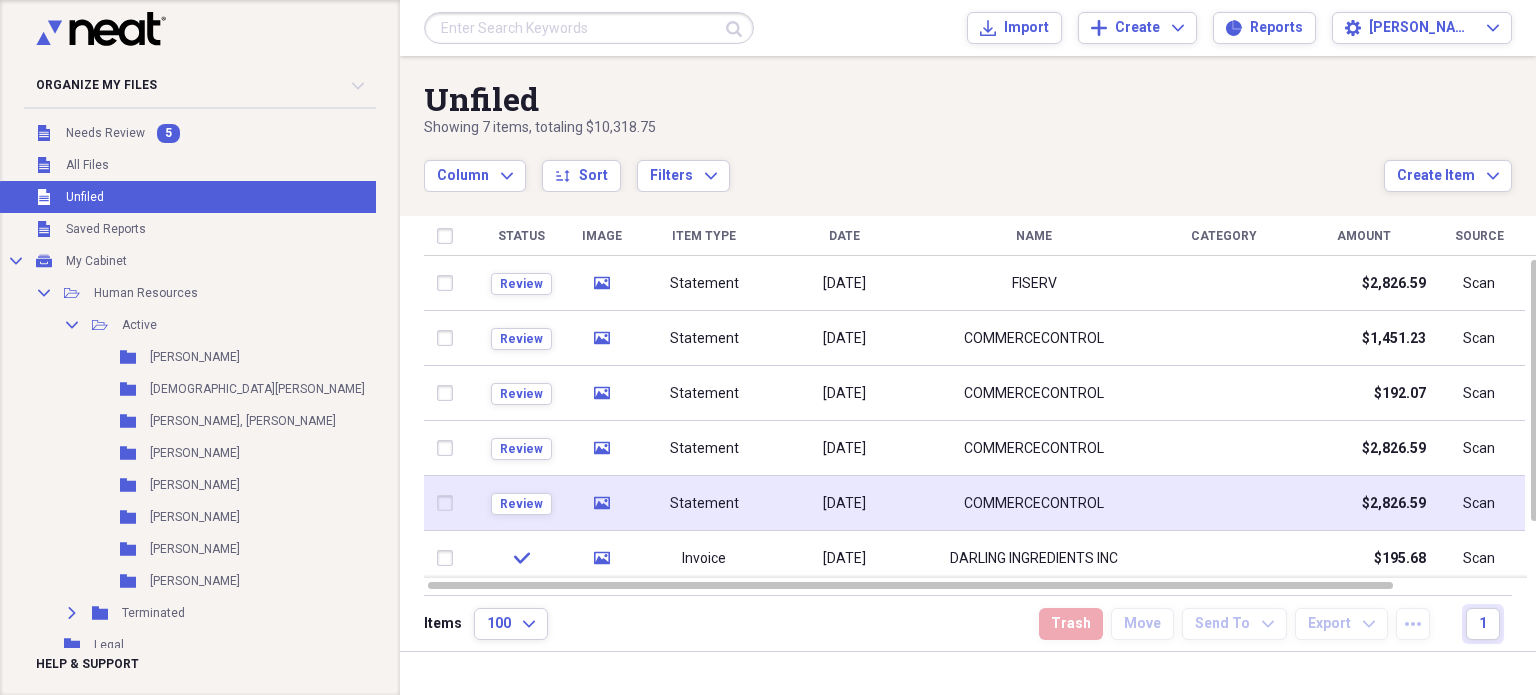 click 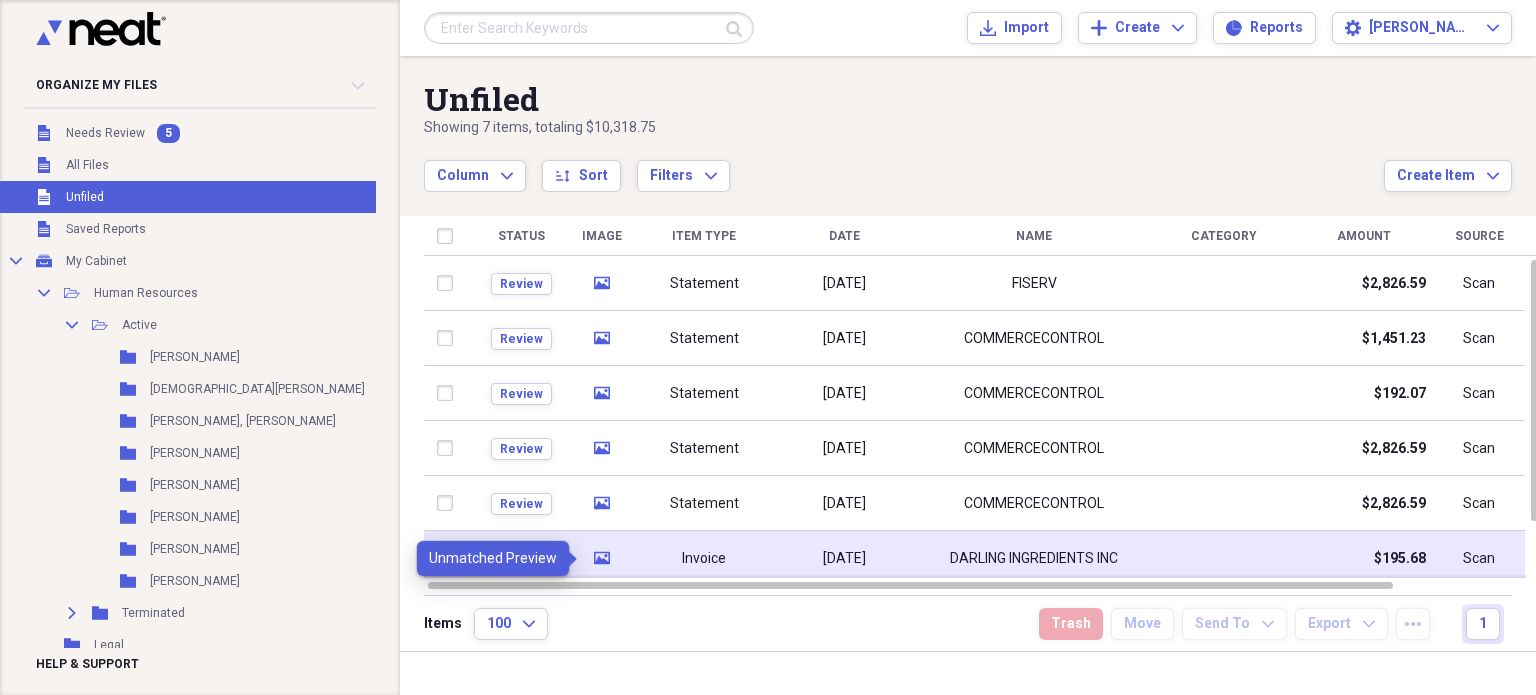 click on "media" 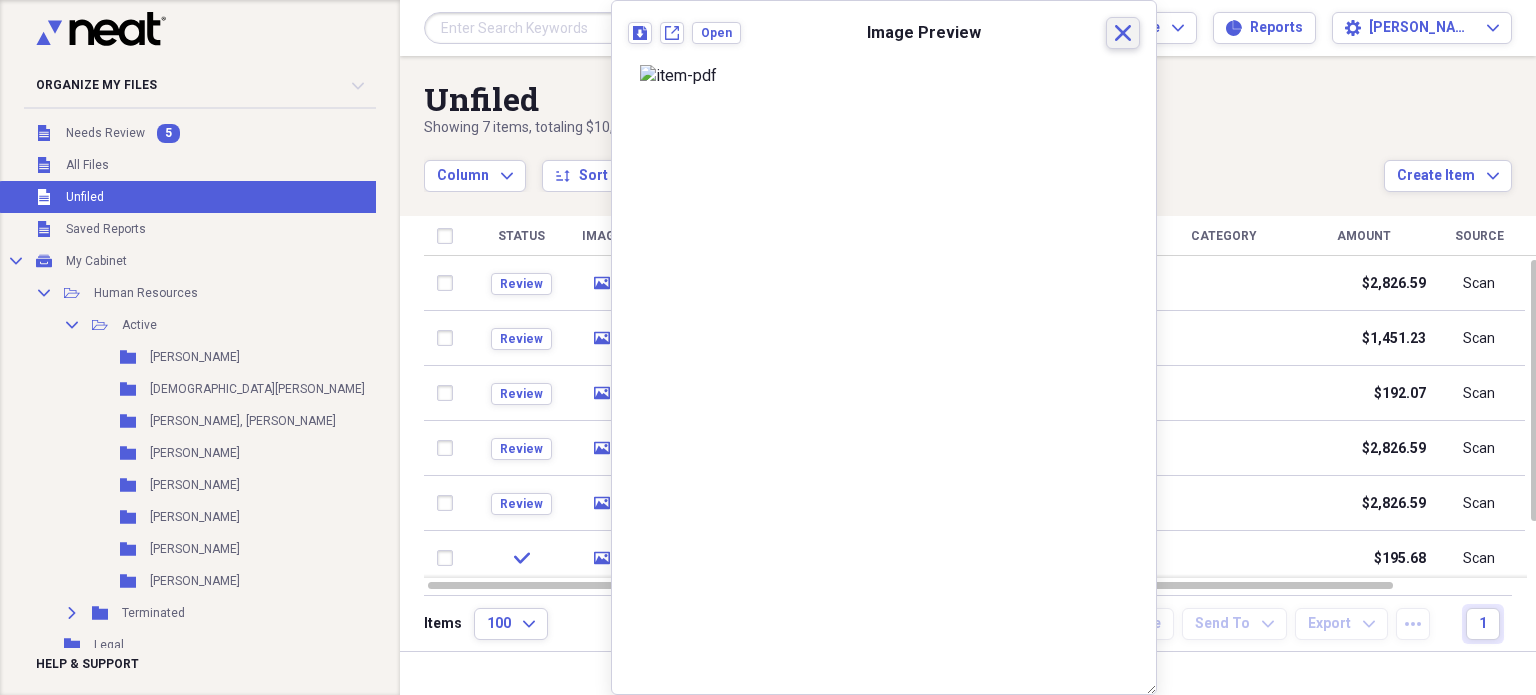 click on "Close" at bounding box center (1123, 33) 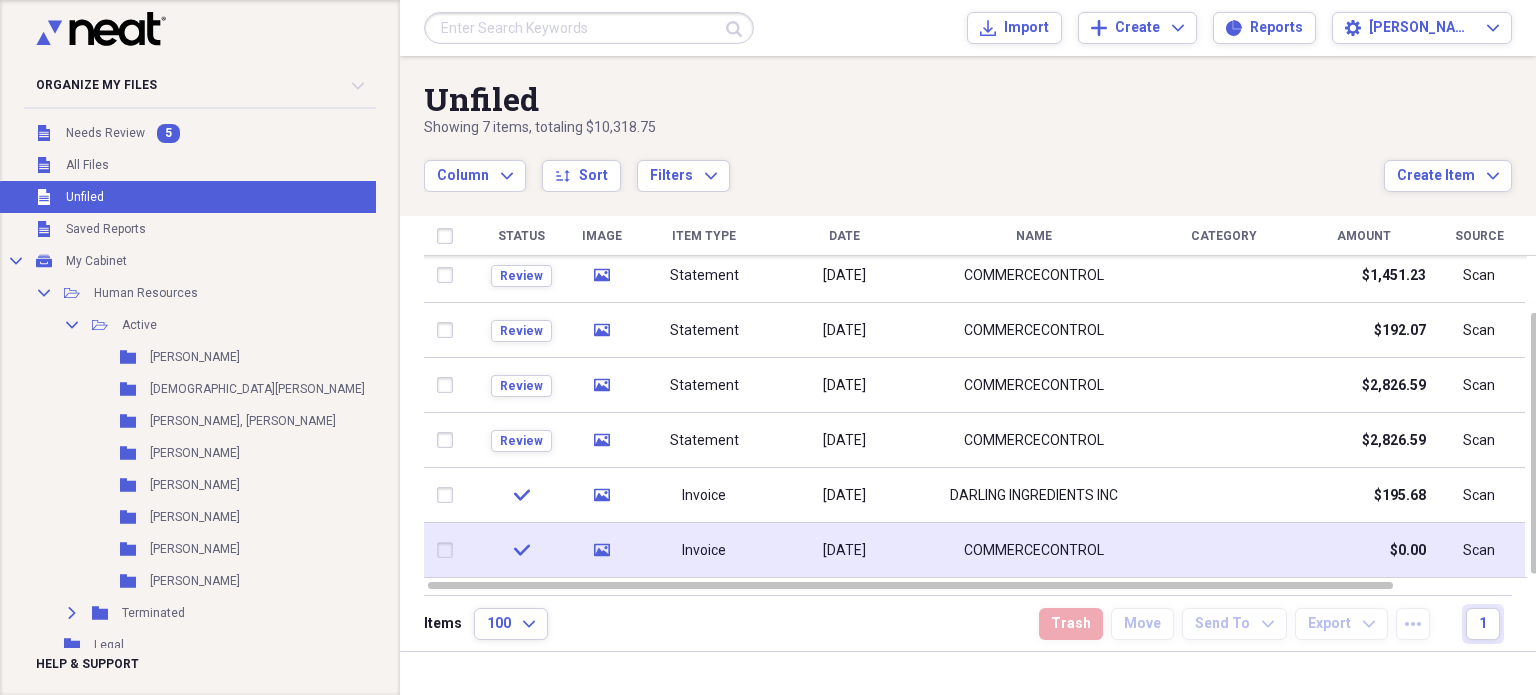 click on "media" 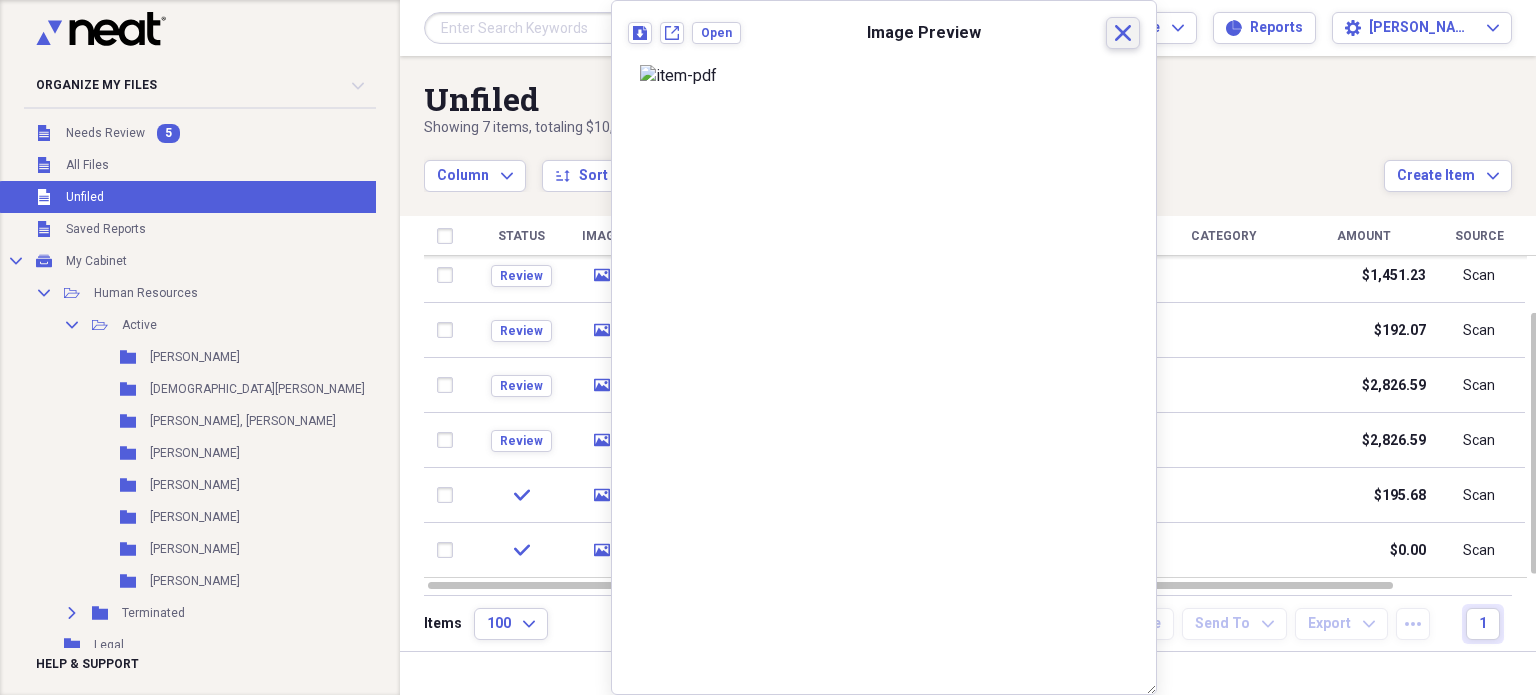 click on "Close" at bounding box center [1123, 33] 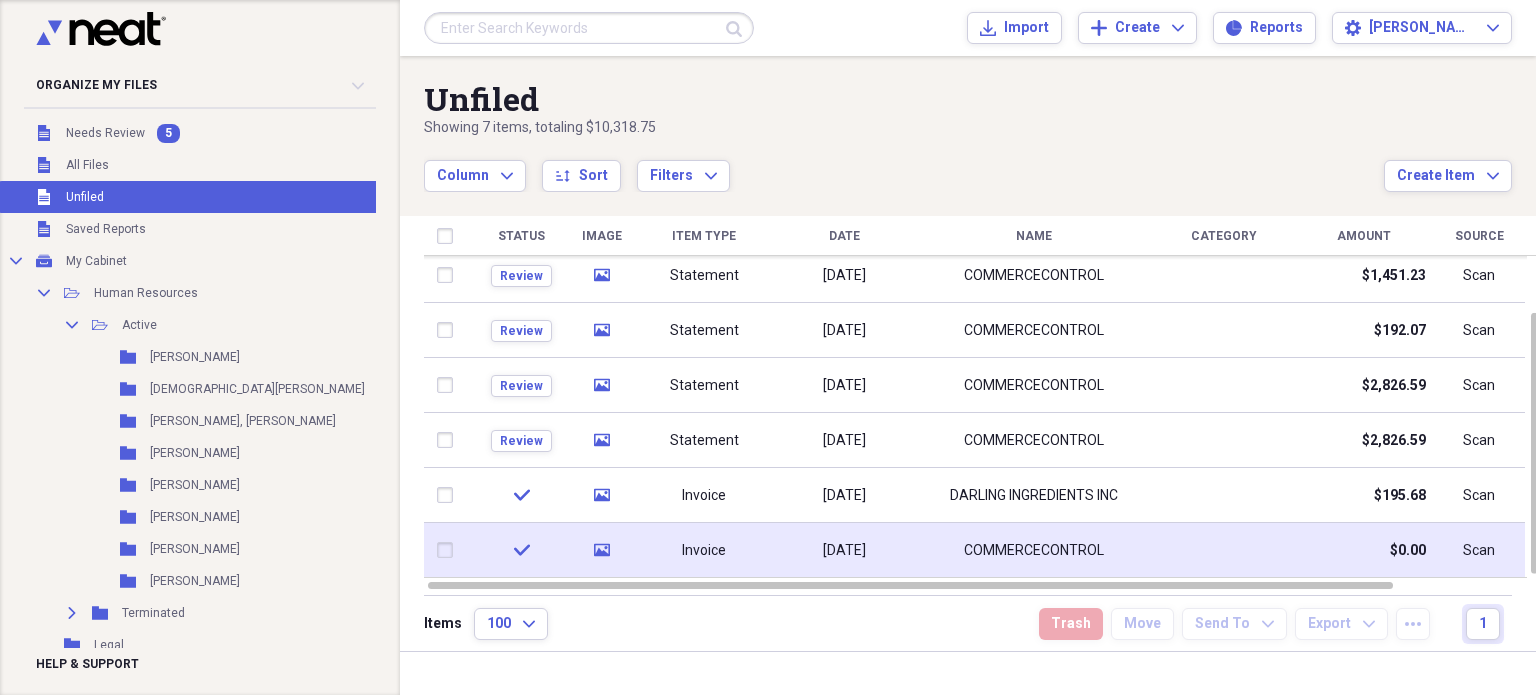 click at bounding box center [449, 550] 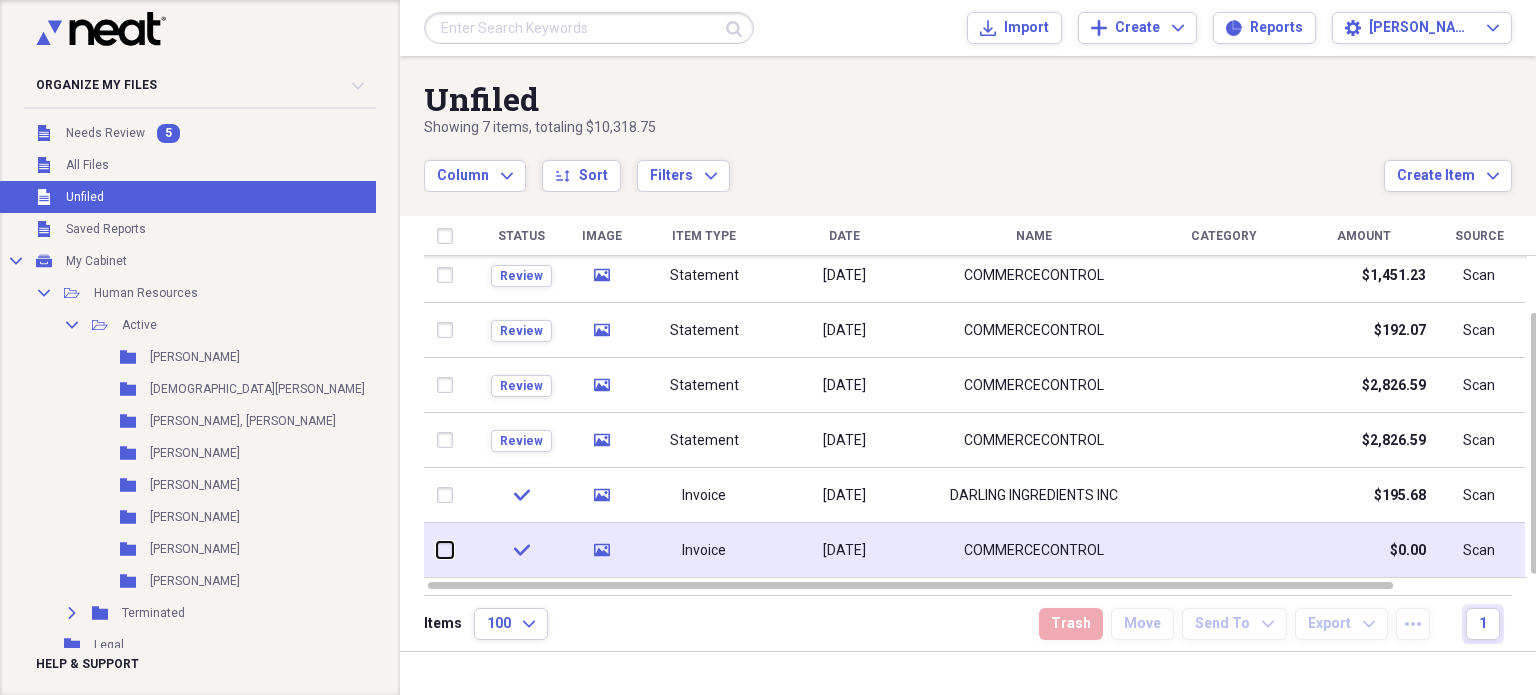 click at bounding box center [437, 550] 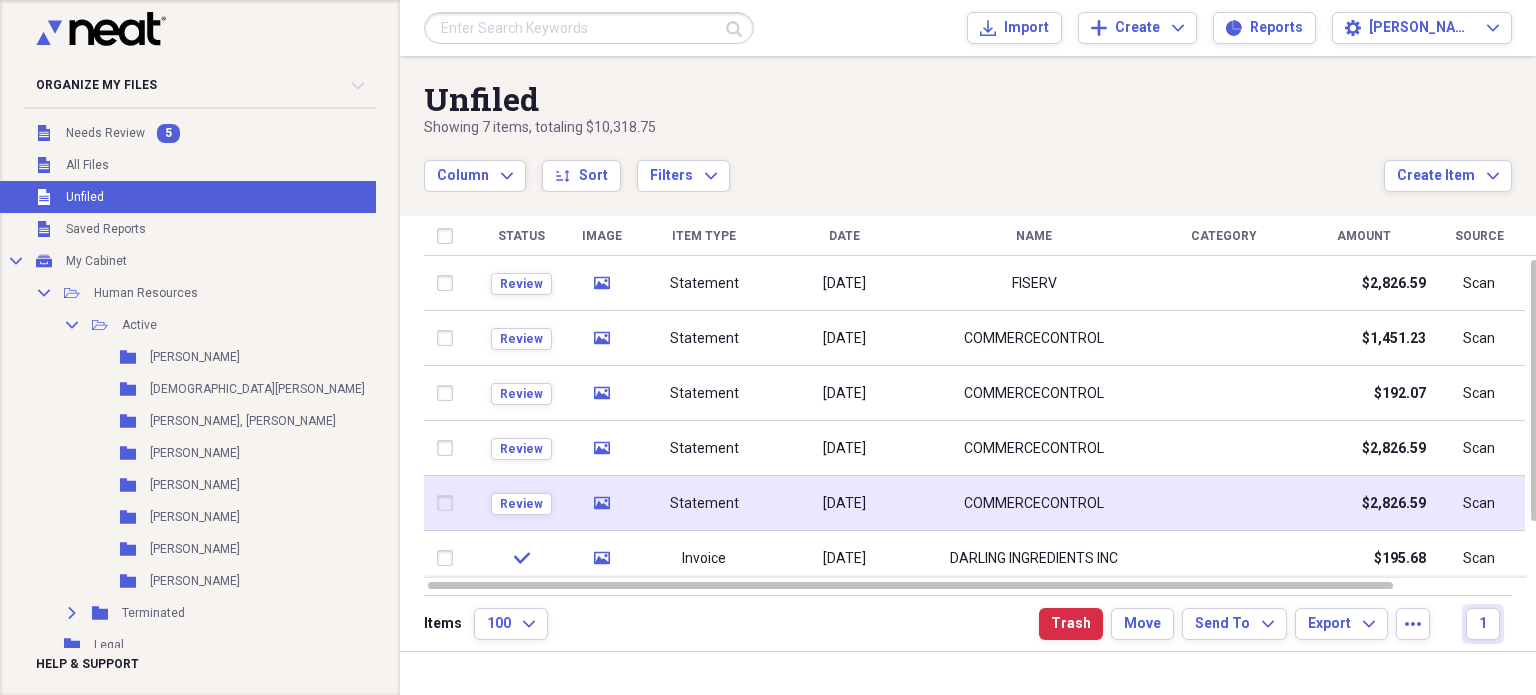 click at bounding box center (449, 503) 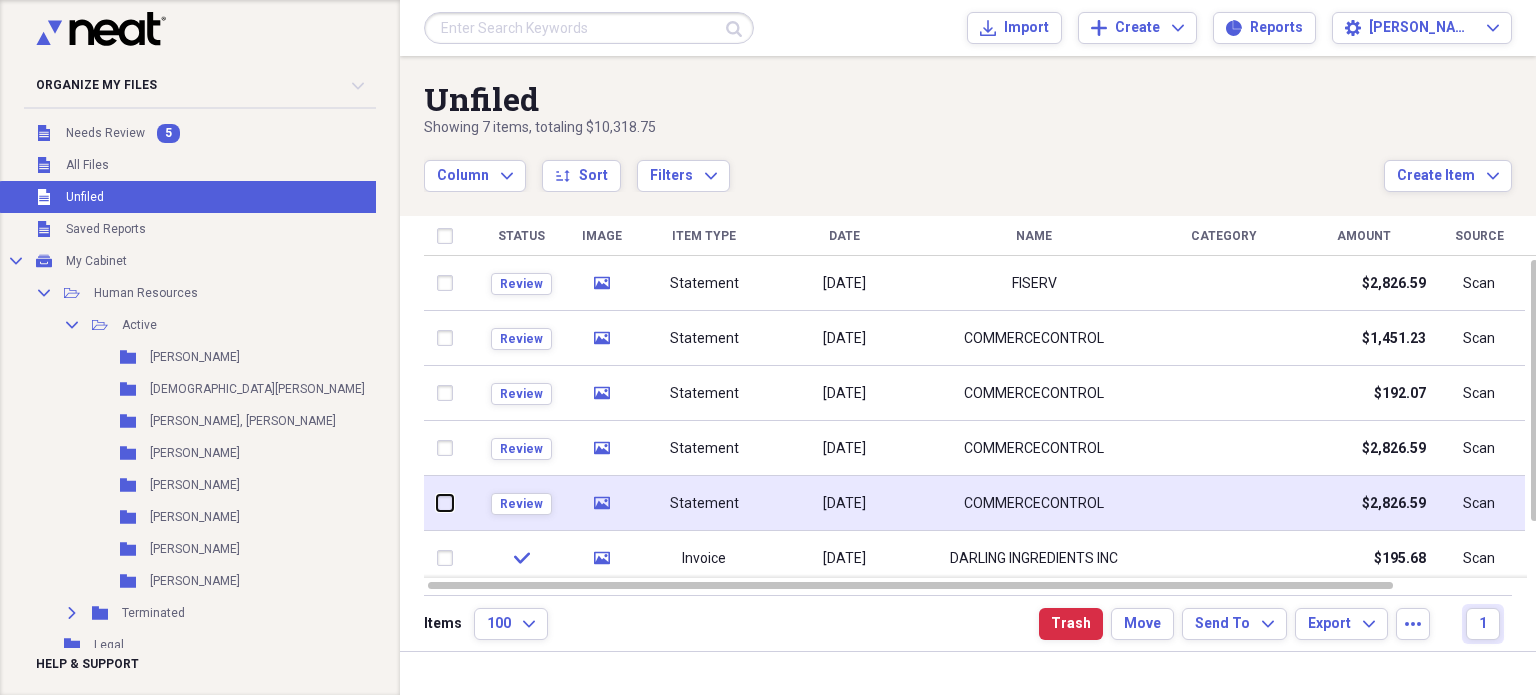 click at bounding box center [437, 503] 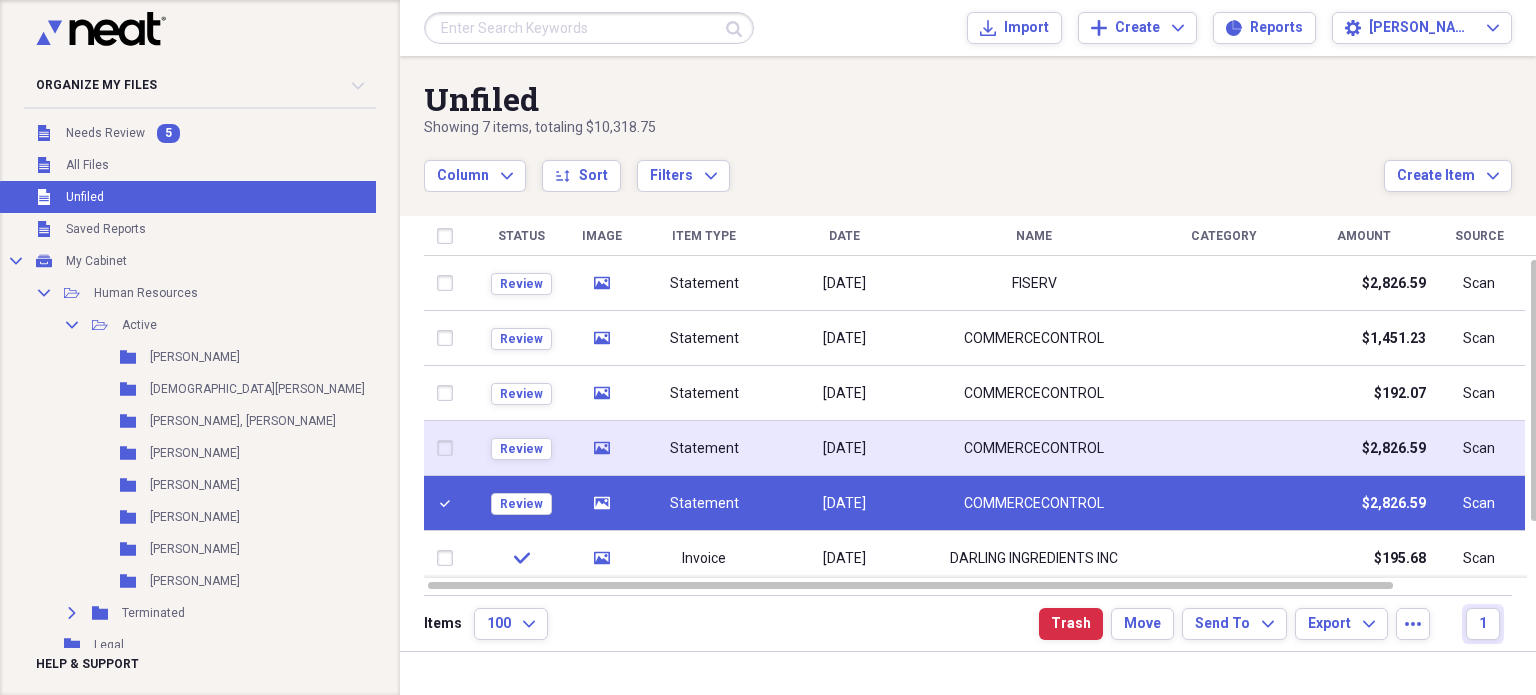 click at bounding box center (449, 448) 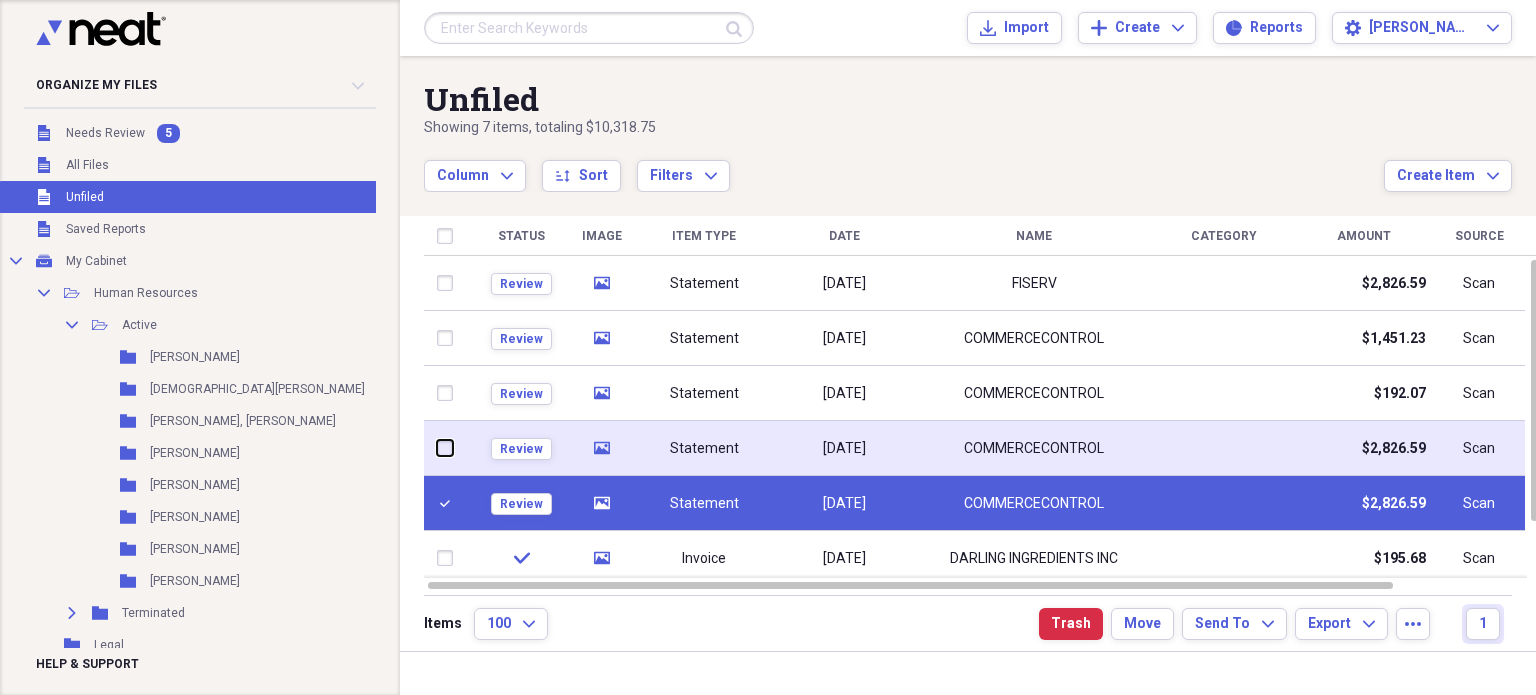 click at bounding box center [437, 448] 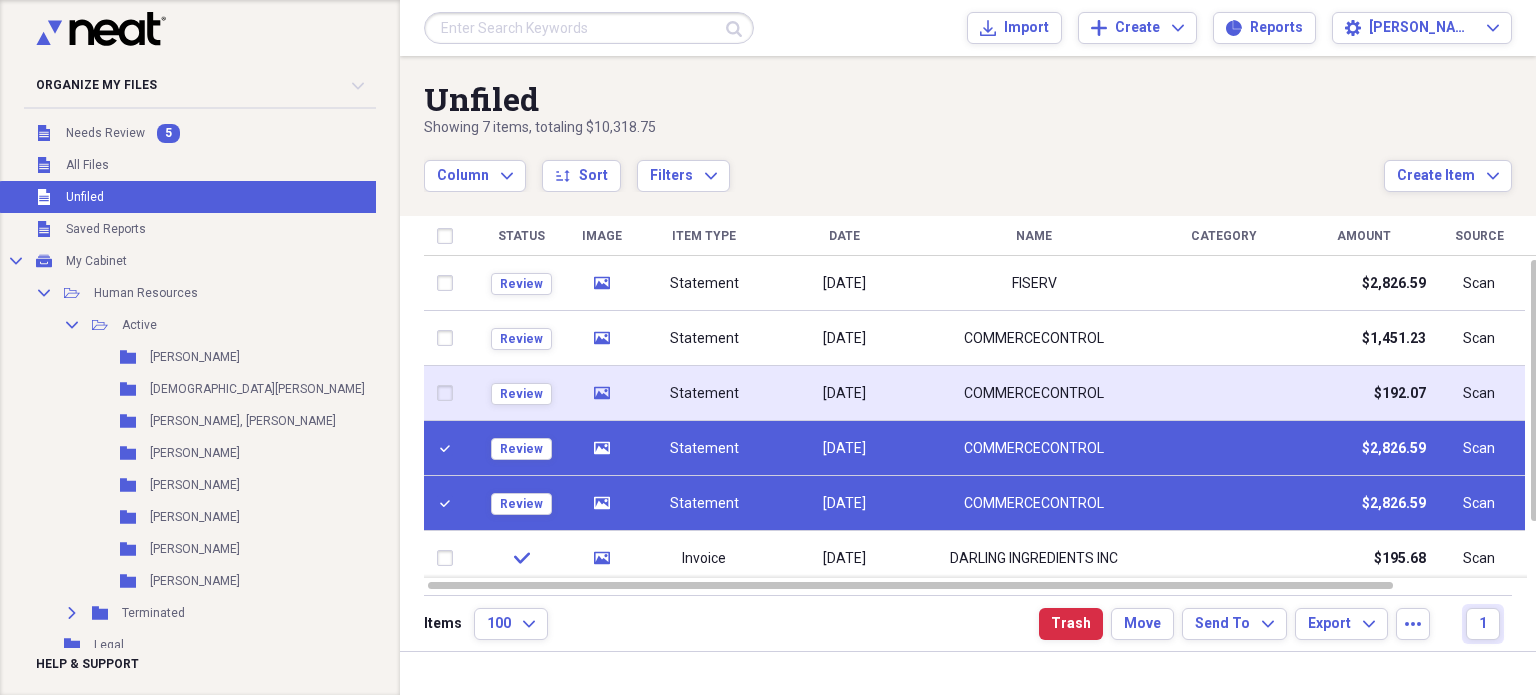 click at bounding box center (449, 393) 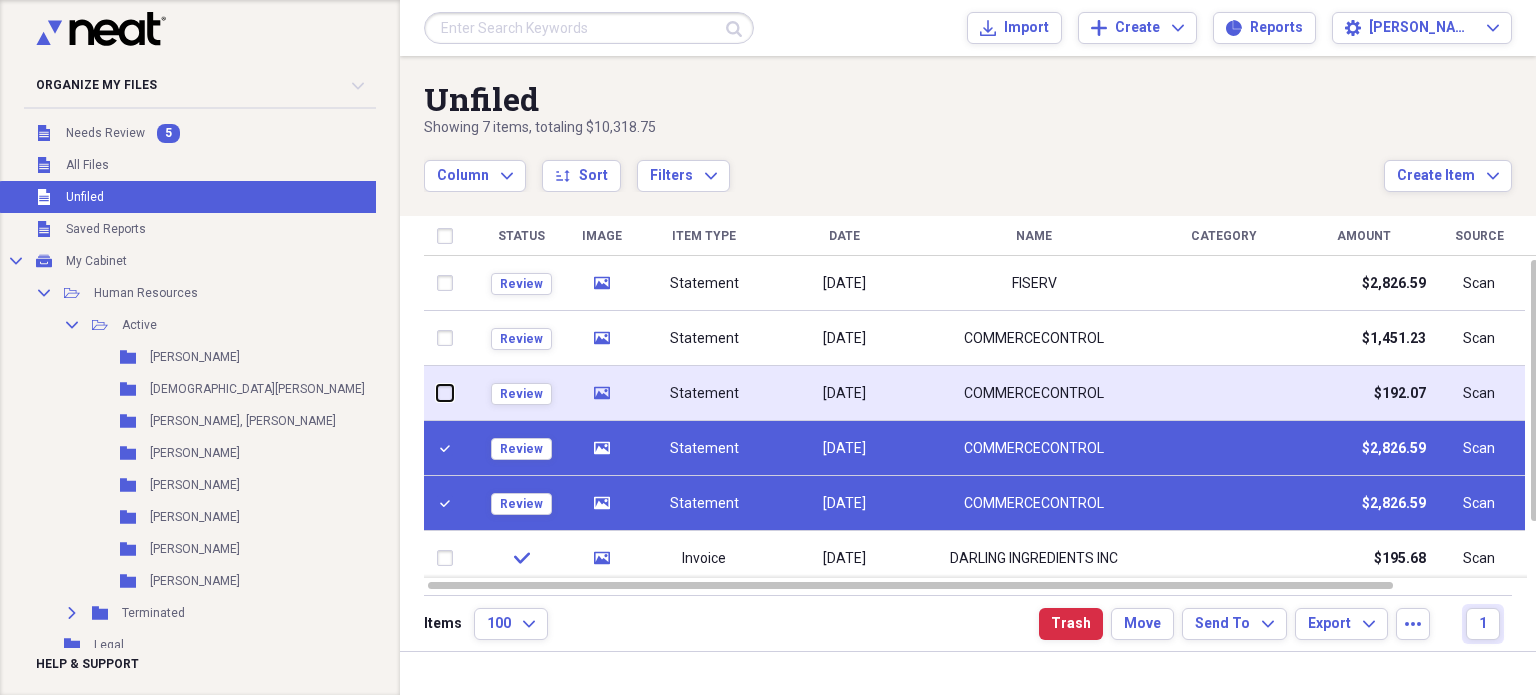 click at bounding box center [437, 393] 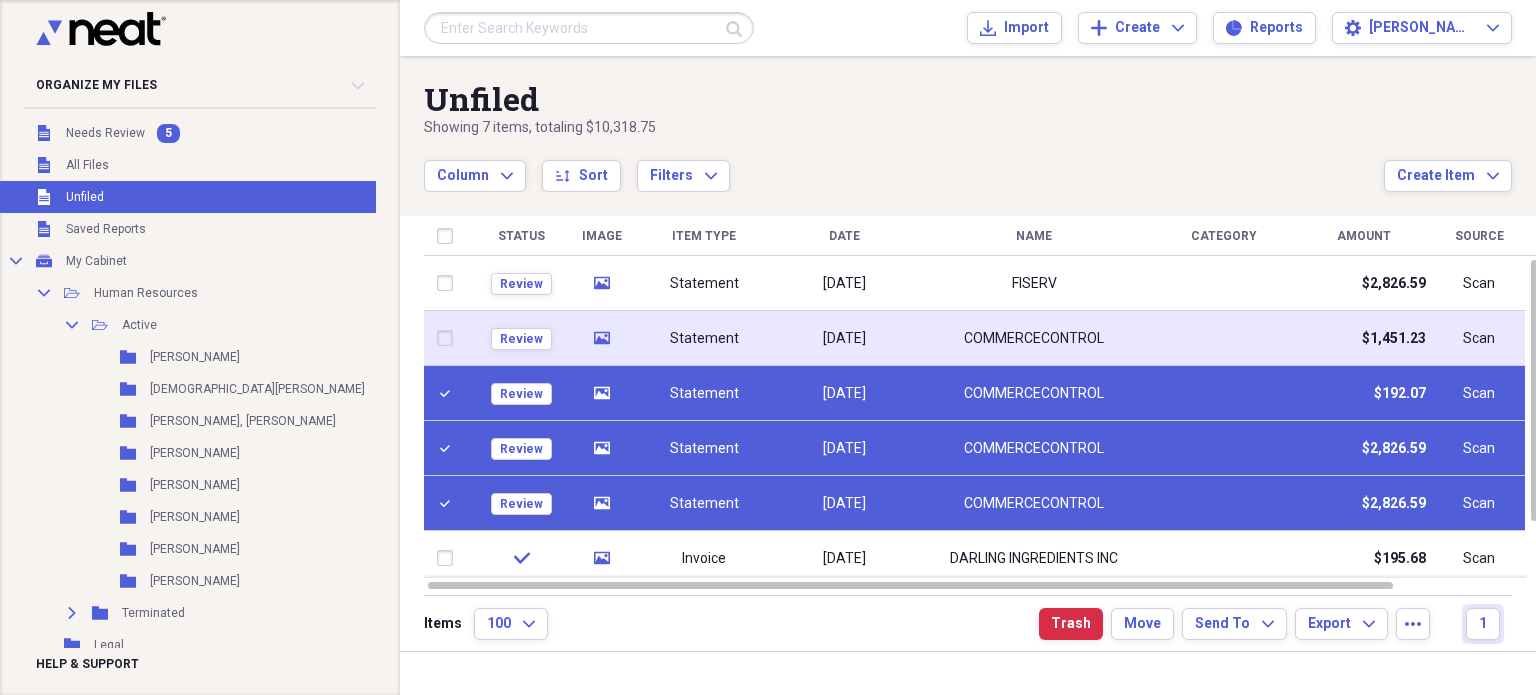 click at bounding box center (449, 338) 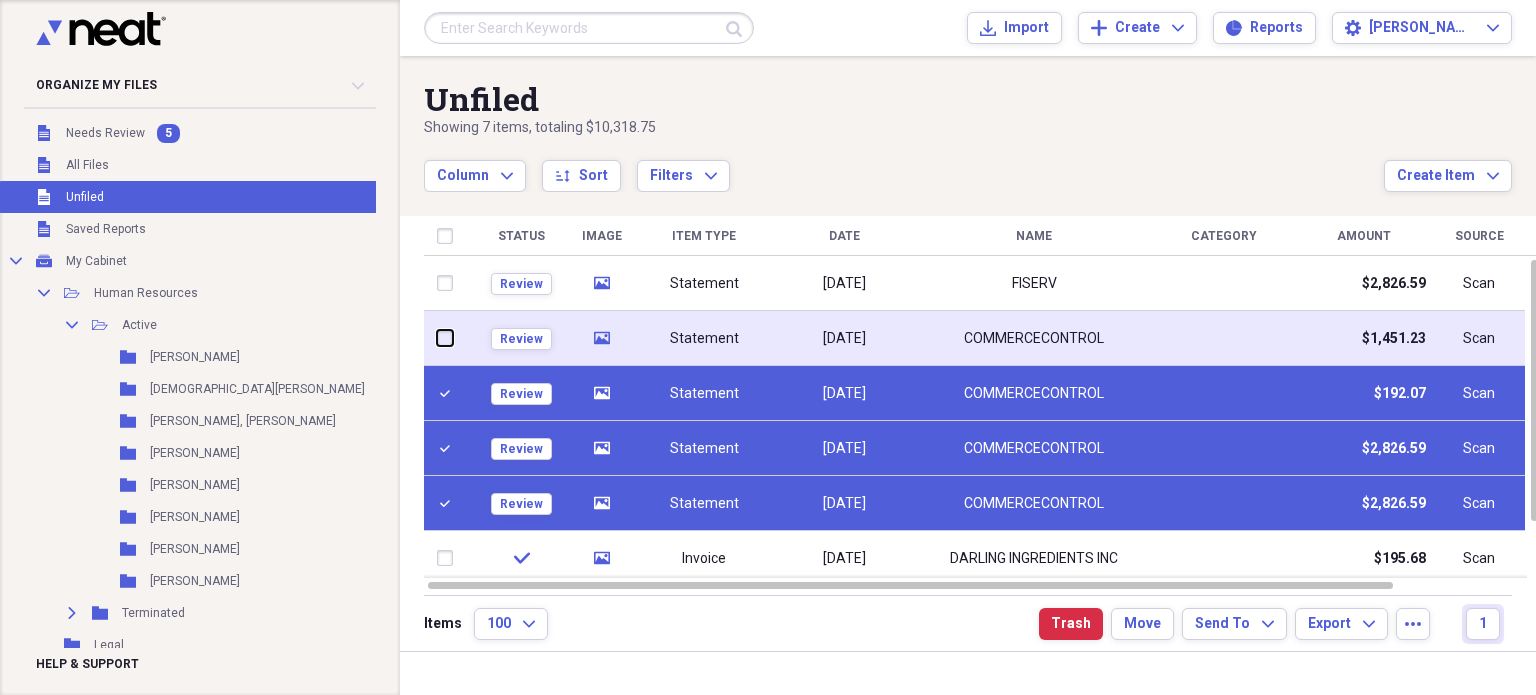 click at bounding box center [437, 338] 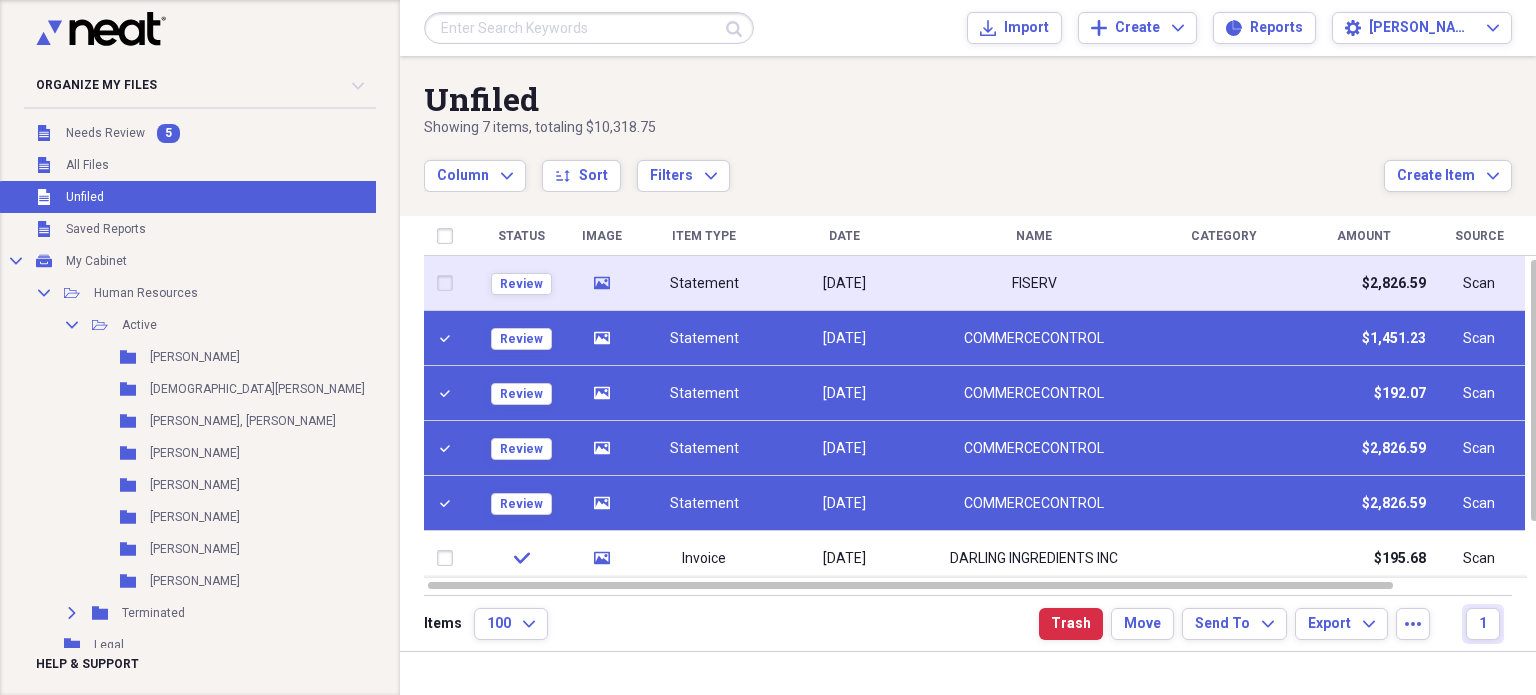 click at bounding box center (449, 283) 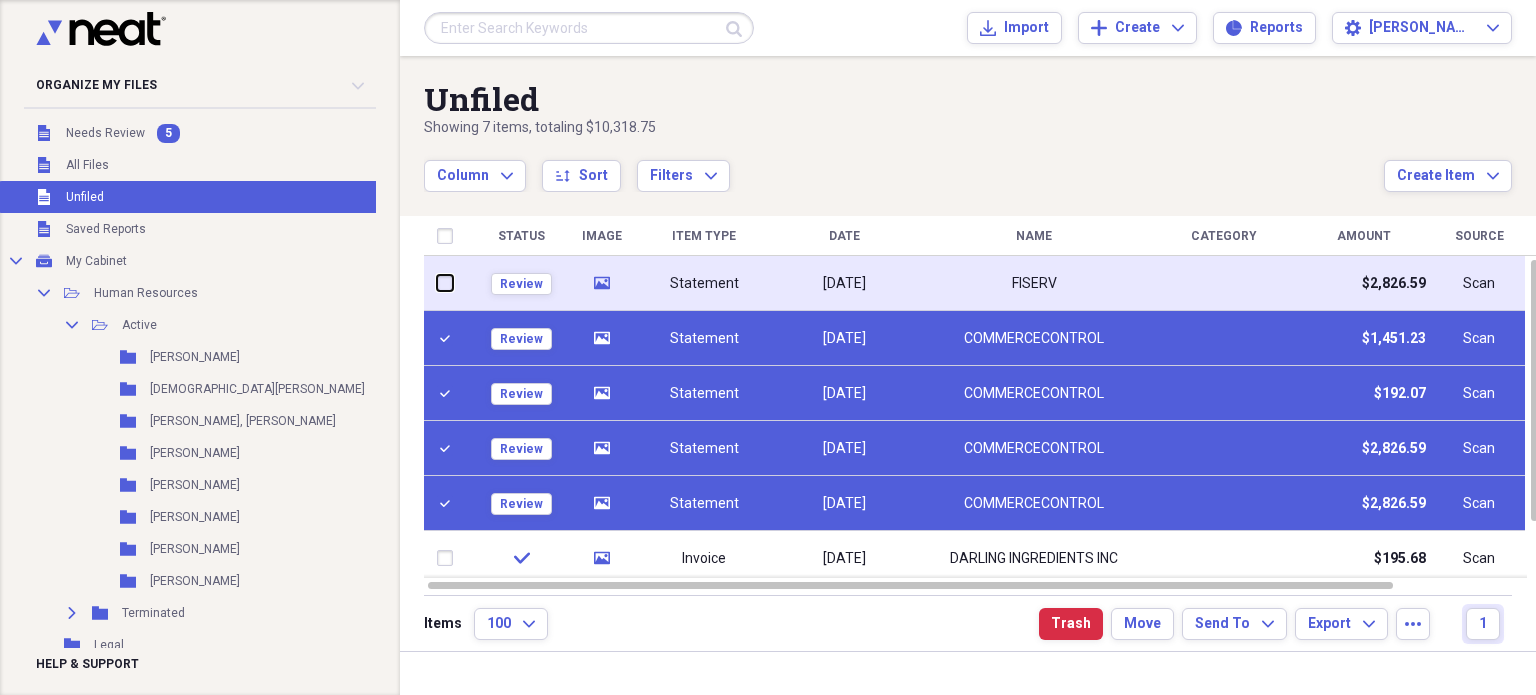 click at bounding box center (437, 283) 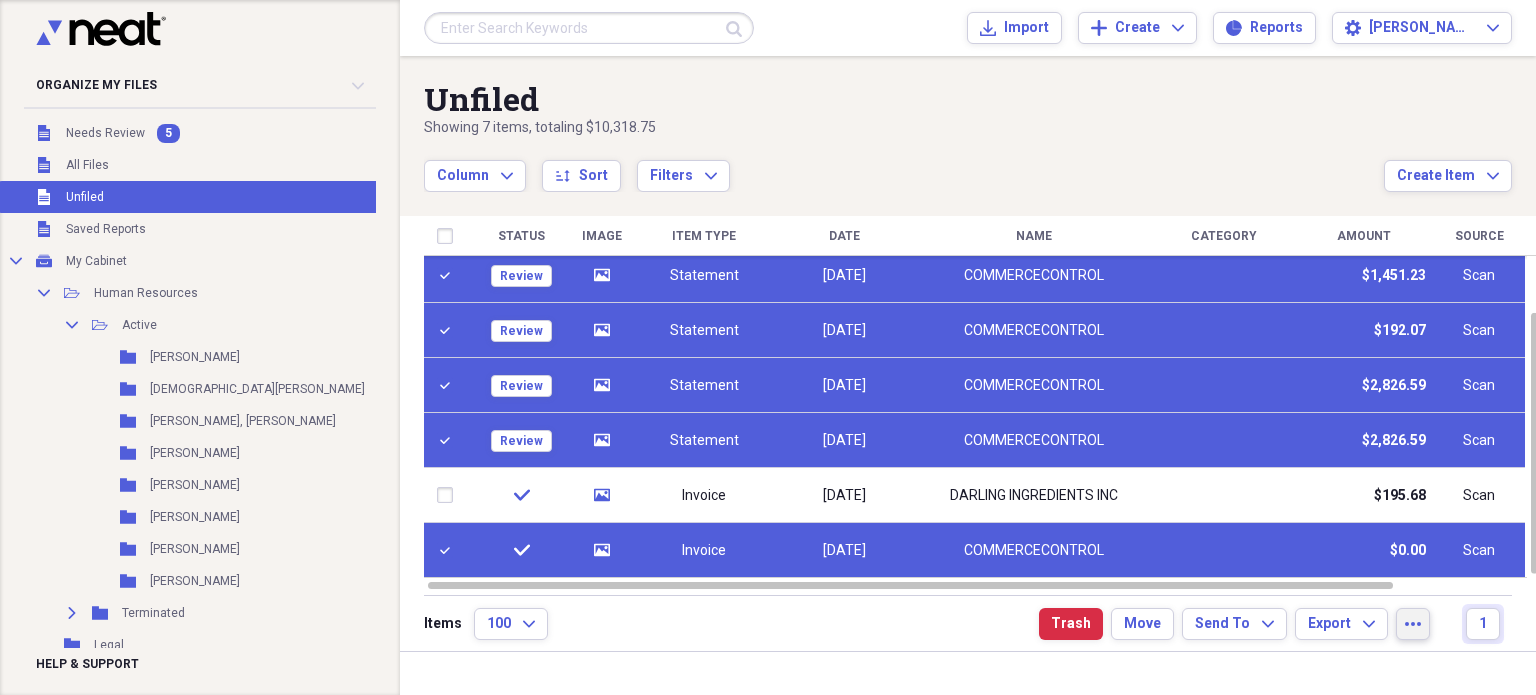 click on "more" 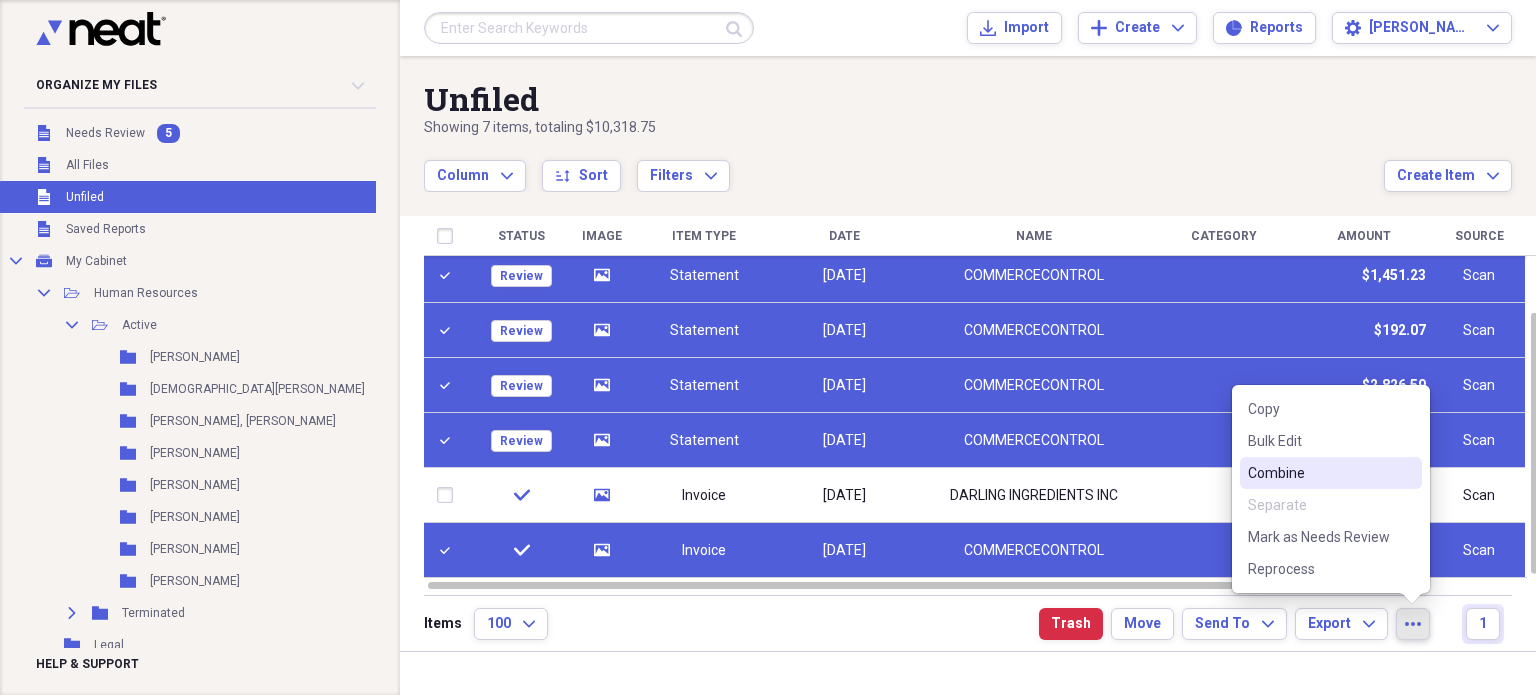 click on "Combine" at bounding box center [1319, 473] 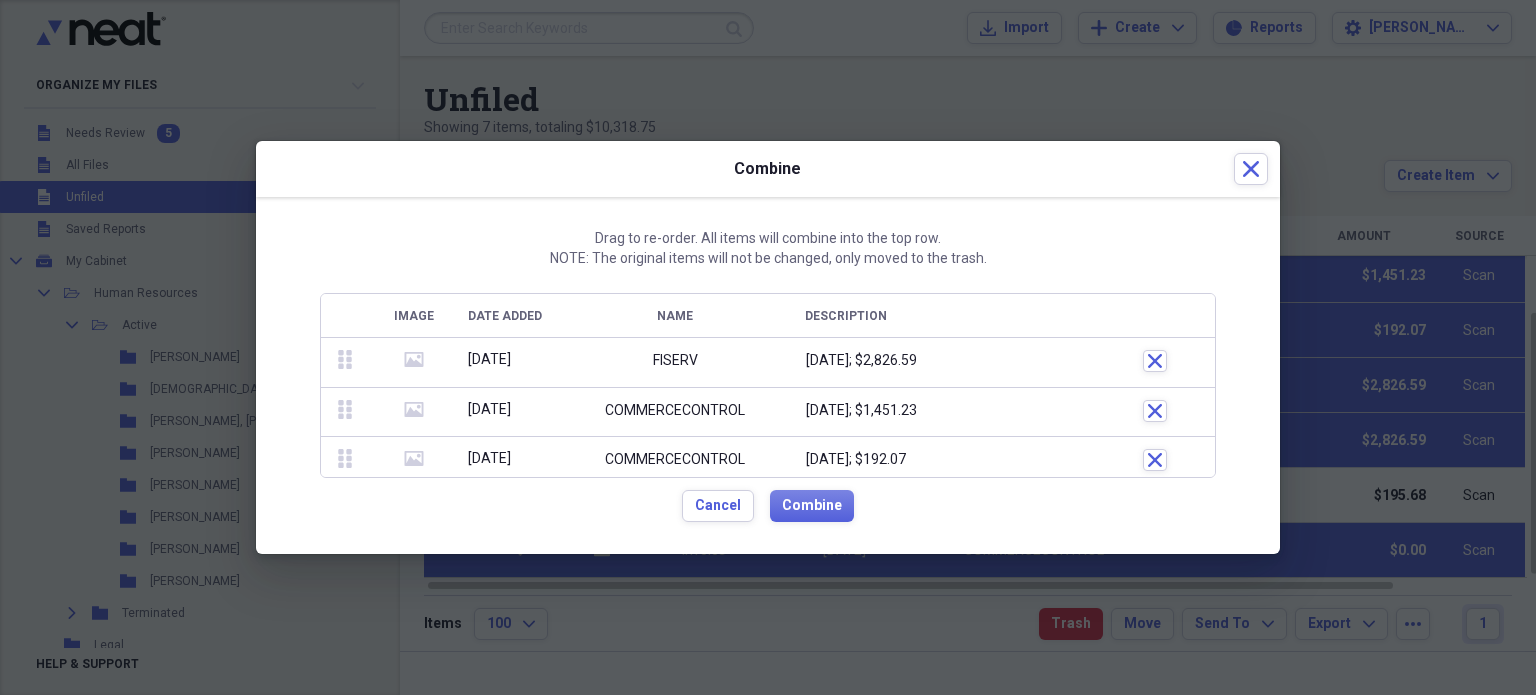 click 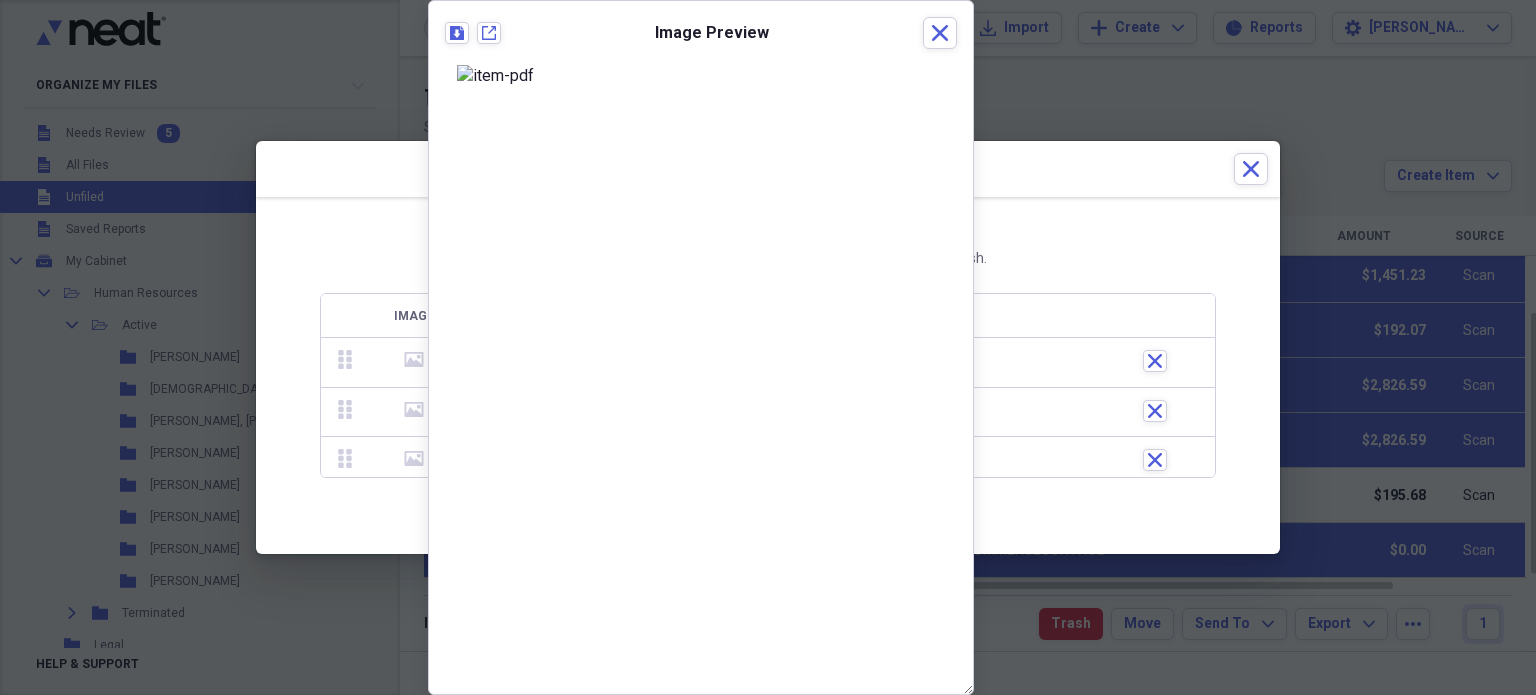 click 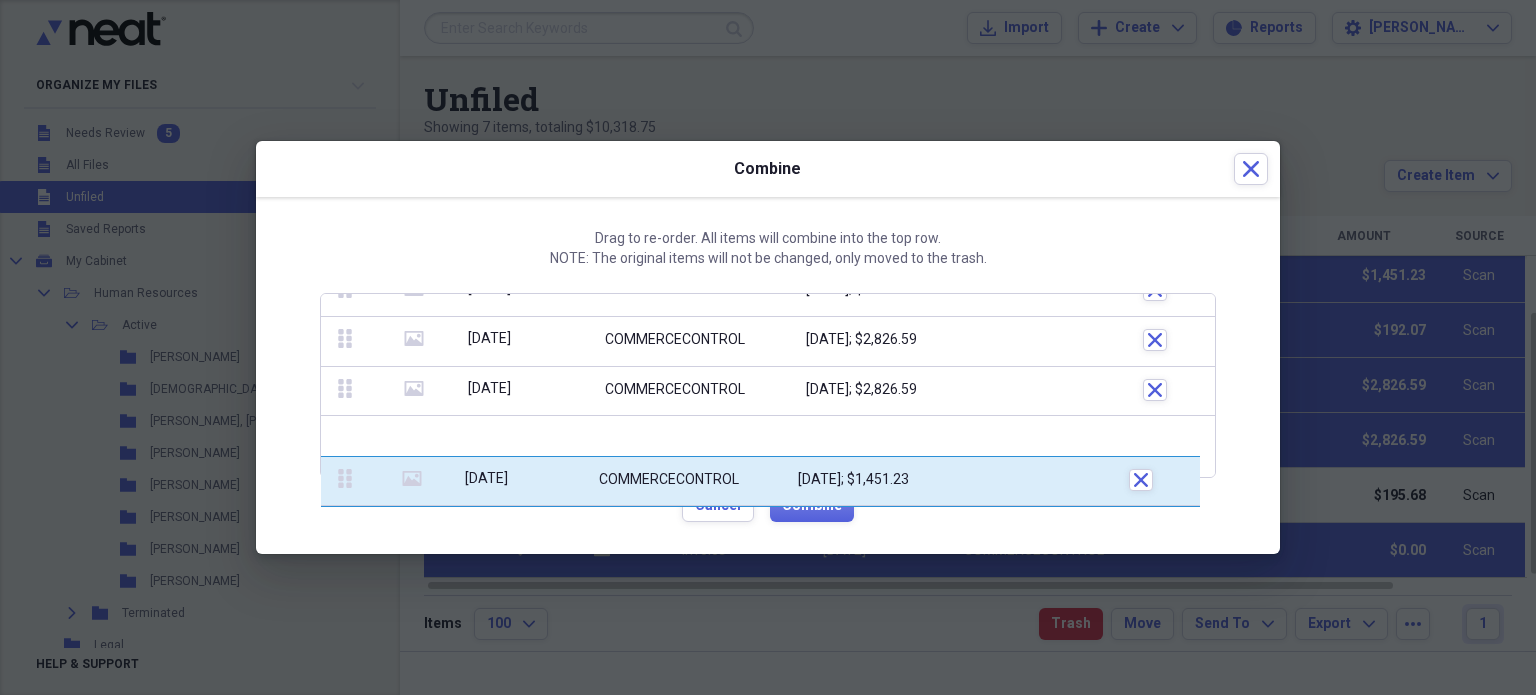 scroll, scrollTop: 155, scrollLeft: 0, axis: vertical 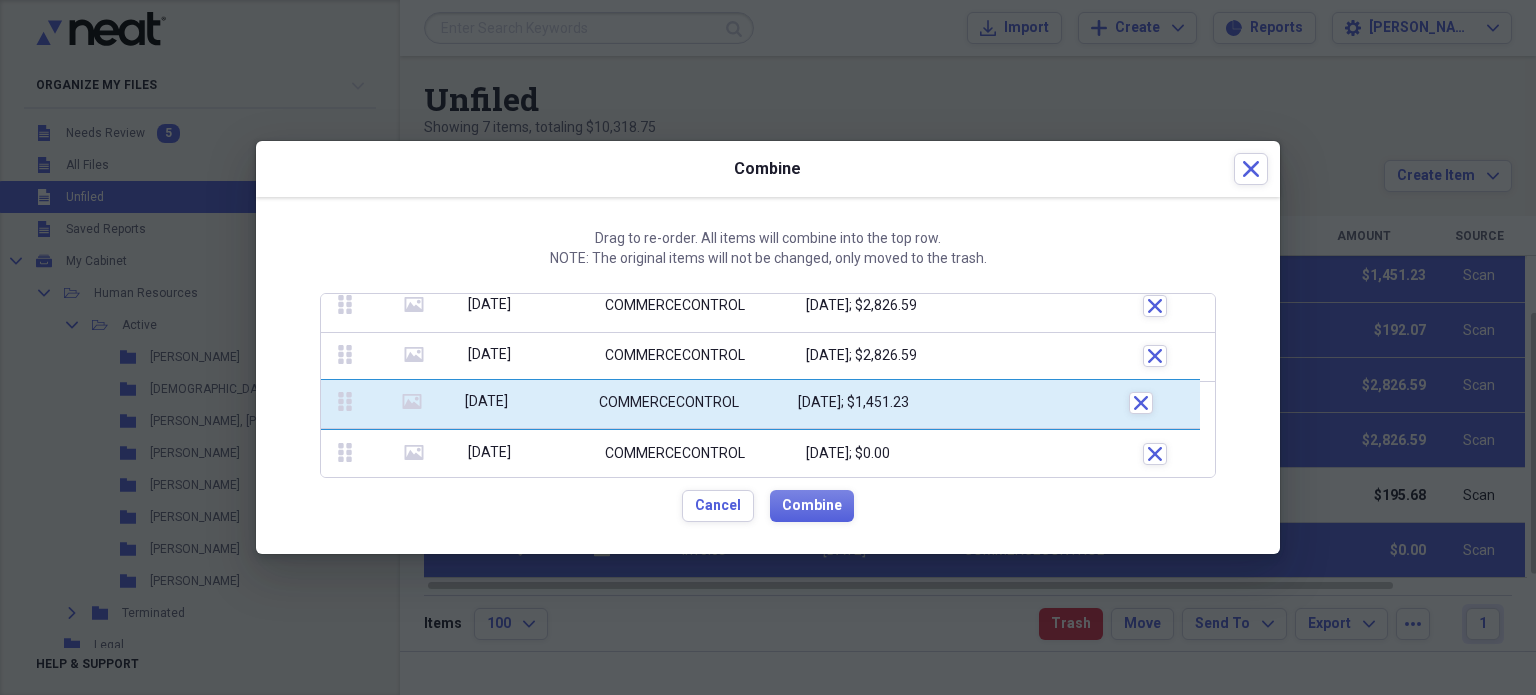 drag, startPoint x: 340, startPoint y: 411, endPoint x: 351, endPoint y: 411, distance: 11 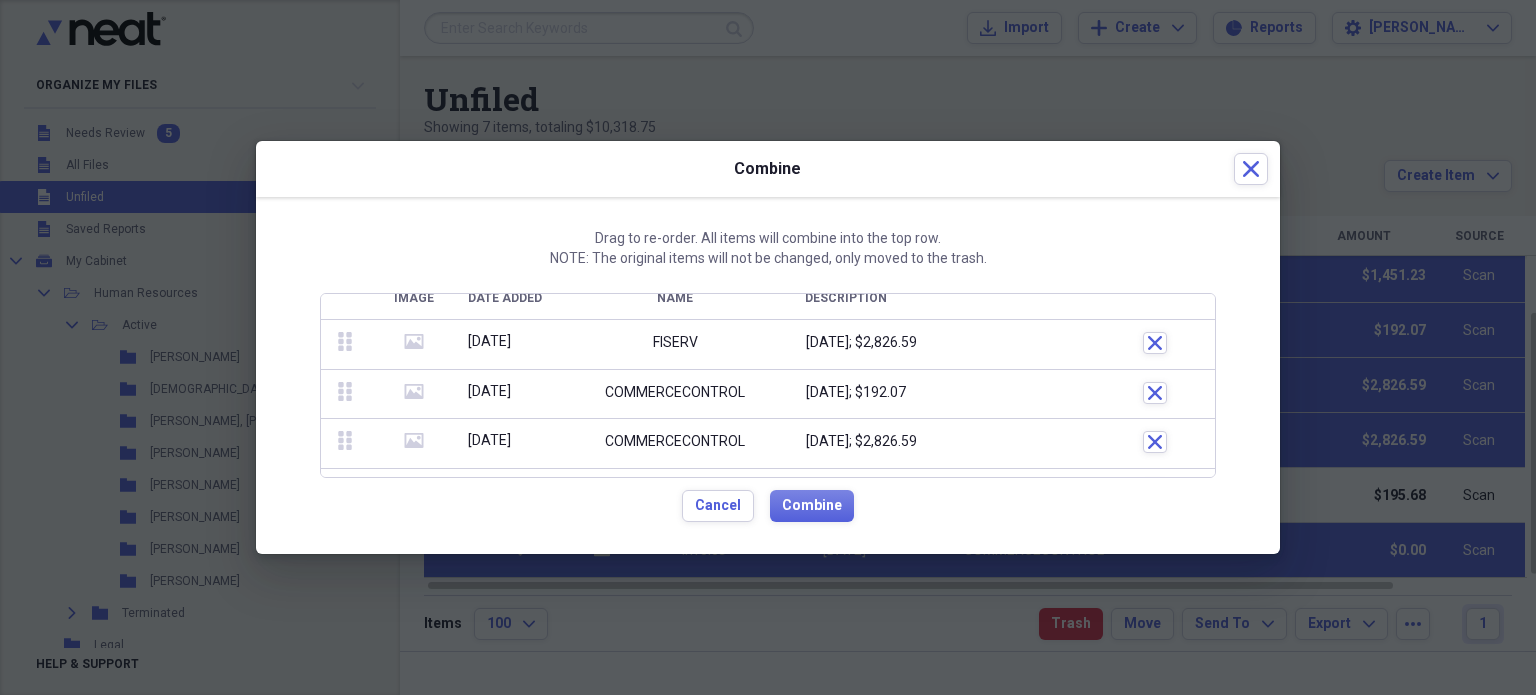 scroll, scrollTop: 0, scrollLeft: 0, axis: both 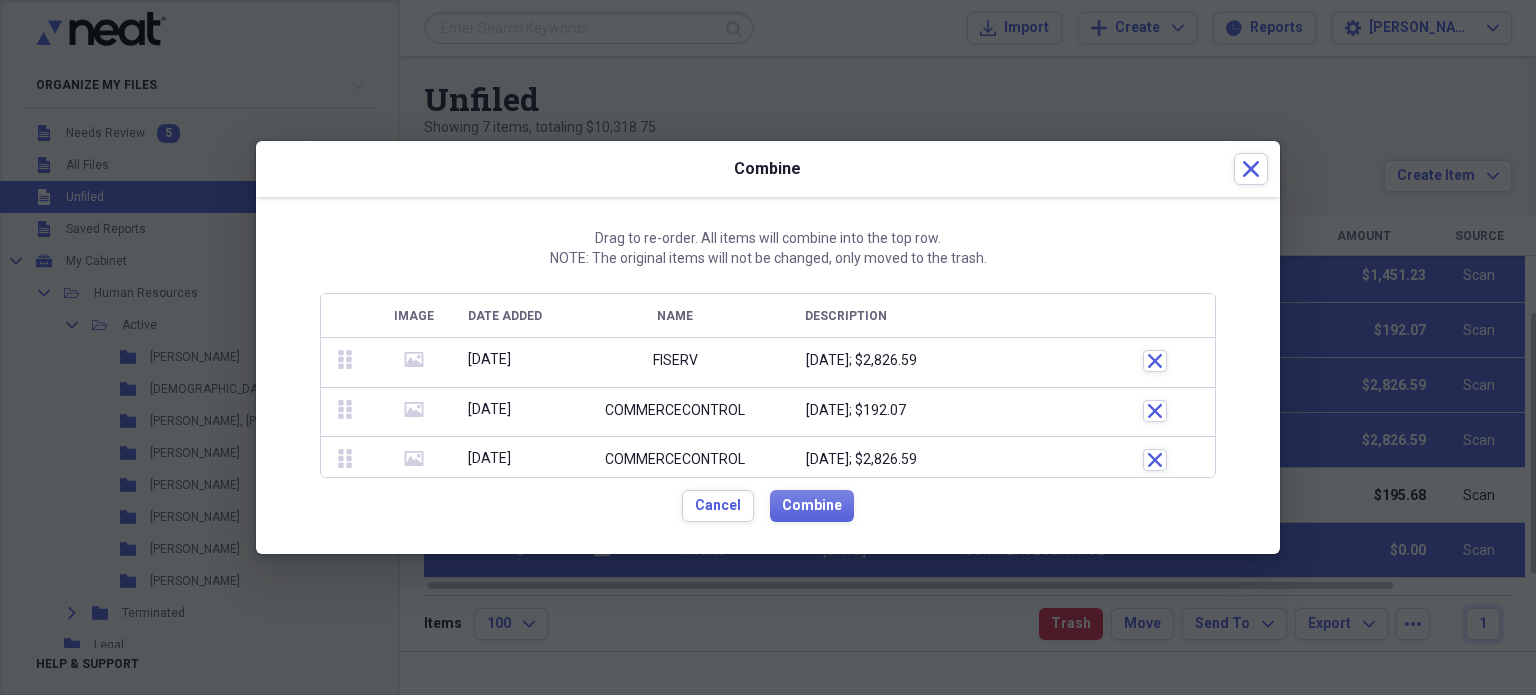 click 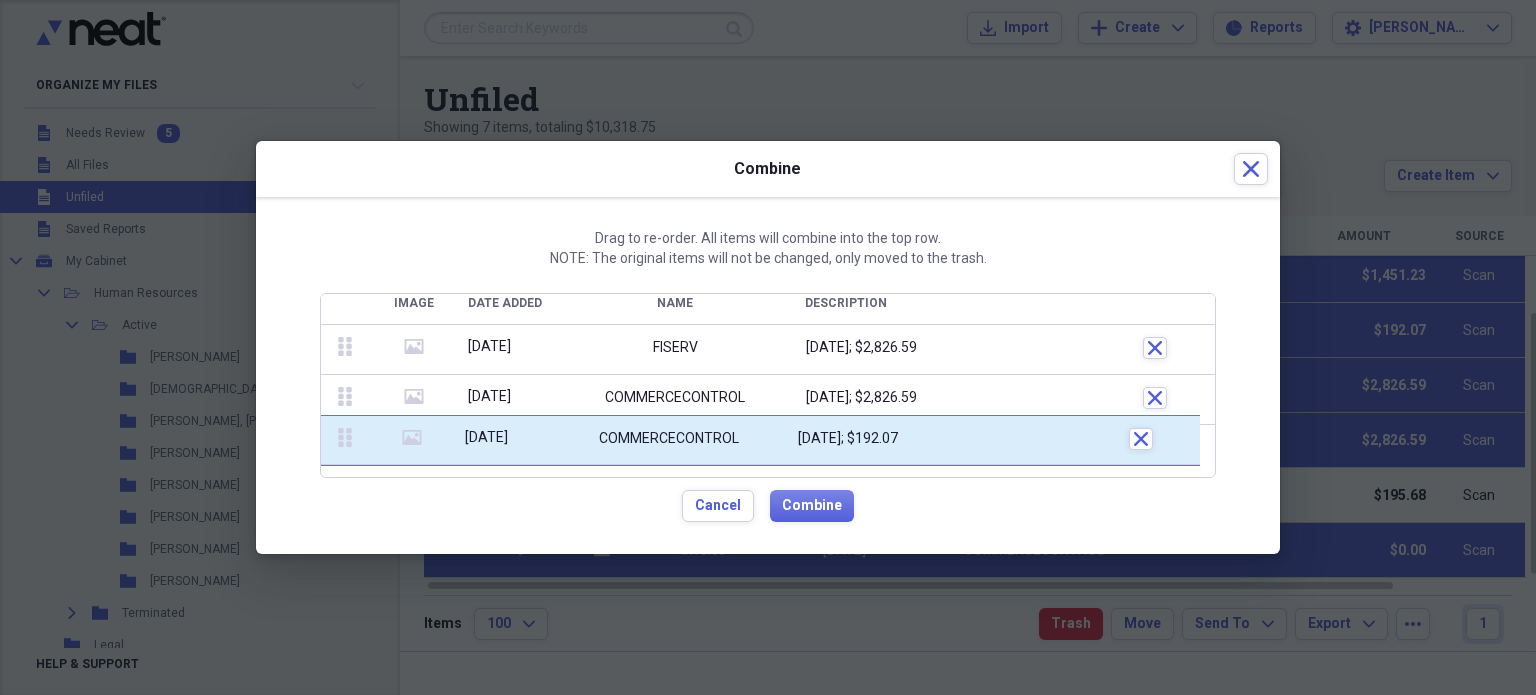 drag, startPoint x: 348, startPoint y: 408, endPoint x: 348, endPoint y: 443, distance: 35 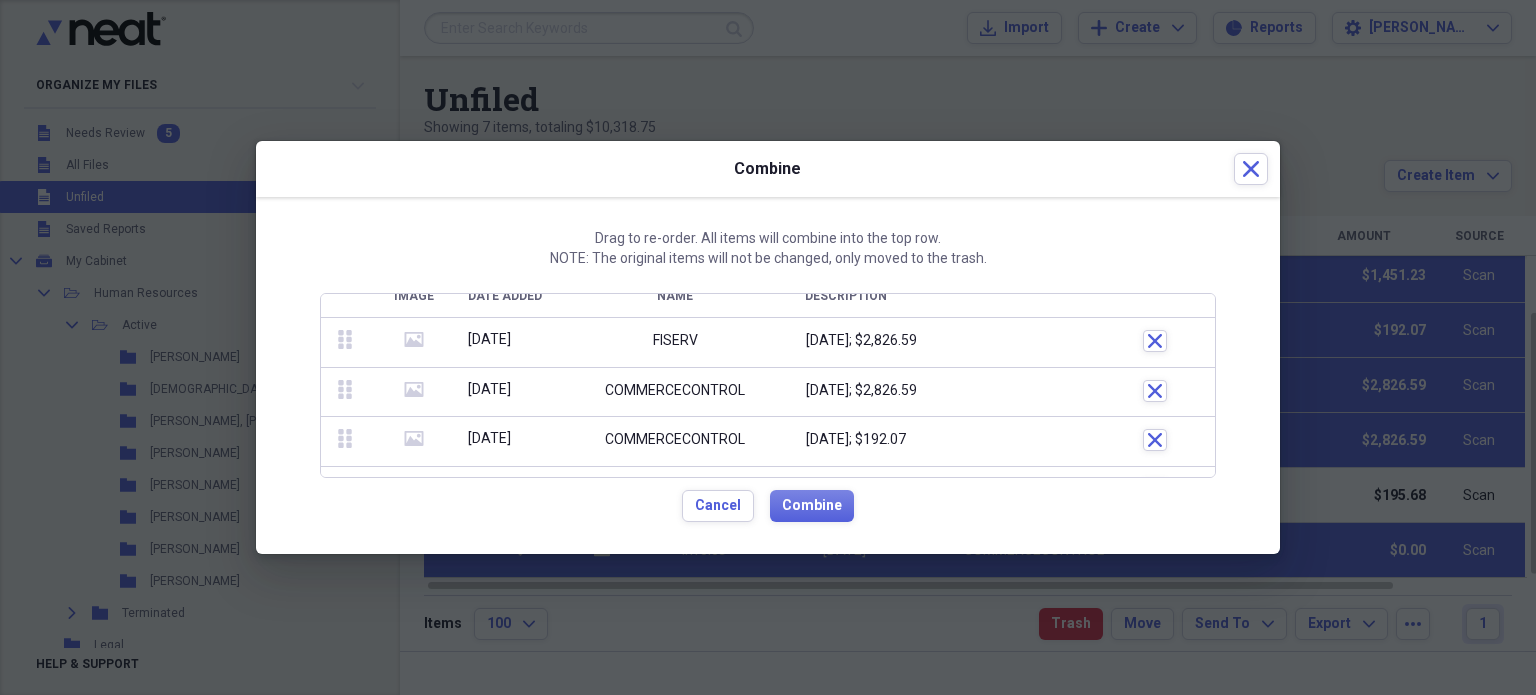 click 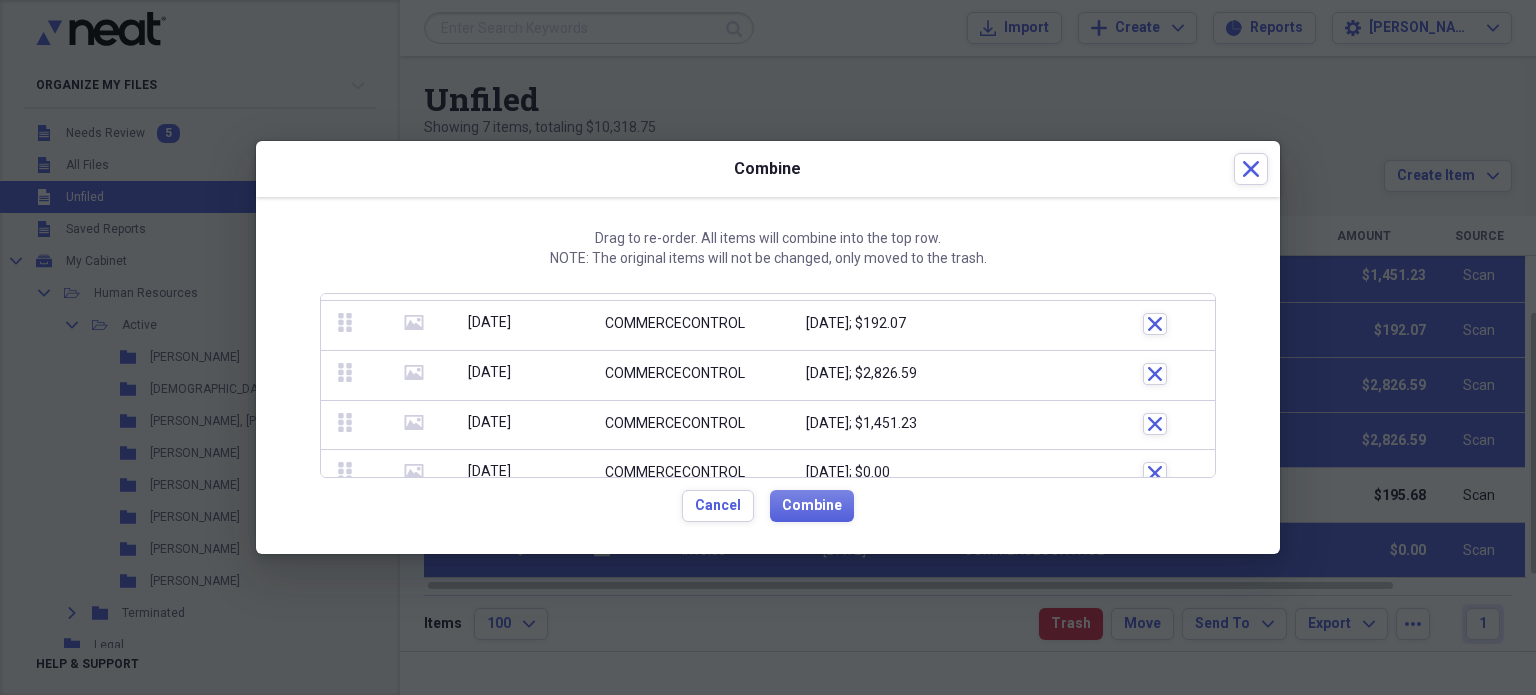 scroll, scrollTop: 140, scrollLeft: 0, axis: vertical 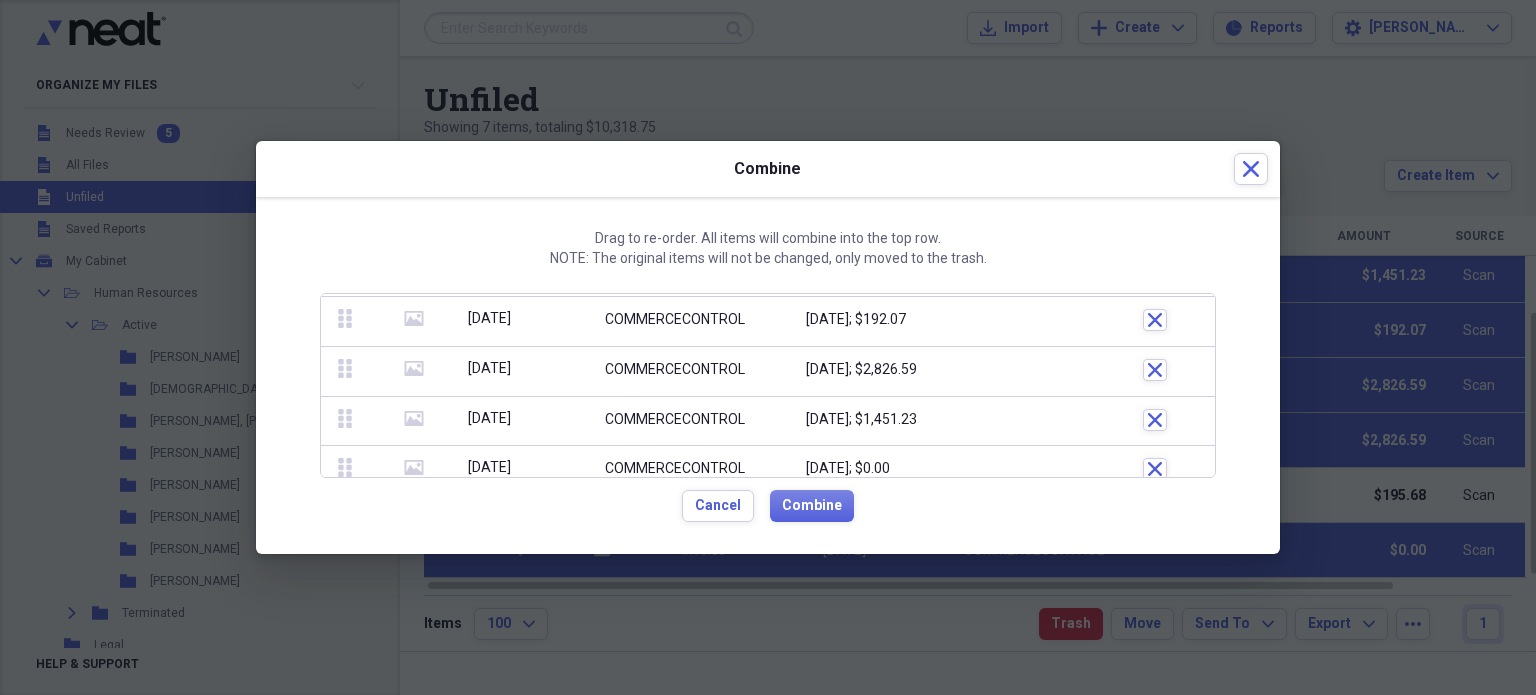 click on "media" 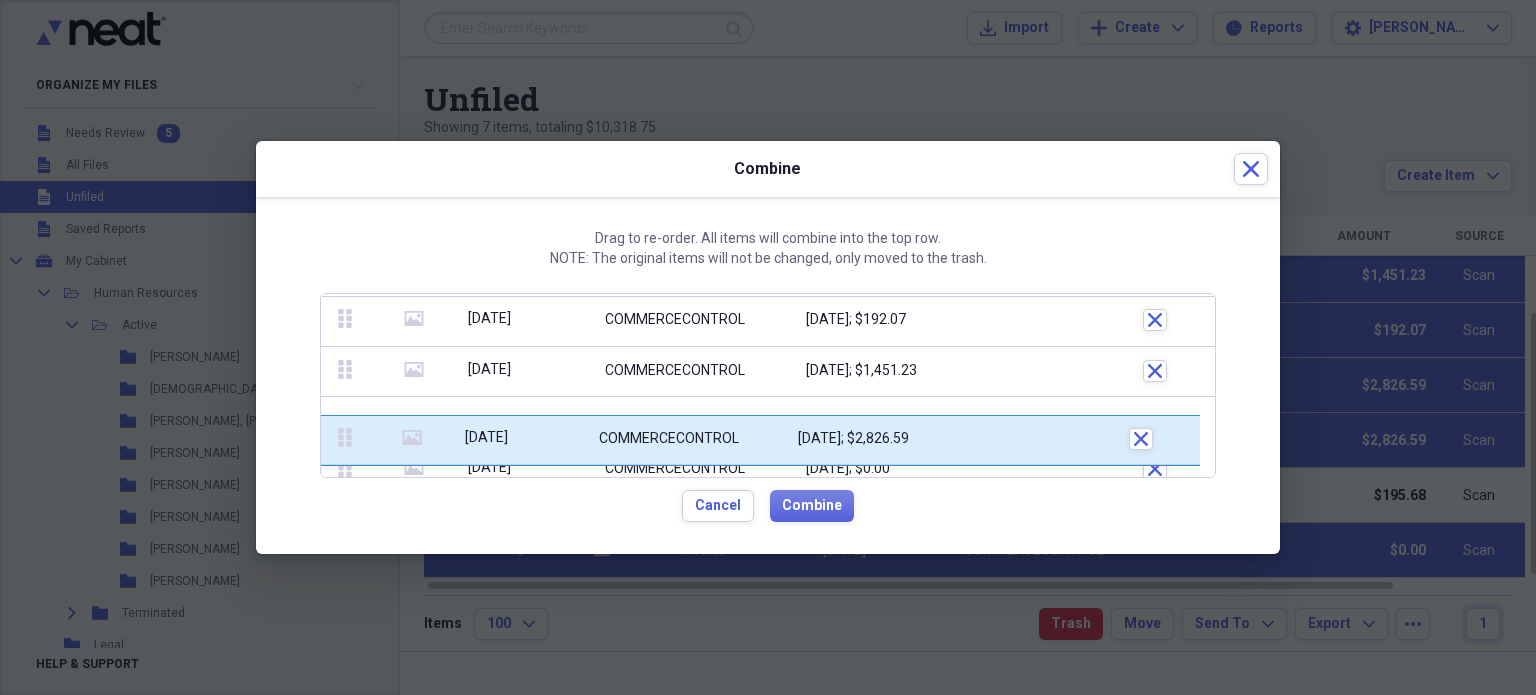 scroll, scrollTop: 155, scrollLeft: 0, axis: vertical 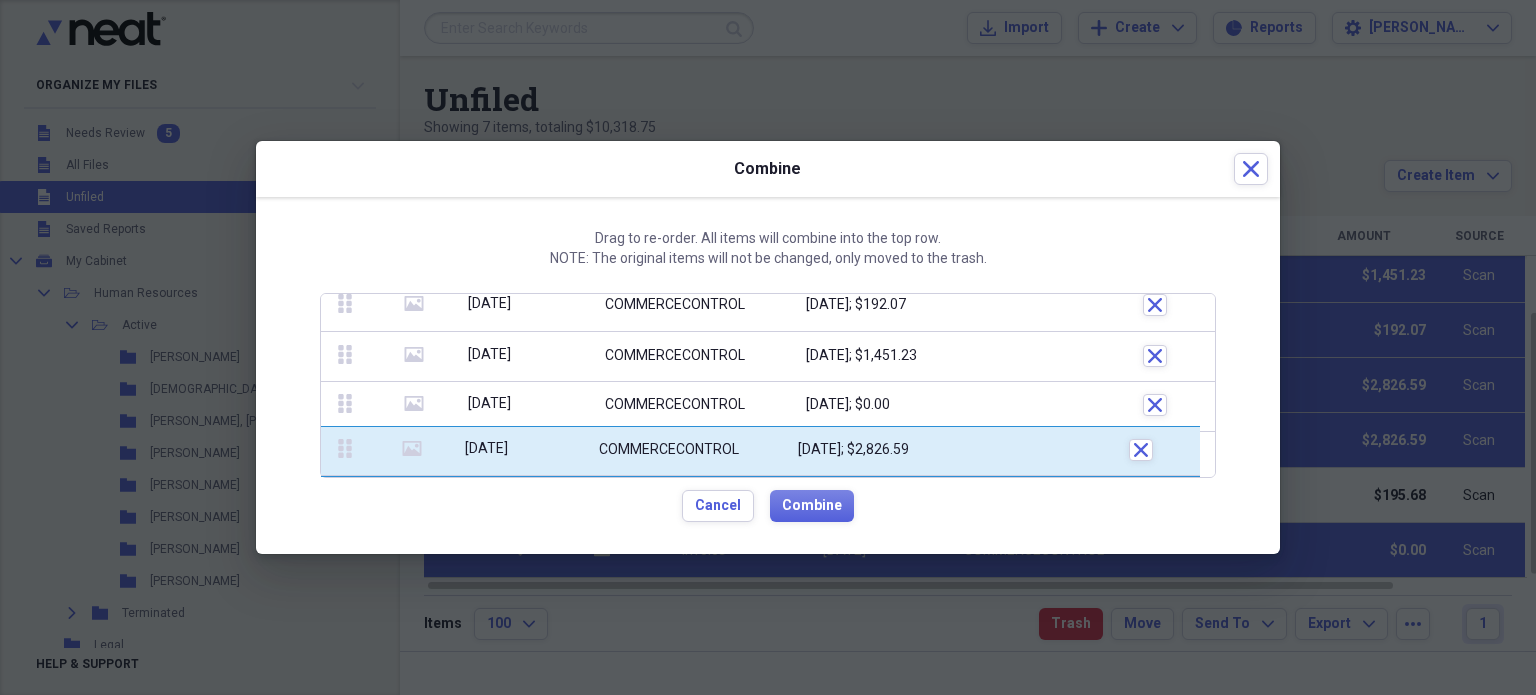 drag, startPoint x: 343, startPoint y: 366, endPoint x: 349, endPoint y: 487, distance: 121.14867 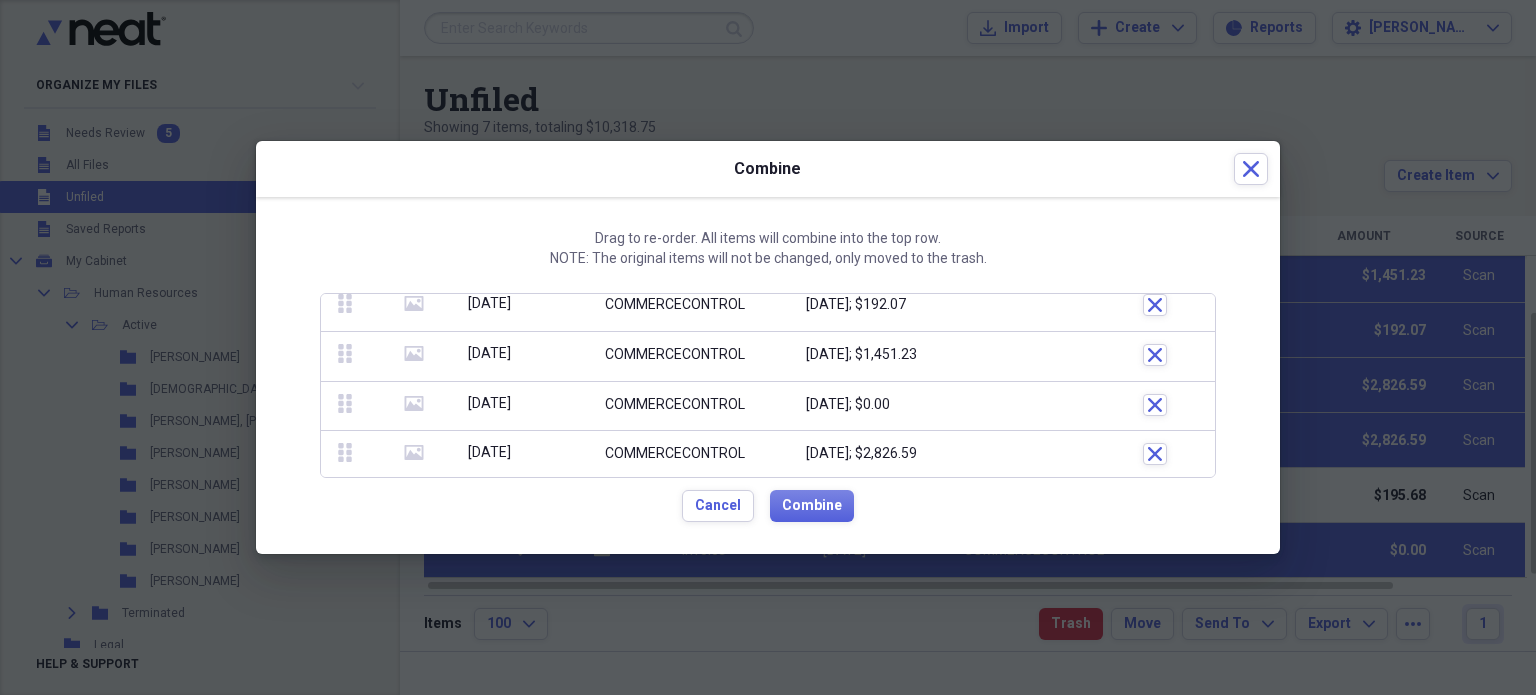 click 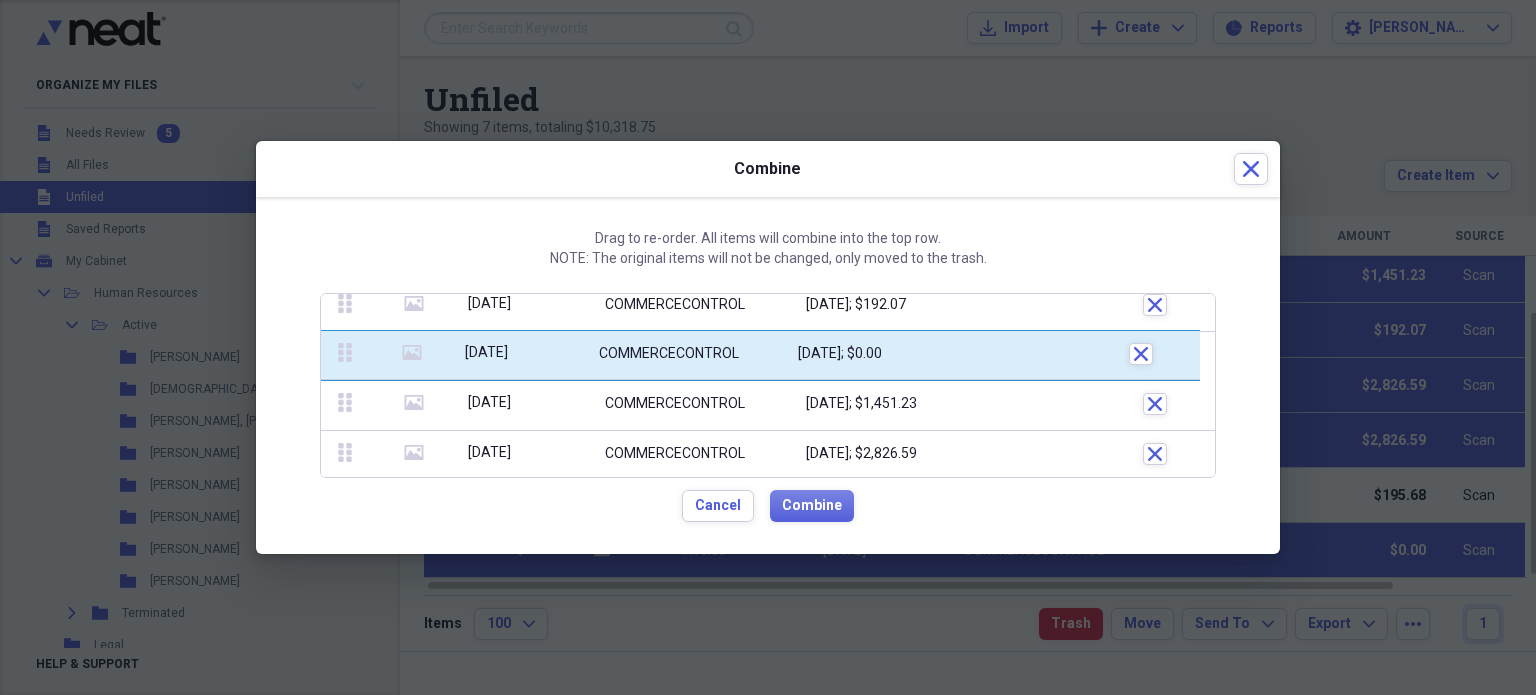 drag, startPoint x: 336, startPoint y: 399, endPoint x: 339, endPoint y: 354, distance: 45.099888 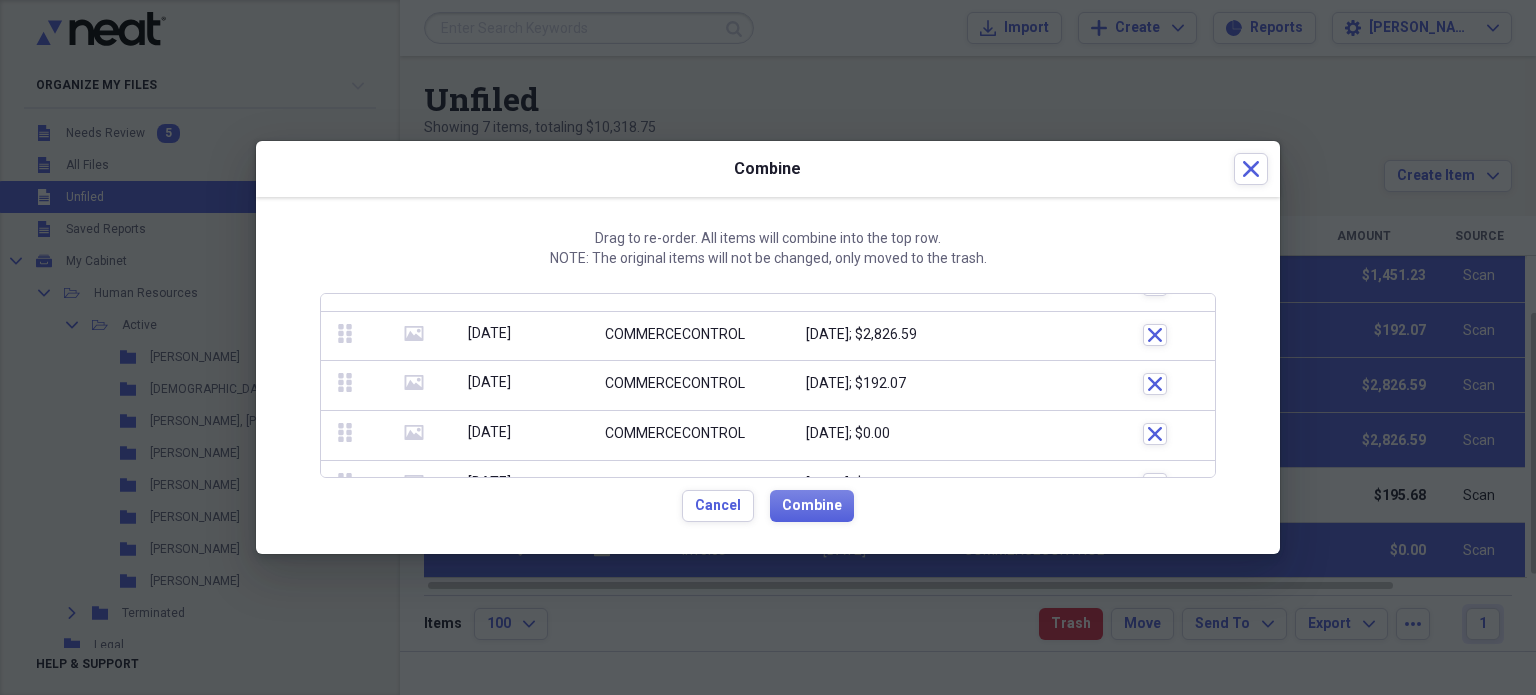 scroll, scrollTop: 0, scrollLeft: 0, axis: both 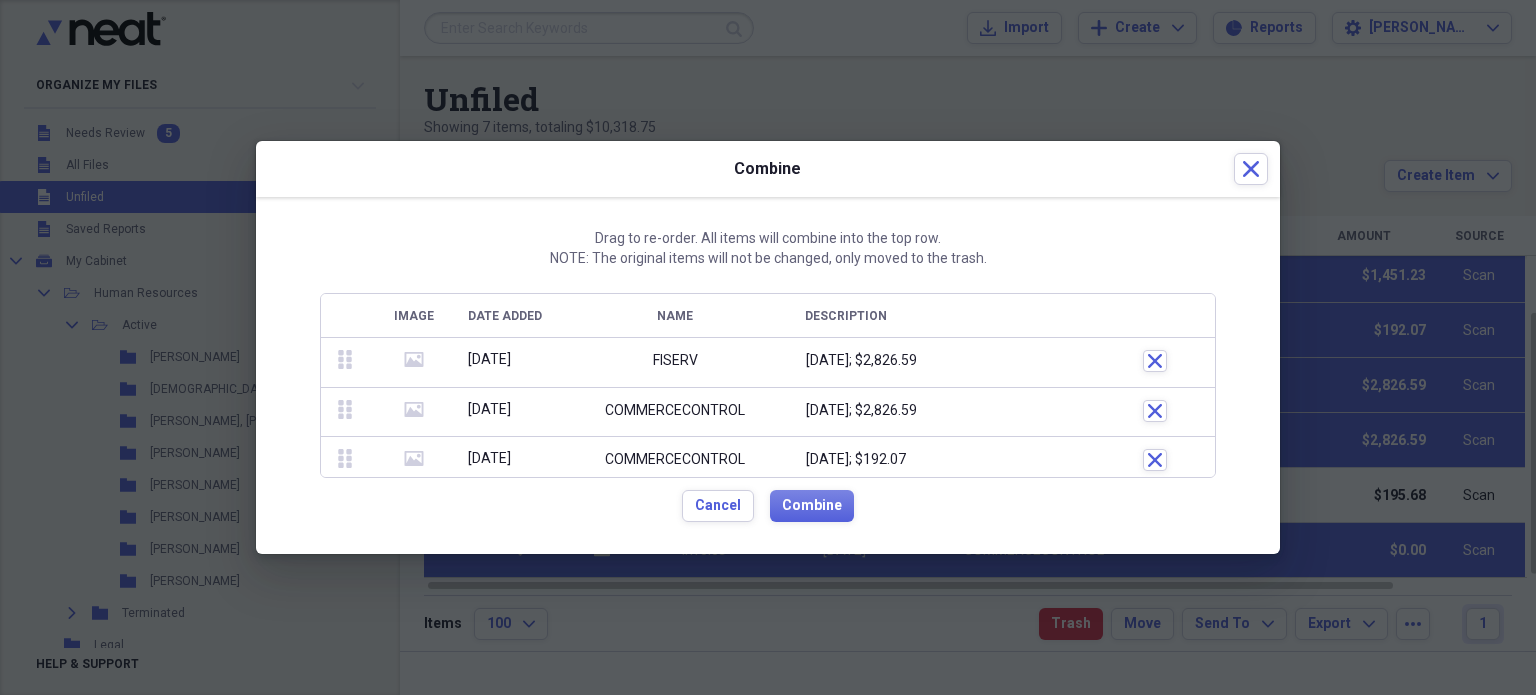 click 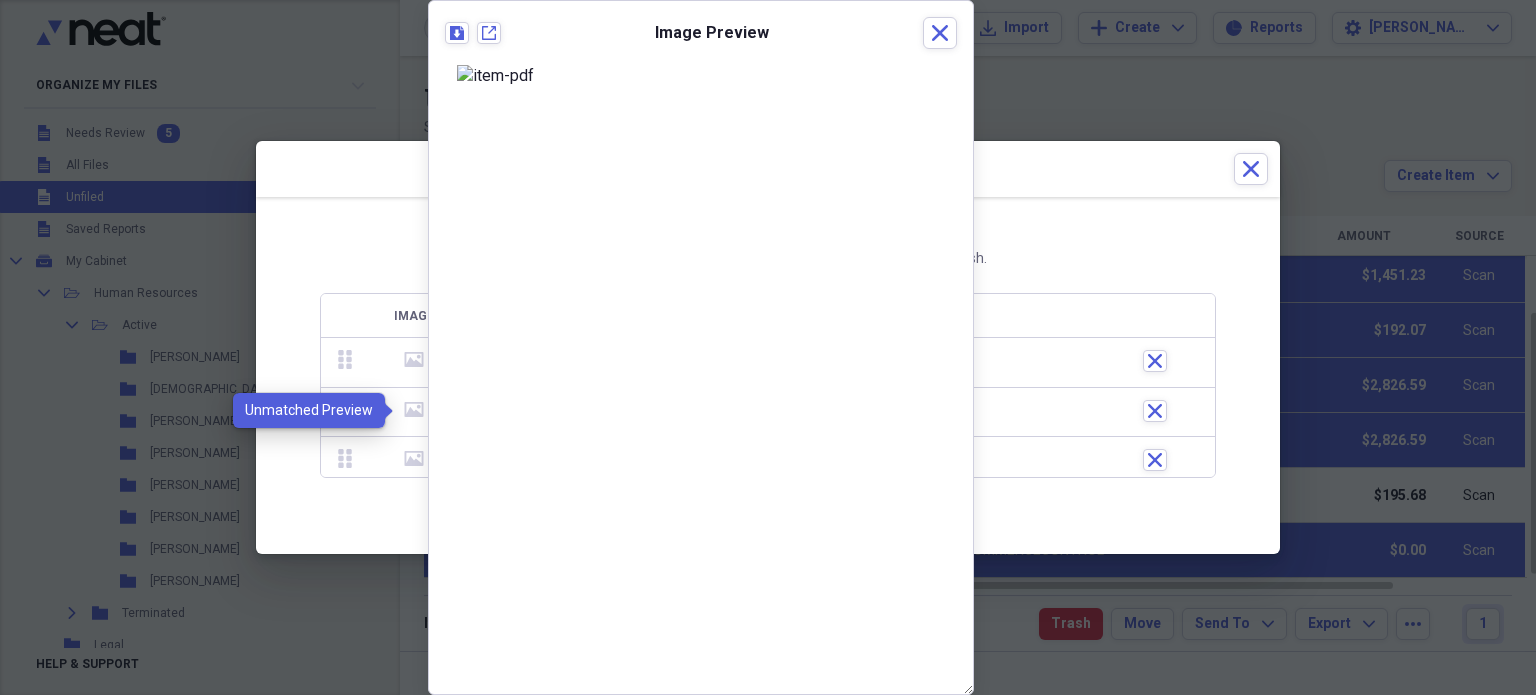click 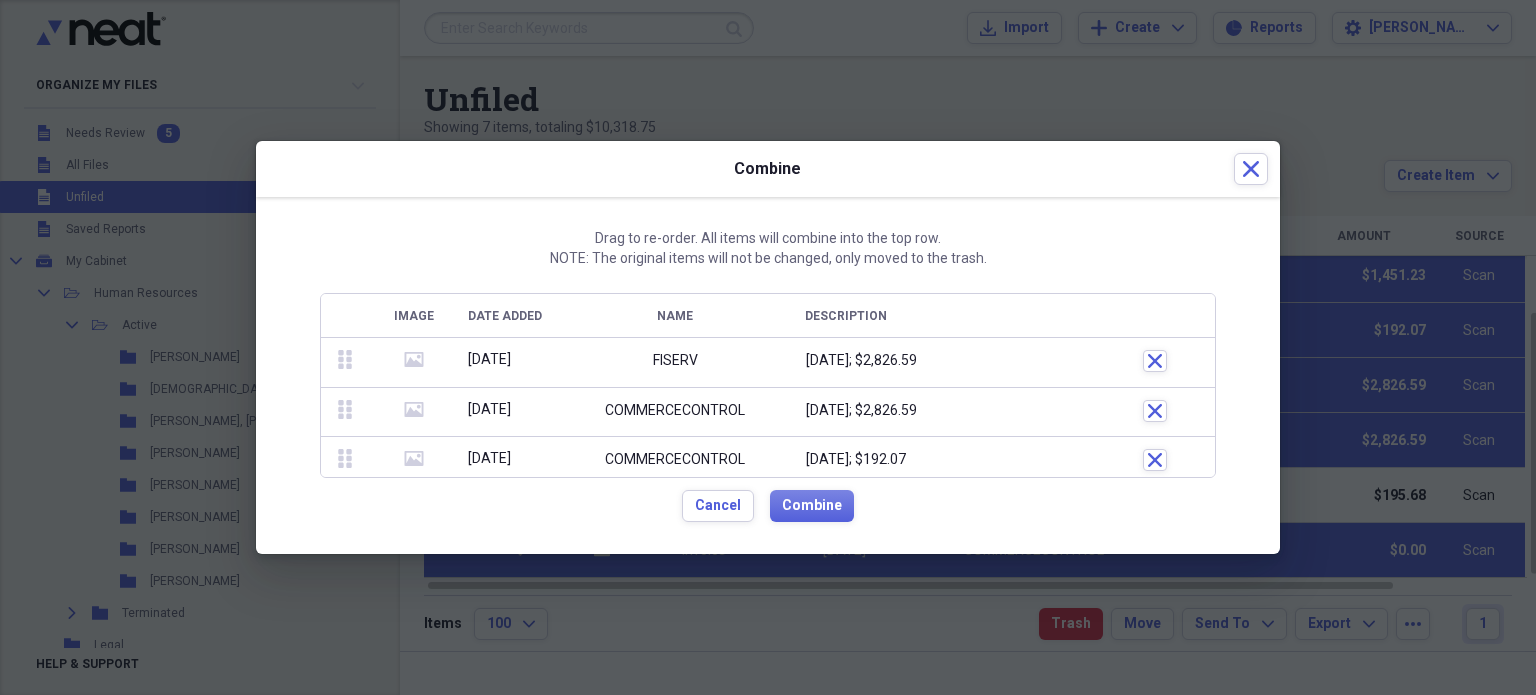 click 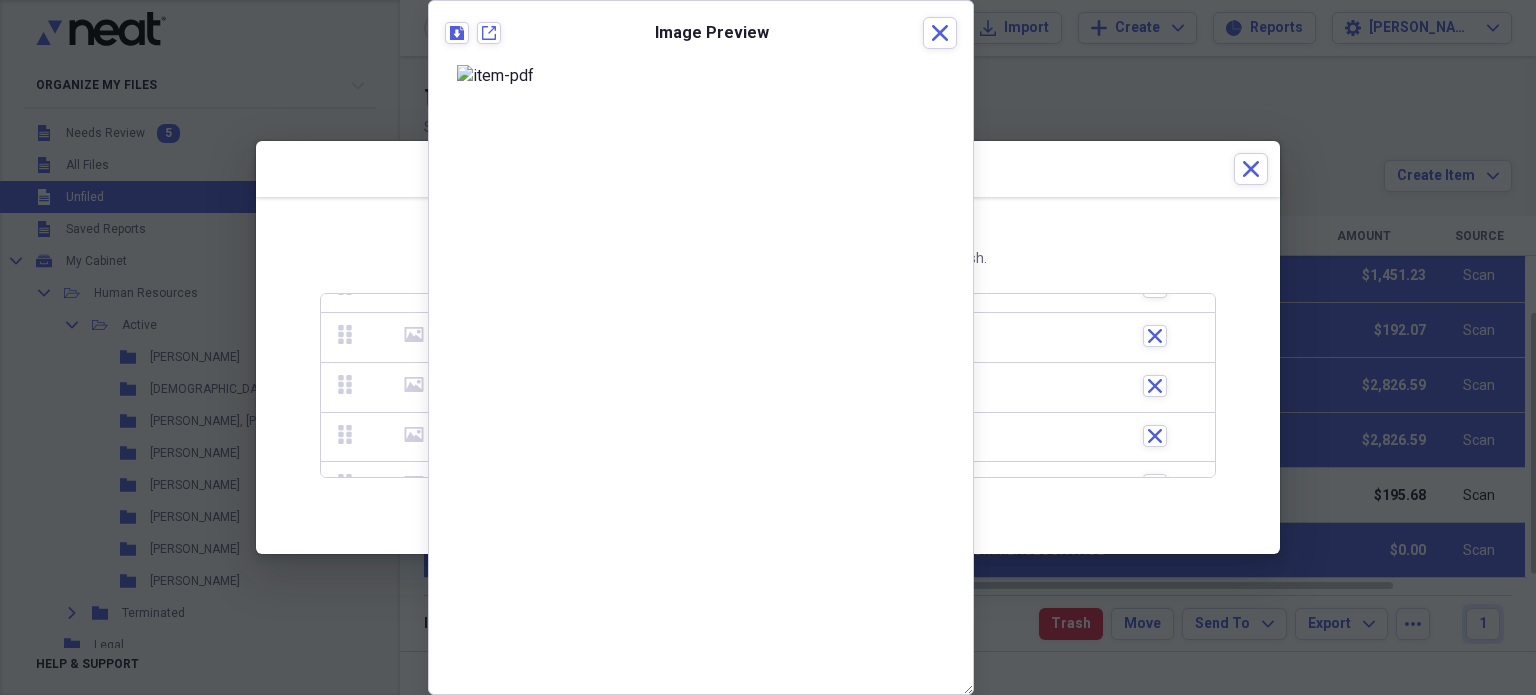 scroll, scrollTop: 155, scrollLeft: 0, axis: vertical 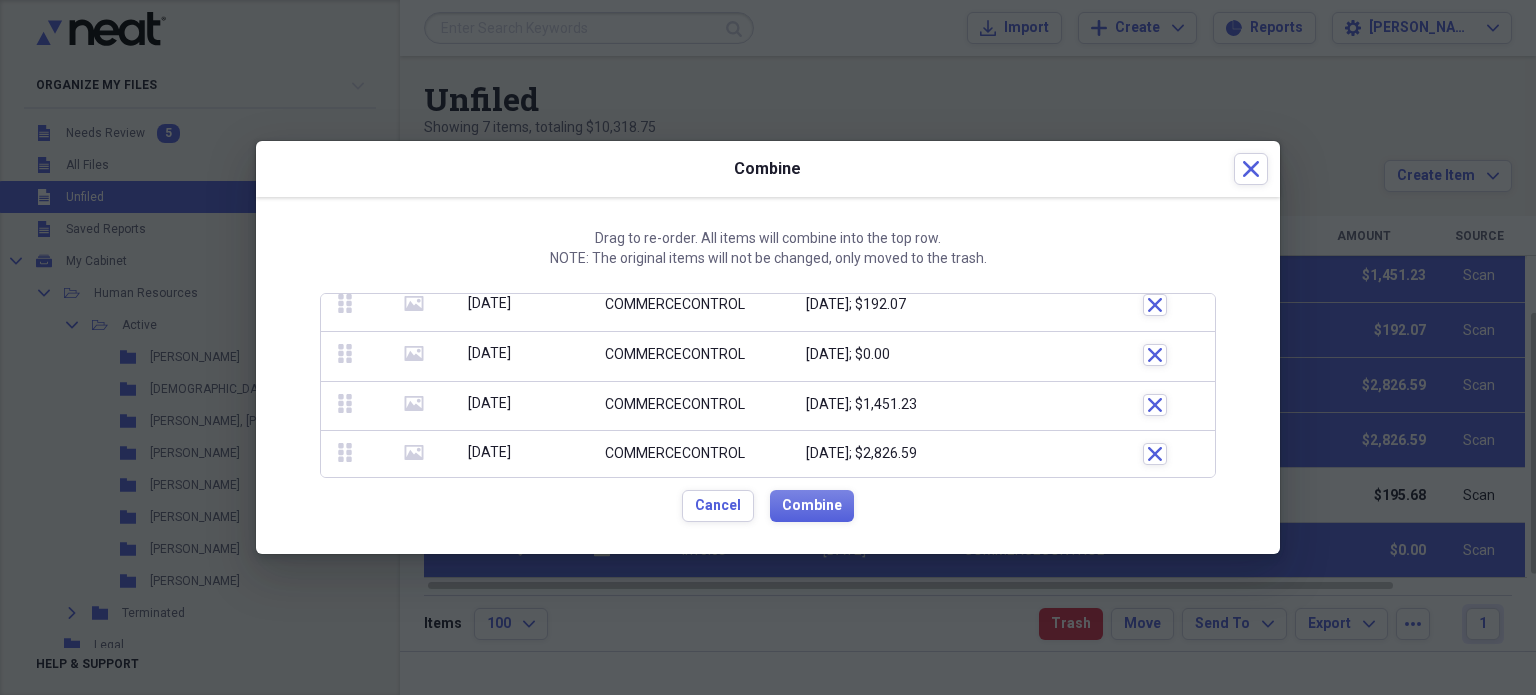 click 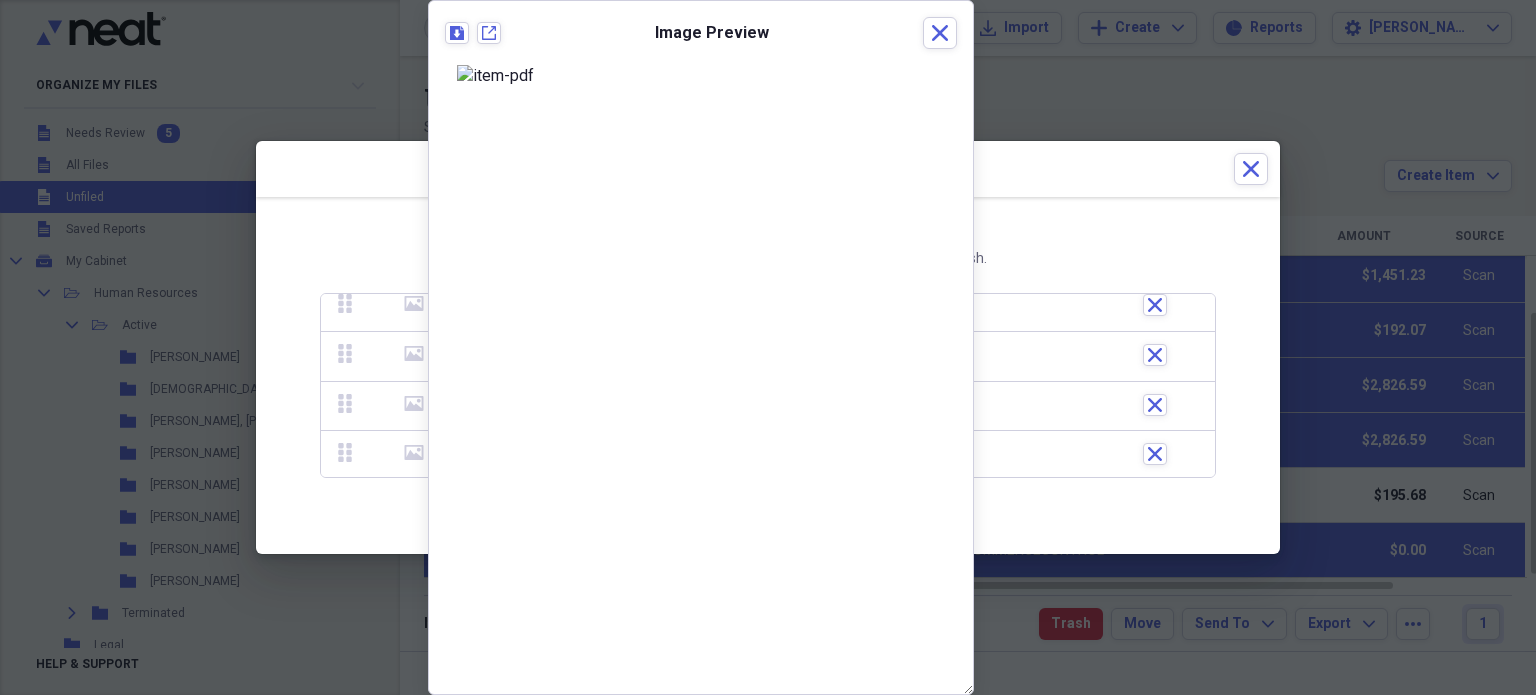click 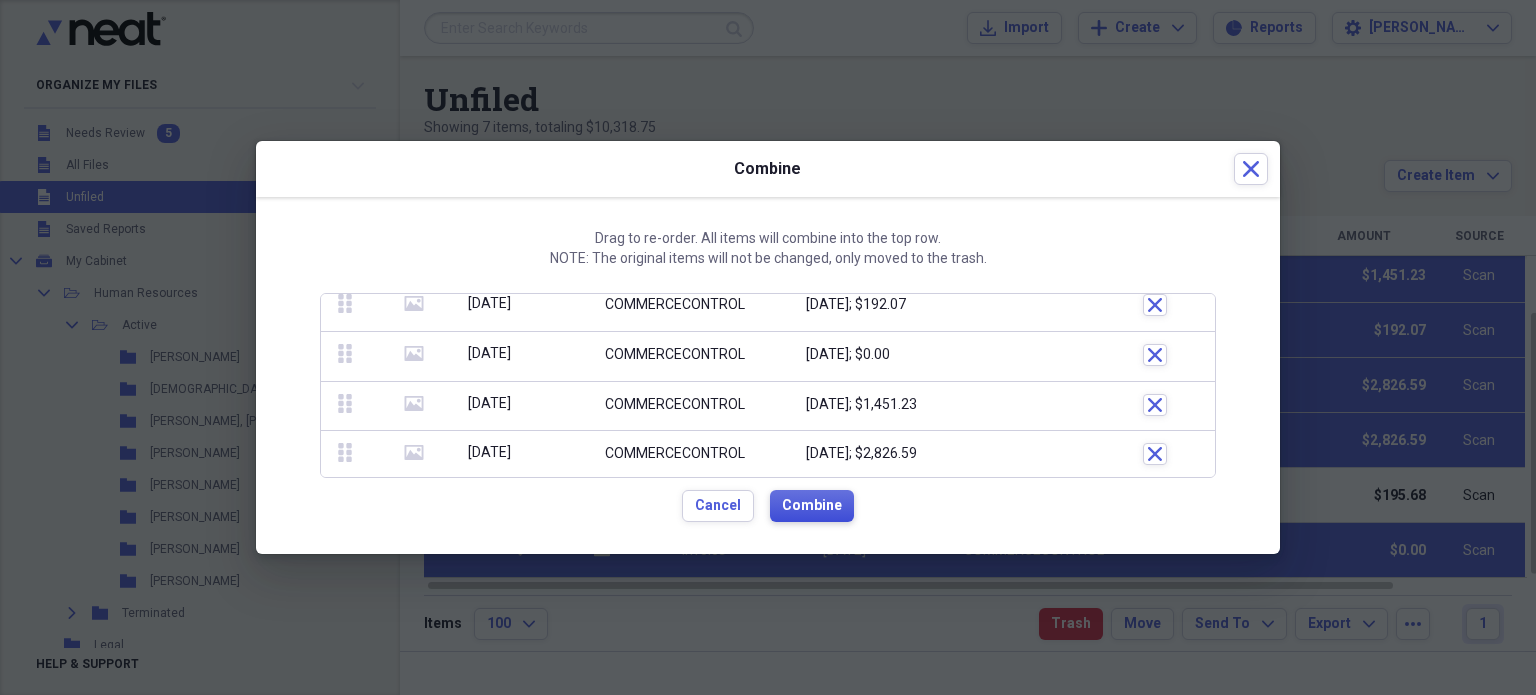 click on "Combine" at bounding box center [812, 506] 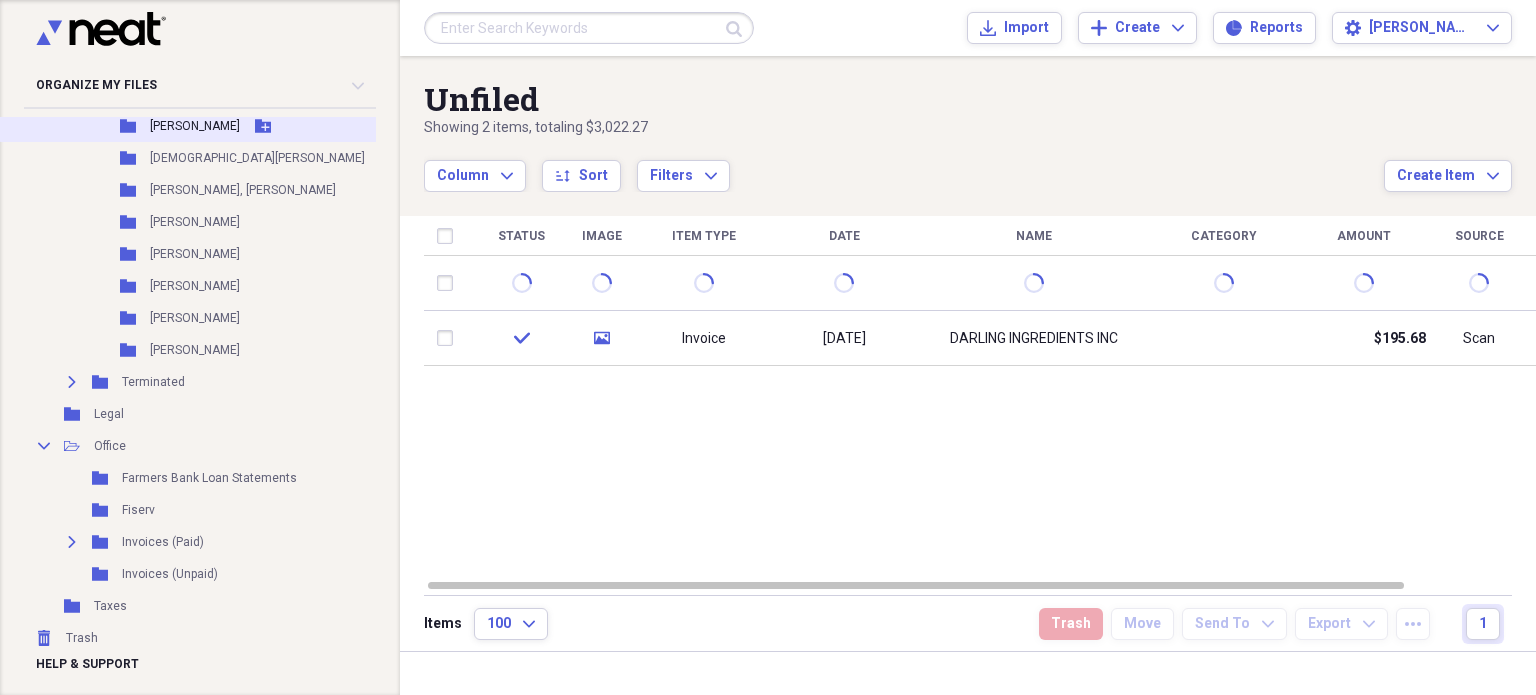 scroll, scrollTop: 235, scrollLeft: 0, axis: vertical 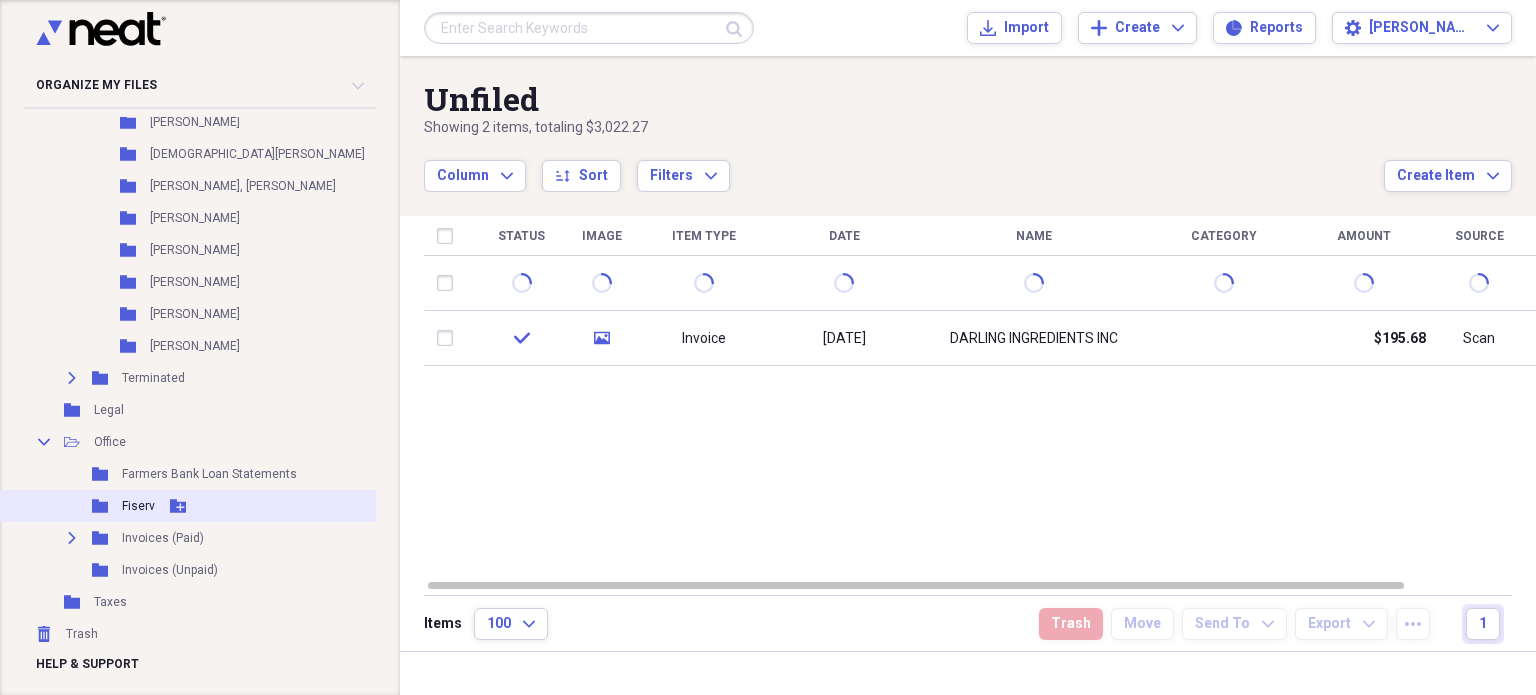 click on "Fiserv" at bounding box center (138, 506) 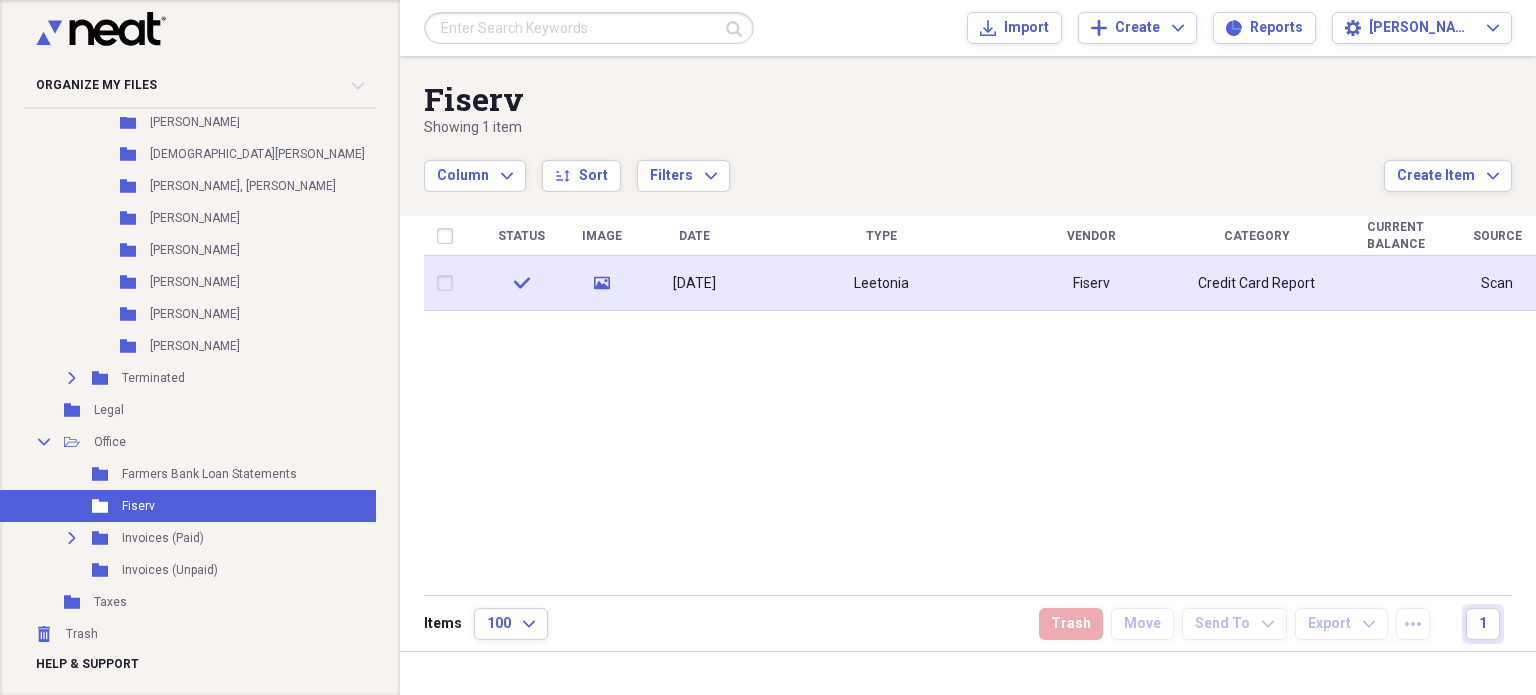 click on "[DATE]" at bounding box center (694, 283) 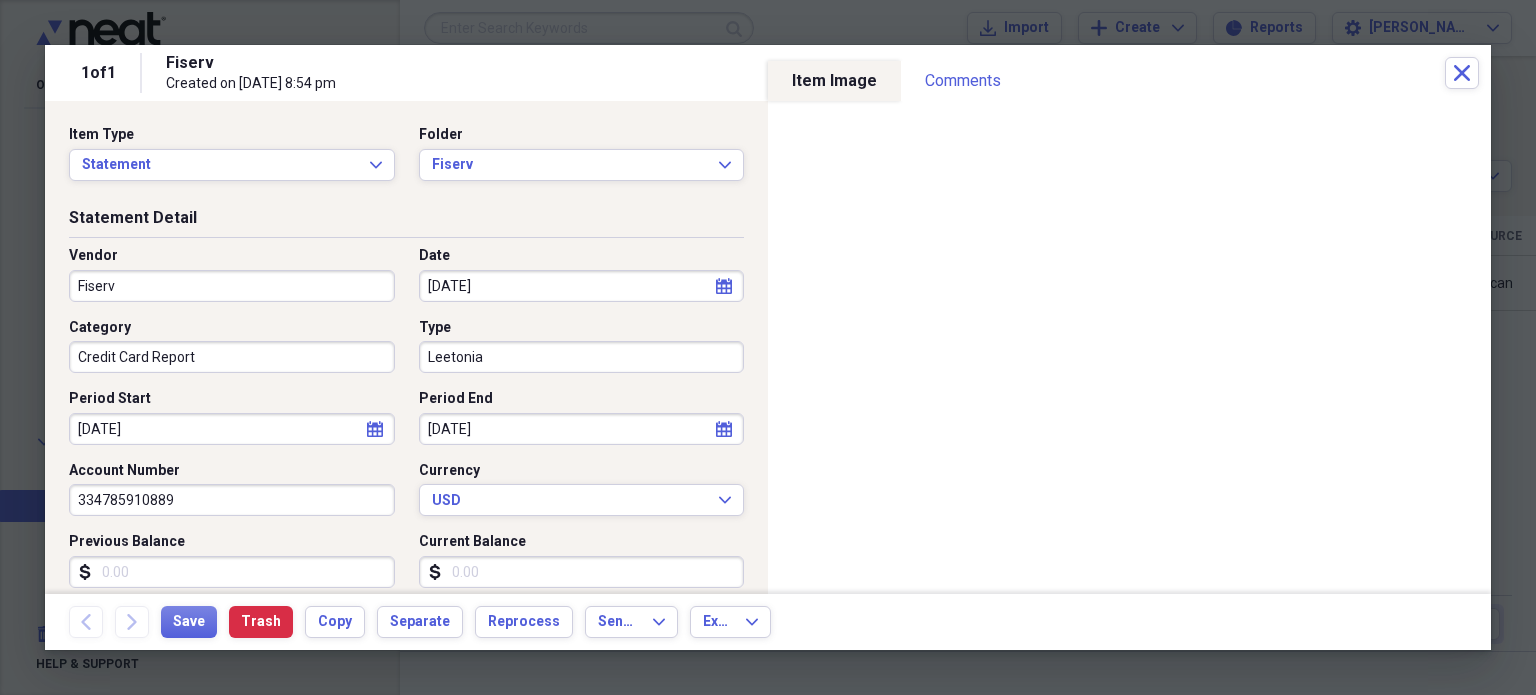 click on "Leetonia" at bounding box center [582, 357] 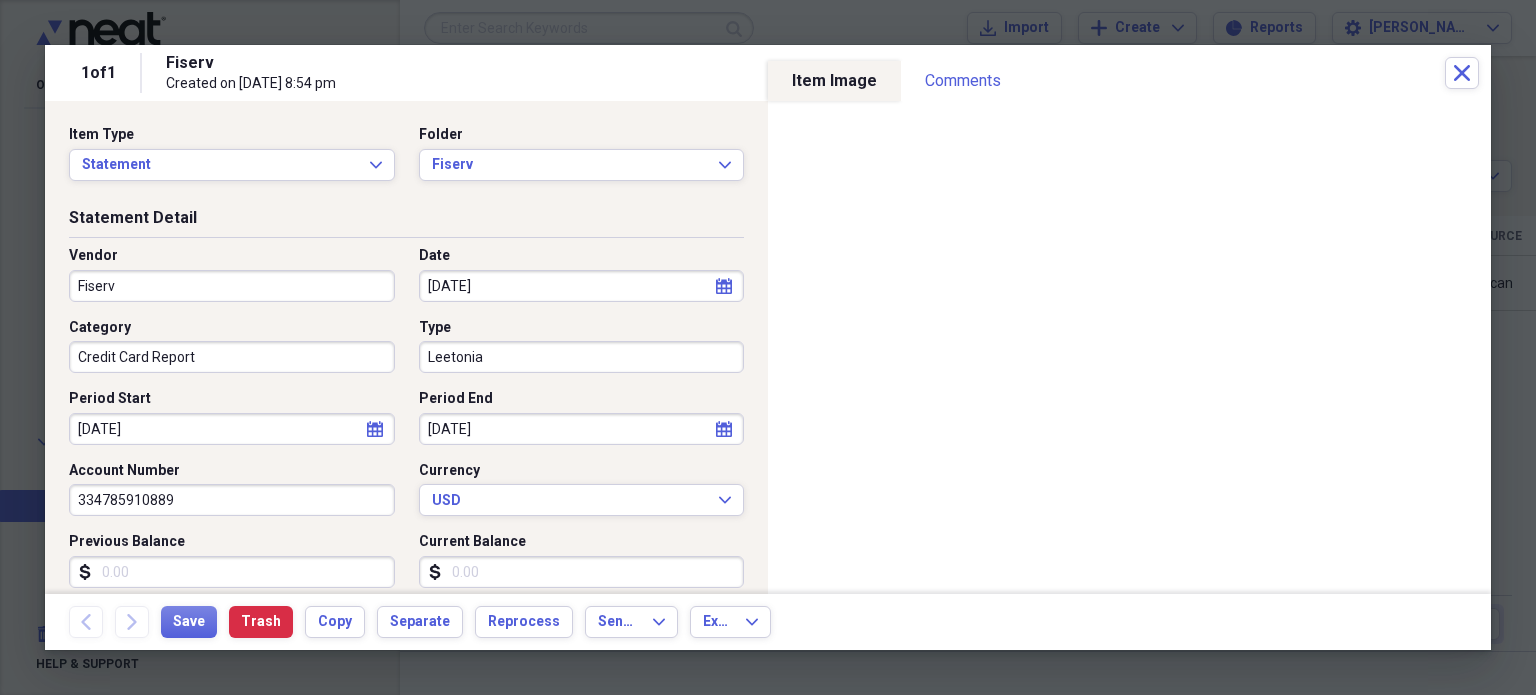 click on "Type" at bounding box center (582, 328) 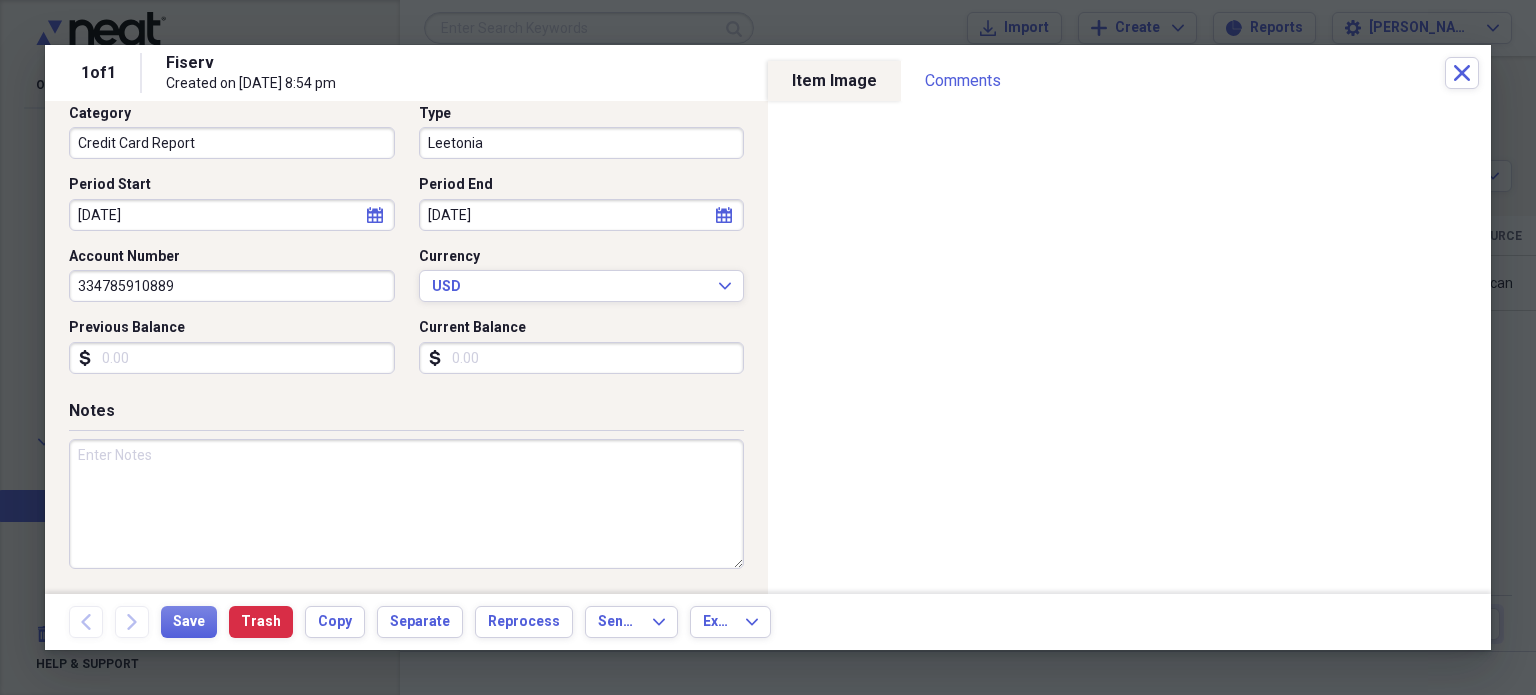 scroll, scrollTop: 0, scrollLeft: 0, axis: both 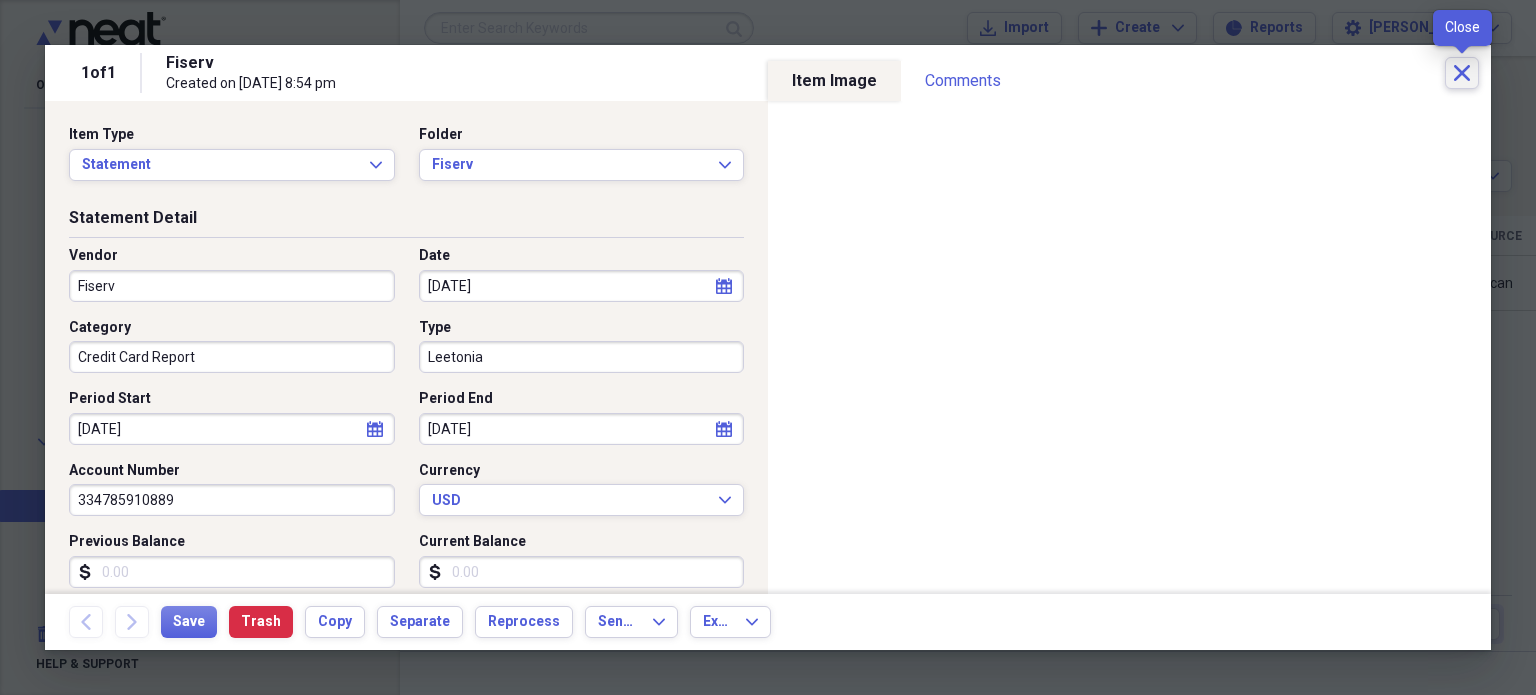 click 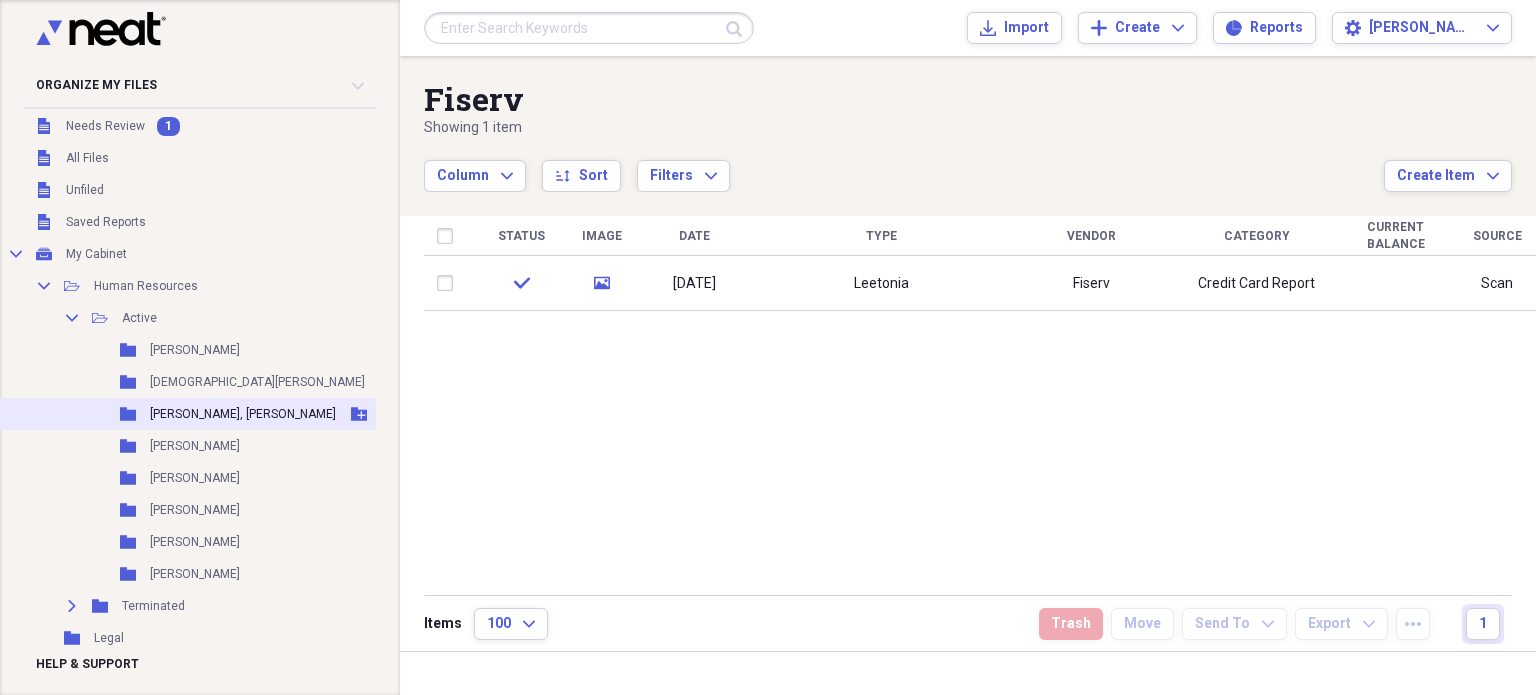 scroll, scrollTop: 0, scrollLeft: 0, axis: both 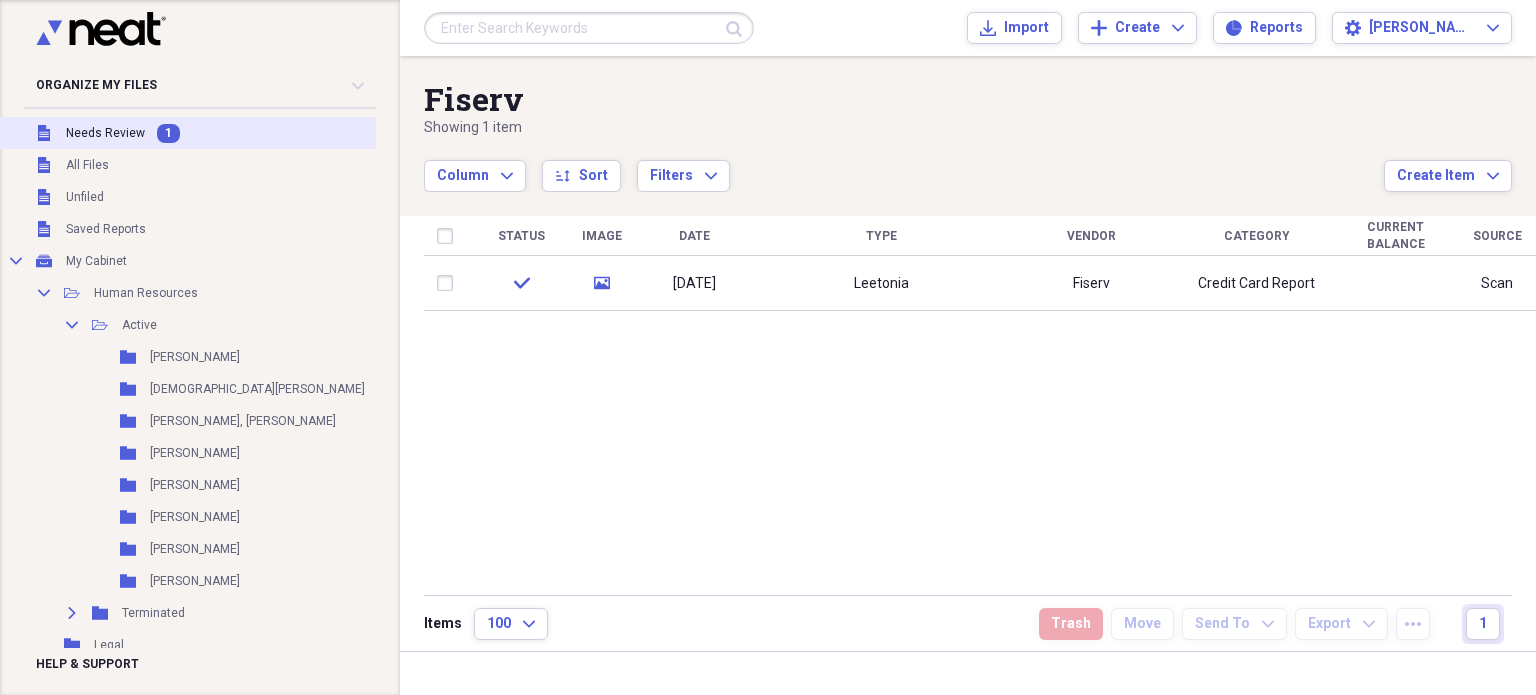 click on "Needs Review" at bounding box center [105, 133] 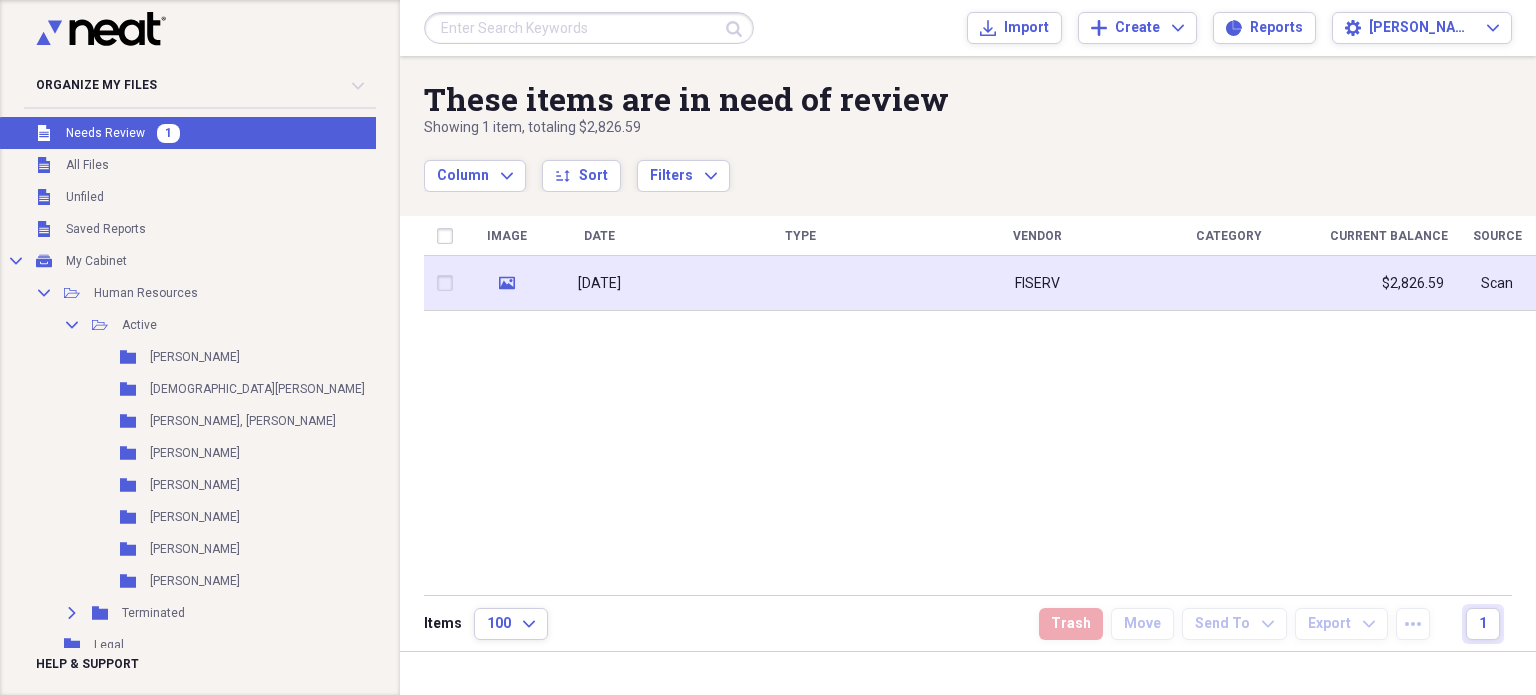 click at bounding box center [800, 283] 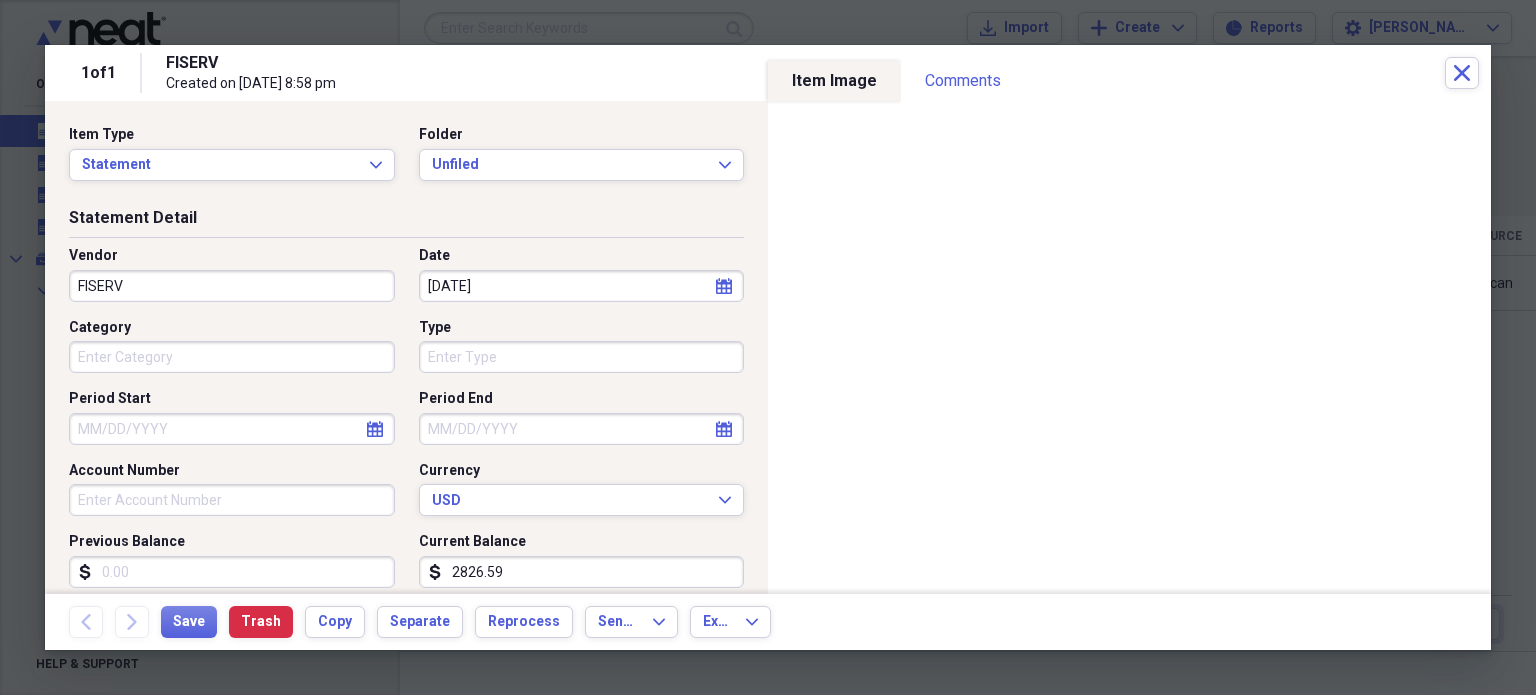click on "Type" at bounding box center (582, 357) 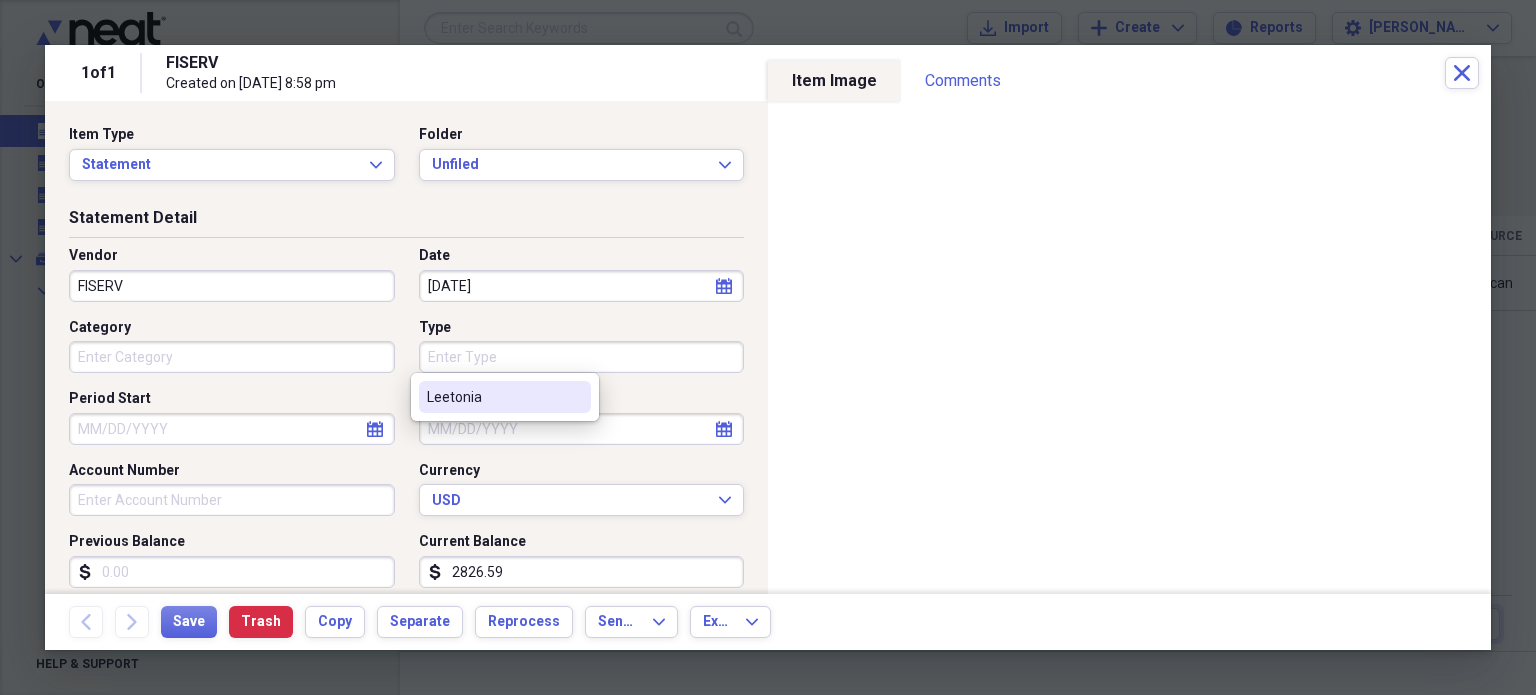 click on "Leetonia" at bounding box center (493, 397) 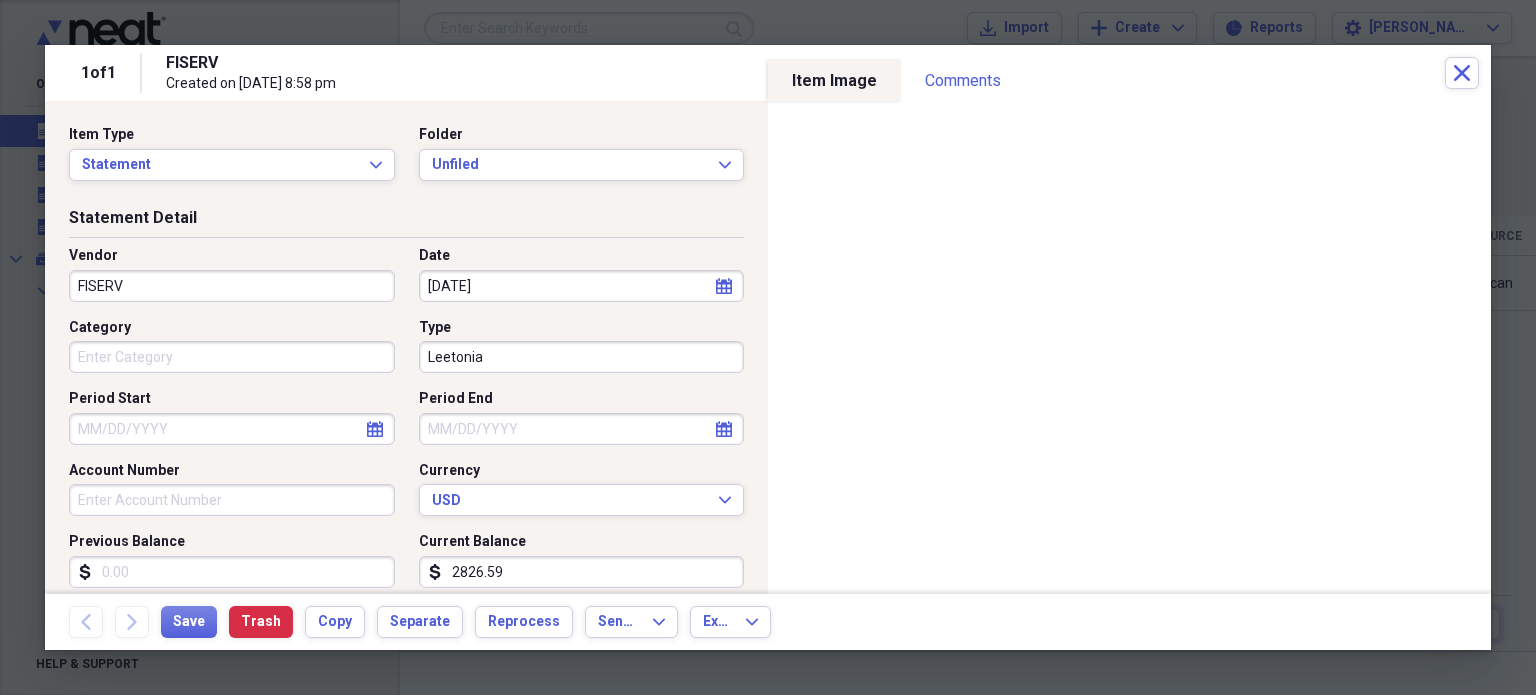 click on "Leetonia" at bounding box center (582, 357) 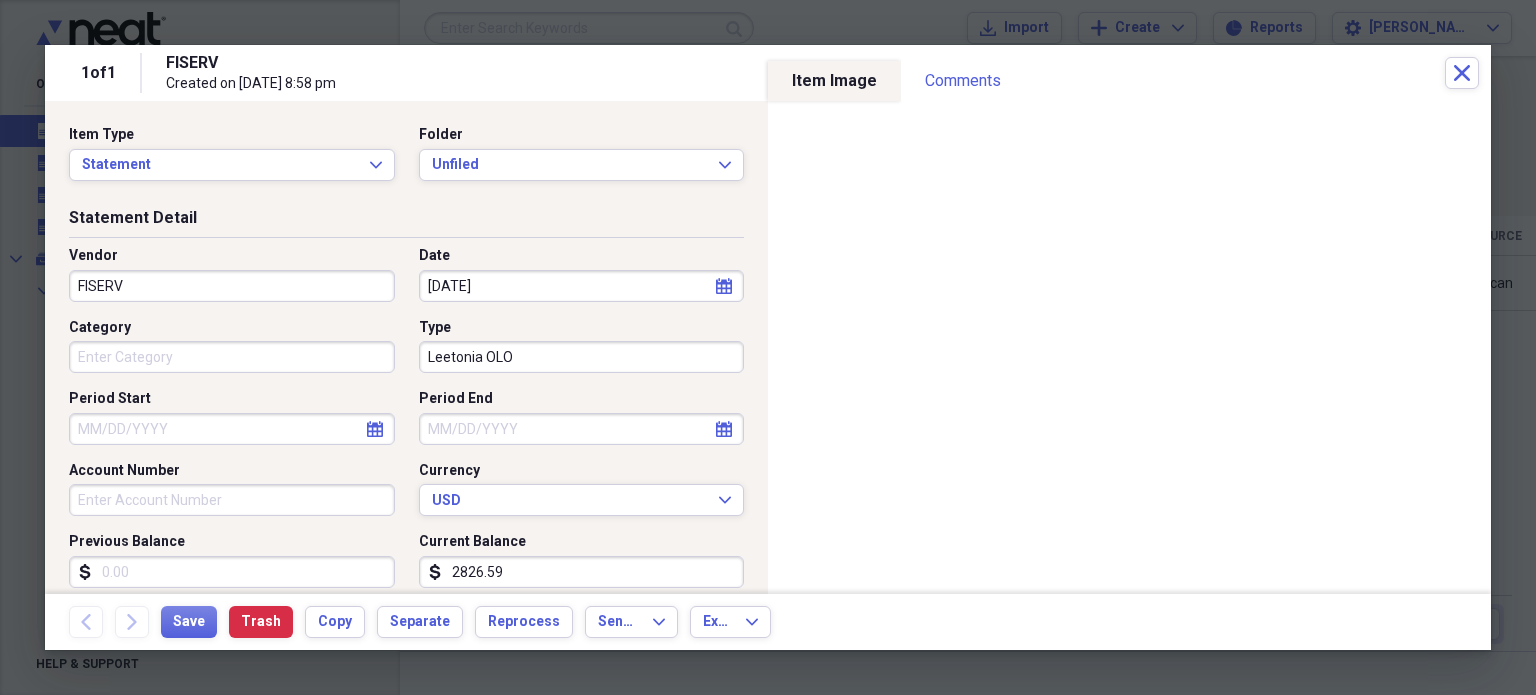 click on "Category" at bounding box center [238, 346] 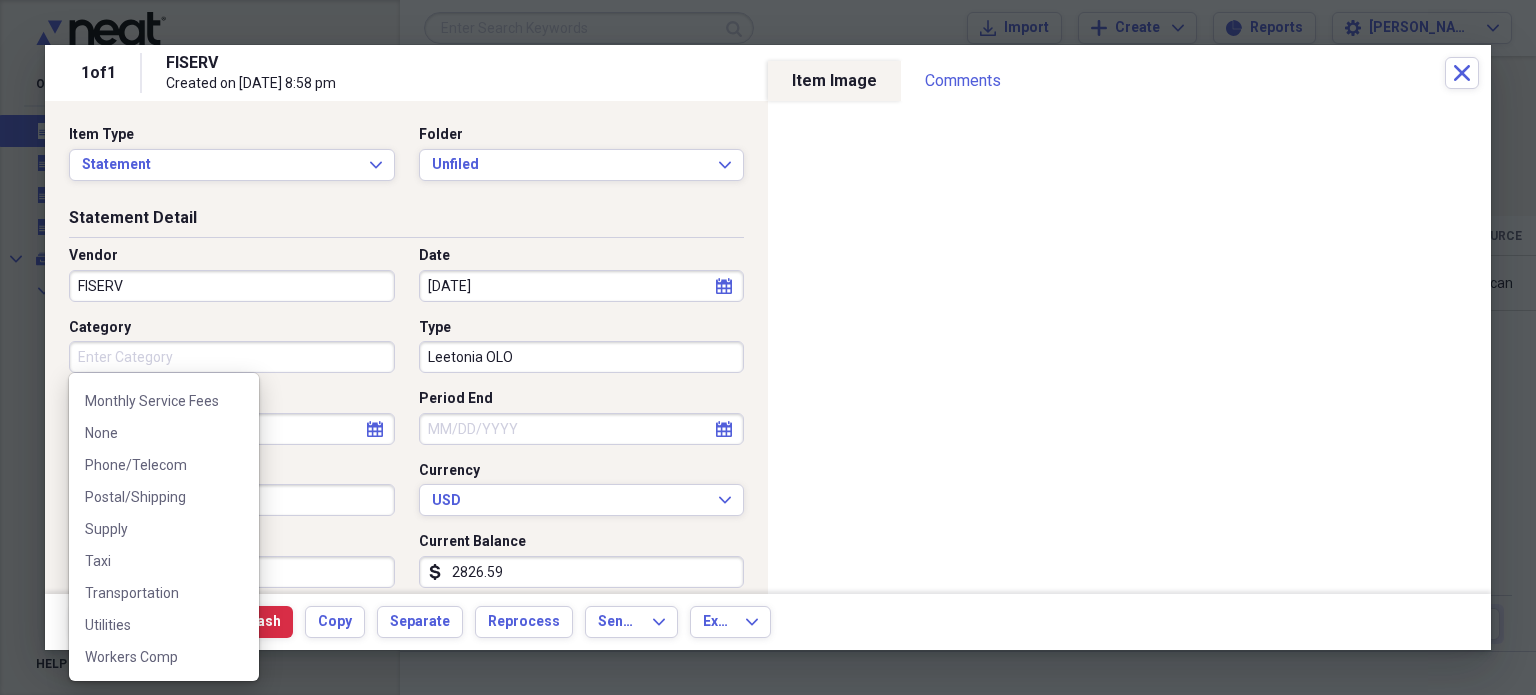 scroll, scrollTop: 0, scrollLeft: 0, axis: both 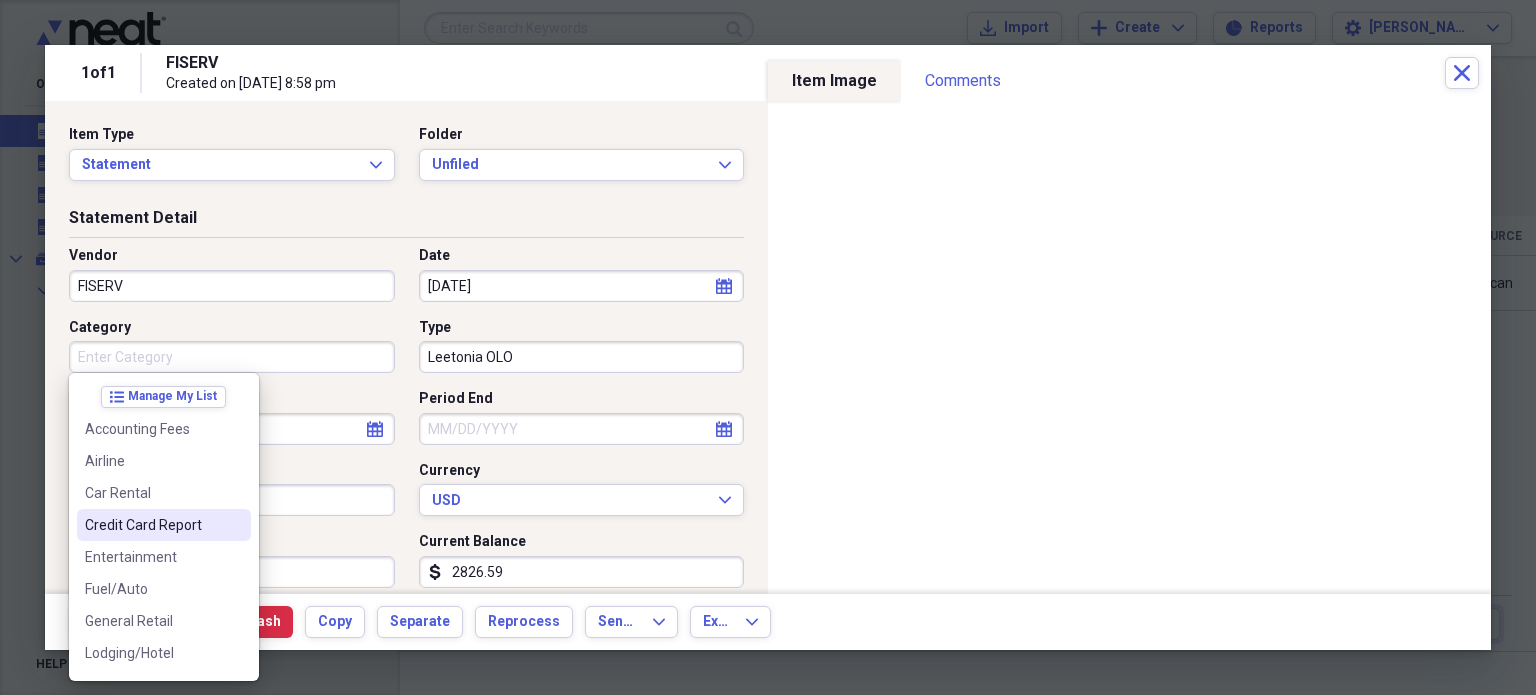 click on "Credit Card Report" at bounding box center [152, 525] 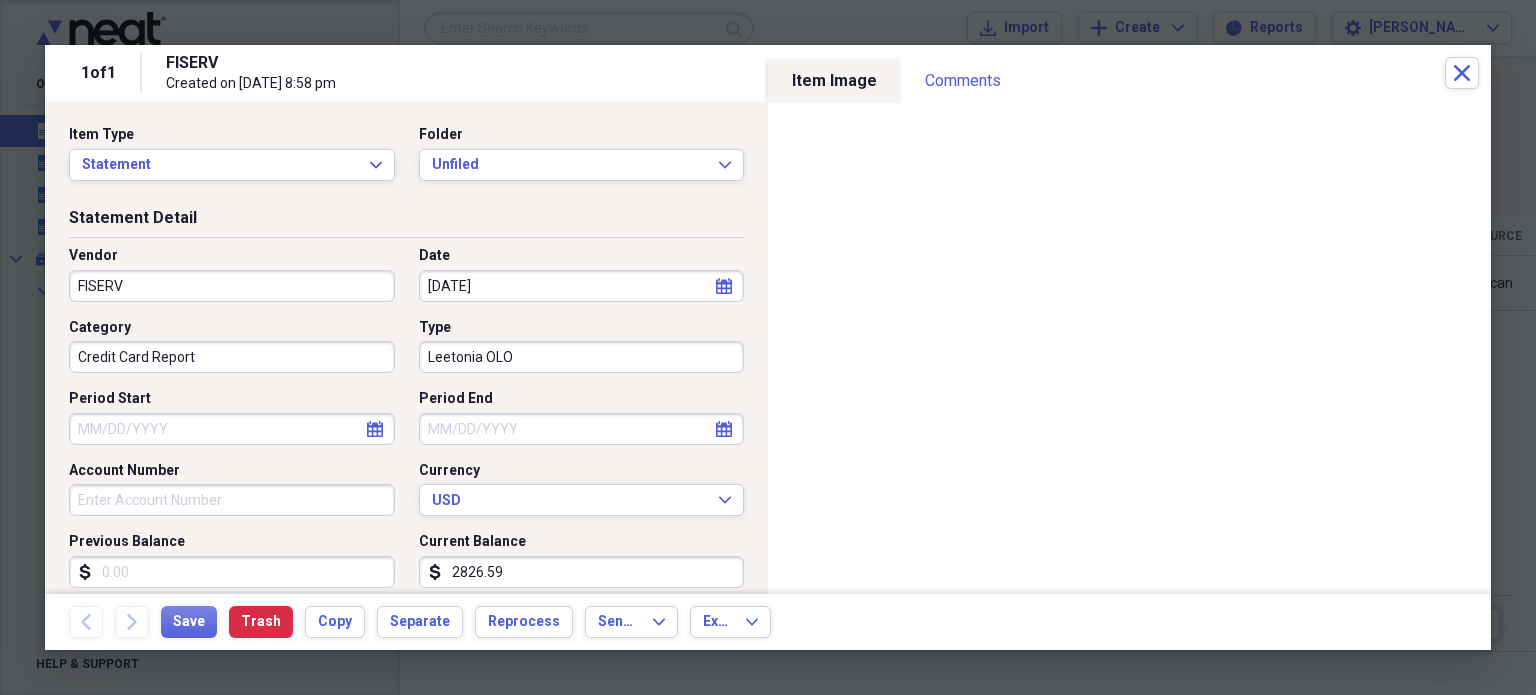 click on "Period Start" at bounding box center [232, 429] 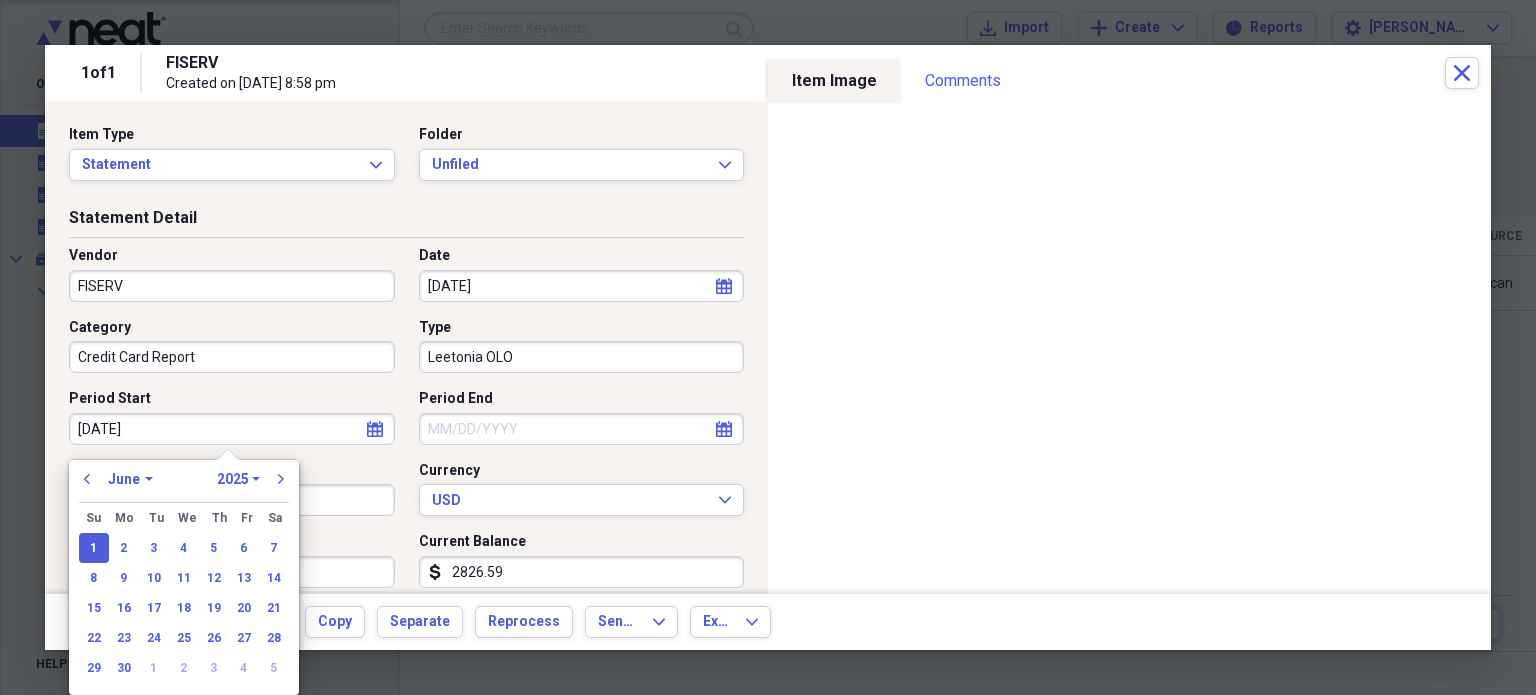 click on "Period End" at bounding box center [582, 429] 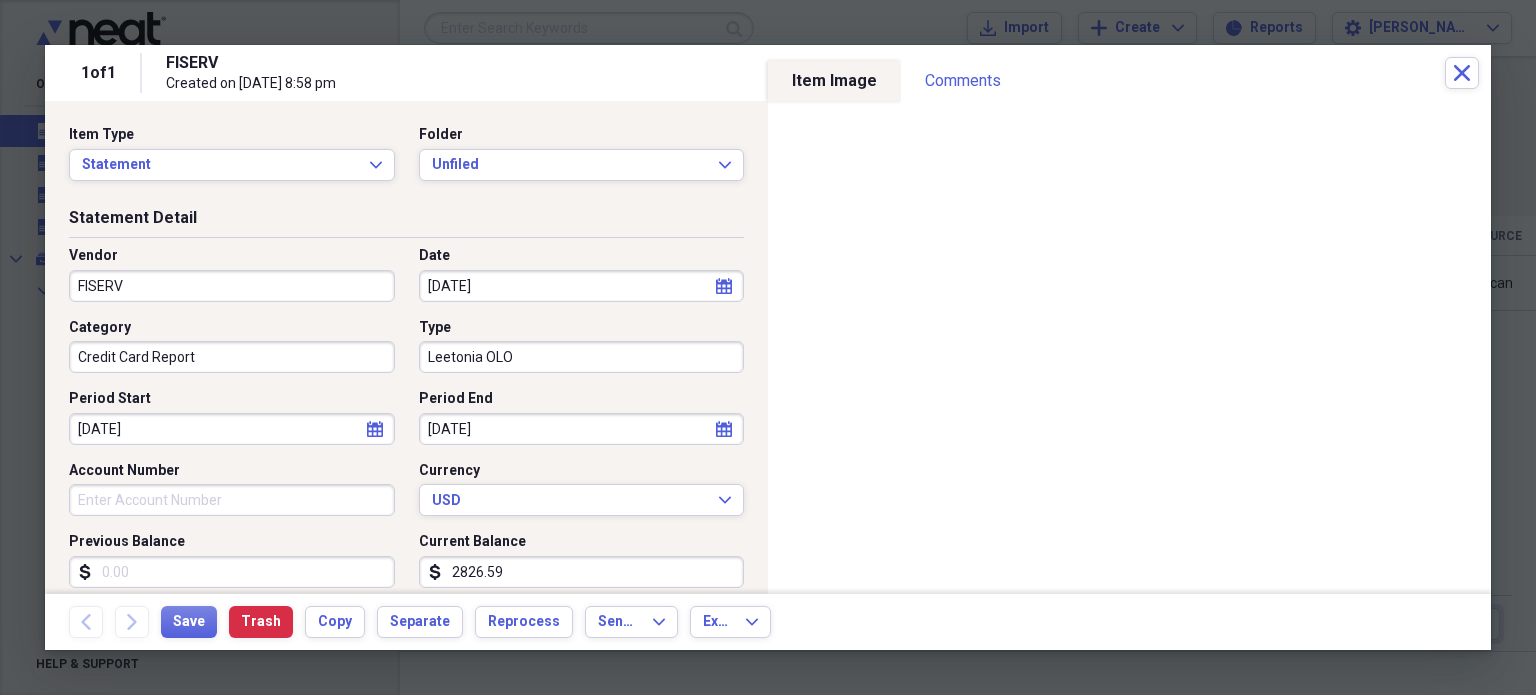 click on "Period End" at bounding box center (582, 399) 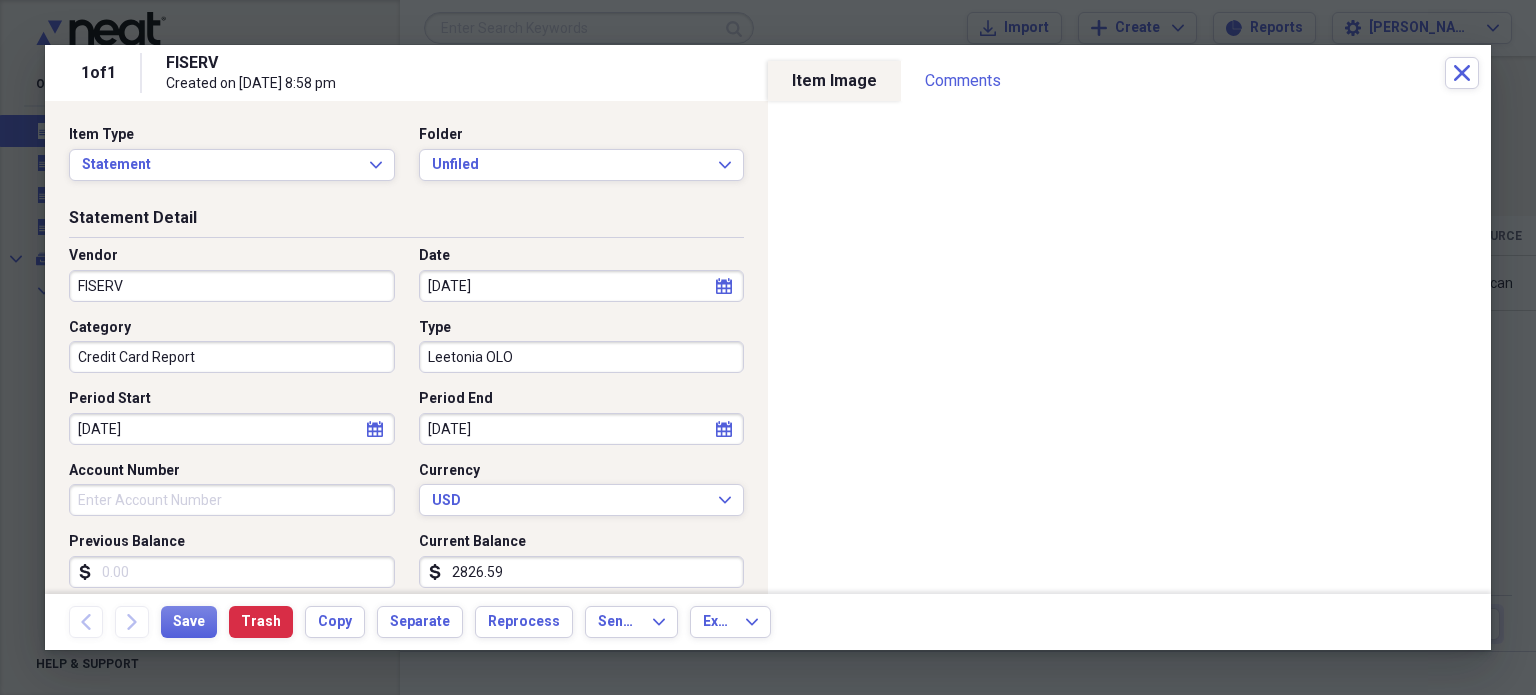 click on "[DATE]" at bounding box center (582, 286) 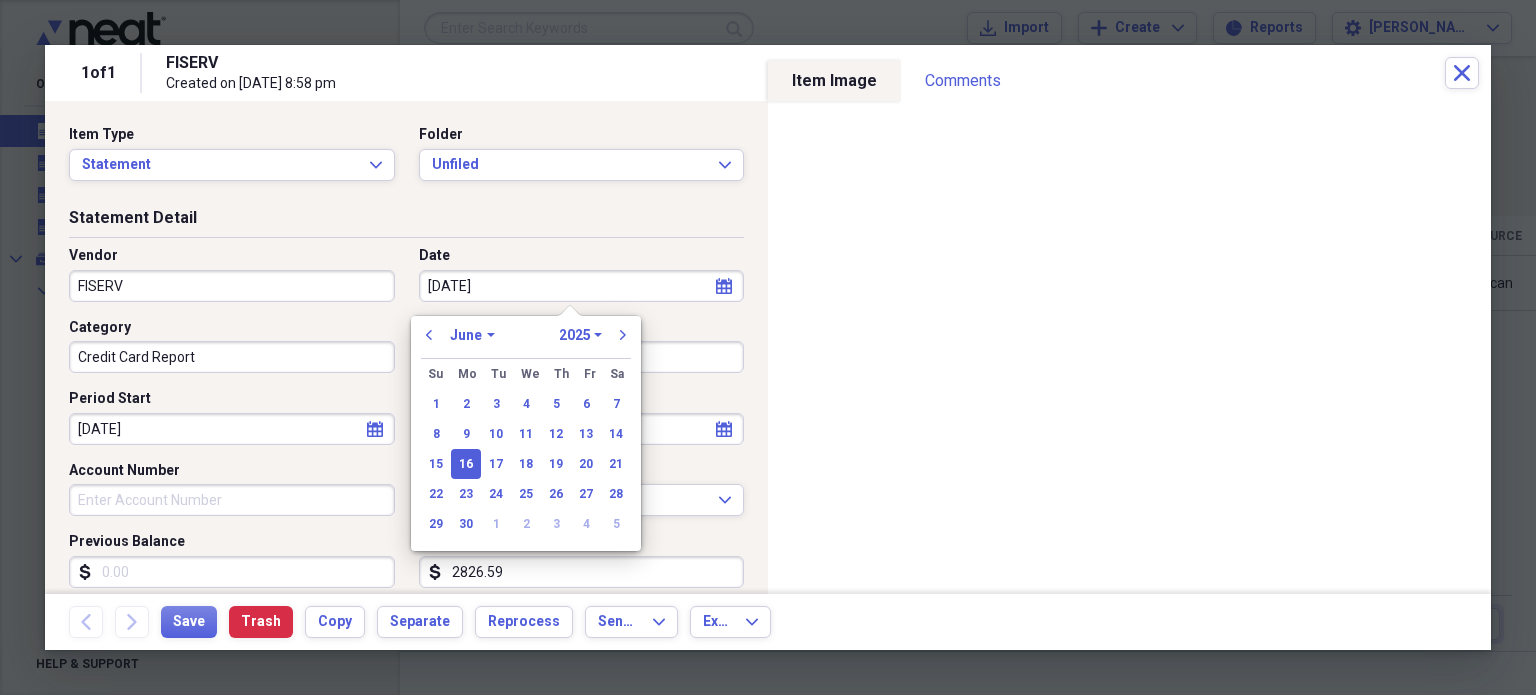 click on "[DATE]" at bounding box center (582, 286) 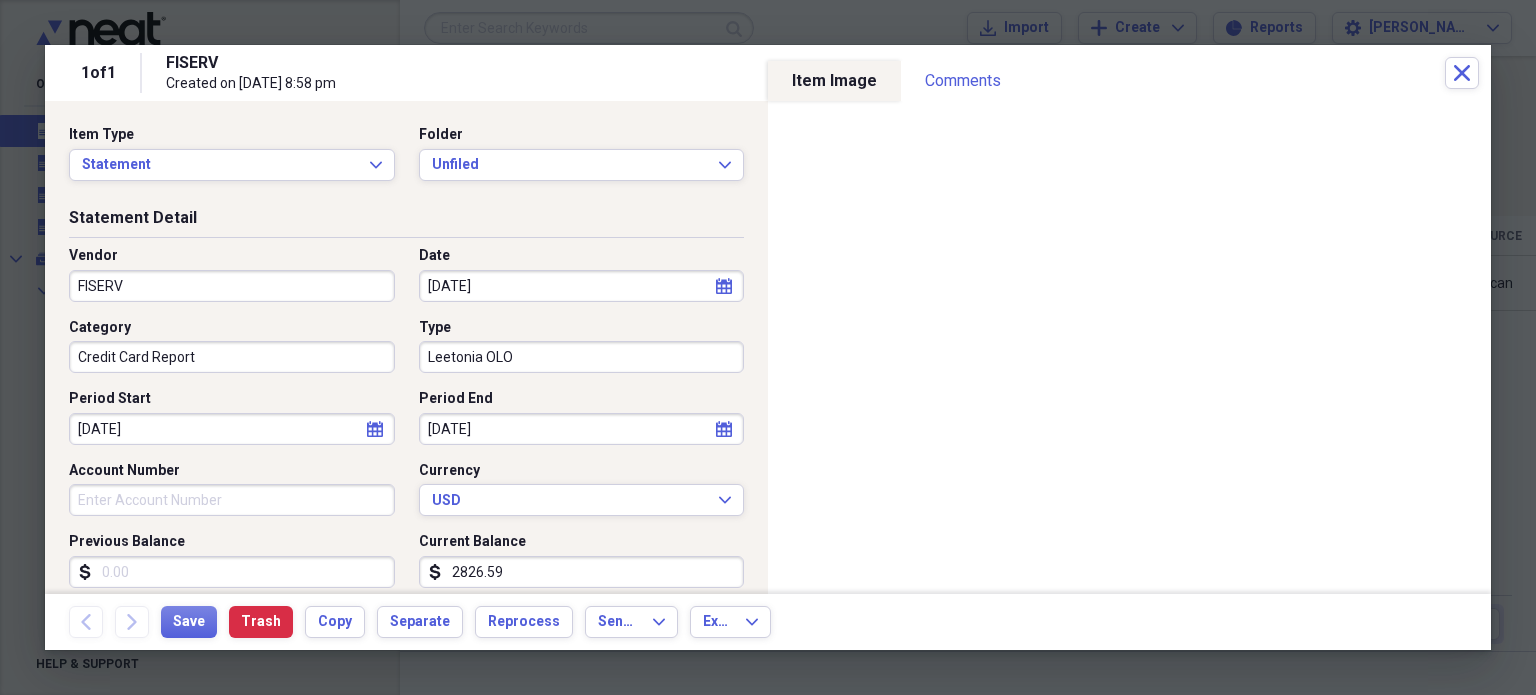 click on "Date" at bounding box center (582, 256) 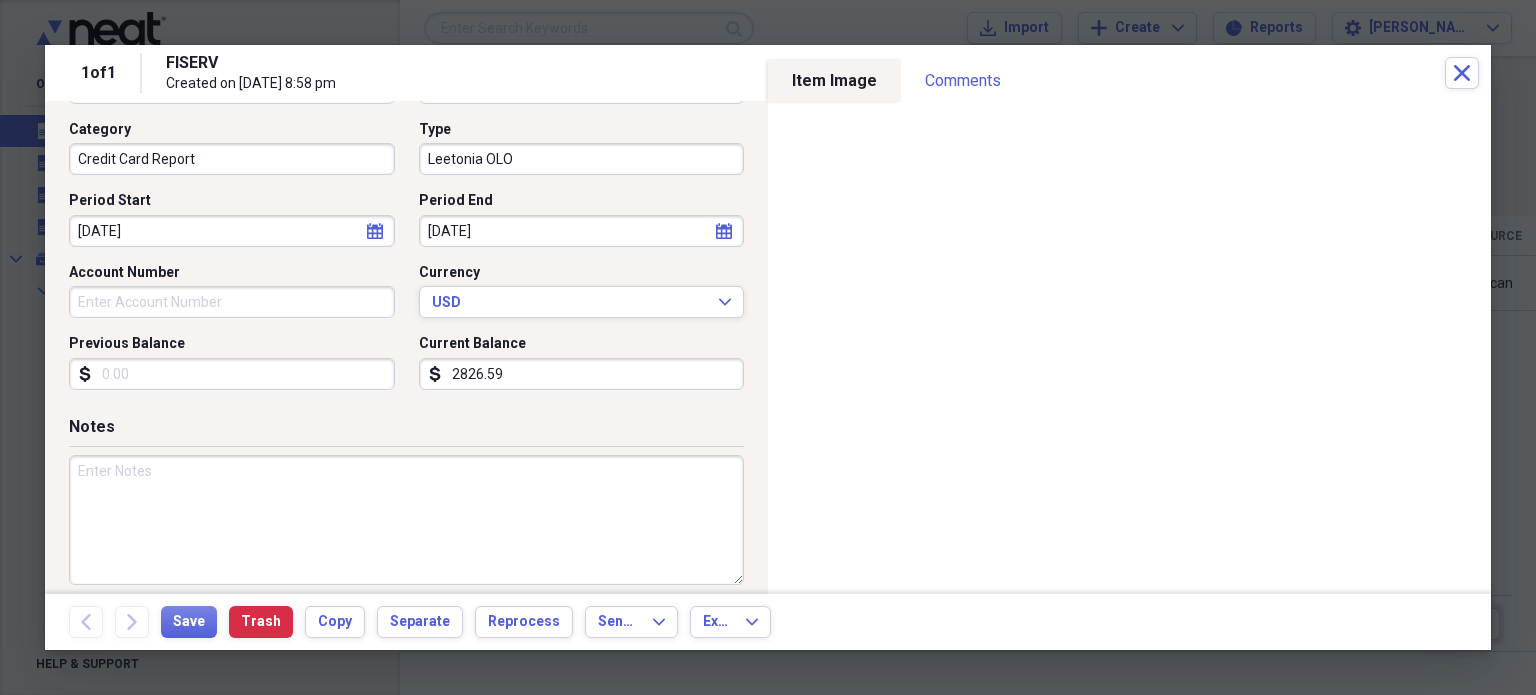 scroll, scrollTop: 200, scrollLeft: 0, axis: vertical 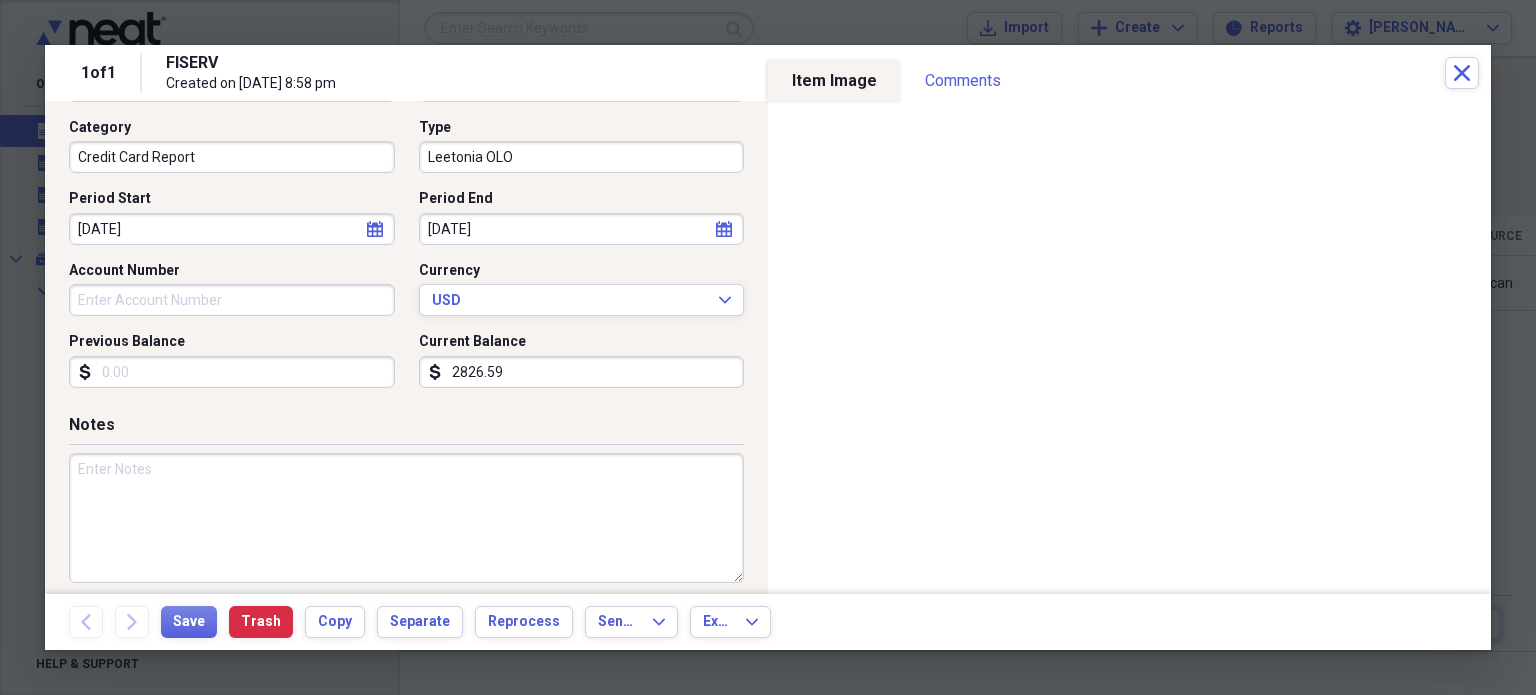 click on "2826.59" at bounding box center [582, 372] 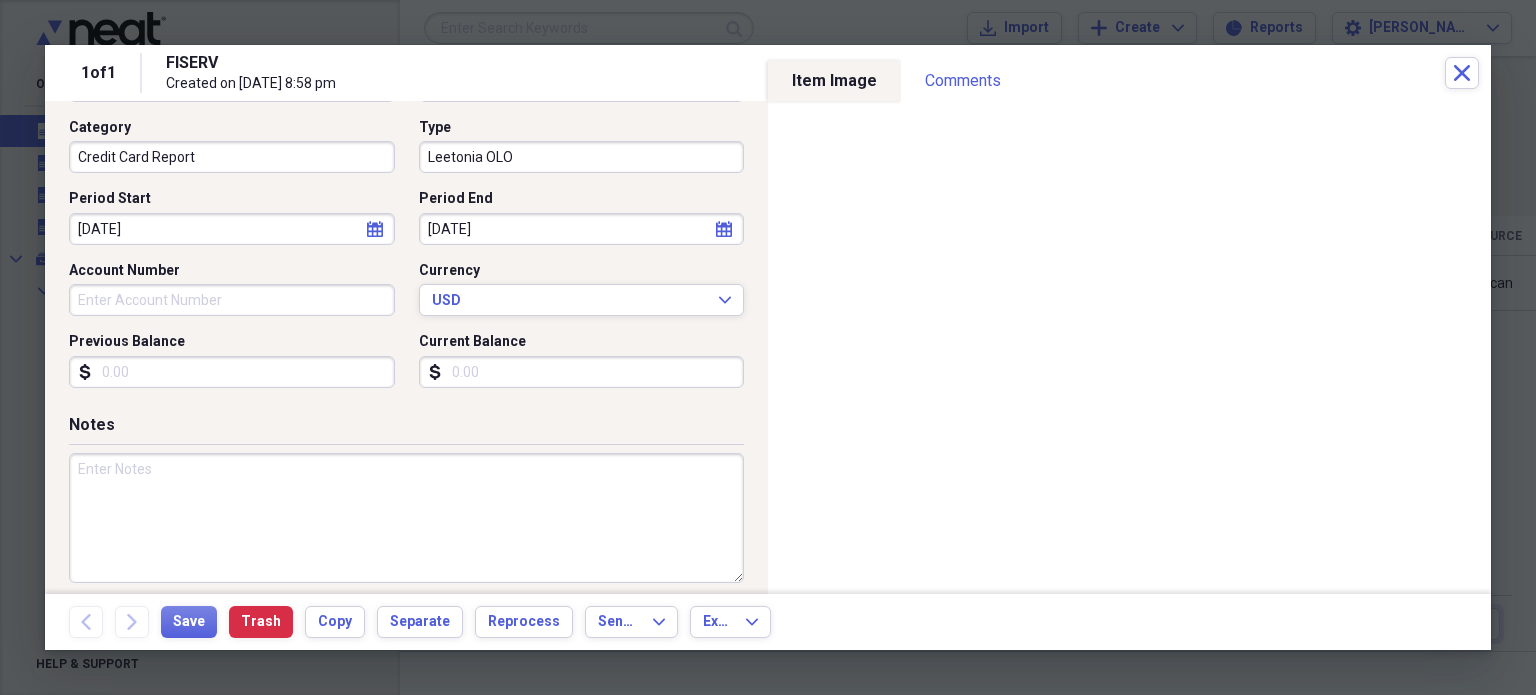 click on "Statement Detail Vendor FISERV Date [DATE] calendar Calendar Category Credit Card Report Type Leetonia OLO Period Start [DATE] calendar Calendar Period End [DATE] calendar Calendar Account Number Currency USD Expand Previous Balance dollar-sign Current Balance dollar-sign" at bounding box center (406, 210) 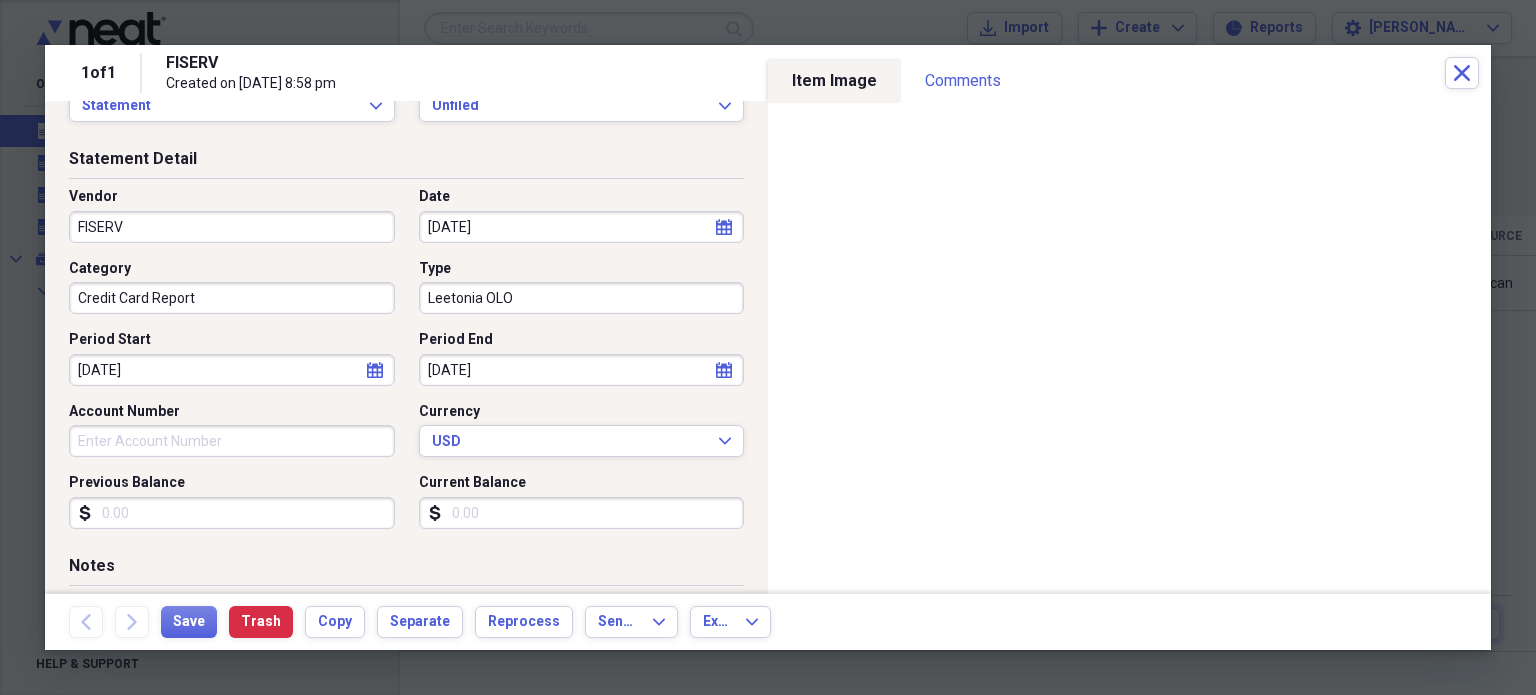 scroll, scrollTop: 0, scrollLeft: 0, axis: both 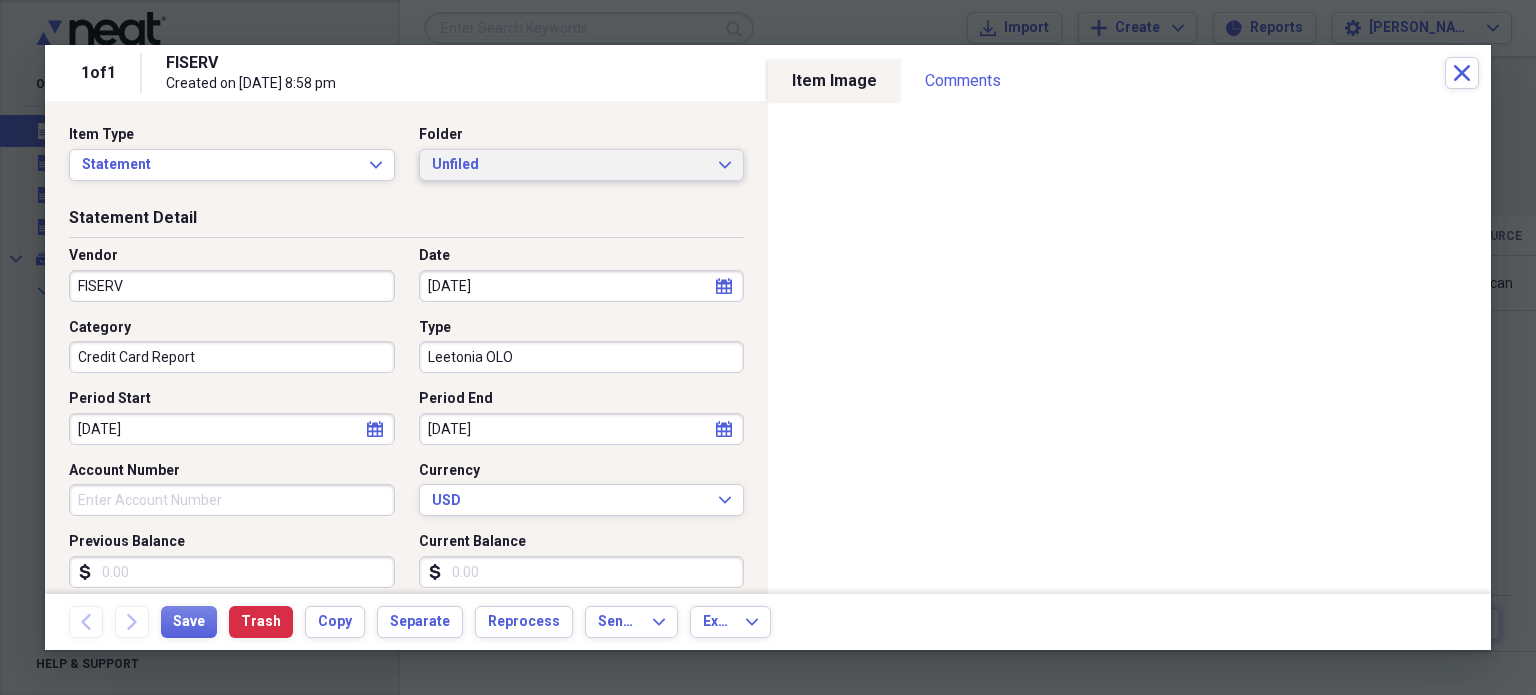 click on "Unfiled" at bounding box center (570, 165) 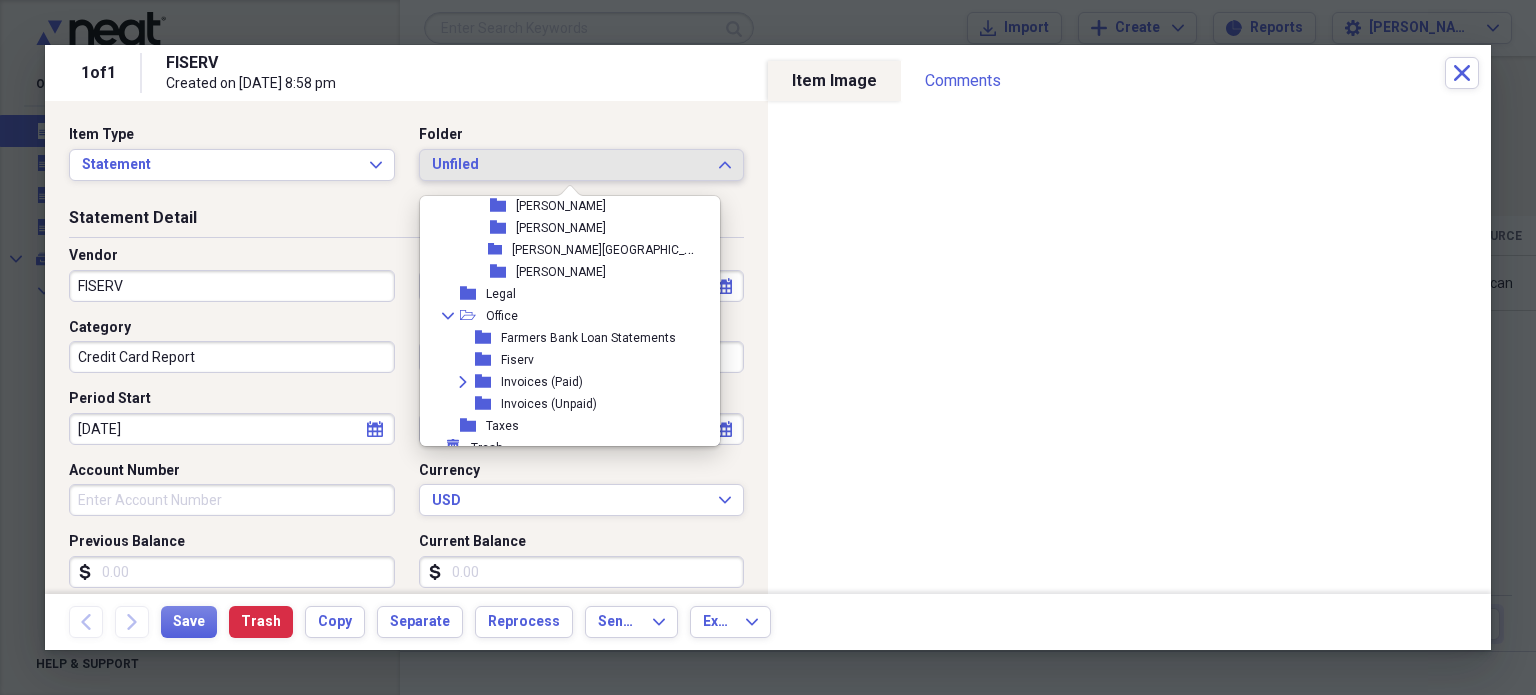 scroll, scrollTop: 424, scrollLeft: 0, axis: vertical 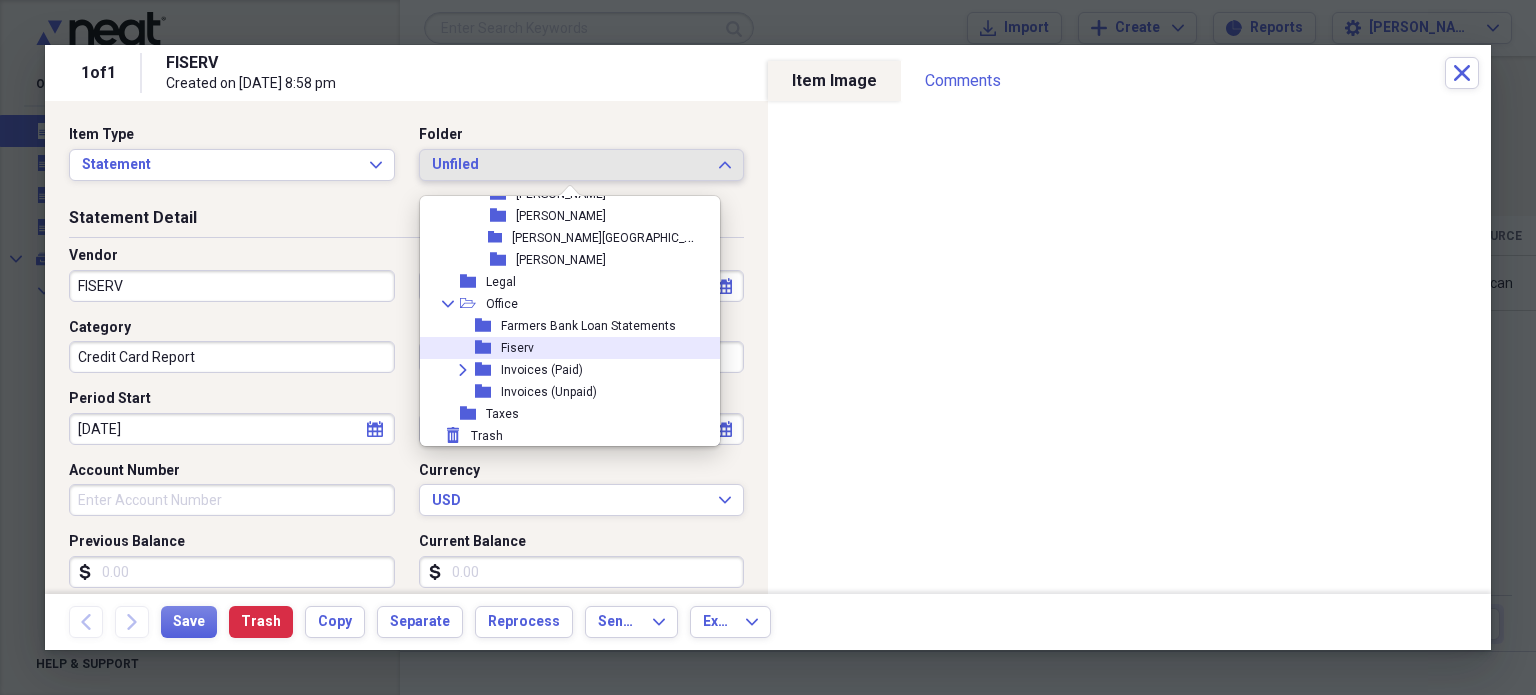 click on "Fiserv" at bounding box center [517, 348] 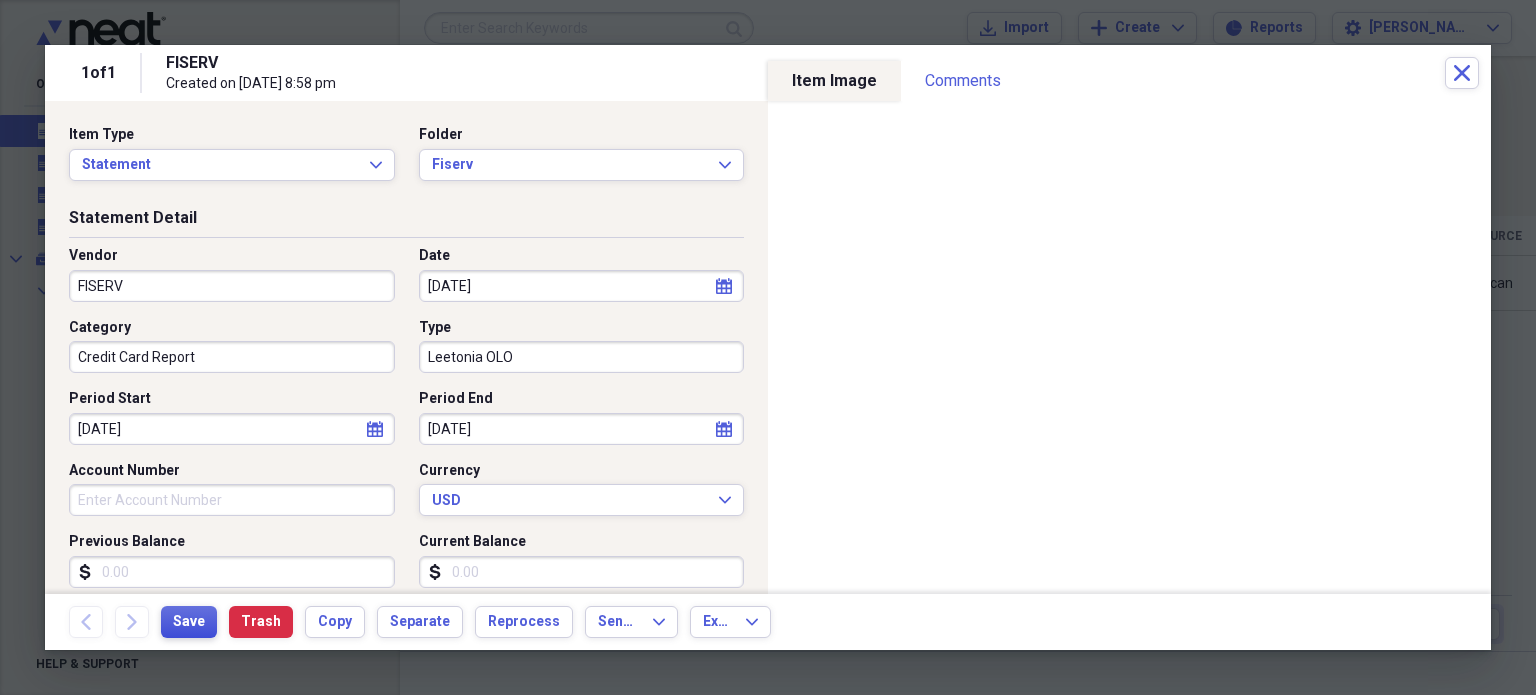 click on "Save" at bounding box center (189, 622) 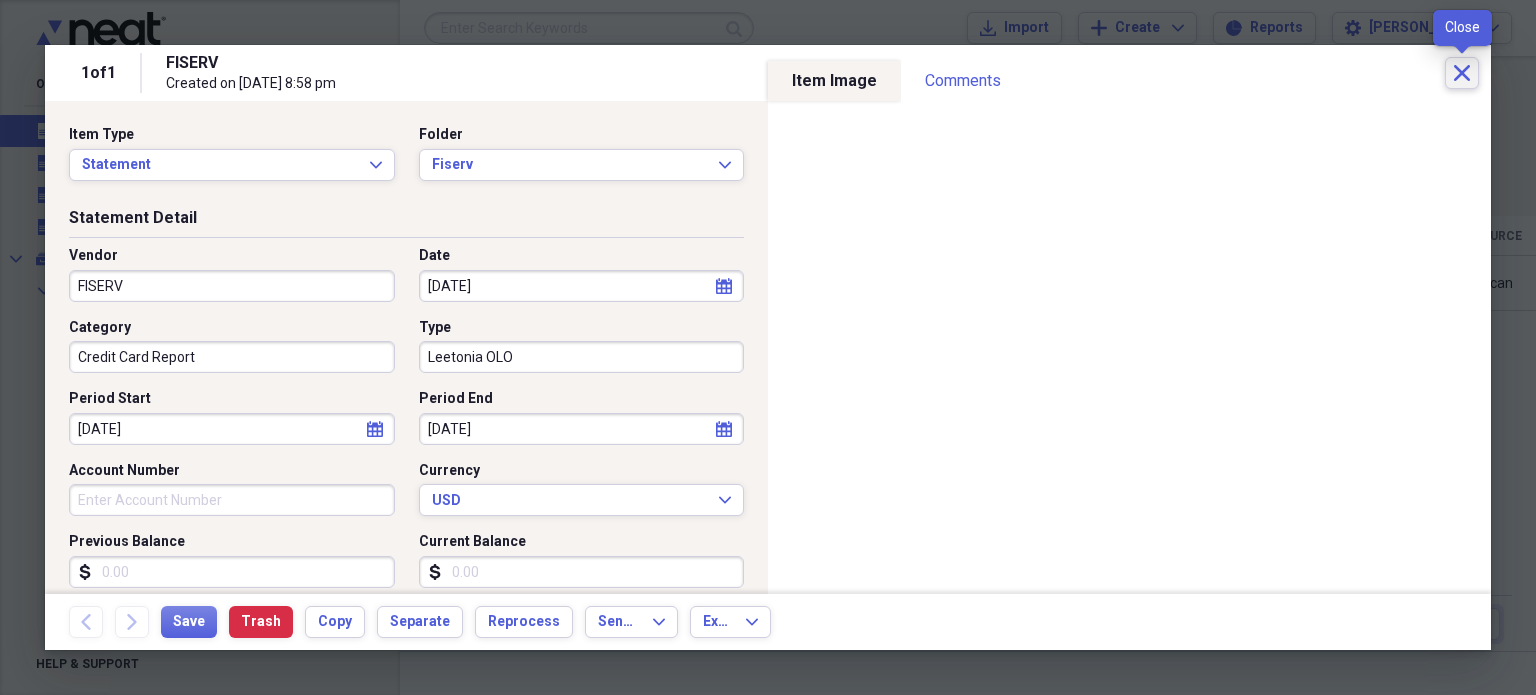 click on "Close" 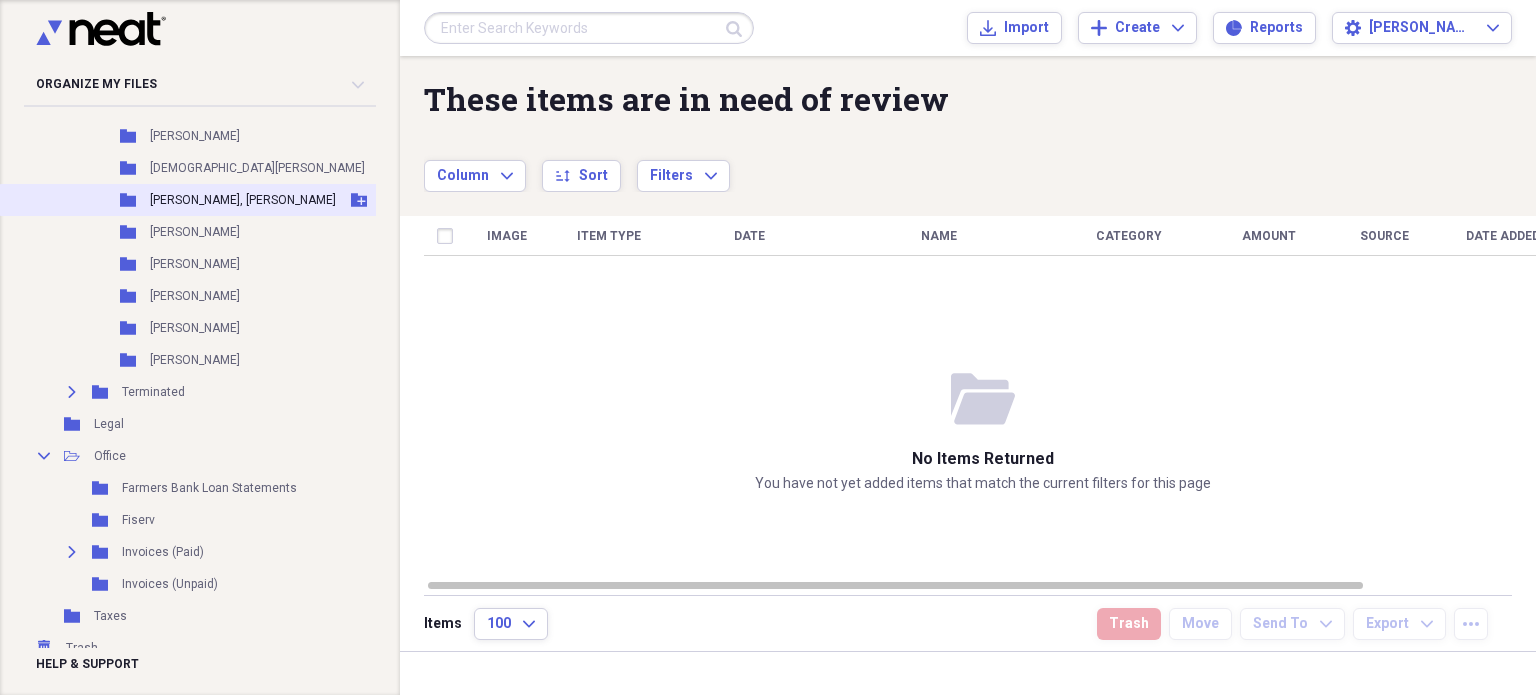 scroll, scrollTop: 232, scrollLeft: 0, axis: vertical 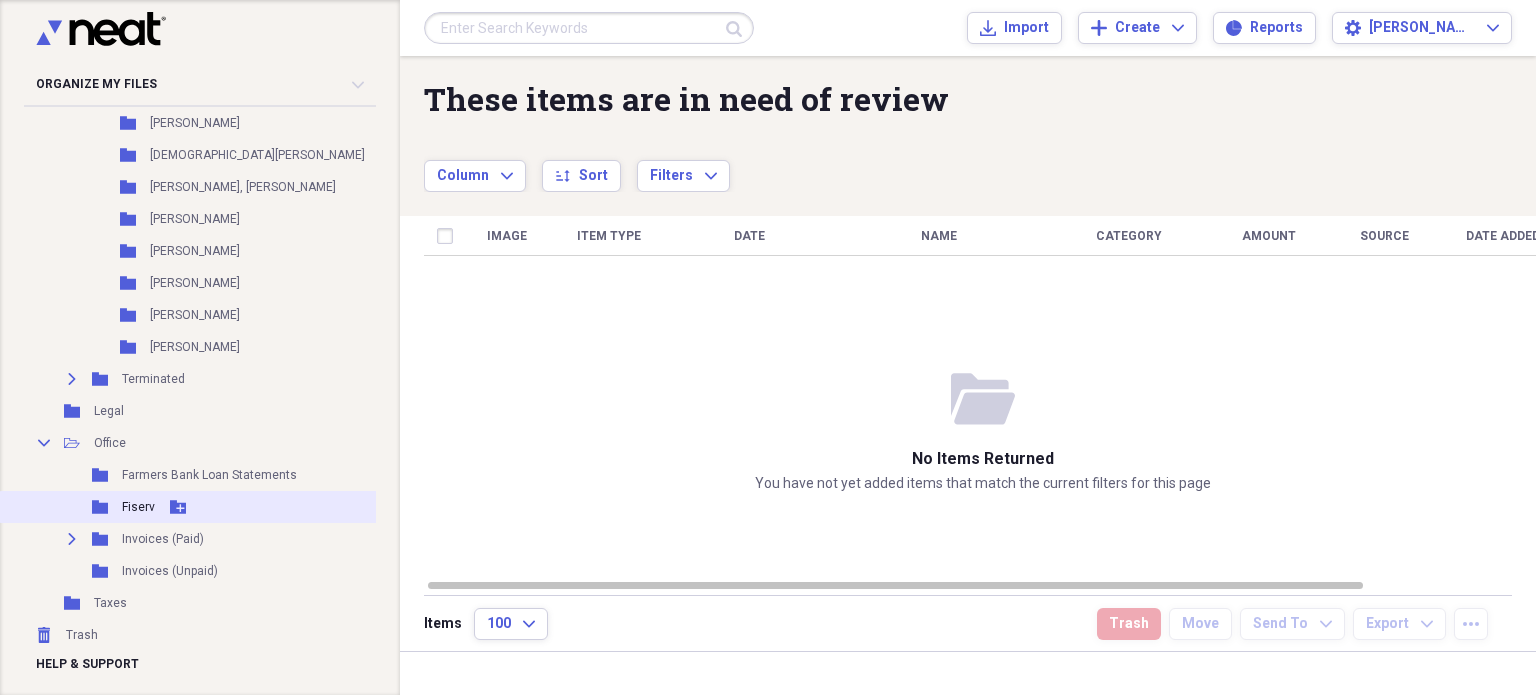 click on "Fiserv" at bounding box center [138, 507] 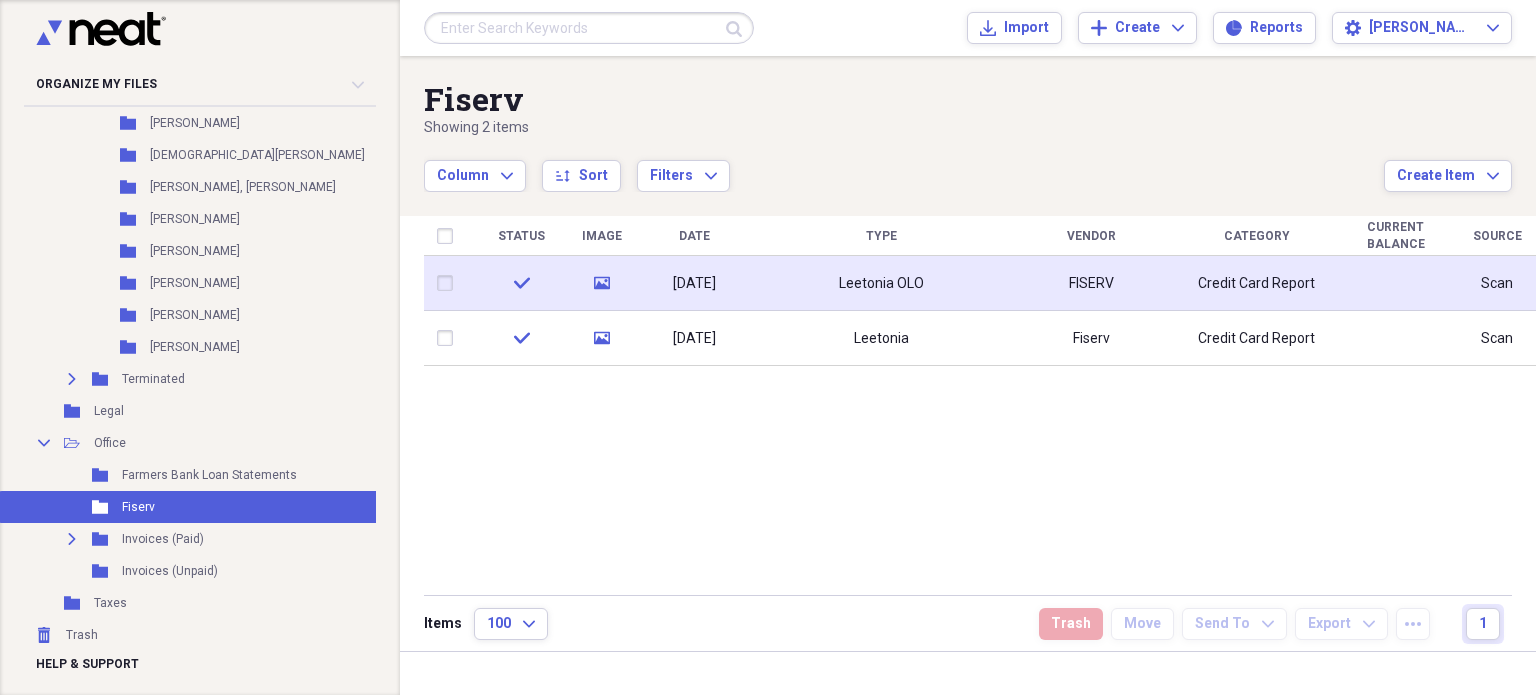 click on "FISERV" at bounding box center (1091, 284) 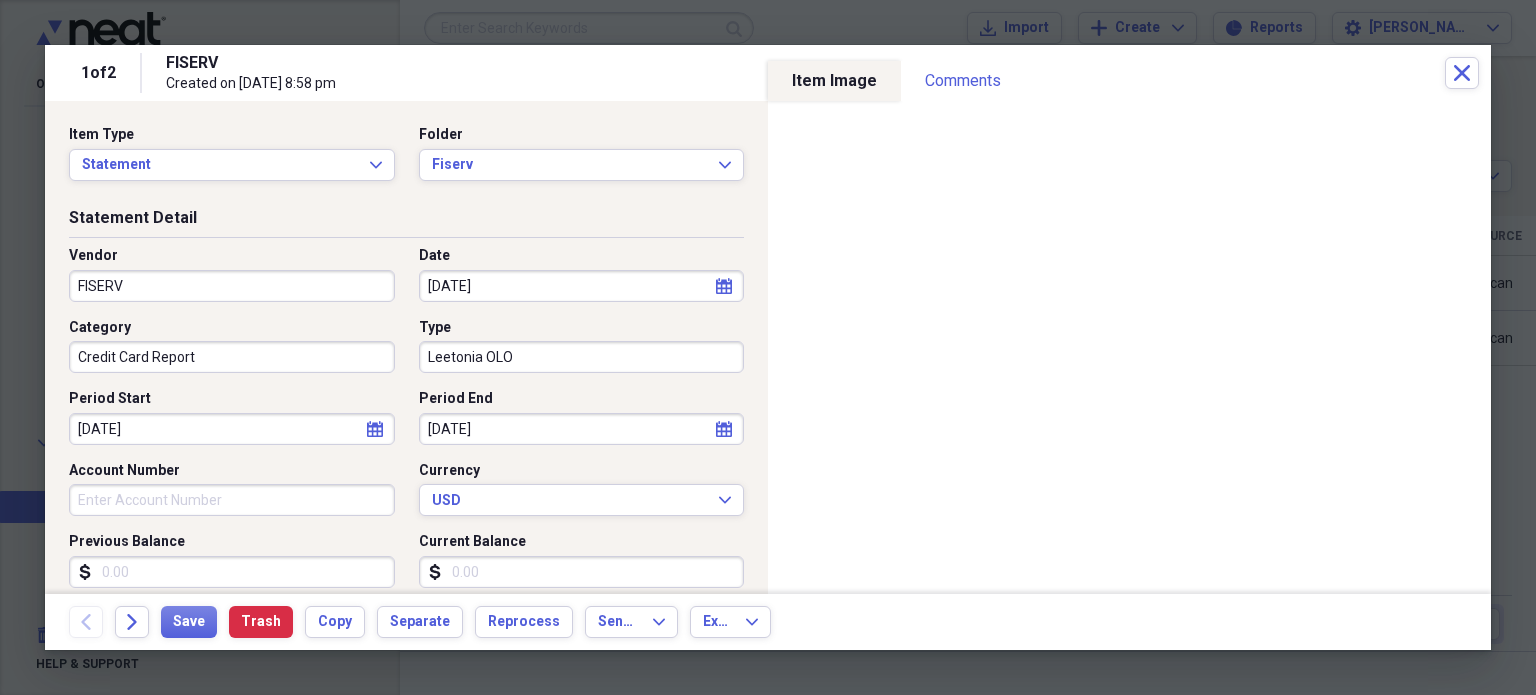 click on "FISERV" at bounding box center [232, 286] 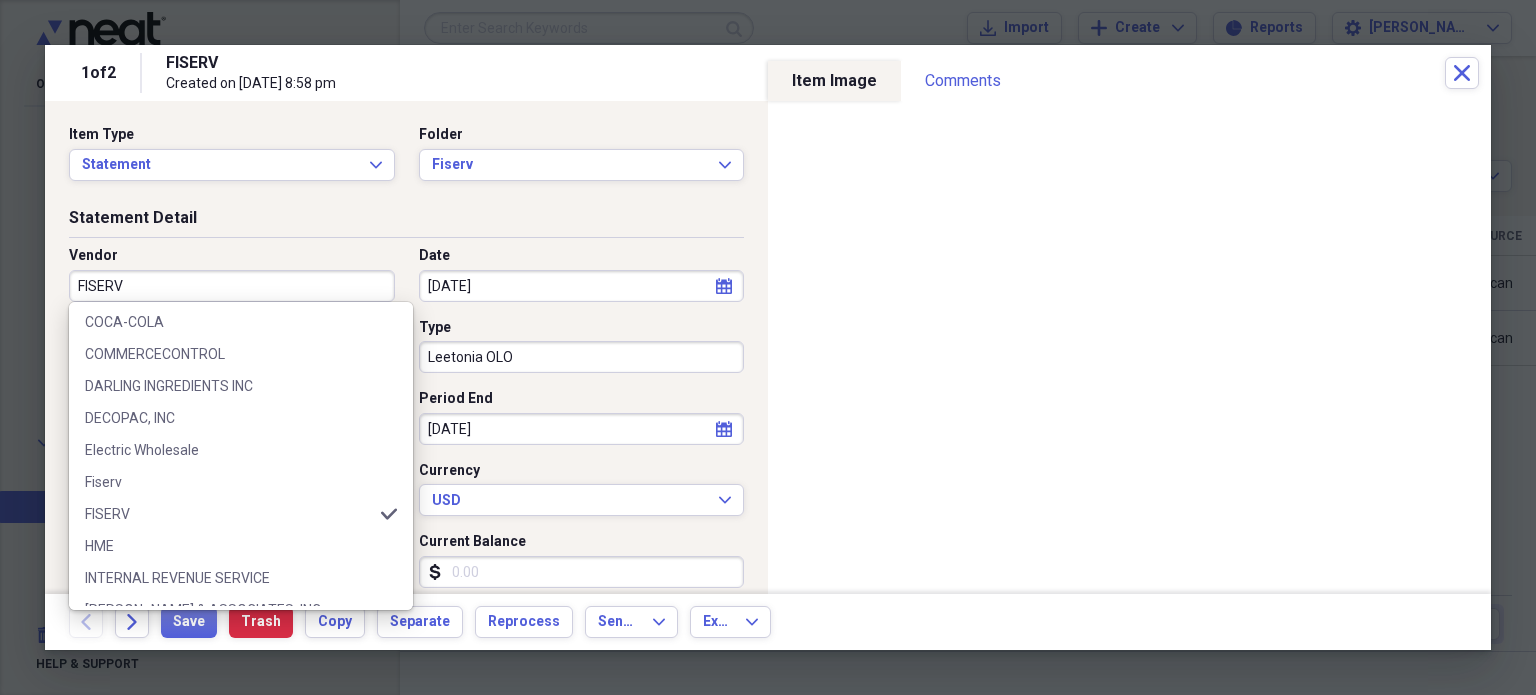 scroll, scrollTop: 232, scrollLeft: 0, axis: vertical 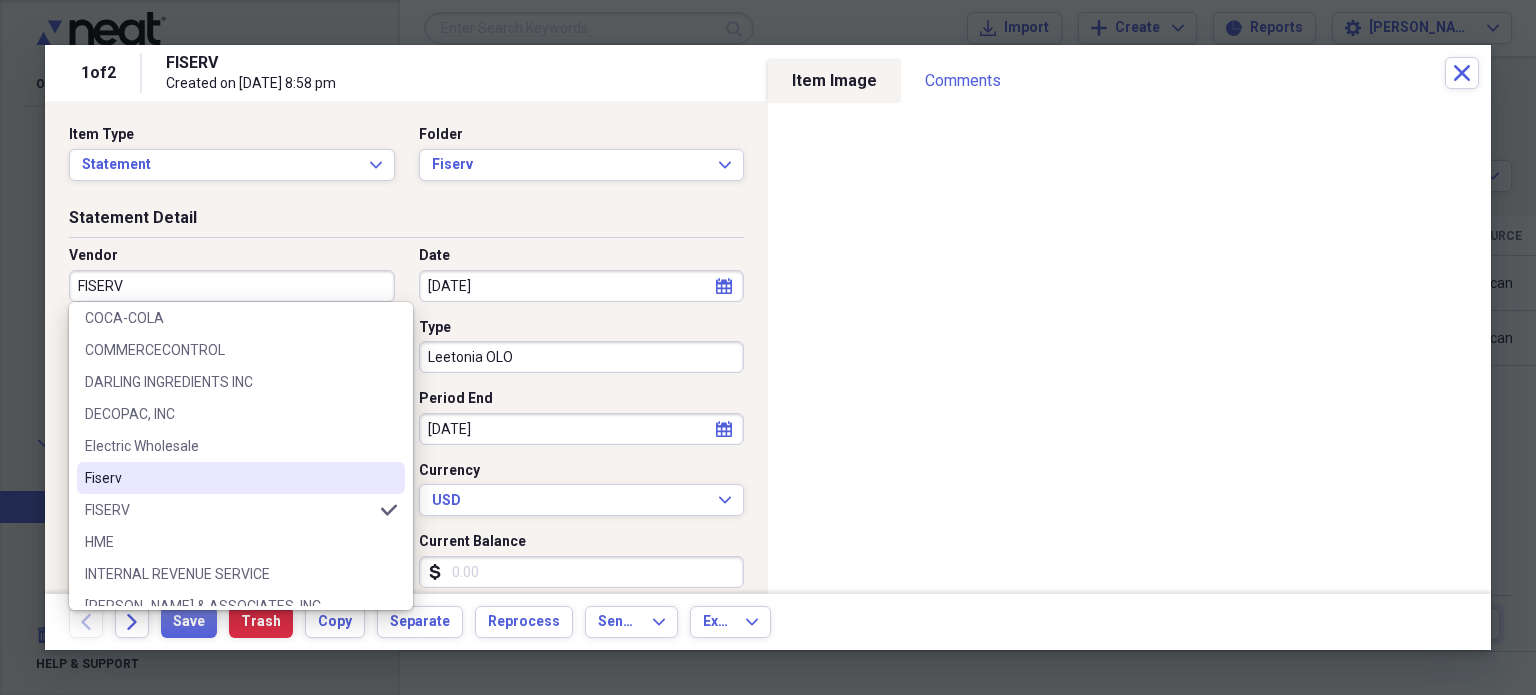 click on "Fiserv" at bounding box center (229, 478) 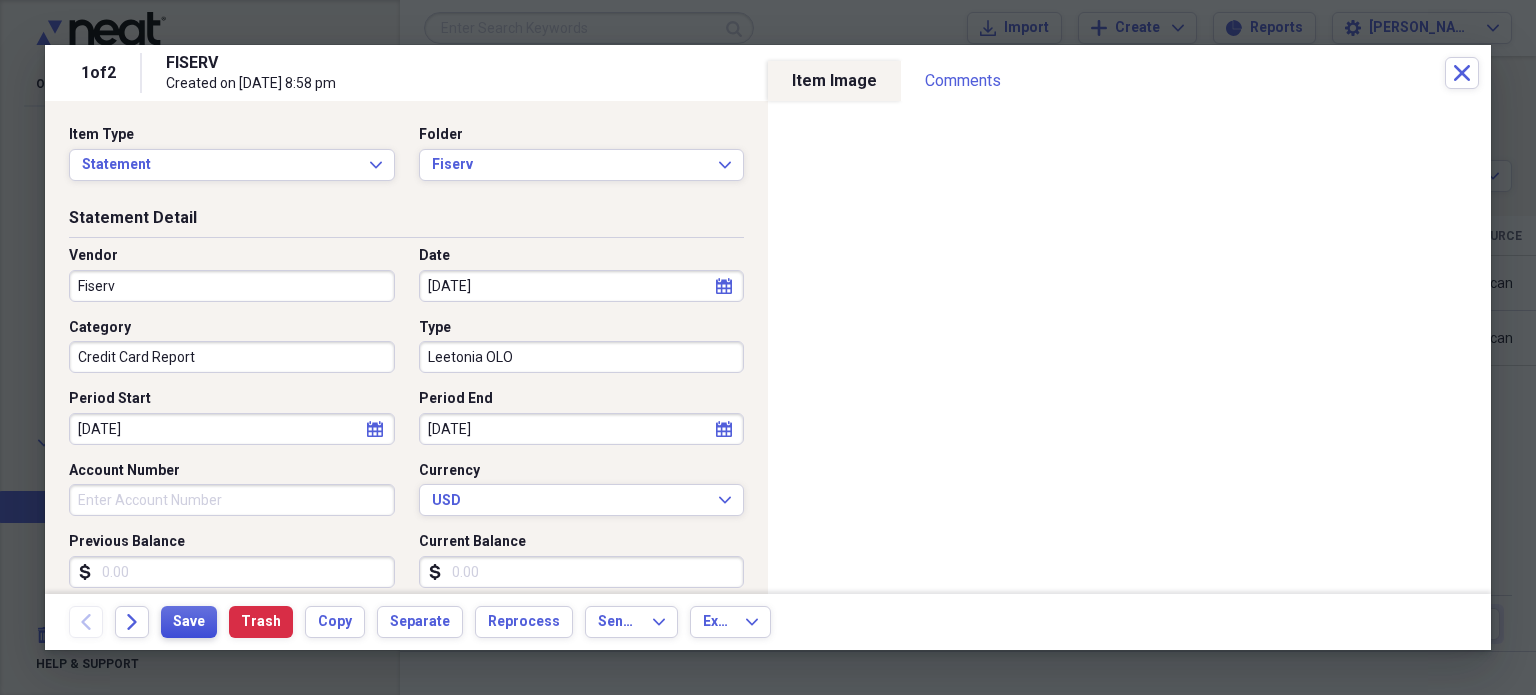 click on "Save" at bounding box center (189, 622) 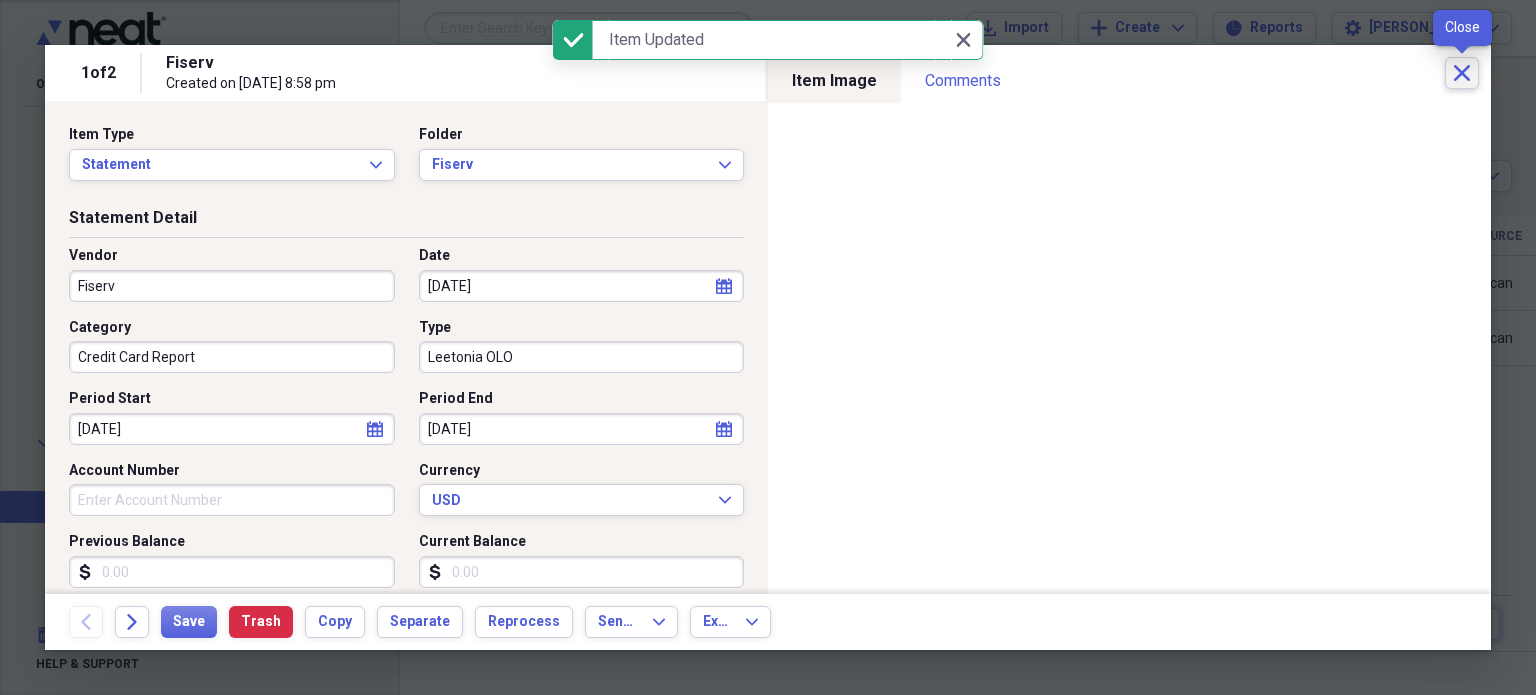 click 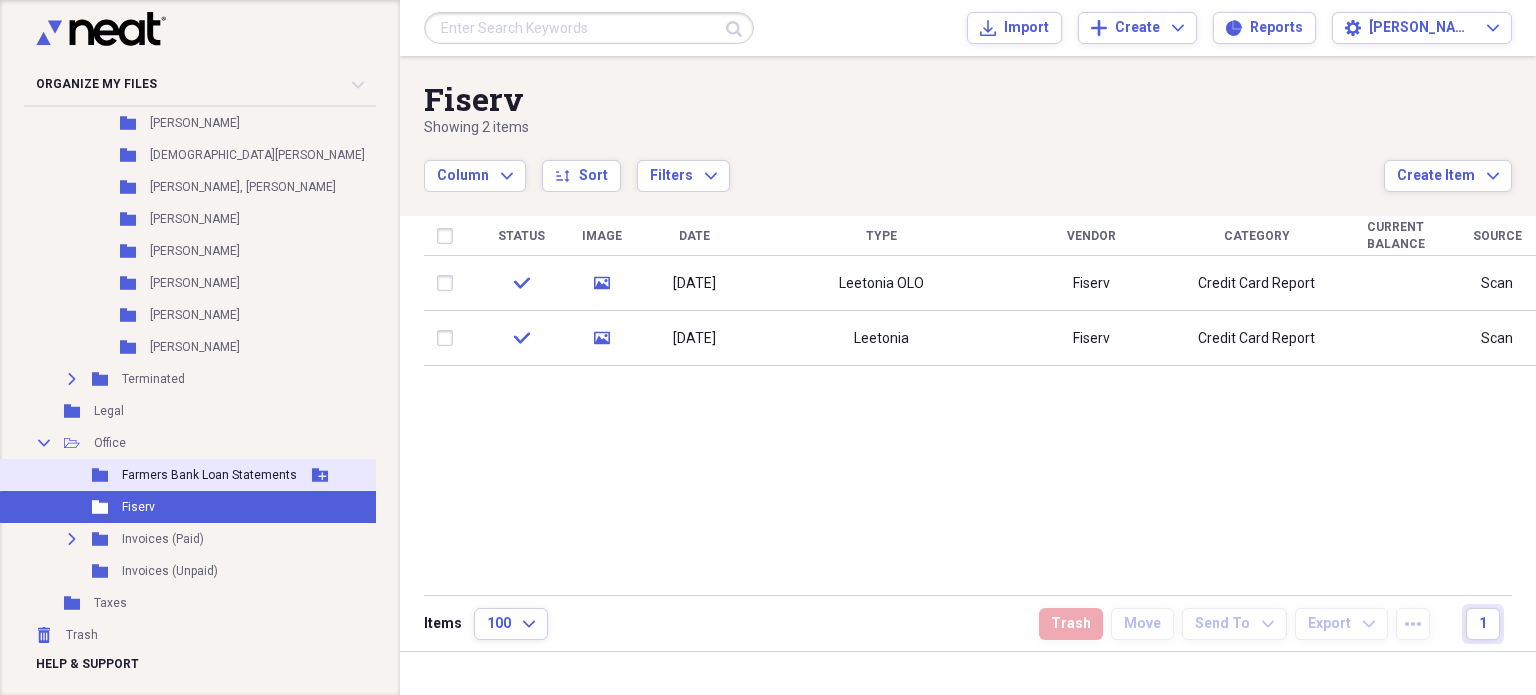 click on "Farmers Bank Loan Statements" at bounding box center (209, 475) 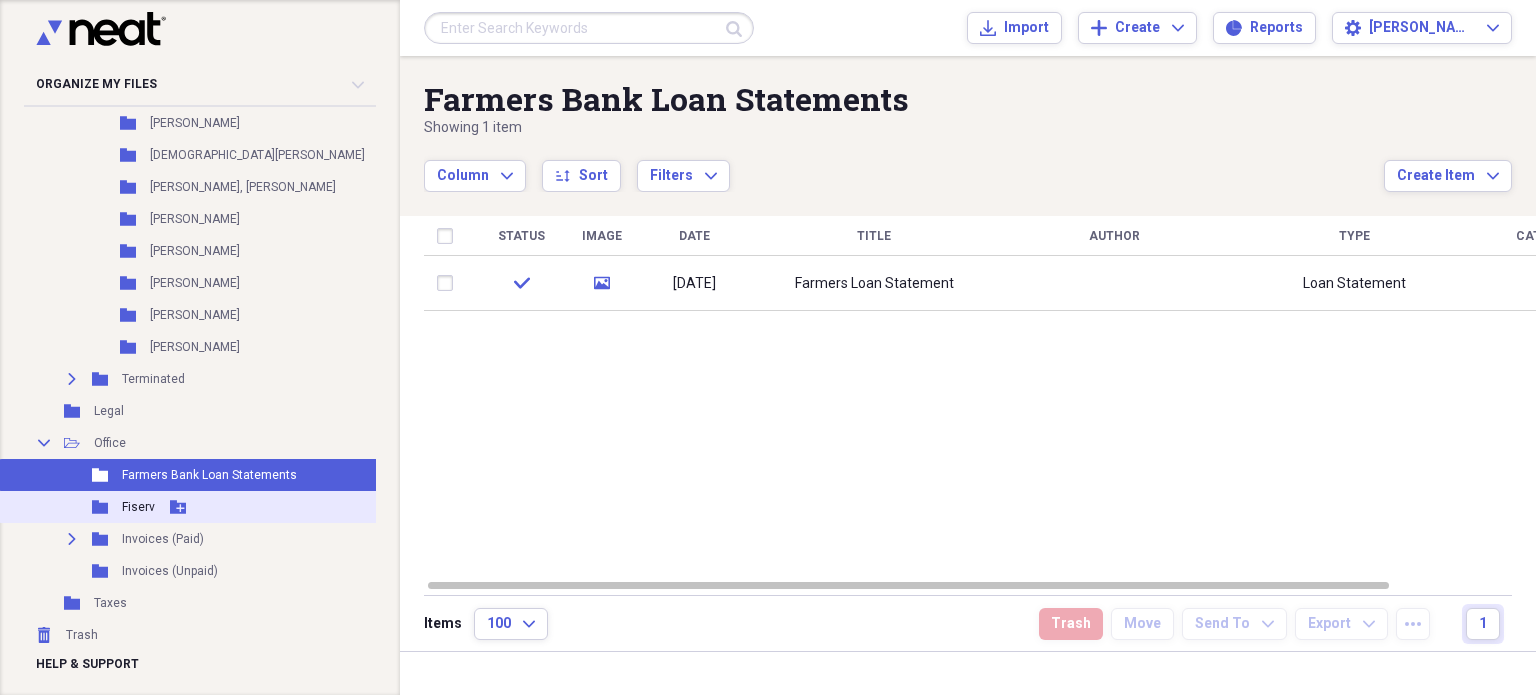 click on "Folder Fiserv Add Folder" at bounding box center (213, 507) 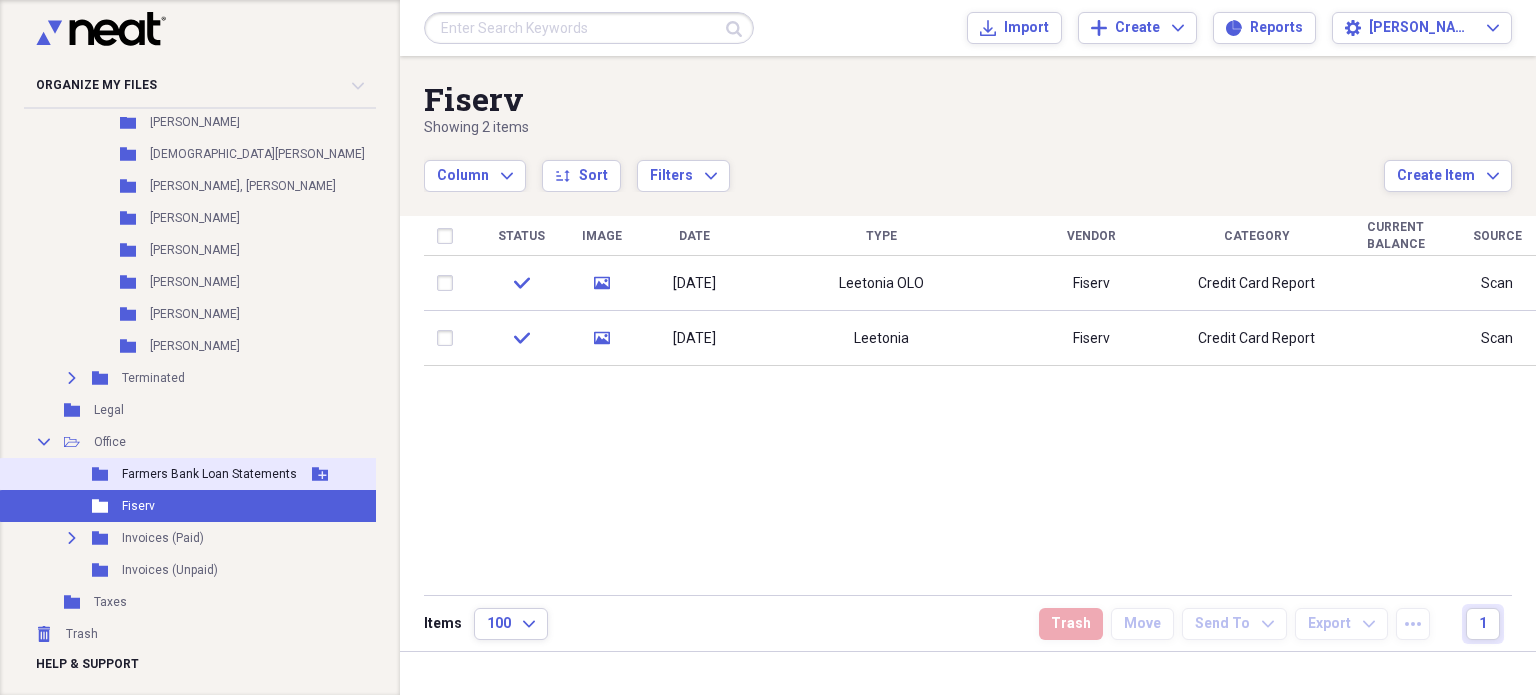 scroll, scrollTop: 234, scrollLeft: 0, axis: vertical 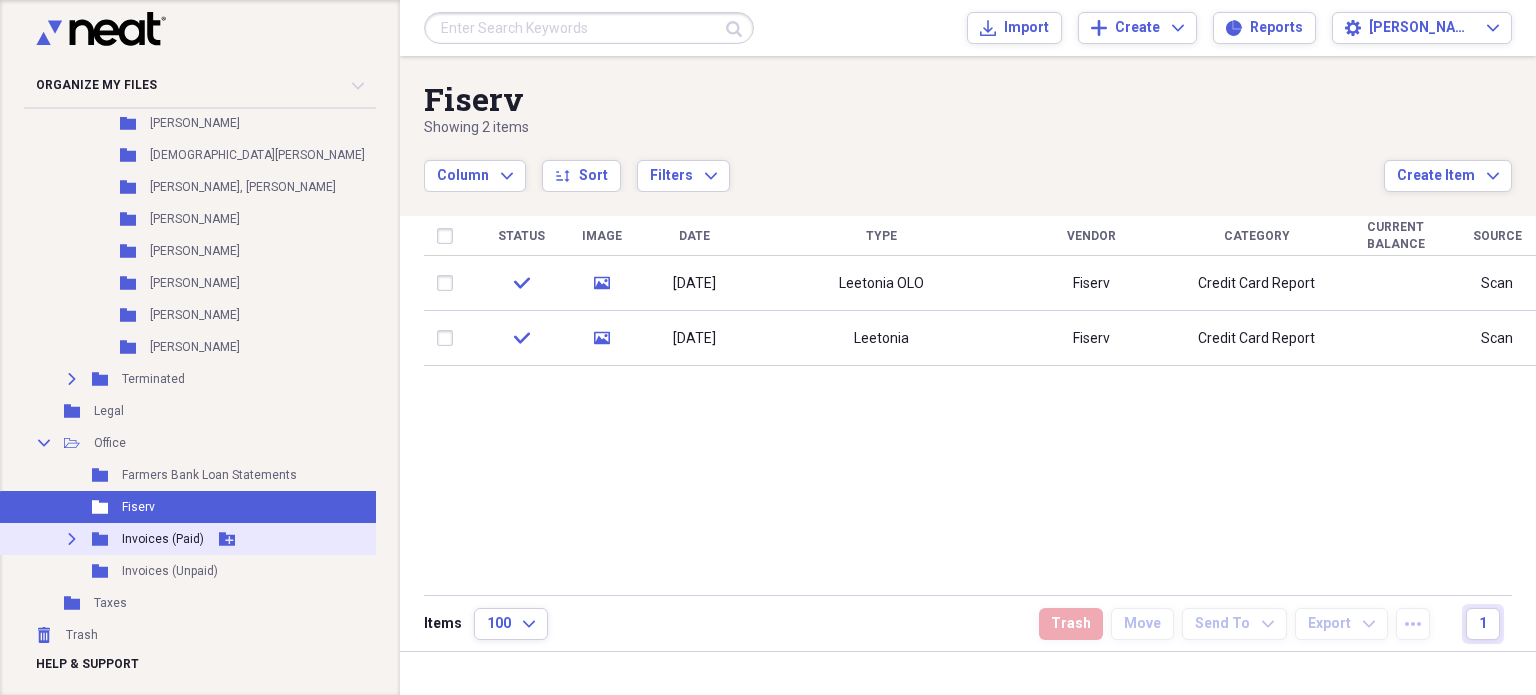 click on "Expand Folder Invoices (Paid) Add Folder" at bounding box center [213, 539] 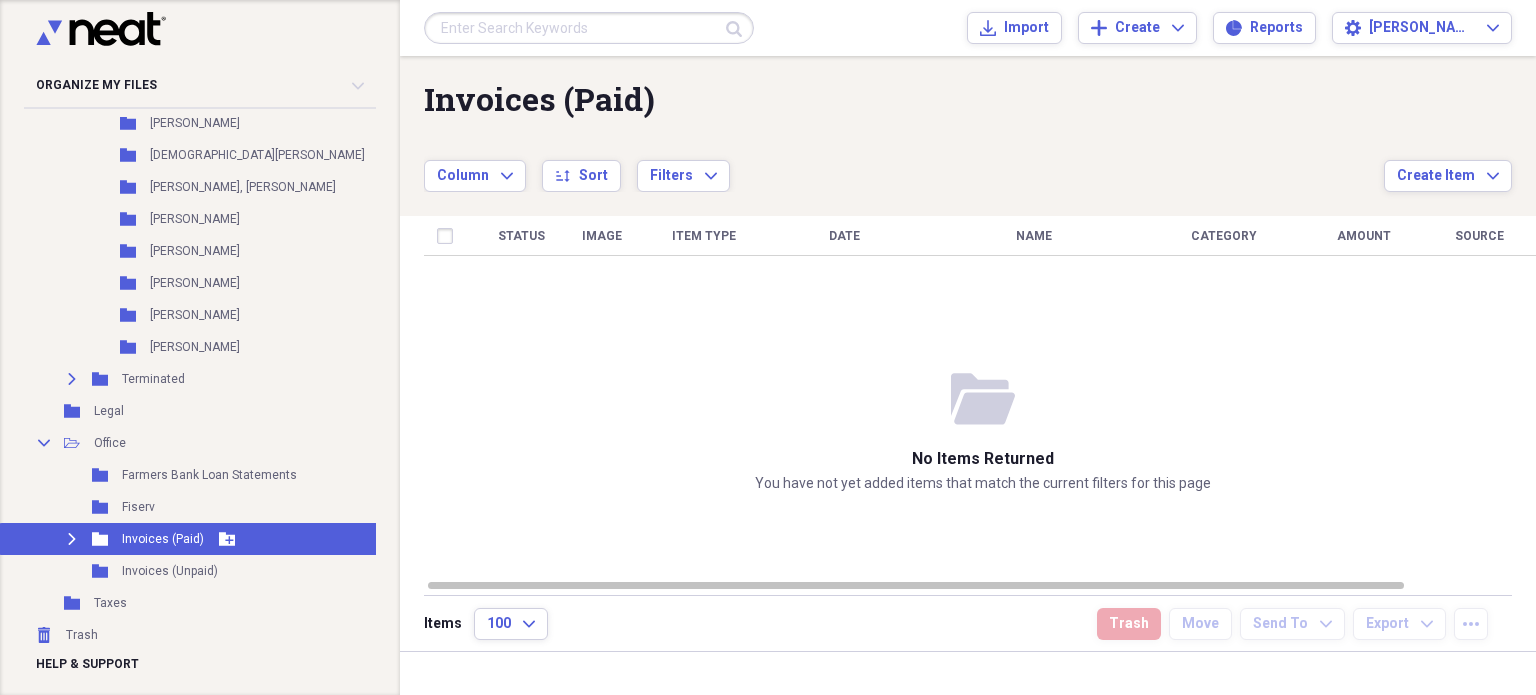 click on "Expand" 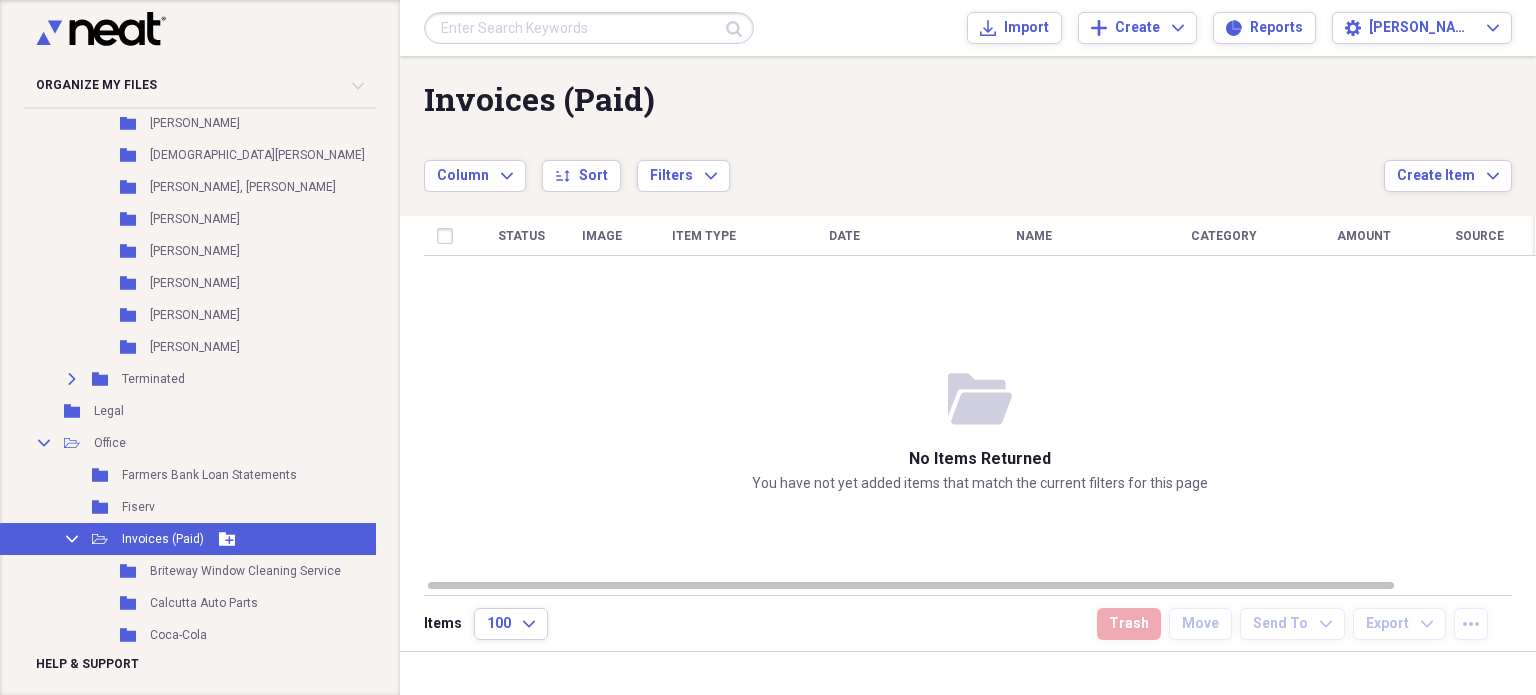 scroll, scrollTop: 570, scrollLeft: 0, axis: vertical 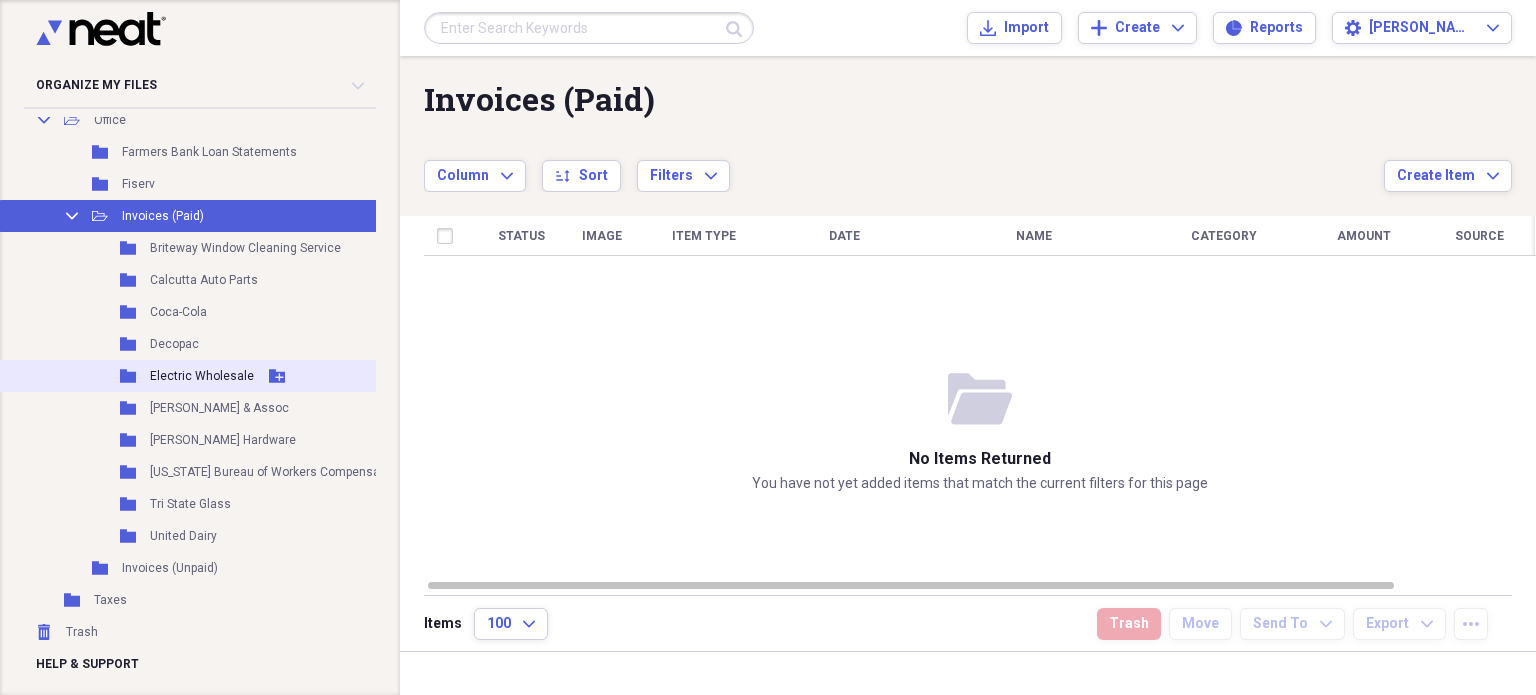 click on "Electric Wholesale" at bounding box center (202, 376) 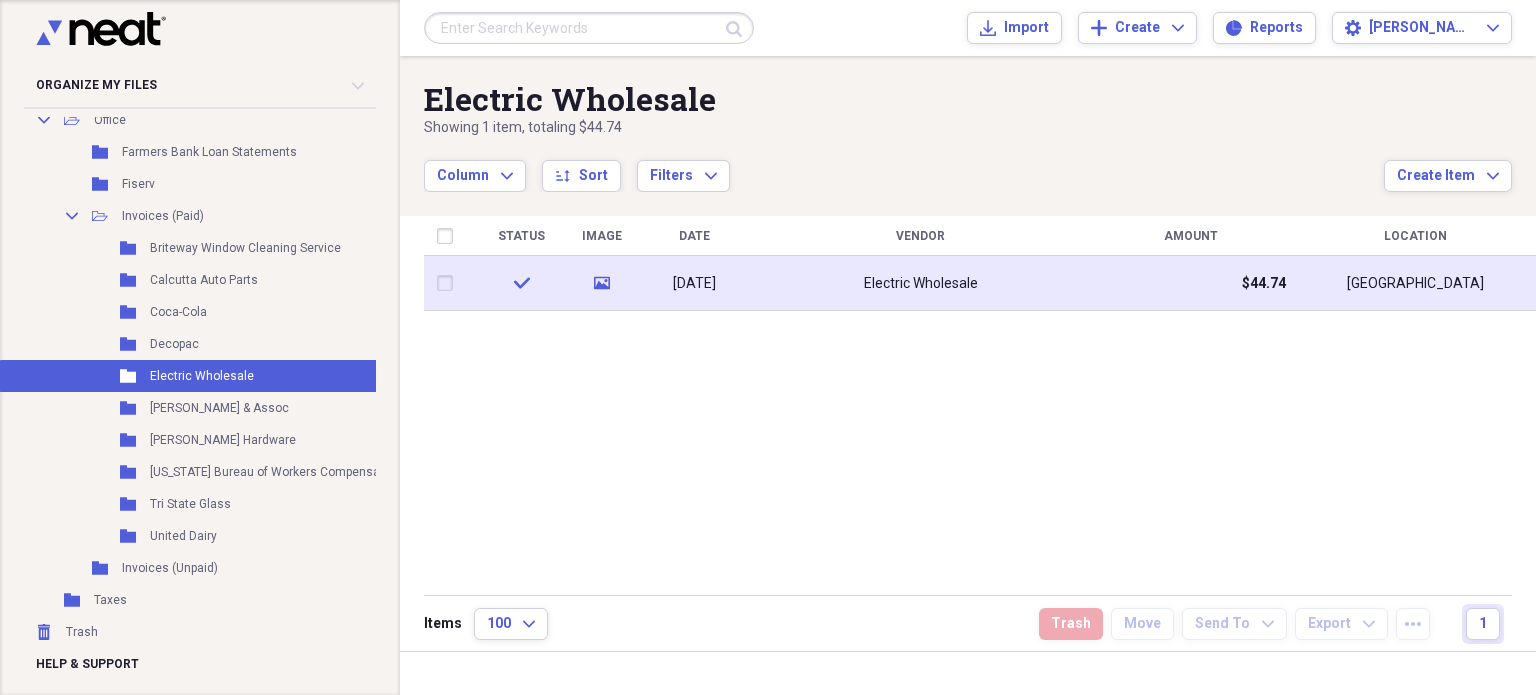 click on "[DATE]" at bounding box center (694, 283) 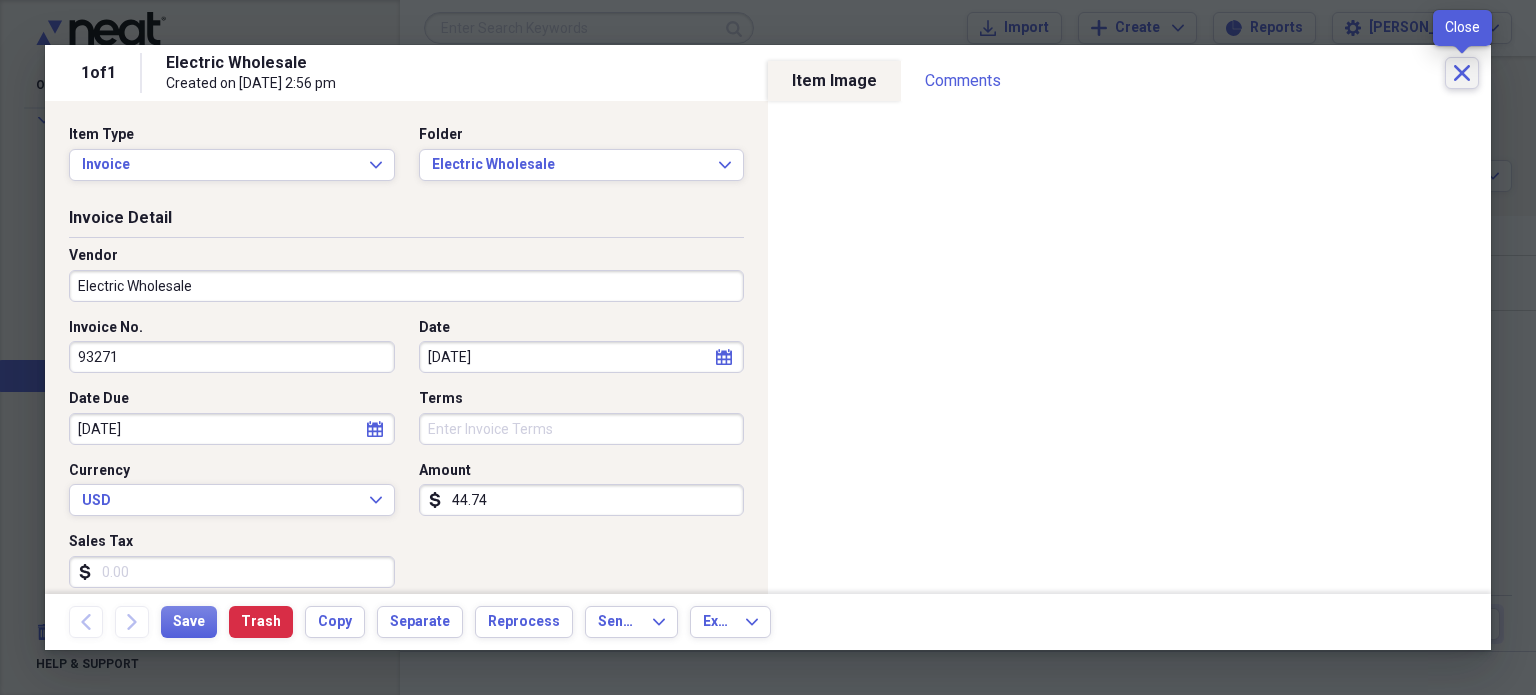 click 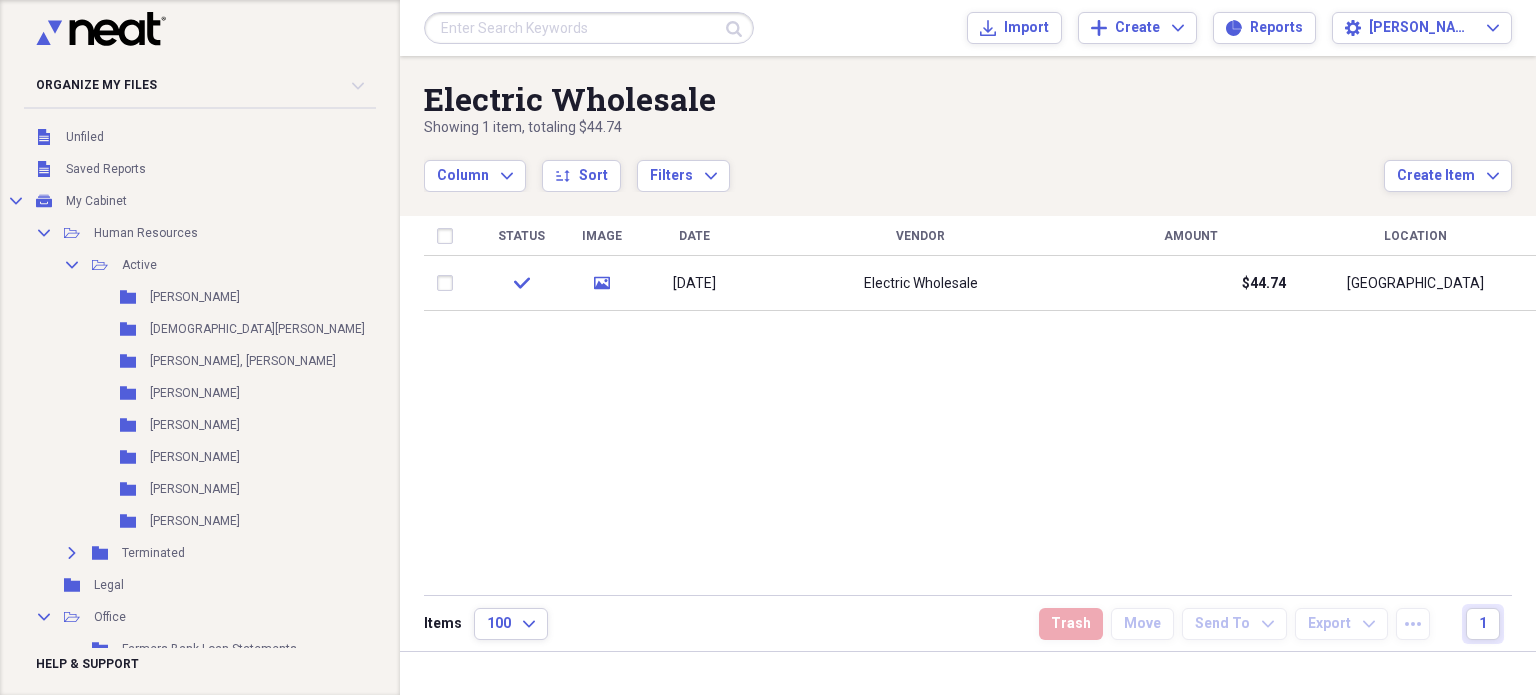 scroll, scrollTop: 0, scrollLeft: 0, axis: both 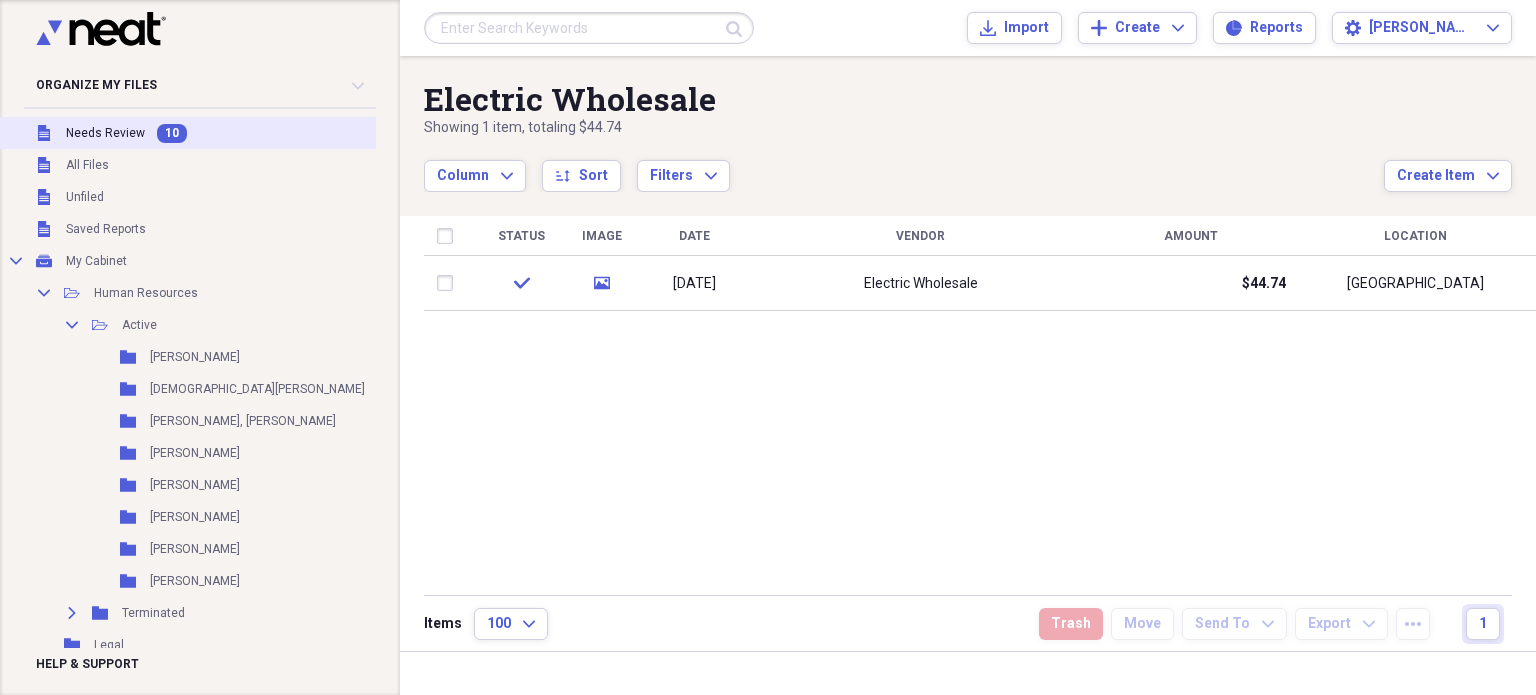 click on "Needs Review" at bounding box center [105, 133] 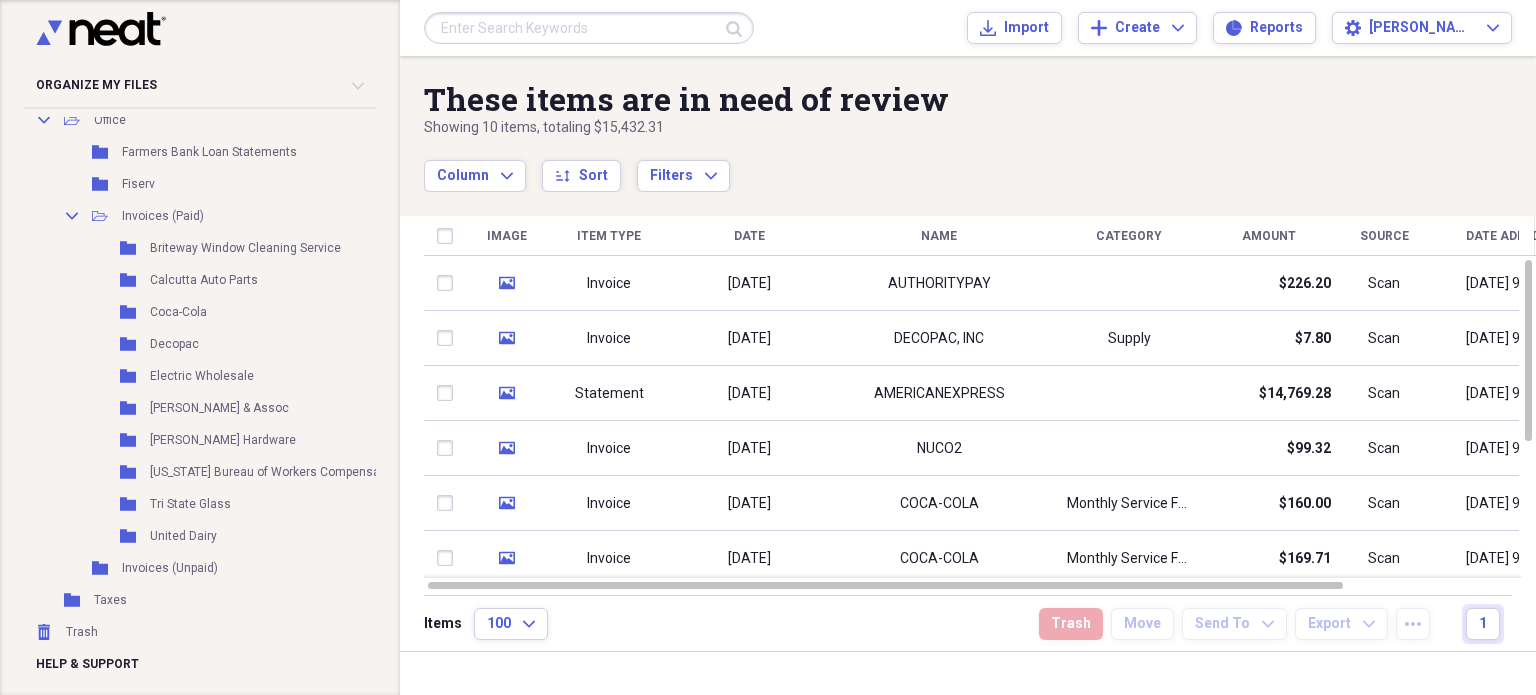 scroll, scrollTop: 570, scrollLeft: 0, axis: vertical 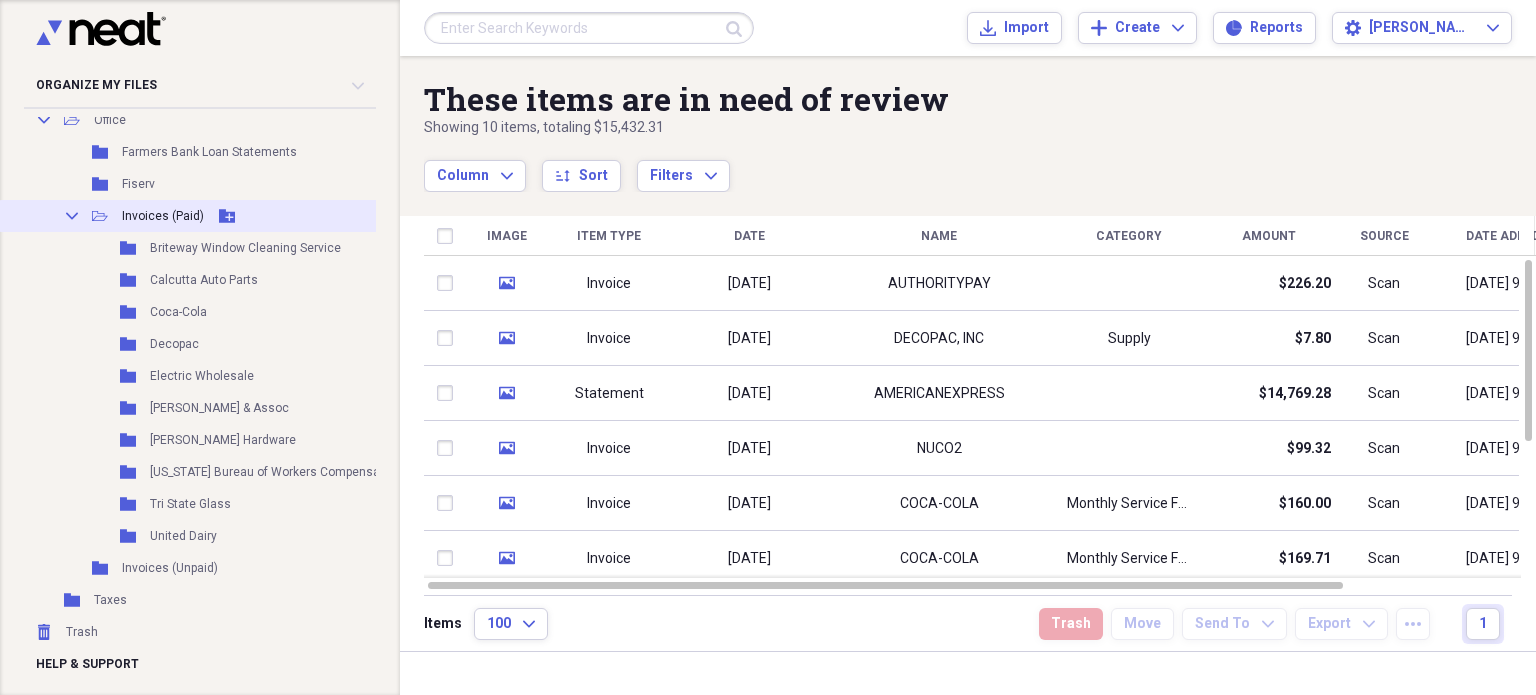 click 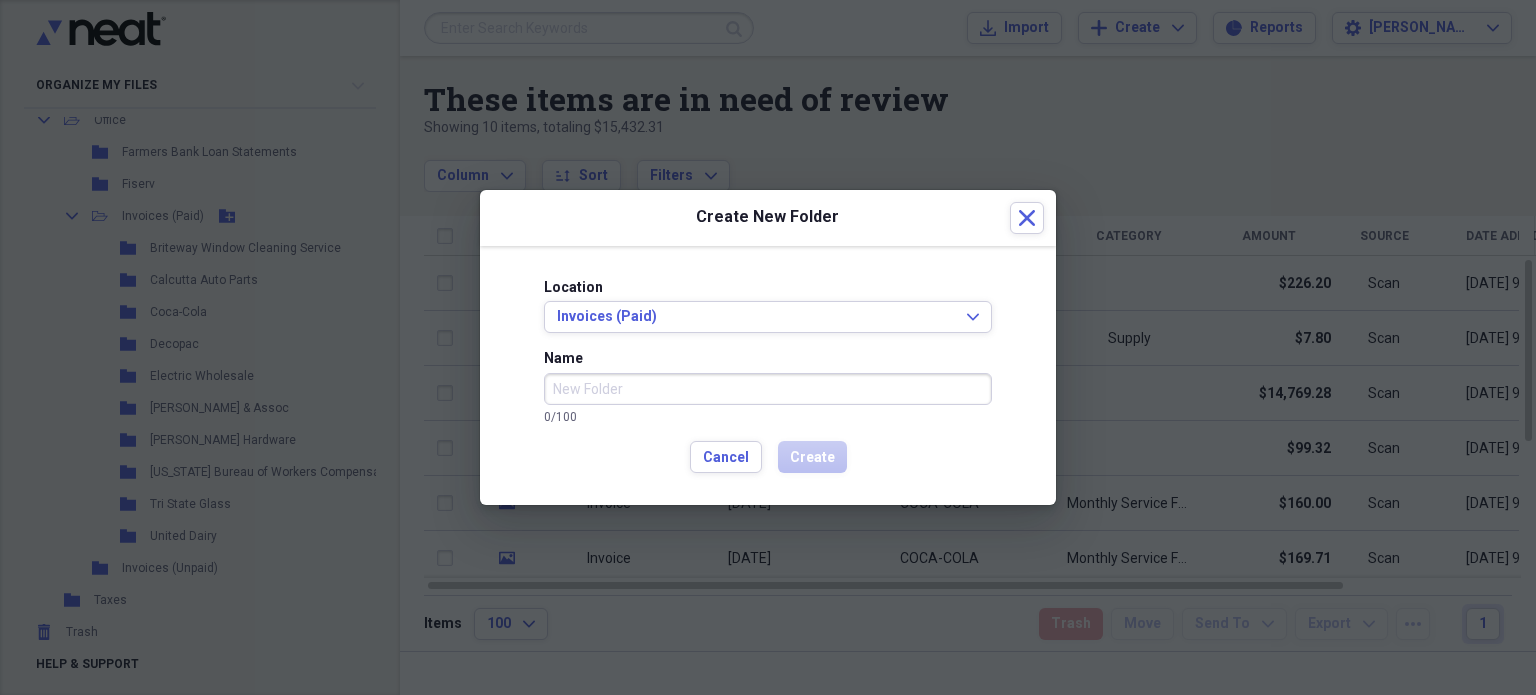 click on "Name" at bounding box center [768, 389] 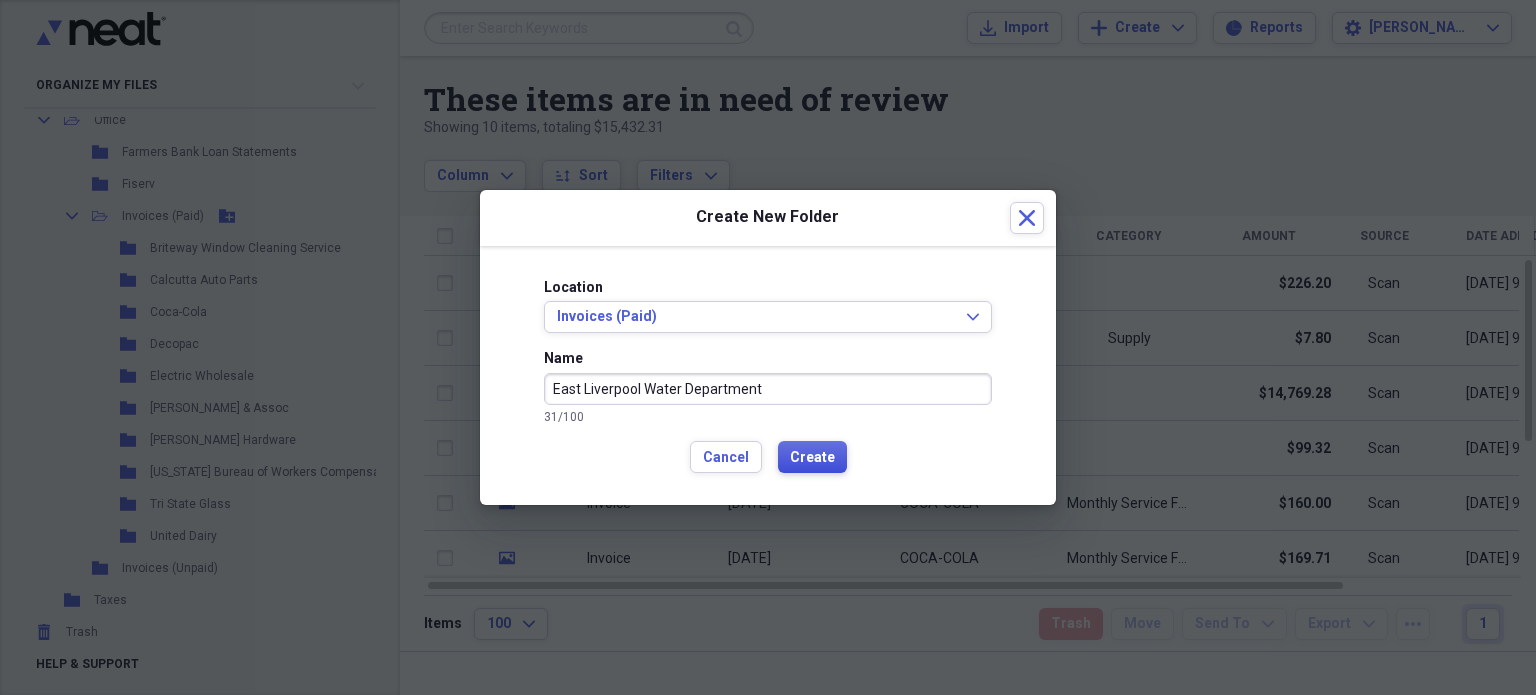 click on "Create" at bounding box center (812, 458) 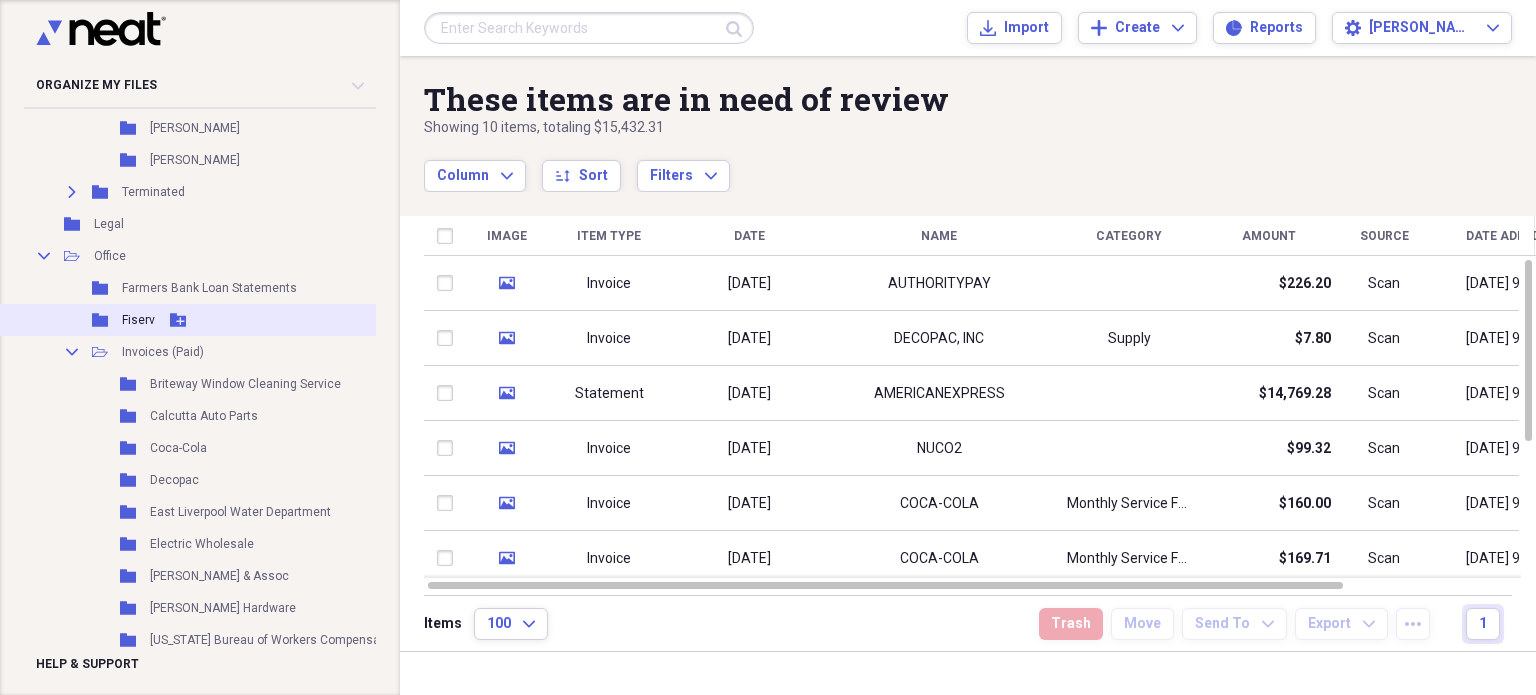 scroll, scrollTop: 424, scrollLeft: 0, axis: vertical 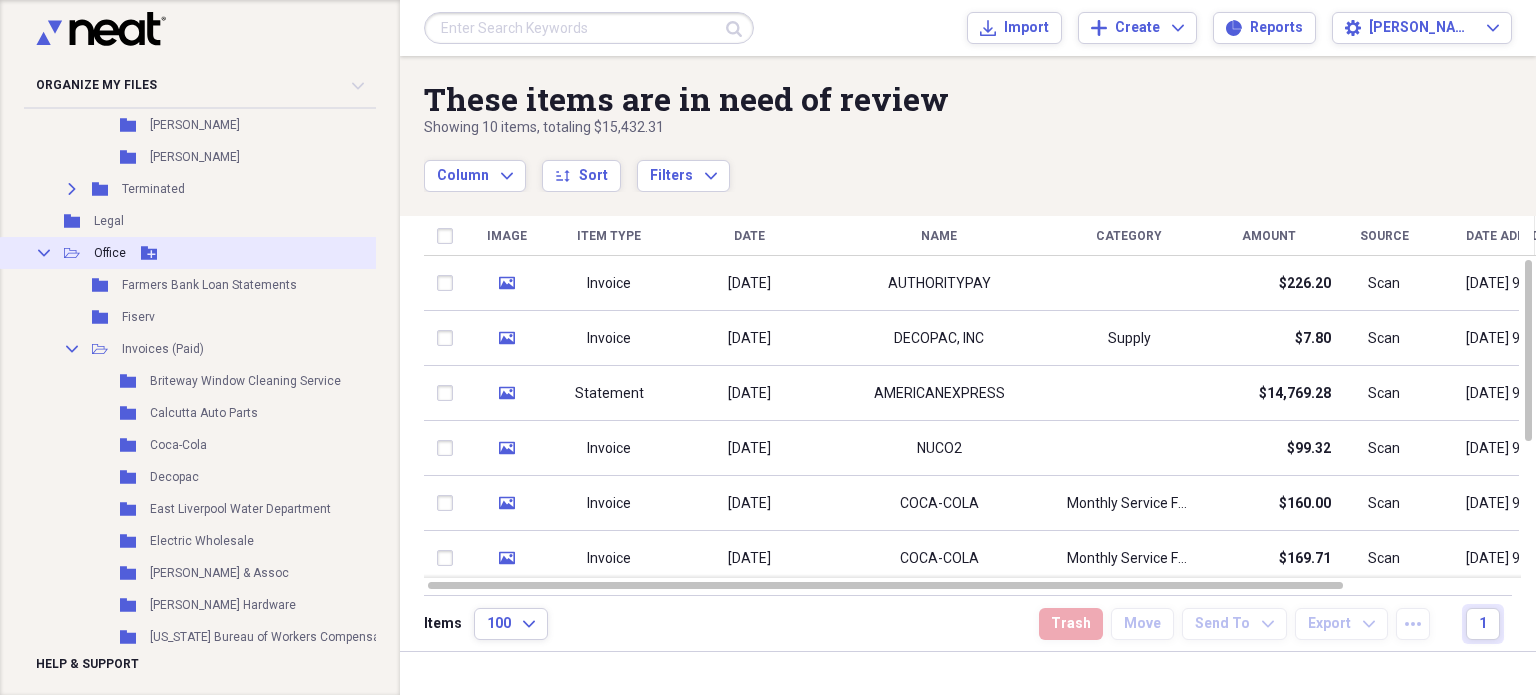 click on "Add Folder" at bounding box center [149, 253] 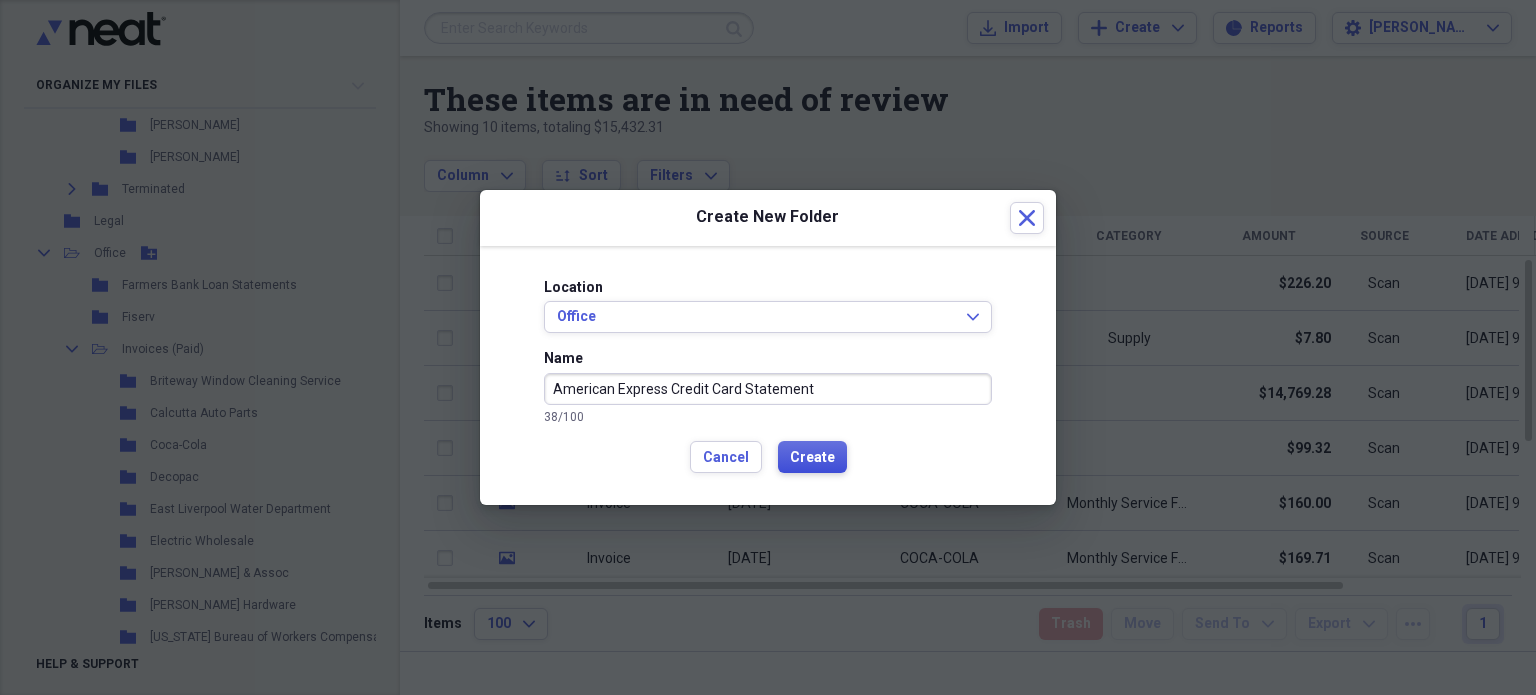 click on "Create" at bounding box center [812, 458] 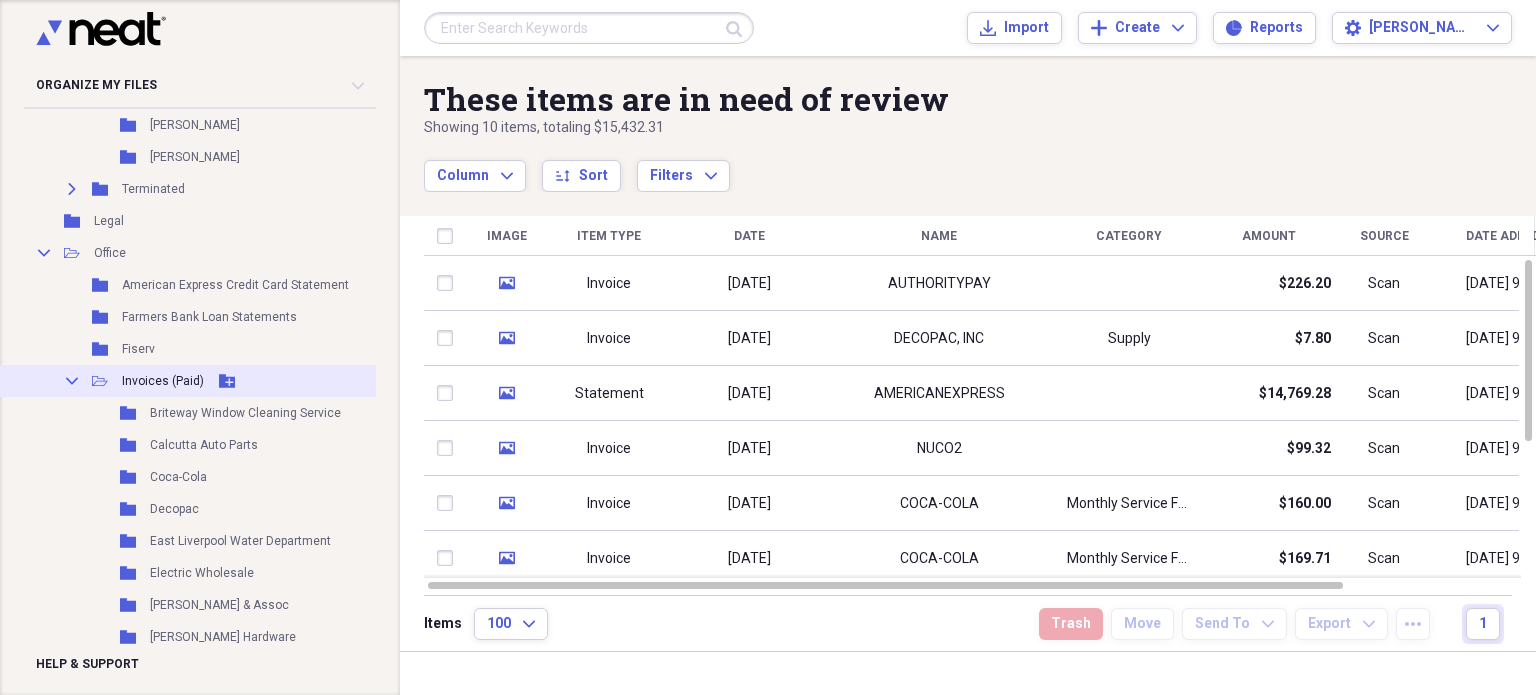 click 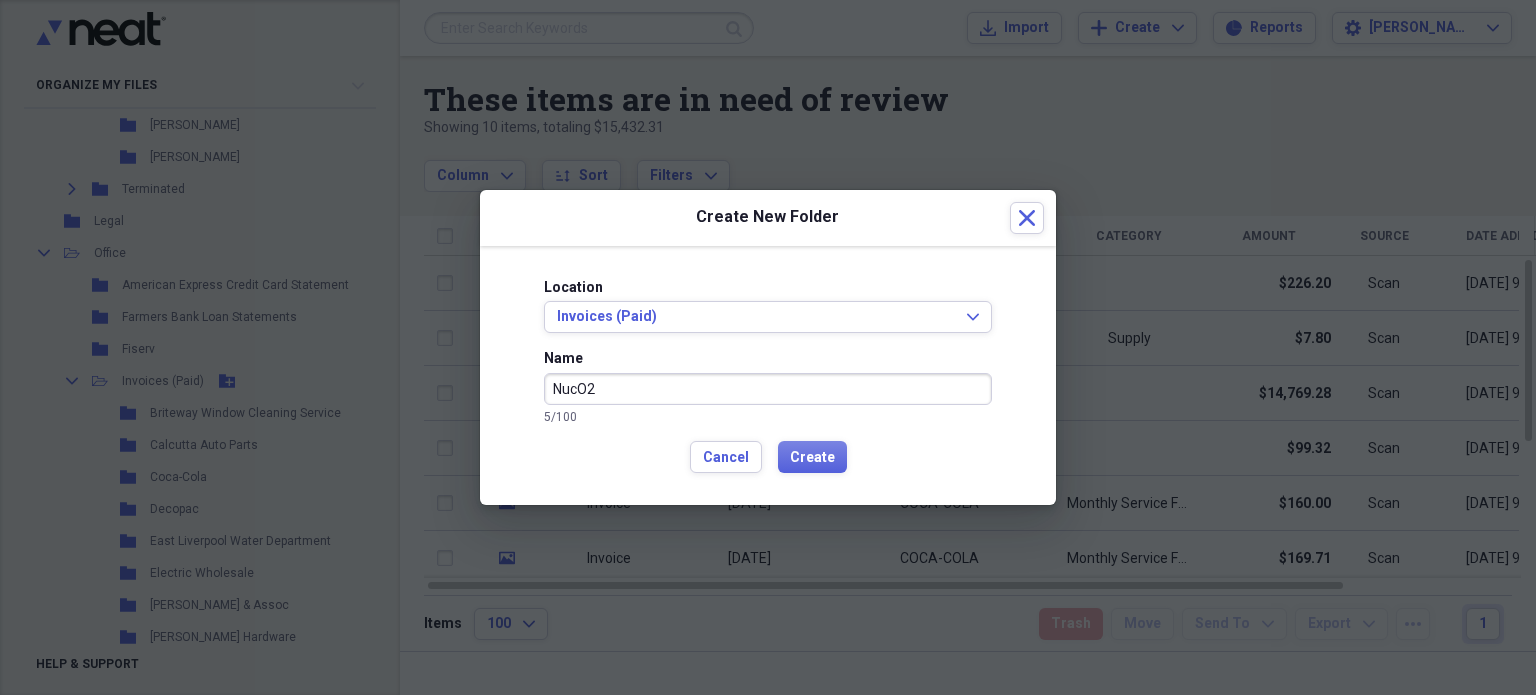 click on "NucO2" at bounding box center [768, 389] 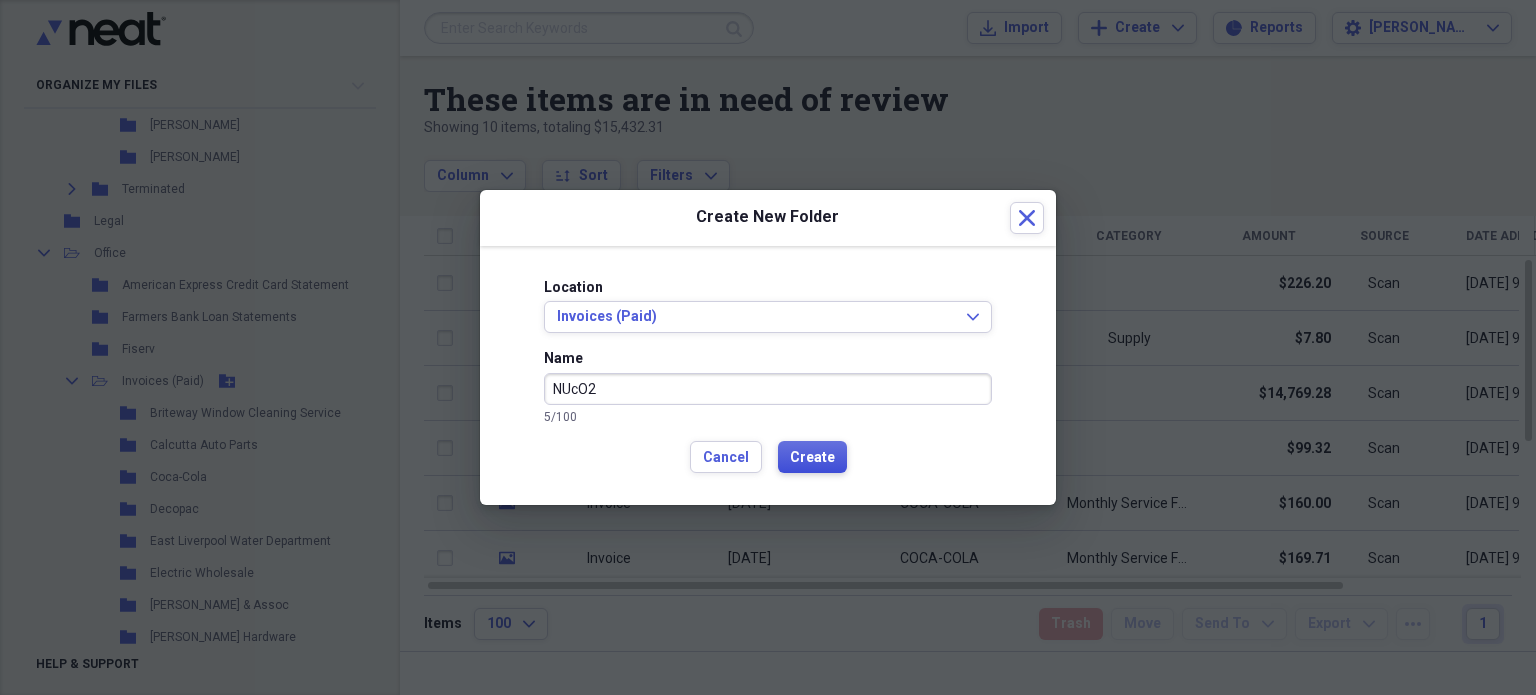 click on "Create" at bounding box center (812, 458) 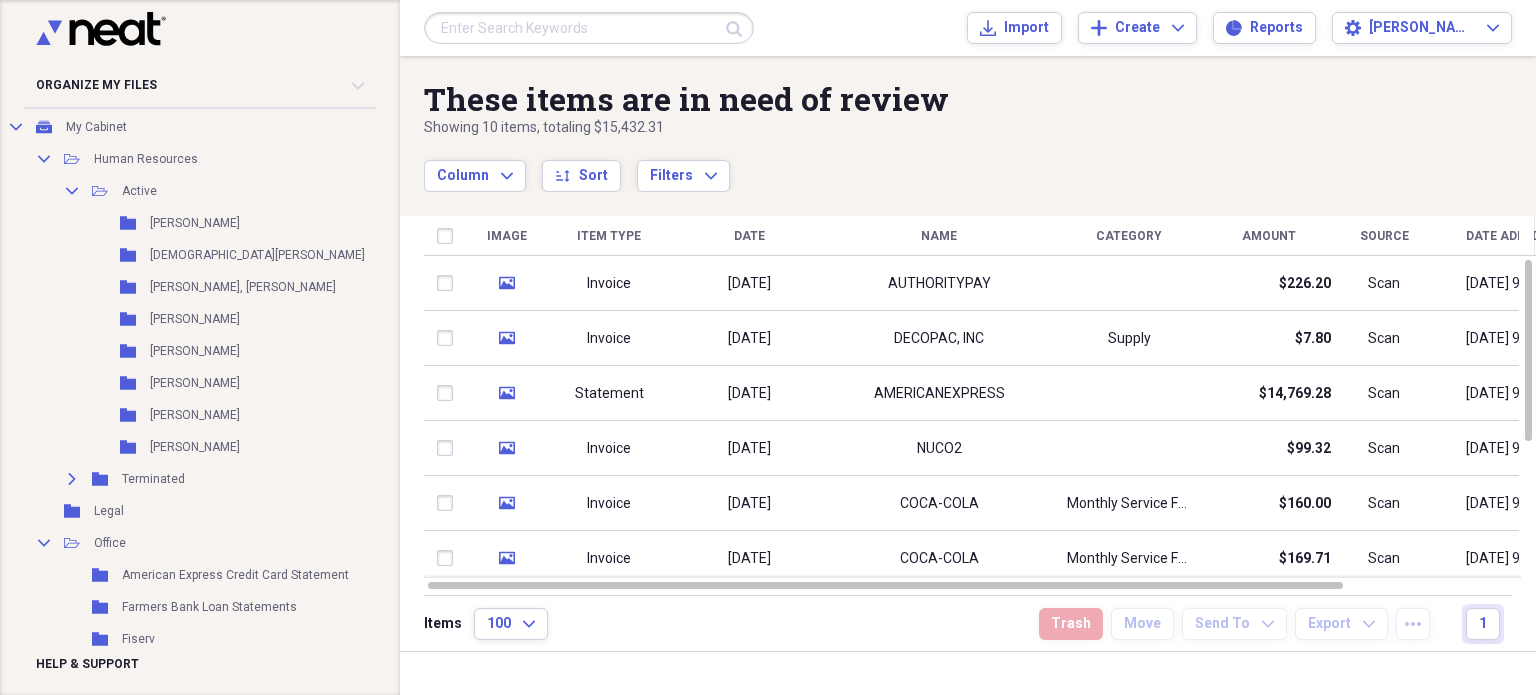 scroll, scrollTop: 135, scrollLeft: 0, axis: vertical 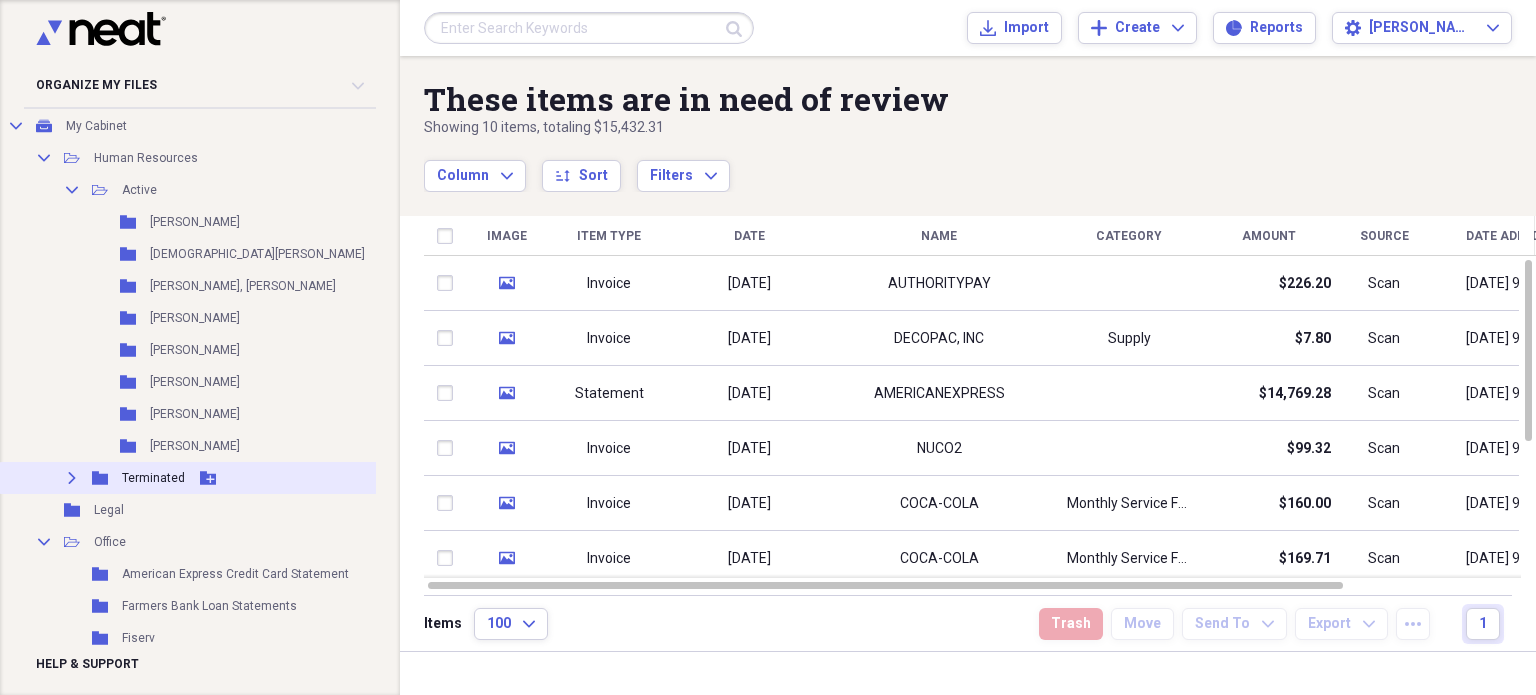 click 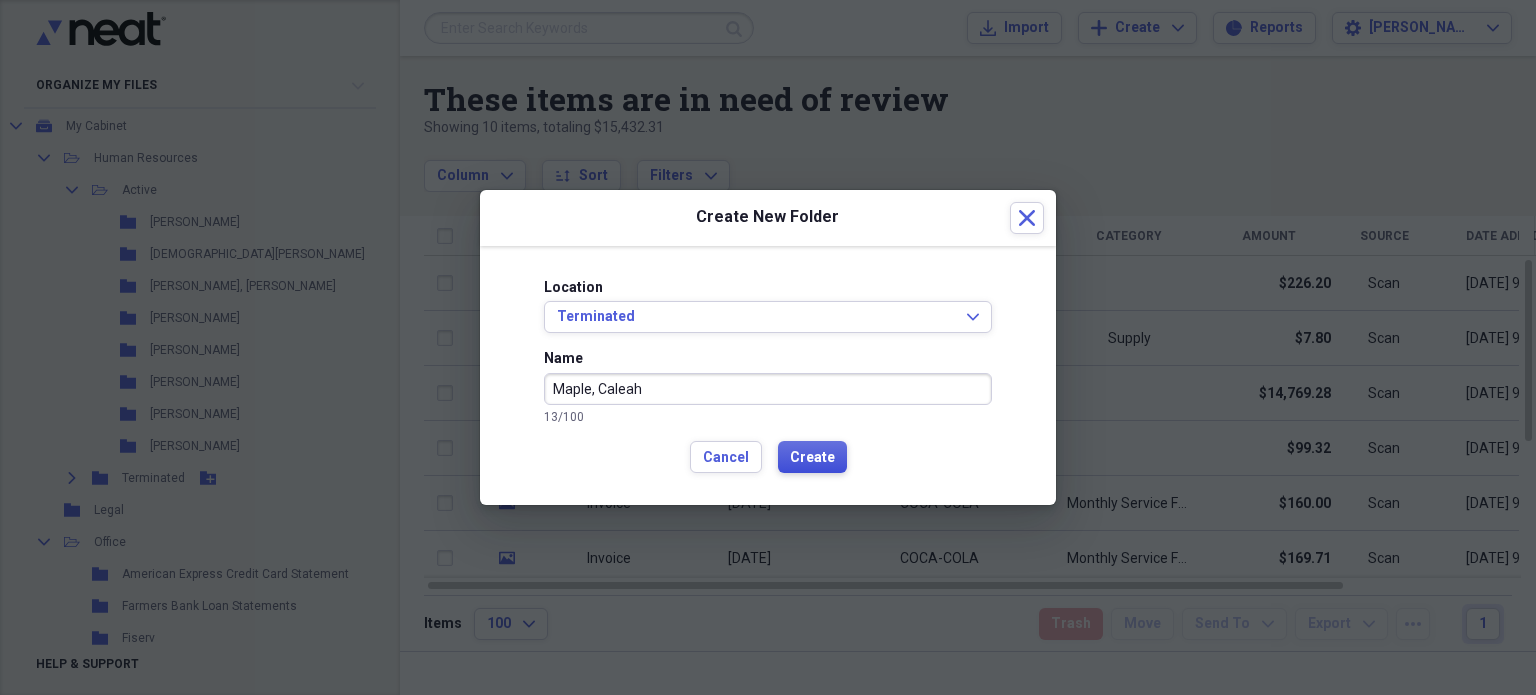 click on "Create" at bounding box center [812, 458] 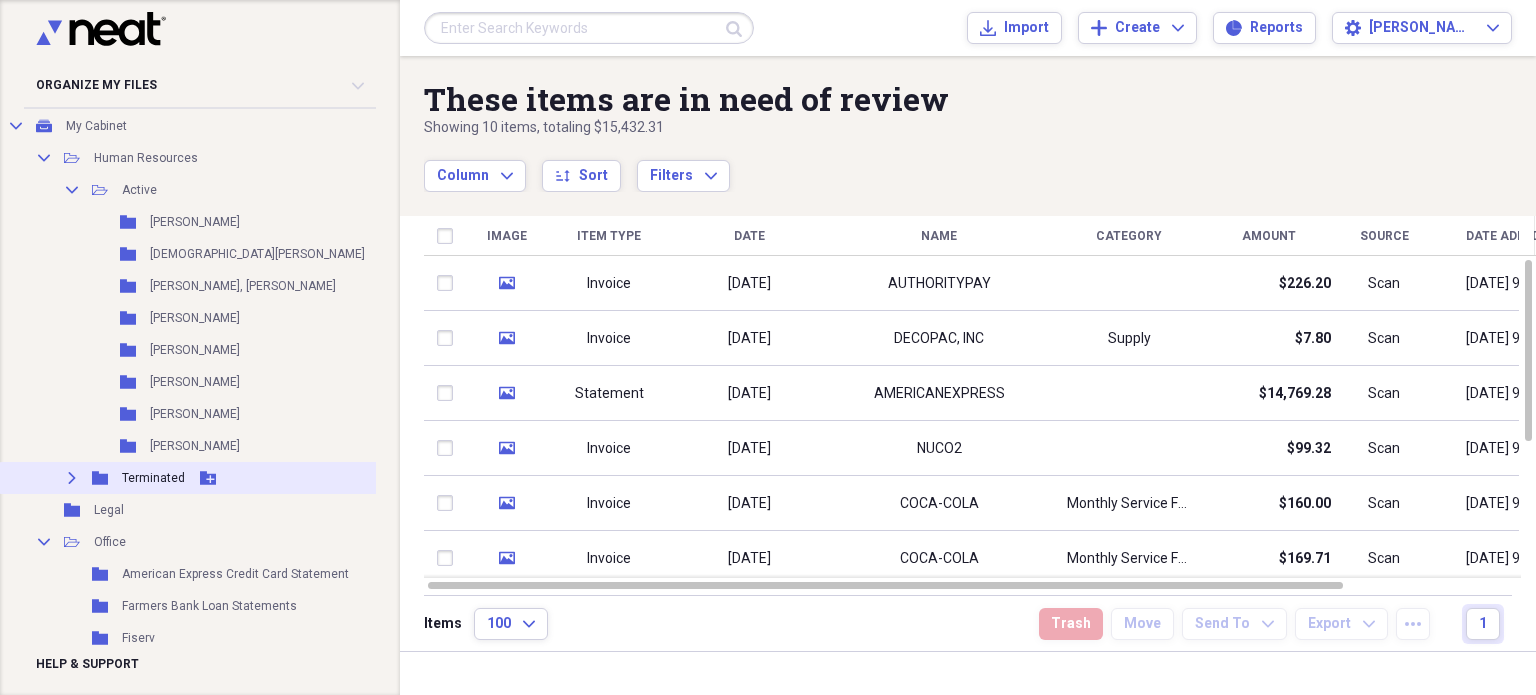 click on "Expand" 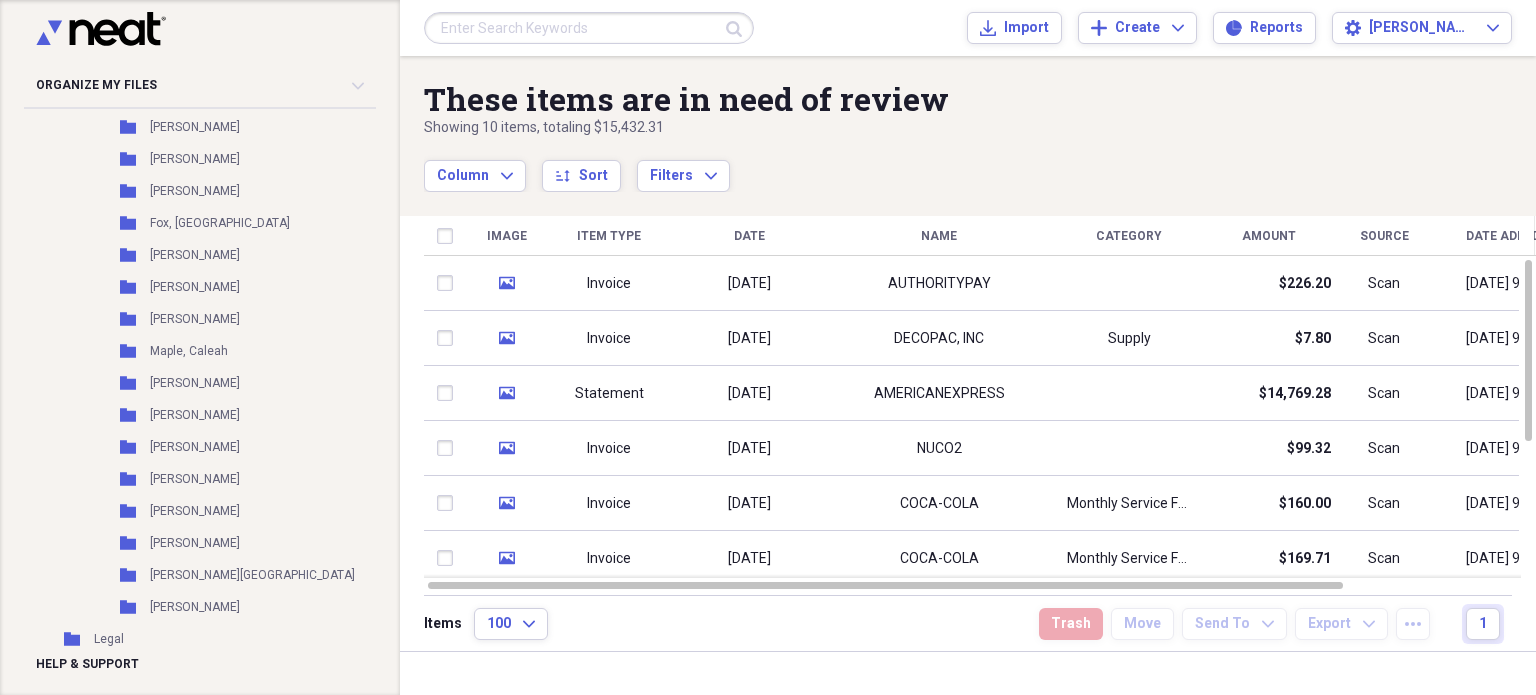 scroll, scrollTop: 583, scrollLeft: 0, axis: vertical 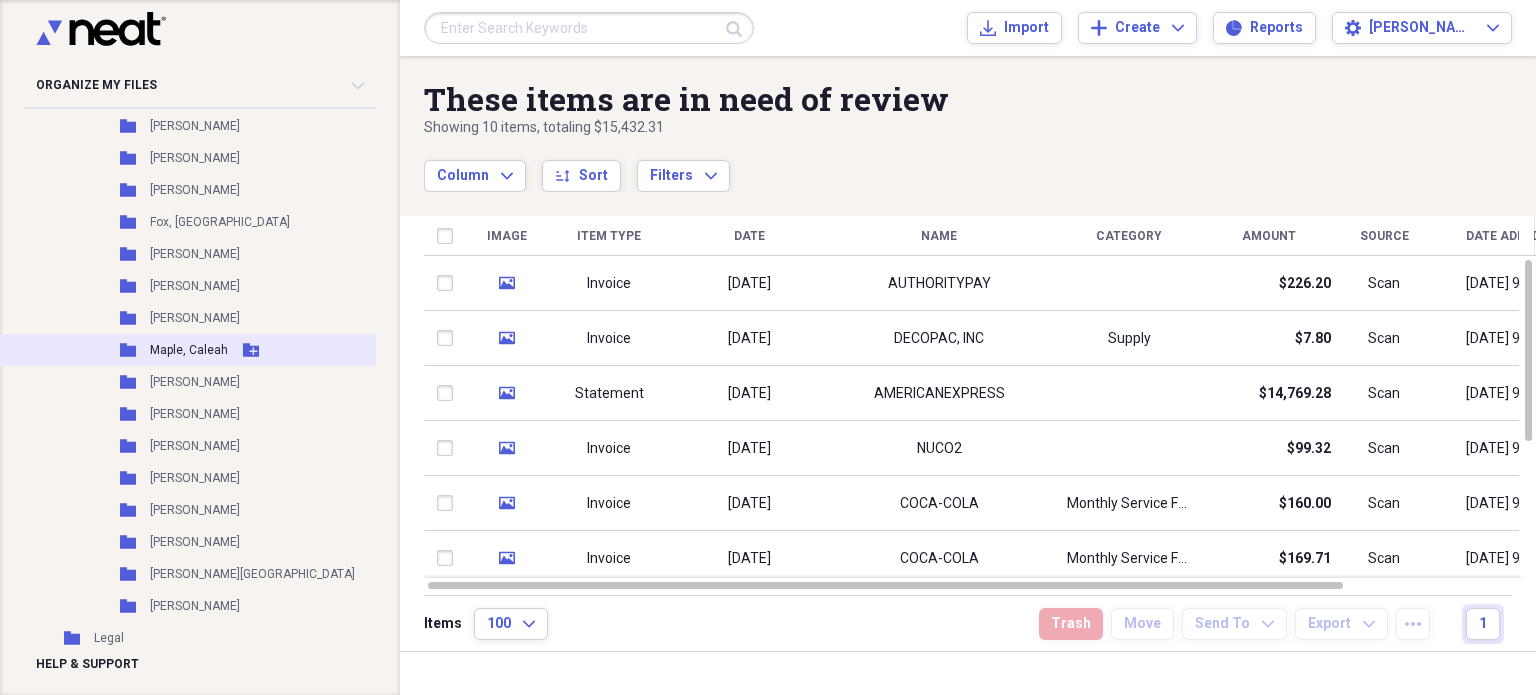 click on "Folder Maple, Caleah Add Folder" at bounding box center (231, 350) 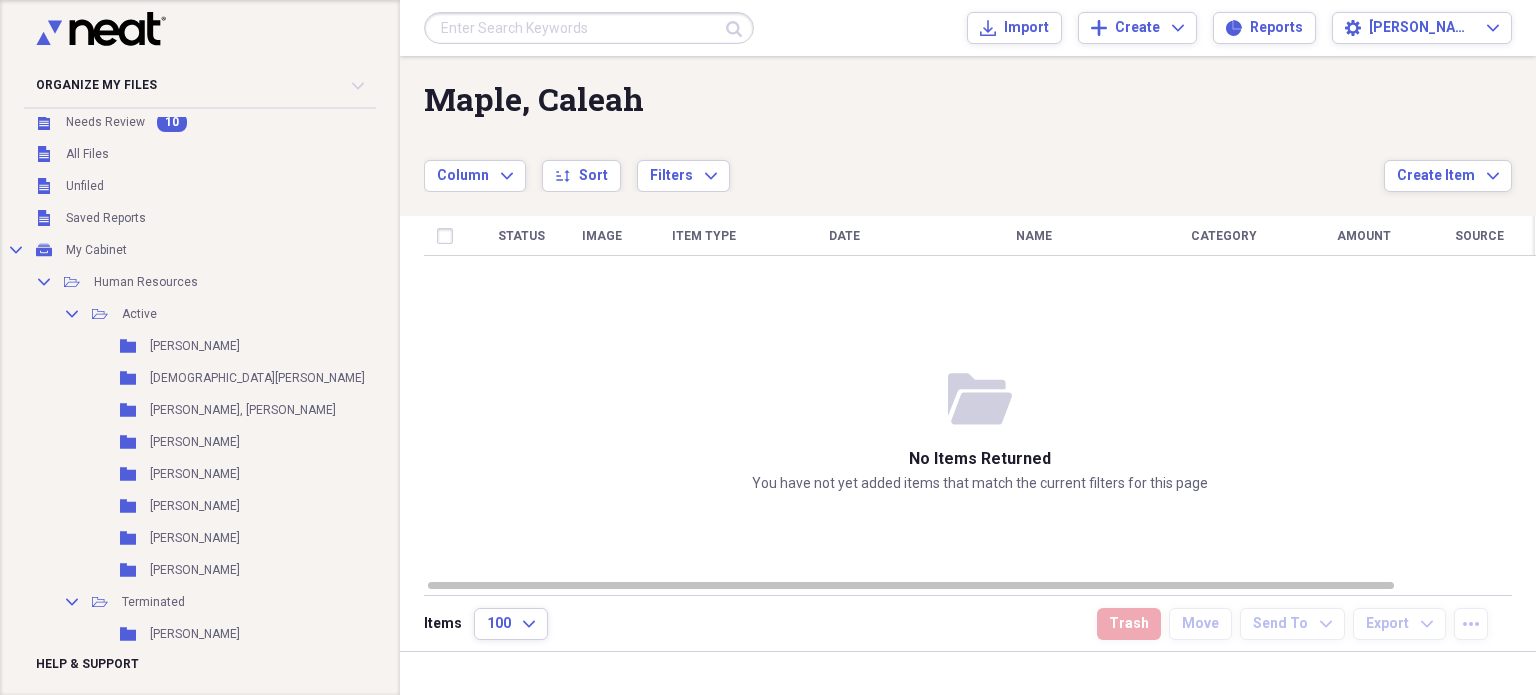 scroll, scrollTop: 0, scrollLeft: 0, axis: both 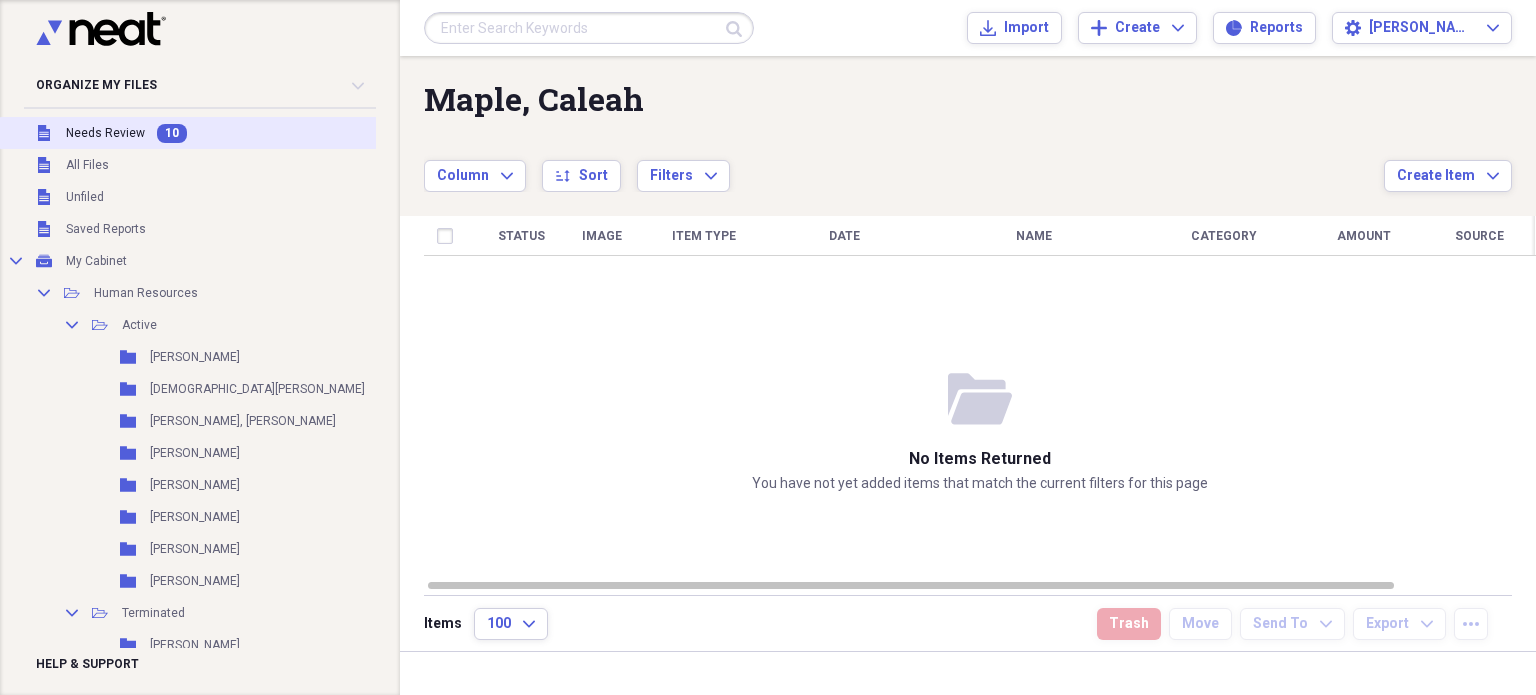 click on "Needs Review" at bounding box center [105, 133] 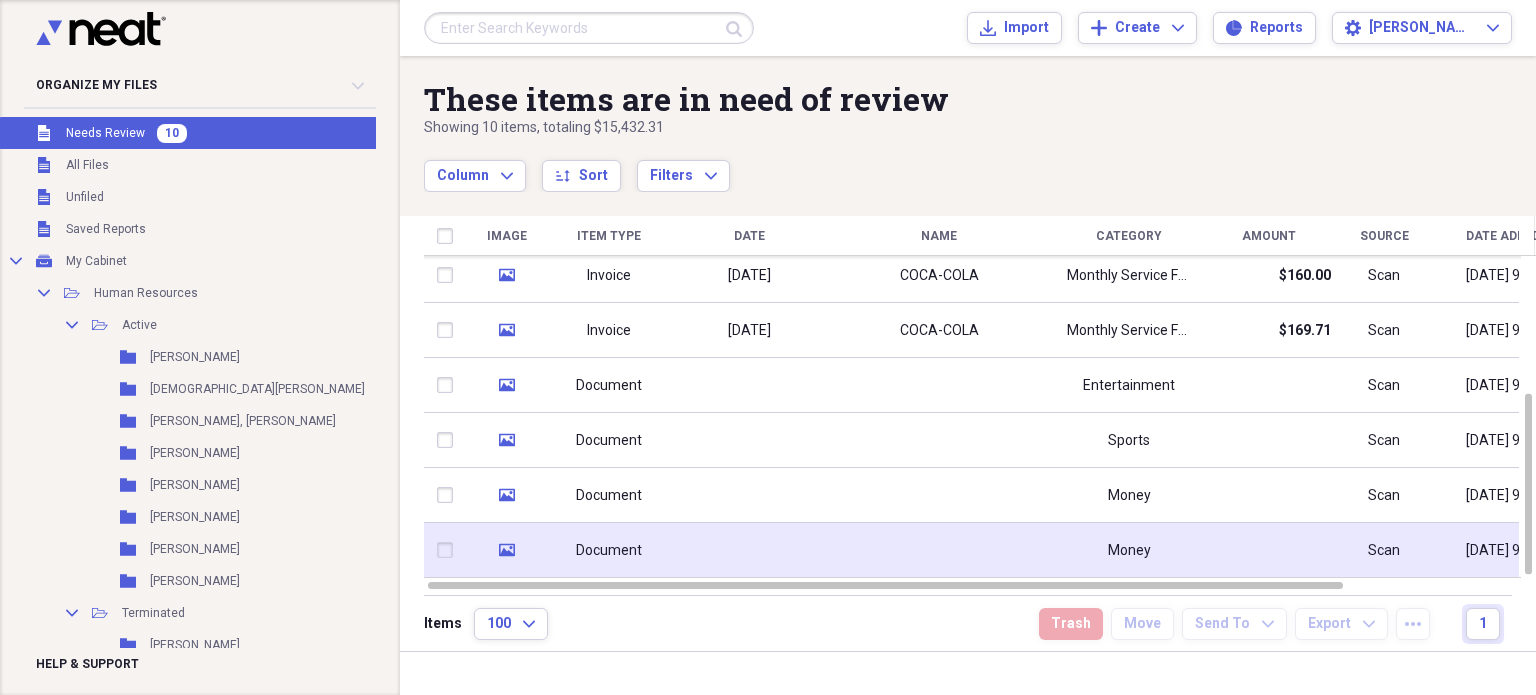 click on "Document" at bounding box center (609, 550) 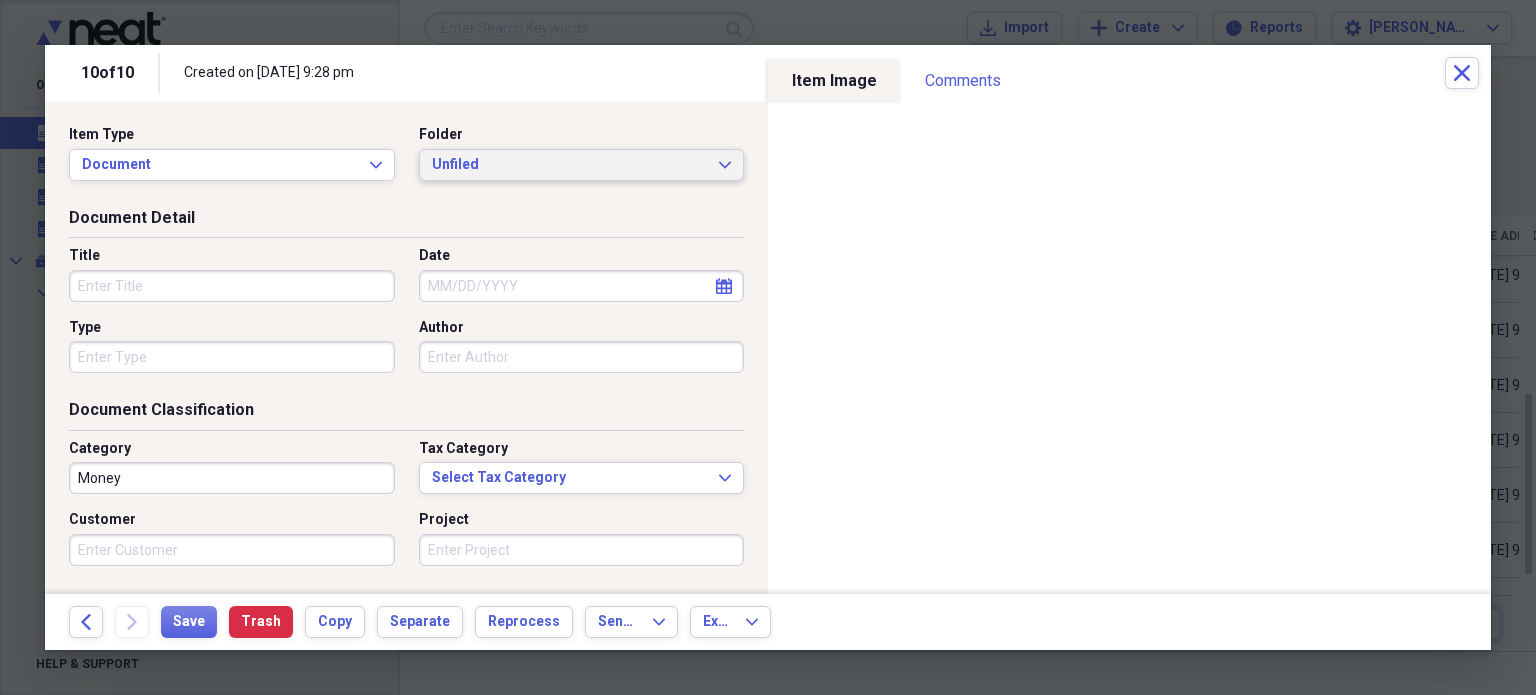 click on "Unfiled" at bounding box center [570, 165] 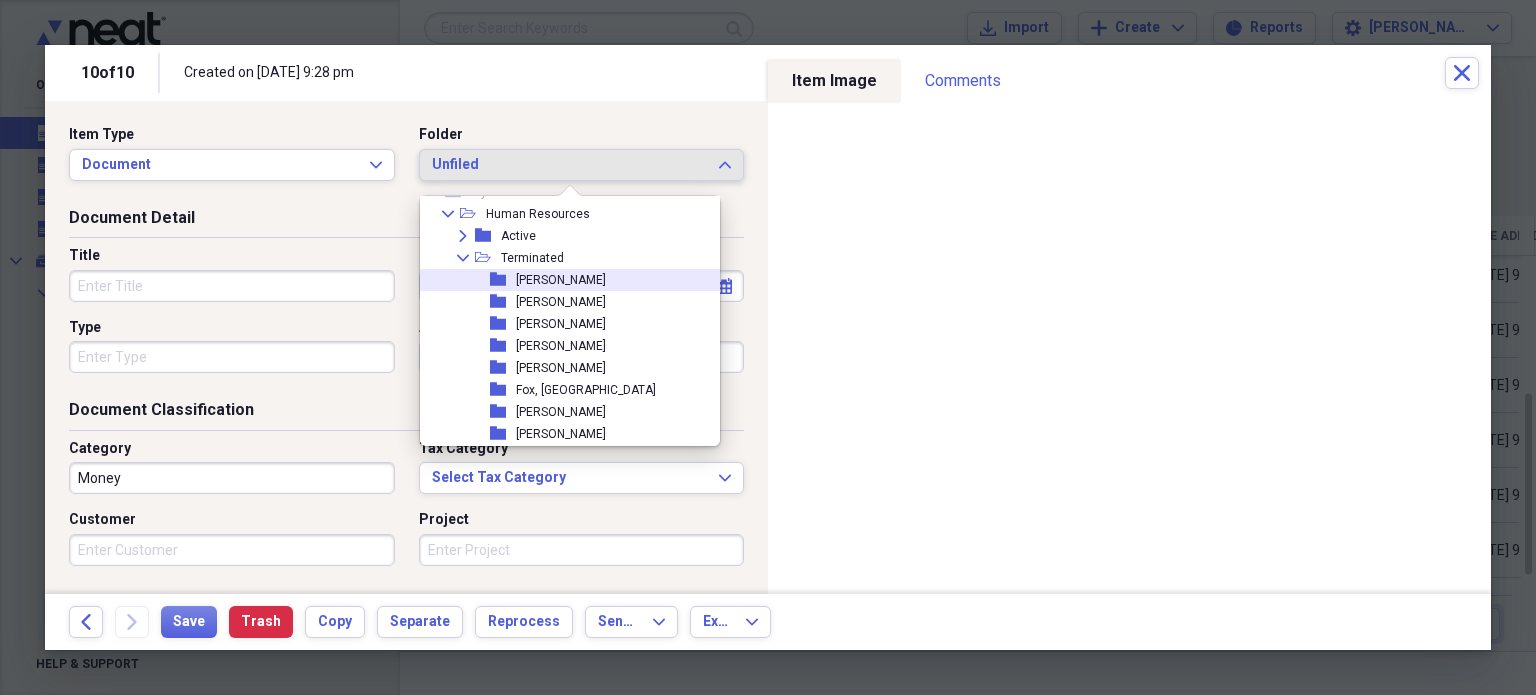 scroll, scrollTop: 0, scrollLeft: 0, axis: both 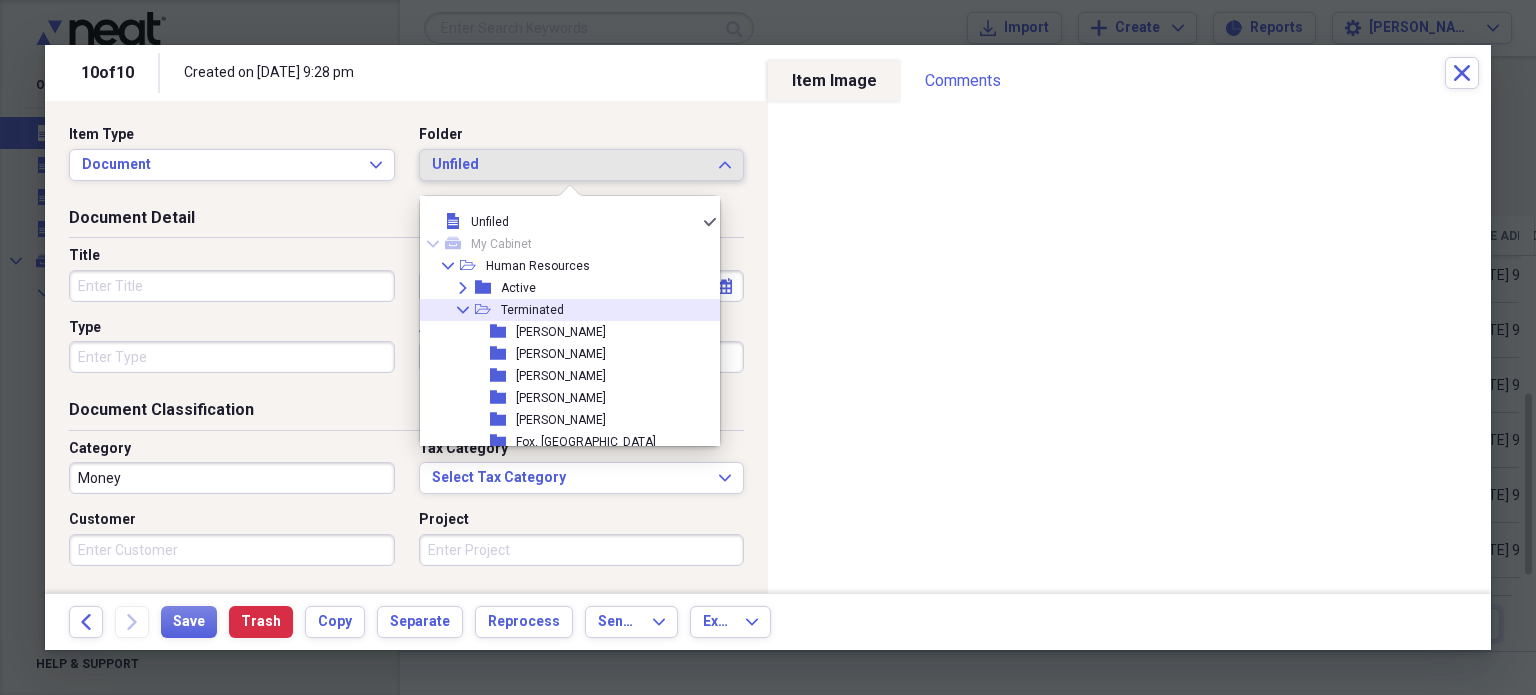 click on "Collapse" 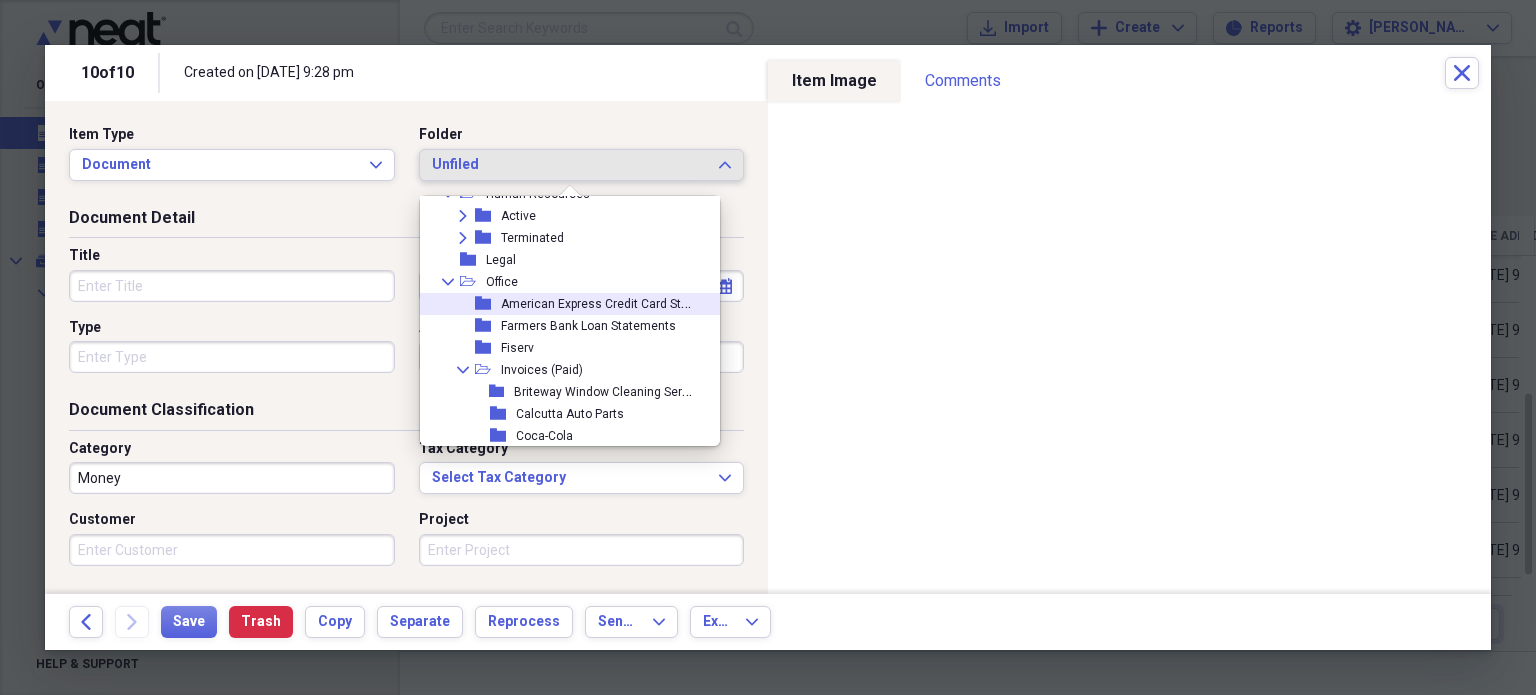 scroll, scrollTop: 92, scrollLeft: 0, axis: vertical 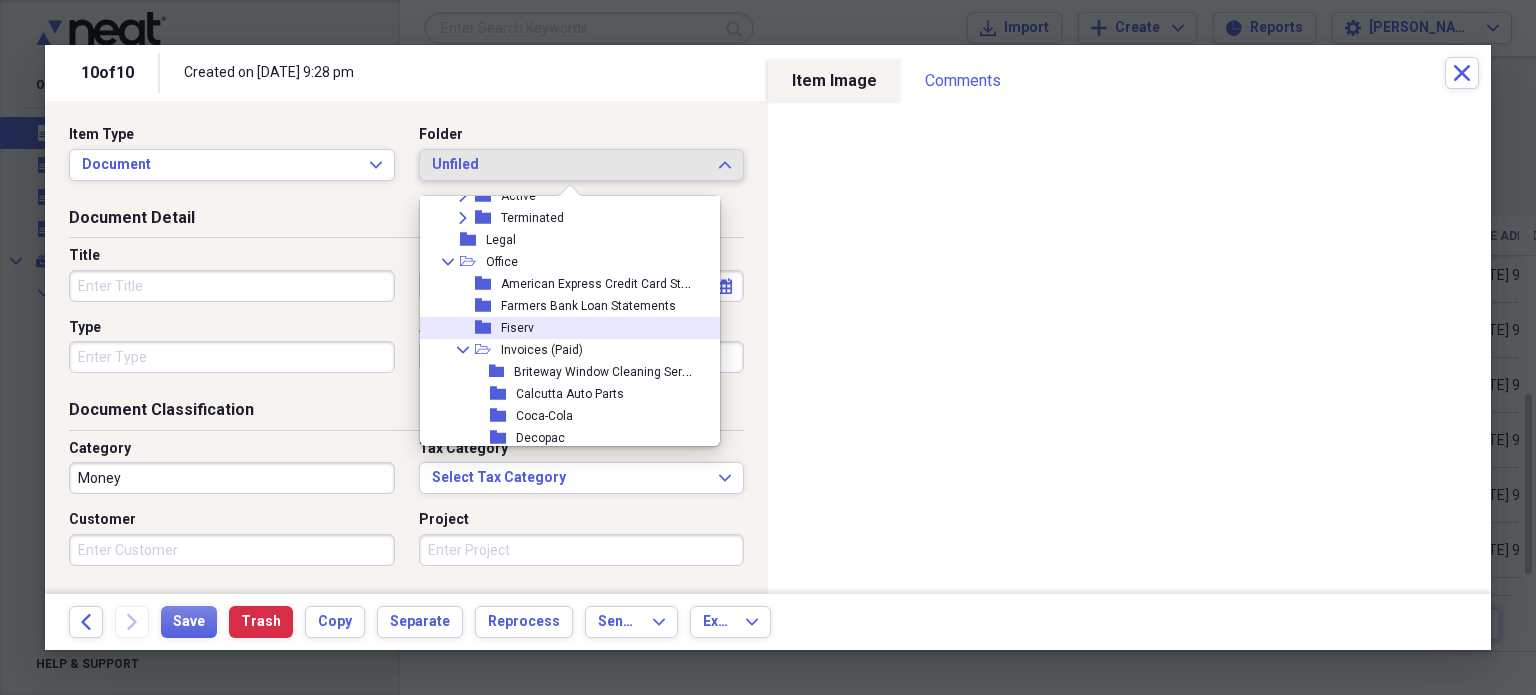 click on "Fiserv" at bounding box center (517, 328) 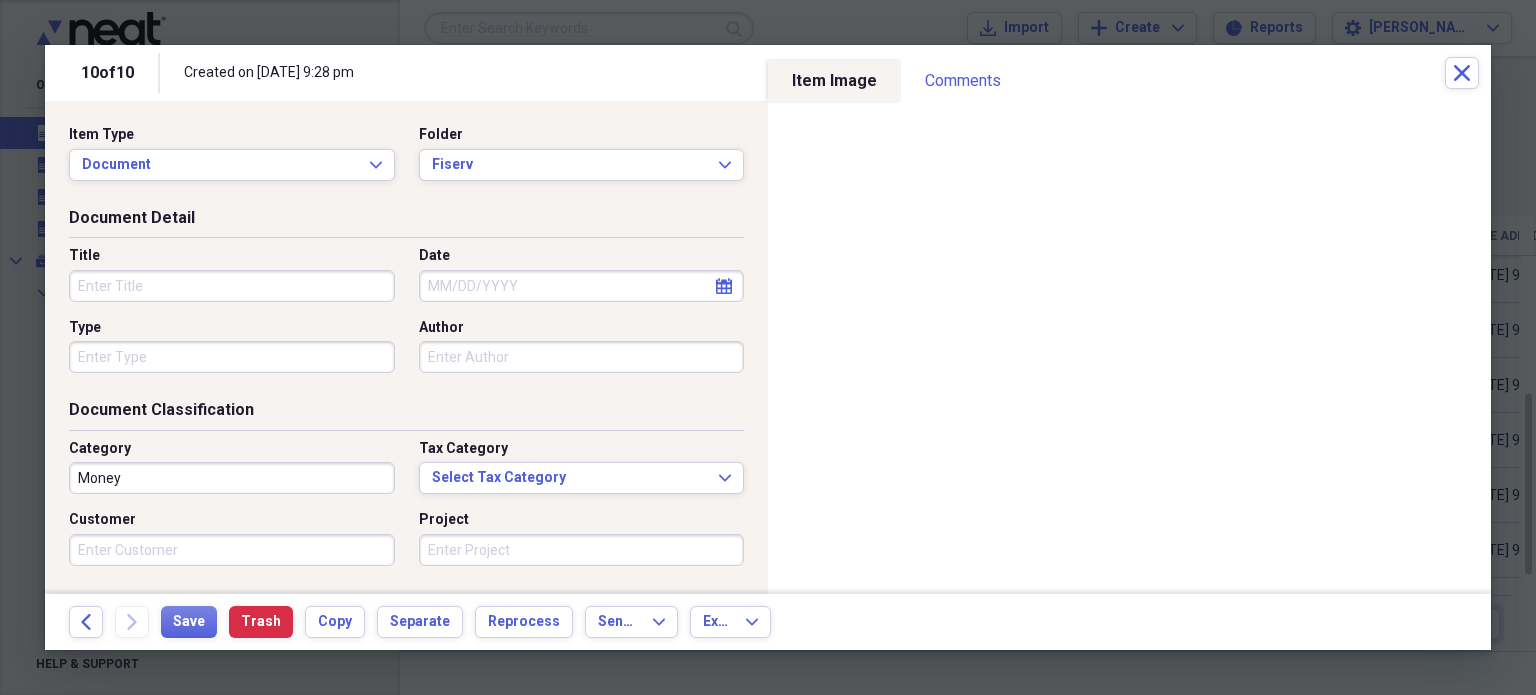 click on "Title" at bounding box center [232, 286] 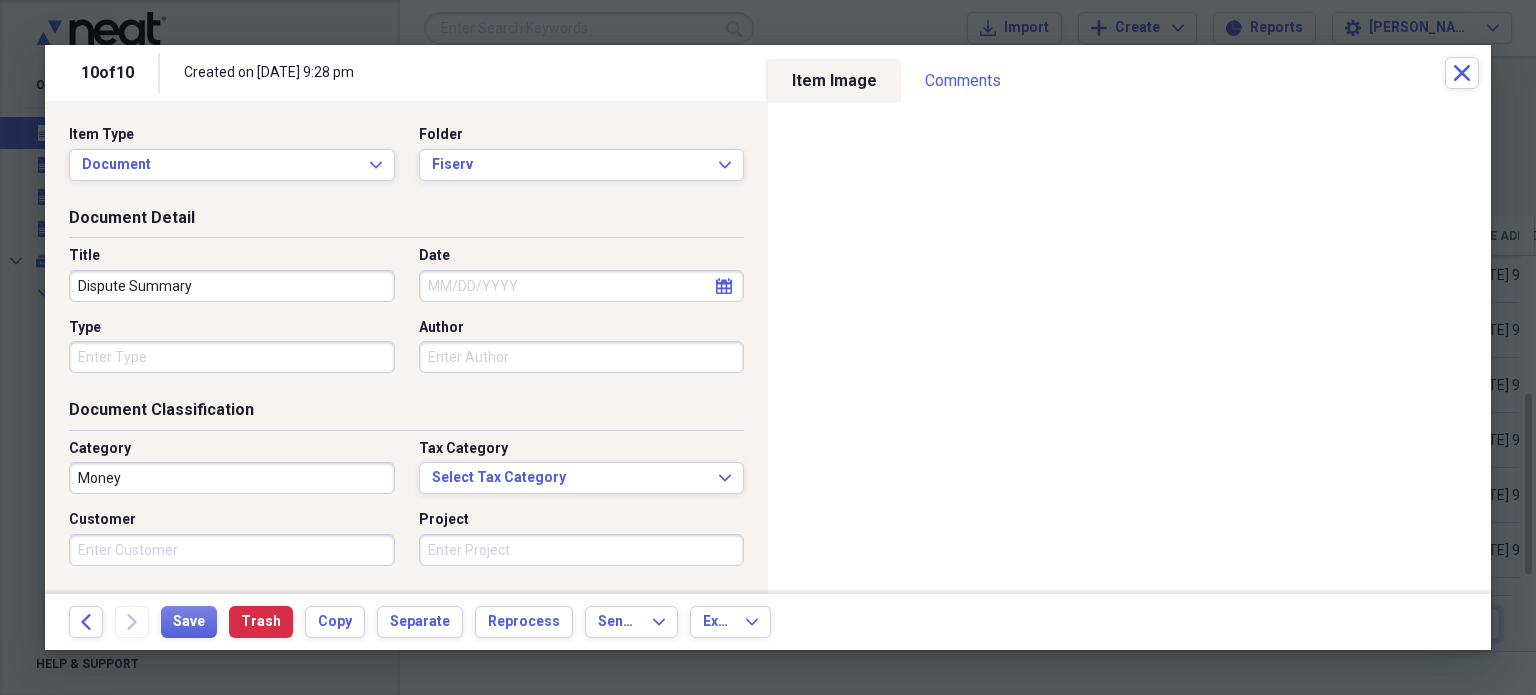 click on "Type" at bounding box center [232, 357] 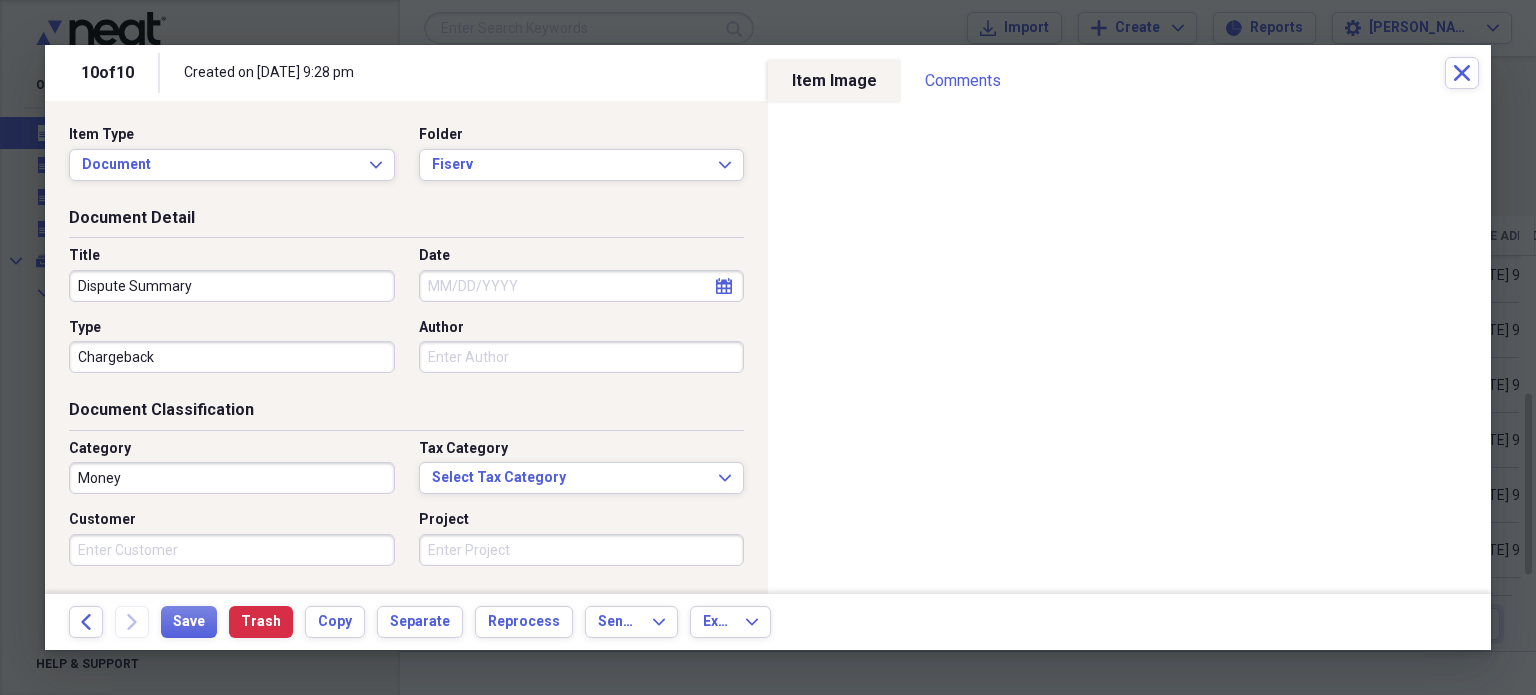 click on "Date" at bounding box center [582, 286] 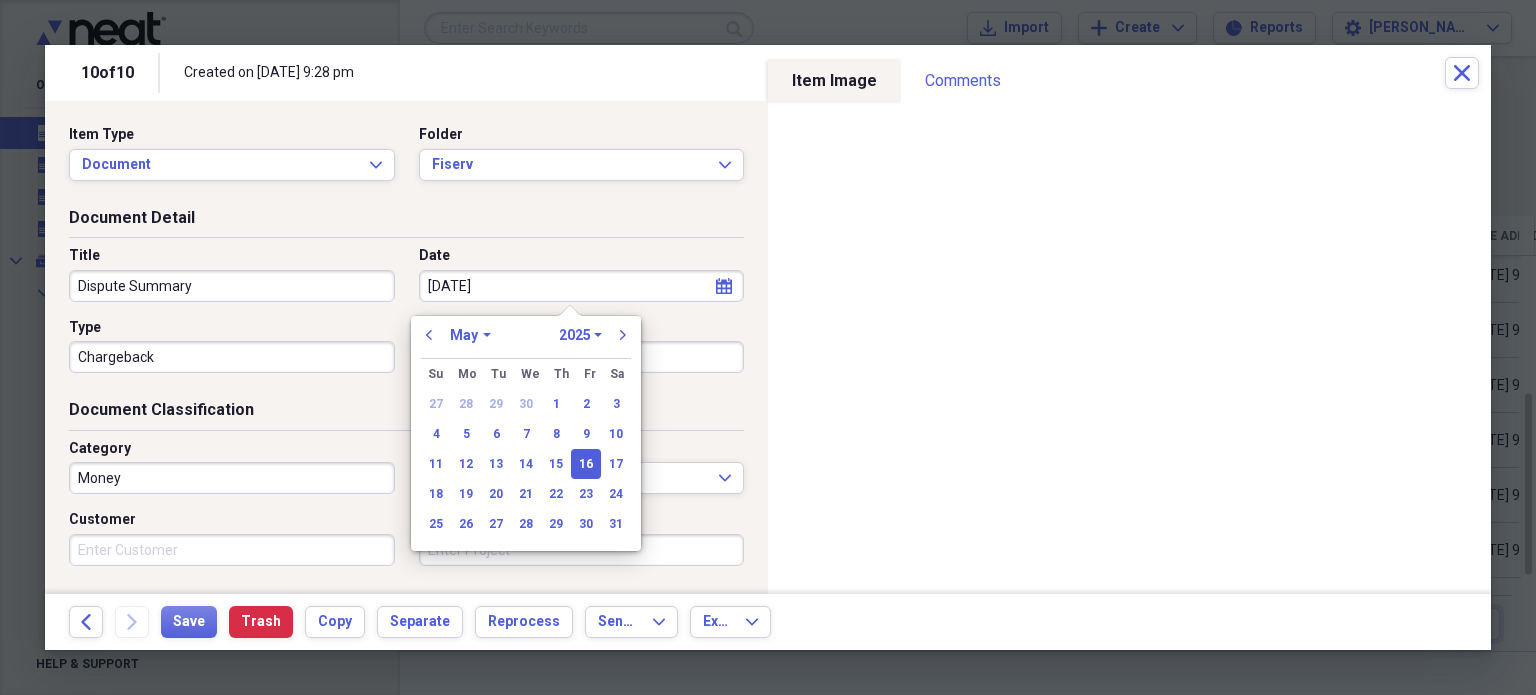 click on "Document Detail" at bounding box center [406, 222] 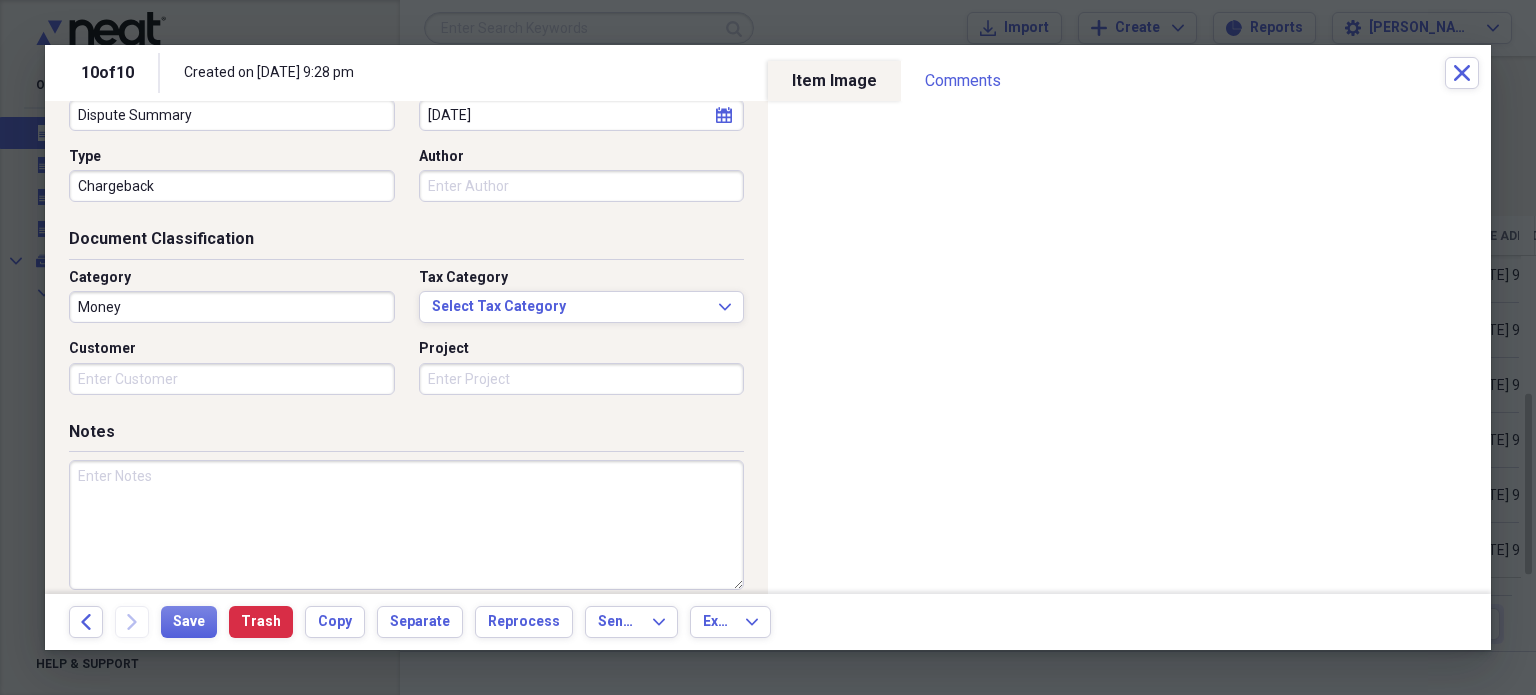 scroll, scrollTop: 240, scrollLeft: 0, axis: vertical 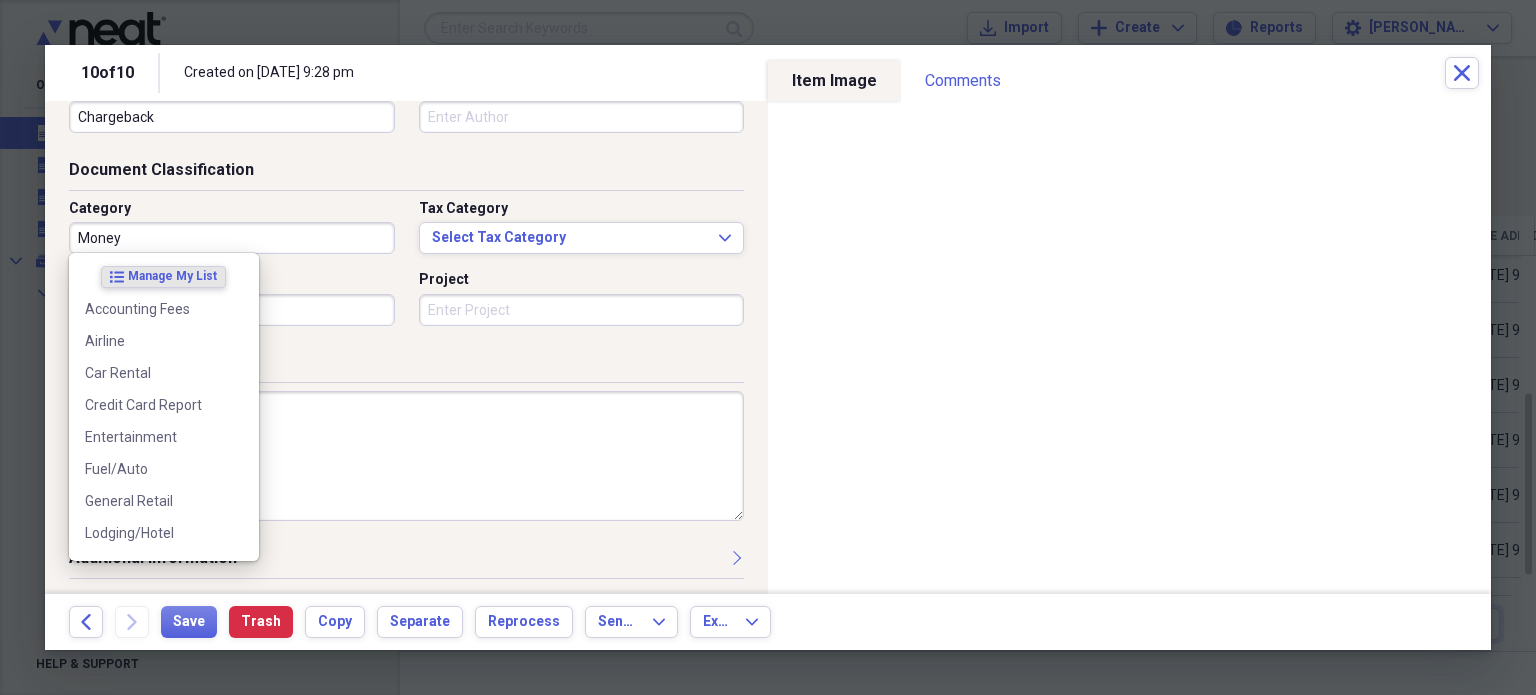 click on "Money" at bounding box center (232, 238) 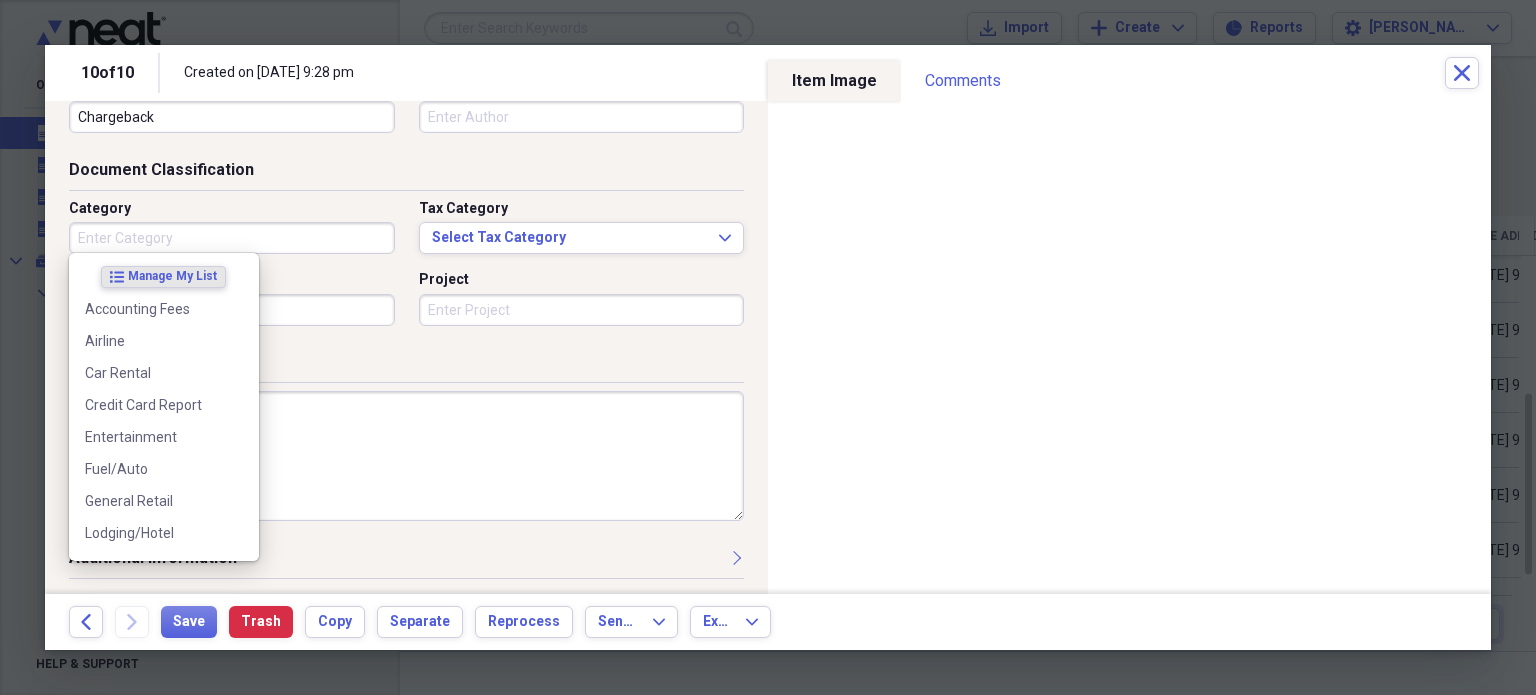 click on "Category Tax Category Select Tax Category Expand Customer Project" at bounding box center [406, 270] 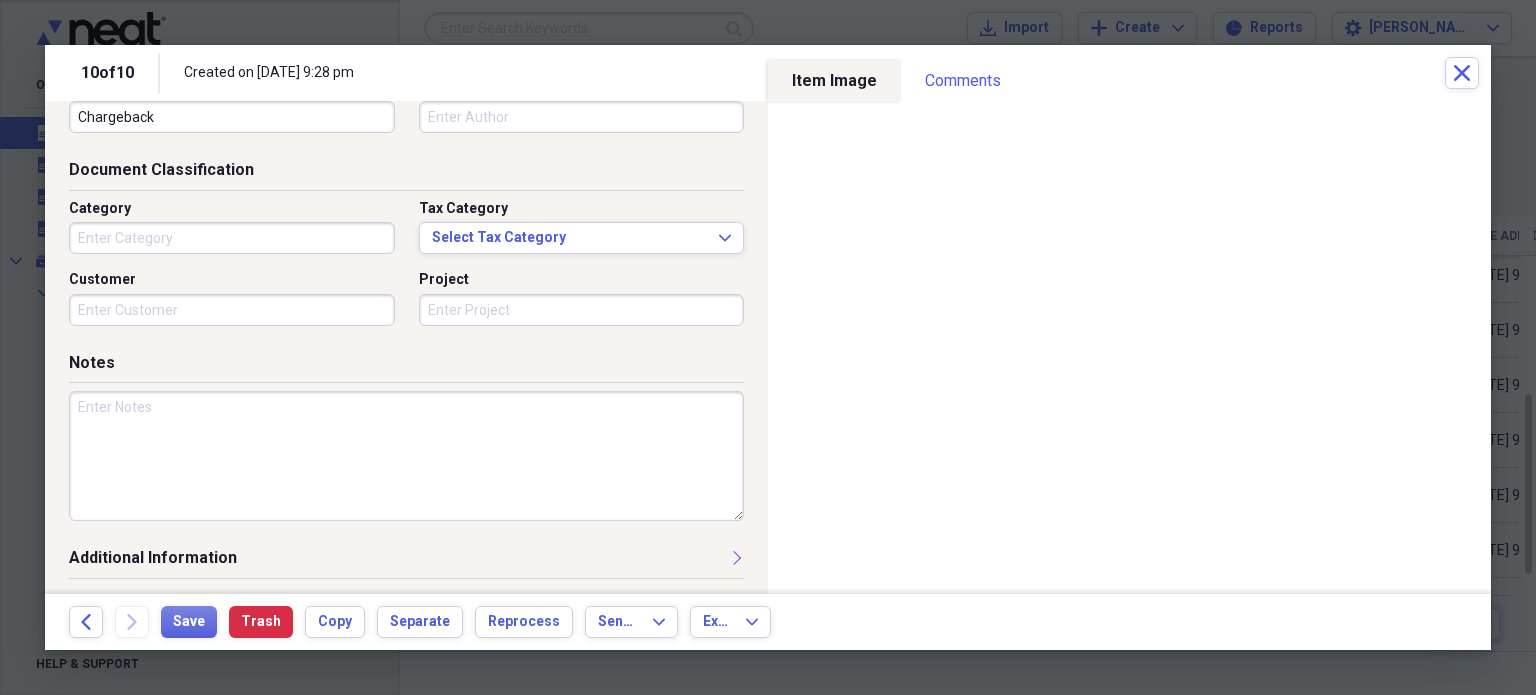 scroll, scrollTop: 0, scrollLeft: 0, axis: both 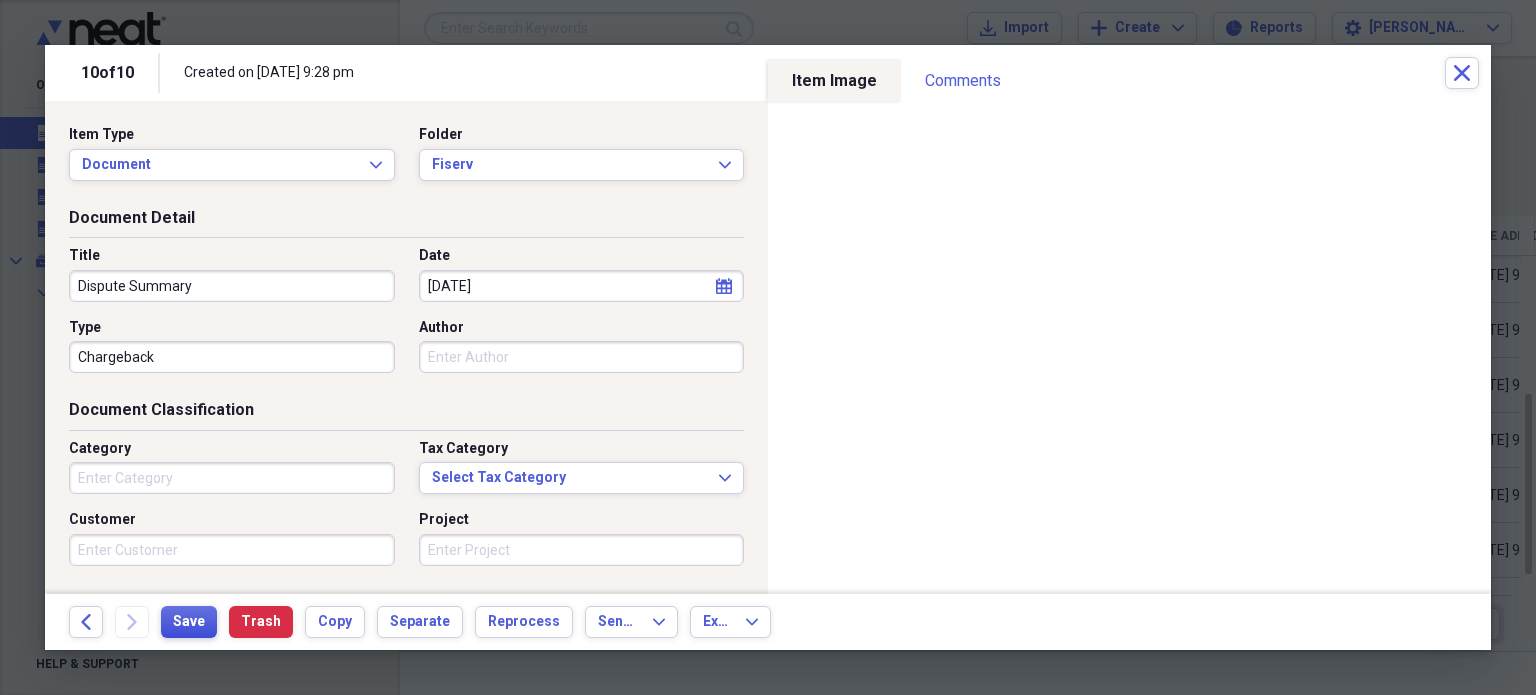 click on "Save" at bounding box center [189, 622] 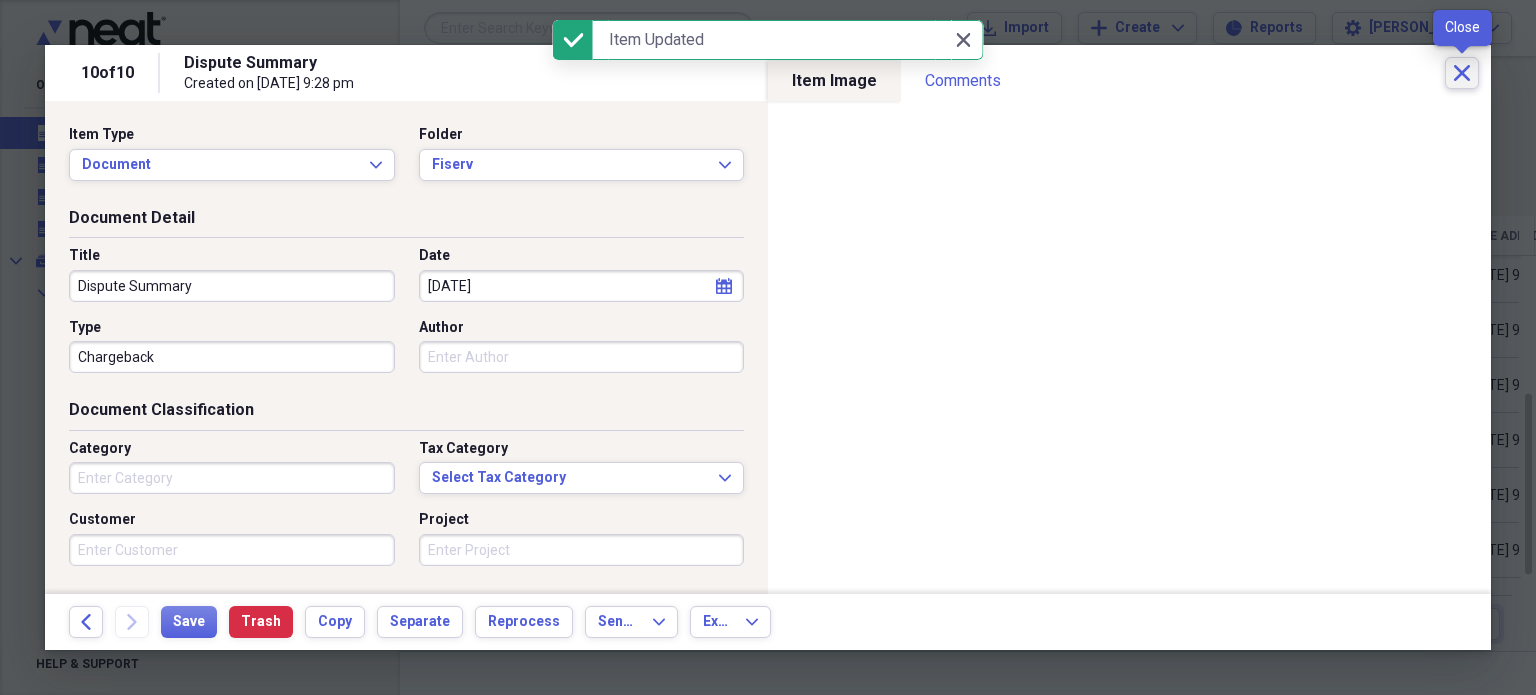 click on "Close" at bounding box center (1462, 73) 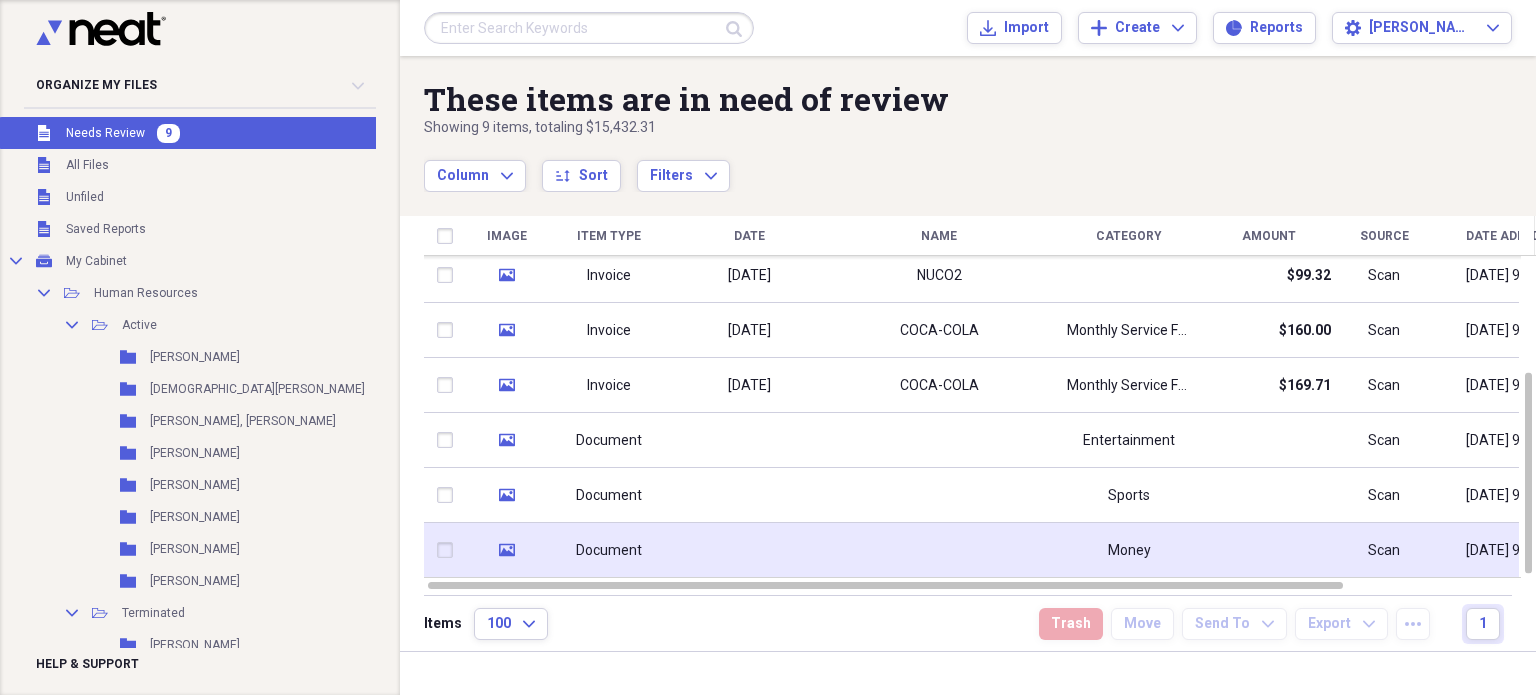 click at bounding box center (749, 550) 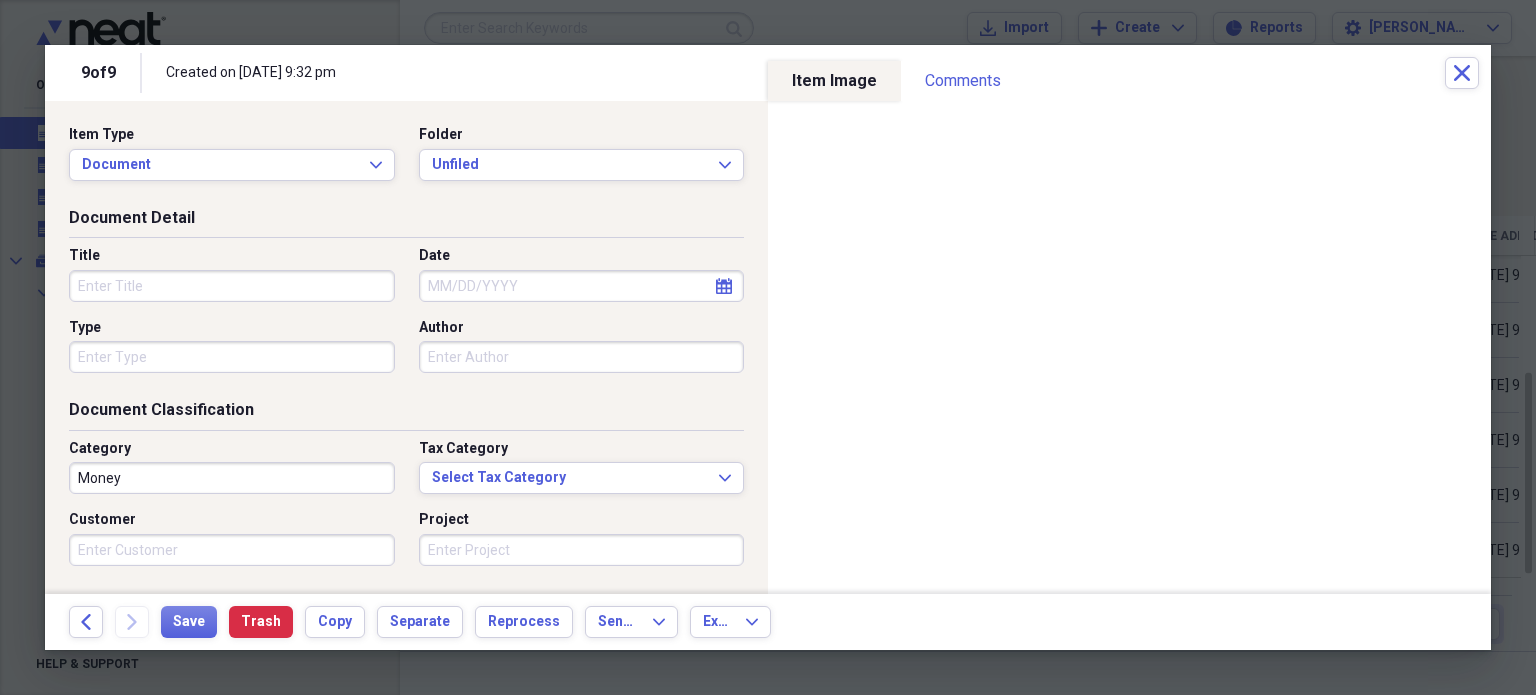 click on "Title" at bounding box center (232, 286) 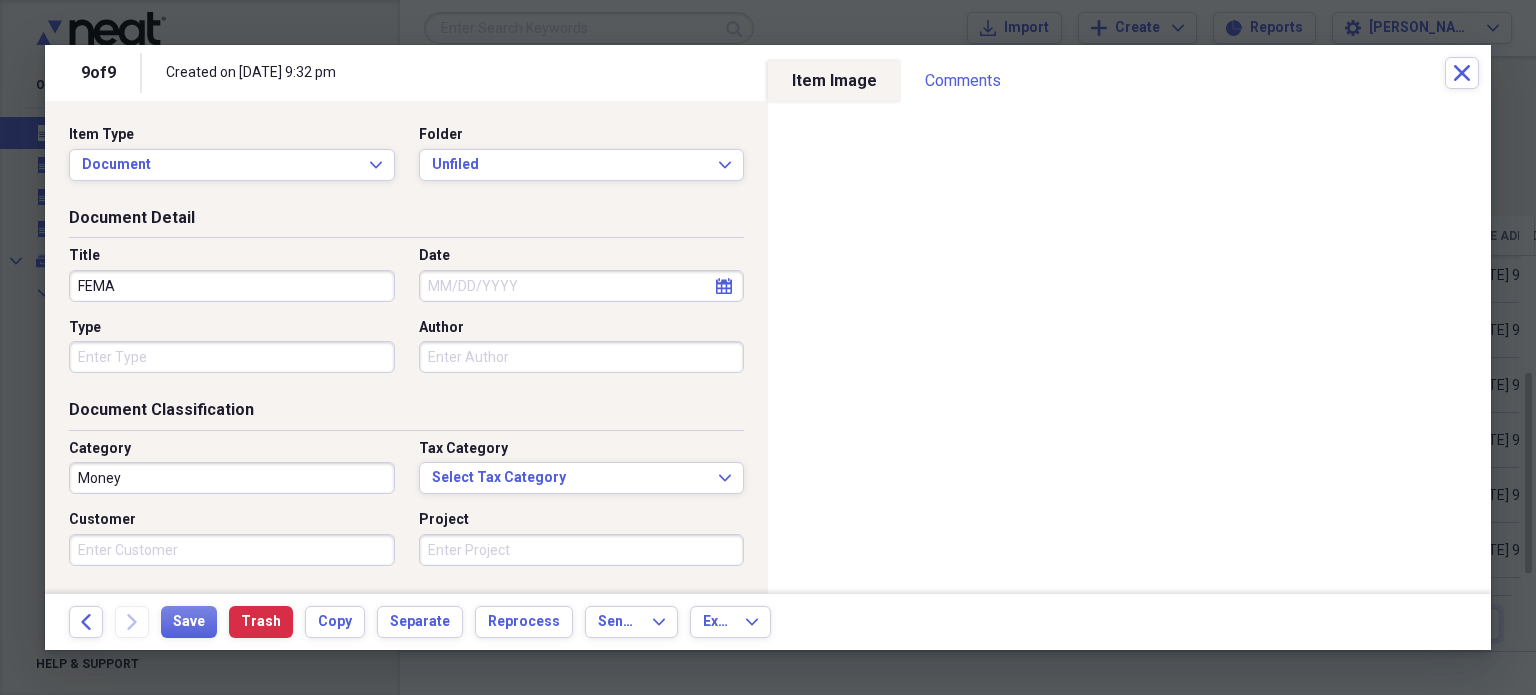 click on "Type" at bounding box center (232, 357) 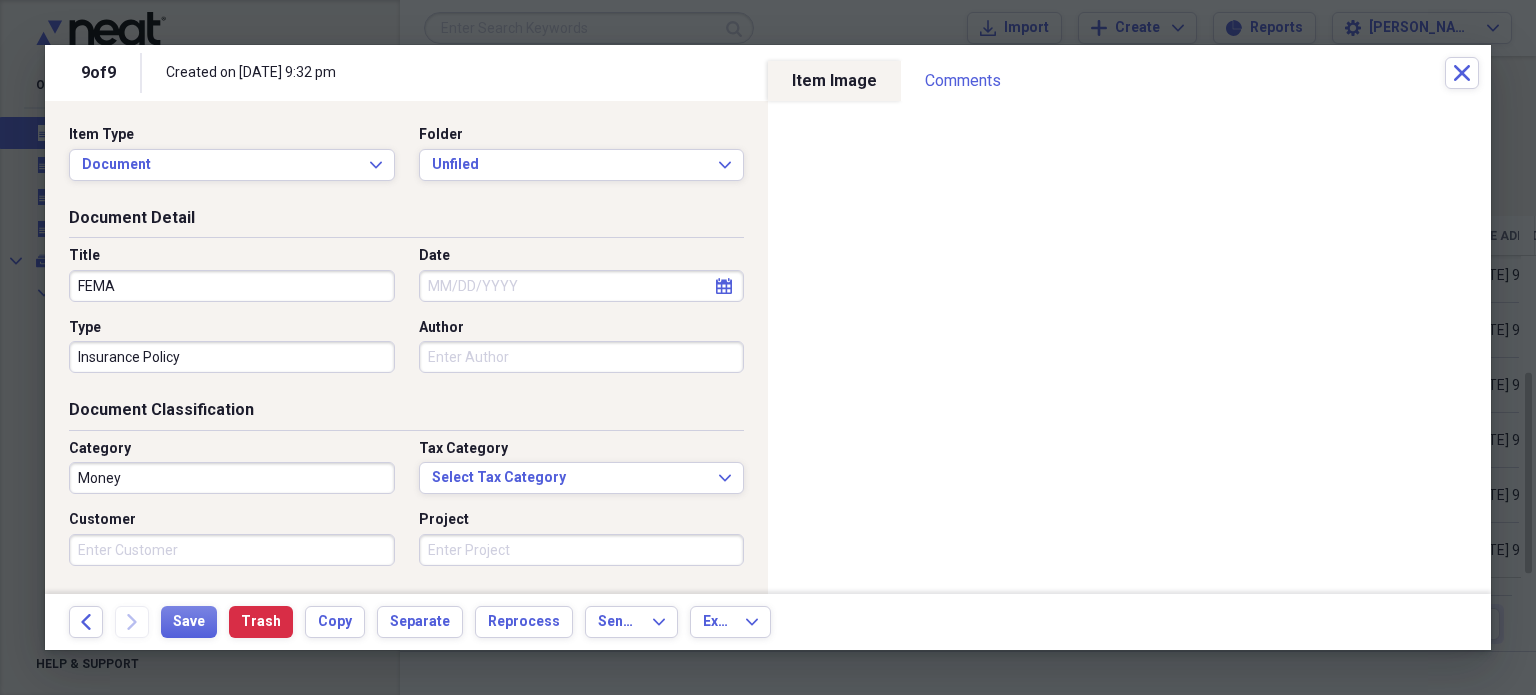 click on "Type Insurance Policy" at bounding box center [238, 346] 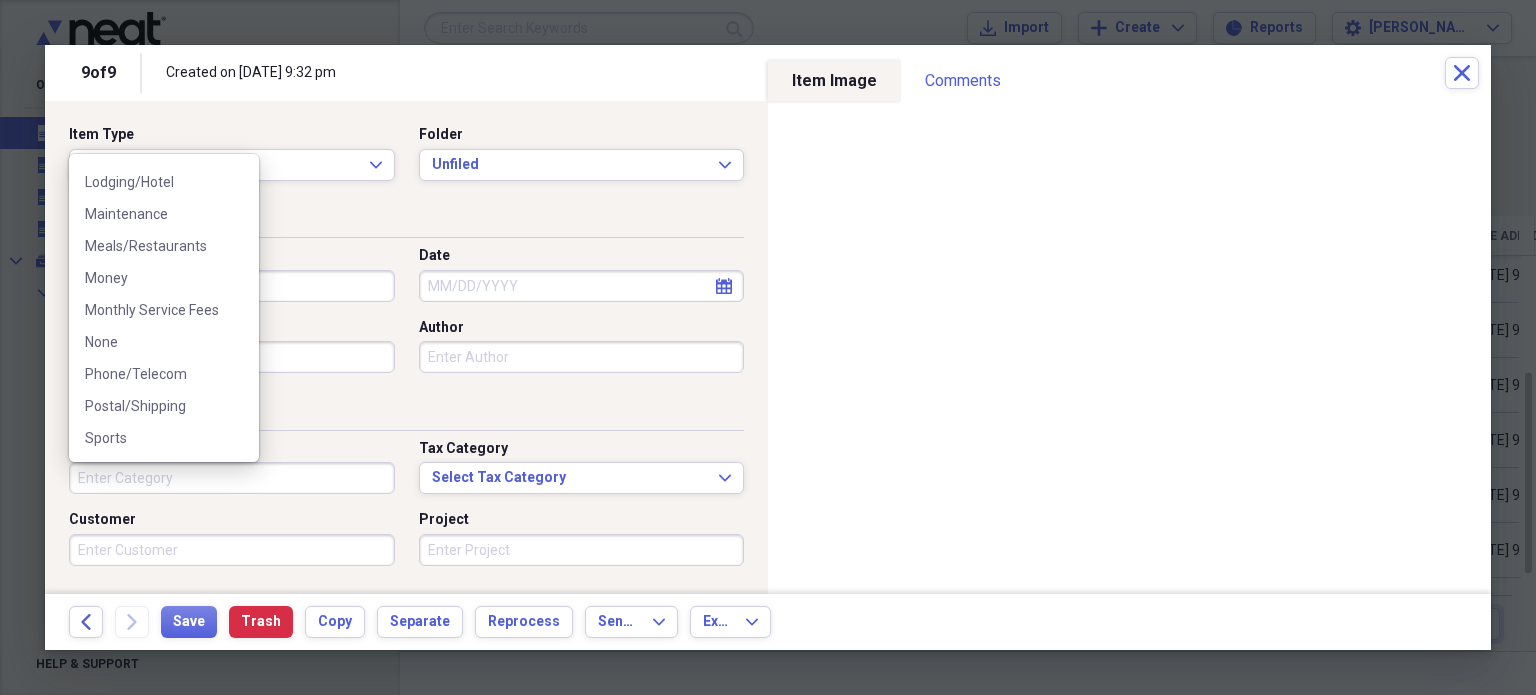 scroll, scrollTop: 0, scrollLeft: 0, axis: both 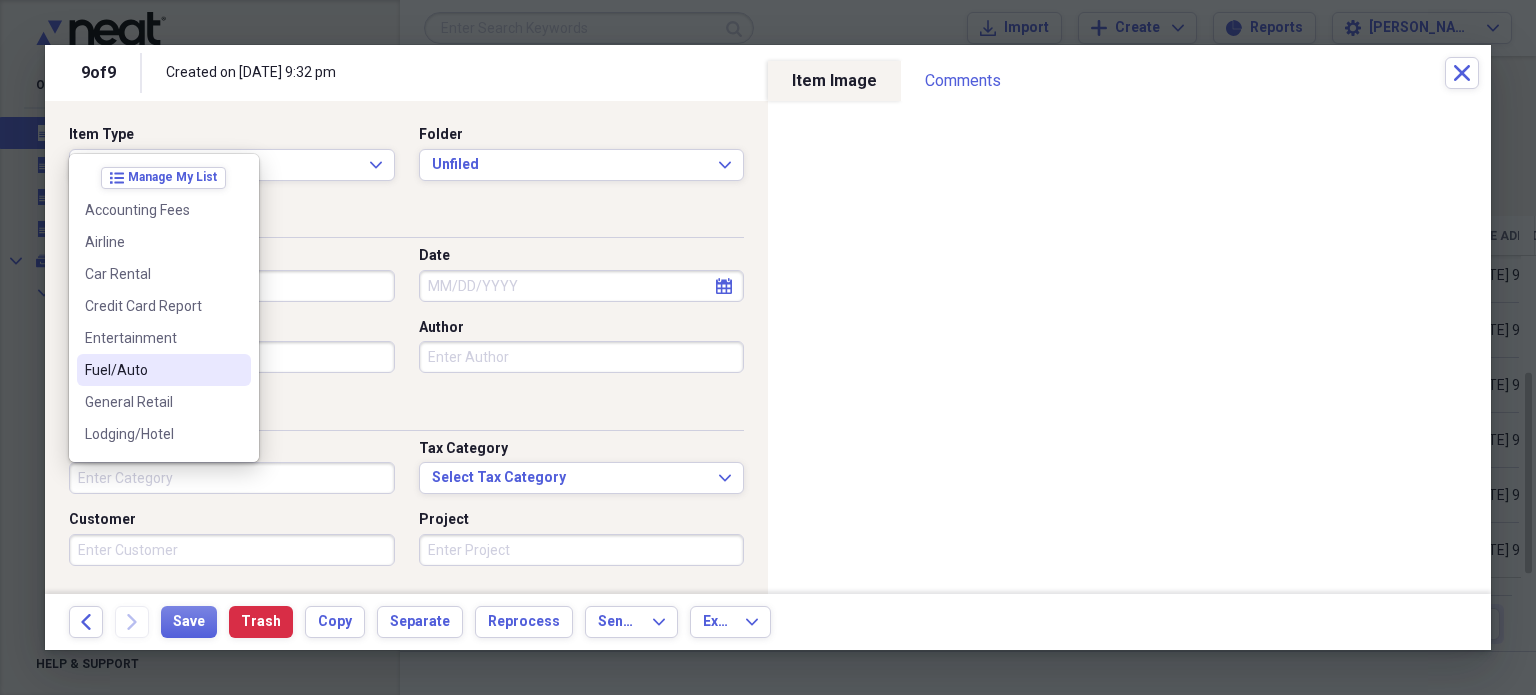 click on "Document Classification" at bounding box center [406, 414] 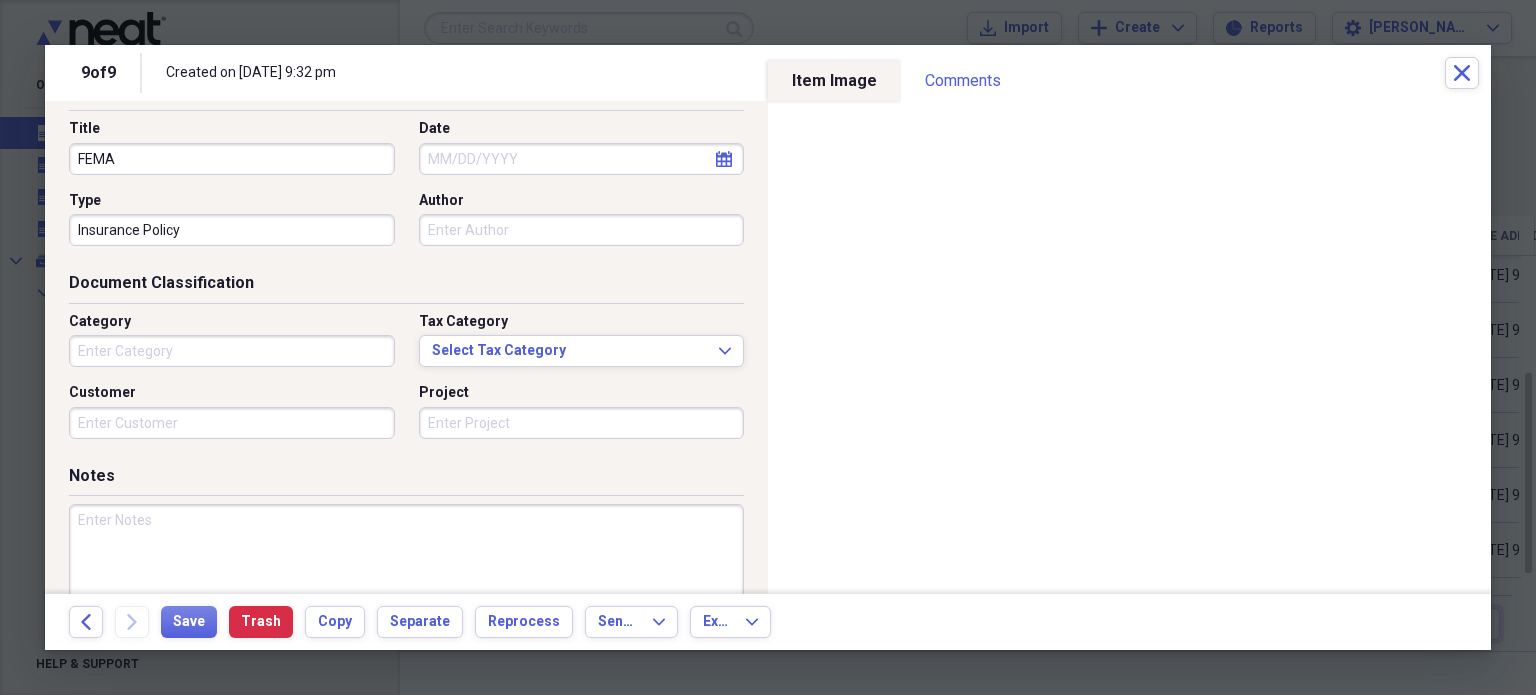 scroll, scrollTop: 0, scrollLeft: 0, axis: both 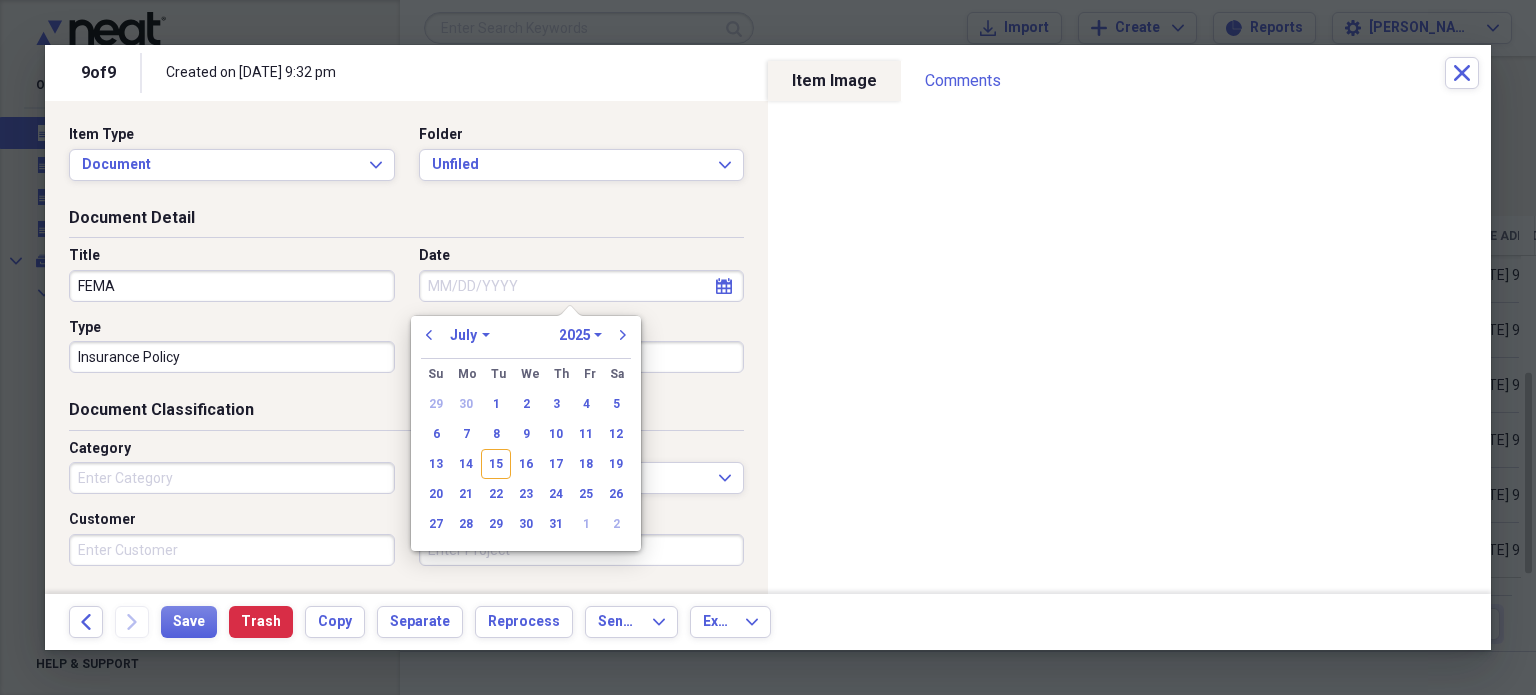 click on "Date" at bounding box center [582, 286] 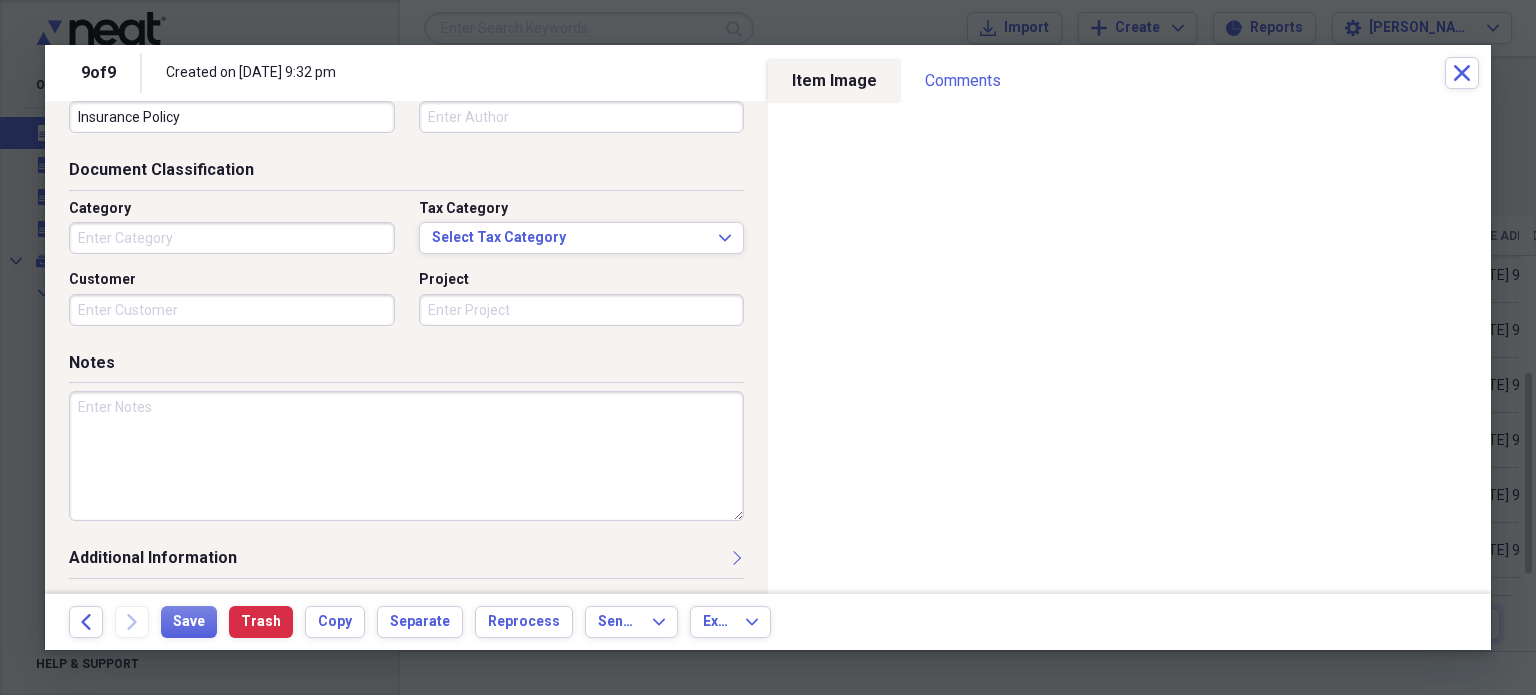 scroll, scrollTop: 0, scrollLeft: 0, axis: both 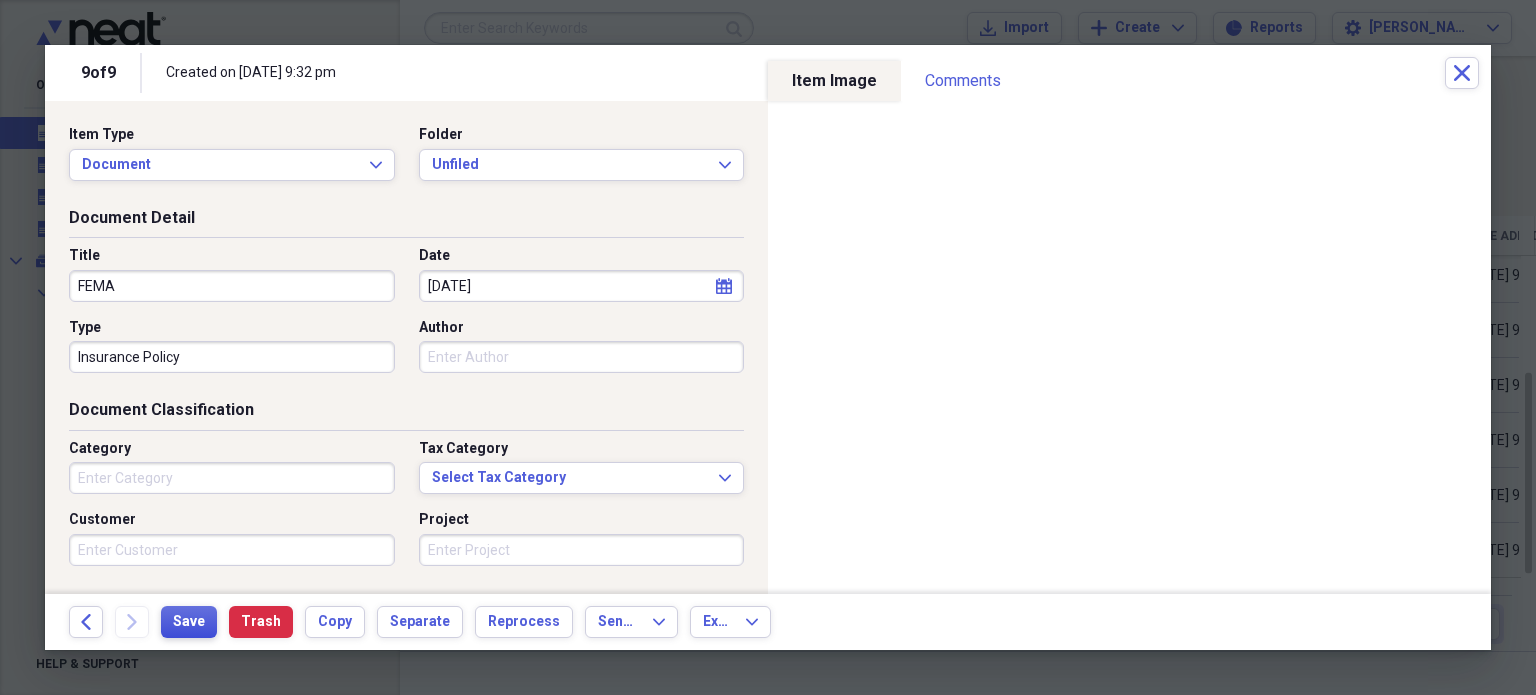 click on "Save" at bounding box center (189, 622) 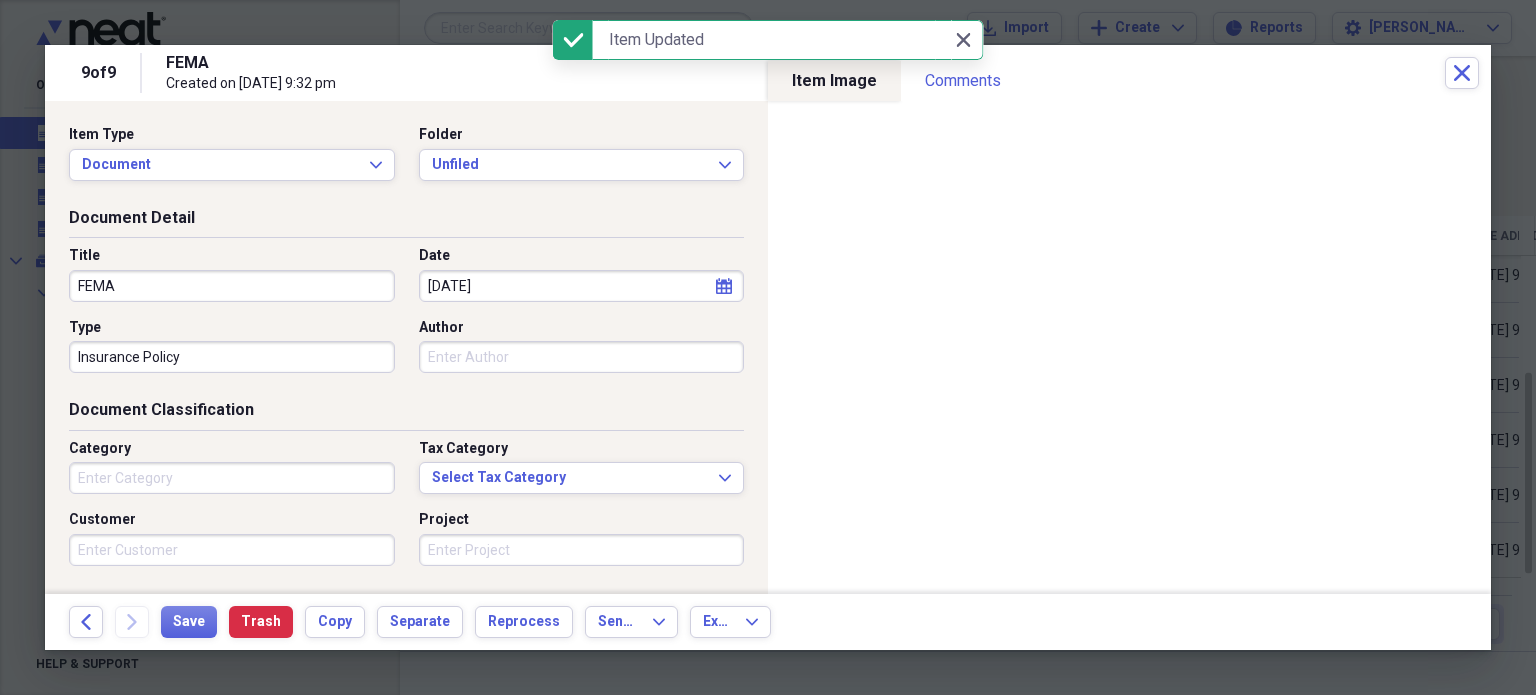 click at bounding box center [768, 347] 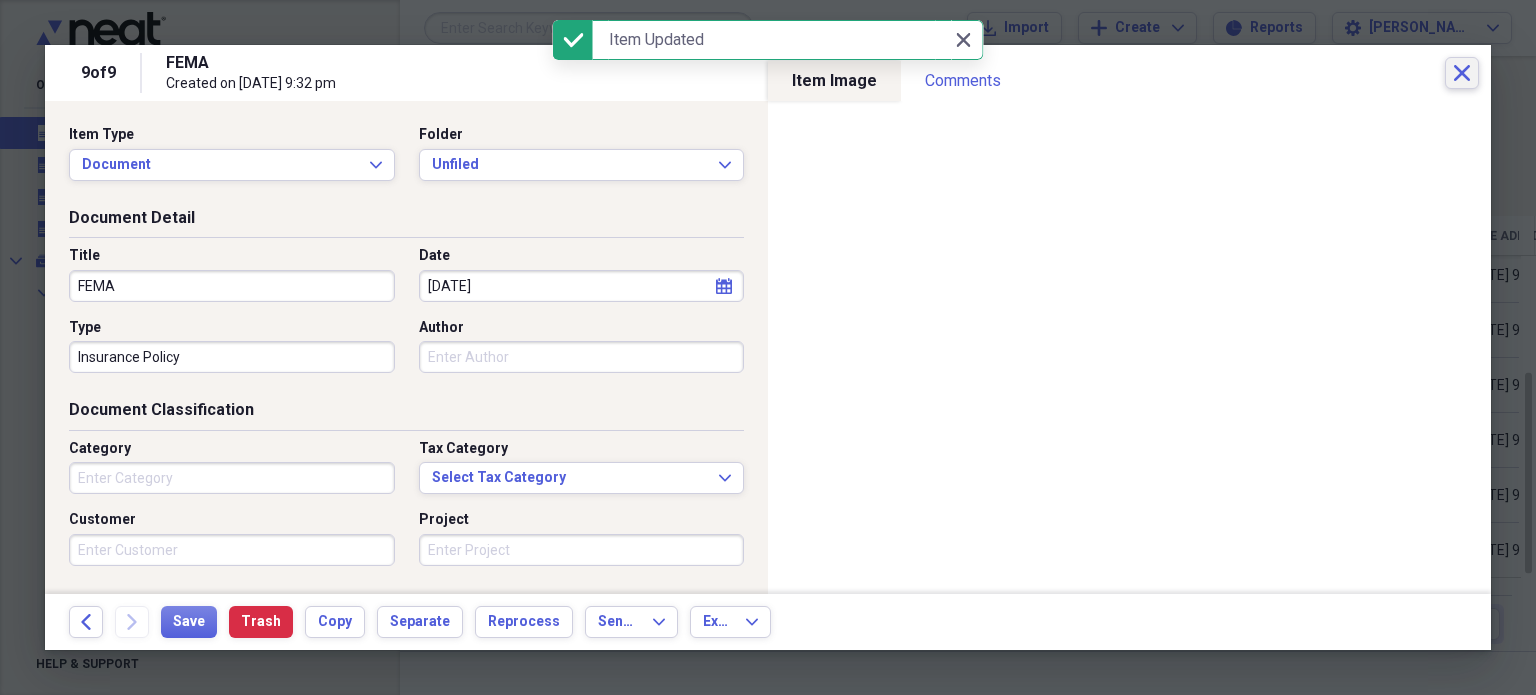 click on "Close" at bounding box center [1462, 73] 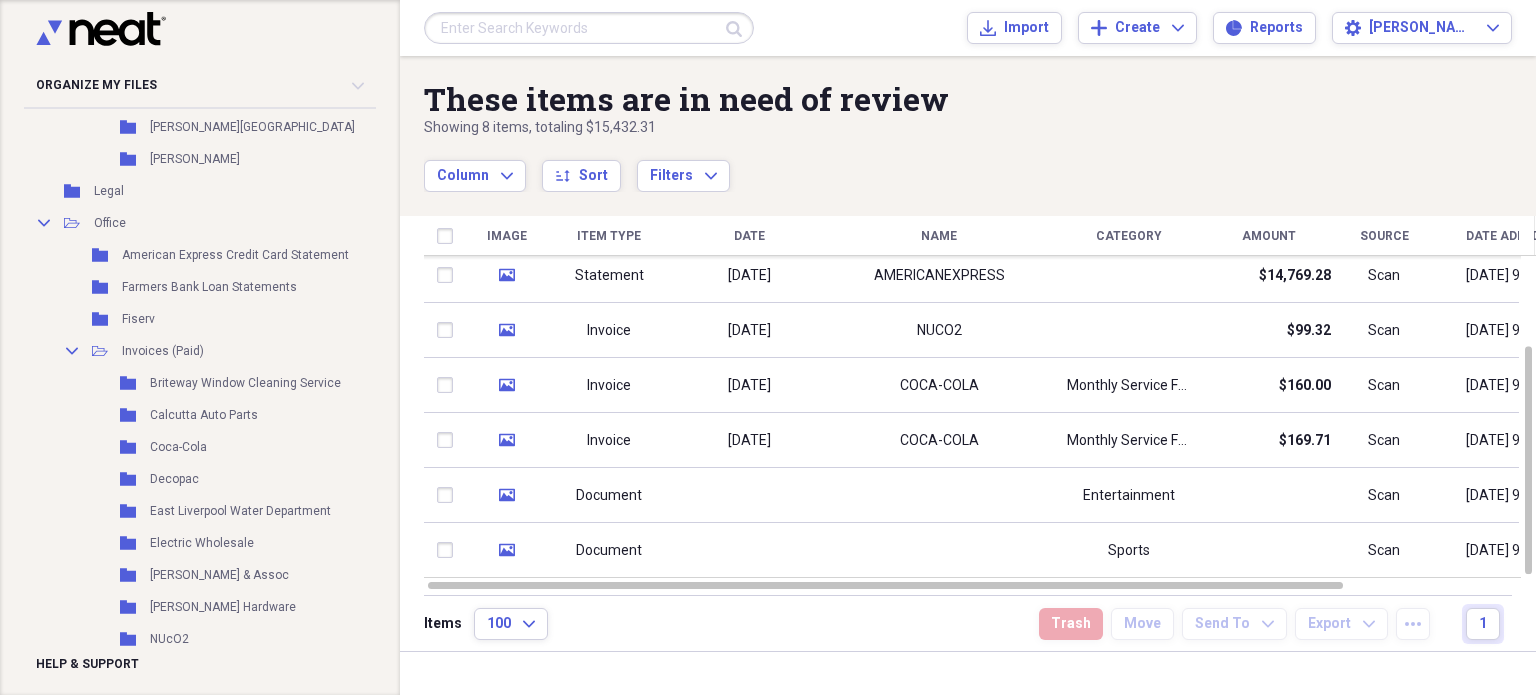 scroll, scrollTop: 1032, scrollLeft: 0, axis: vertical 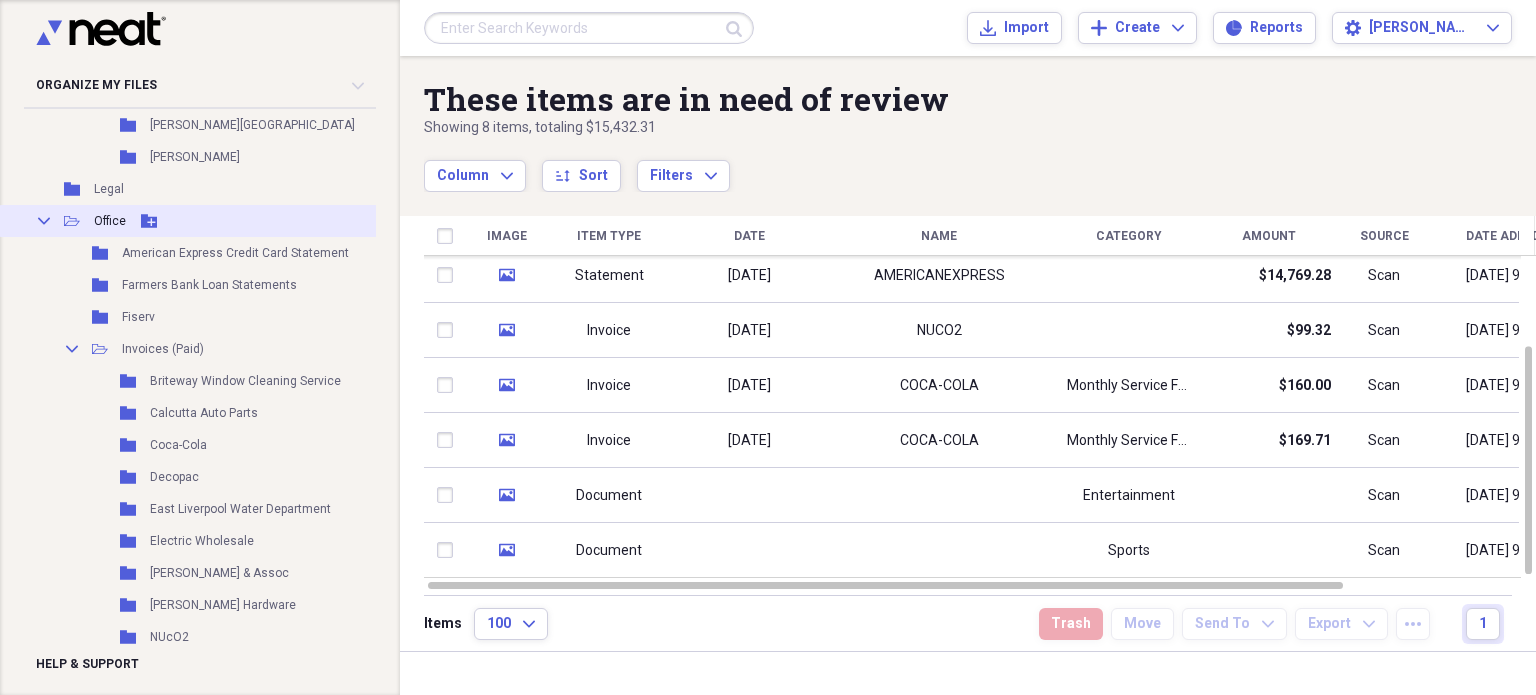 click 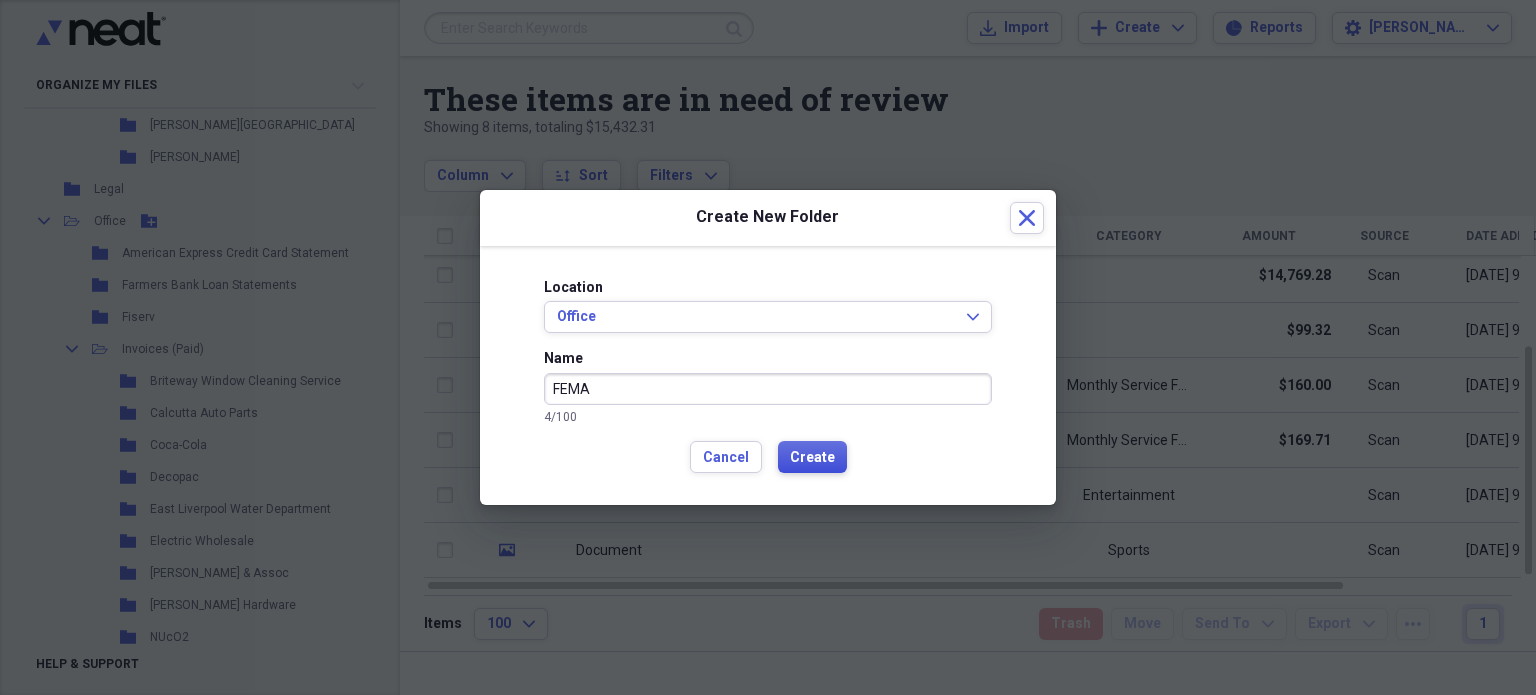 click on "Create" at bounding box center (812, 457) 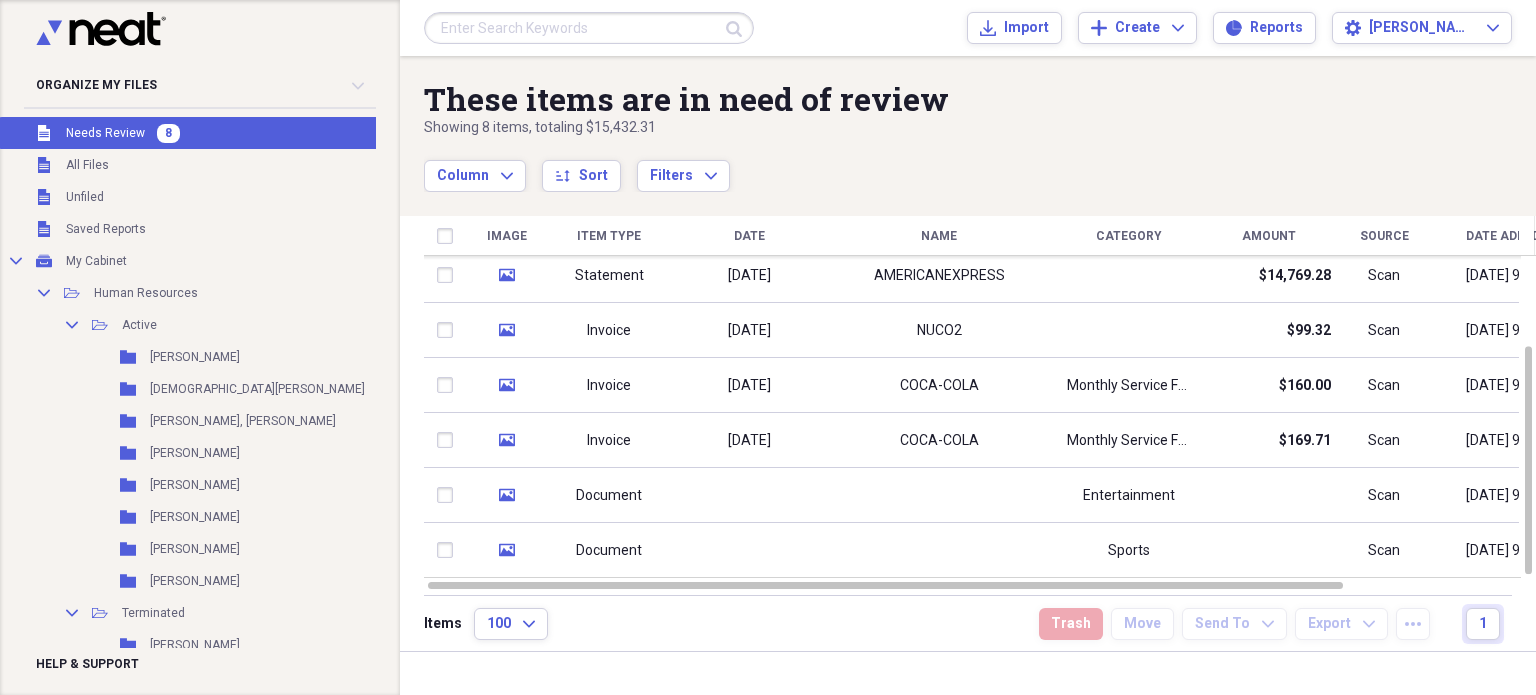 scroll, scrollTop: 0, scrollLeft: 0, axis: both 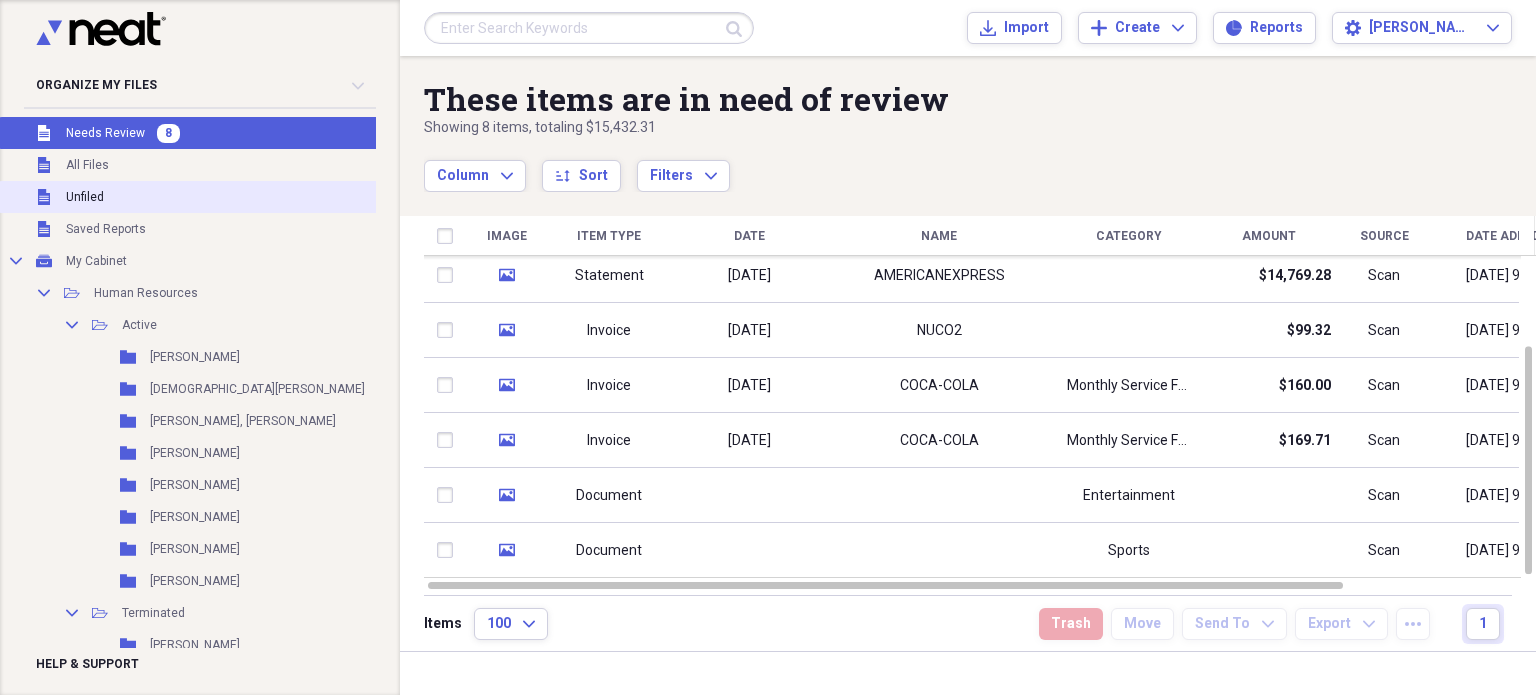 click on "Unfiled" at bounding box center (85, 197) 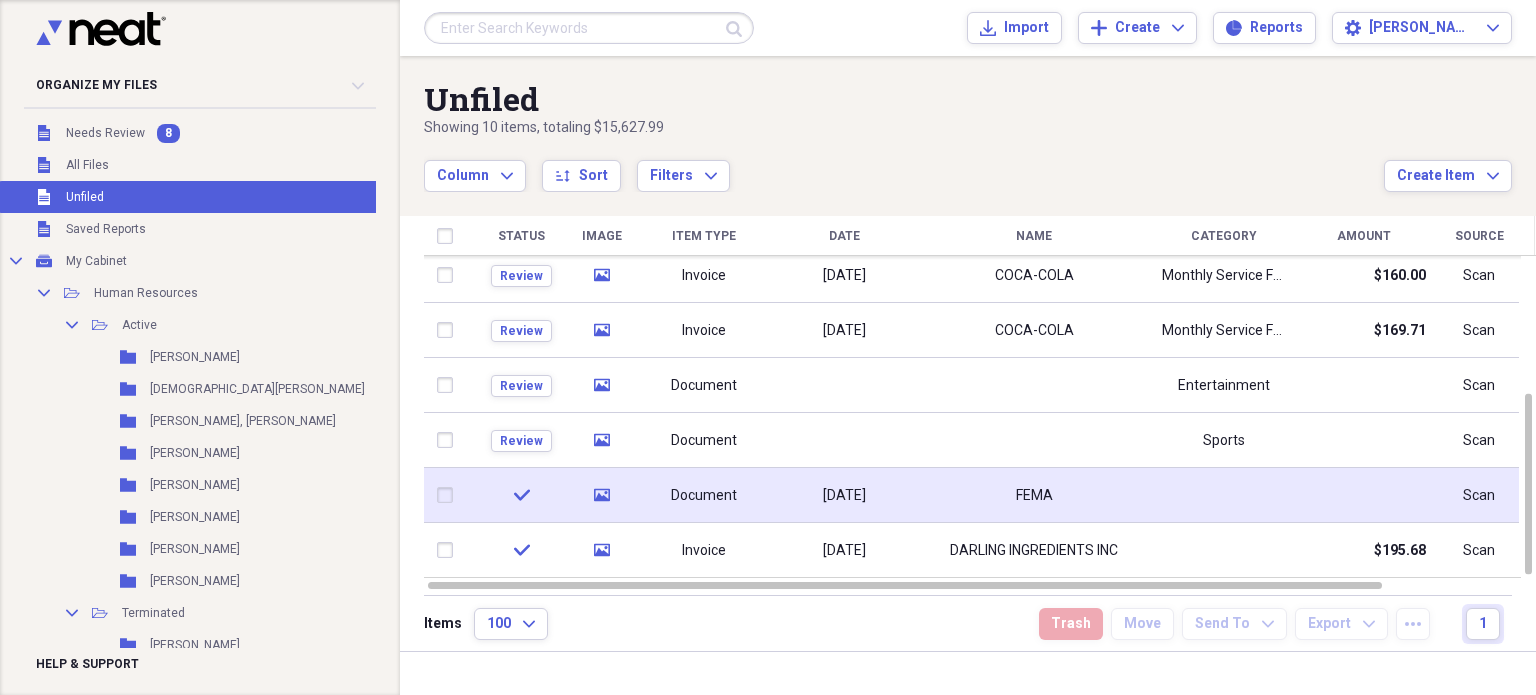 click on "Document" at bounding box center (704, 496) 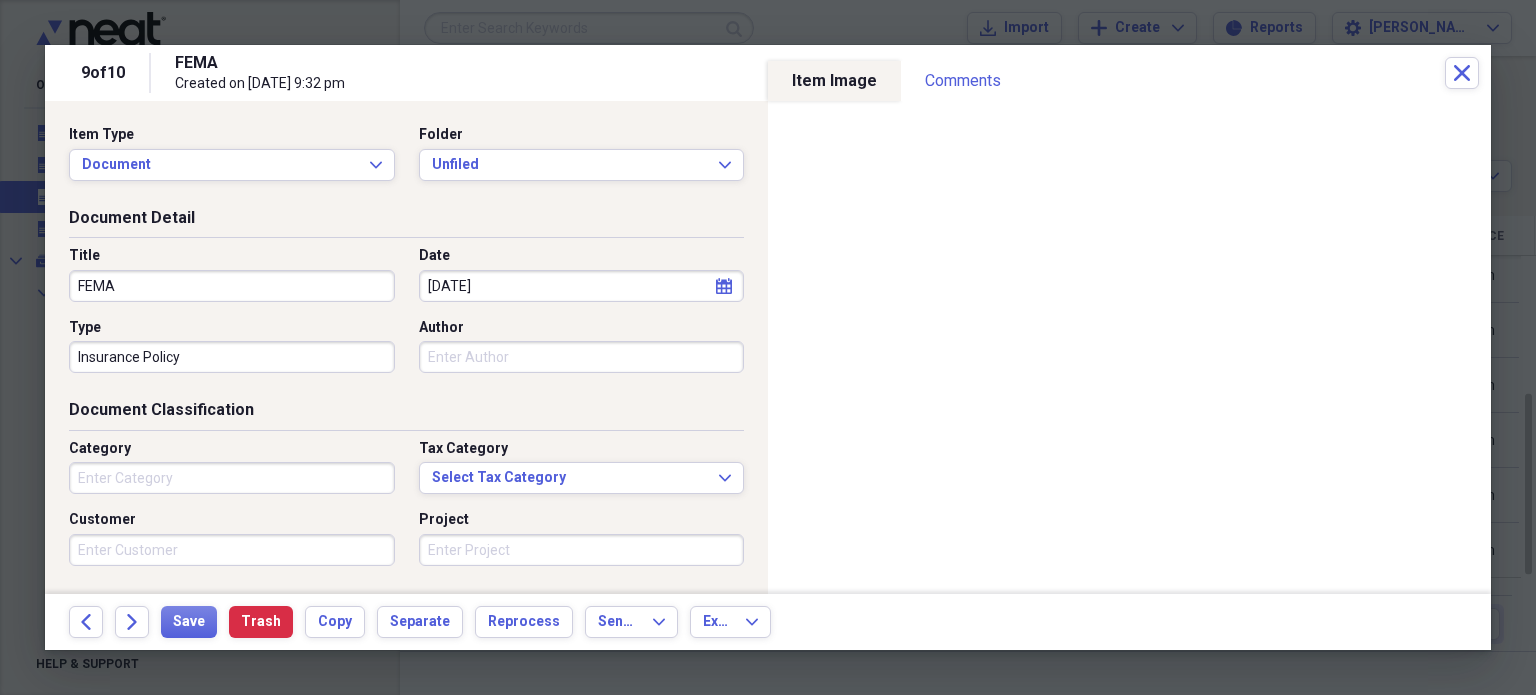 click on "Item Type Document Expand Folder Unfiled Expand" at bounding box center [406, 161] 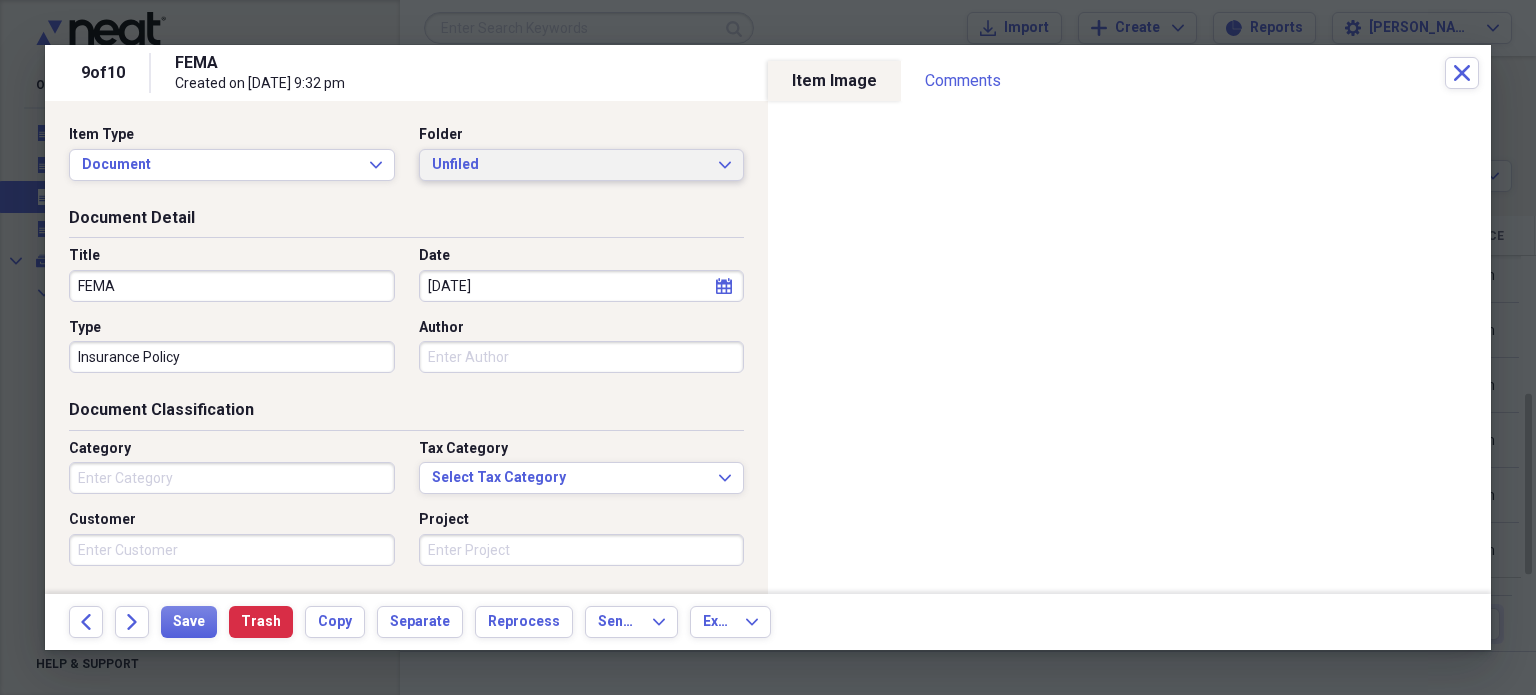 click on "Unfiled" at bounding box center (570, 165) 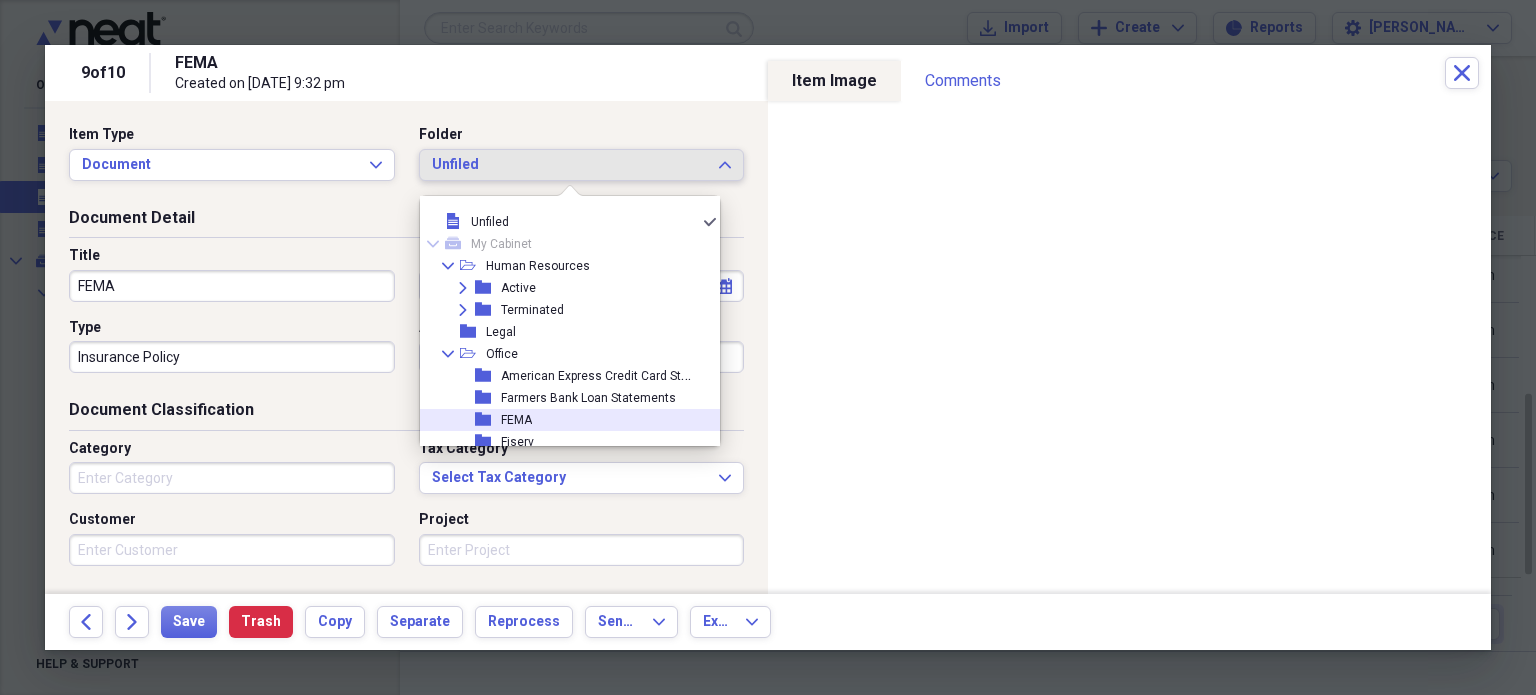 click on "FEMA" at bounding box center [516, 420] 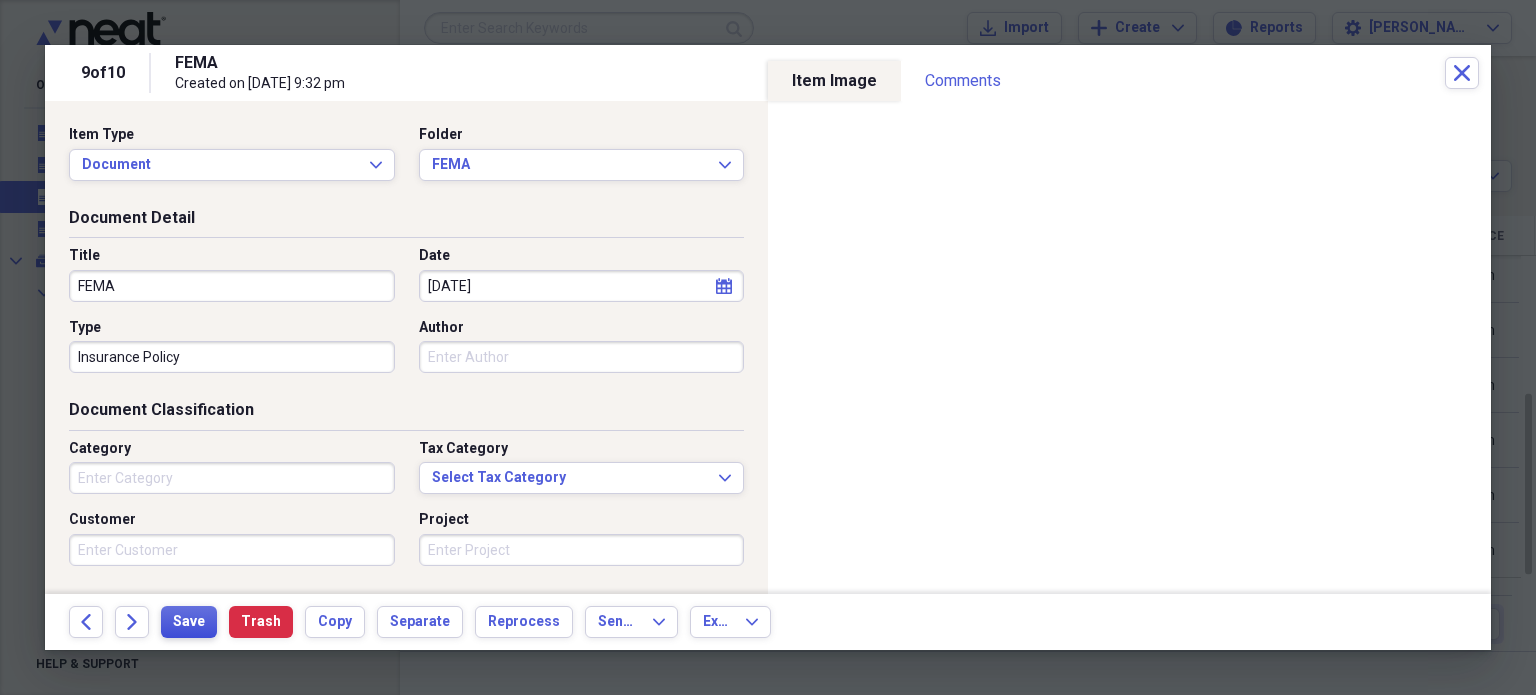 click on "Save" at bounding box center [189, 622] 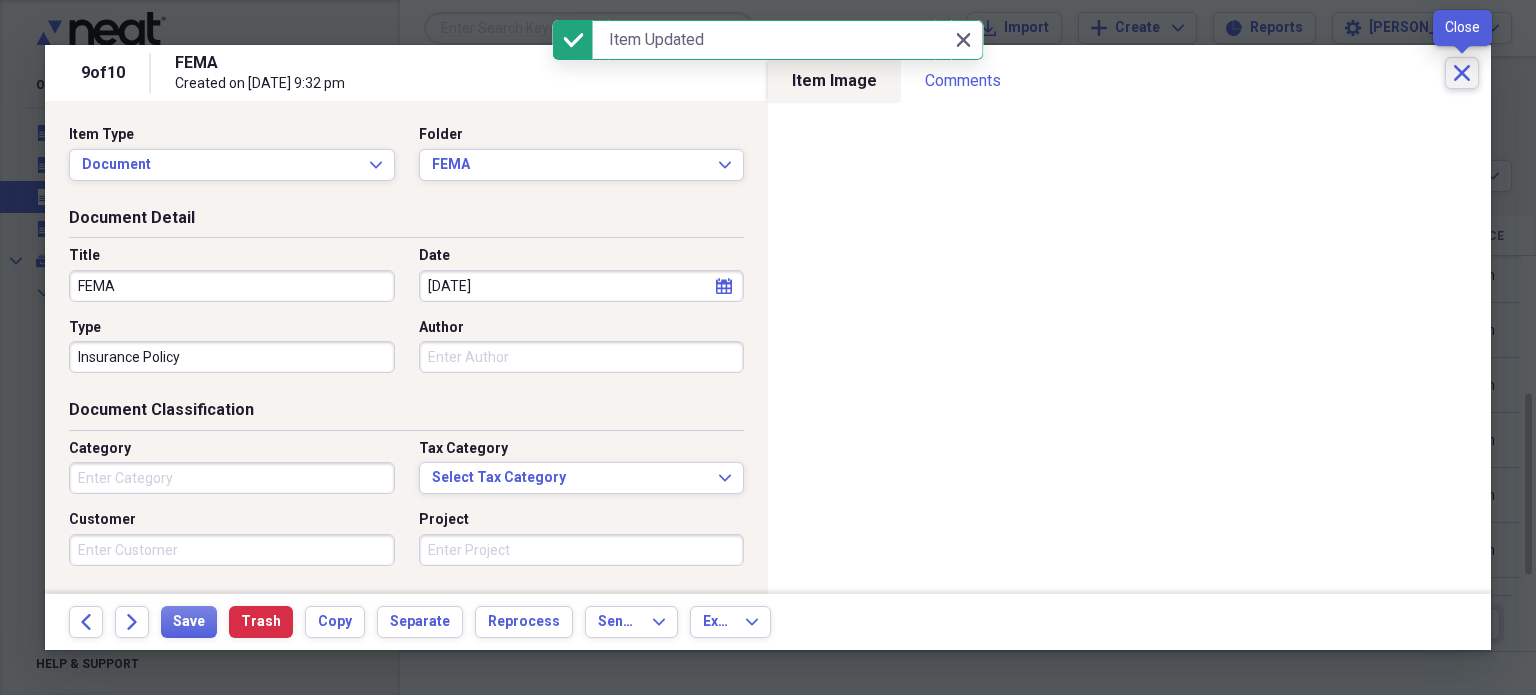 click on "Close" at bounding box center [1462, 73] 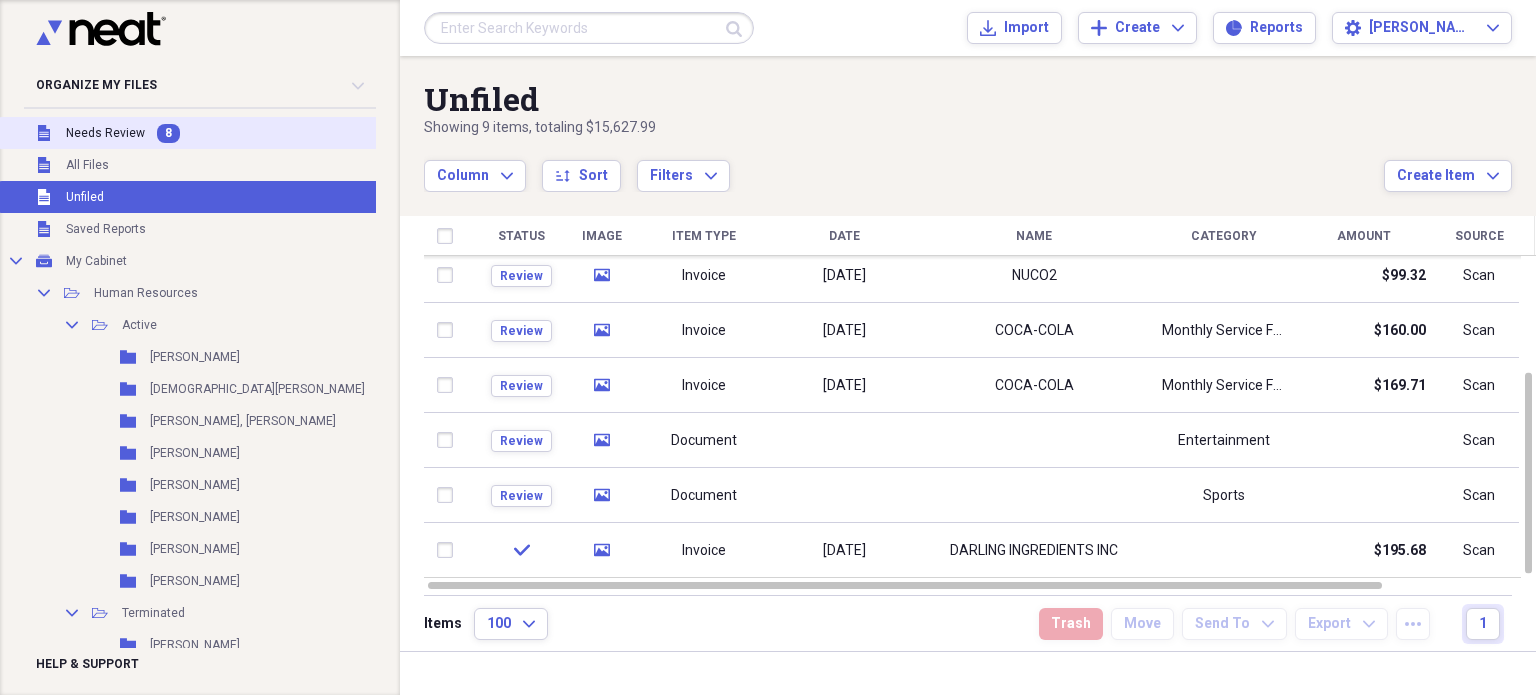 click on "Unfiled Needs Review 8" at bounding box center (231, 133) 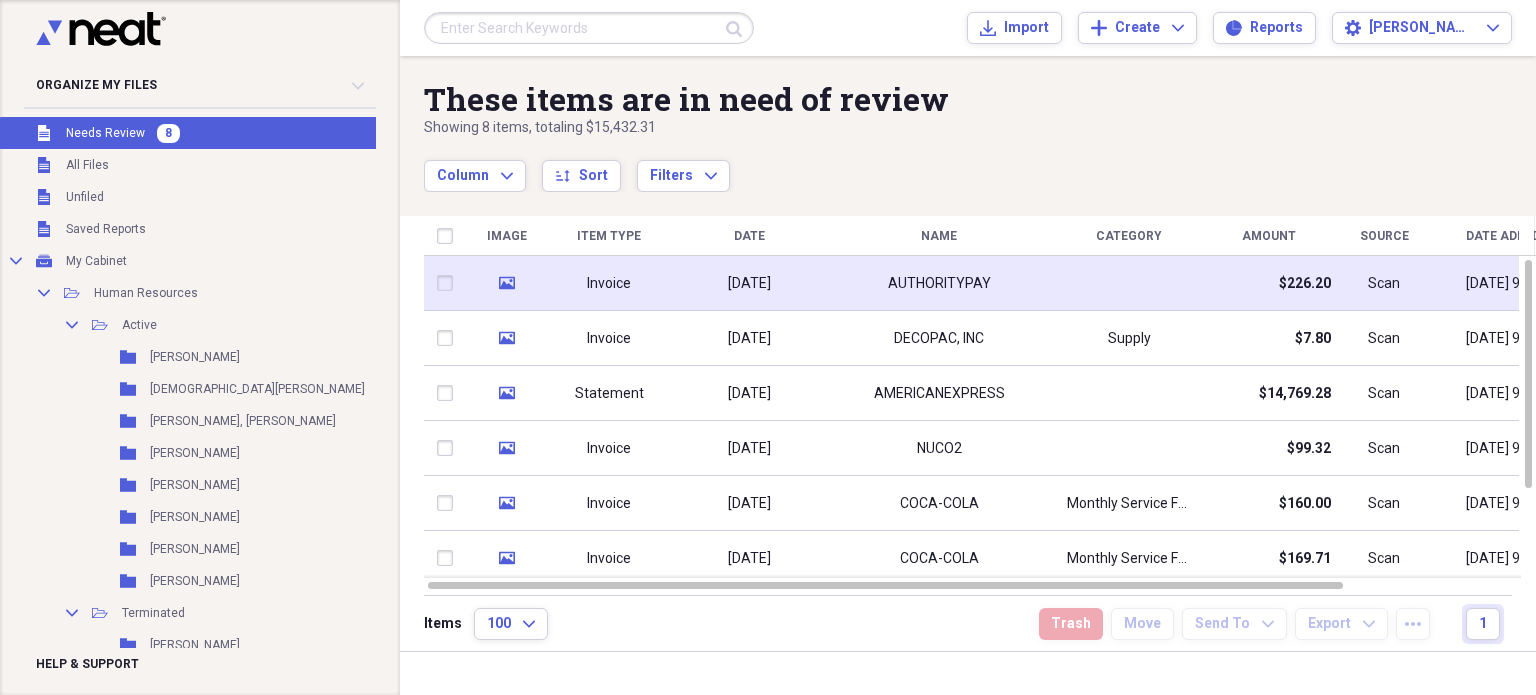 click on "[DATE]" at bounding box center [749, 283] 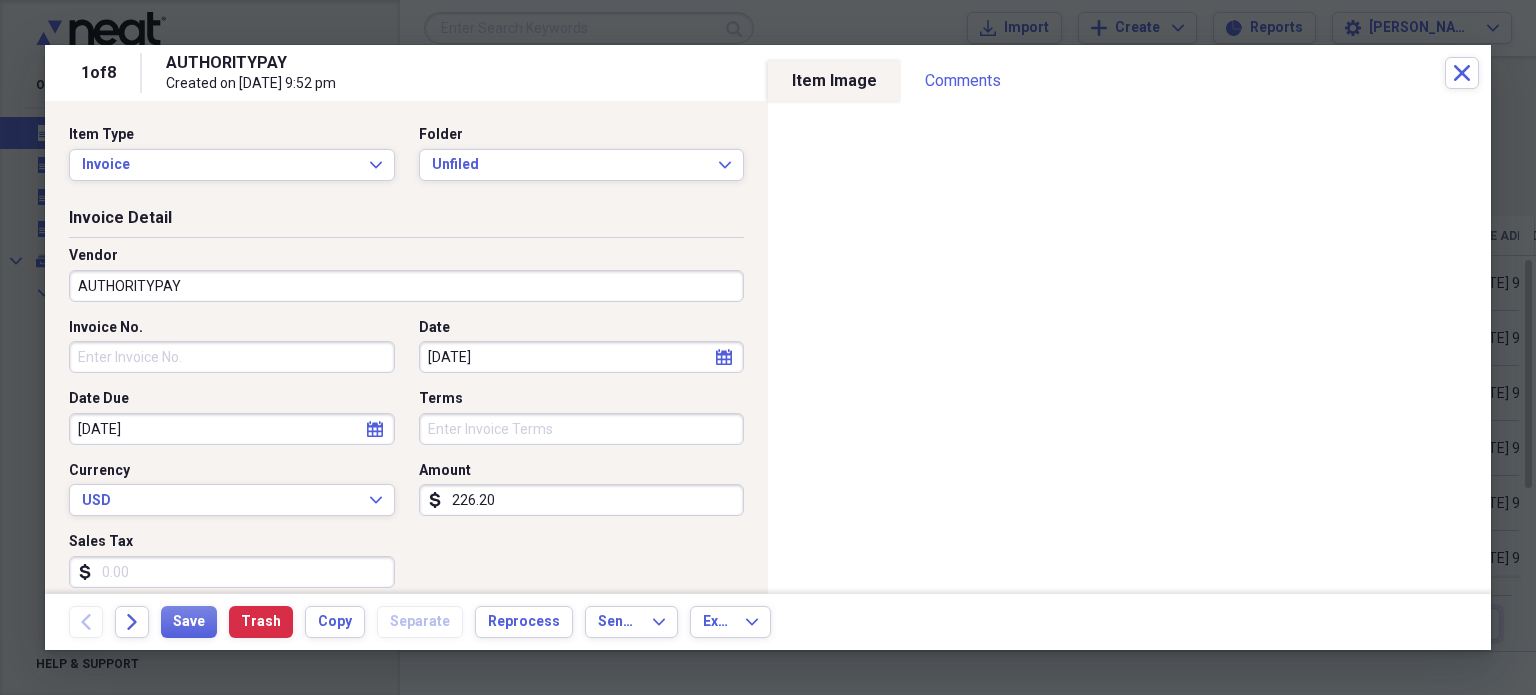 click on "AUTHORITYPAY" at bounding box center [406, 286] 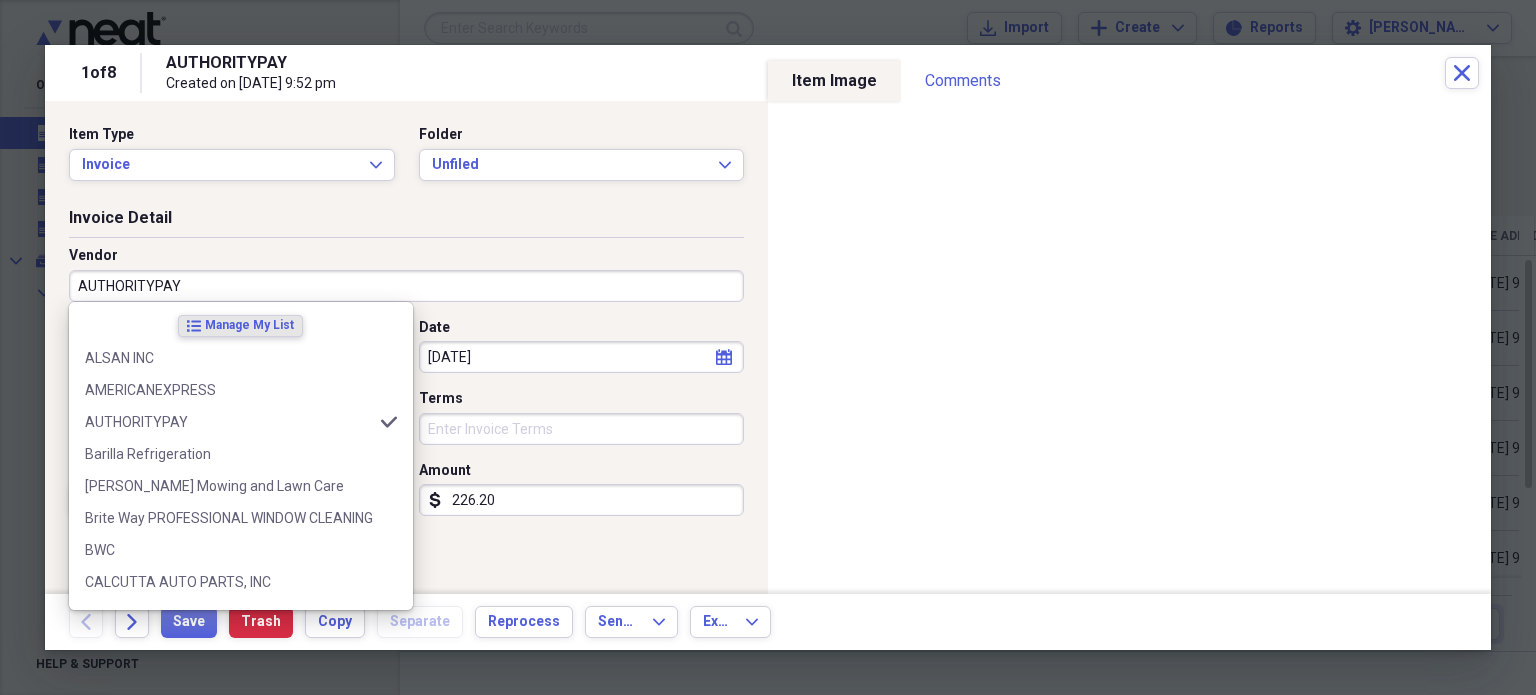 click on "AUTHORITYPAY" at bounding box center (406, 286) 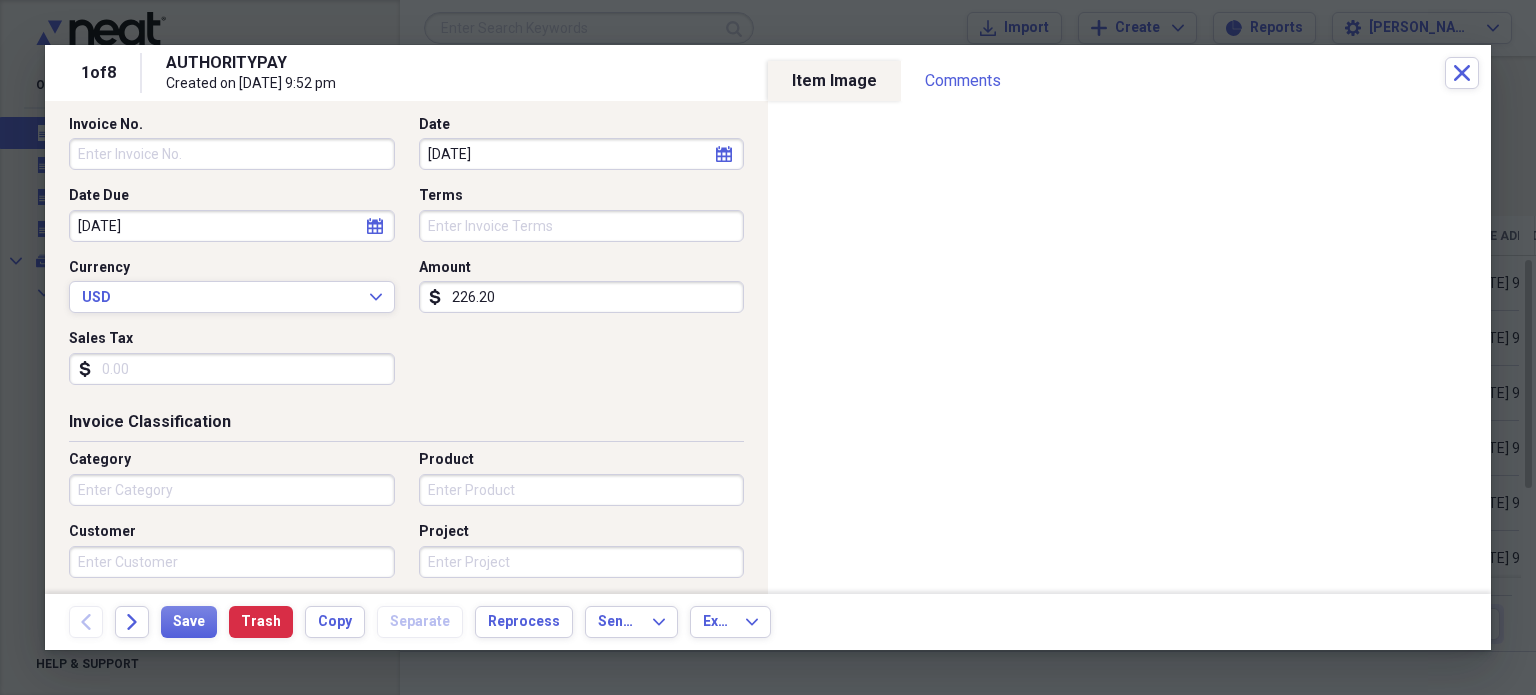 scroll, scrollTop: 204, scrollLeft: 0, axis: vertical 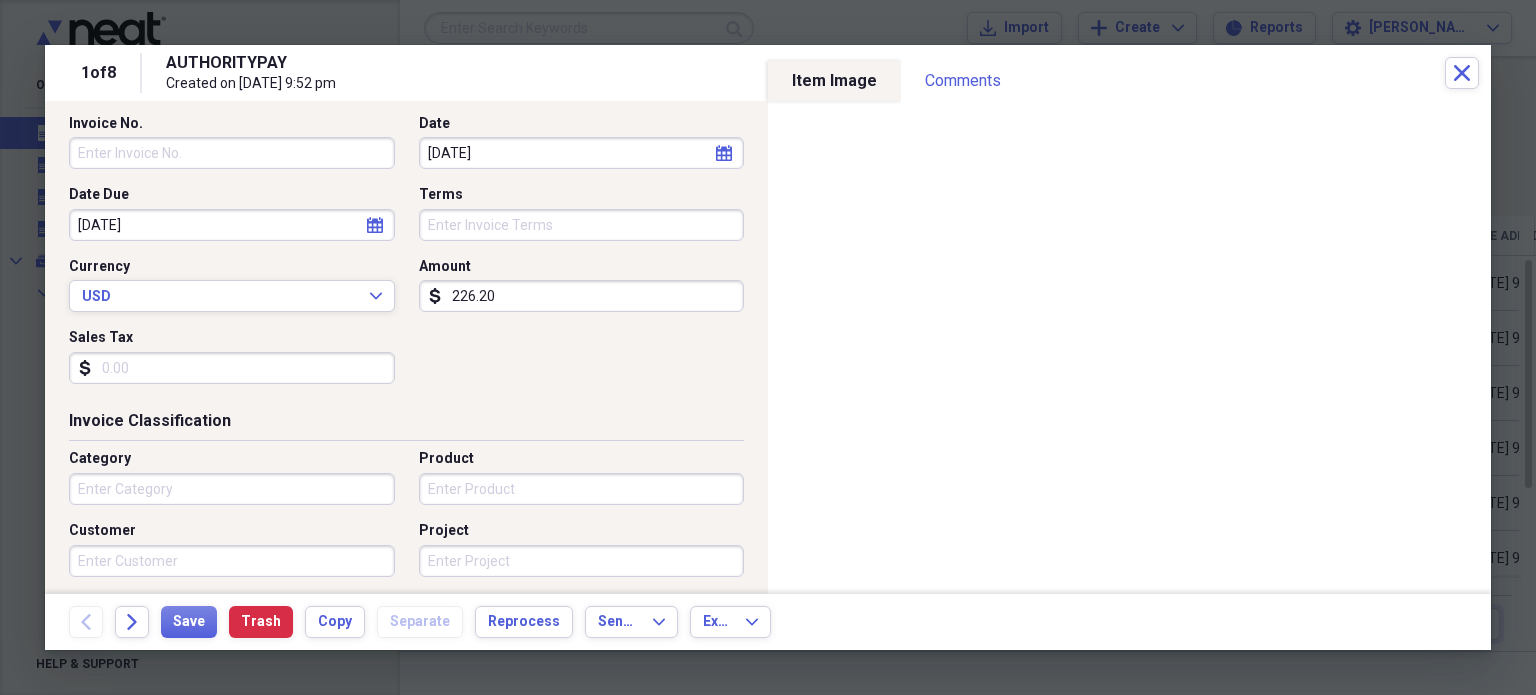 click on "226.20" at bounding box center [582, 296] 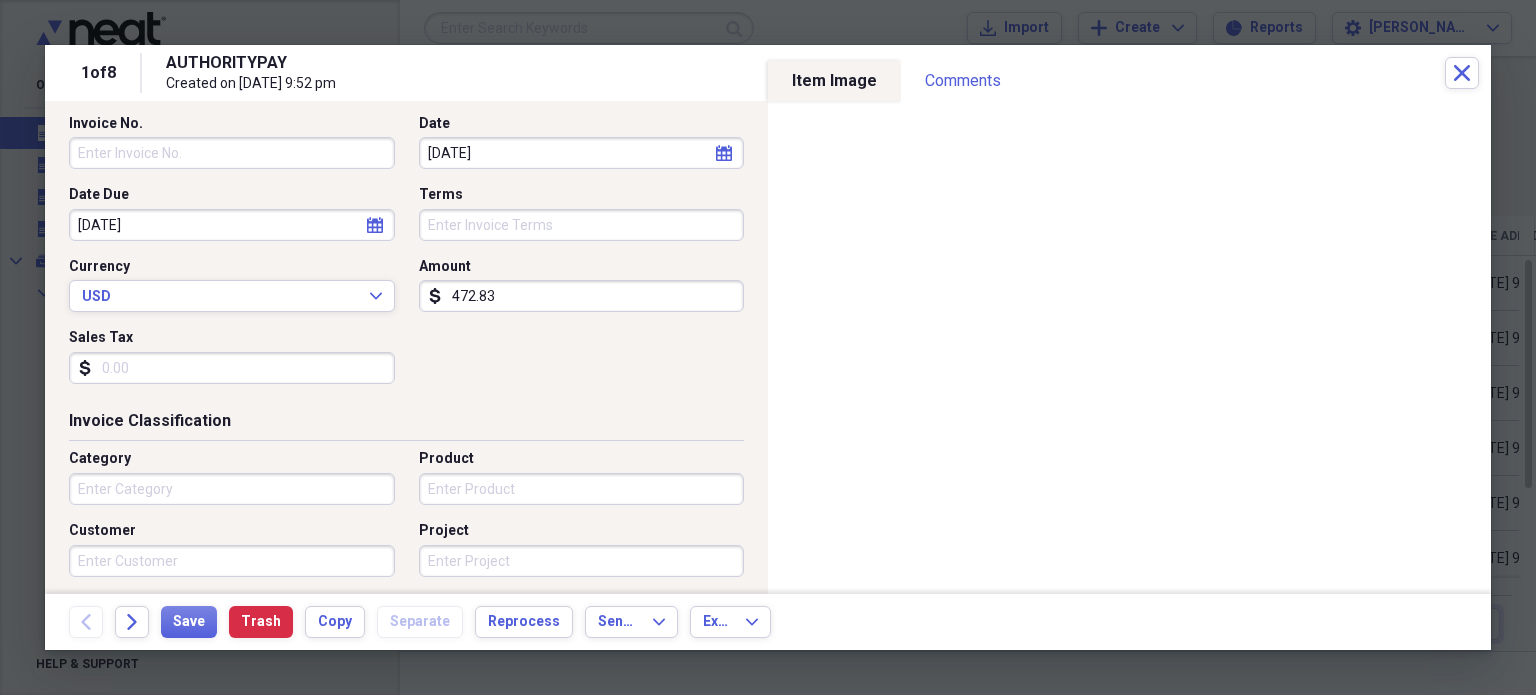 click on "Invoice No. Date [DATE] calendar Calendar Date Due [DATE] calendar Calendar Terms Currency USD Expand Amount dollar-sign 472.83 Sales Tax dollar-sign" at bounding box center (406, 257) 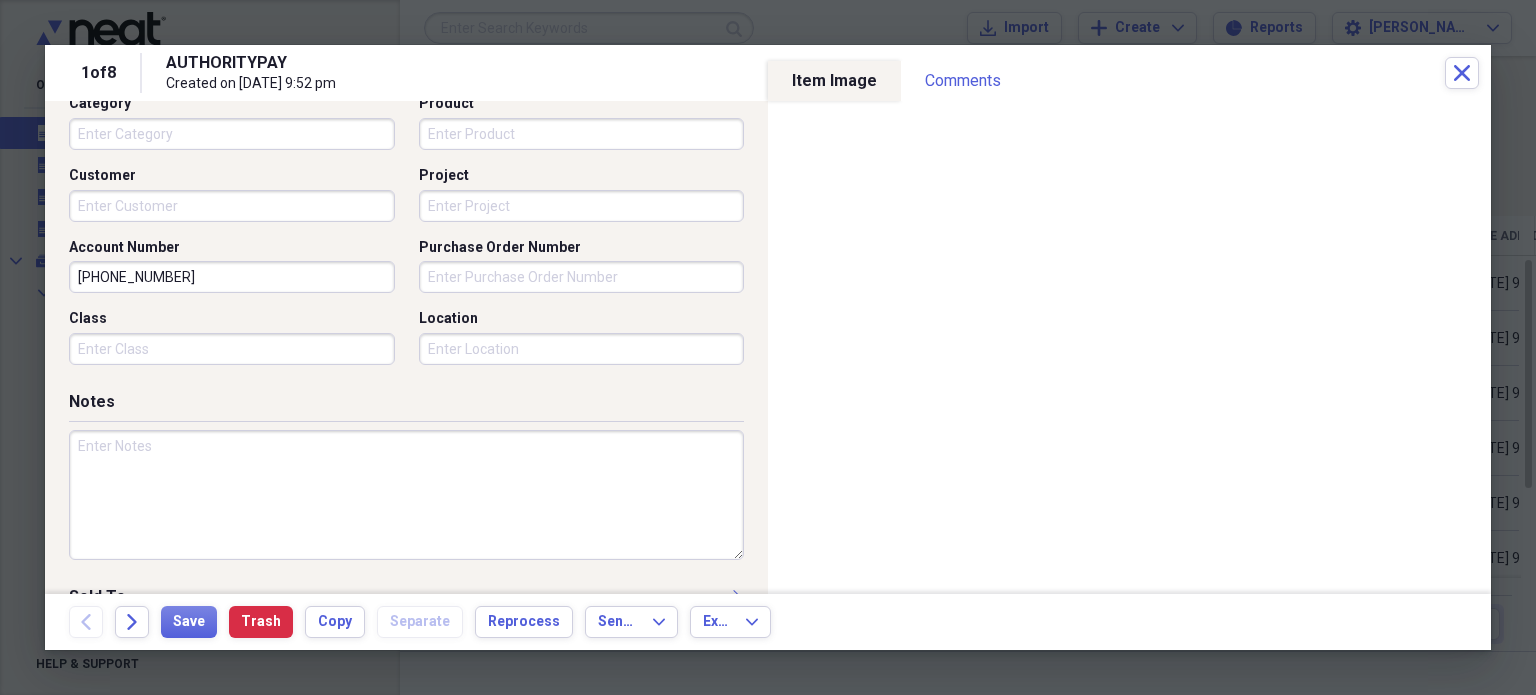 scroll, scrollTop: 486, scrollLeft: 0, axis: vertical 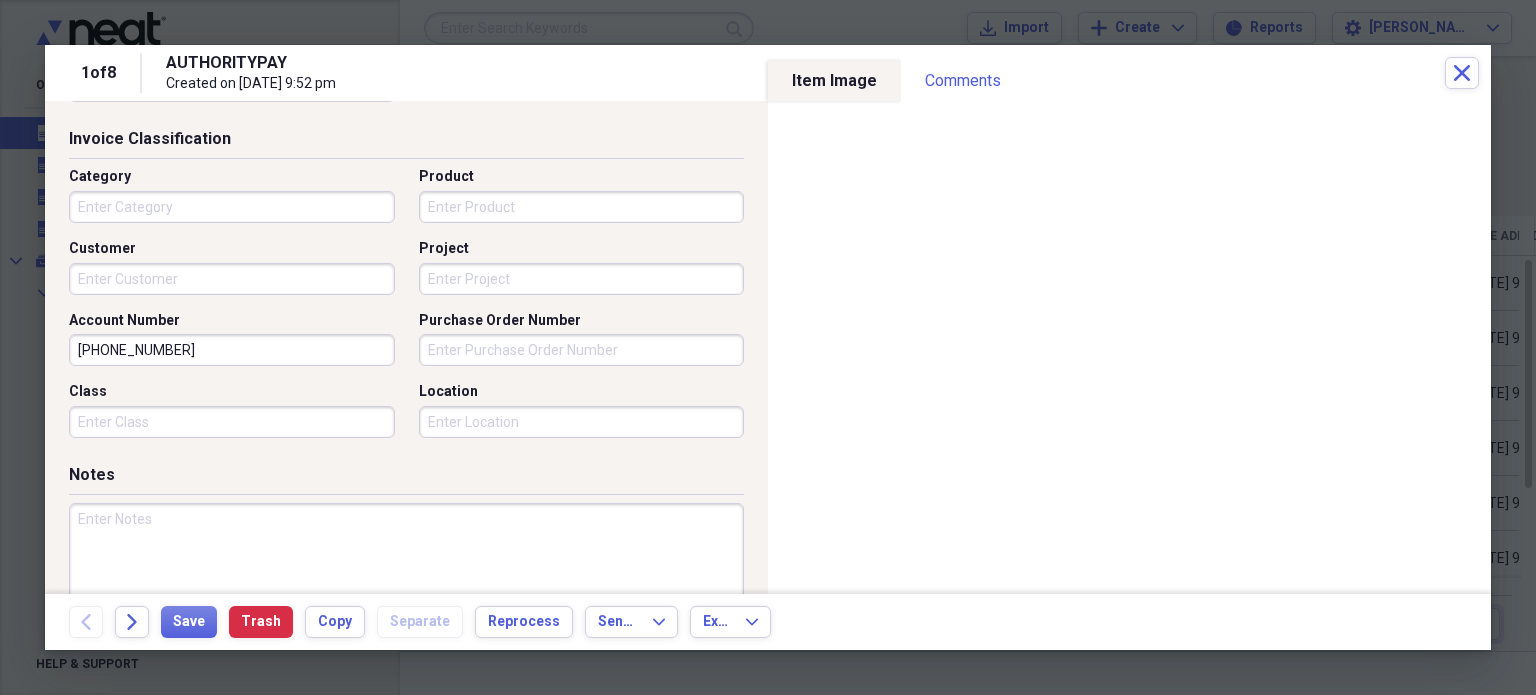 click on "Category" at bounding box center (232, 207) 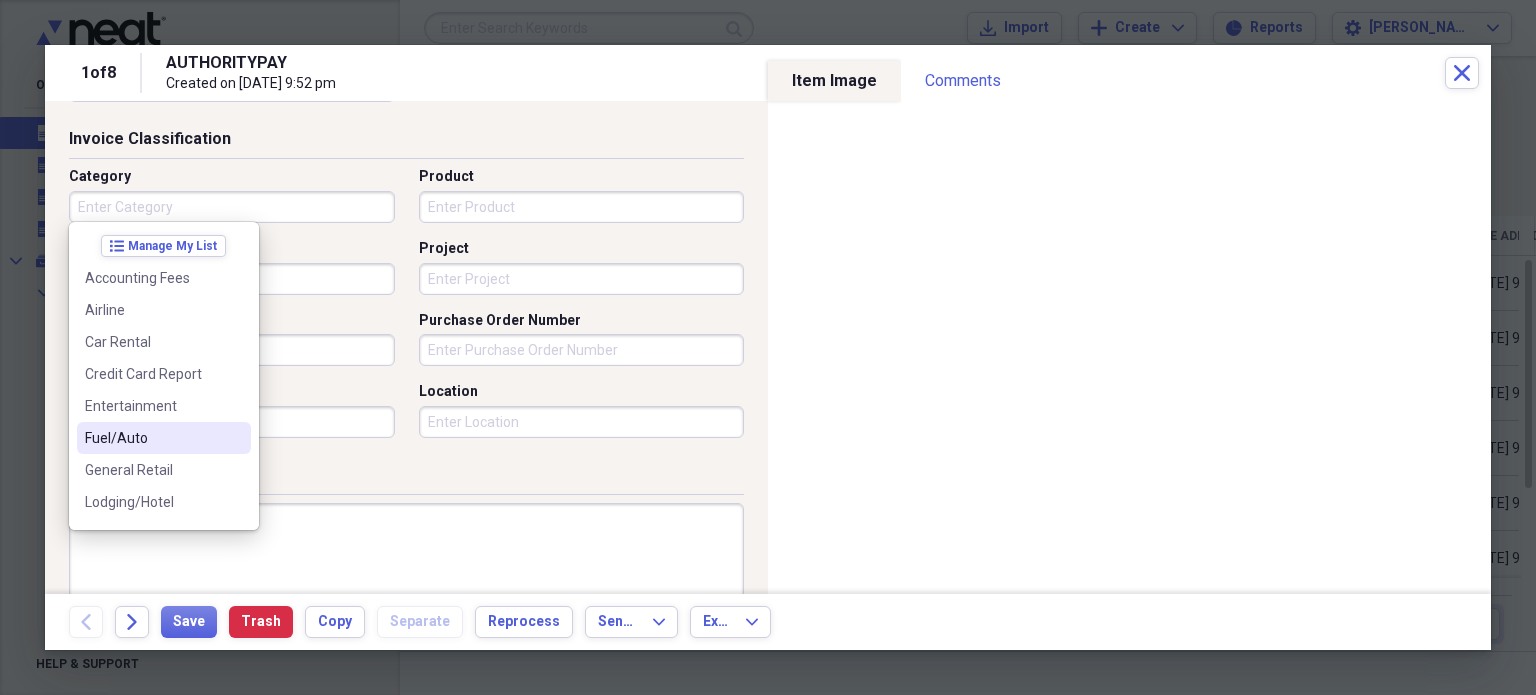 scroll, scrollTop: 380, scrollLeft: 0, axis: vertical 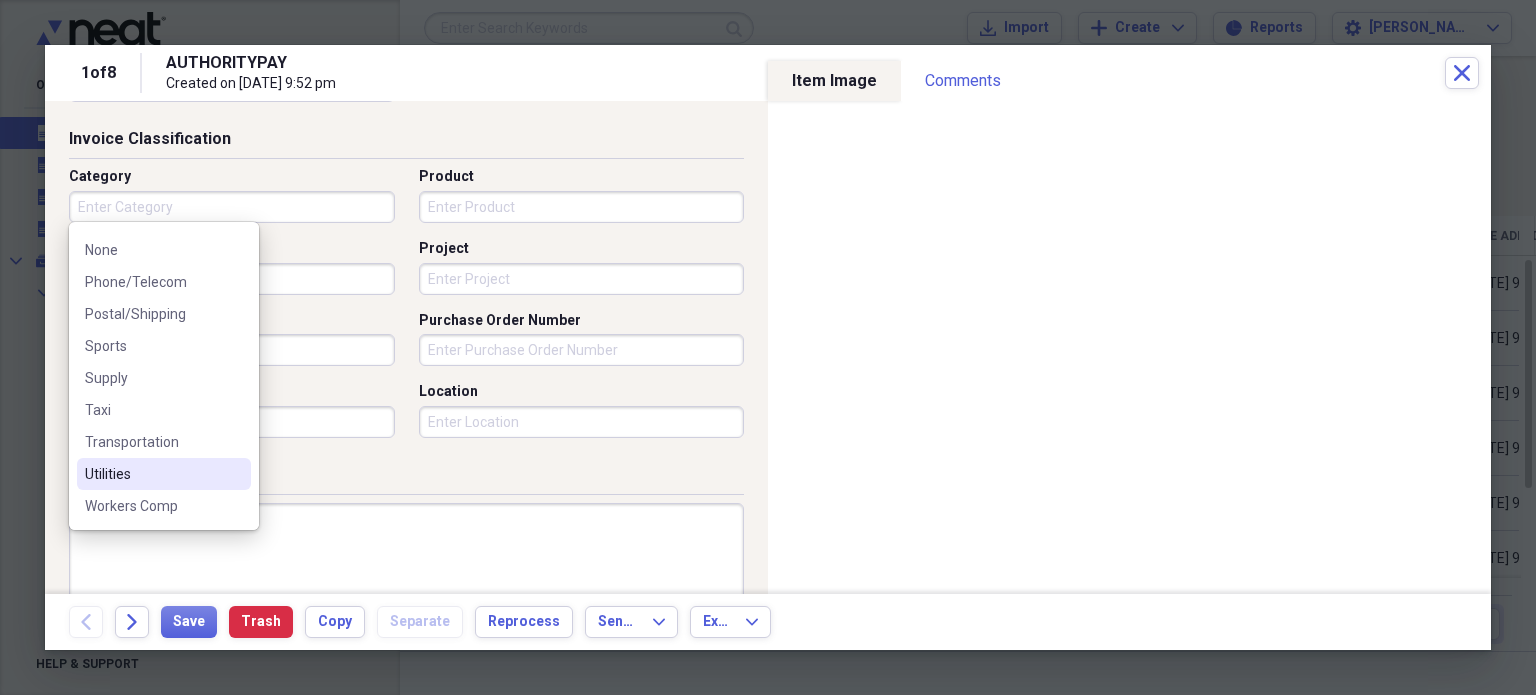 click on "Utilities" at bounding box center (152, 474) 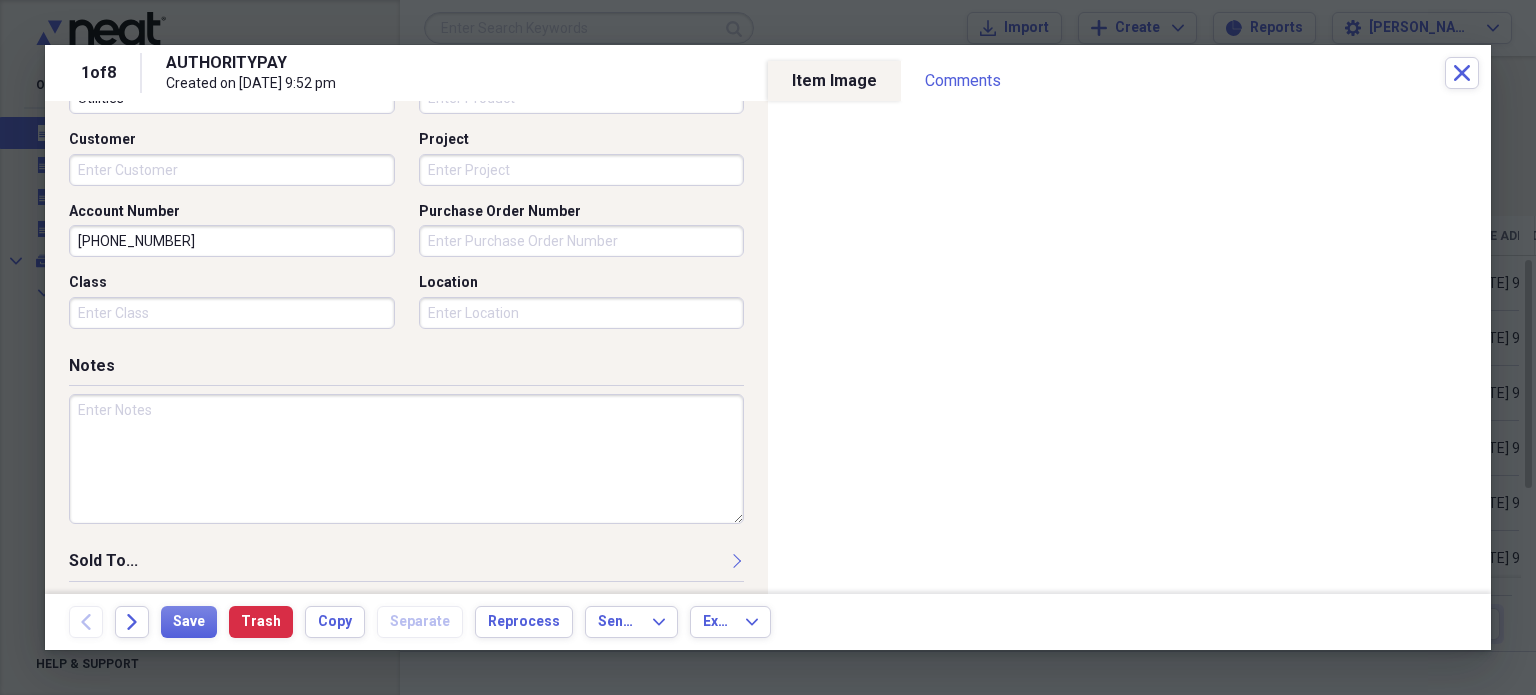 scroll, scrollTop: 603, scrollLeft: 0, axis: vertical 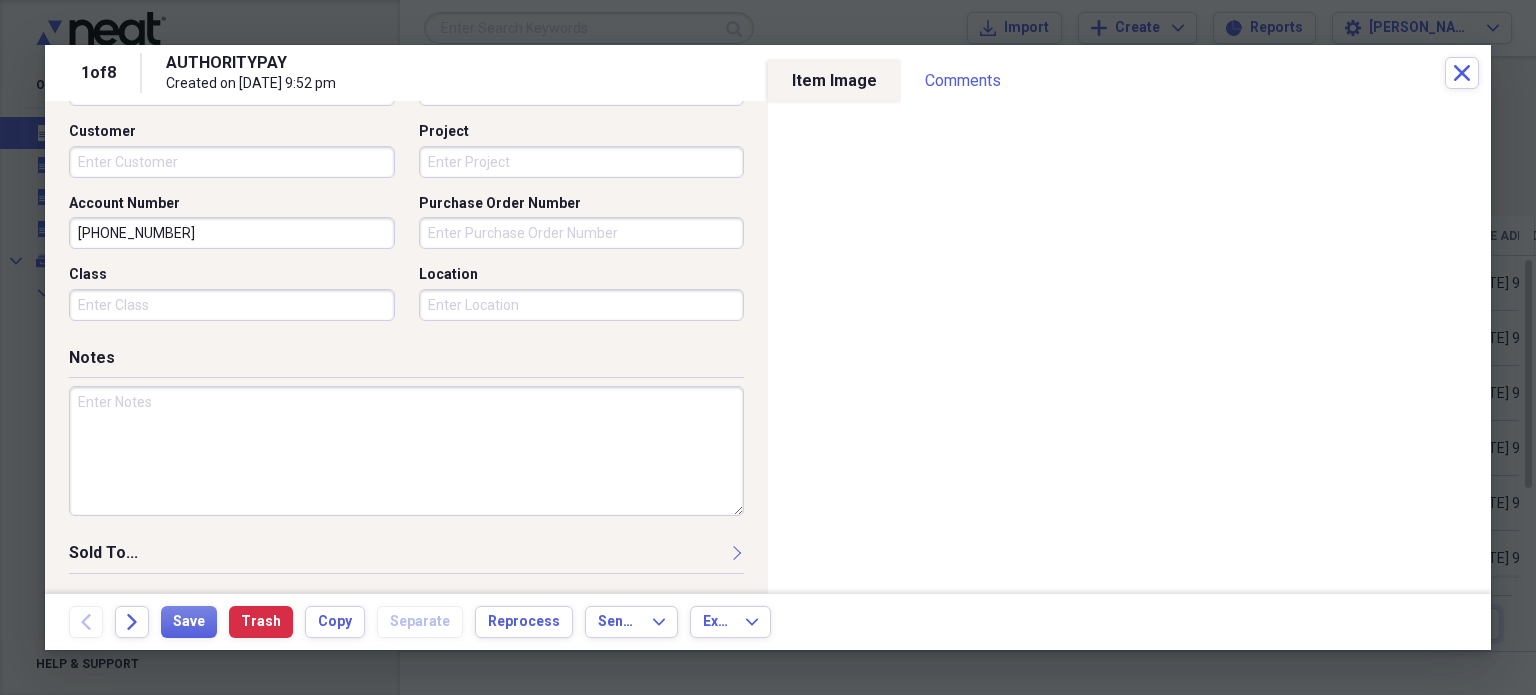 click on "Location" at bounding box center (582, 305) 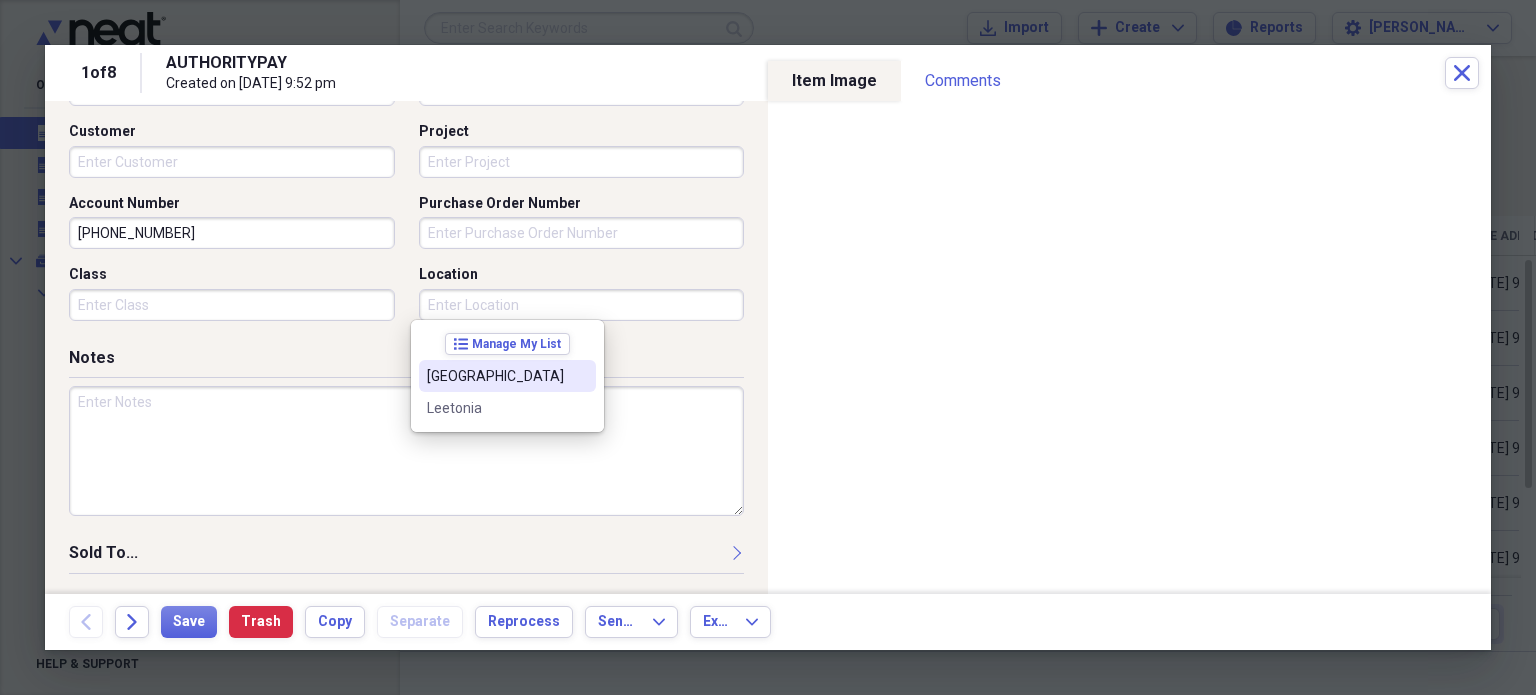 click on "[GEOGRAPHIC_DATA]" at bounding box center [495, 376] 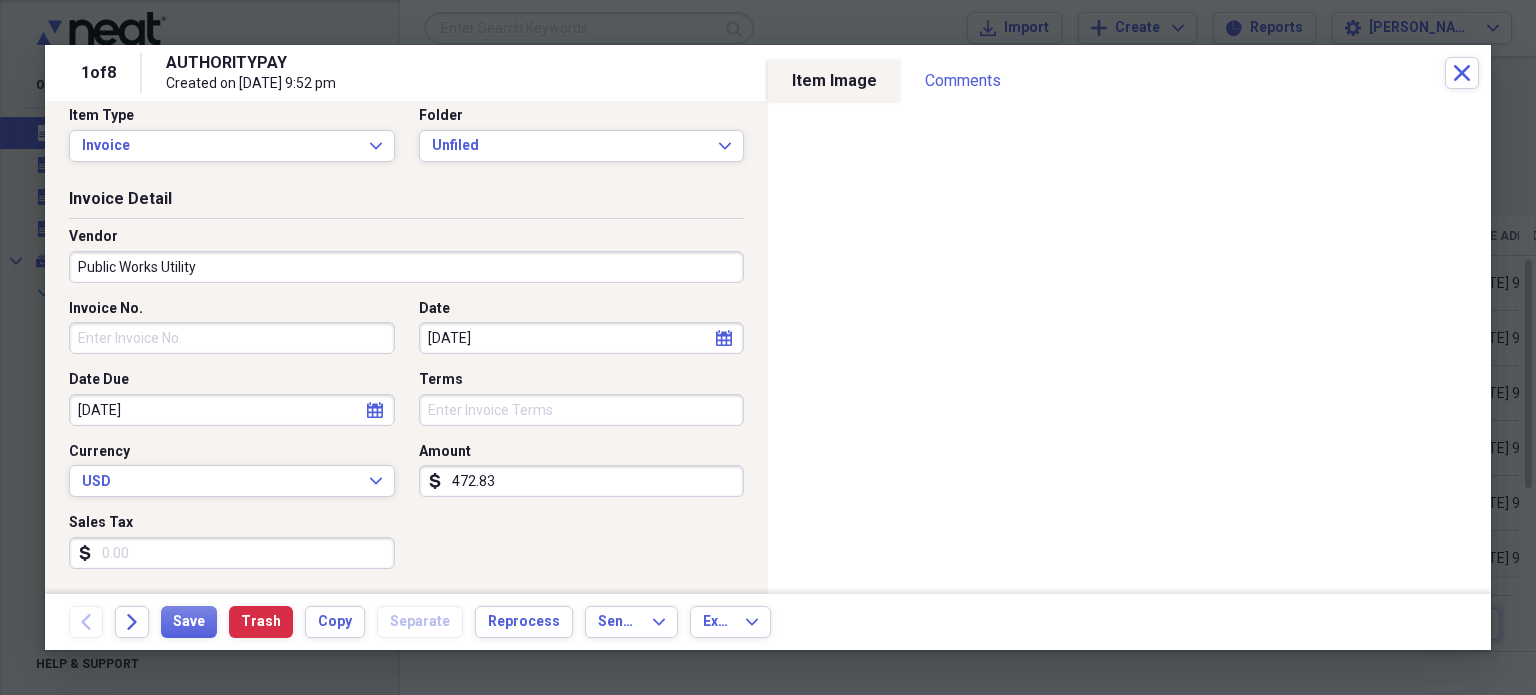 scroll, scrollTop: 0, scrollLeft: 0, axis: both 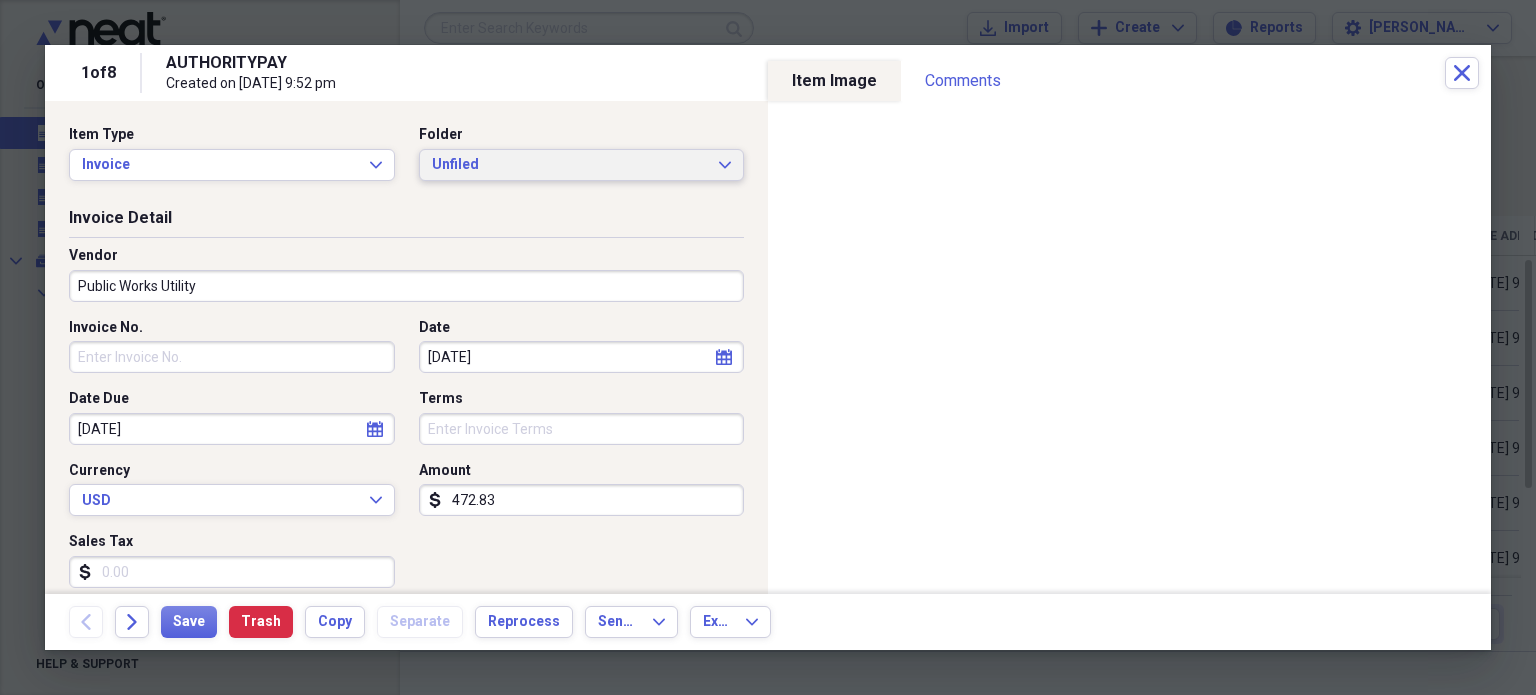 click on "Unfiled" at bounding box center (570, 165) 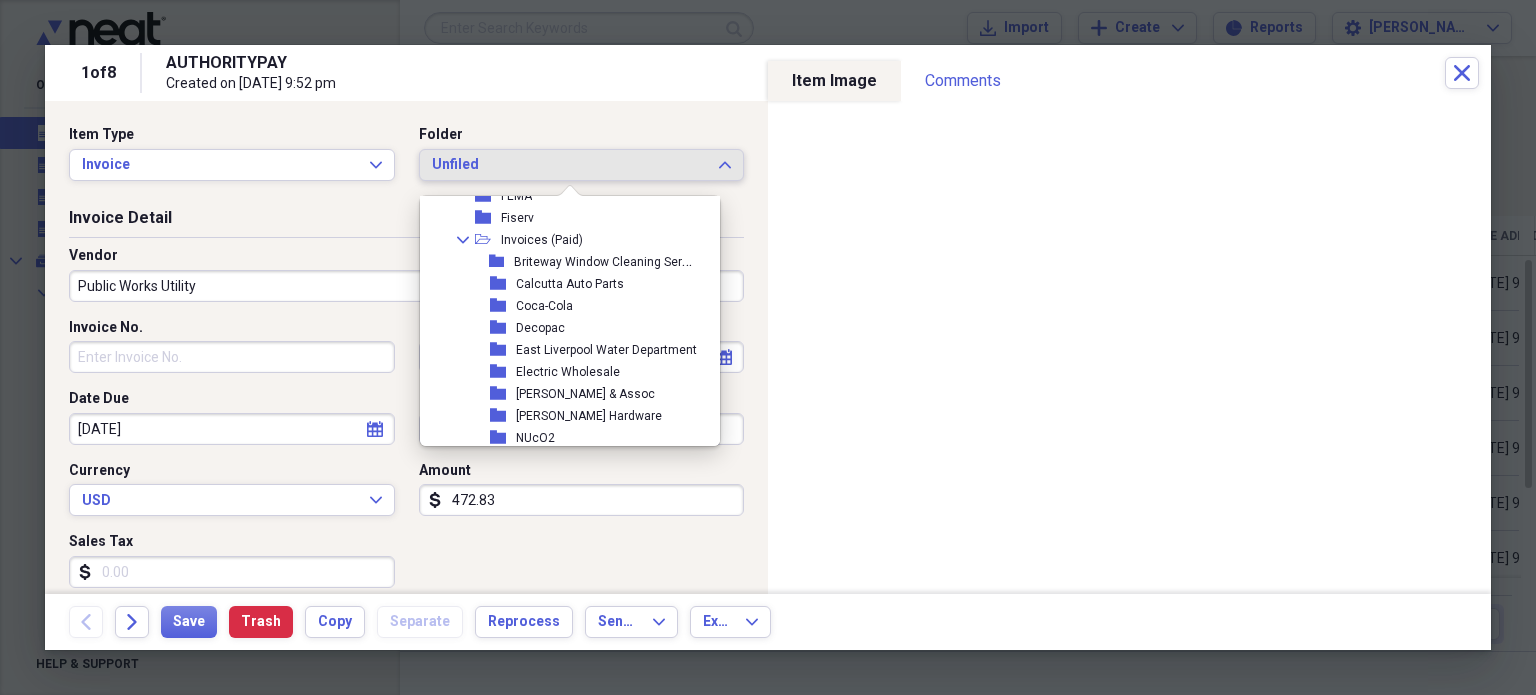 scroll, scrollTop: 222, scrollLeft: 0, axis: vertical 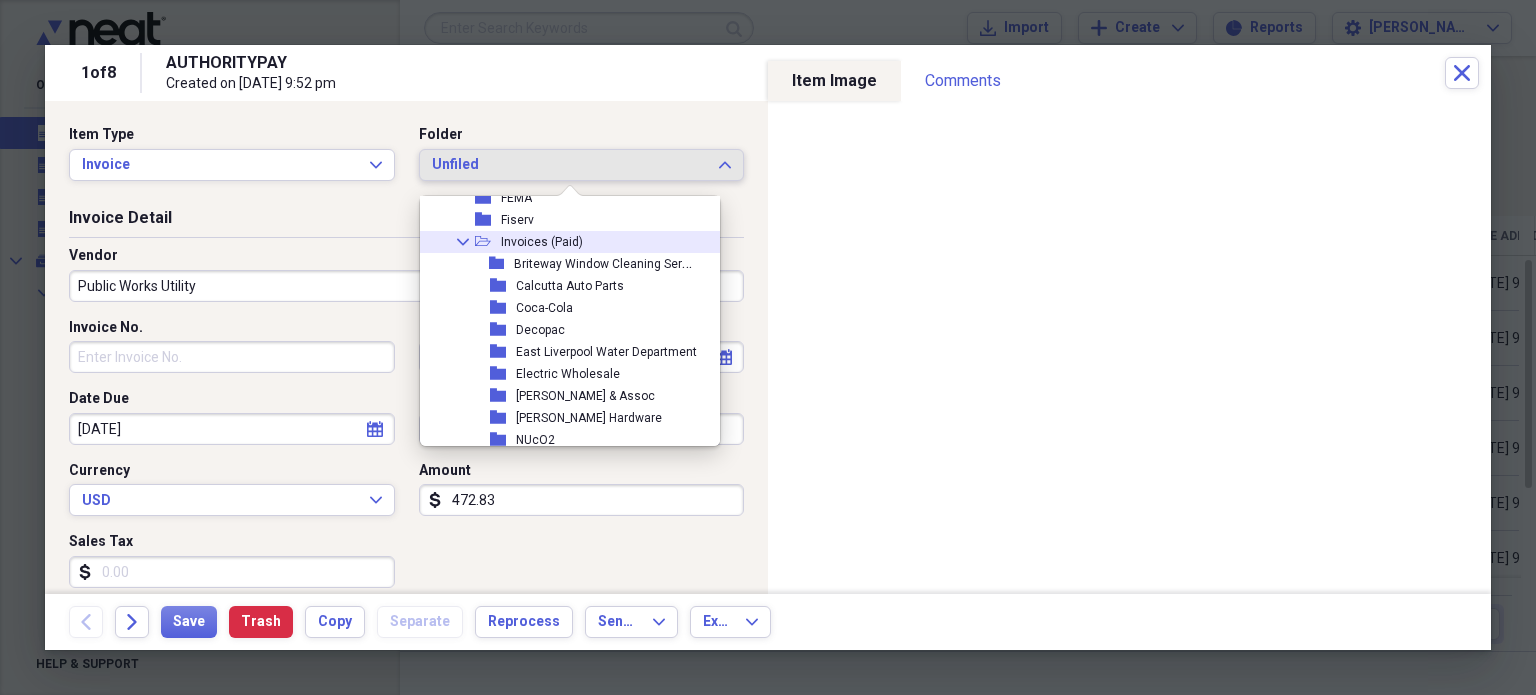 click on "Collapse" 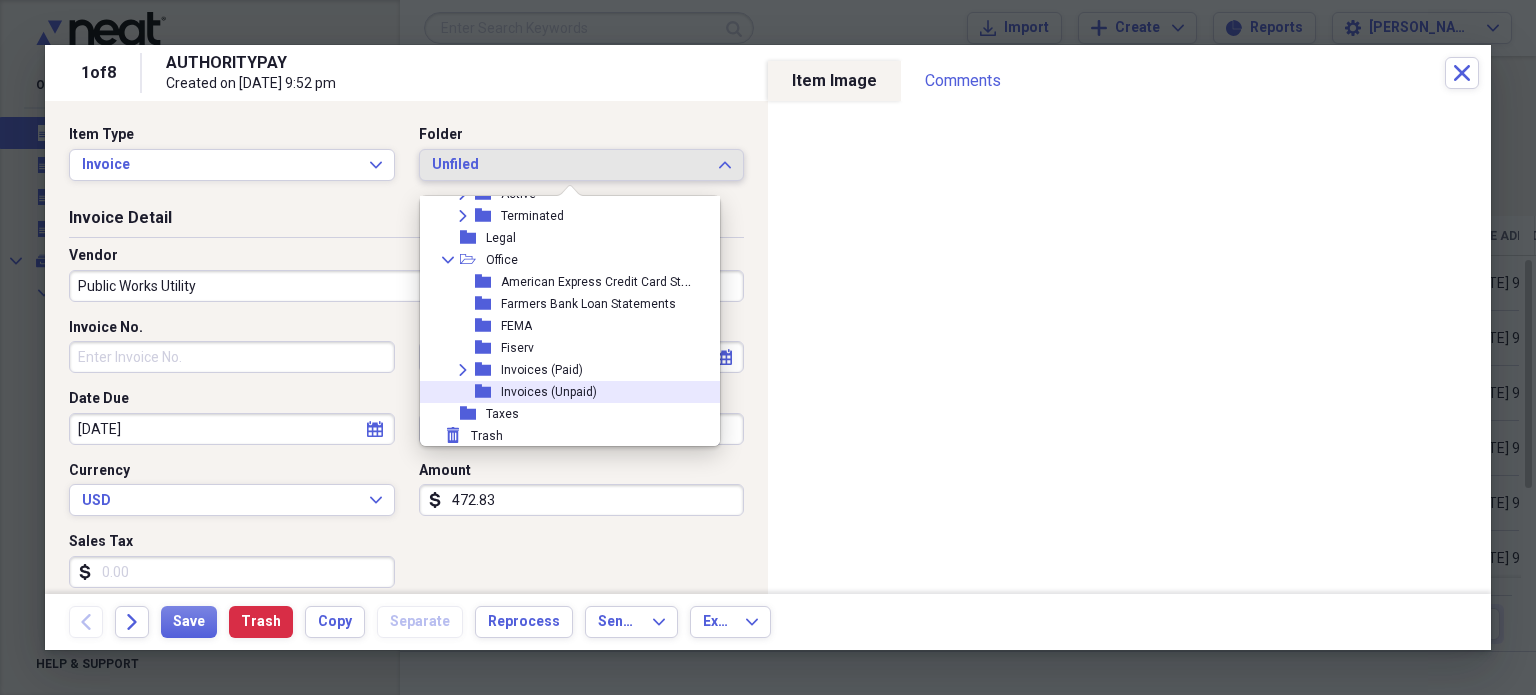 click on "Invoices (Unpaid)" at bounding box center (549, 392) 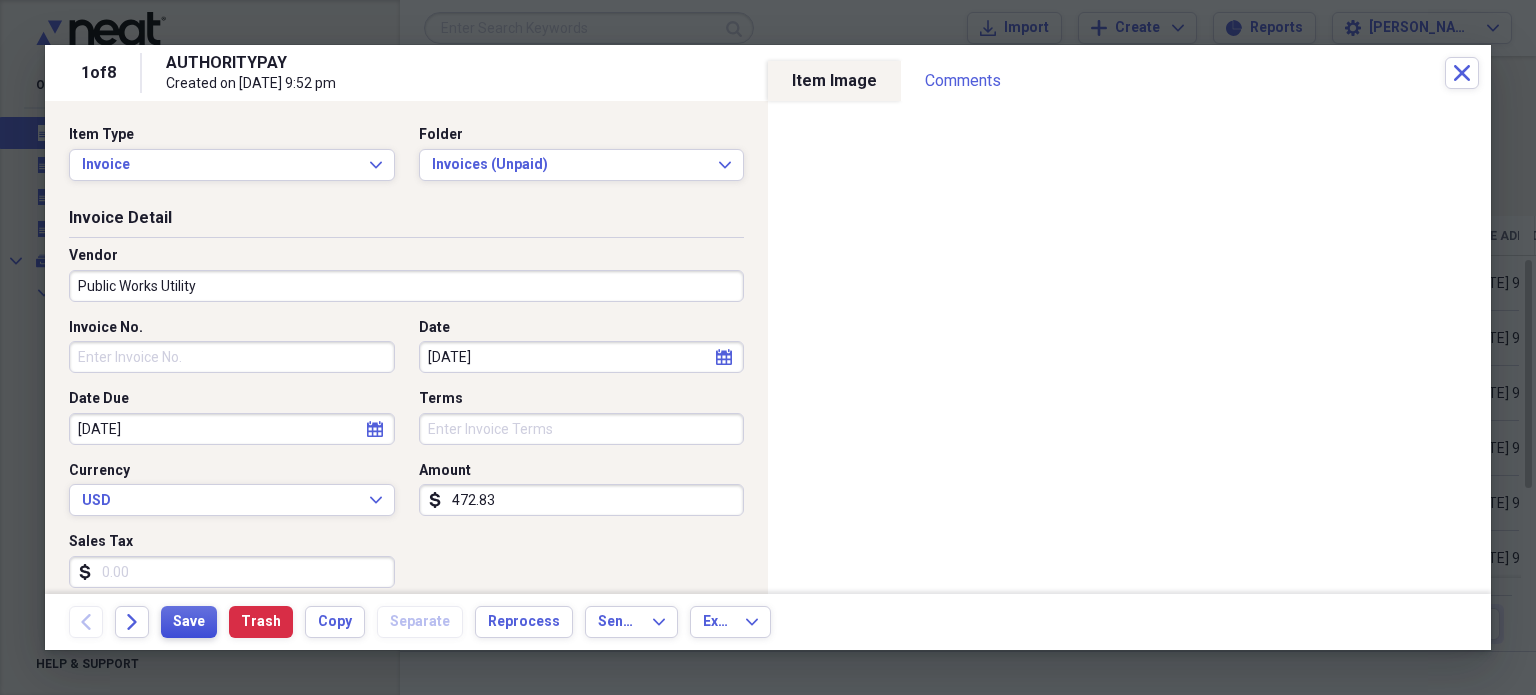 click on "Save" at bounding box center [189, 622] 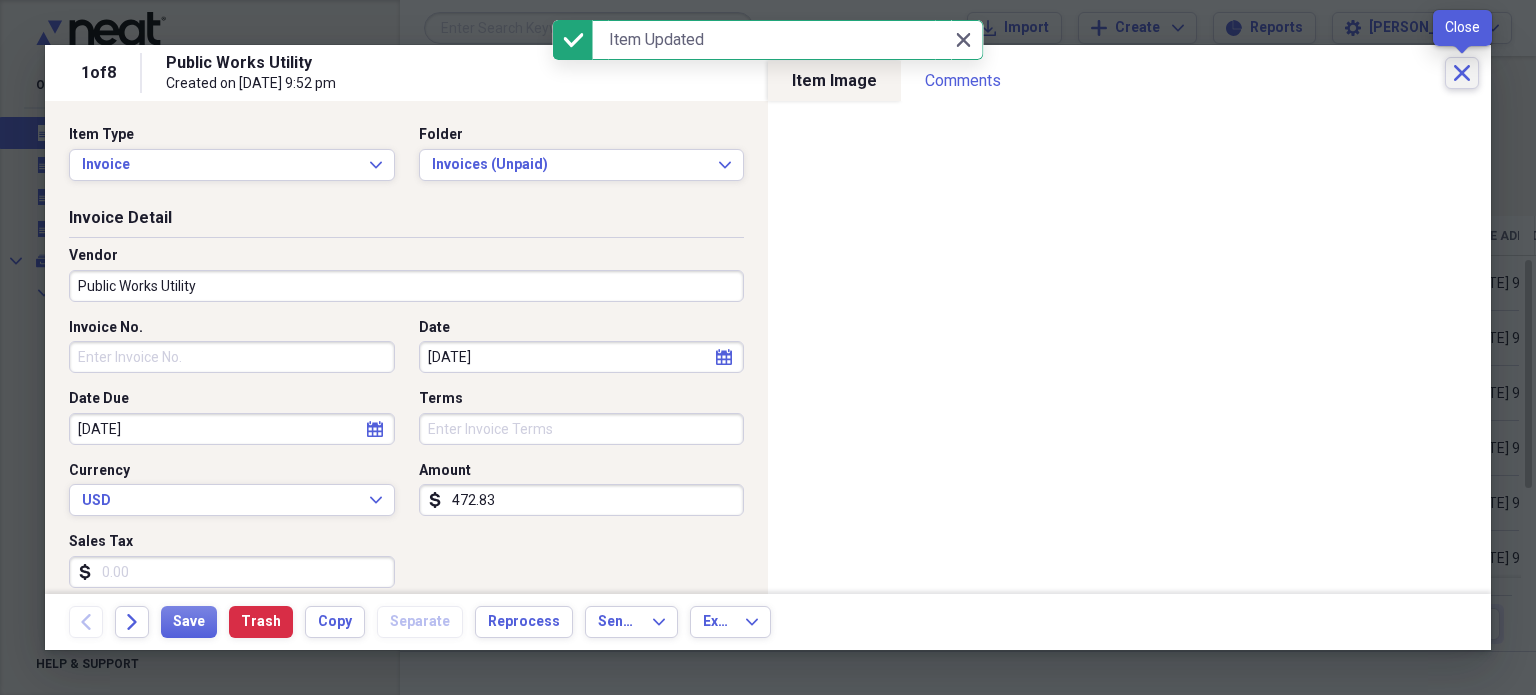 click 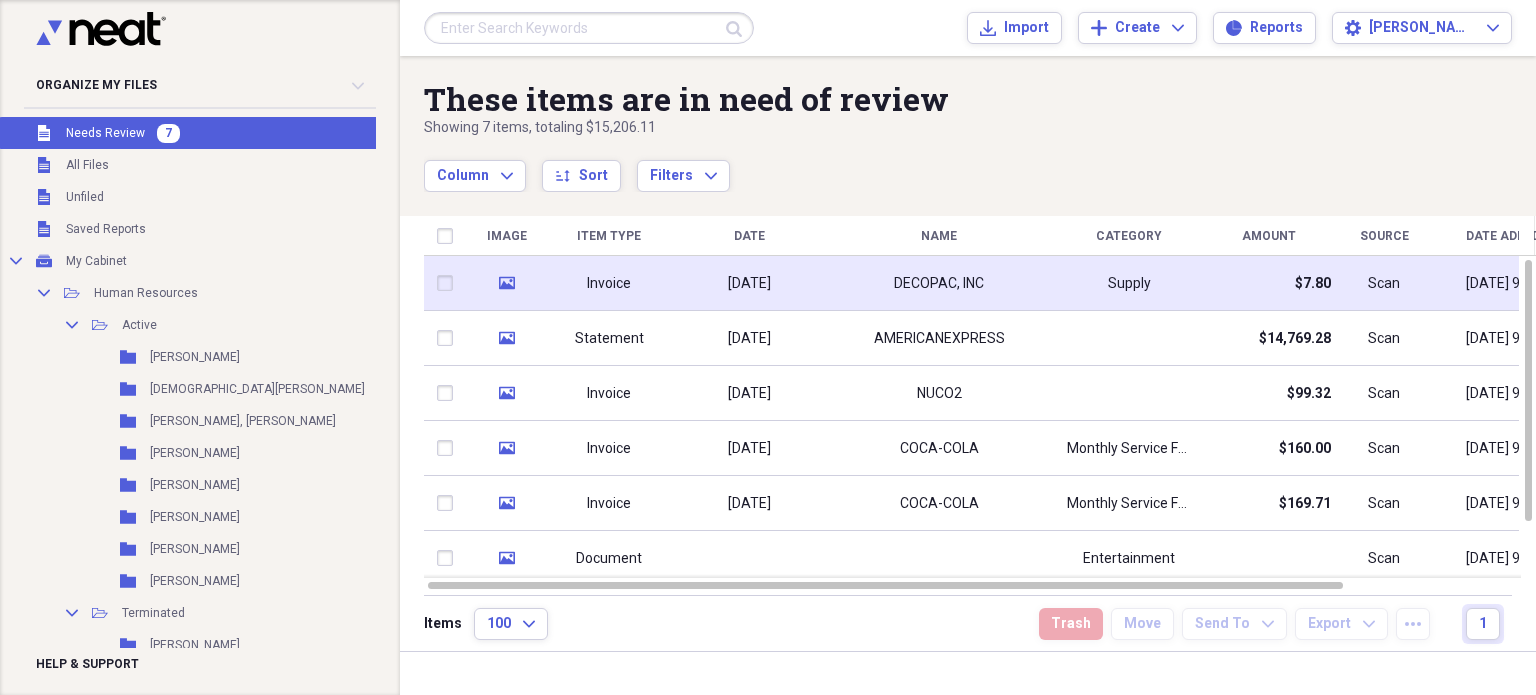 click on "[DATE]" at bounding box center (749, 284) 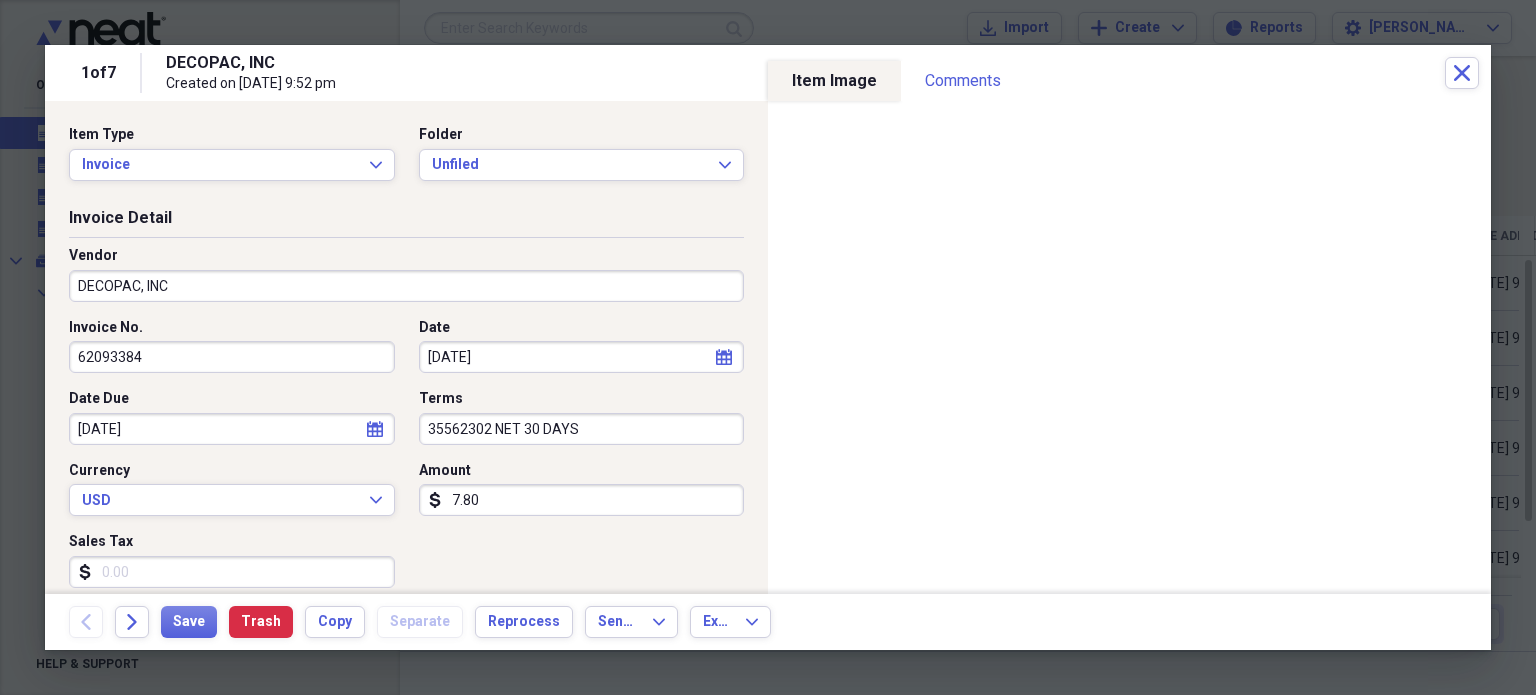 click on "DECOPAC, INC" at bounding box center [406, 286] 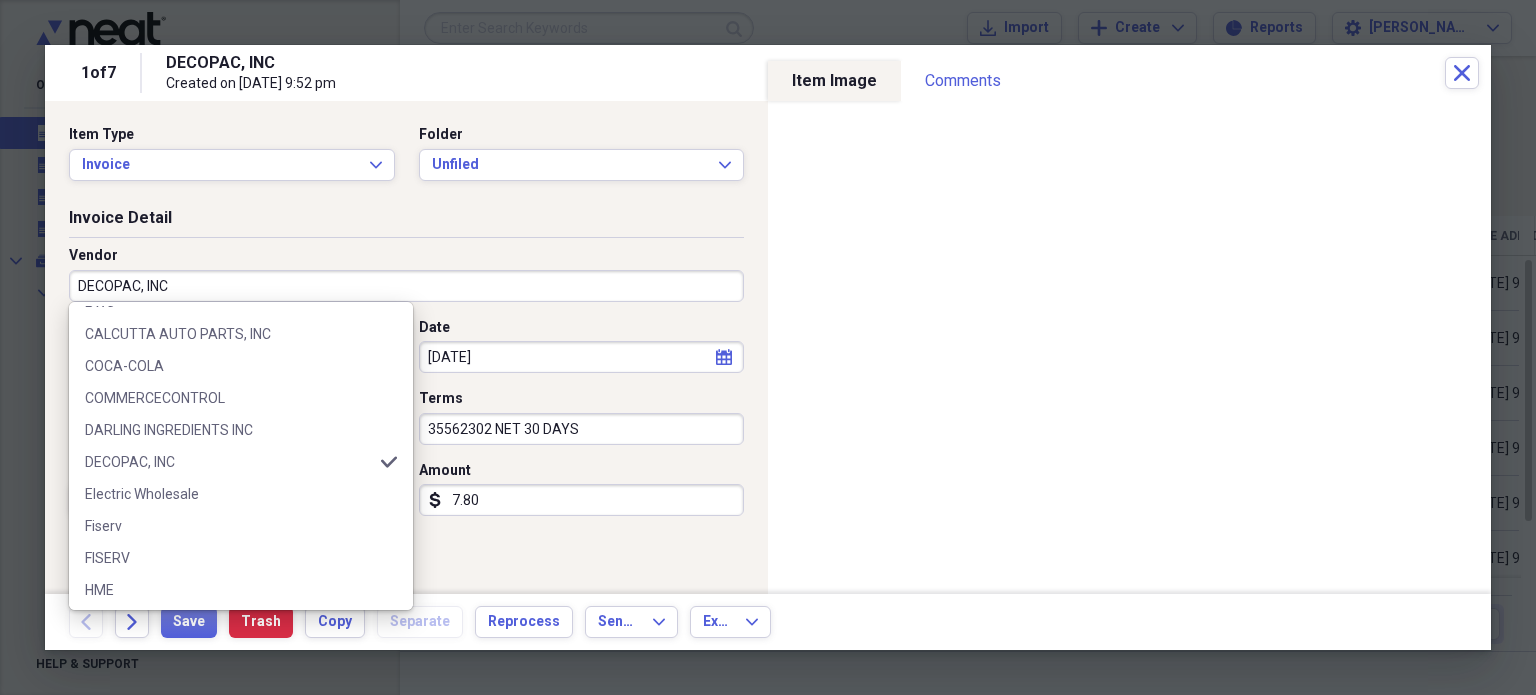 scroll, scrollTop: 218, scrollLeft: 0, axis: vertical 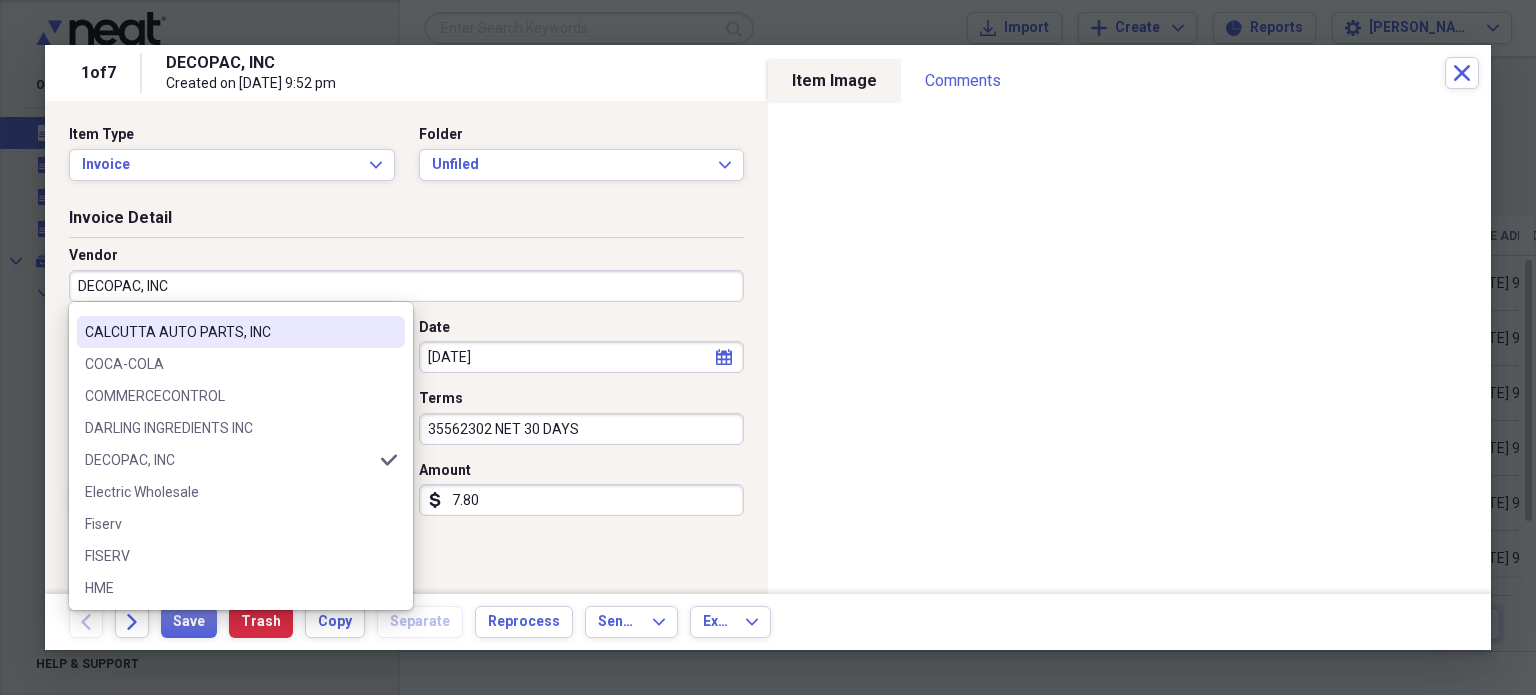 click on "Invoice Detail" at bounding box center [406, 222] 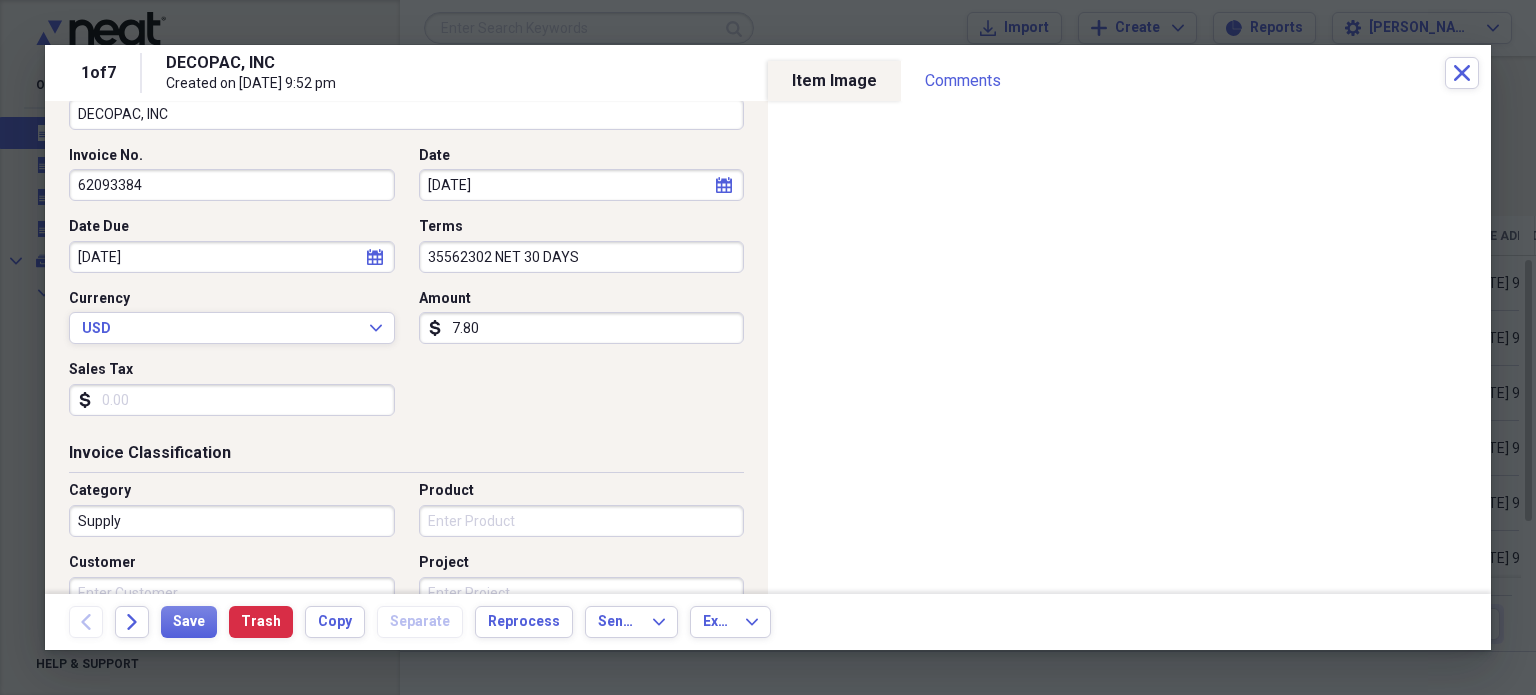 scroll, scrollTop: 184, scrollLeft: 0, axis: vertical 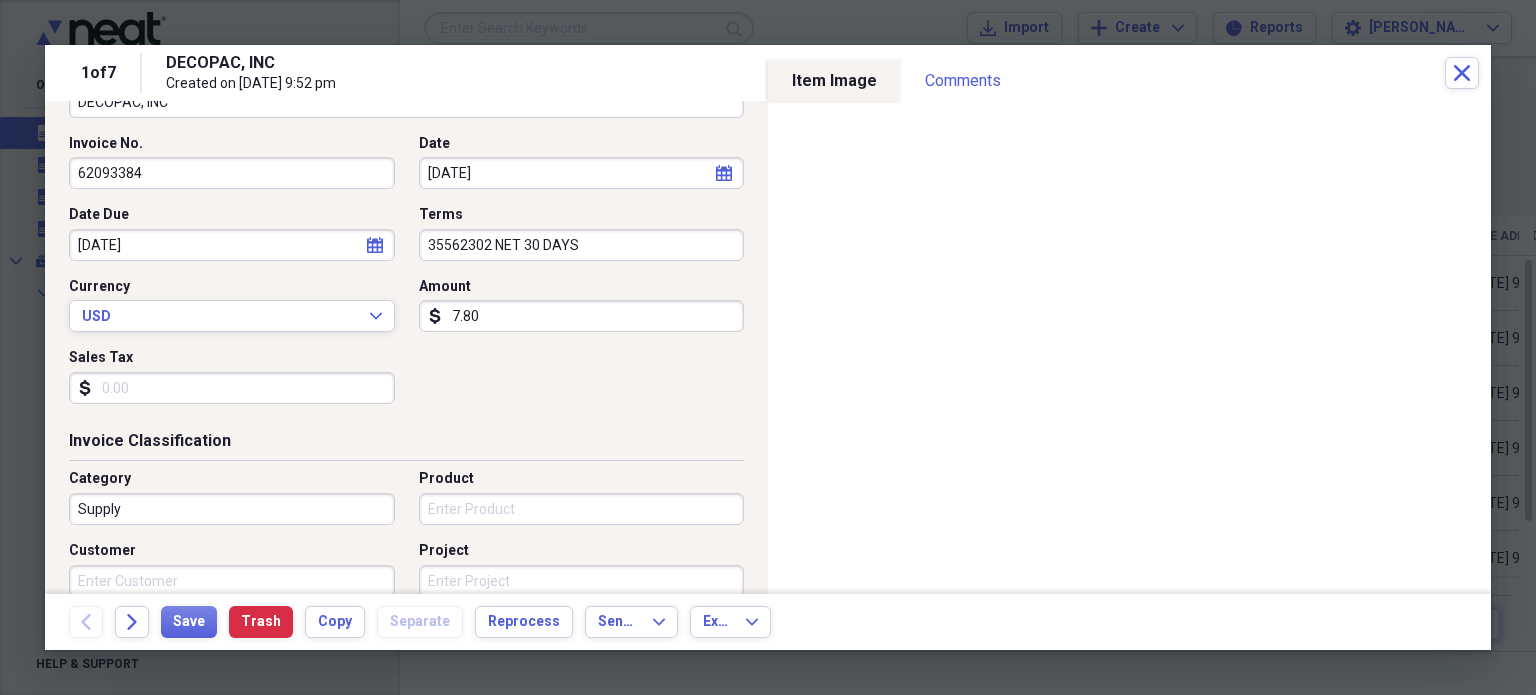 click on "35562302 NET 30 DAYS" at bounding box center [582, 245] 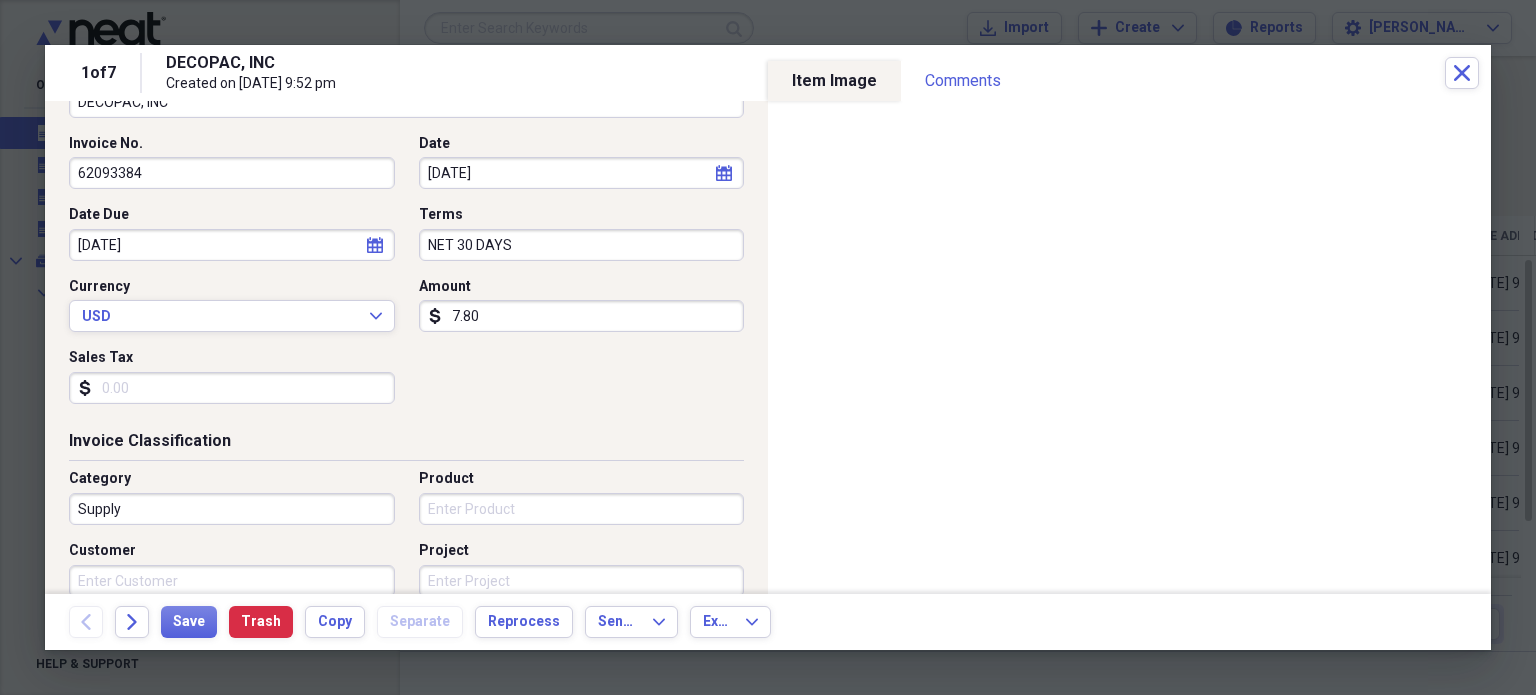 click on "Invoice No. 62093384 Date [DATE] calendar Calendar Date Due [DATE] calendar Calendar Terms NET 30 DAYS Currency USD Expand Amount dollar-sign 7.80 Sales Tax dollar-sign" at bounding box center [406, 277] 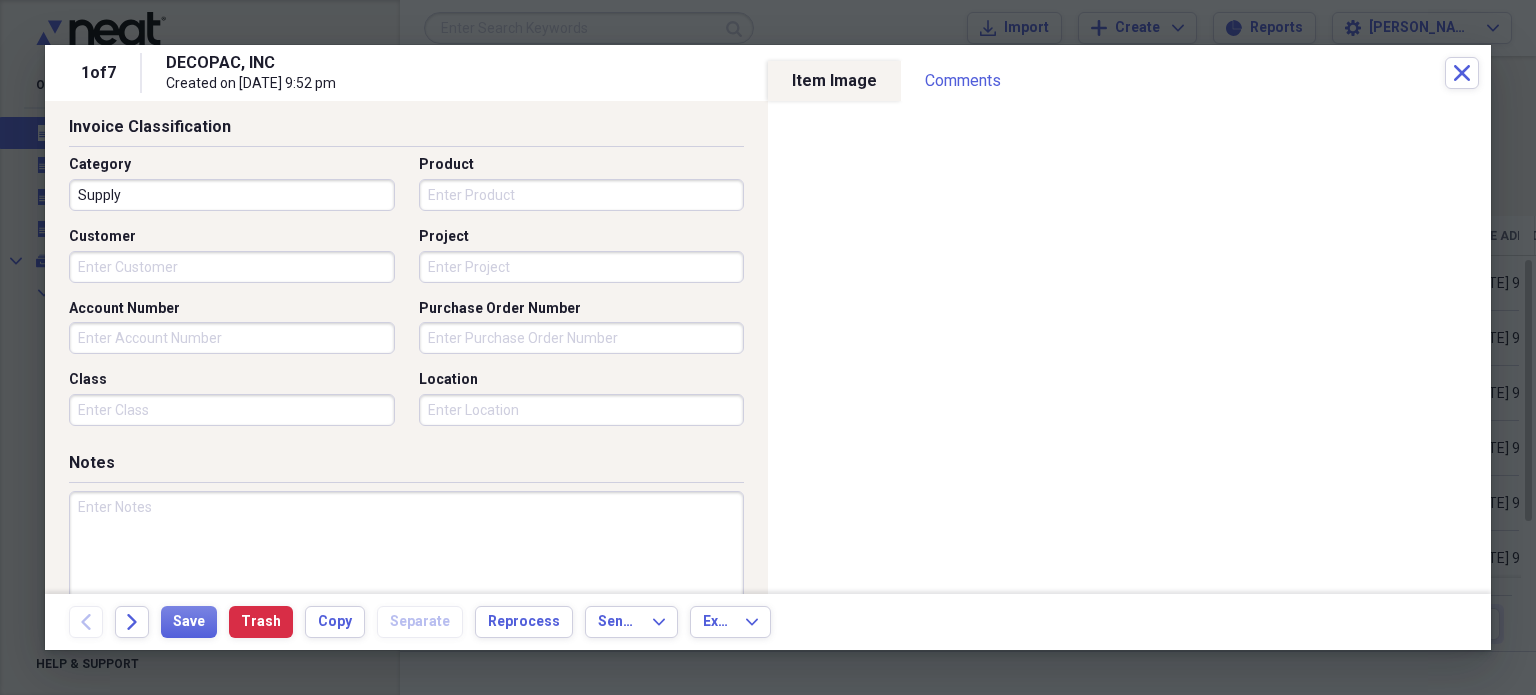 scroll, scrollTop: 496, scrollLeft: 0, axis: vertical 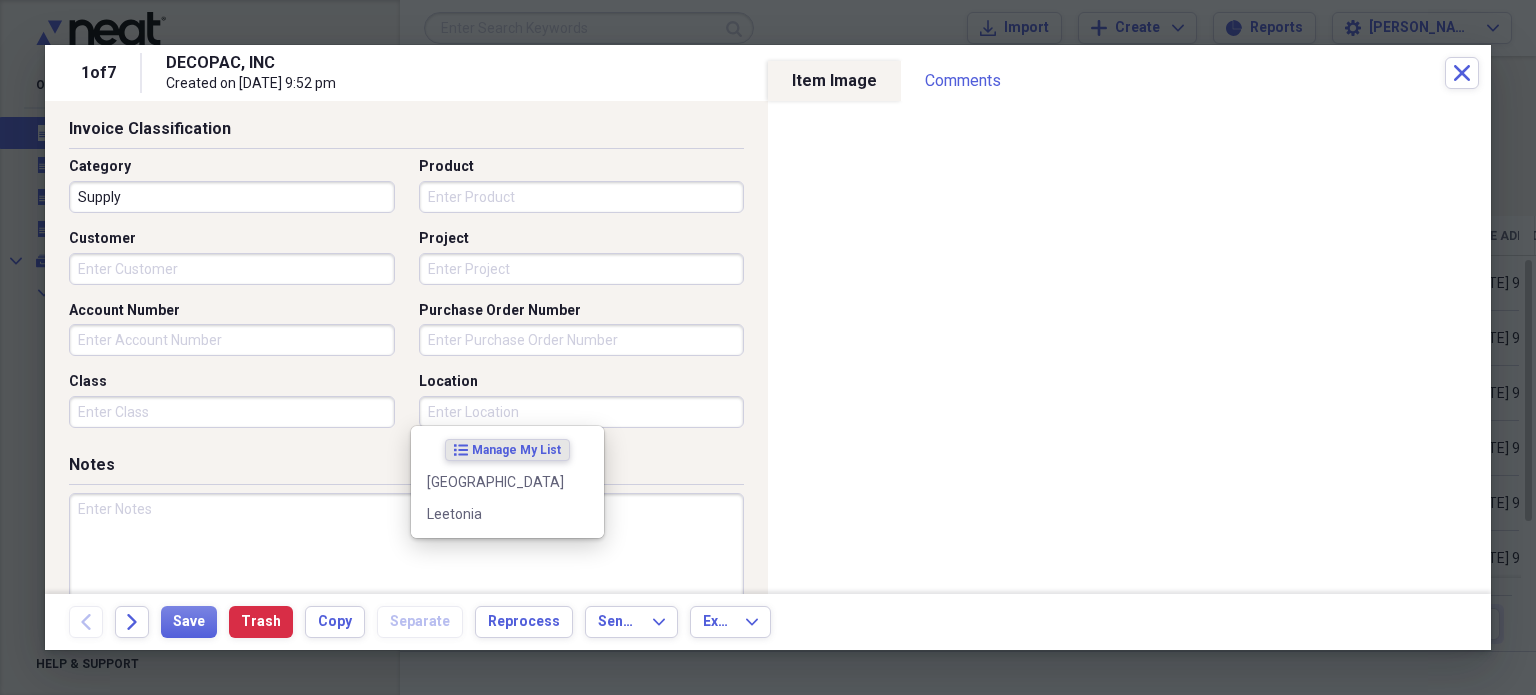 click on "Location" at bounding box center [582, 412] 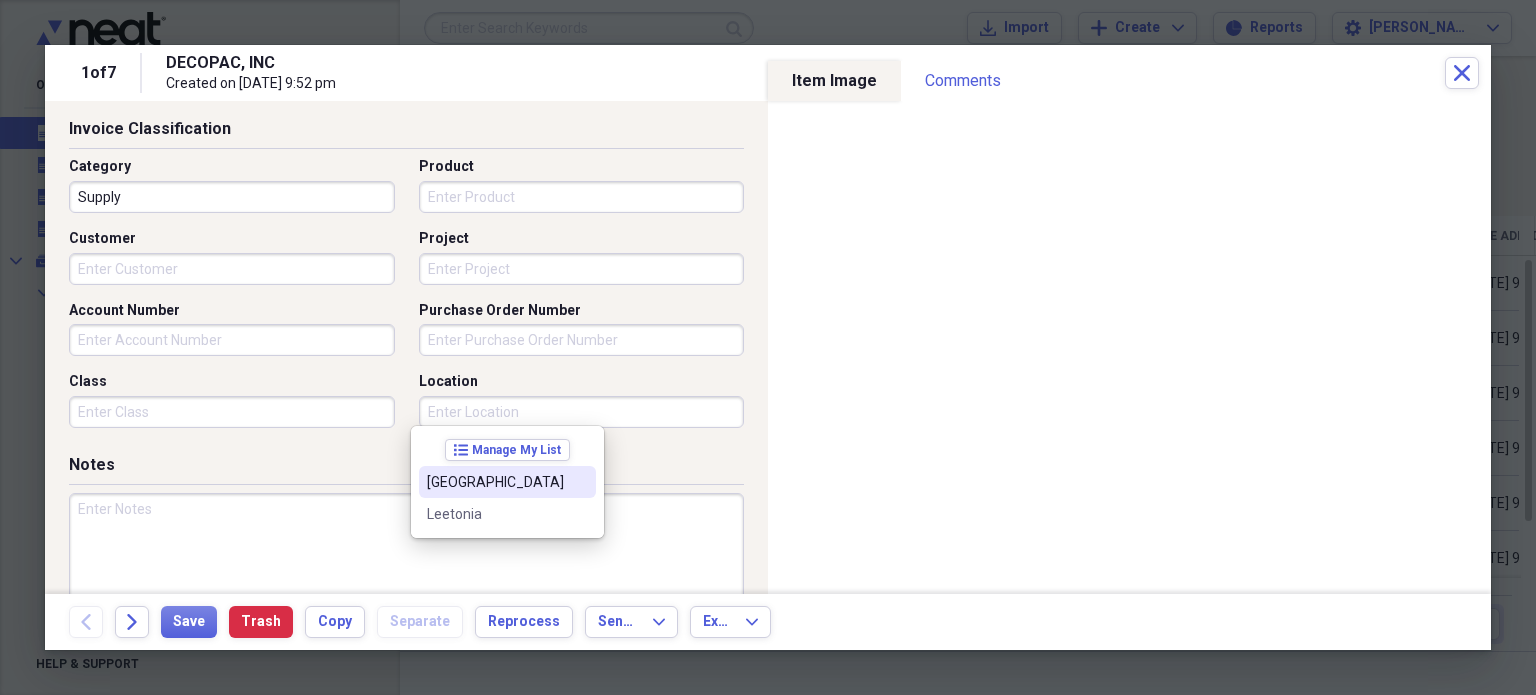 click on "[GEOGRAPHIC_DATA]" at bounding box center (495, 482) 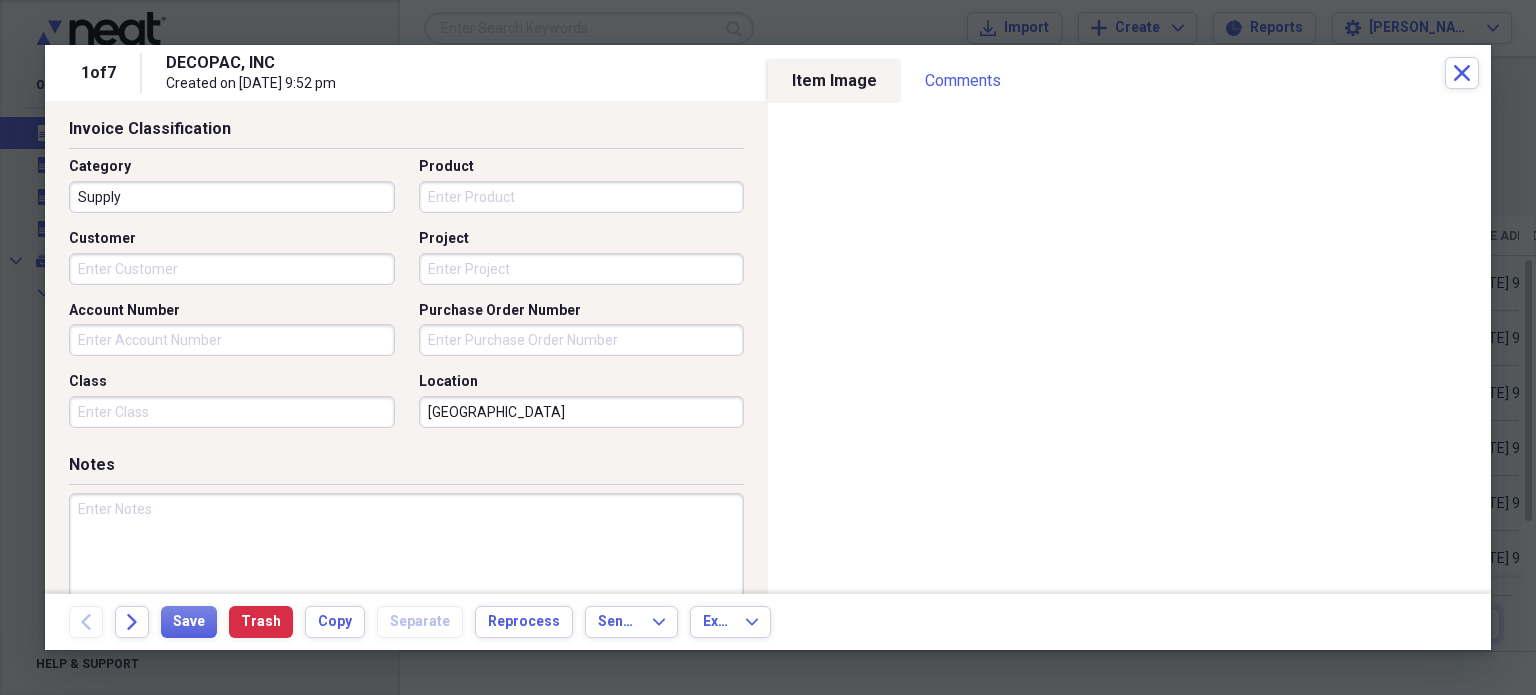 click at bounding box center (406, 558) 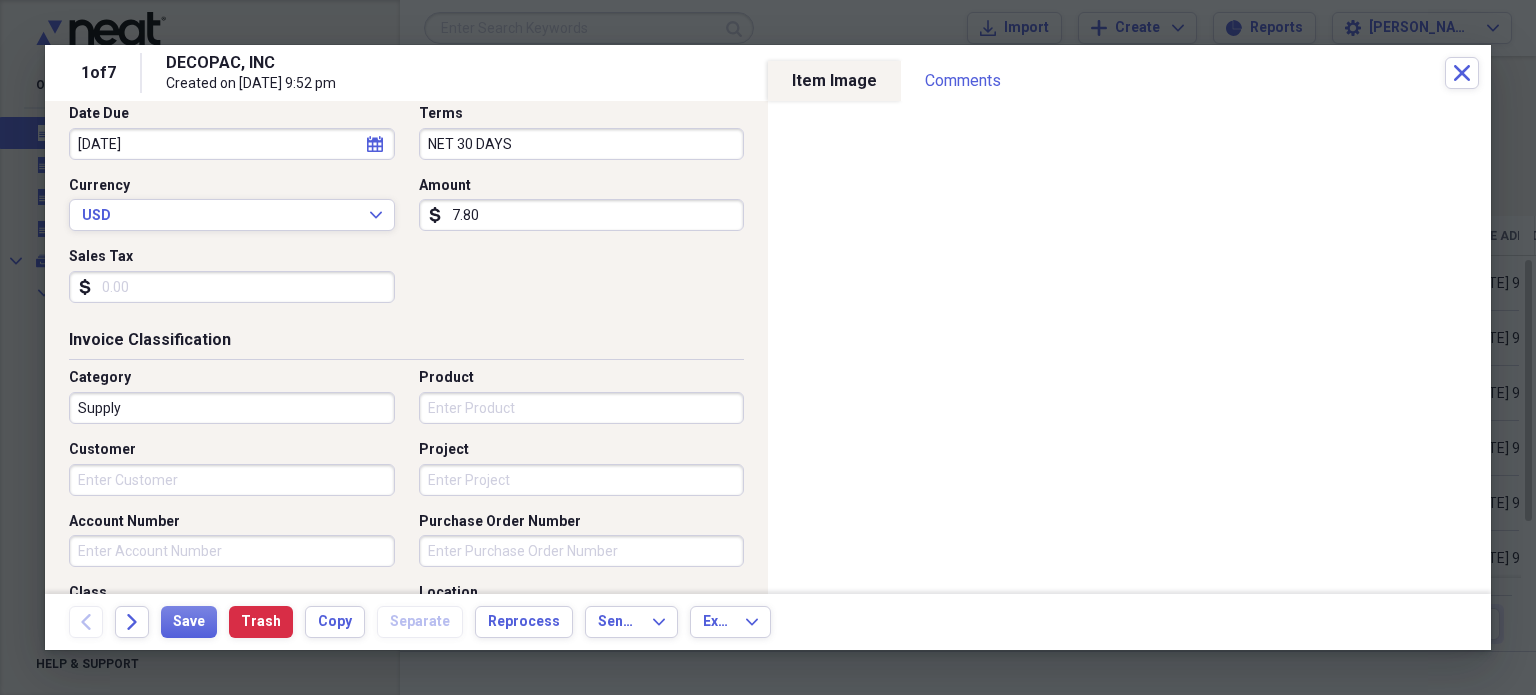 scroll, scrollTop: 0, scrollLeft: 0, axis: both 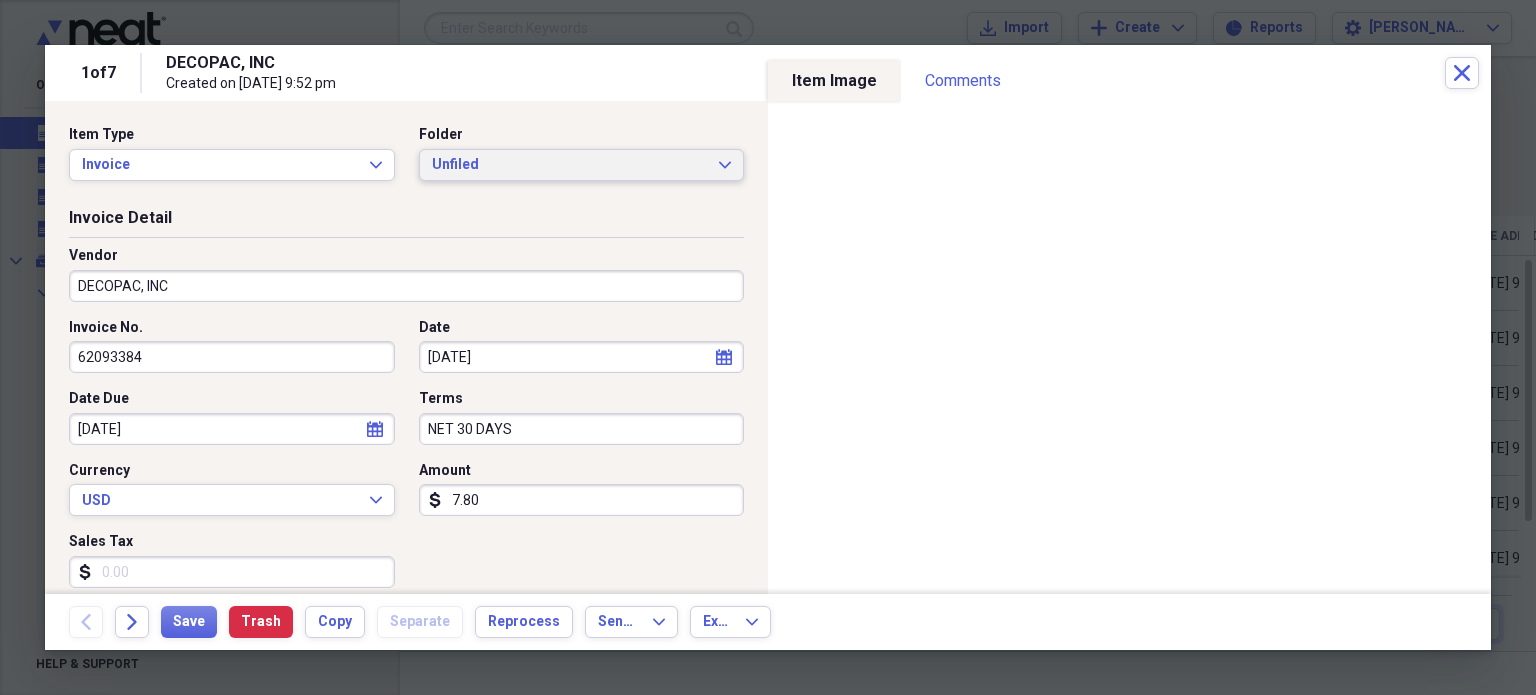 click on "Unfiled" at bounding box center (570, 165) 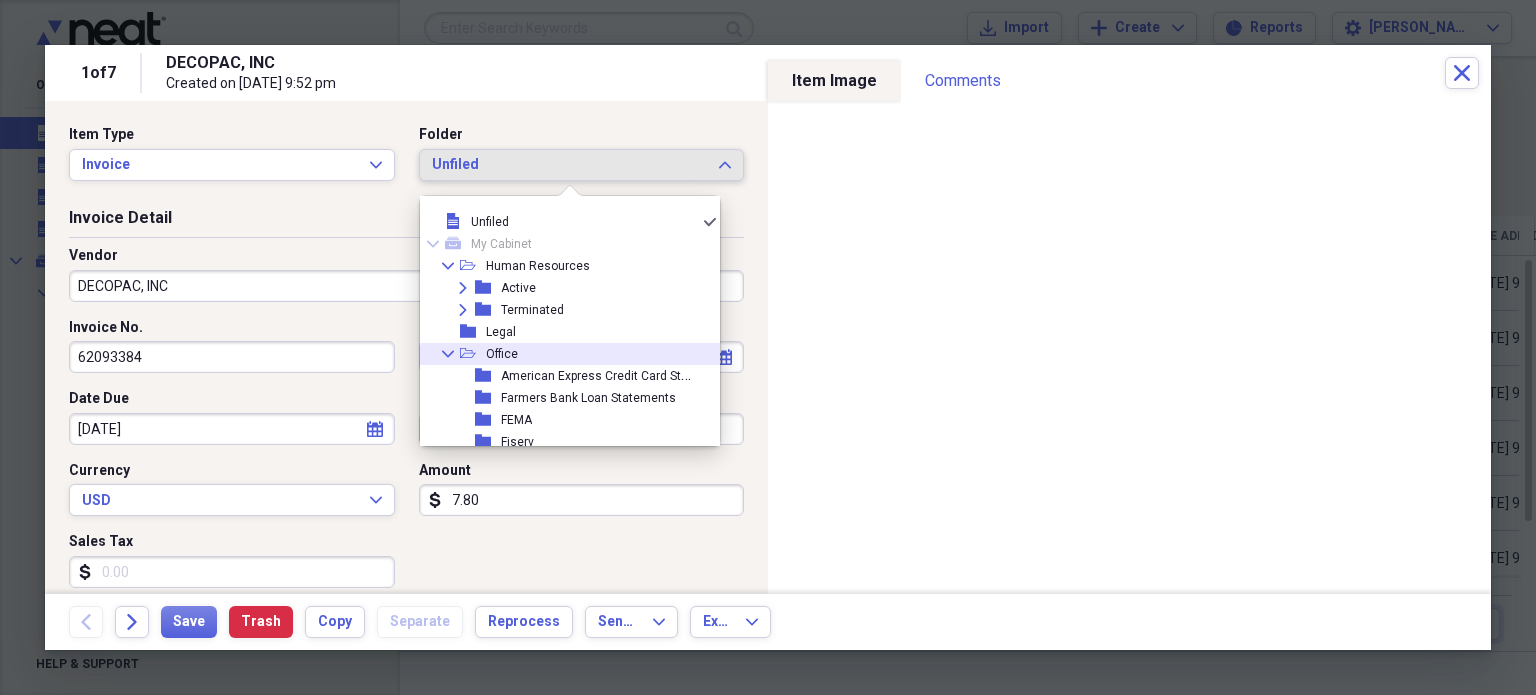 scroll, scrollTop: 94, scrollLeft: 0, axis: vertical 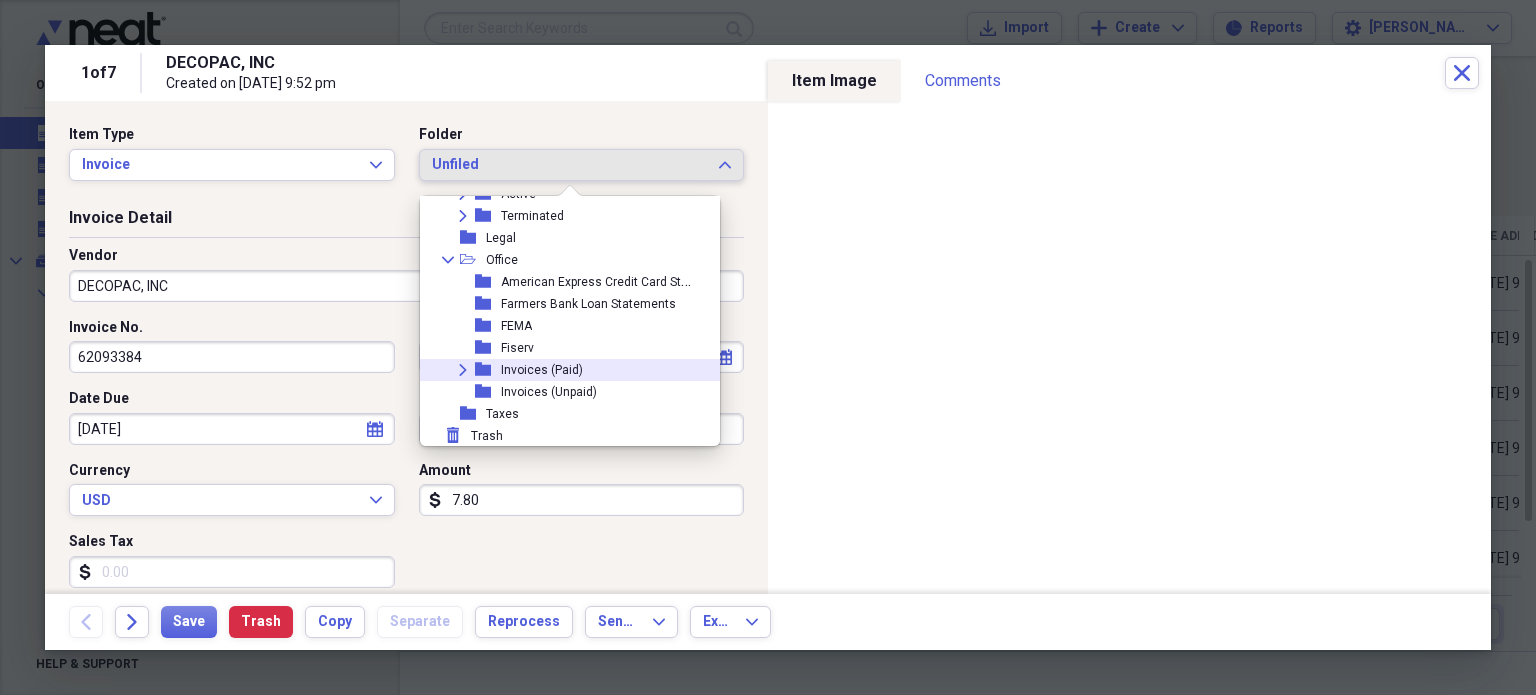 click 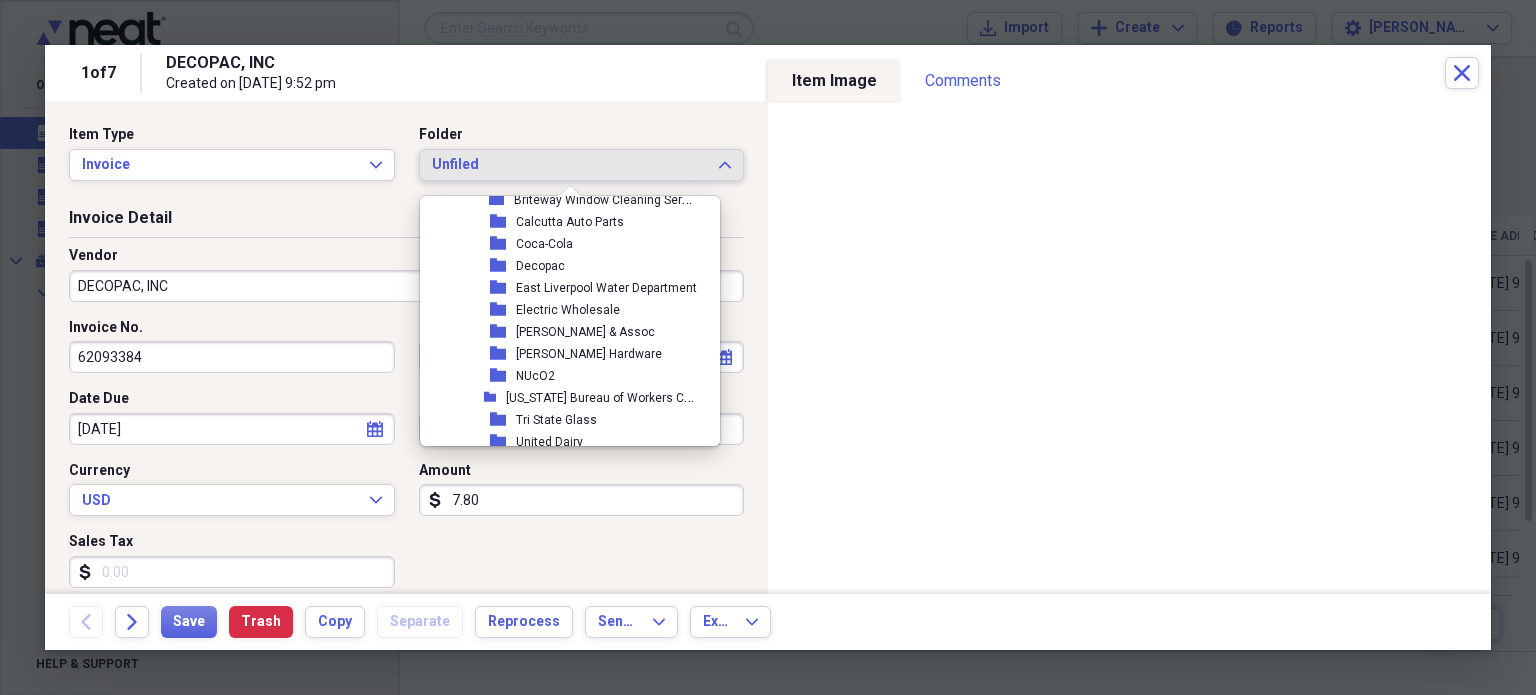 scroll, scrollTop: 300, scrollLeft: 0, axis: vertical 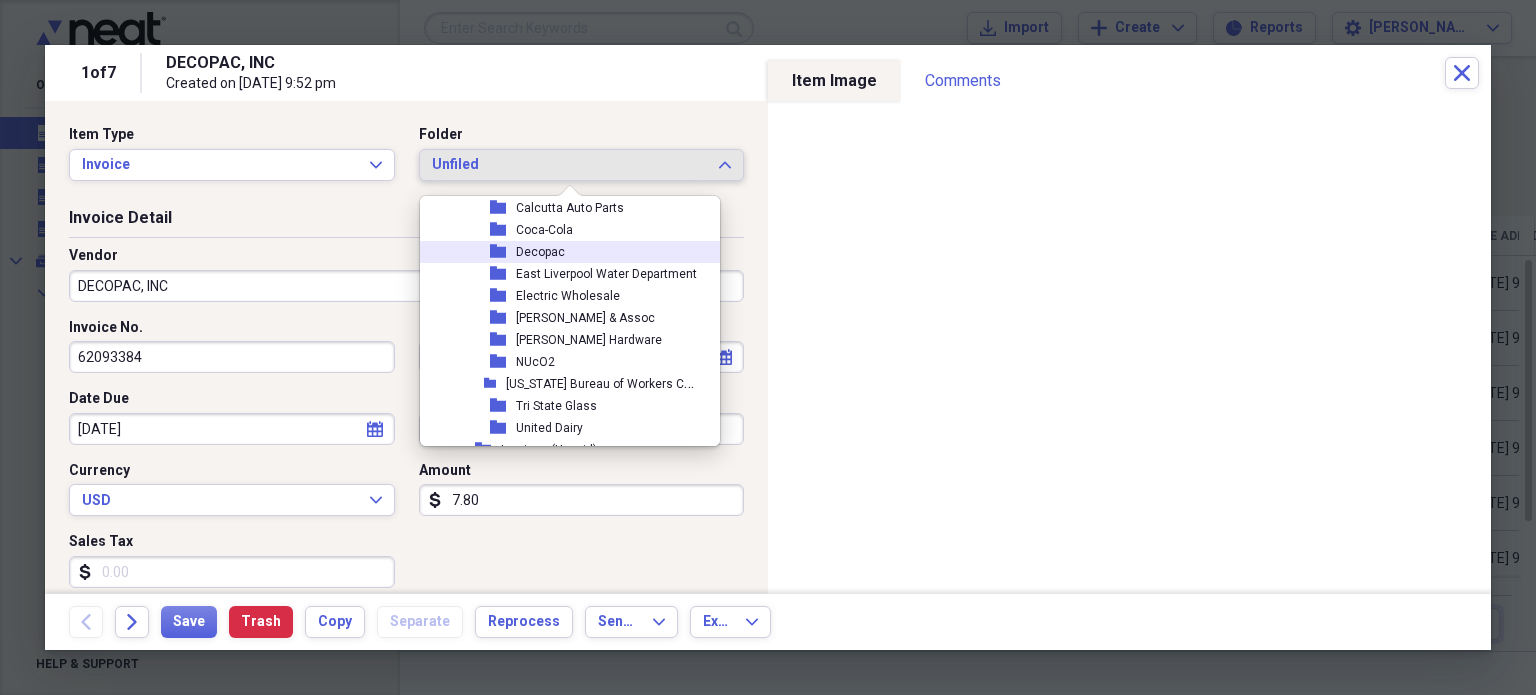 click on "Decopac" at bounding box center [540, 252] 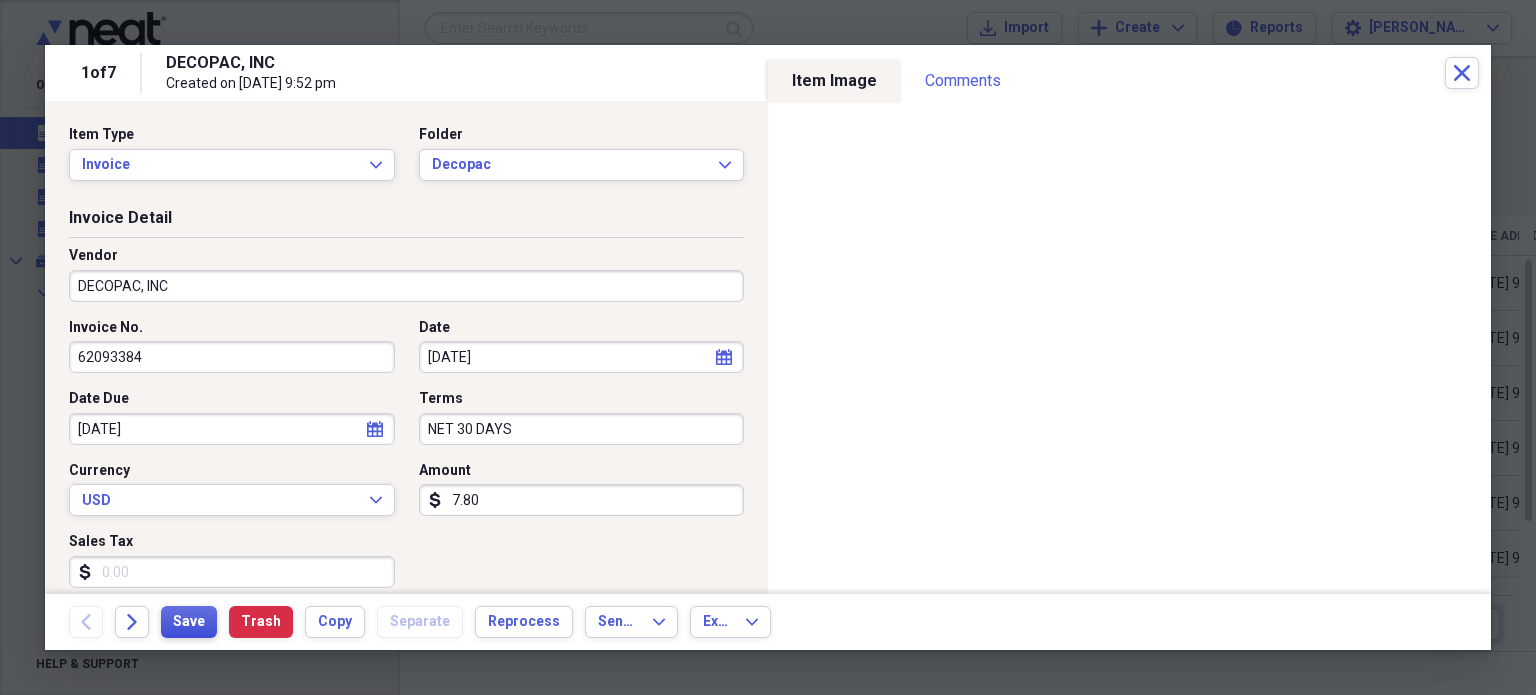 click on "Save" at bounding box center (189, 622) 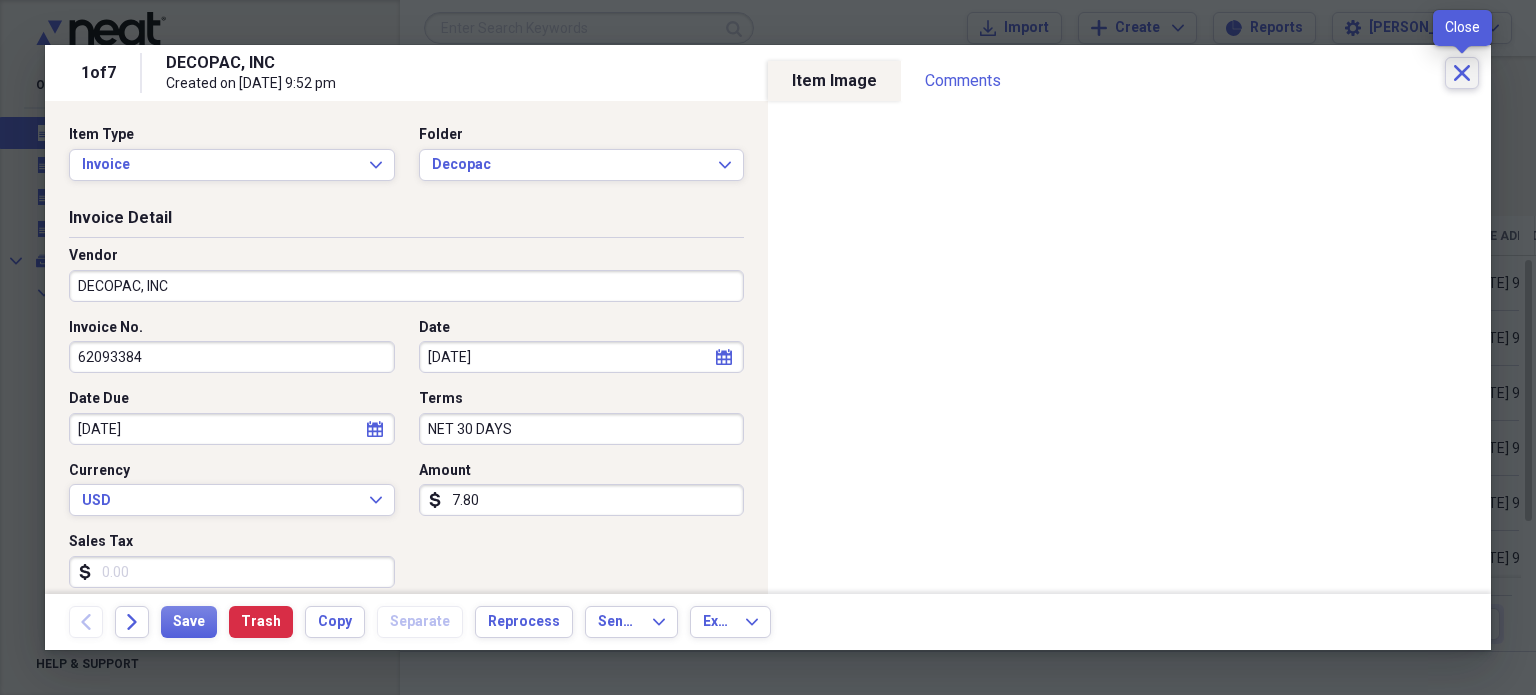 click on "Close" at bounding box center (1462, 73) 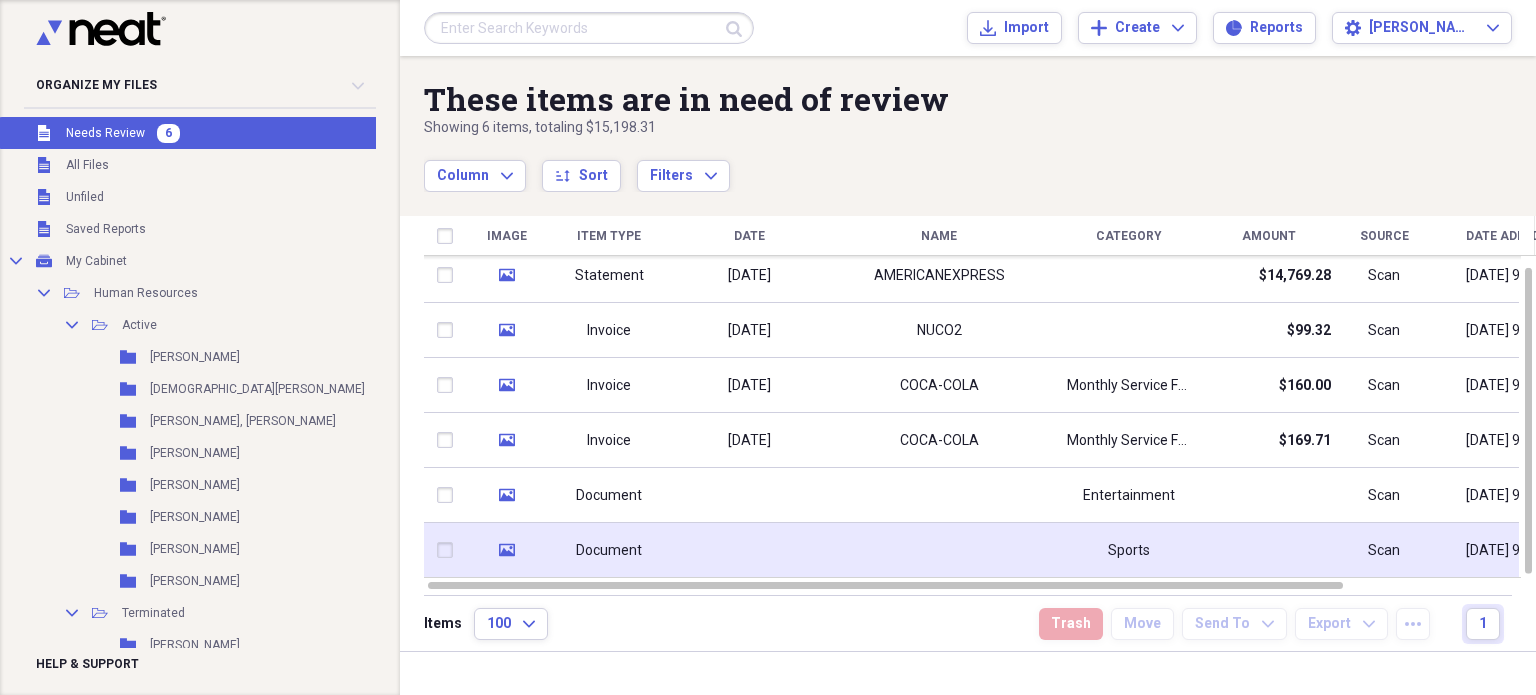 click at bounding box center [749, 550] 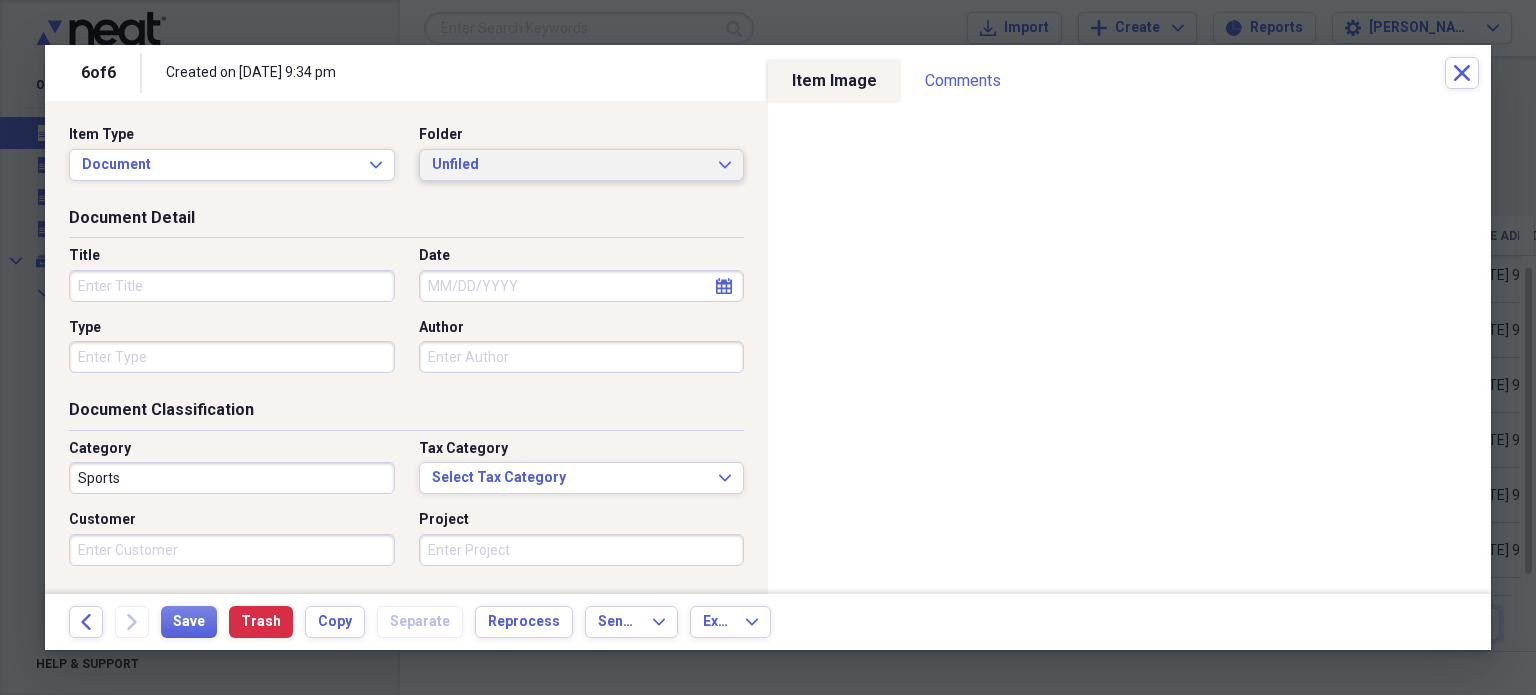 click on "Unfiled" at bounding box center [570, 165] 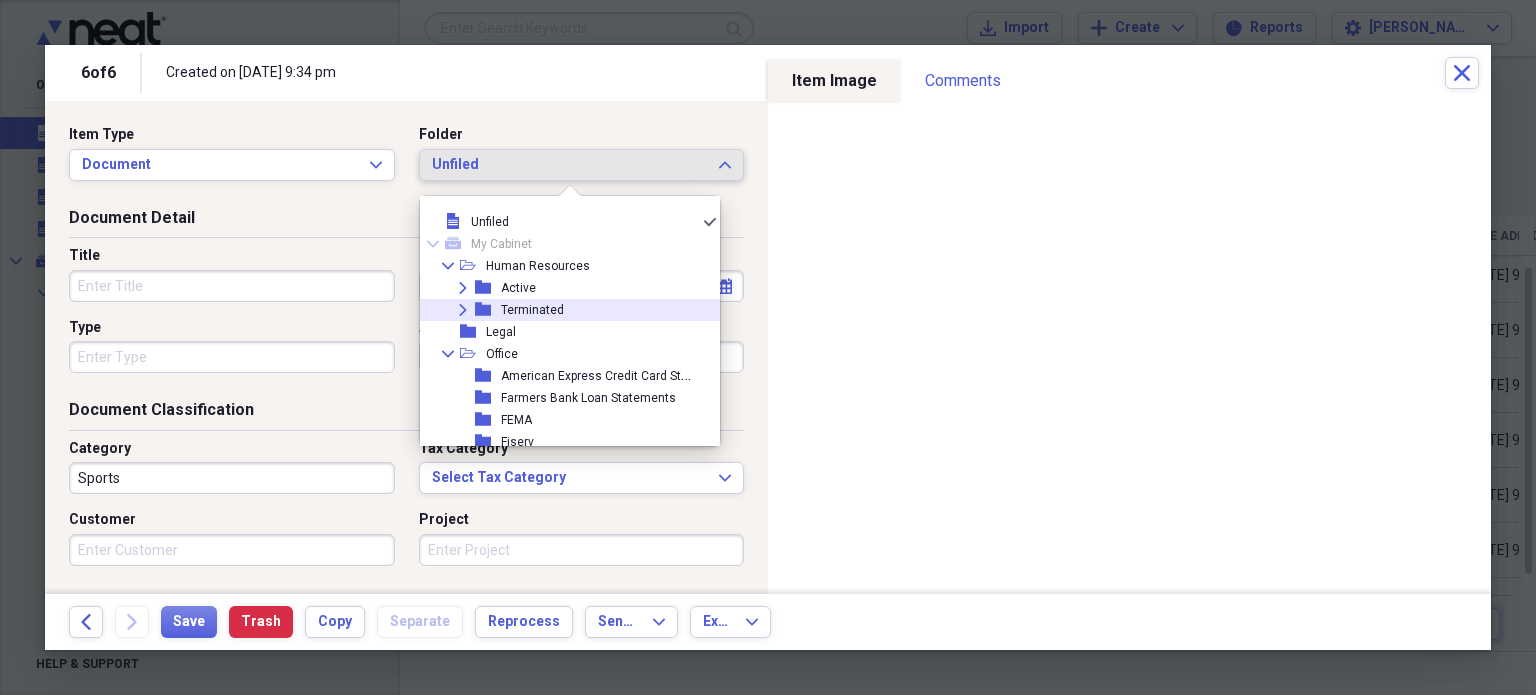 scroll, scrollTop: 4, scrollLeft: 0, axis: vertical 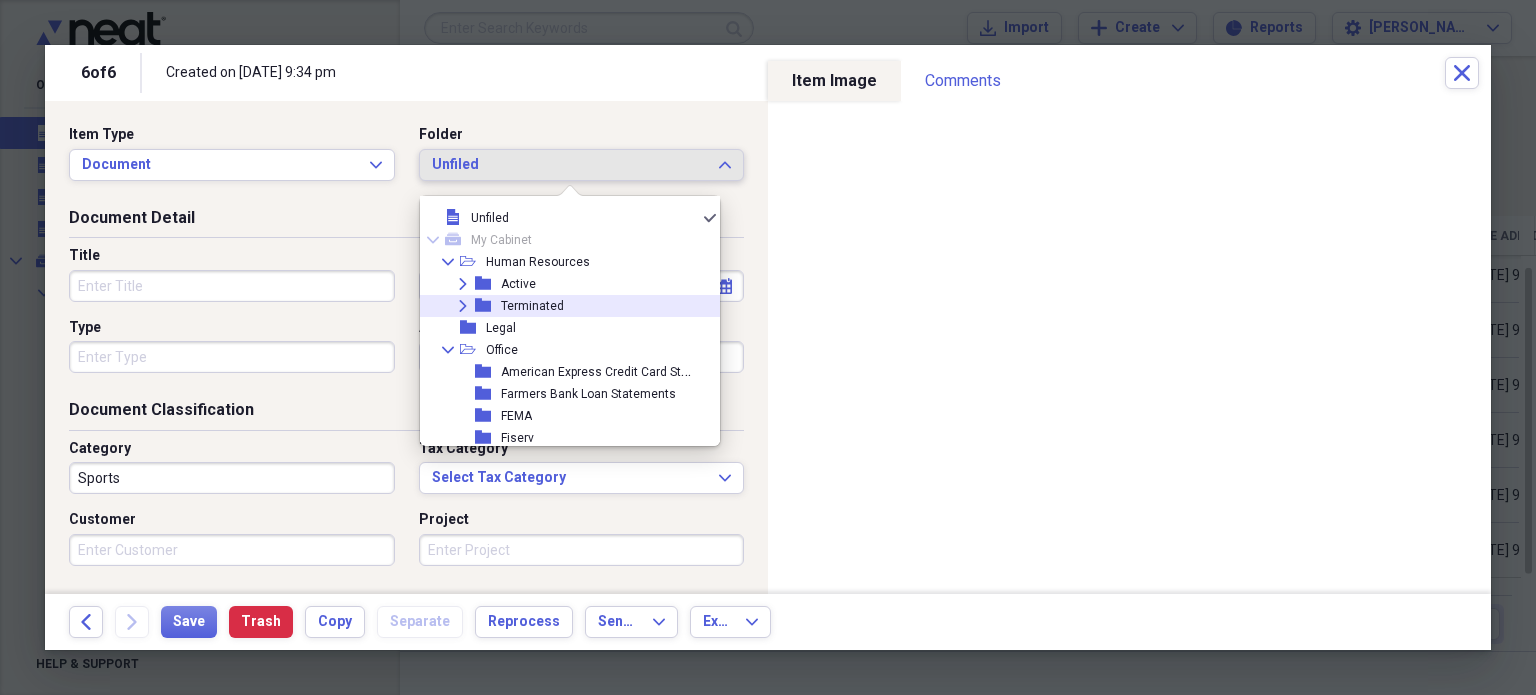 click on "Expand" at bounding box center [463, 306] 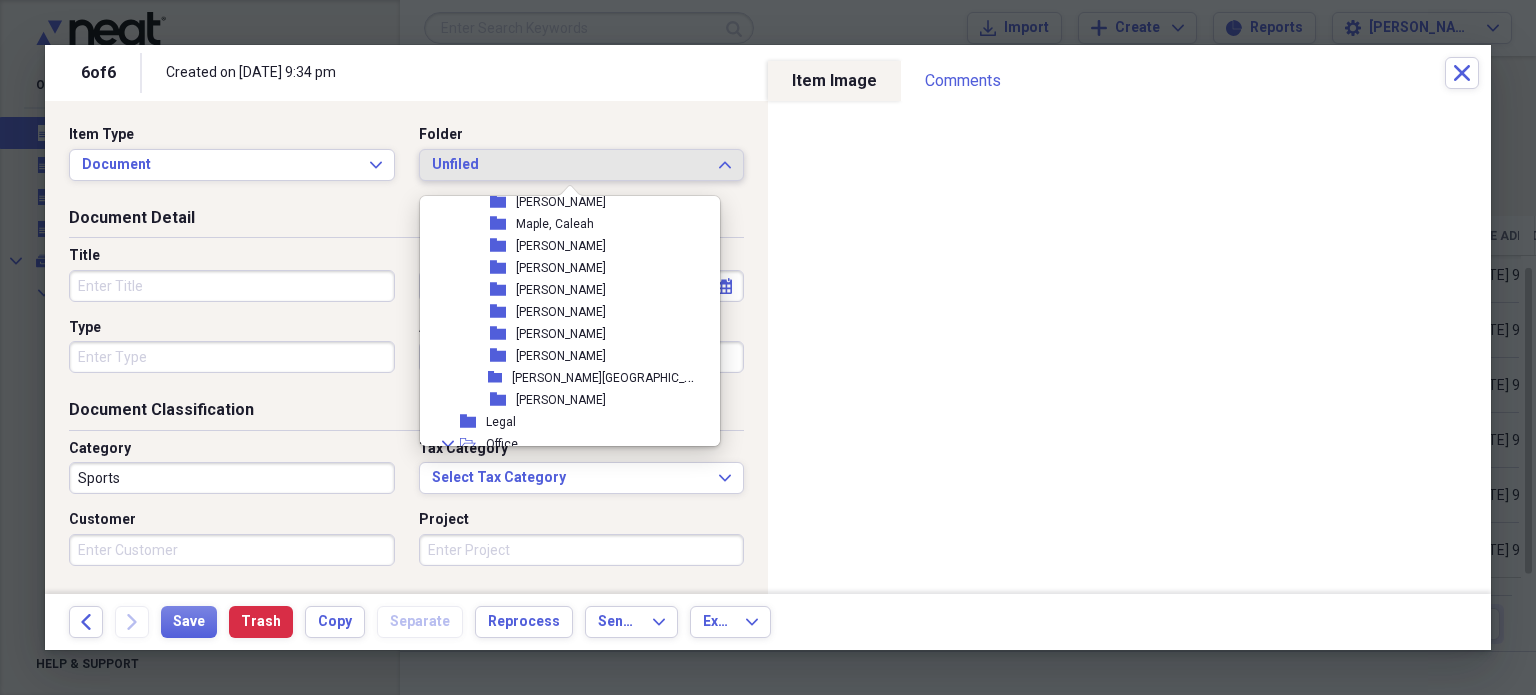 scroll, scrollTop: 304, scrollLeft: 0, axis: vertical 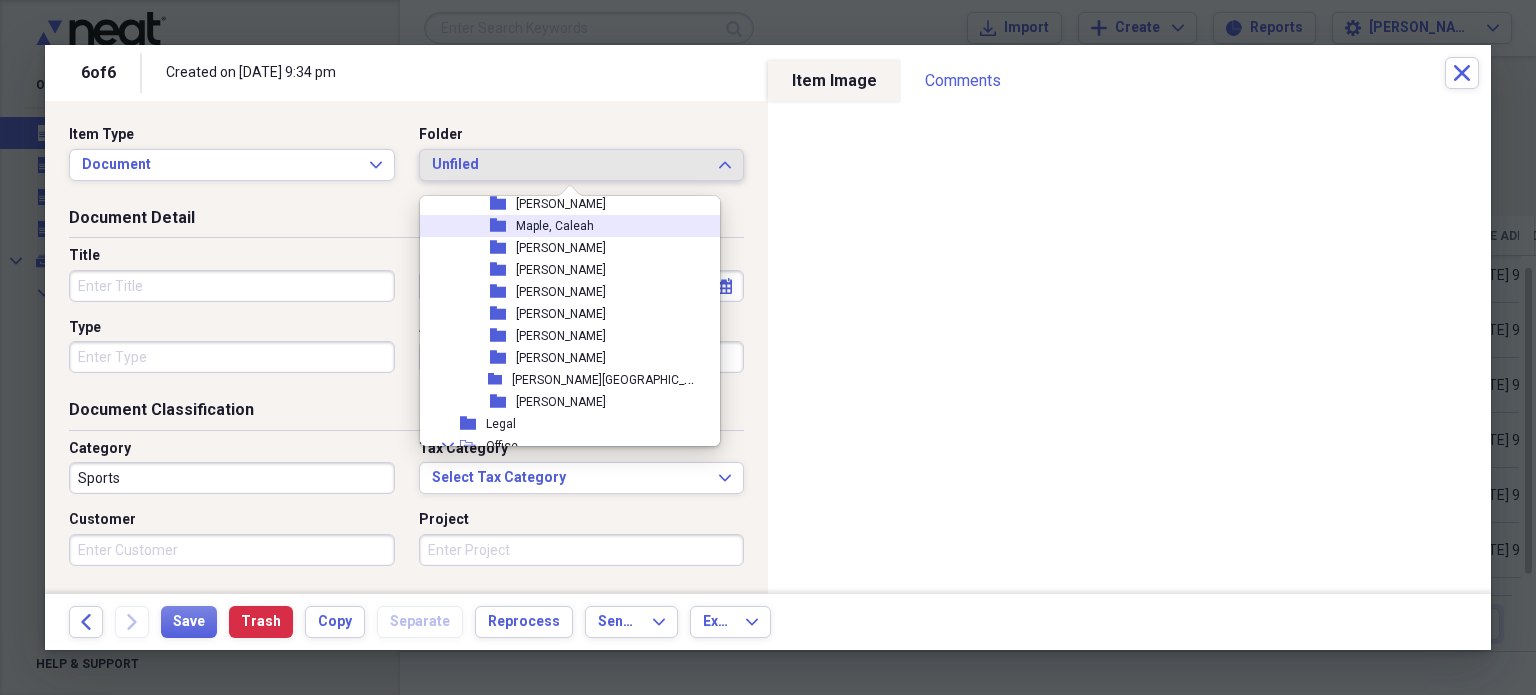 click on "Maple, Caleah" at bounding box center (555, 226) 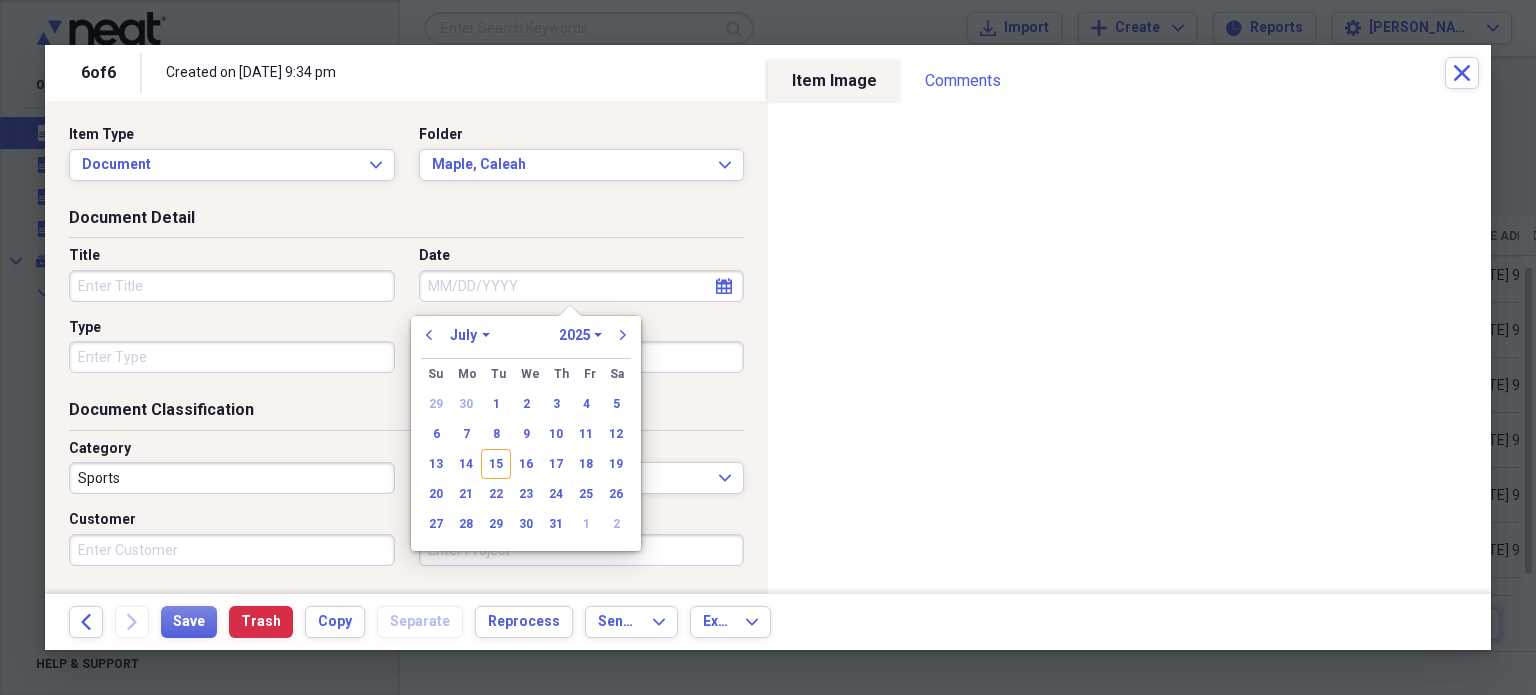 click on "Date" at bounding box center (582, 286) 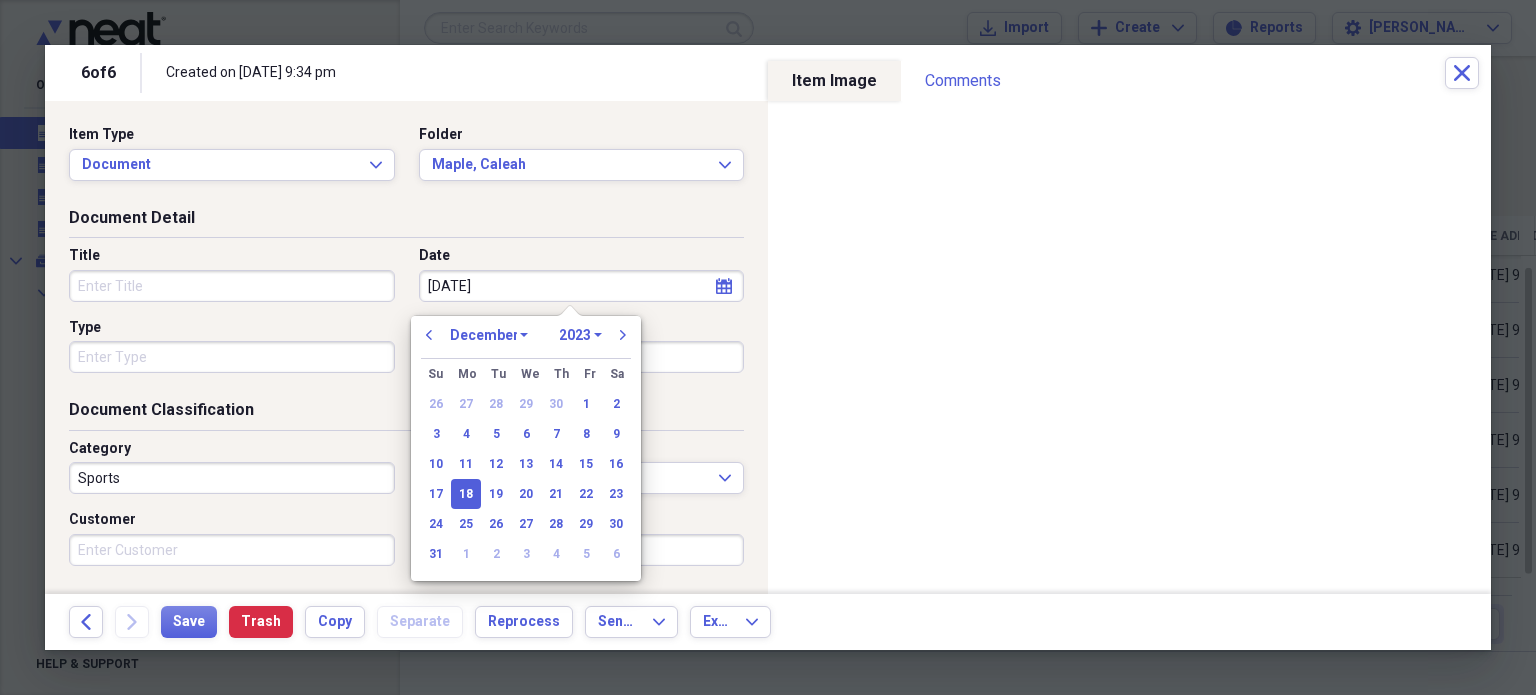 click on "Title" at bounding box center (232, 286) 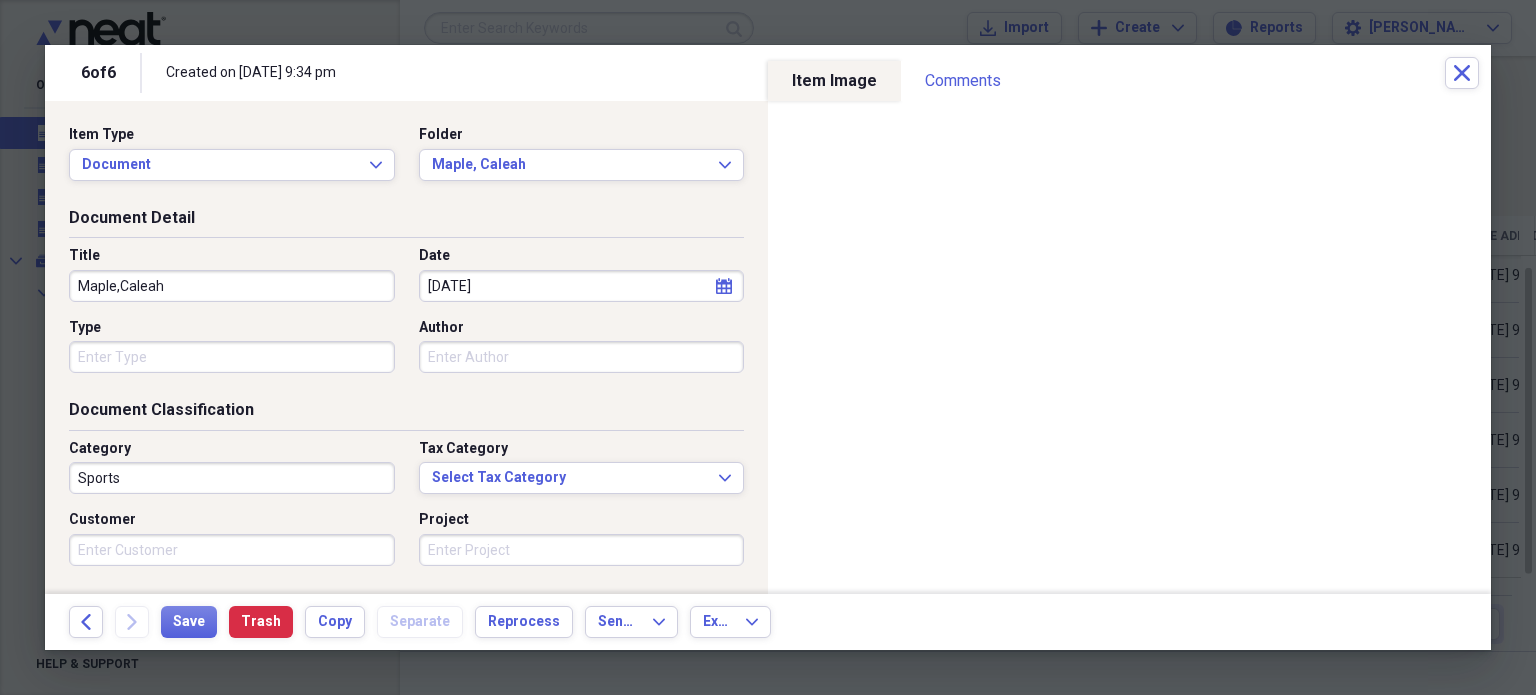 click on "Maple,Caleah" at bounding box center (232, 286) 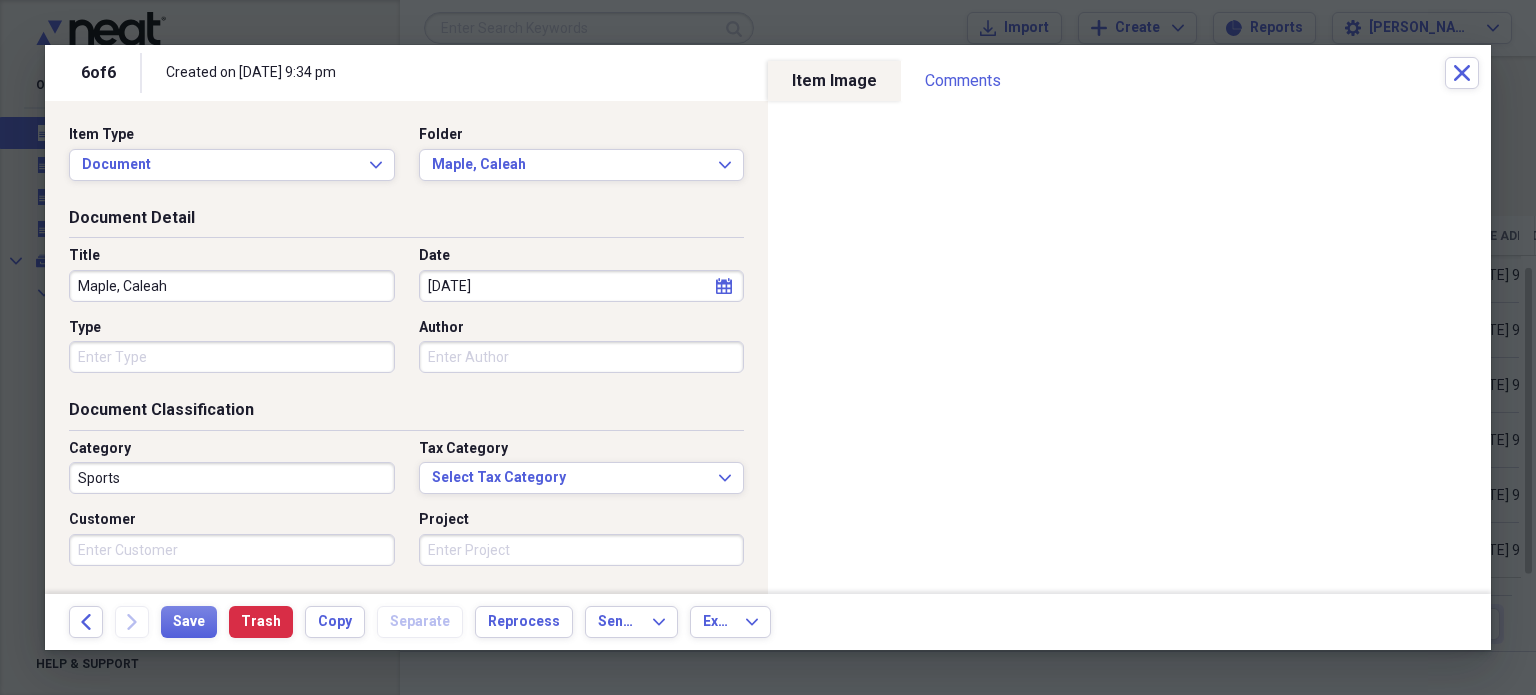 click on "Type" at bounding box center (232, 357) 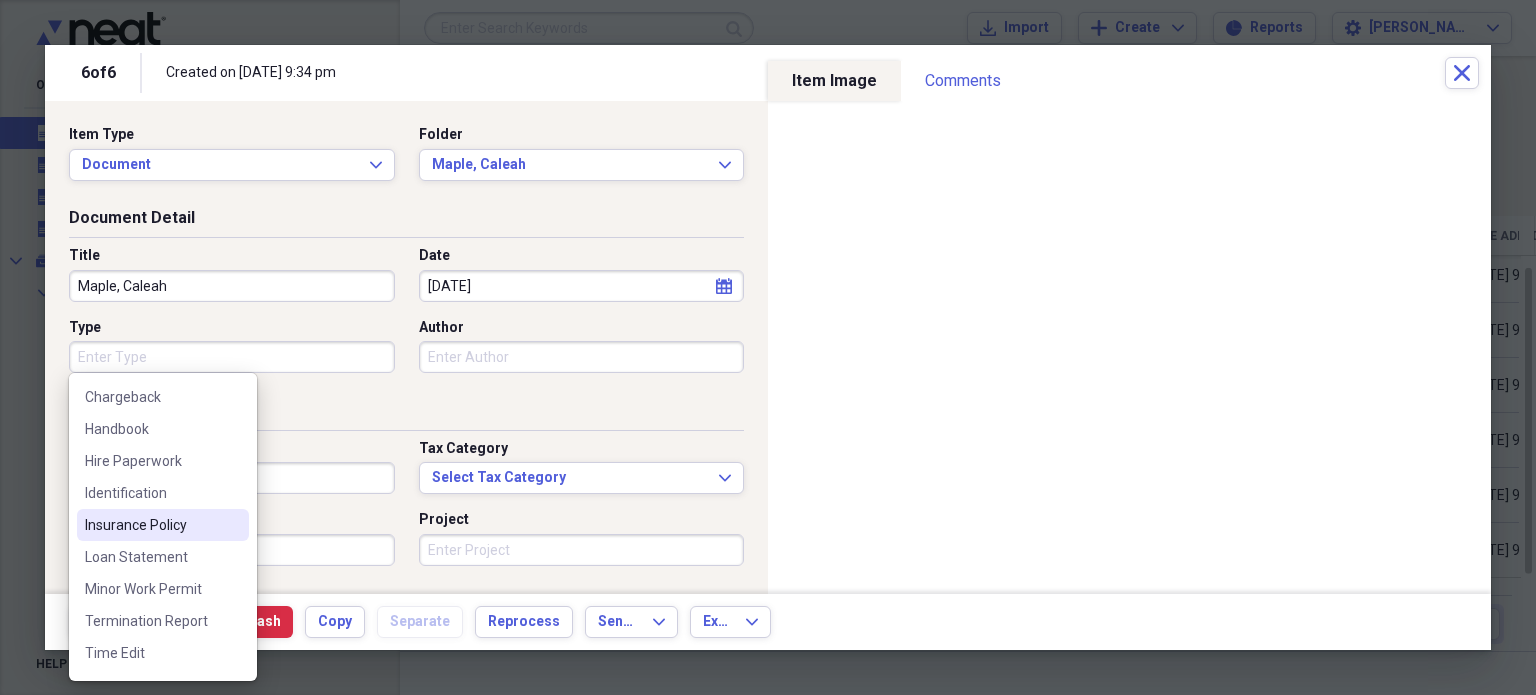 scroll, scrollTop: 92, scrollLeft: 0, axis: vertical 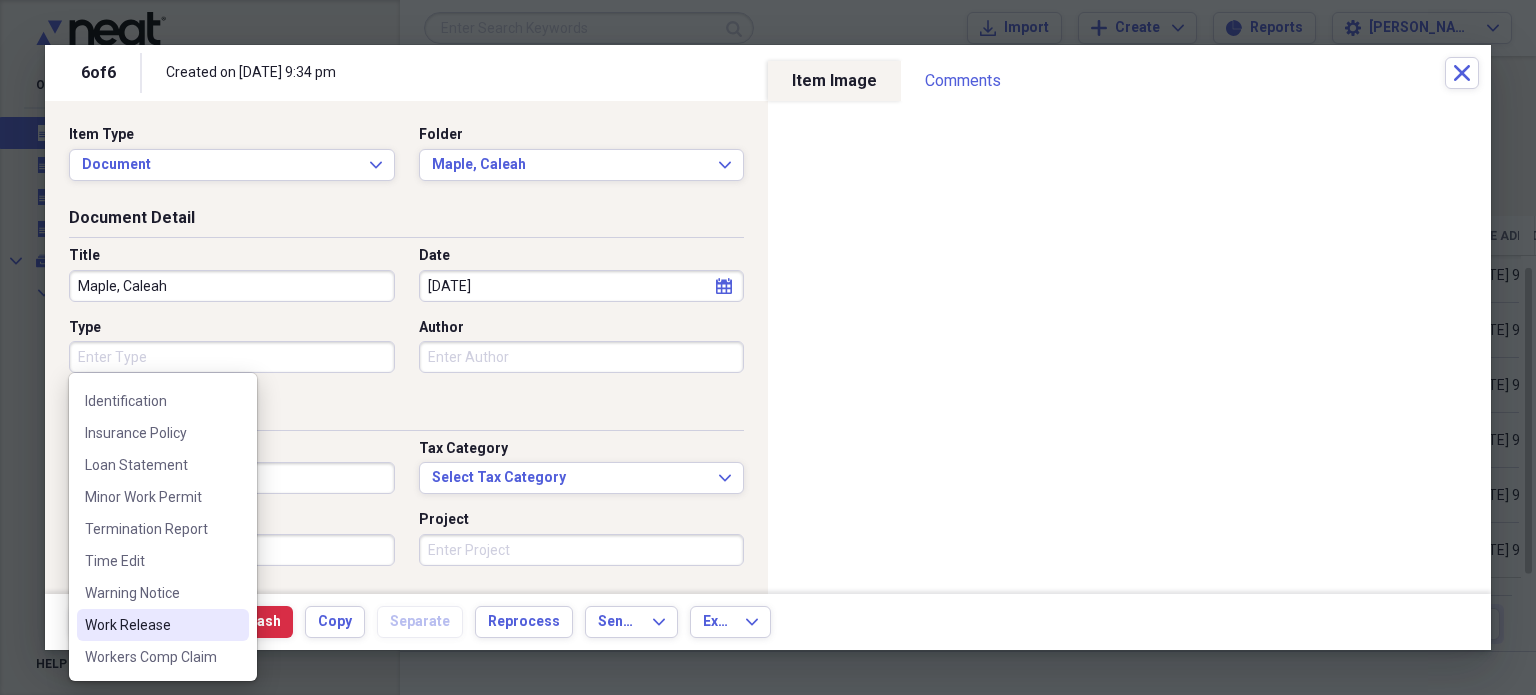 click on "Work Release" at bounding box center [163, 625] 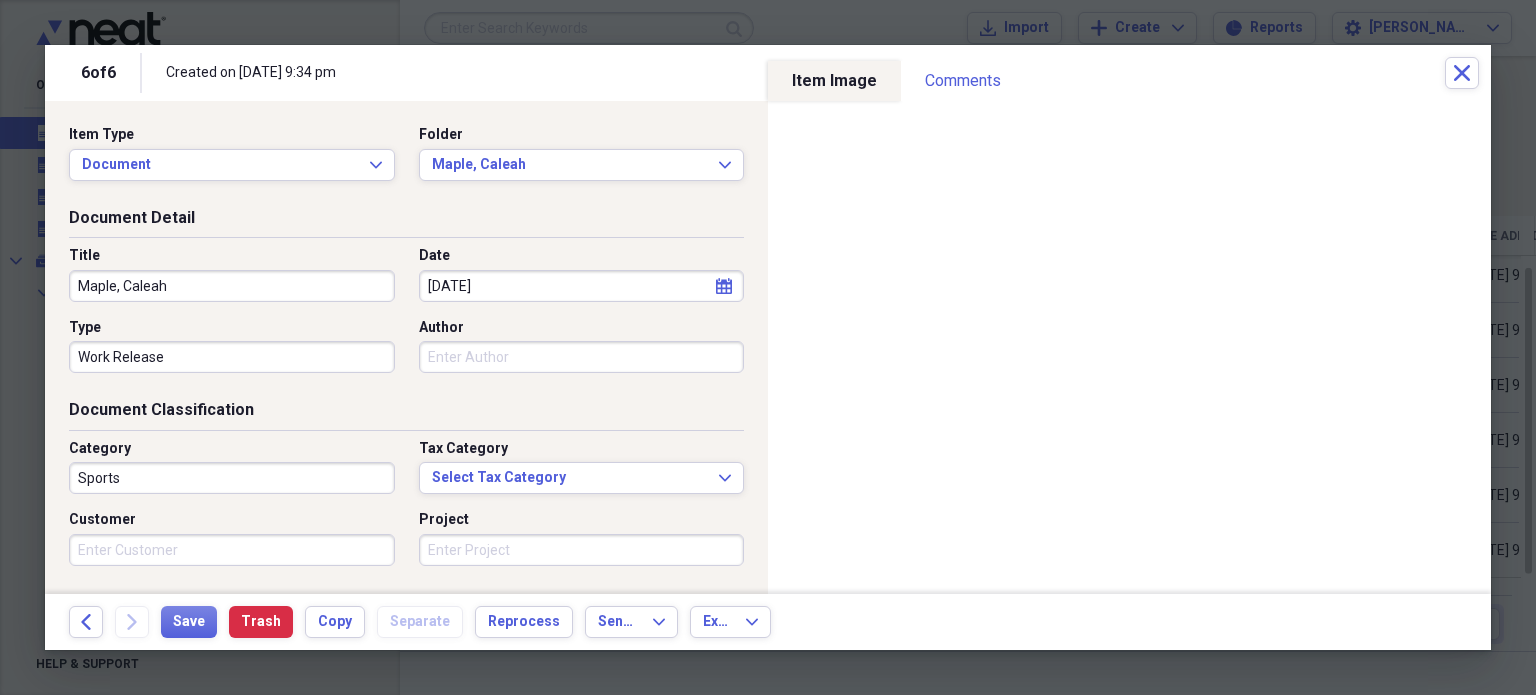 click on "Sports" at bounding box center [232, 478] 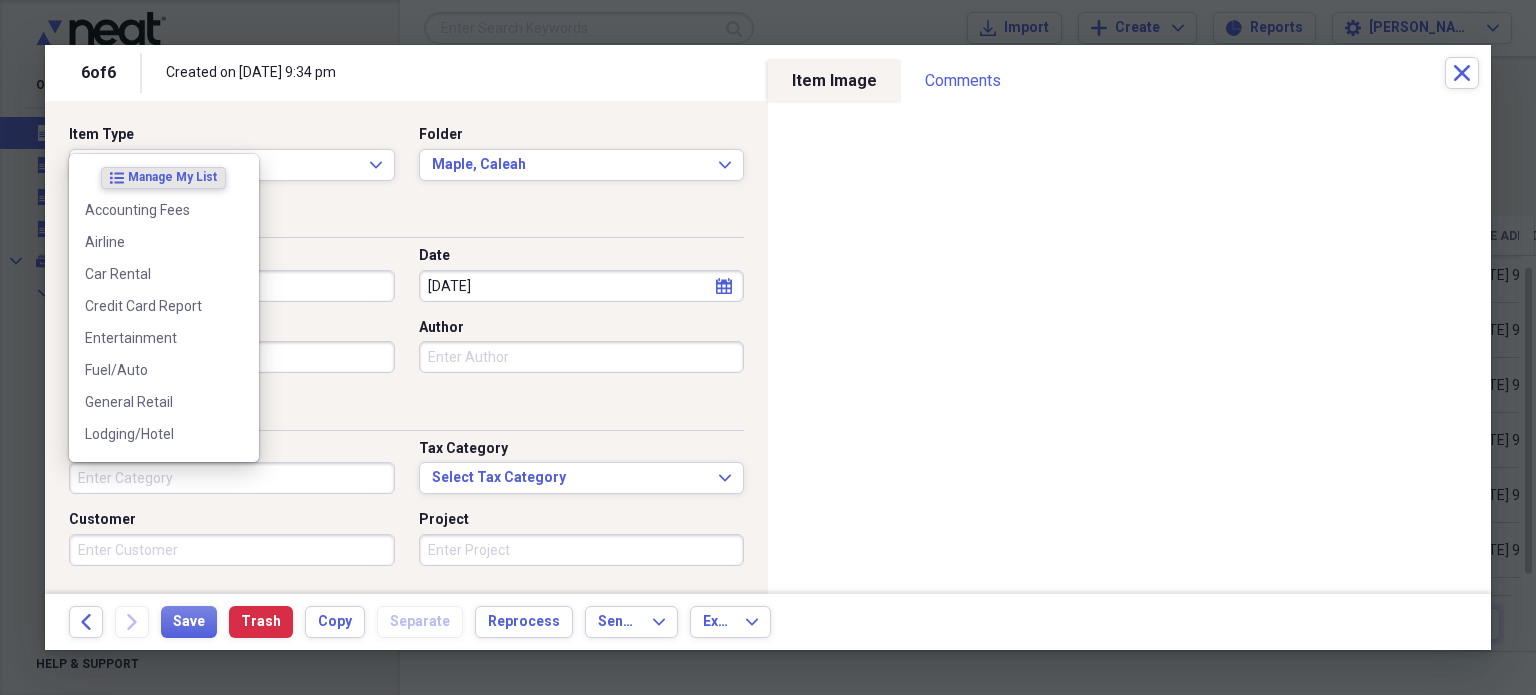 click on "Document Classification" at bounding box center [406, 414] 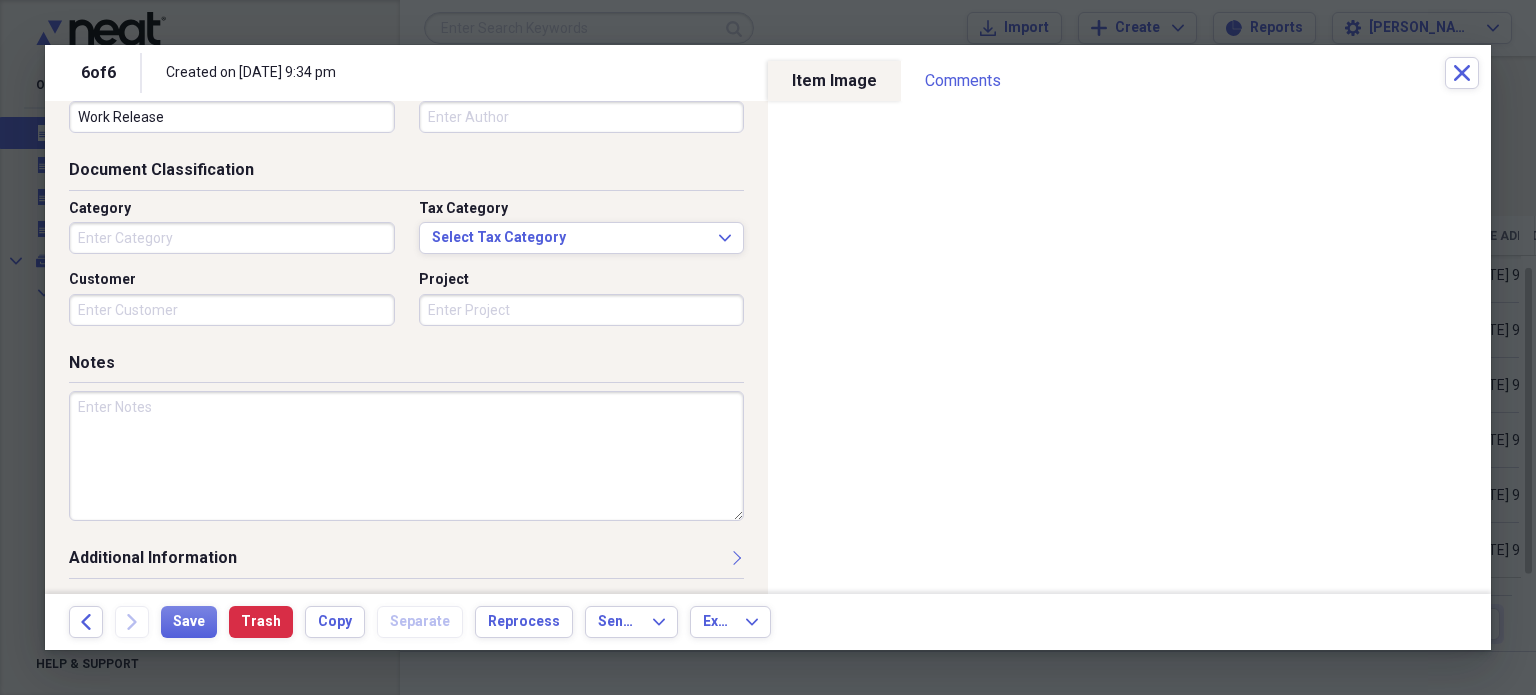 scroll, scrollTop: 0, scrollLeft: 0, axis: both 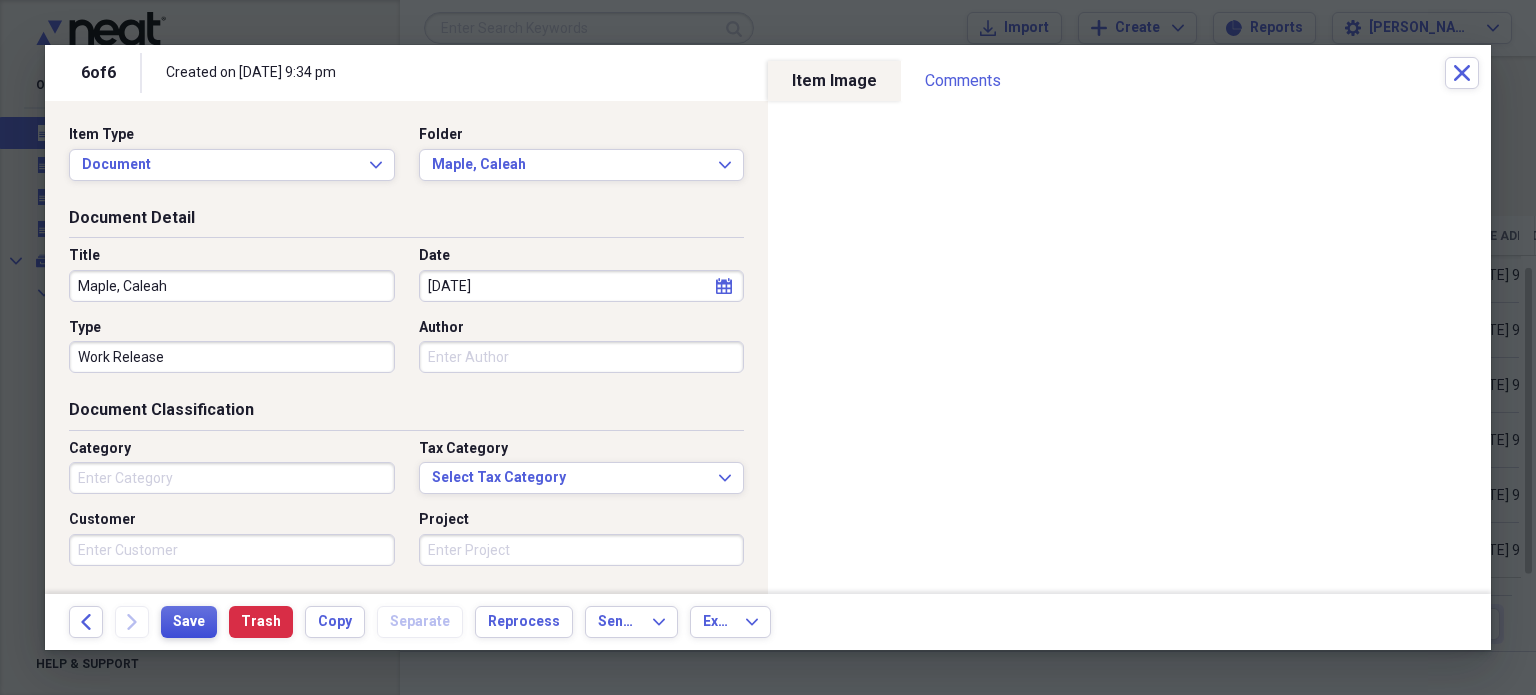 click on "Save" at bounding box center (189, 622) 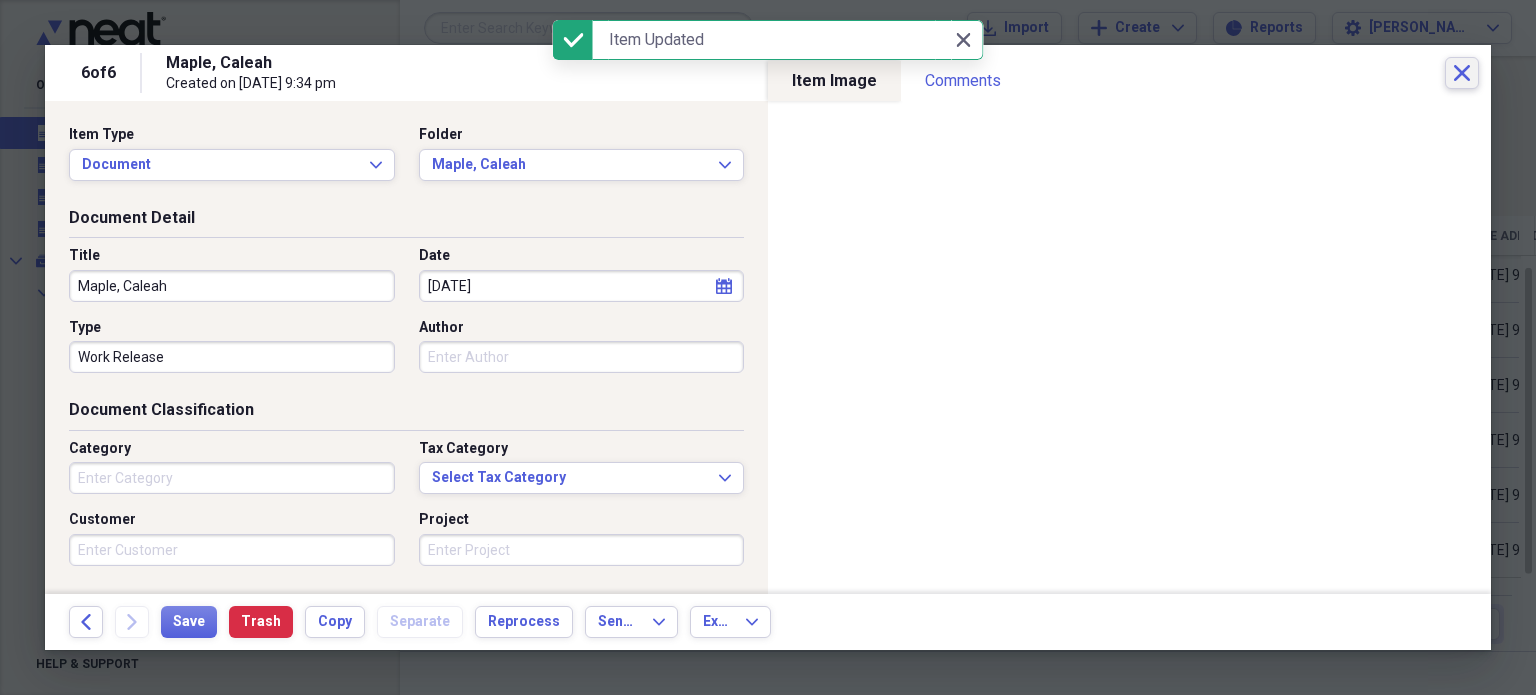 click 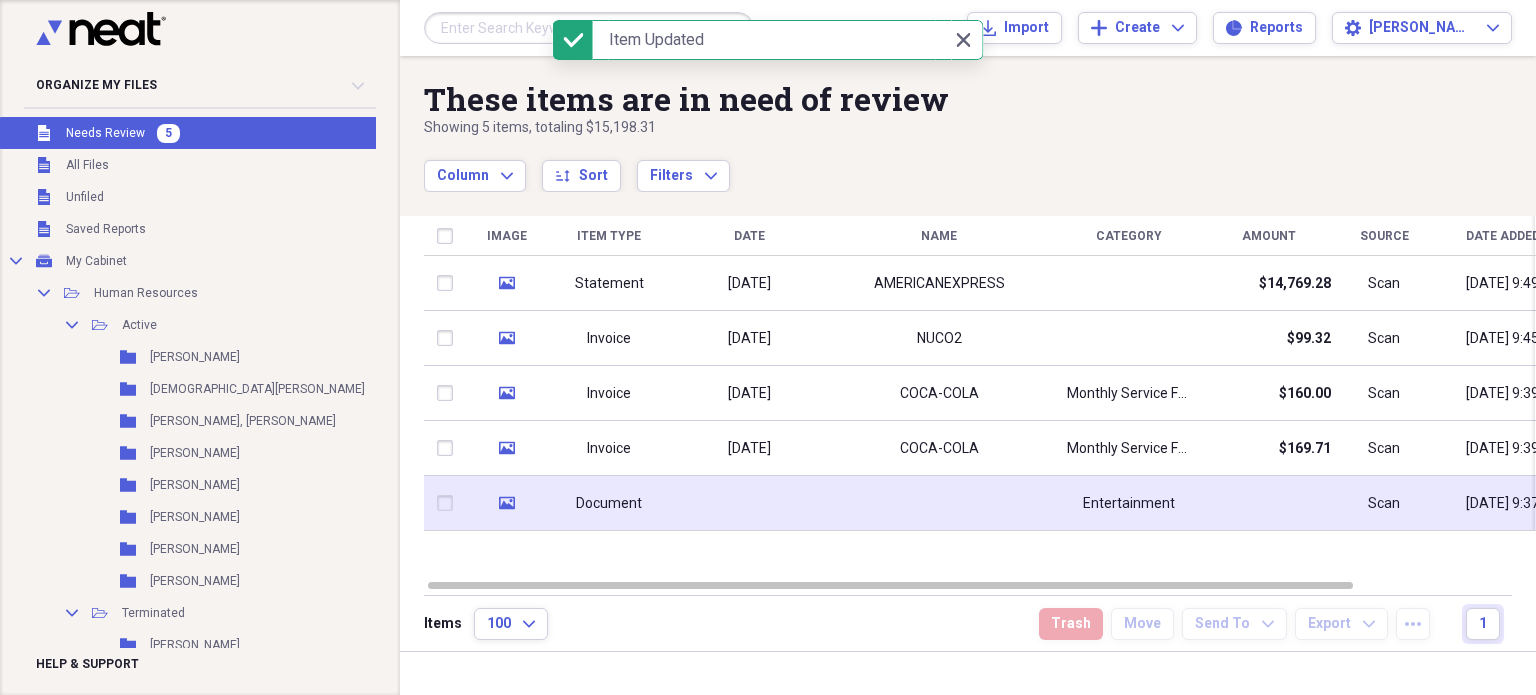 click at bounding box center (749, 503) 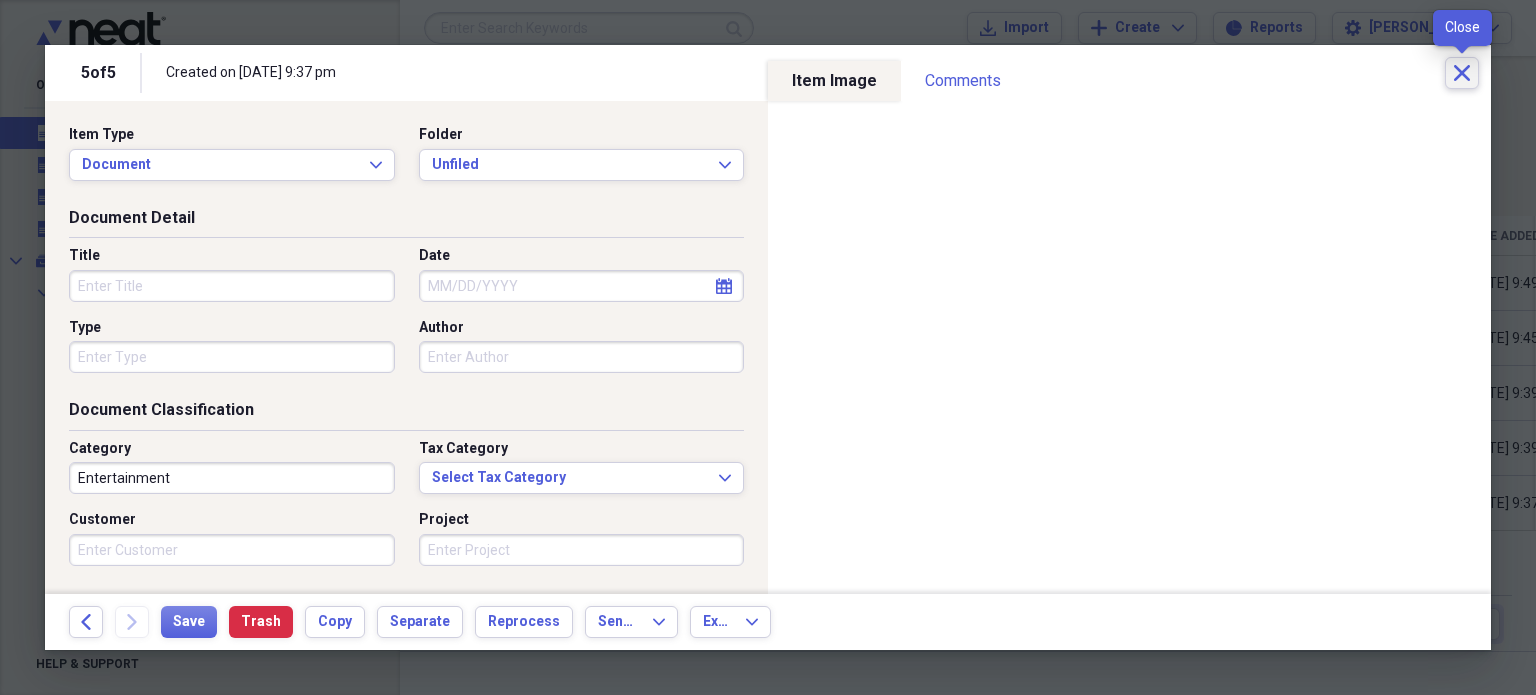 click 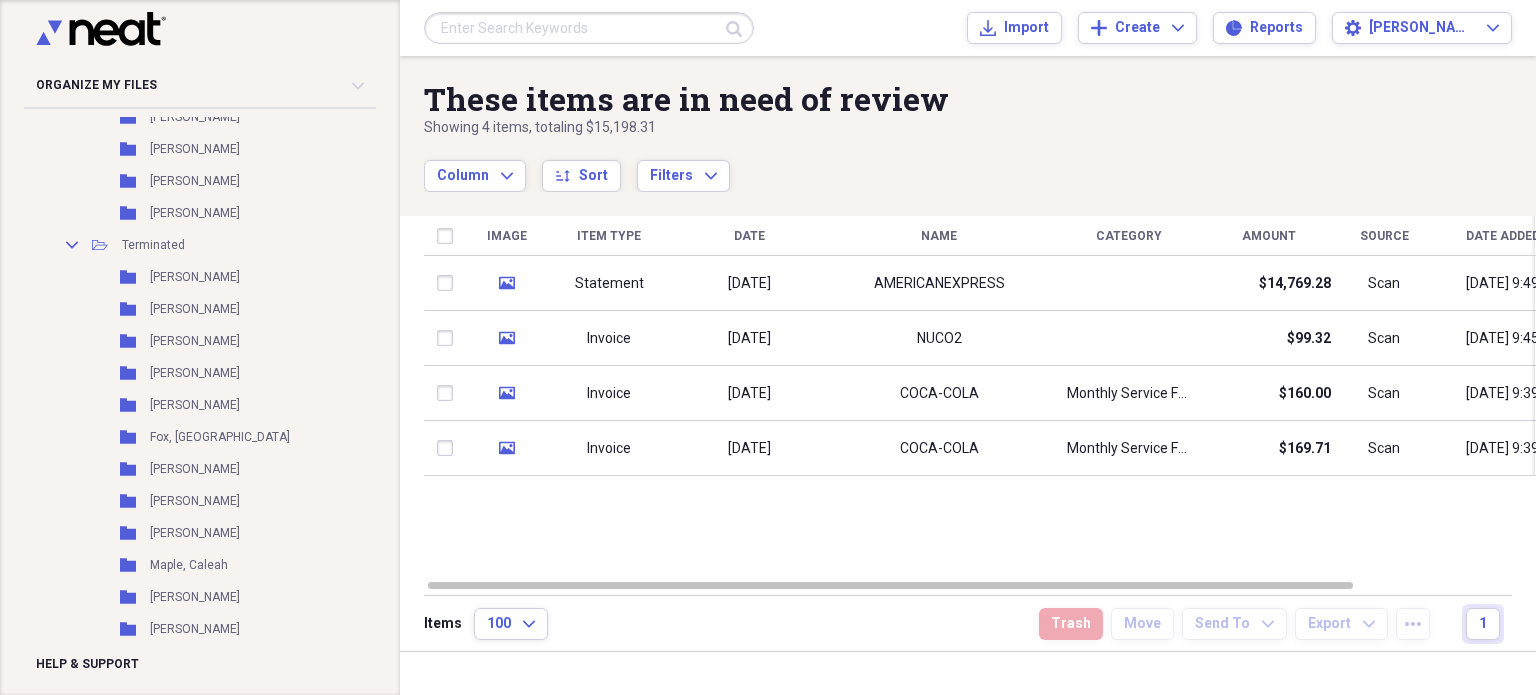 scroll, scrollTop: 376, scrollLeft: 0, axis: vertical 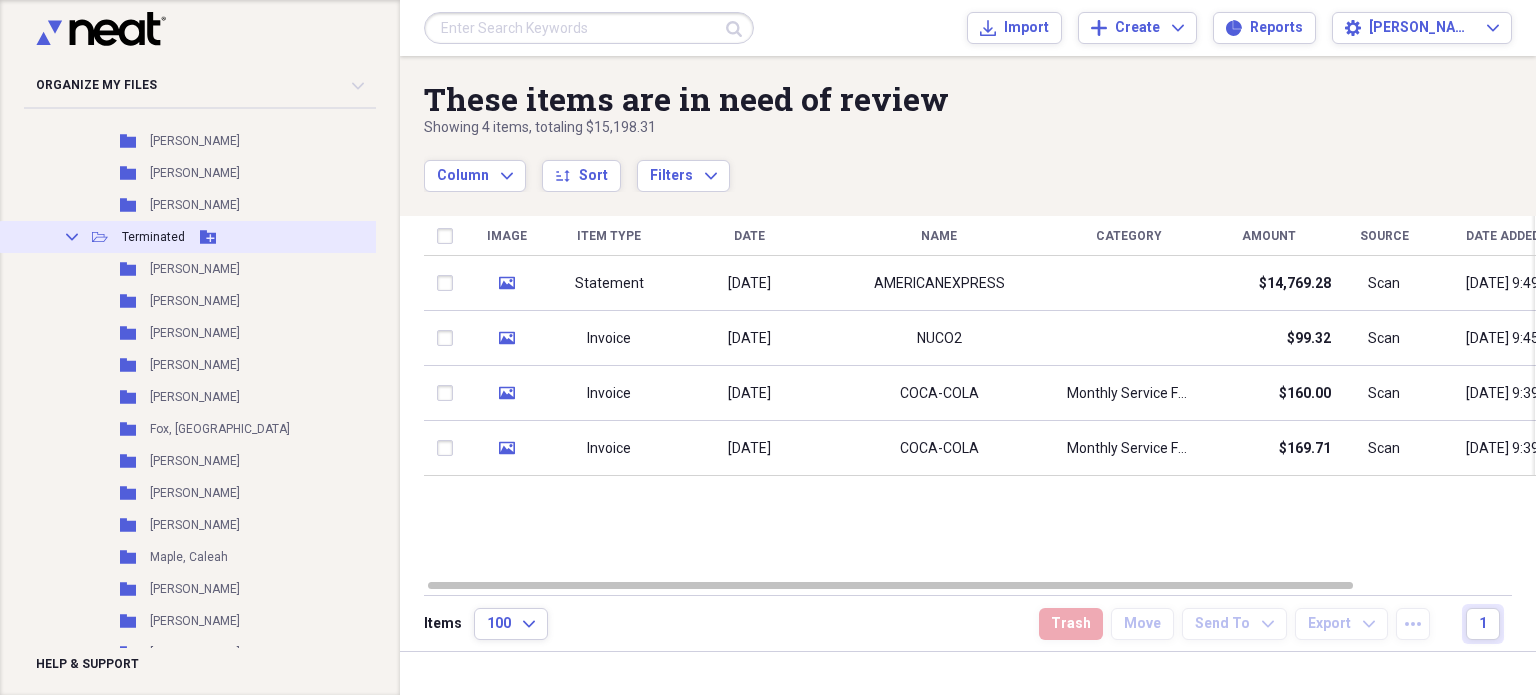 click 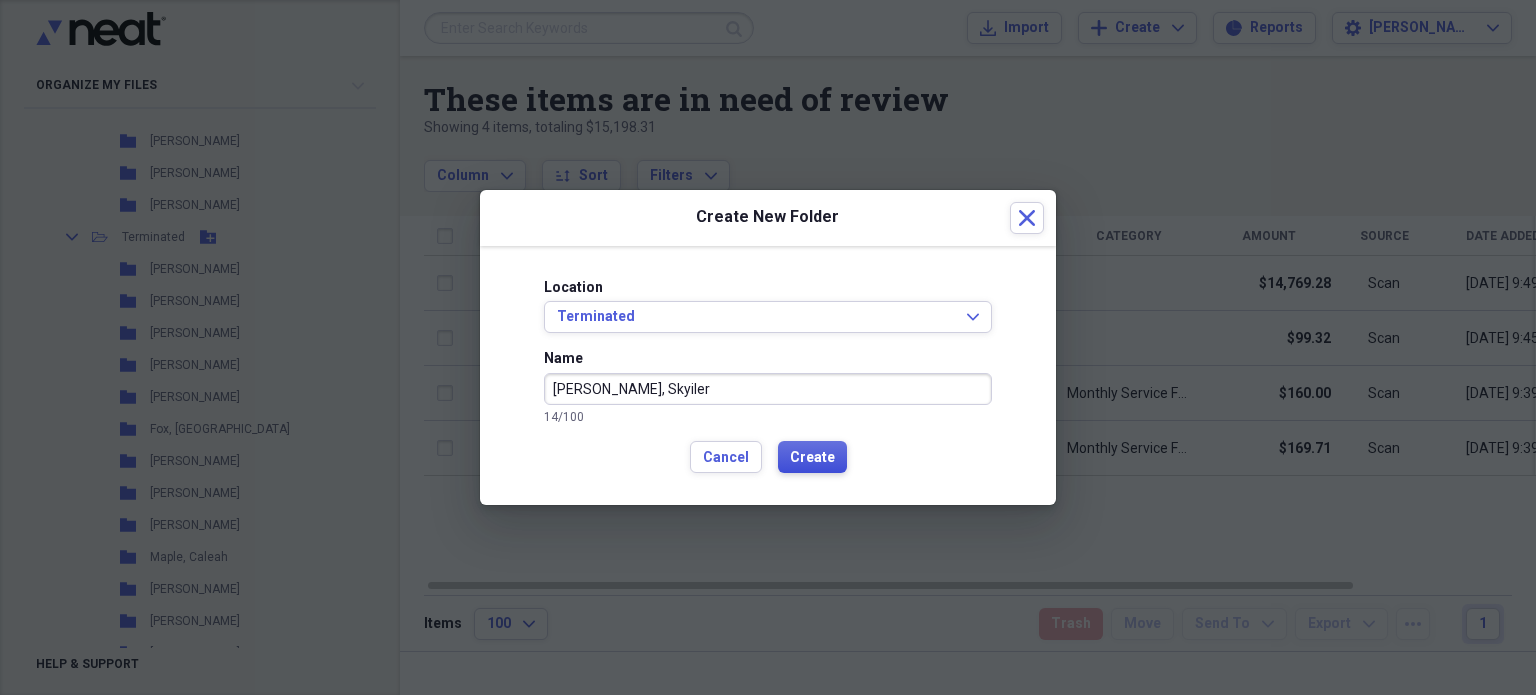 click on "Create" at bounding box center (812, 458) 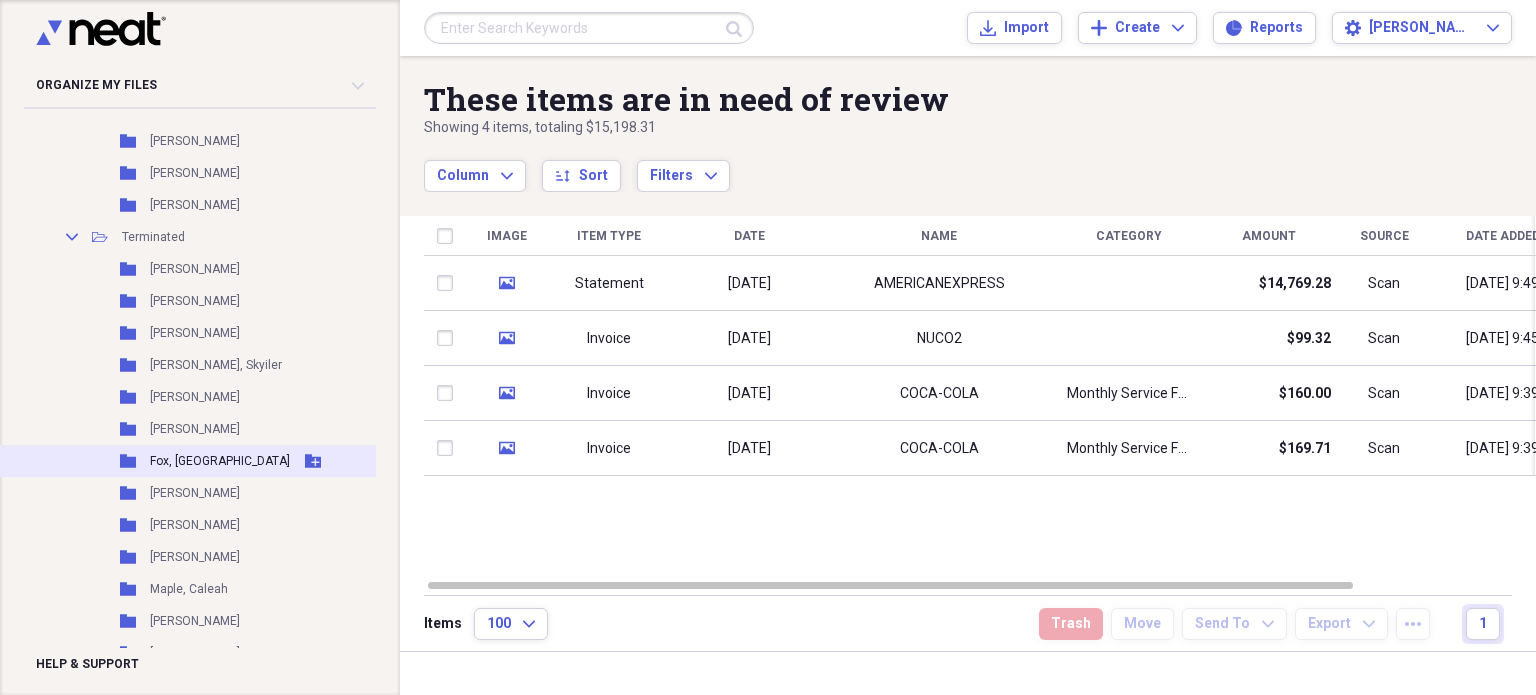 scroll, scrollTop: 0, scrollLeft: 0, axis: both 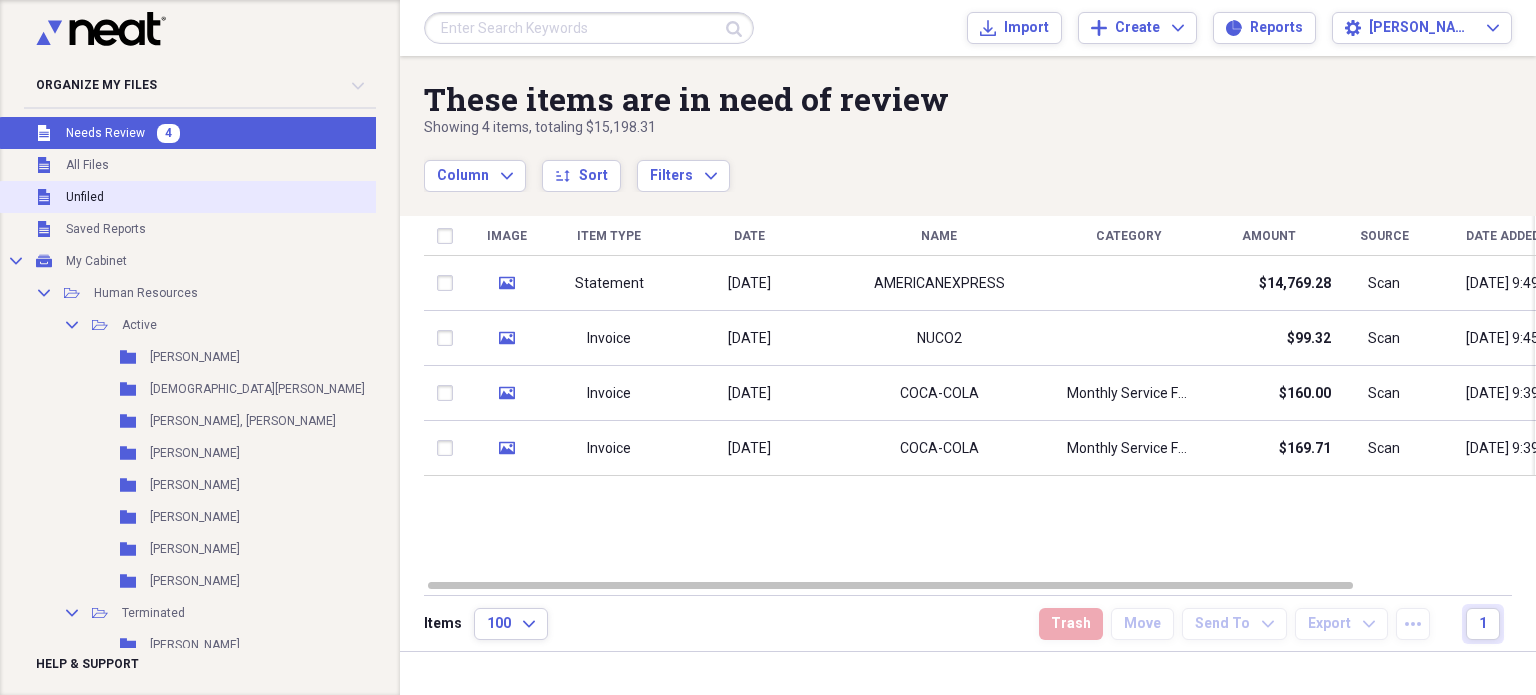 click on "Unfiled Unfiled" at bounding box center [231, 197] 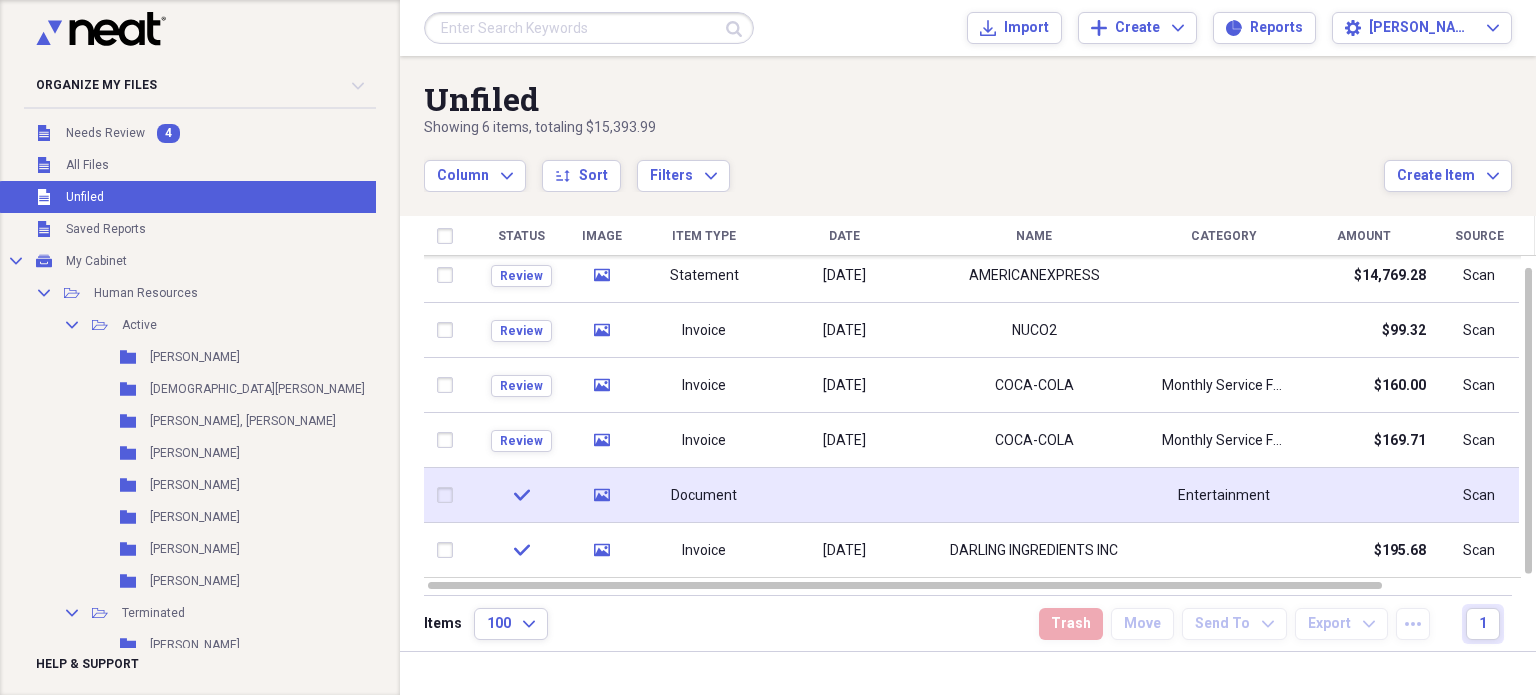 click at bounding box center (844, 495) 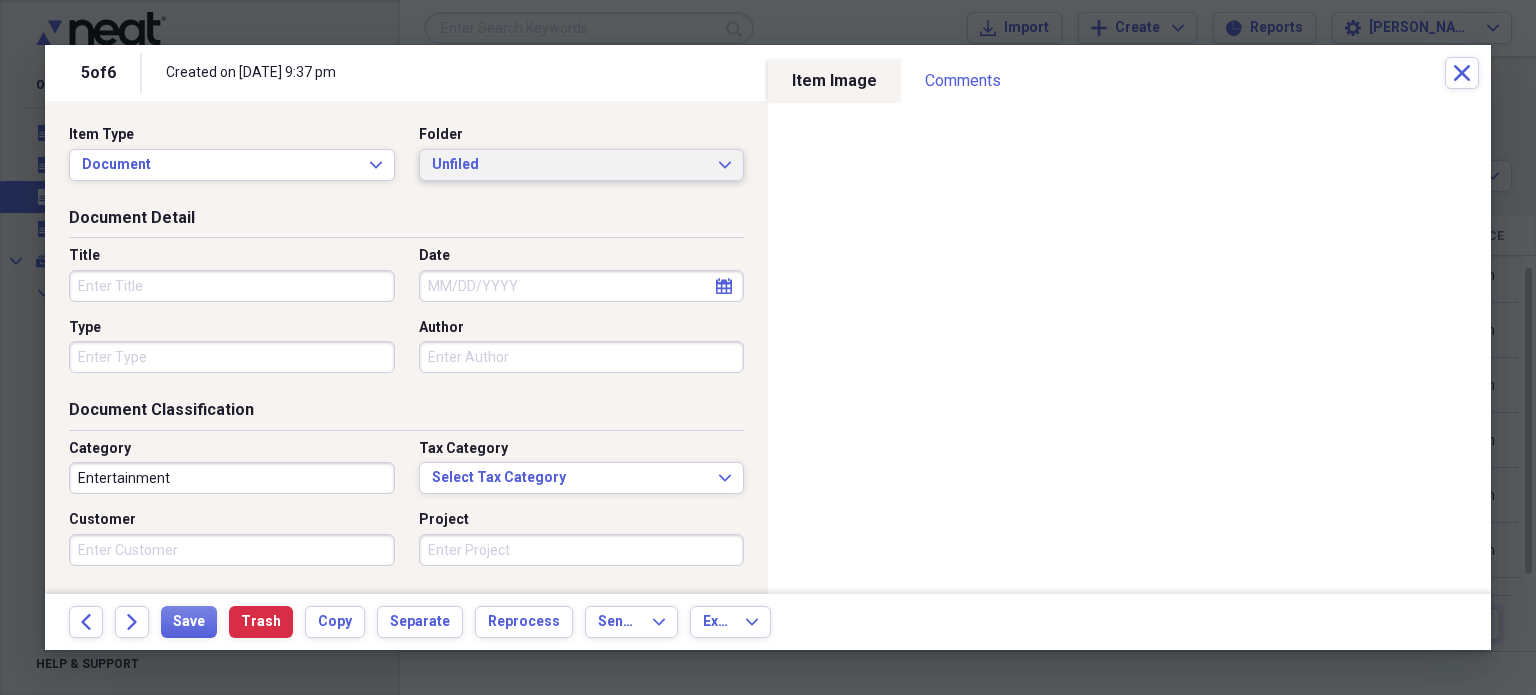 click on "Unfiled" at bounding box center (570, 165) 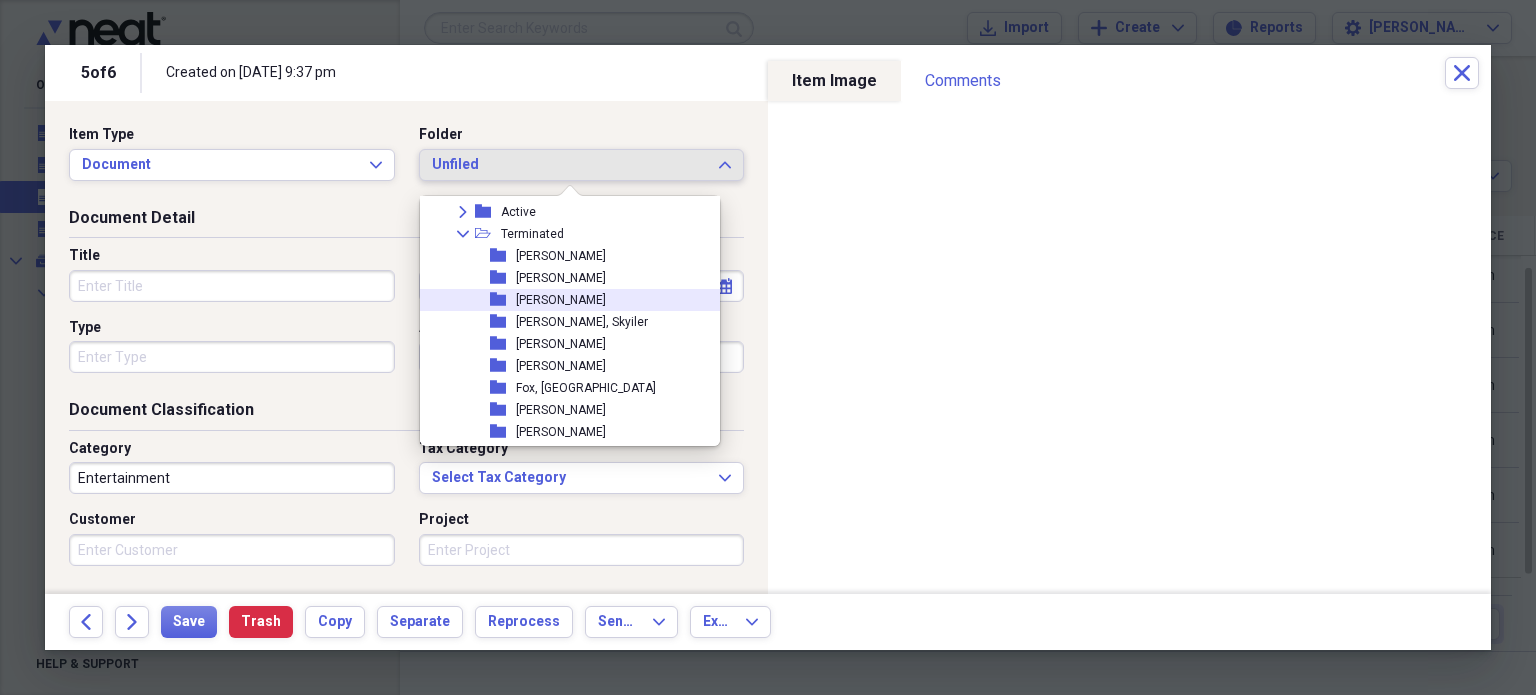 scroll, scrollTop: 74, scrollLeft: 4, axis: both 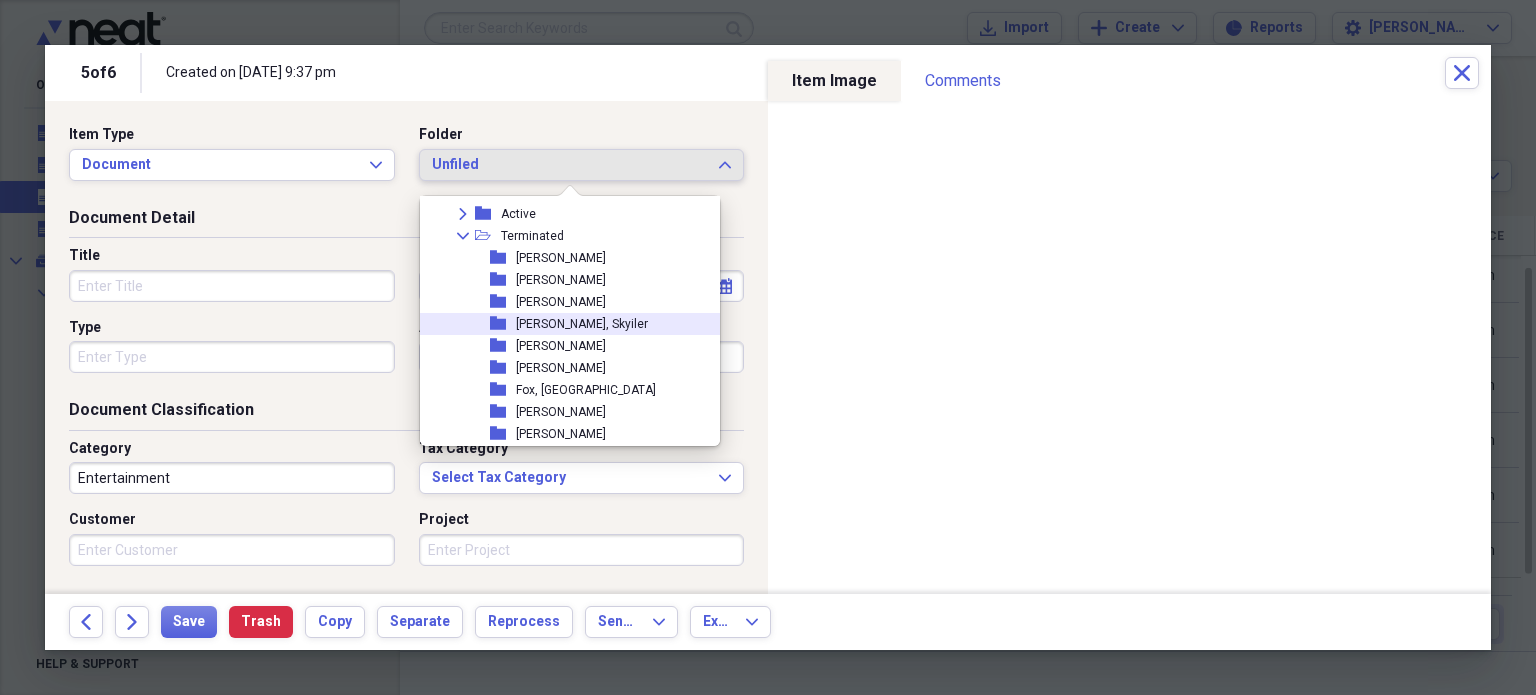click on "[PERSON_NAME], Skyiler" at bounding box center (582, 324) 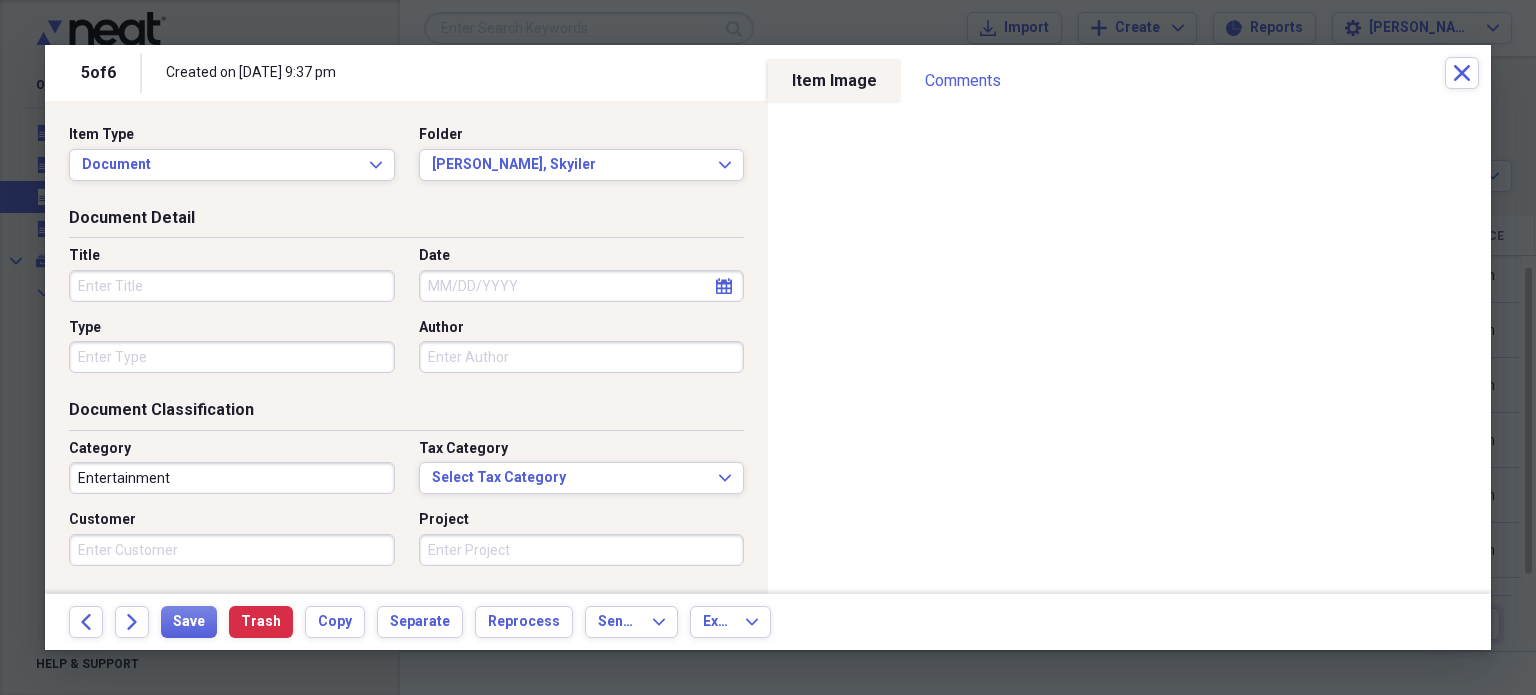 click on "Title" at bounding box center (232, 286) 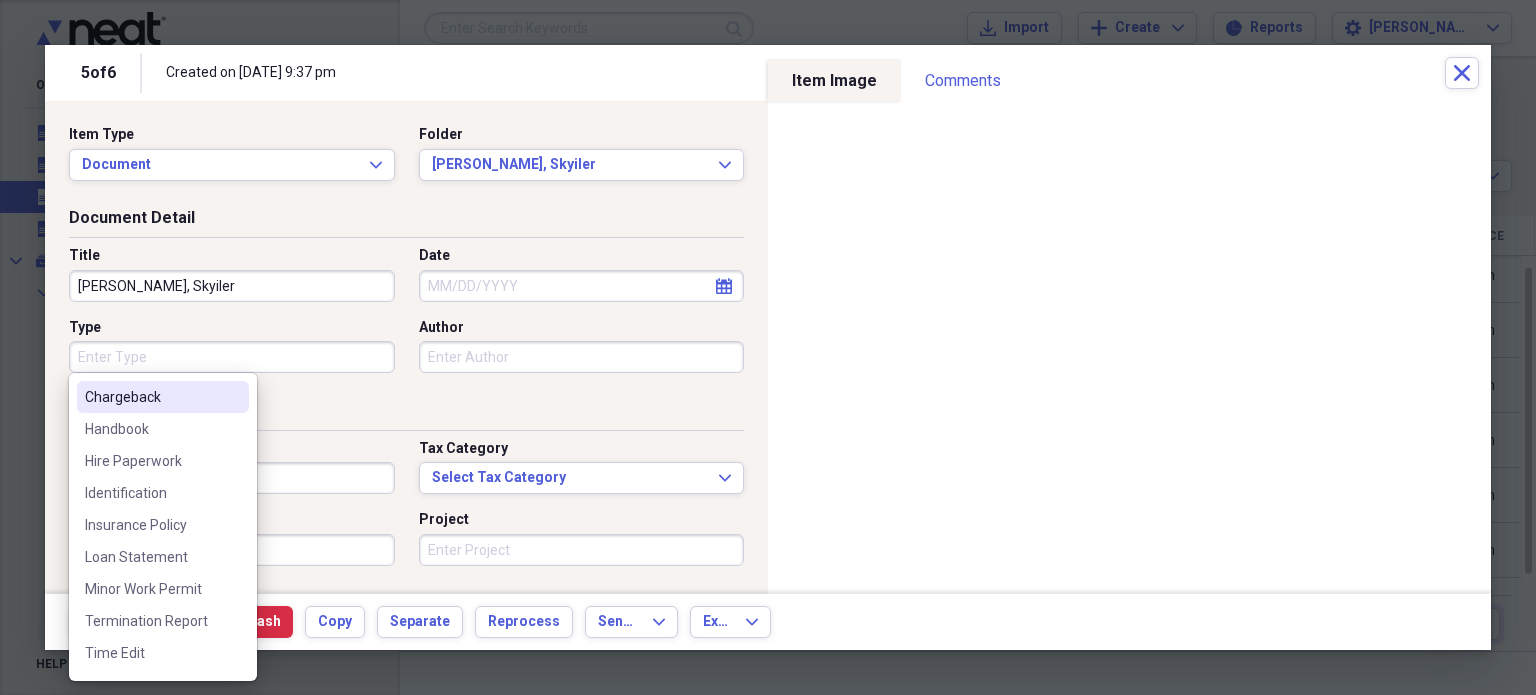 click on "Type" at bounding box center (232, 357) 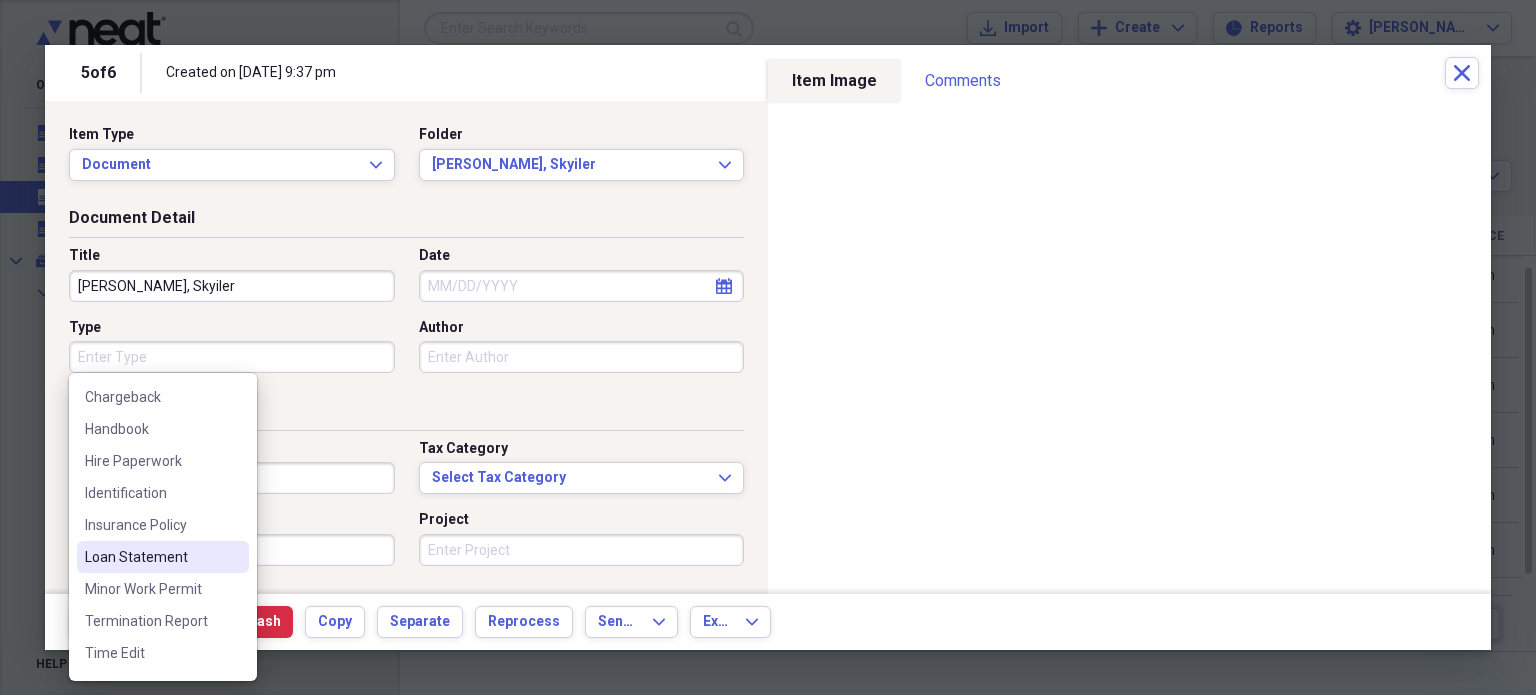 scroll, scrollTop: 0, scrollLeft: 0, axis: both 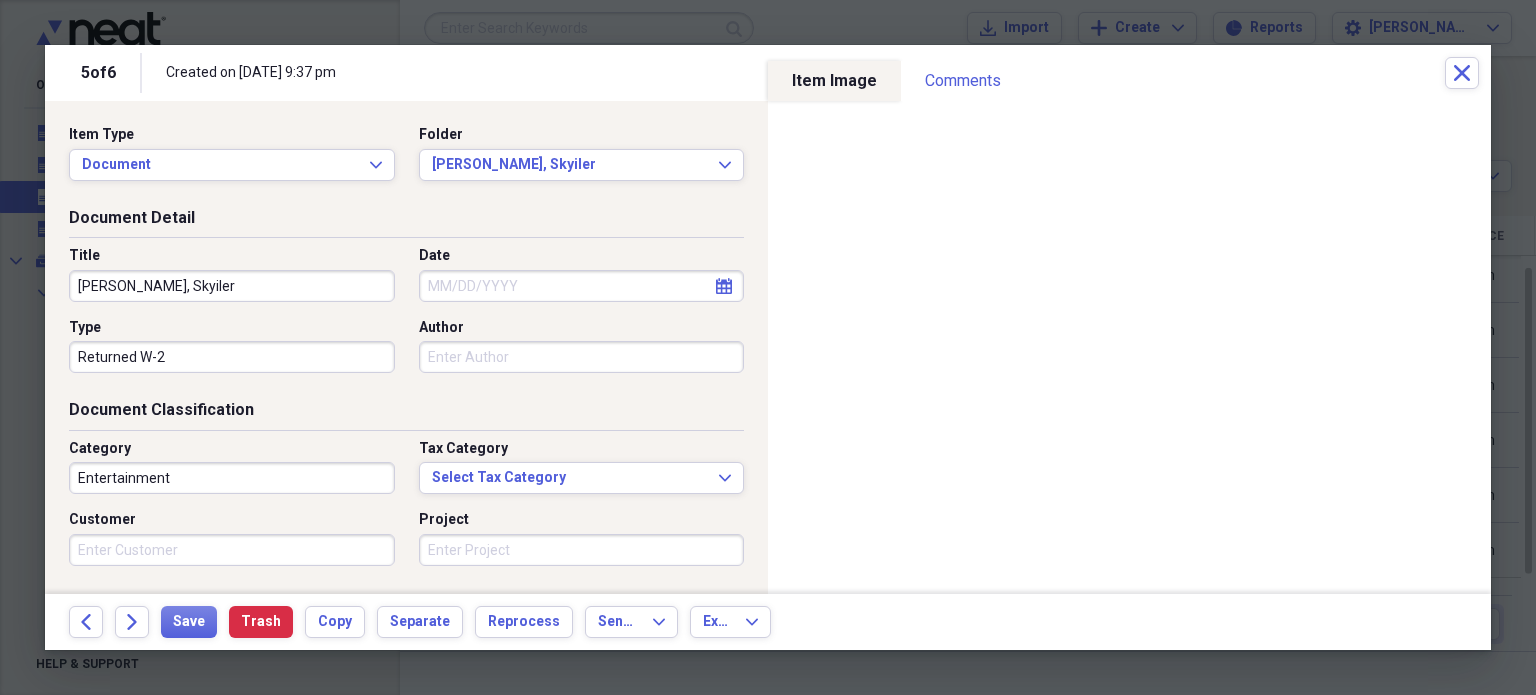 click on "Category Entertainment Tax Category Select Tax Category Expand Customer Project" at bounding box center [406, 510] 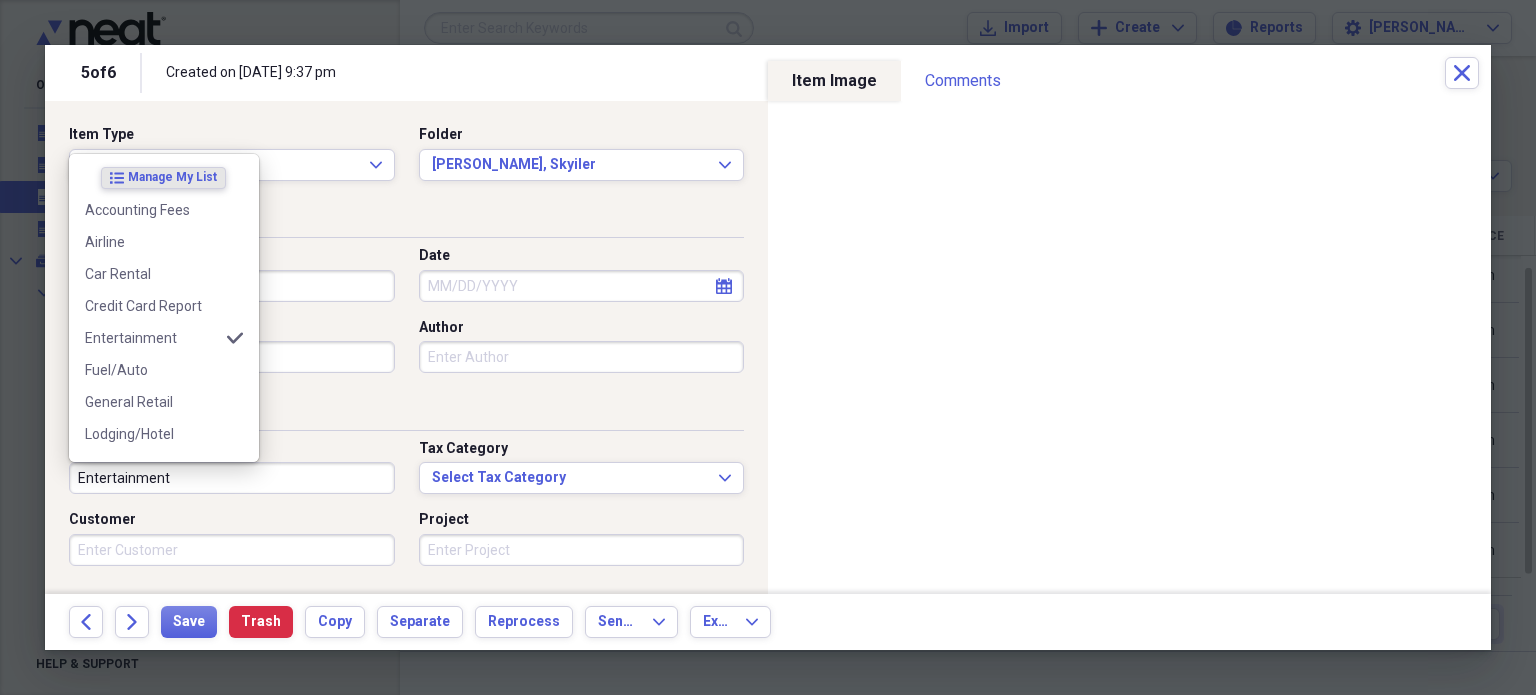click on "Entertainment" at bounding box center [232, 478] 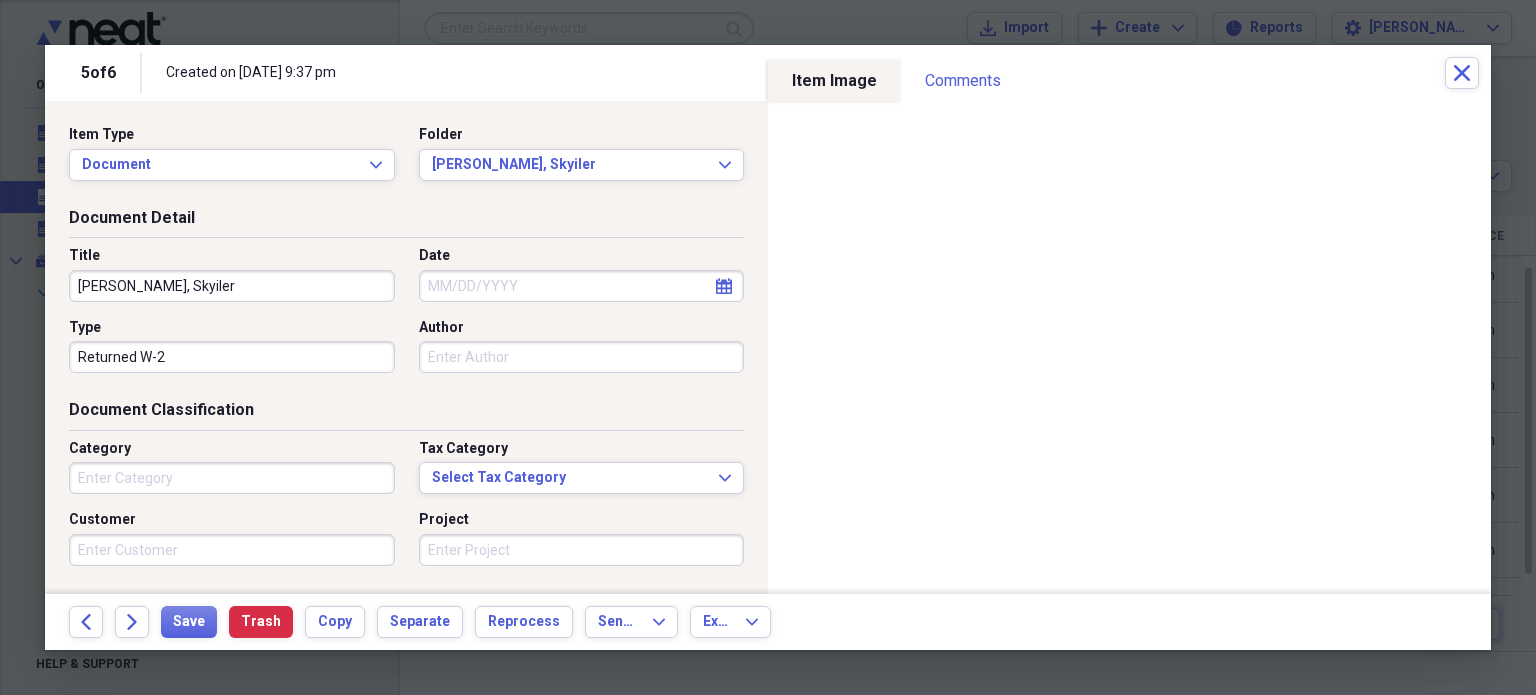 click on "Document Classification Category Tax Category Select Tax Category Expand Customer Project" at bounding box center [406, 495] 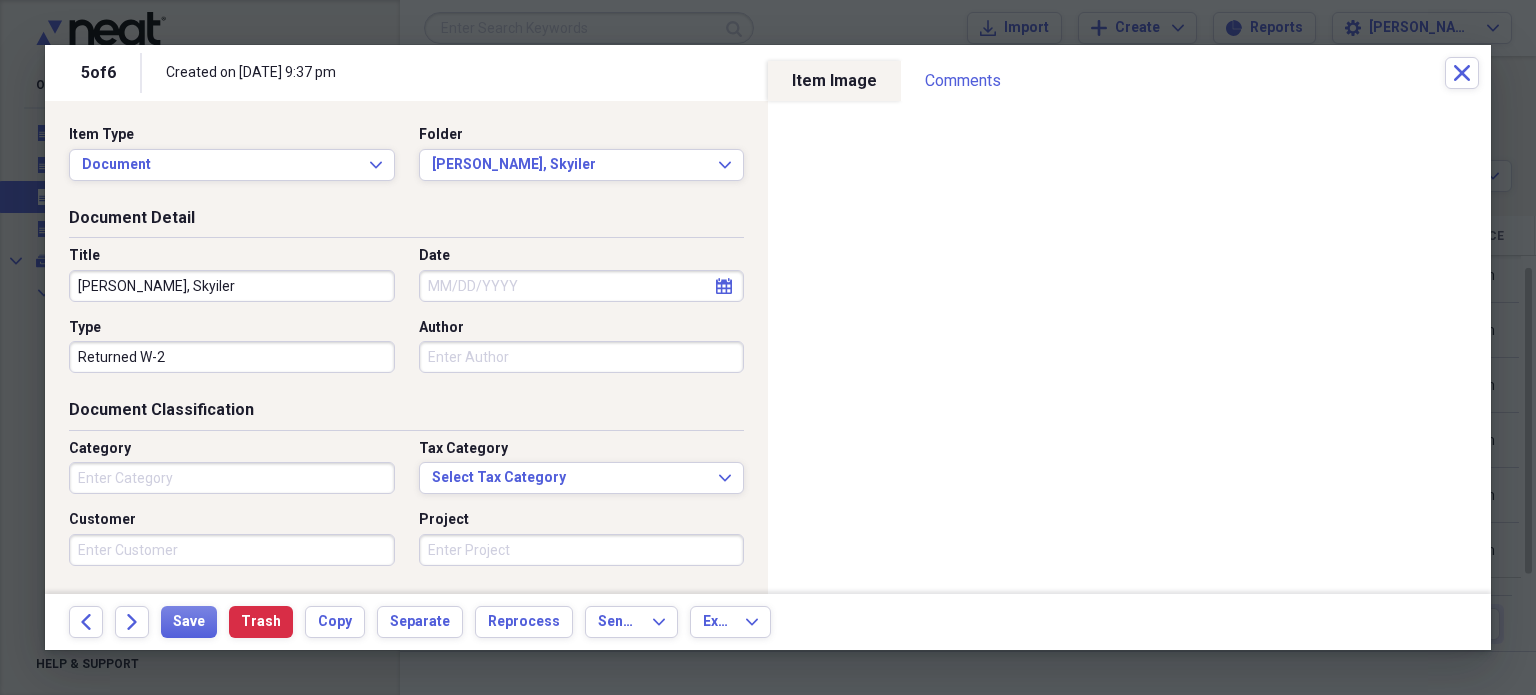 click on "Date" at bounding box center [582, 286] 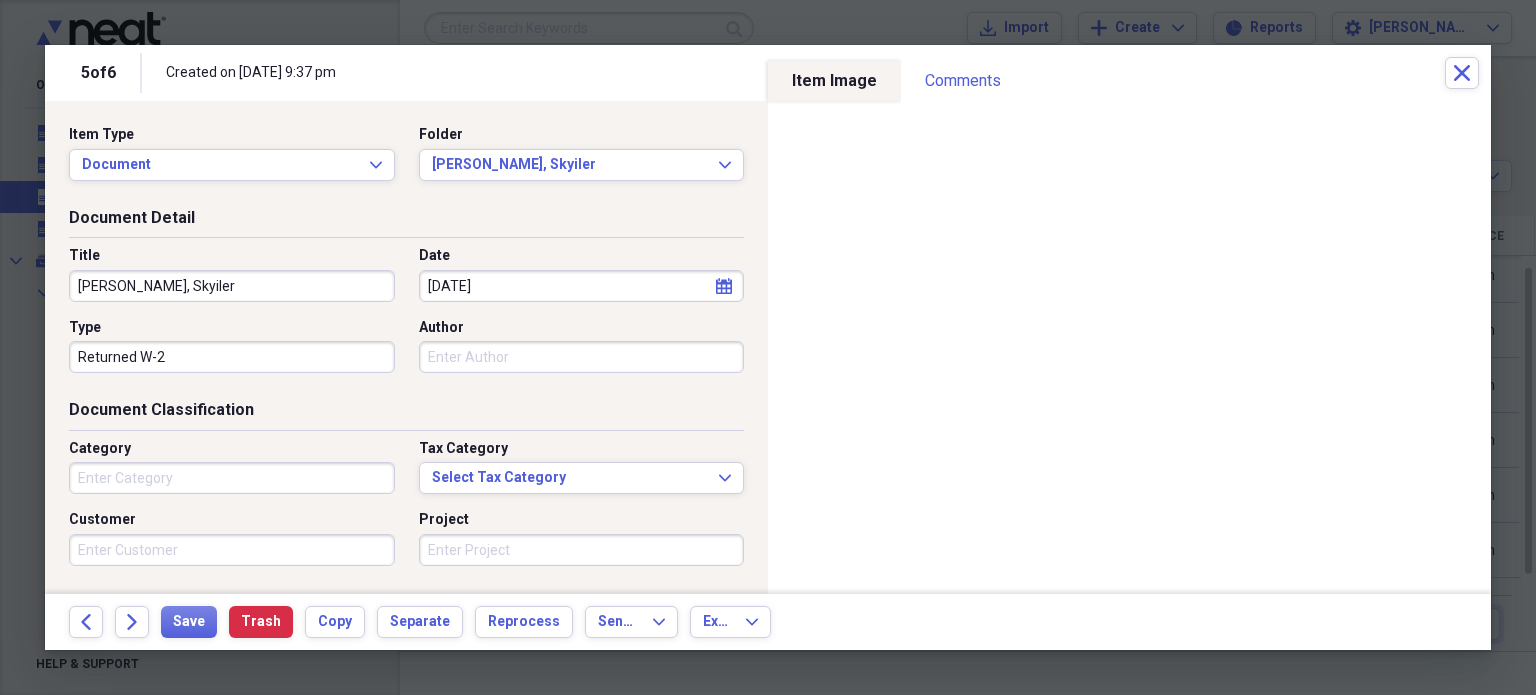 click on "Date" at bounding box center (582, 256) 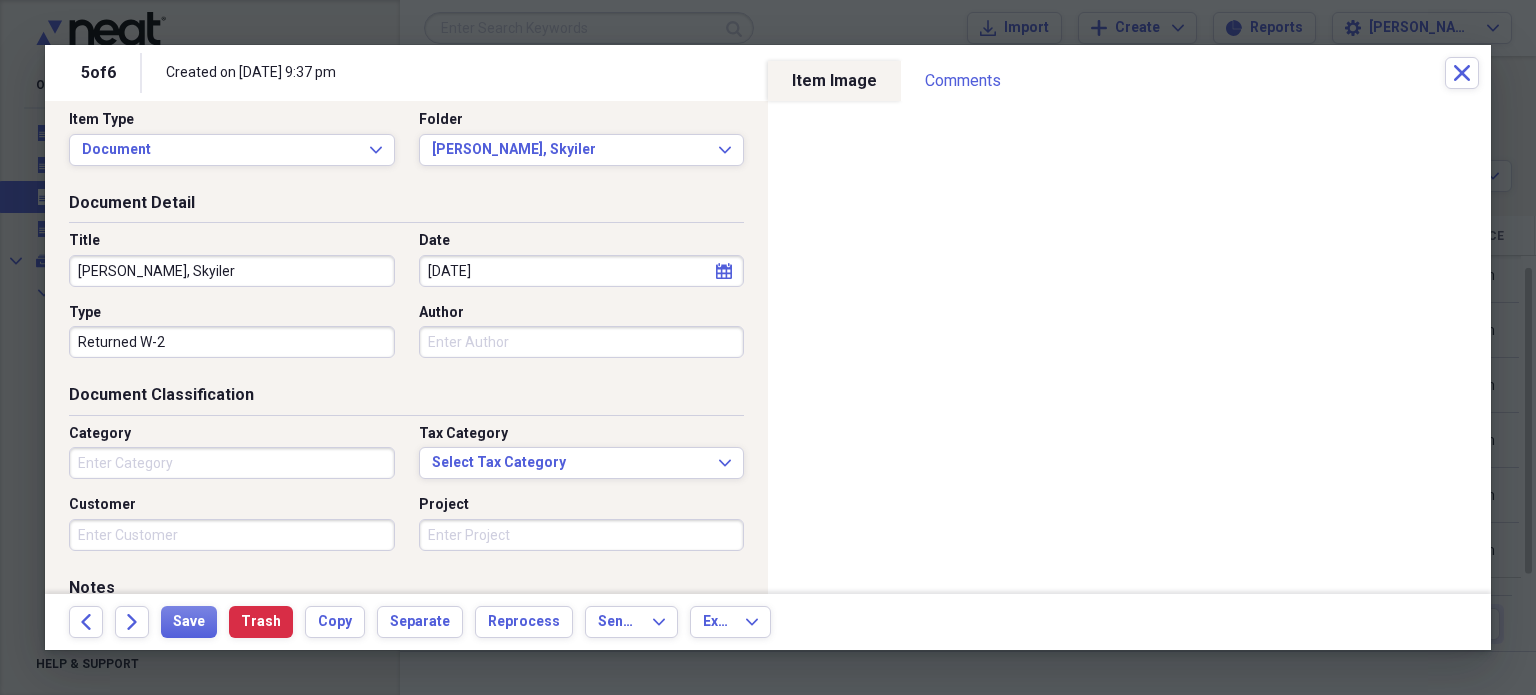 scroll, scrollTop: 0, scrollLeft: 0, axis: both 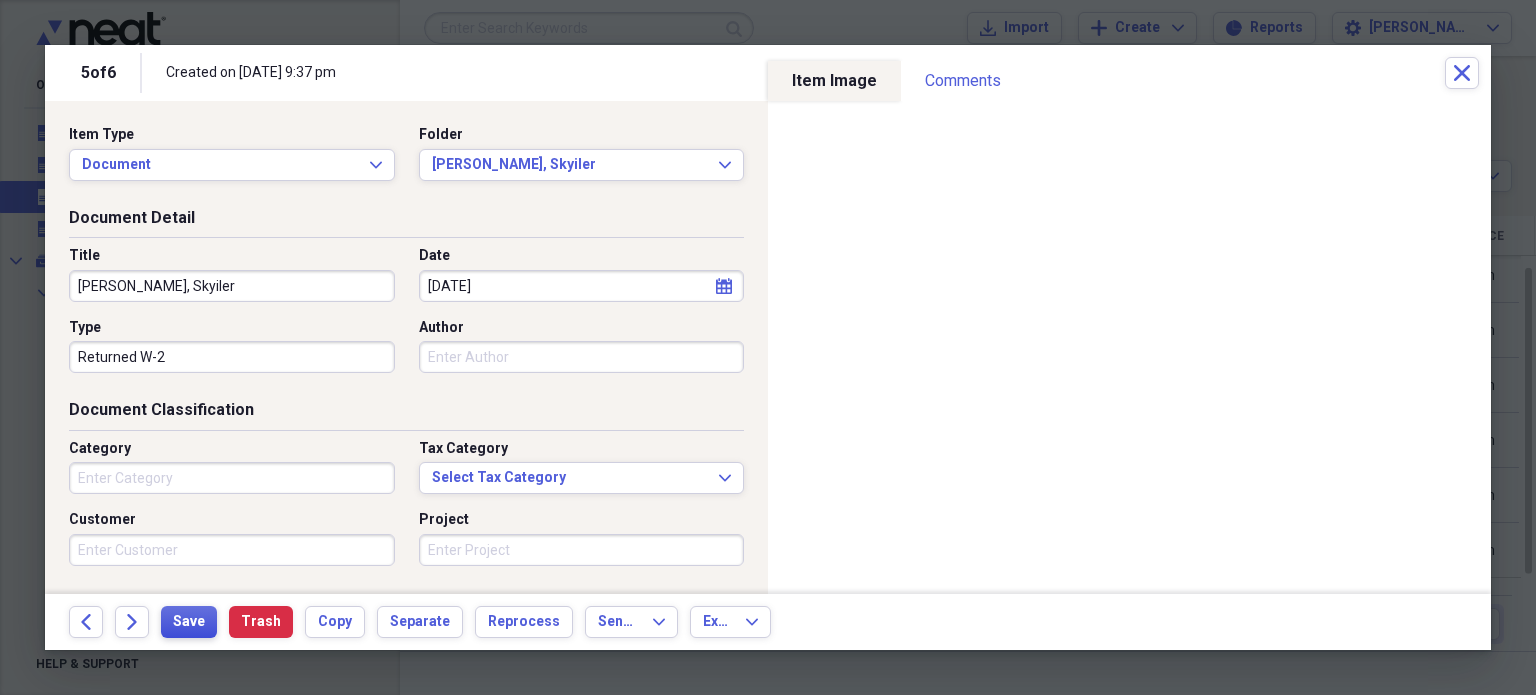 click on "Save" at bounding box center [189, 622] 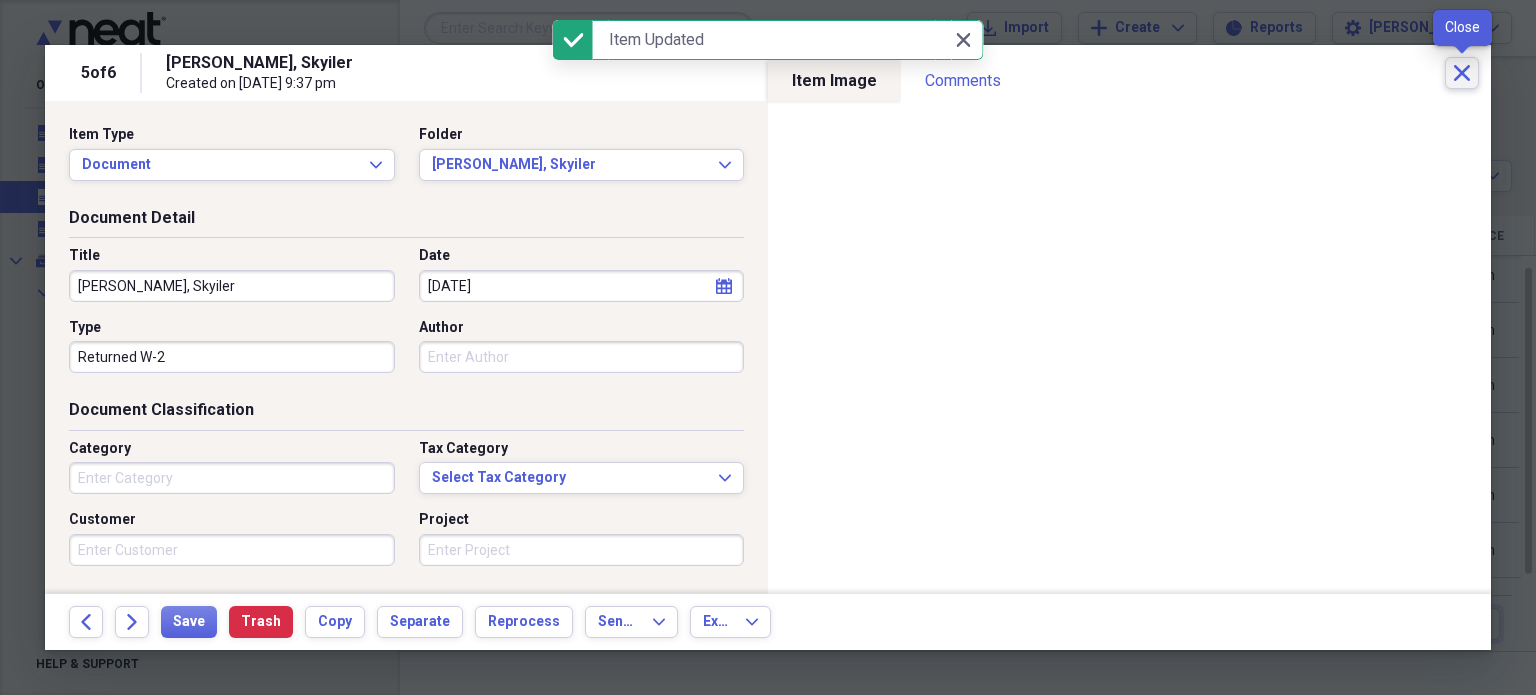 click on "Close" at bounding box center (1462, 73) 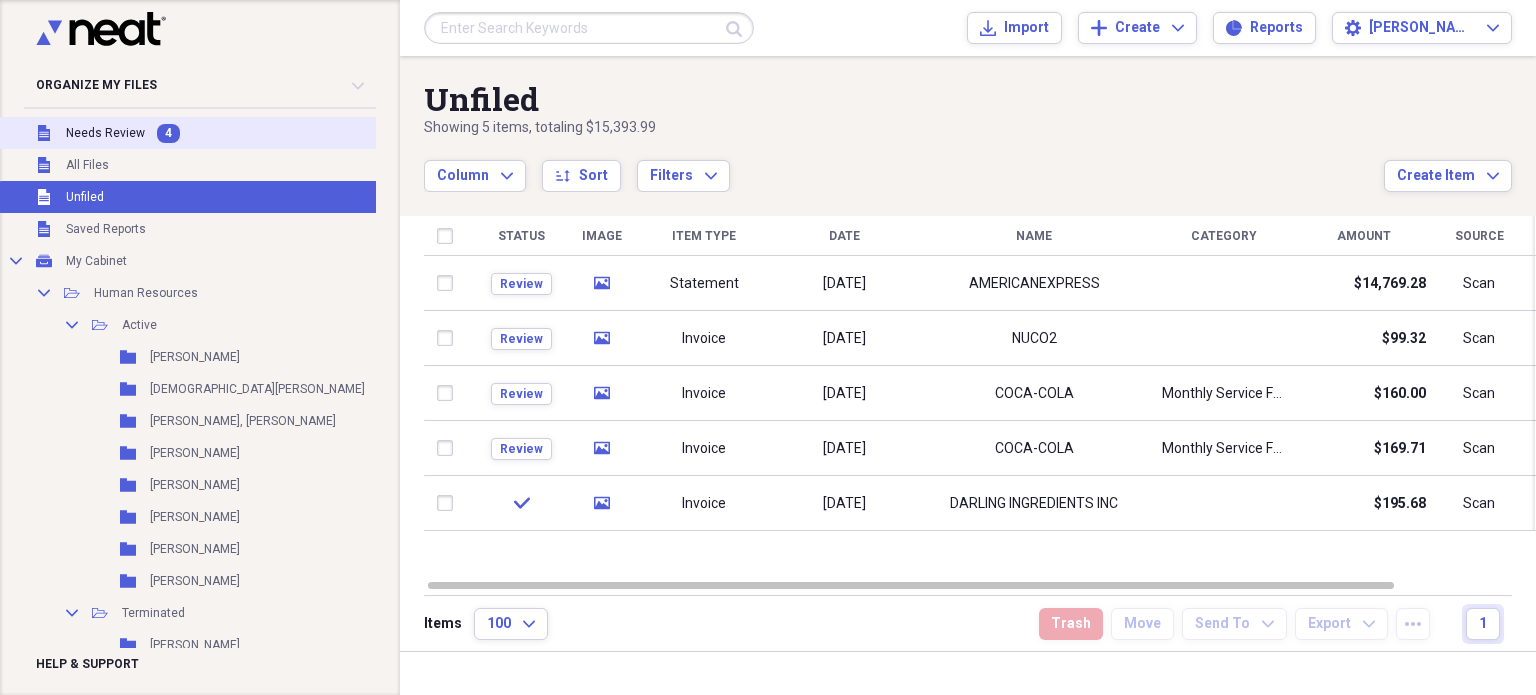click on "Unfiled Needs Review 4" at bounding box center [231, 133] 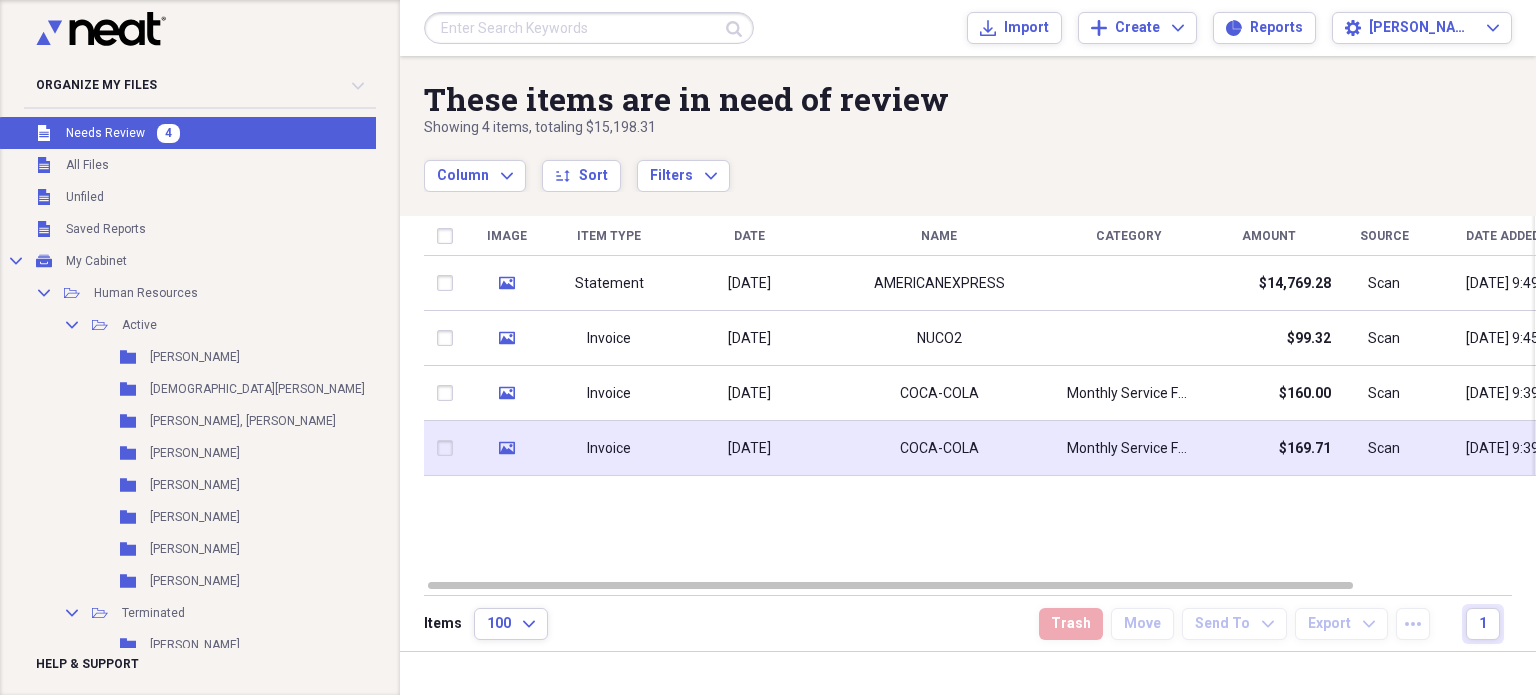 click on "[DATE]" at bounding box center (749, 448) 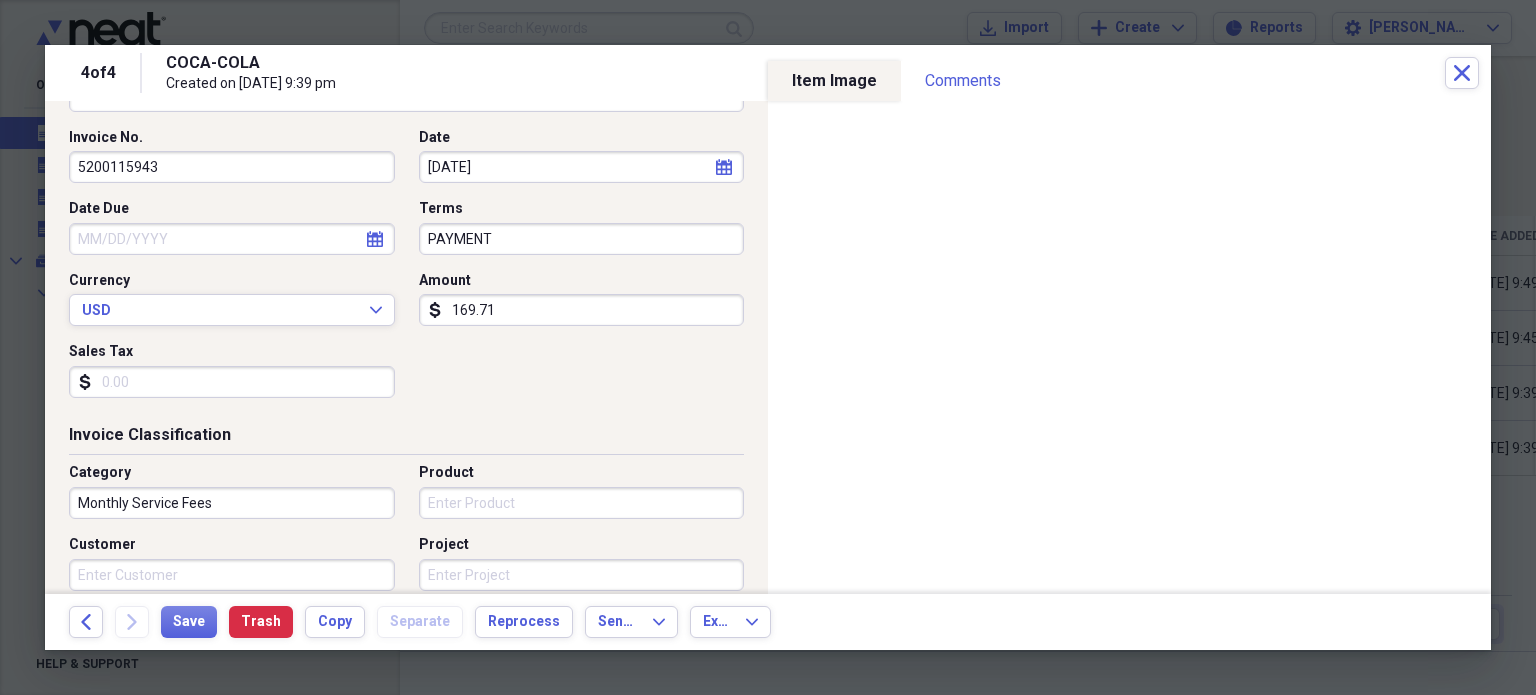 scroll, scrollTop: 191, scrollLeft: 0, axis: vertical 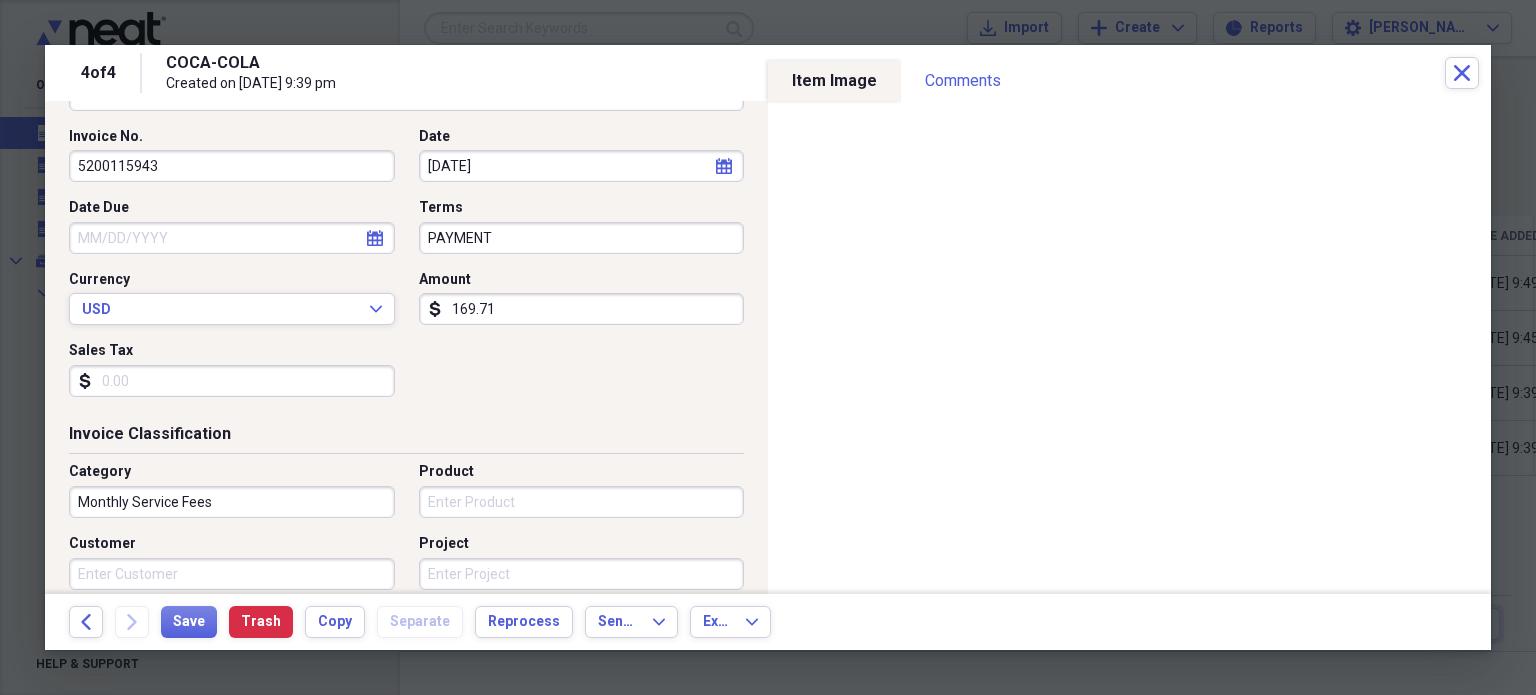 click on "169.71" at bounding box center [582, 309] 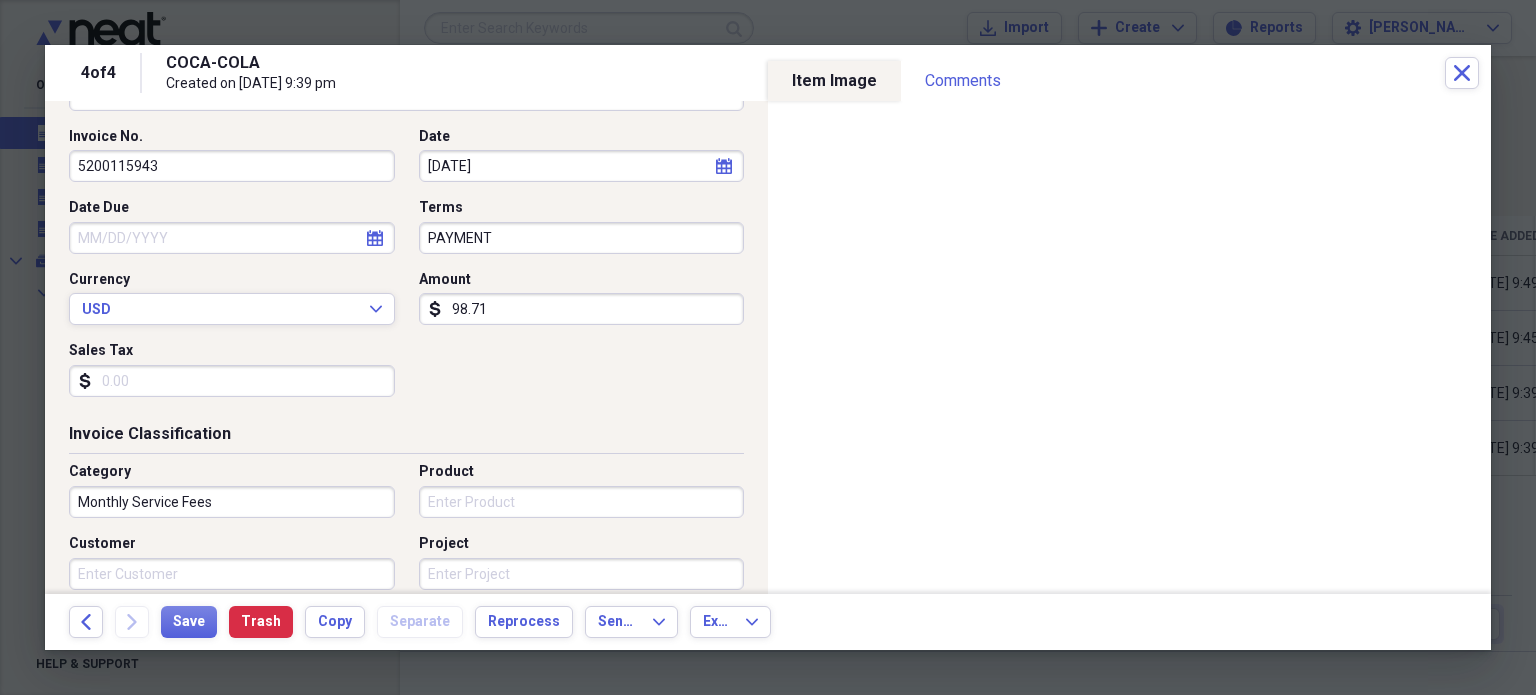 click on "Invoice No. 5200115943 Date [DATE] calendar Calendar Date Due calendar Calendar Terms PAYMENT Currency USD Expand Amount dollar-sign 98.71 Sales Tax dollar-sign" at bounding box center (406, 270) 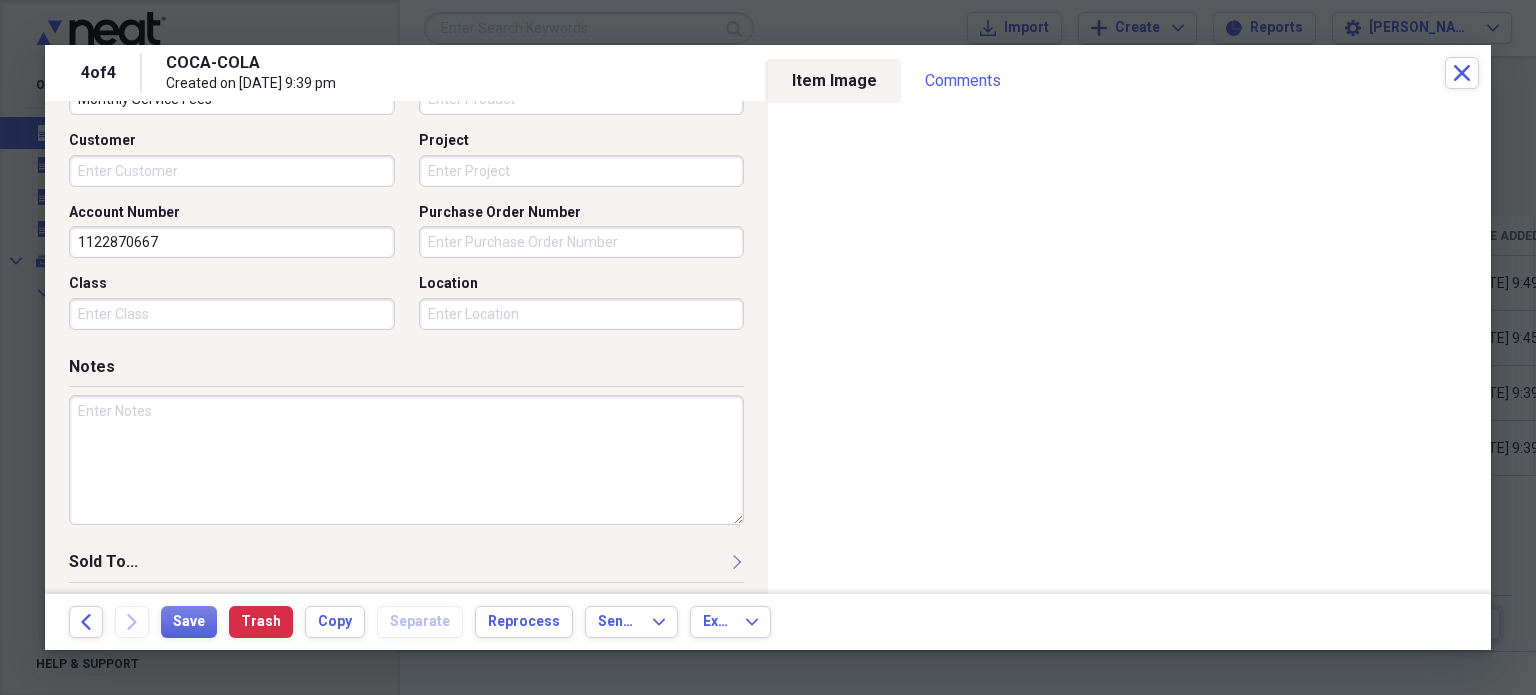 scroll, scrollTop: 592, scrollLeft: 0, axis: vertical 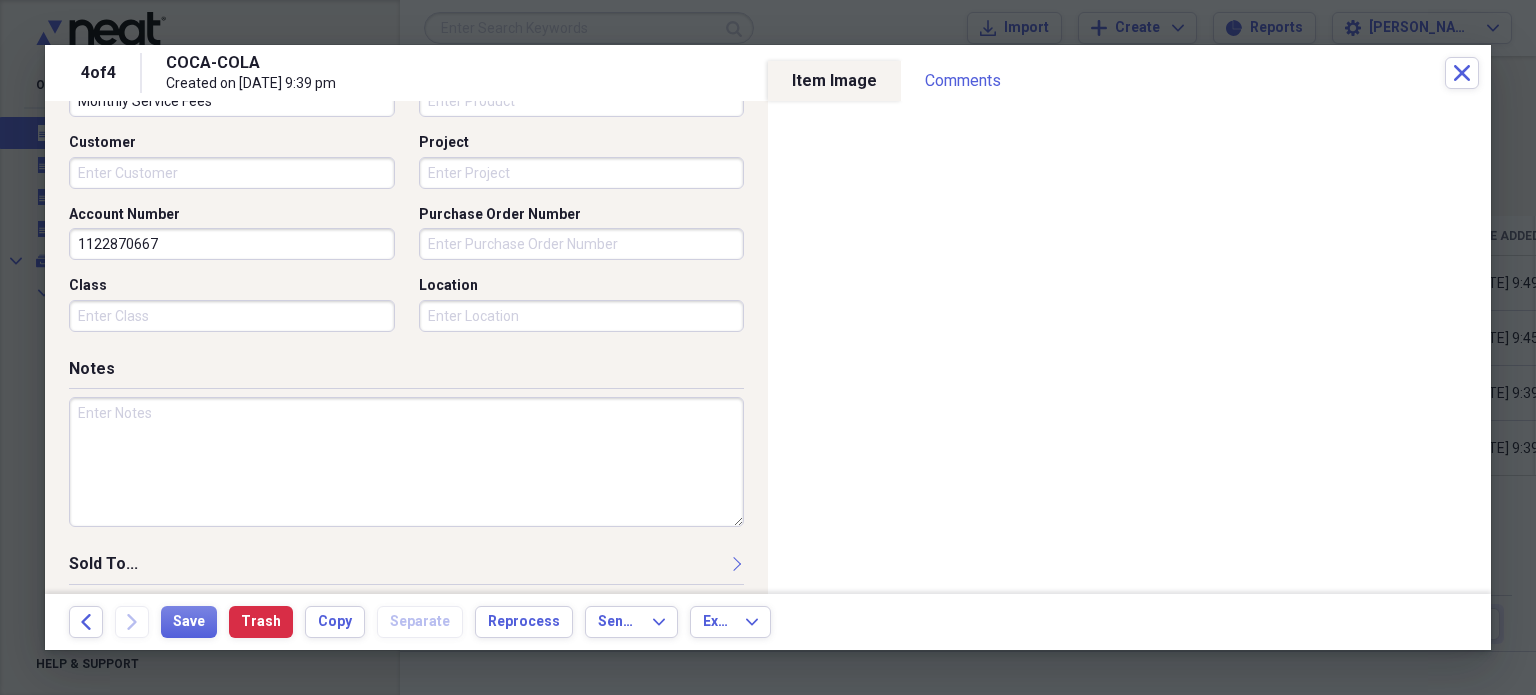 click on "Location" at bounding box center [582, 316] 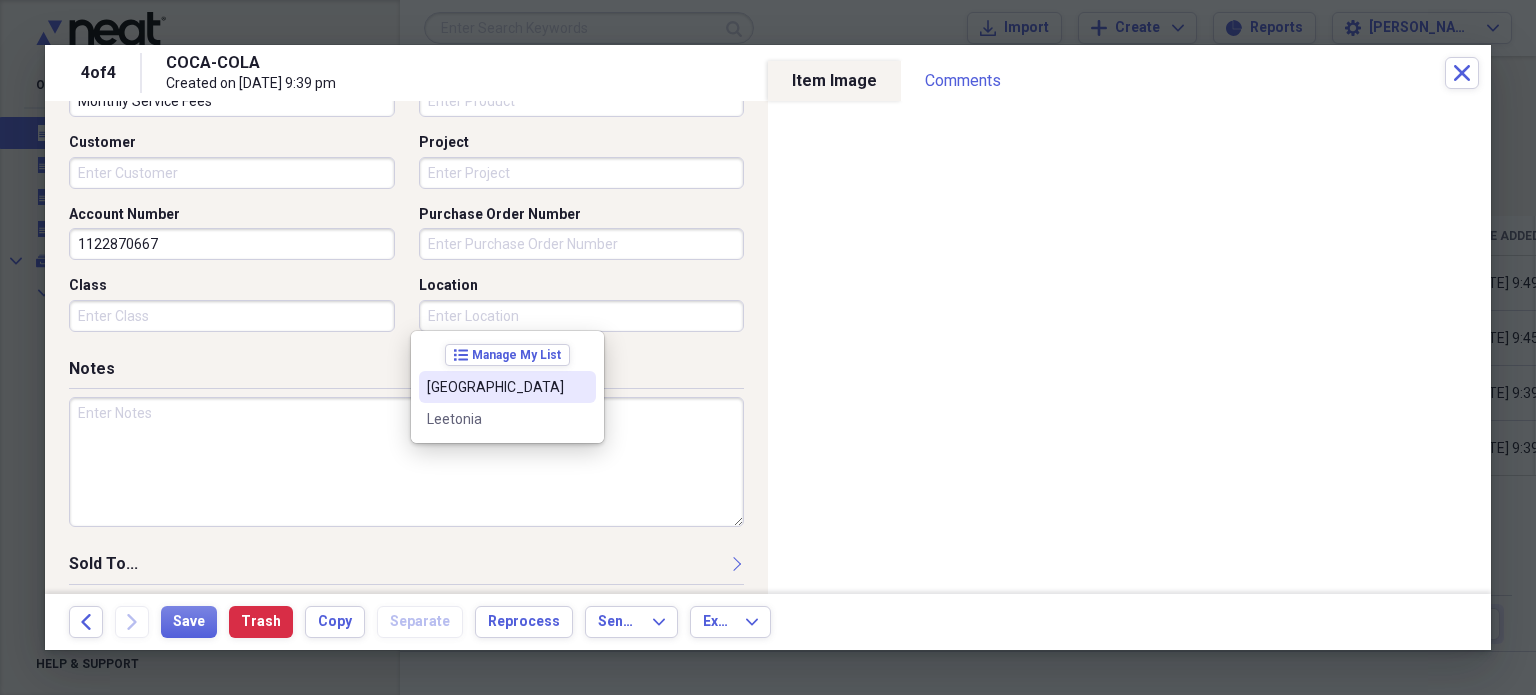 click on "[GEOGRAPHIC_DATA]" at bounding box center (507, 387) 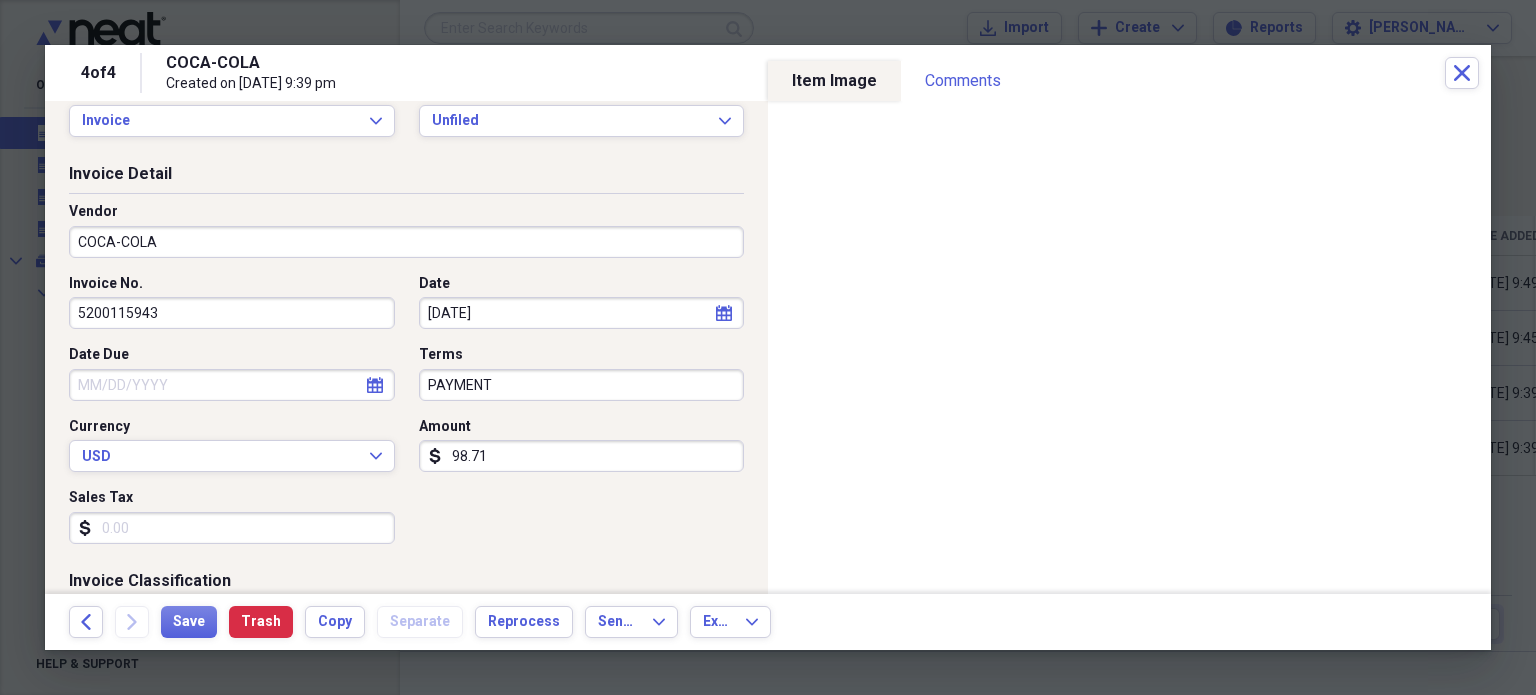 scroll, scrollTop: 0, scrollLeft: 0, axis: both 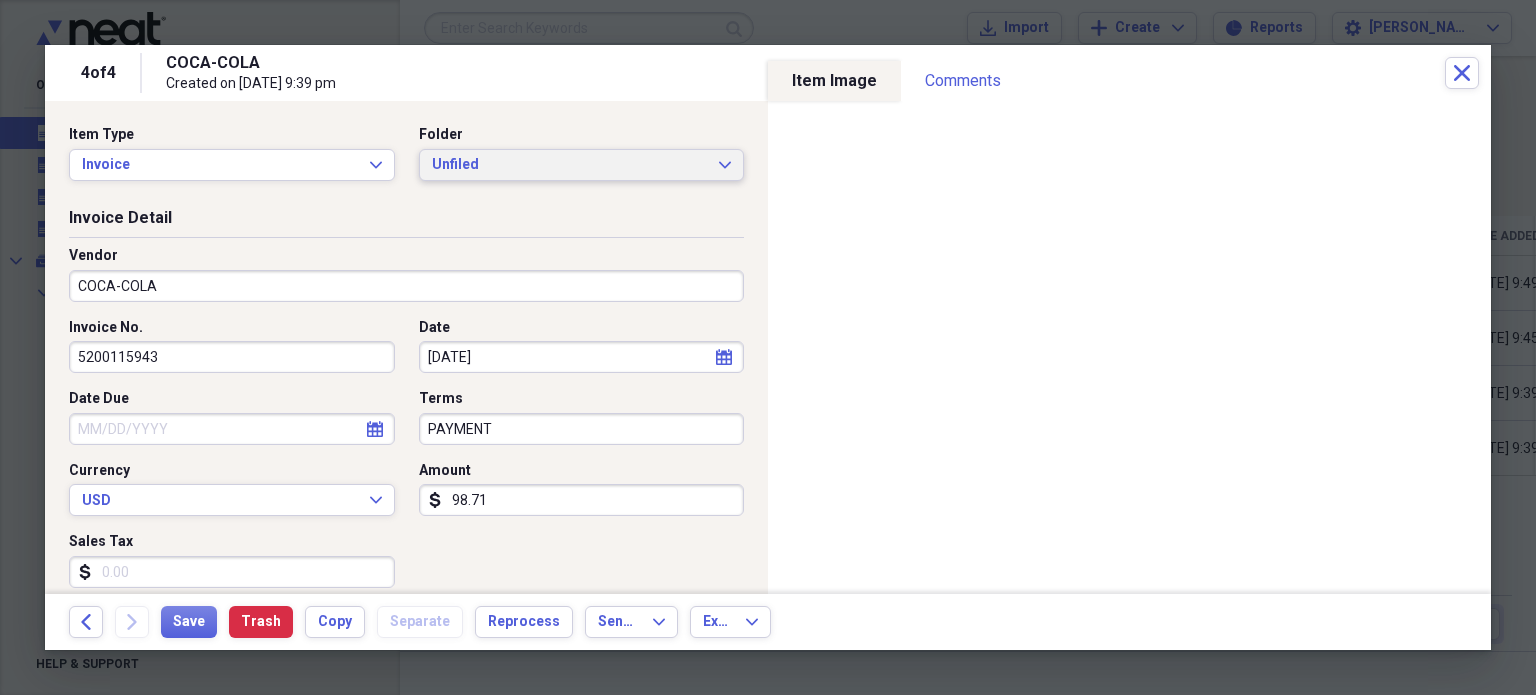 click on "Unfiled" at bounding box center [570, 165] 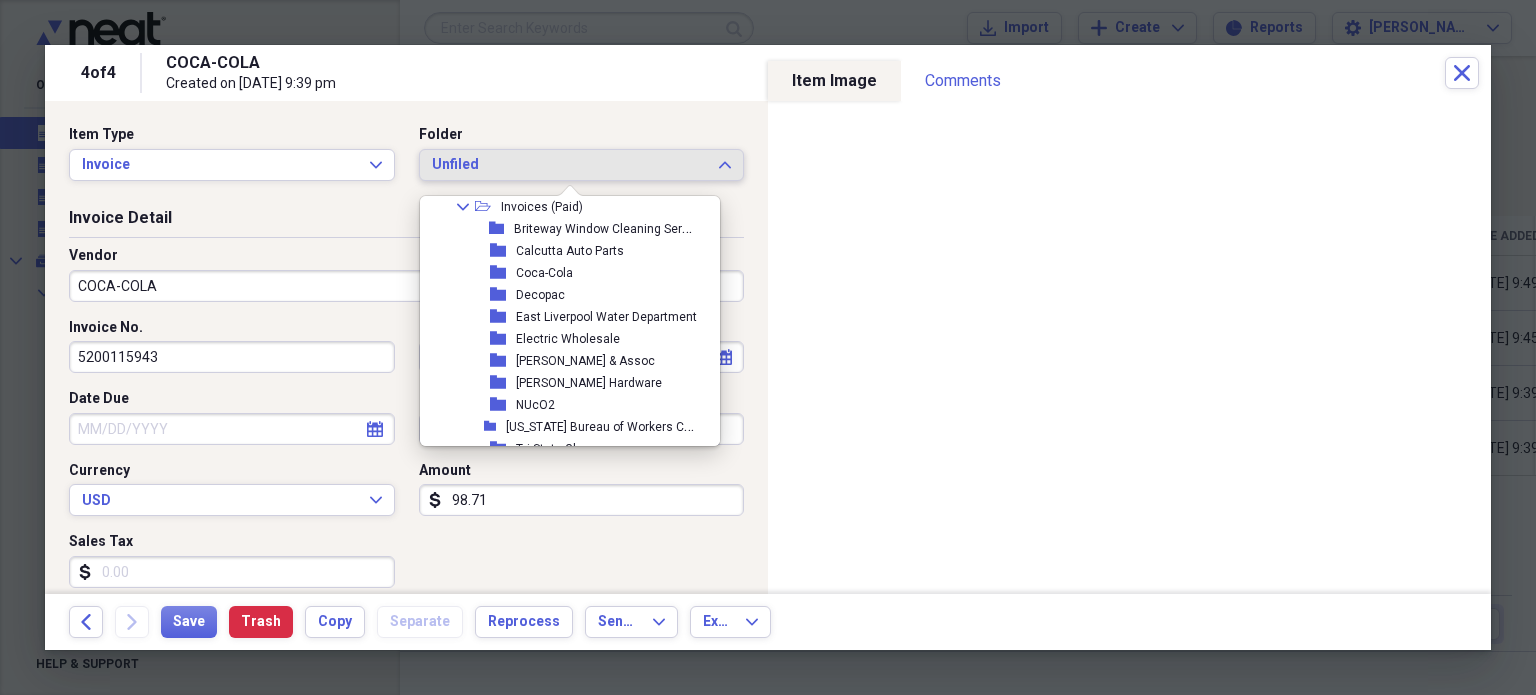 scroll, scrollTop: 676, scrollLeft: 0, axis: vertical 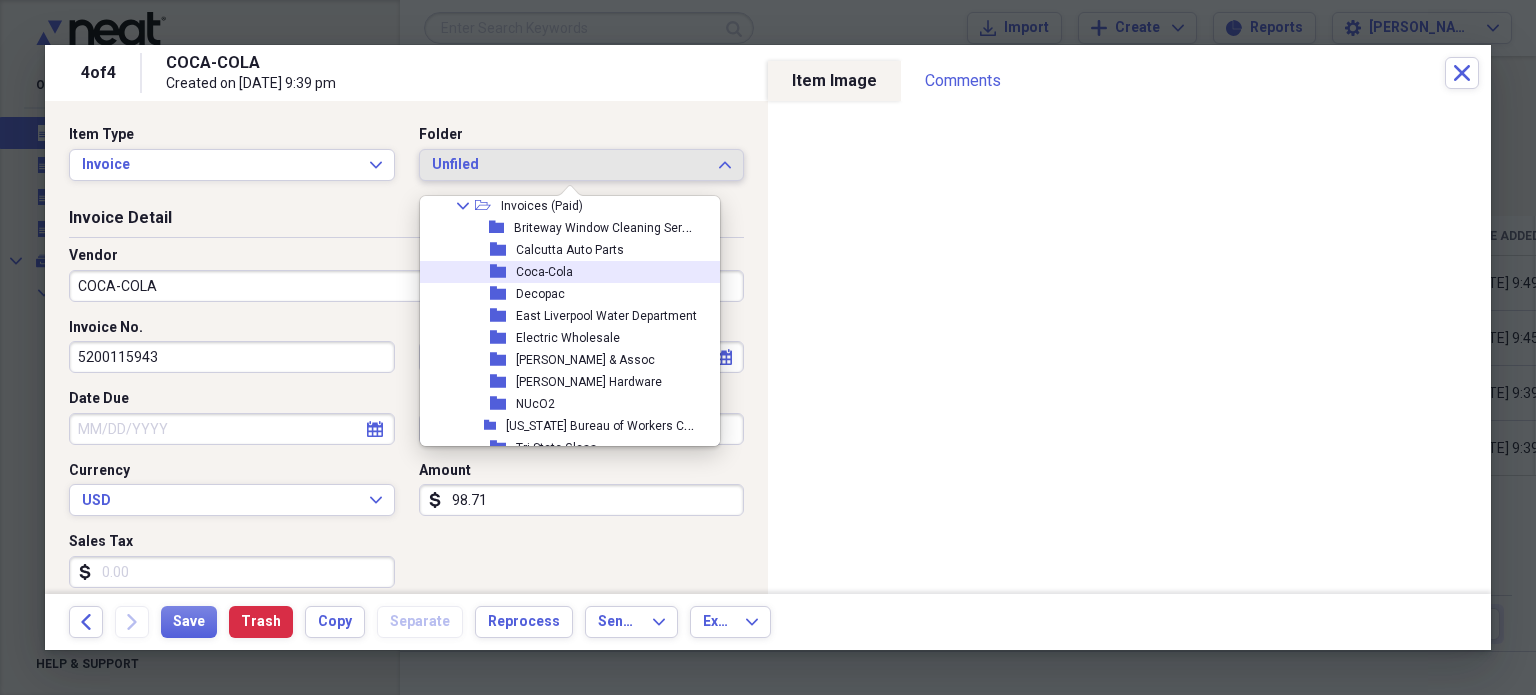 click on "folder Coca-Cola" at bounding box center [562, 272] 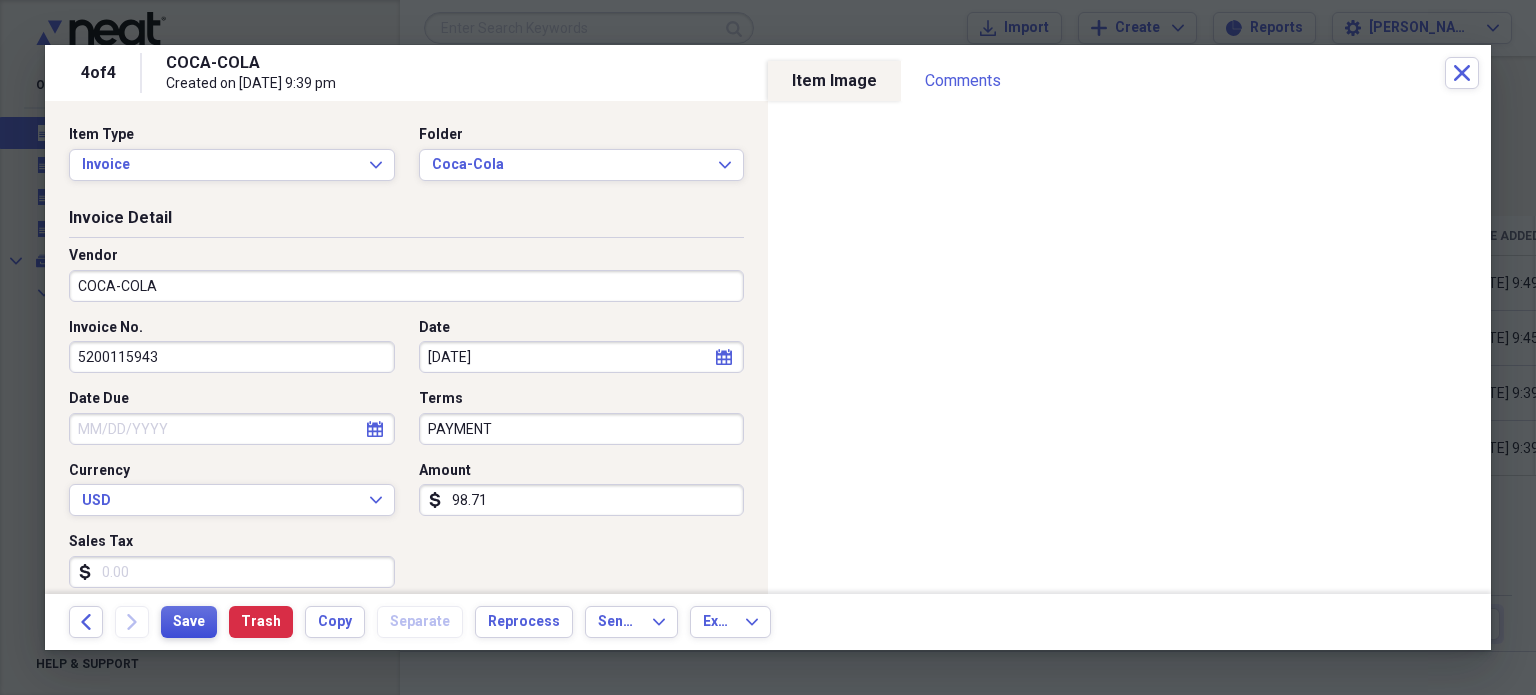 click on "Save" at bounding box center (189, 622) 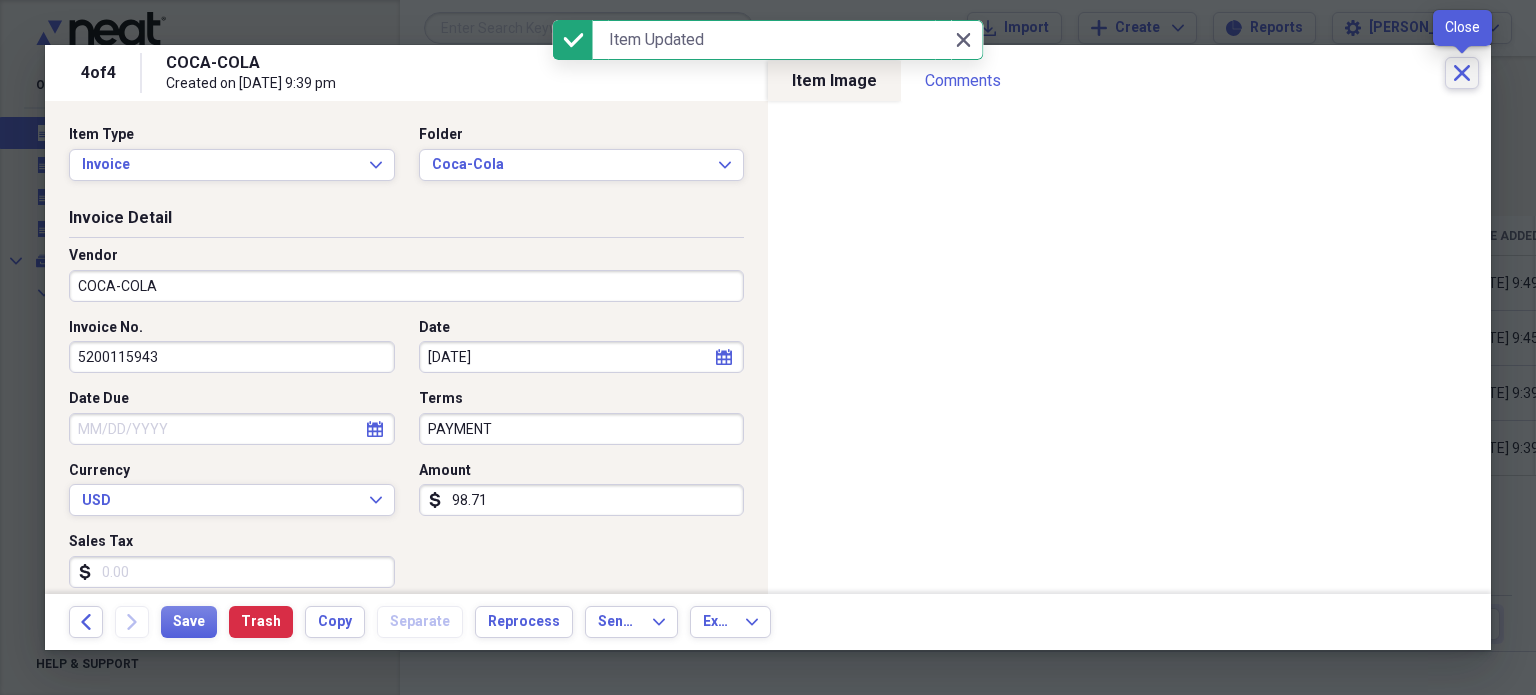 click 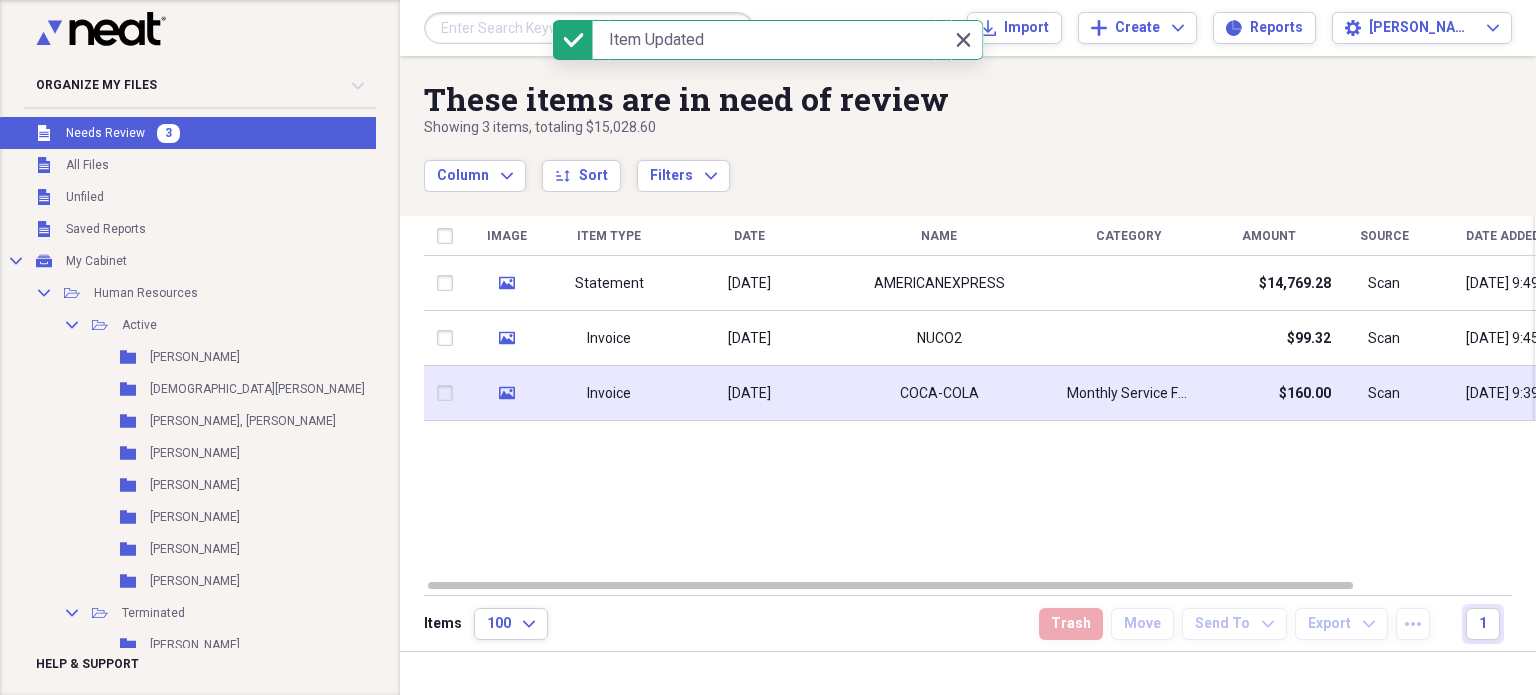 click on "[DATE]" at bounding box center (749, 393) 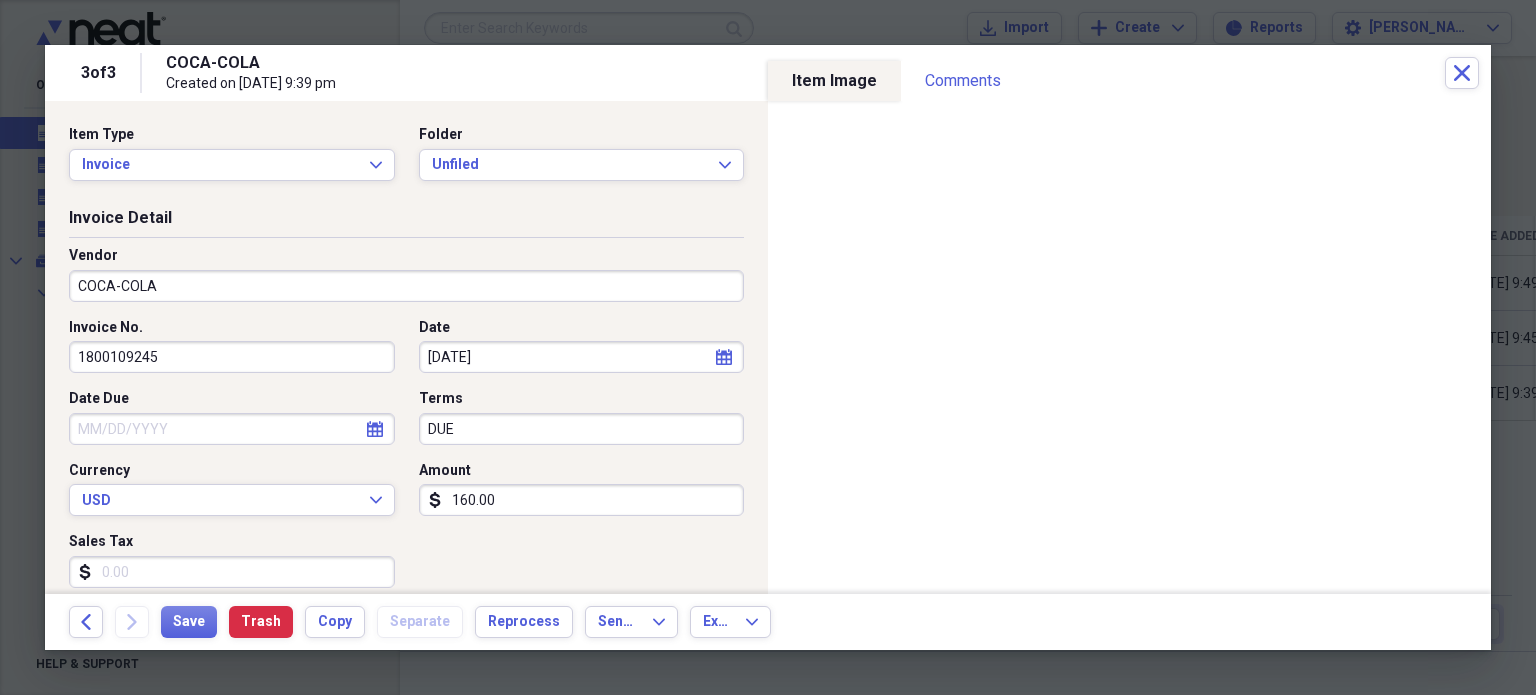 click on "160.00" at bounding box center [582, 500] 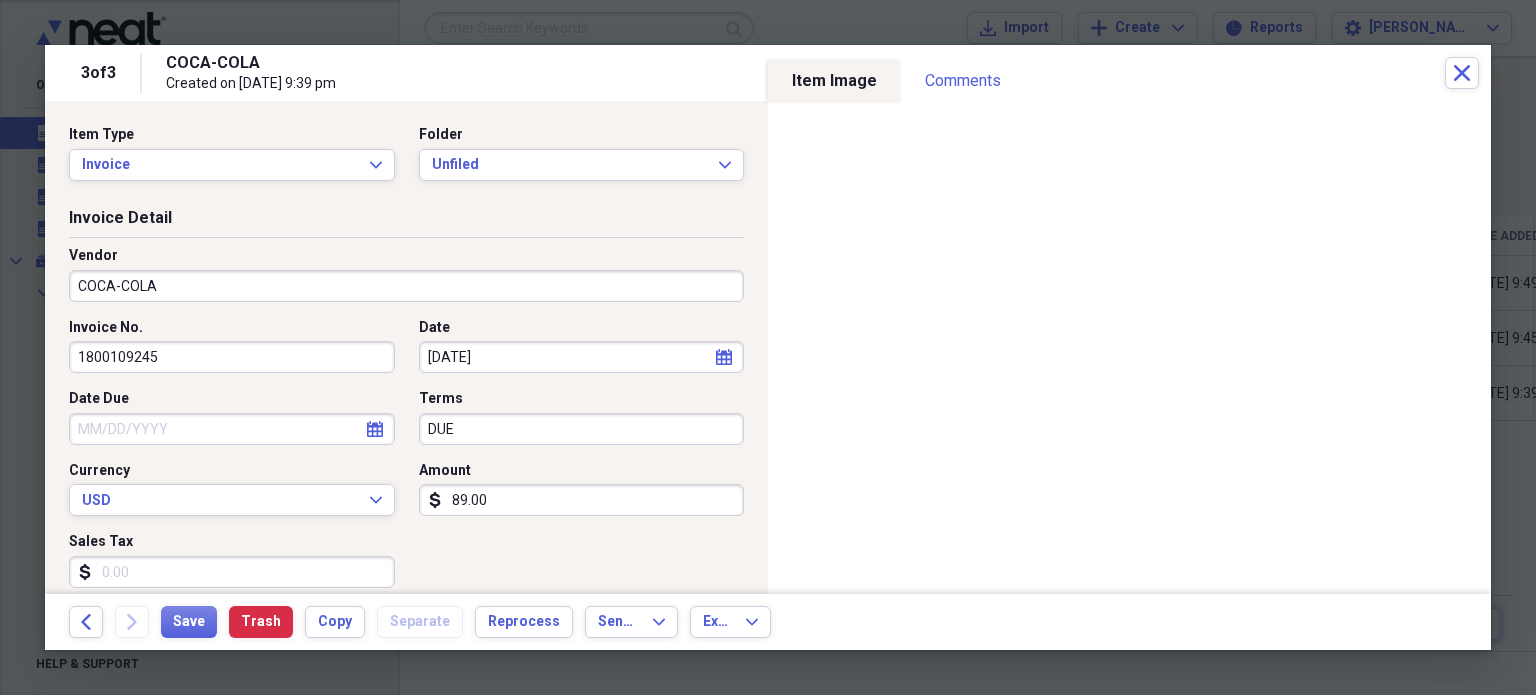 click on "Invoice No. 1800109245 Date [DATE] calendar Calendar Date Due calendar Calendar Terms DUE Currency USD Expand Amount dollar-sign 89.00 Sales Tax dollar-sign" at bounding box center [406, 461] 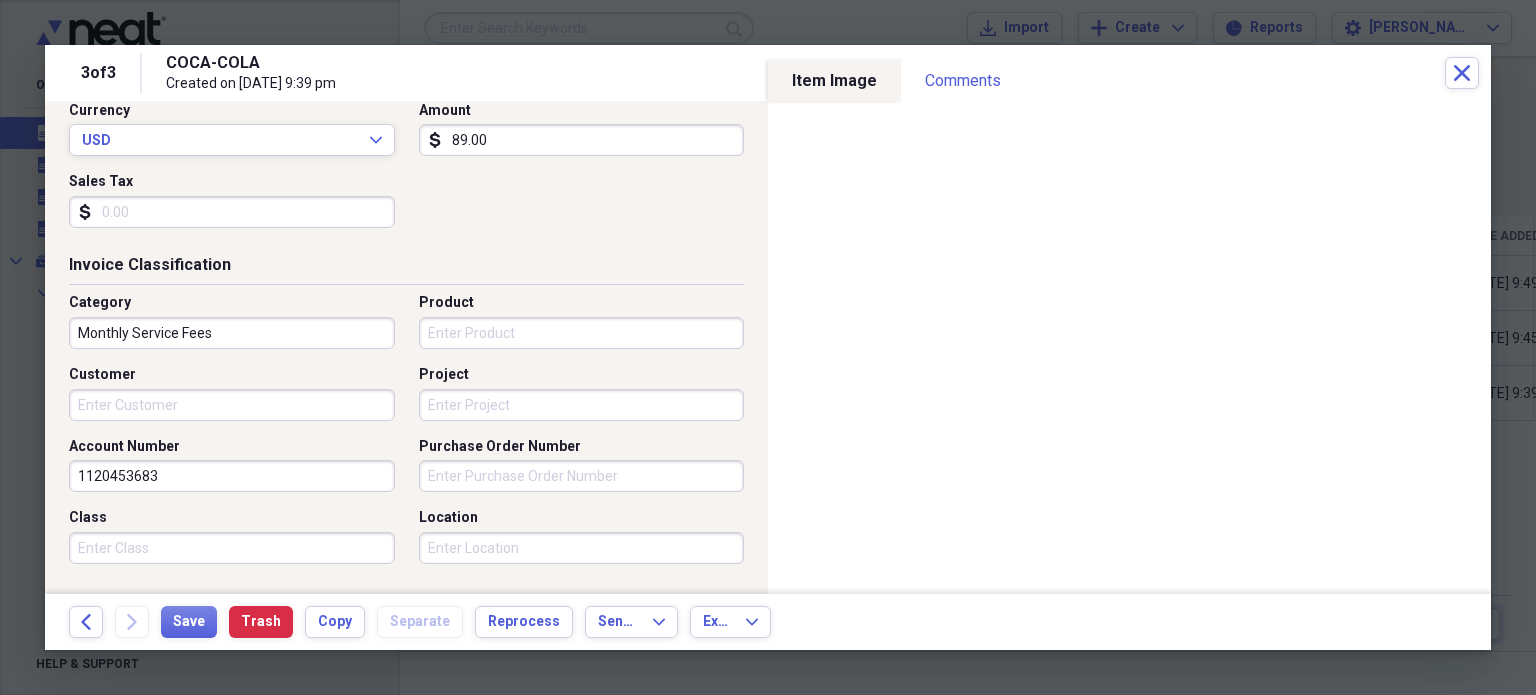 scroll, scrollTop: 360, scrollLeft: 0, axis: vertical 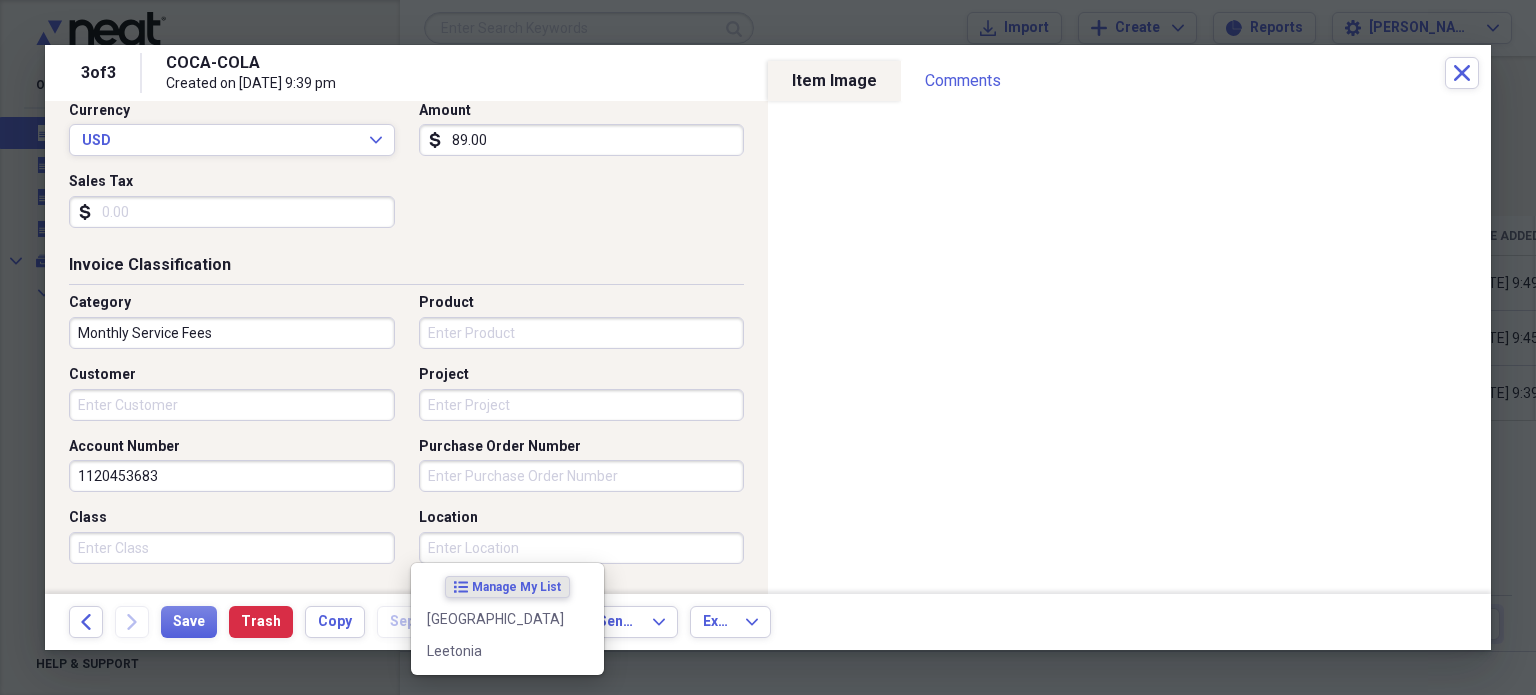 click on "Location" at bounding box center (582, 548) 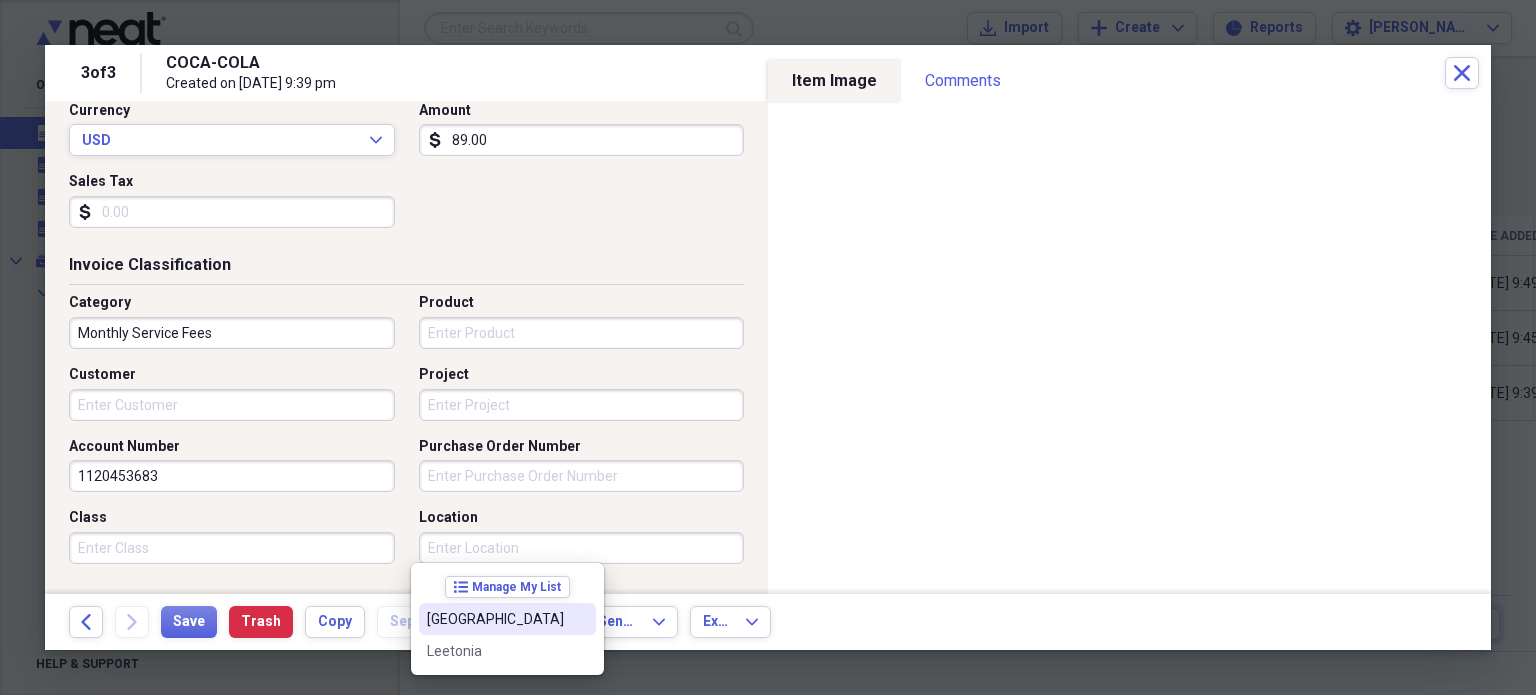 click on "[GEOGRAPHIC_DATA]" at bounding box center [495, 619] 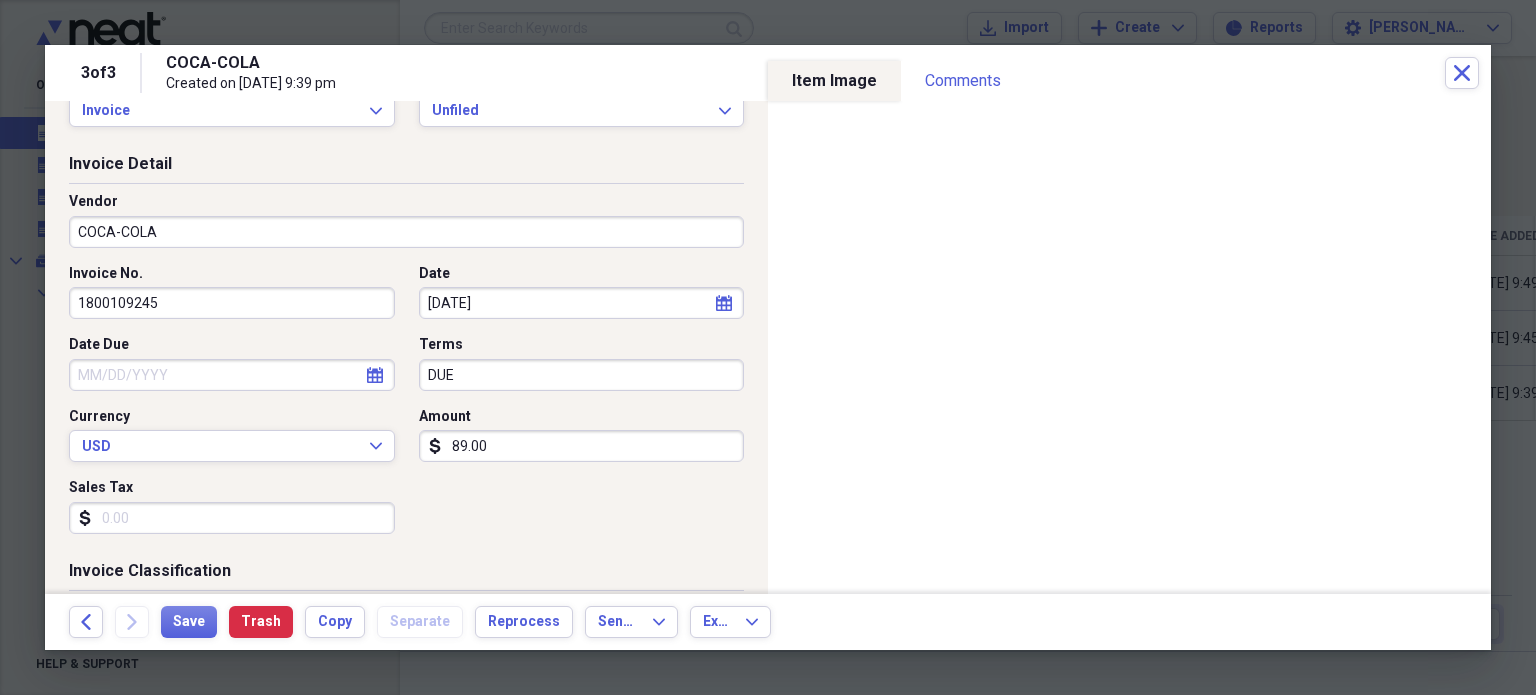 scroll, scrollTop: 0, scrollLeft: 0, axis: both 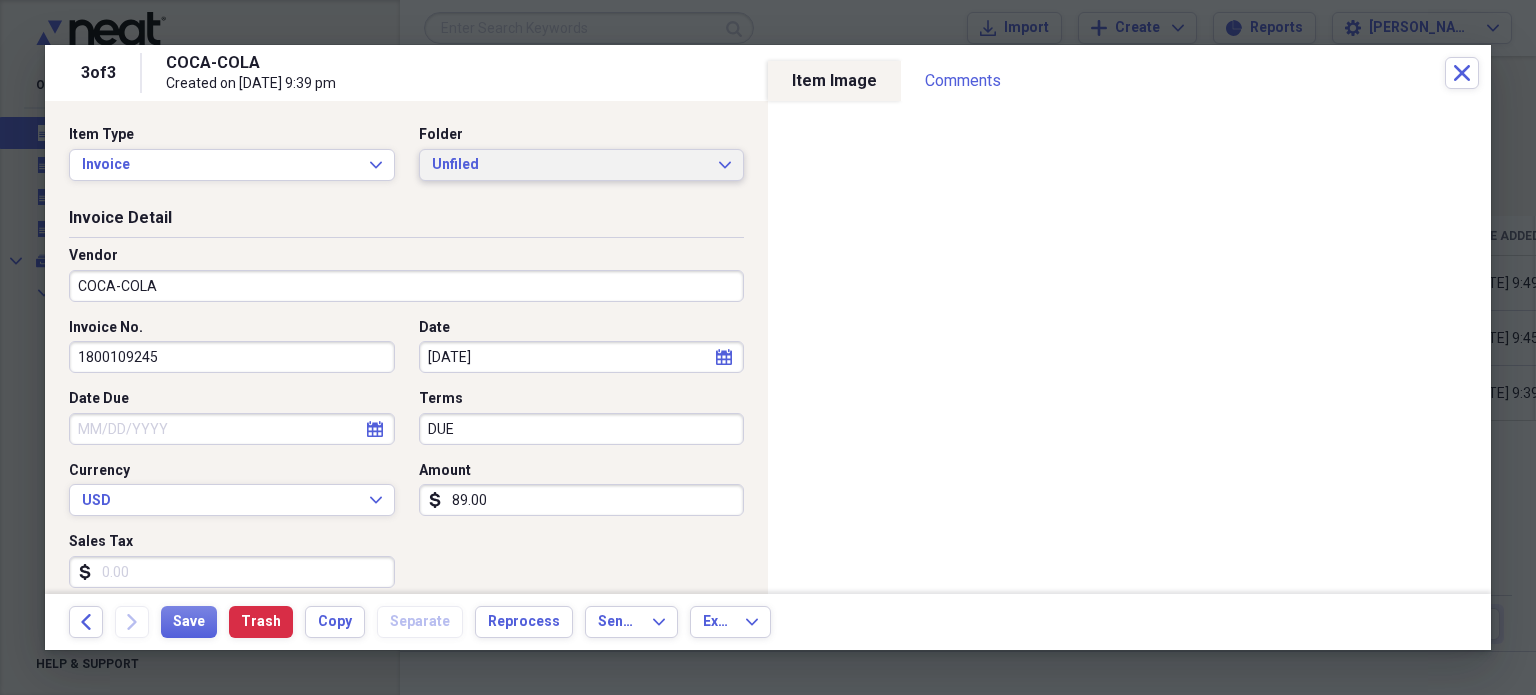 click on "Unfiled Expand" at bounding box center (582, 165) 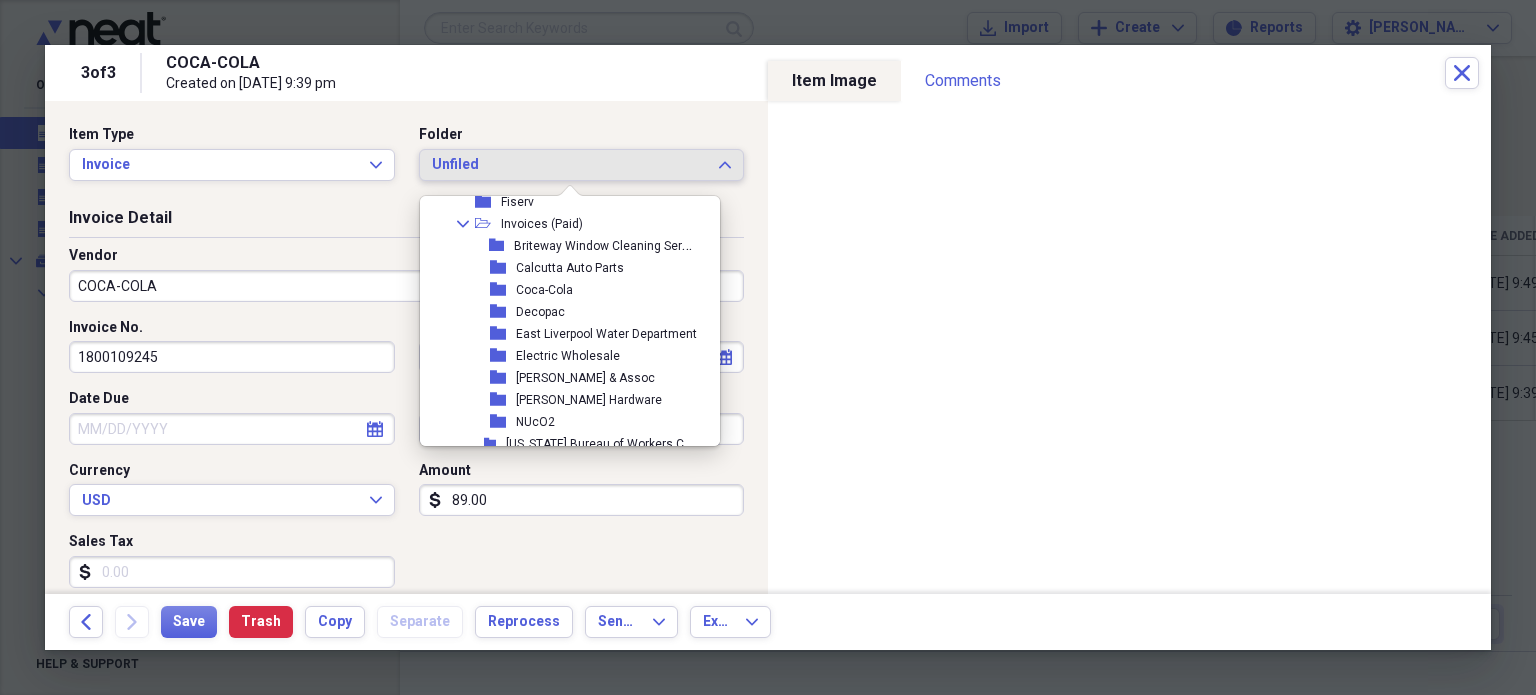 scroll, scrollTop: 660, scrollLeft: 0, axis: vertical 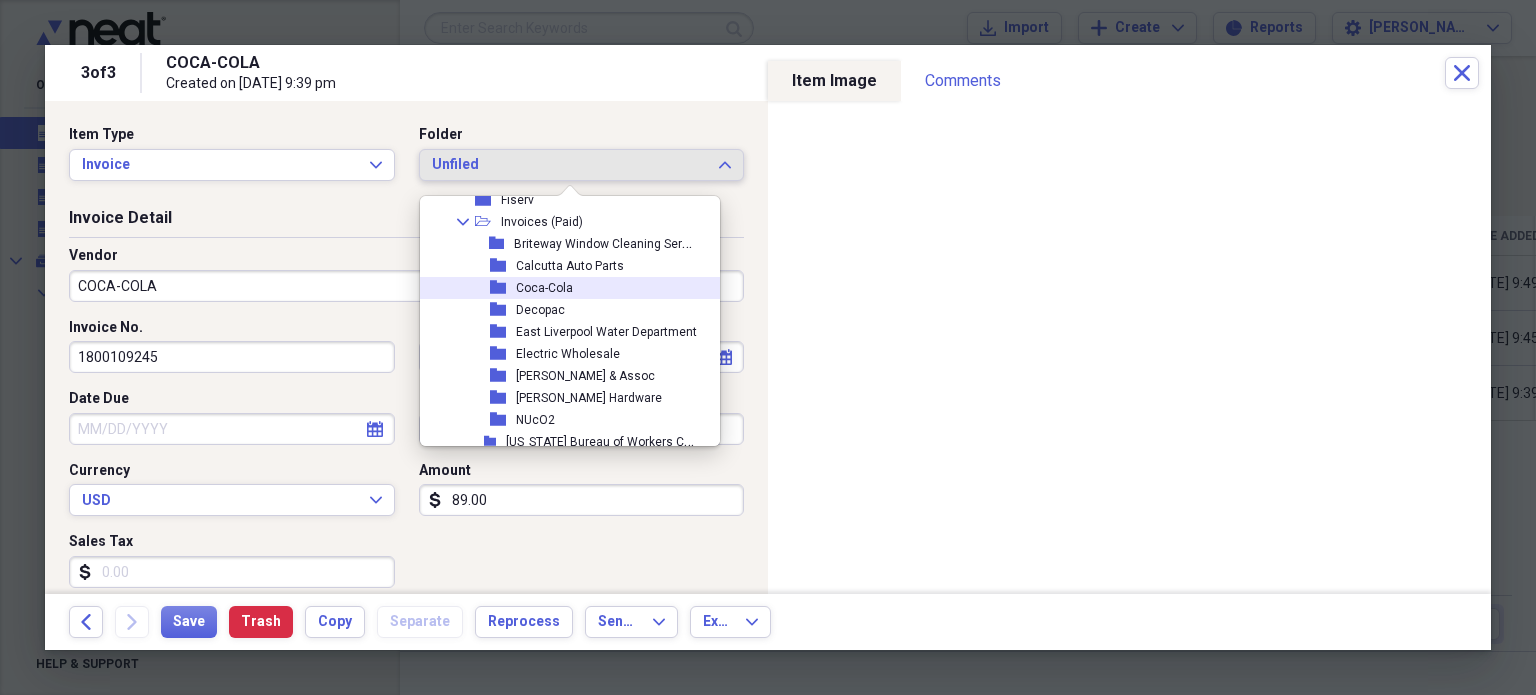 click on "Coca-Cola" at bounding box center [544, 288] 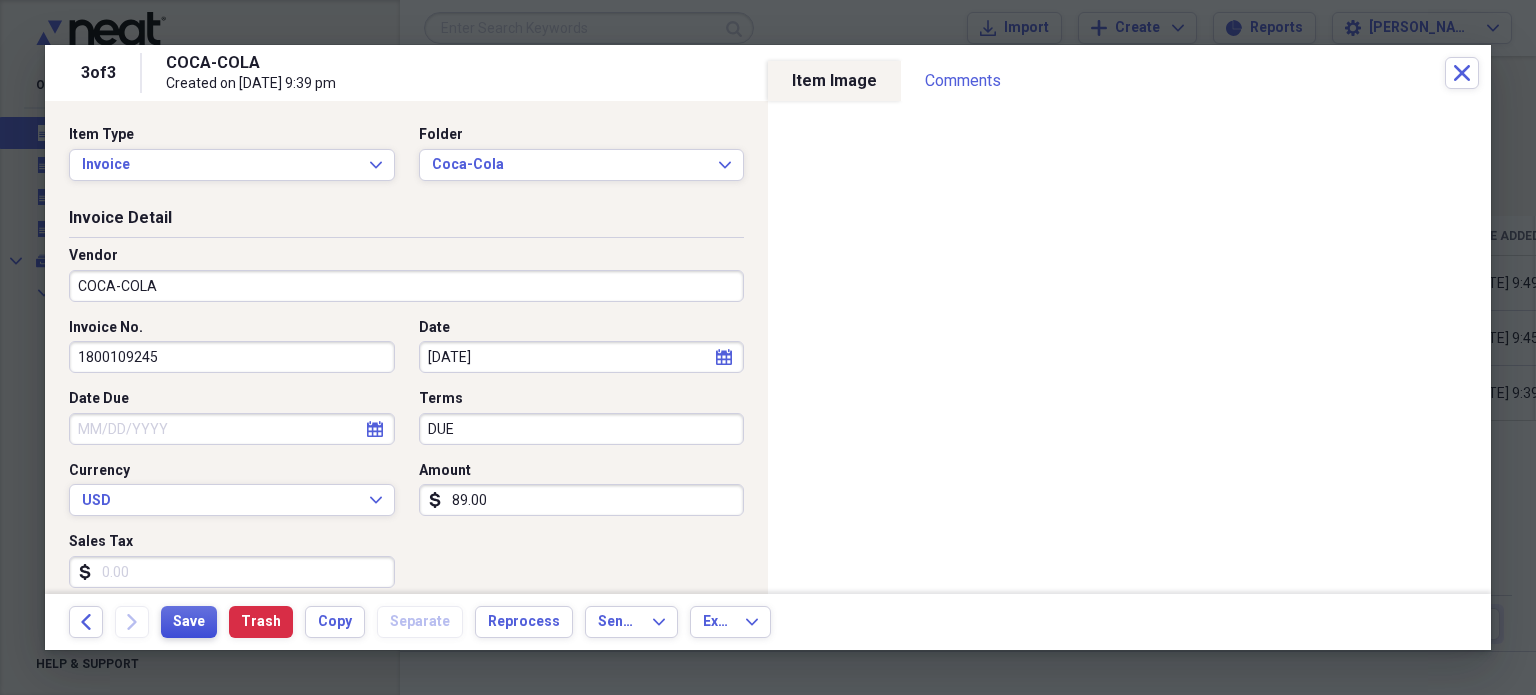 click on "Save" at bounding box center [189, 622] 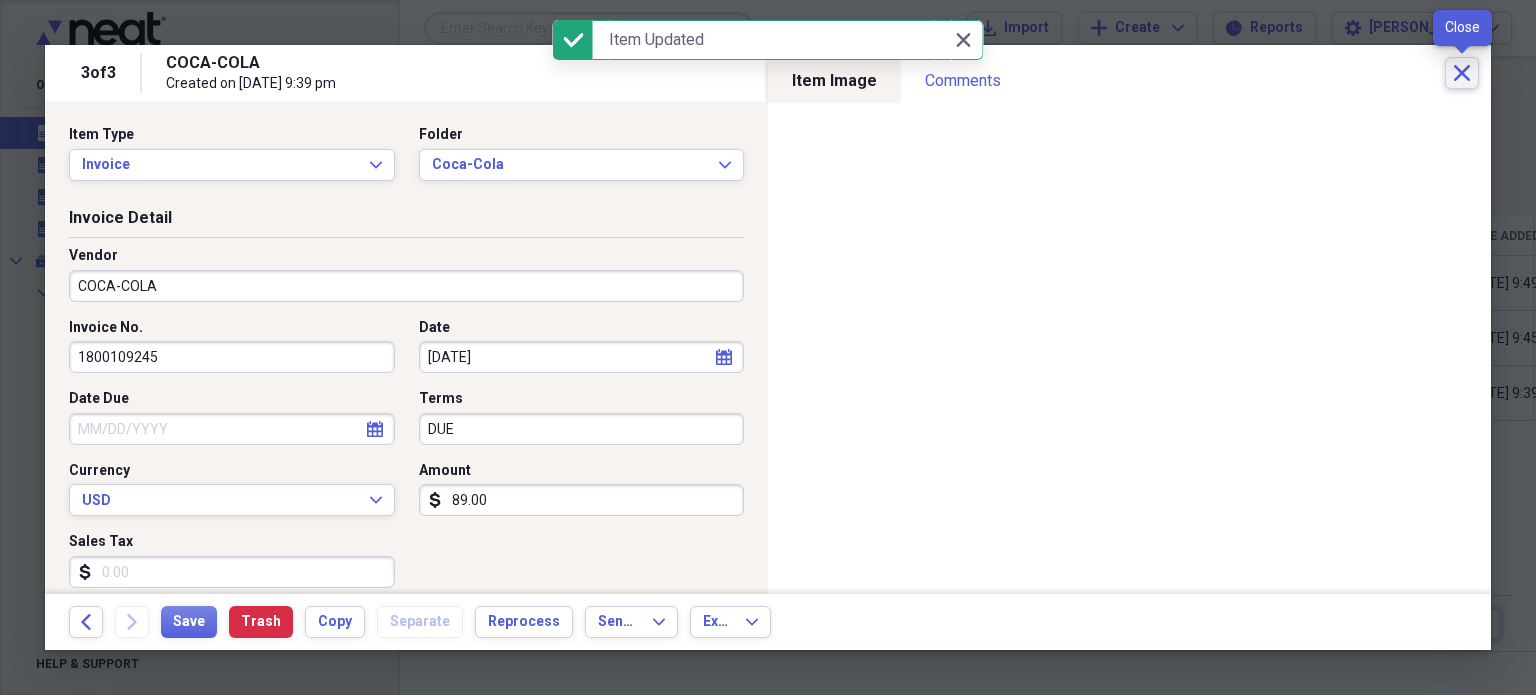 click on "Close" at bounding box center [1462, 73] 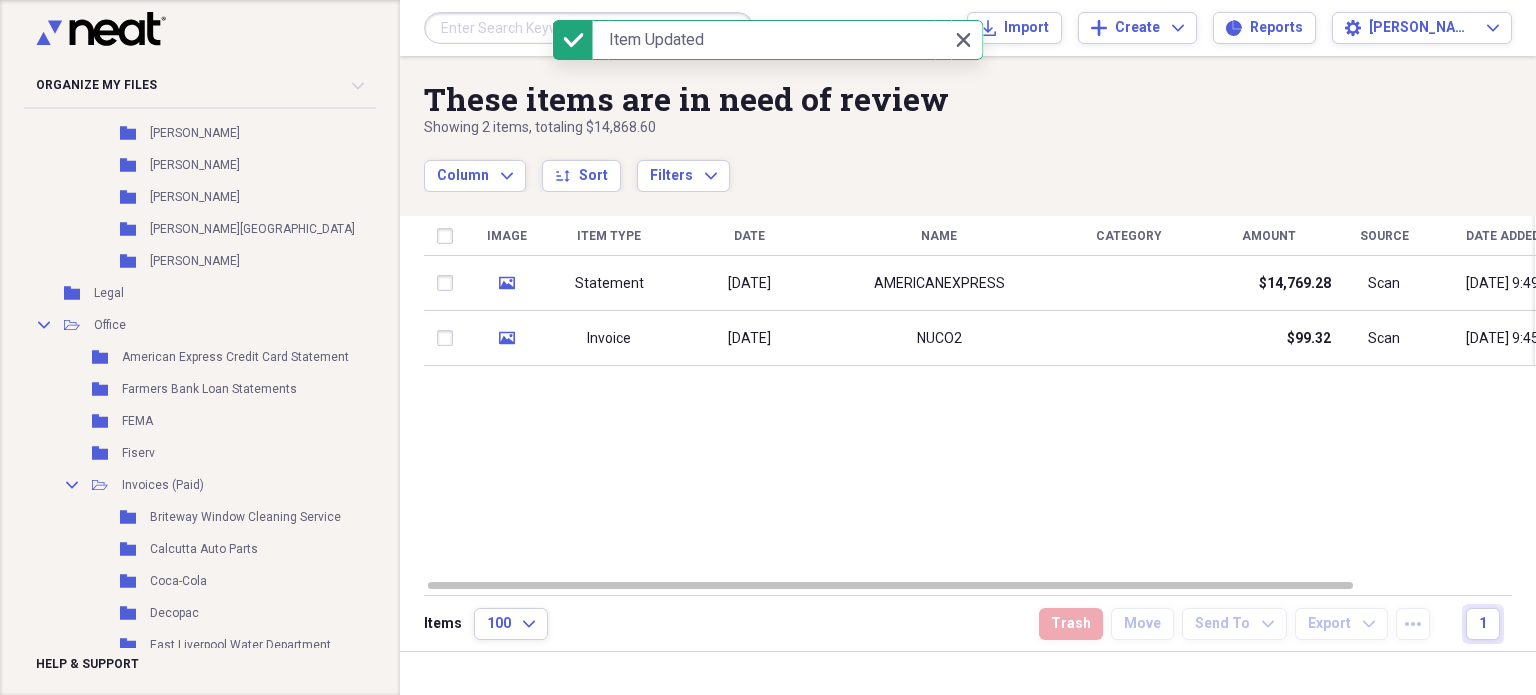 scroll, scrollTop: 962, scrollLeft: 0, axis: vertical 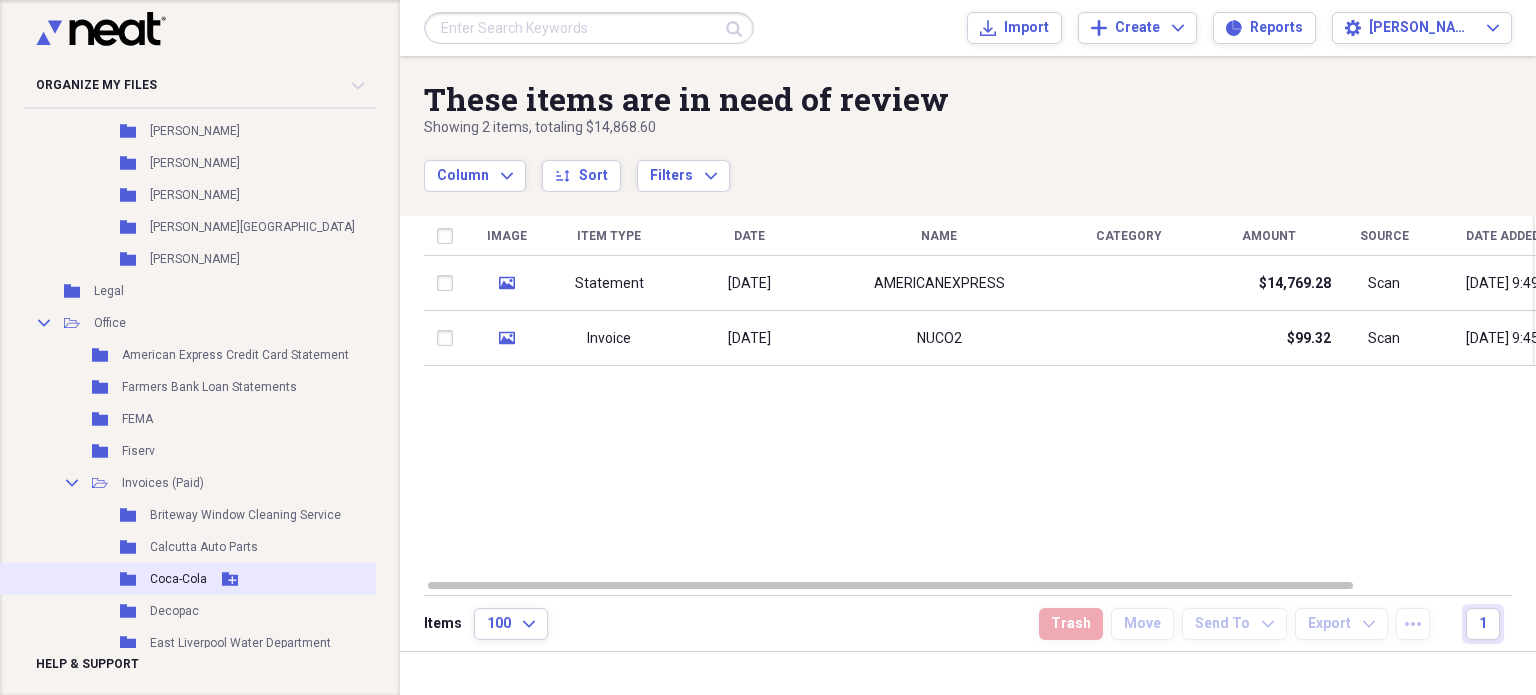 click on "Coca-Cola" at bounding box center (178, 579) 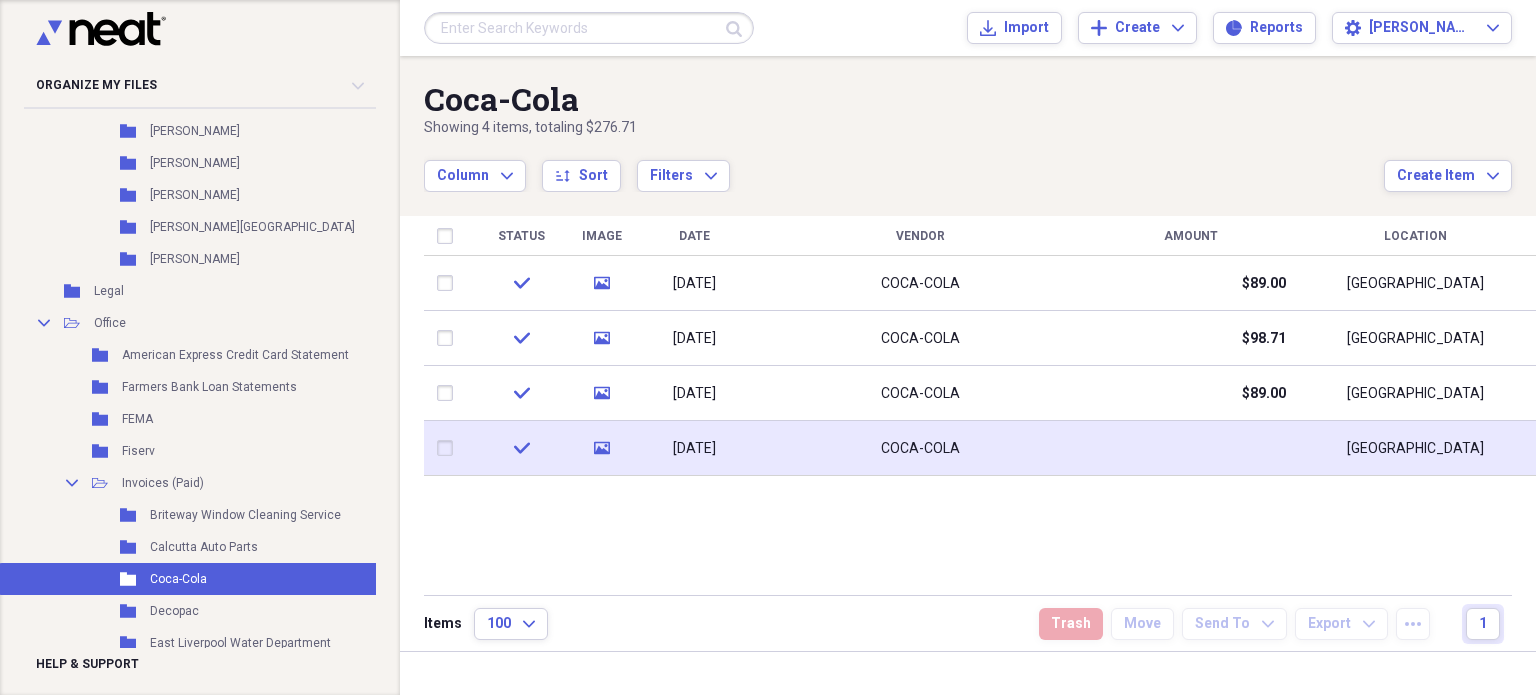 click on "COCA-COLA" at bounding box center [920, 448] 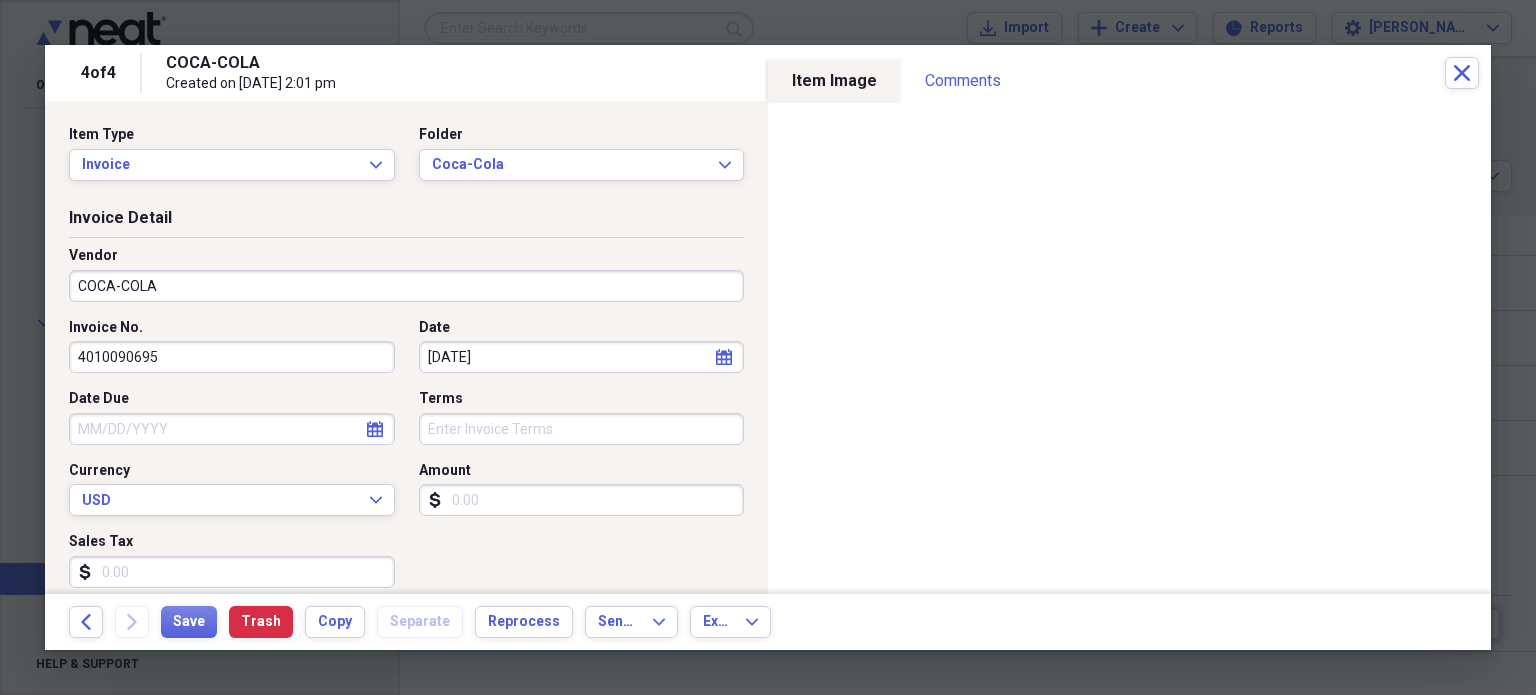 click on "Amount" at bounding box center (582, 500) 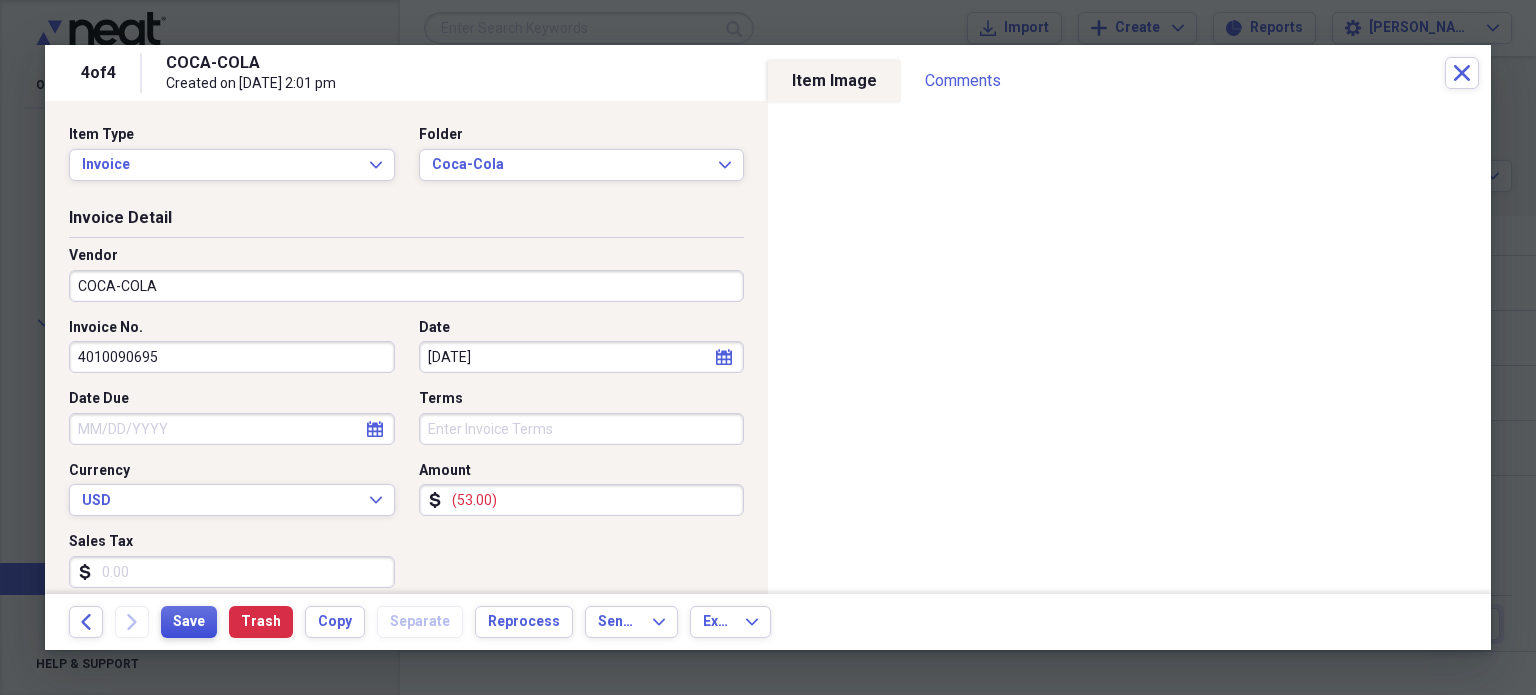 click on "Save" at bounding box center [189, 622] 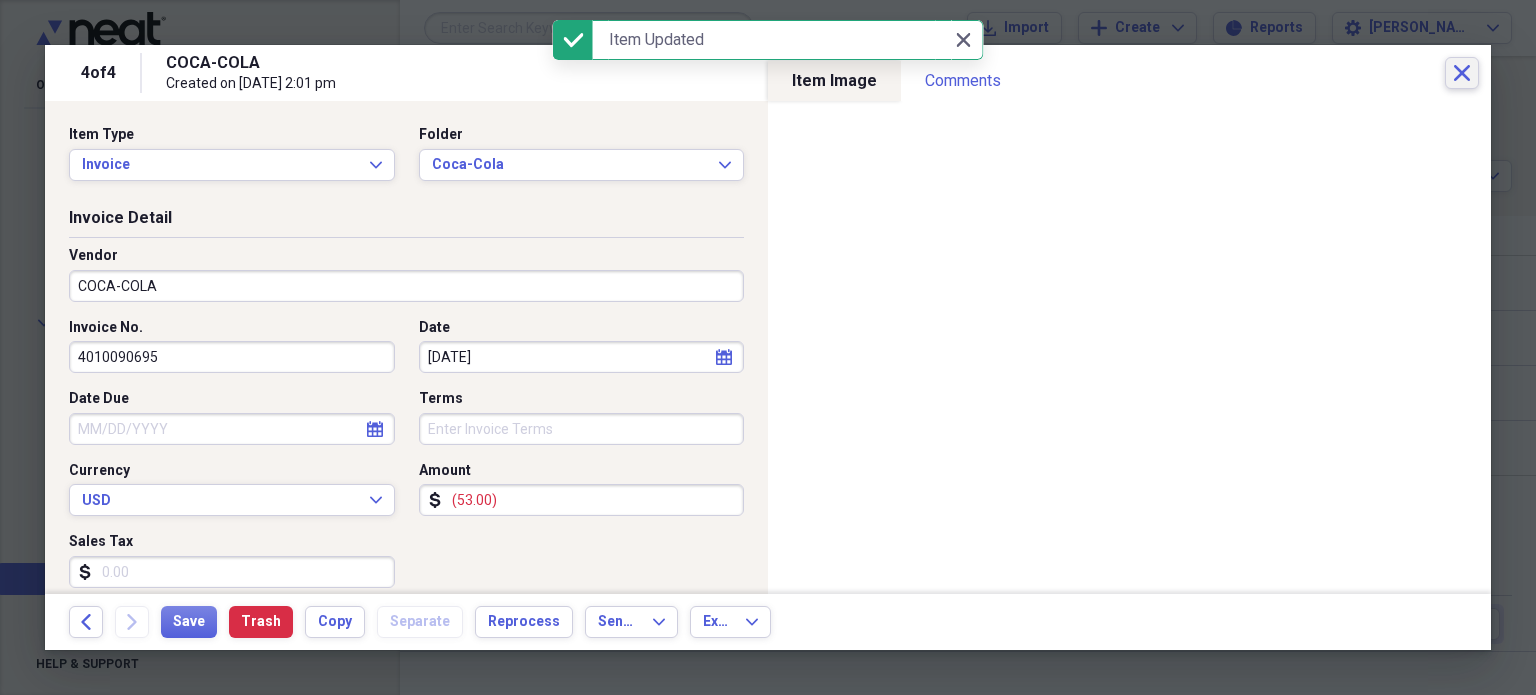 click on "Close" 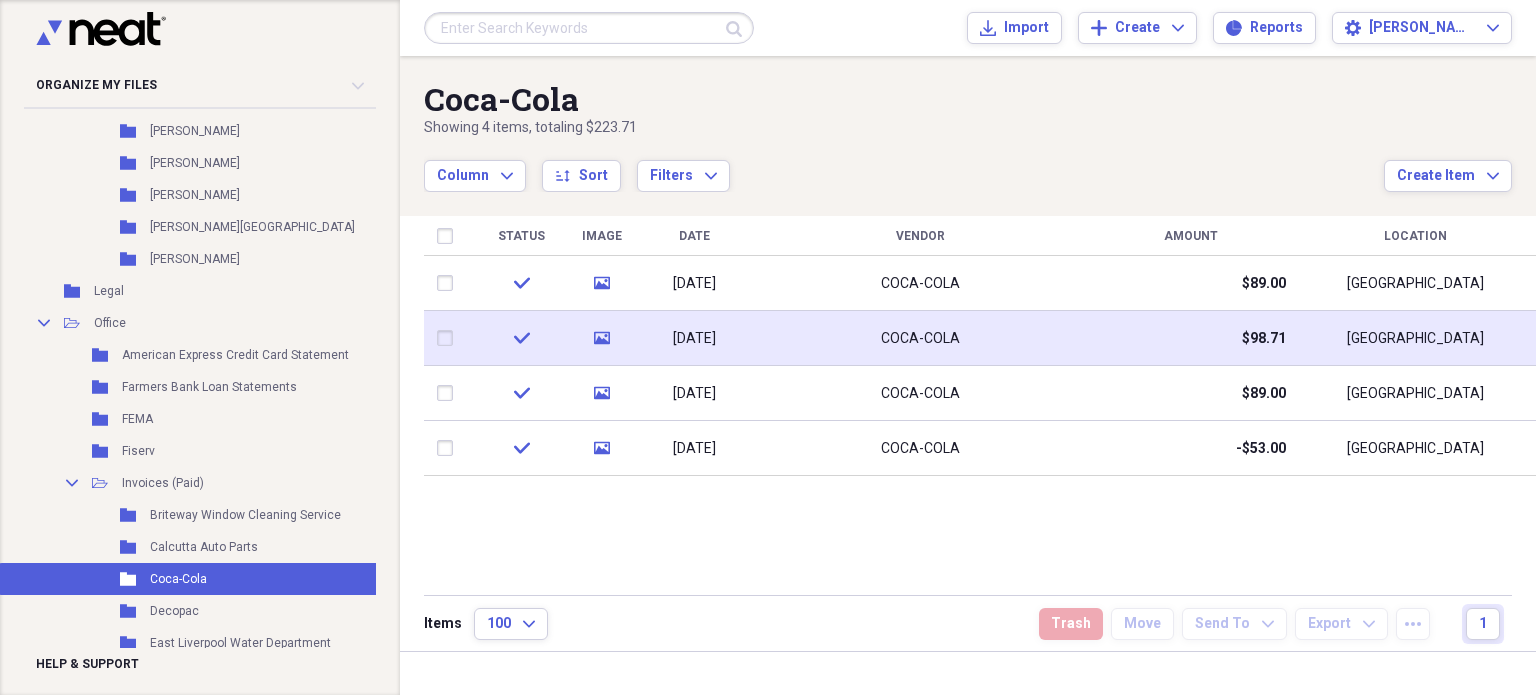 click on "COCA-COLA" at bounding box center [920, 338] 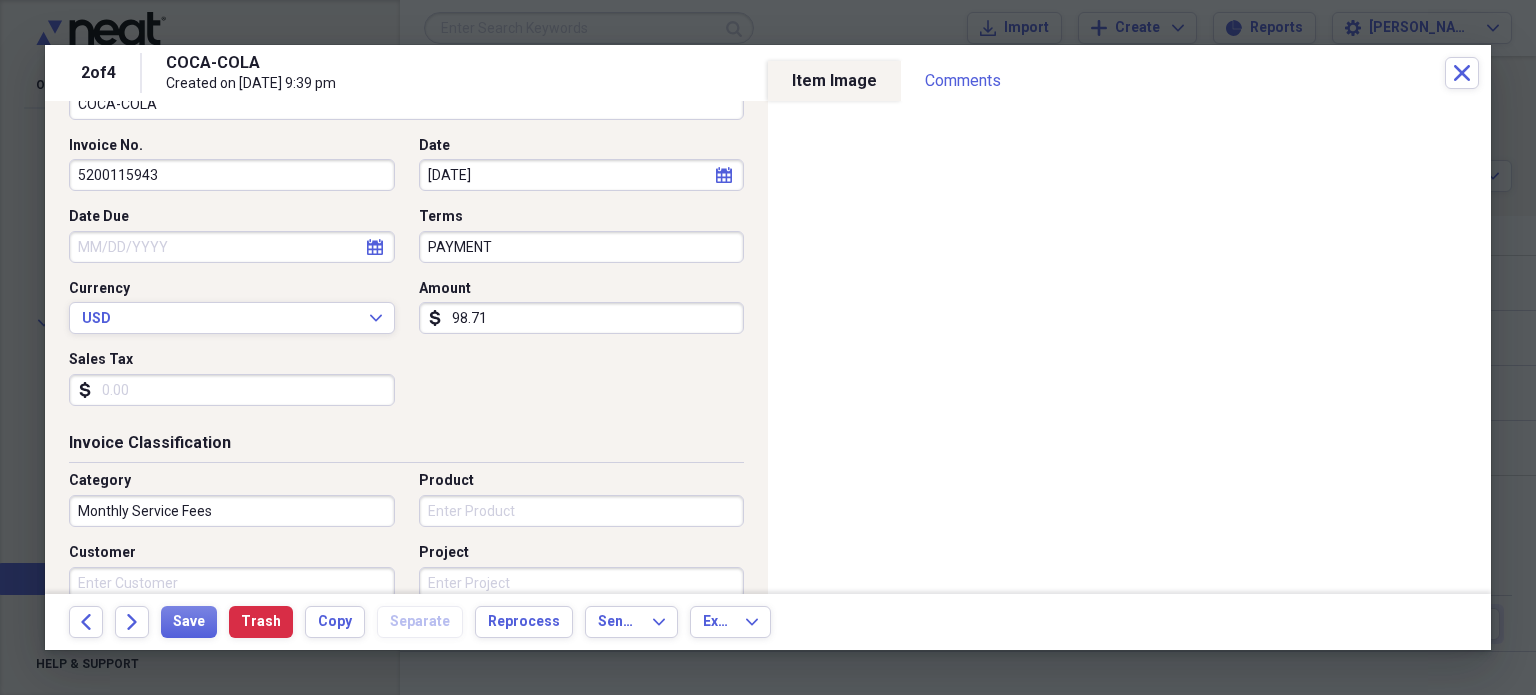 scroll, scrollTop: 180, scrollLeft: 0, axis: vertical 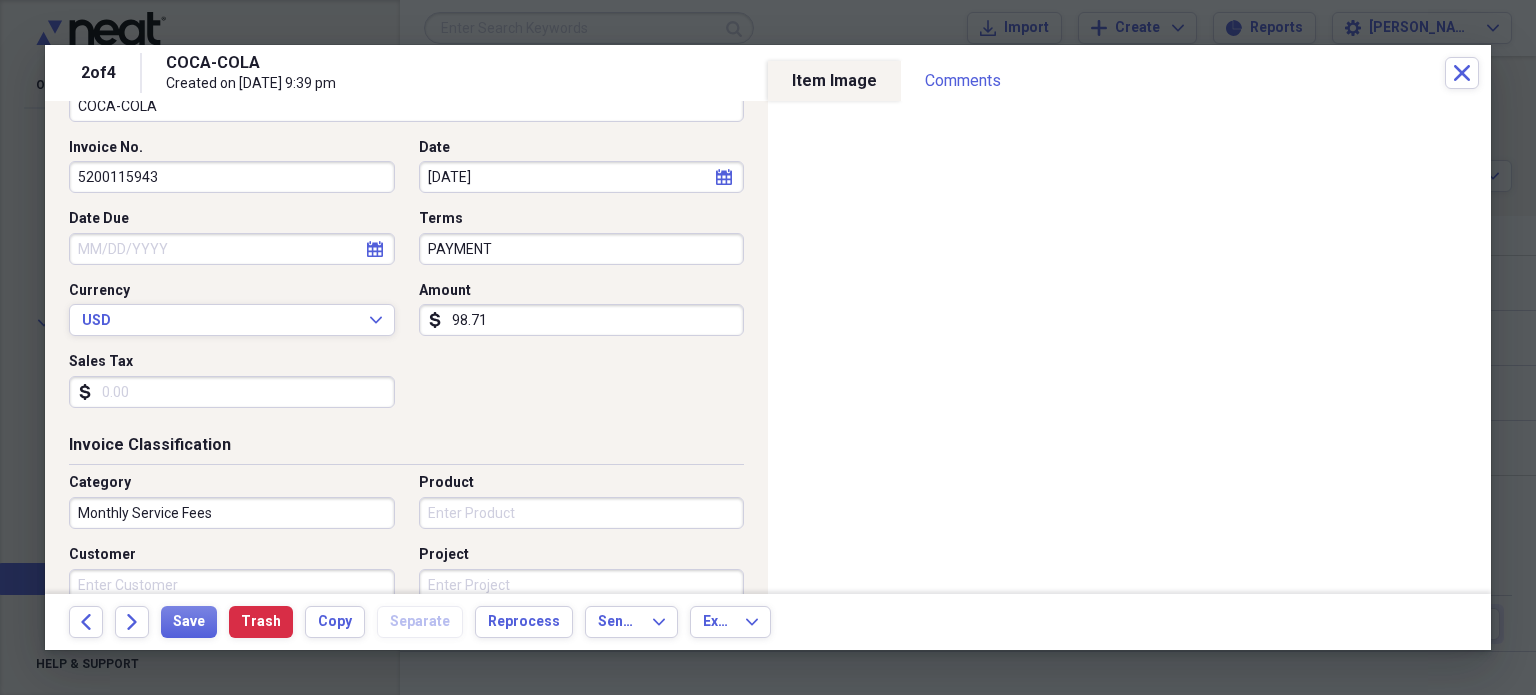 click on "PAYMENT" at bounding box center [582, 249] 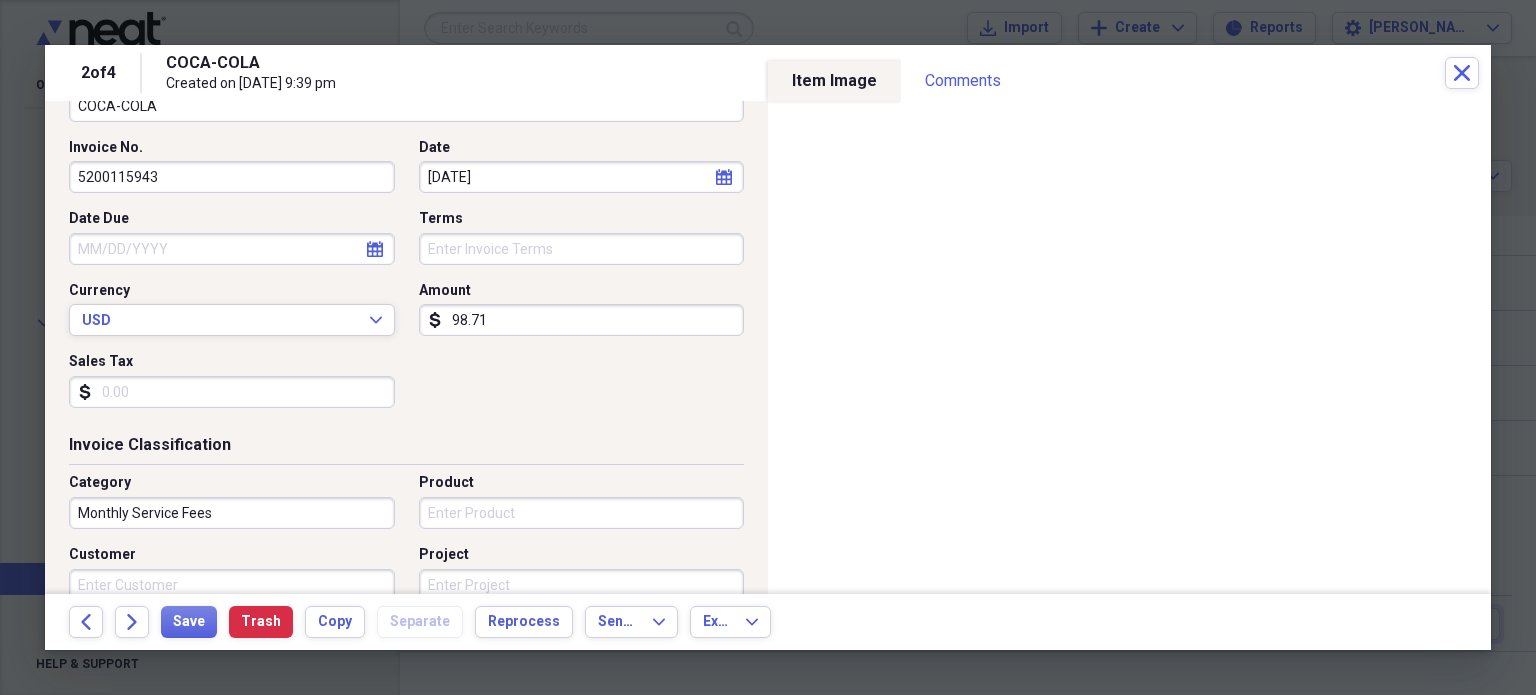 click on "Invoice No. 5200115943 Date [DATE] calendar Calendar Date Due calendar Calendar Terms Currency USD Expand Amount dollar-sign 98.71 Sales Tax dollar-sign" at bounding box center [406, 281] 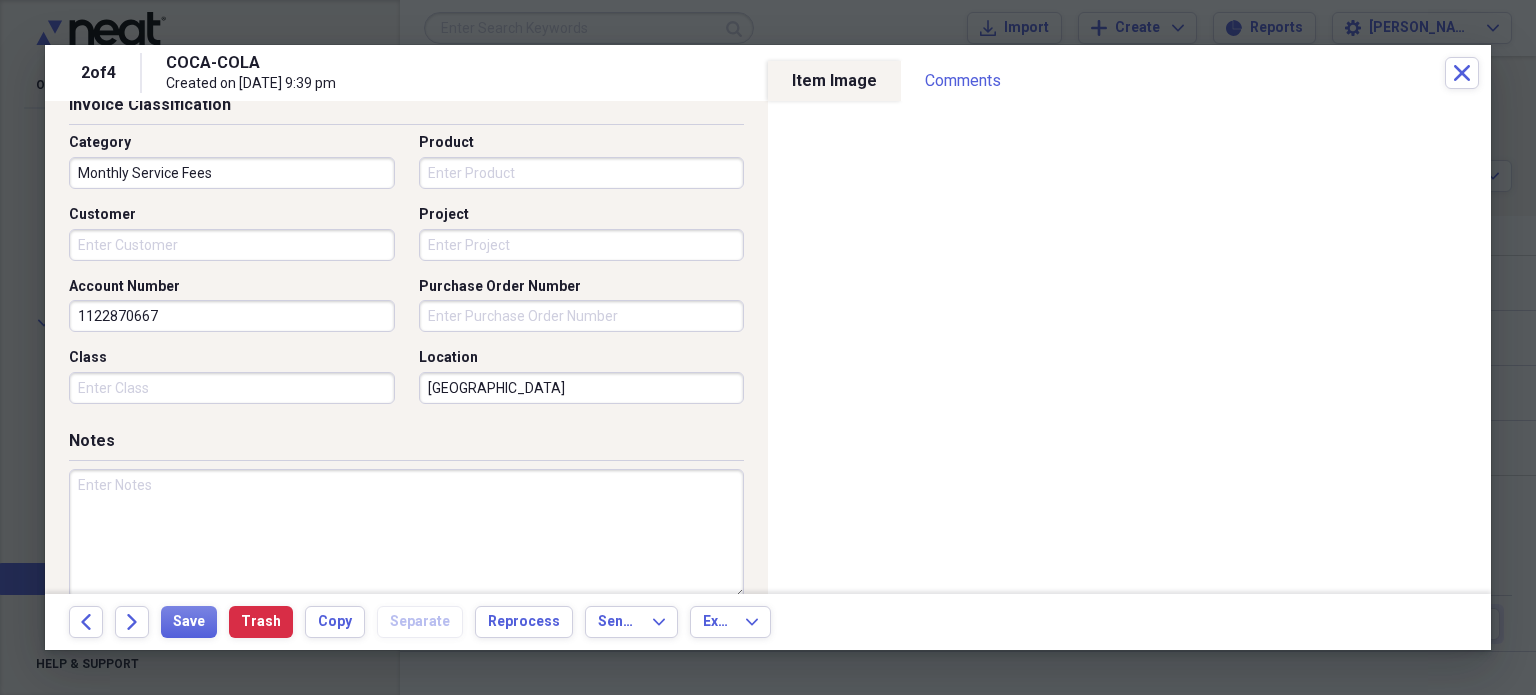 scroll, scrollTop: 697, scrollLeft: 0, axis: vertical 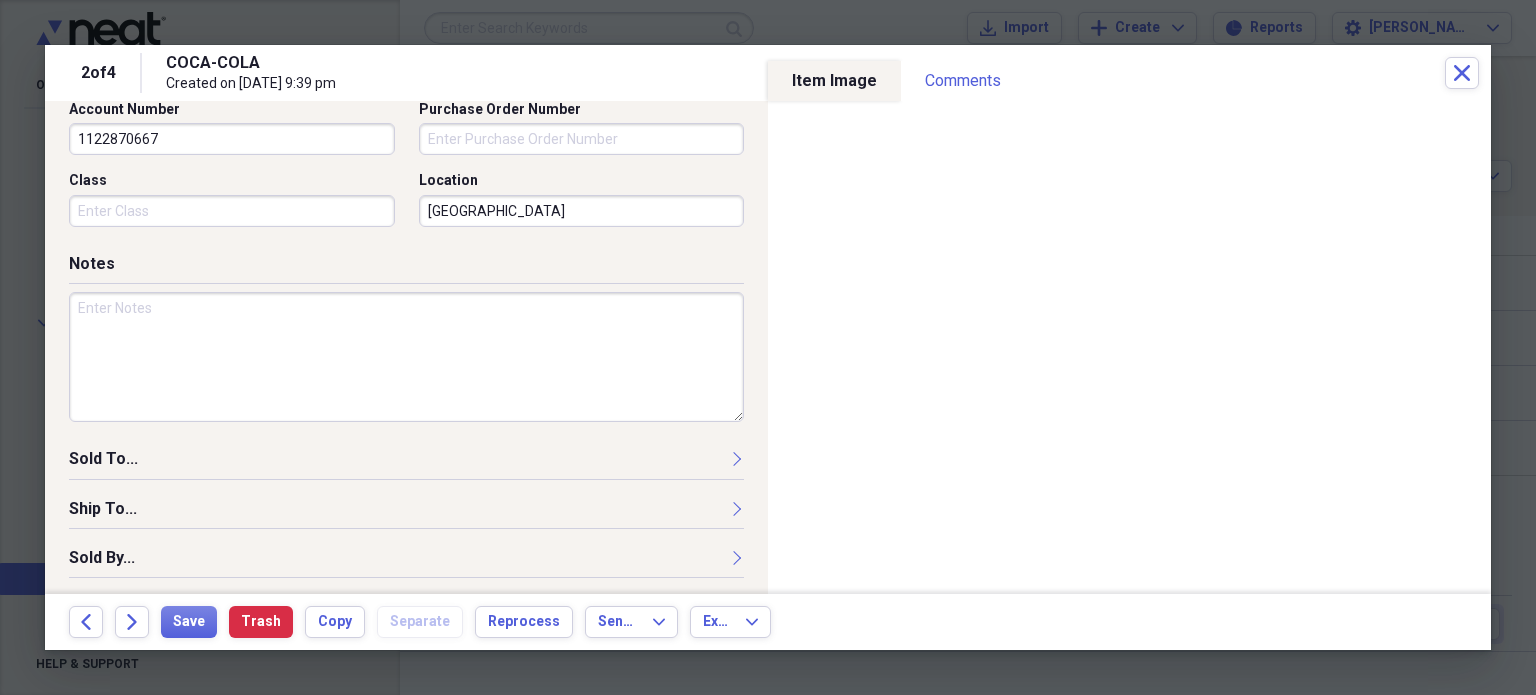click on "[GEOGRAPHIC_DATA]" at bounding box center (582, 211) 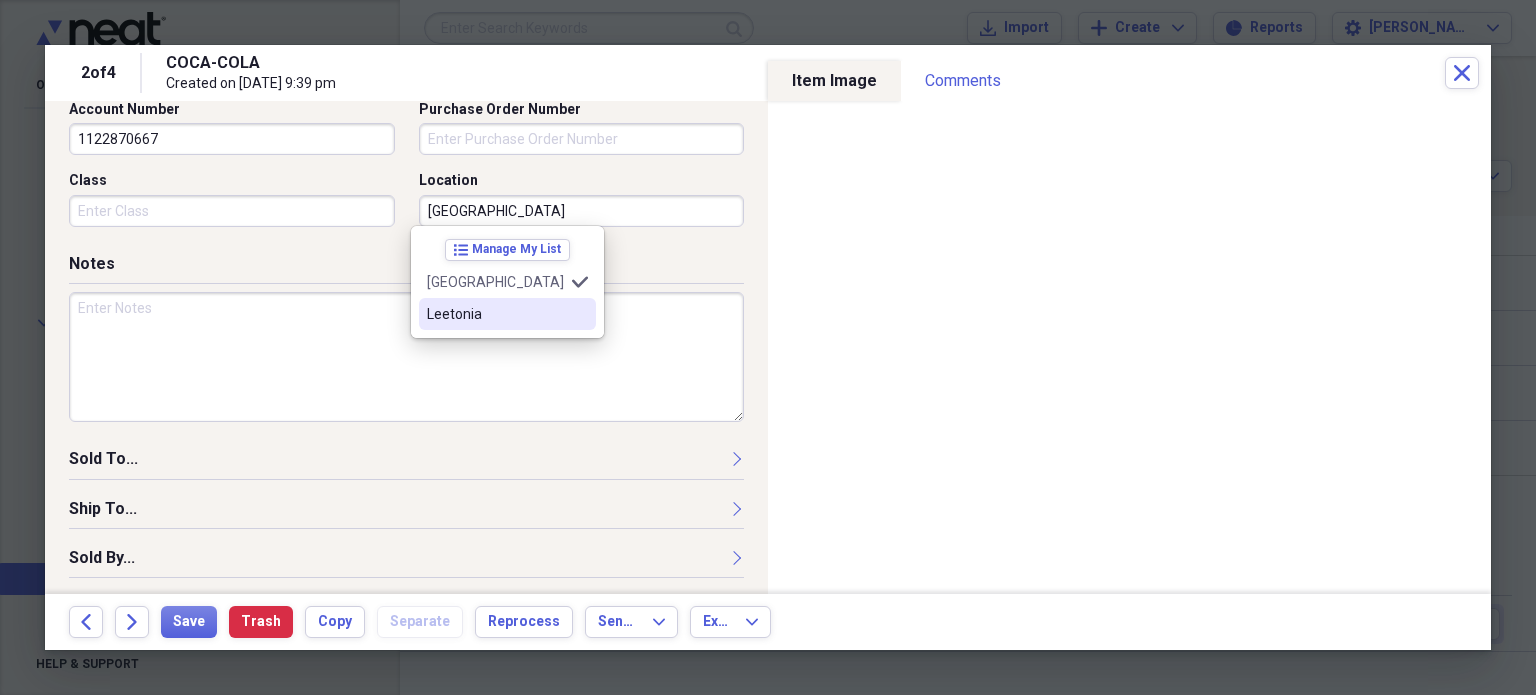 click on "Leetonia" at bounding box center (495, 314) 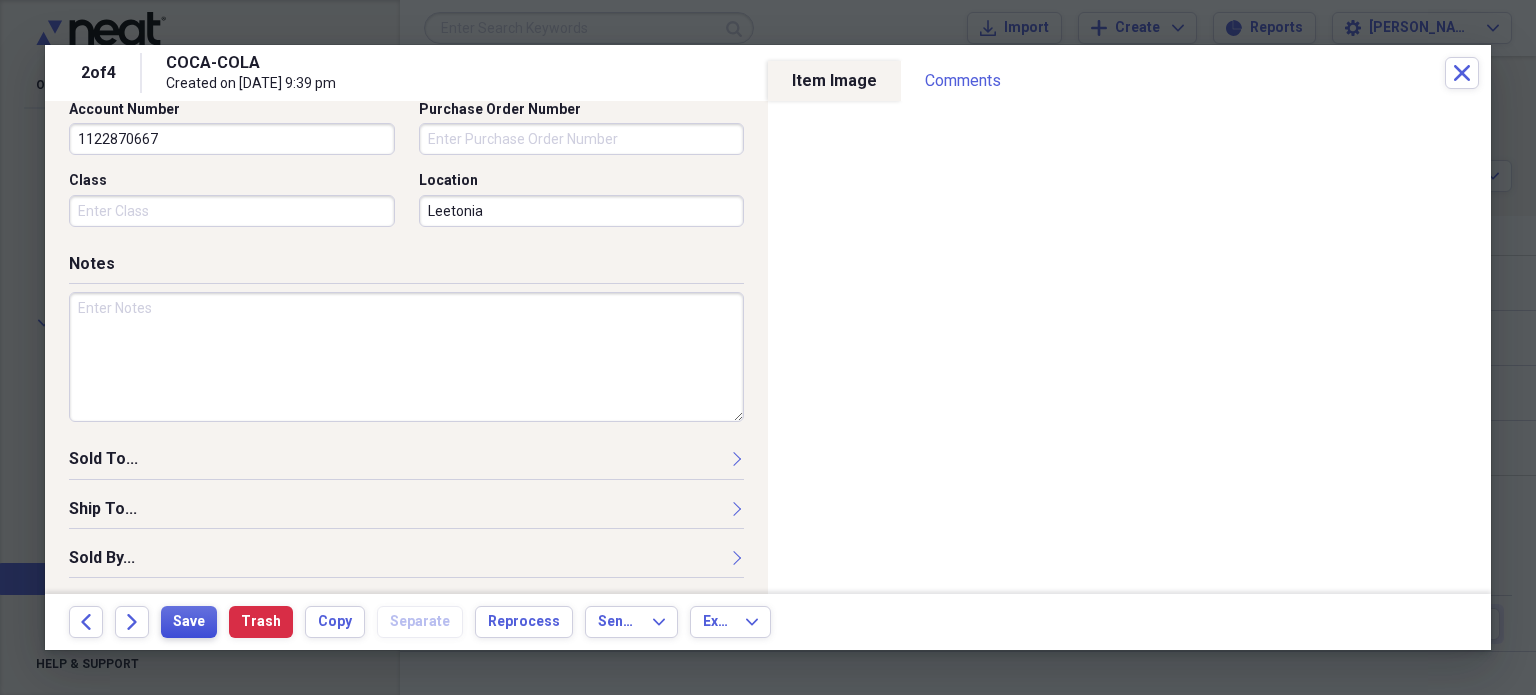 click on "Save" at bounding box center [189, 622] 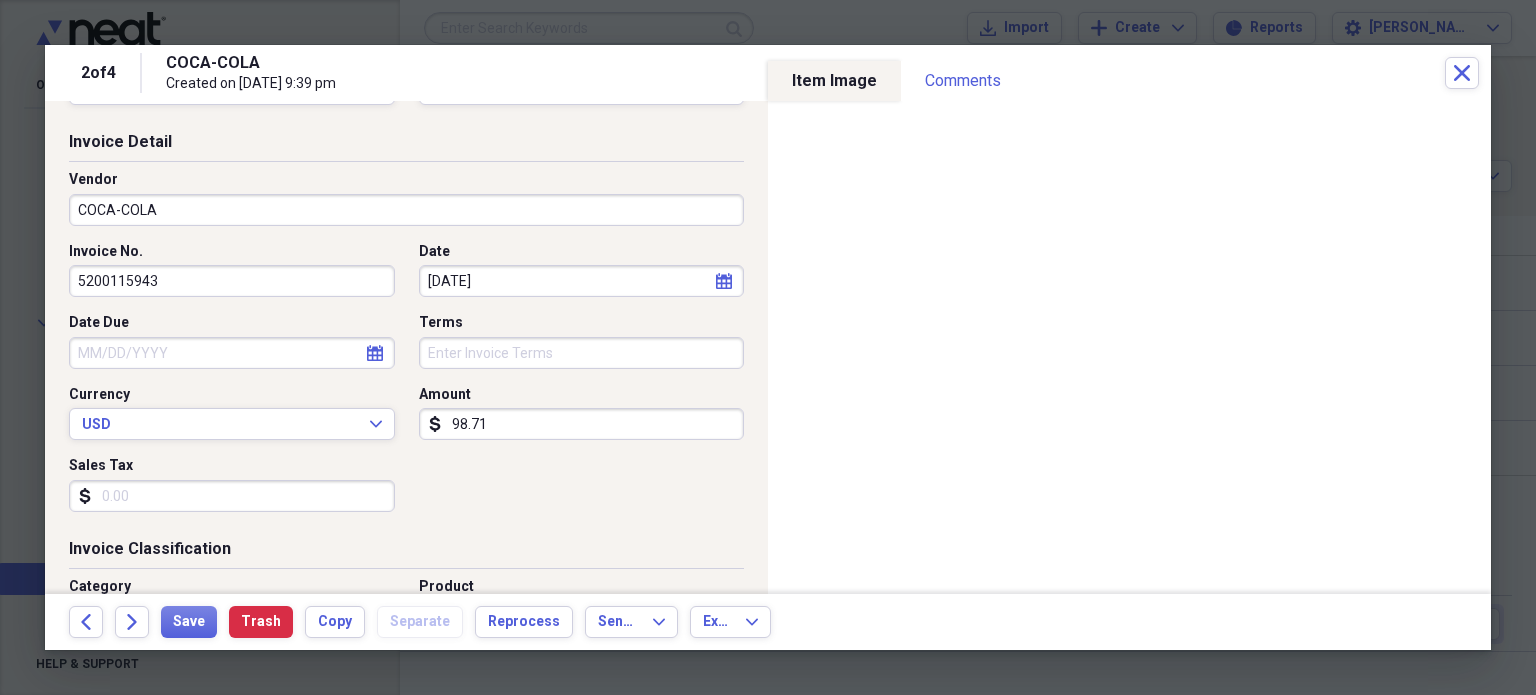 scroll, scrollTop: 0, scrollLeft: 0, axis: both 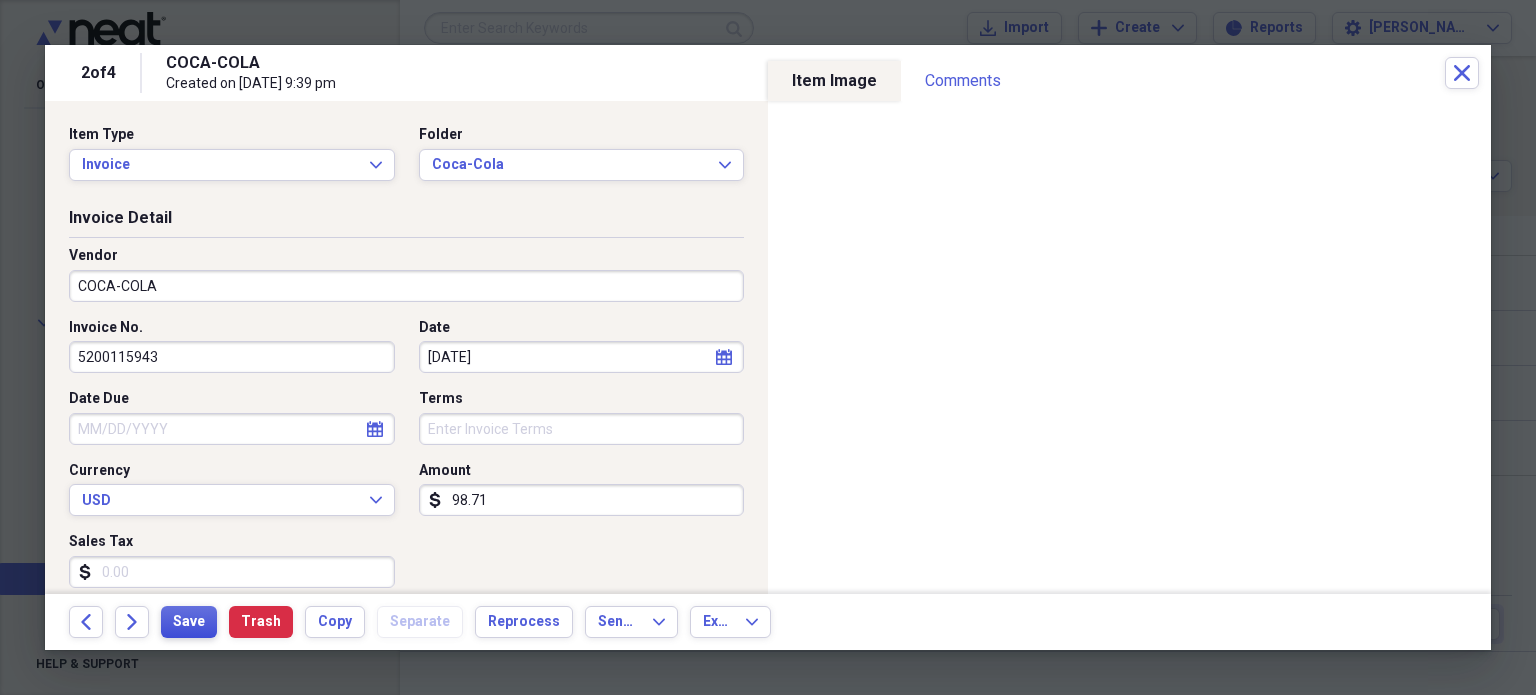 click on "Save" at bounding box center (189, 622) 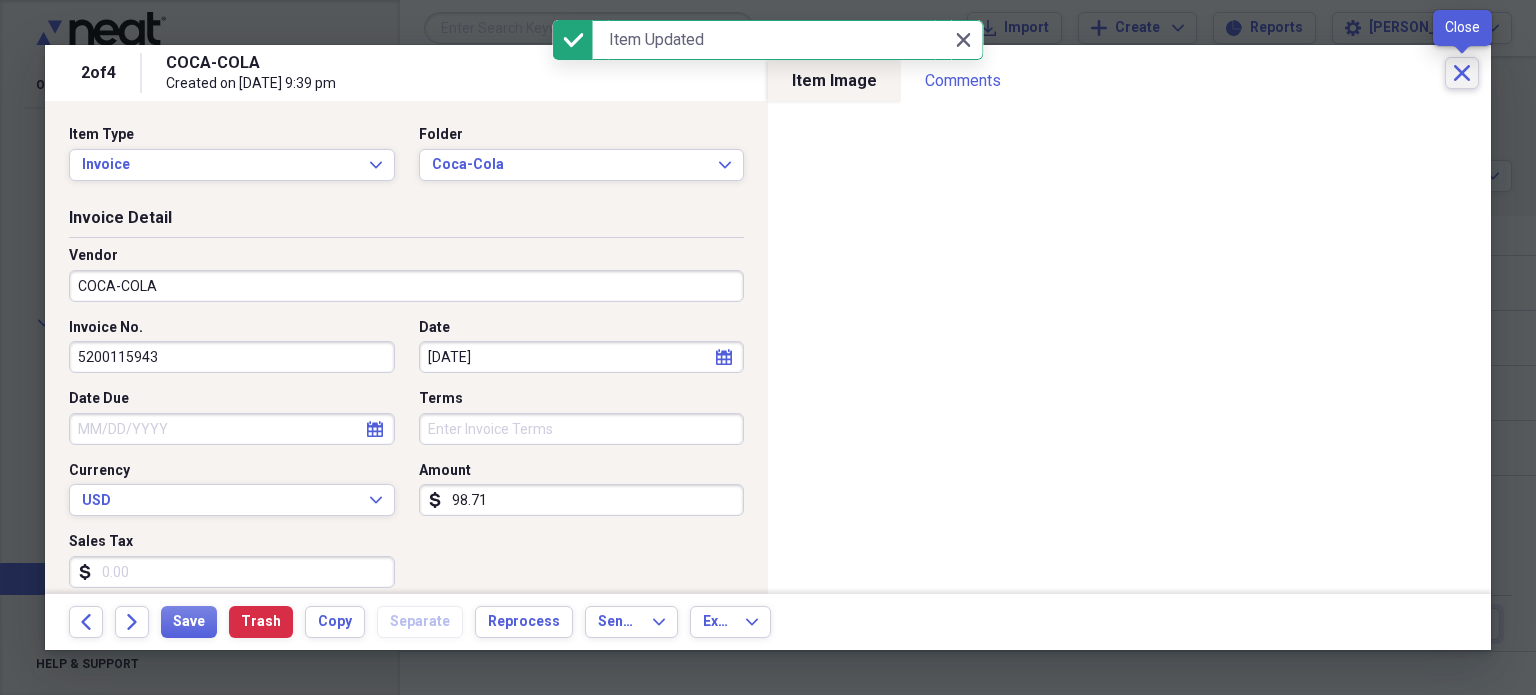 click on "Close" at bounding box center (1462, 73) 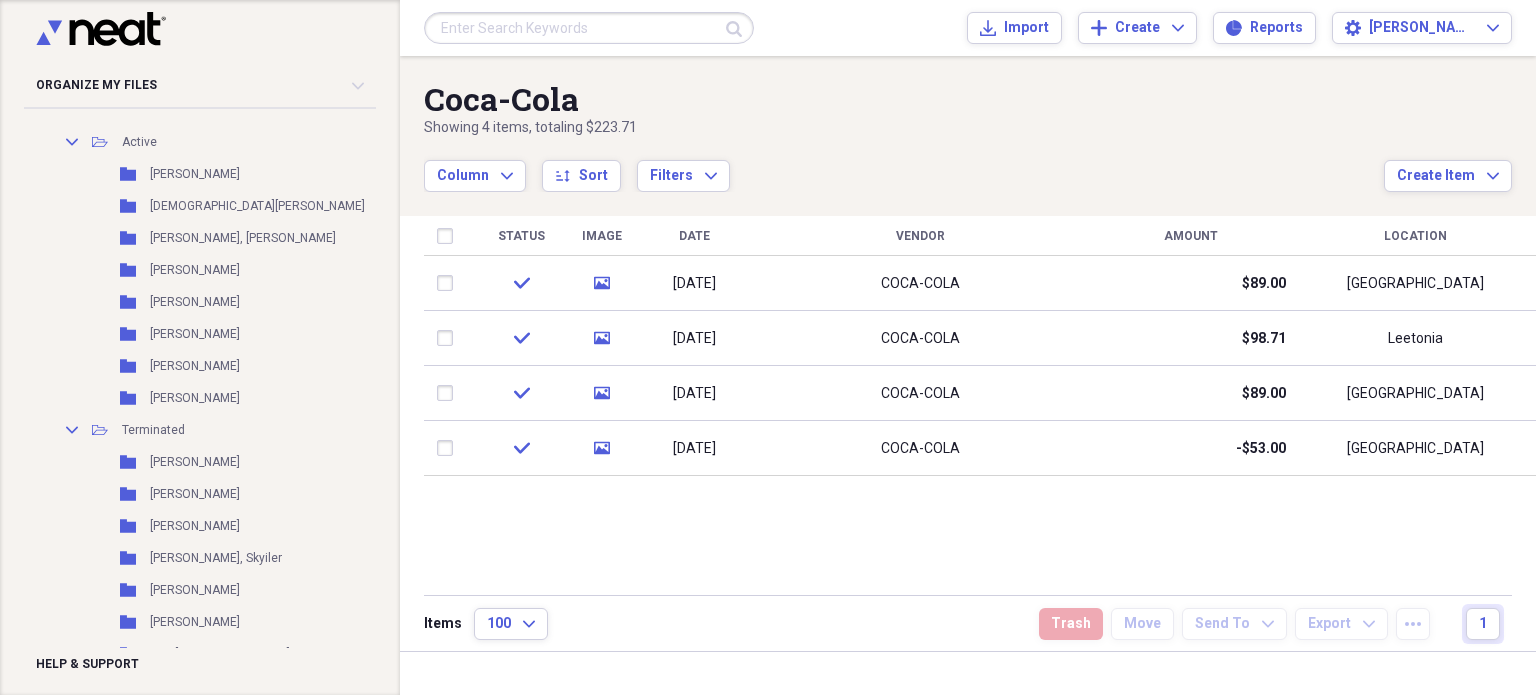 scroll, scrollTop: 0, scrollLeft: 0, axis: both 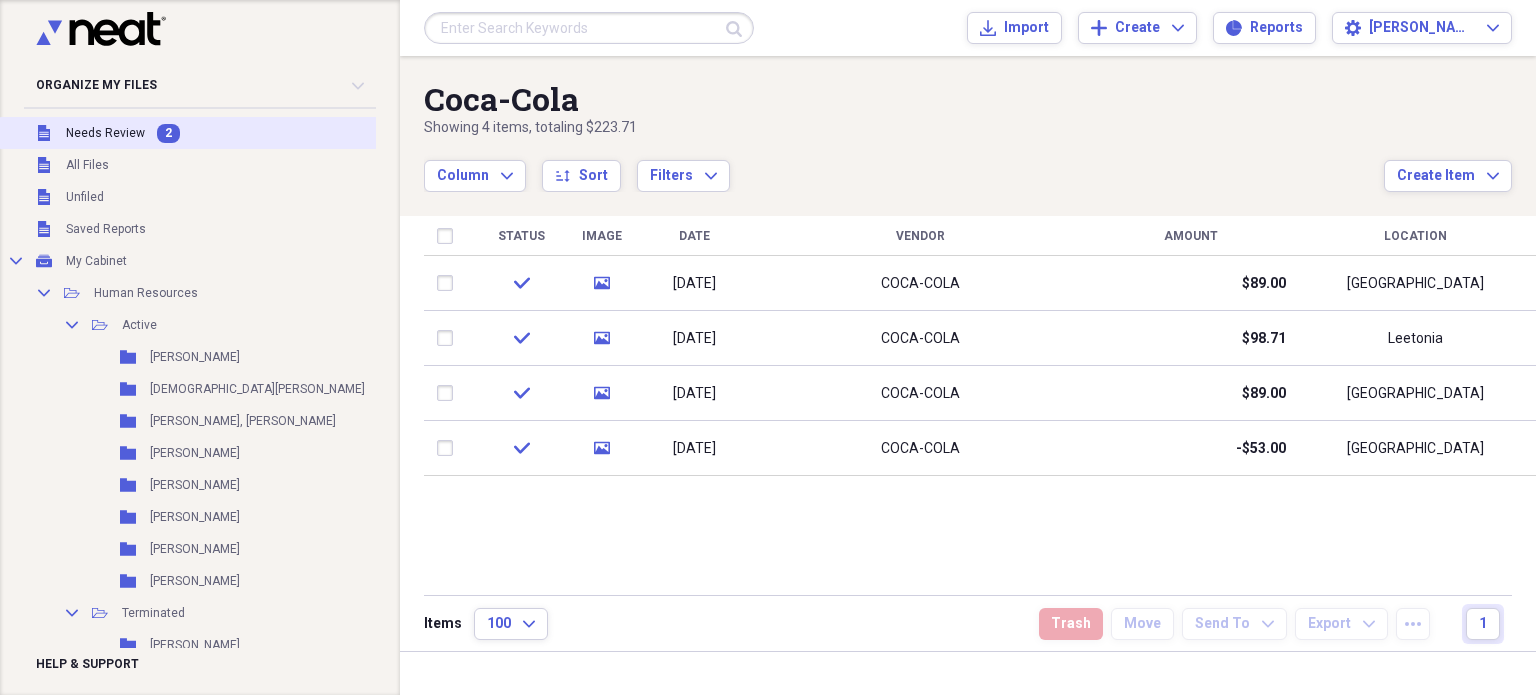 click on "Unfiled Needs Review 2" at bounding box center (231, 133) 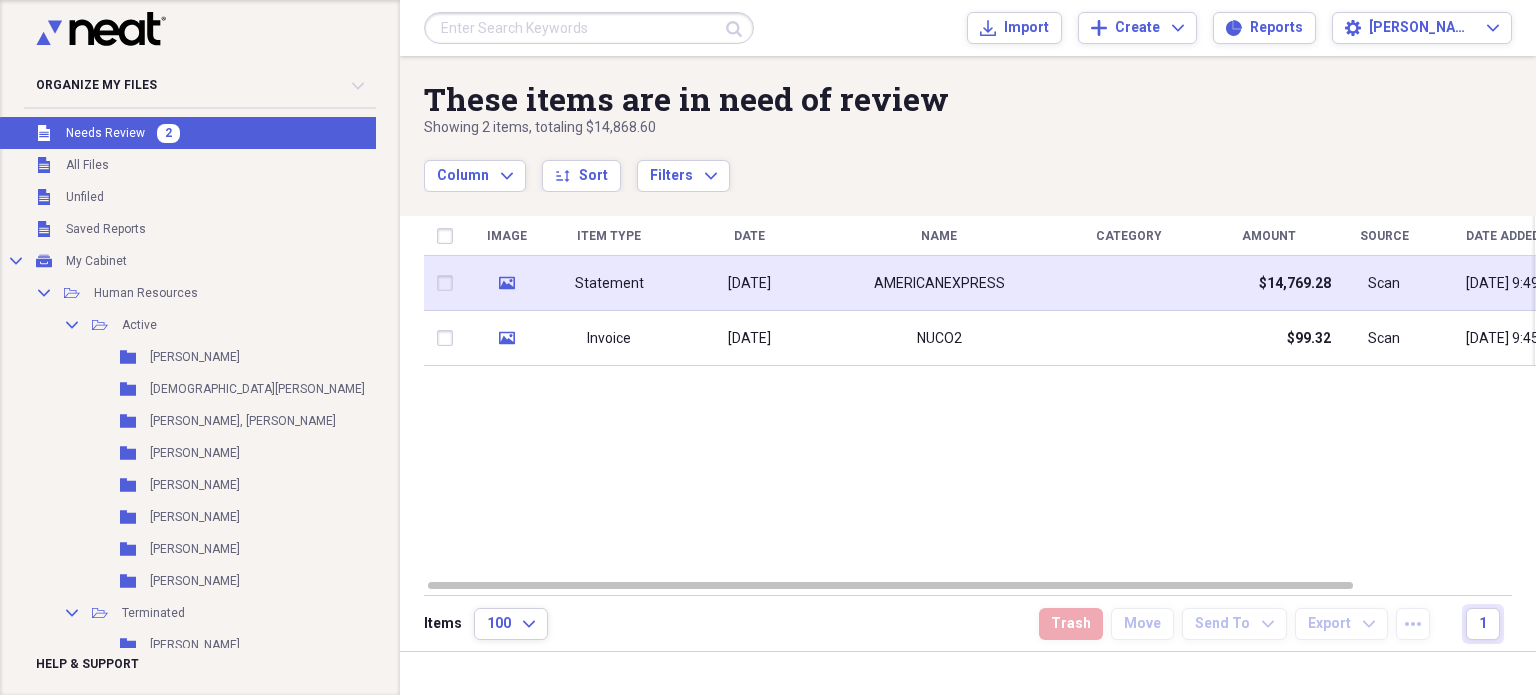 click on "[DATE]" at bounding box center (749, 283) 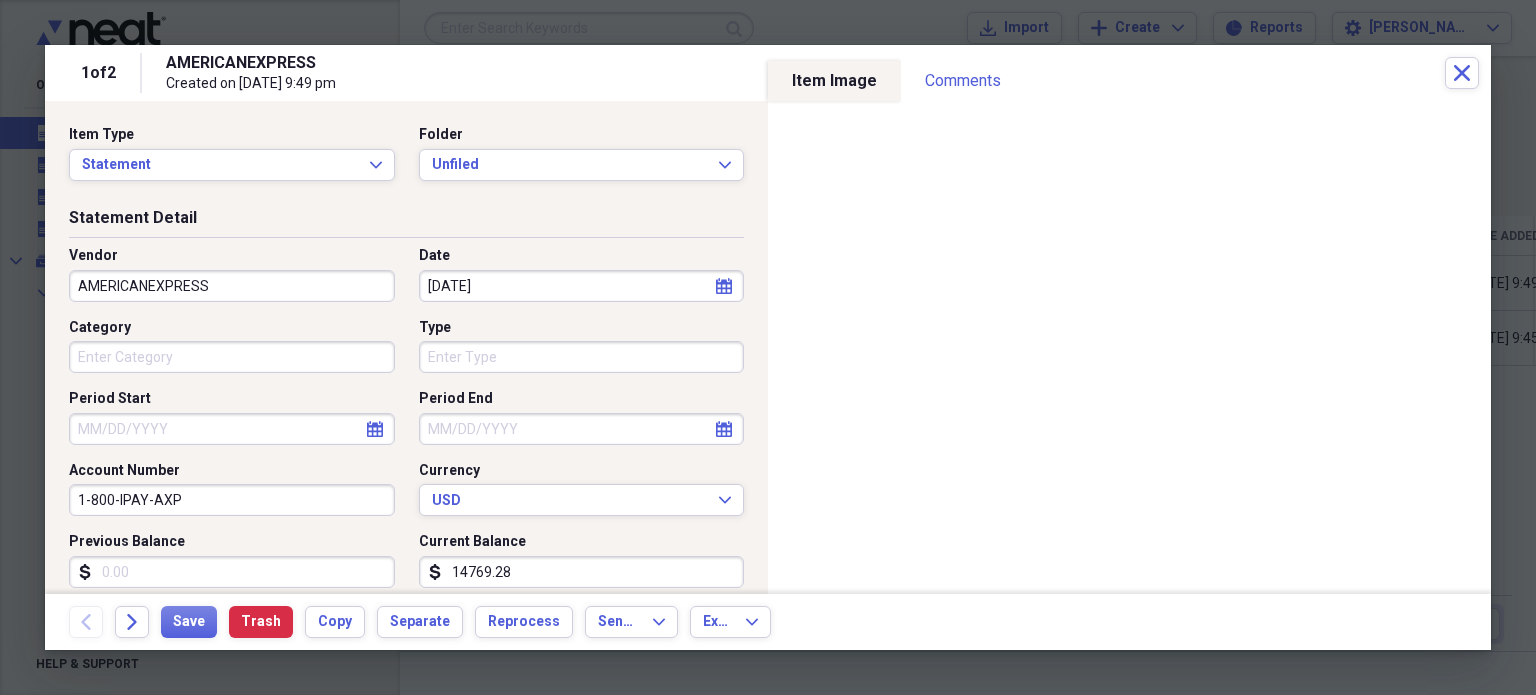click on "Vendor AMERICANEXPRESS Date [DATE] calendar Calendar Category Type Period Start calendar Calendar Period End calendar Calendar Account Number 1-800-IPAY-AXP Currency USD Expand Previous Balance dollar-sign Current Balance dollar-sign 14769.28" at bounding box center [406, 425] 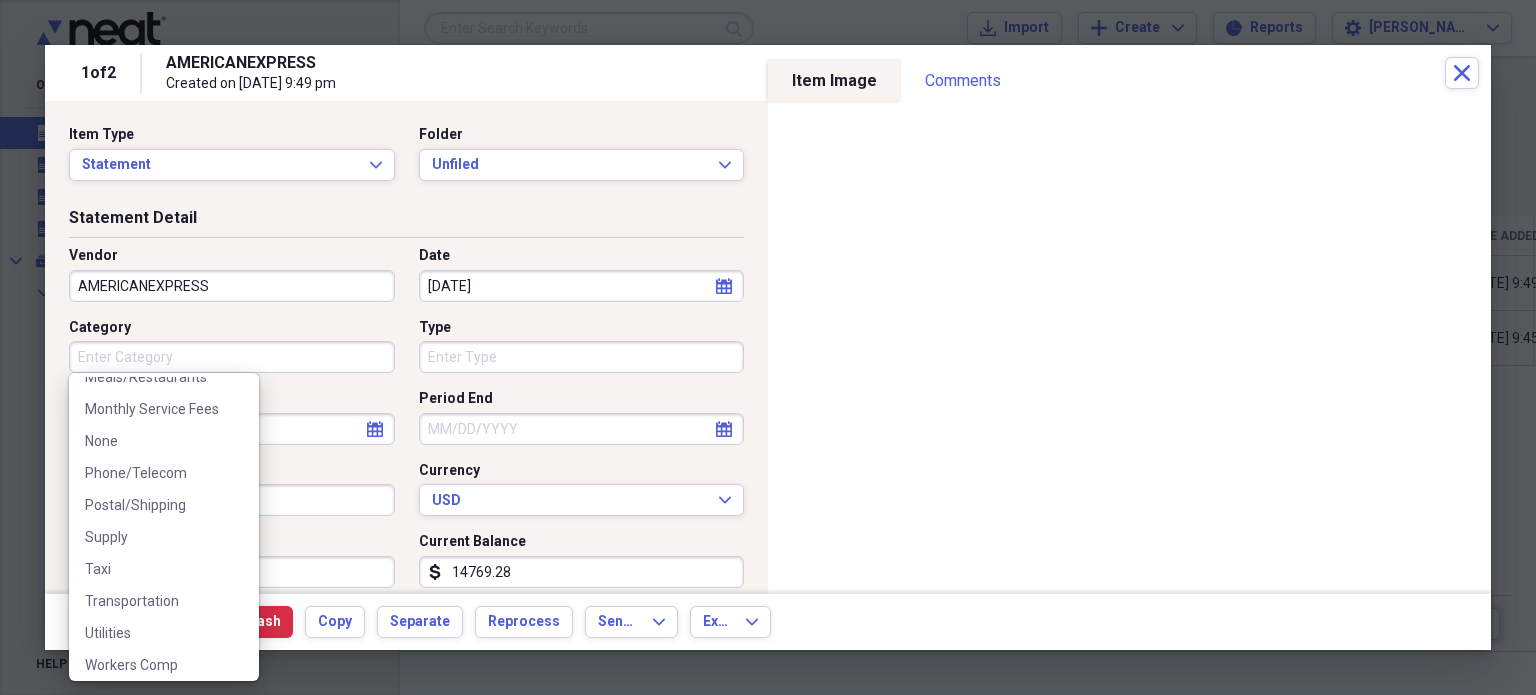scroll, scrollTop: 348, scrollLeft: 0, axis: vertical 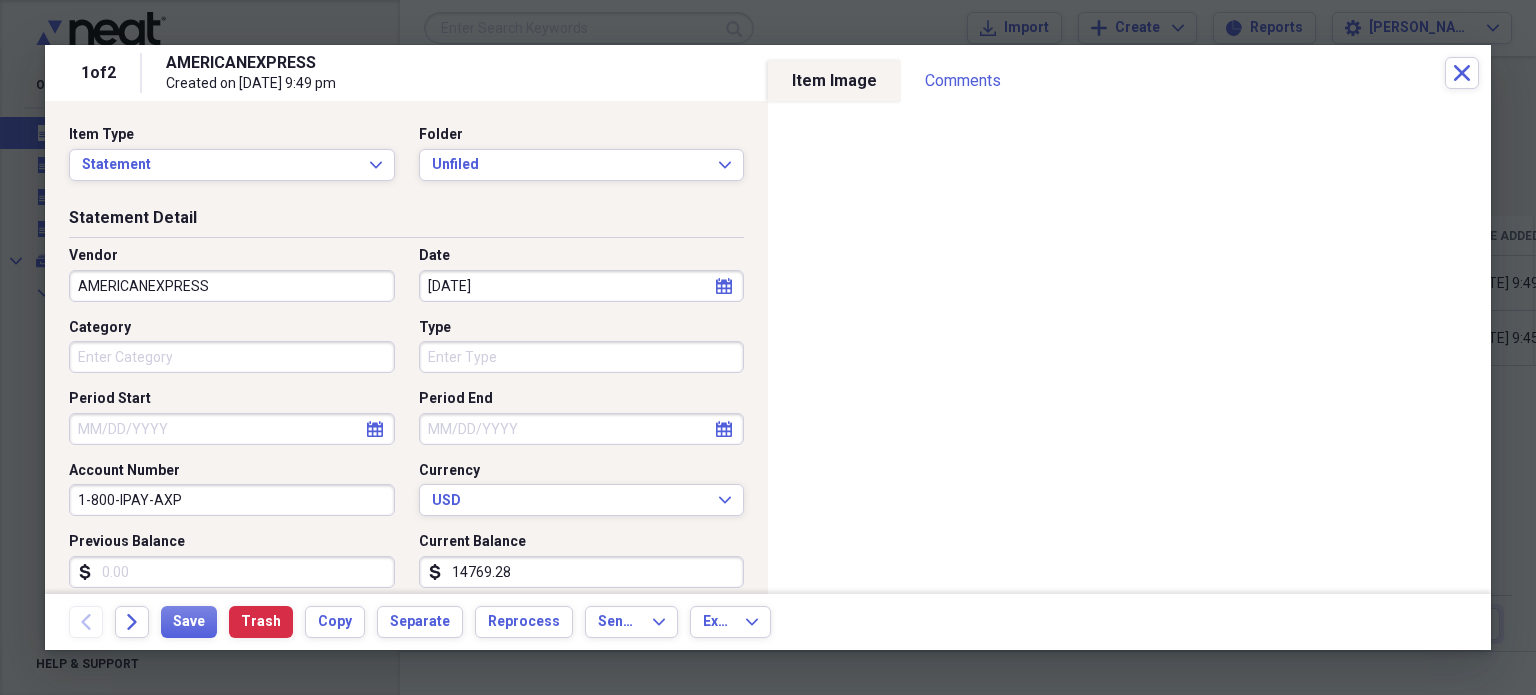 click on "Category" at bounding box center (232, 328) 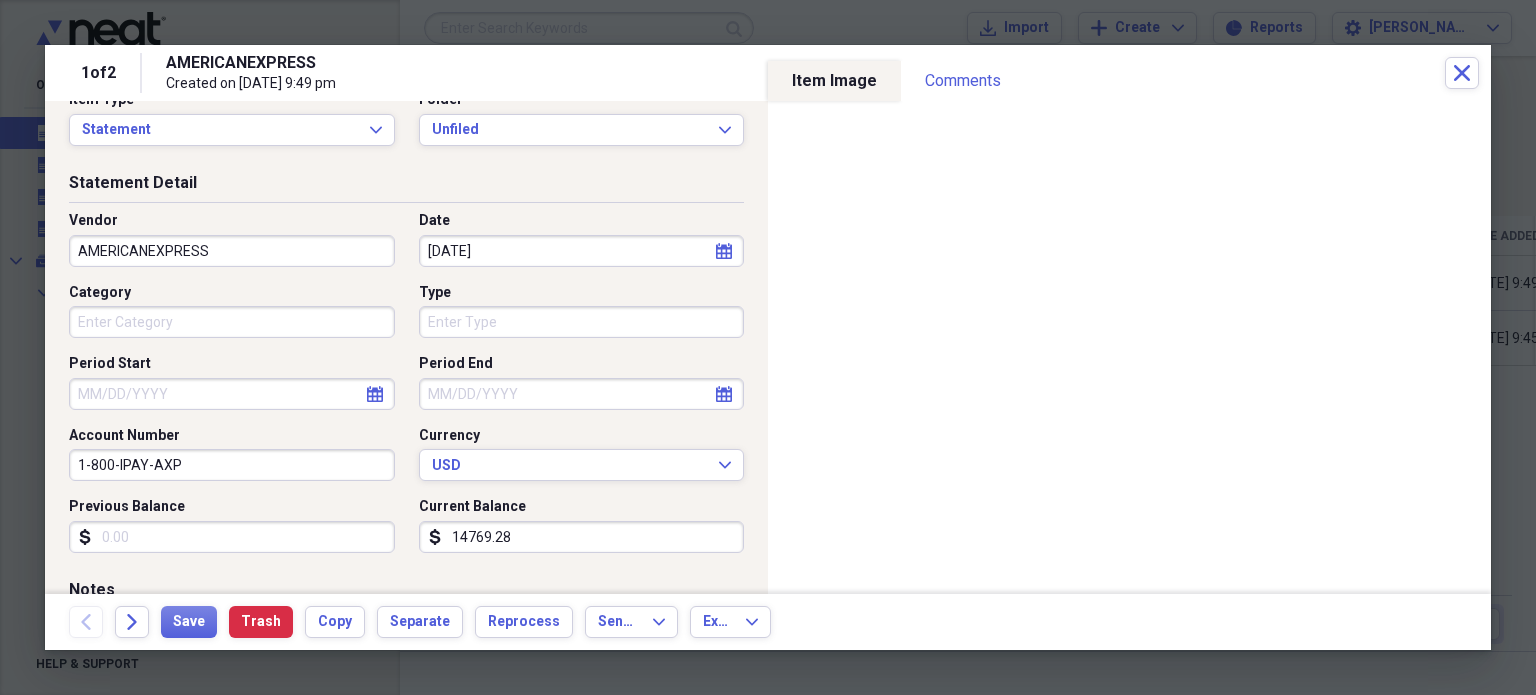 scroll, scrollTop: 38, scrollLeft: 0, axis: vertical 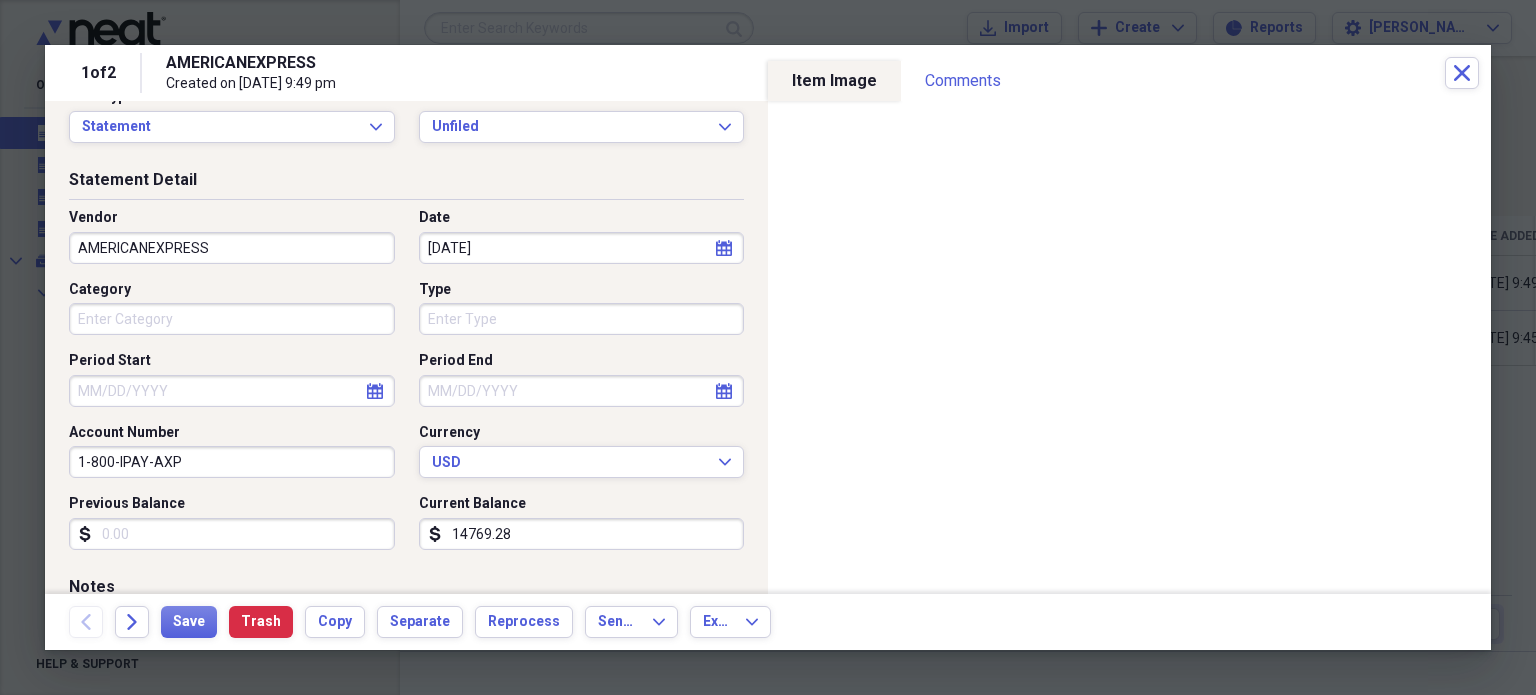 click on "Period Start" at bounding box center [232, 391] 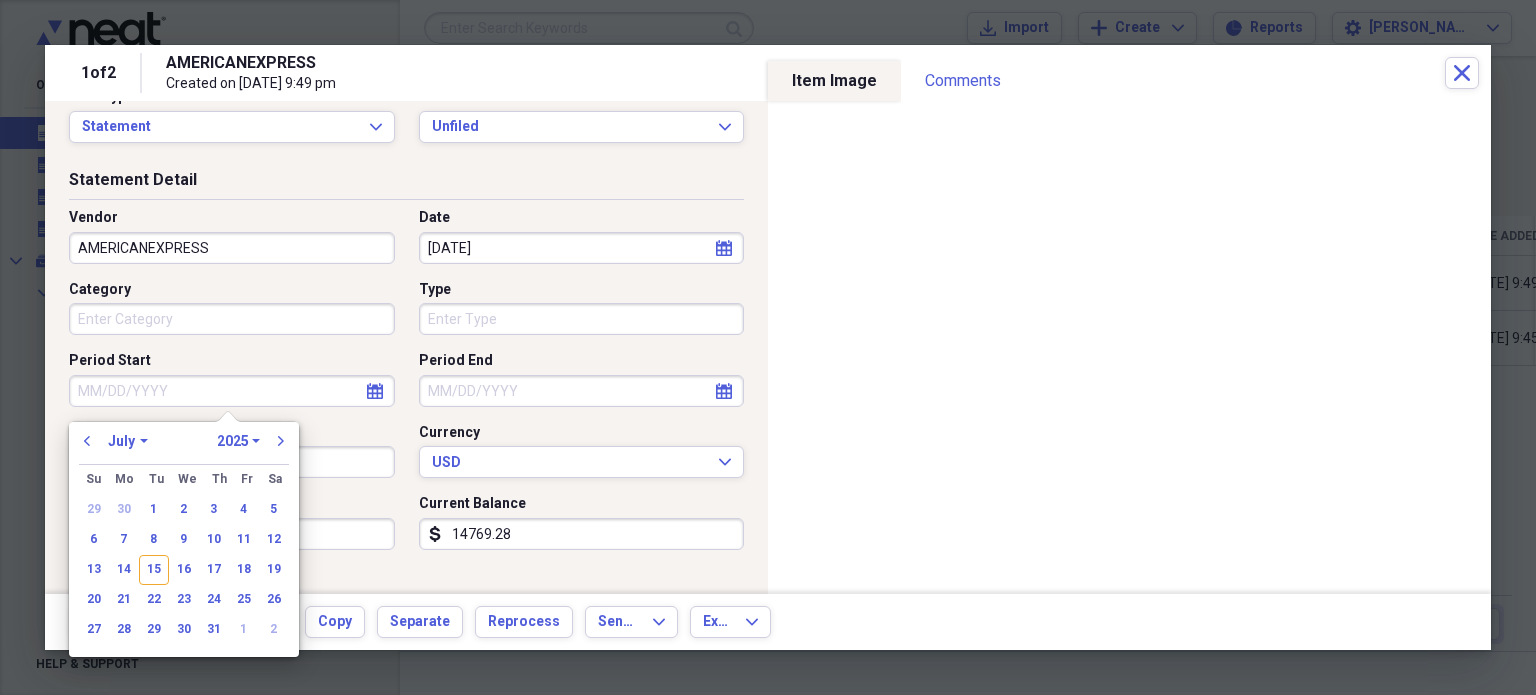 click on "Period Start" at bounding box center [232, 361] 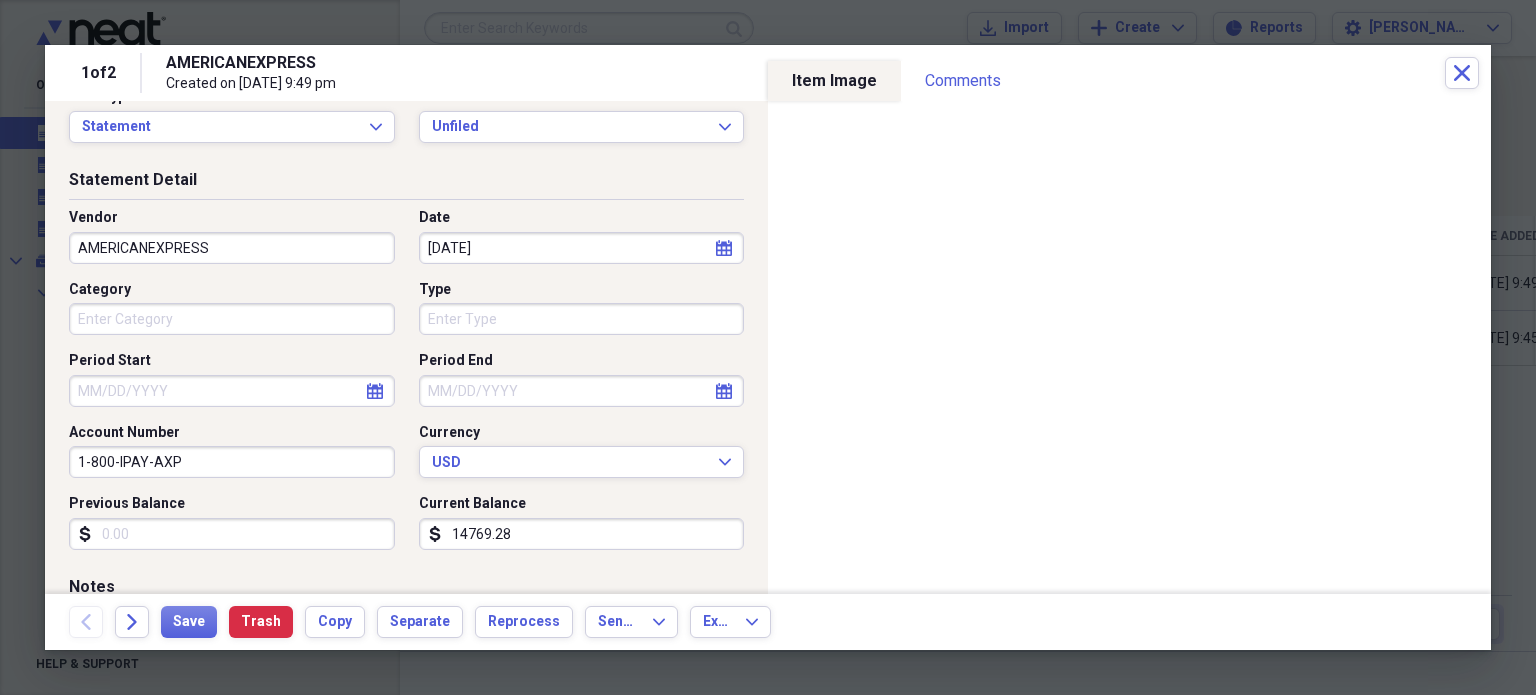 click on "Period End" at bounding box center (582, 391) 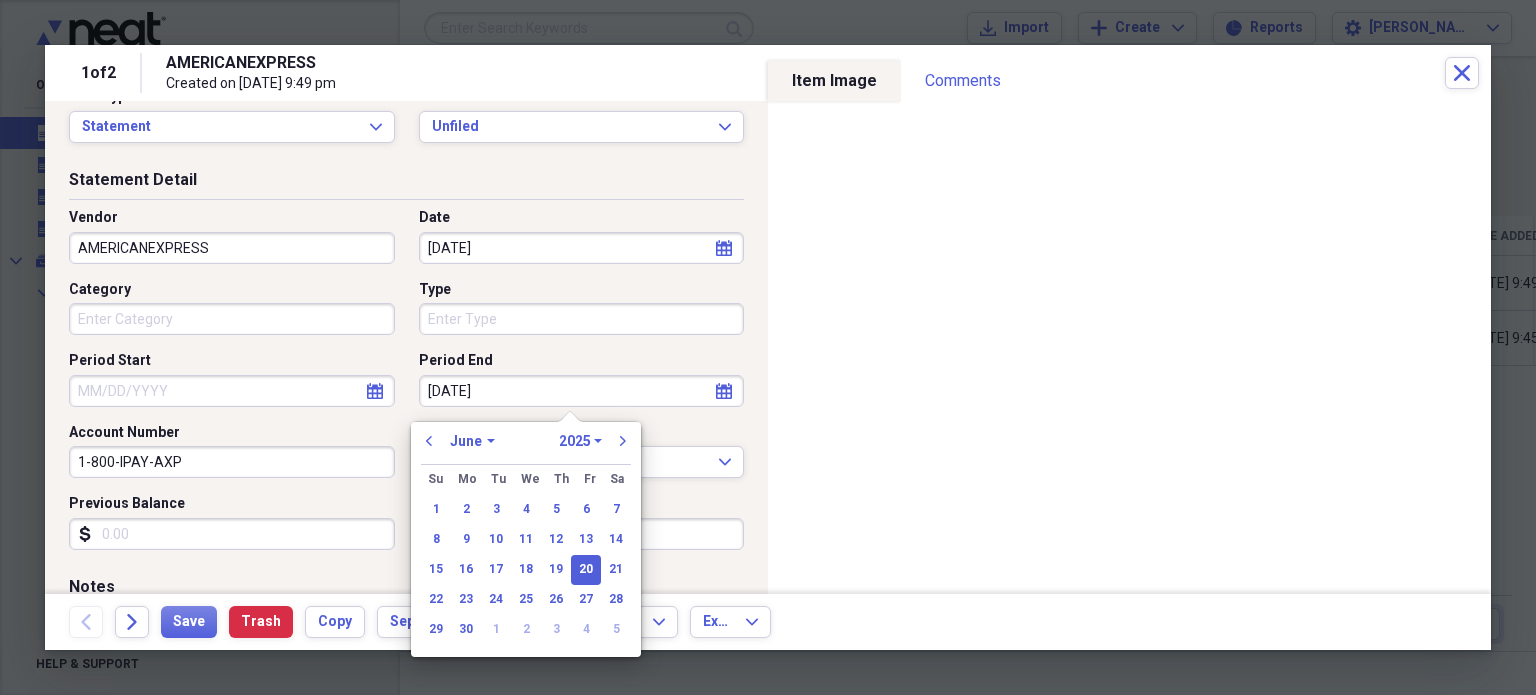 click on "Period End" at bounding box center (582, 361) 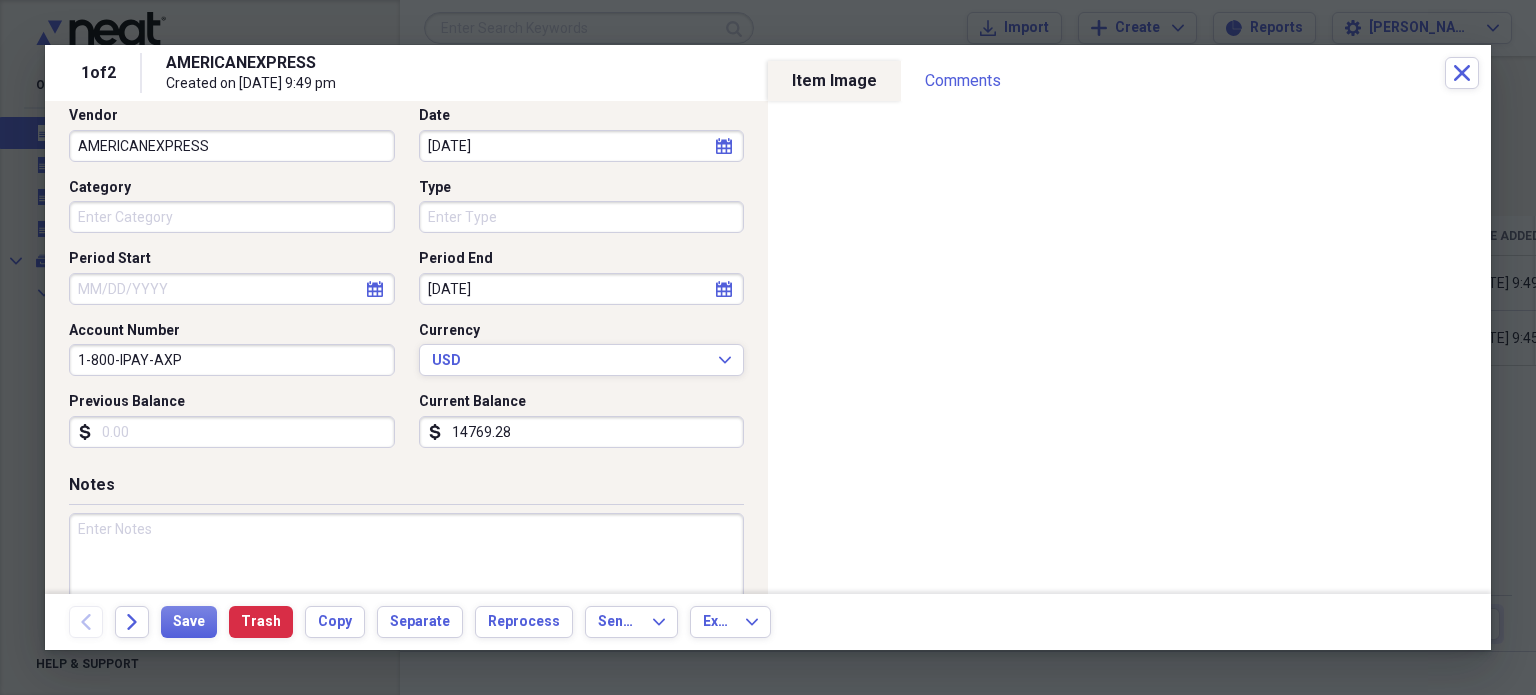 scroll, scrollTop: 142, scrollLeft: 0, axis: vertical 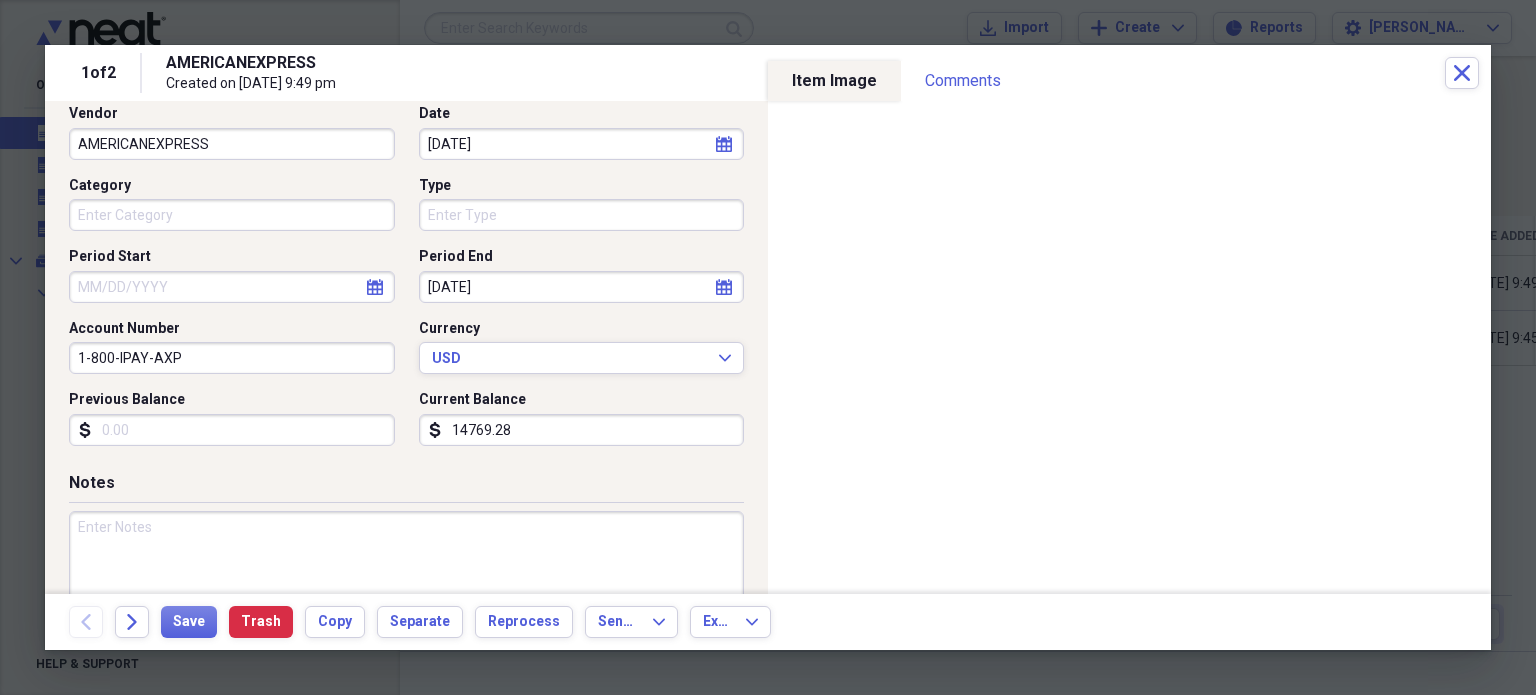 click on "1-800-IPAY-AXP" at bounding box center [232, 358] 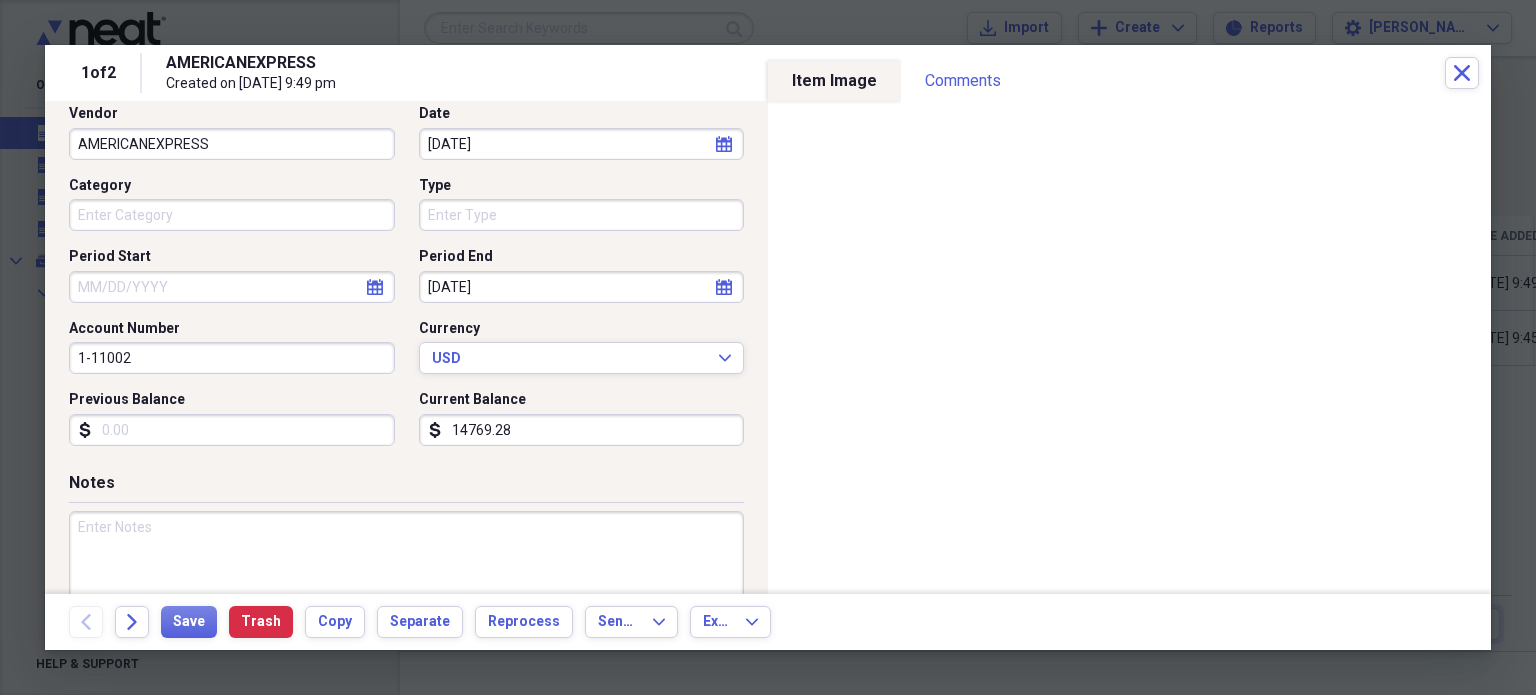 click on "Vendor AMERICANEXPRESS Date [DATE] calendar Calendar Category Type Period Start calendar Calendar Period End [DATE] calendar Calendar Account Number 1-11002 Currency USD Expand Previous Balance dollar-sign Current Balance dollar-sign 14769.28" at bounding box center (406, 283) 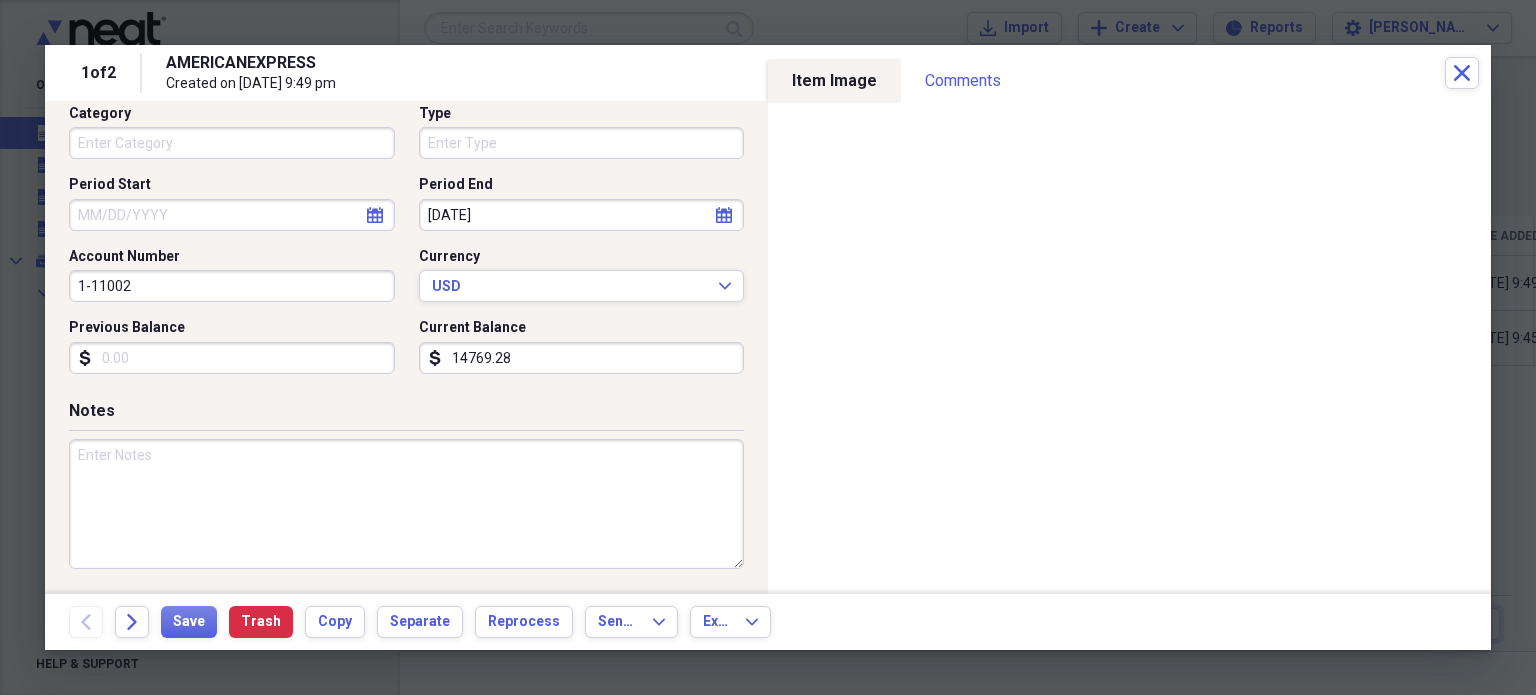 scroll, scrollTop: 0, scrollLeft: 0, axis: both 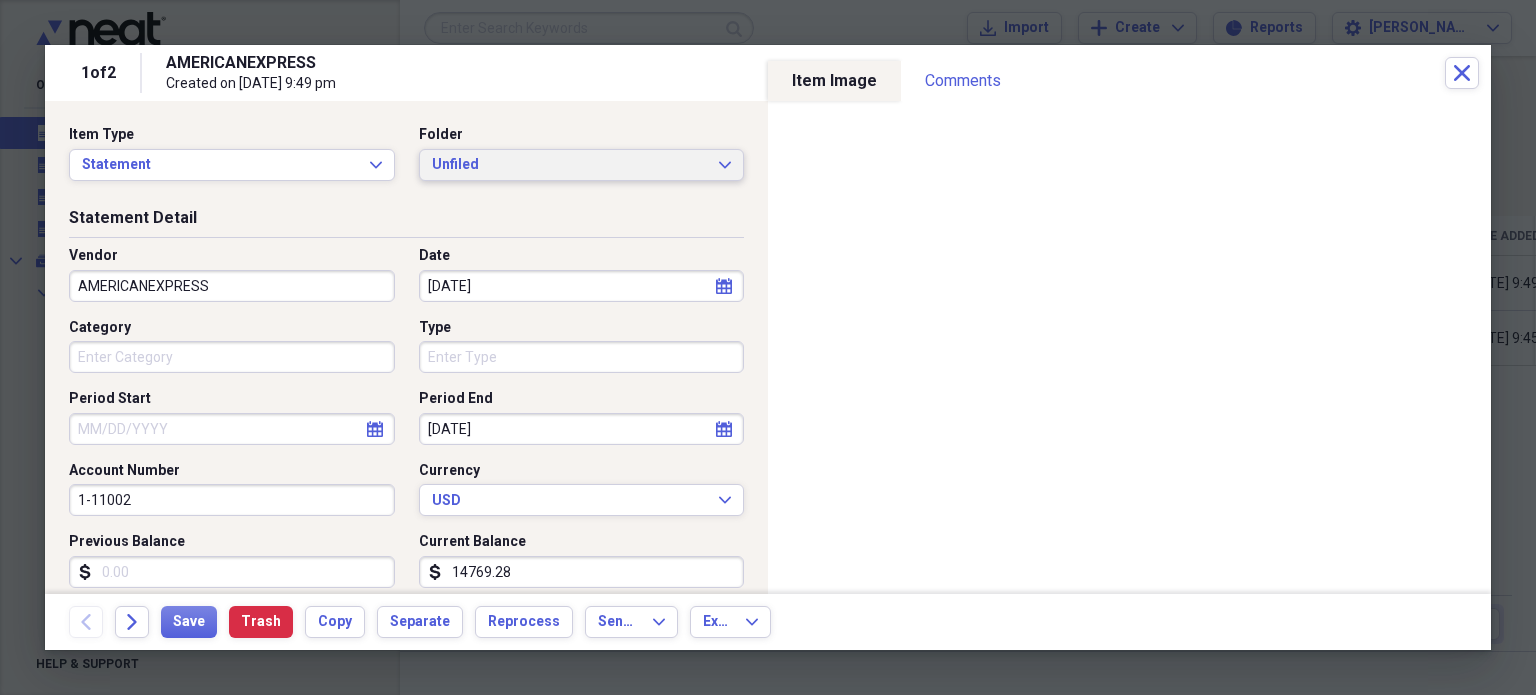 click on "Unfiled" at bounding box center [570, 165] 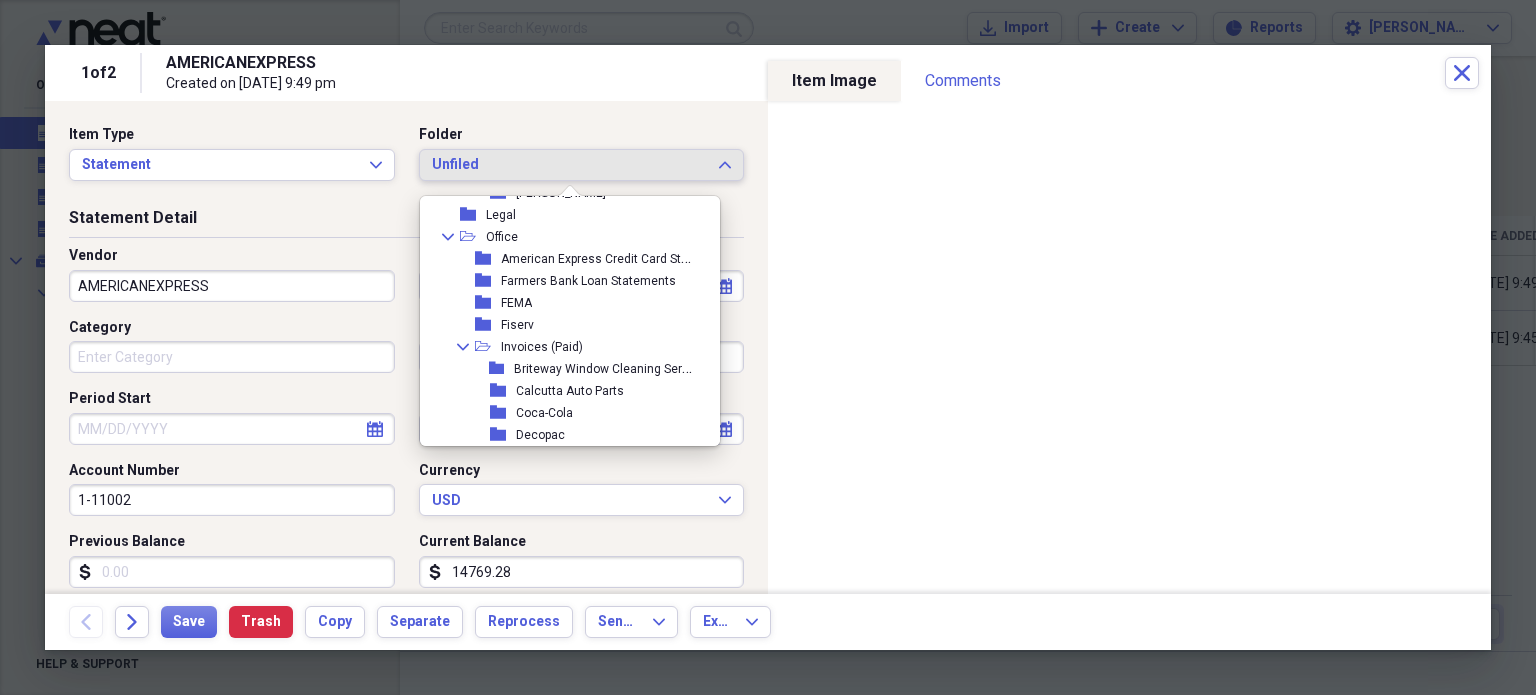 scroll, scrollTop: 534, scrollLeft: 6, axis: both 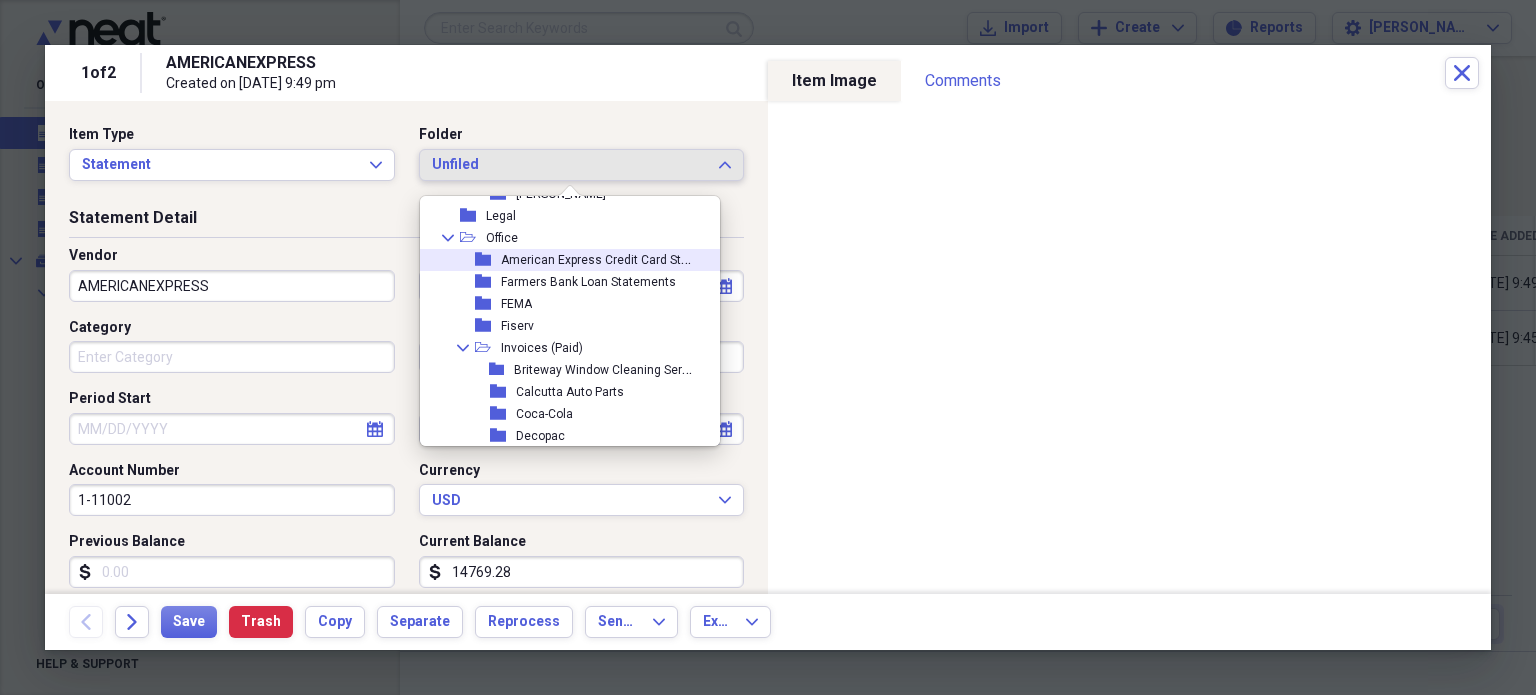 click on "American Express Credit Card Statement" at bounding box center [614, 258] 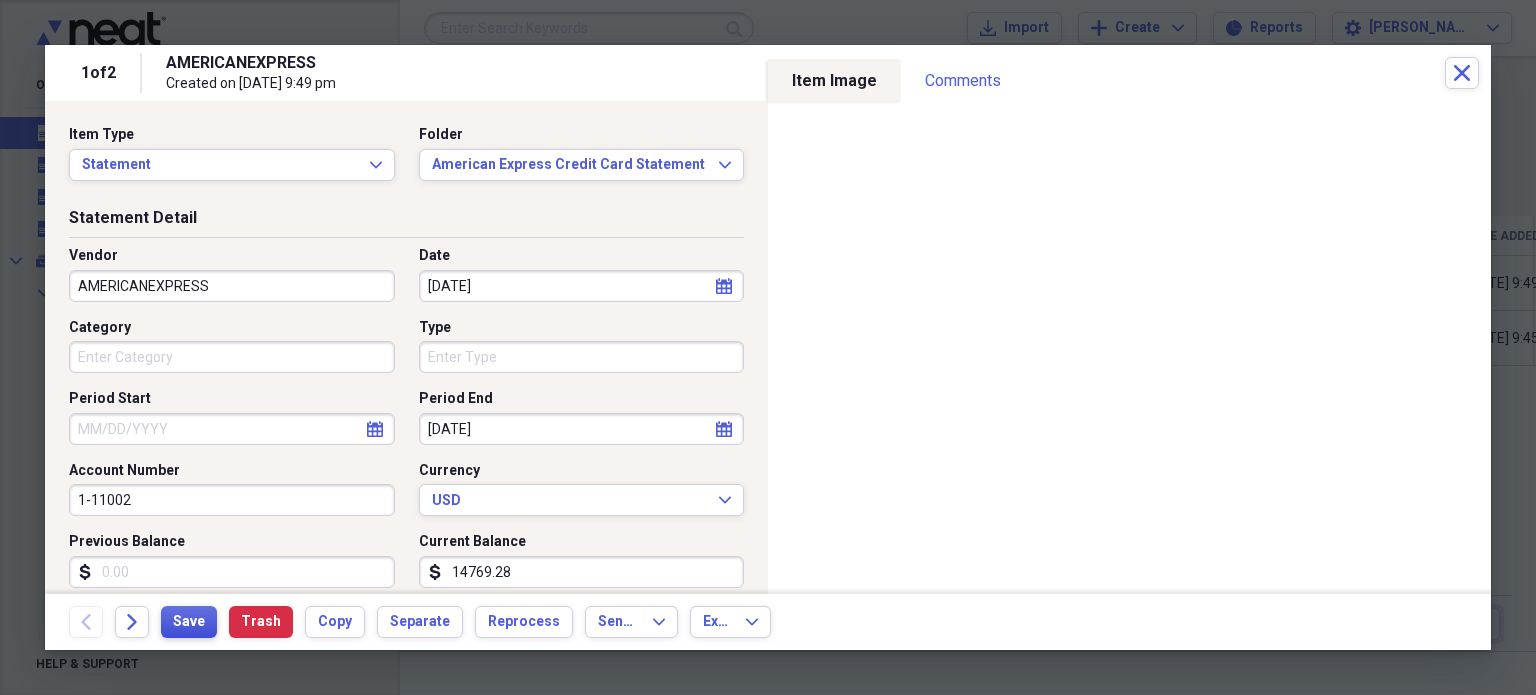click on "Save" at bounding box center [189, 622] 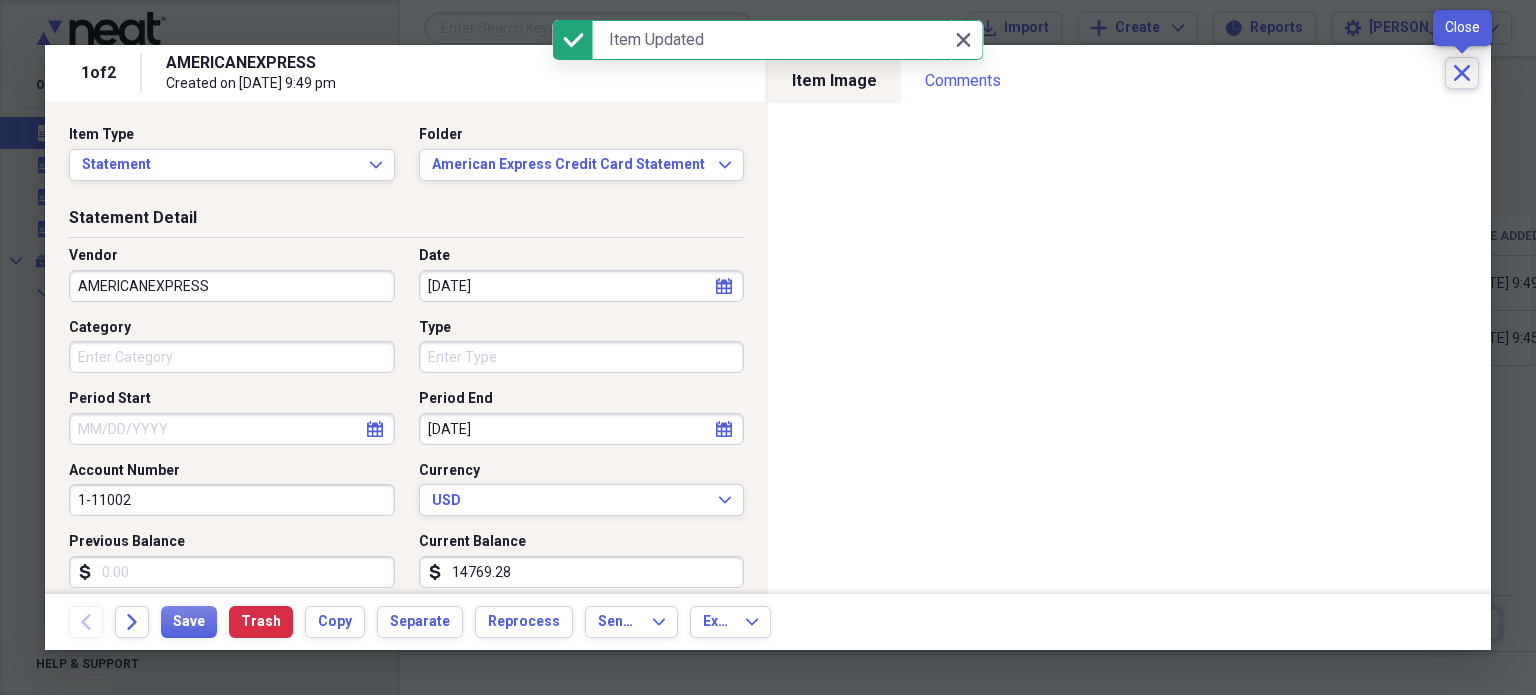 click on "Close" at bounding box center [1462, 73] 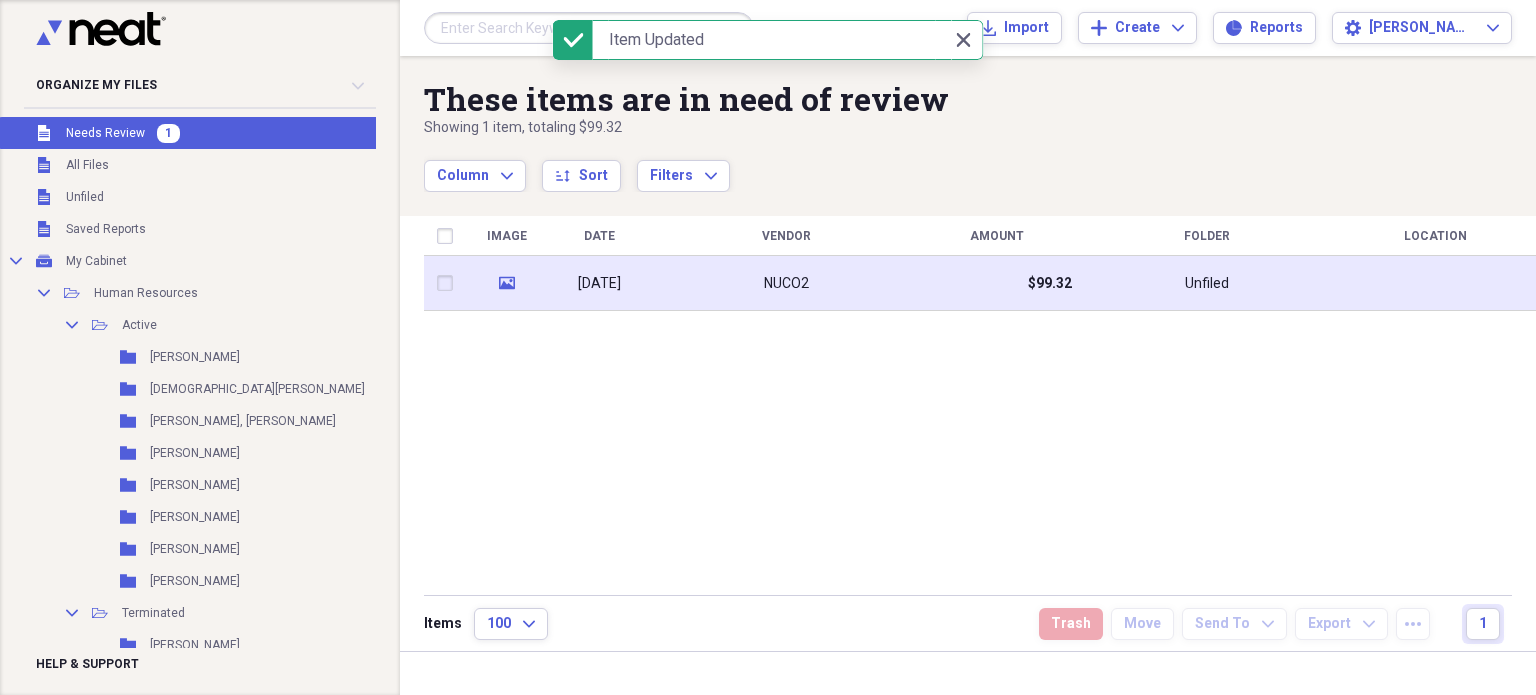 click on "NUCO2" at bounding box center (786, 283) 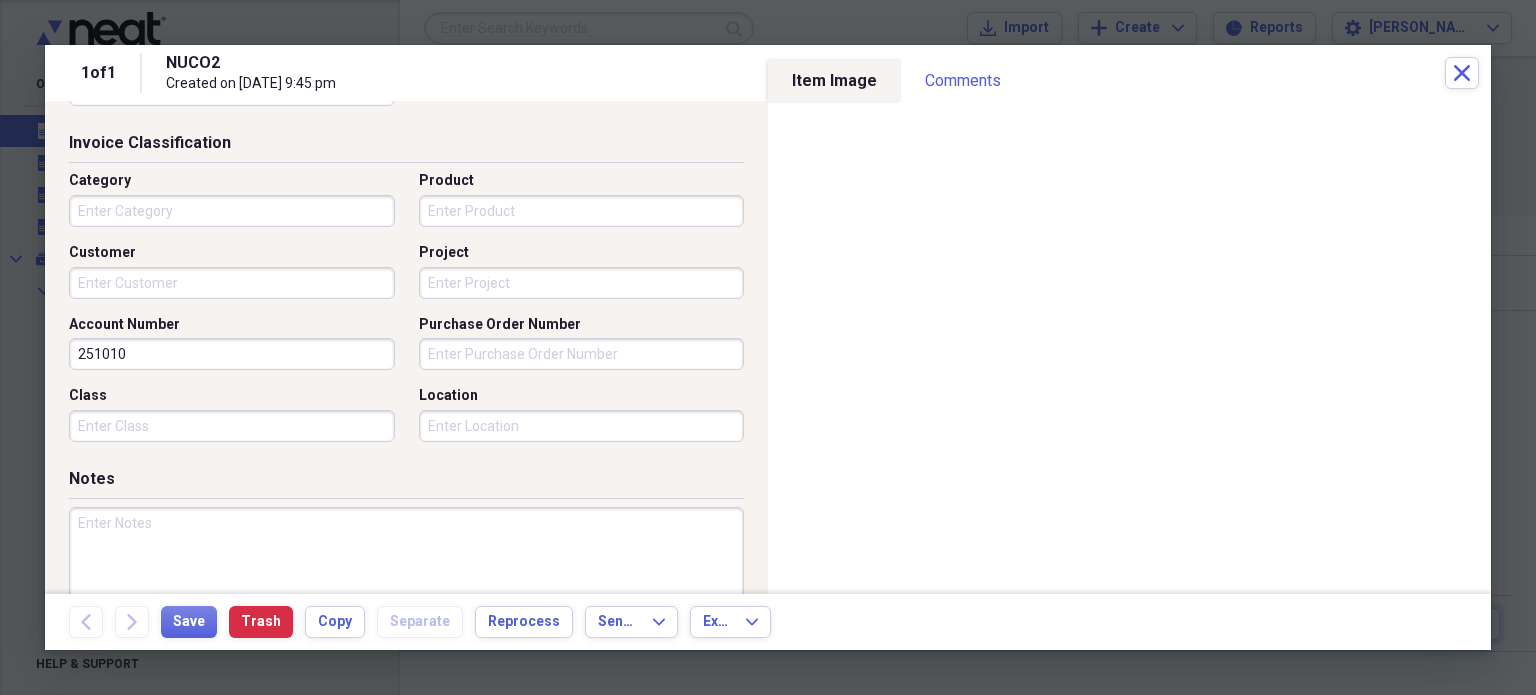 scroll, scrollTop: 484, scrollLeft: 0, axis: vertical 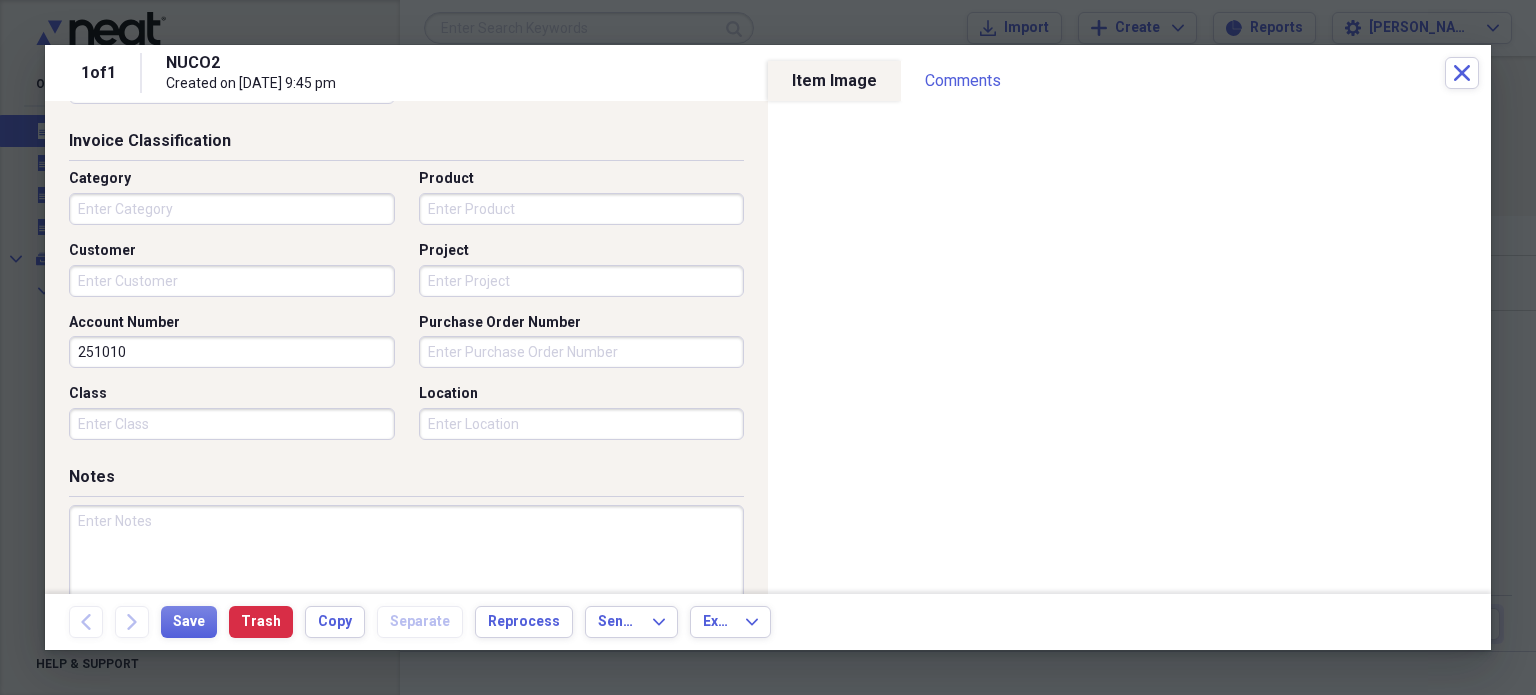 click on "Category" at bounding box center (232, 209) 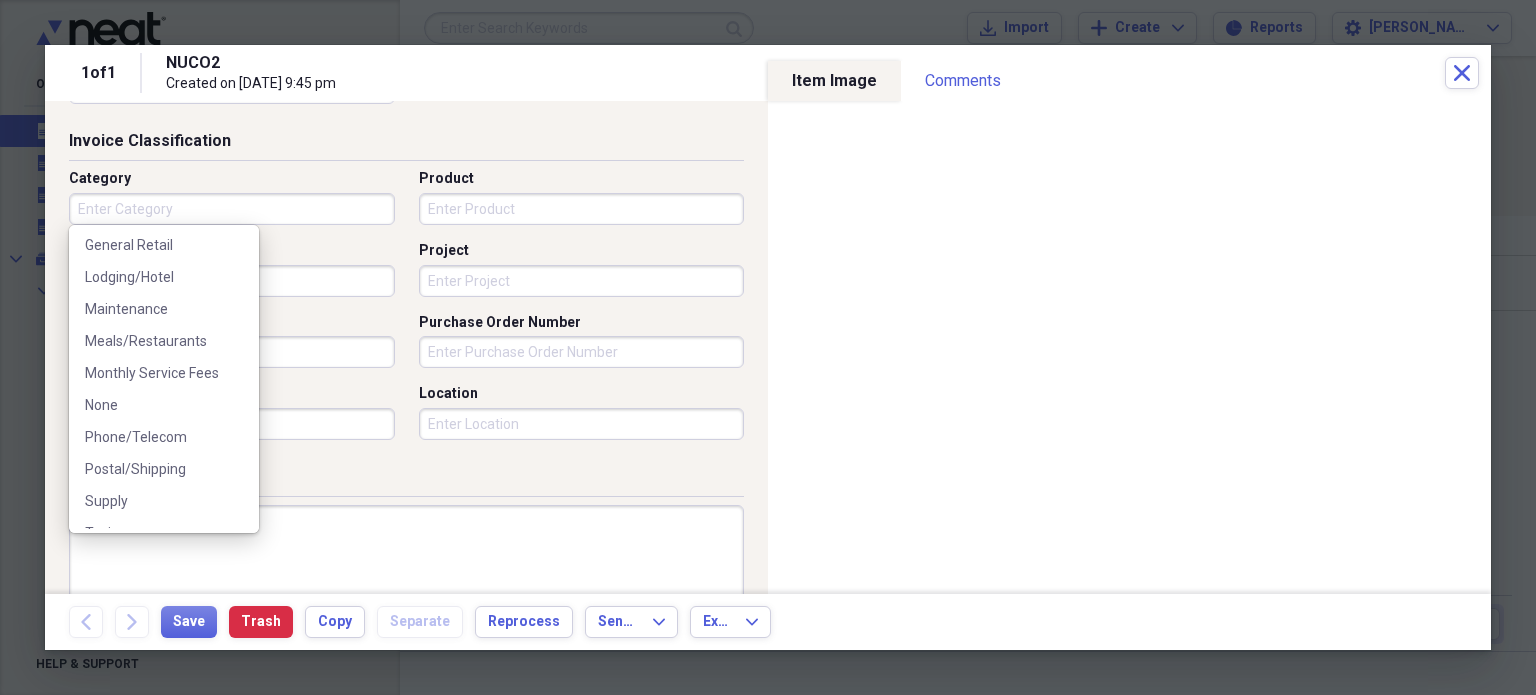 scroll, scrollTop: 230, scrollLeft: 0, axis: vertical 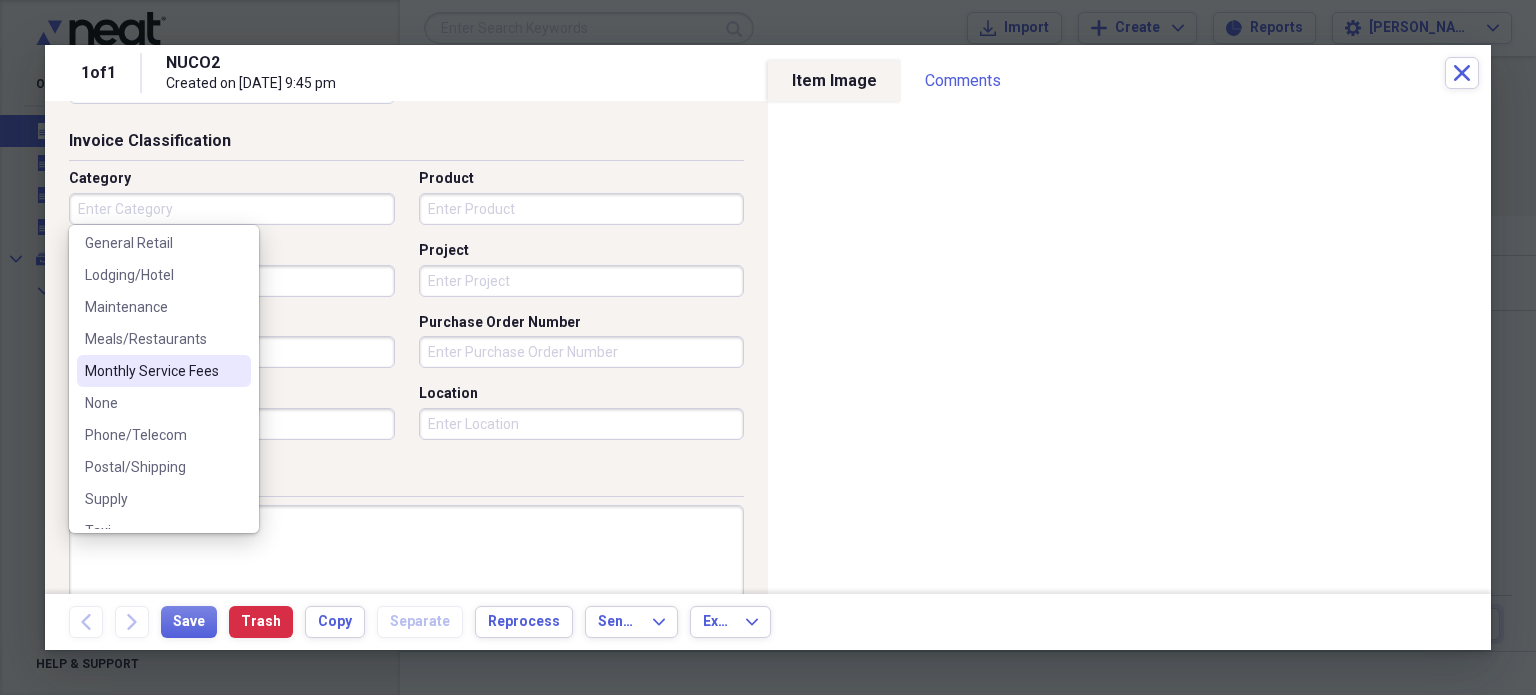 click on "Monthly Service Fees" at bounding box center (152, 371) 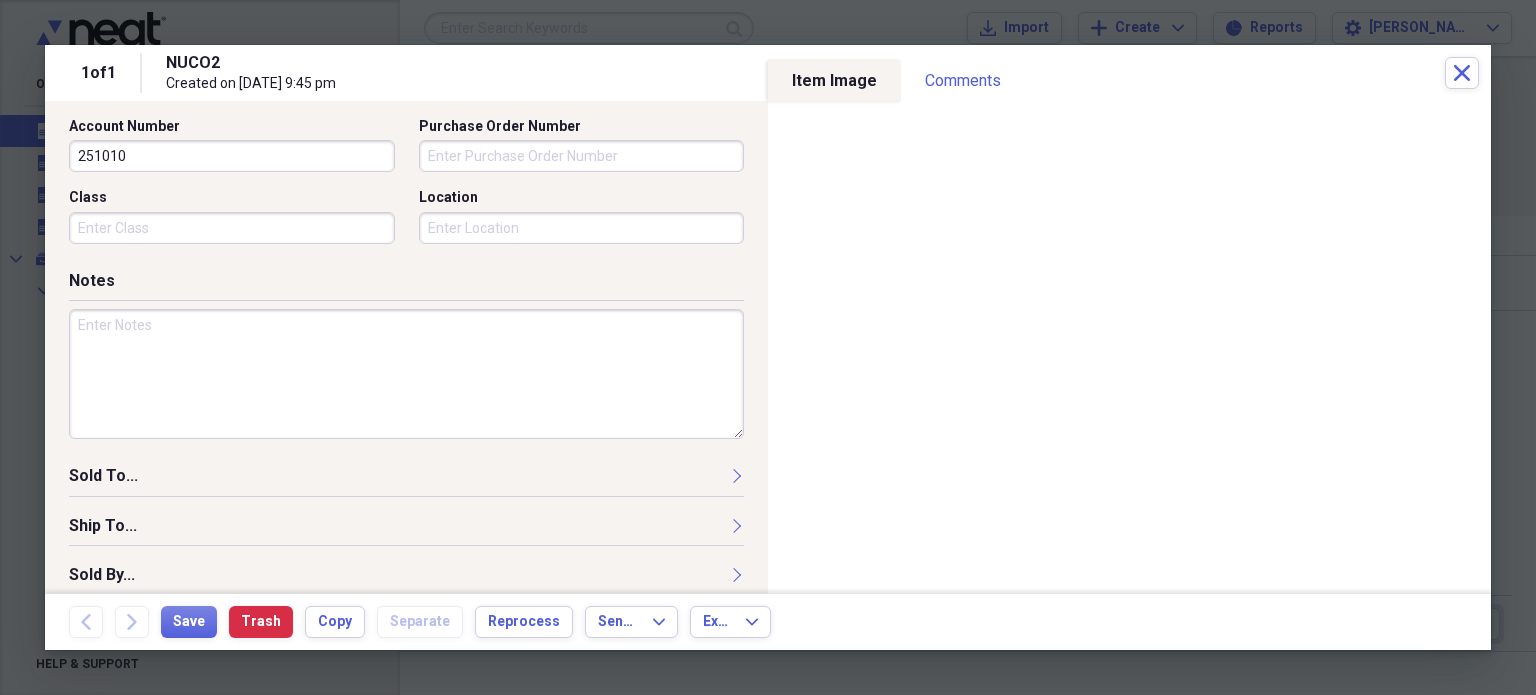 scroll, scrollTop: 697, scrollLeft: 0, axis: vertical 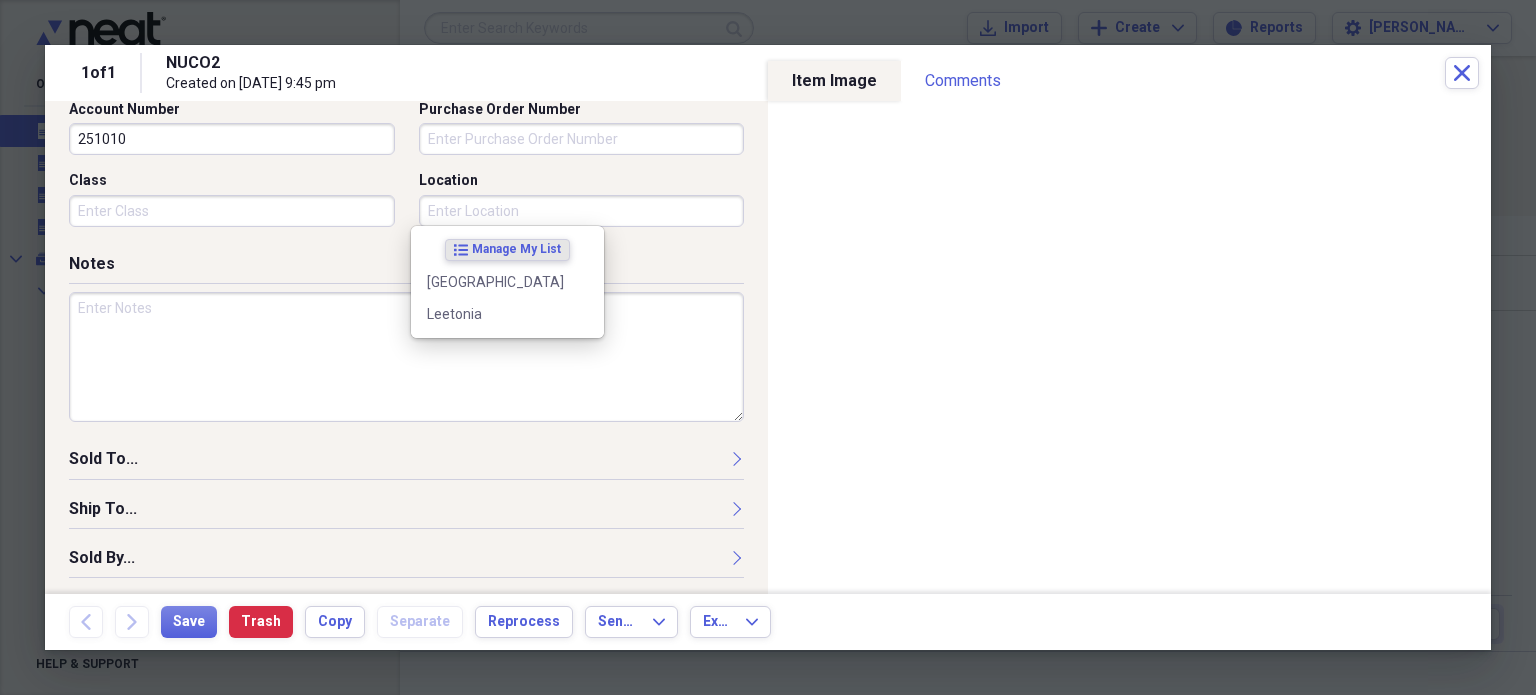click on "Location" at bounding box center [582, 211] 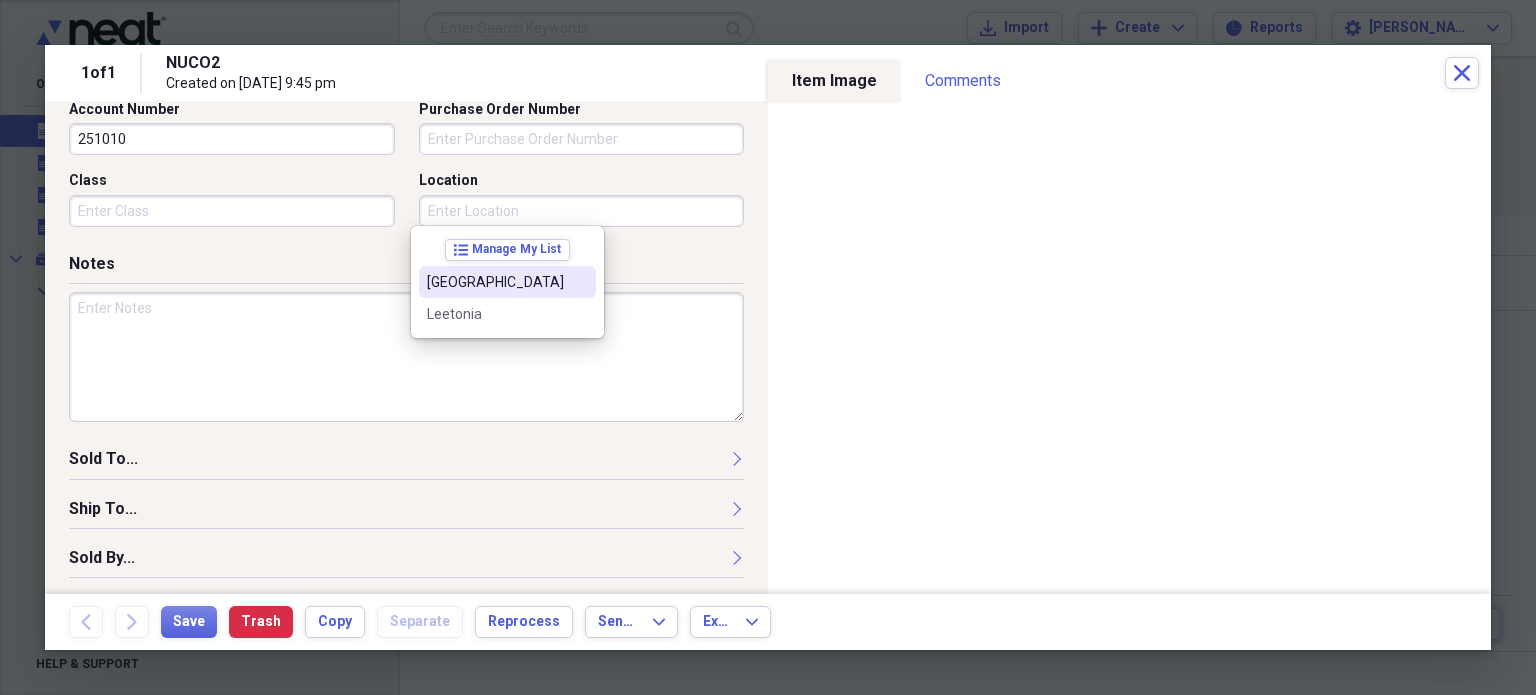 click on "[GEOGRAPHIC_DATA]" at bounding box center [495, 282] 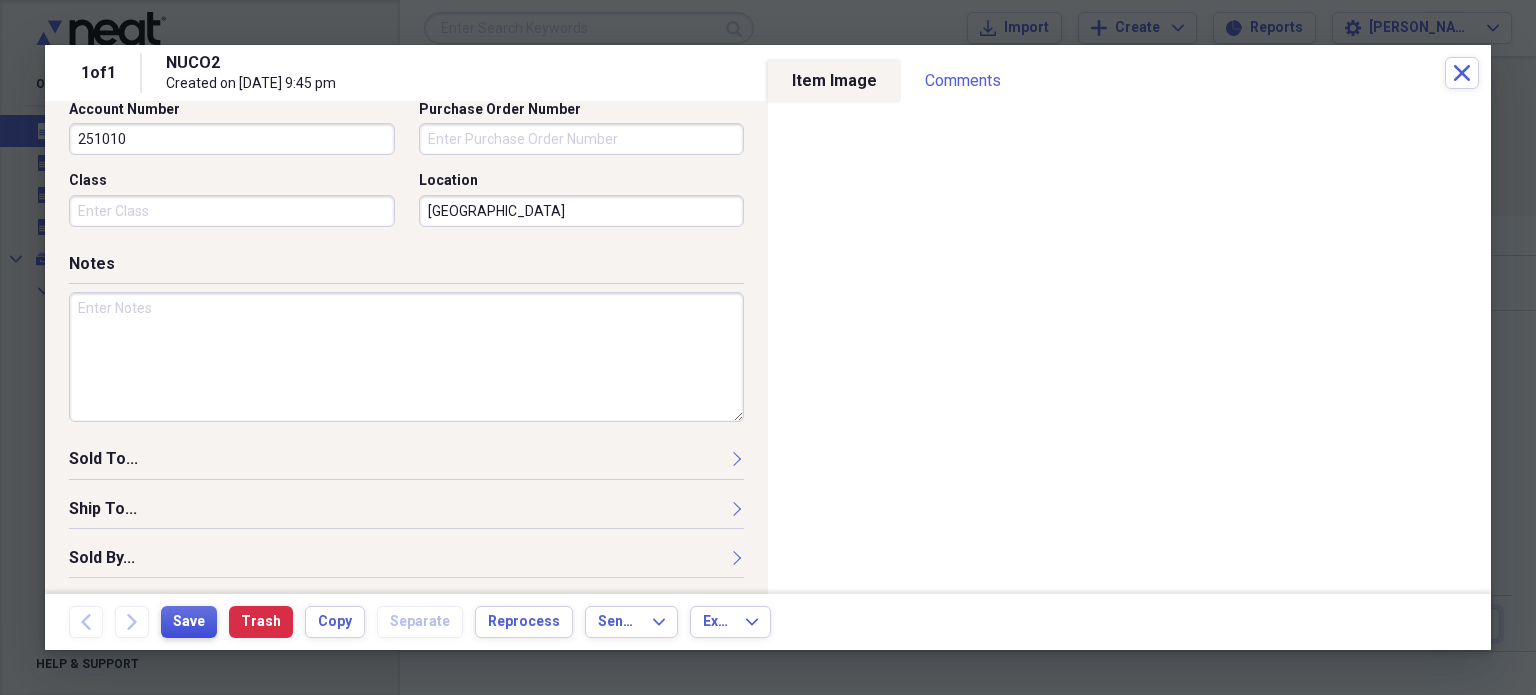 click on "Save" at bounding box center [189, 622] 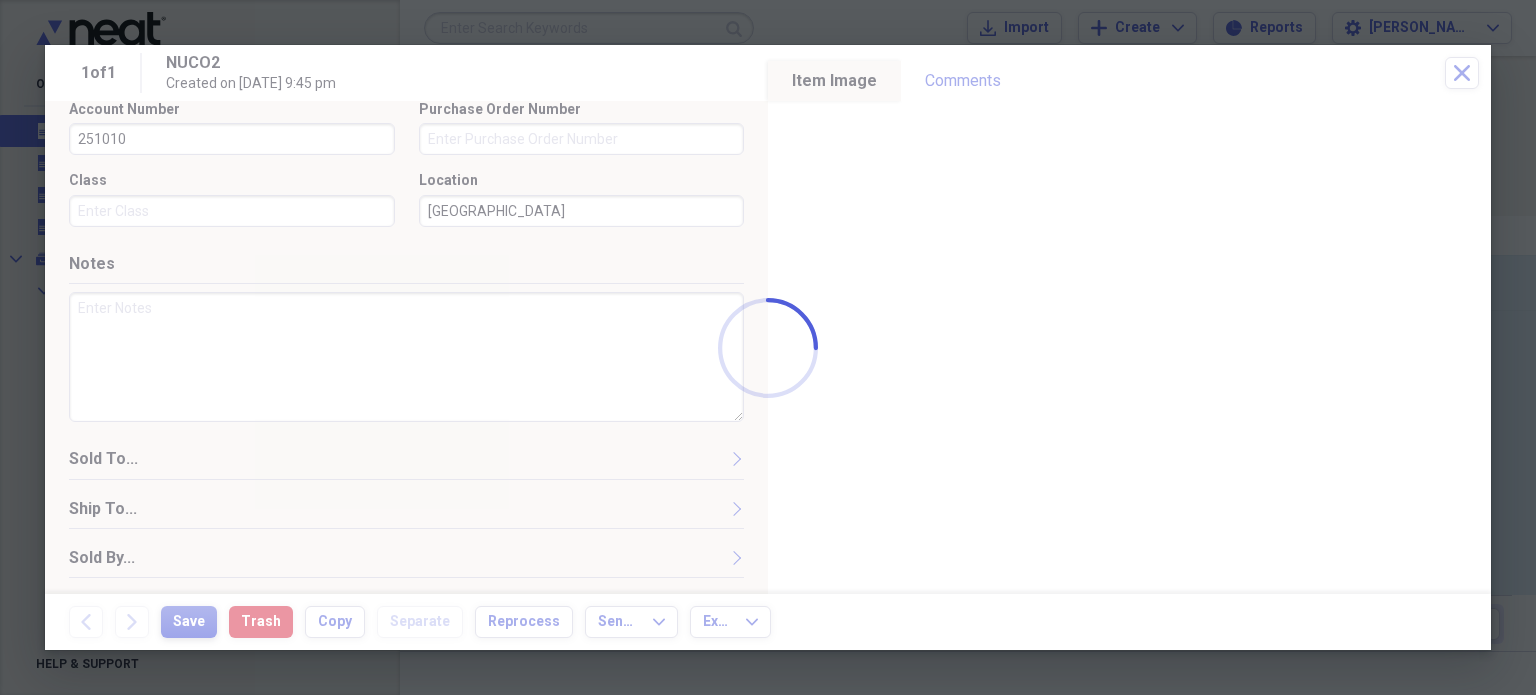 scroll, scrollTop: 0, scrollLeft: 0, axis: both 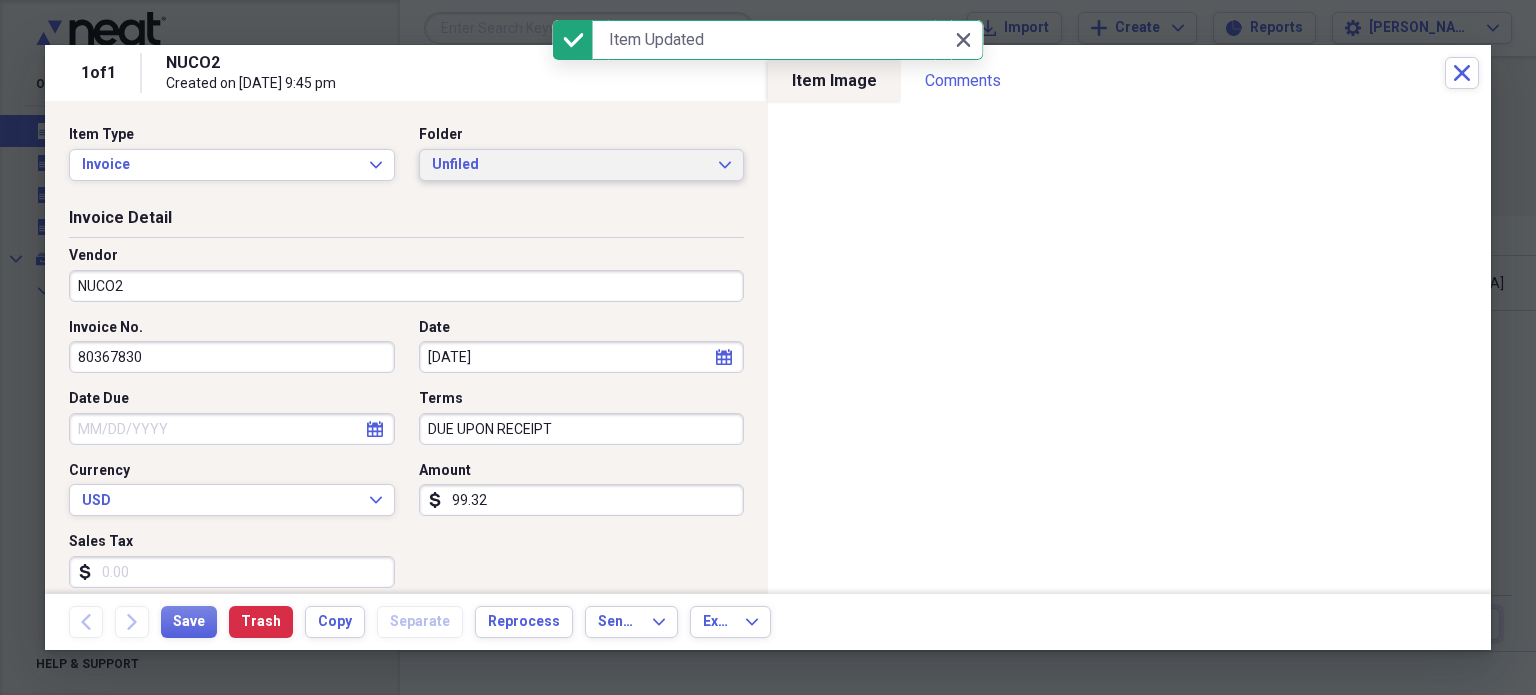 click on "Unfiled" at bounding box center (570, 165) 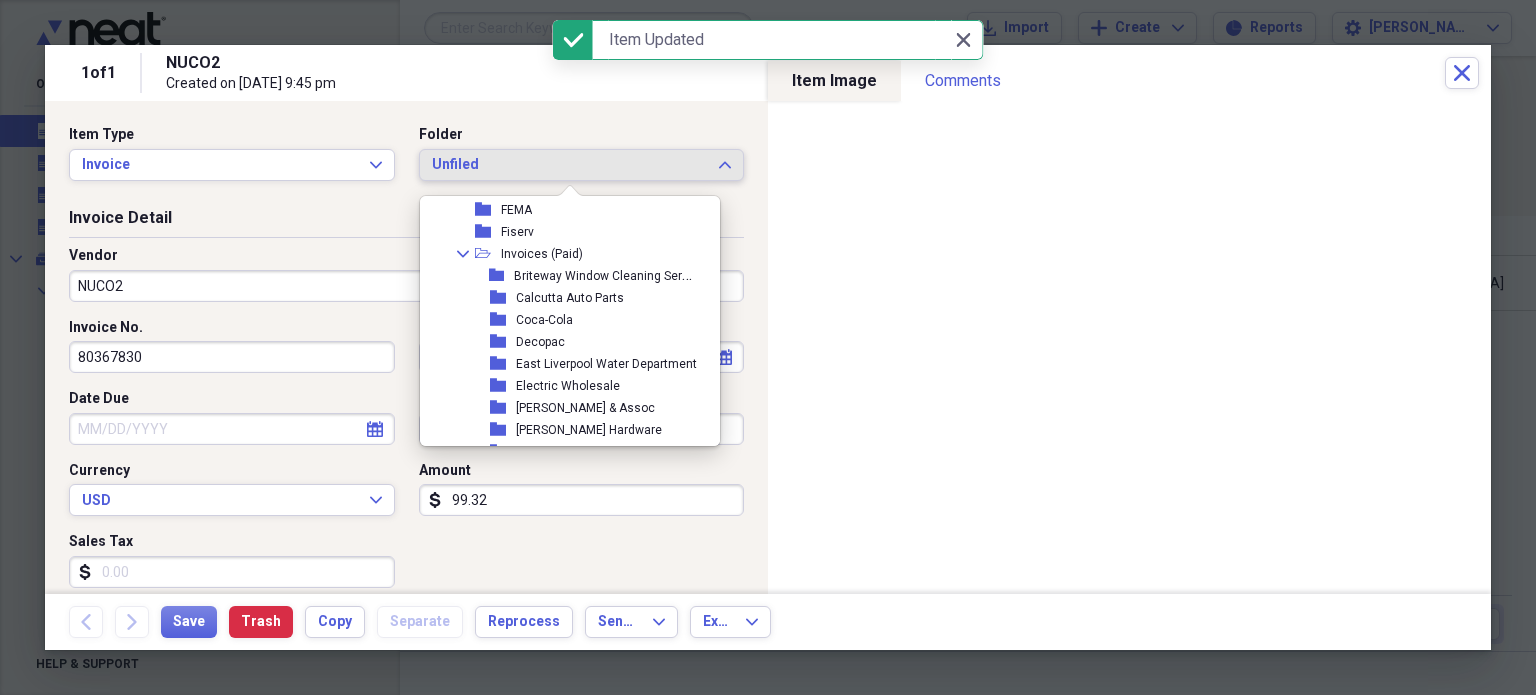 scroll, scrollTop: 628, scrollLeft: 0, axis: vertical 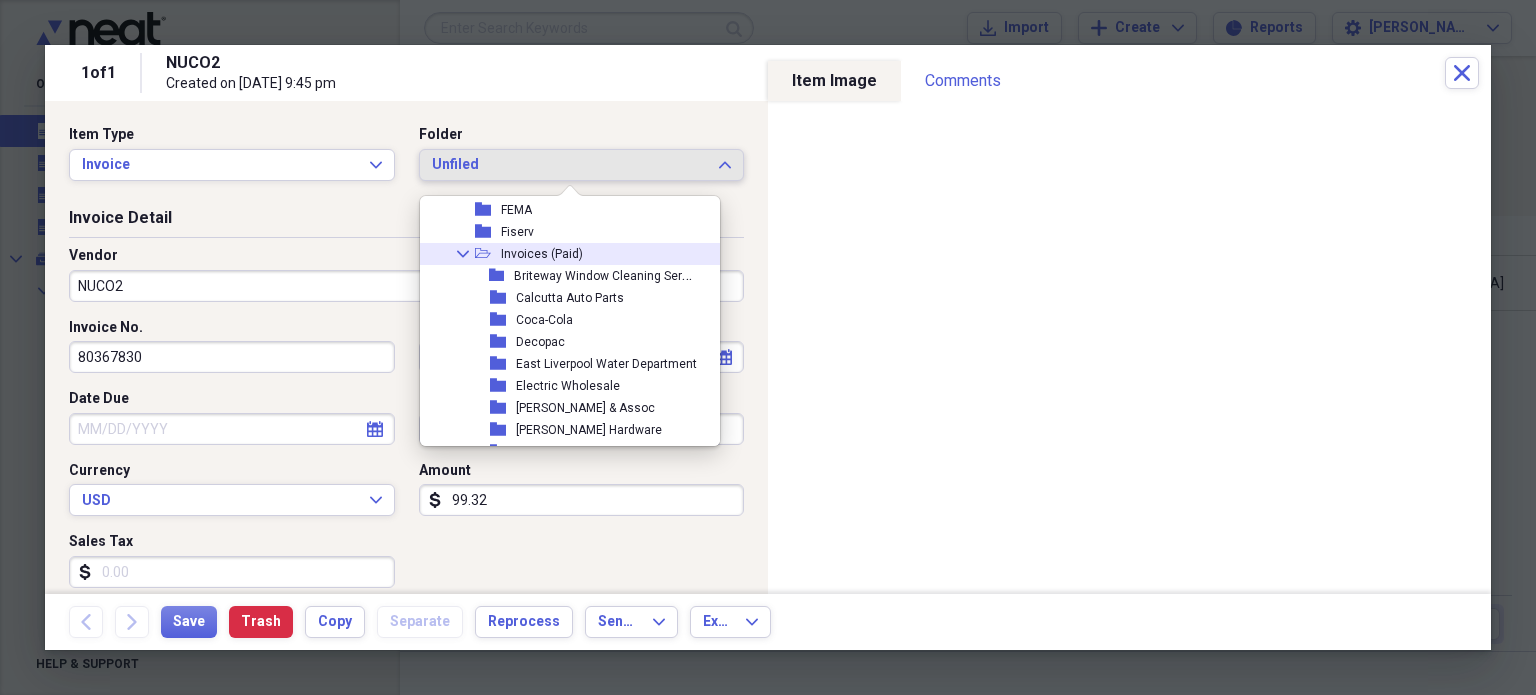 click on "Collapse" 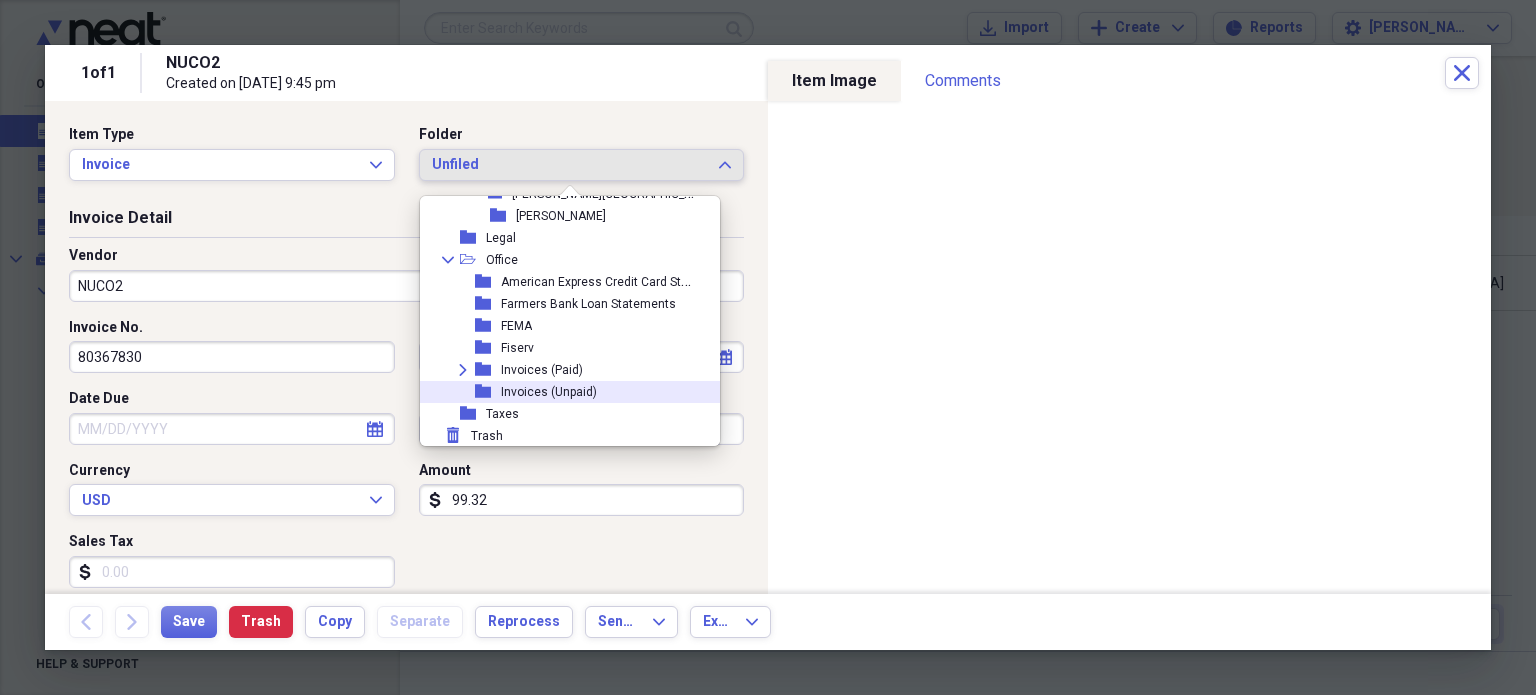 click on "Invoices (Unpaid)" at bounding box center (549, 392) 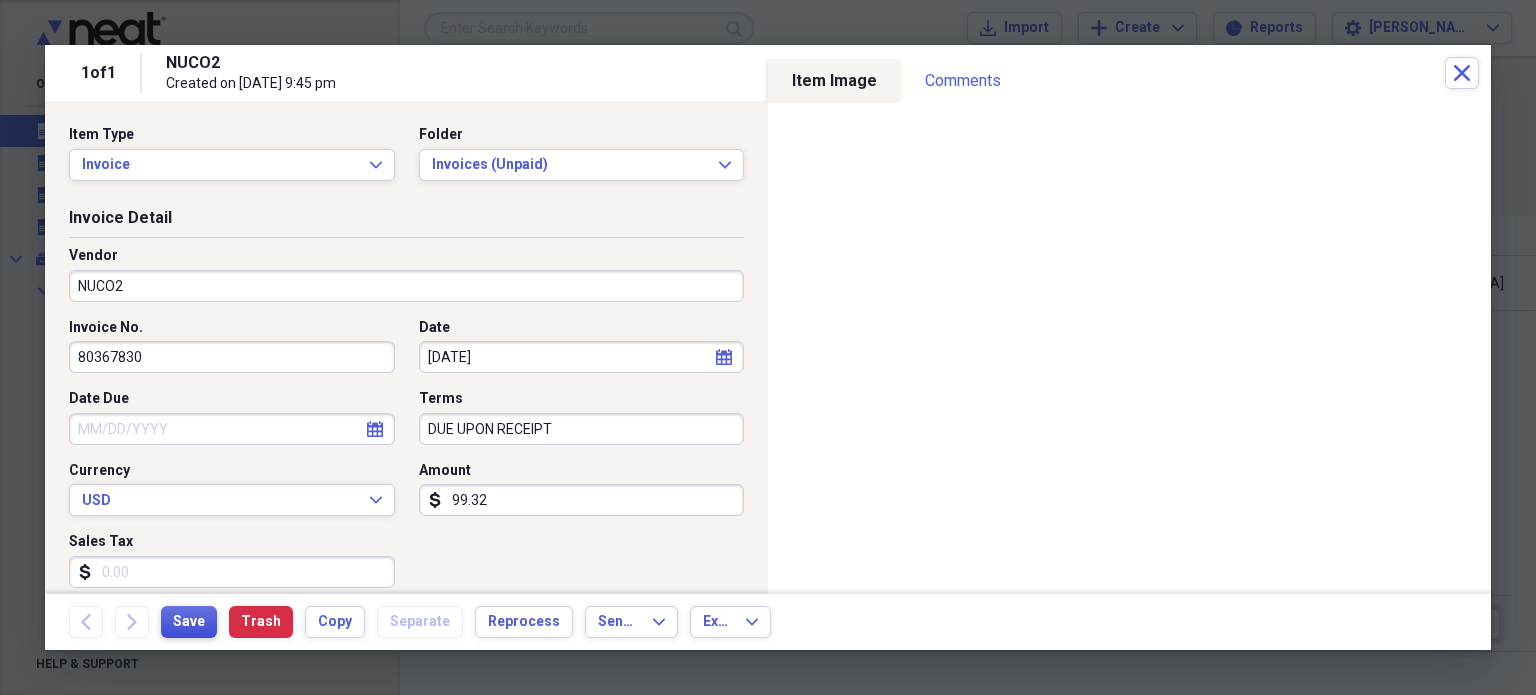 click on "Save" at bounding box center [189, 622] 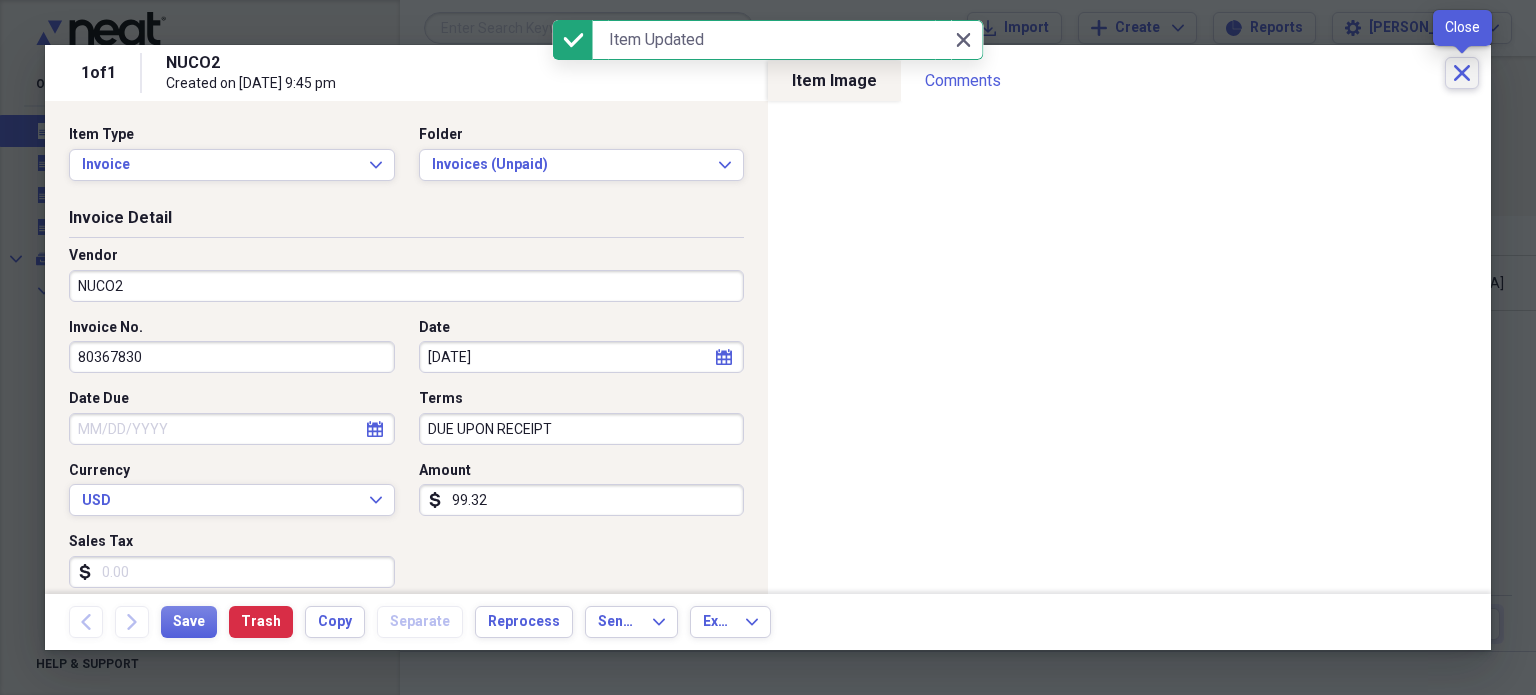 click on "Close" 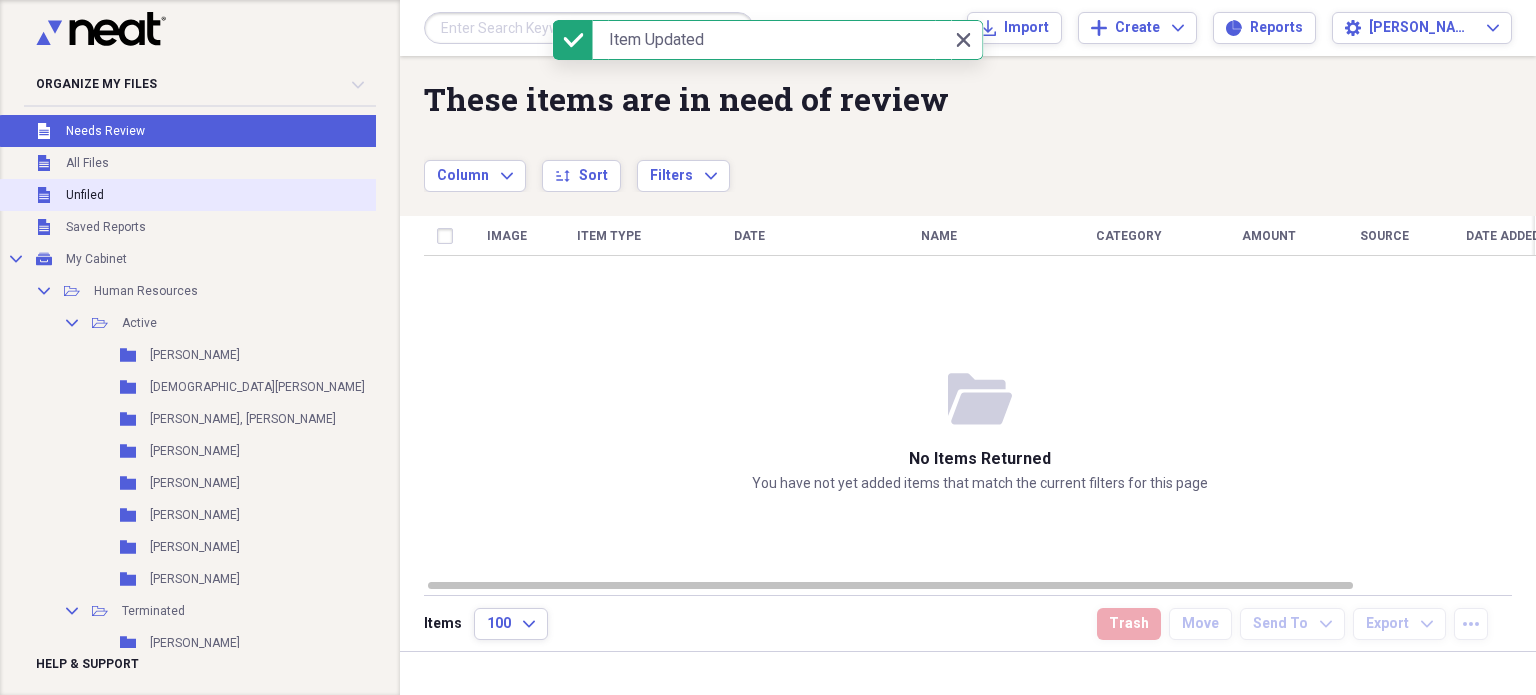 click on "Unfiled Unfiled" at bounding box center [231, 195] 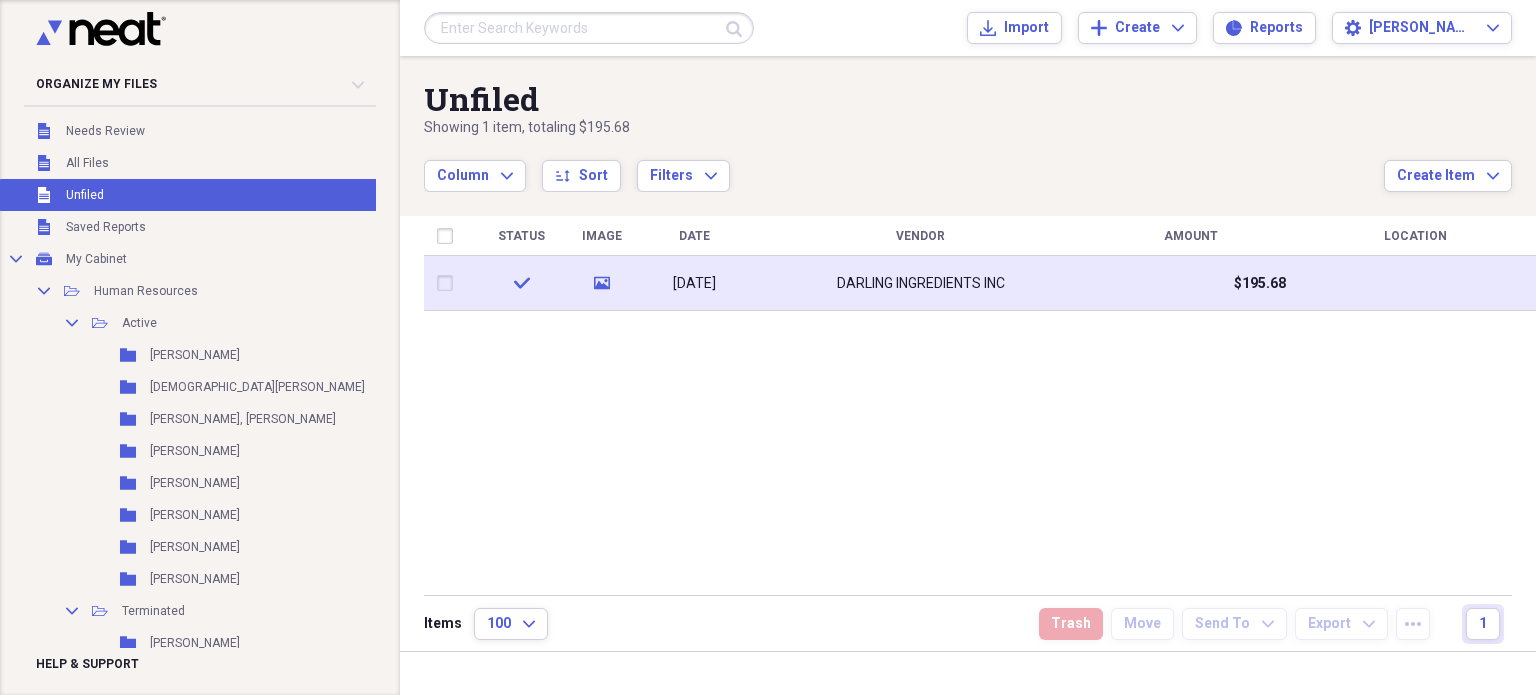 click on "[DATE]" at bounding box center [694, 283] 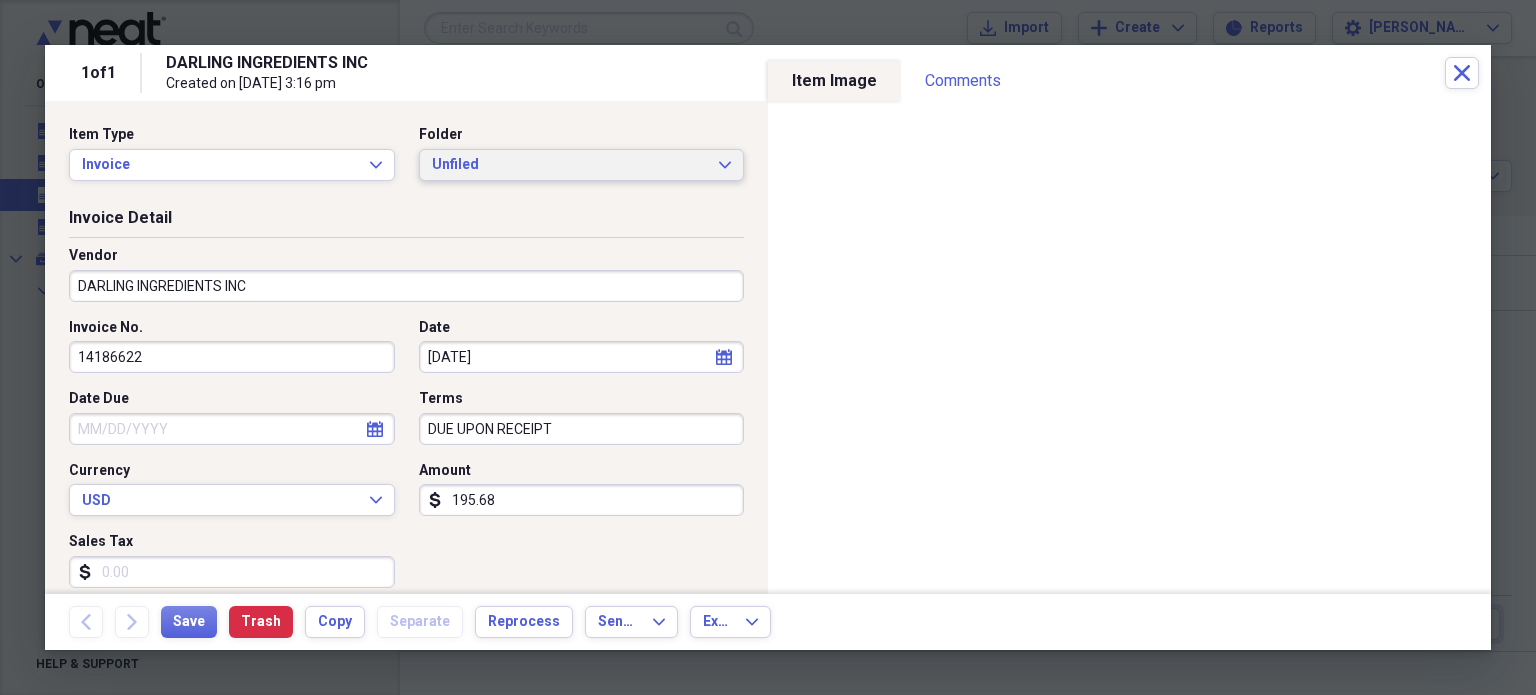click on "Unfiled" at bounding box center [570, 165] 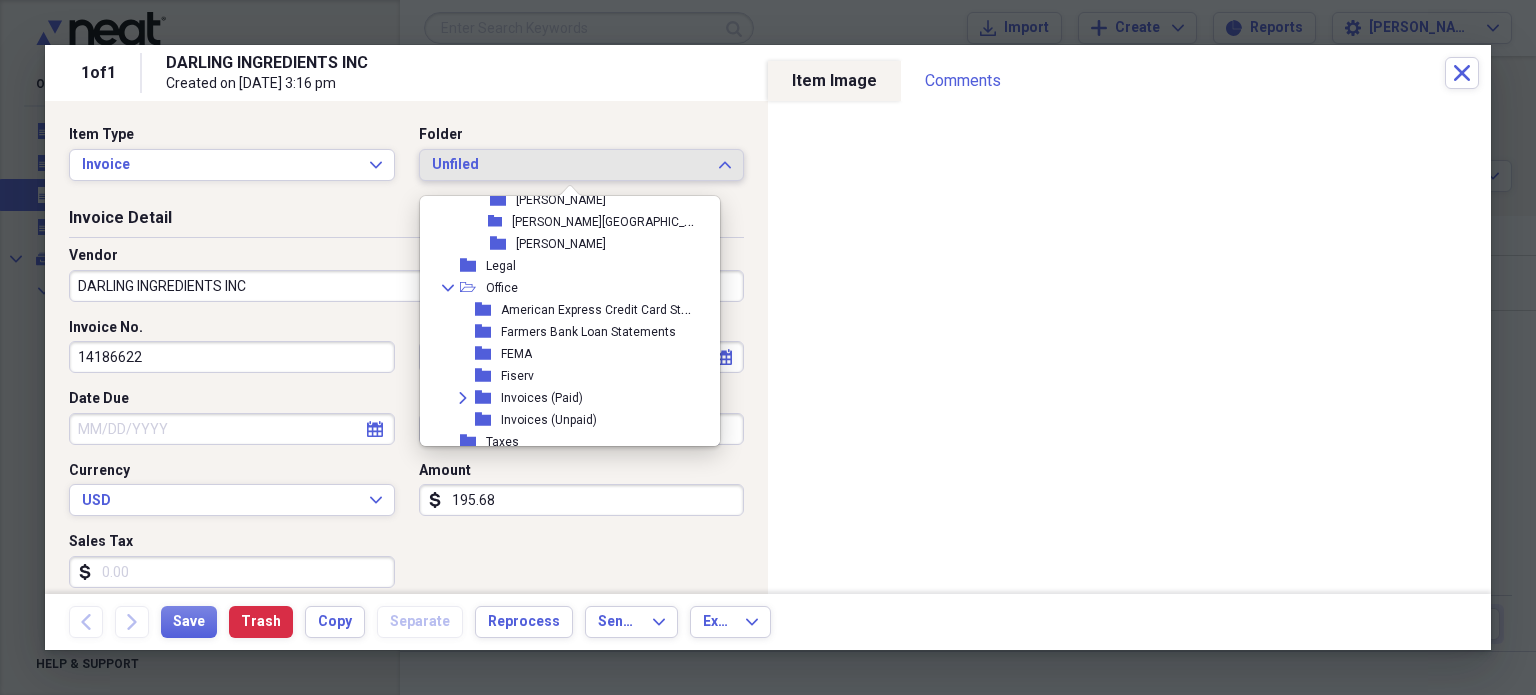 scroll, scrollTop: 512, scrollLeft: 0, axis: vertical 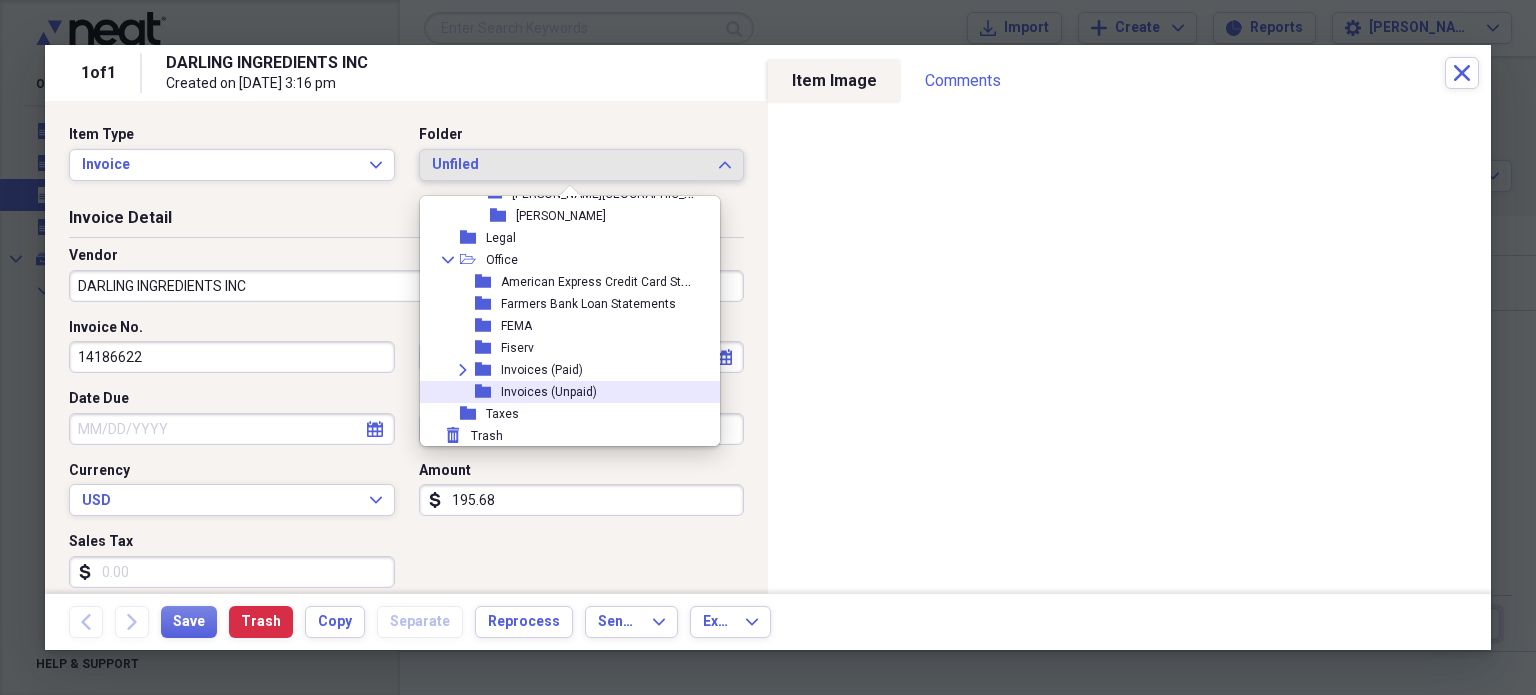 click on "Invoices (Unpaid)" at bounding box center (549, 392) 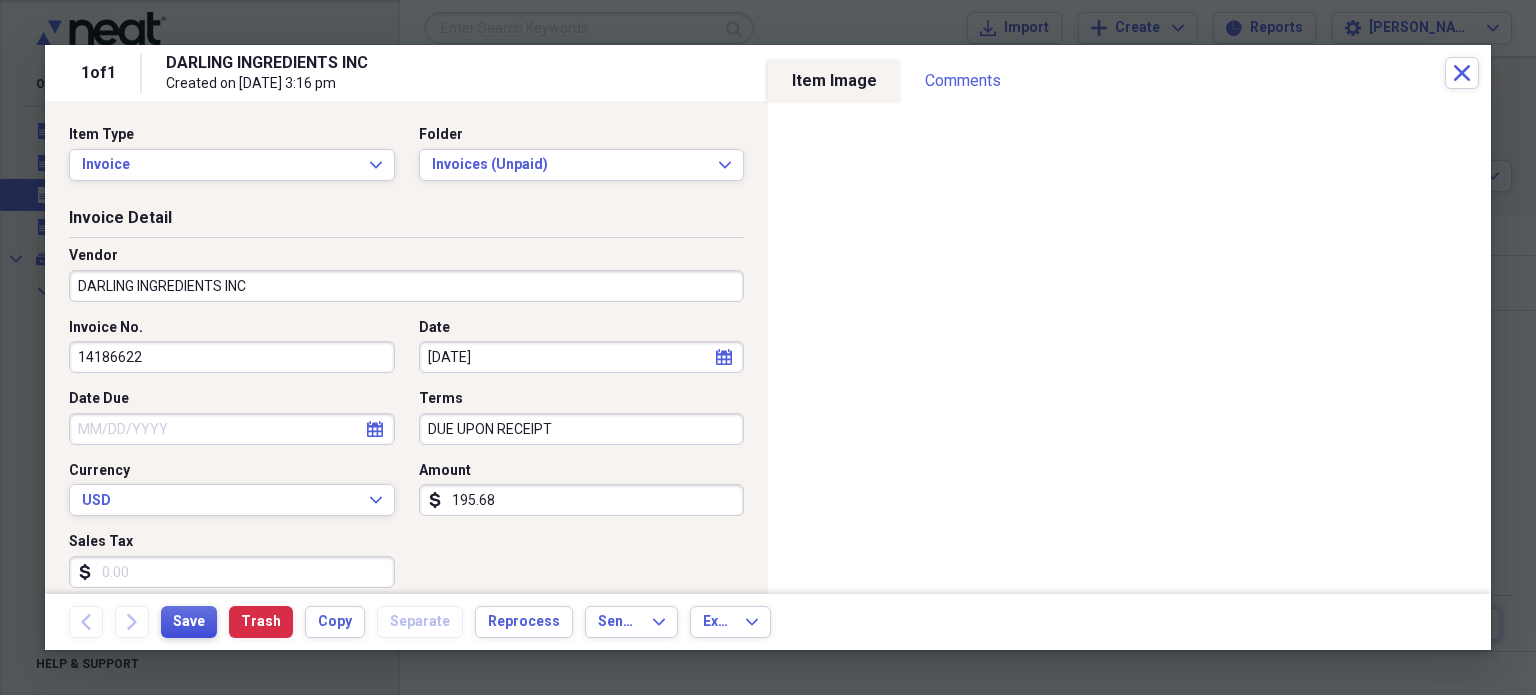 click on "Save" at bounding box center [189, 622] 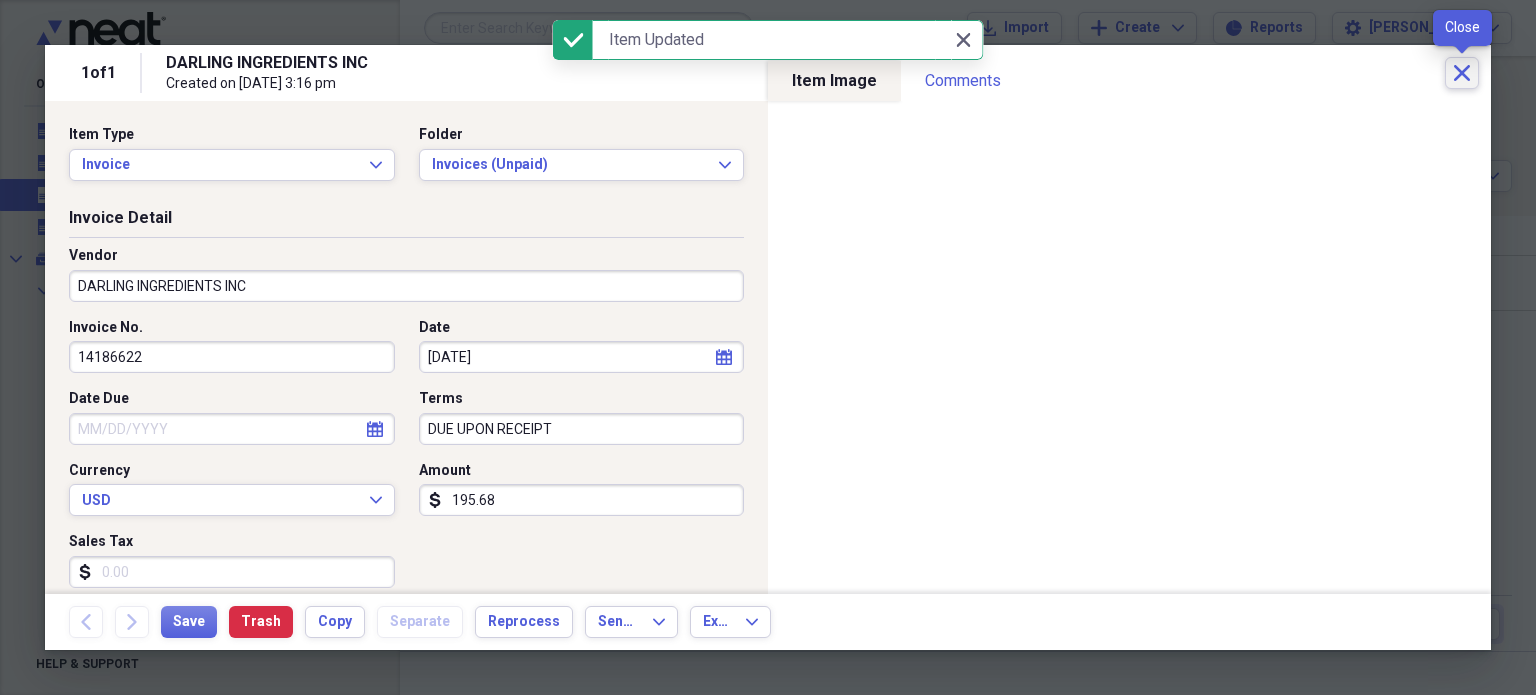 click on "Close" 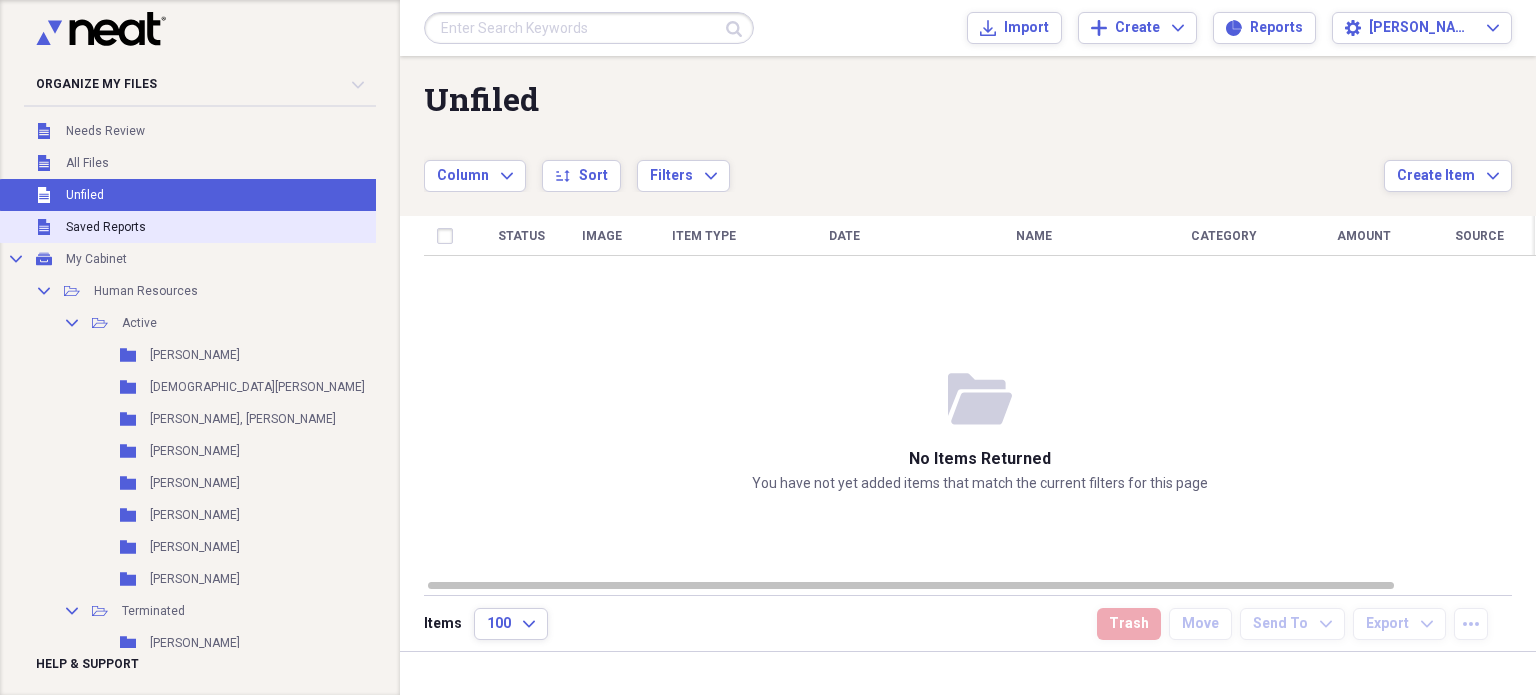 click on "Saved Reports" at bounding box center (106, 227) 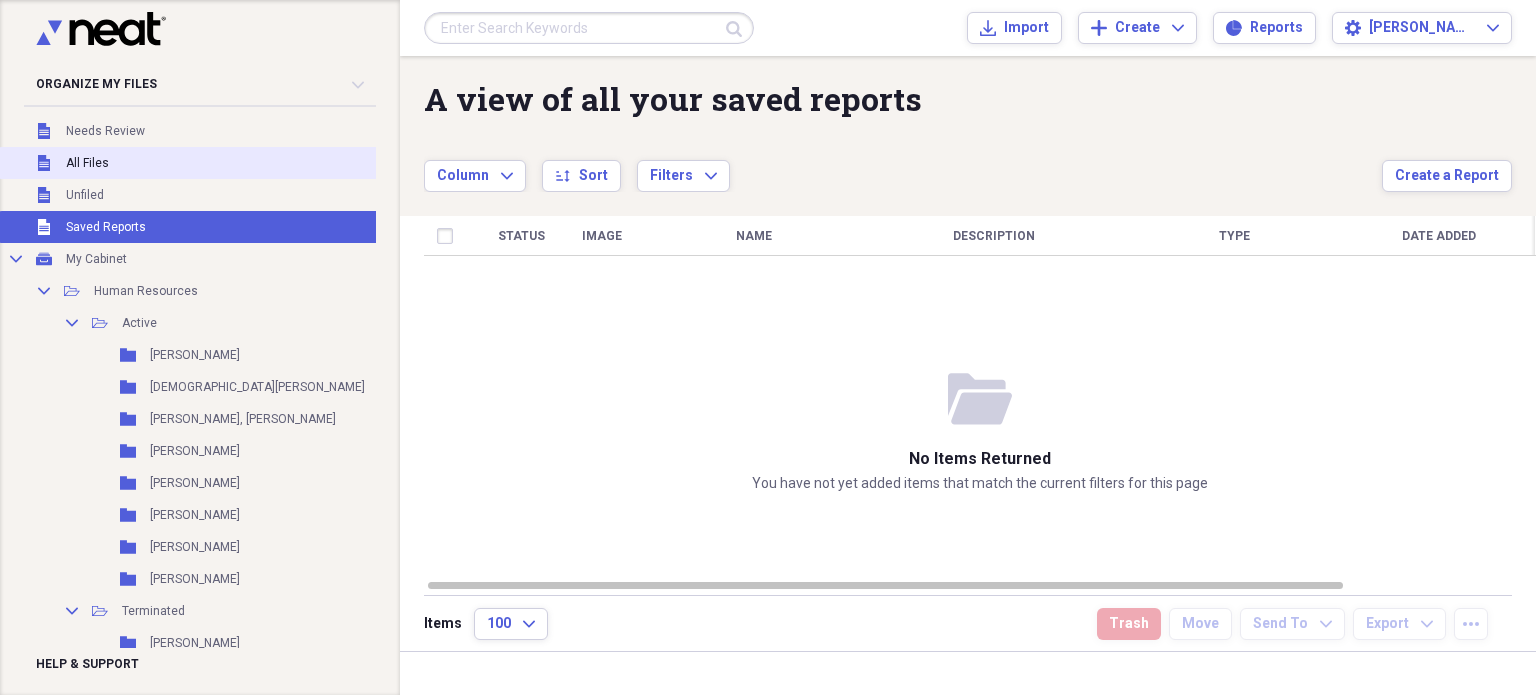 click on "Unfiled All Files" at bounding box center [231, 163] 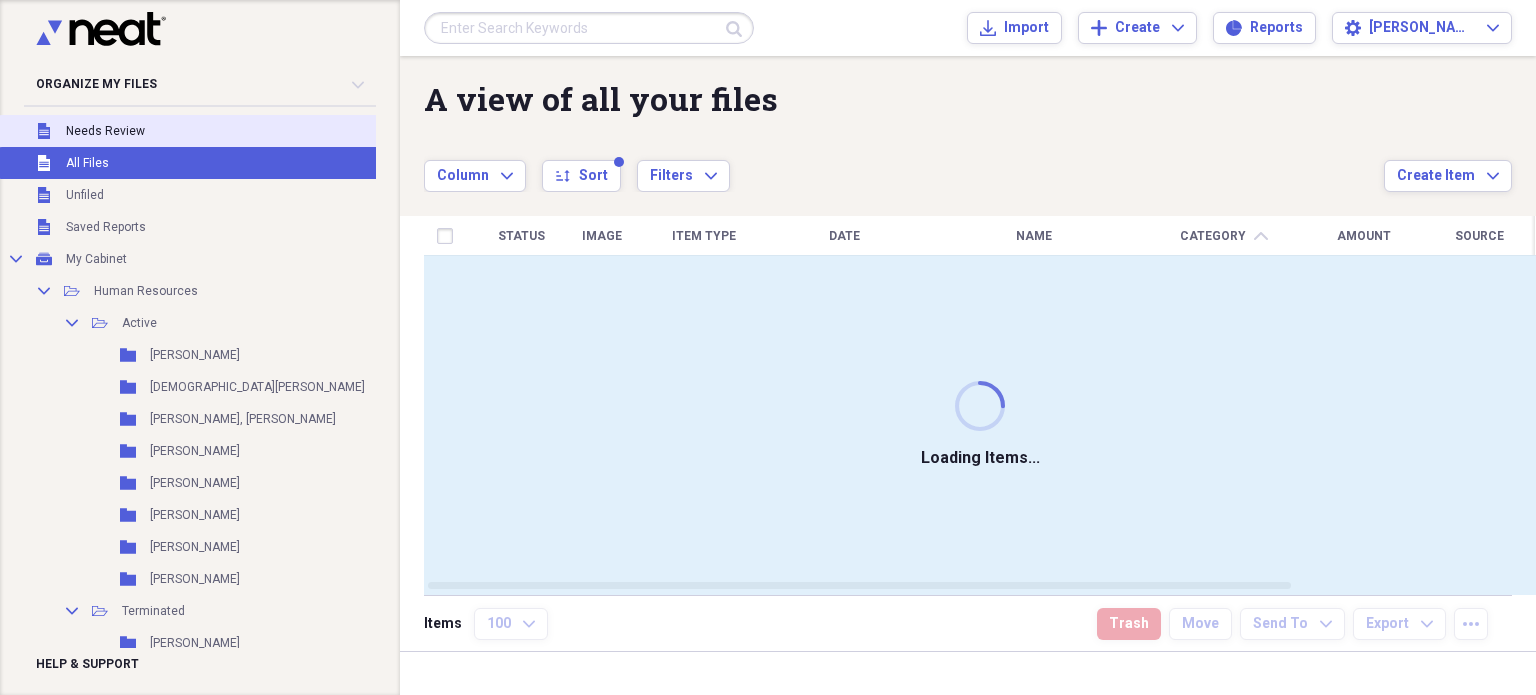click on "Unfiled Needs Review" at bounding box center (231, 131) 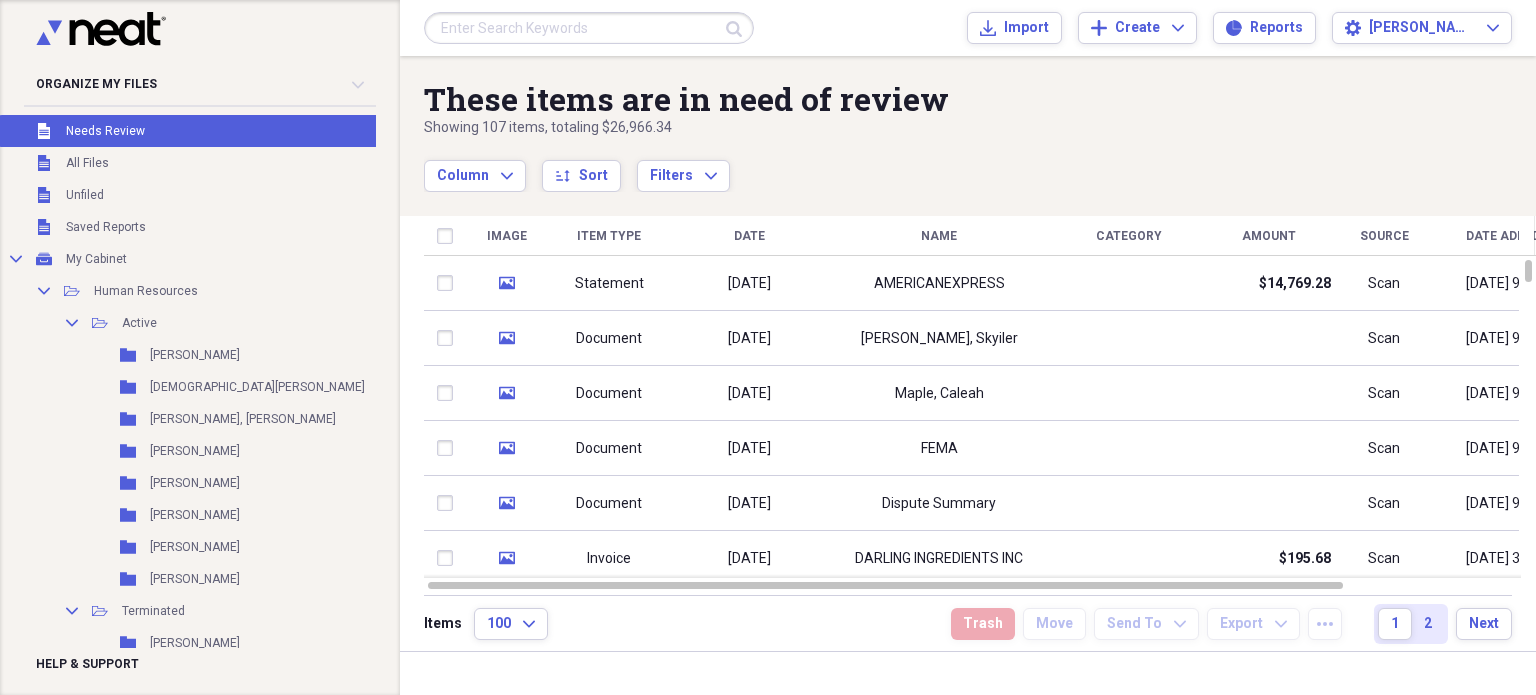 click on "Unfiled Needs Review" at bounding box center (231, 131) 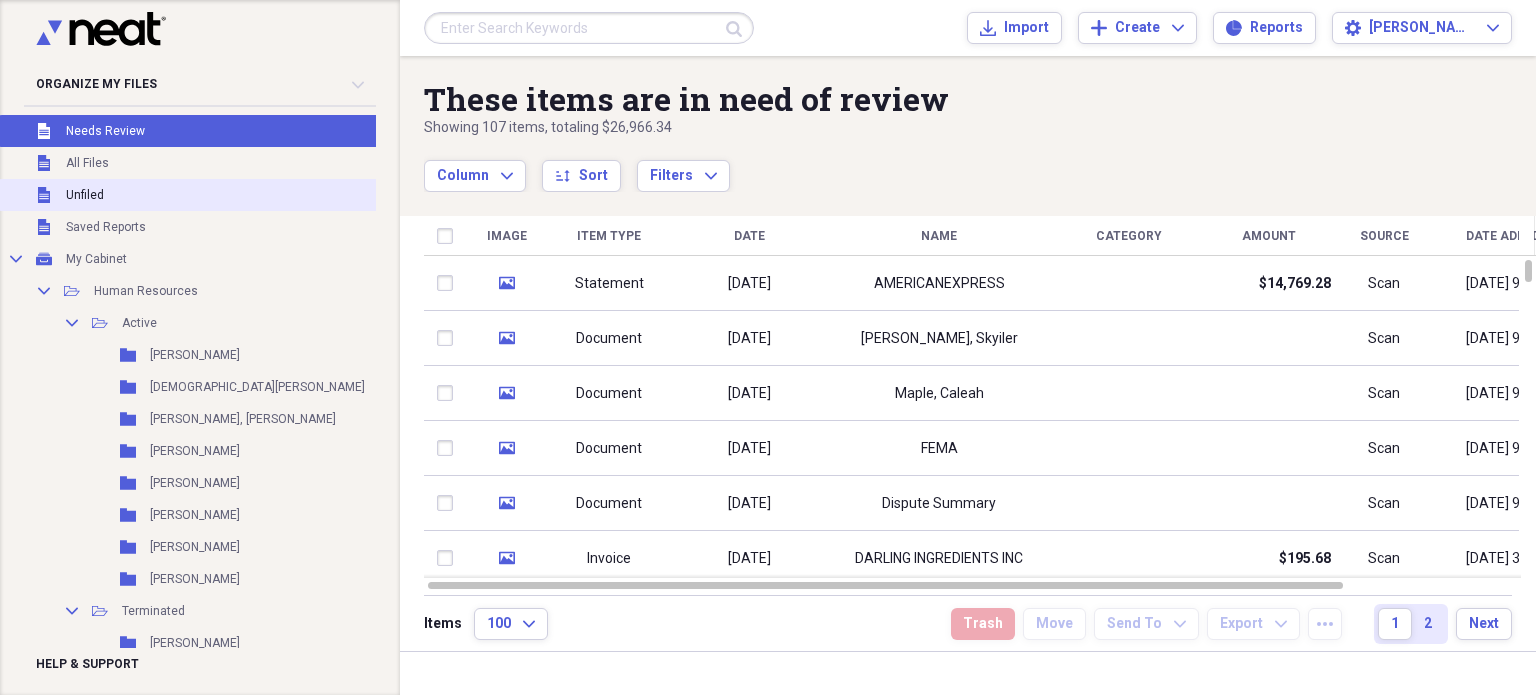 click on "Unfiled Unfiled" at bounding box center [231, 195] 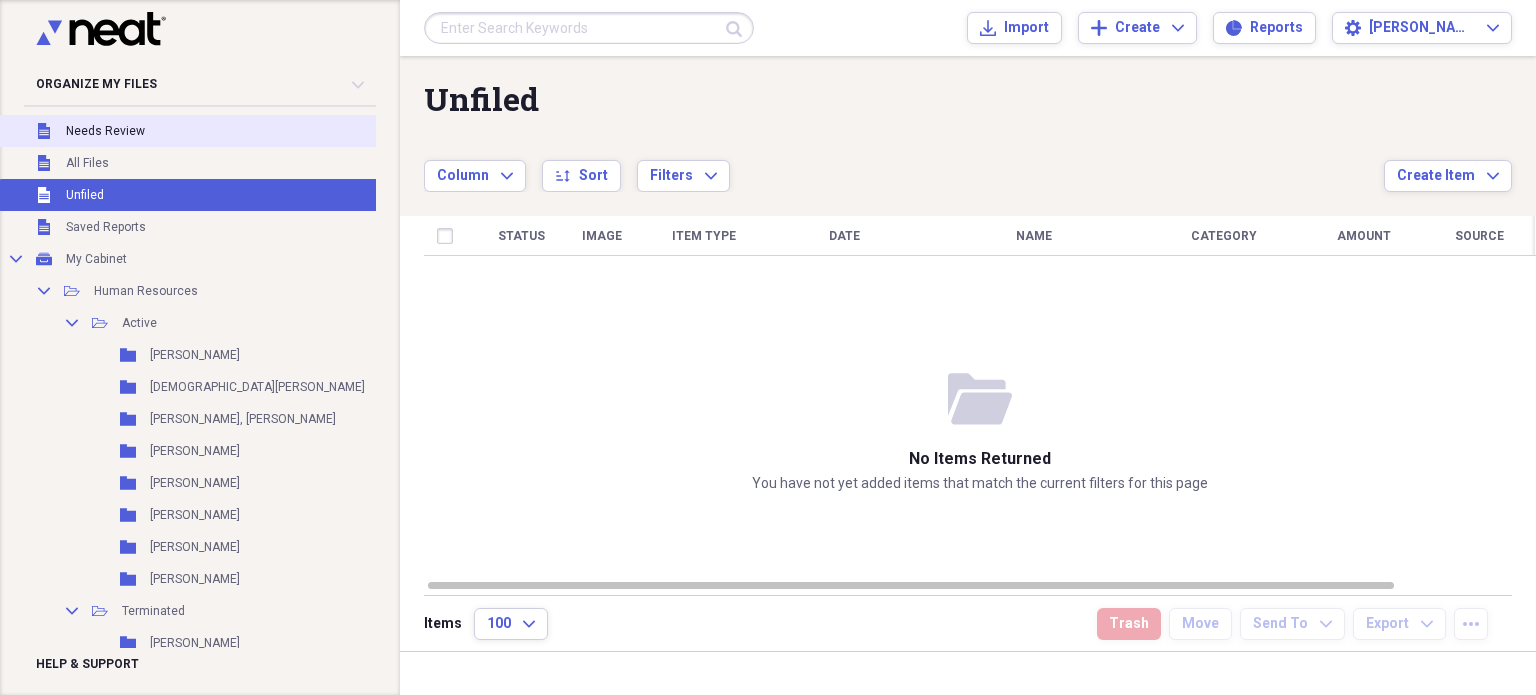 click on "Unfiled Needs Review" at bounding box center (231, 131) 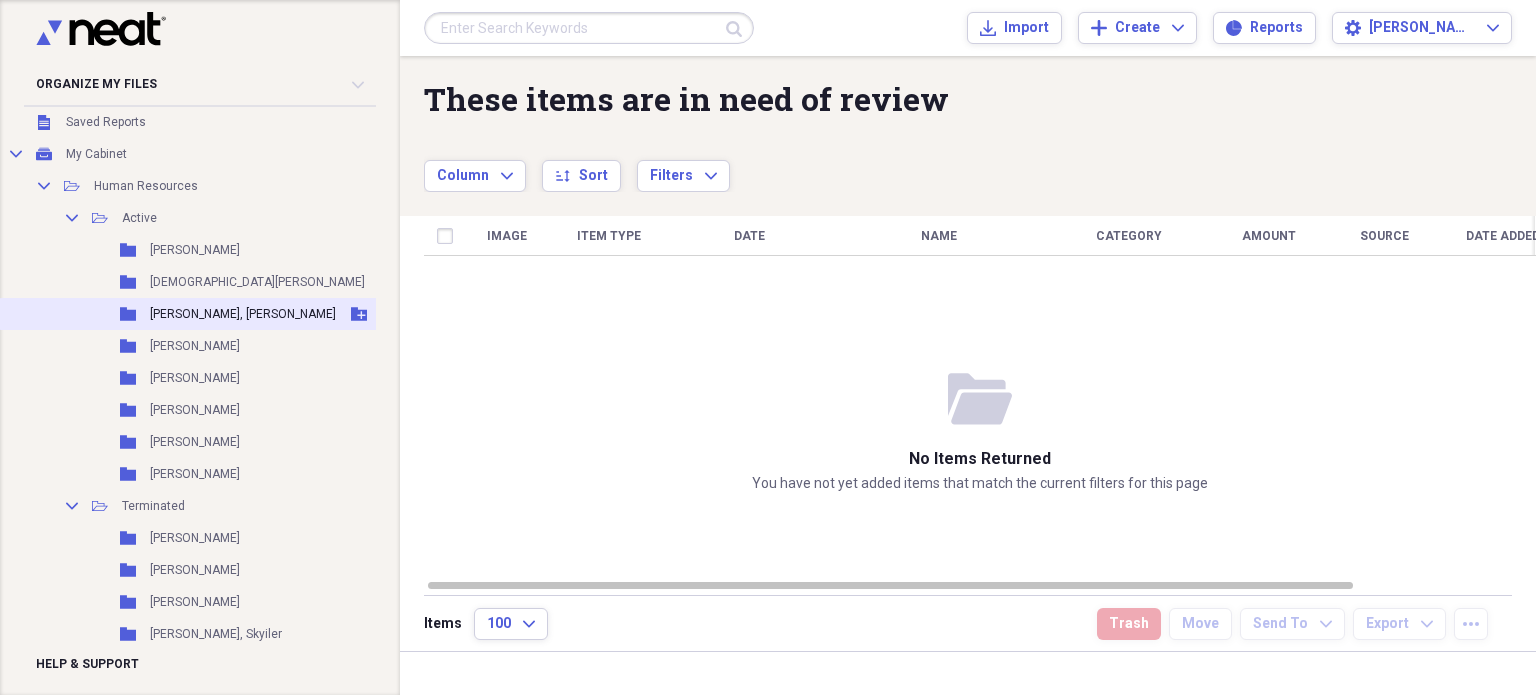scroll, scrollTop: 0, scrollLeft: 0, axis: both 